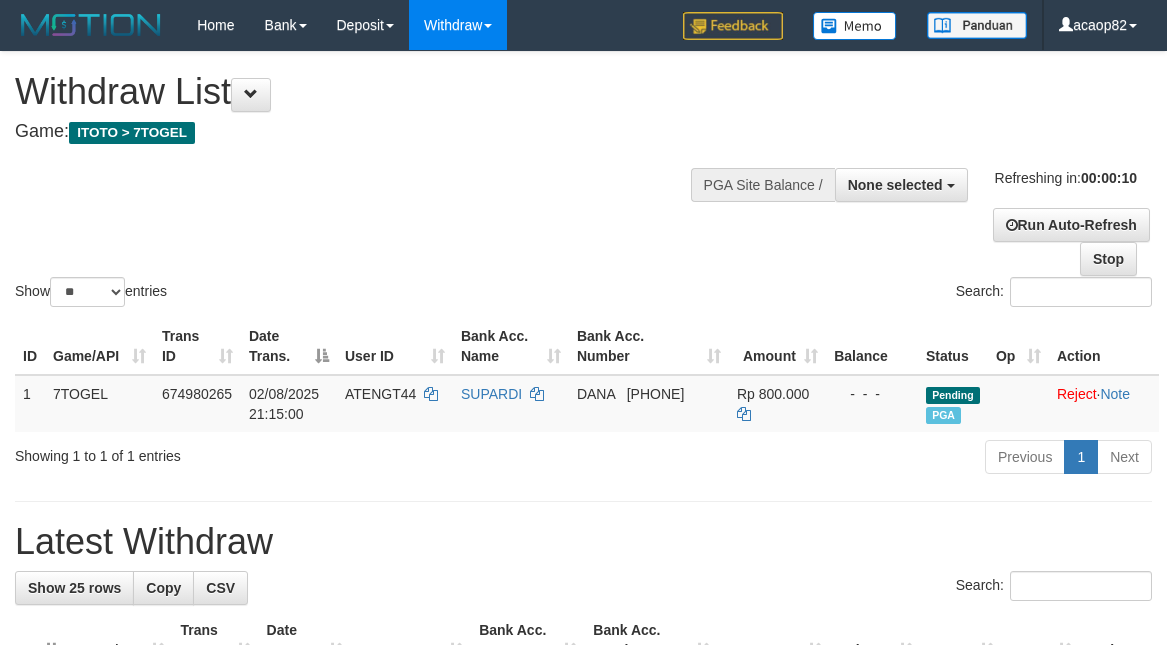 select 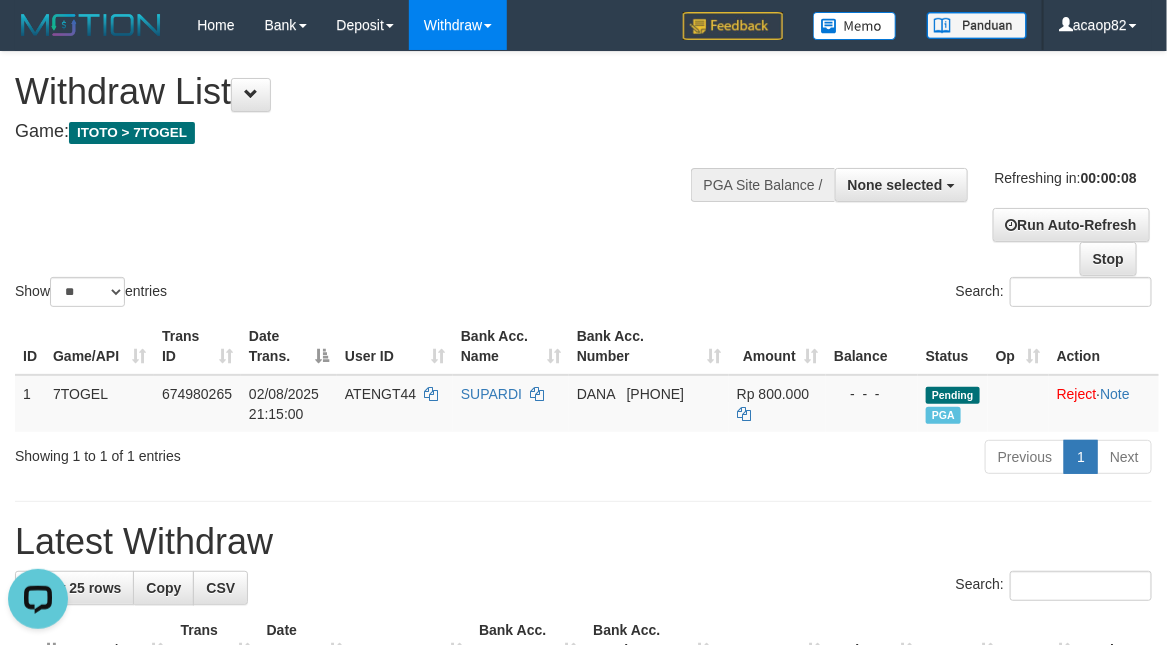scroll, scrollTop: 0, scrollLeft: 0, axis: both 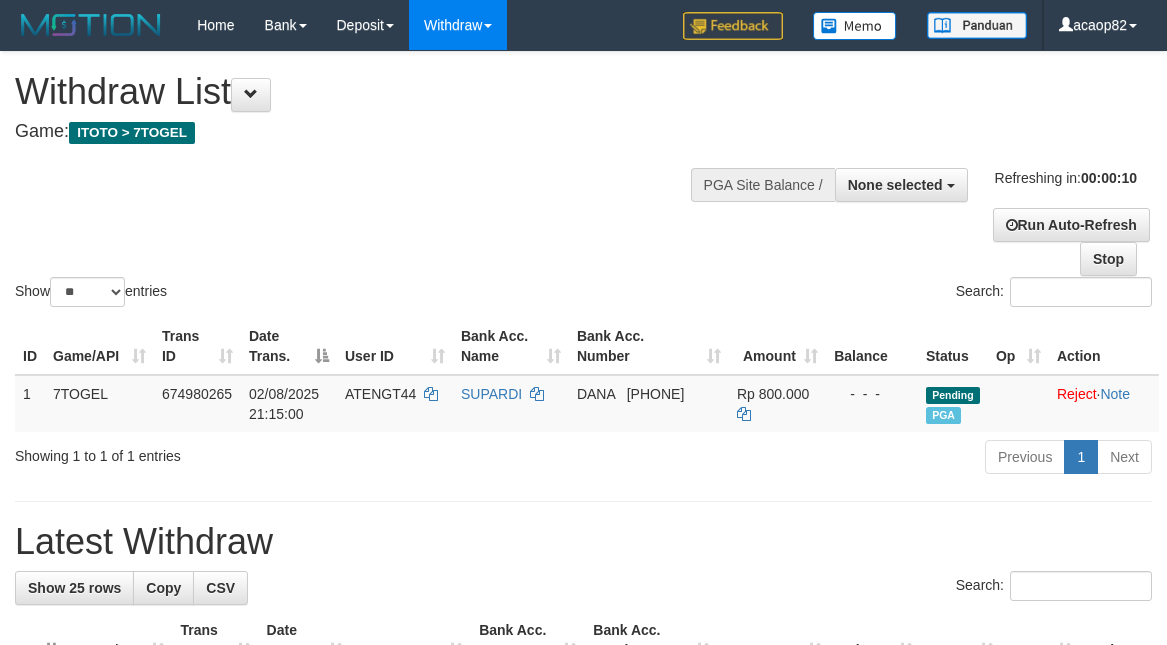select 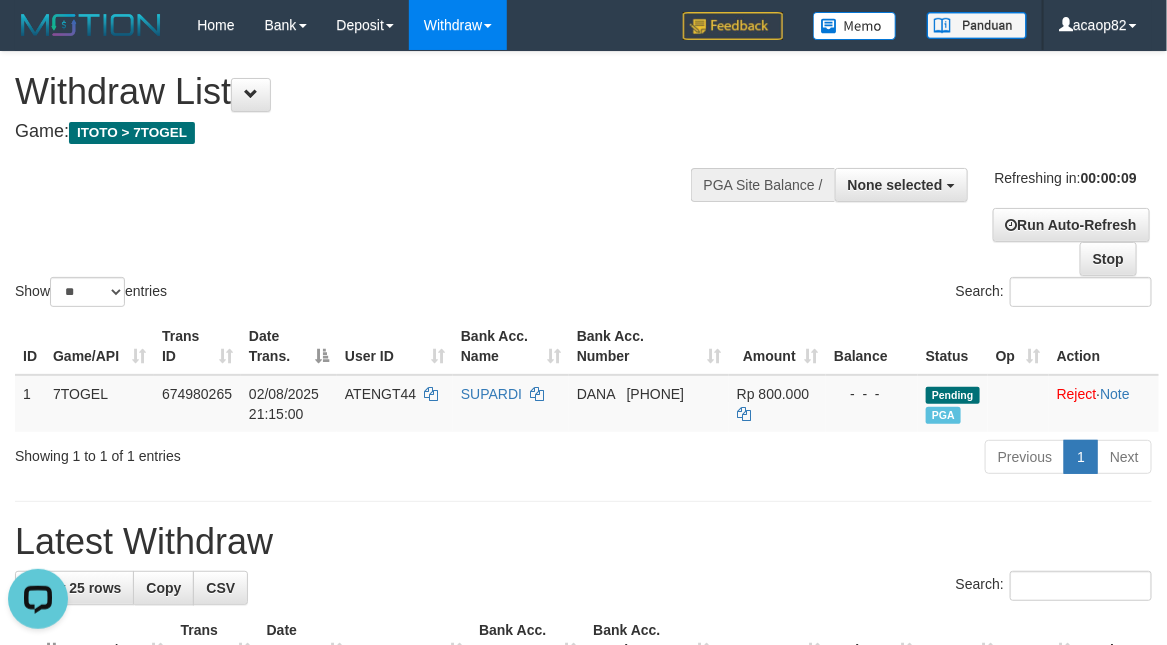 scroll, scrollTop: 0, scrollLeft: 0, axis: both 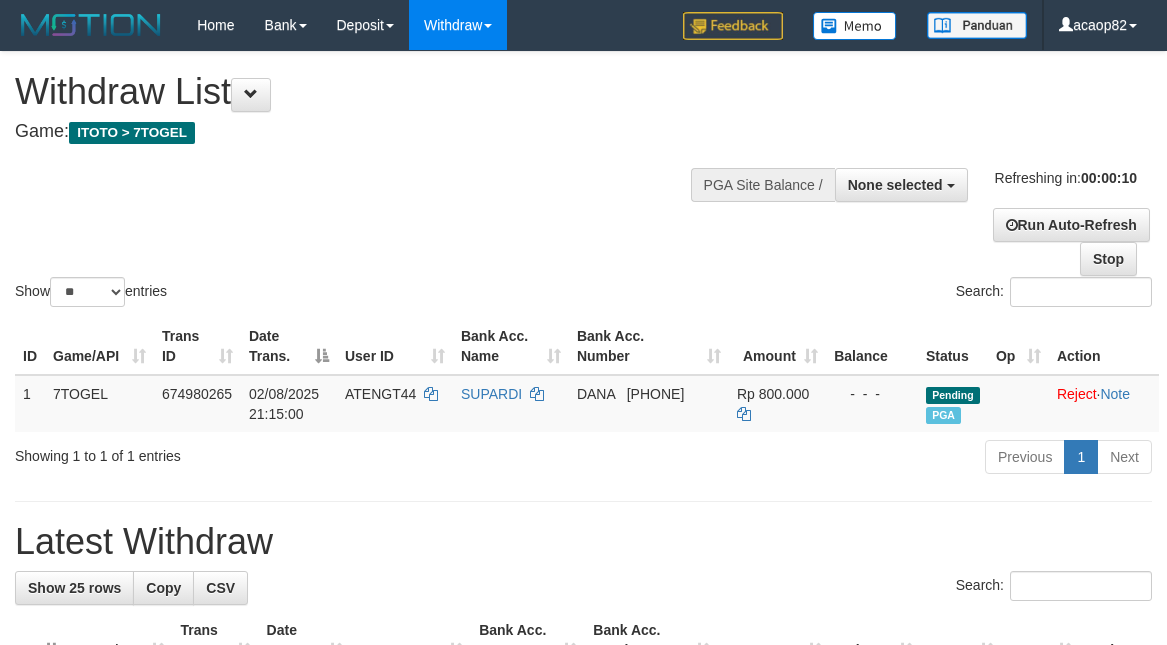 select 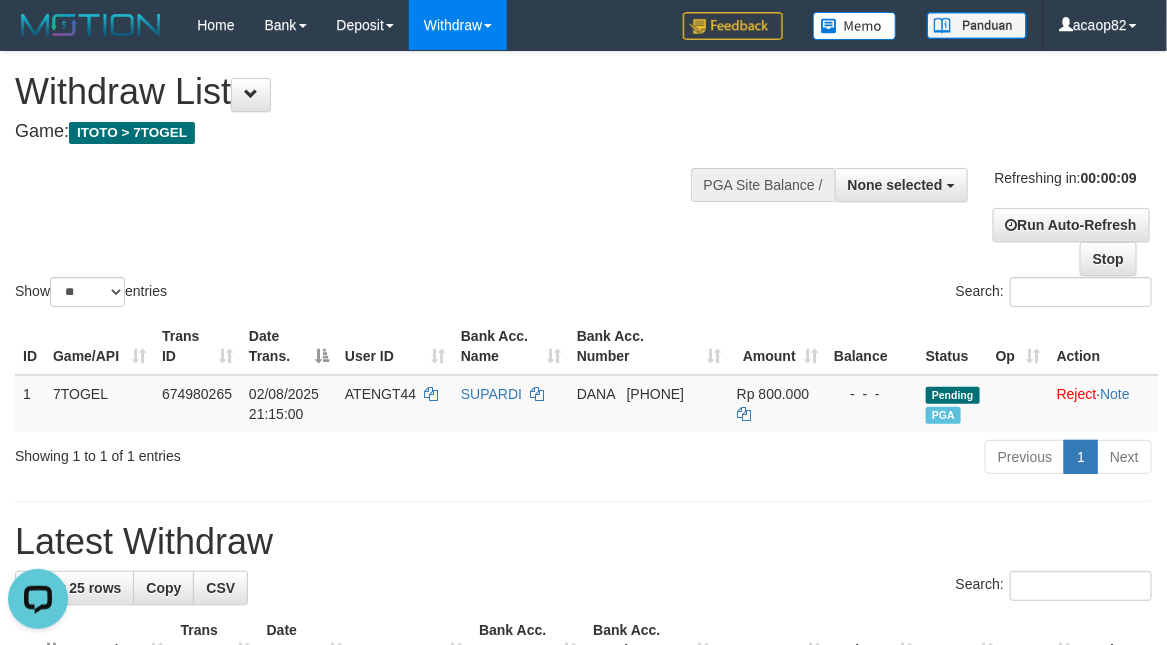 scroll, scrollTop: 0, scrollLeft: 0, axis: both 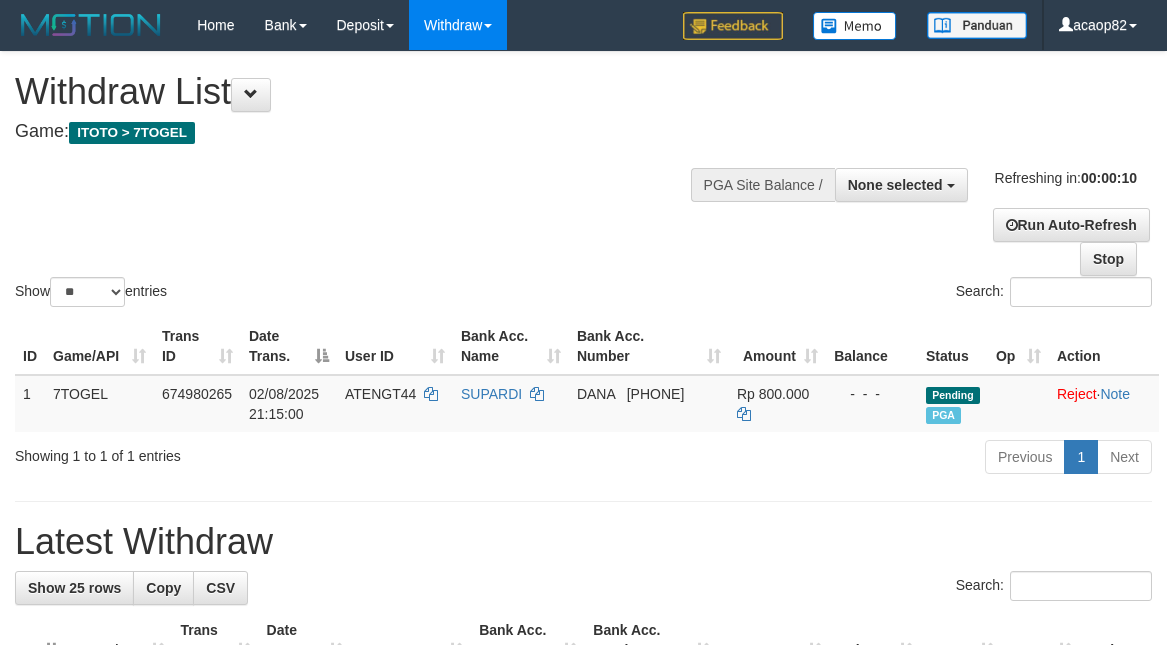 select 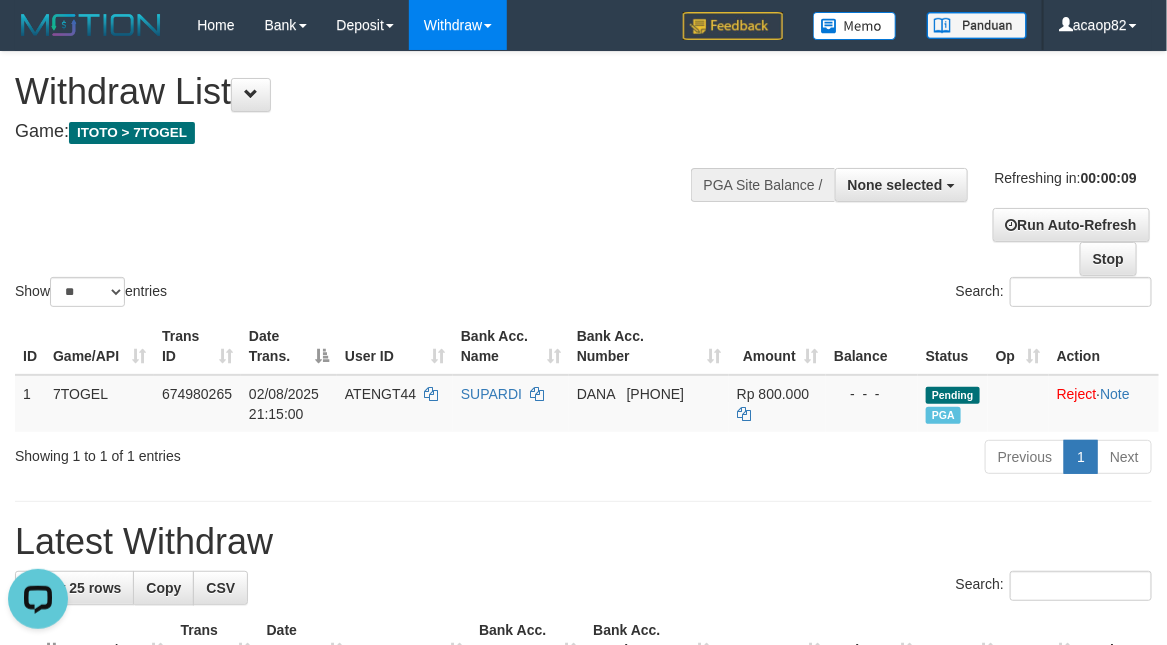 scroll, scrollTop: 0, scrollLeft: 0, axis: both 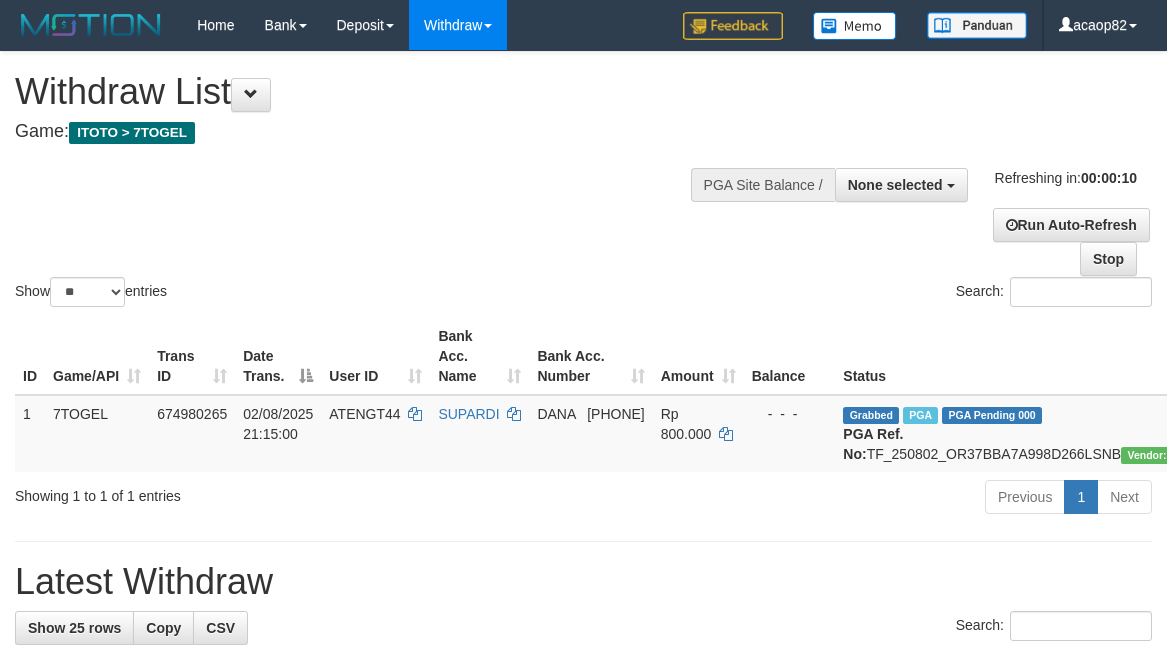 select 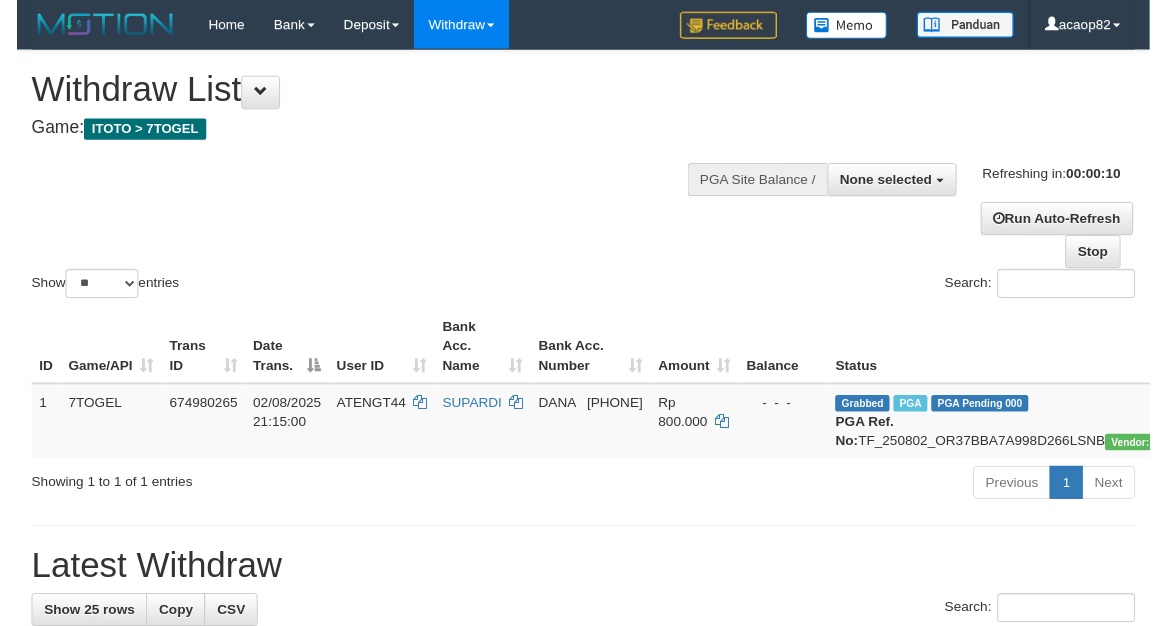 scroll, scrollTop: 0, scrollLeft: 0, axis: both 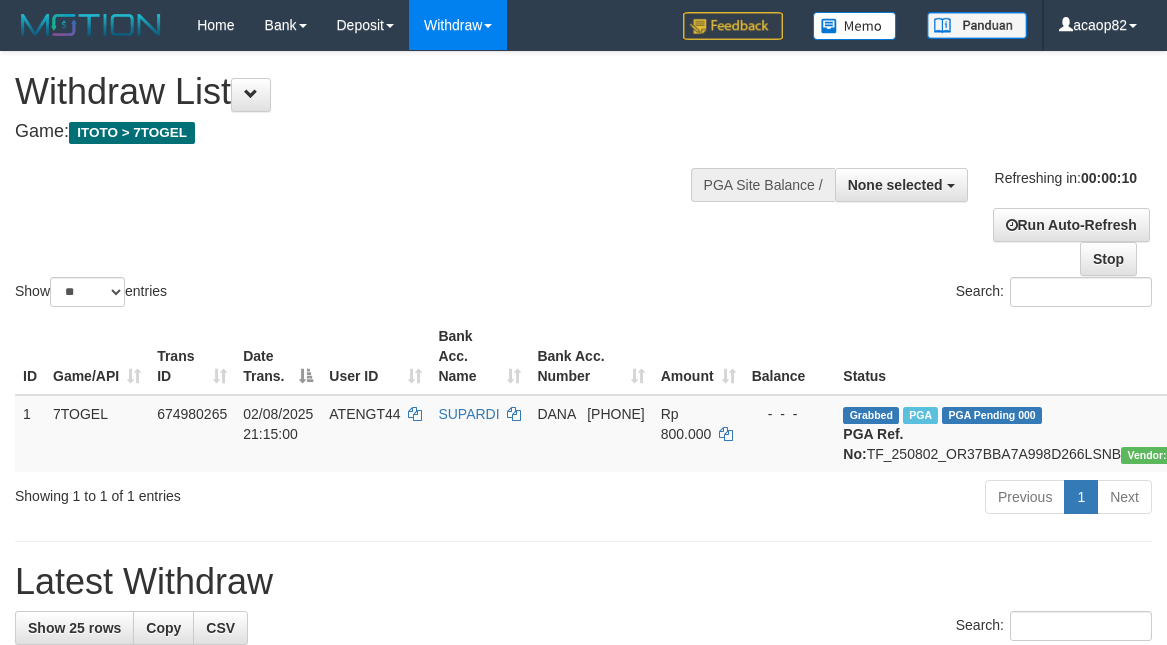 select 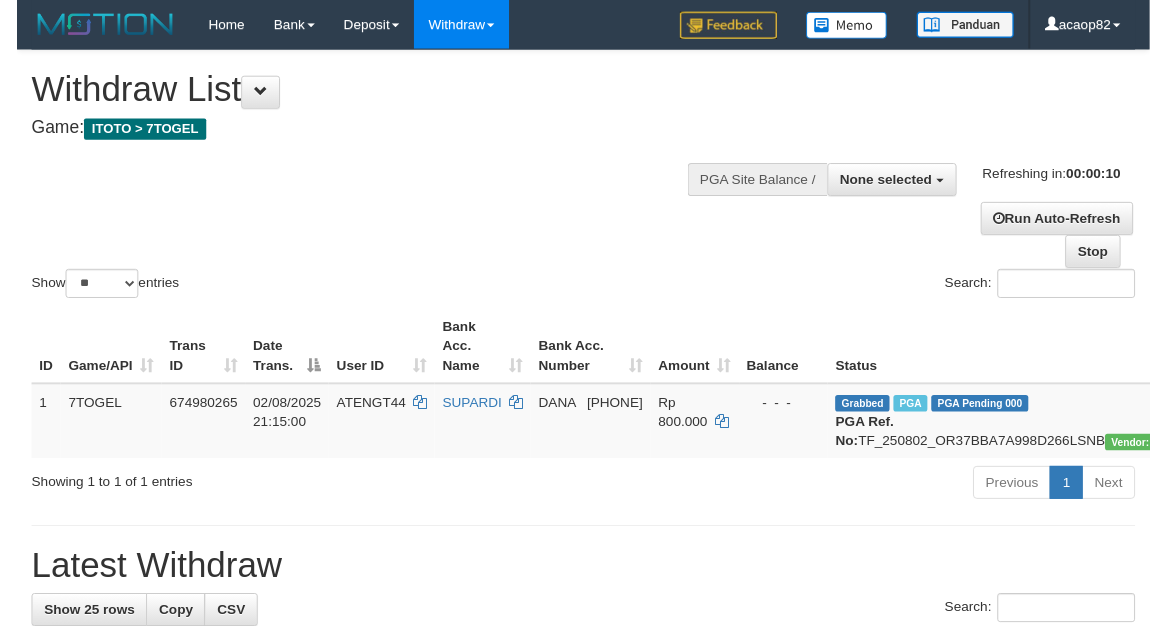 scroll, scrollTop: 0, scrollLeft: 0, axis: both 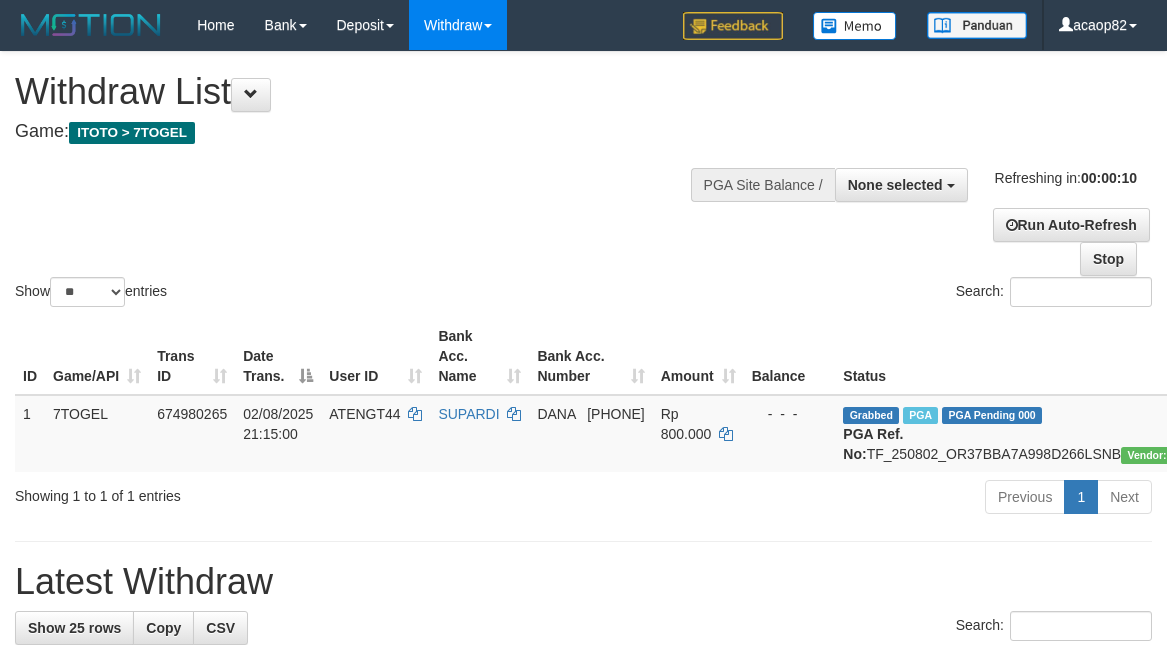 select 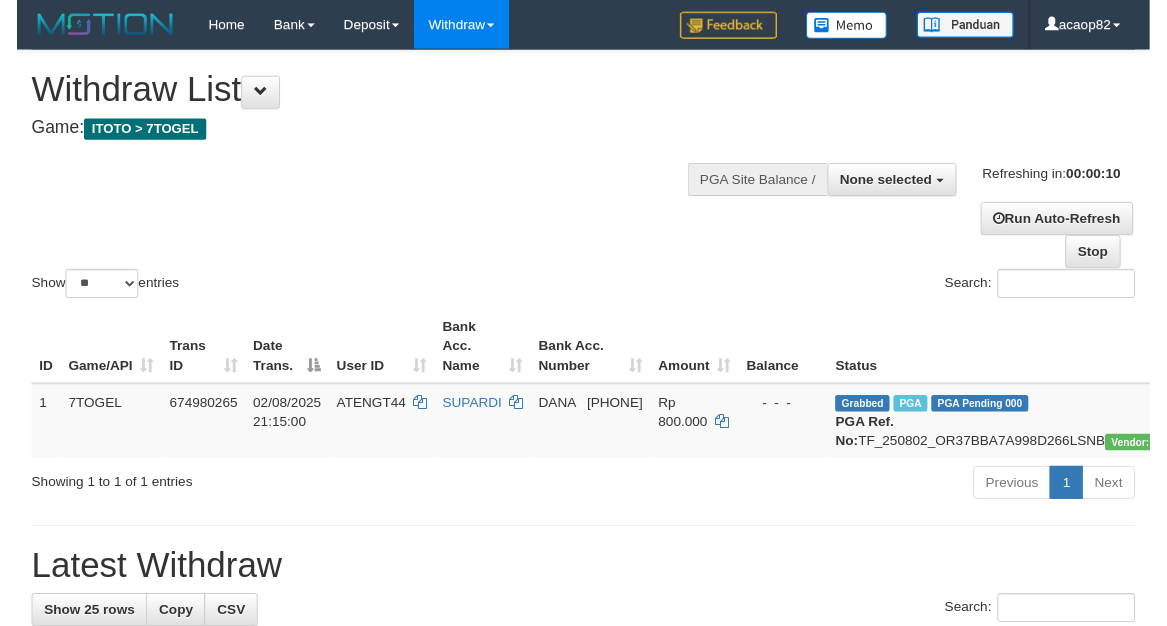 scroll, scrollTop: 0, scrollLeft: 0, axis: both 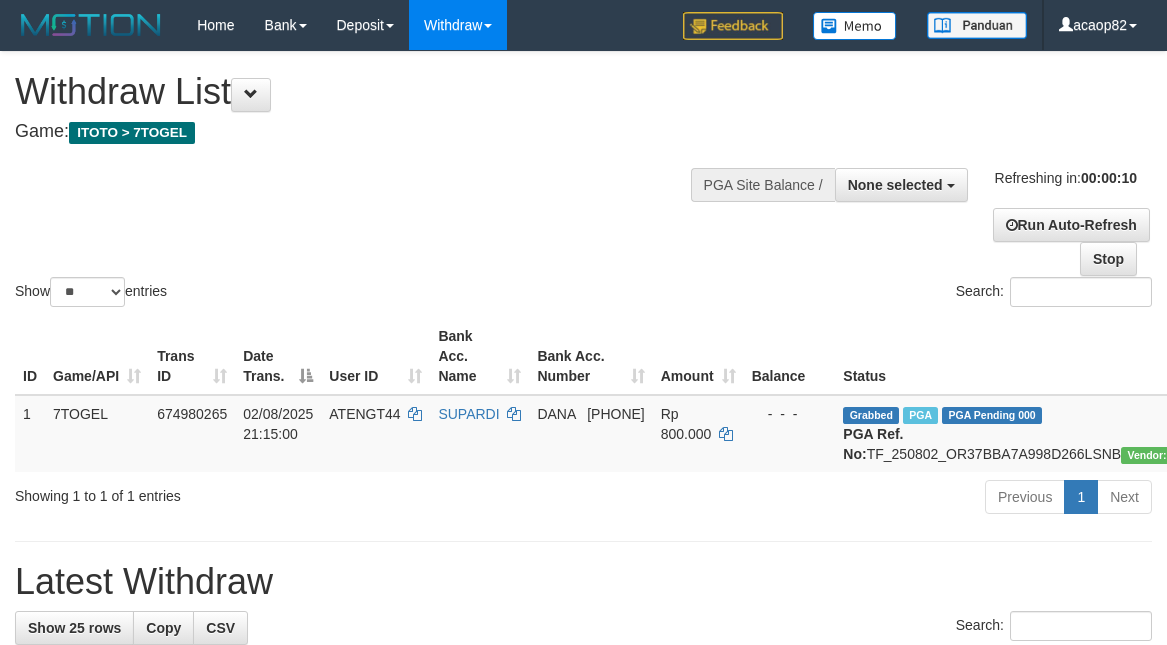 select 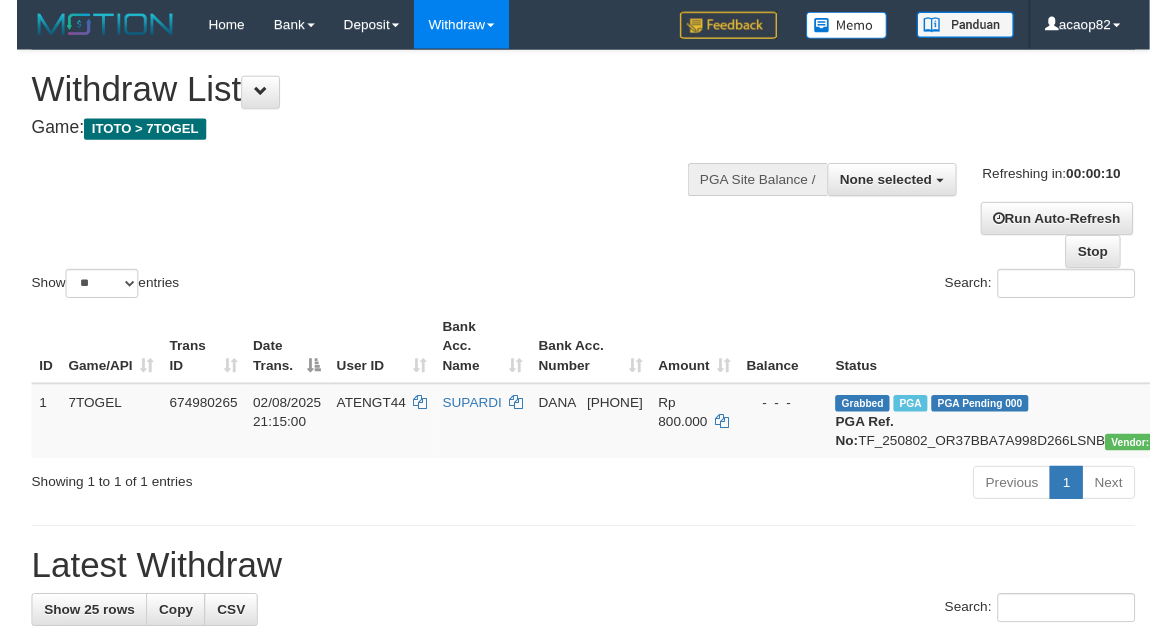 scroll, scrollTop: 0, scrollLeft: 0, axis: both 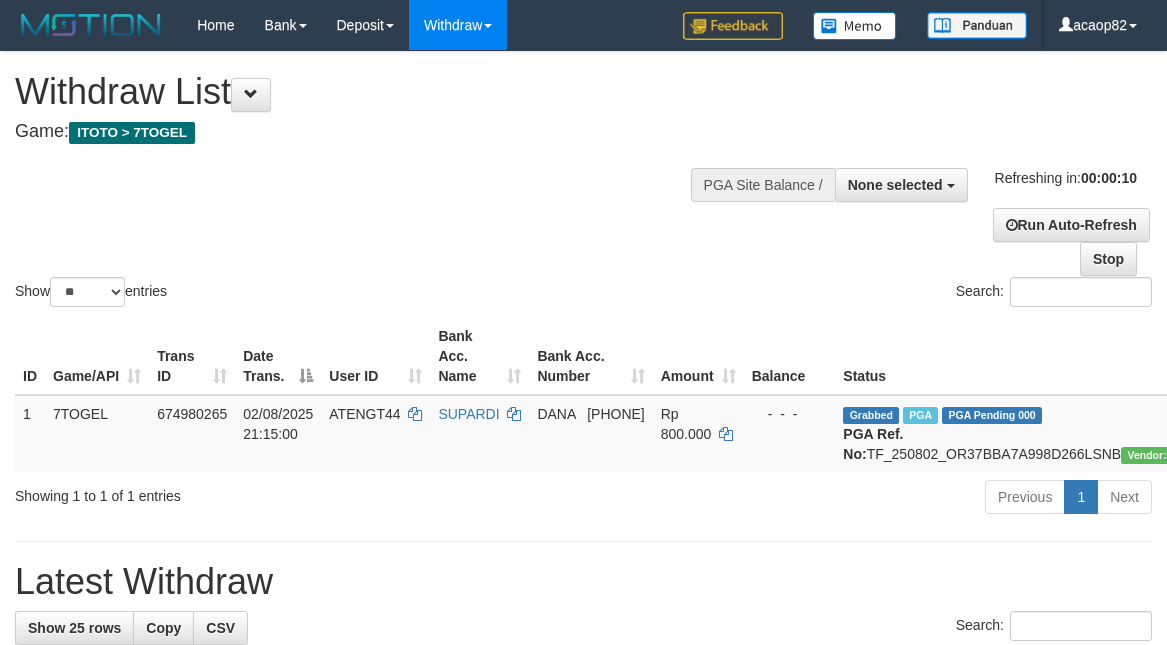 select 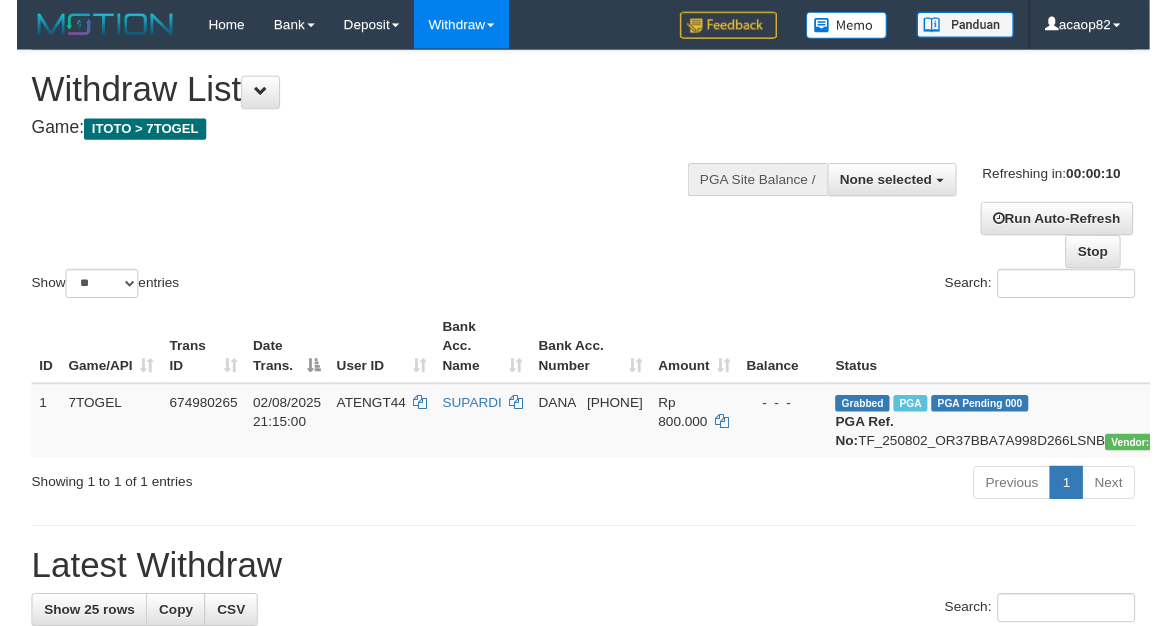 scroll, scrollTop: 0, scrollLeft: 0, axis: both 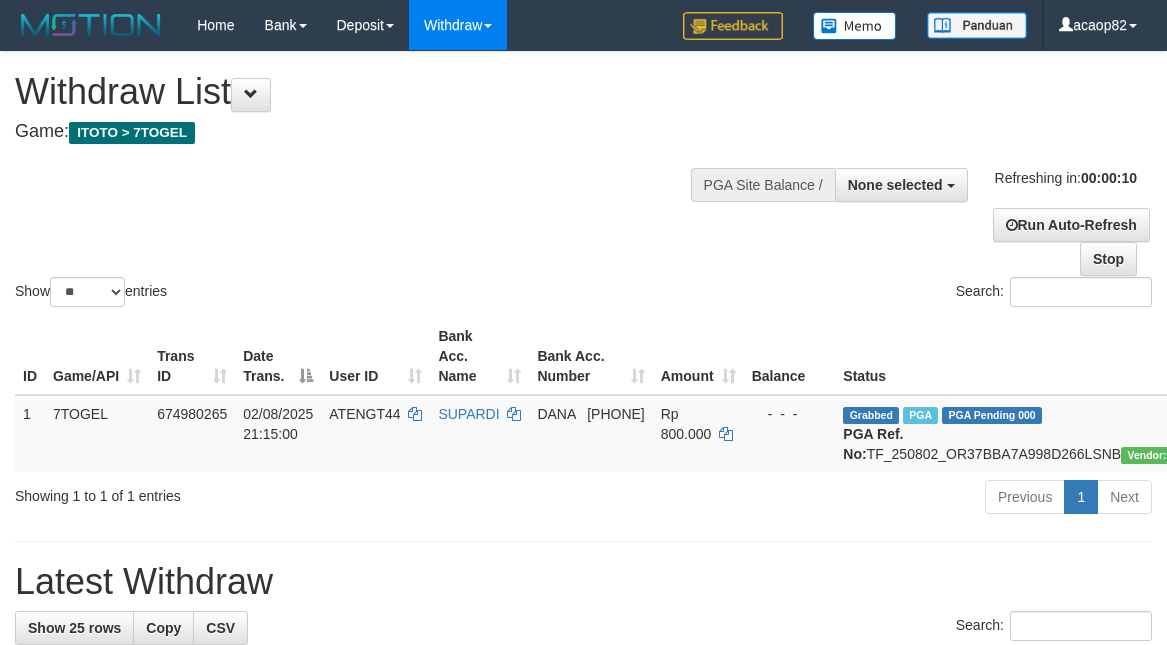 select 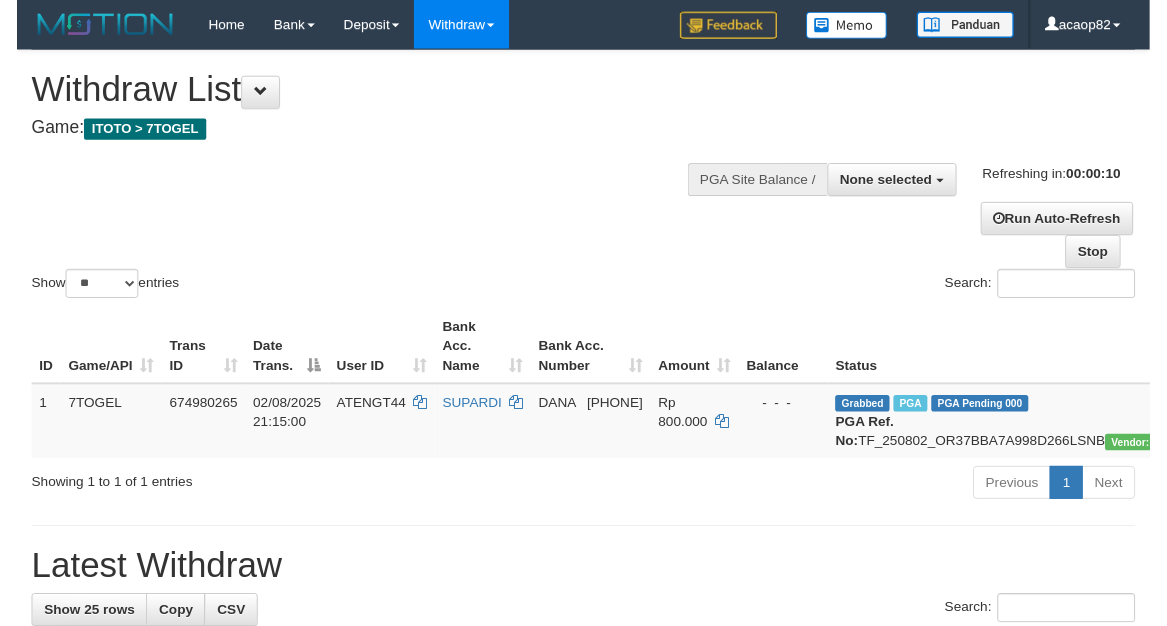 scroll, scrollTop: 0, scrollLeft: 0, axis: both 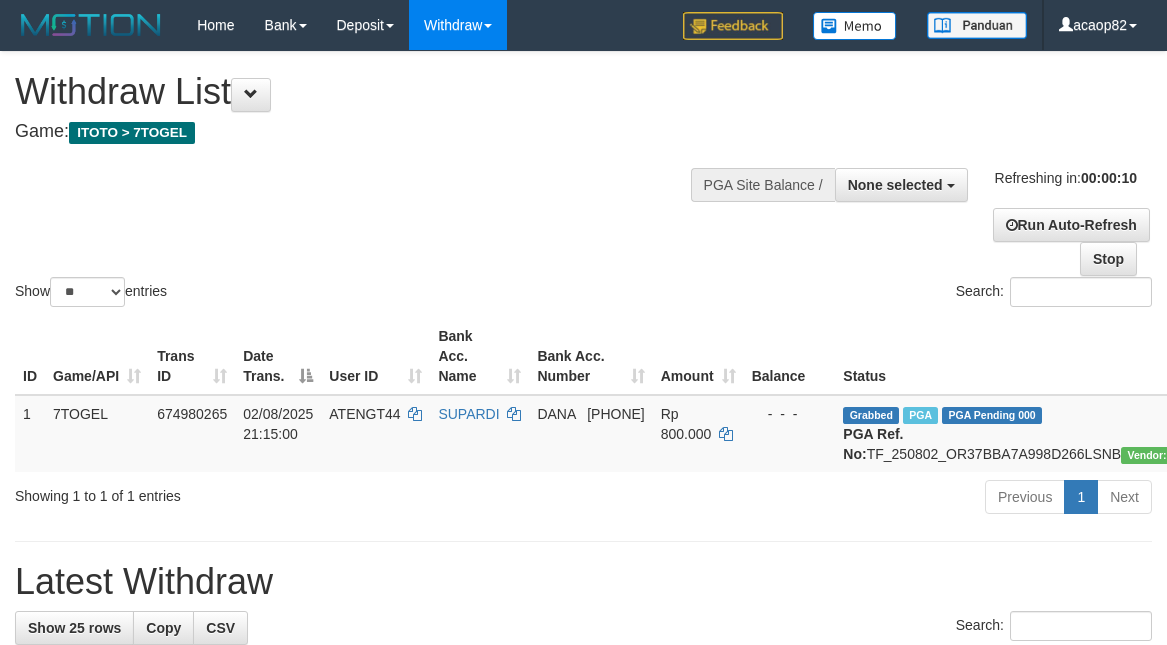 select 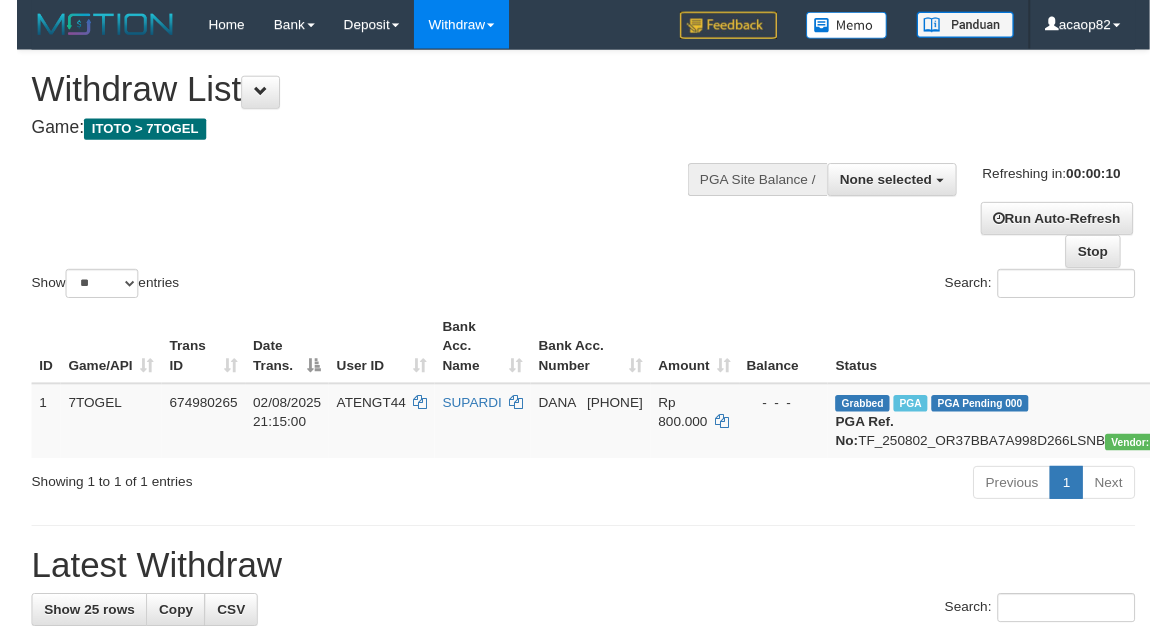 scroll, scrollTop: 0, scrollLeft: 0, axis: both 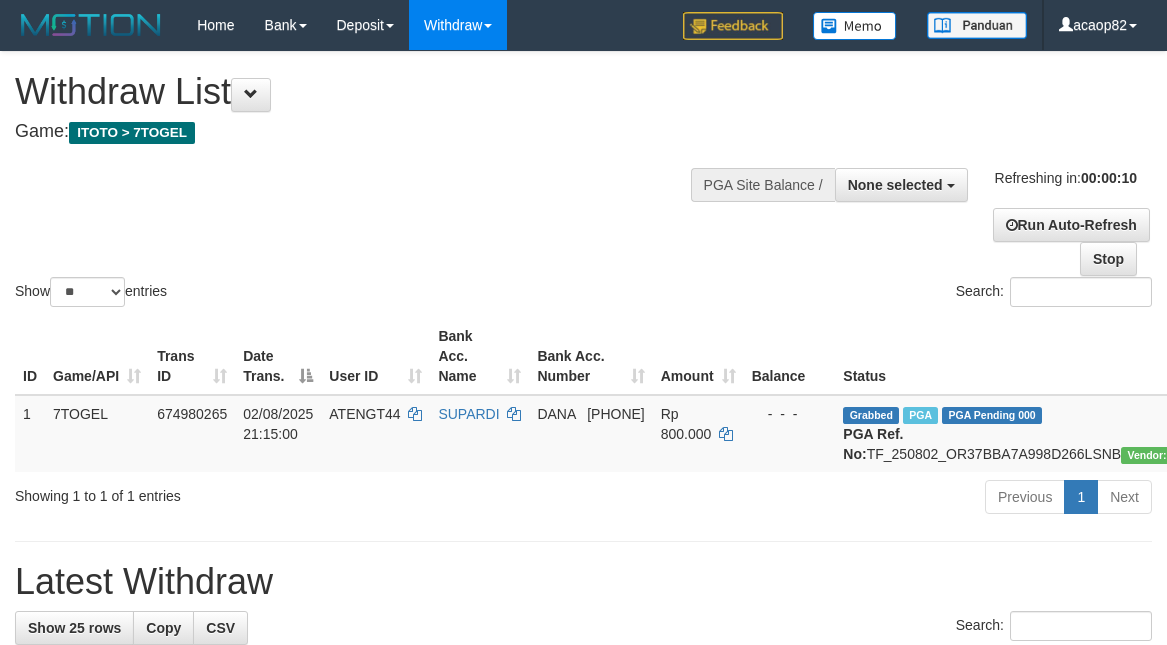 select 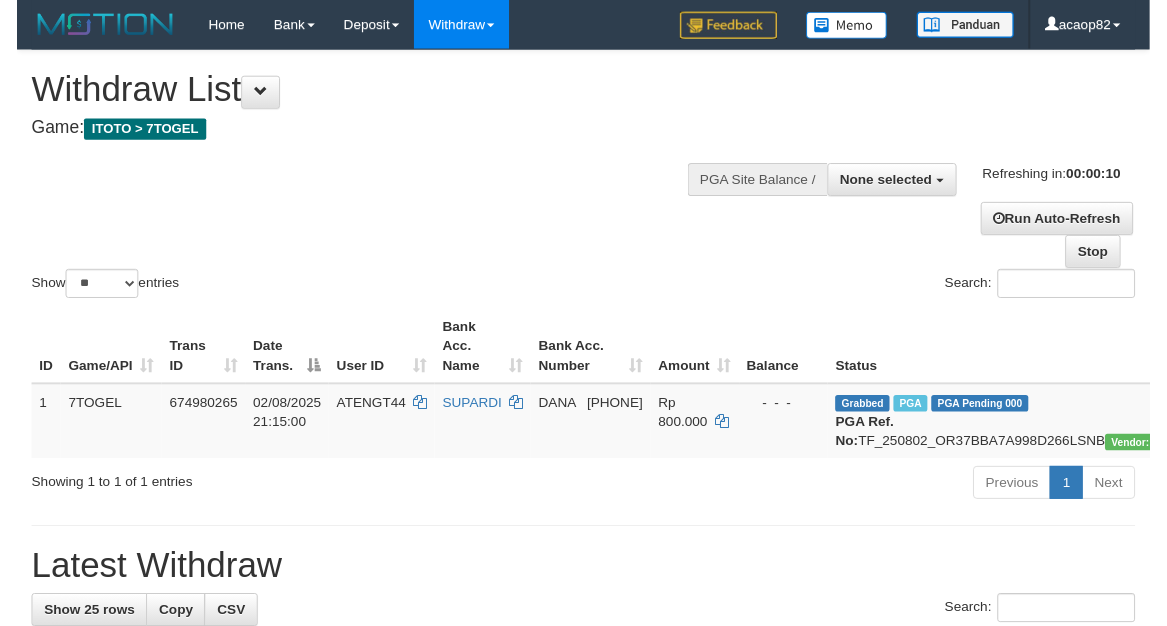 scroll, scrollTop: 0, scrollLeft: 0, axis: both 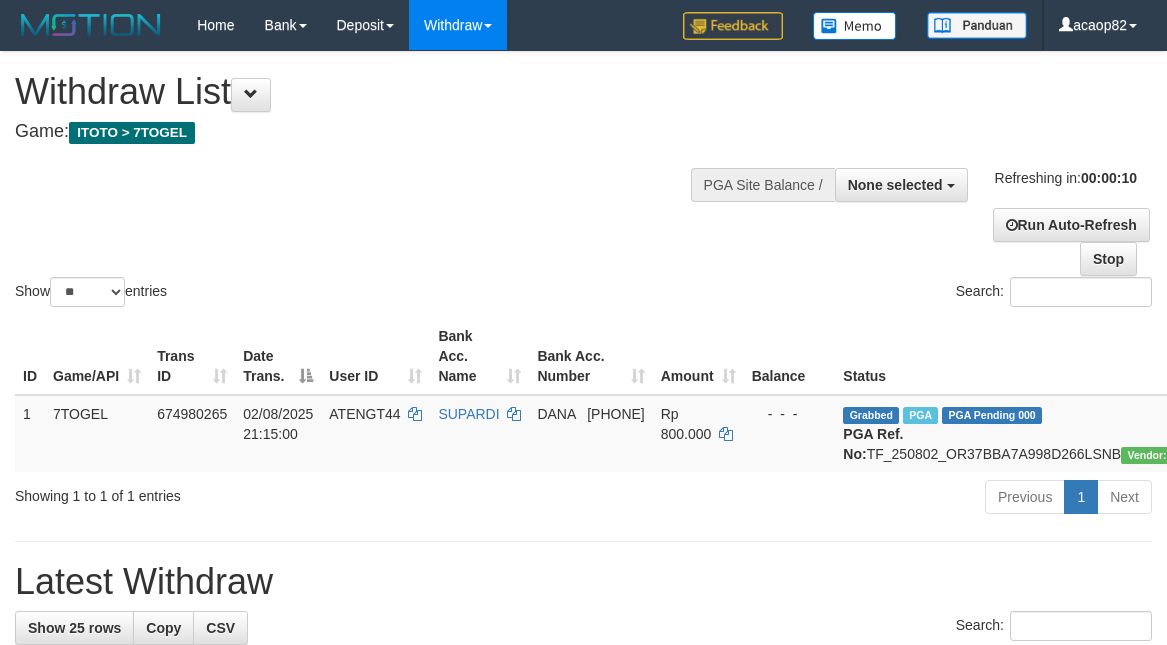 select 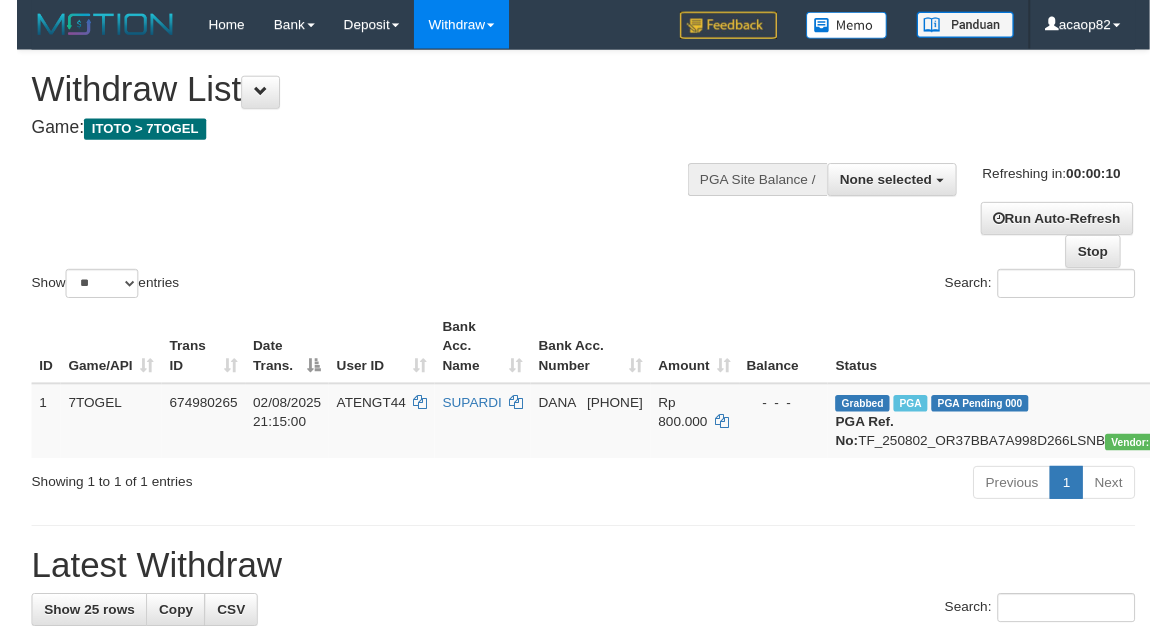 scroll, scrollTop: 0, scrollLeft: 0, axis: both 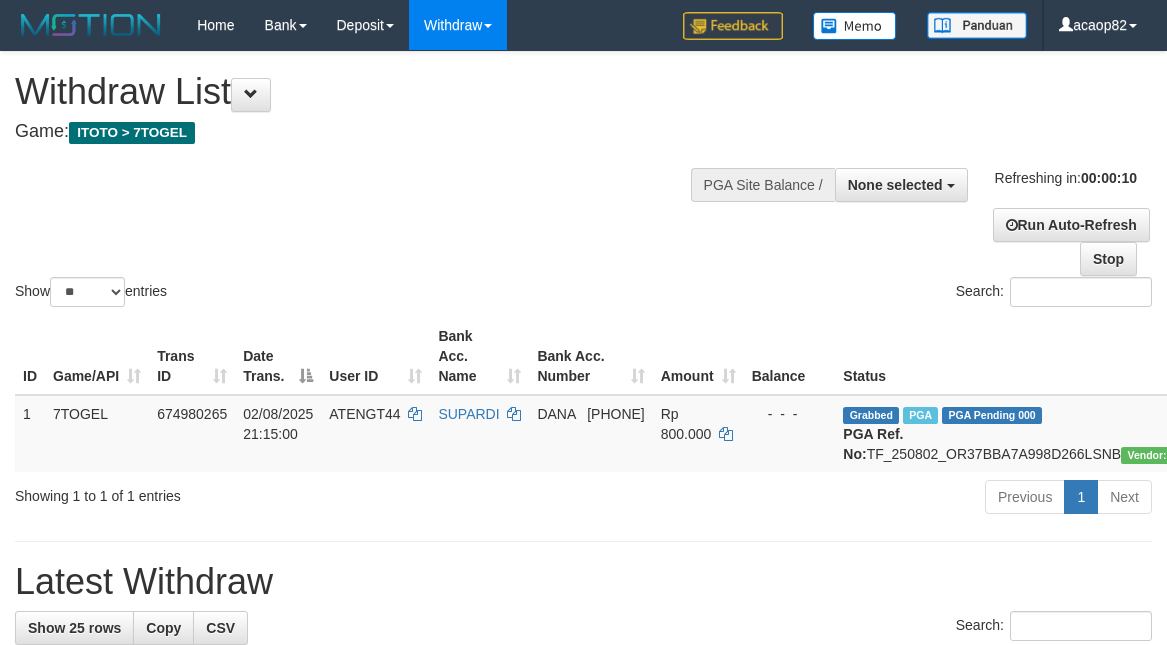 select 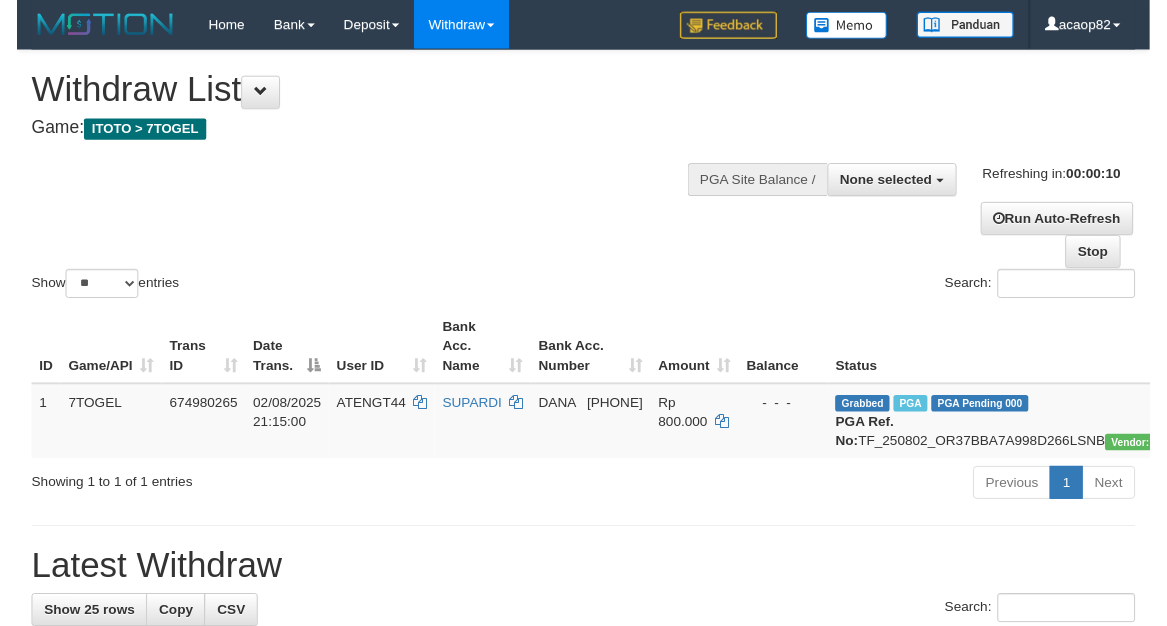 scroll, scrollTop: 0, scrollLeft: 0, axis: both 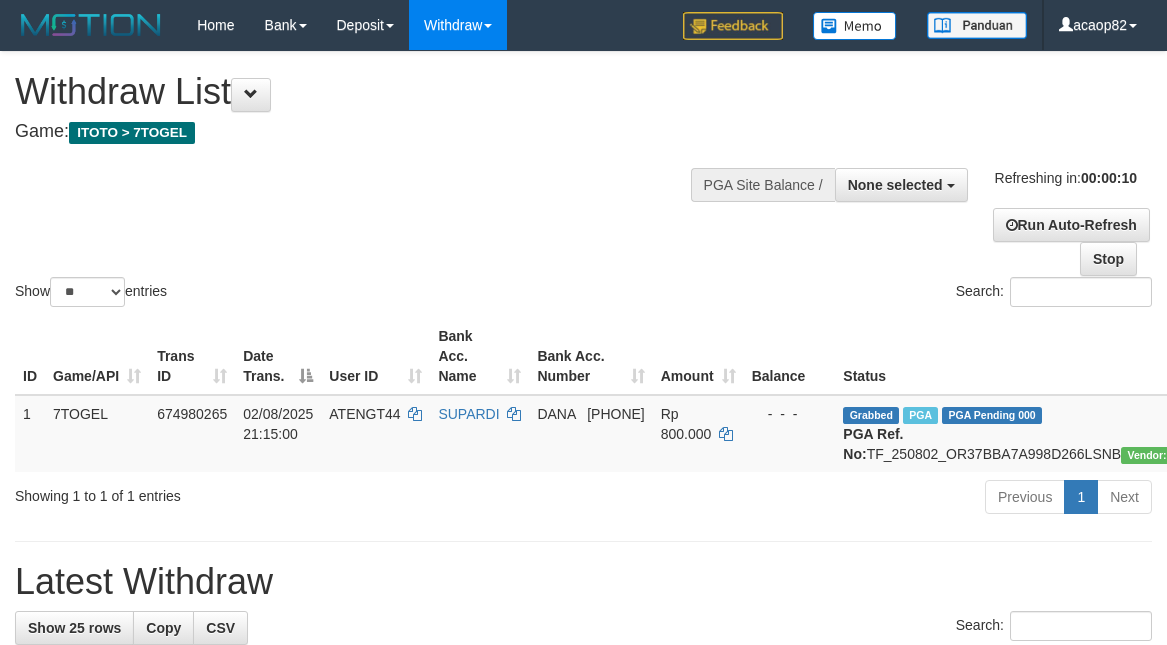 select 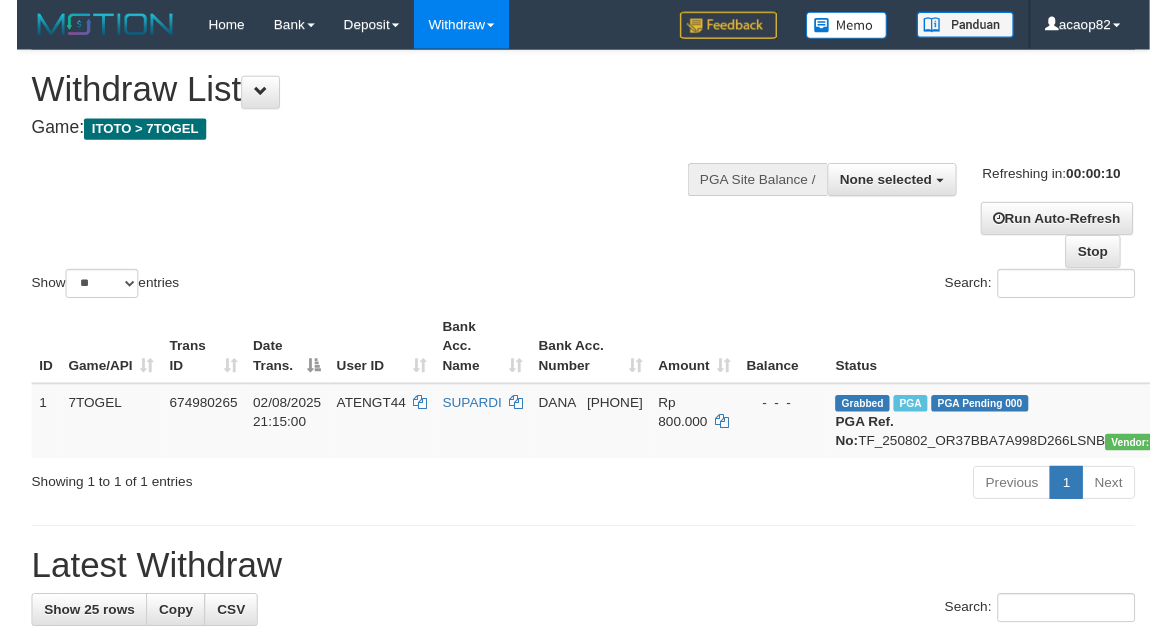 scroll, scrollTop: 0, scrollLeft: 0, axis: both 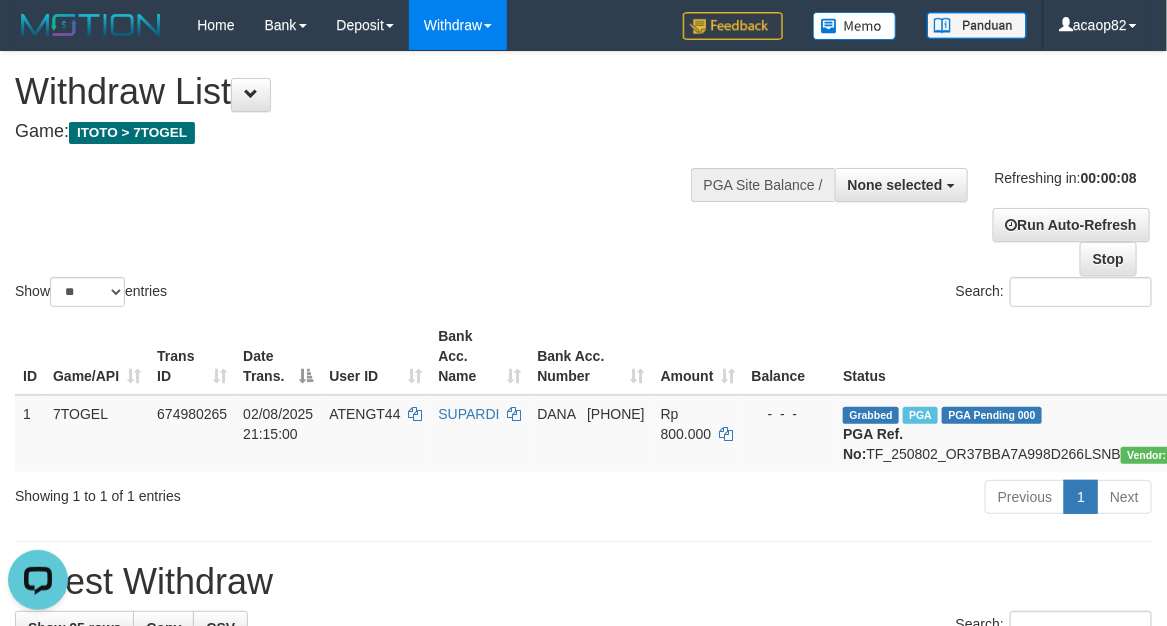 click on "Search:" at bounding box center [876, 294] 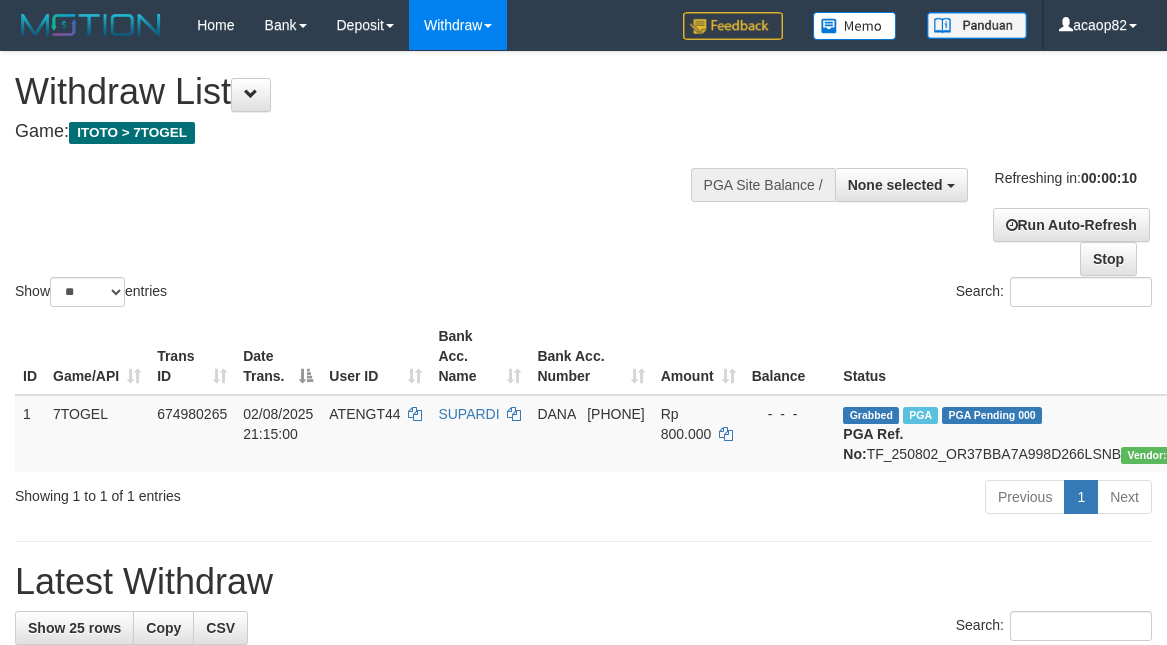 select 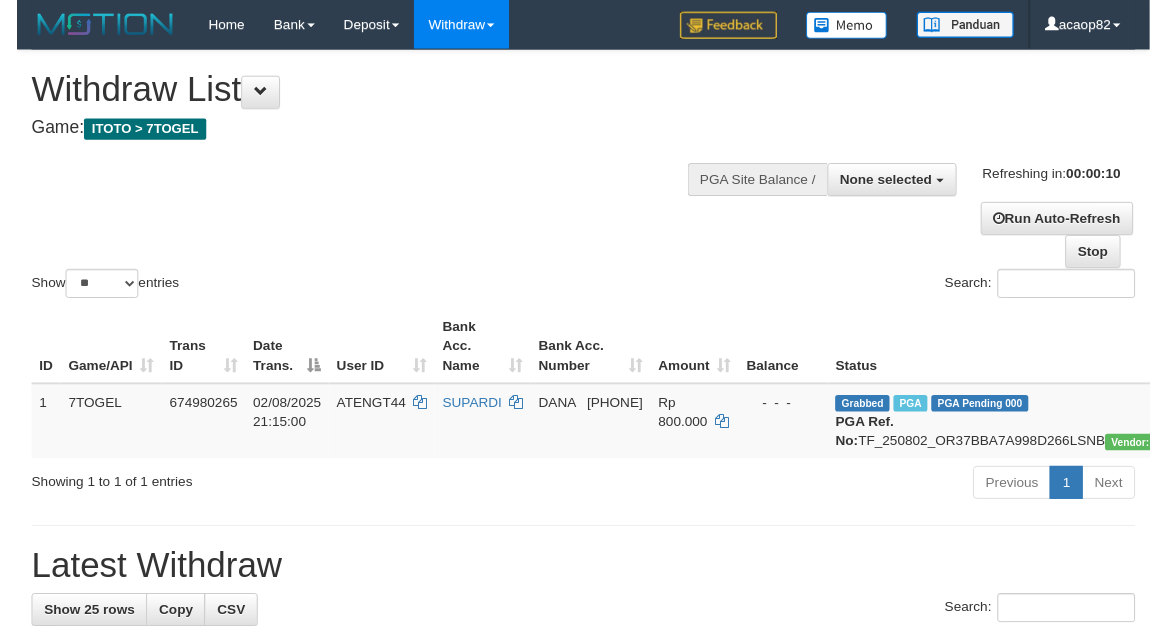 scroll, scrollTop: 0, scrollLeft: 0, axis: both 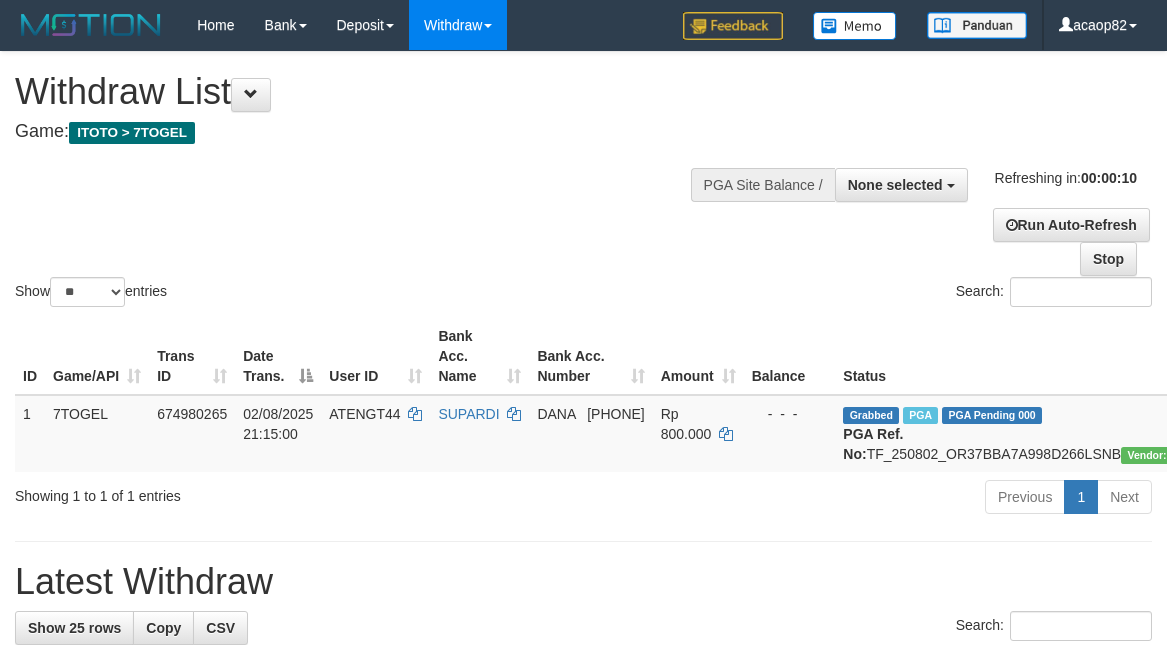 select 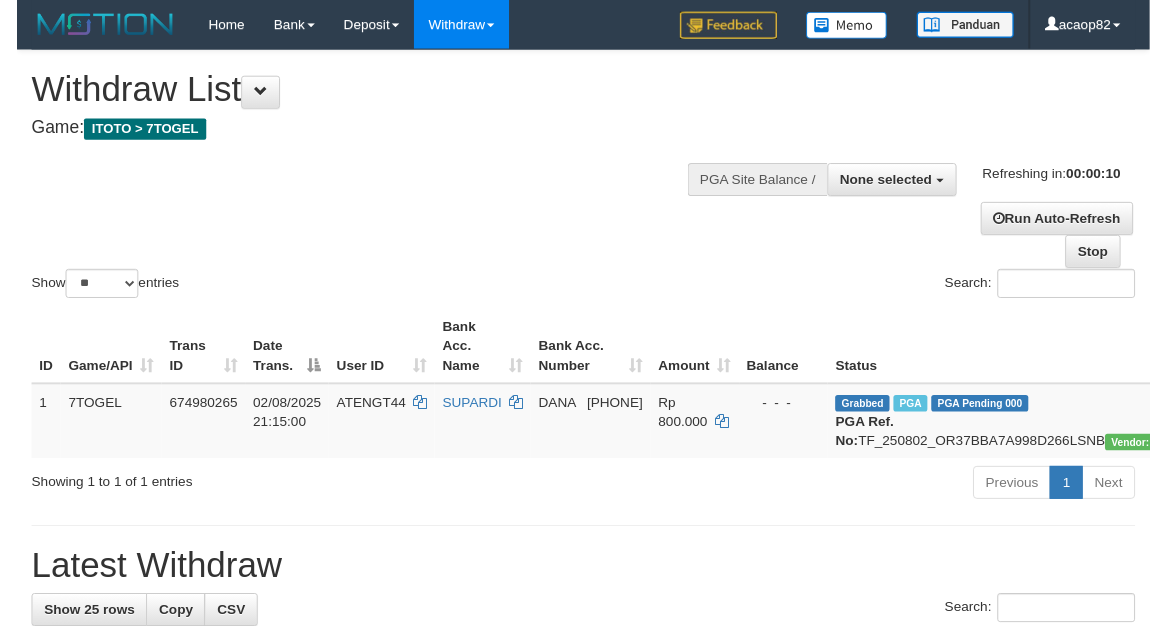 scroll, scrollTop: 0, scrollLeft: 0, axis: both 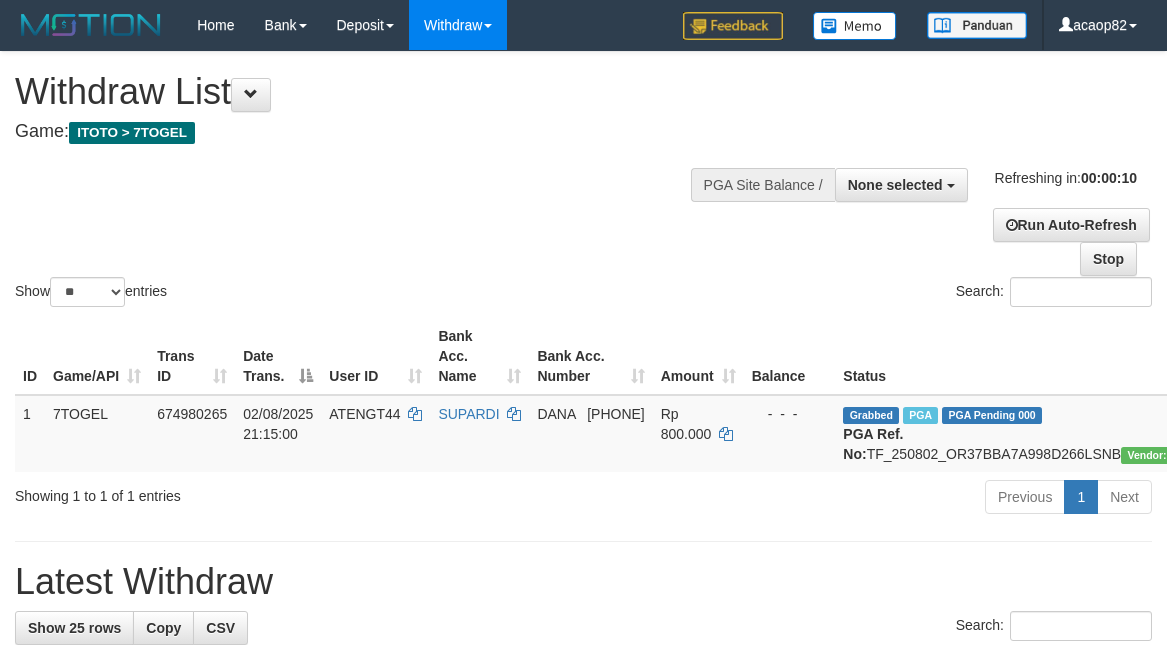 select 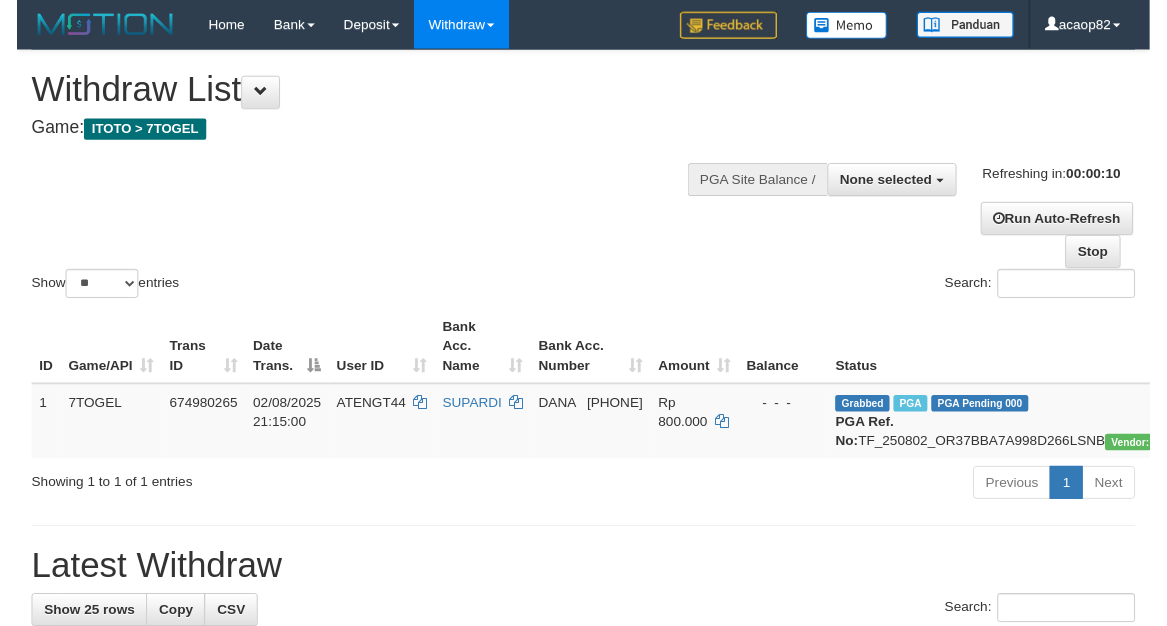 scroll, scrollTop: 0, scrollLeft: 0, axis: both 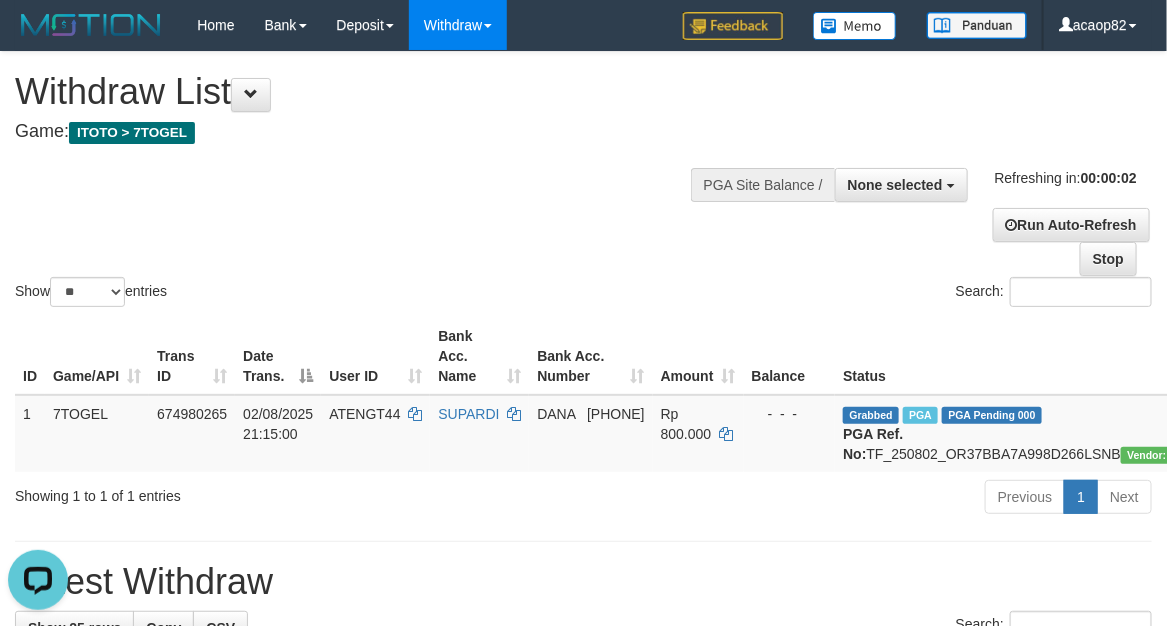 click on "Search:" at bounding box center [876, 294] 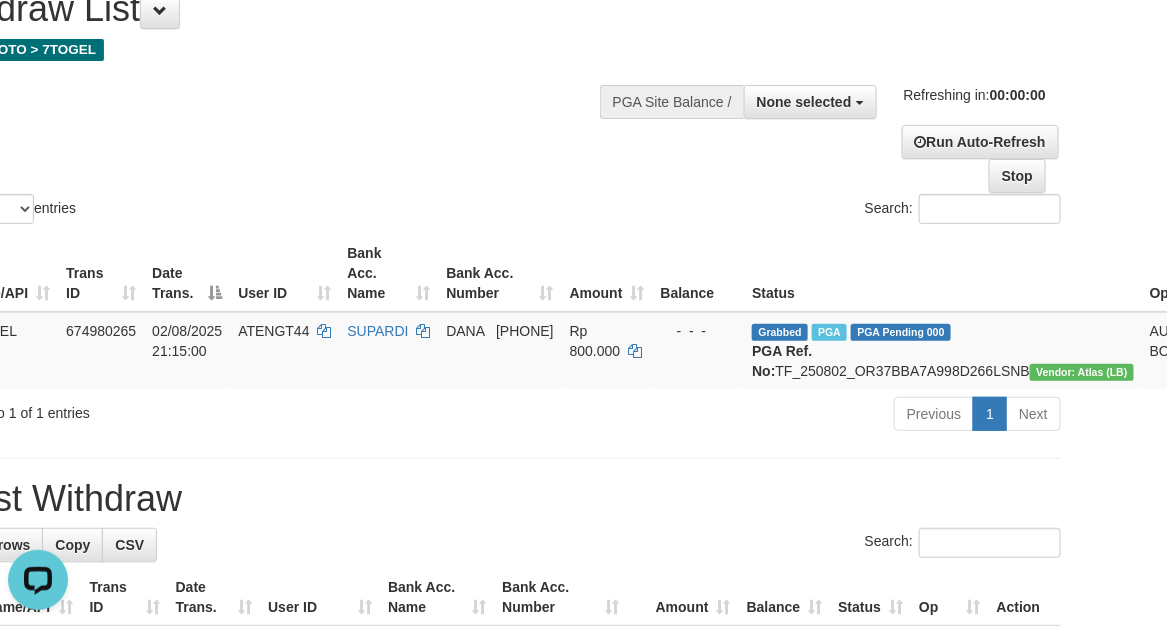 scroll, scrollTop: 83, scrollLeft: 175, axis: both 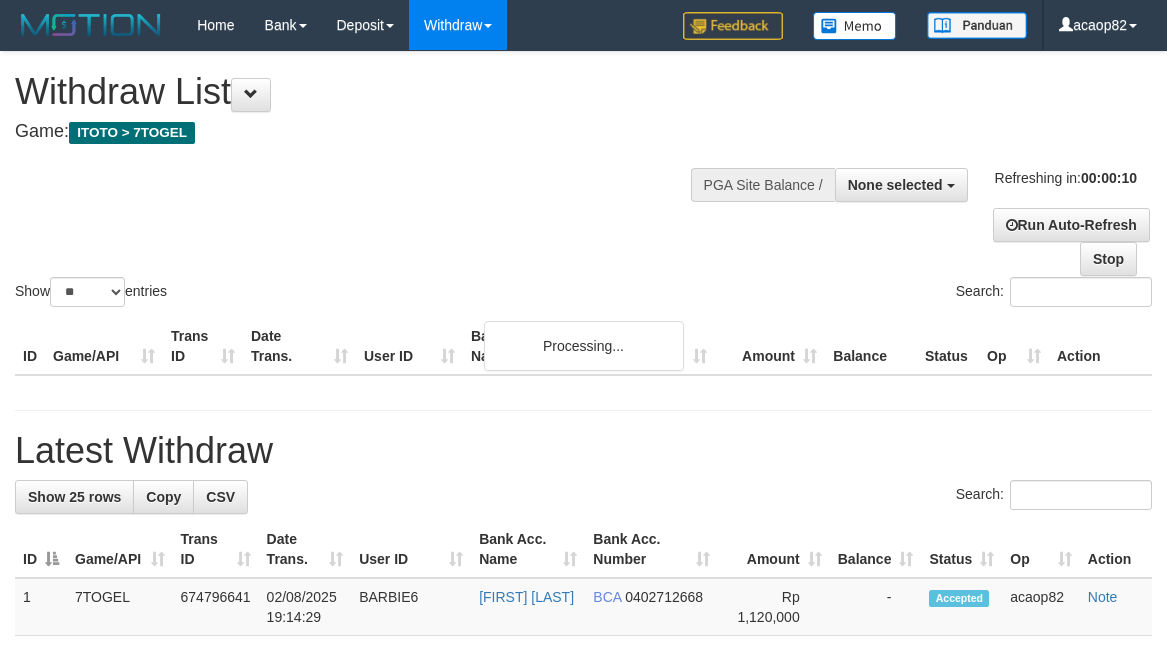 select 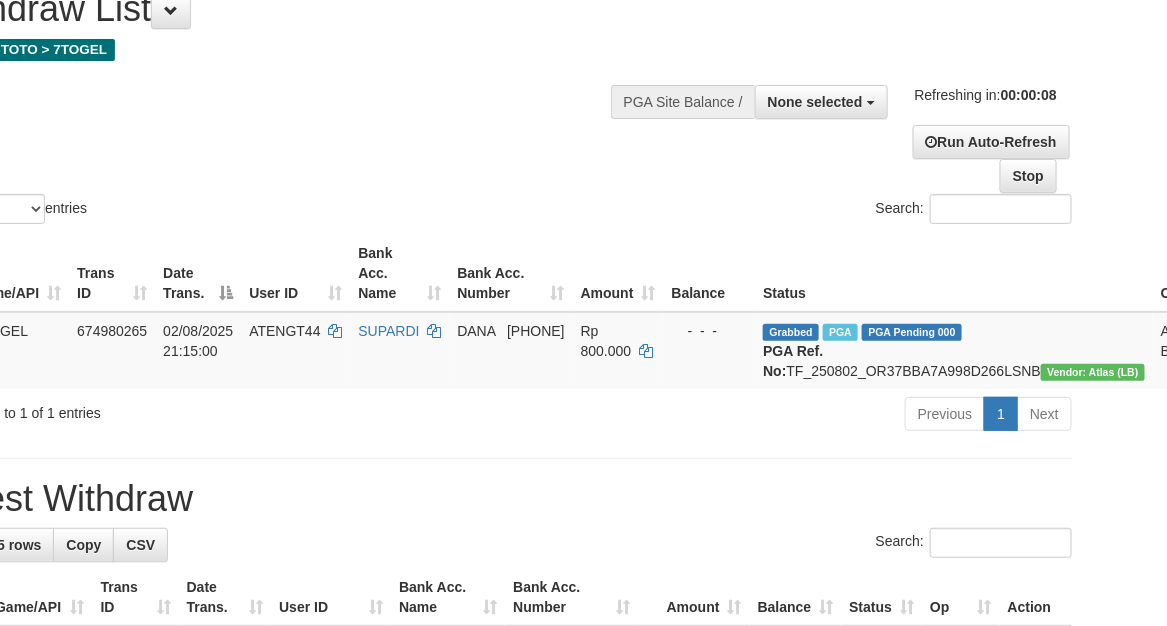 scroll, scrollTop: 83, scrollLeft: 175, axis: both 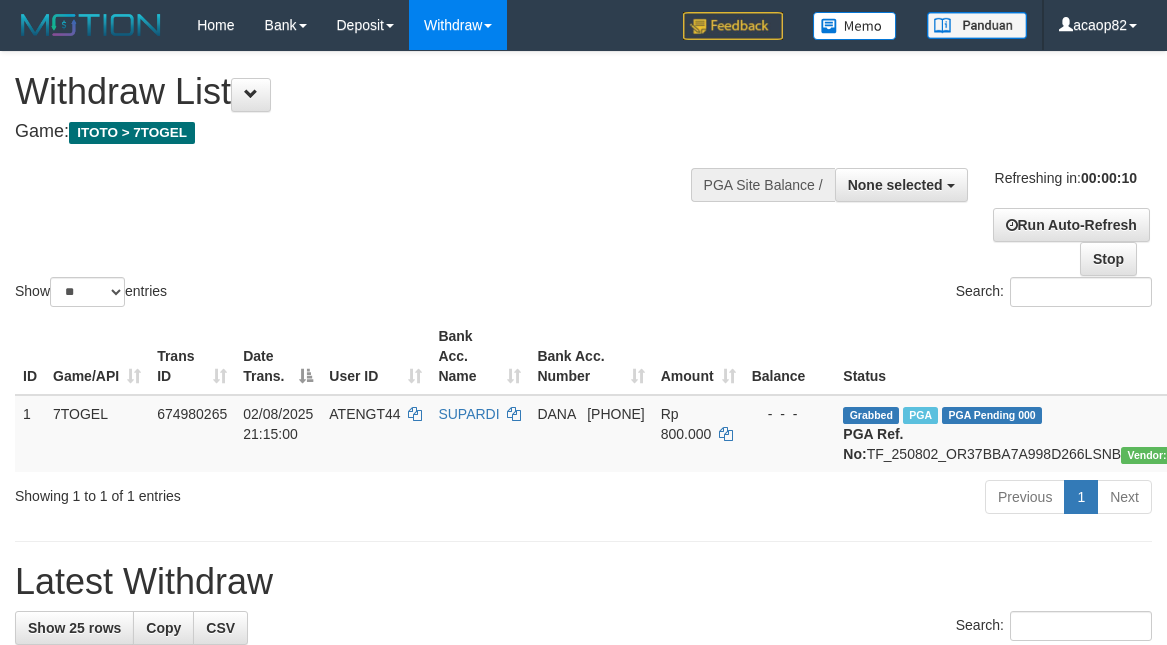 select 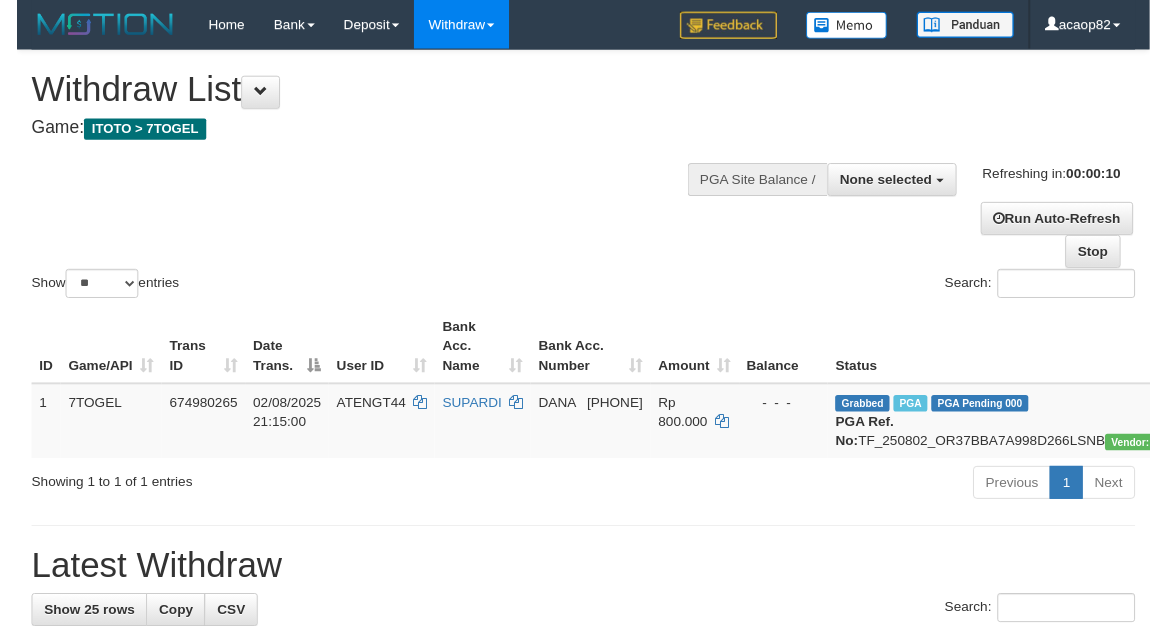 scroll, scrollTop: 0, scrollLeft: 0, axis: both 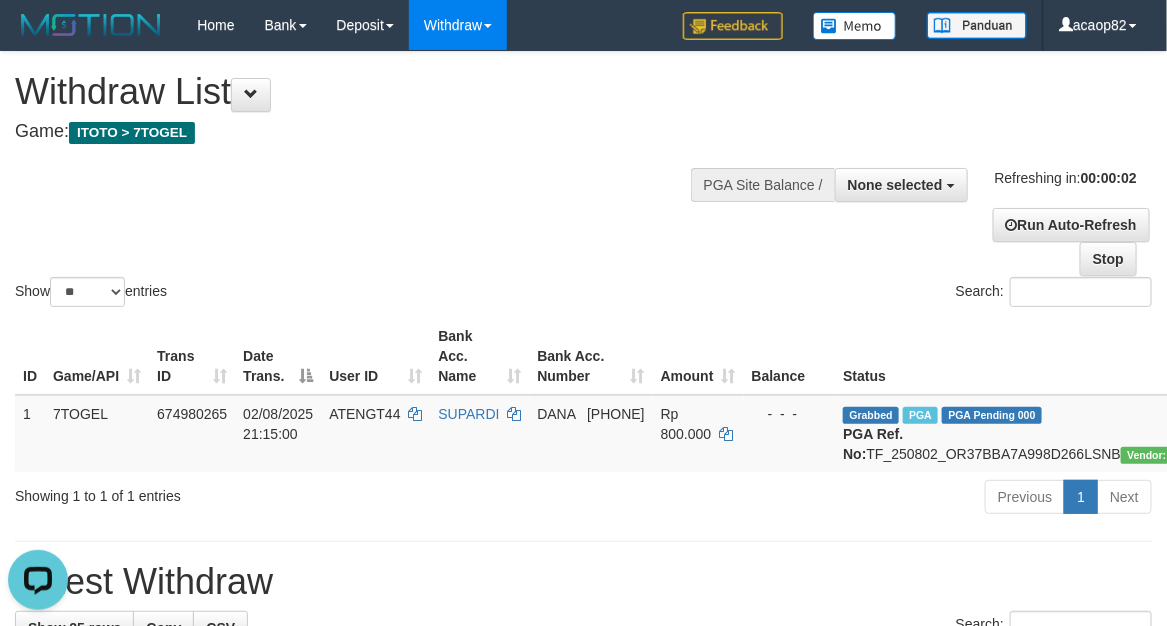 click on "Show  ** ** ** ***  entries Search:" at bounding box center [583, 181] 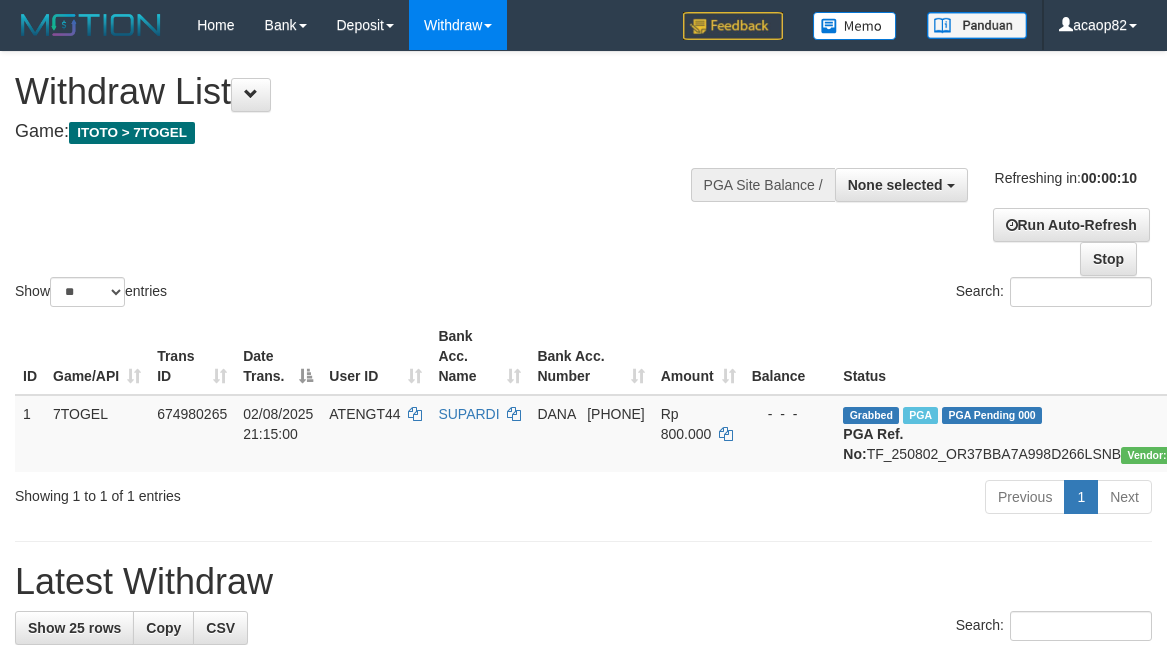 select 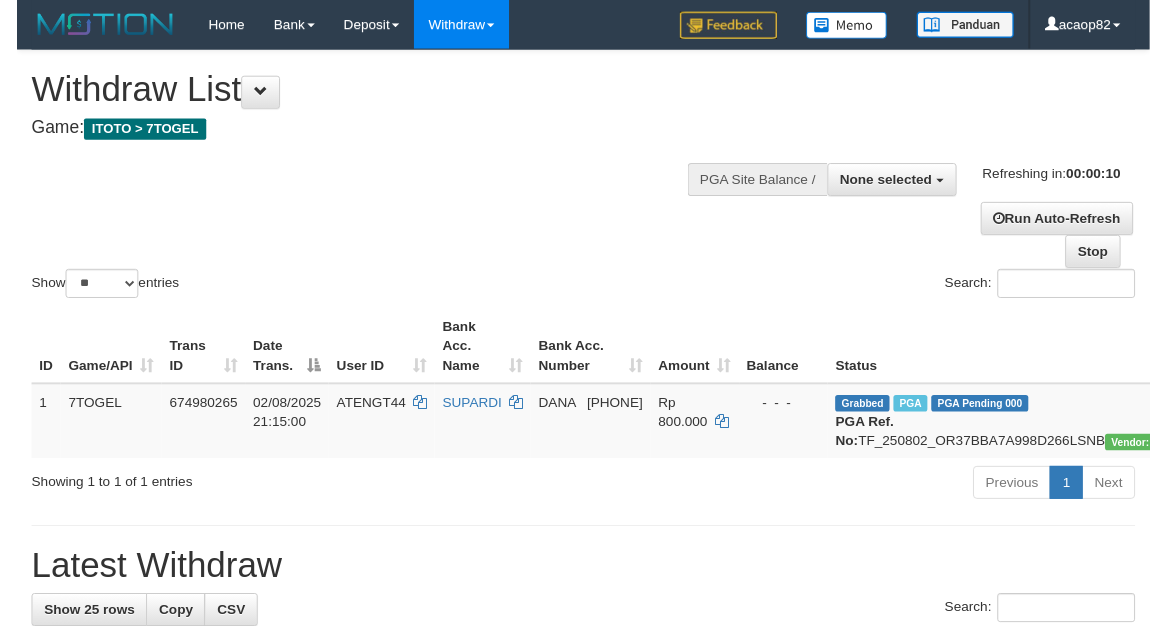 scroll, scrollTop: 0, scrollLeft: 0, axis: both 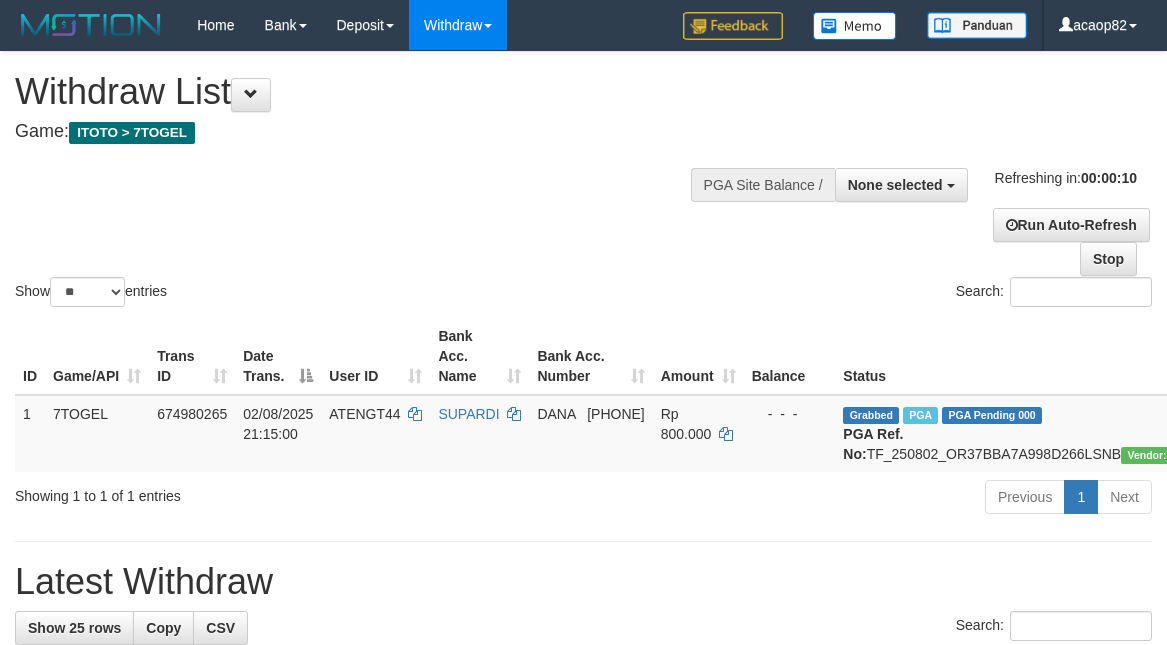 select 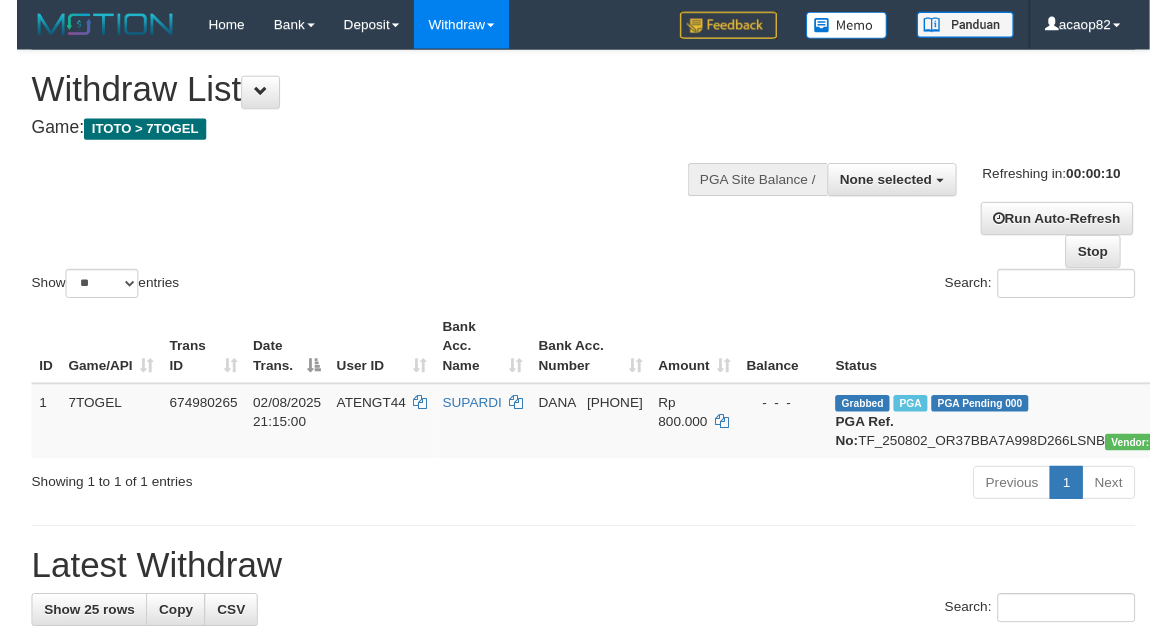 scroll, scrollTop: 0, scrollLeft: 0, axis: both 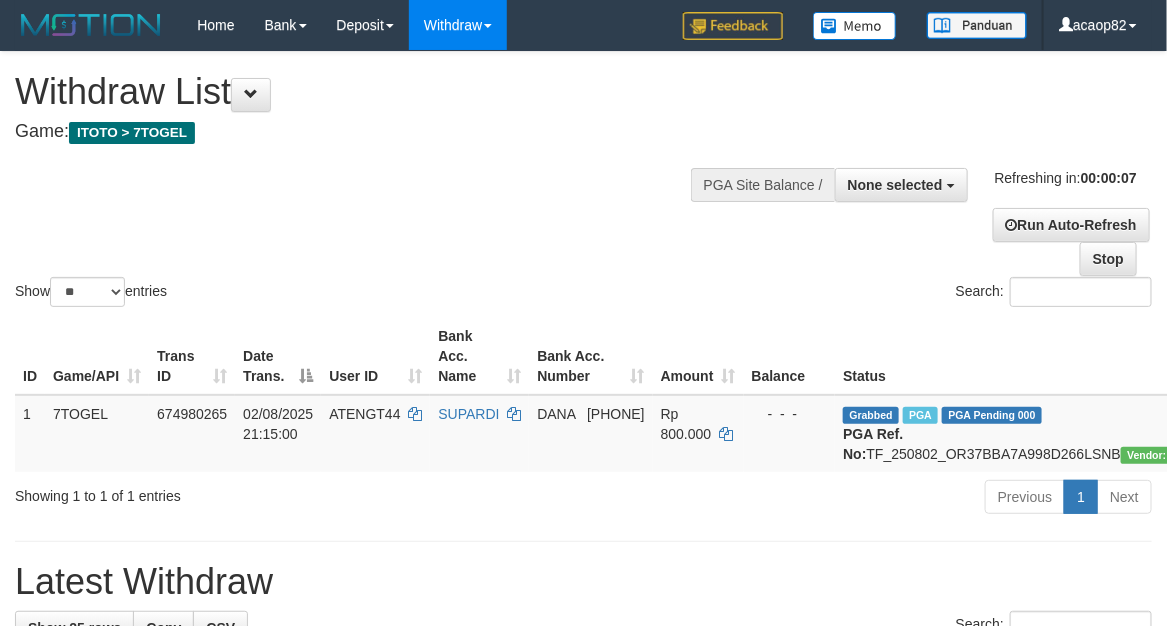 click on "Show  ** ** ** ***  entries Search:" at bounding box center [583, 181] 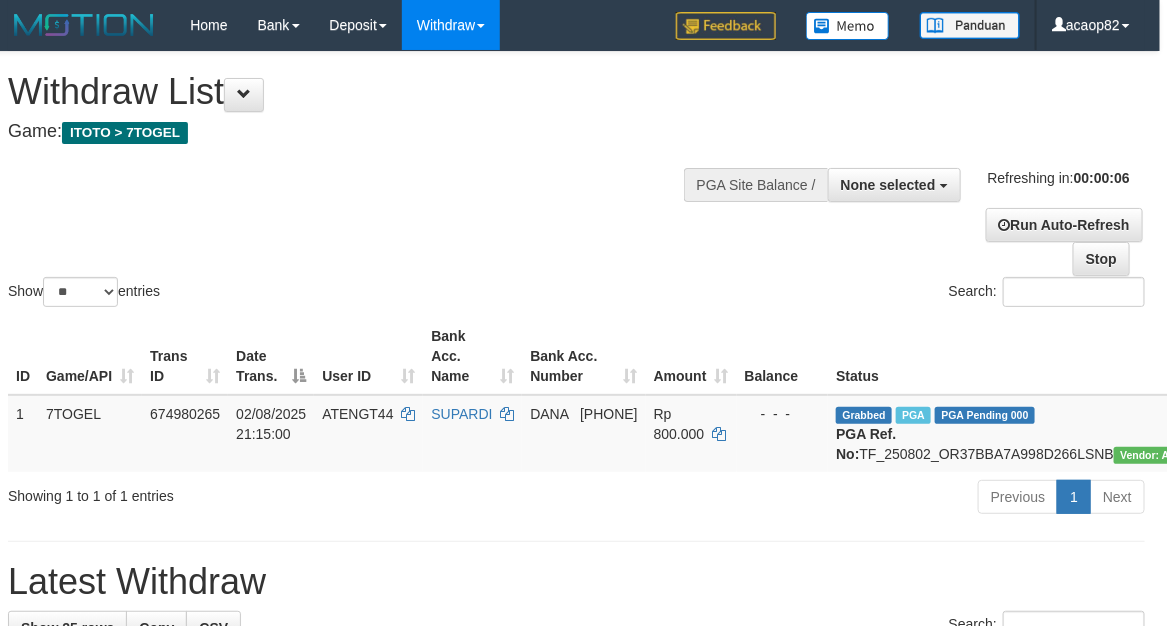 scroll, scrollTop: 0, scrollLeft: 0, axis: both 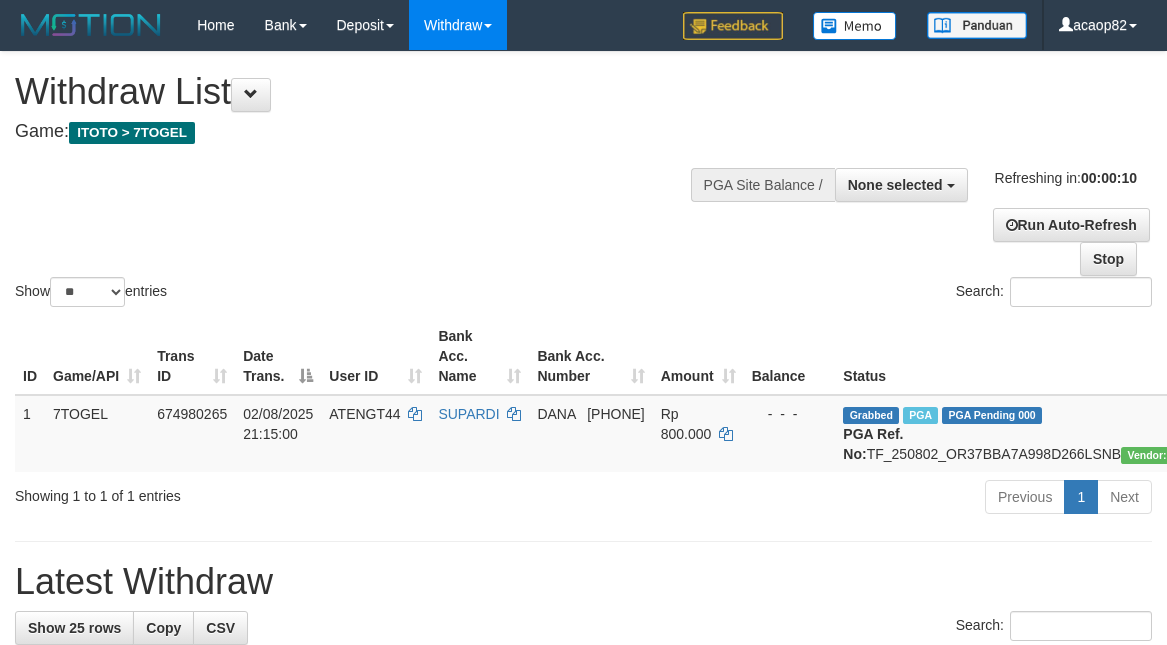 select 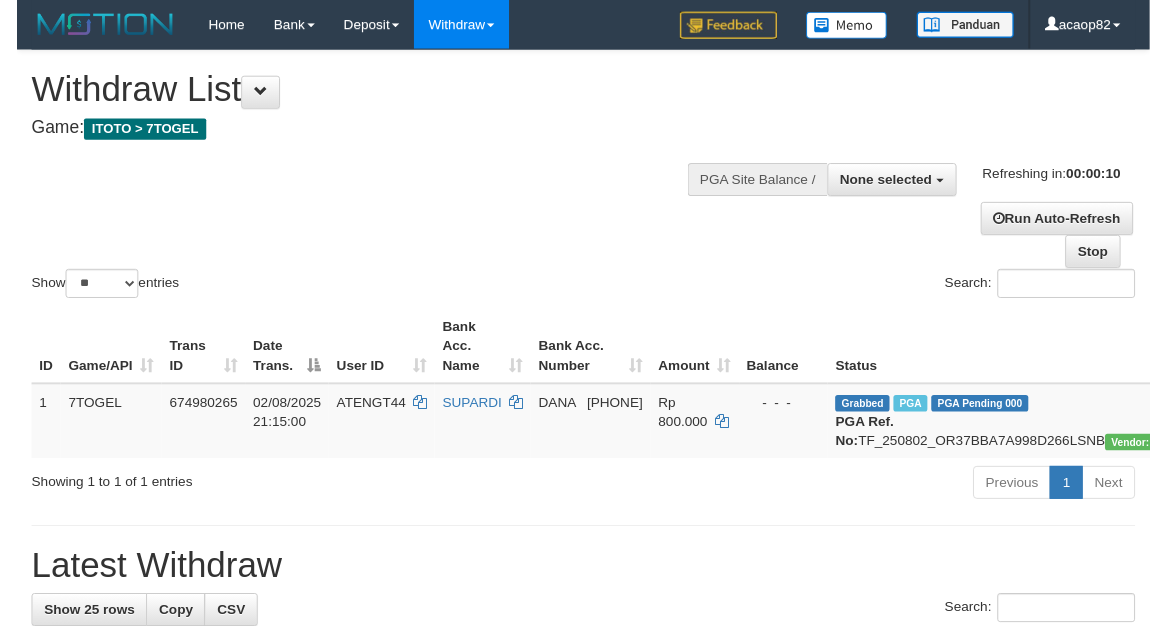 scroll, scrollTop: 0, scrollLeft: 0, axis: both 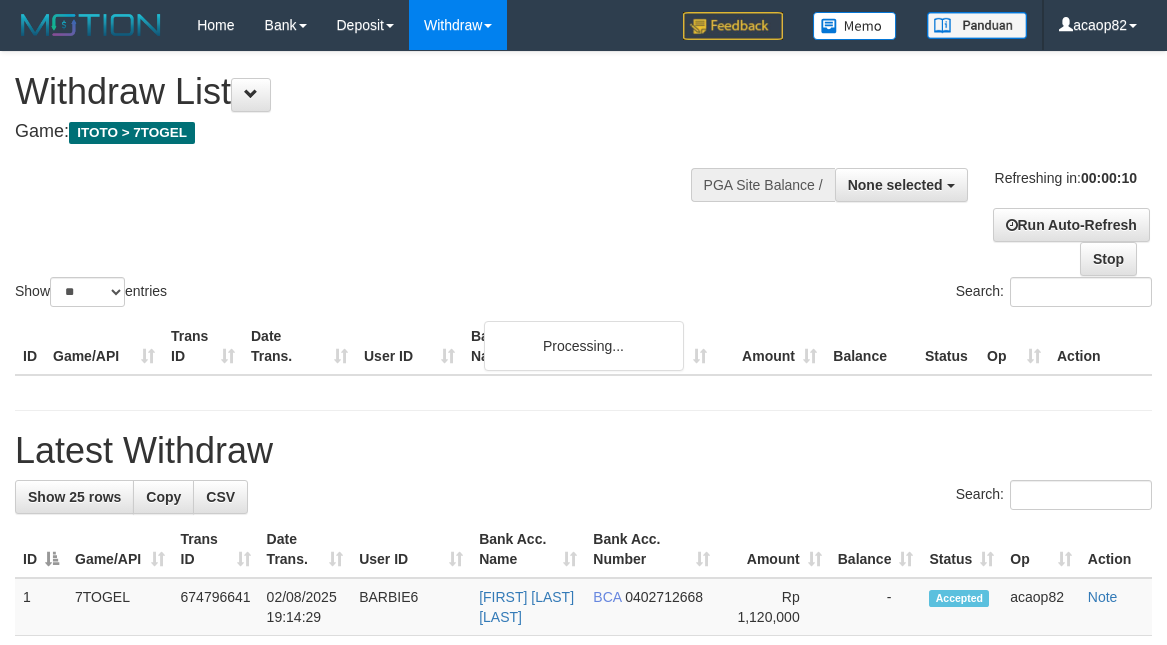 select 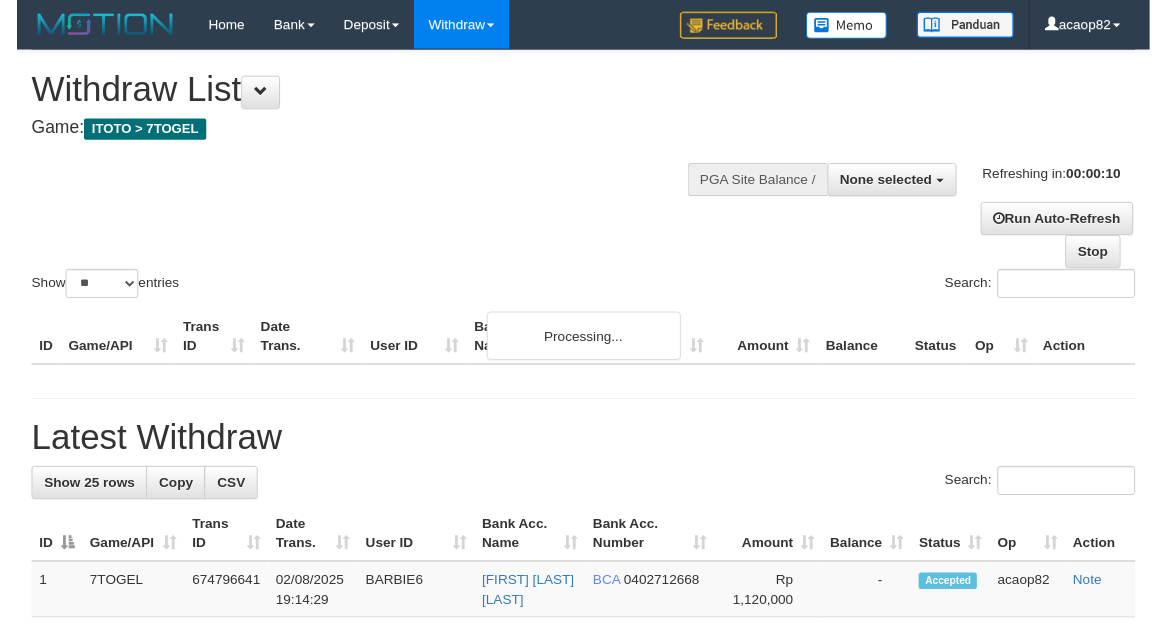 scroll, scrollTop: 0, scrollLeft: 0, axis: both 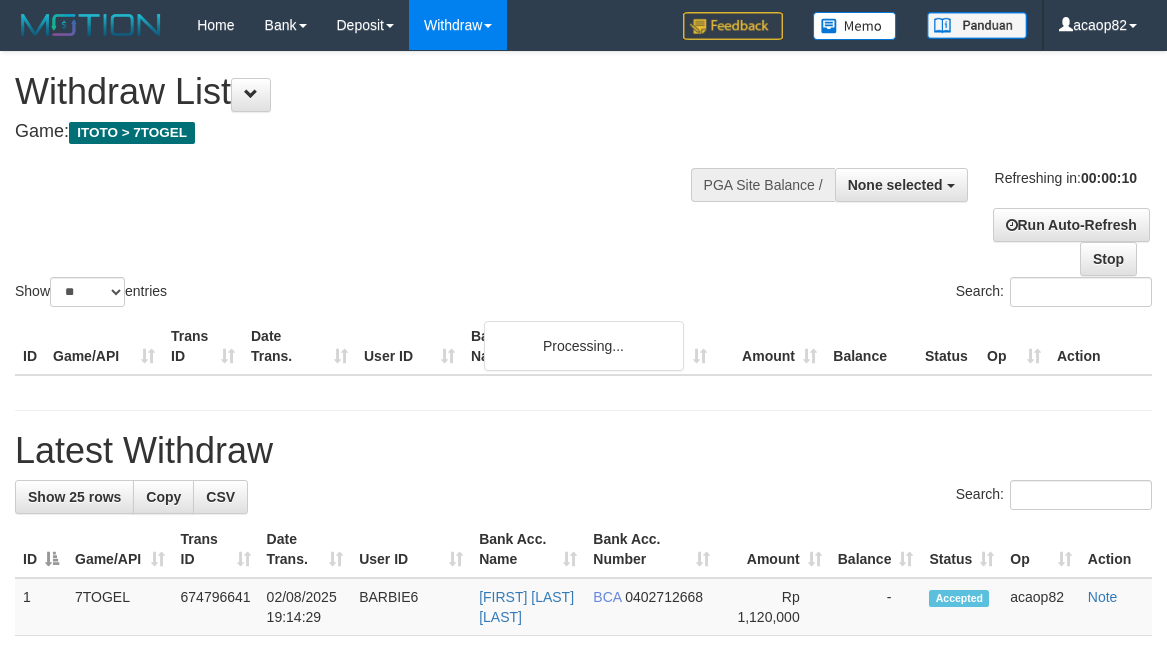 select 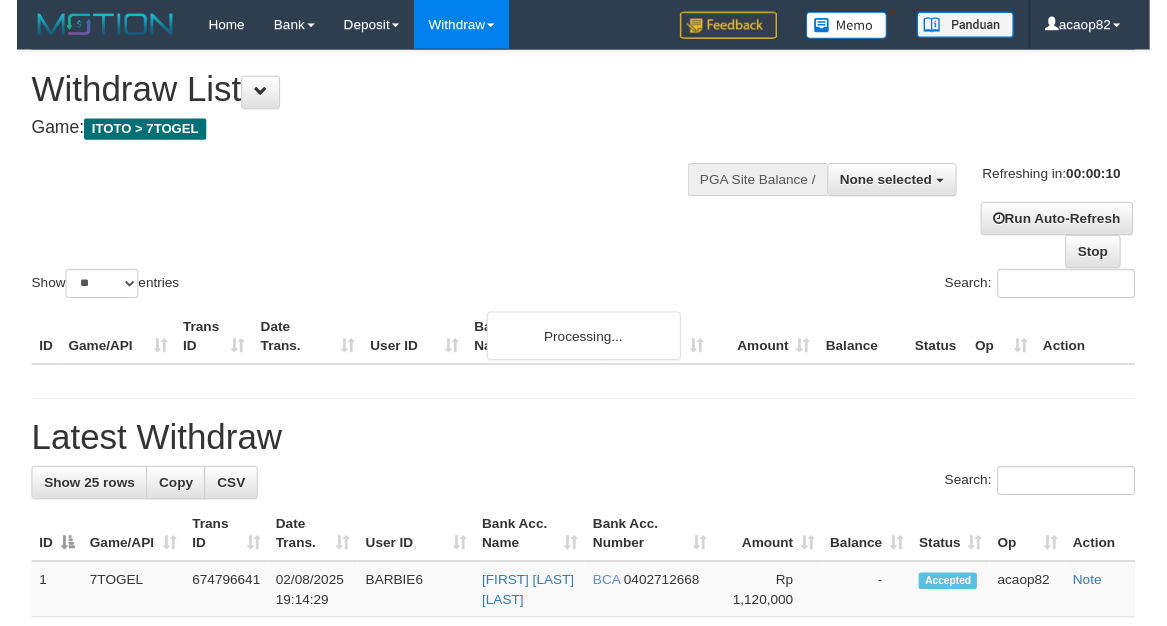 scroll, scrollTop: 0, scrollLeft: 0, axis: both 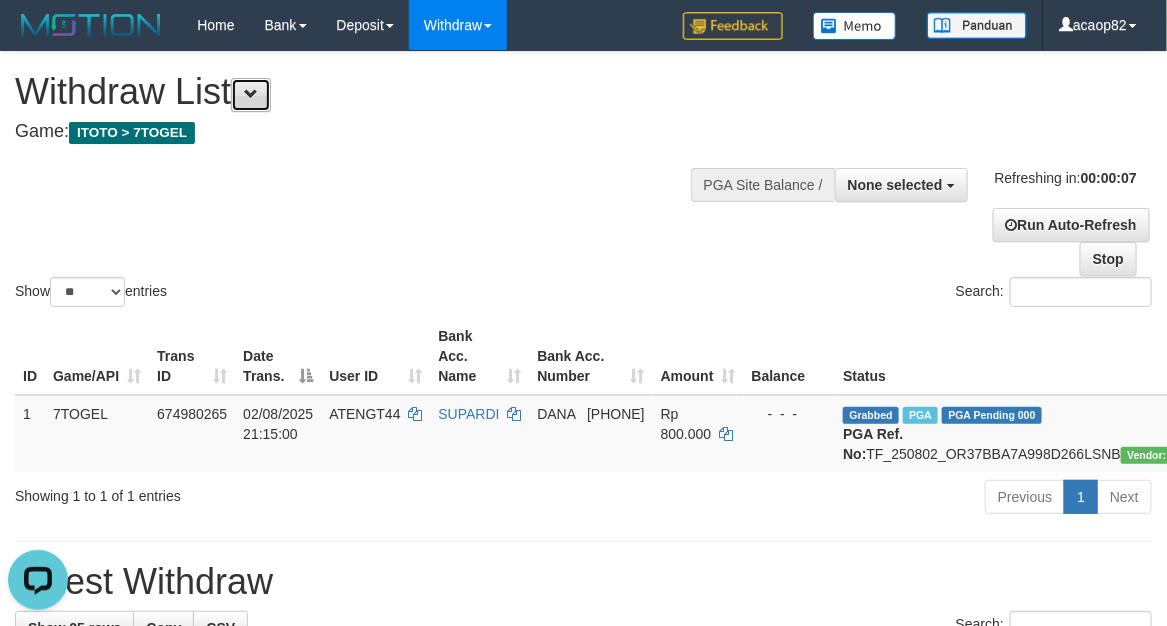 click at bounding box center [251, 95] 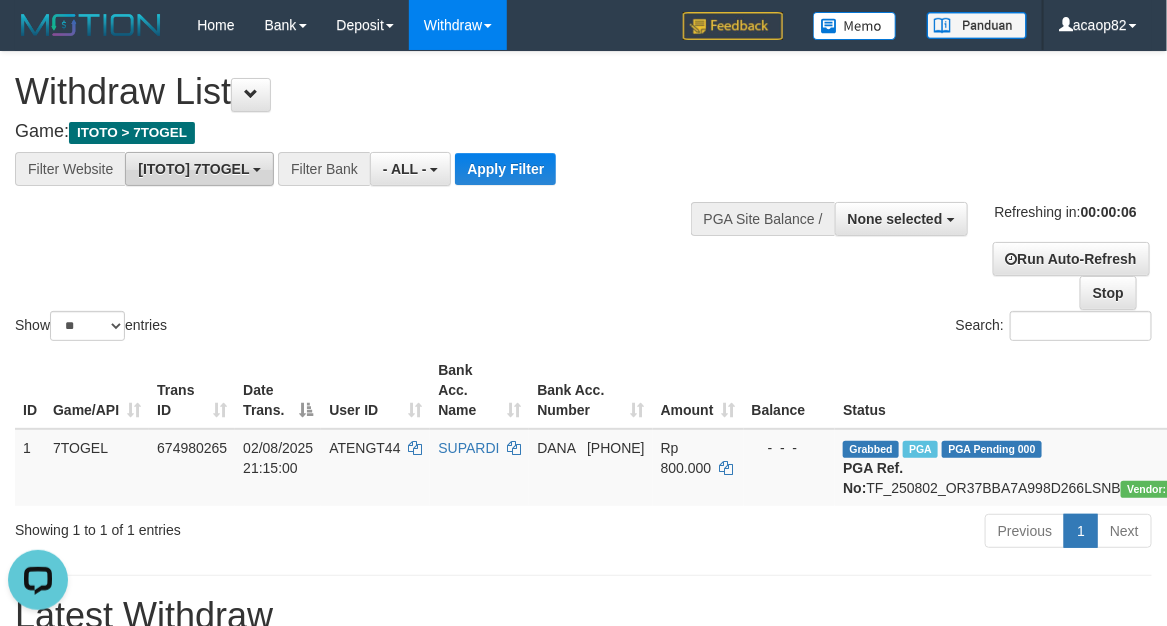 click on "[ITOTO] 7TOGEL" at bounding box center (193, 169) 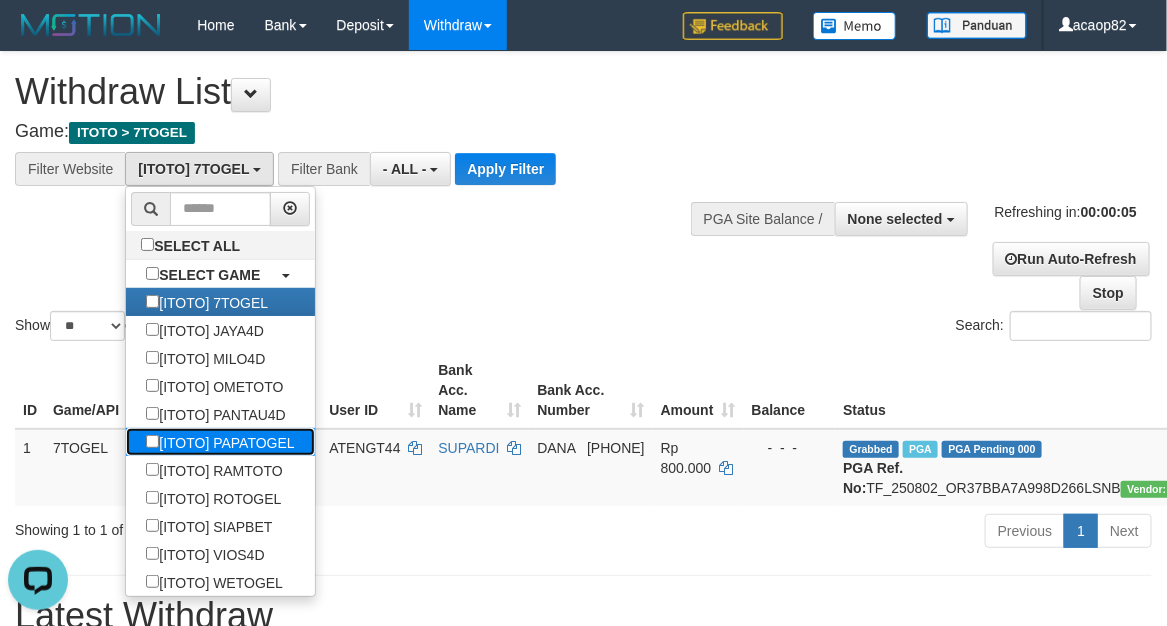 click on "[ITOTO] PAPATOGEL" at bounding box center [220, 442] 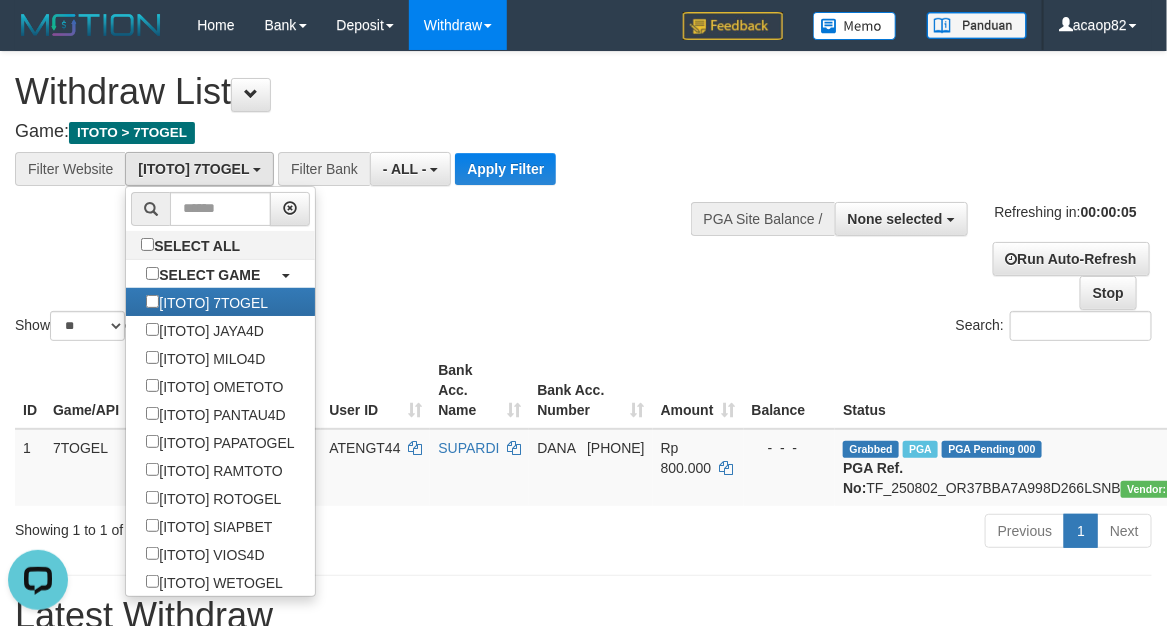 scroll, scrollTop: 17, scrollLeft: 0, axis: vertical 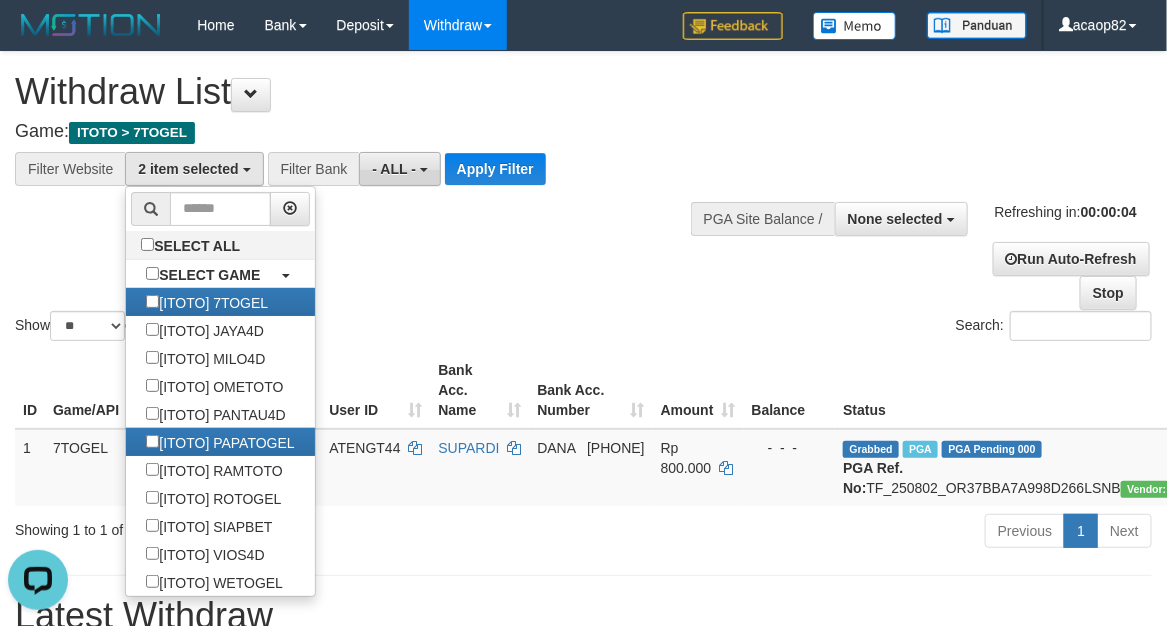click on "- ALL -" at bounding box center [394, 169] 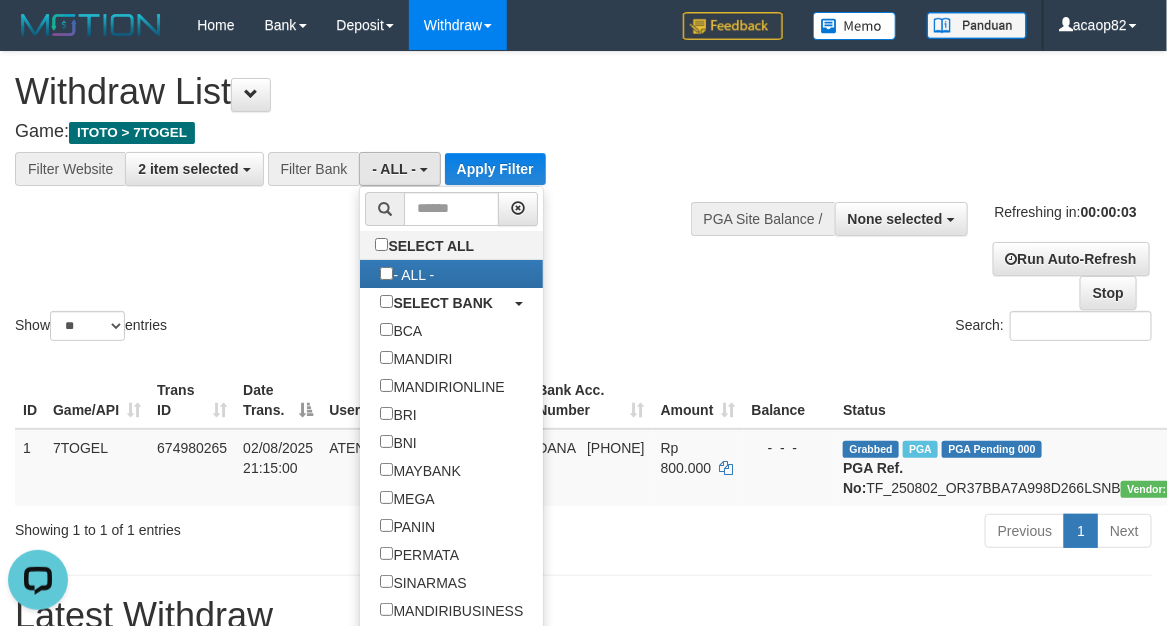 click on "Withdraw List
Game:   ITOTO > 7TOGEL" at bounding box center [386, 106] 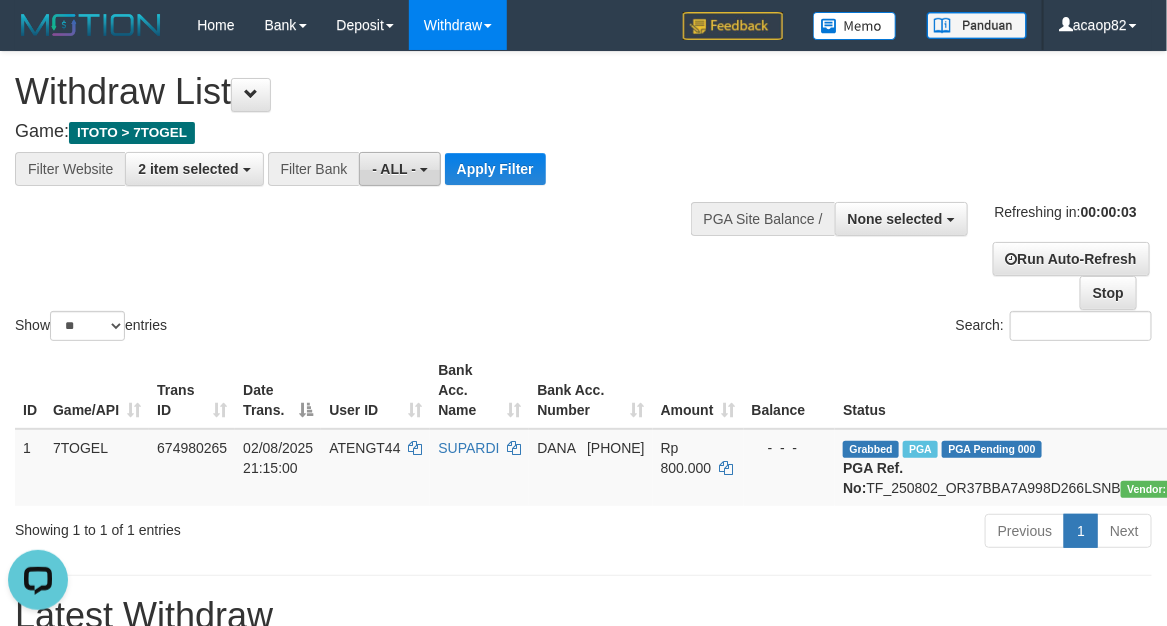 click on "- ALL -" at bounding box center [399, 169] 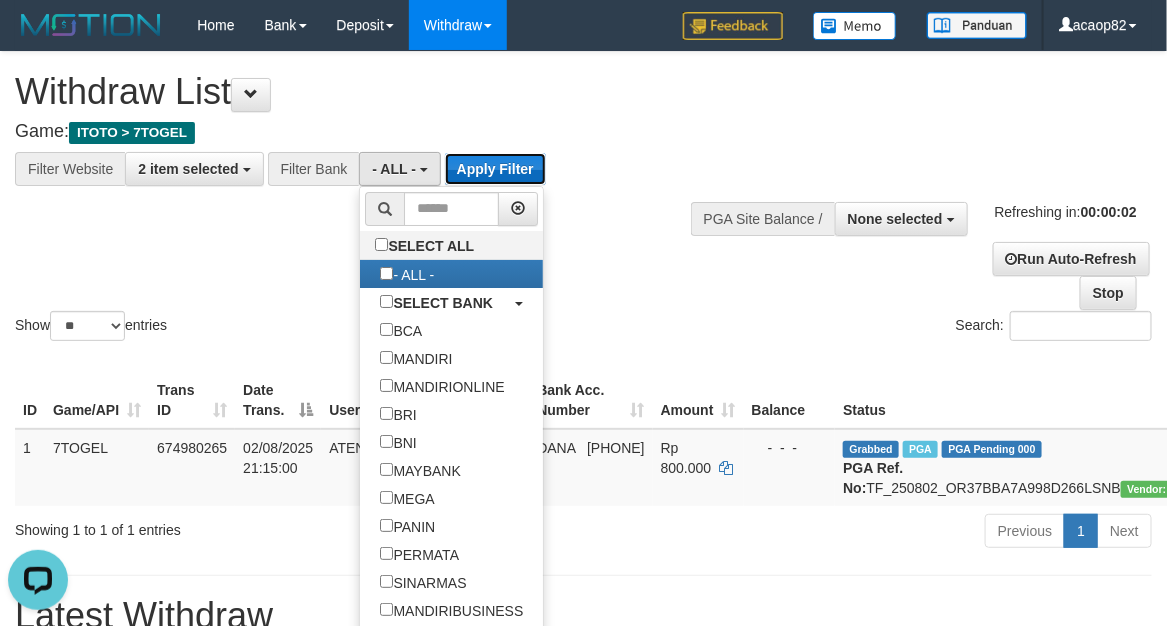 click on "Apply Filter" at bounding box center [495, 169] 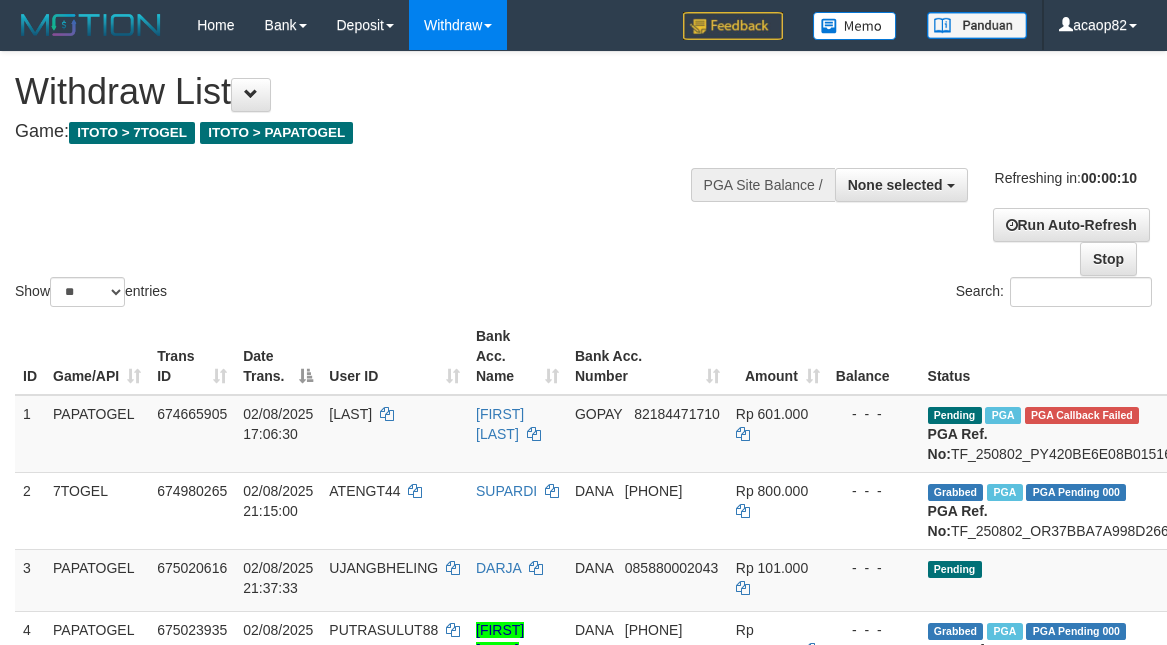 select 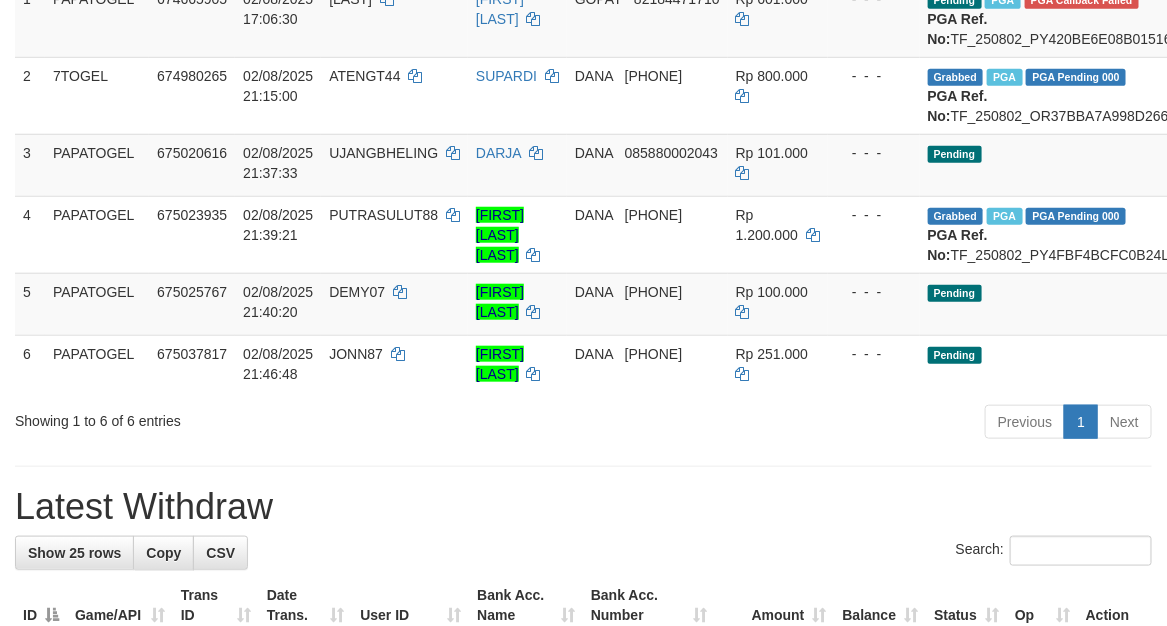 scroll, scrollTop: 416, scrollLeft: 0, axis: vertical 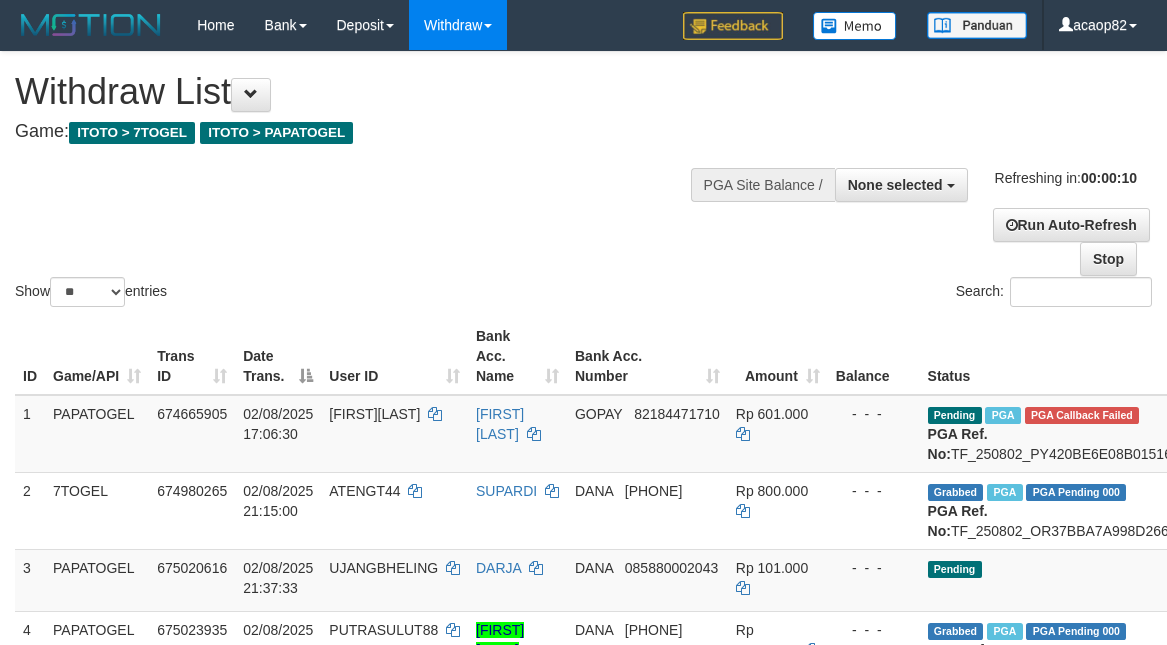 select 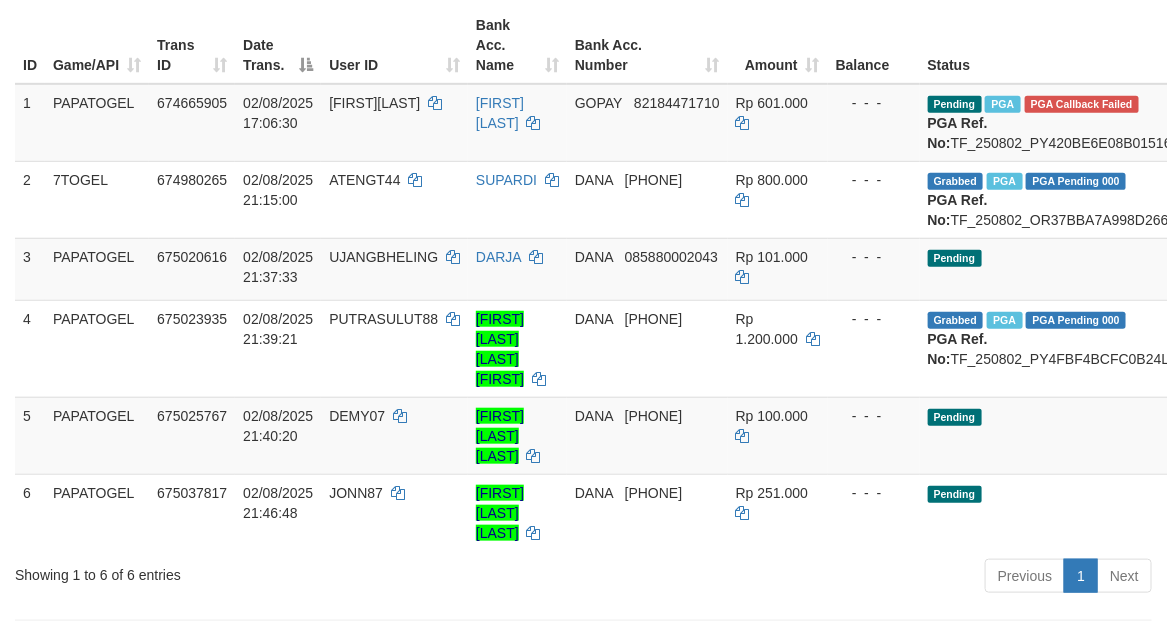scroll, scrollTop: 333, scrollLeft: 0, axis: vertical 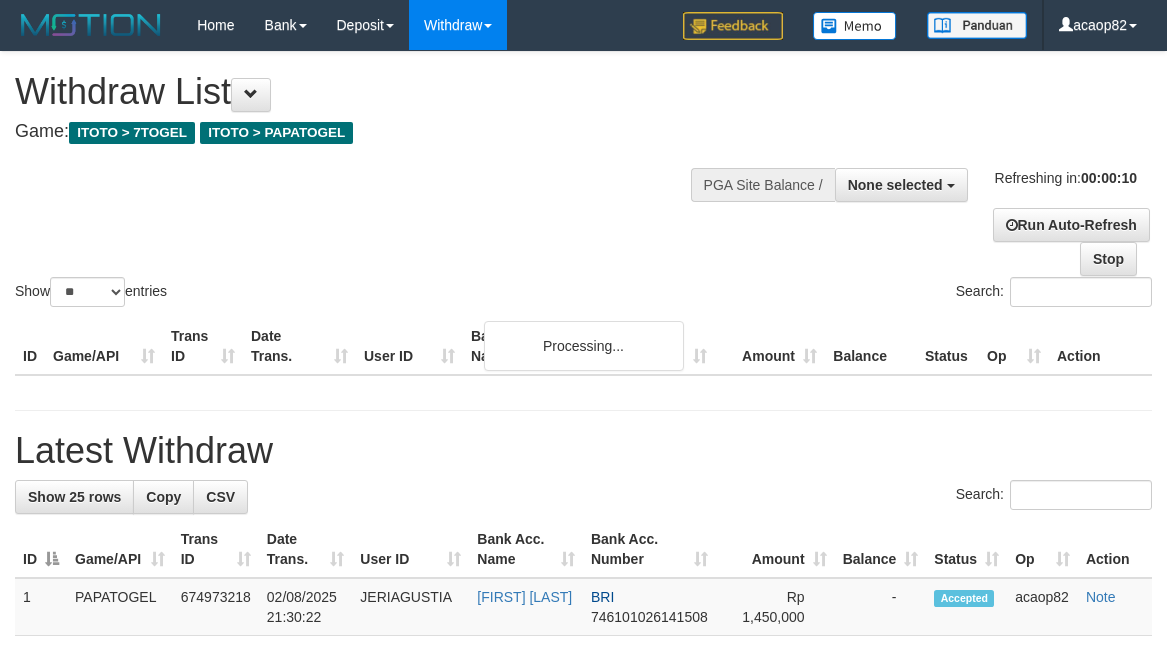 select 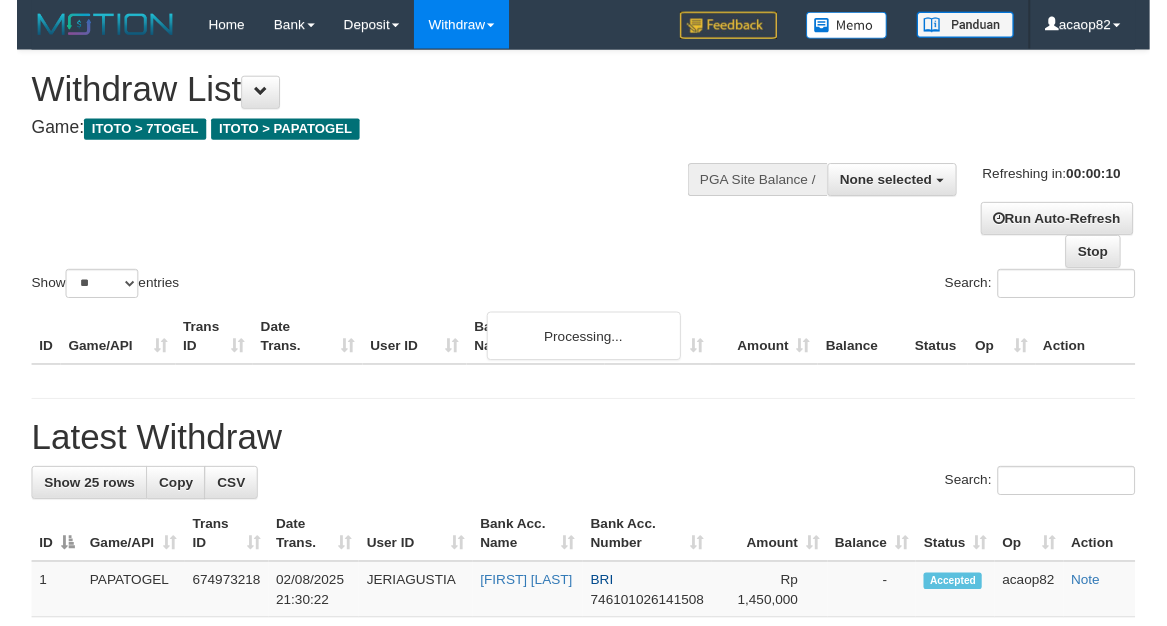 scroll, scrollTop: 0, scrollLeft: 0, axis: both 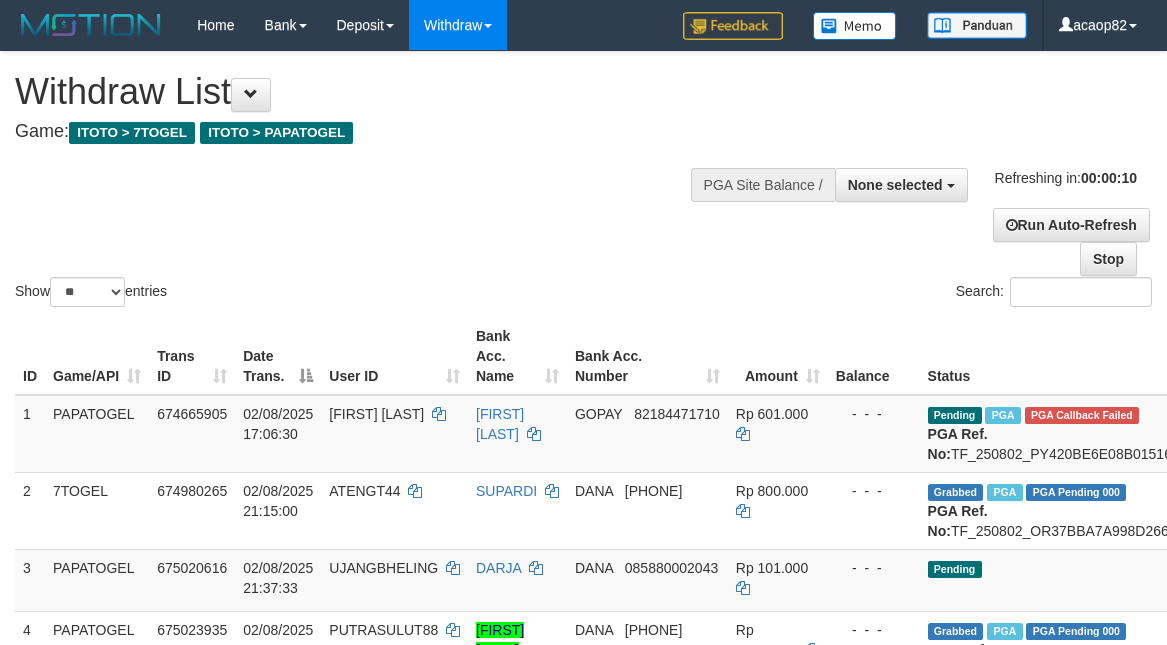 select 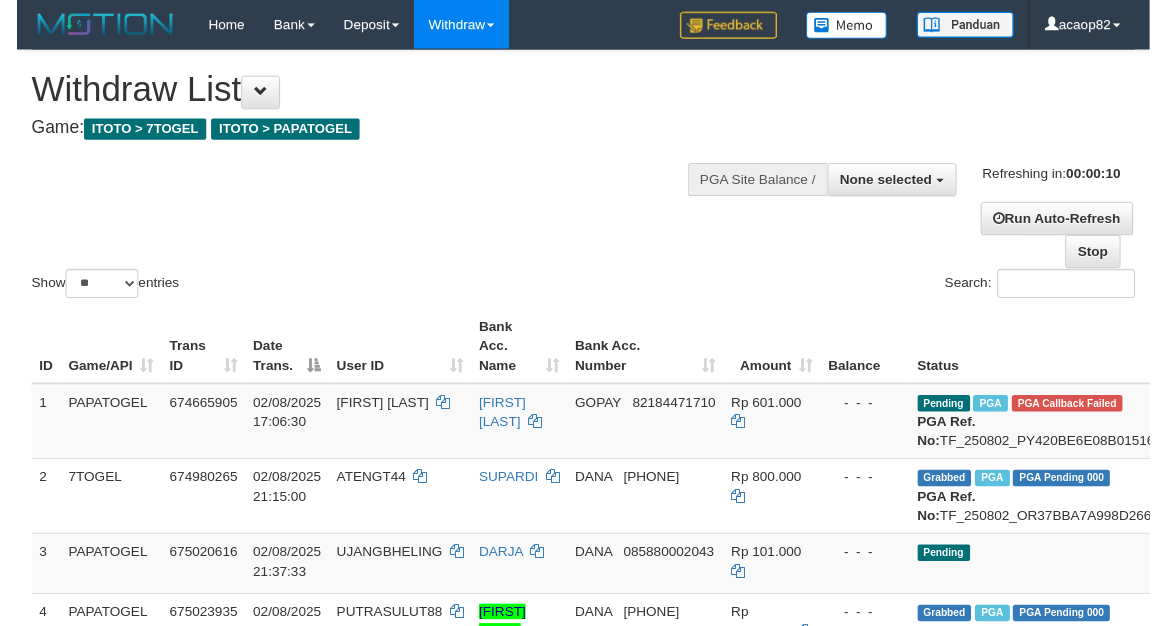 scroll, scrollTop: 0, scrollLeft: 0, axis: both 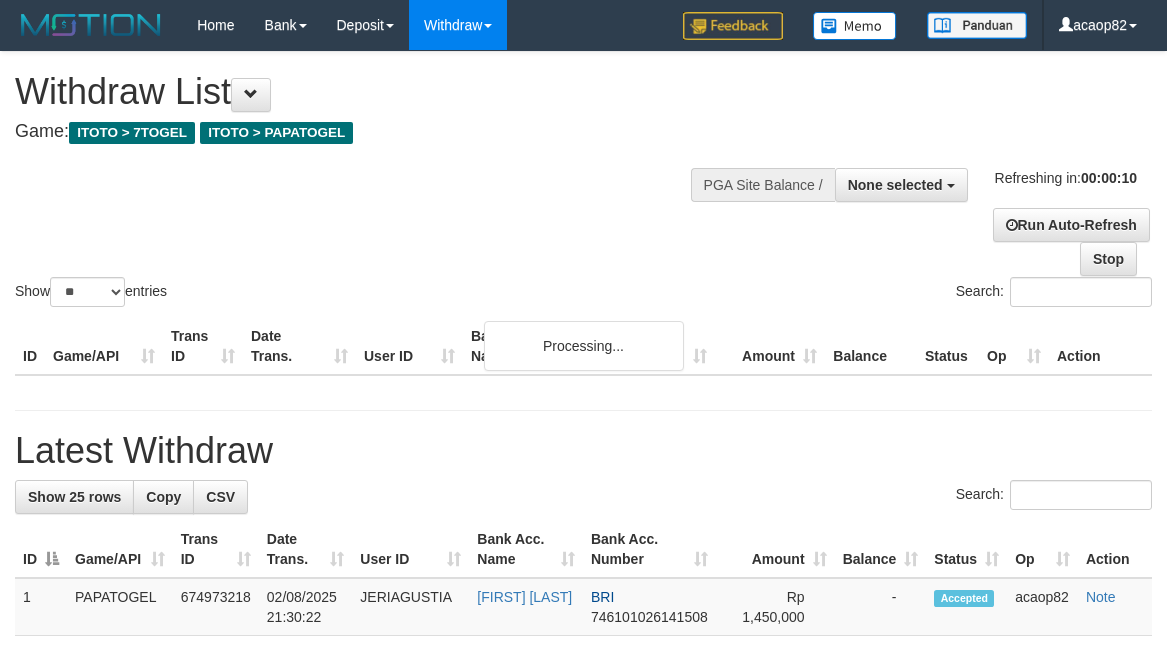select 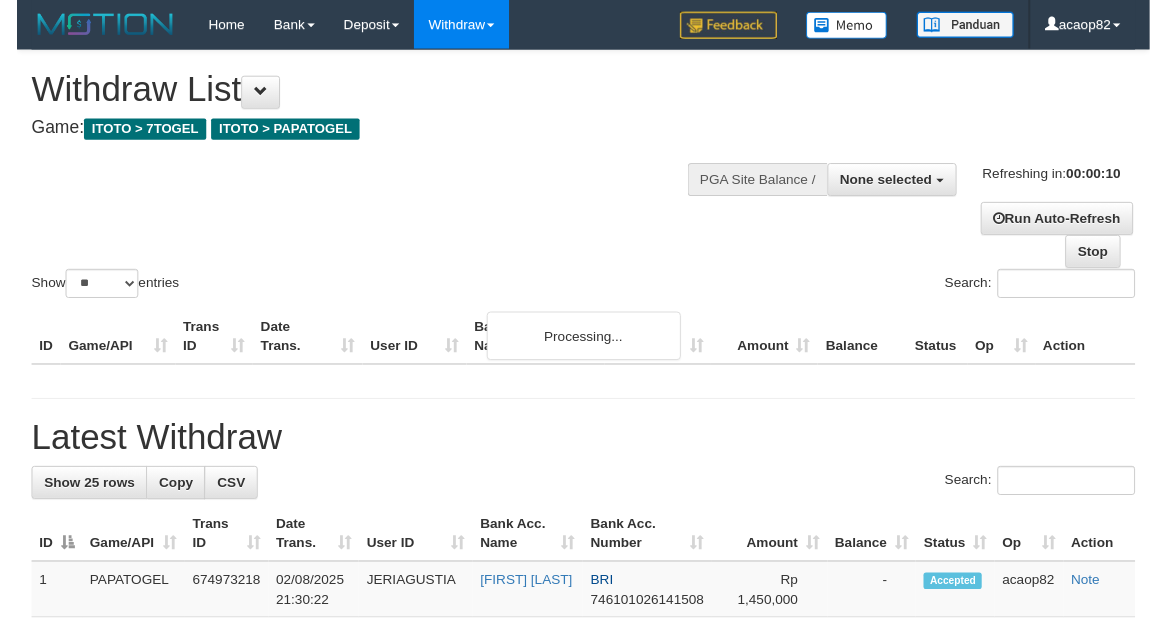 scroll, scrollTop: 0, scrollLeft: 0, axis: both 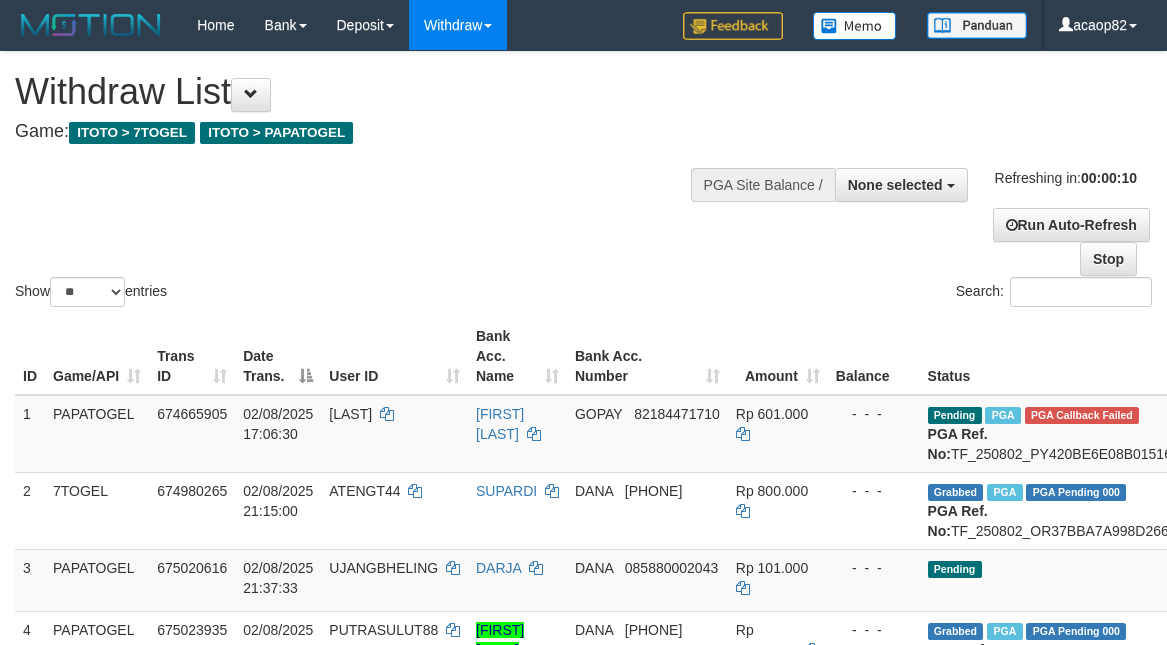 select 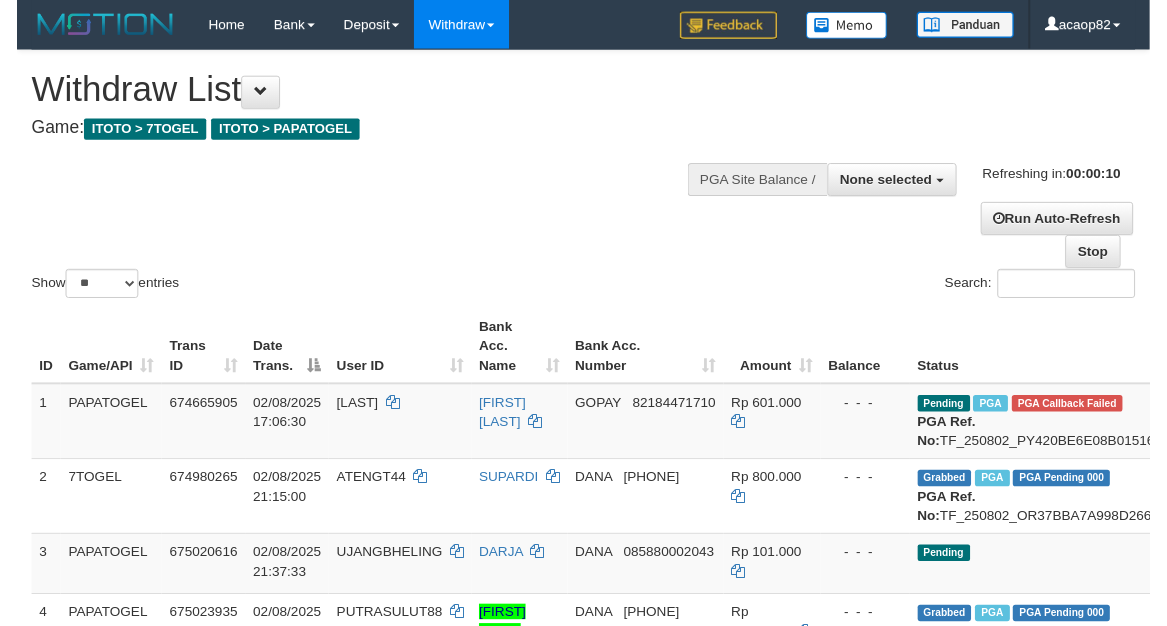 scroll, scrollTop: 0, scrollLeft: 0, axis: both 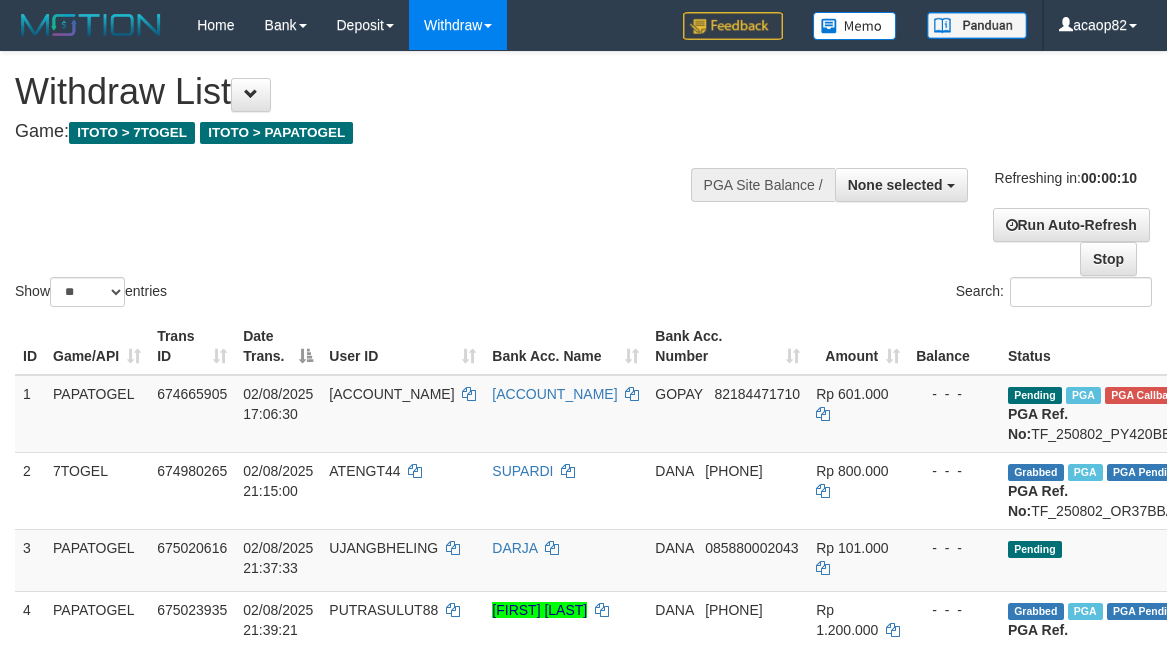 select 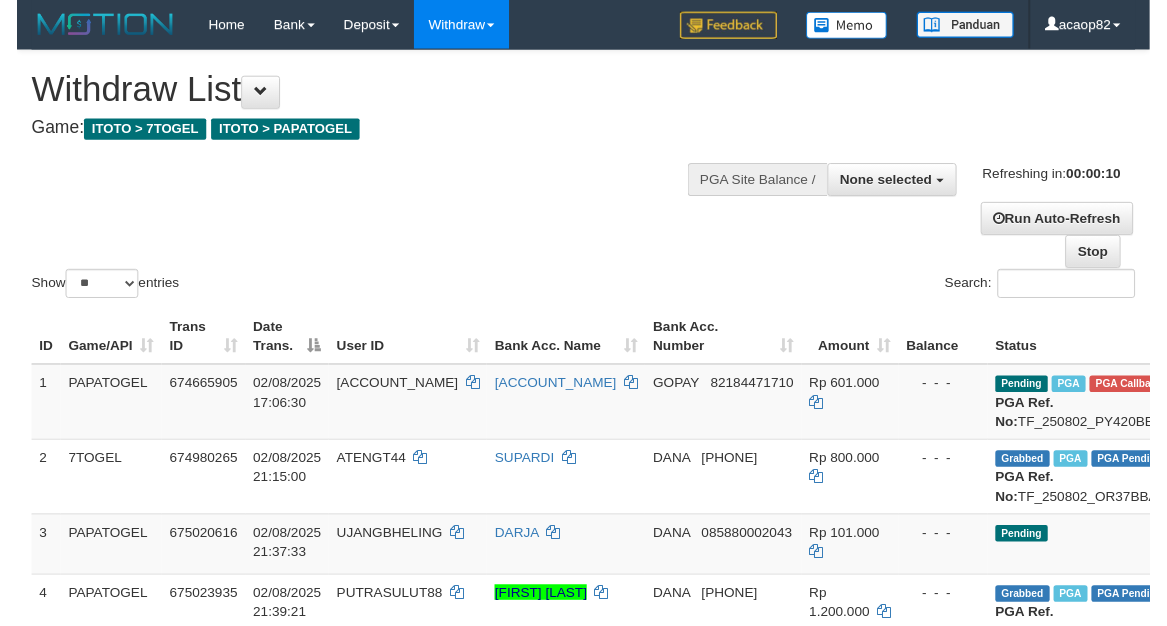 scroll, scrollTop: 0, scrollLeft: 0, axis: both 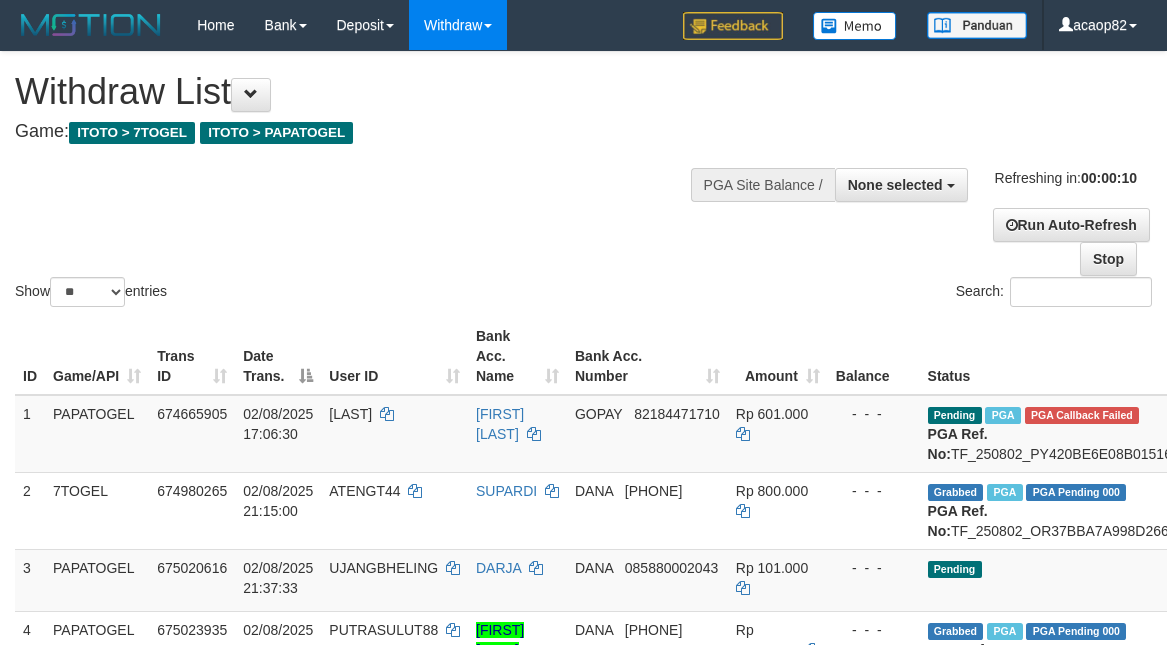 select 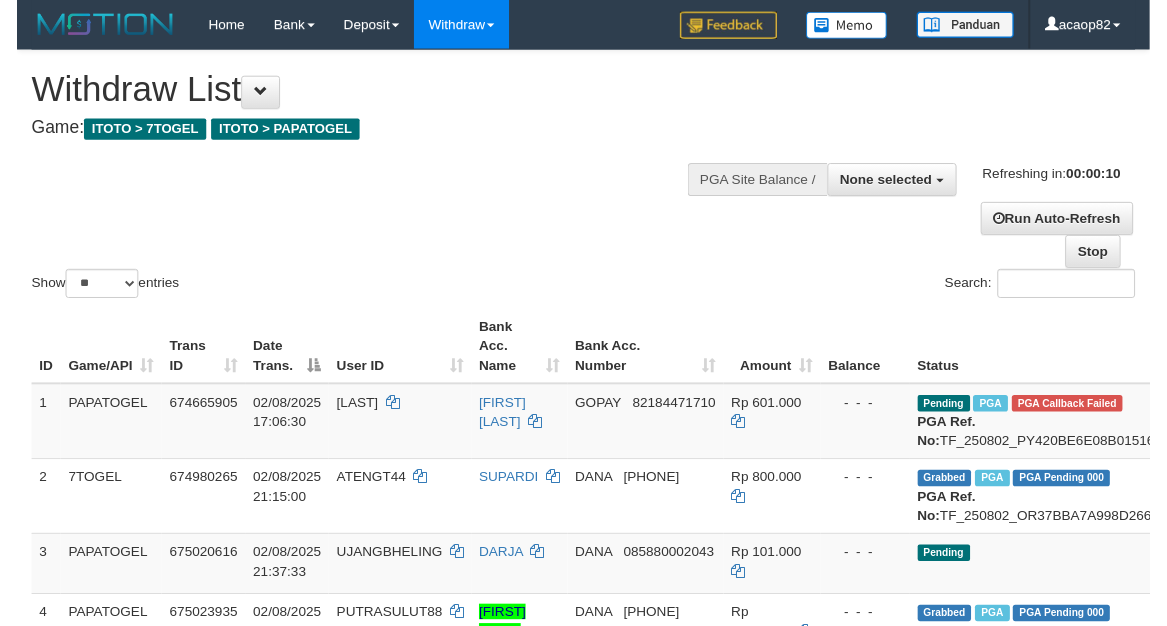 scroll, scrollTop: 0, scrollLeft: 0, axis: both 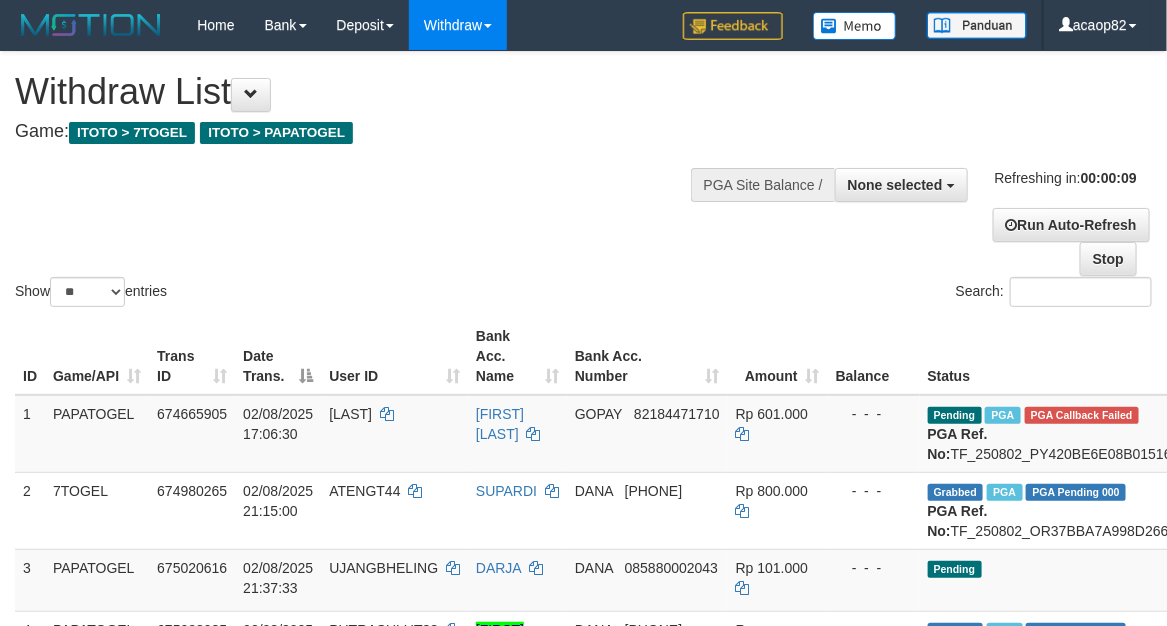 drag, startPoint x: 646, startPoint y: 273, endPoint x: 630, endPoint y: 246, distance: 31.38471 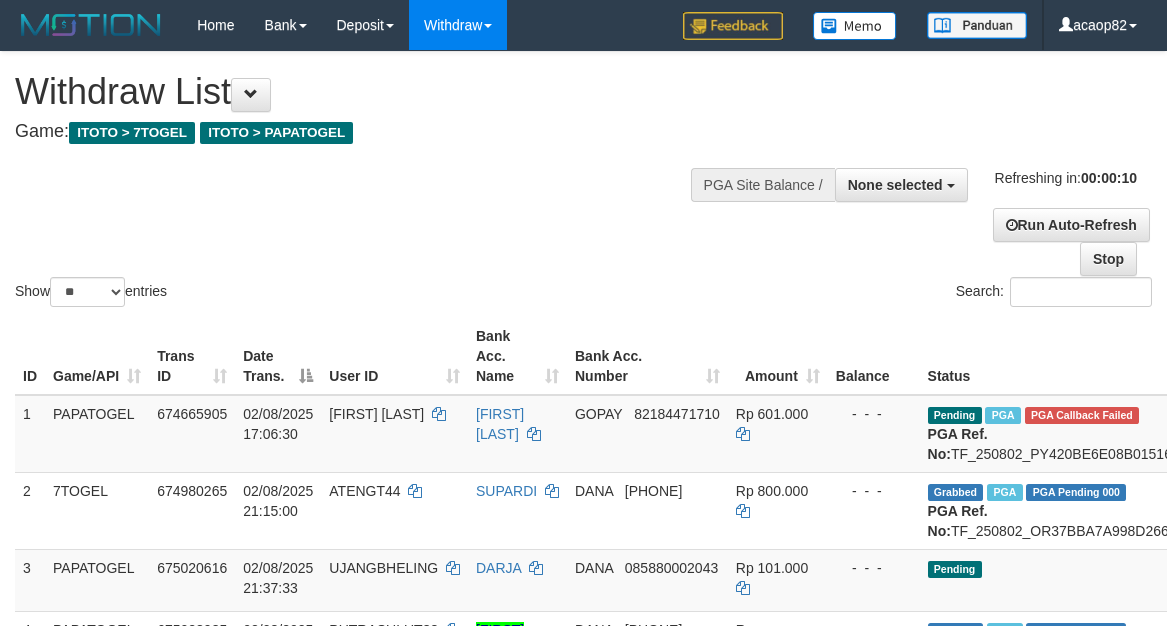 select 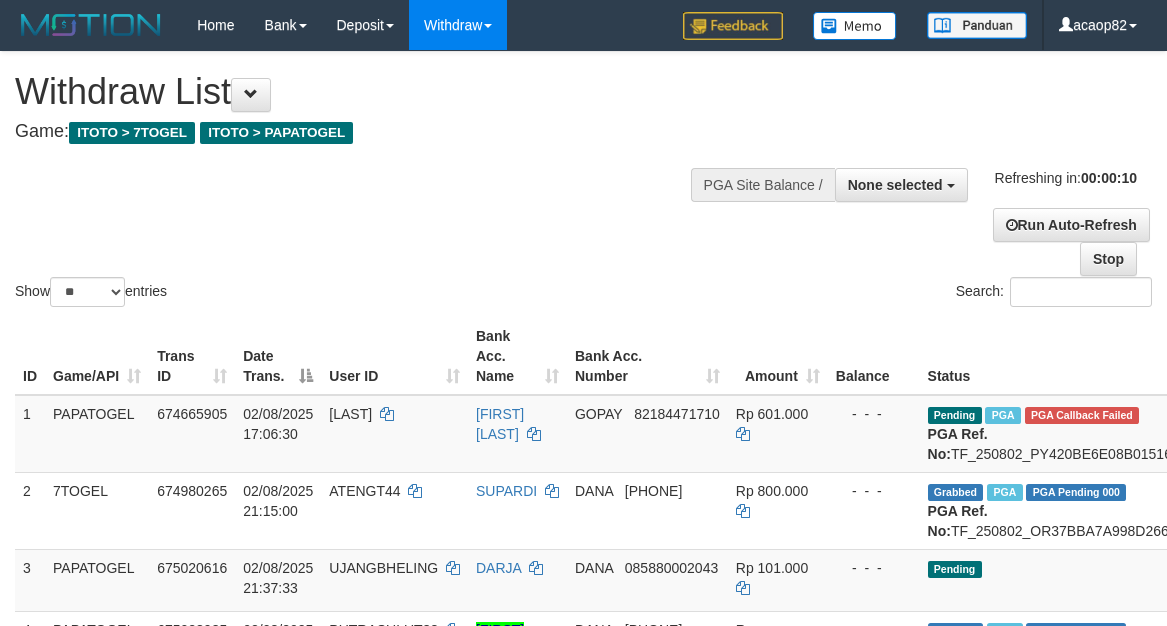select 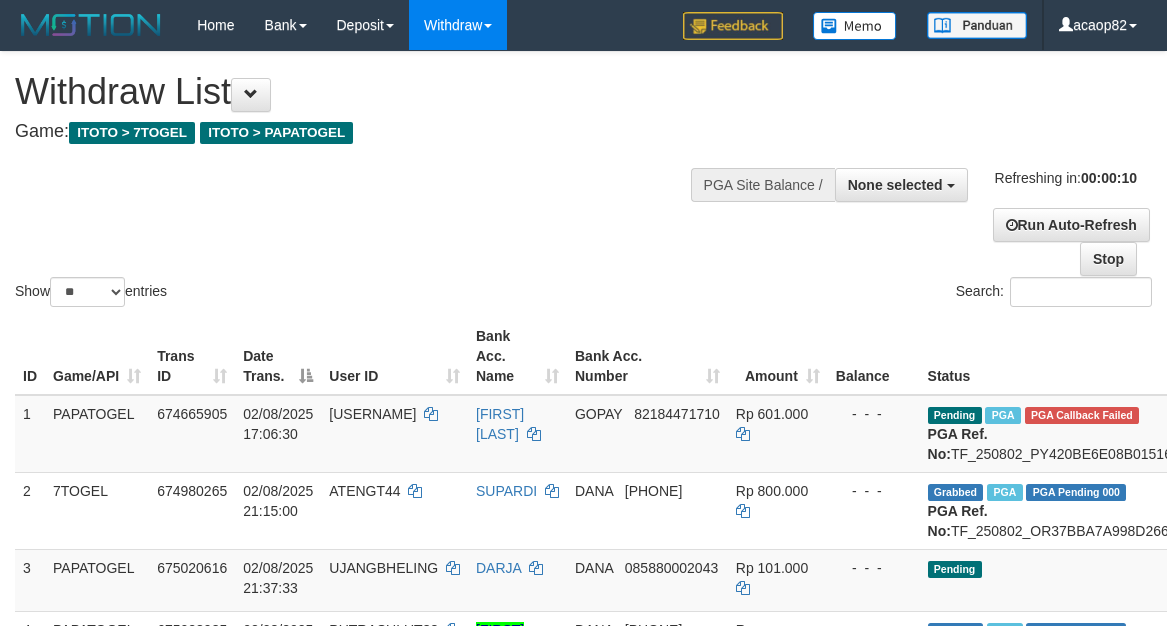 select 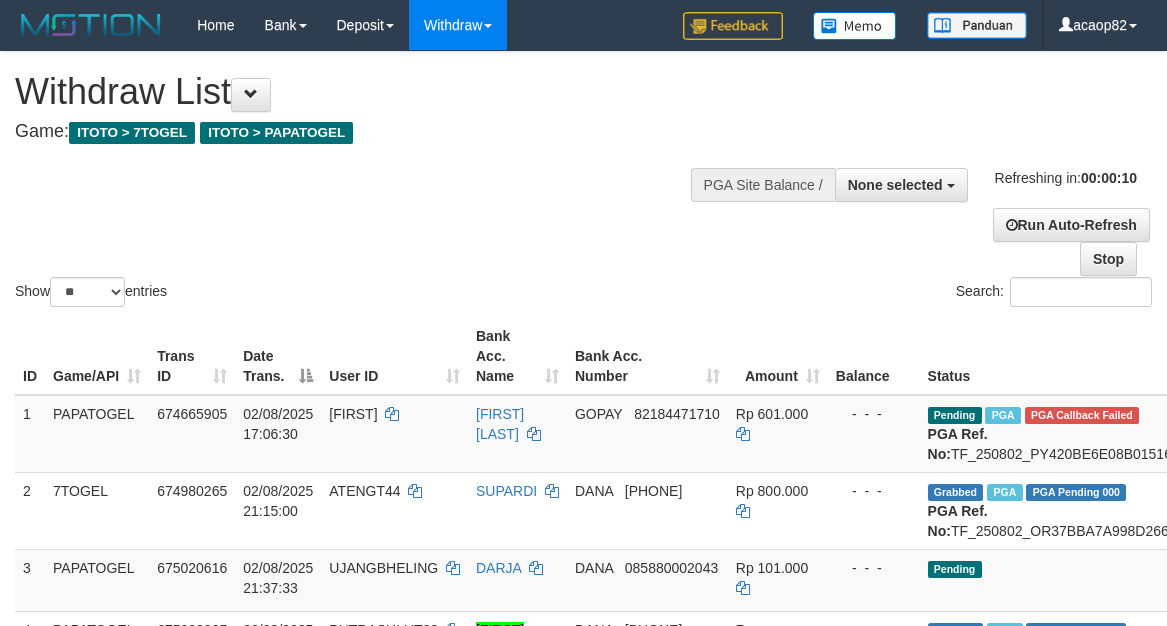select 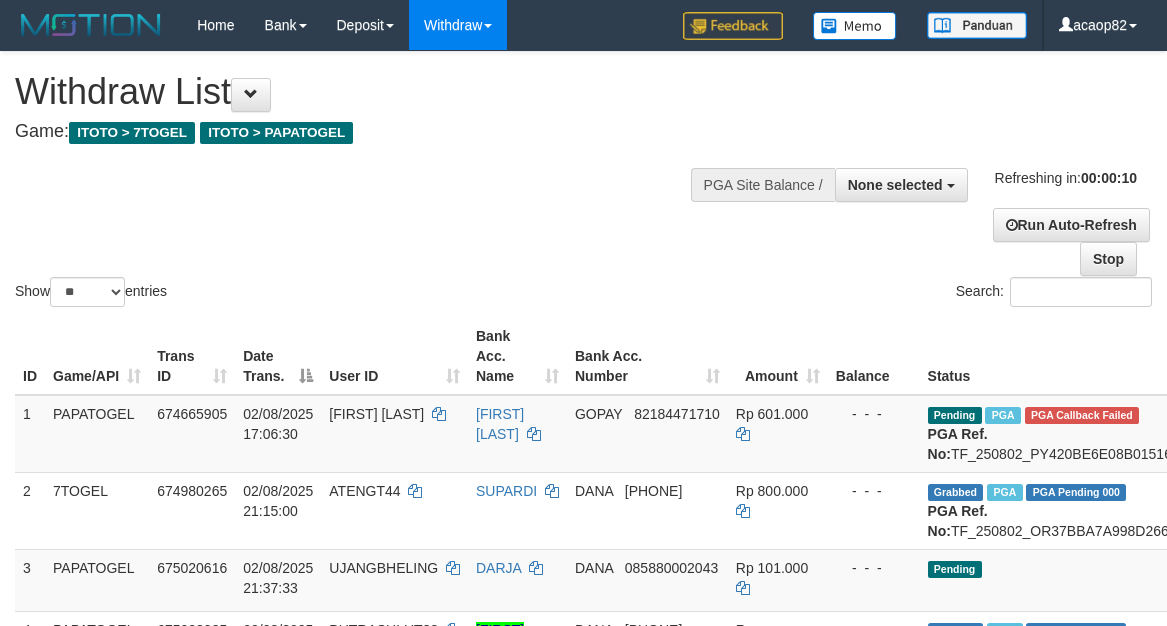 select 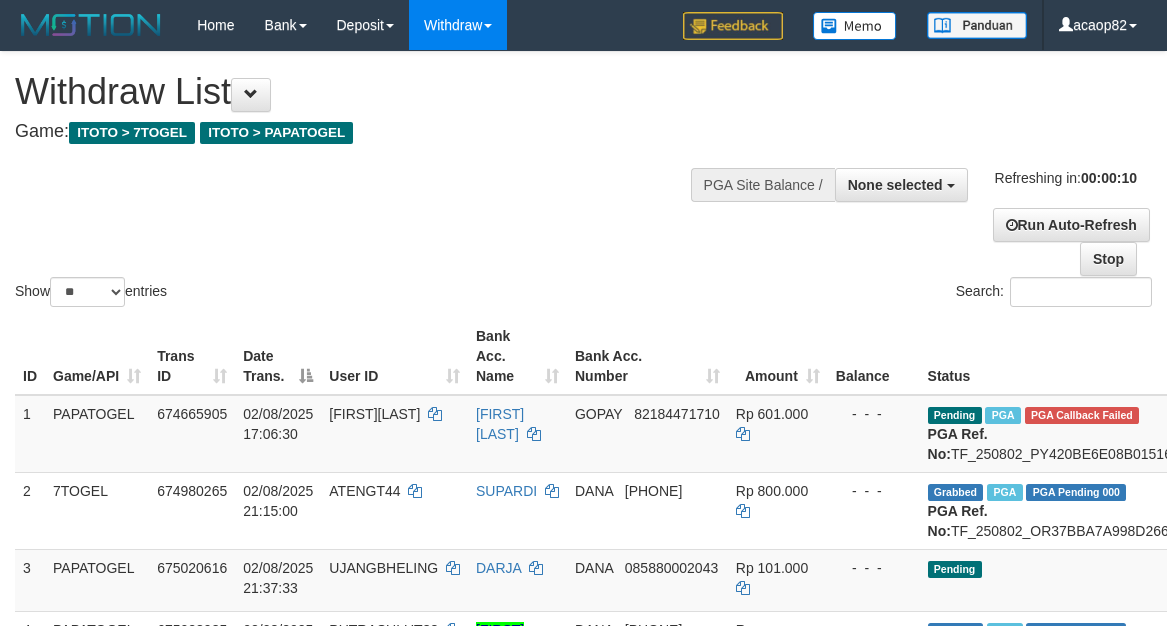 select 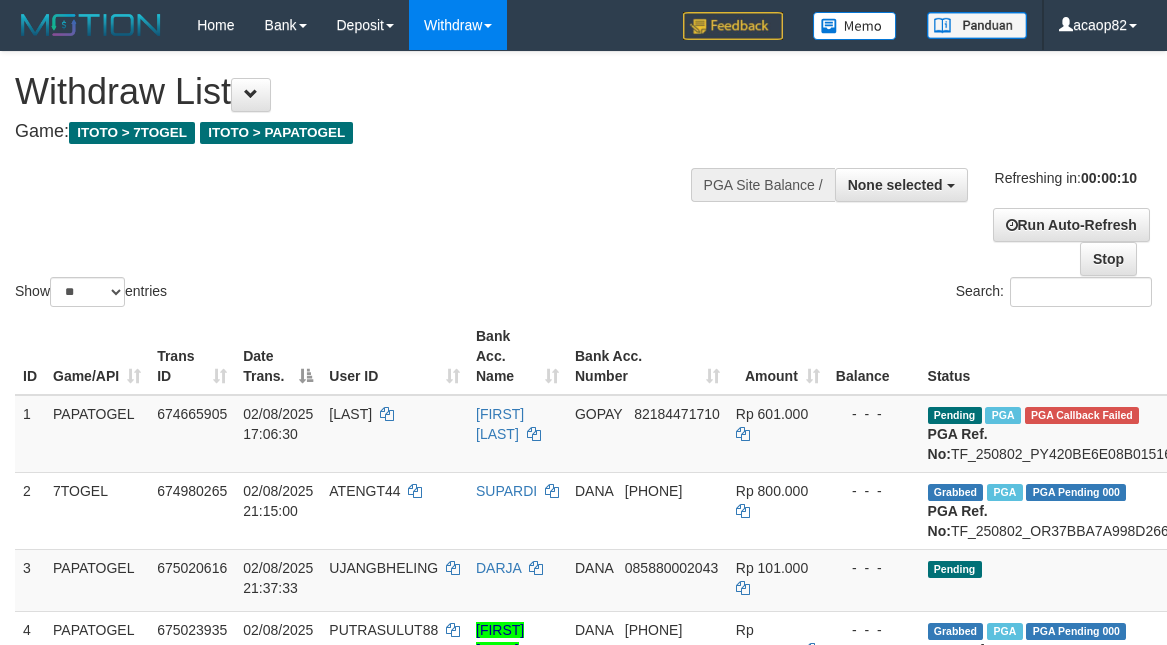 select 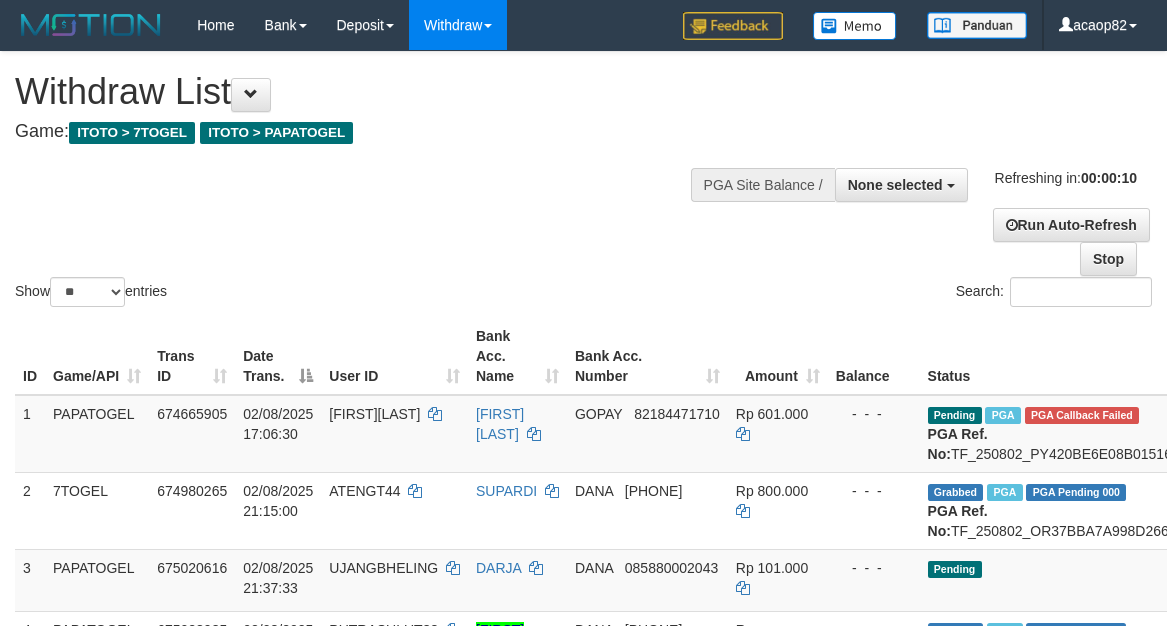 select 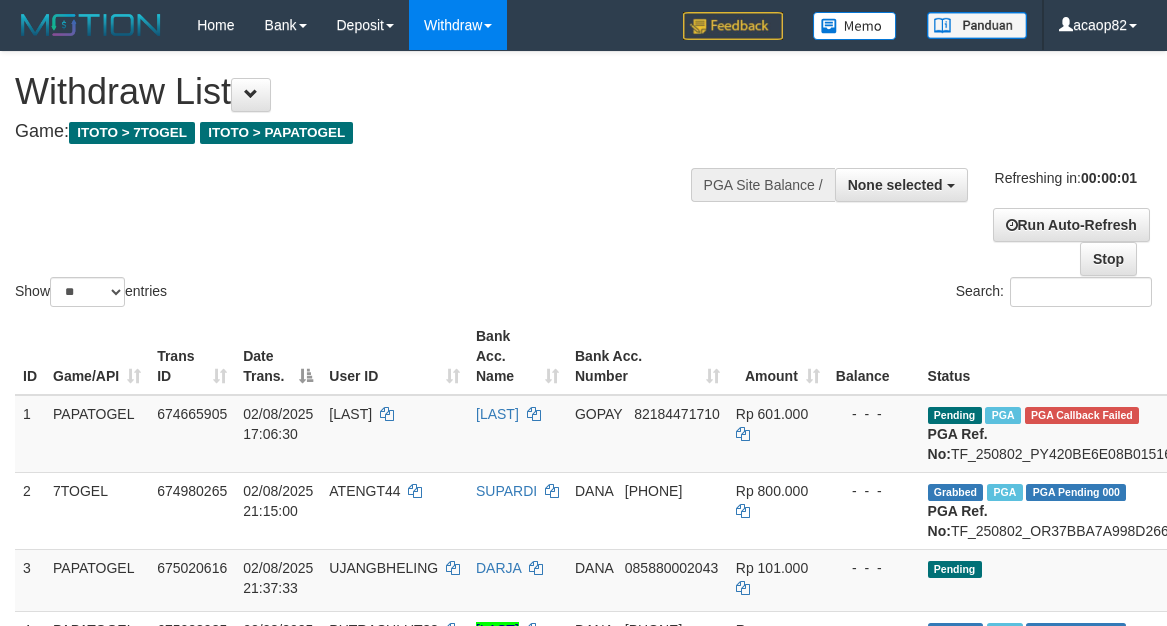 select 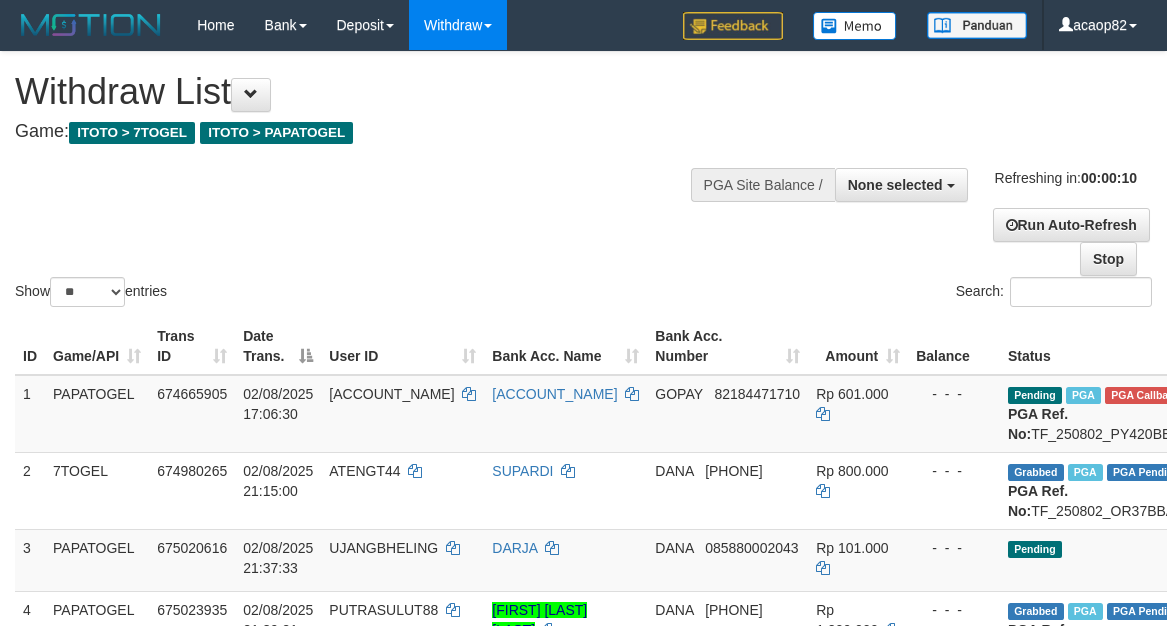 select 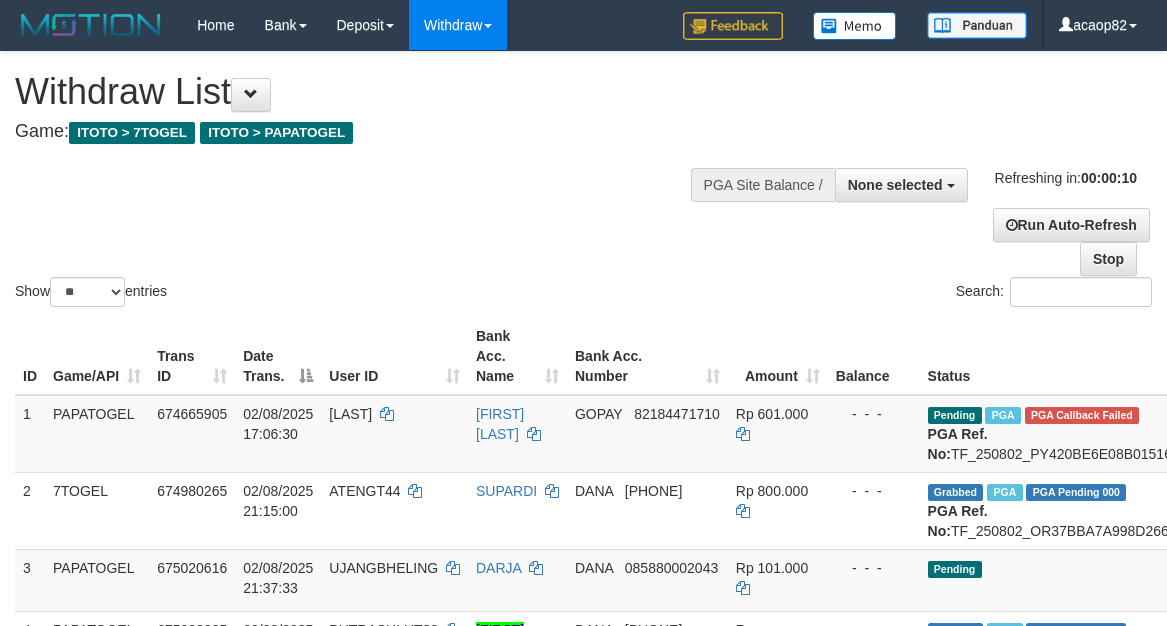 select 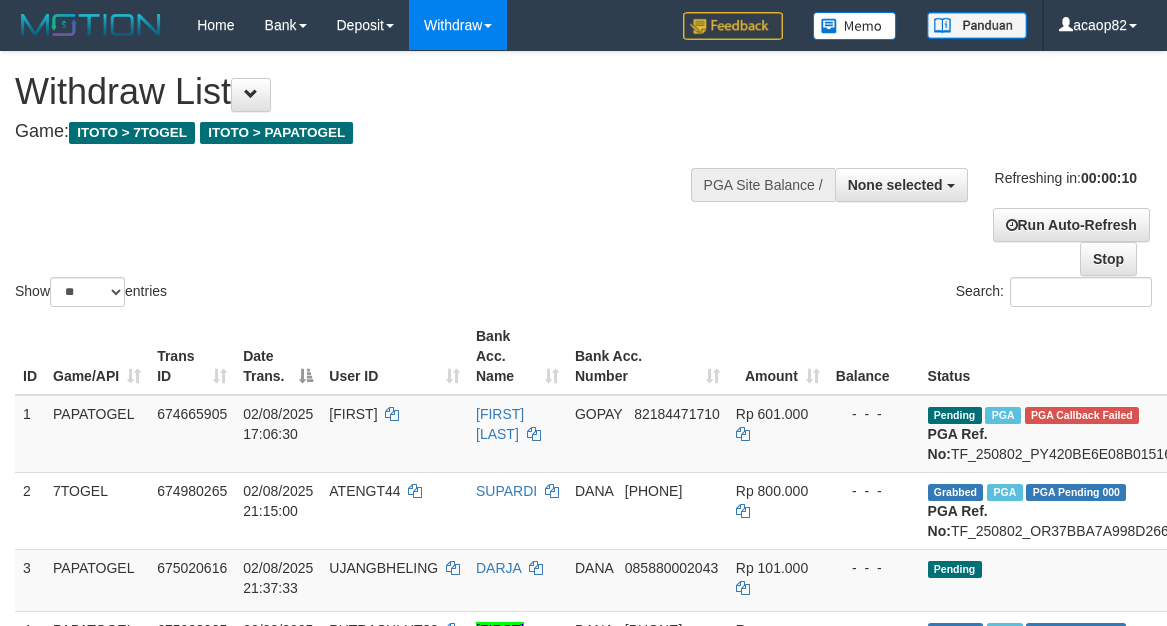 select 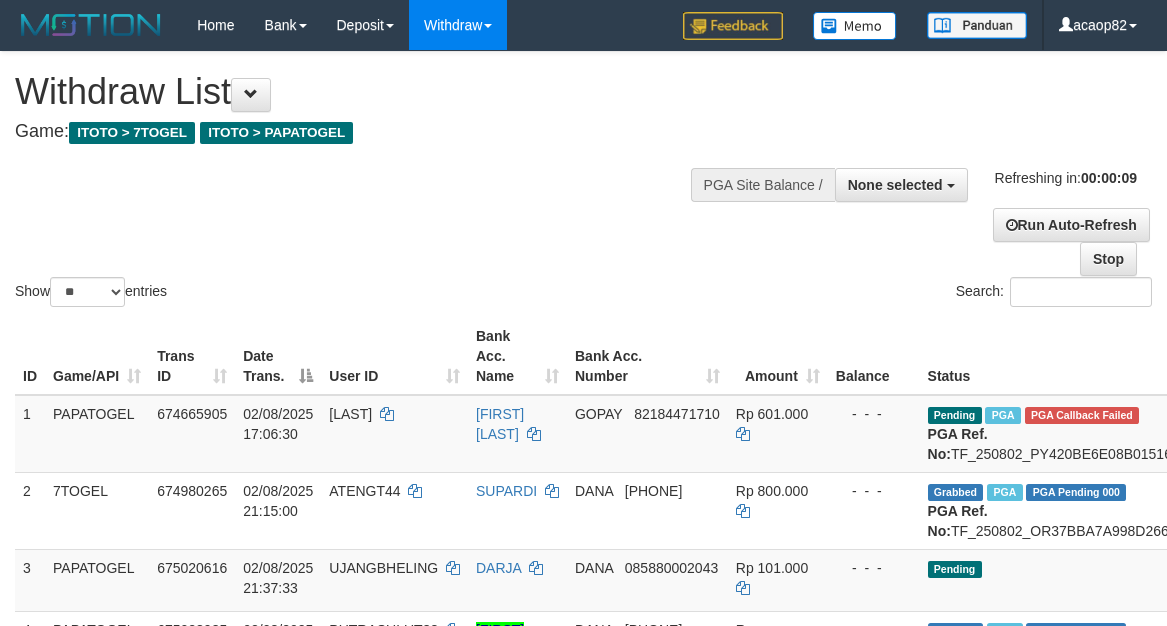 select 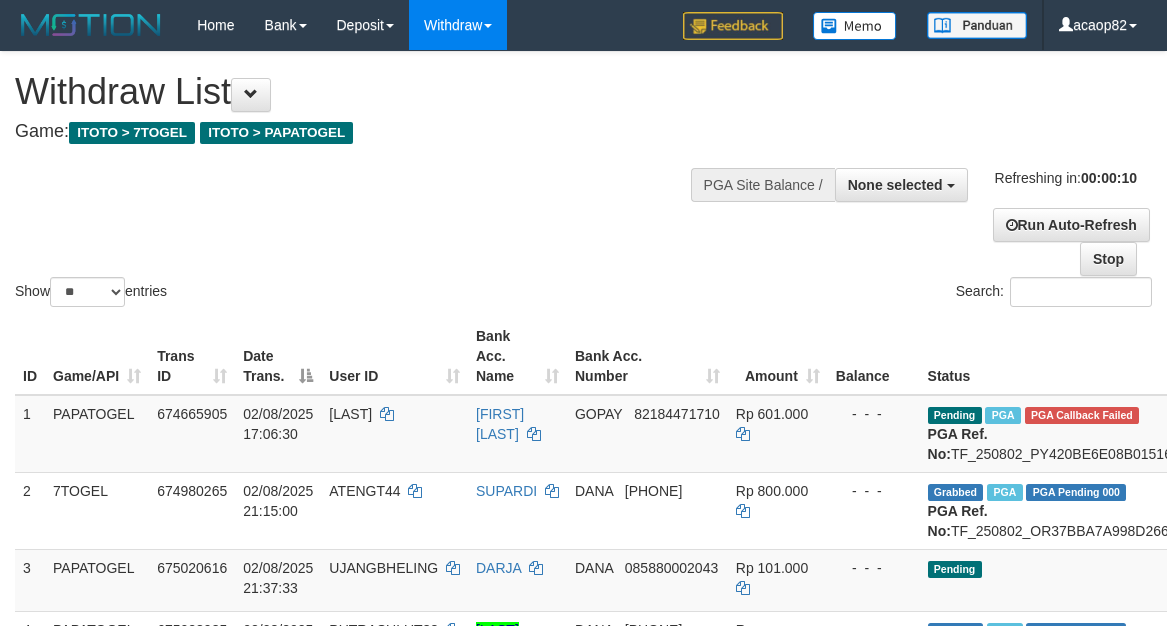 select 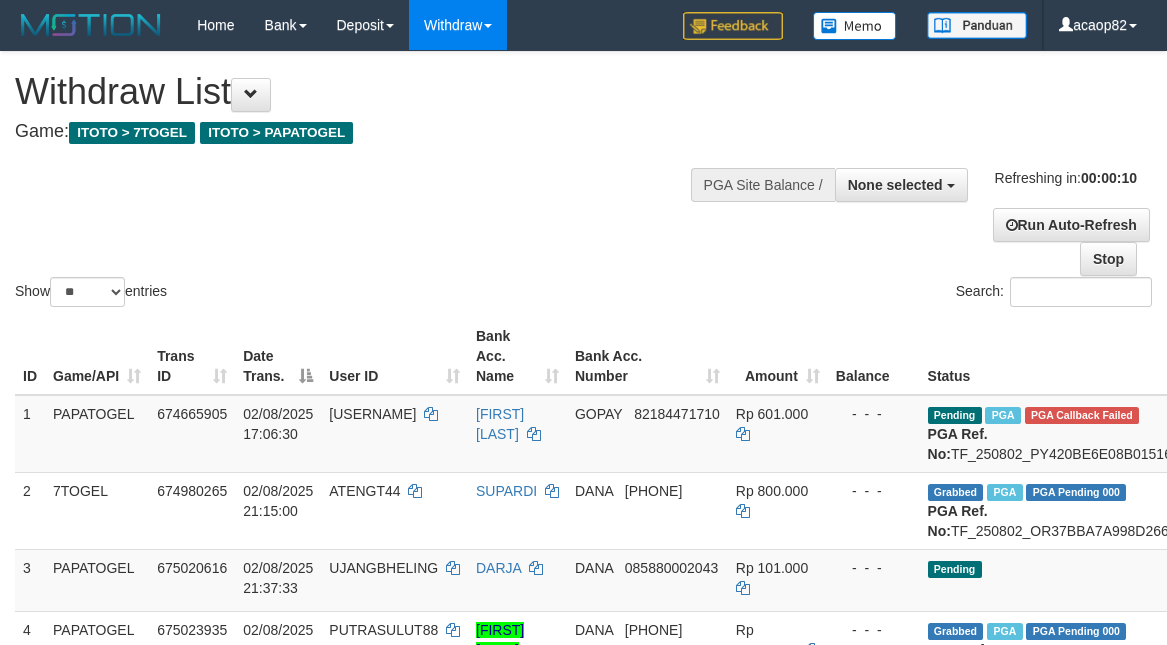 select 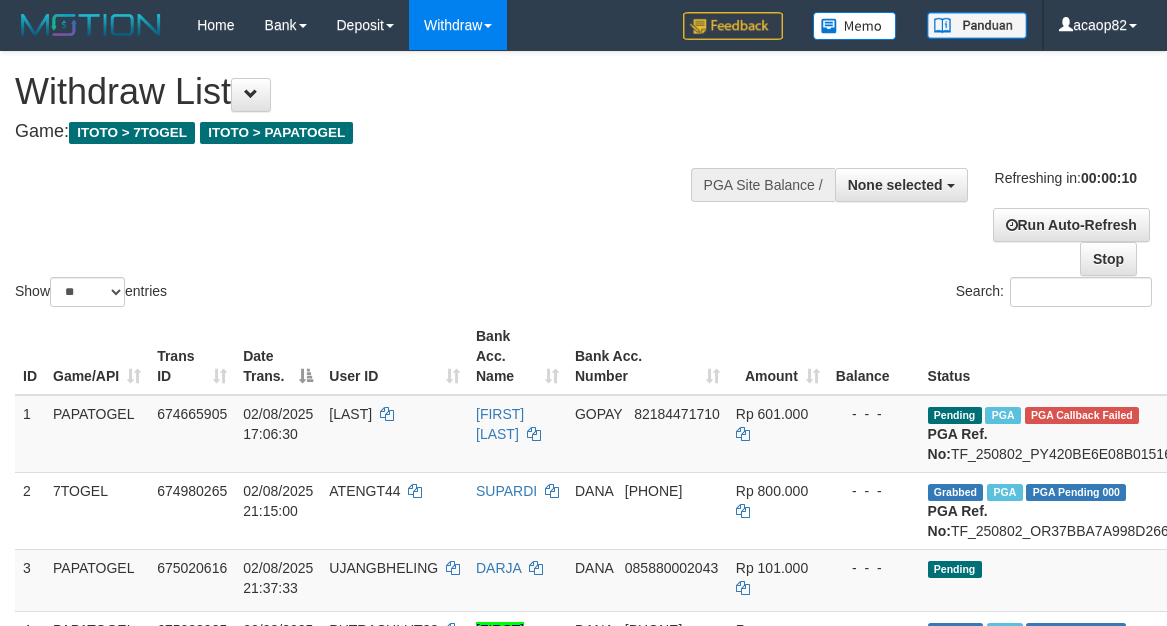 select 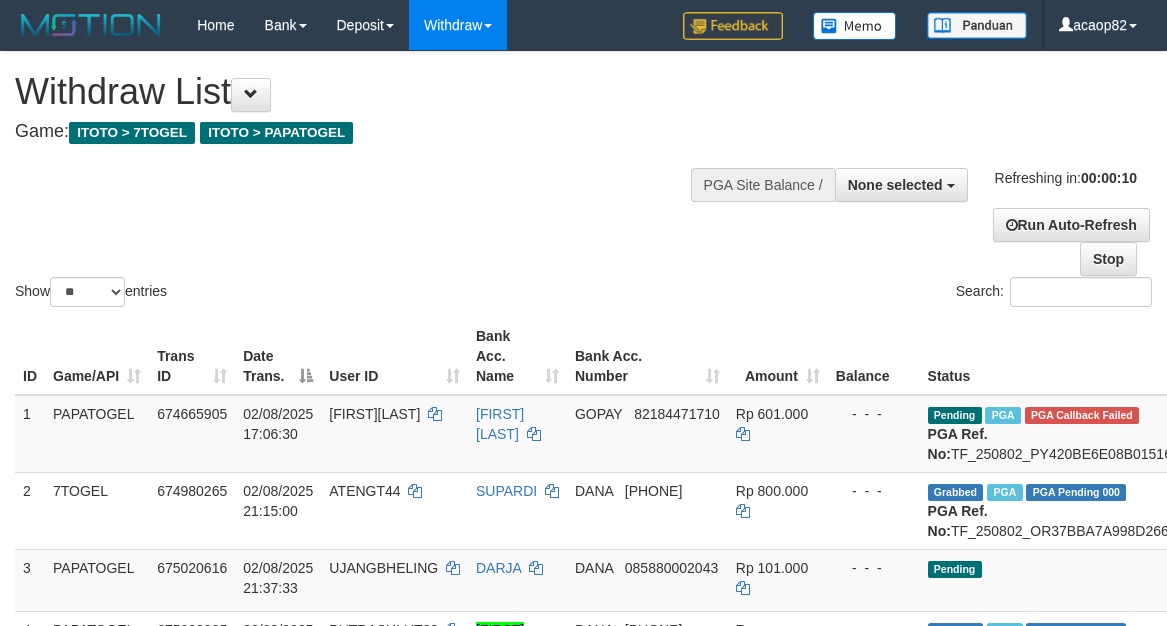 select 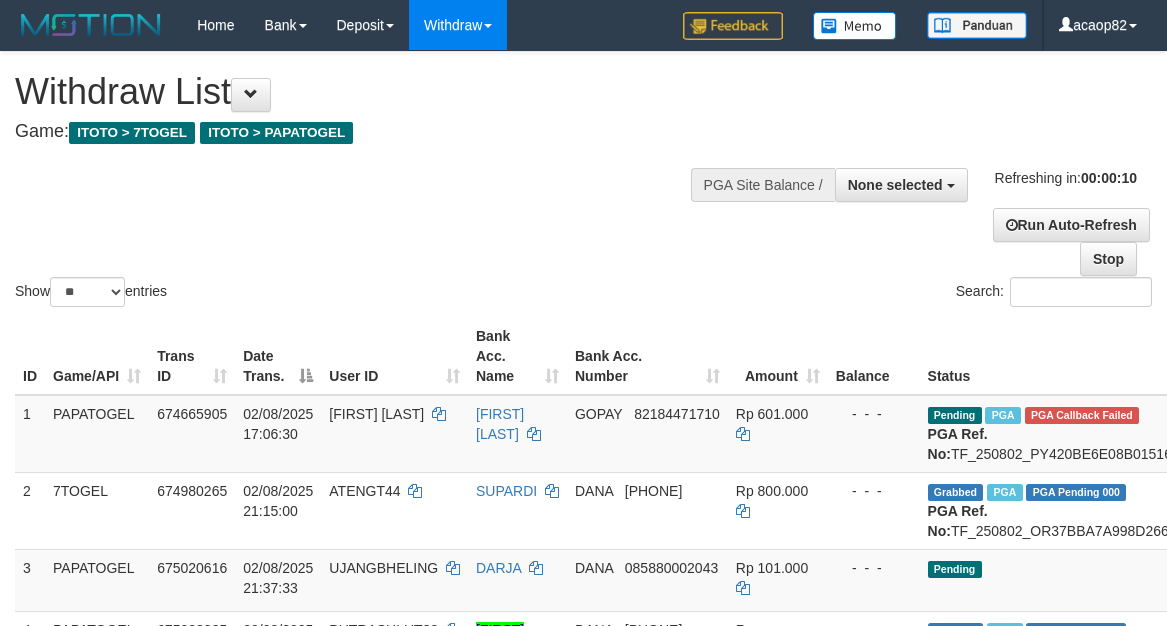 select 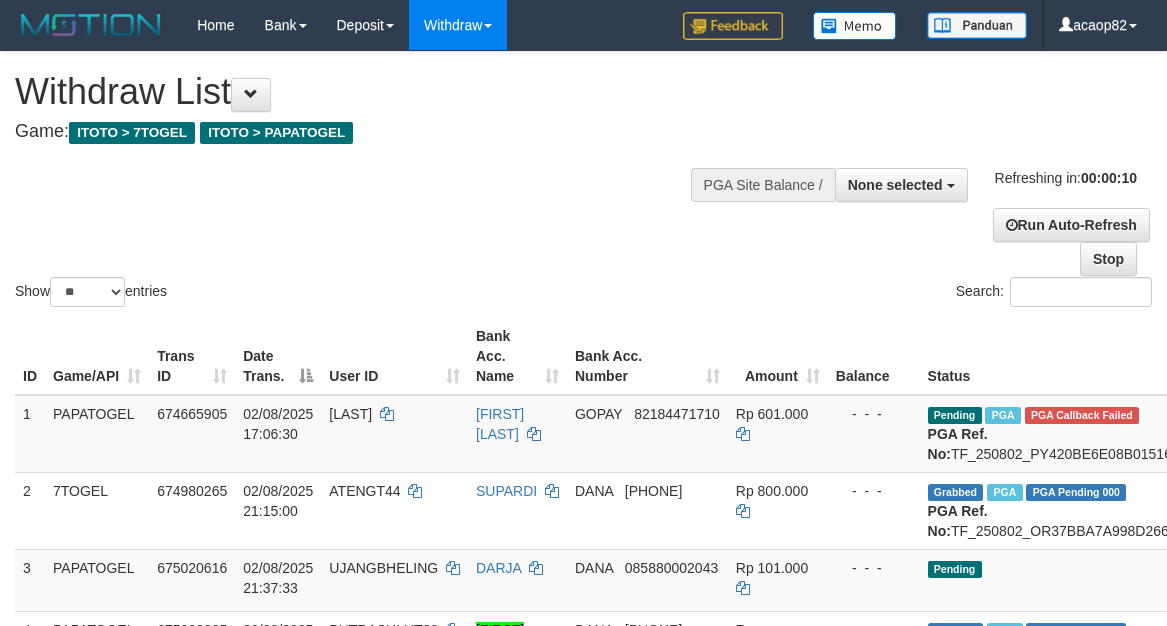 select 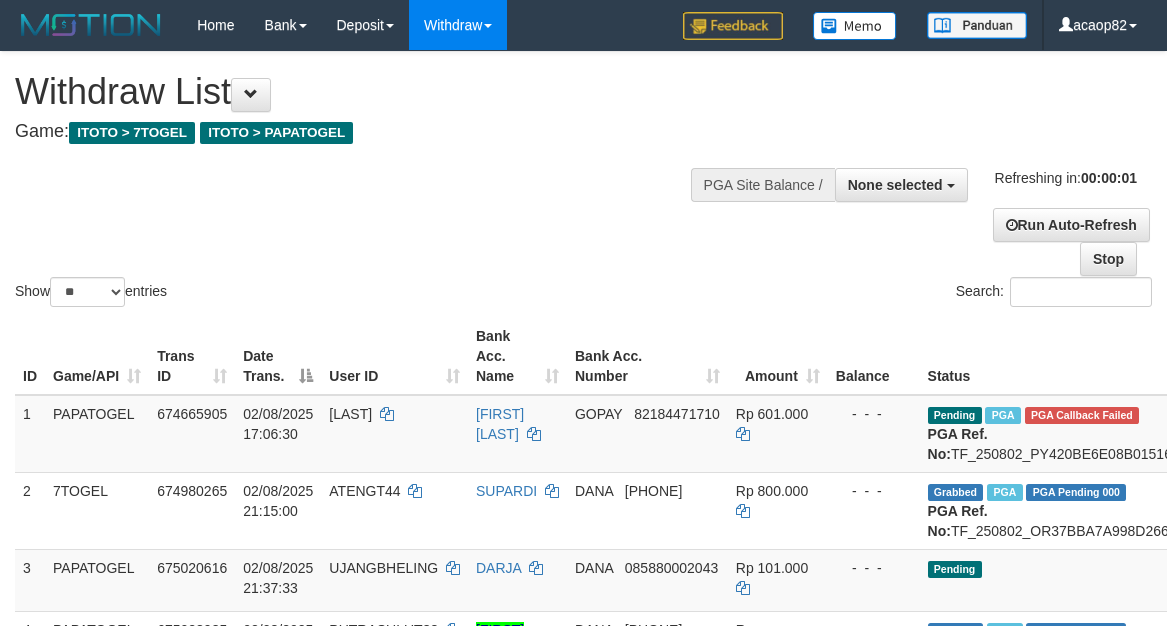 scroll, scrollTop: 0, scrollLeft: 0, axis: both 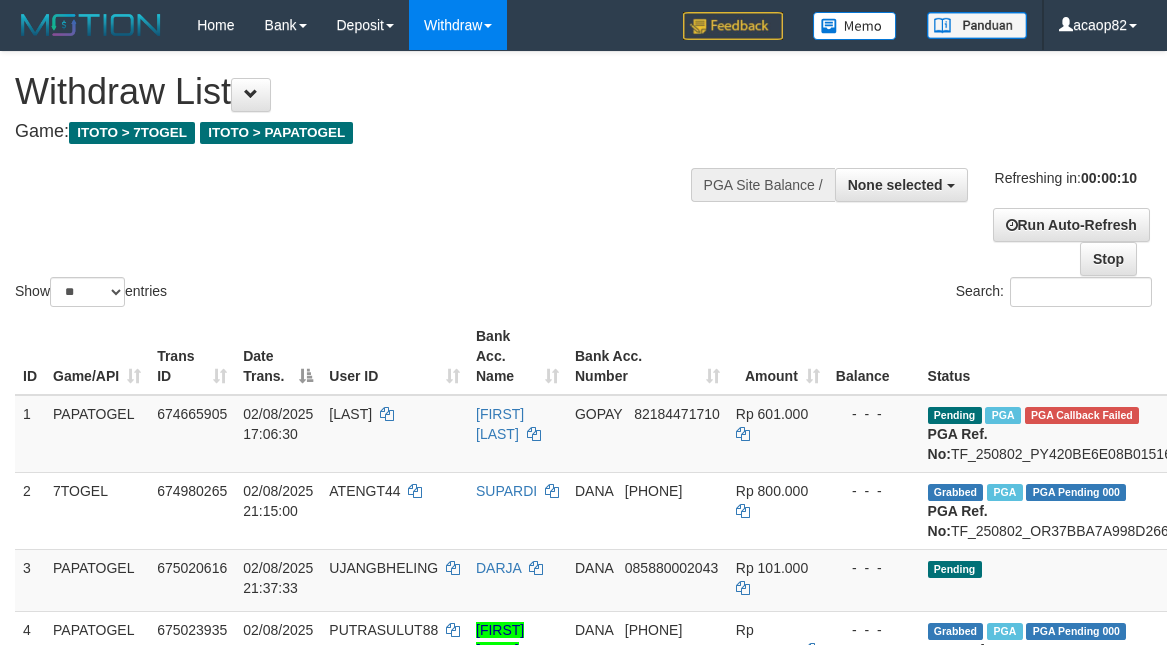 select 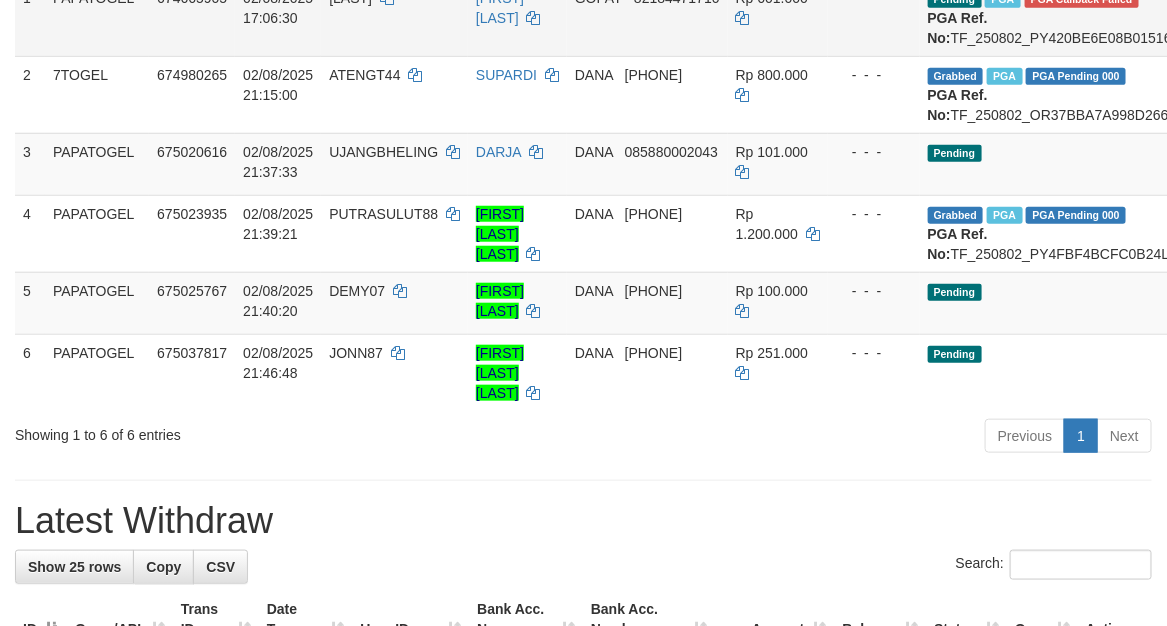 scroll, scrollTop: 333, scrollLeft: 0, axis: vertical 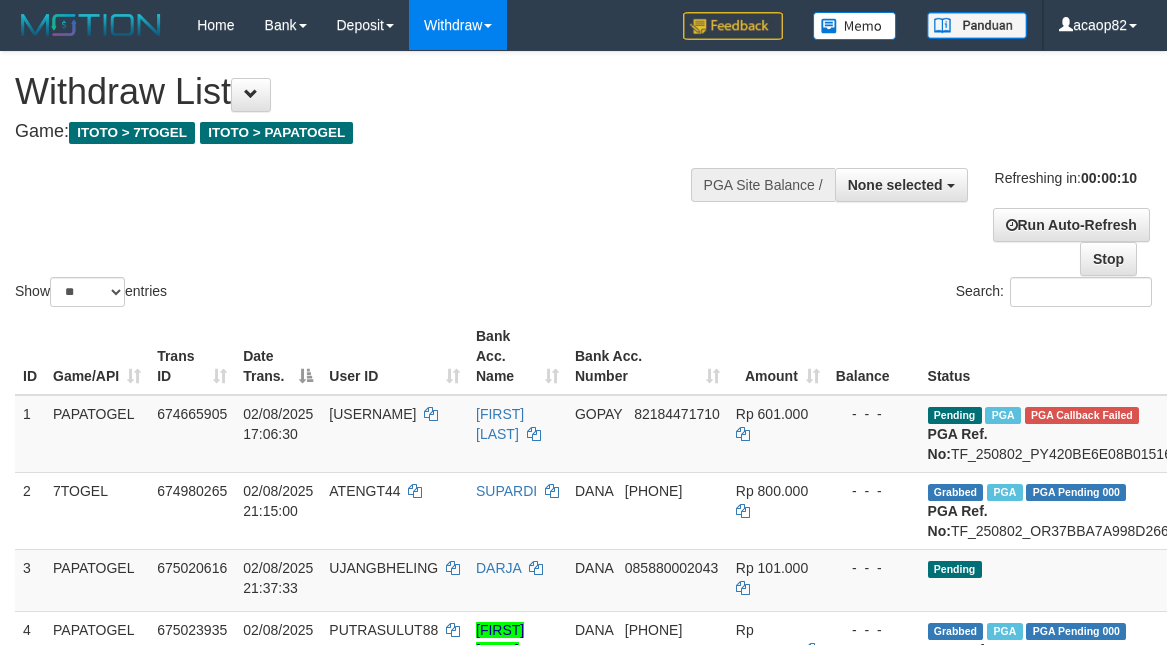 select 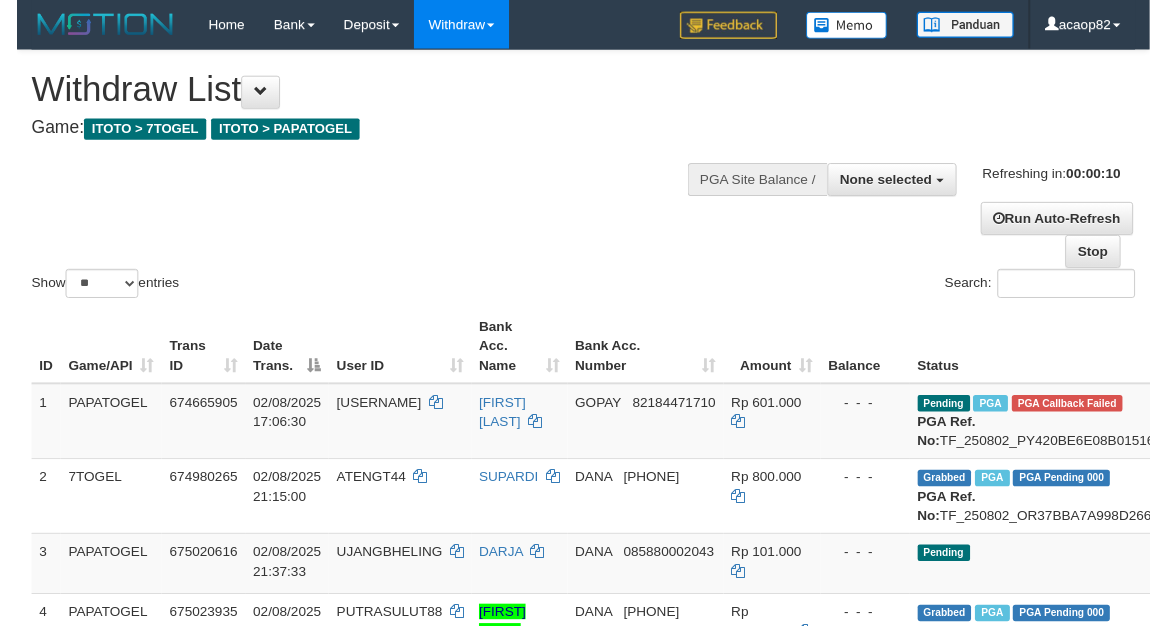 scroll, scrollTop: 0, scrollLeft: 0, axis: both 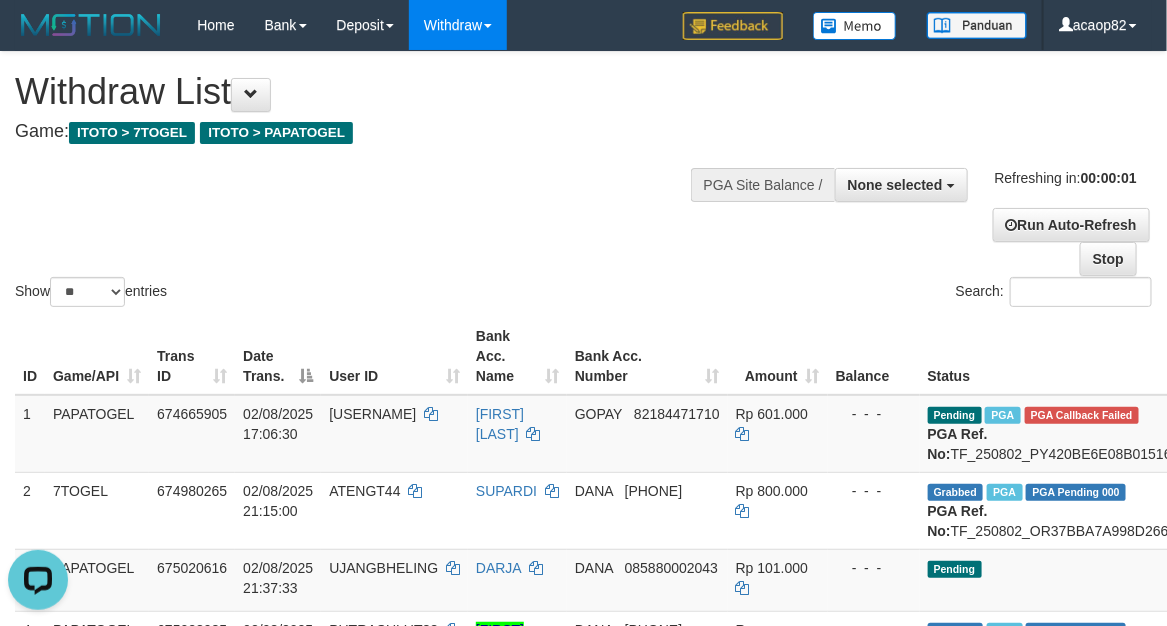 drag, startPoint x: 458, startPoint y: 252, endPoint x: 465, endPoint y: 238, distance: 15.652476 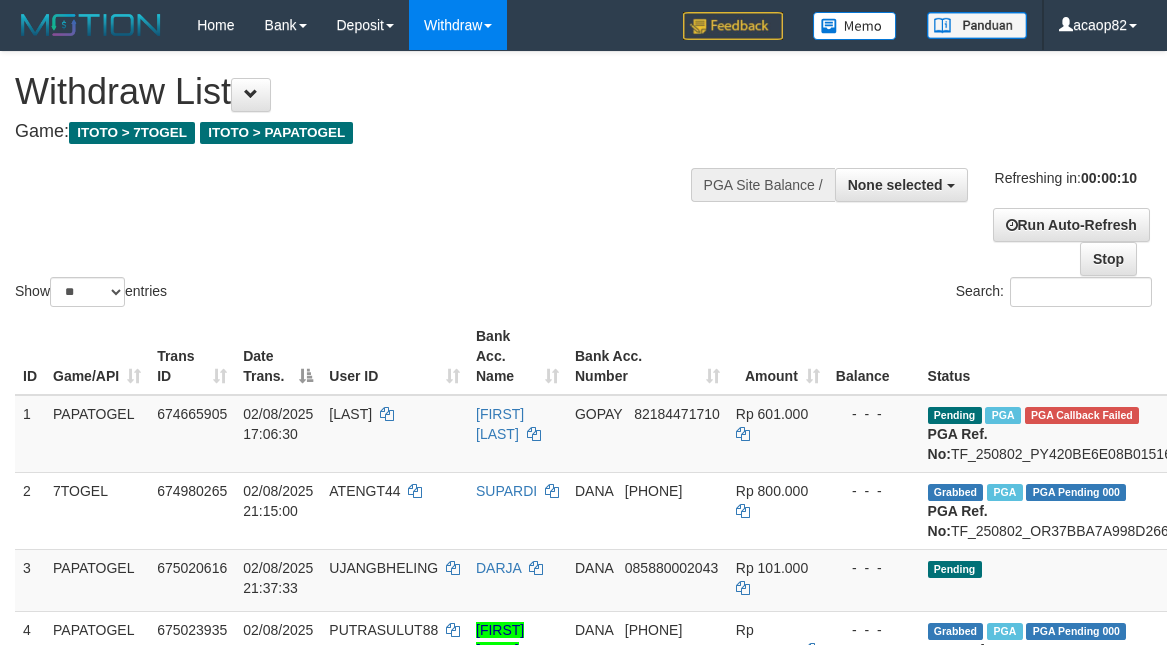 select 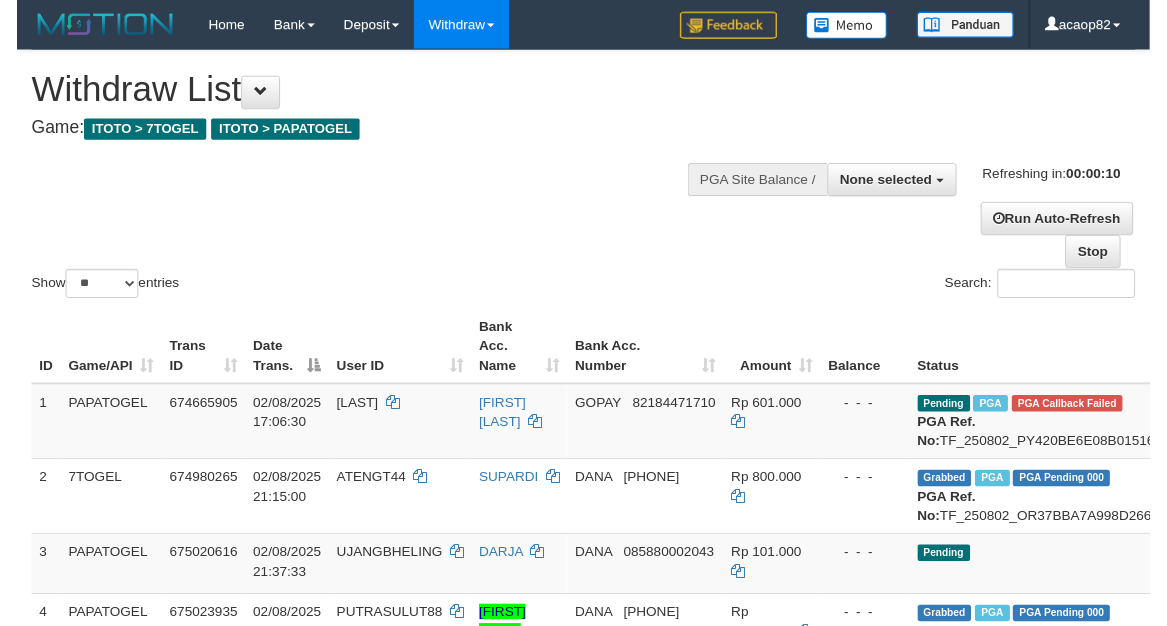 scroll, scrollTop: 0, scrollLeft: 0, axis: both 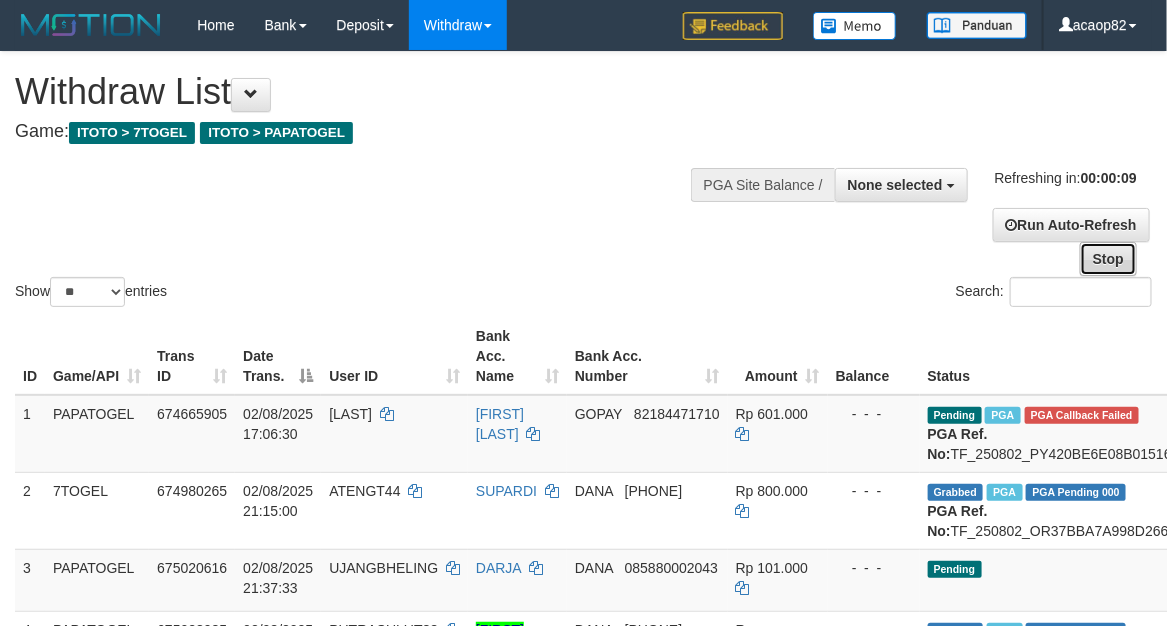 click on "Stop" at bounding box center [1108, 259] 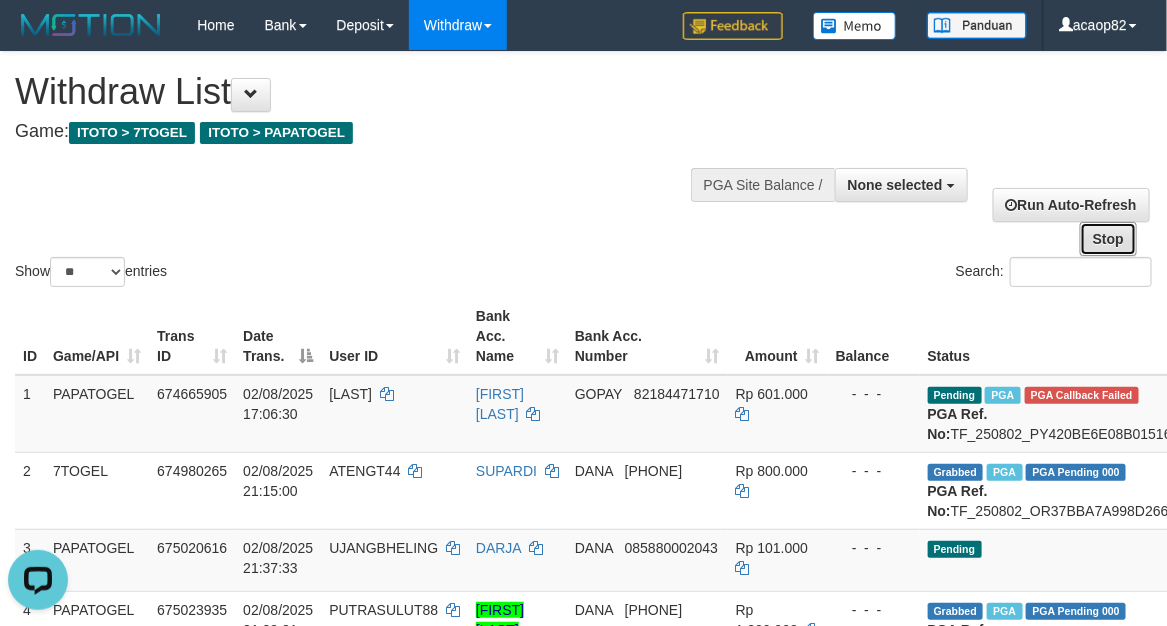scroll, scrollTop: 0, scrollLeft: 0, axis: both 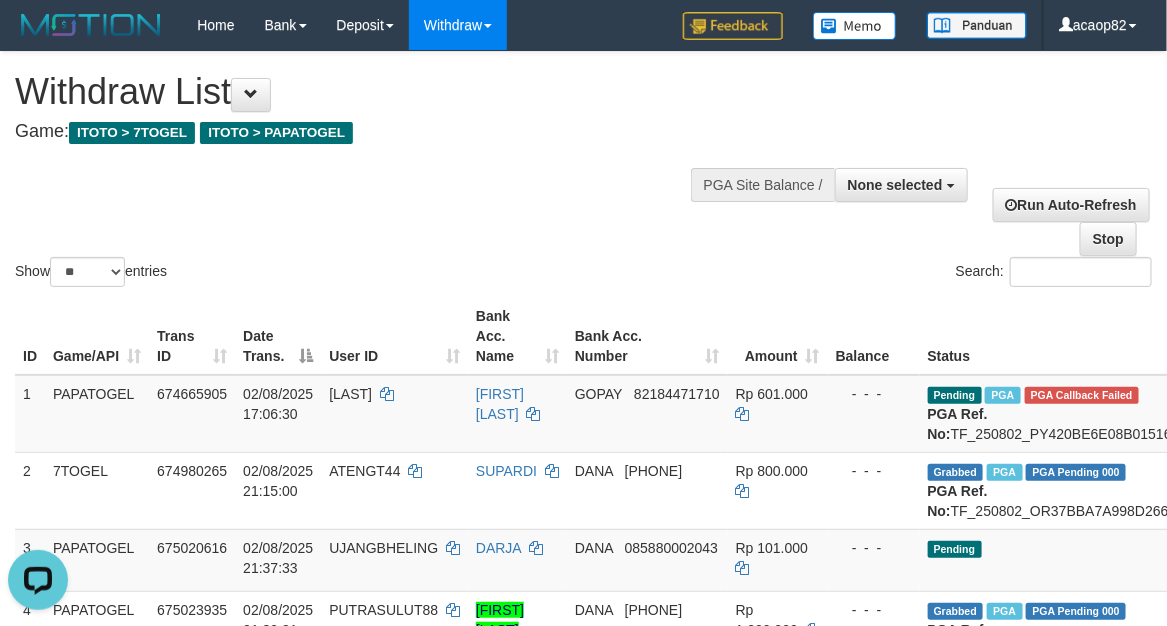 click on "Show  ** ** ** ***  entries Search:" at bounding box center [583, 171] 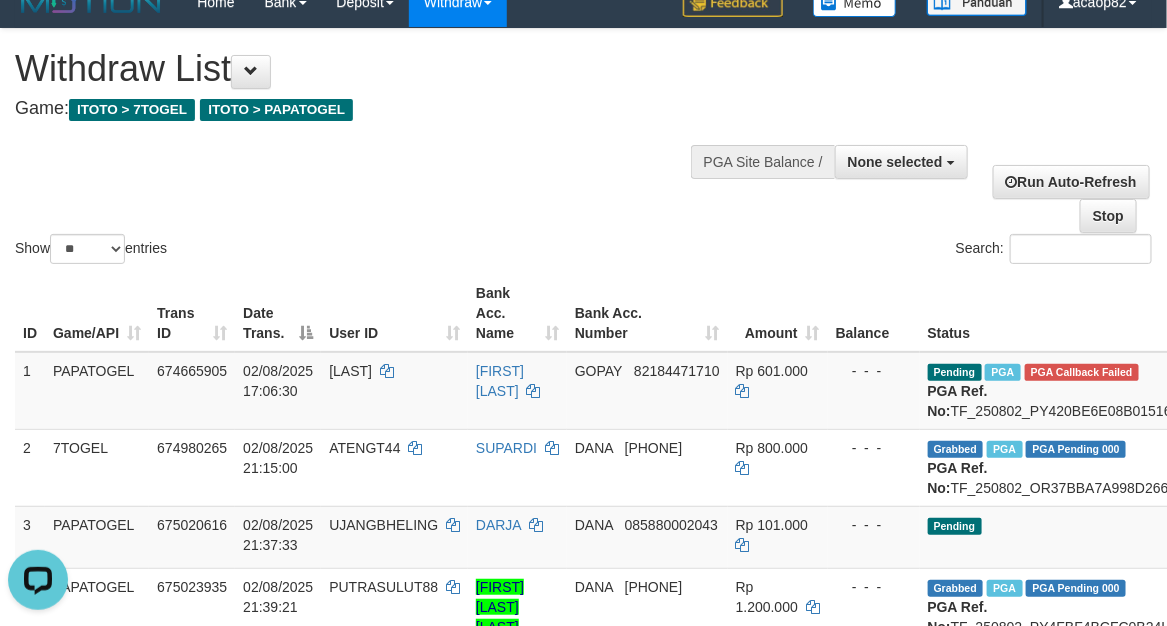 scroll, scrollTop: 0, scrollLeft: 0, axis: both 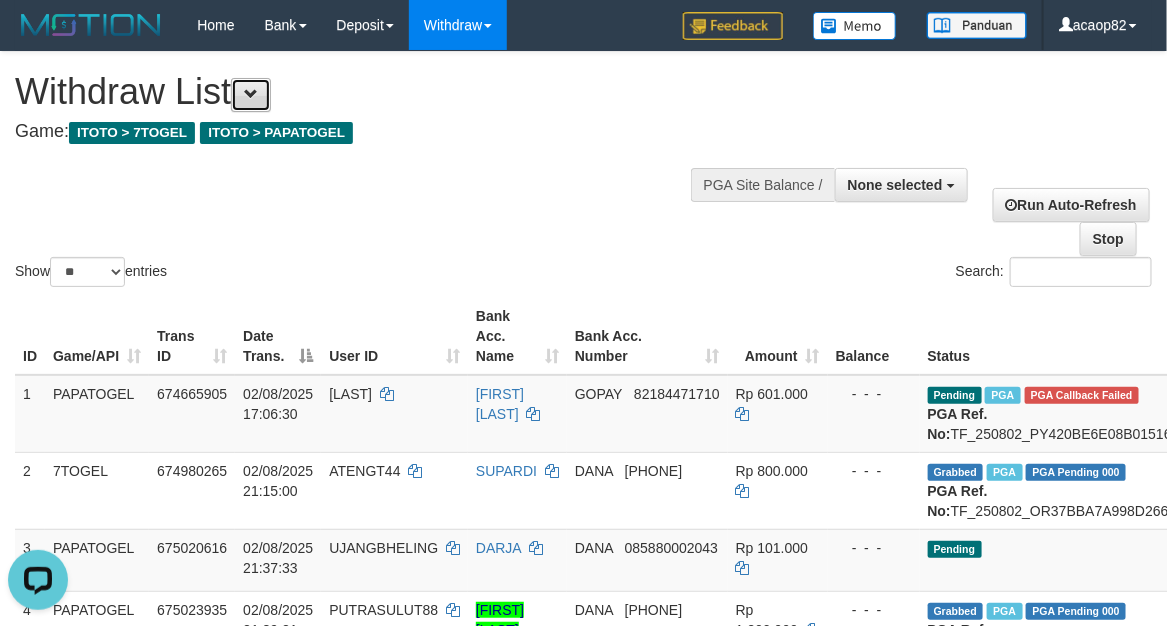 click at bounding box center (251, 95) 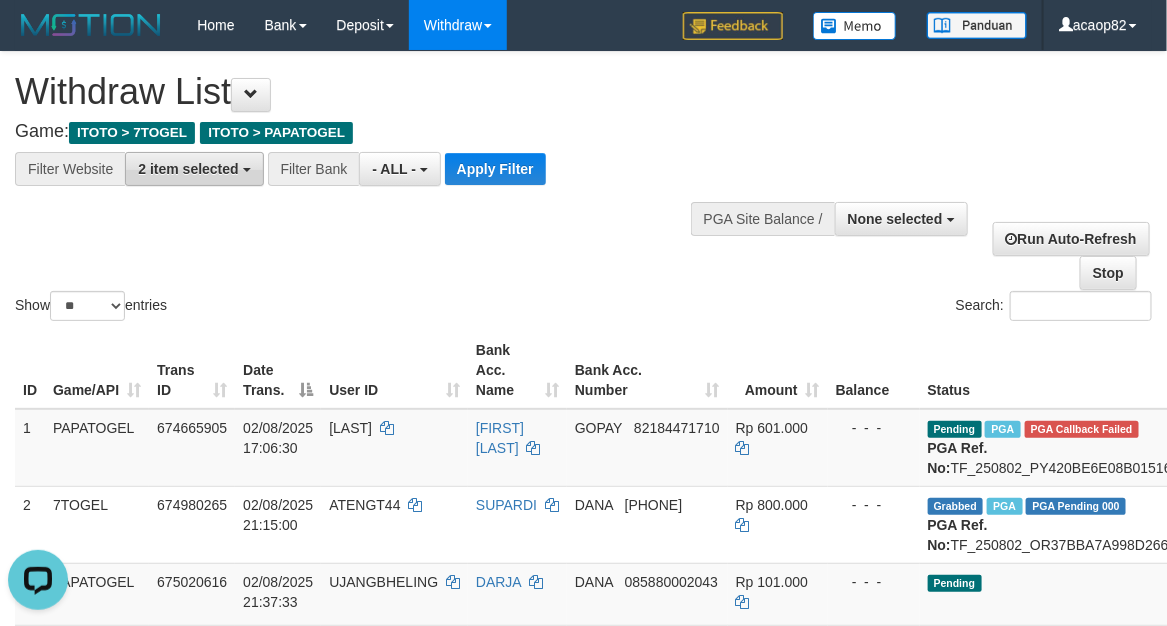 click on "2 item selected" at bounding box center (188, 169) 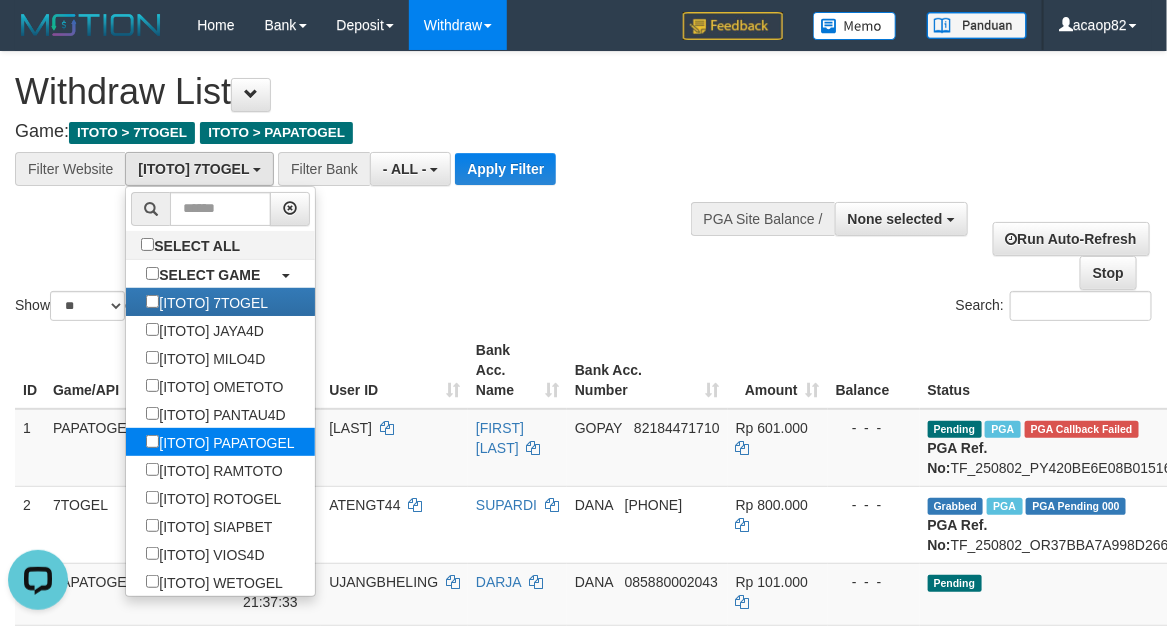 scroll, scrollTop: 17, scrollLeft: 0, axis: vertical 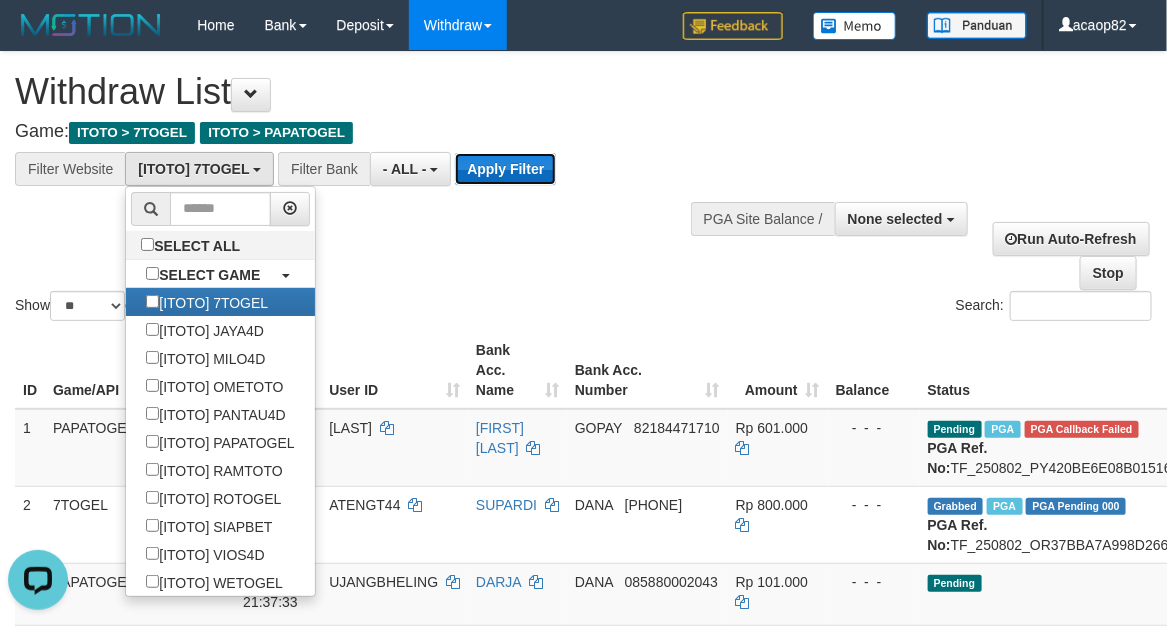 click on "Apply Filter" at bounding box center (505, 169) 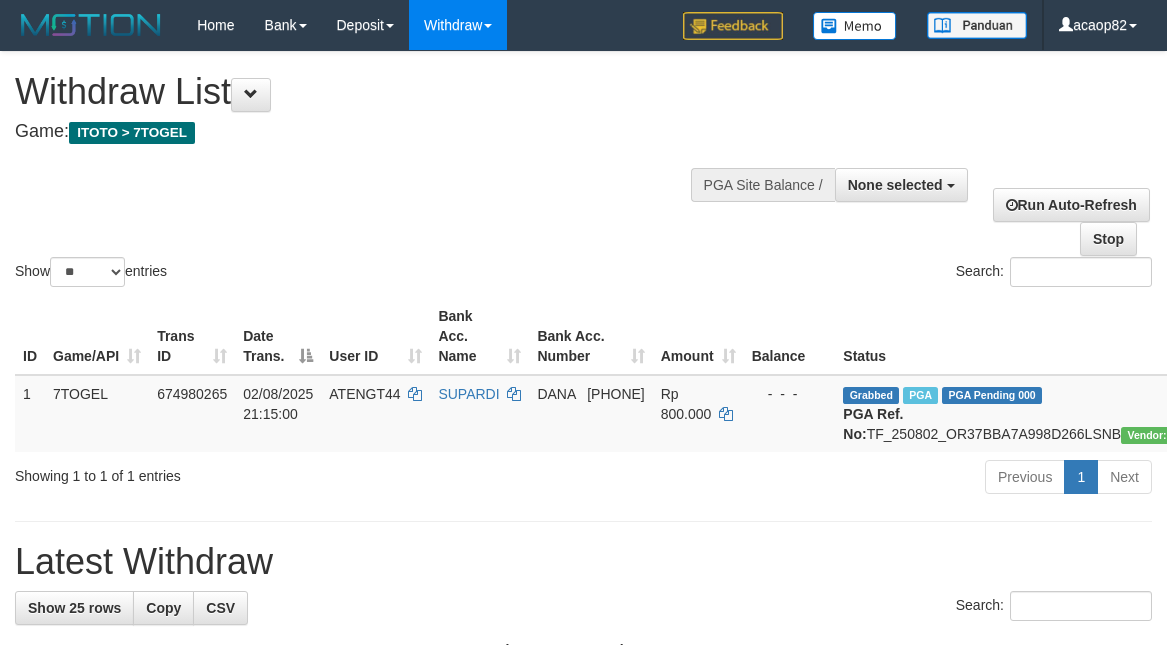 select 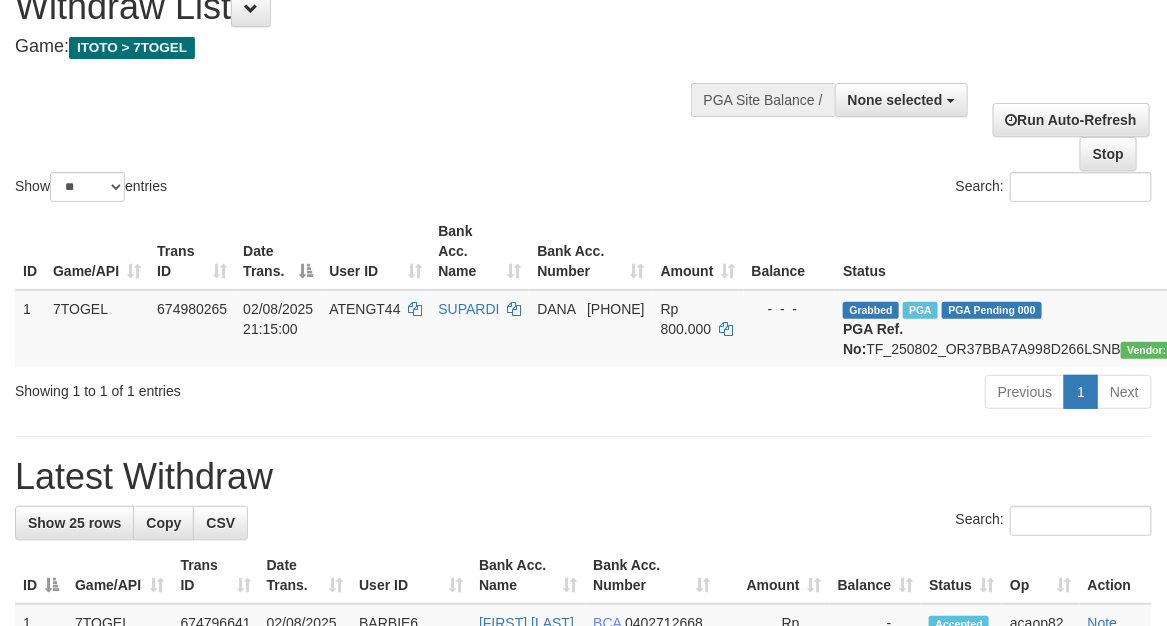 scroll, scrollTop: 83, scrollLeft: 0, axis: vertical 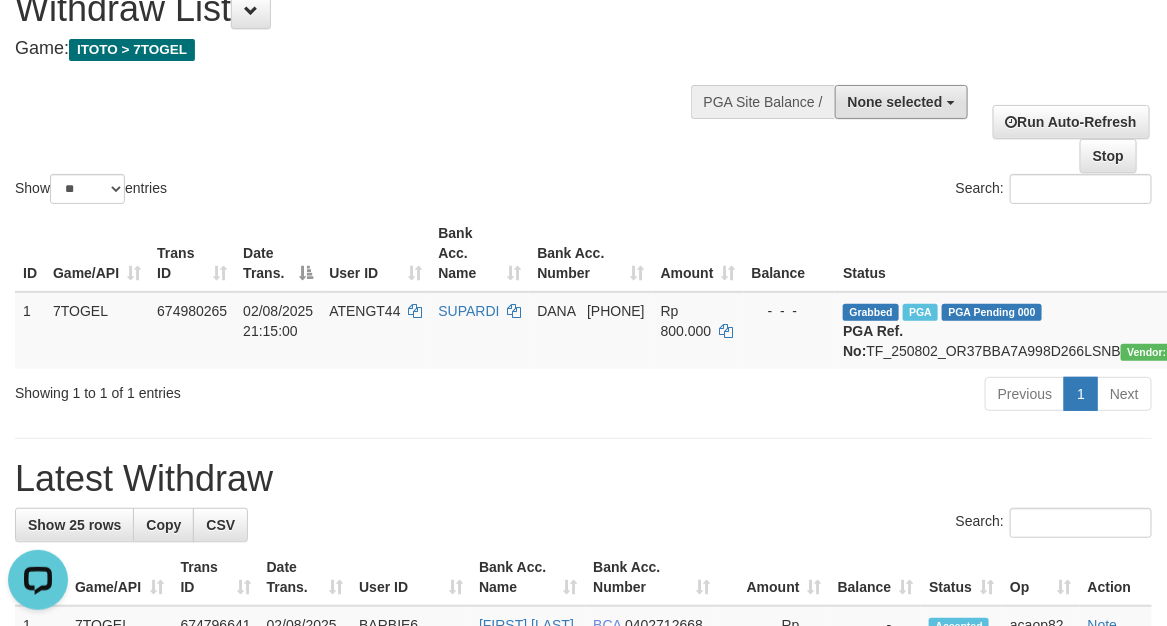 click on "None selected" at bounding box center [901, 102] 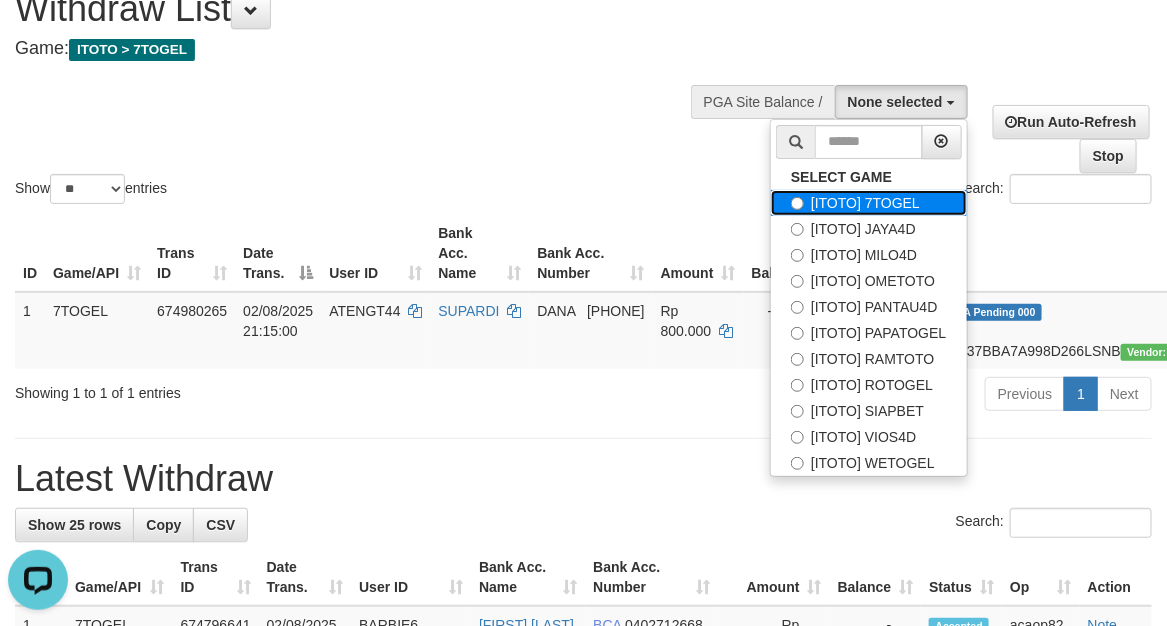click on "[ITOTO] 7TOGEL" at bounding box center [868, 203] 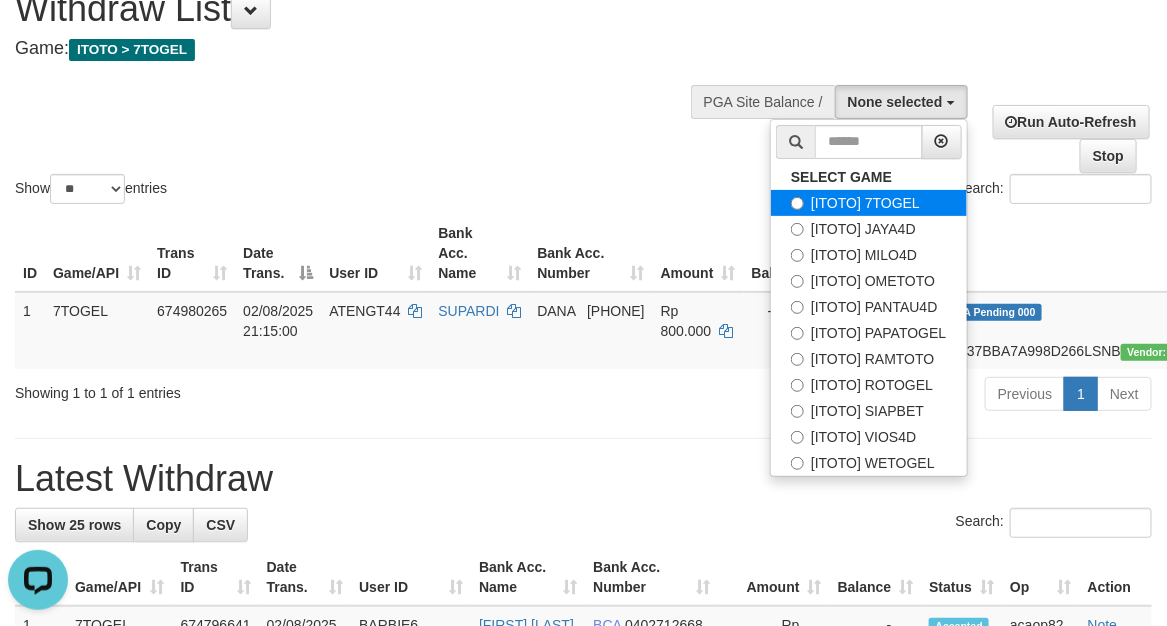 select on "***" 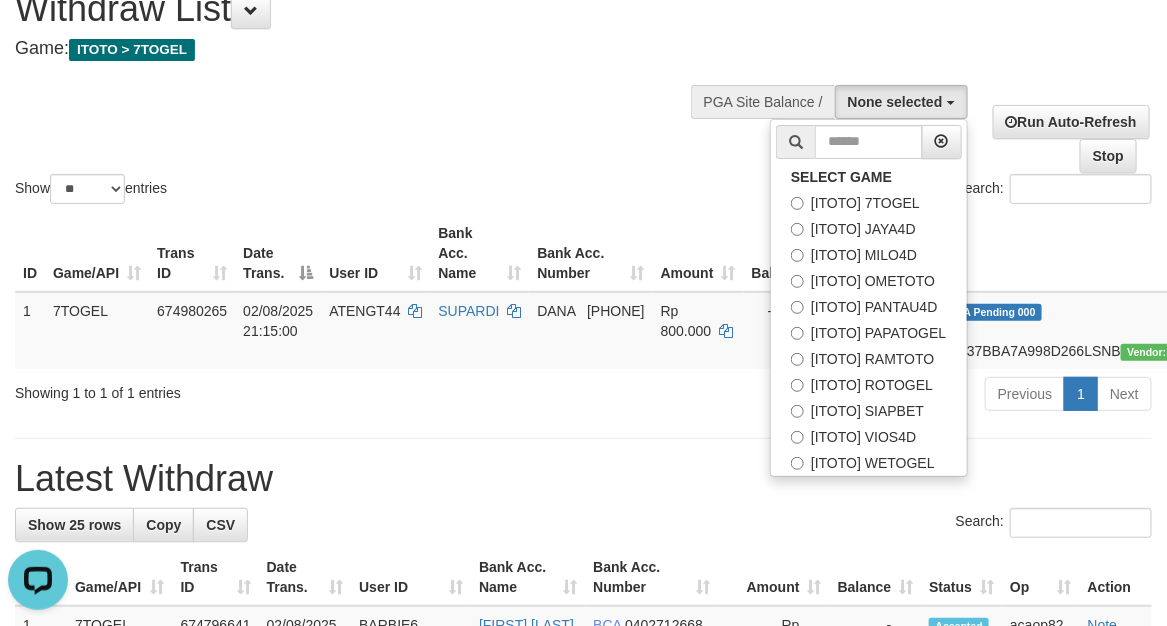 scroll, scrollTop: 17, scrollLeft: 0, axis: vertical 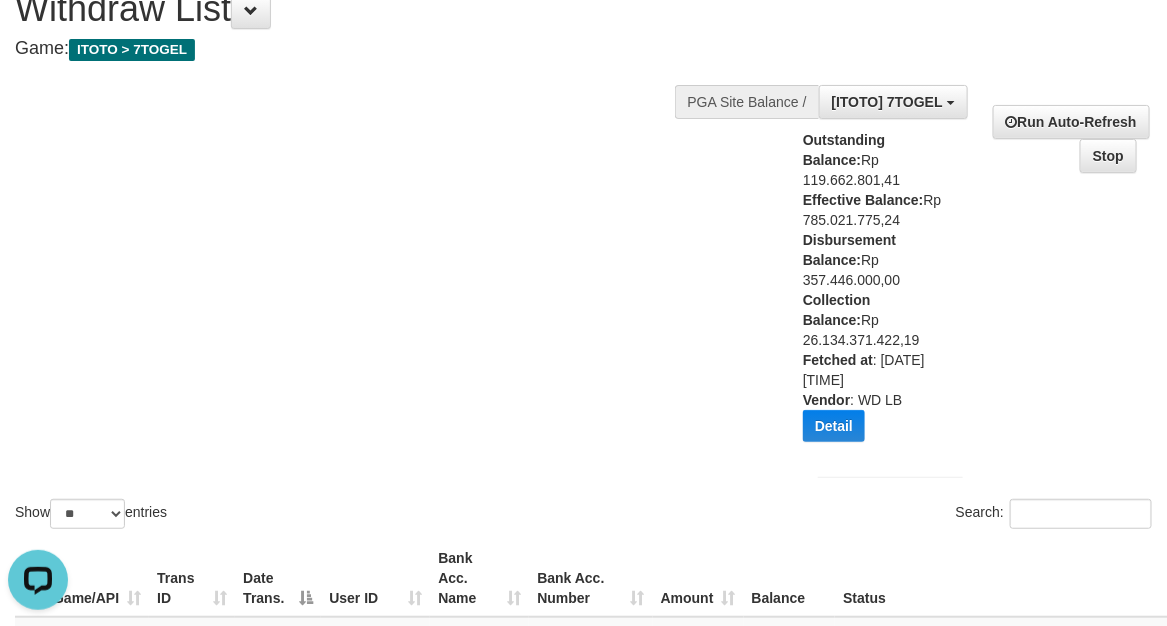 click on "Outstanding Balance:  Rp [NUMBER]
Effective Balance:  Rp [NUMBER]
Disbursement Balance:  Rp [NUMBER]
Collection Balance:  Rp [NUMBER]
Fetched at : [DATE] [TIME]
Vendor : WD LB
Detail
Vendor Name
Outstanding Balance
Effective Balance
Disbursment Balance
Collection Balance
IBX11
Rp [NUMBER]
Rp [NUMBER]
Rp [NUMBER]
Rp [NUMBER]
Lambda
Rp [NUMBER]
Rp [NUMBER]
Rp [NUMBER]
Rp [NUMBER]
Gigantic" at bounding box center [875, 293] 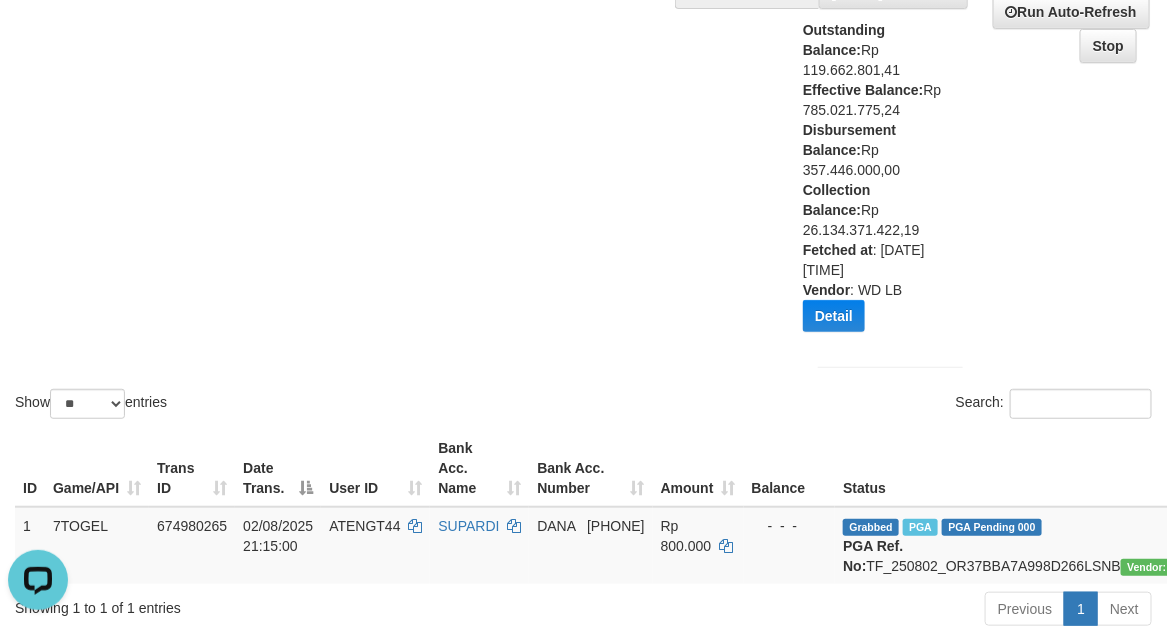 scroll, scrollTop: 416, scrollLeft: 0, axis: vertical 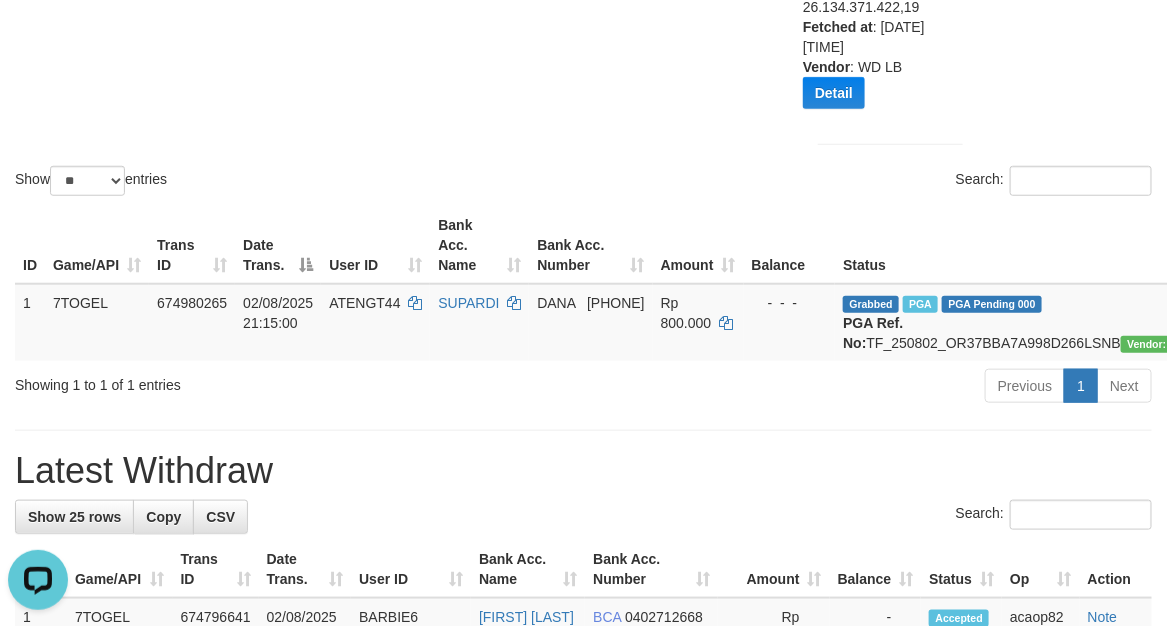click on "Previous 1 Next" at bounding box center [826, 388] 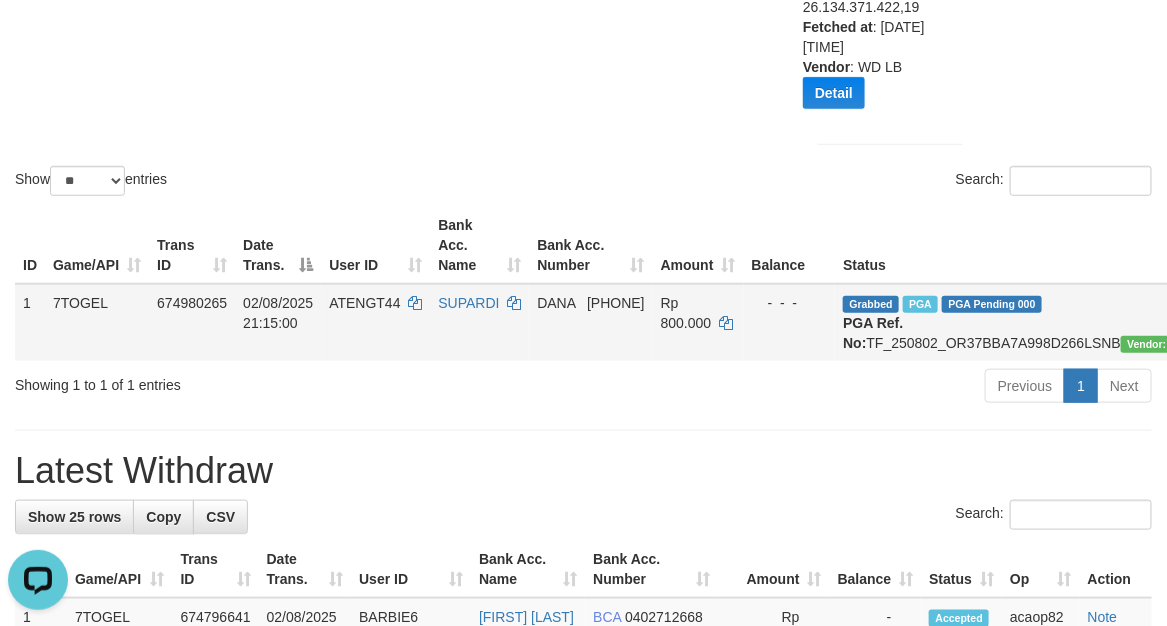 click on "Grabbed   PGA   PGA Pending 000 PGA Ref. No:  TF_250802_OR37BBA7A998D266LSNB  Vendor: Atlas (LB)" at bounding box center (1034, 322) 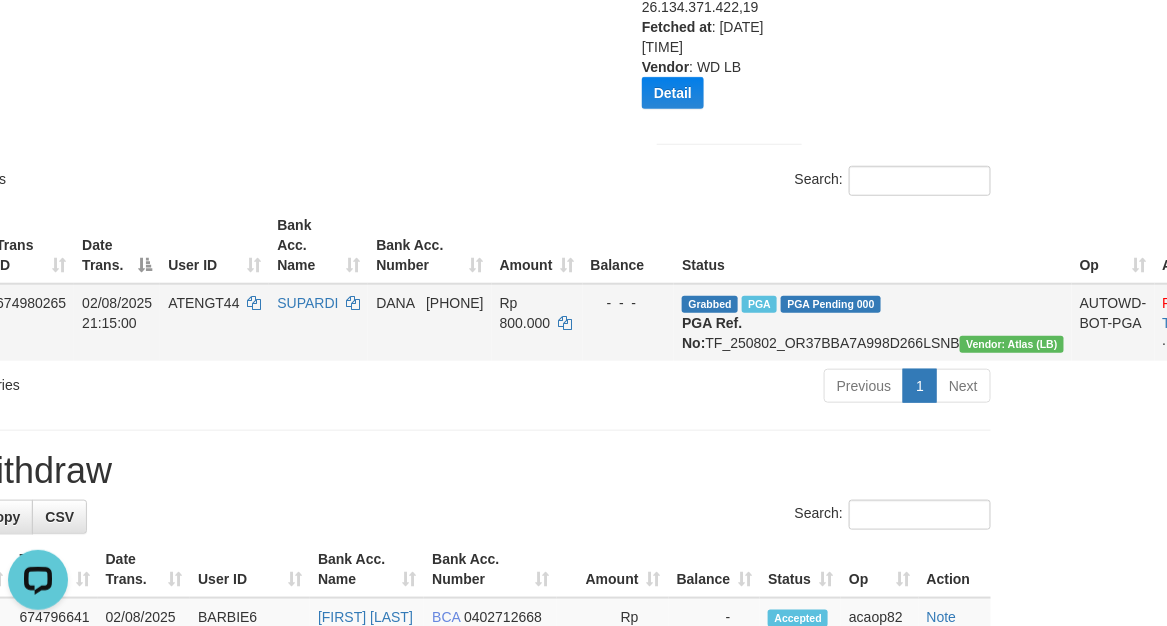 scroll, scrollTop: 416, scrollLeft: 175, axis: both 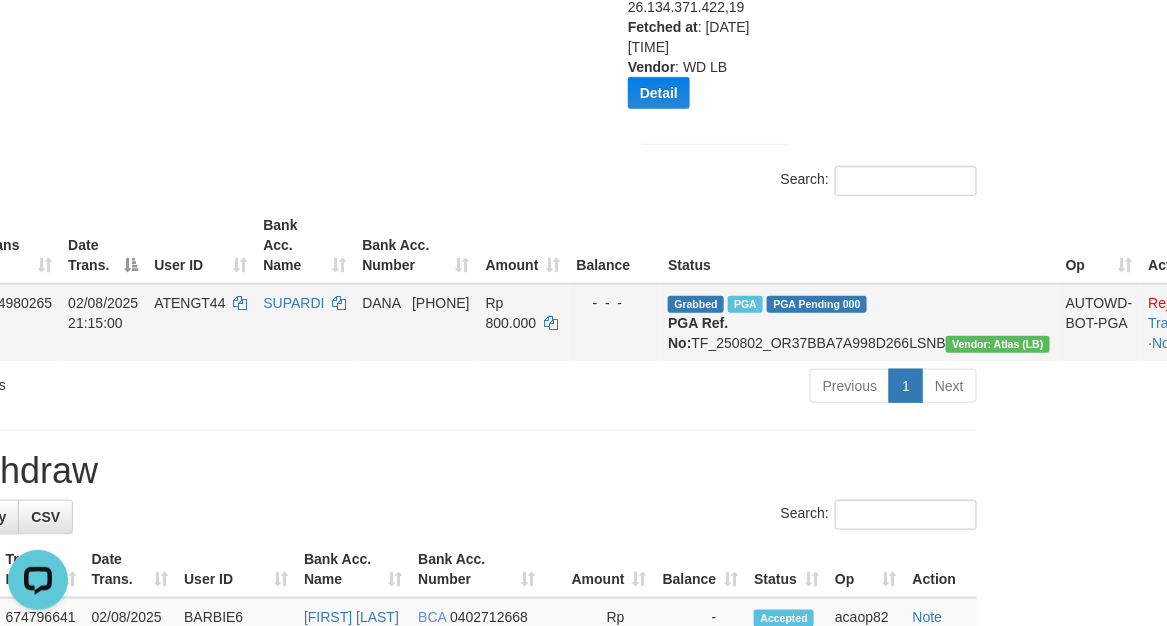 click on "Grabbed   PGA   PGA Pending 000 PGA Ref. No:  TF_250802_OR37BBA7A998D266LSNB  Vendor: Atlas (LB)" at bounding box center (859, 322) 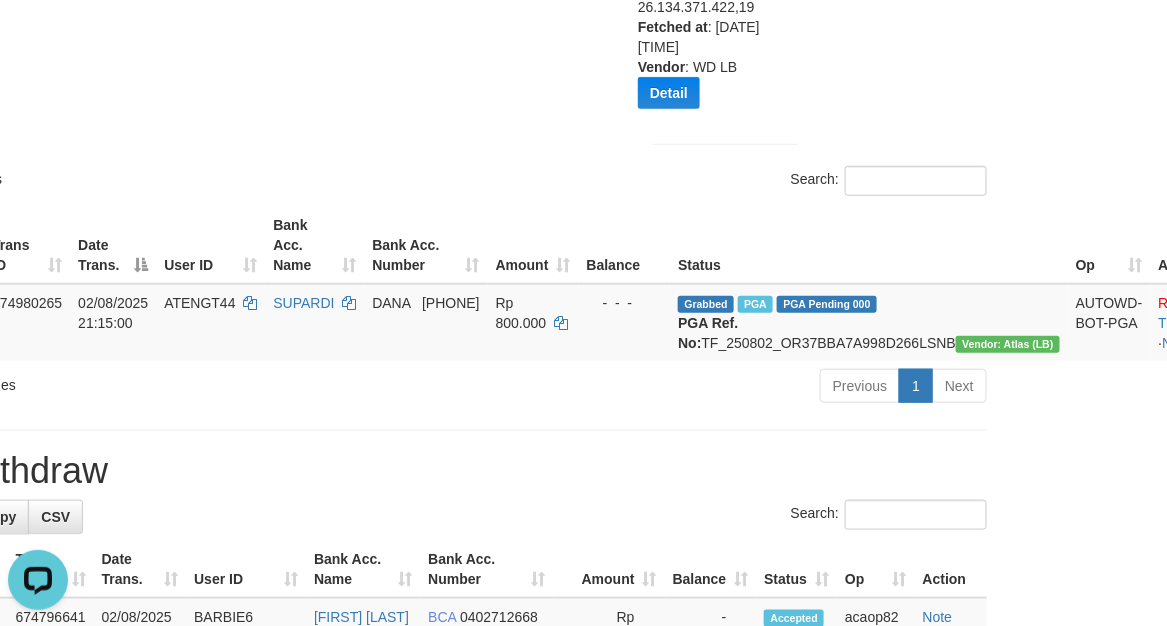 scroll, scrollTop: 416, scrollLeft: 175, axis: both 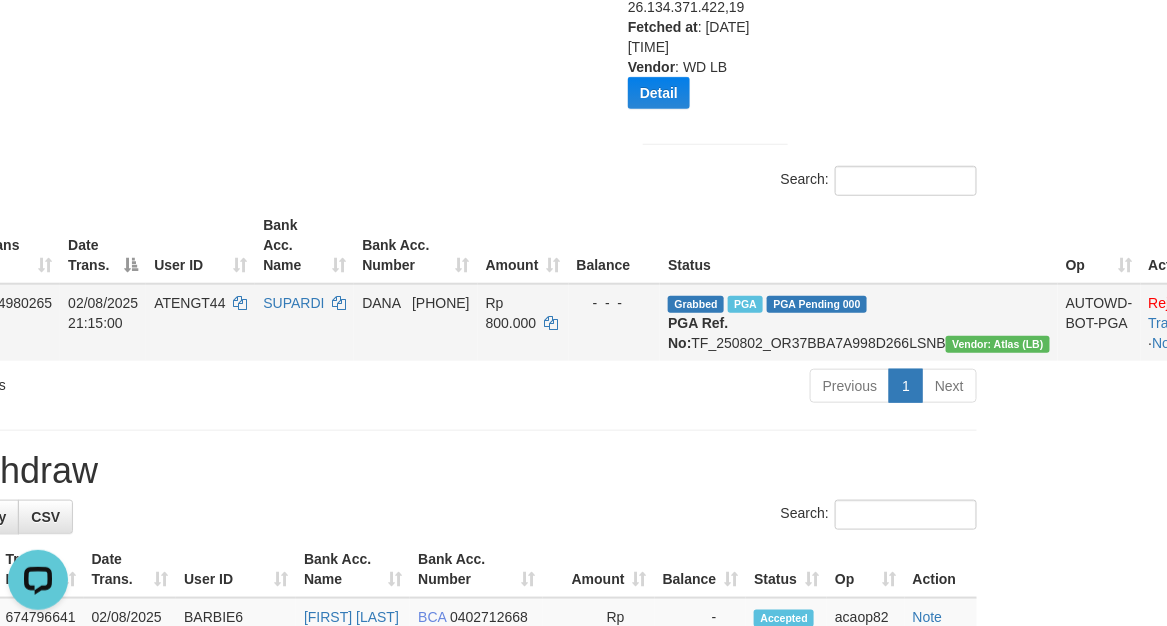 click on "Grabbed   PGA   PGA Pending 000 PGA Ref. No:  TF_250802_OR37BBA7A998D266LSNB  Vendor: Atlas (LB)" at bounding box center (859, 322) 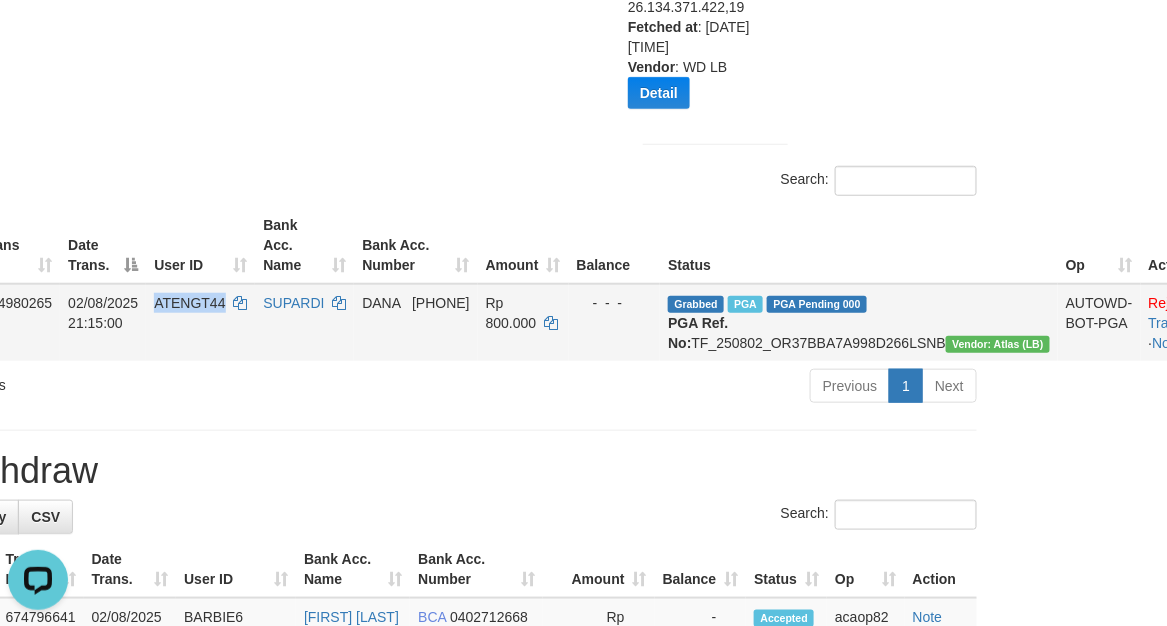 drag, startPoint x: 171, startPoint y: 263, endPoint x: 253, endPoint y: 251, distance: 82.8734 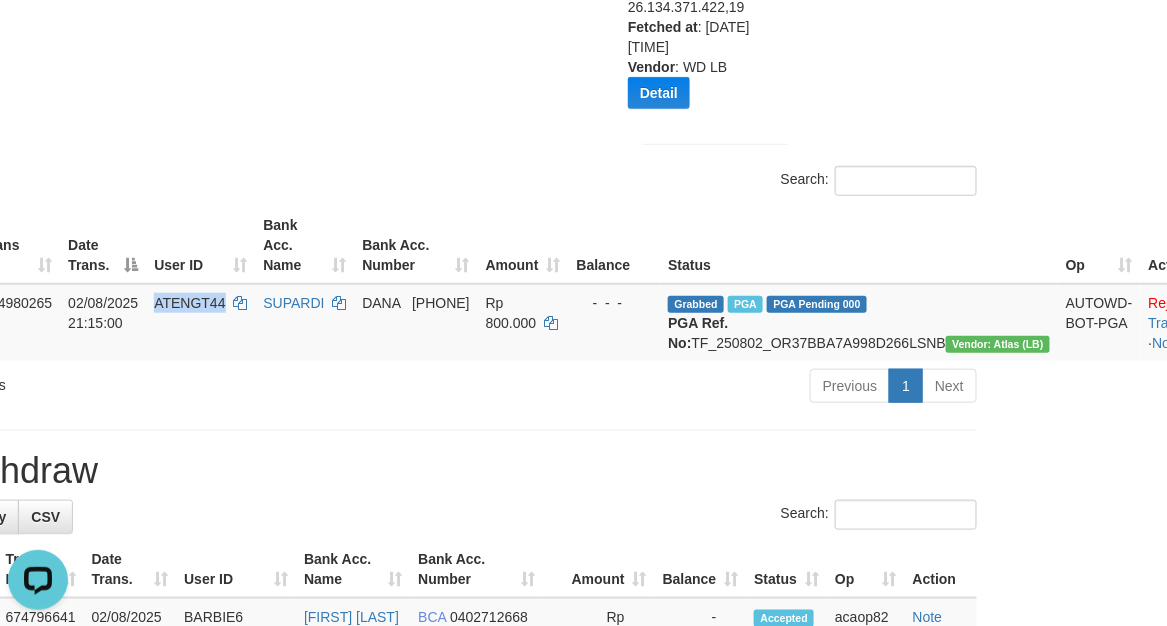 copy on "ATENGT44" 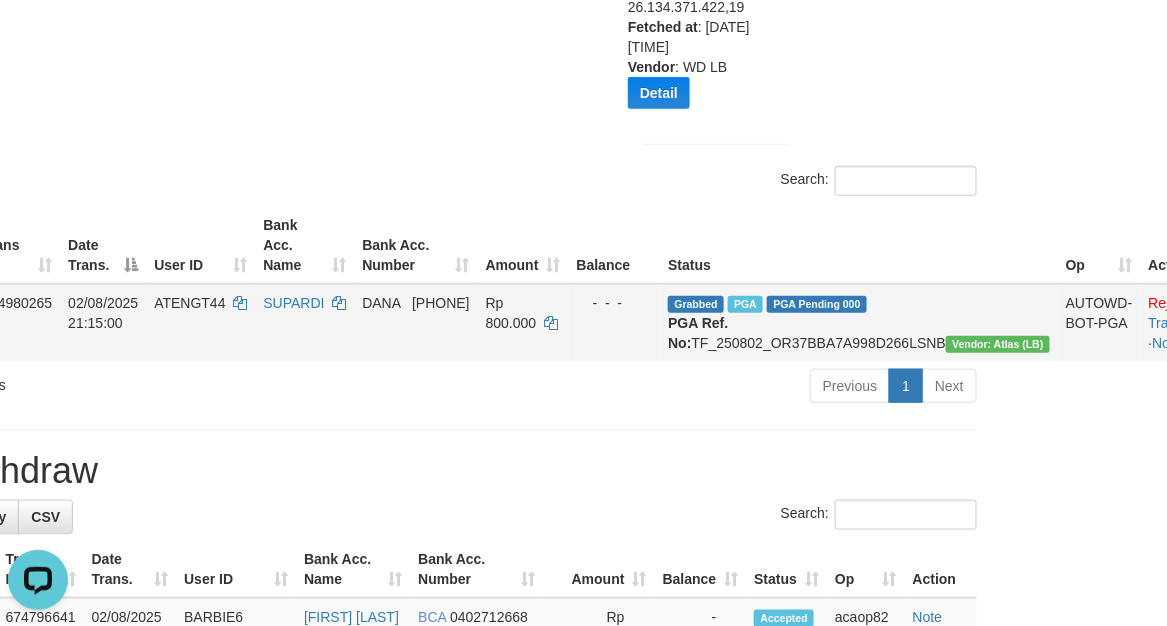 click on "Grabbed   PGA   PGA Pending 000 PGA Ref. No:  TF_250802_OR37BBA7A998D266LSNB  Vendor: Atlas (LB)" at bounding box center (859, 322) 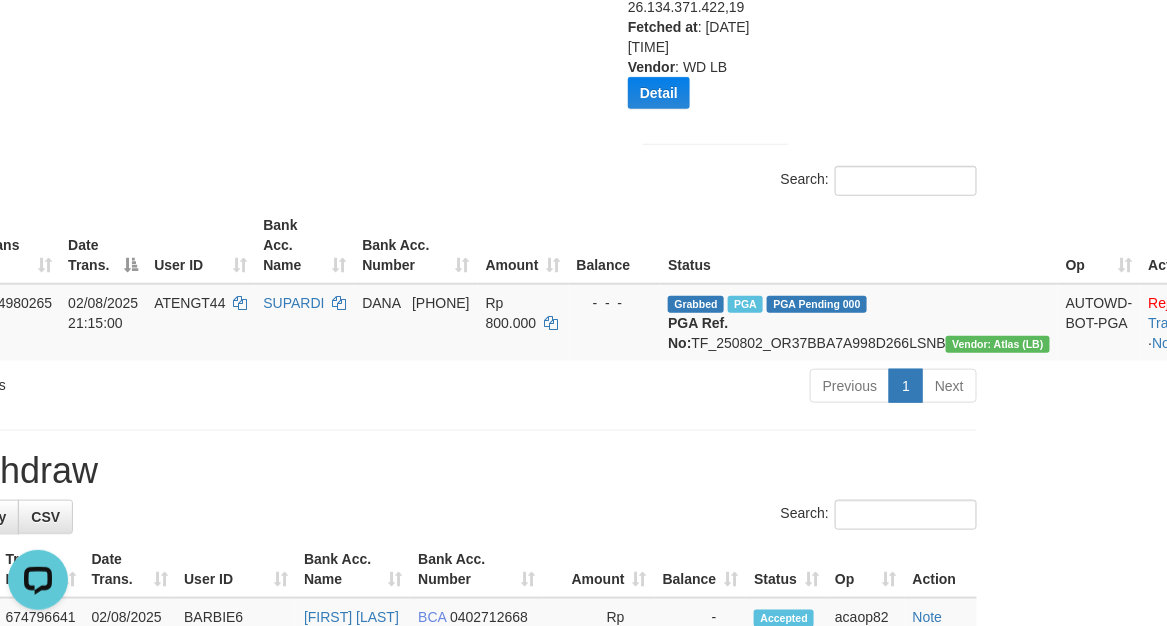 copy on "TF_250802_OR37BBA7A998D266LSNB" 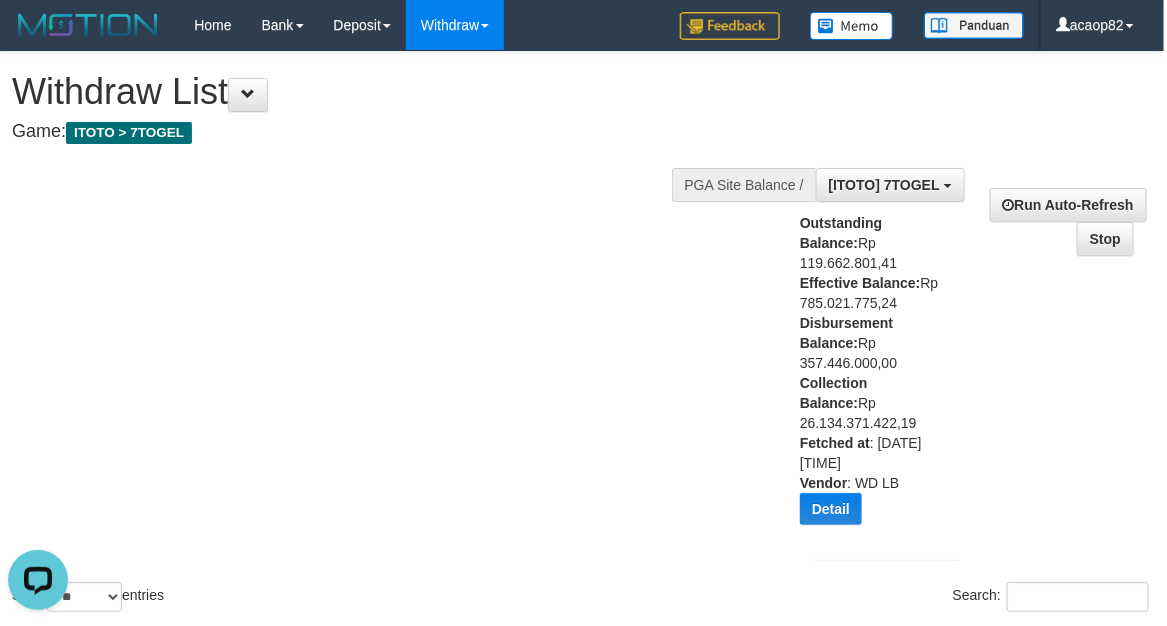 scroll, scrollTop: 0, scrollLeft: 0, axis: both 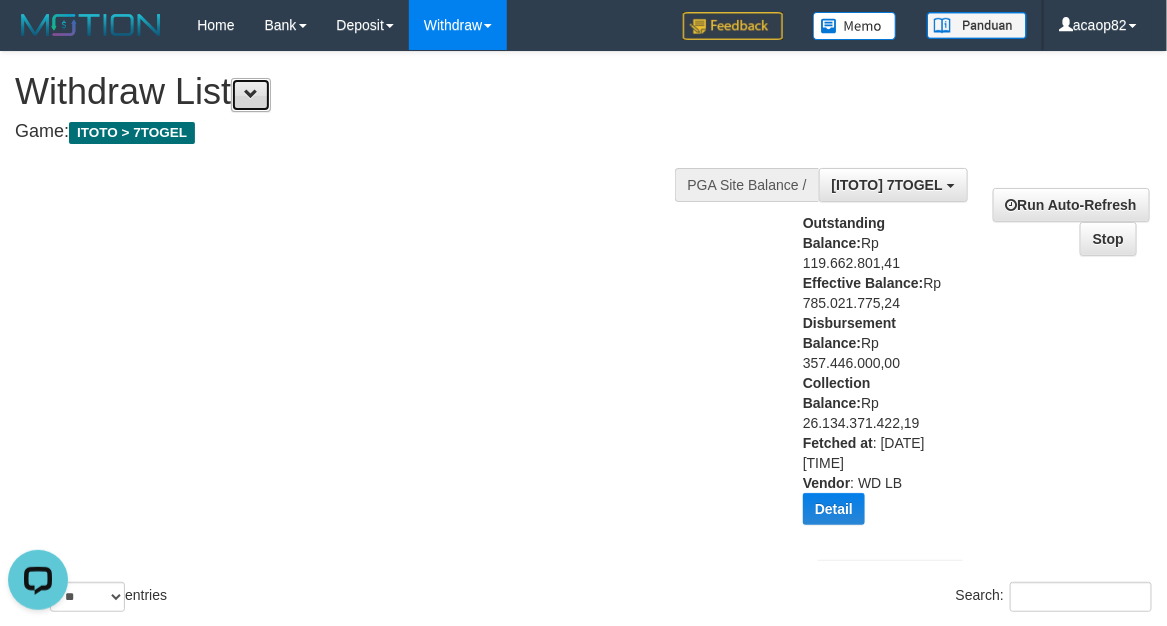 click at bounding box center [251, 95] 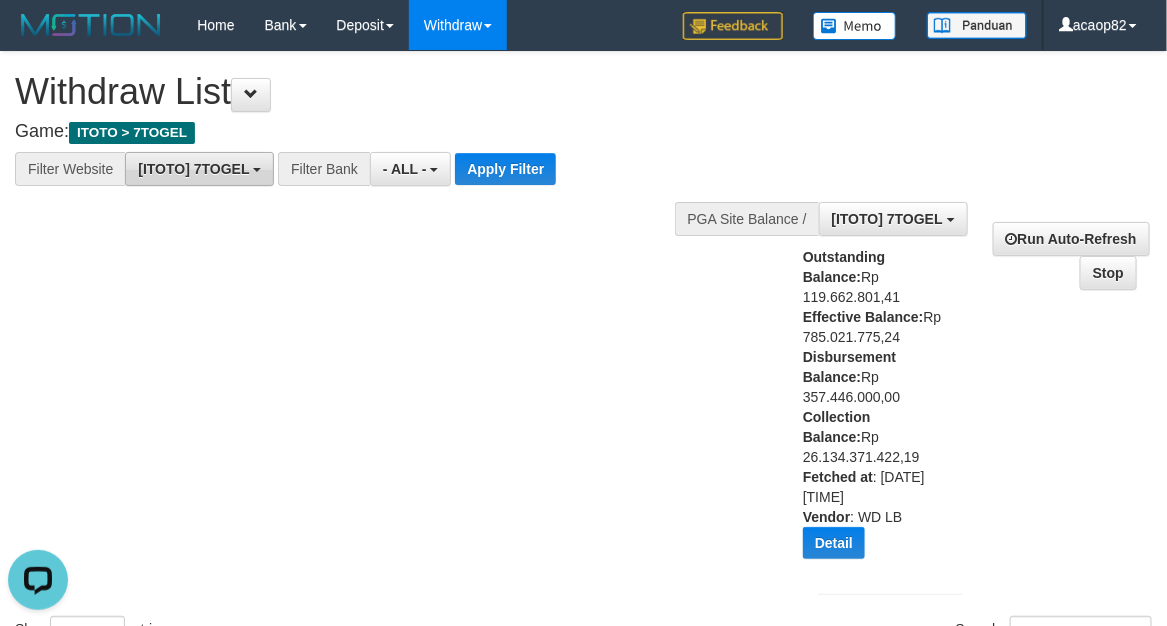 click on "[ITOTO] 7TOGEL" at bounding box center [193, 169] 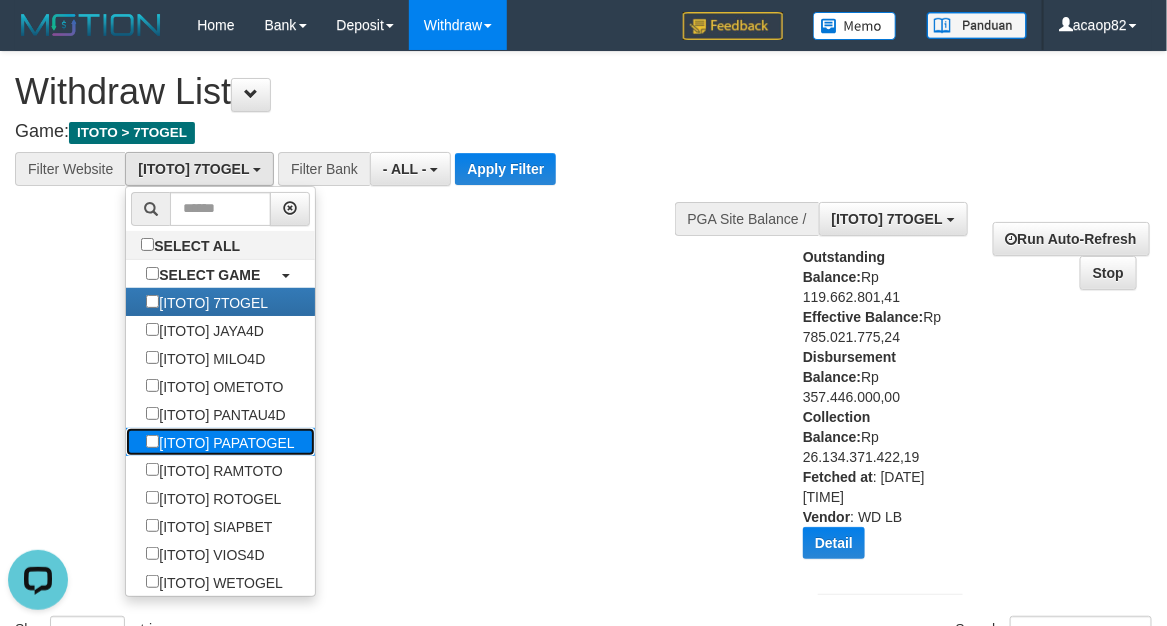 click on "[ITOTO] PAPATOGEL" at bounding box center (220, 442) 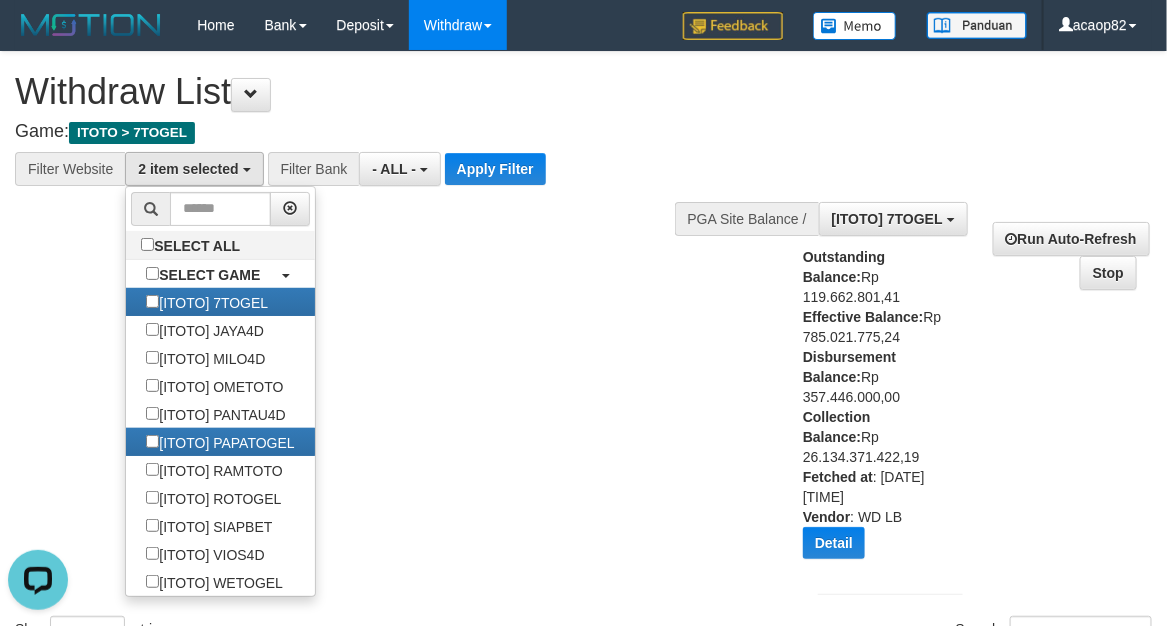 scroll, scrollTop: 17, scrollLeft: 0, axis: vertical 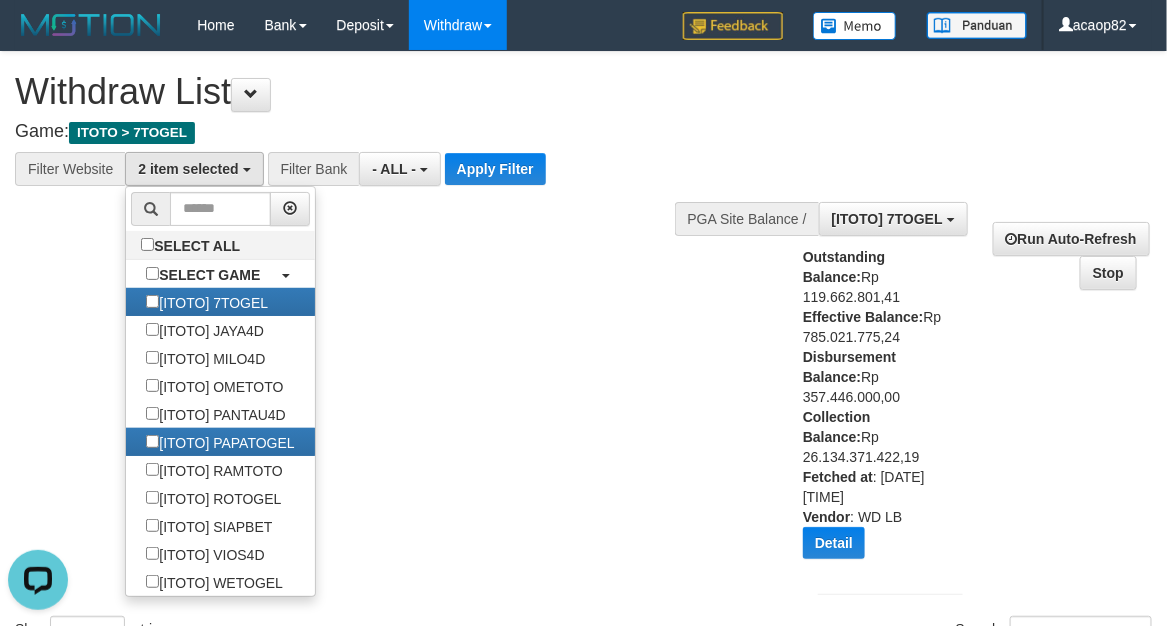 click on "Show  ** ** ** ***  entries Search:" at bounding box center [583, 351] 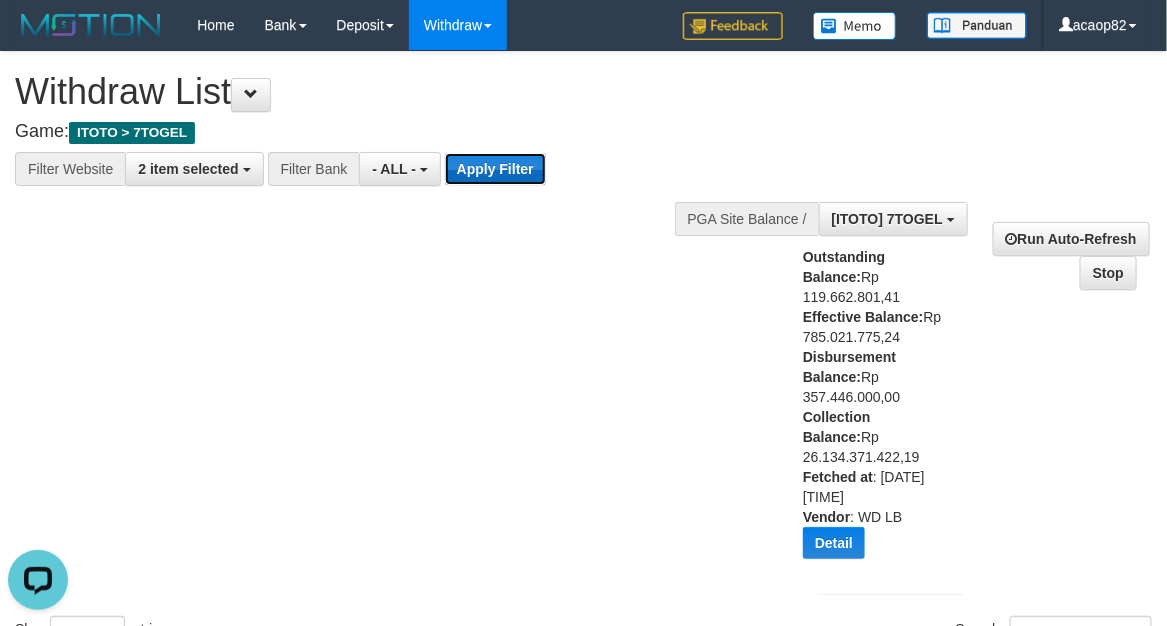 click on "Apply Filter" at bounding box center [495, 169] 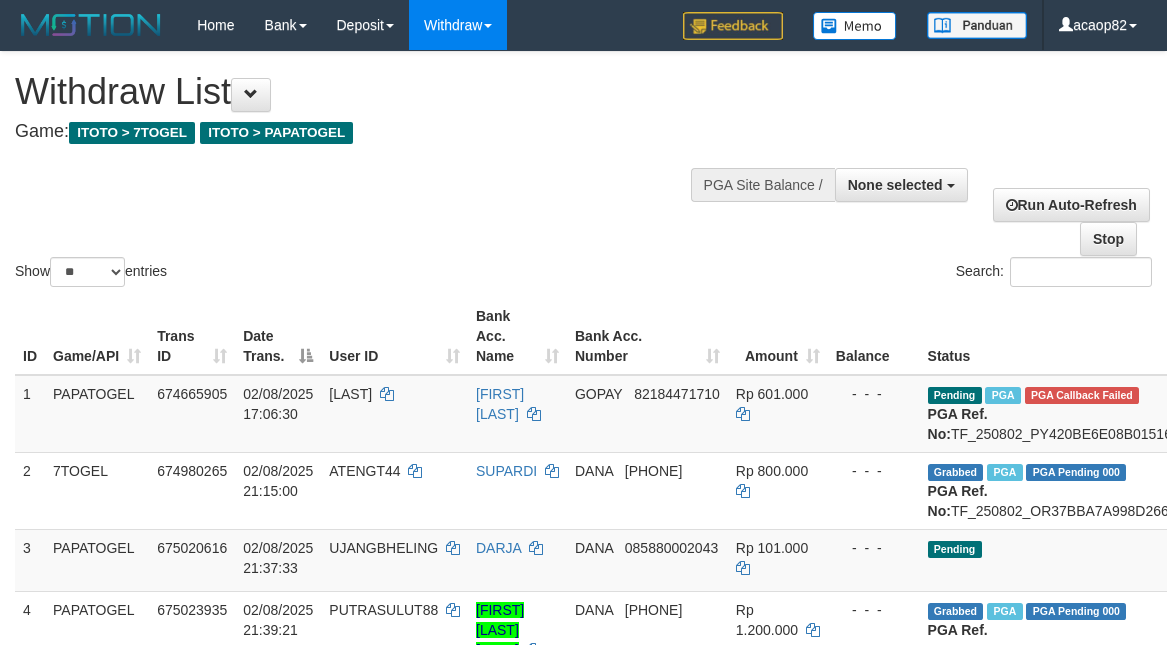 select 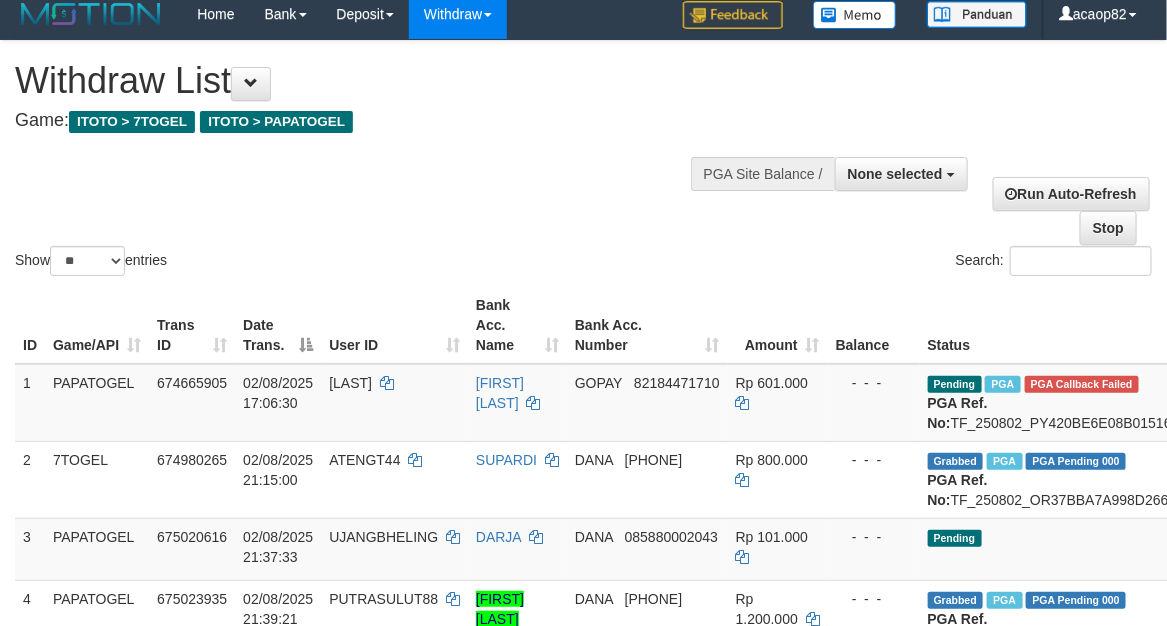 scroll, scrollTop: 0, scrollLeft: 0, axis: both 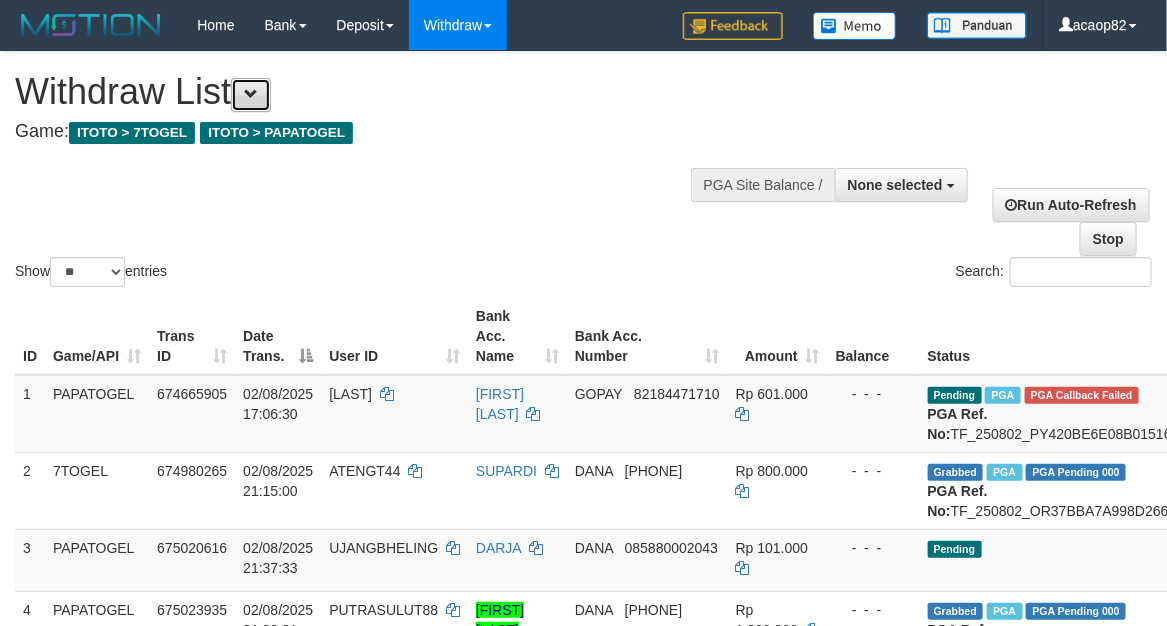 click at bounding box center (251, 95) 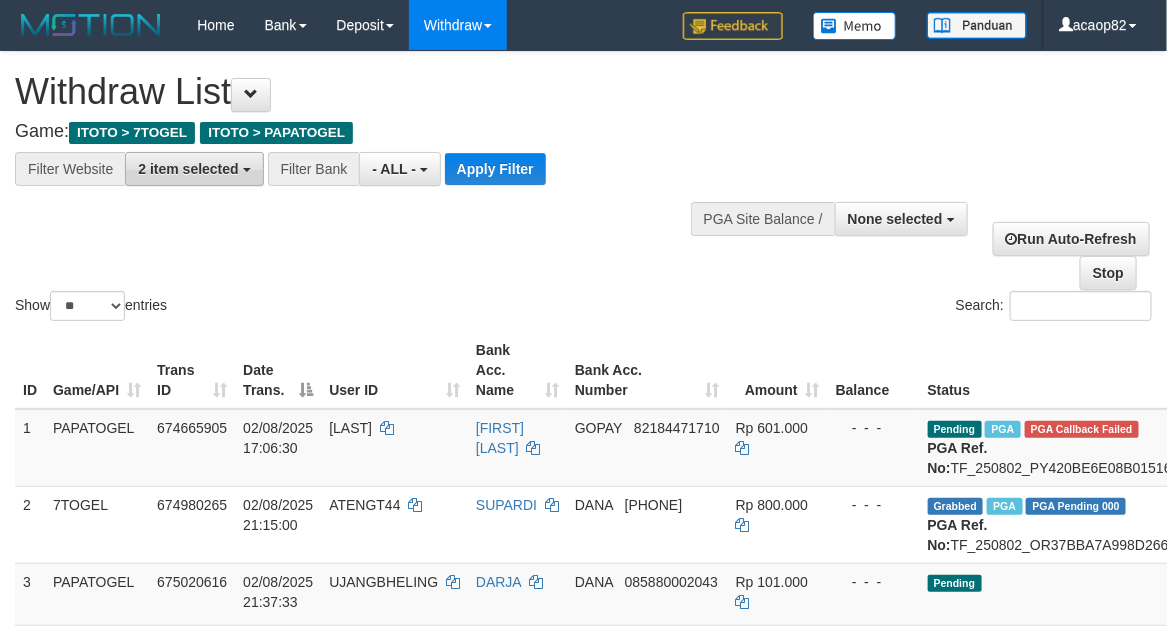 click on "2 item selected" at bounding box center [188, 169] 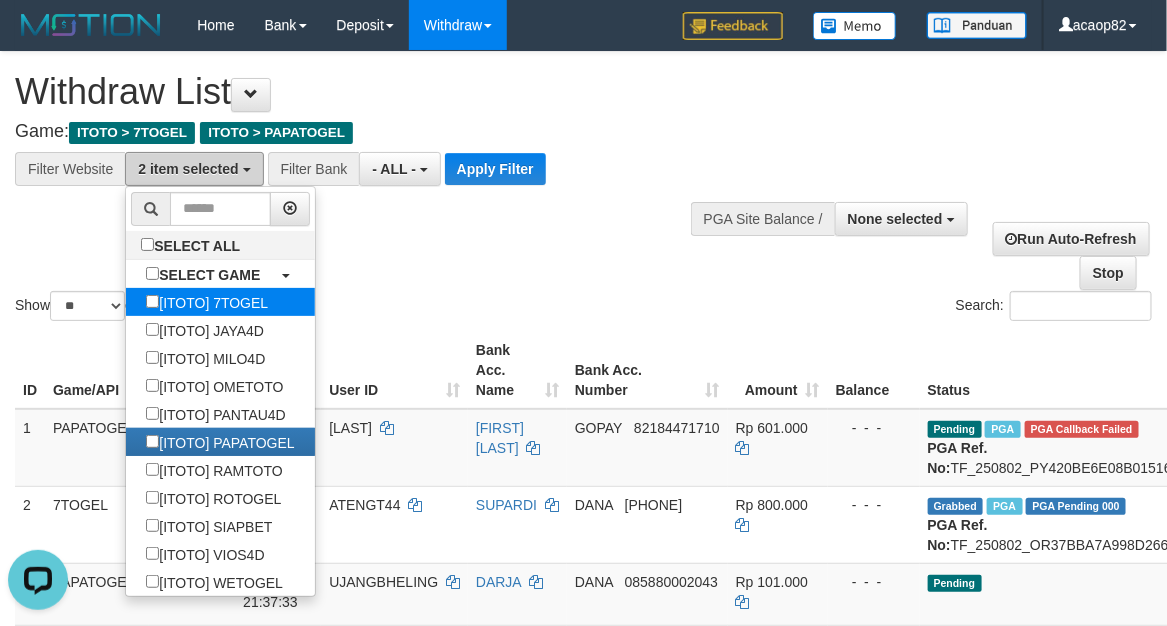 scroll, scrollTop: 0, scrollLeft: 0, axis: both 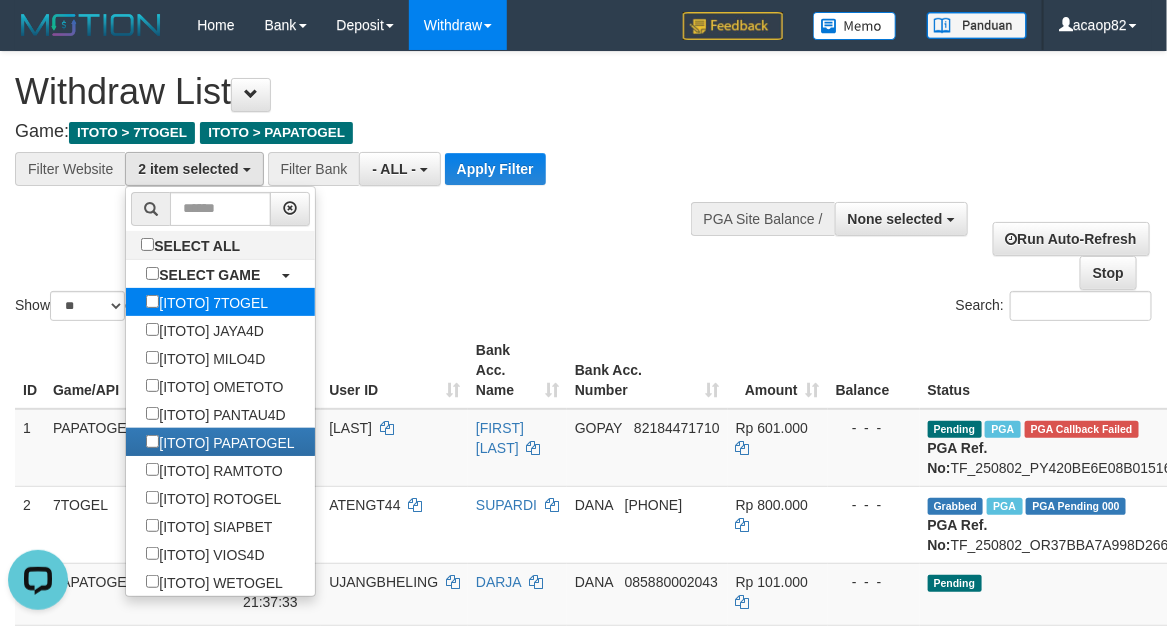 click on "[ITOTO] 7TOGEL" at bounding box center (207, 302) 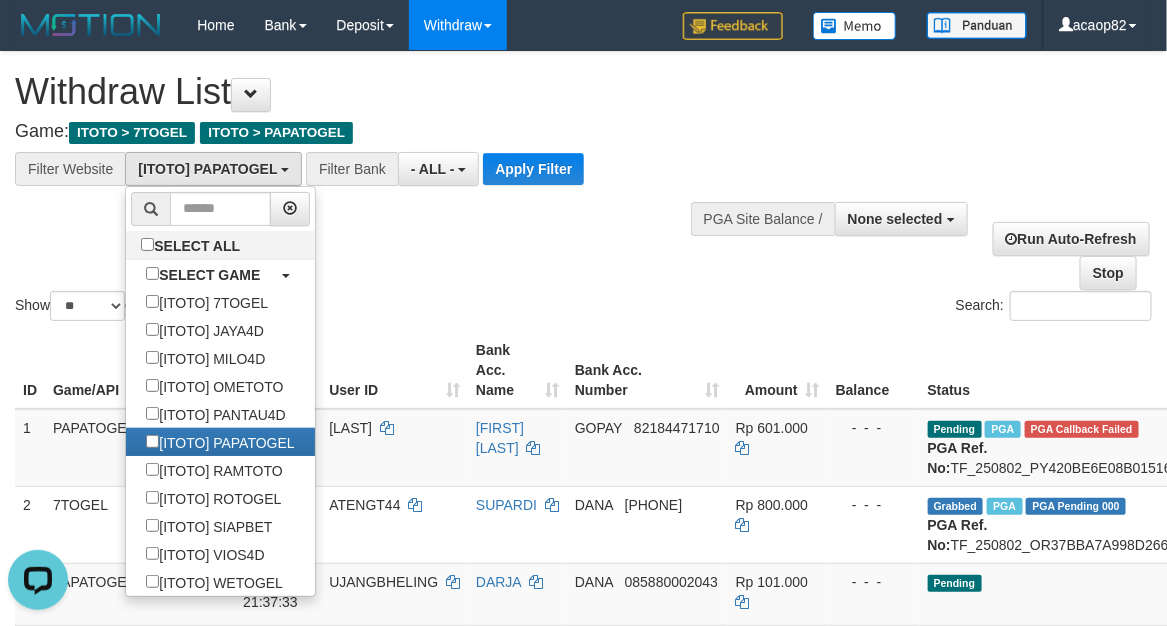 click on "Show  ** ** ** ***  entries Search:" at bounding box center (583, 188) 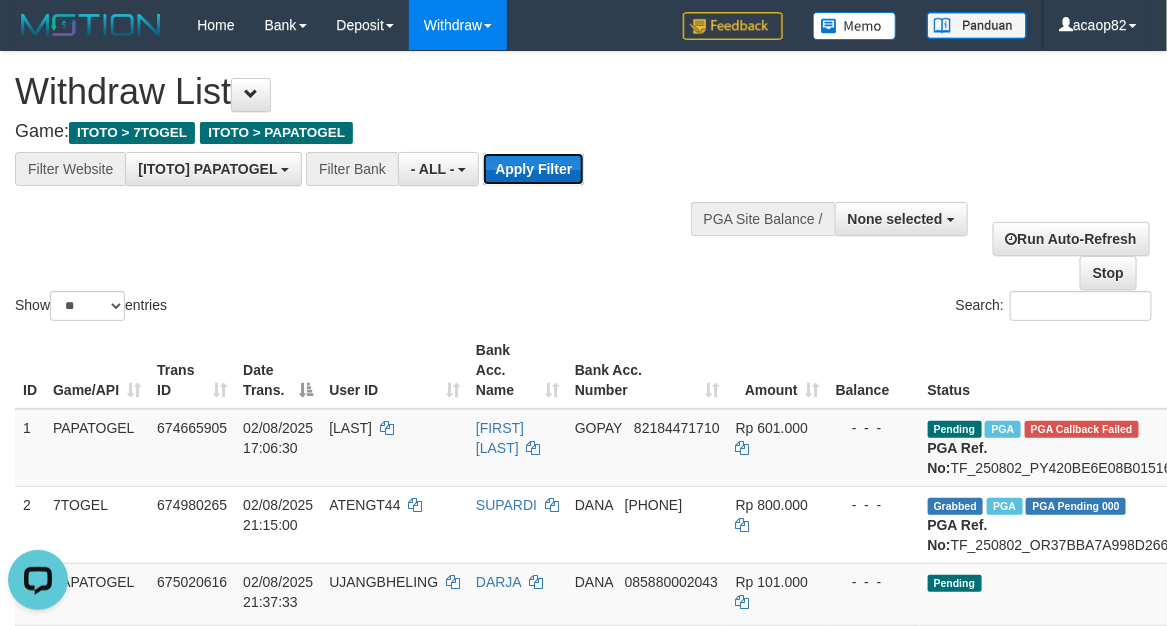 click on "Apply Filter" at bounding box center (533, 169) 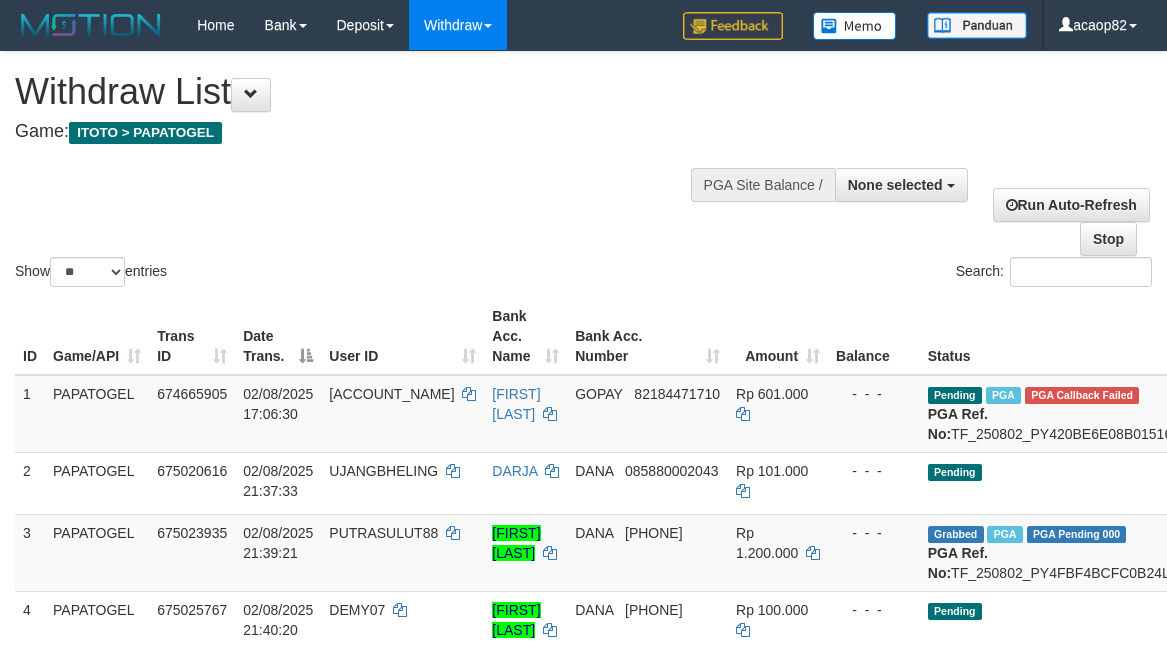 select 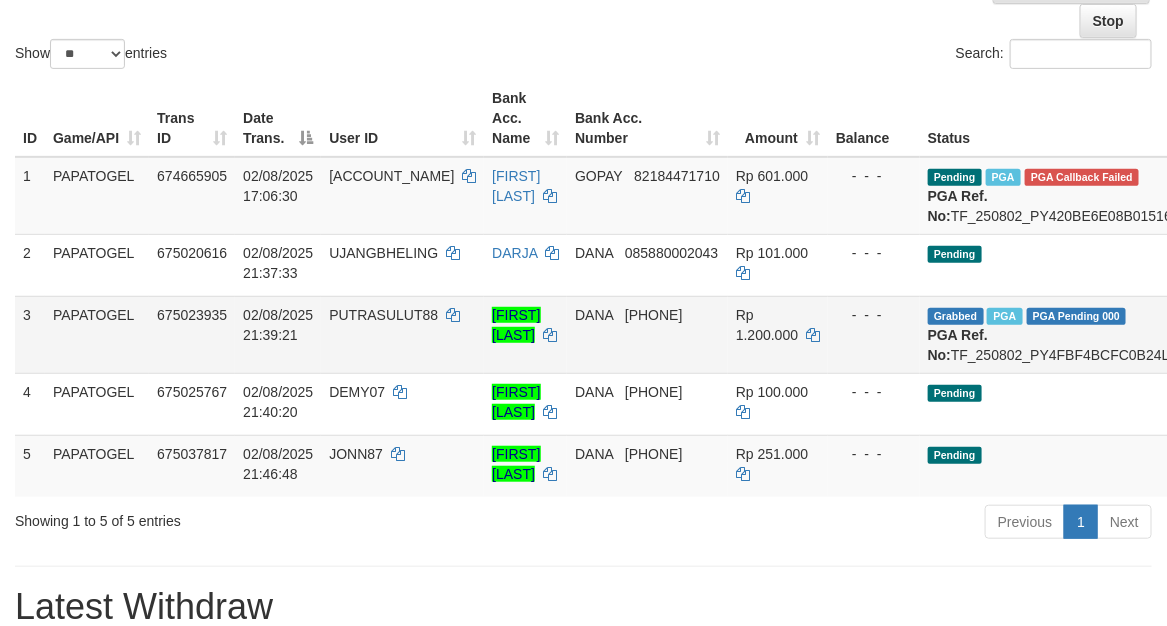scroll, scrollTop: 250, scrollLeft: 0, axis: vertical 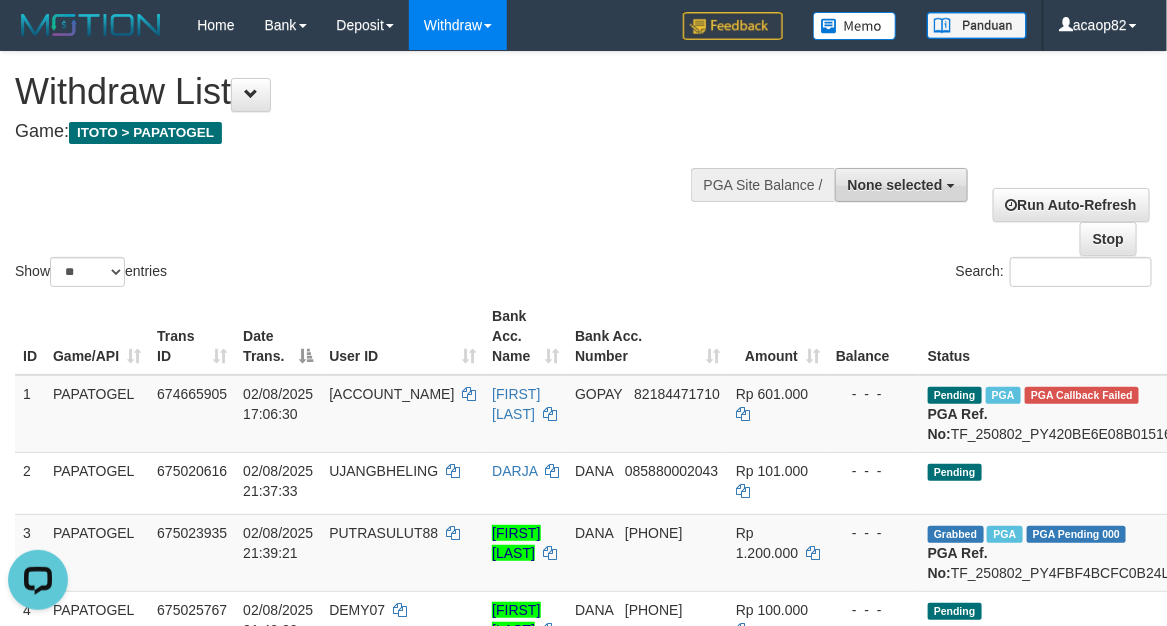 click on "None selected" at bounding box center [895, 185] 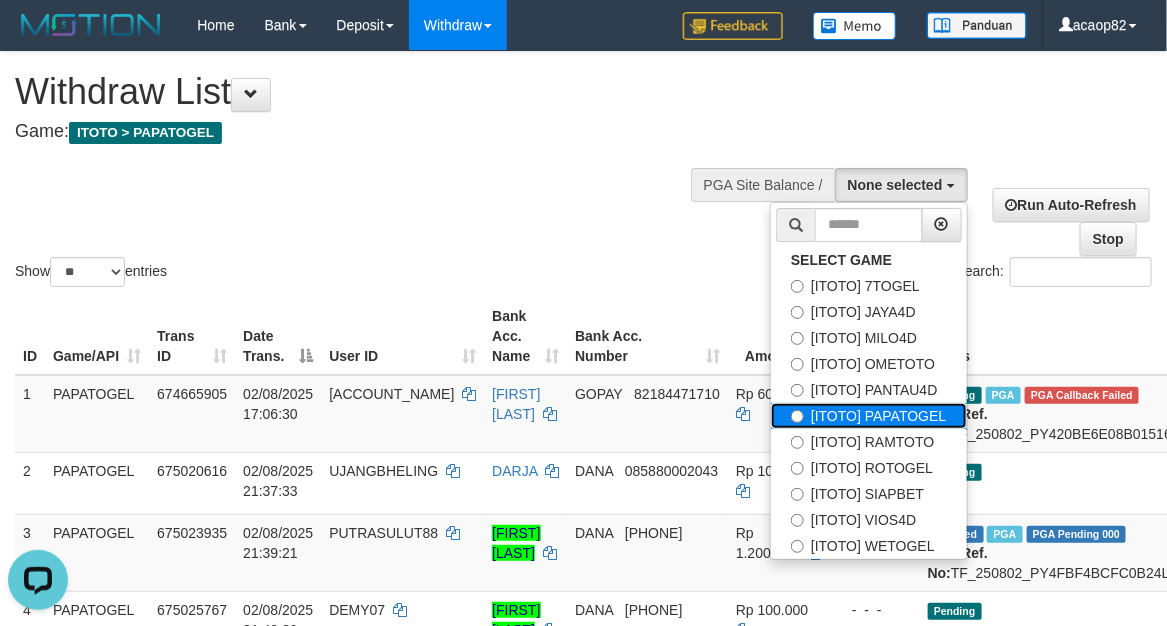 click on "[ITOTO] PAPATOGEL" at bounding box center (868, 416) 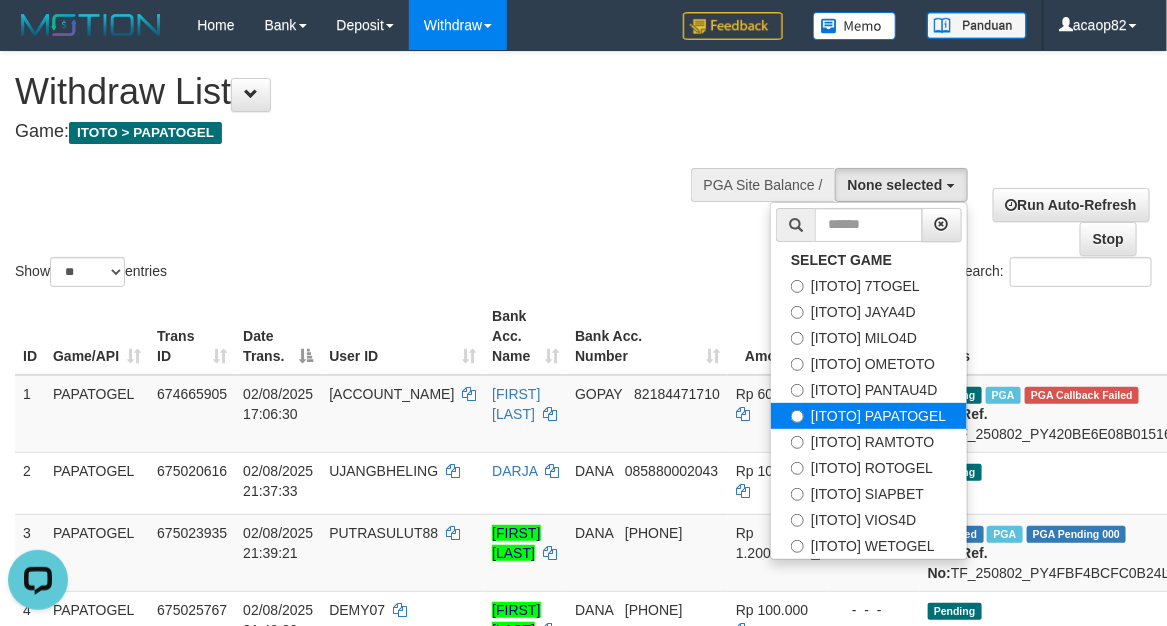 select on "***" 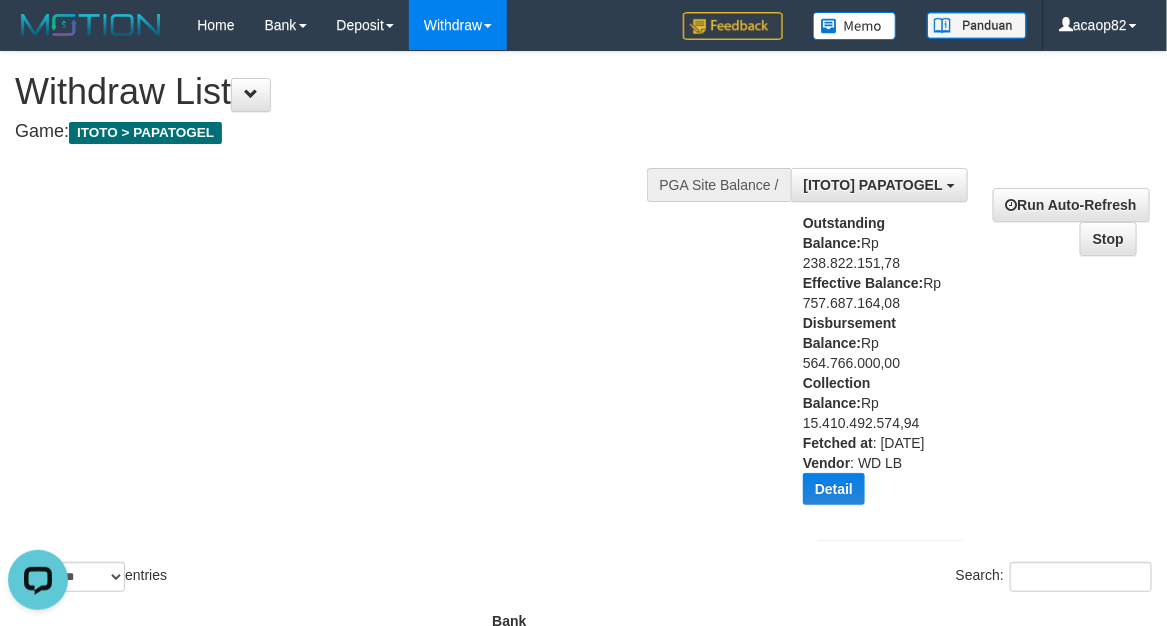 click on "Outstanding Balance:  Rp 238.822.151,78
Effective Balance:  Rp 757.687.164,08
Disbursement Balance:  Rp 564.766.000,00
Collection Balance:  Rp 15.410.492.574,94
Fetched at : 2025-08-02 22:24:41
Vendor : WD LB
Detail
Vendor Name
Outstanding Balance
Effective Balance
Disbursment Balance
Collection Balance
Aladin
Rp 115.709.574,16
Rp 661.530.879,22
Rp 360.523.000,00
Rp 8.840.040.988,14
Gameboy
Rp 122.843.462,90
Rp 94.215.082,73
Rp 204.243.000,00
Rp 6.568.893.835,23
Rp 0,00" at bounding box center (875, 366) 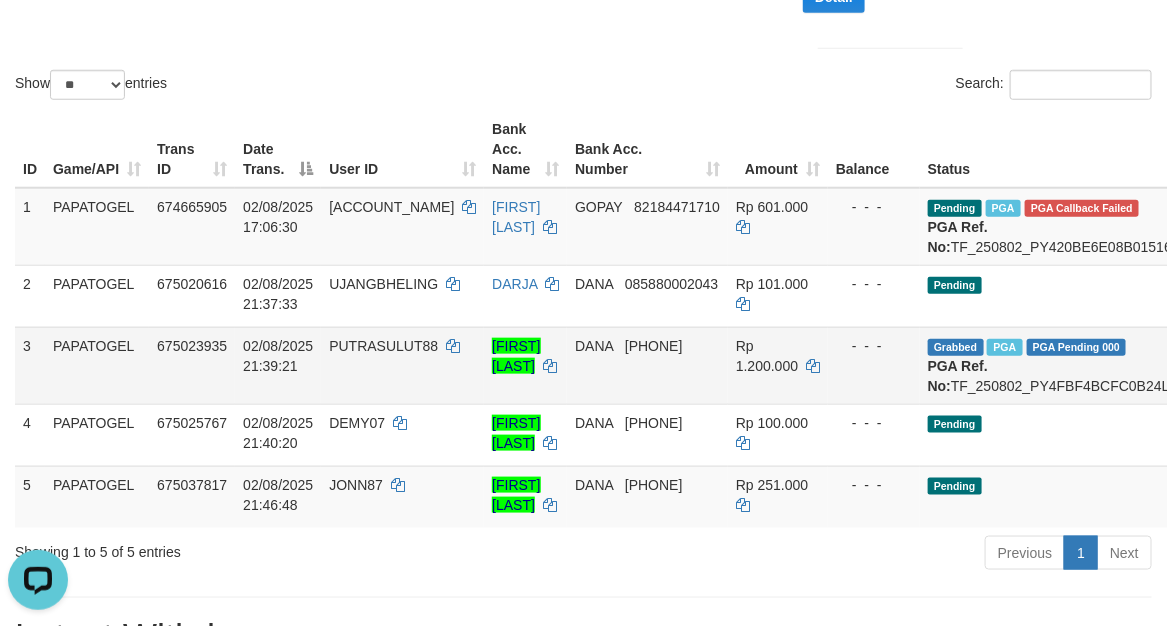 scroll, scrollTop: 500, scrollLeft: 0, axis: vertical 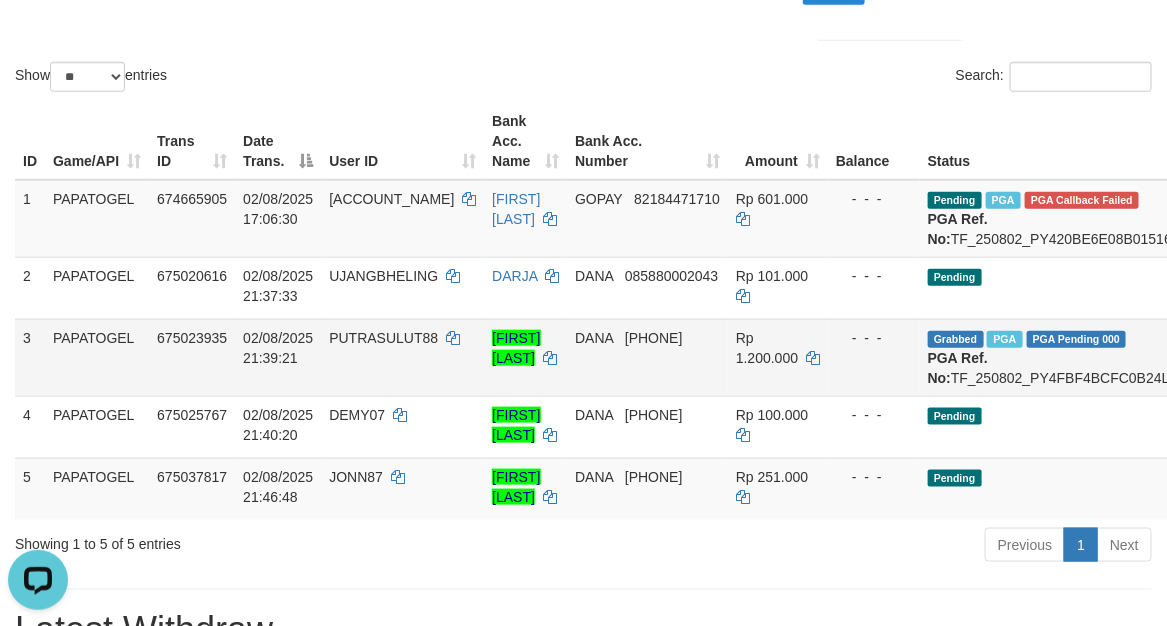 click on "Grabbed   PGA   PGA Pending 000 PGA Ref. No:  TF_250802_PY4FBF4BCFC0B24LNG3E  Vendor: Aladin (LB)" at bounding box center (1123, 357) 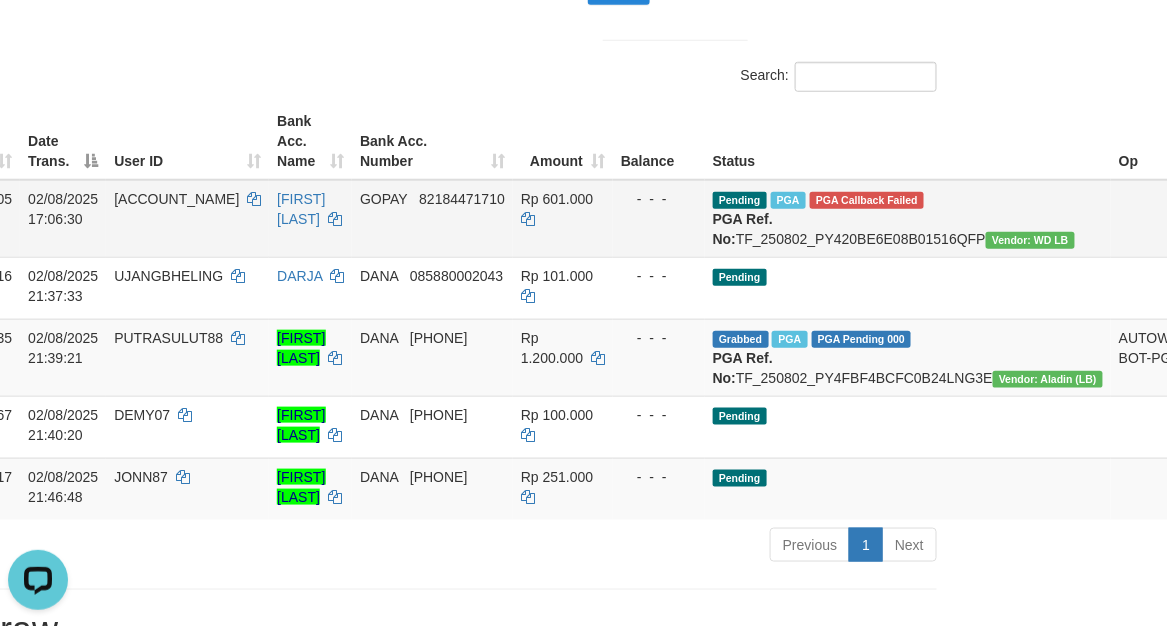 scroll, scrollTop: 500, scrollLeft: 0, axis: vertical 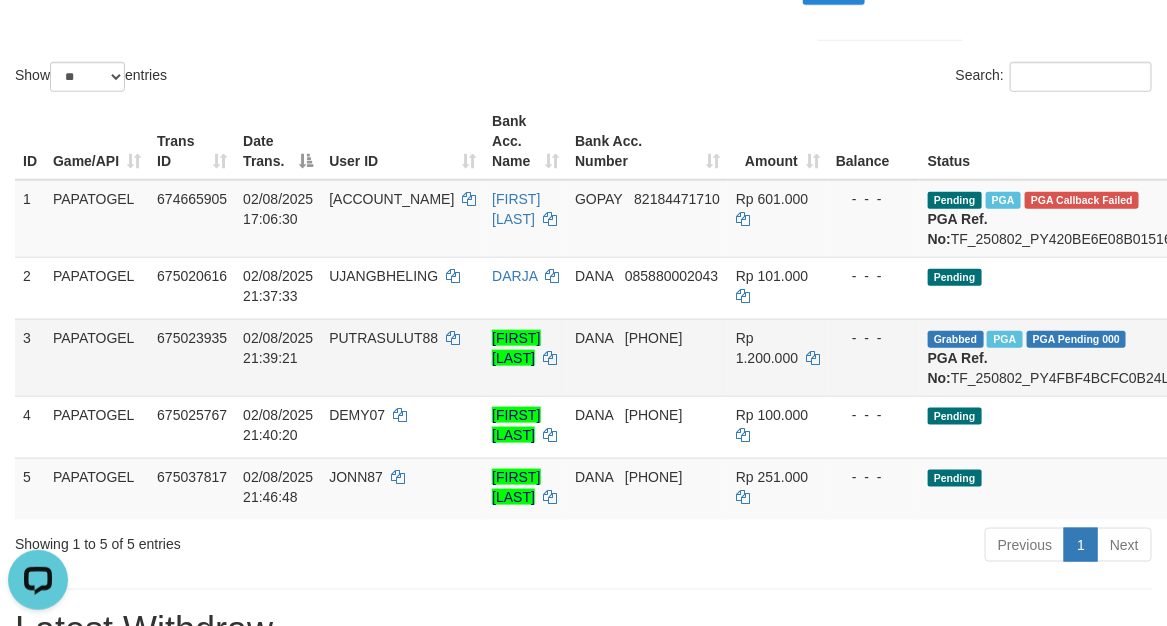 click on "Grabbed   PGA   PGA Pending 000 PGA Ref. No:  TF_250802_PY4FBF4BCFC0B24LNG3E  Vendor: Aladin (LB)" at bounding box center (1123, 357) 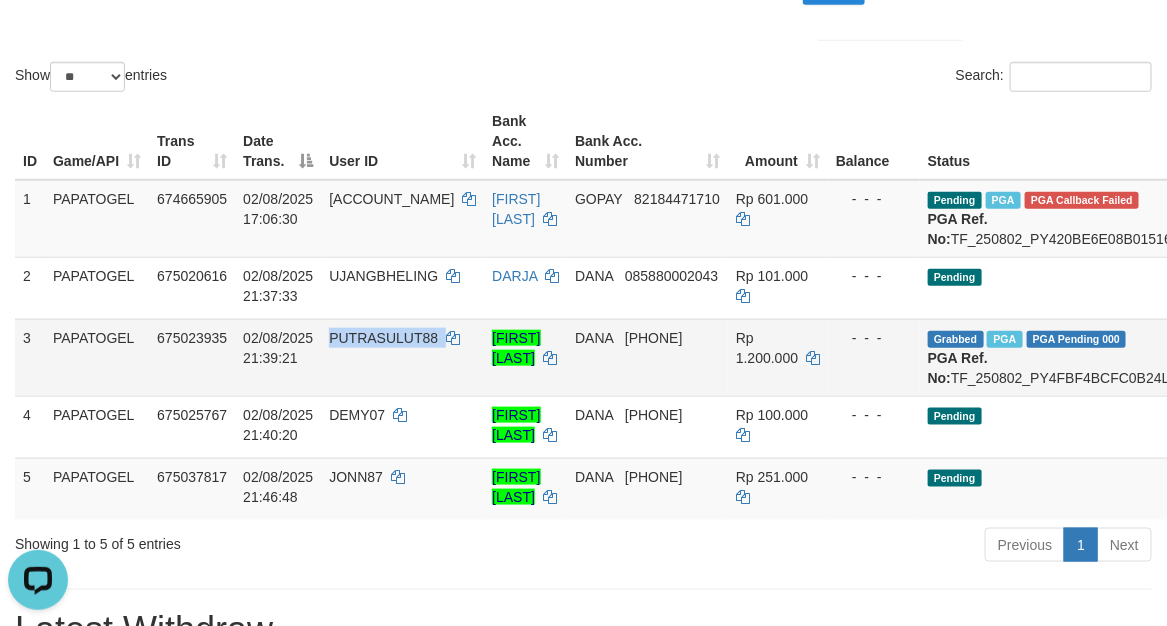 click on "PUTRASULUT88" at bounding box center (383, 338) 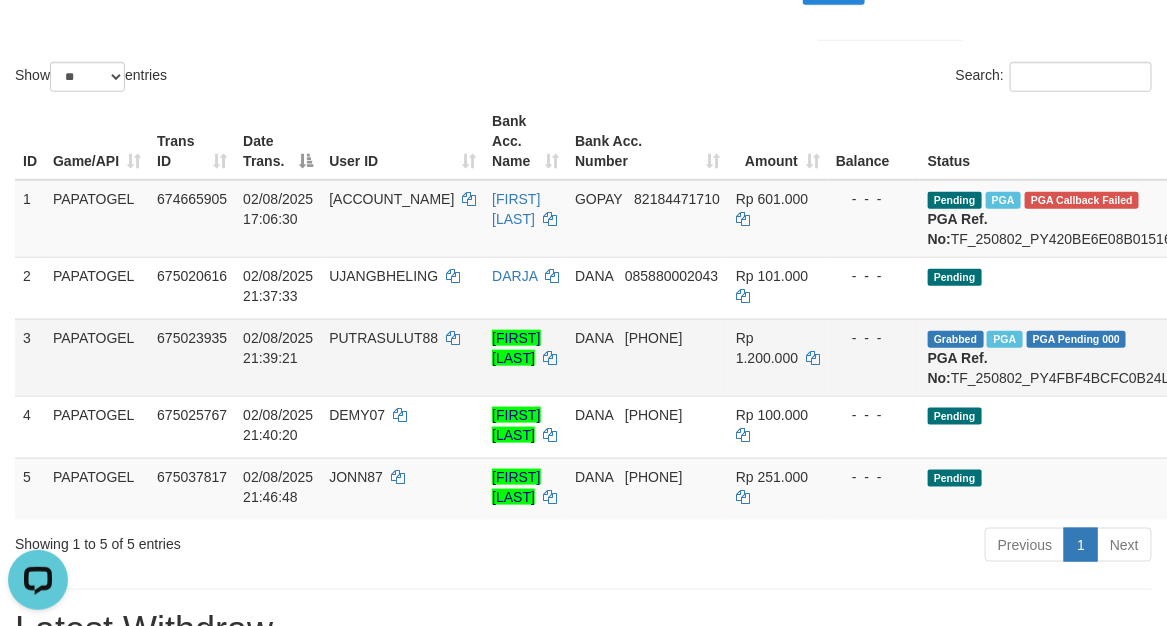 click on "02/08/2025 21:39:21" at bounding box center (278, 357) 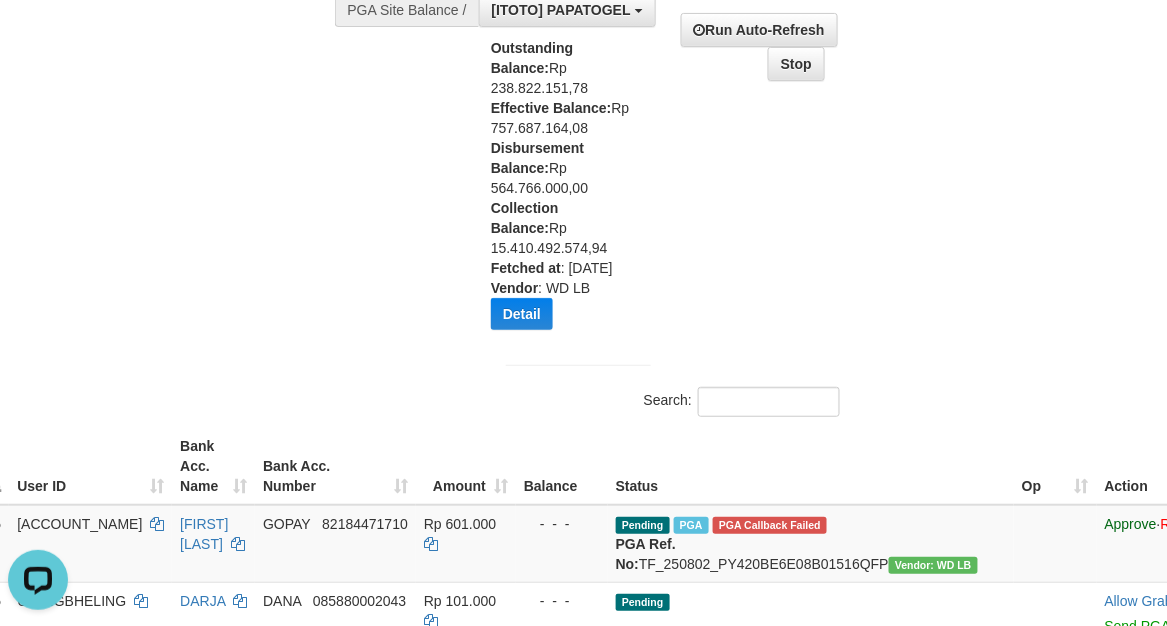 scroll, scrollTop: 333, scrollLeft: 312, axis: both 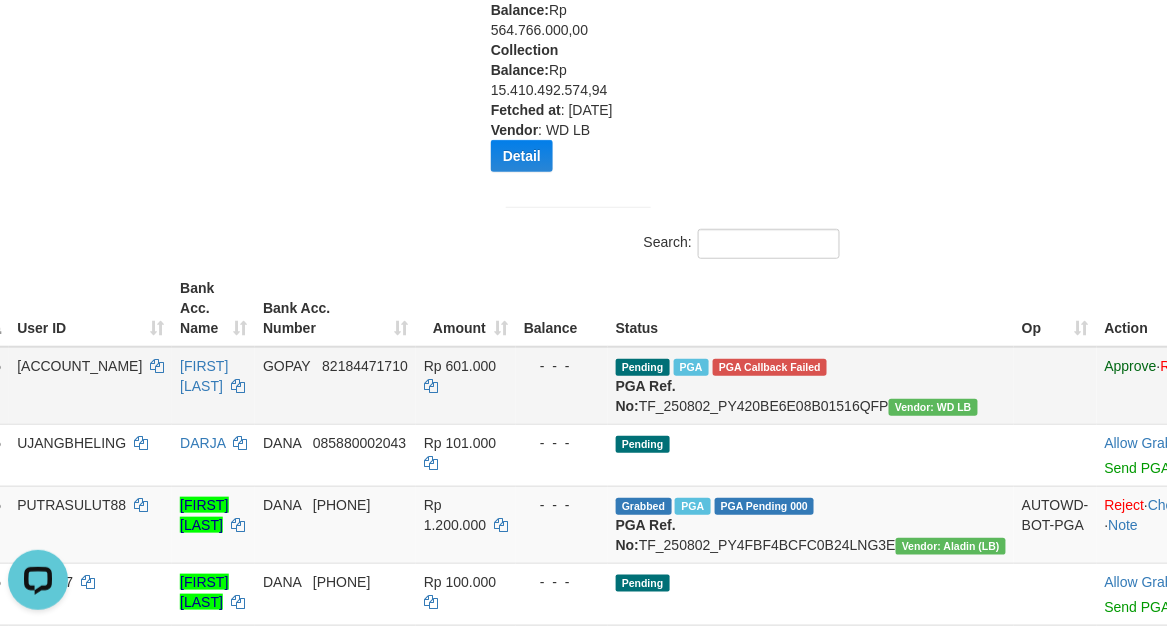 click on "PGA Callback Failed" at bounding box center [770, 367] 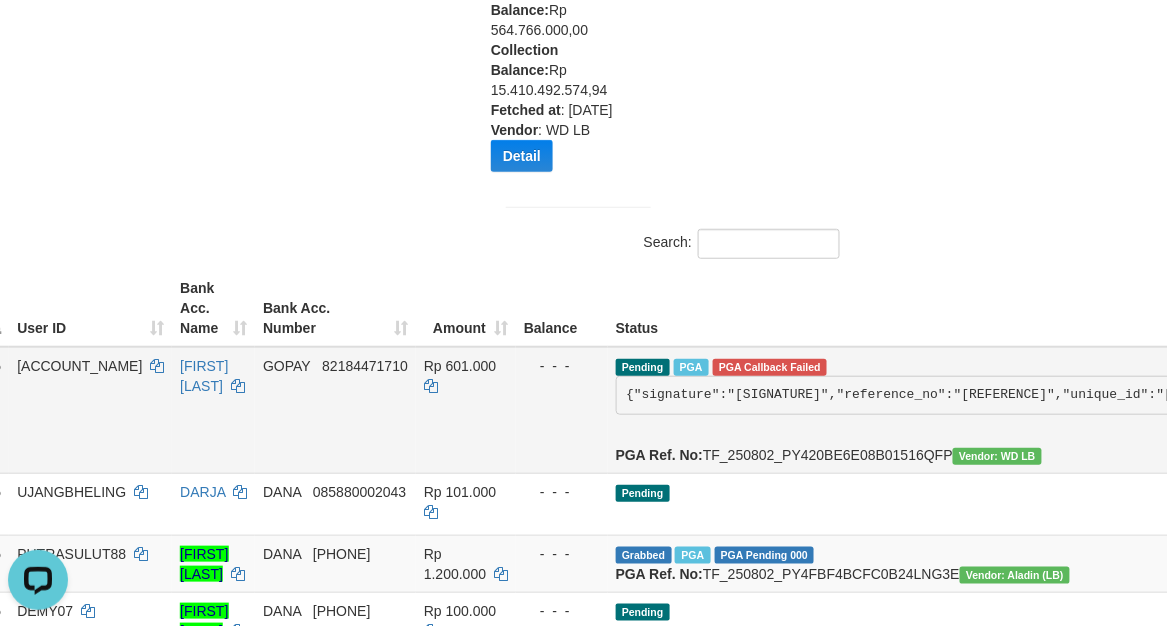 click on "{"signature":"[ALPHANUMERIC]","reference_no":"[ALPHANUMERIC]","unique_id":"[PHONE]","amount":"601000.00","fee":"0.00","merchant_surcharge_rate":"0.00","charge_to":"MERC","payout_amount":"601000.00","disbursement_status":2,"disbursement_description":"FAILED","payout_at":null,"created_at":"2025-08-02 17:12:15","bank":{"code":"gopay","name":"GOPAY","account_number":"82184471710","account_name":"[FIRST] [LAST]"},"failure_reason":"failed"}" at bounding box center (2346, 396) 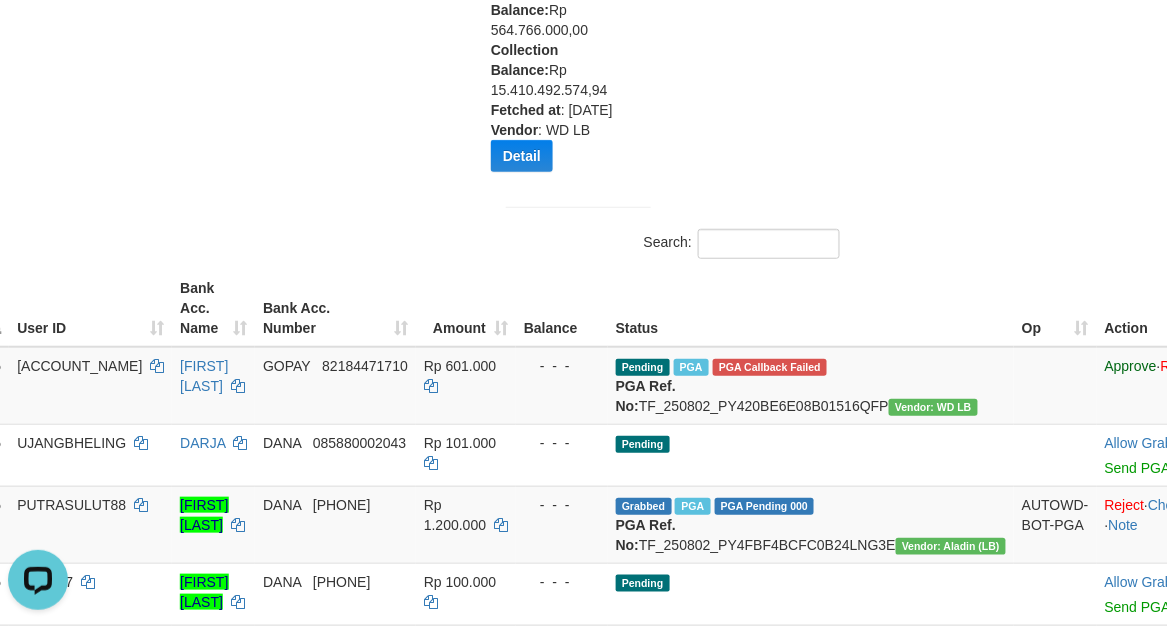 click on "Toggle navigation
Home
Bank
Account List
Load
By Website
Group
[ITOTO]													7TOGEL
Group
[ITOTO]													JAYA4D
Group
[ITOTO]													MILO4D
Group
[ITOTO]													OMETOTO
-" at bounding box center (271, 1130) 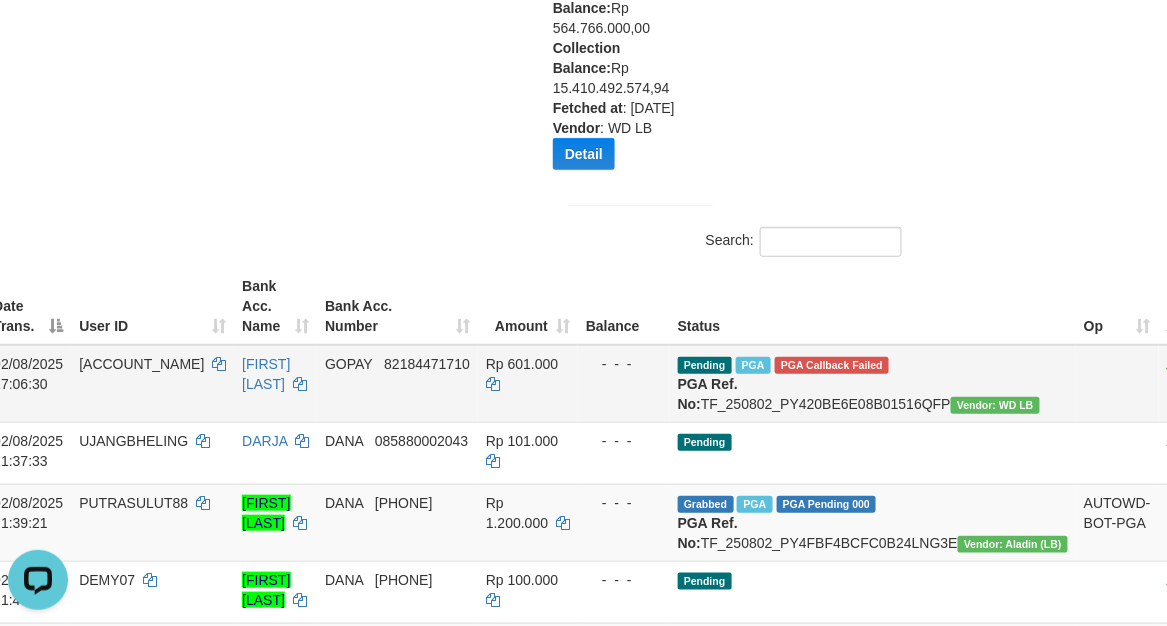 scroll, scrollTop: 333, scrollLeft: 250, axis: both 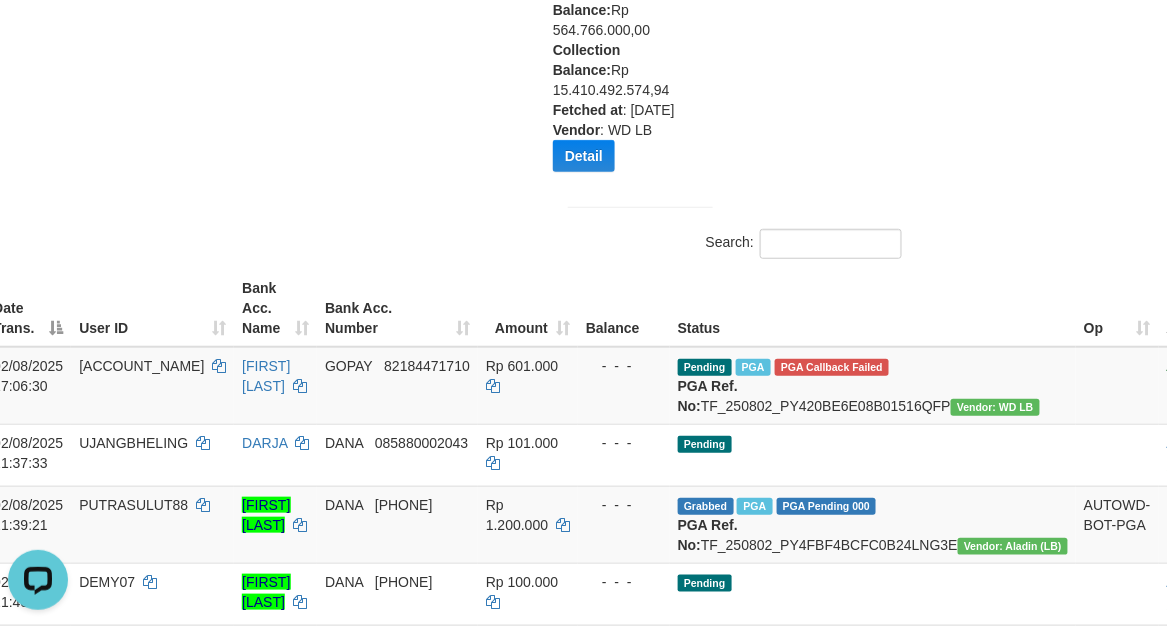 click on "Outstanding Balance:  Rp 238.822.151,78
Effective Balance:  Rp 757.687.164,08
Disbursement Balance:  Rp 564.766.000,00
Collection Balance:  Rp 15.410.492.574,94
Fetched at : 2025-08-02 22:24:41
Vendor : WD LB
Detail
Vendor Name
Outstanding Balance
Effective Balance
Disbursment Balance
Collection Balance
Aladin
Rp 115.709.574,16
Rp 661.530.879,22
Rp 360.523.000,00
Rp 8.840.040.988,14
Gameboy
Rp 122.843.462,90
Rp 94.215.082,73
Rp 204.243.000,00
Rp 6.568.893.835,23
Rp 0,00" at bounding box center (640, 24) 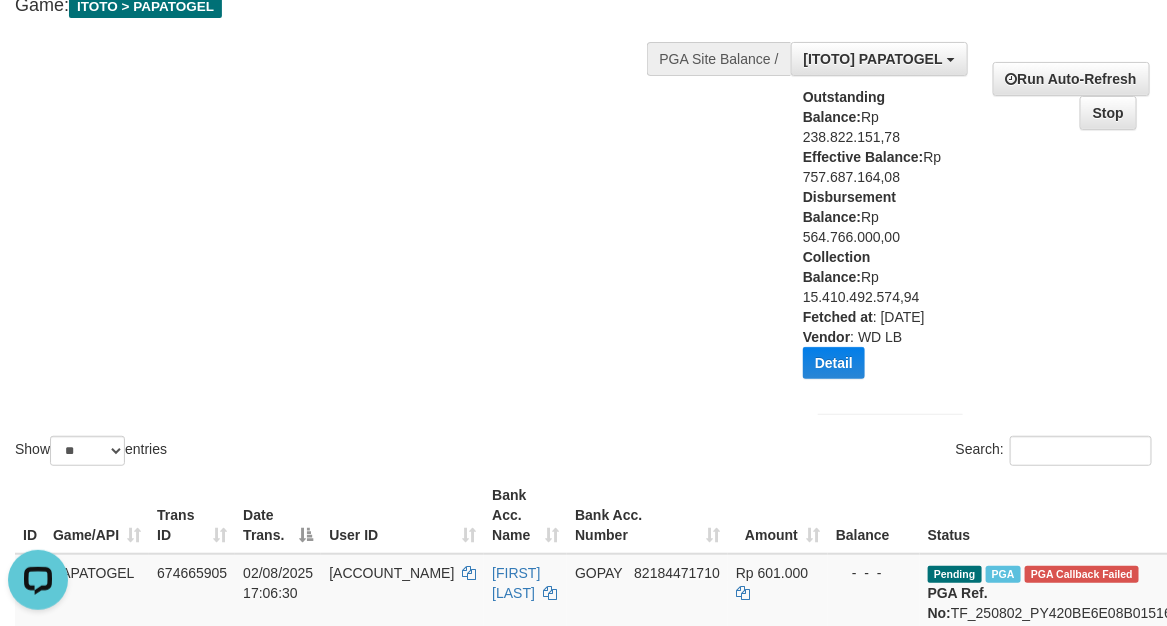 scroll, scrollTop: 83, scrollLeft: 0, axis: vertical 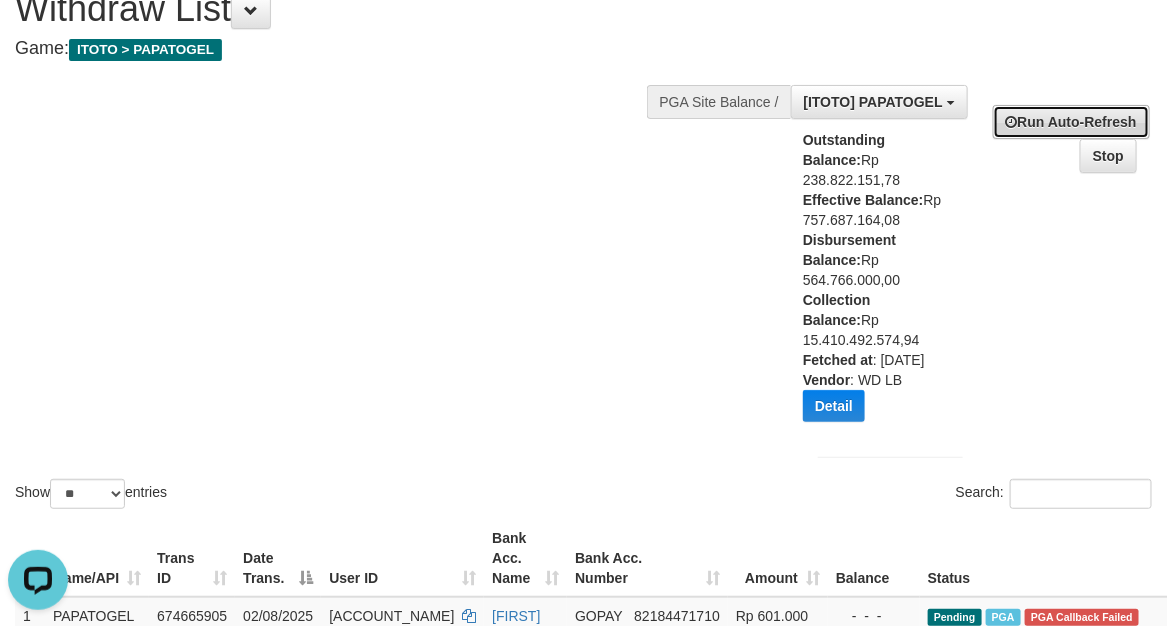 click on "Run Auto-Refresh" at bounding box center [1071, 122] 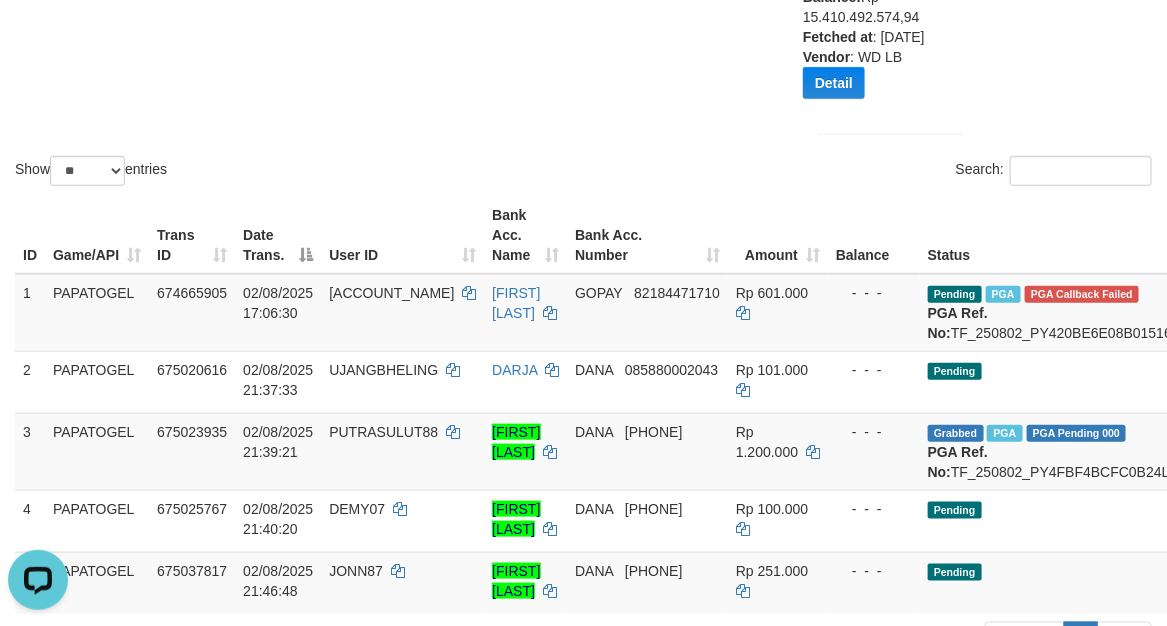 scroll, scrollTop: 583, scrollLeft: 0, axis: vertical 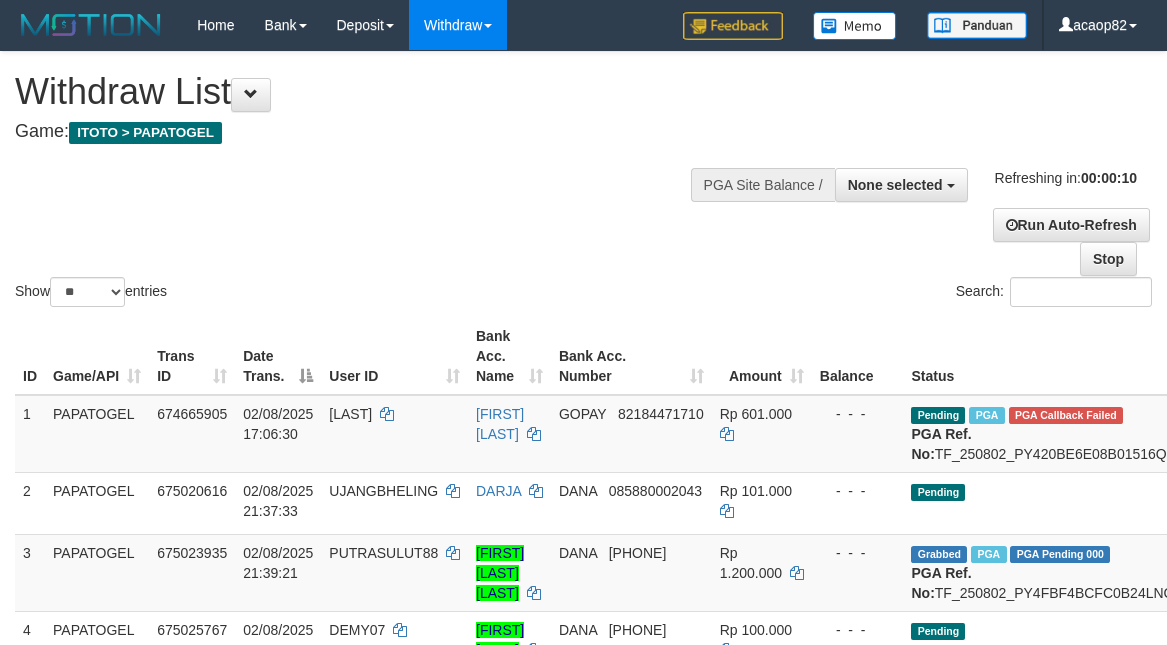 select 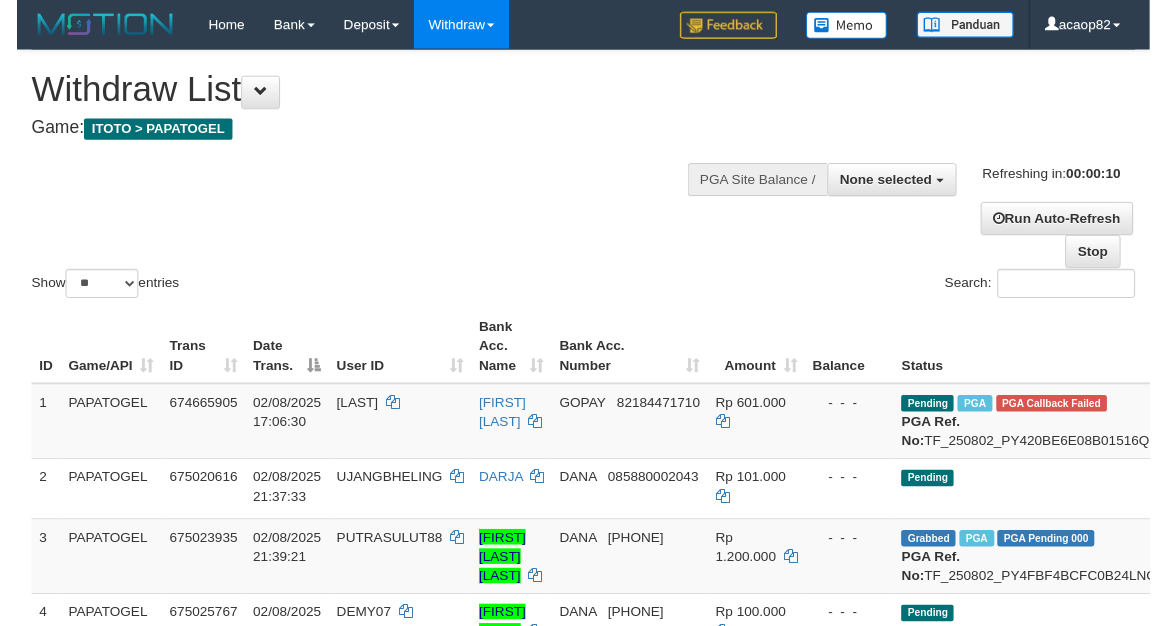 scroll, scrollTop: 0, scrollLeft: 0, axis: both 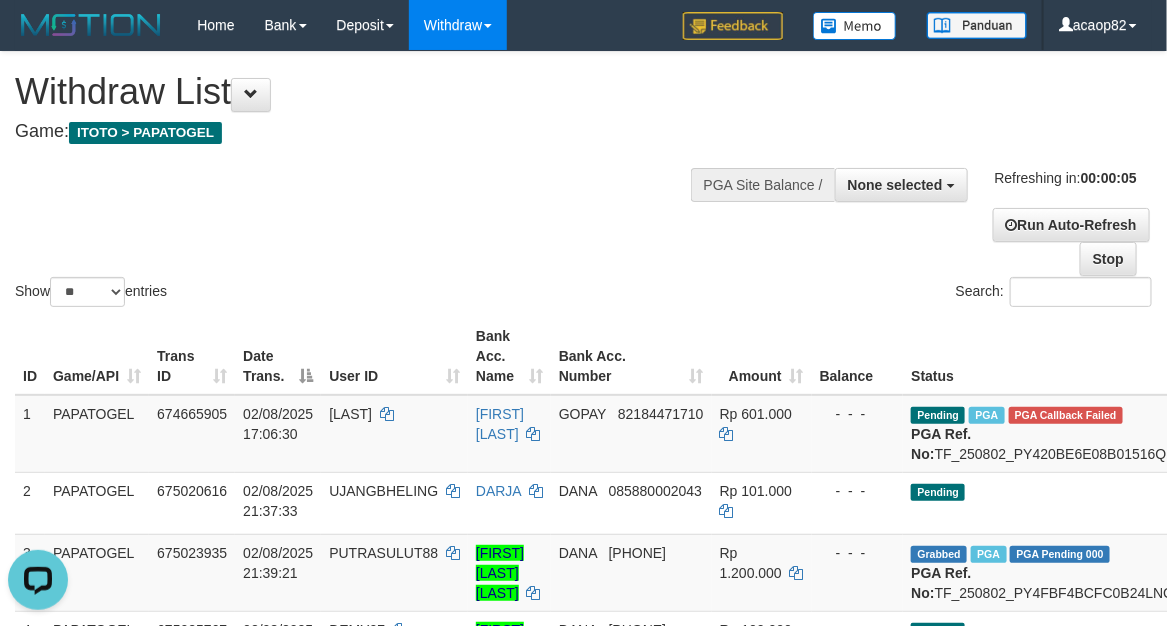 click on "Search:" at bounding box center [876, 294] 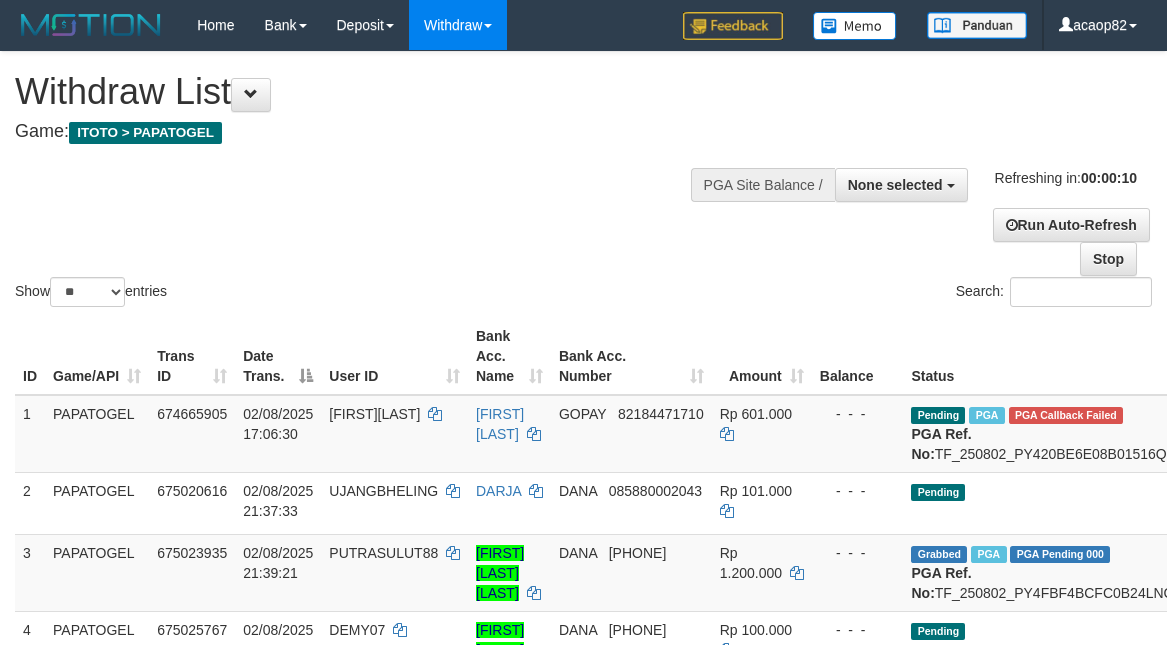 select 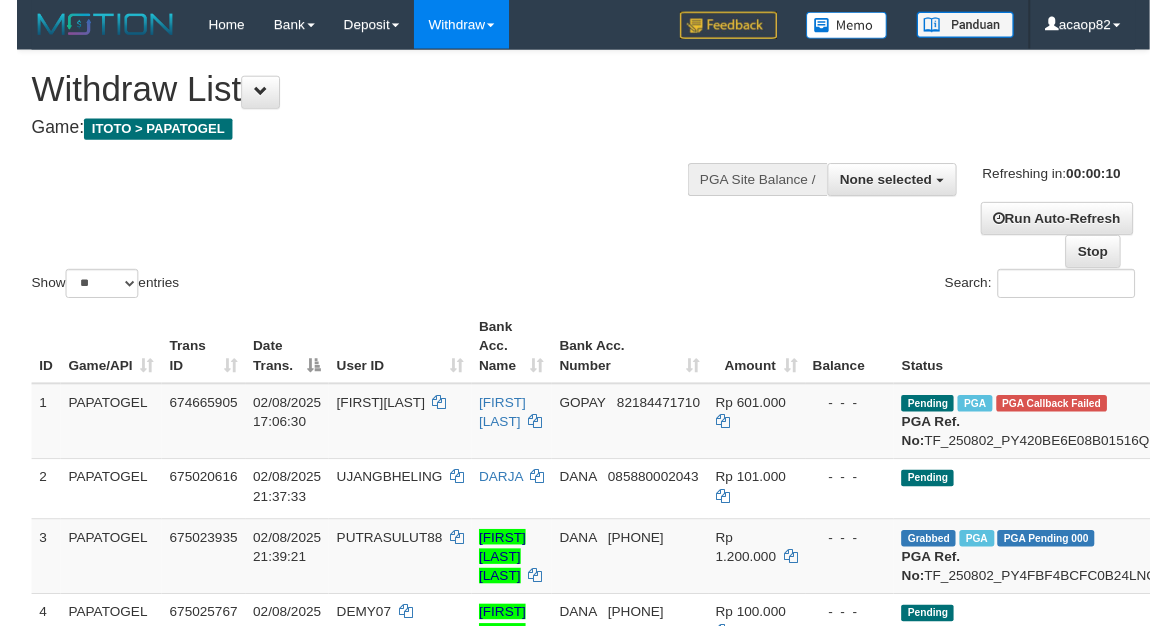 scroll, scrollTop: 0, scrollLeft: 0, axis: both 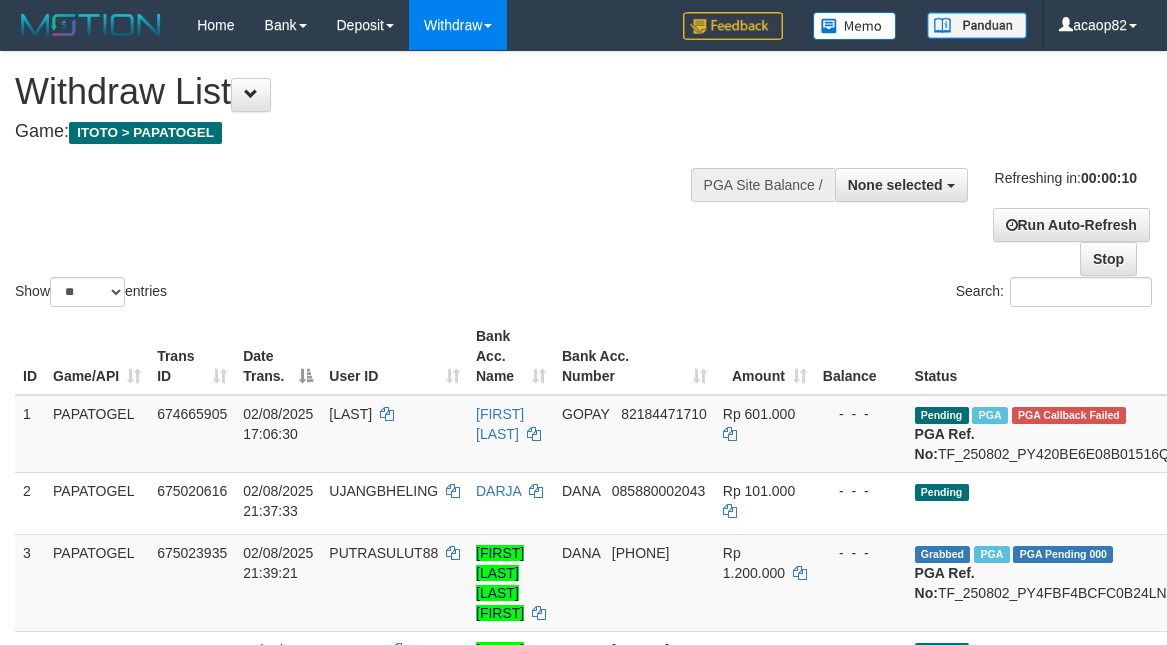 select 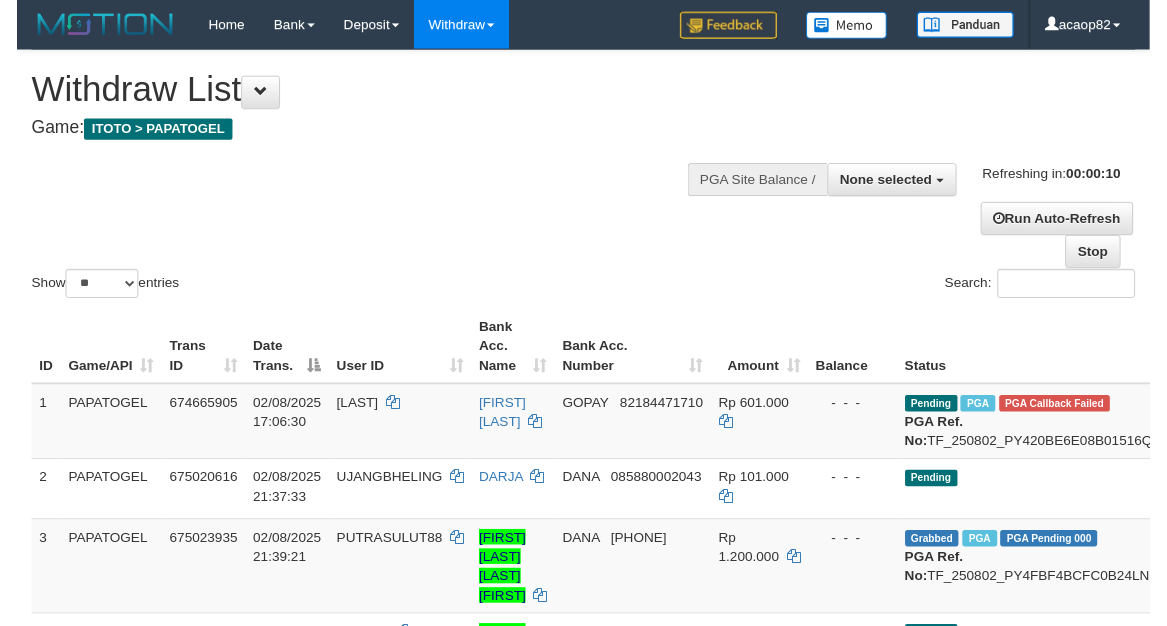 scroll, scrollTop: 0, scrollLeft: 0, axis: both 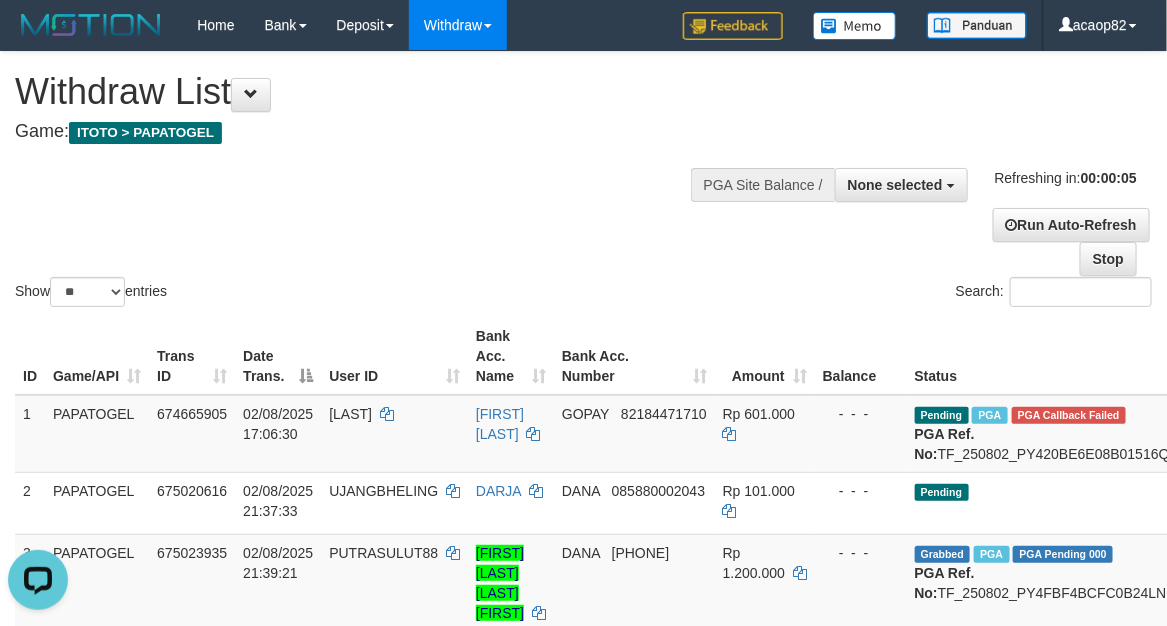 click on "Show  ** ** ** ***  entries Search:" at bounding box center [583, 181] 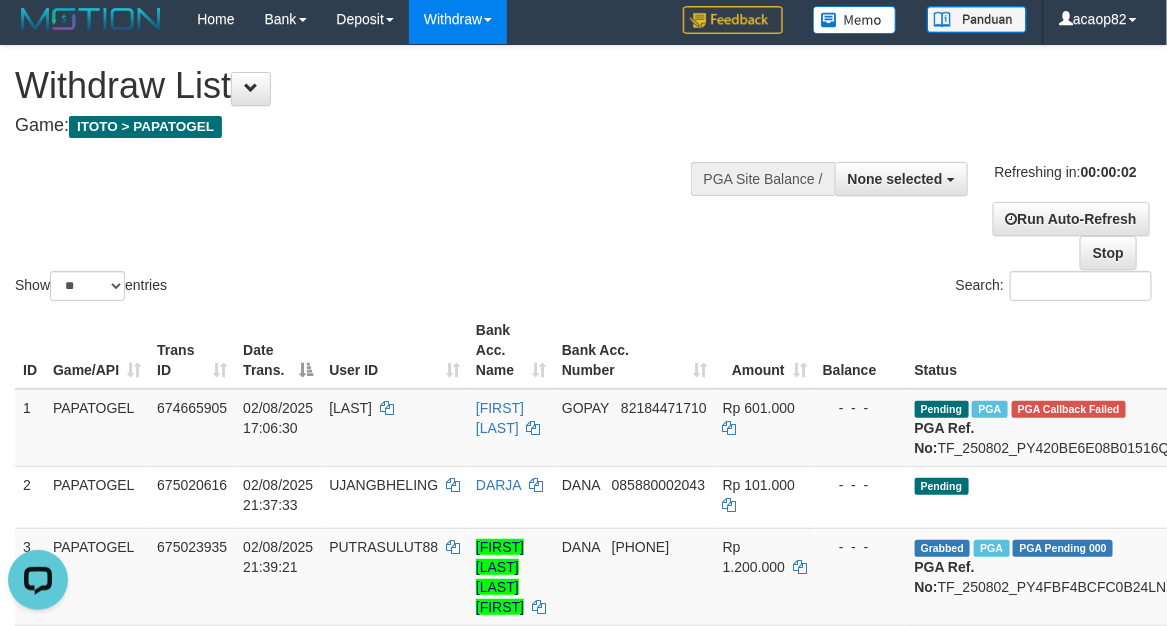 scroll, scrollTop: 0, scrollLeft: 0, axis: both 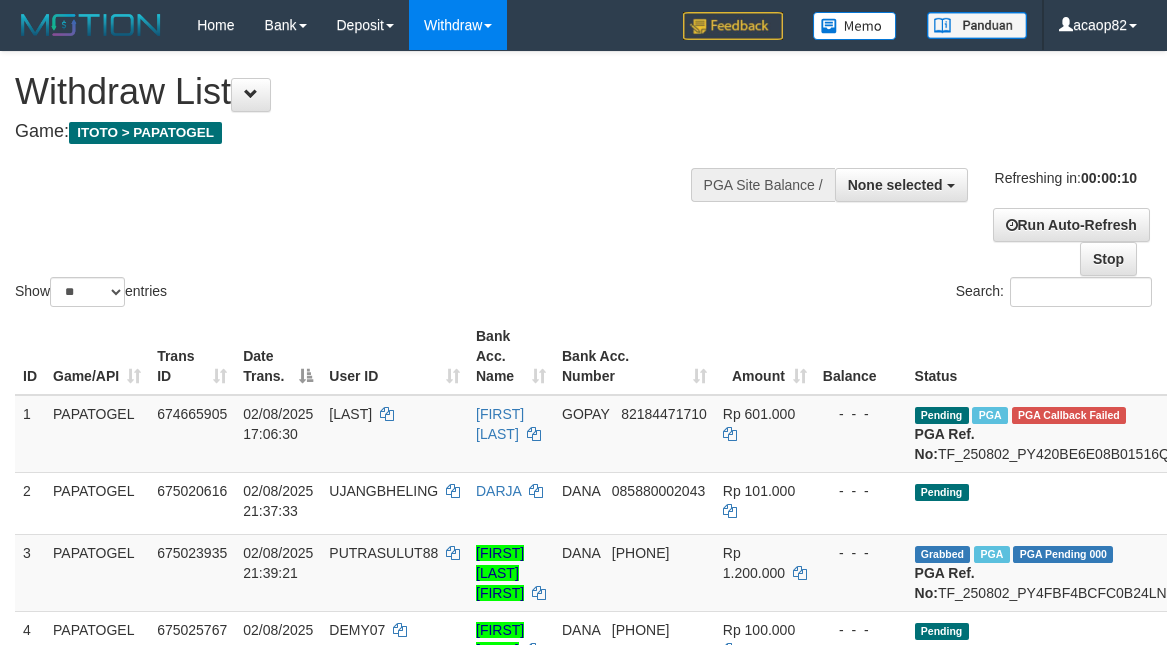 select 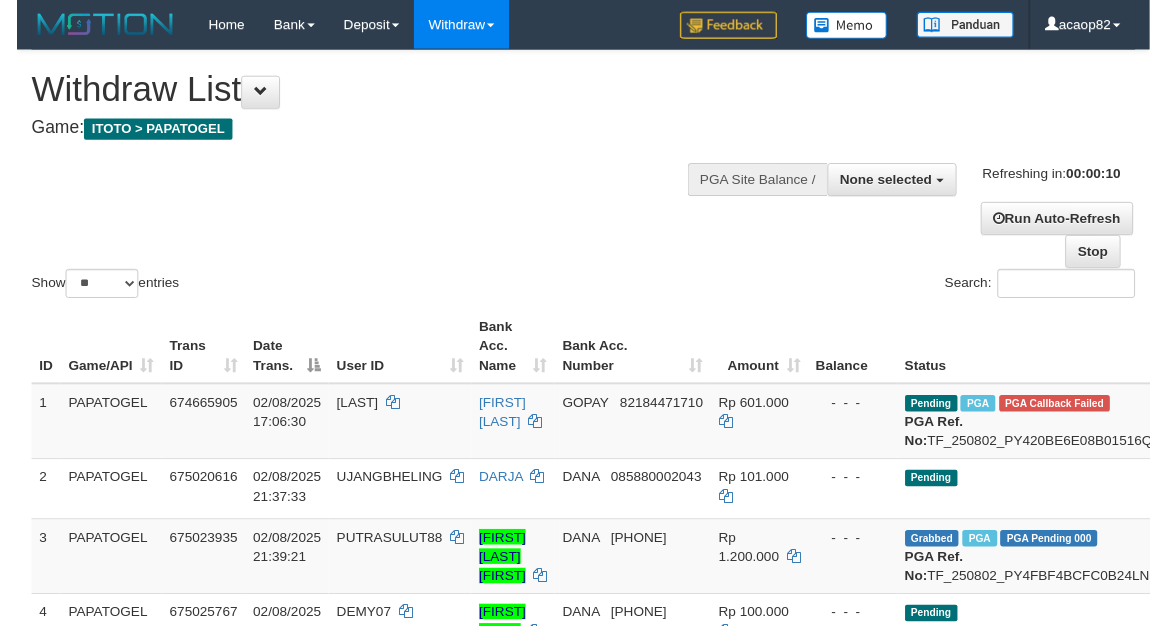 scroll, scrollTop: 0, scrollLeft: 0, axis: both 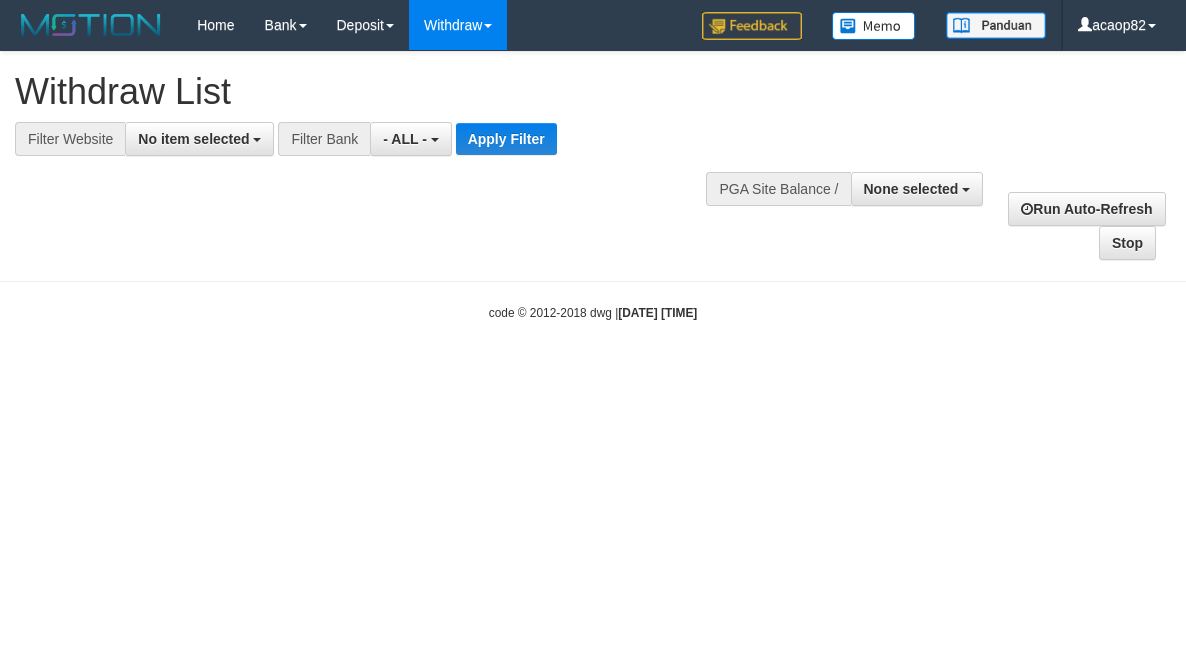 select 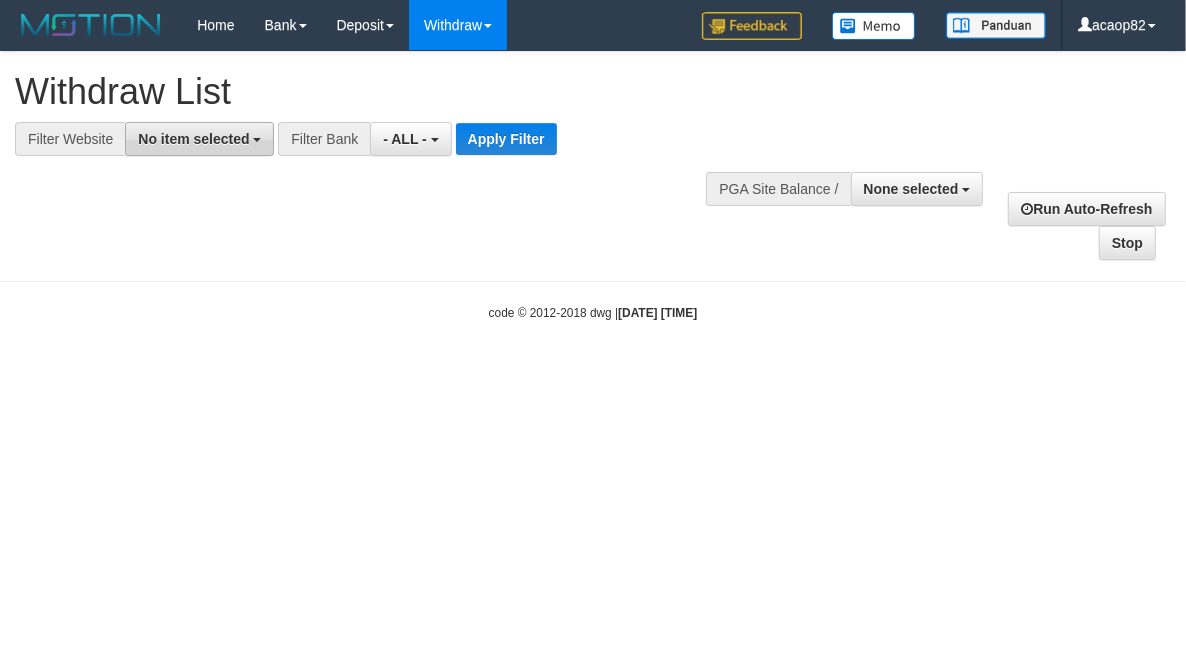 click on "No item selected" at bounding box center (193, 139) 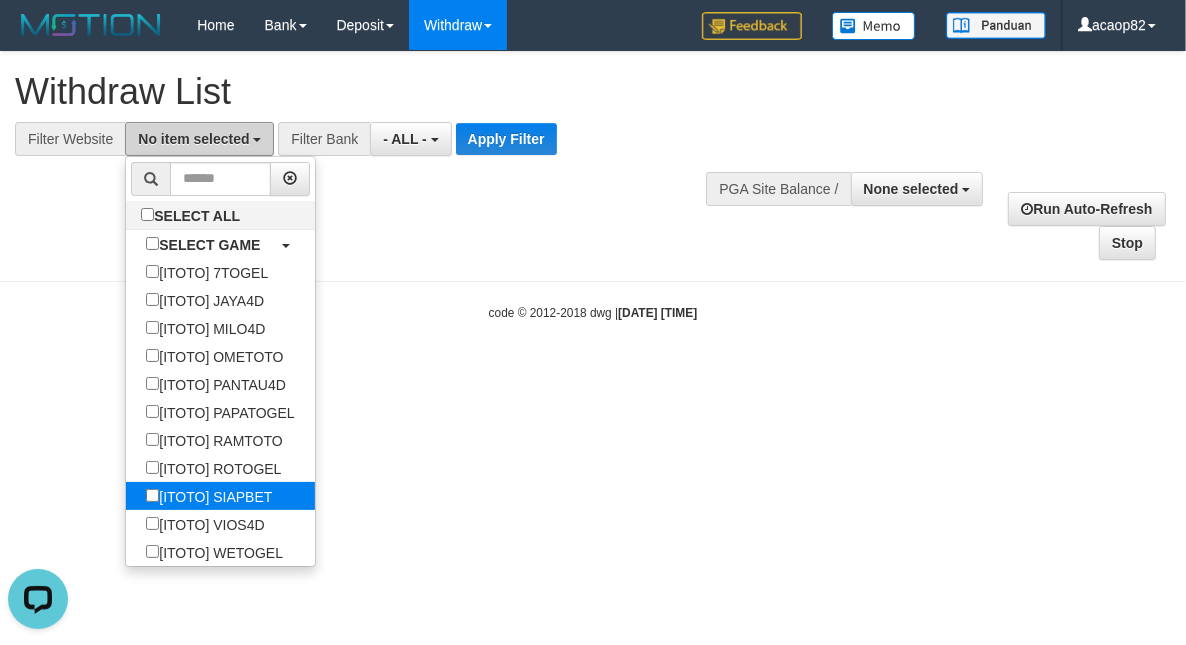 scroll, scrollTop: 0, scrollLeft: 0, axis: both 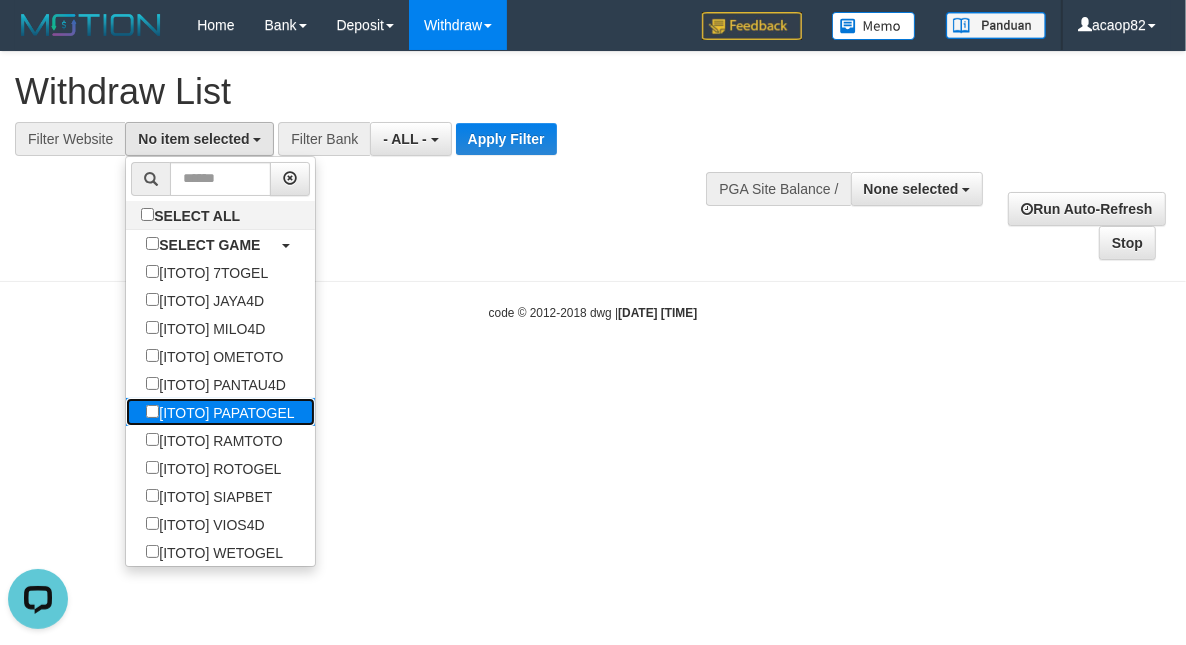 click on "[ITOTO] PAPATOGEL" at bounding box center [220, 412] 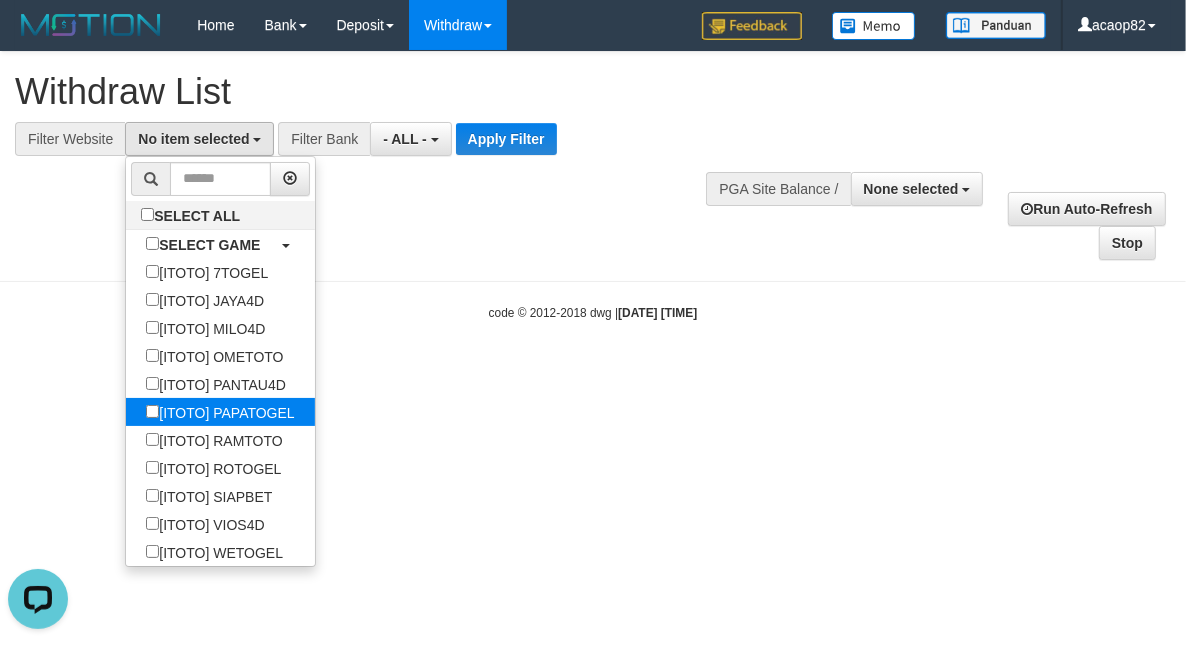 select on "***" 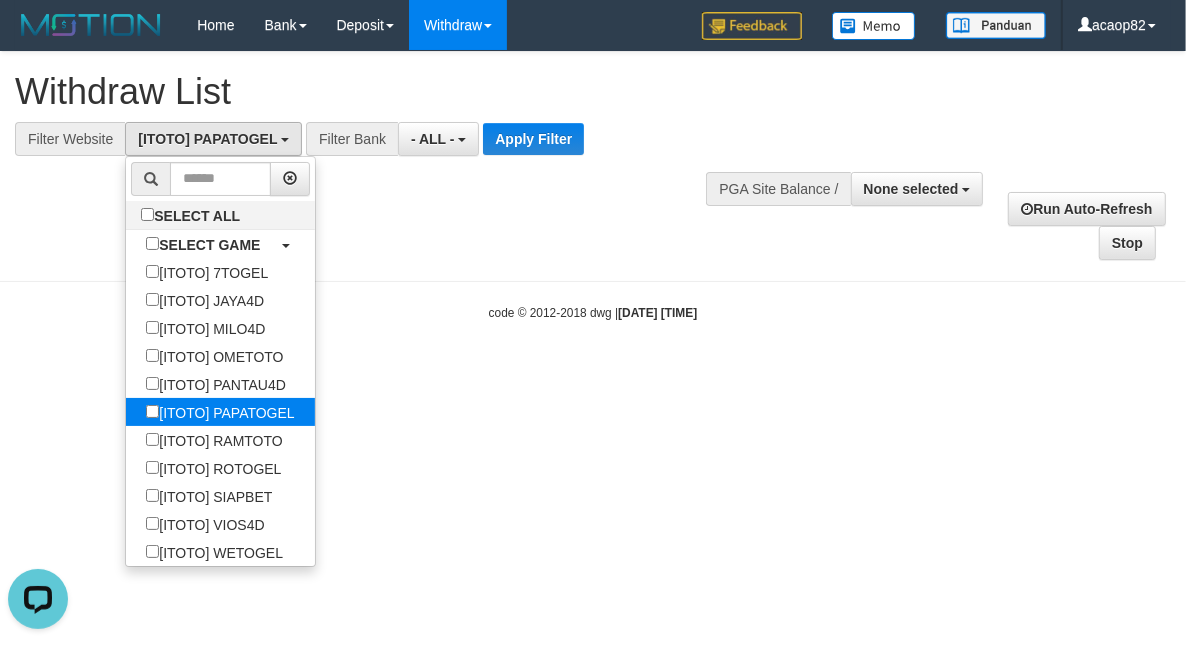 scroll, scrollTop: 101, scrollLeft: 0, axis: vertical 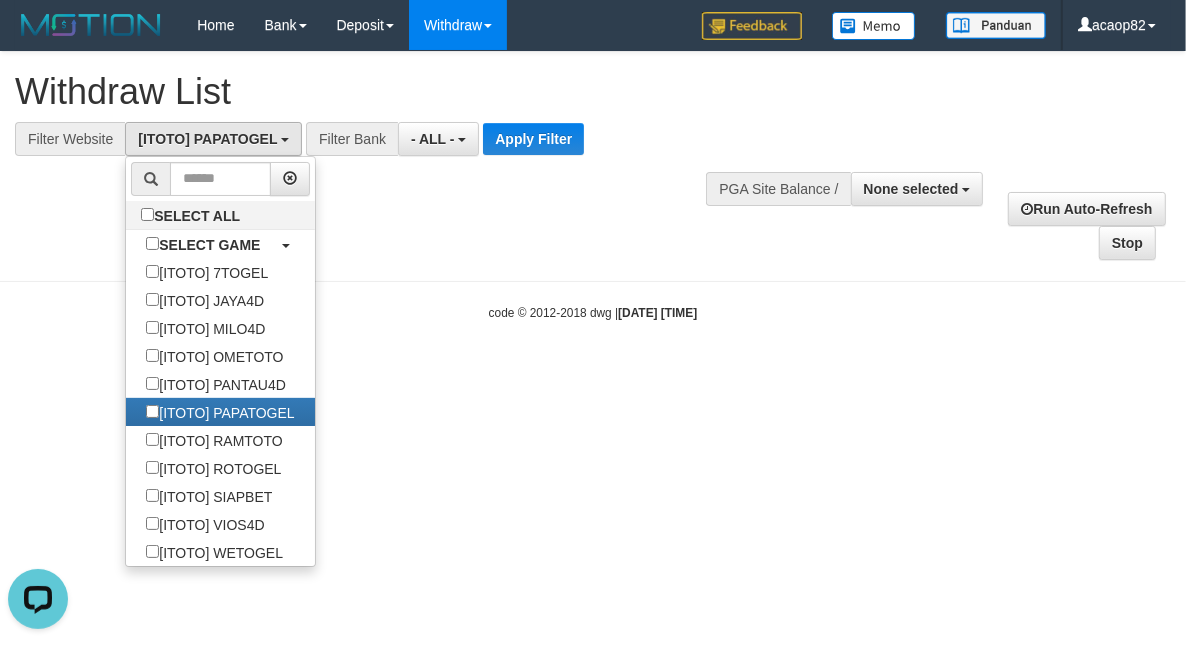 click on "**********" at bounding box center [593, 156] 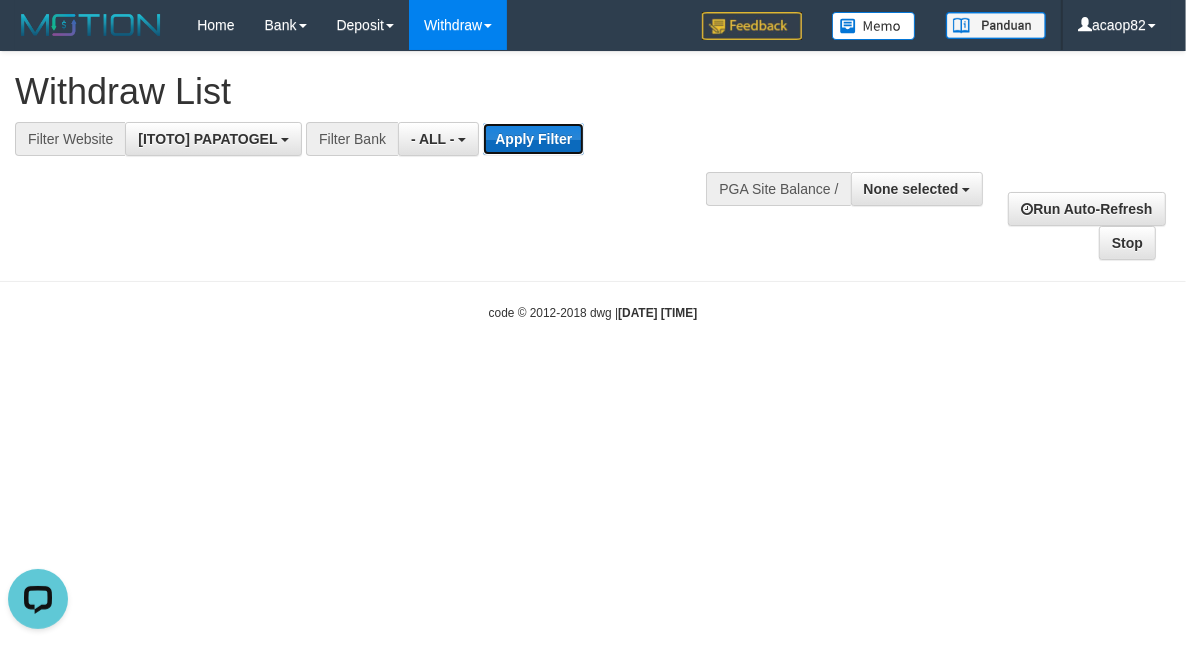 click on "Apply Filter" at bounding box center (533, 139) 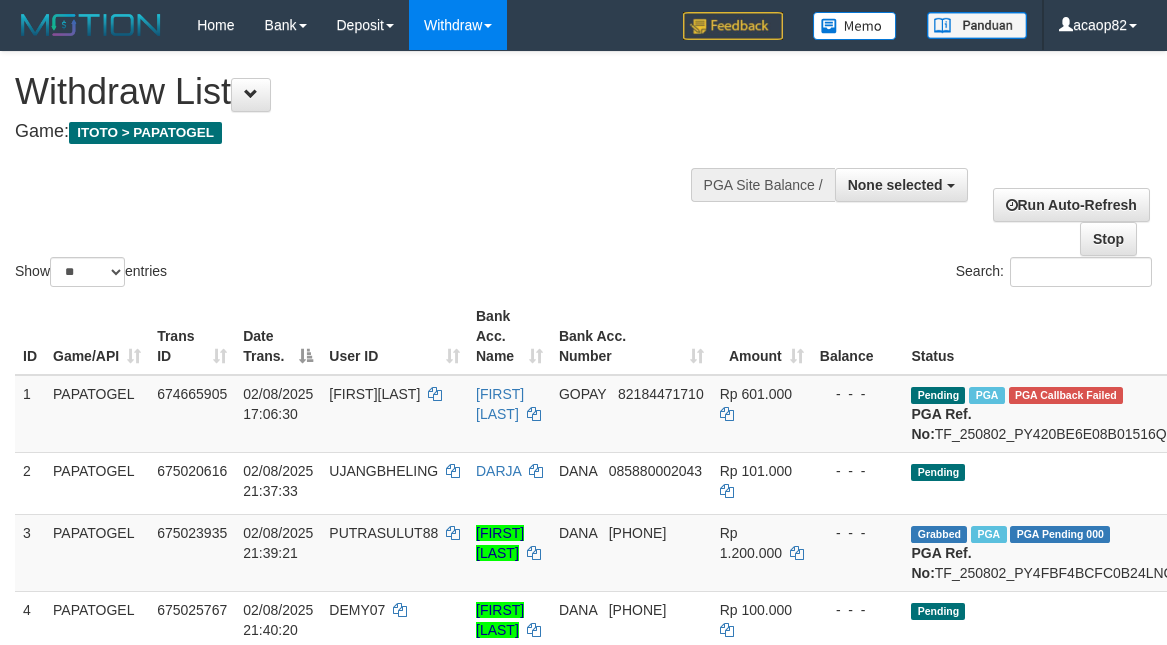 select 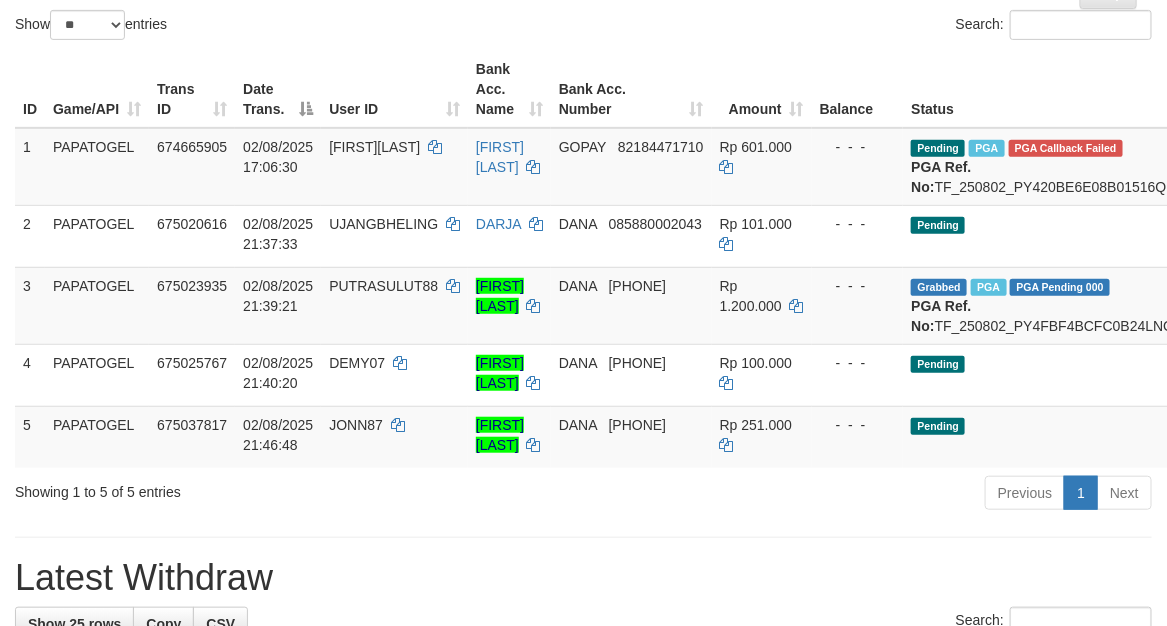 scroll, scrollTop: 250, scrollLeft: 0, axis: vertical 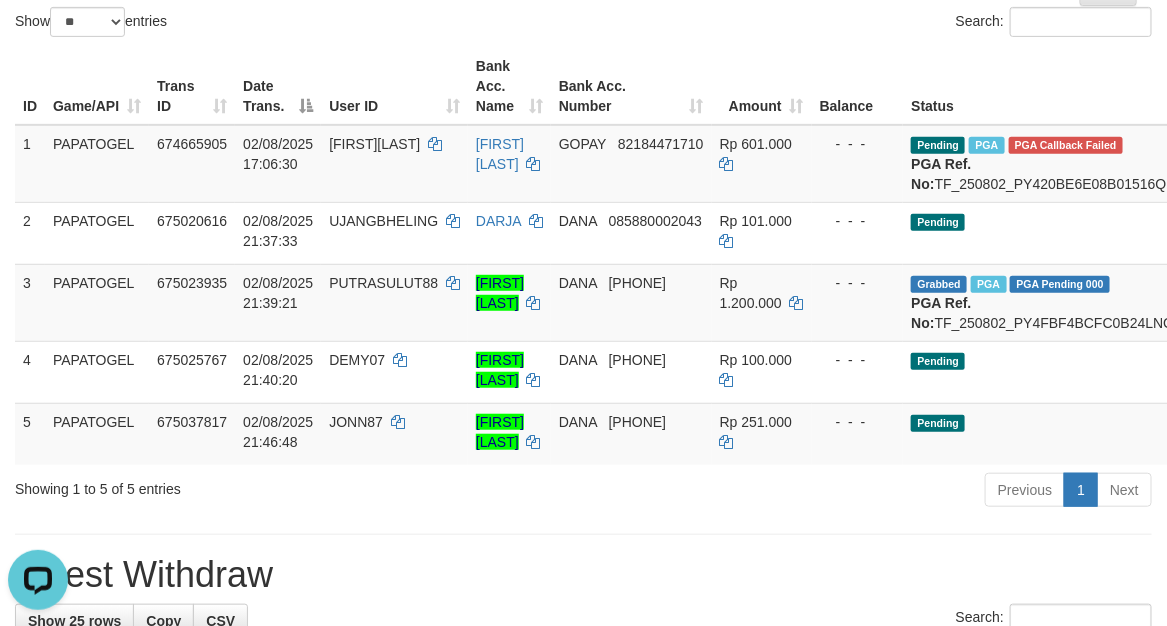 click on "**********" at bounding box center [583, 1031] 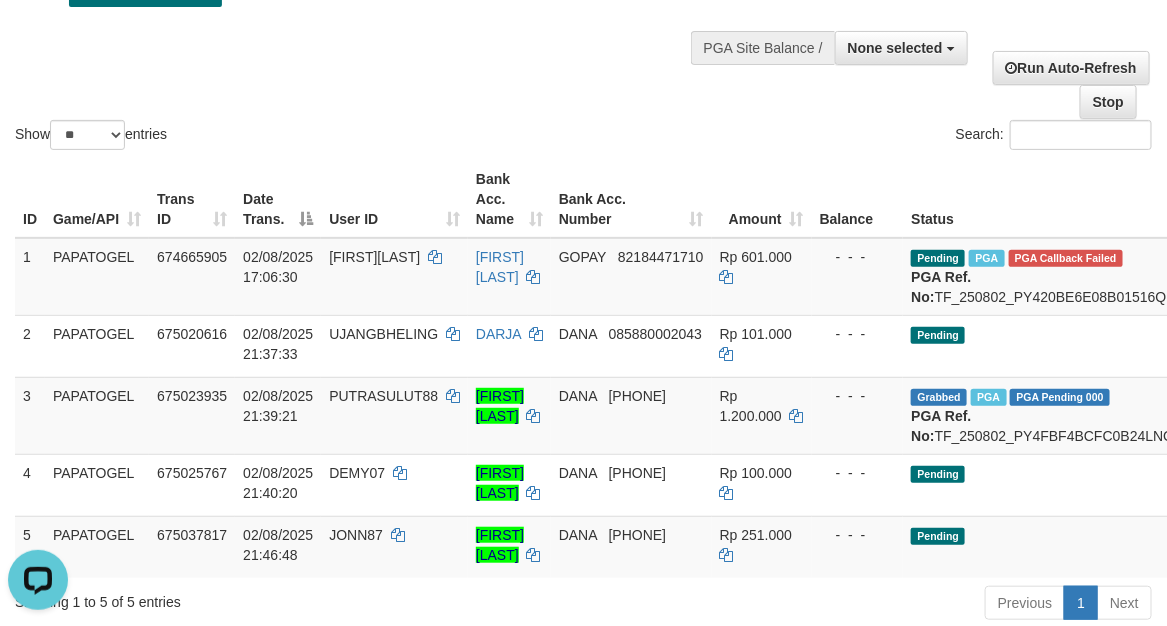 scroll, scrollTop: 0, scrollLeft: 0, axis: both 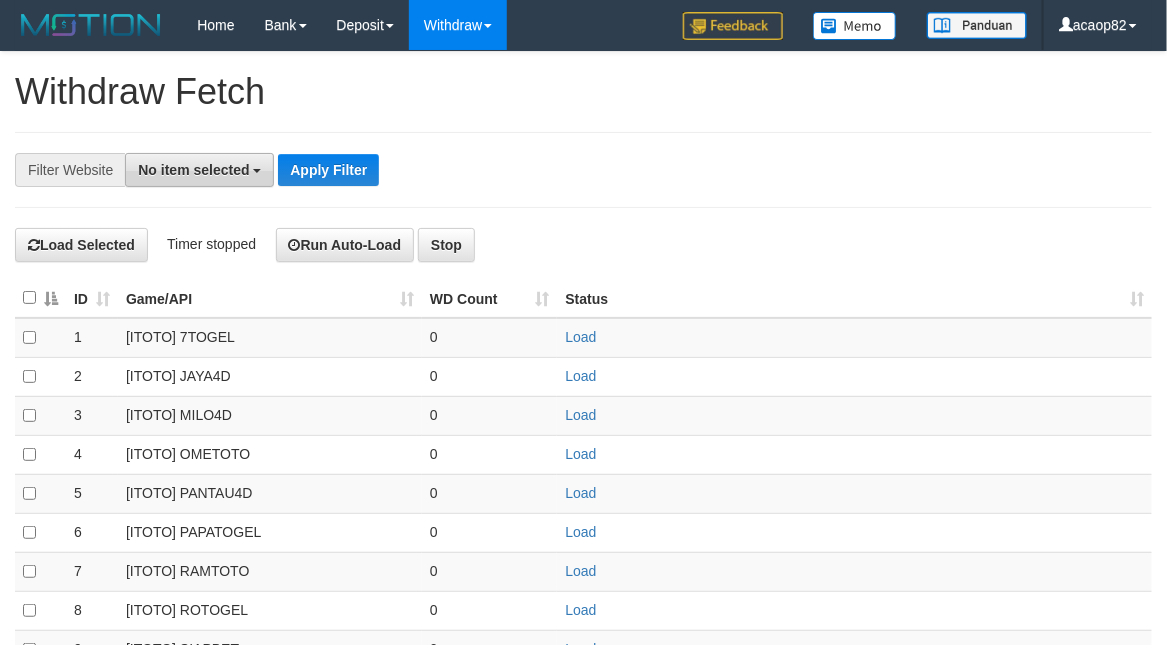 click on "No item selected" at bounding box center (193, 170) 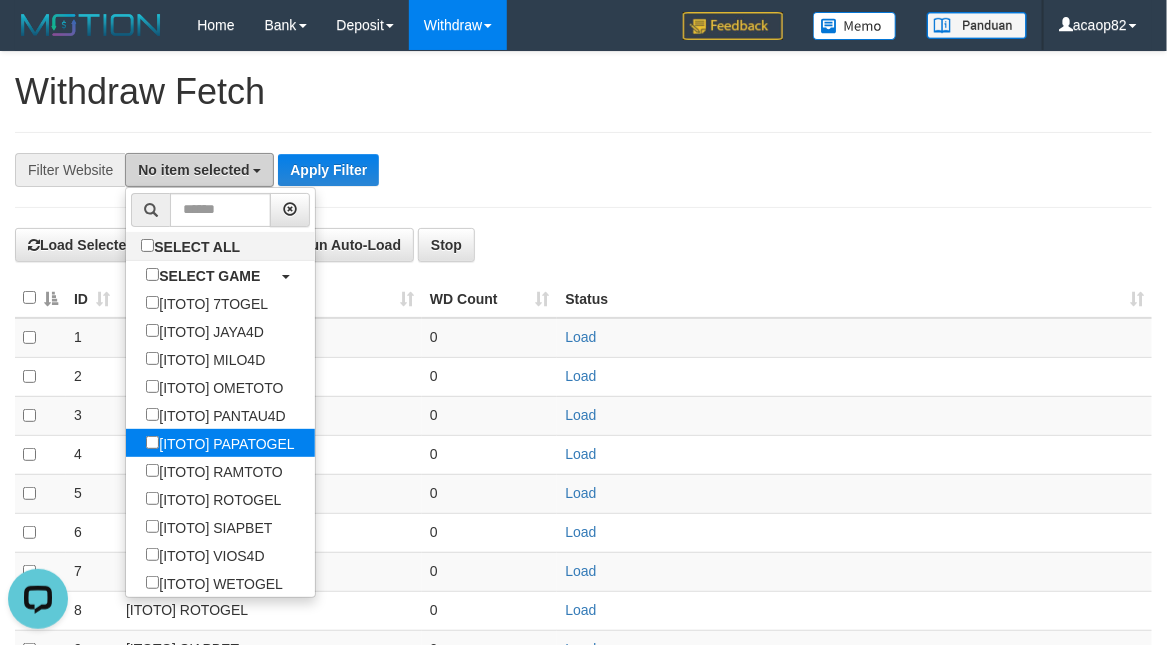 scroll, scrollTop: 0, scrollLeft: 0, axis: both 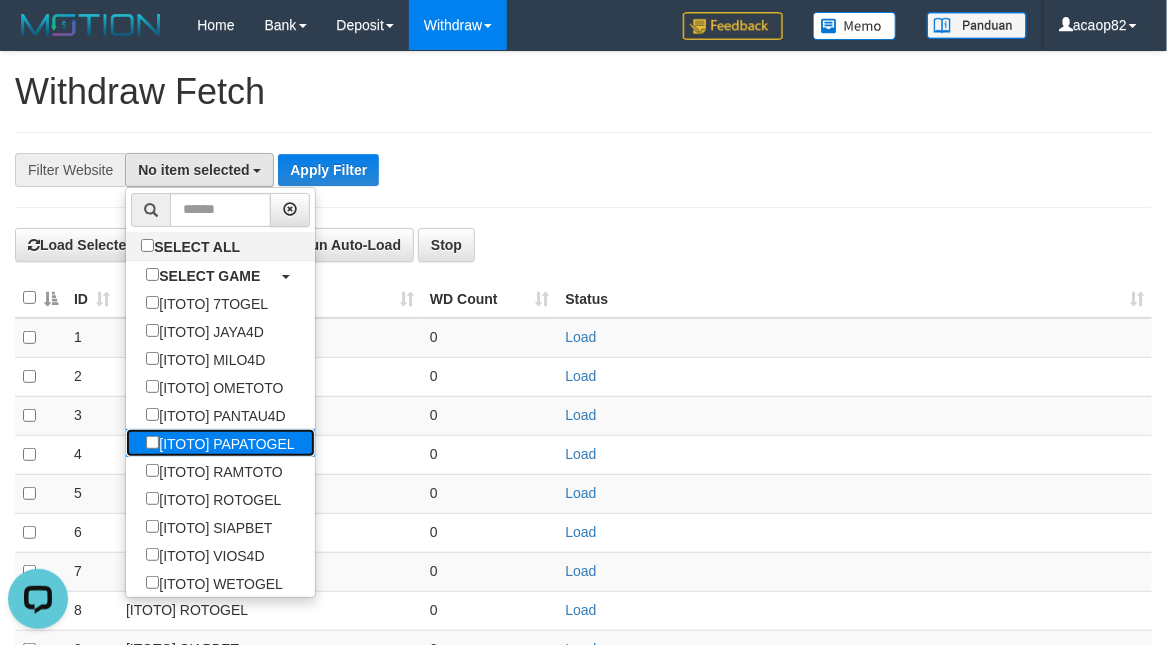 click on "[ITOTO] PAPATOGEL" at bounding box center [220, 443] 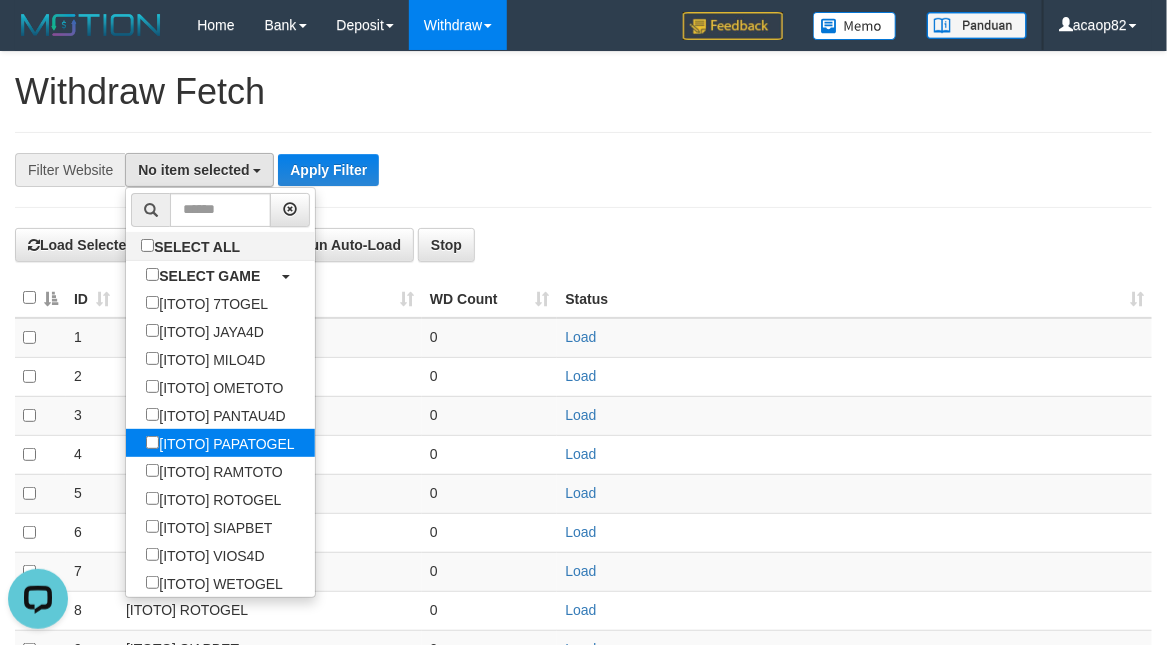 select on "***" 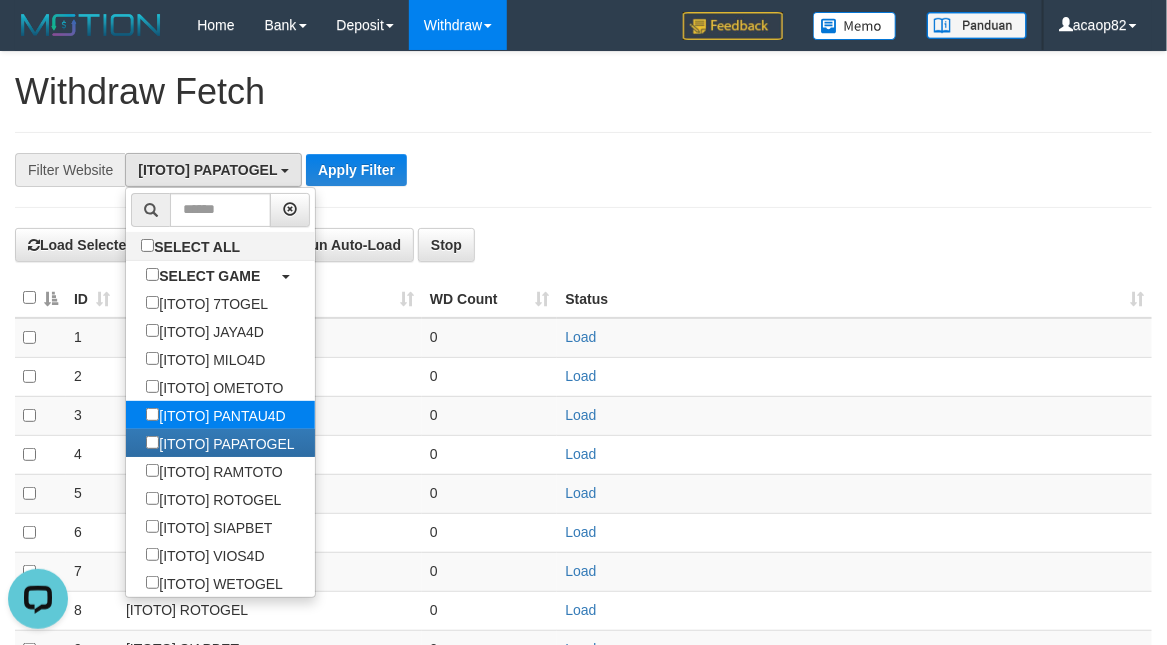 scroll, scrollTop: 101, scrollLeft: 0, axis: vertical 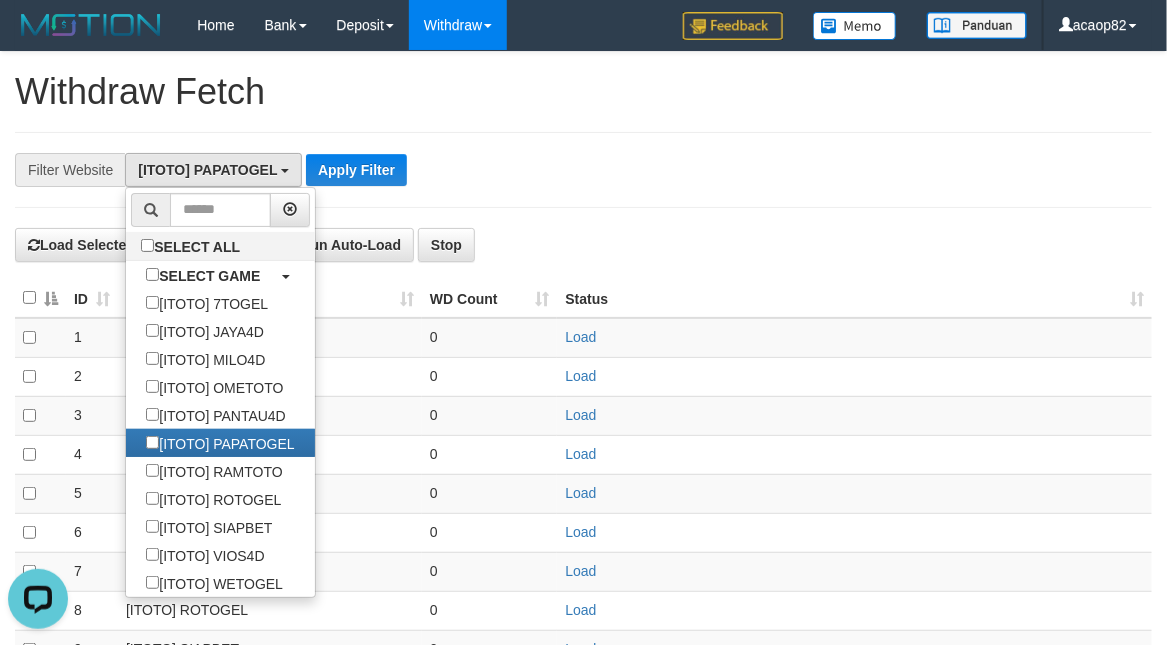 click on "**********" at bounding box center [486, 170] 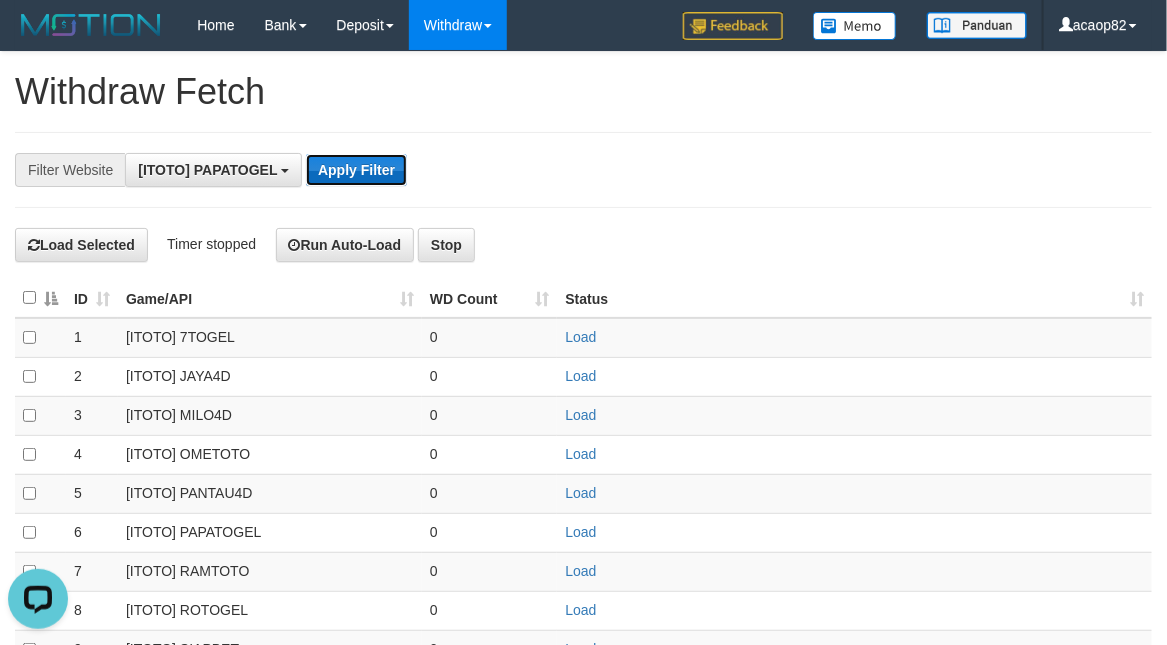 click on "Apply Filter" at bounding box center [356, 170] 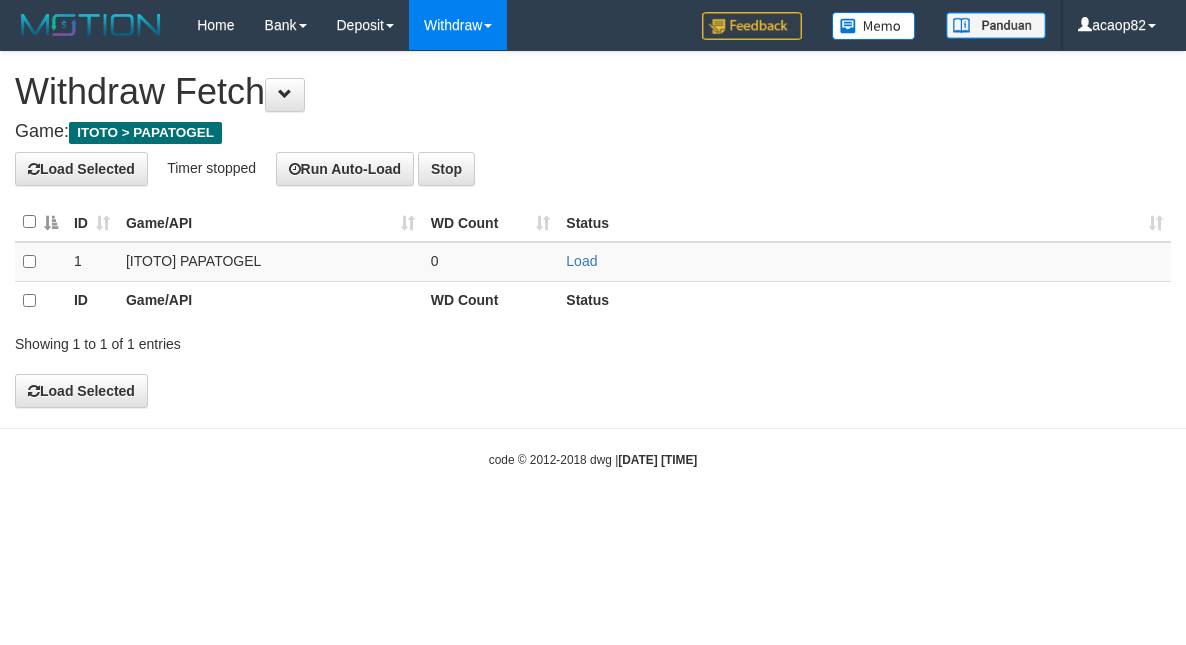scroll, scrollTop: 0, scrollLeft: 0, axis: both 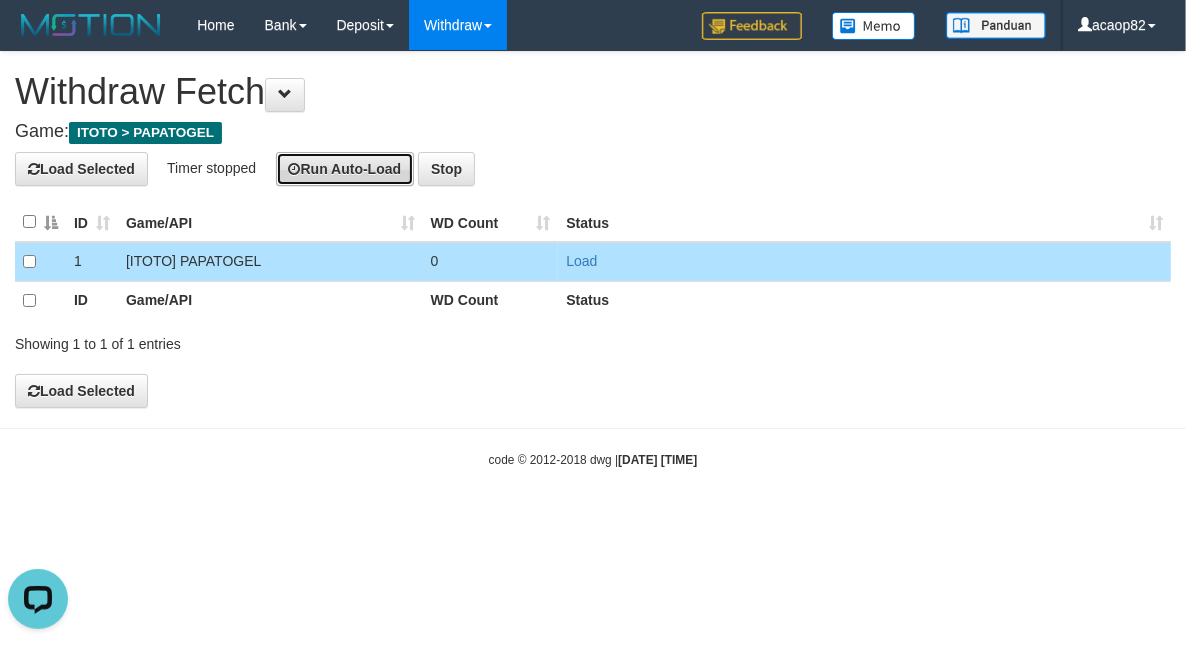 click on "Run Auto-Load" at bounding box center [345, 169] 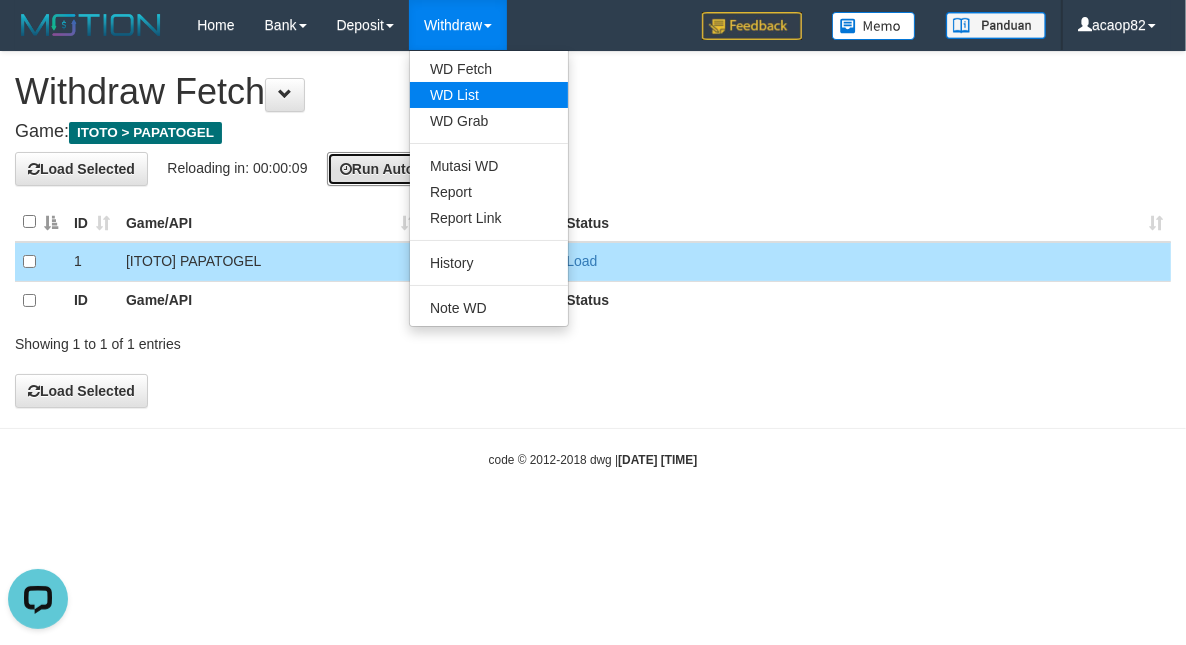 type 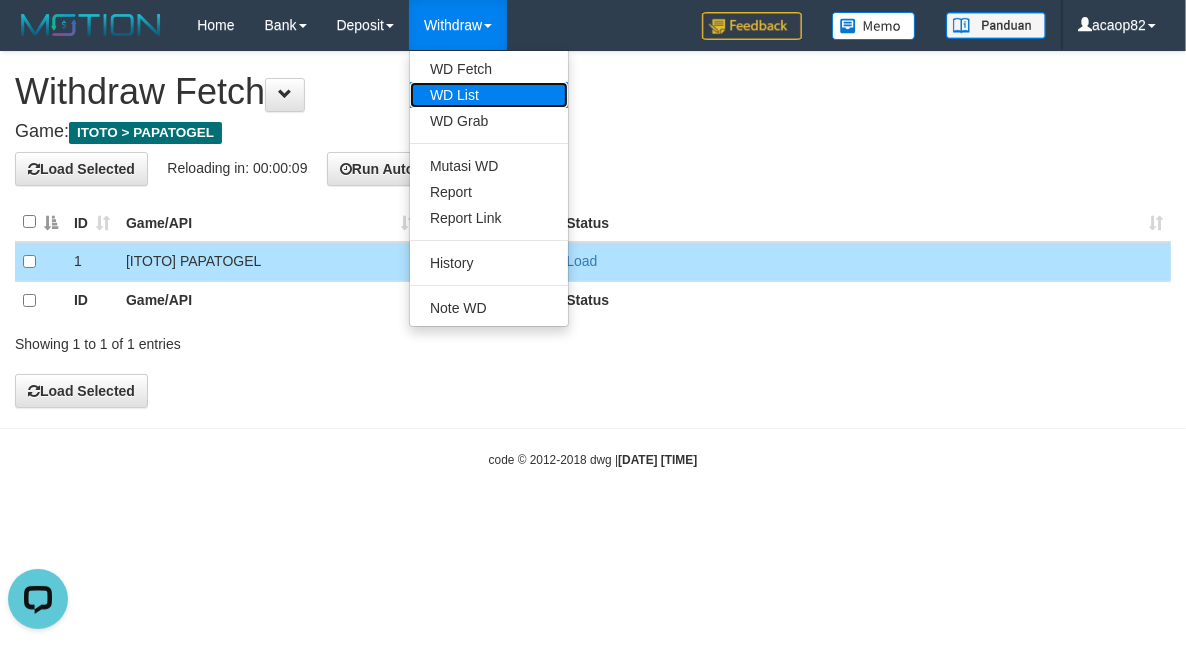 click on "WD List" at bounding box center (489, 95) 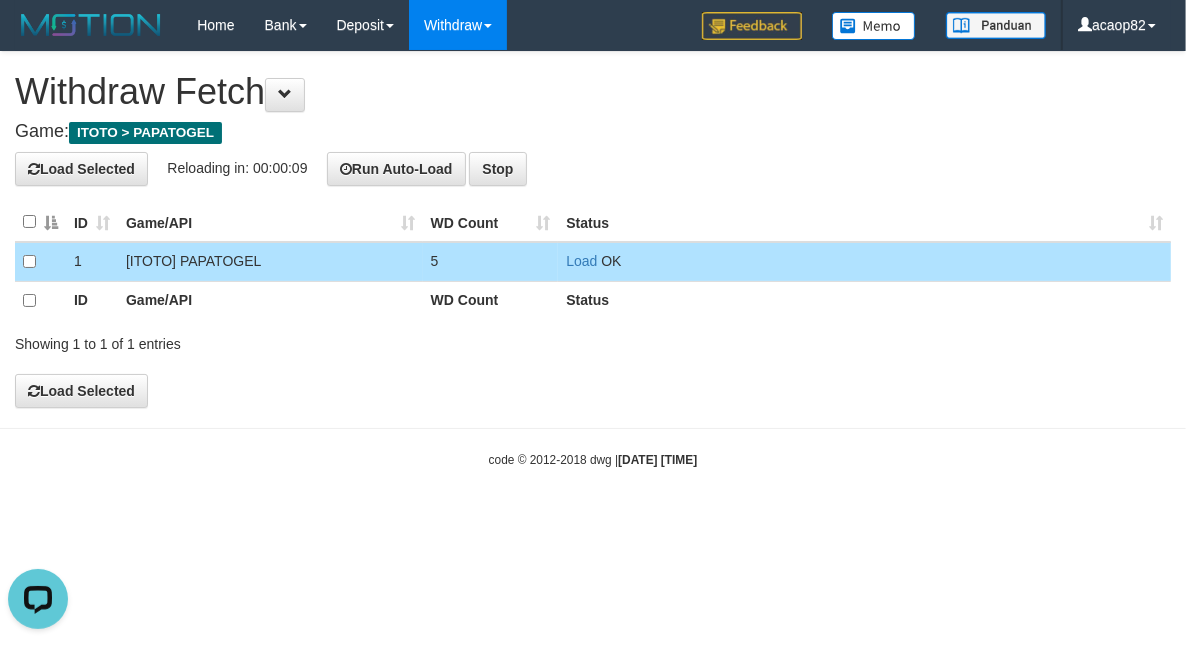 click on "code © 2012-2018 dwg |  2025/08/02 22:36:21" at bounding box center (593, 459) 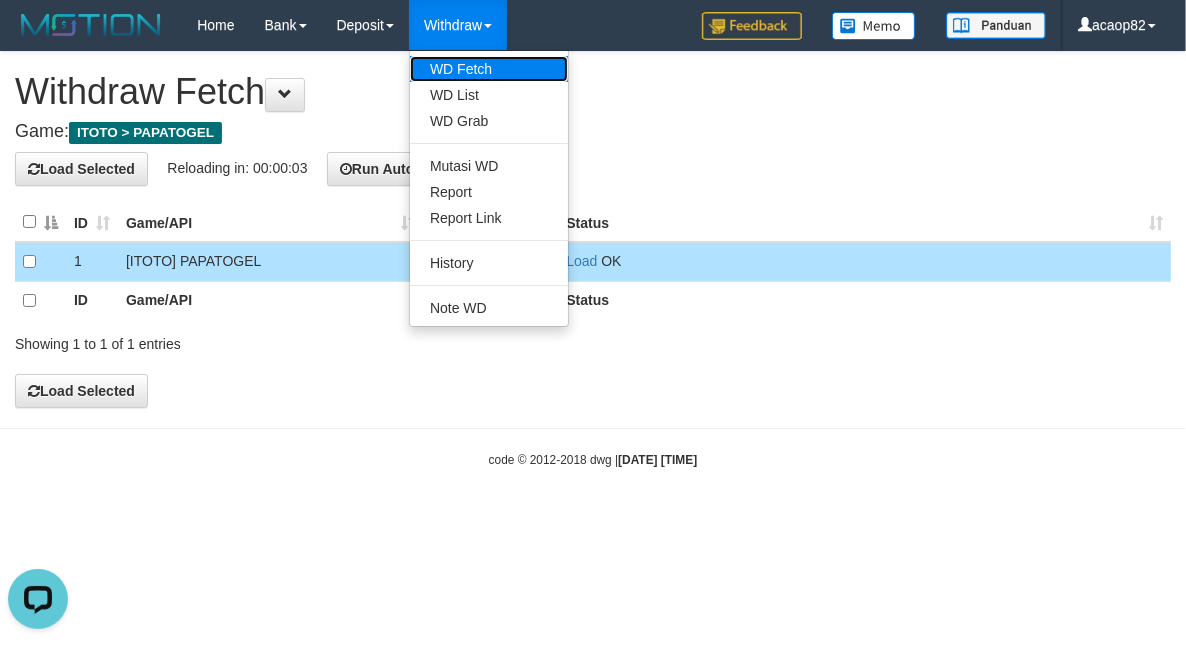 click on "WD Fetch" at bounding box center [489, 69] 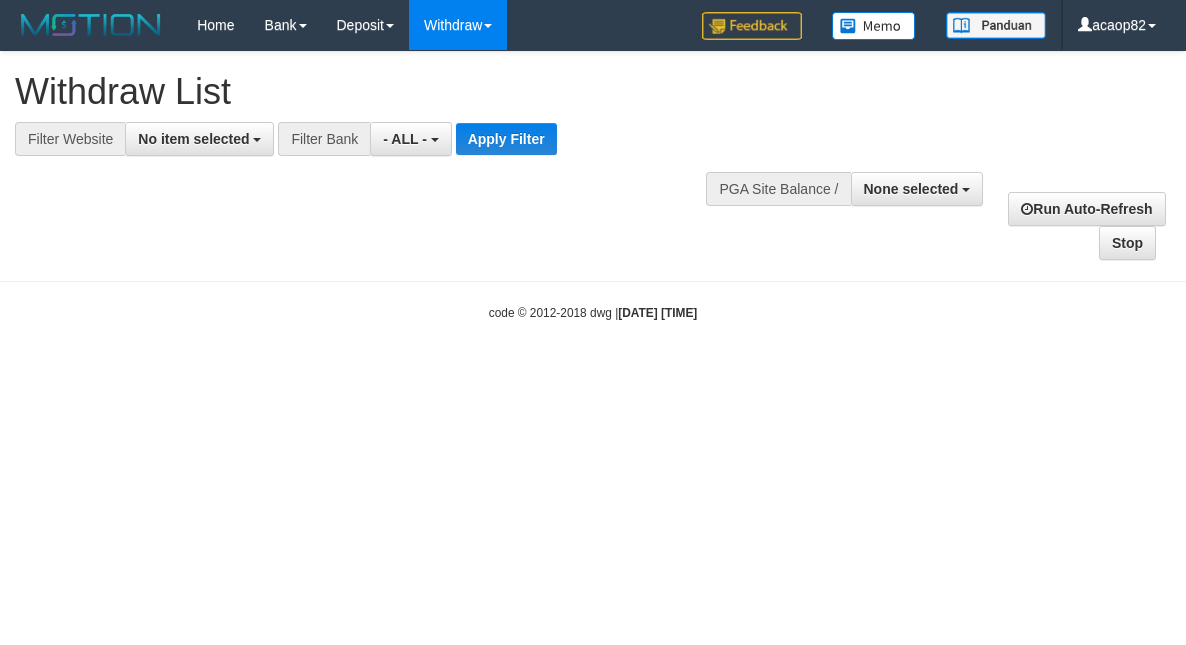 select 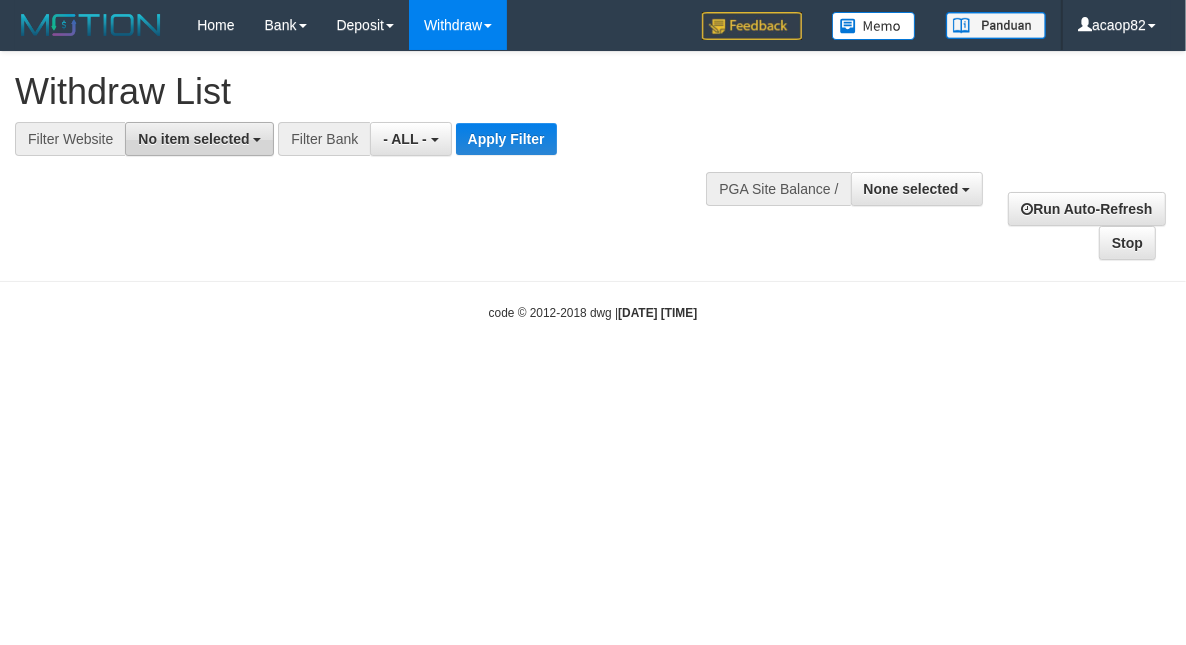 click on "No item selected" at bounding box center [193, 139] 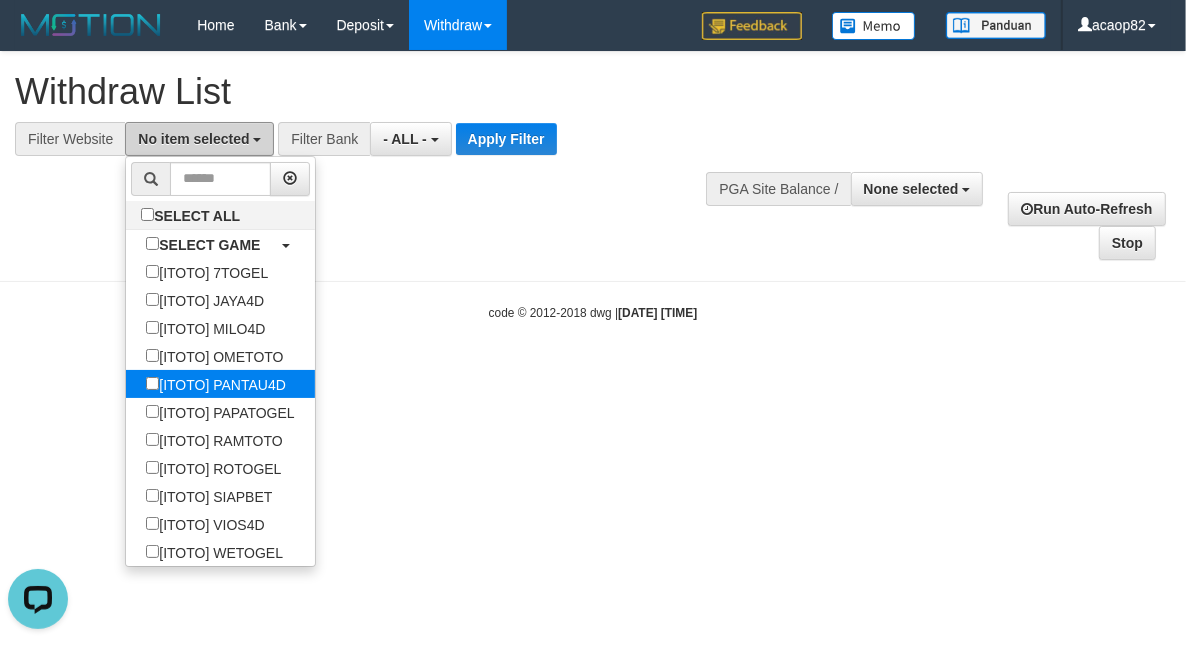 scroll, scrollTop: 0, scrollLeft: 0, axis: both 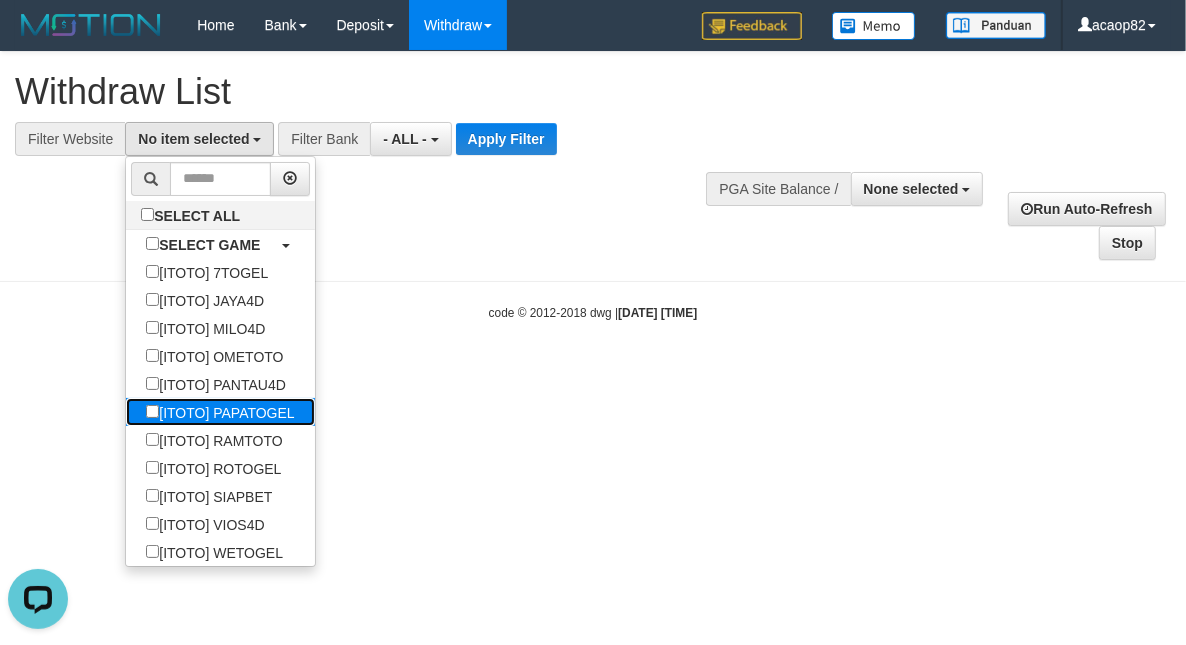click on "[ITOTO] PAPATOGEL" at bounding box center (220, 412) 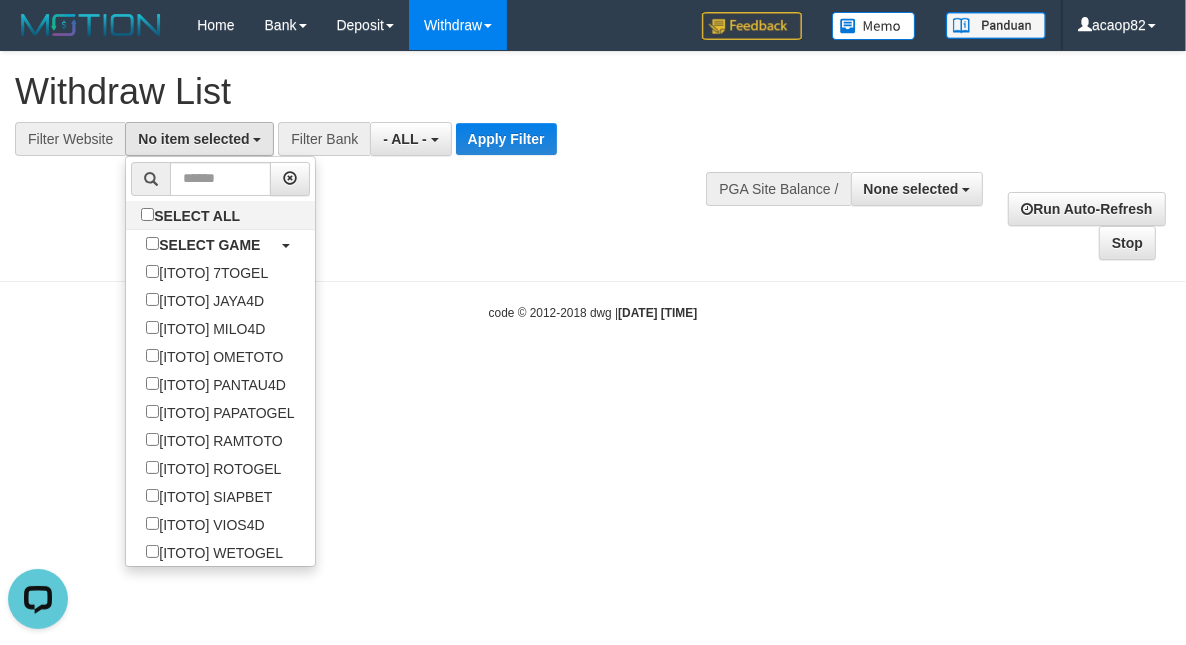 select on "***" 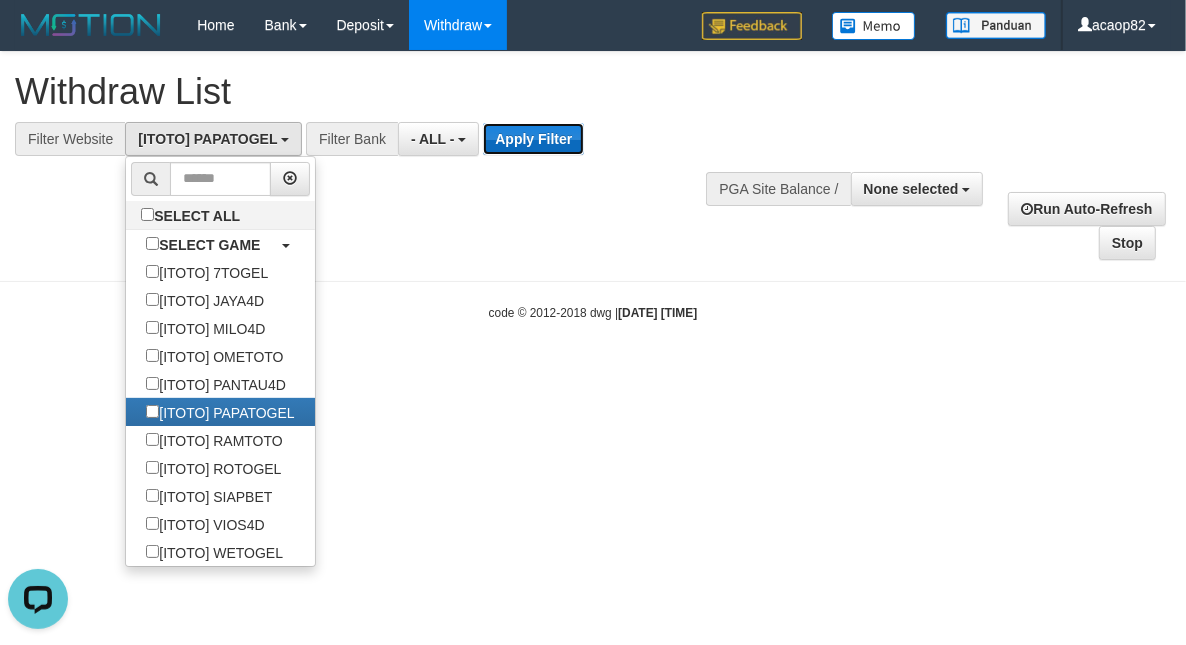 click on "Apply Filter" at bounding box center (533, 139) 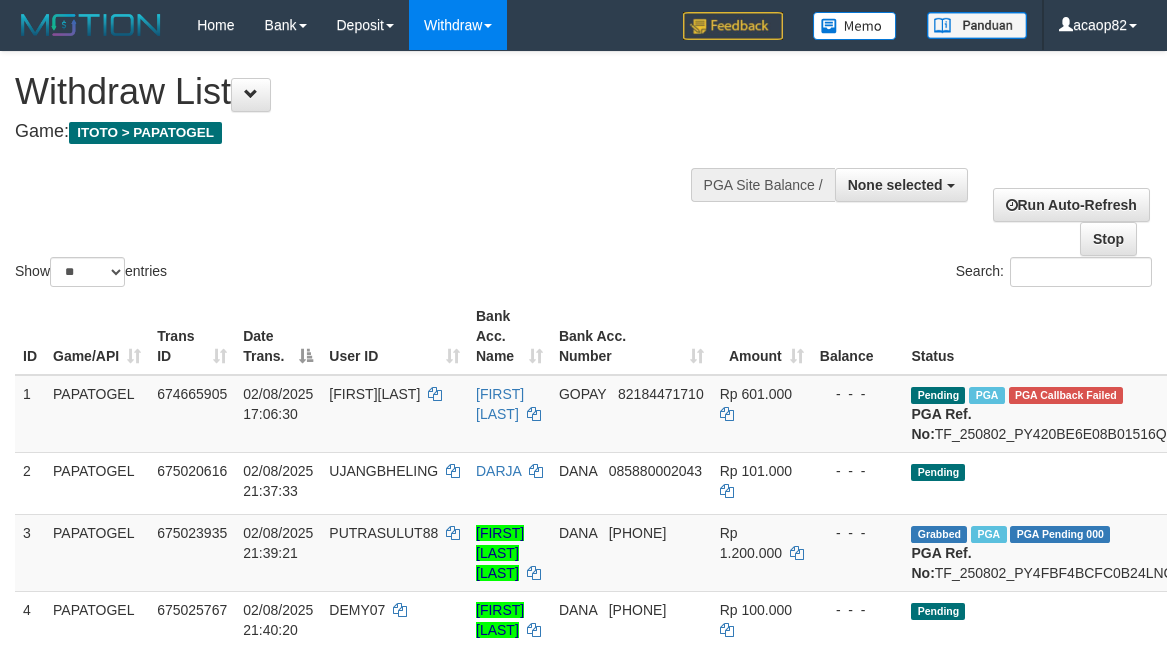 select 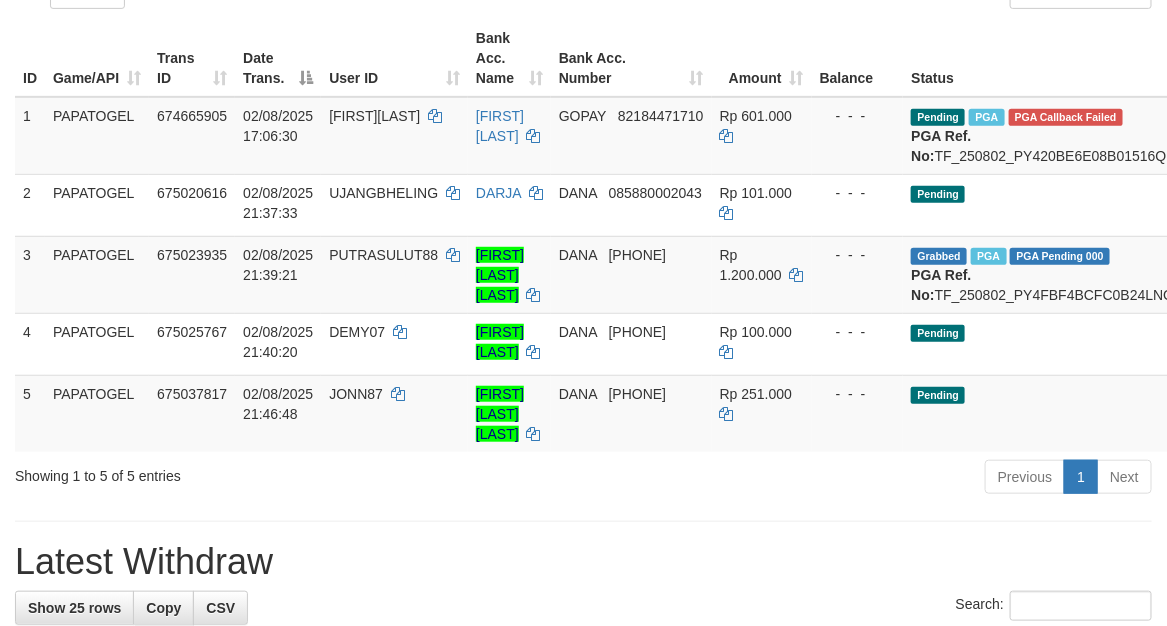 scroll, scrollTop: 250, scrollLeft: 0, axis: vertical 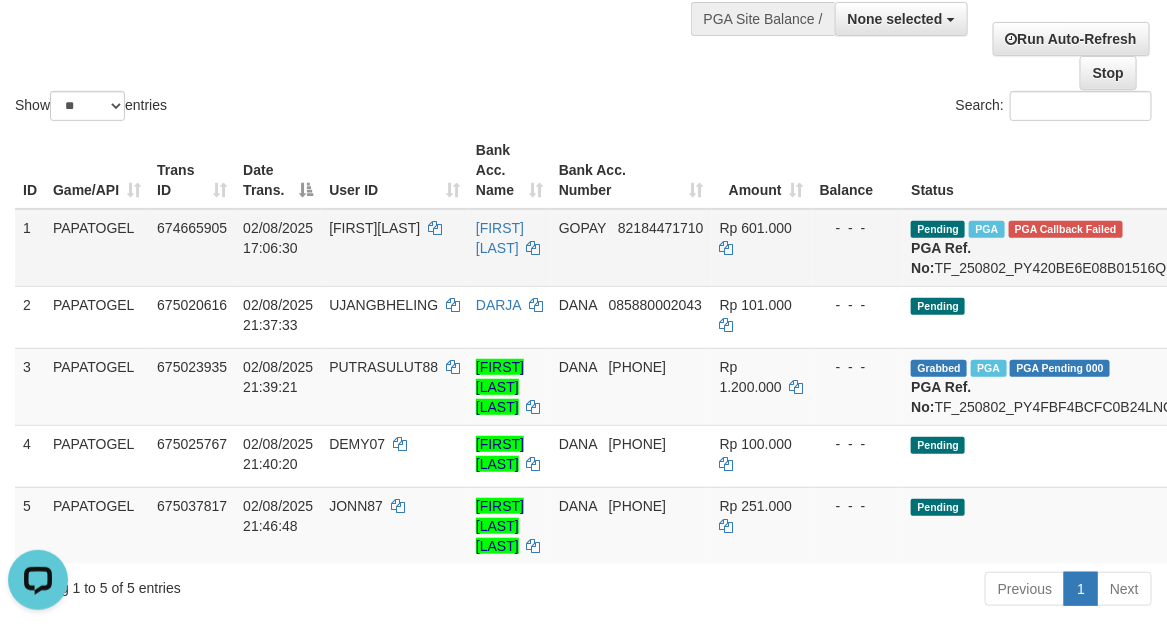click on "GOPAY     82184471710" at bounding box center [631, 248] 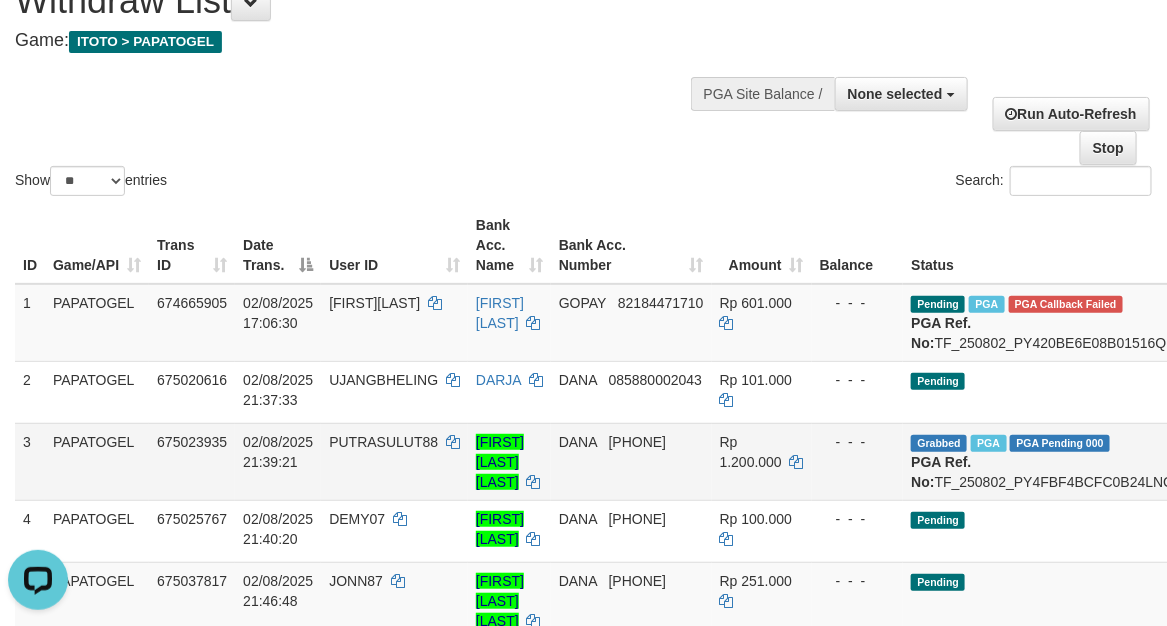 scroll, scrollTop: 83, scrollLeft: 0, axis: vertical 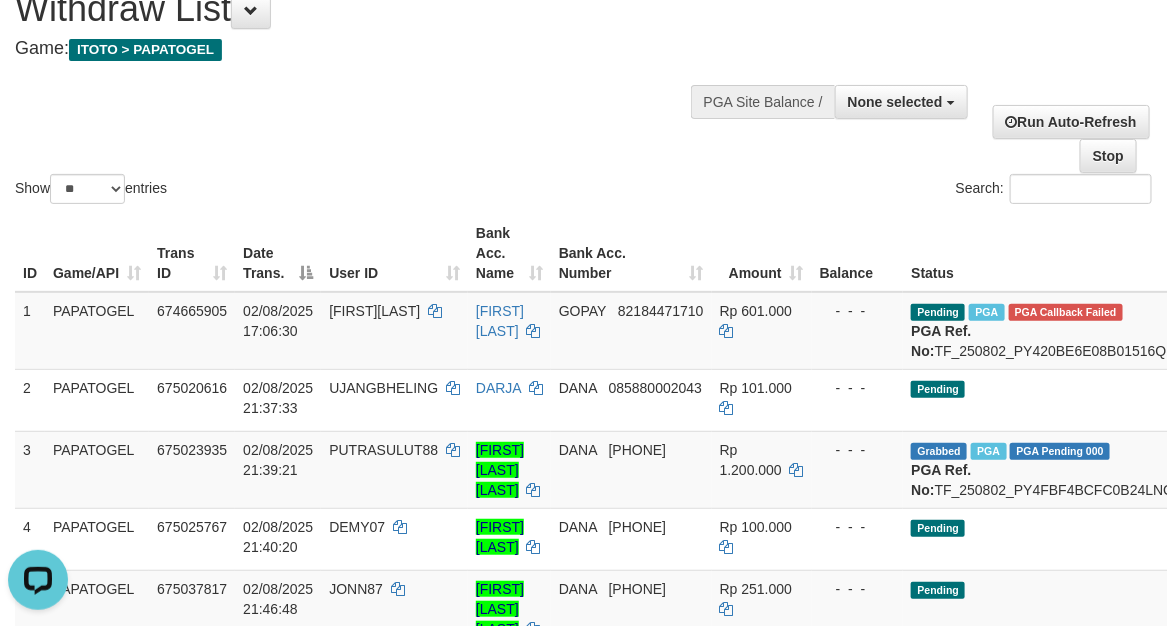 click on "Show  ** ** ** ***  entries Search:" at bounding box center [583, 88] 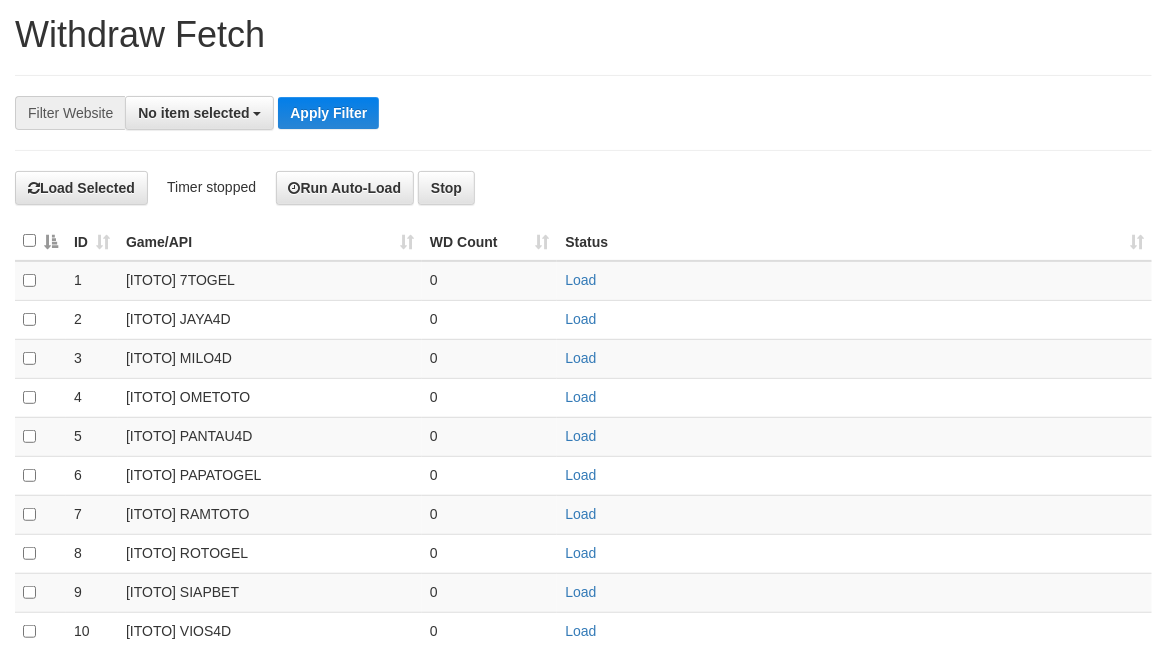 scroll, scrollTop: 166, scrollLeft: 0, axis: vertical 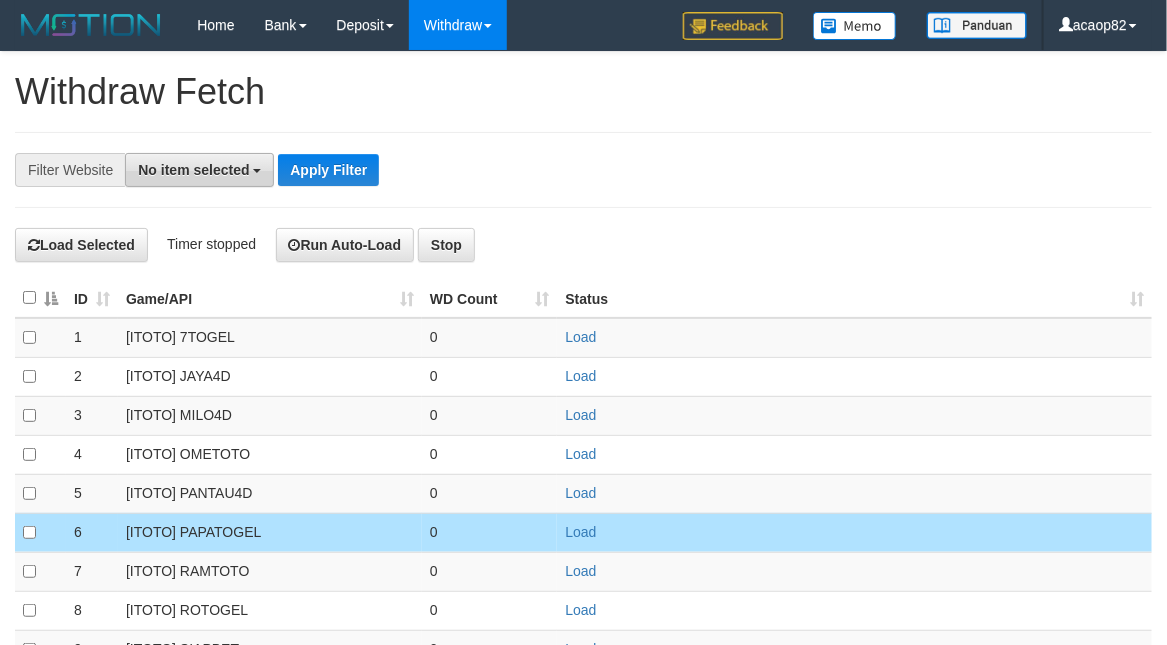 click on "No item selected" at bounding box center [193, 170] 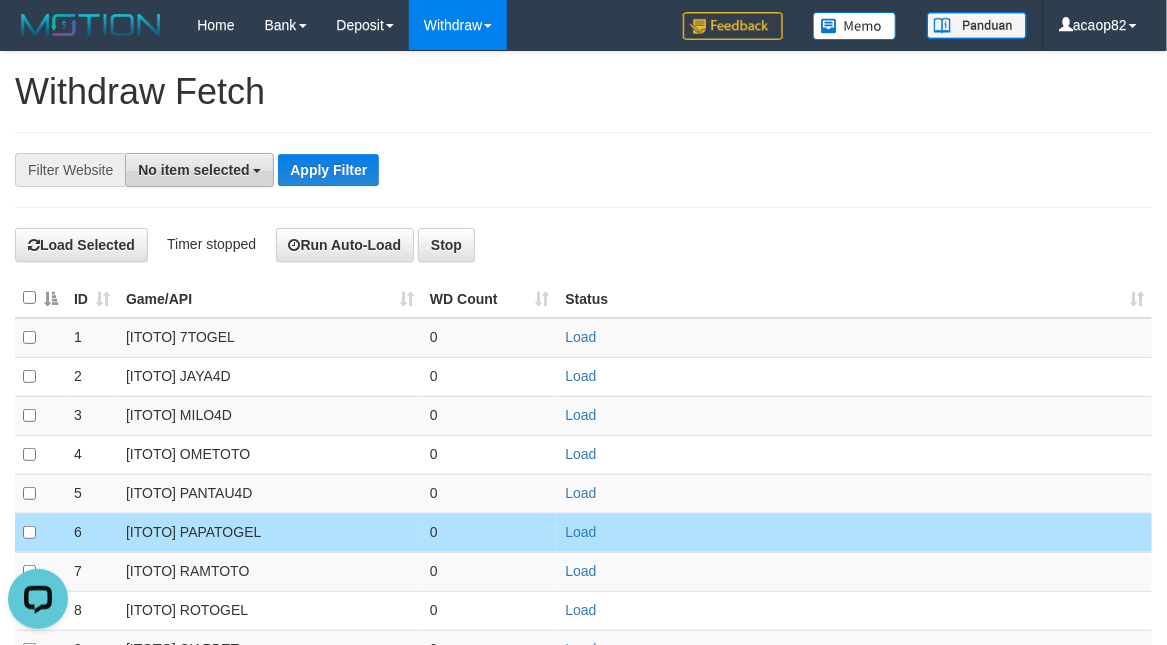 scroll, scrollTop: 0, scrollLeft: 0, axis: both 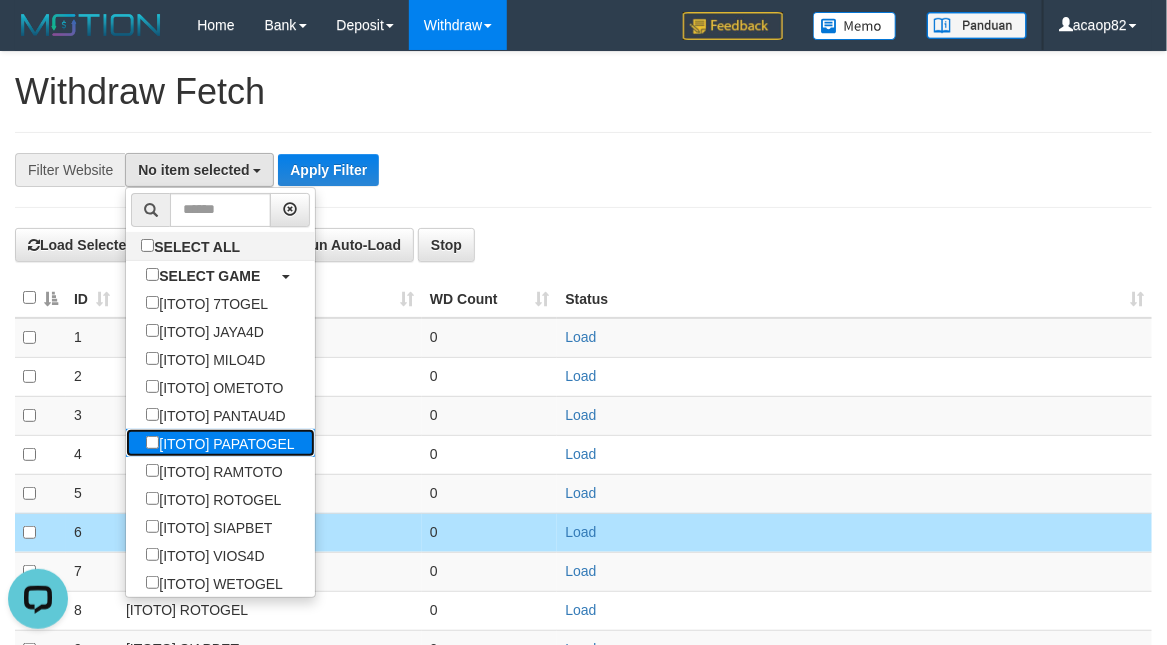 click on "[ITOTO] PAPATOGEL" at bounding box center (220, 443) 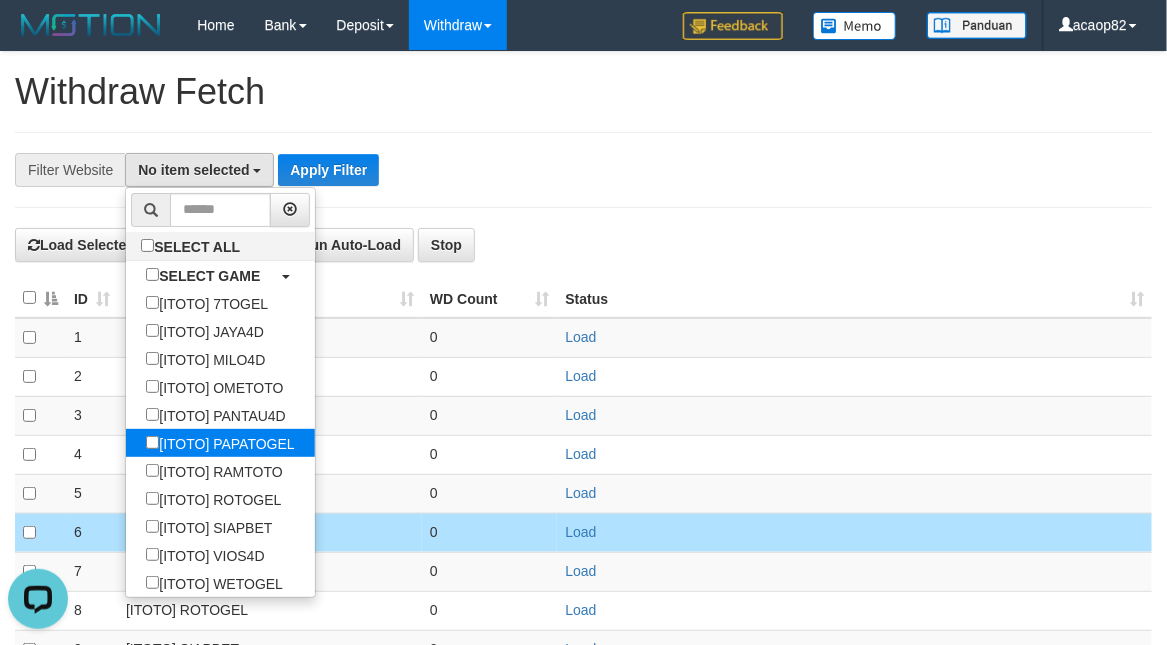 select on "***" 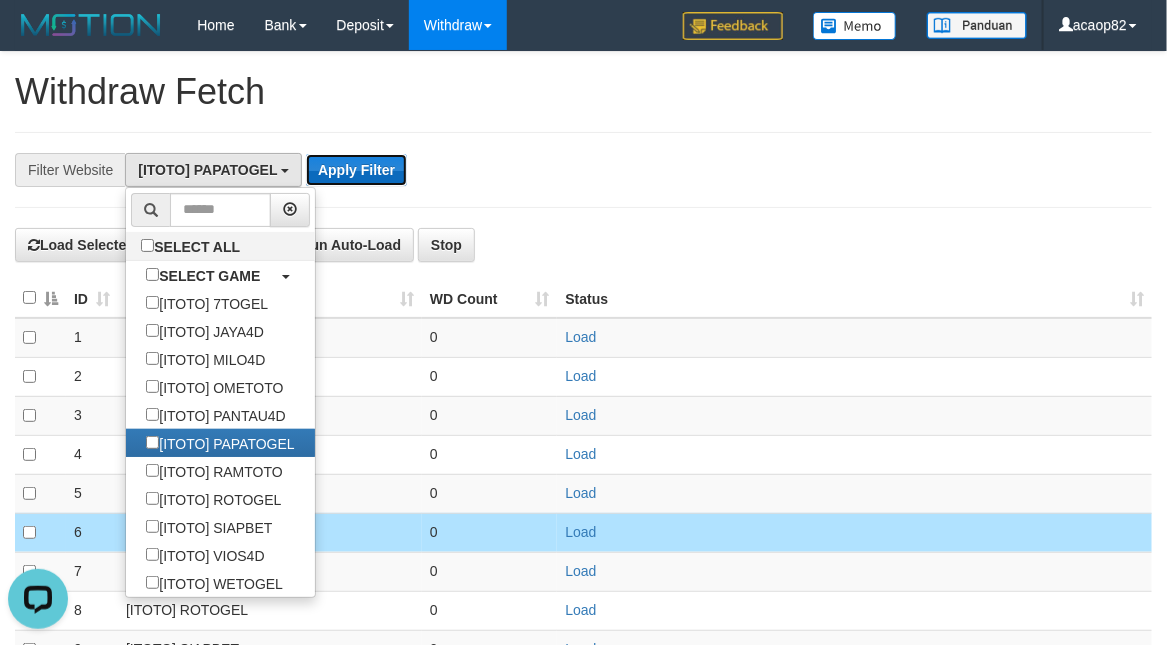 click on "Apply Filter" at bounding box center [356, 170] 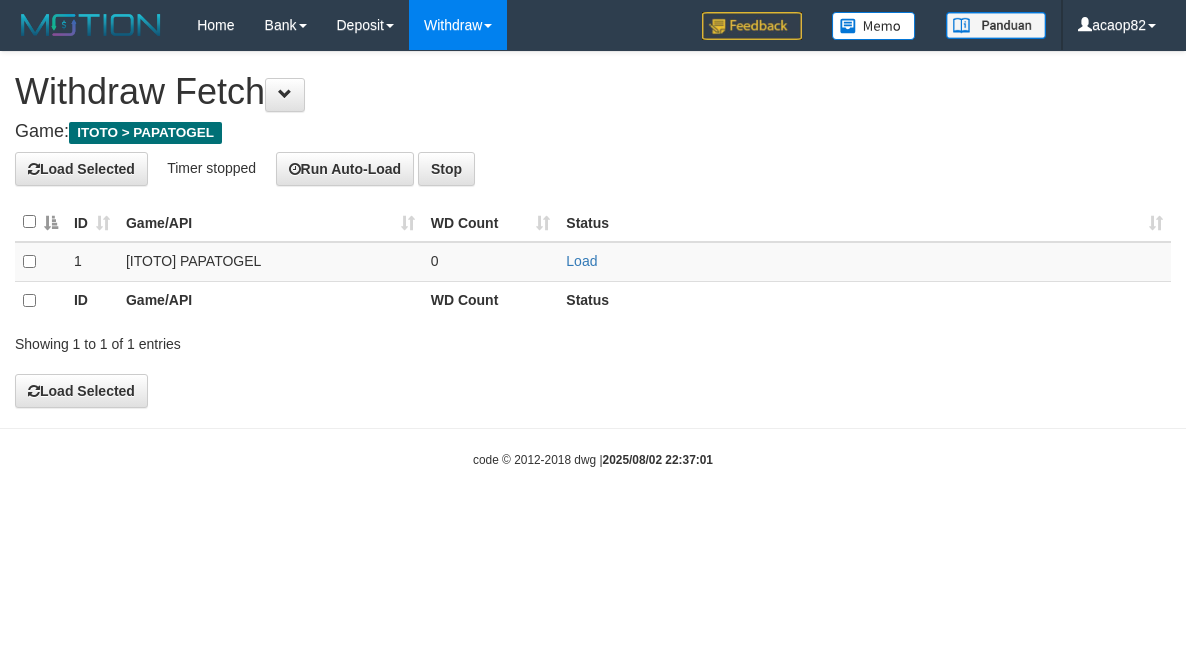 scroll, scrollTop: 0, scrollLeft: 0, axis: both 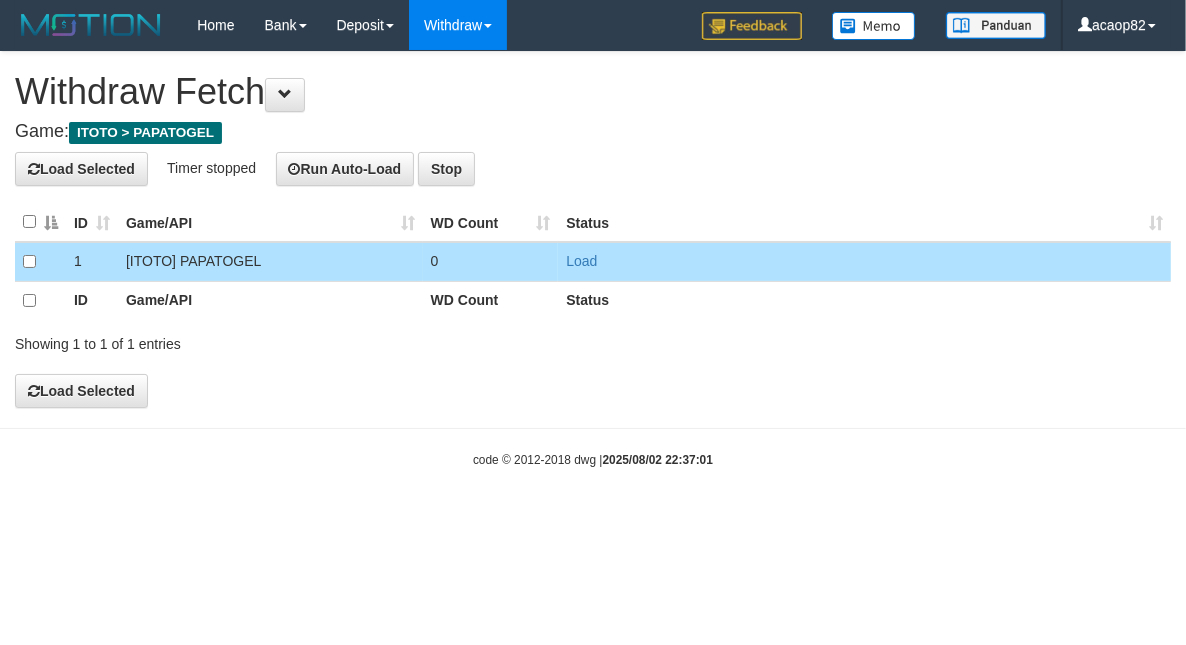 click at bounding box center (40, 300) 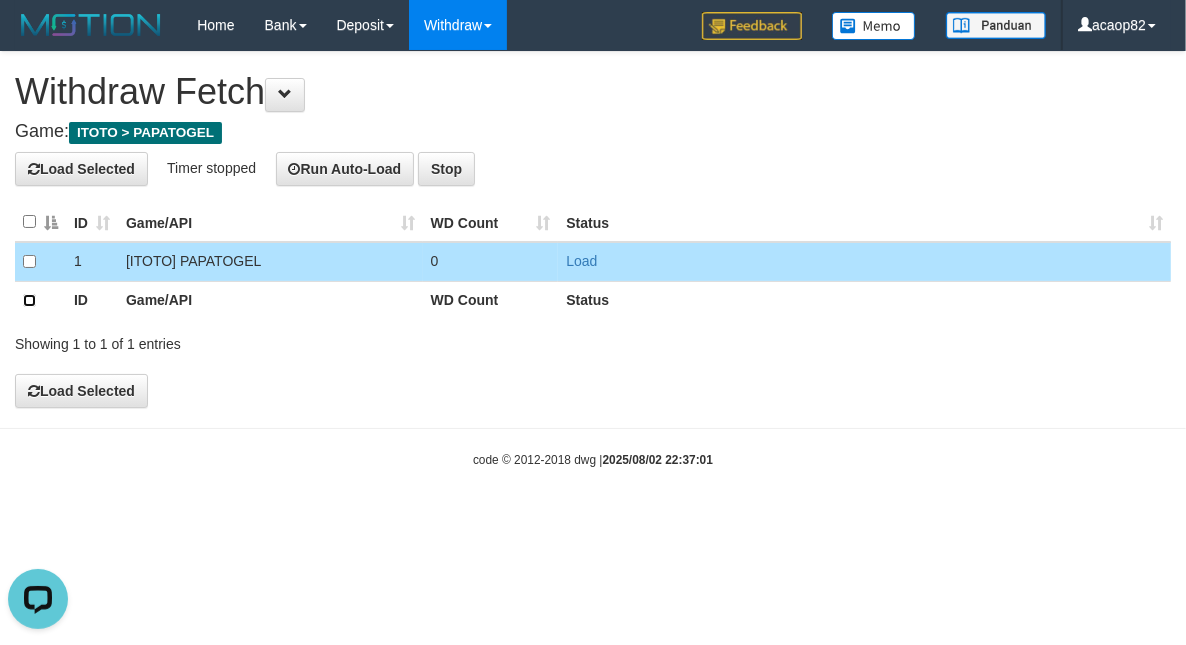 scroll, scrollTop: 0, scrollLeft: 0, axis: both 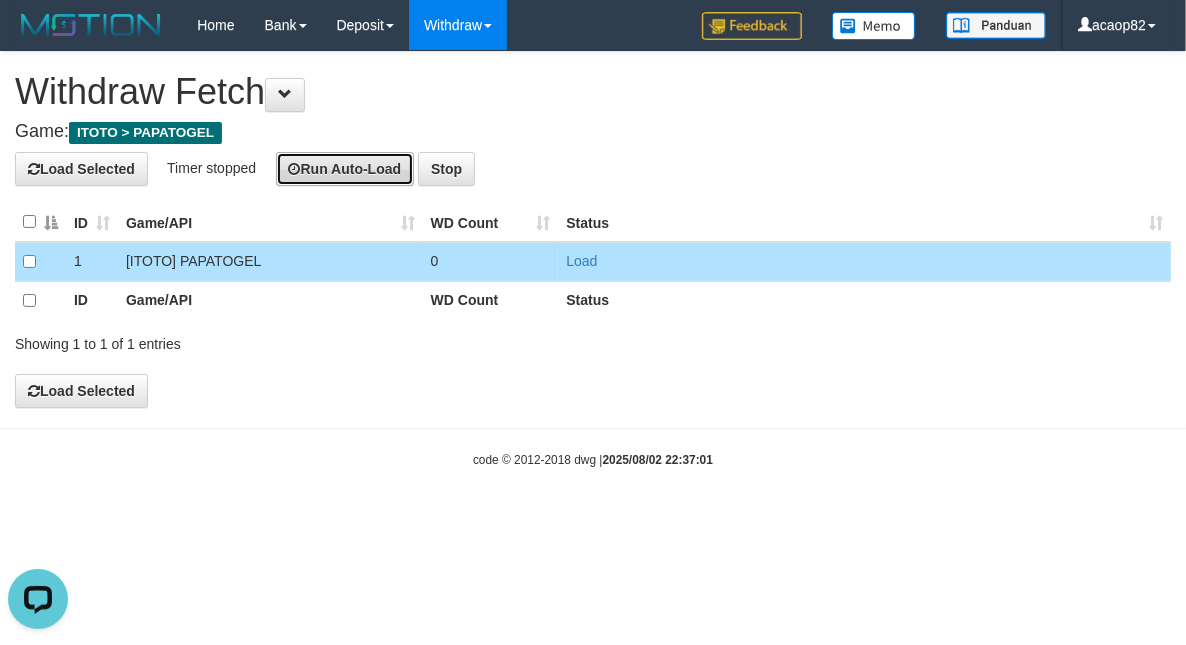 click on "Run Auto-Load" at bounding box center (345, 169) 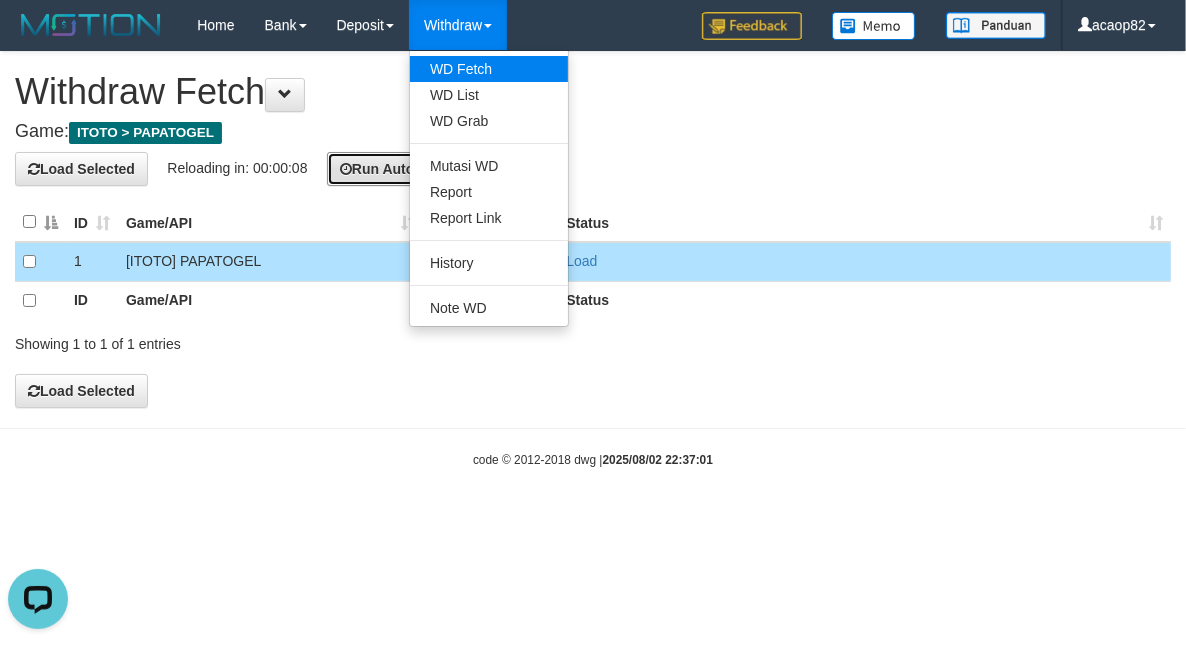 type 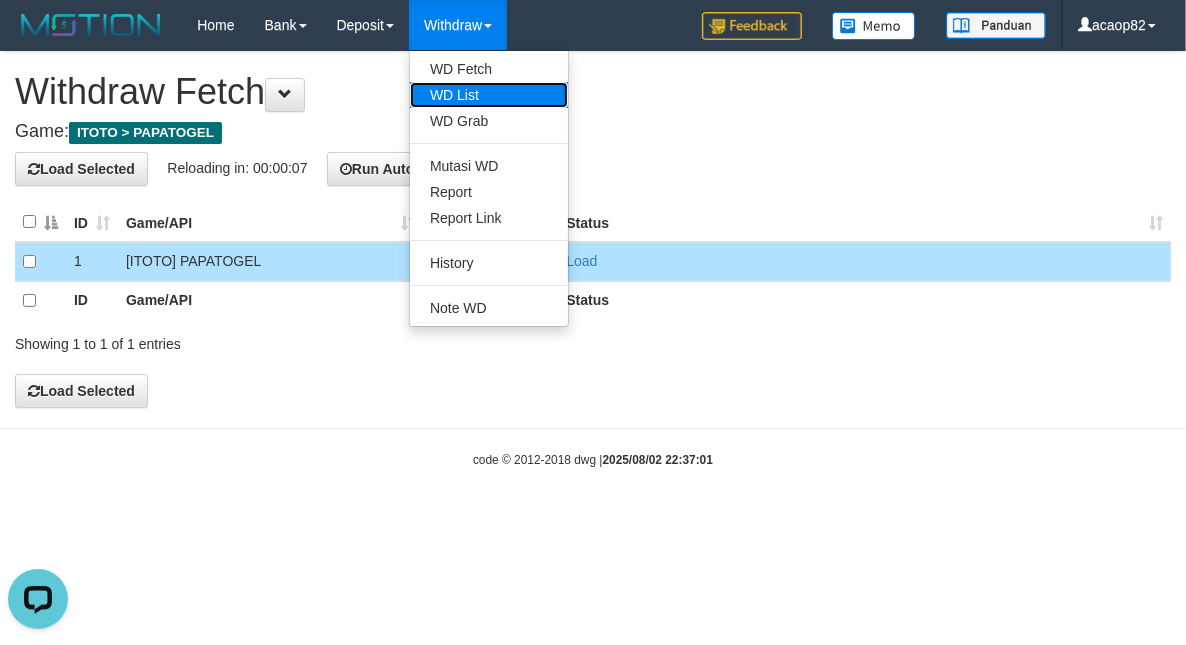 click on "WD List" at bounding box center (489, 95) 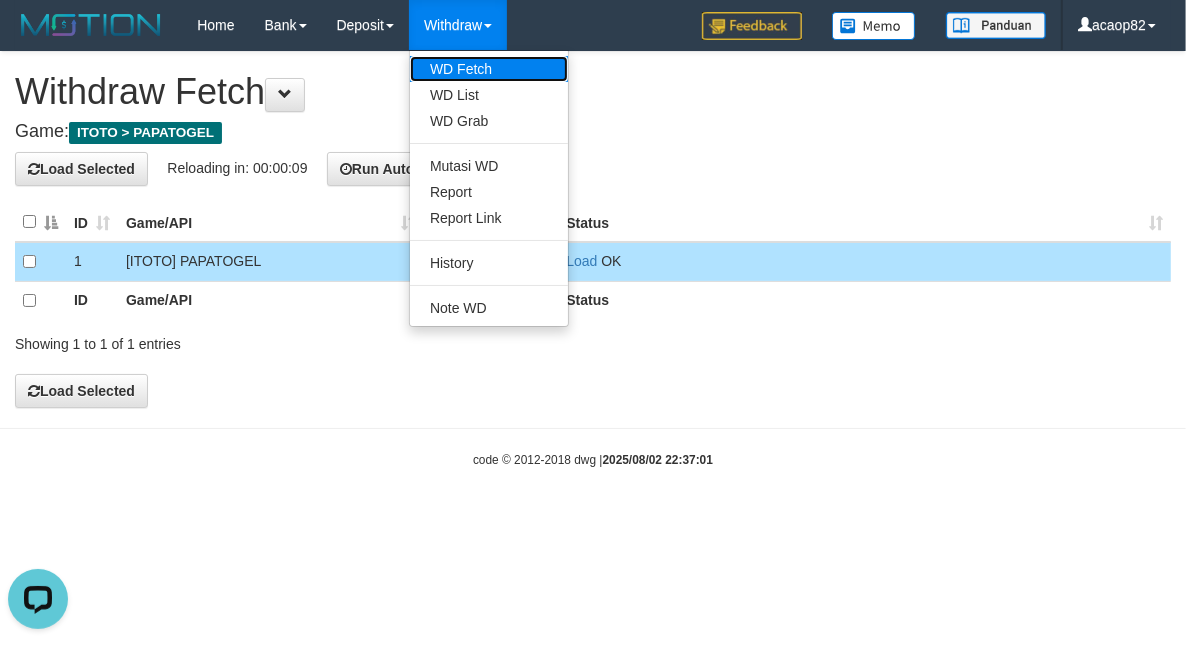 click on "WD Fetch" at bounding box center (489, 69) 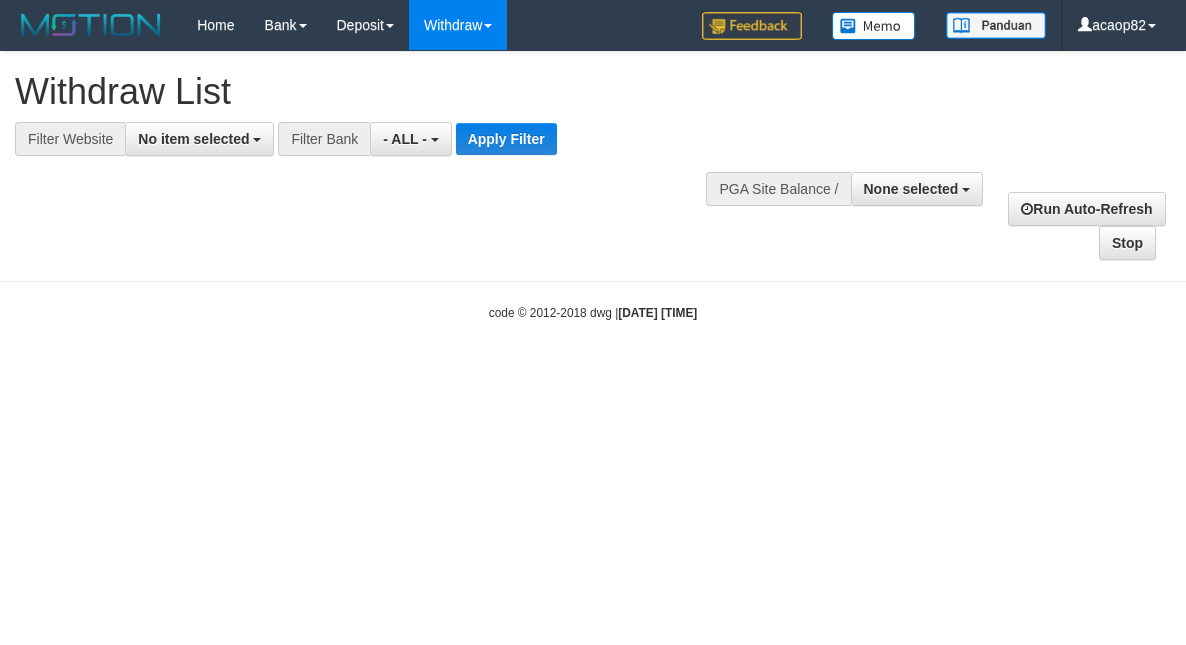 select 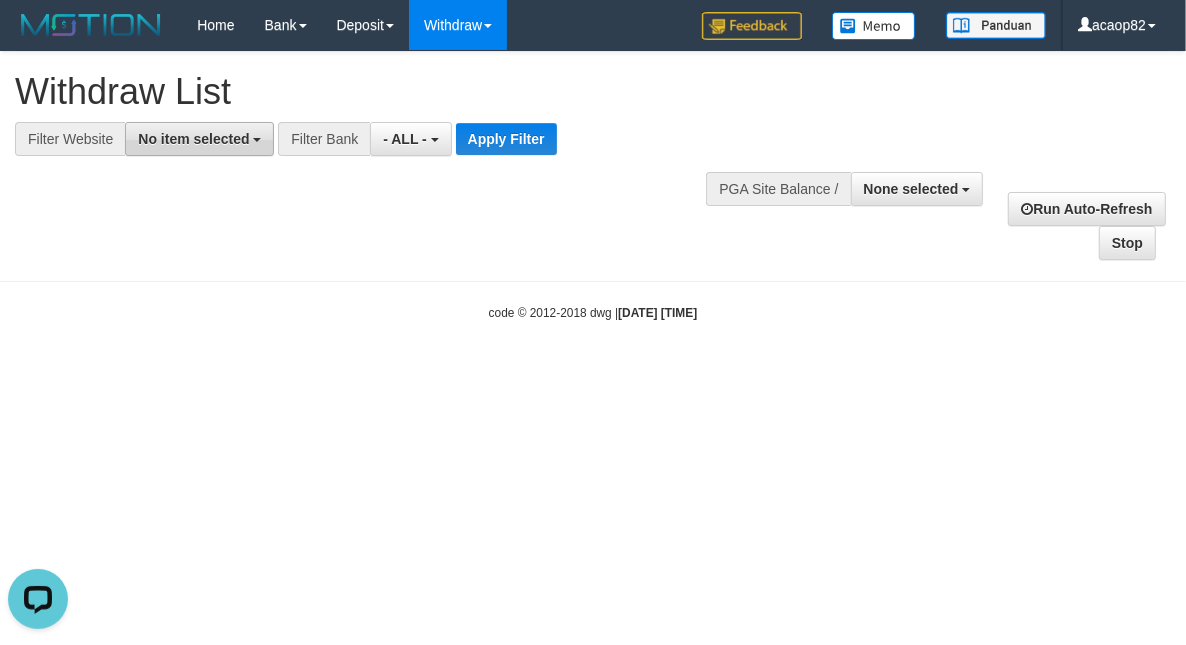 scroll, scrollTop: 0, scrollLeft: 0, axis: both 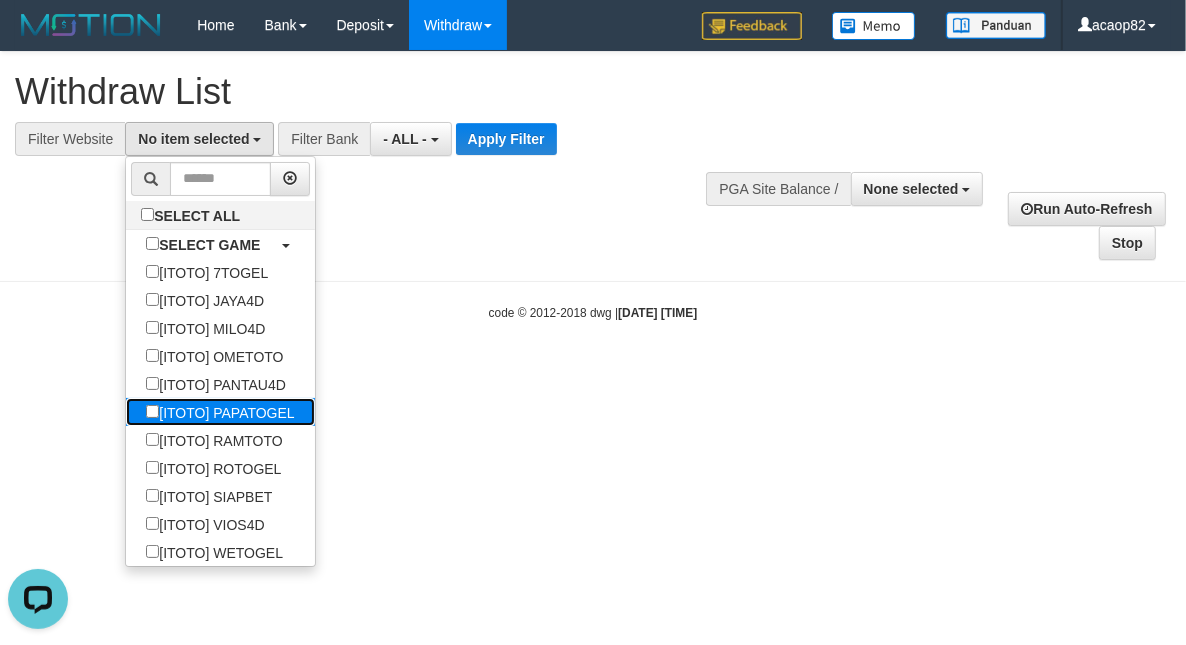 click on "[ITOTO] PAPATOGEL" at bounding box center (220, 412) 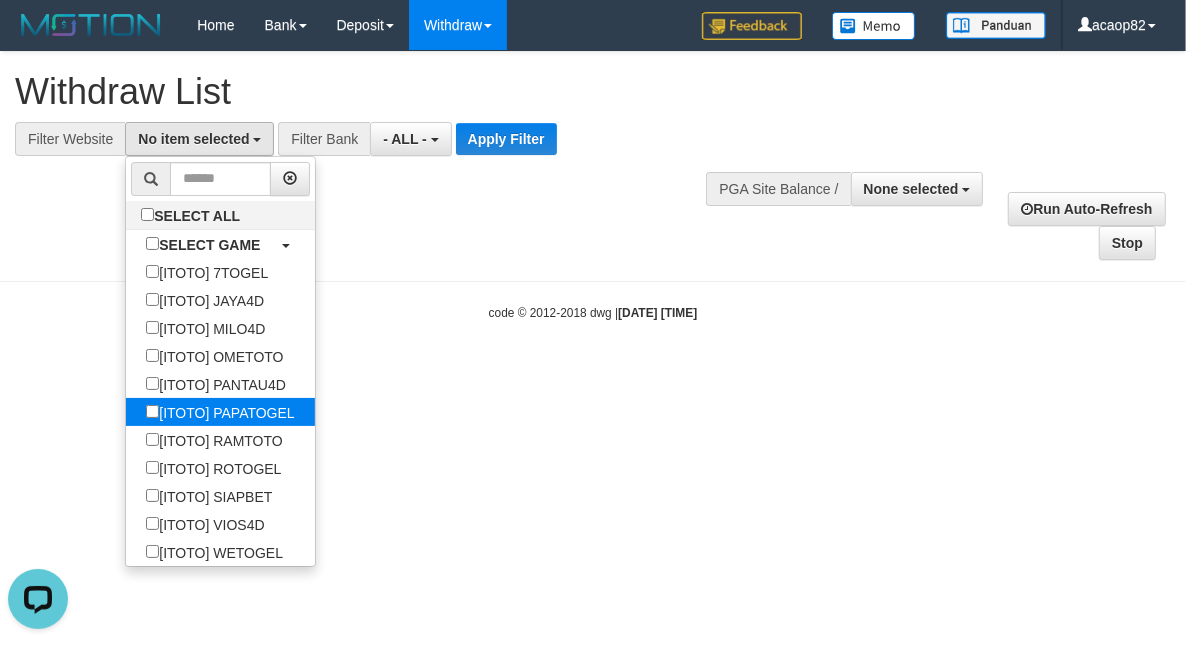 select on "***" 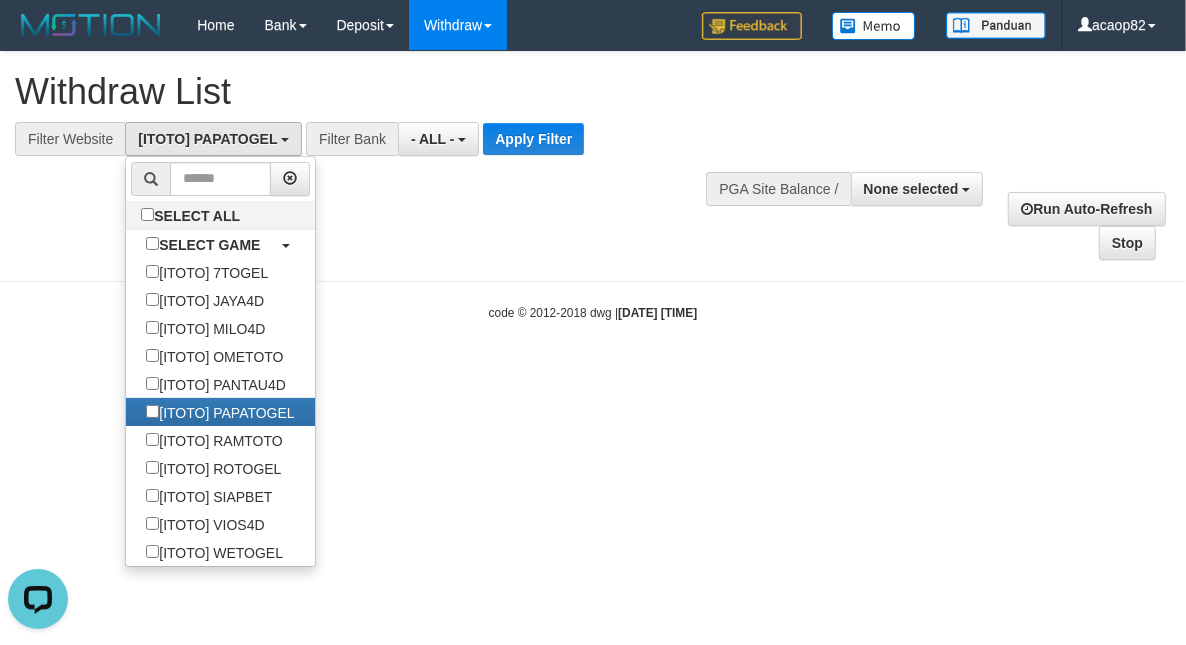 scroll, scrollTop: 101, scrollLeft: 0, axis: vertical 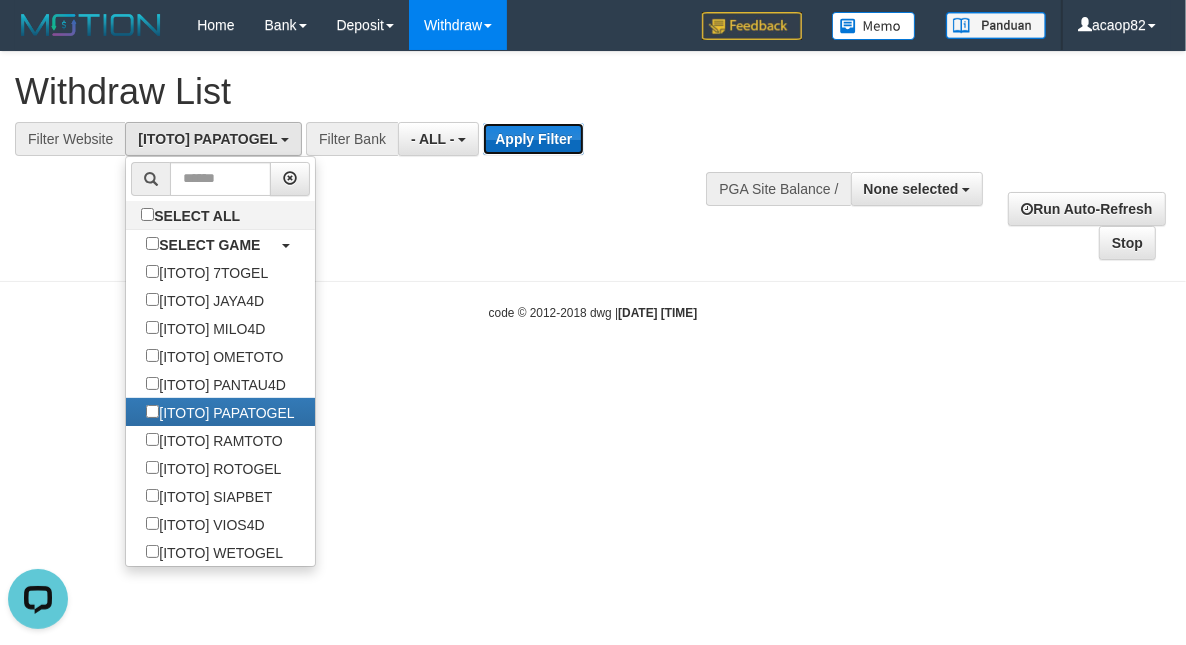 click on "Apply Filter" at bounding box center (533, 139) 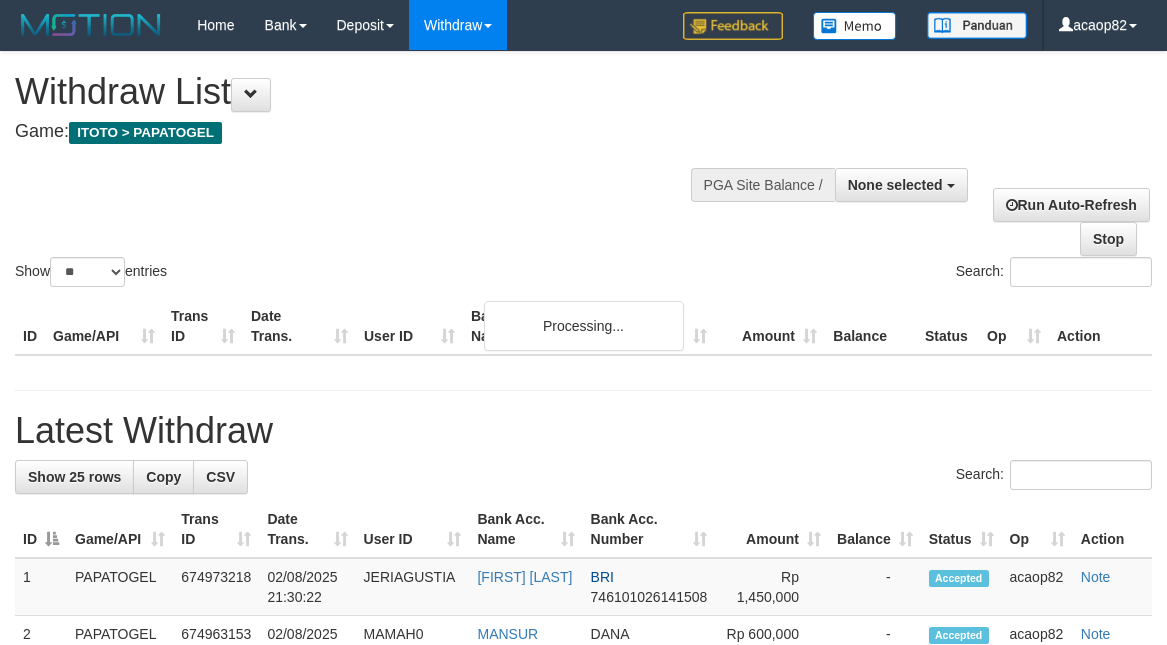 select 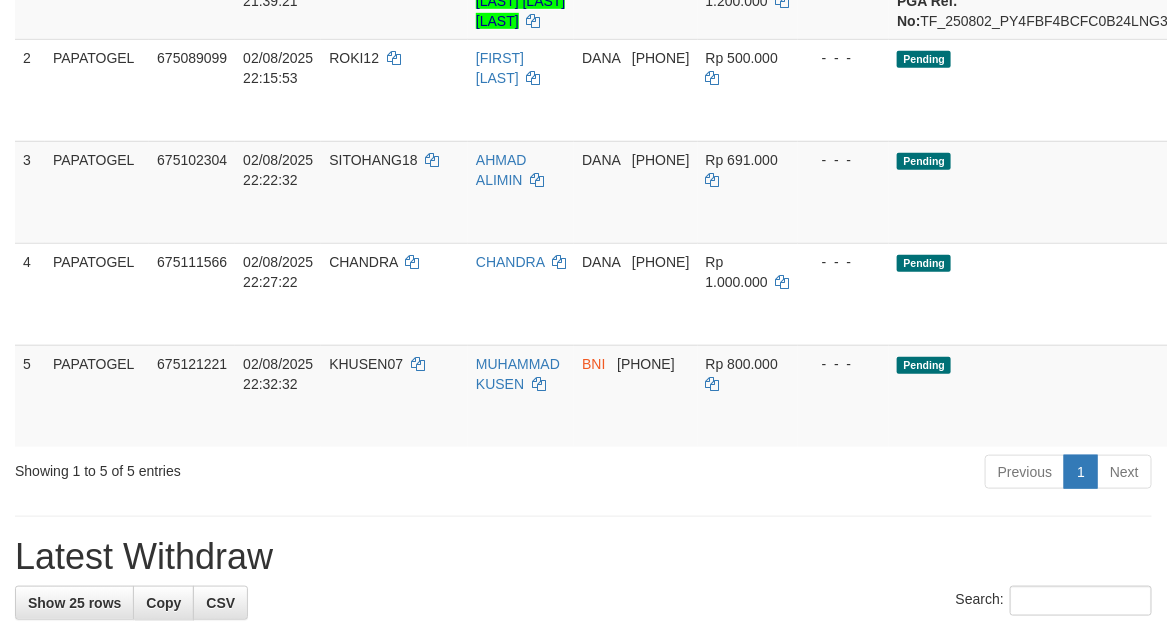 scroll, scrollTop: 416, scrollLeft: 0, axis: vertical 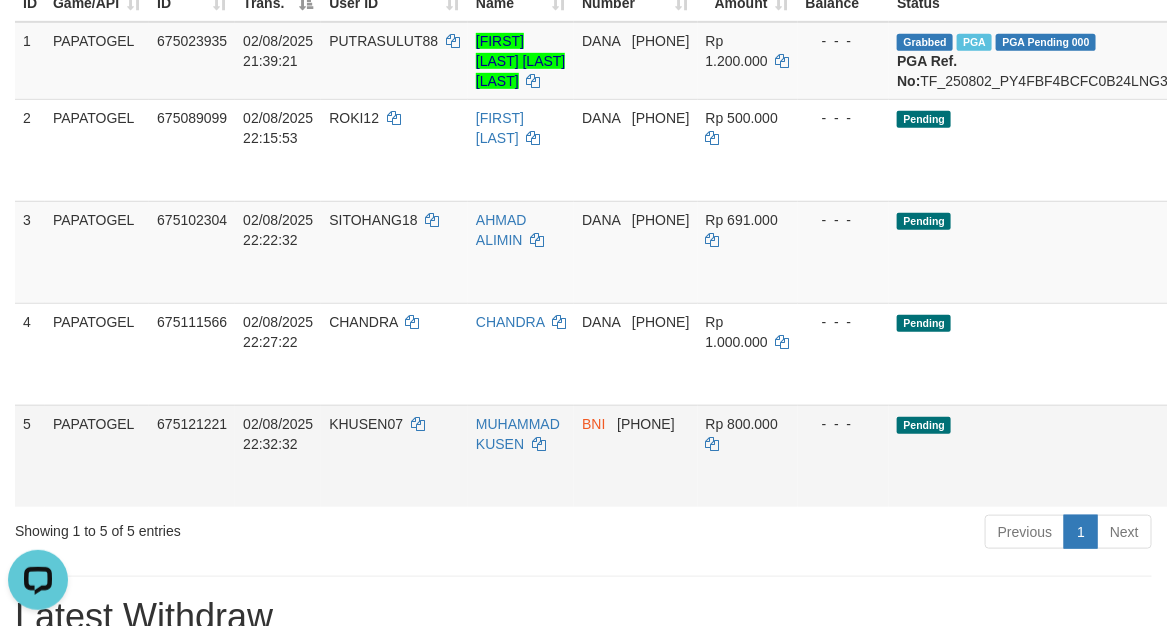 click on "KHUSEN07" at bounding box center [366, 424] 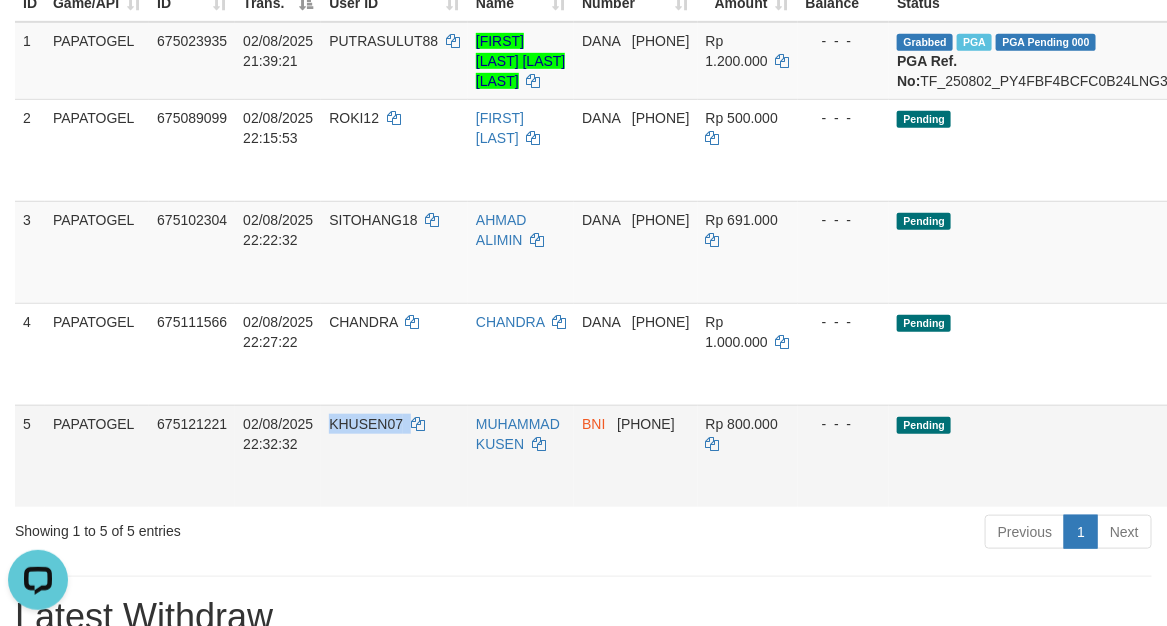 click on "KHUSEN07" at bounding box center (366, 424) 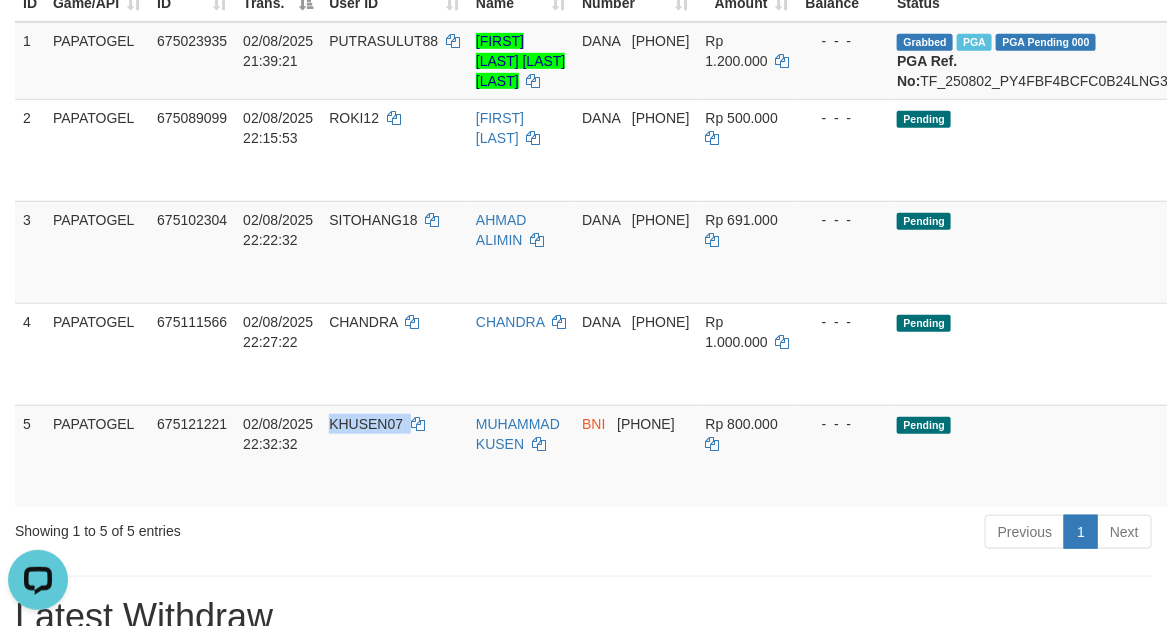 copy on "KHUSEN07" 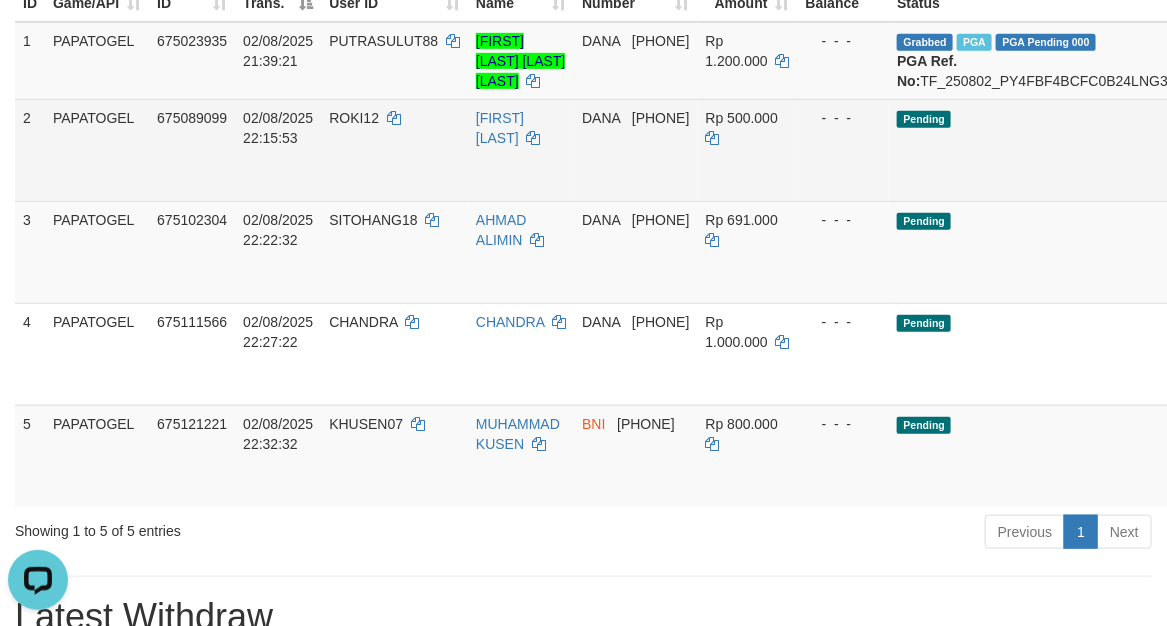 click on "ROKI12" at bounding box center (394, 150) 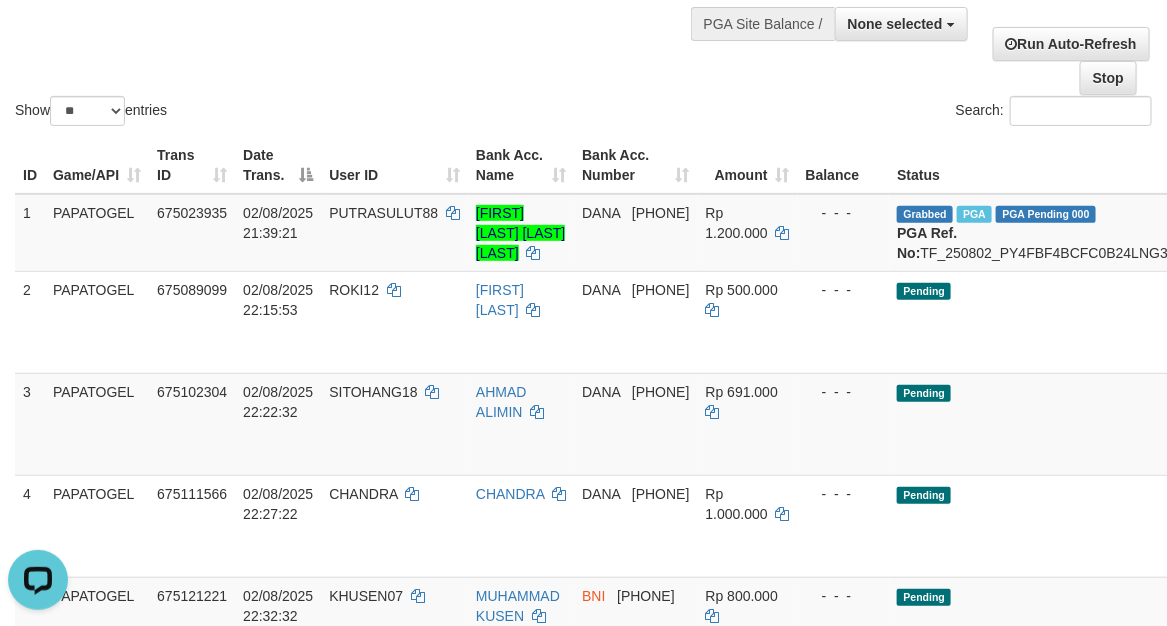 scroll, scrollTop: 0, scrollLeft: 0, axis: both 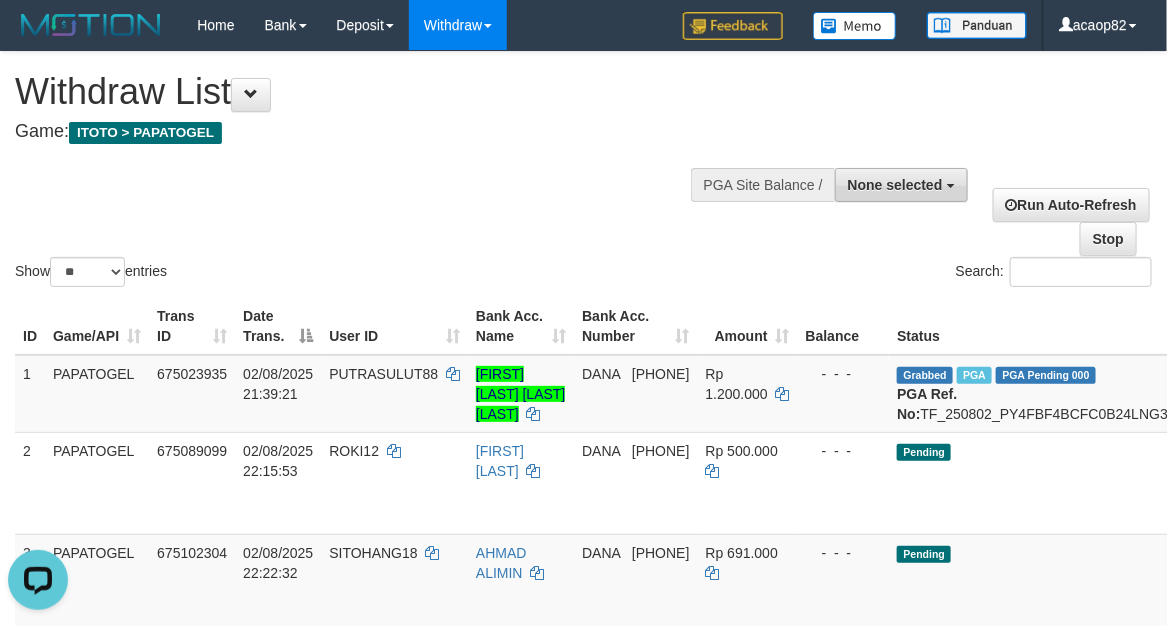 click on "None selected" at bounding box center (895, 185) 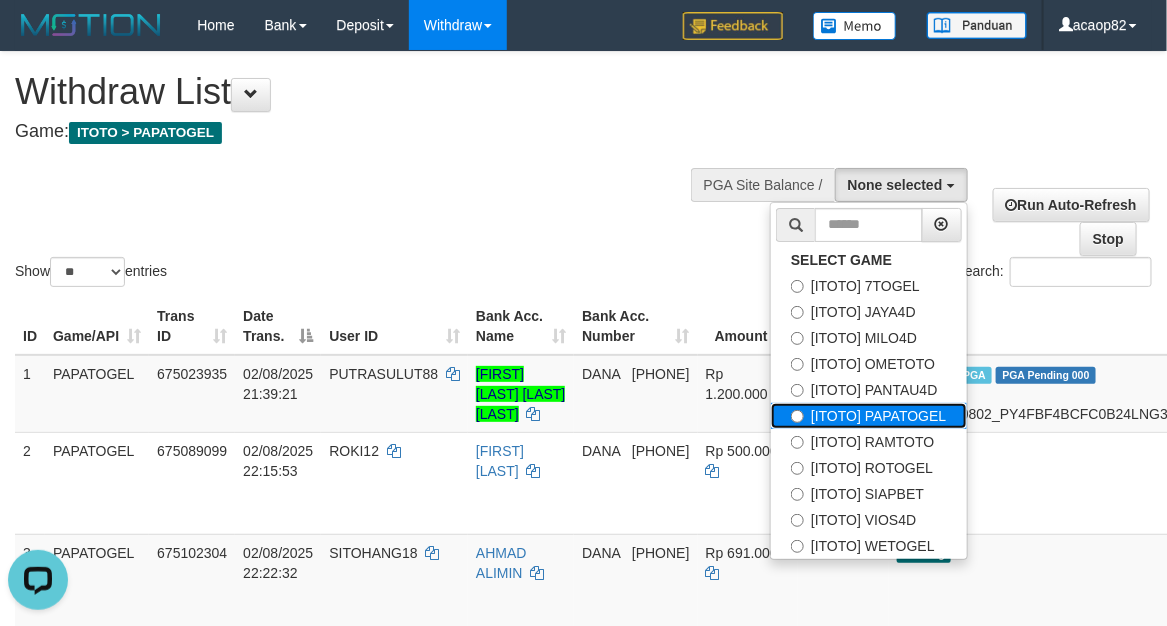 click on "[ITOTO] PAPATOGEL" at bounding box center (868, 416) 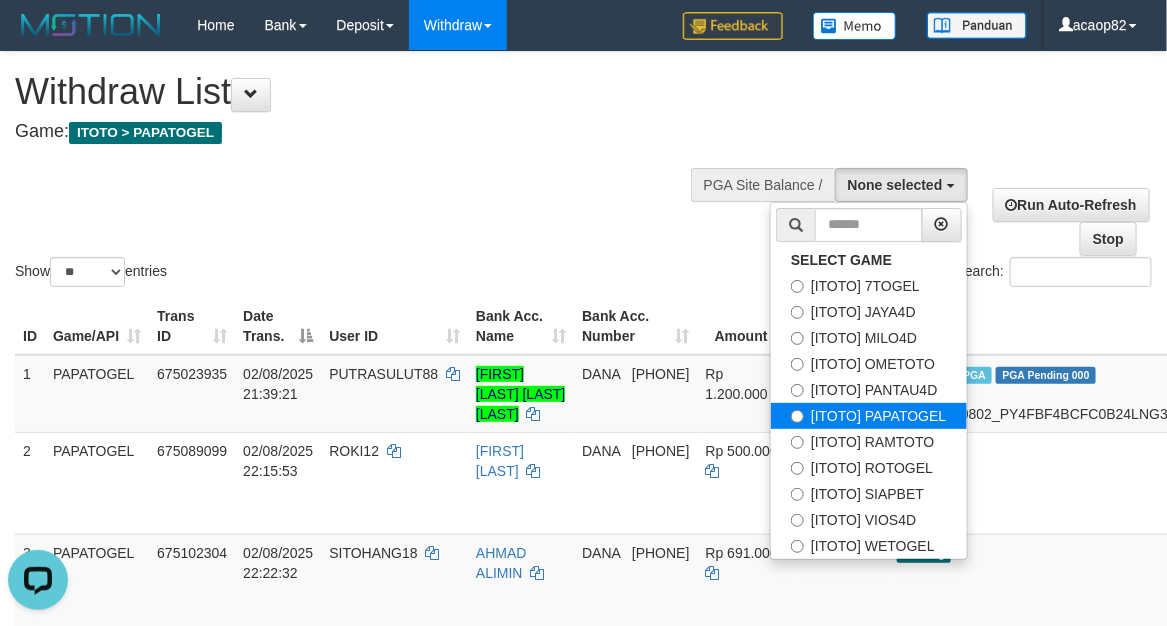 select on "***" 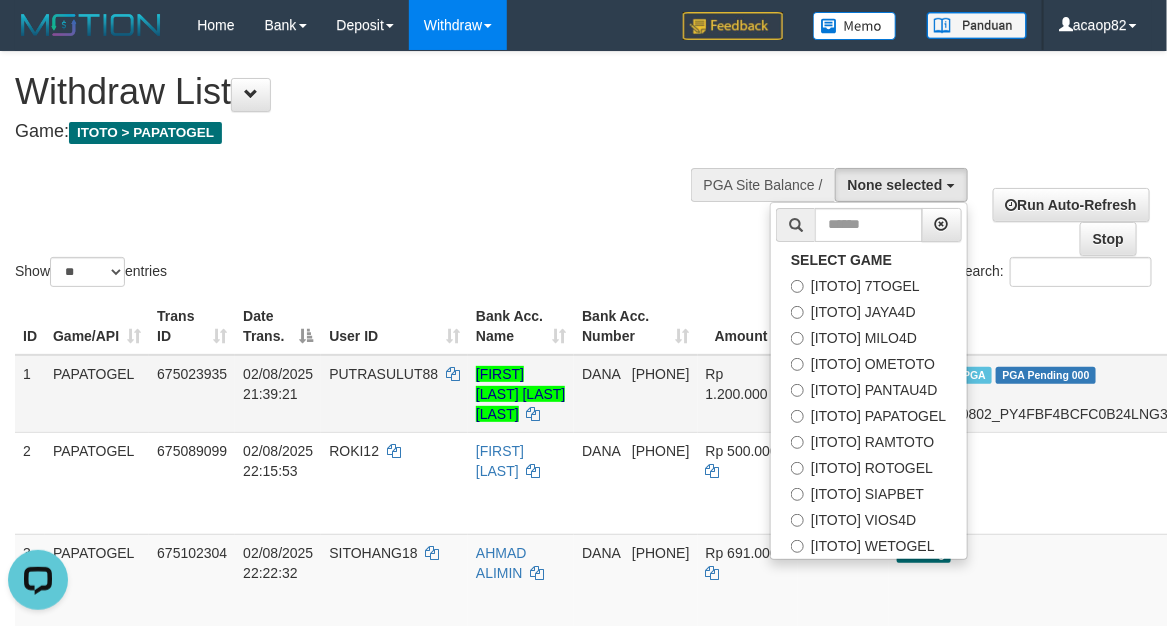 scroll, scrollTop: 101, scrollLeft: 0, axis: vertical 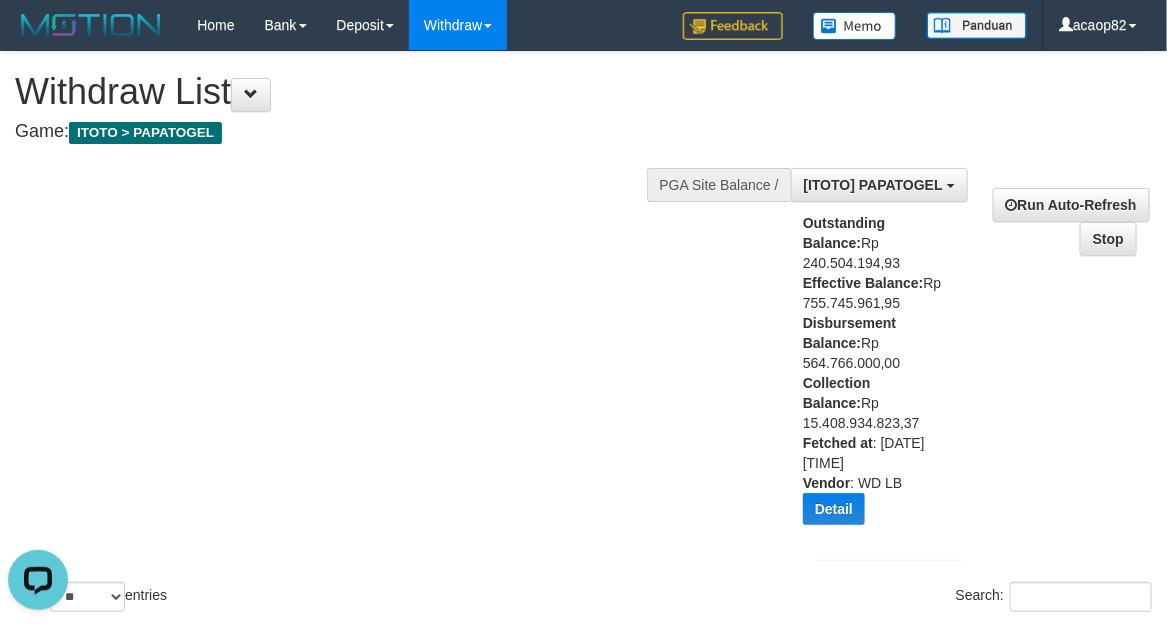 click on "Show  ** ** ** ***  entries Search:" at bounding box center (583, 334) 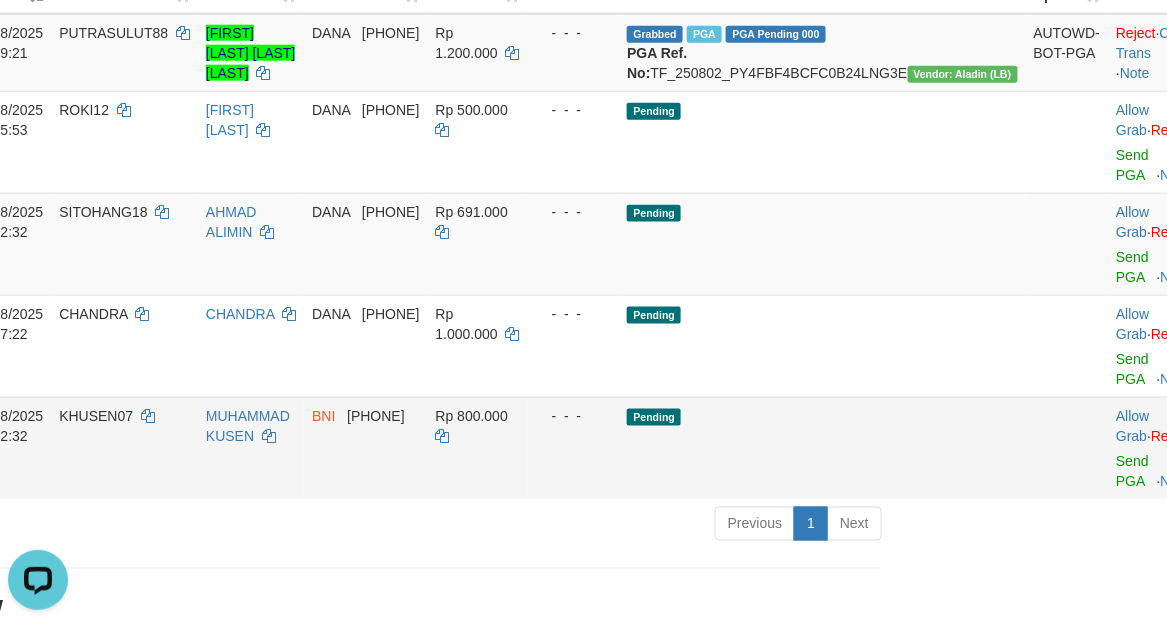 scroll, scrollTop: 666, scrollLeft: 271, axis: both 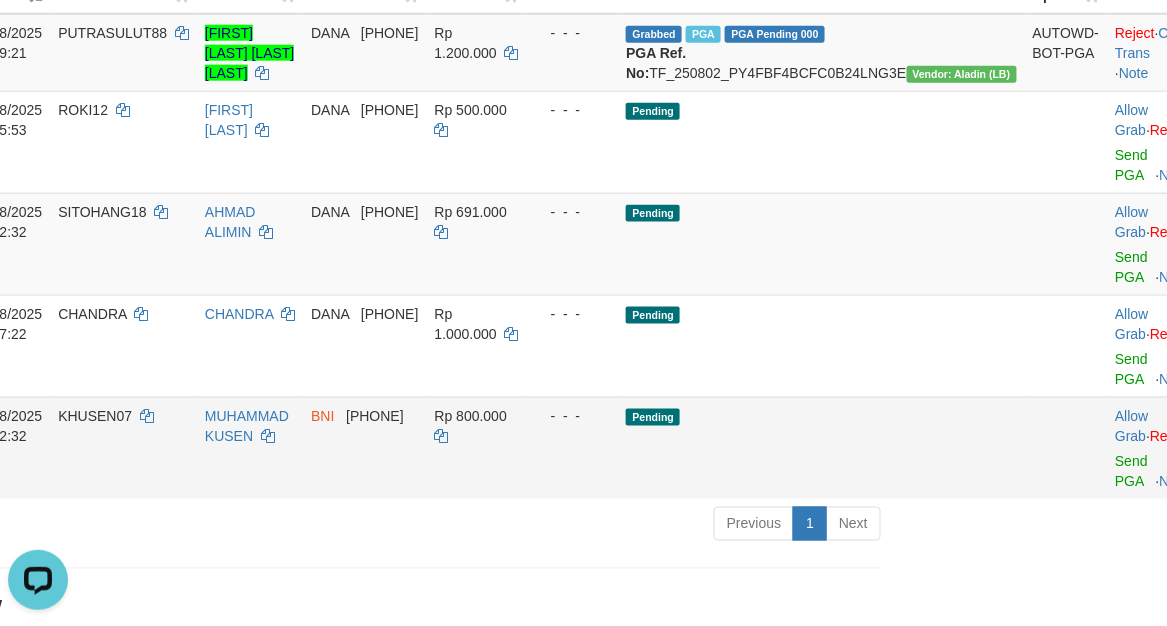 click on "Allow Grab   ·    Reject Send PGA     ·    Note" at bounding box center (1156, 448) 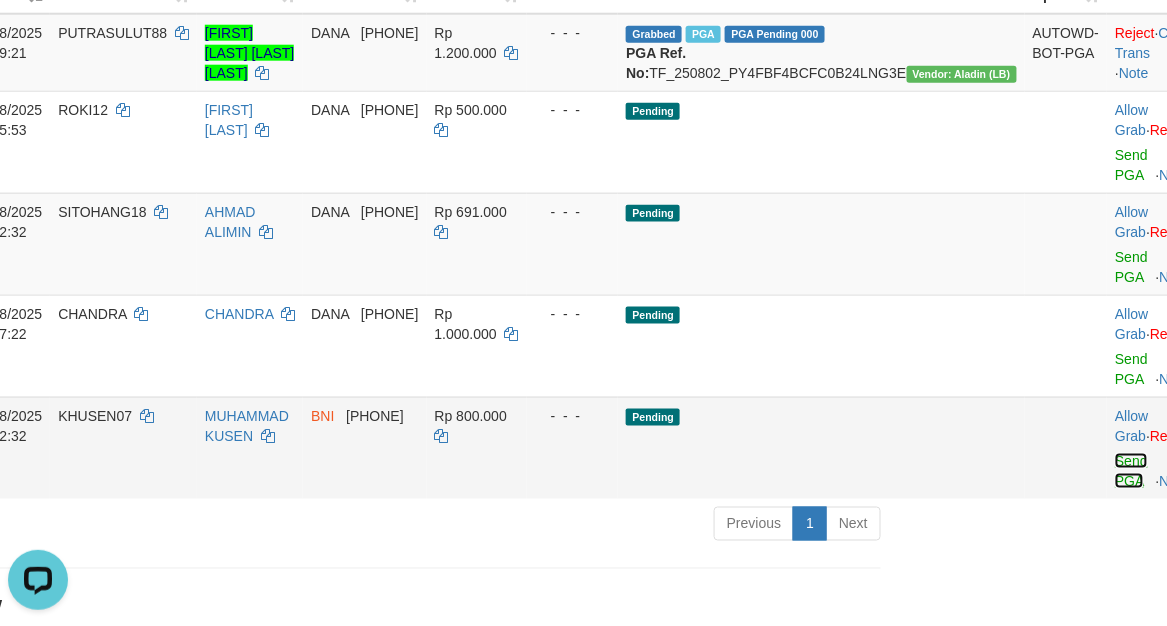click on "Send PGA" at bounding box center (1131, 471) 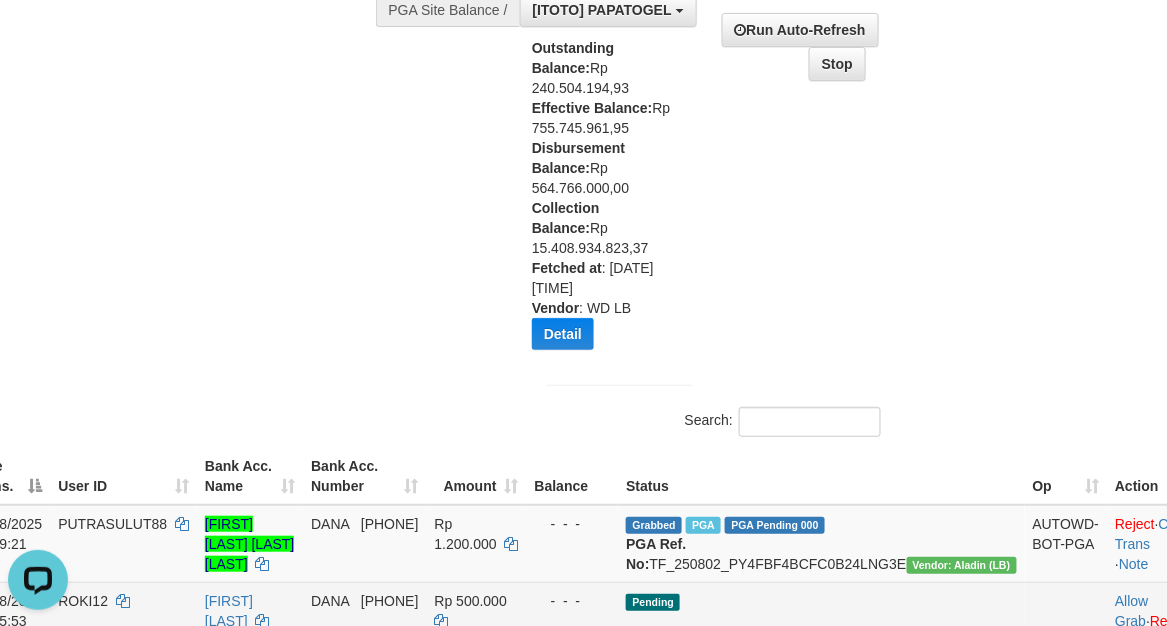 scroll, scrollTop: 166, scrollLeft: 271, axis: both 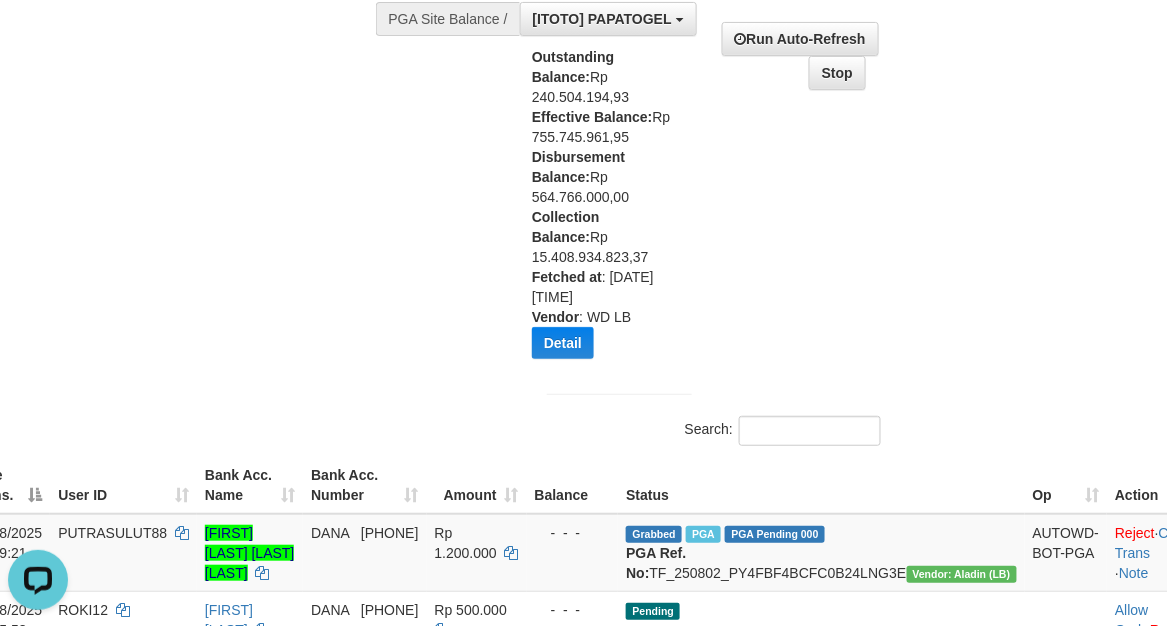 click on "Toggle navigation
Home
Bank
Account List
Load
By Website
Group
[ITOTO]													7TOGEL
Group
[ITOTO]													JAYA4D
Group
[ITOTO]													MILO4D
Group
[ITOTO]													OMETOTO
-" at bounding box center (312, 1347) 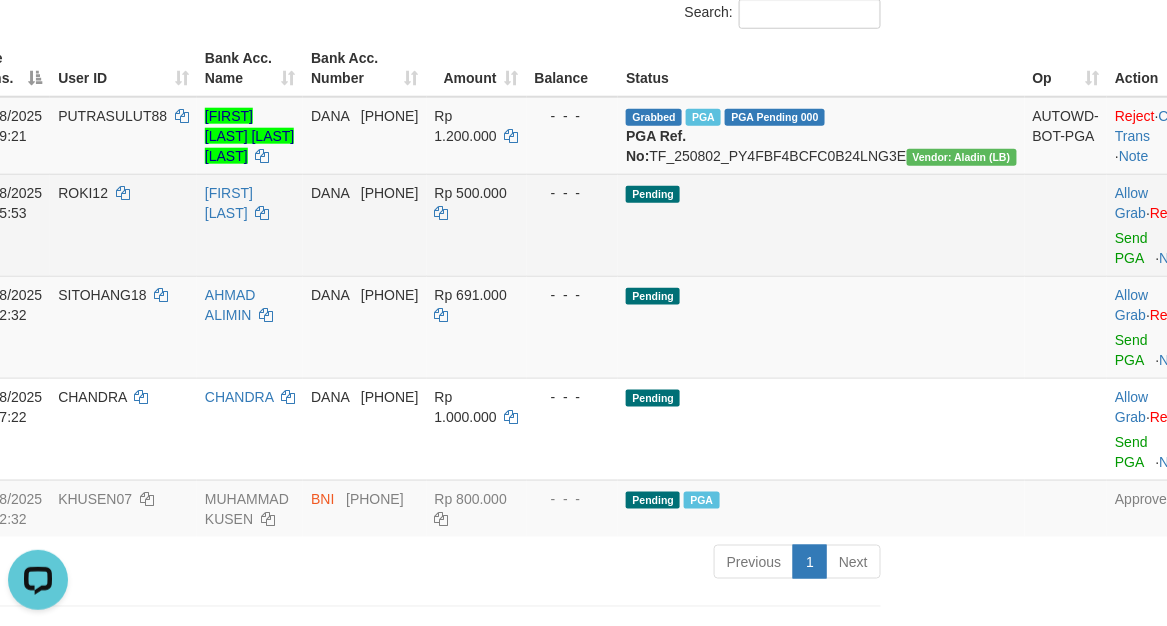 scroll, scrollTop: 83, scrollLeft: 271, axis: both 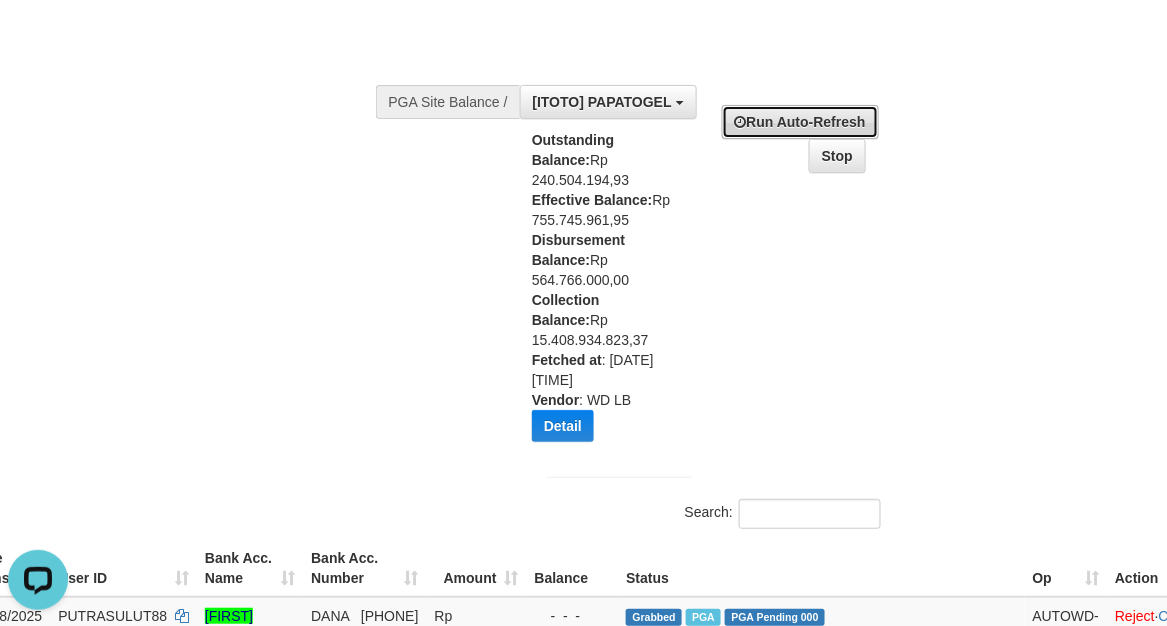 click on "Run Auto-Refresh" at bounding box center (800, 122) 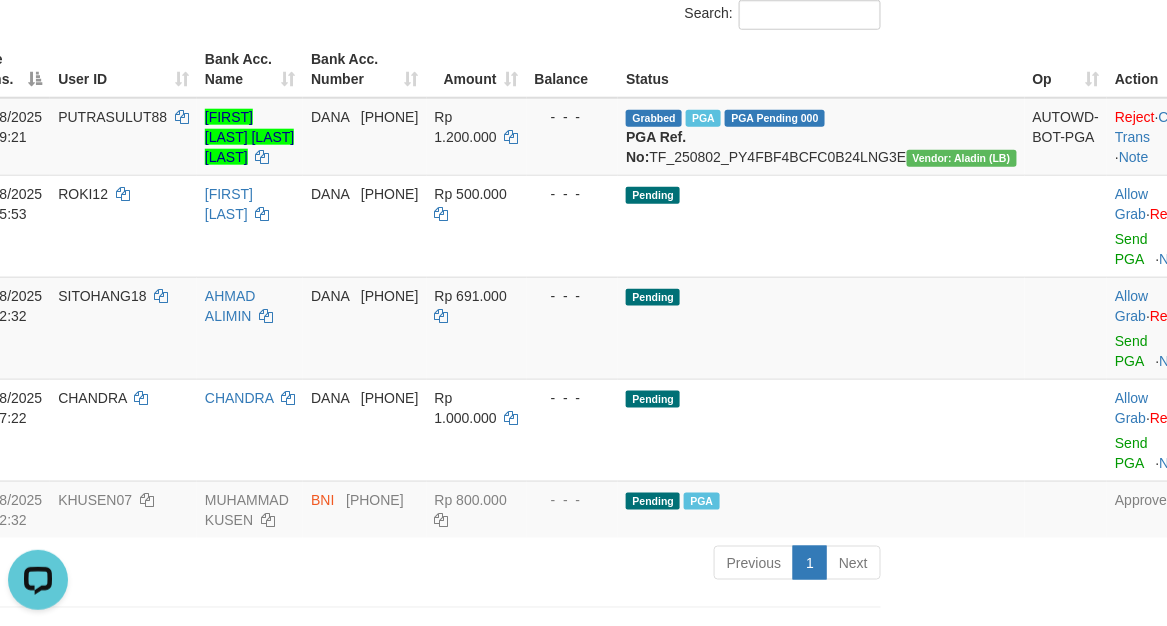 scroll, scrollTop: 583, scrollLeft: 271, axis: both 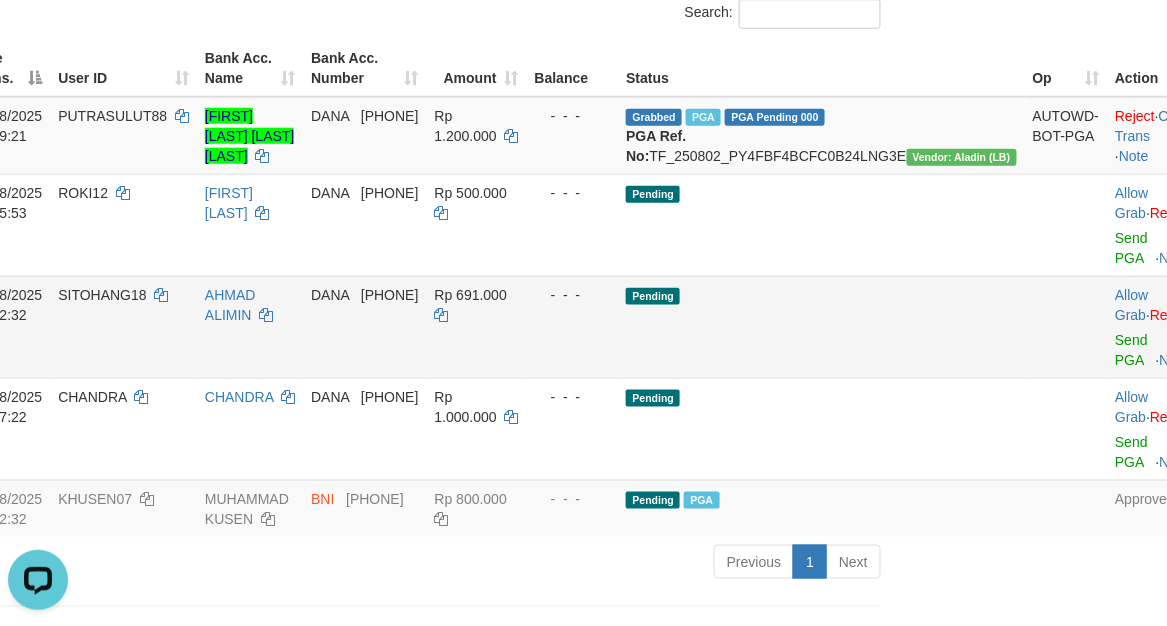 click on "Pending" at bounding box center (821, 327) 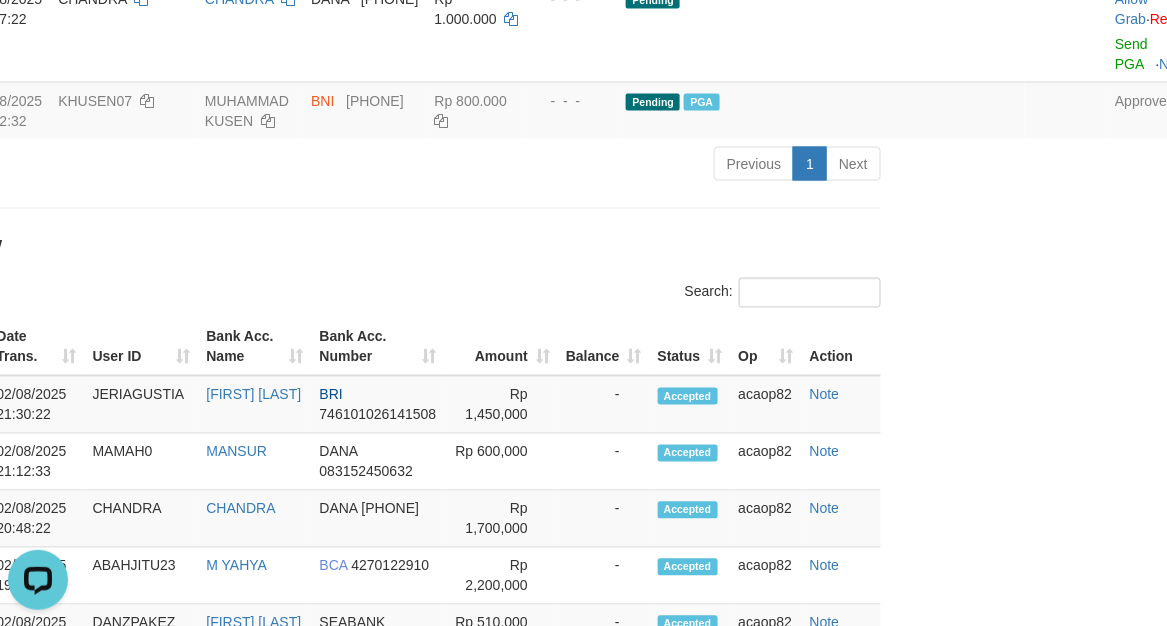 scroll, scrollTop: 1083, scrollLeft: 271, axis: both 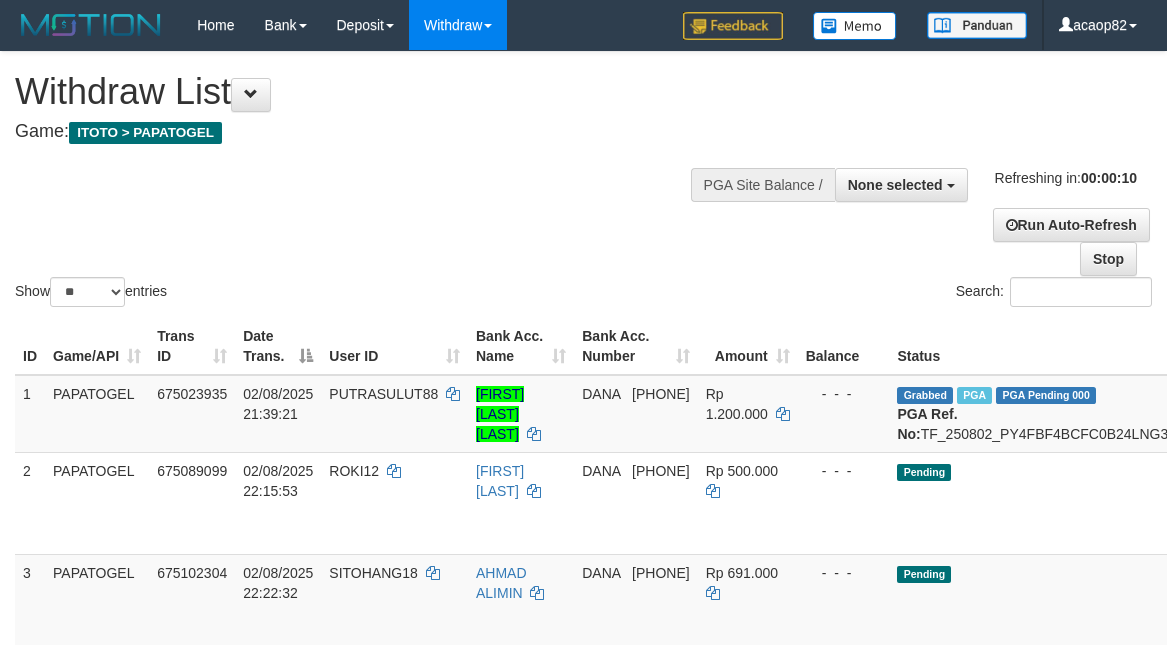 select 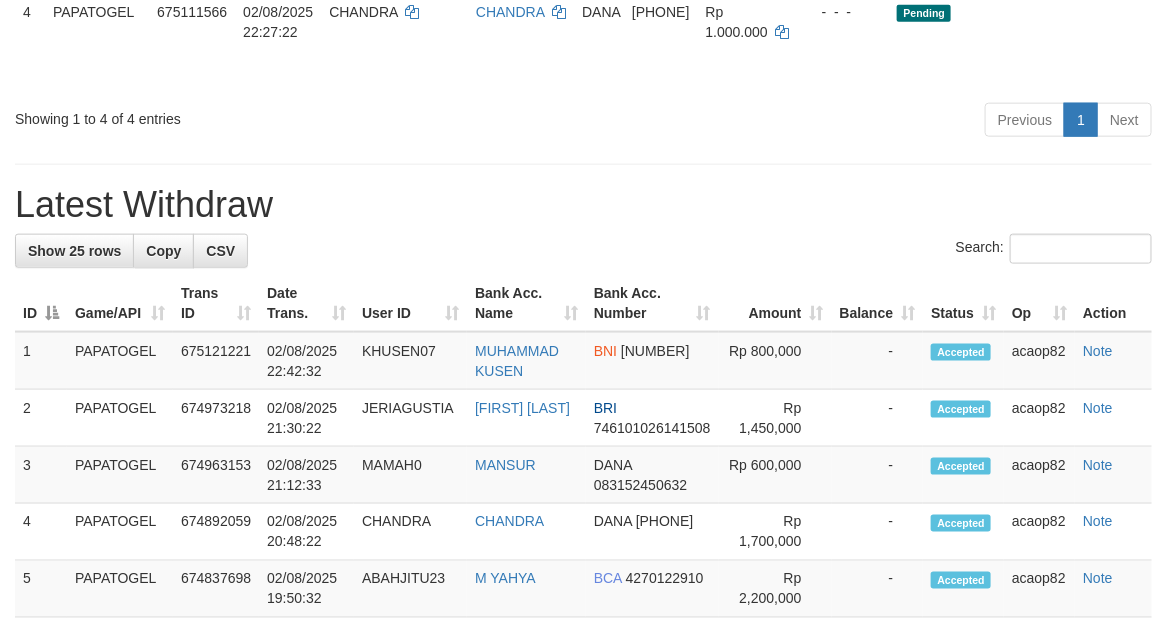 scroll, scrollTop: 666, scrollLeft: 0, axis: vertical 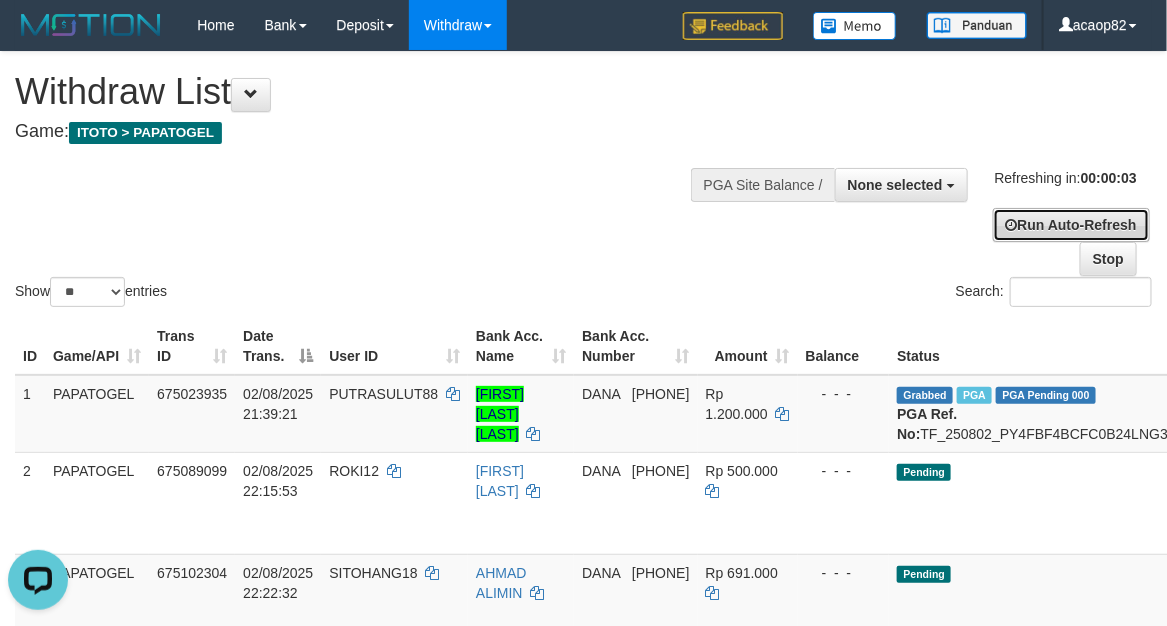 click on "Run Auto-Refresh" at bounding box center [1071, 225] 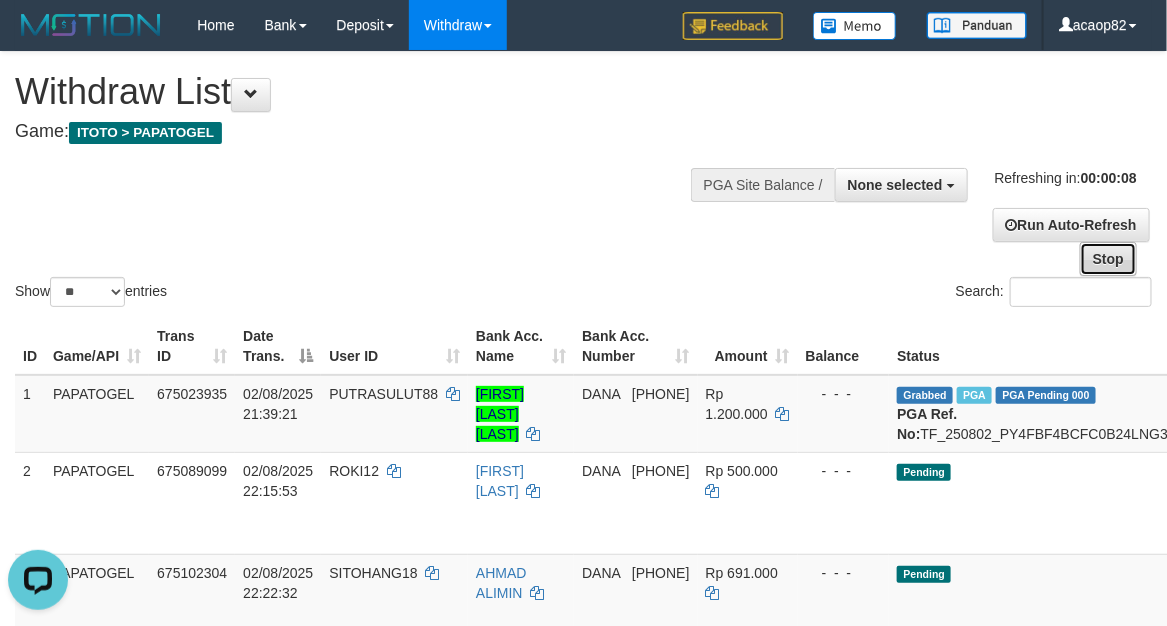 click on "Stop" at bounding box center (1108, 259) 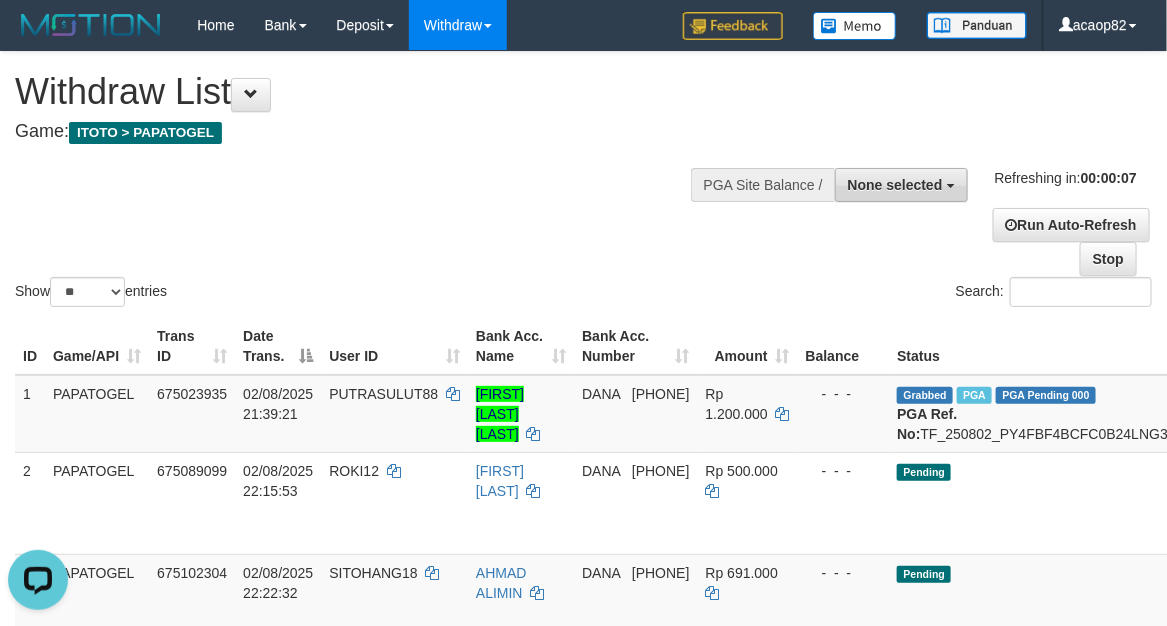 click on "None selected" at bounding box center (895, 185) 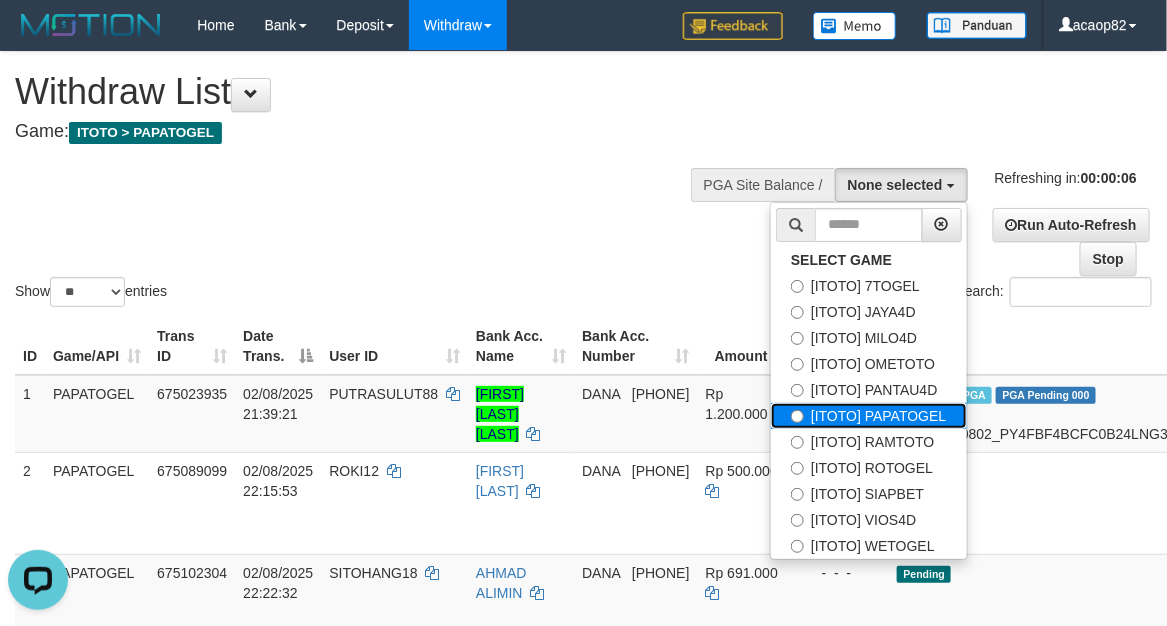 click on "[ITOTO] PAPATOGEL" at bounding box center (868, 416) 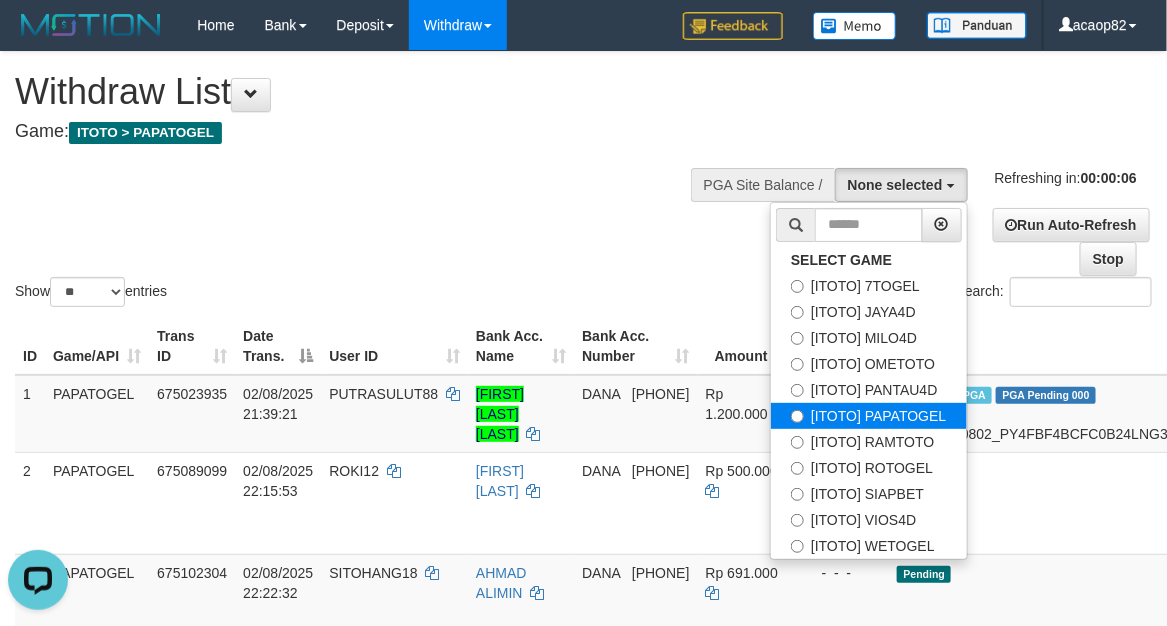 select on "***" 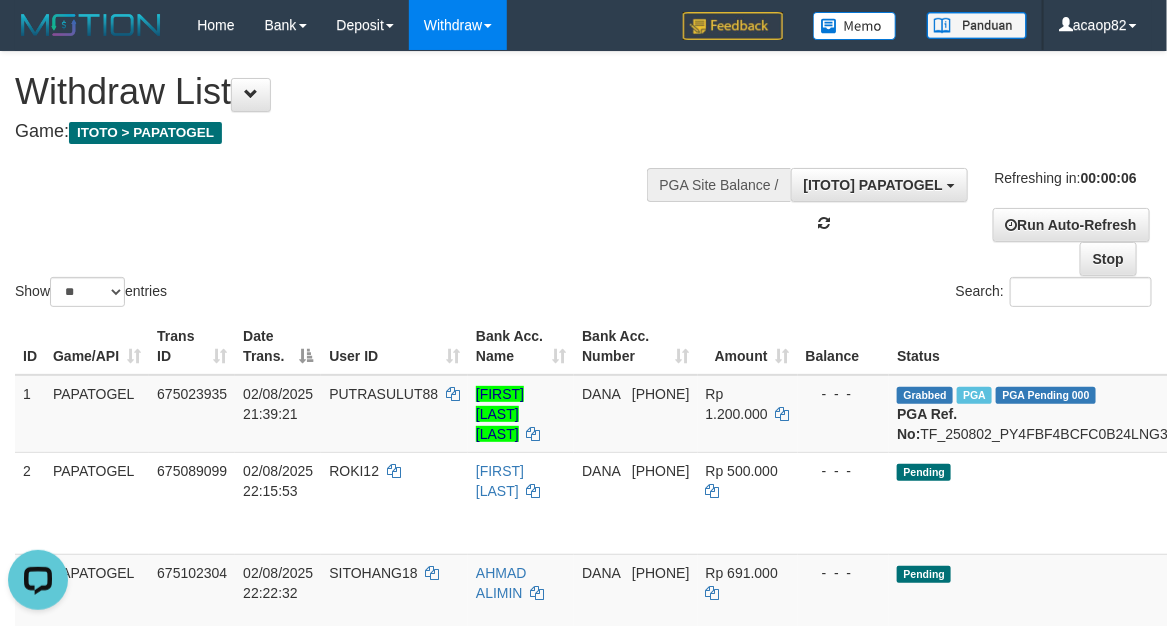 scroll, scrollTop: 101, scrollLeft: 0, axis: vertical 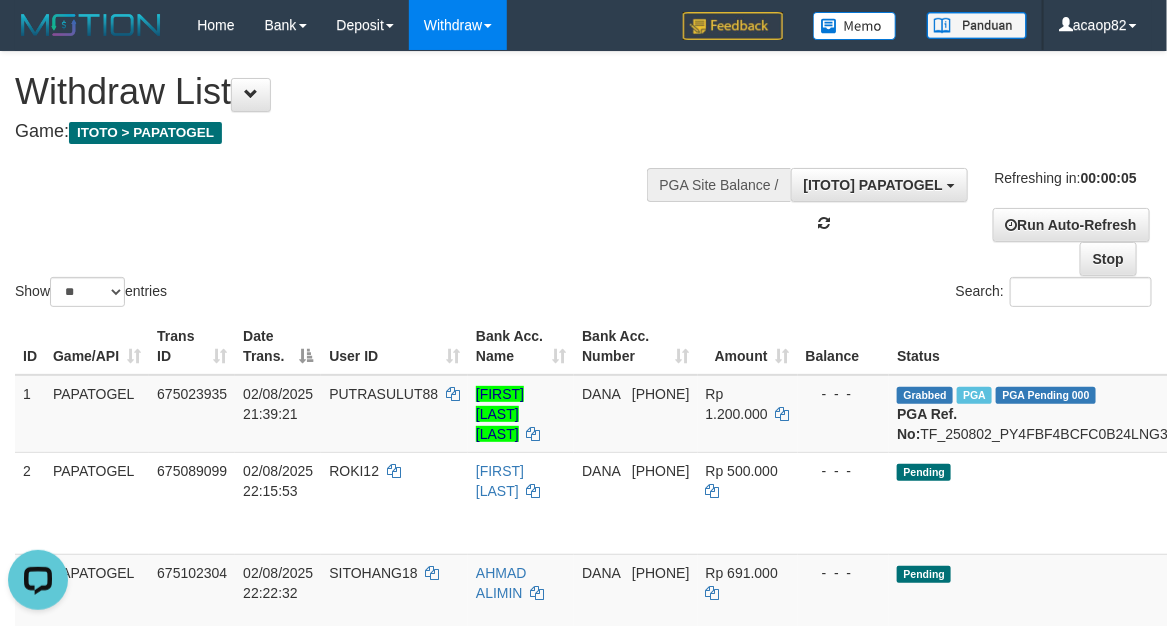 click on "Show  ** ** ** ***  entries Search:" at bounding box center [583, 181] 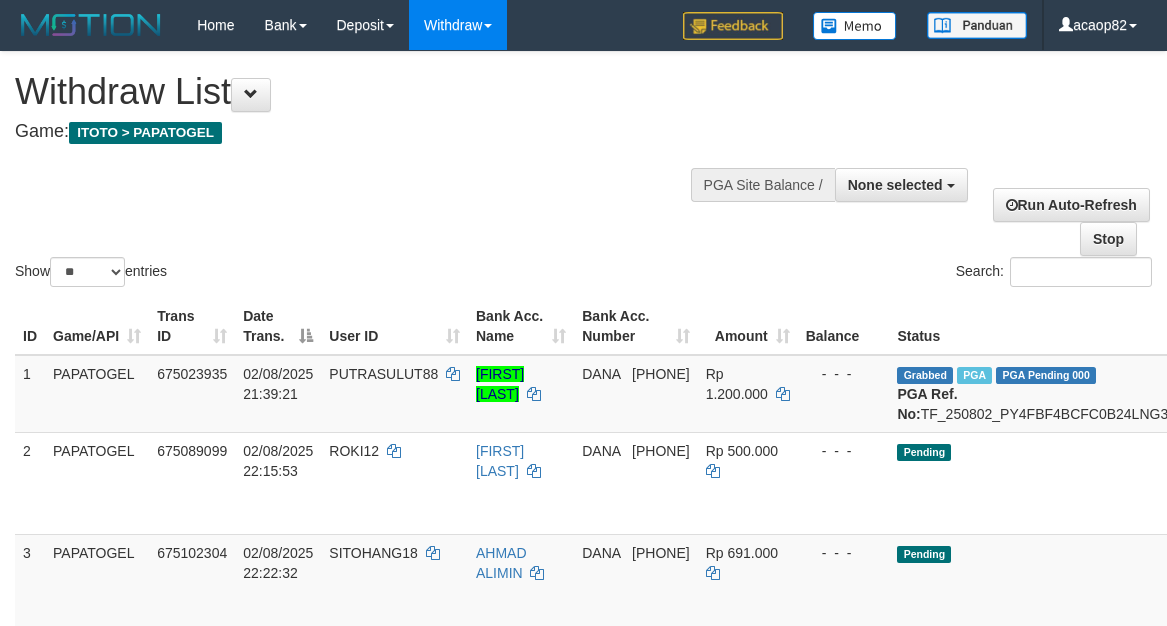 select 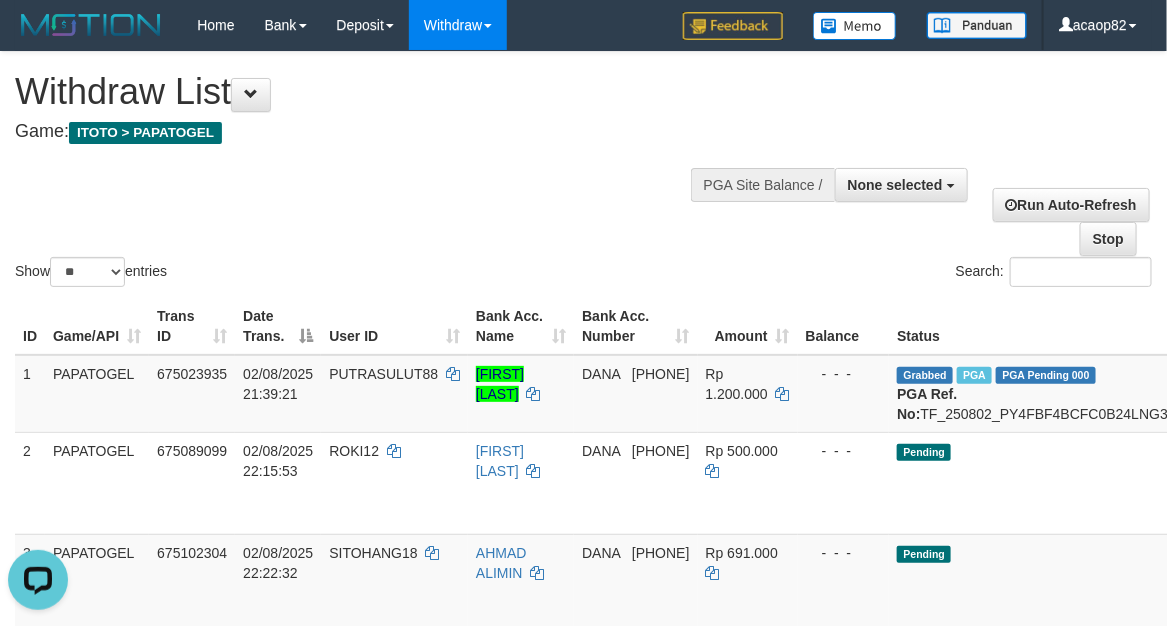 scroll, scrollTop: 0, scrollLeft: 0, axis: both 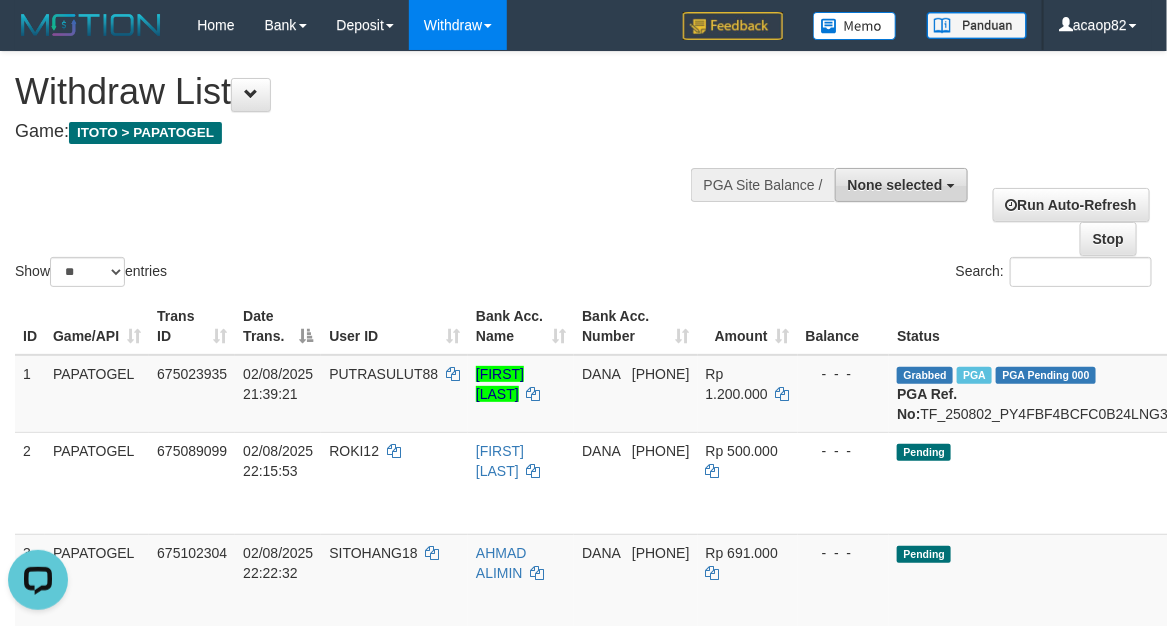 click on "None selected" at bounding box center [895, 185] 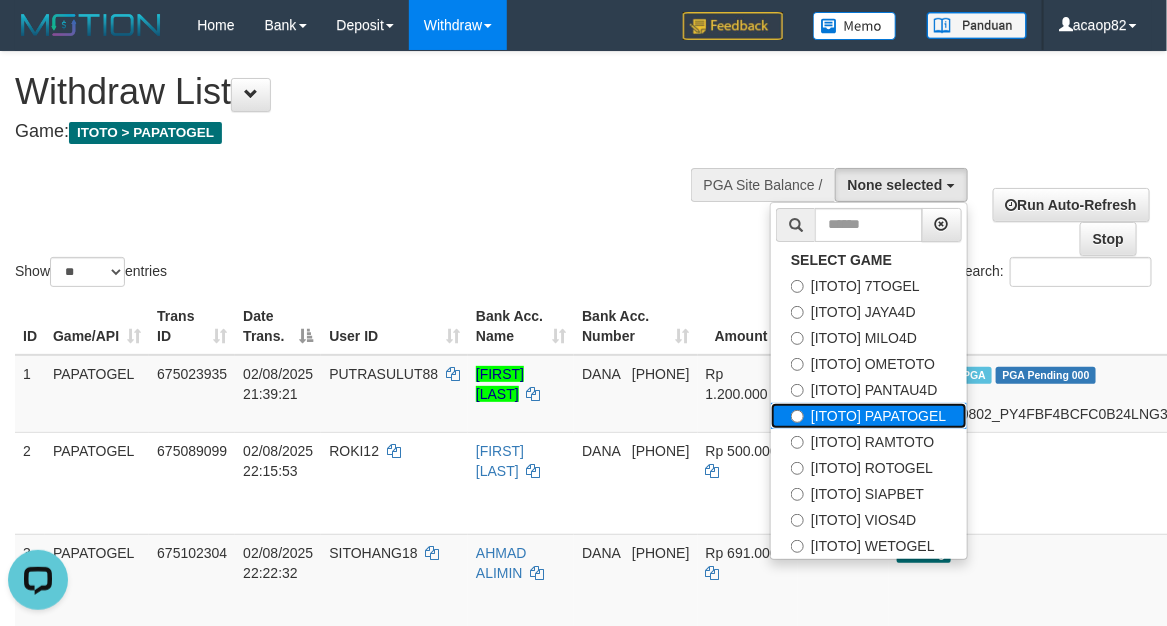 click on "[ITOTO] PAPATOGEL" at bounding box center [868, 416] 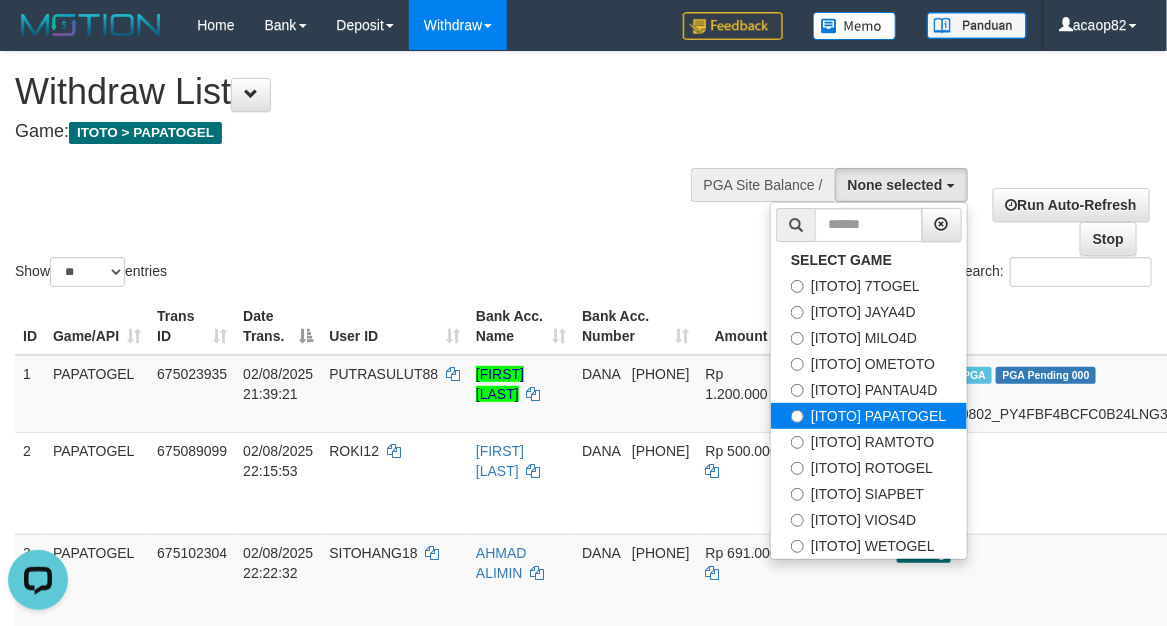 select on "***" 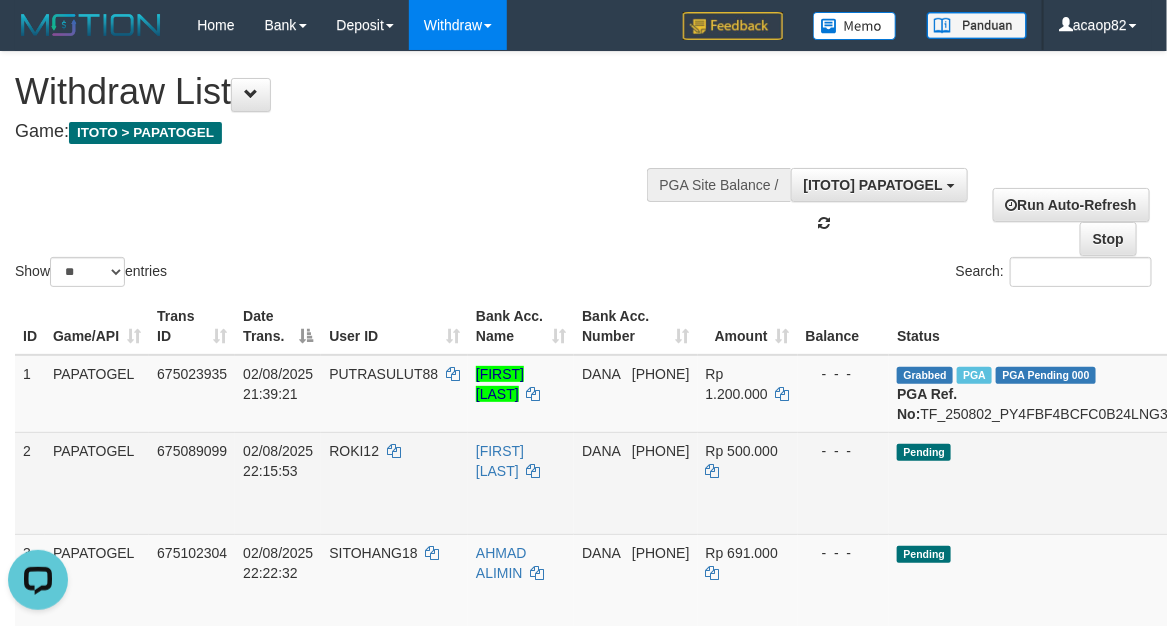 scroll, scrollTop: 101, scrollLeft: 0, axis: vertical 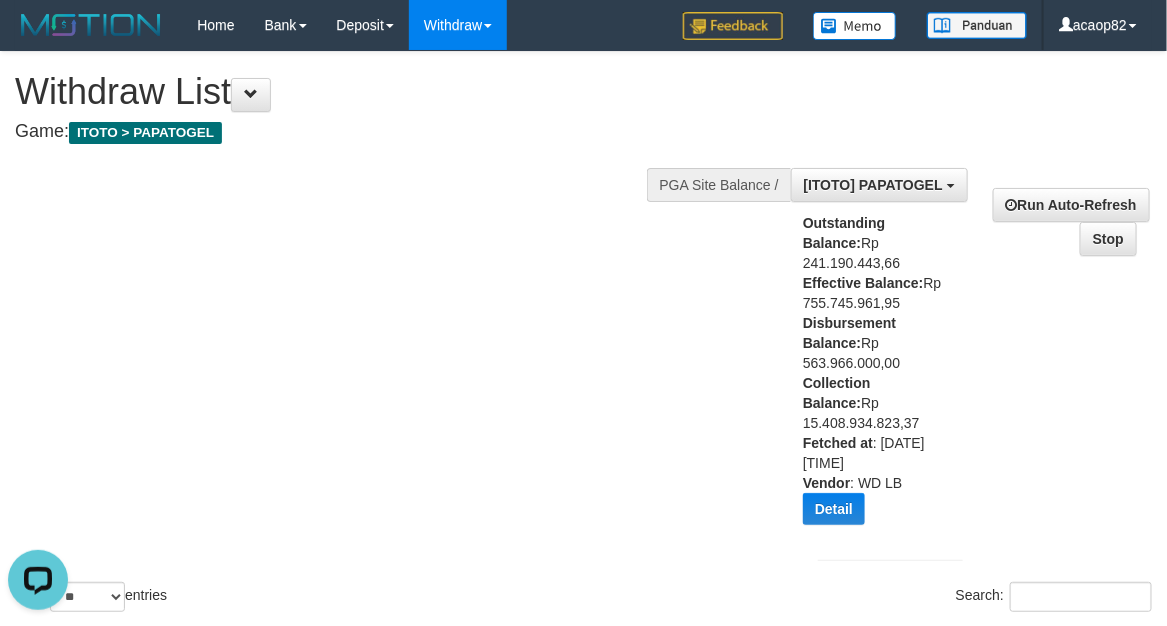 click on "Show  ** ** ** ***  entries Search:" at bounding box center (583, 334) 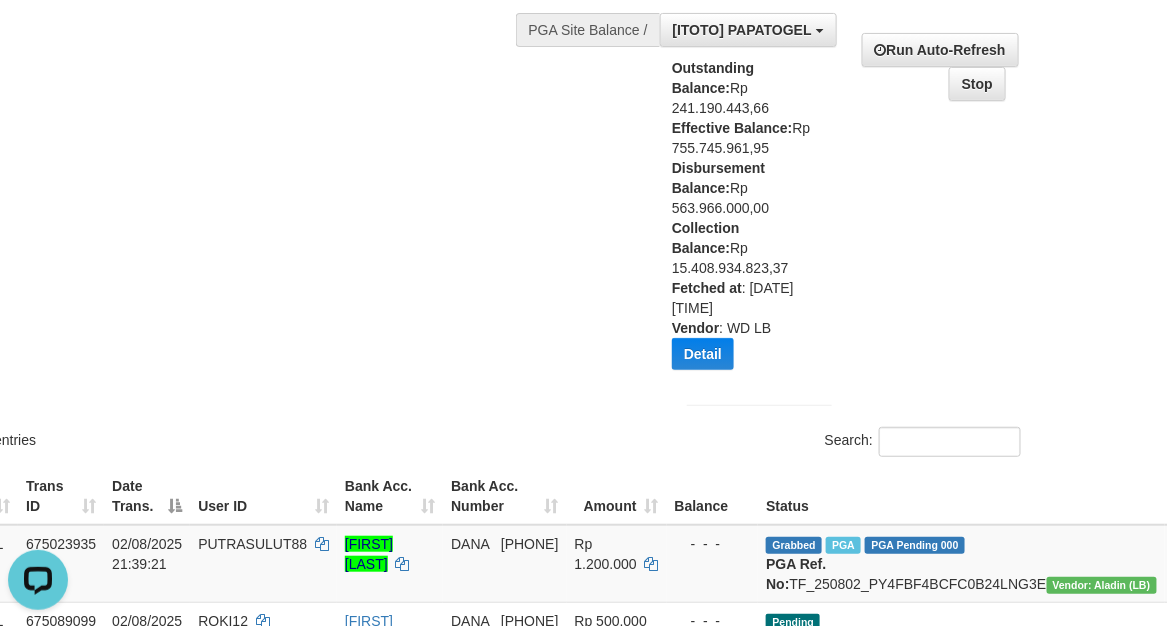 scroll, scrollTop: 83, scrollLeft: 105, axis: both 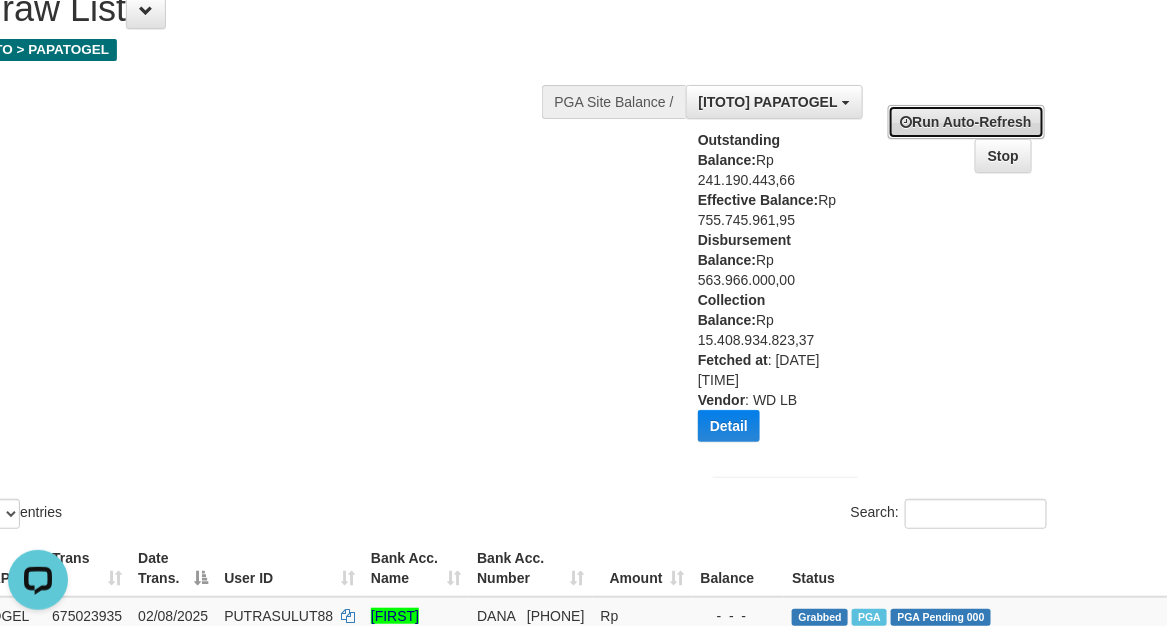 click on "Run Auto-Refresh" at bounding box center (966, 122) 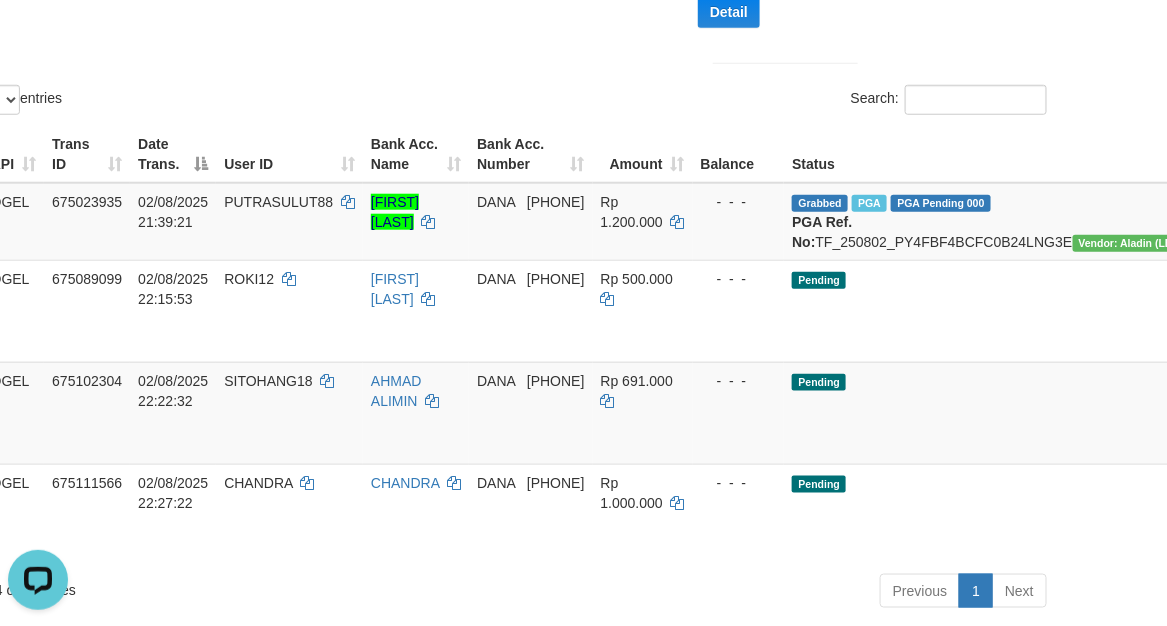 scroll, scrollTop: 500, scrollLeft: 105, axis: both 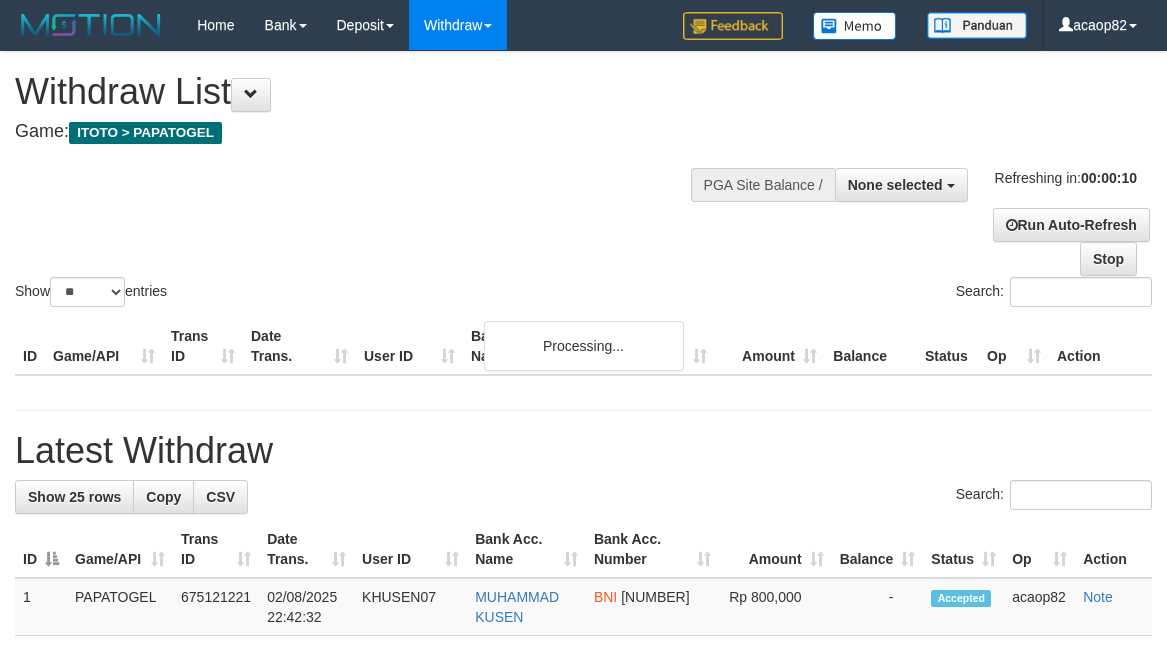 select 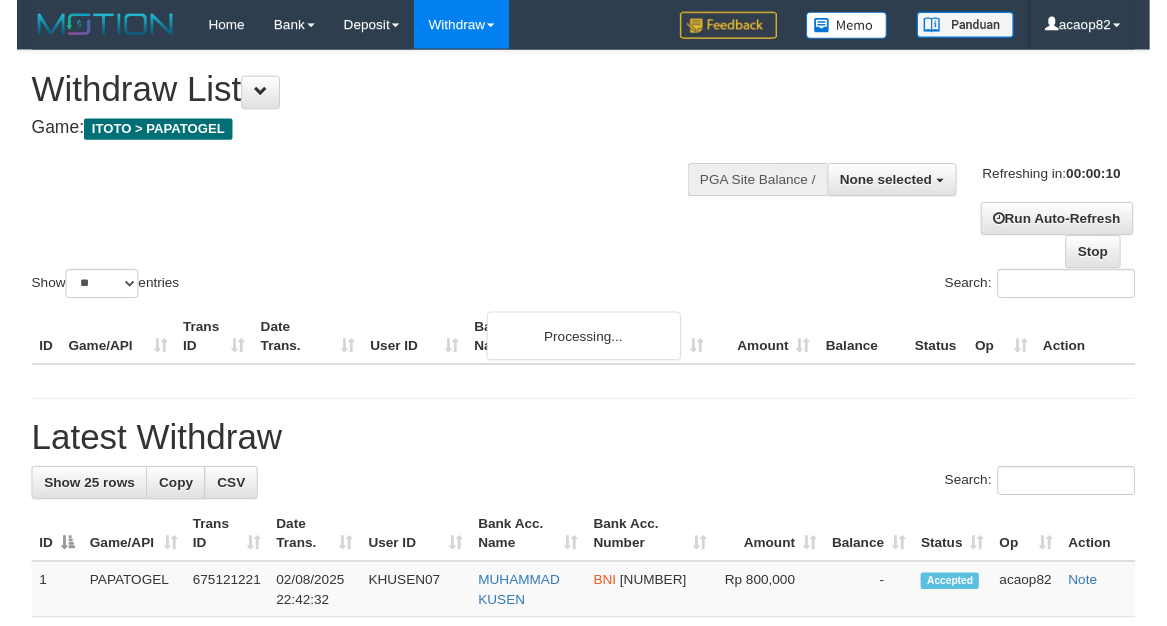 scroll, scrollTop: 0, scrollLeft: 0, axis: both 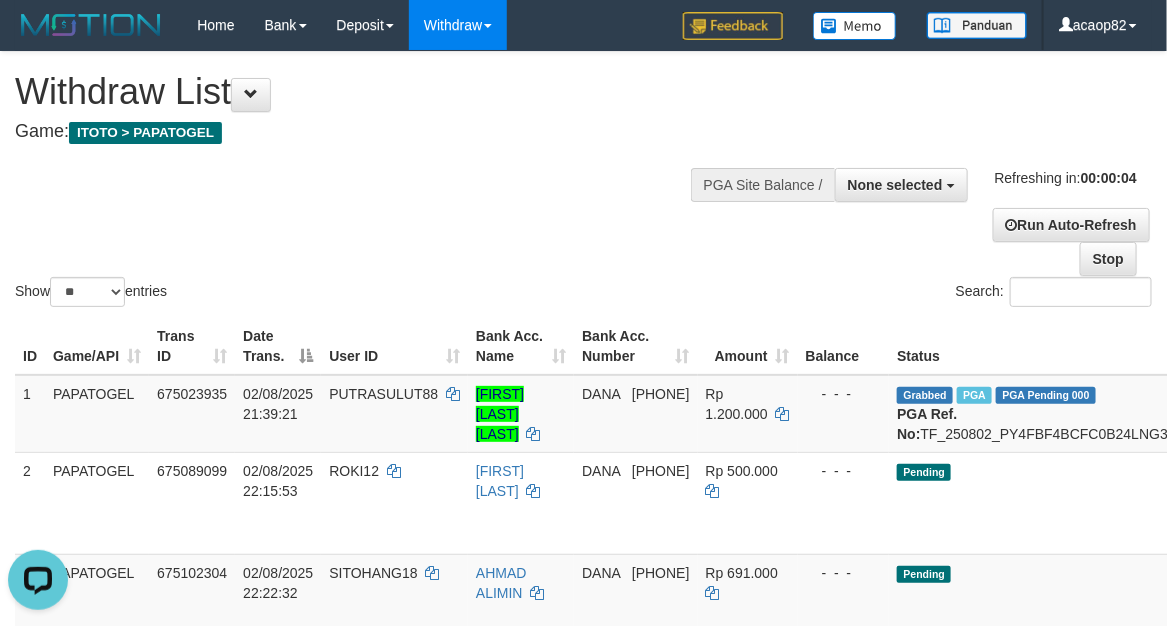 click on "Show  ** ** ** ***  entries Search:" at bounding box center (583, 181) 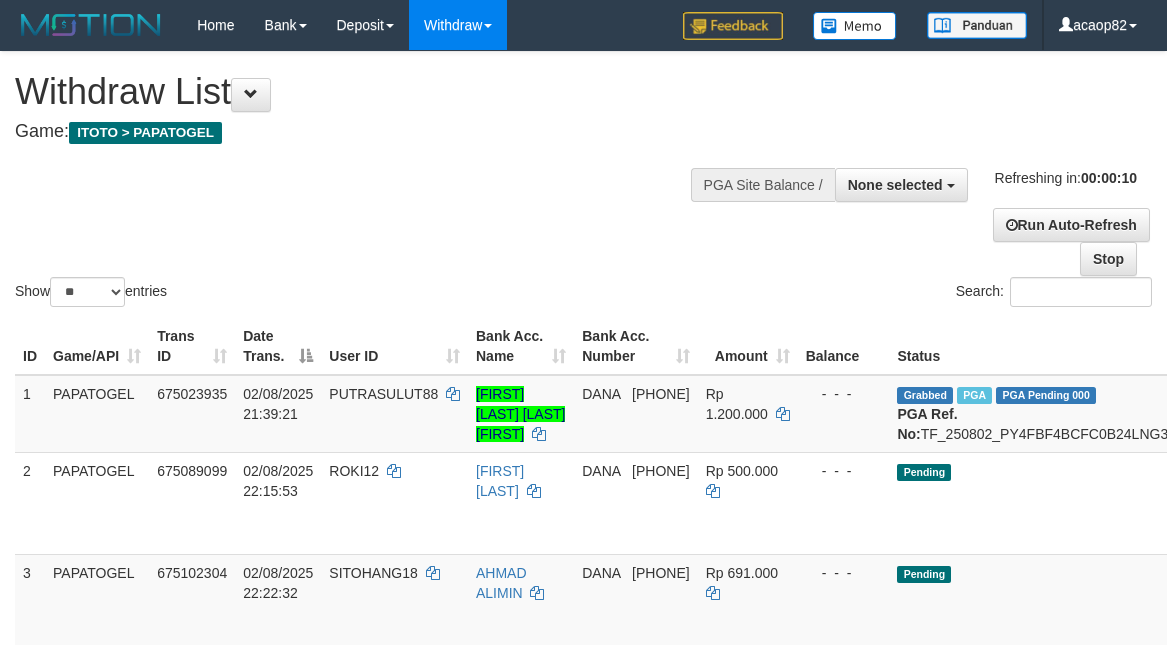 select 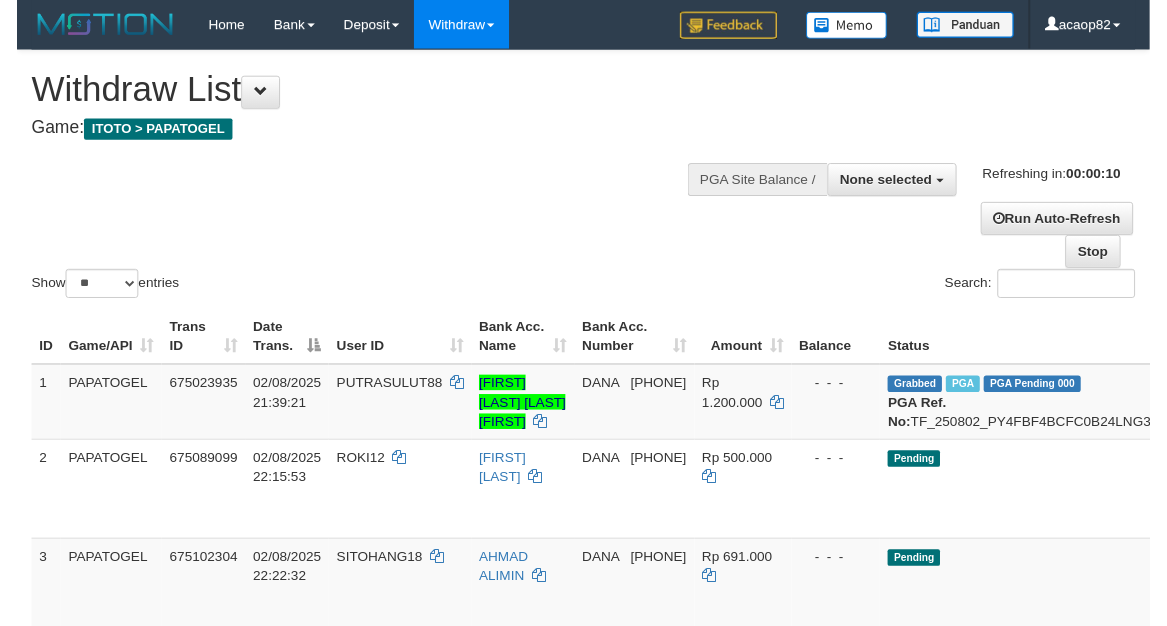scroll, scrollTop: 0, scrollLeft: 0, axis: both 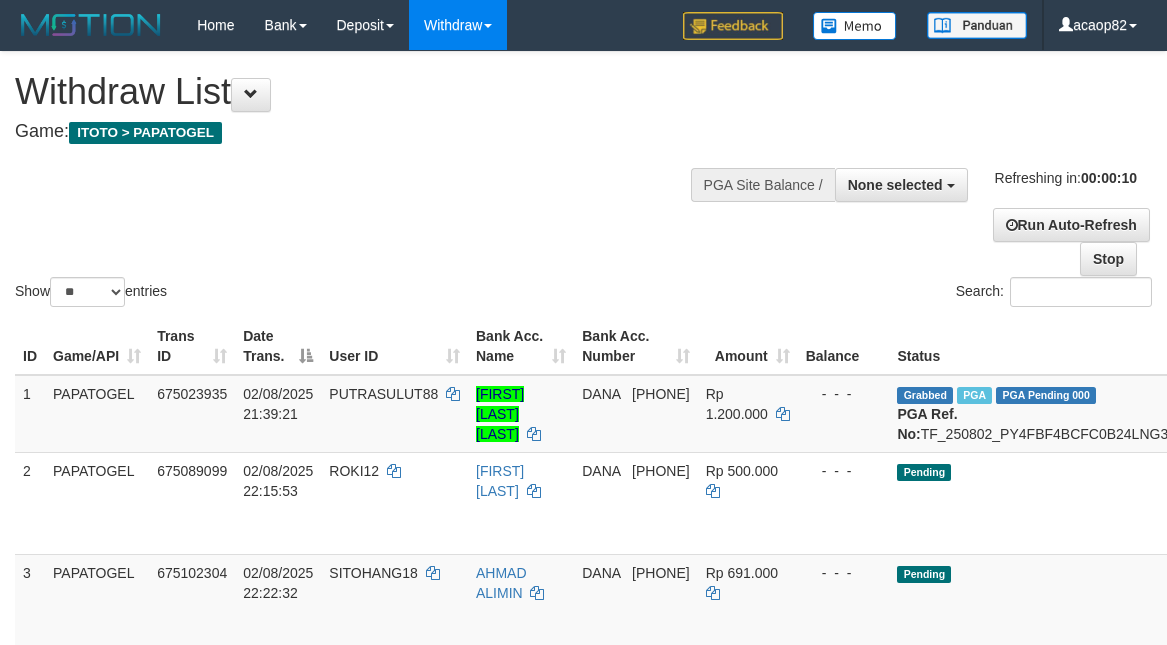 select 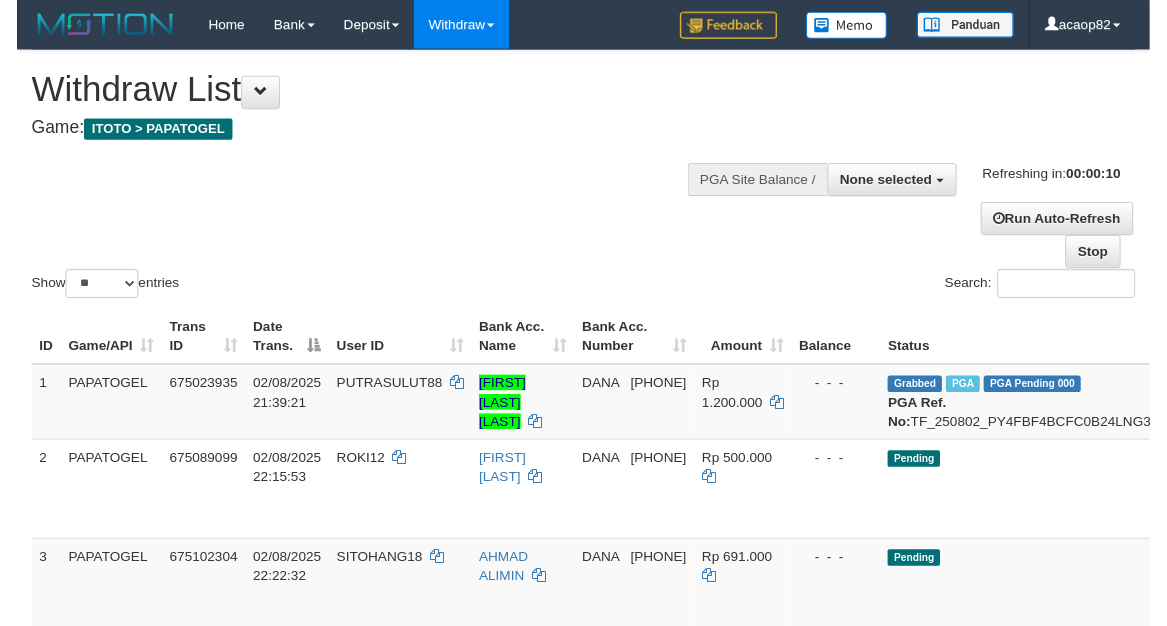 scroll, scrollTop: 0, scrollLeft: 0, axis: both 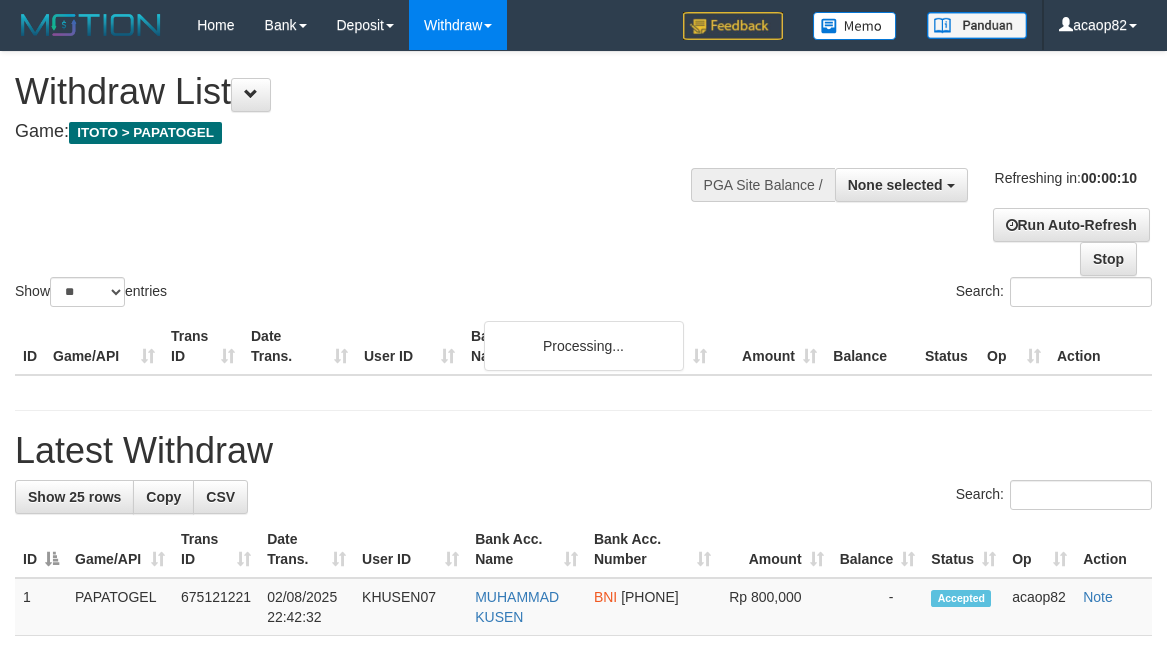 select 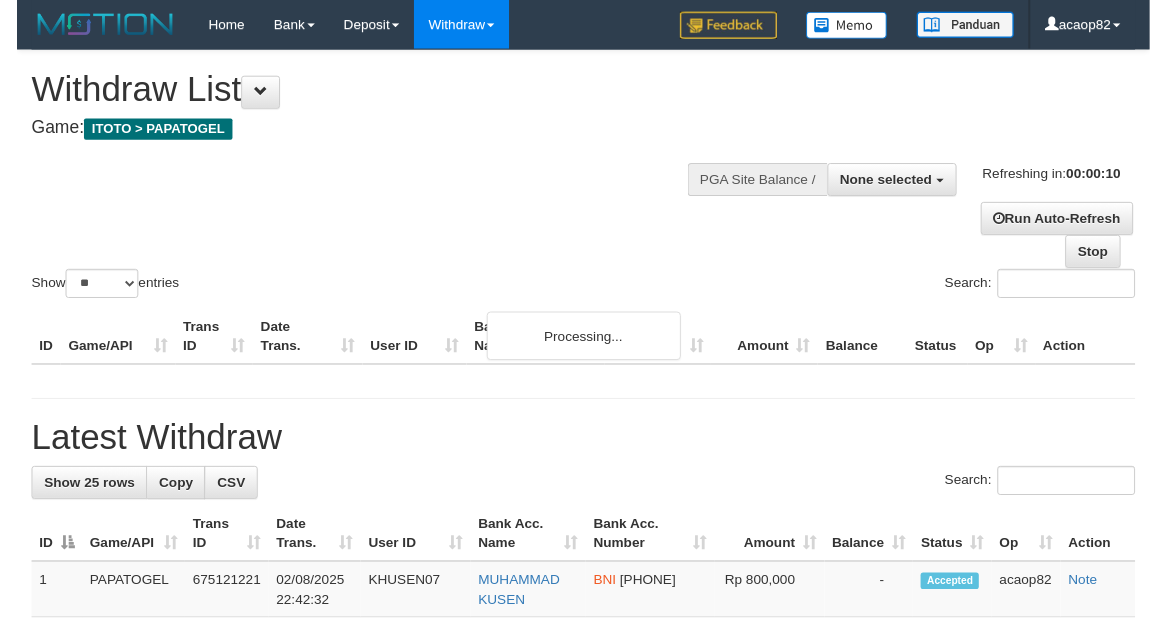 scroll, scrollTop: 0, scrollLeft: 0, axis: both 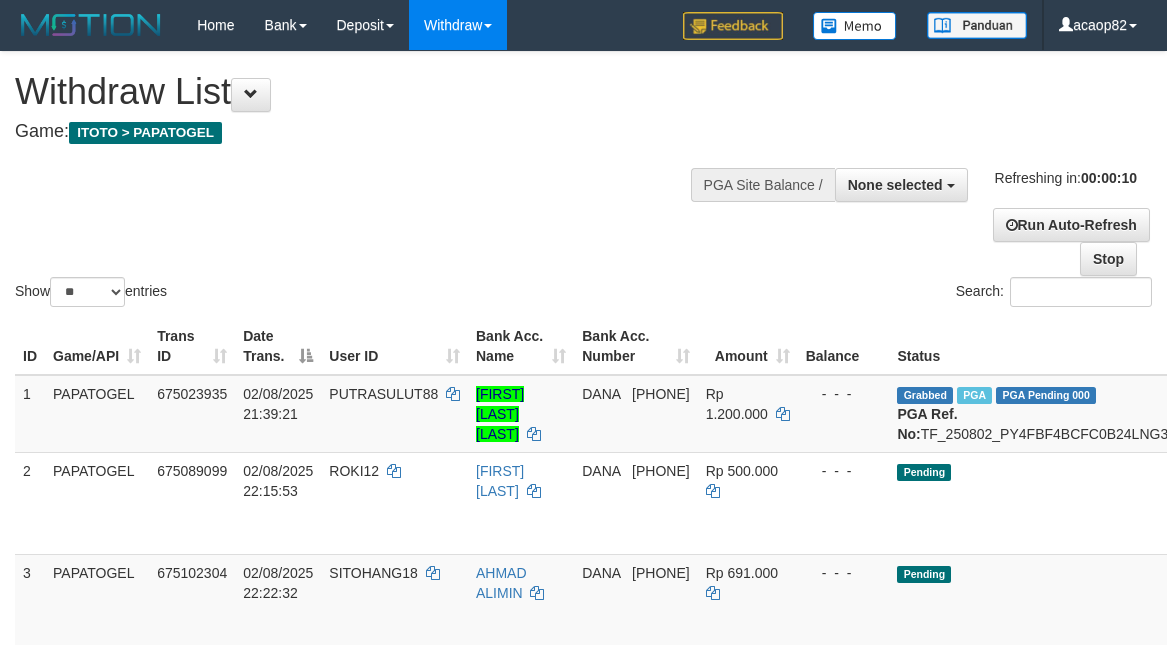 select 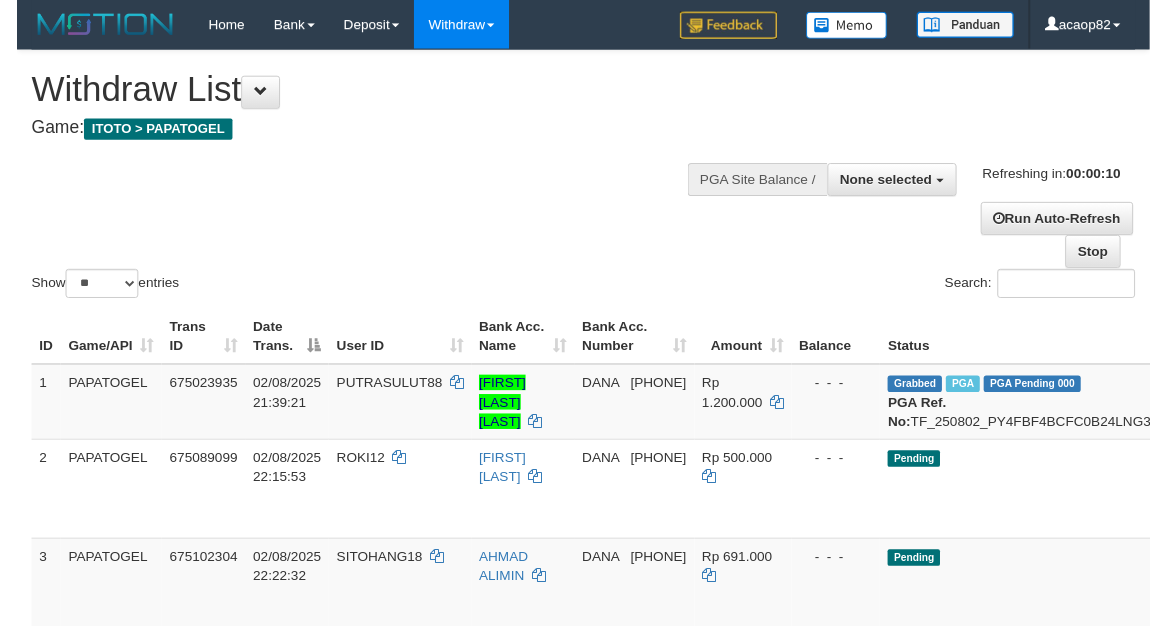 scroll, scrollTop: 0, scrollLeft: 0, axis: both 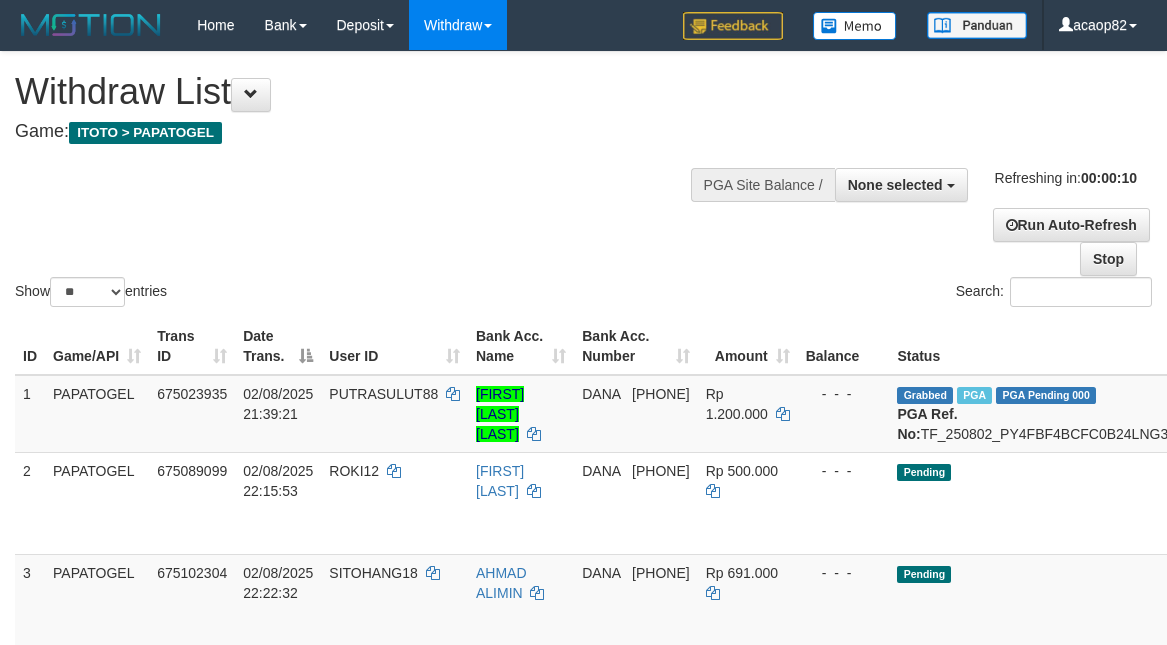 select 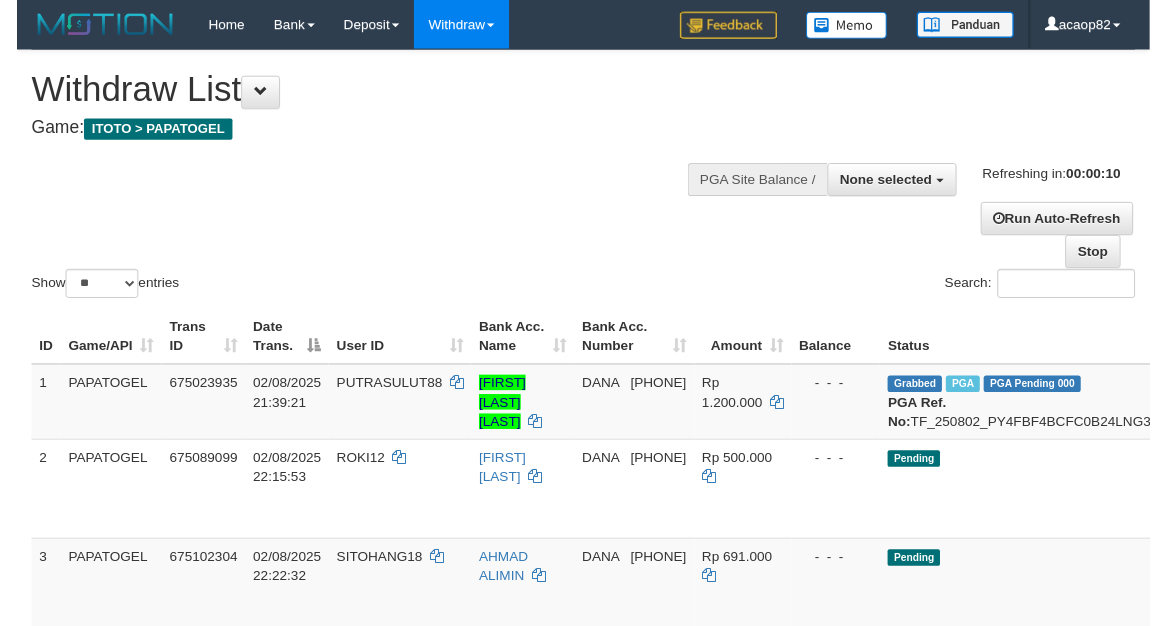 scroll, scrollTop: 0, scrollLeft: 0, axis: both 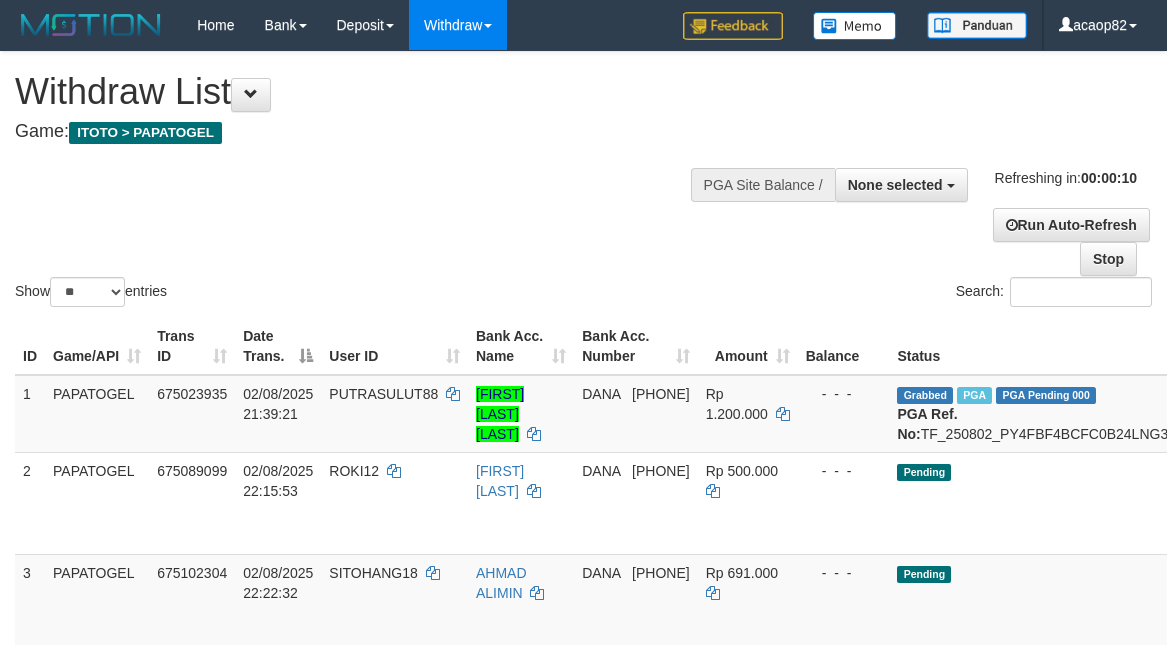 select 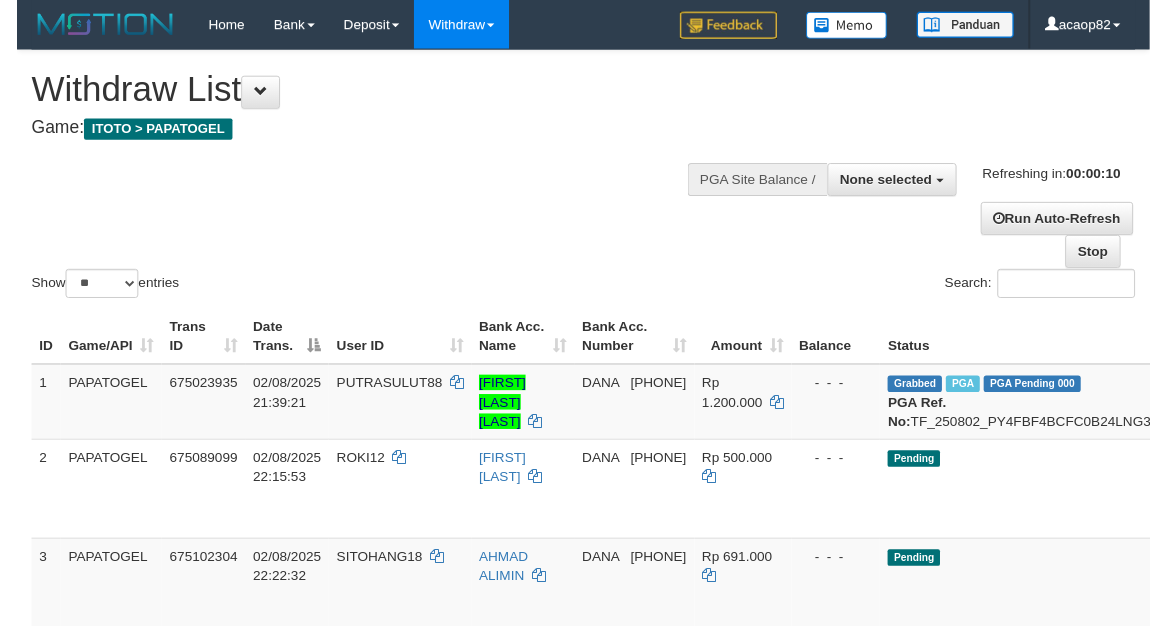 scroll, scrollTop: 0, scrollLeft: 0, axis: both 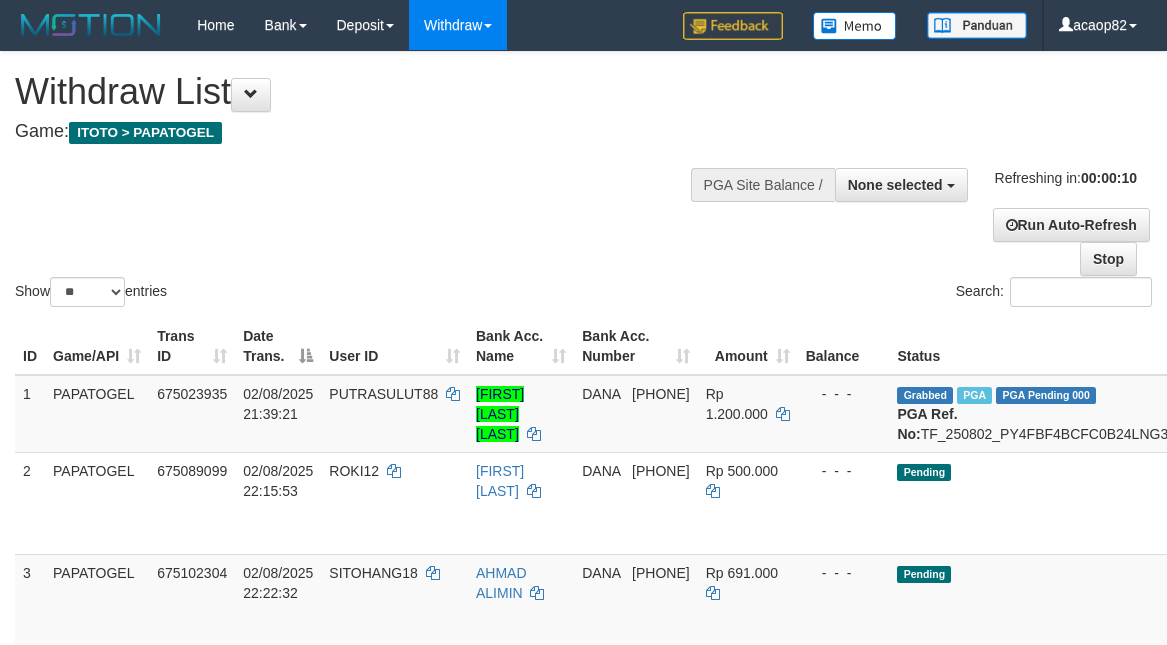 select 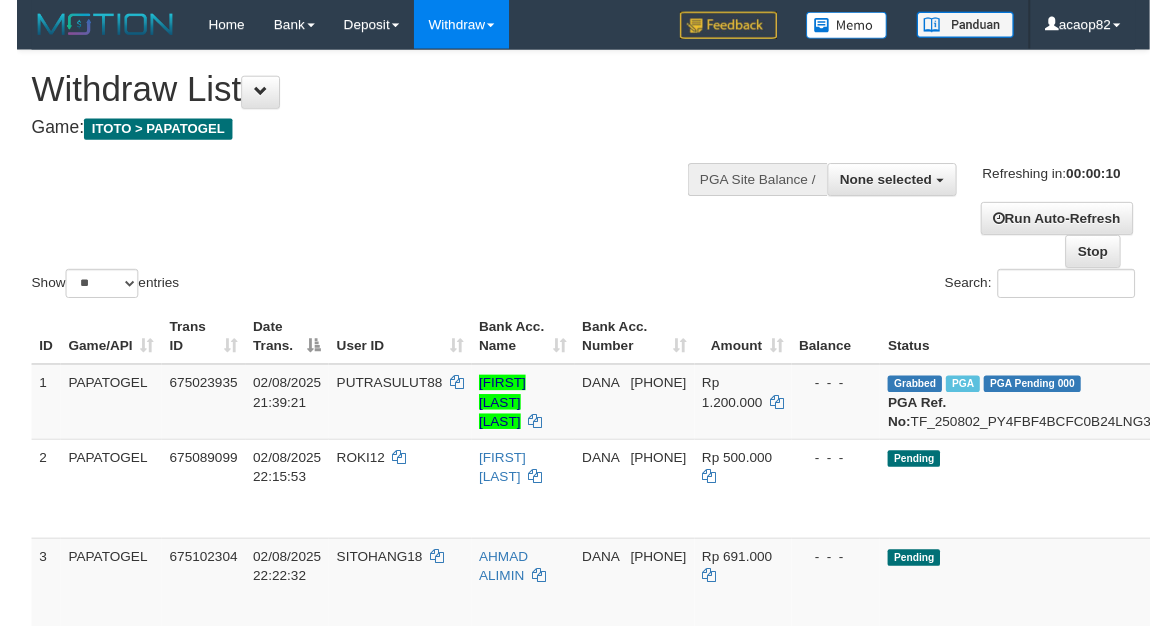 scroll, scrollTop: 0, scrollLeft: 0, axis: both 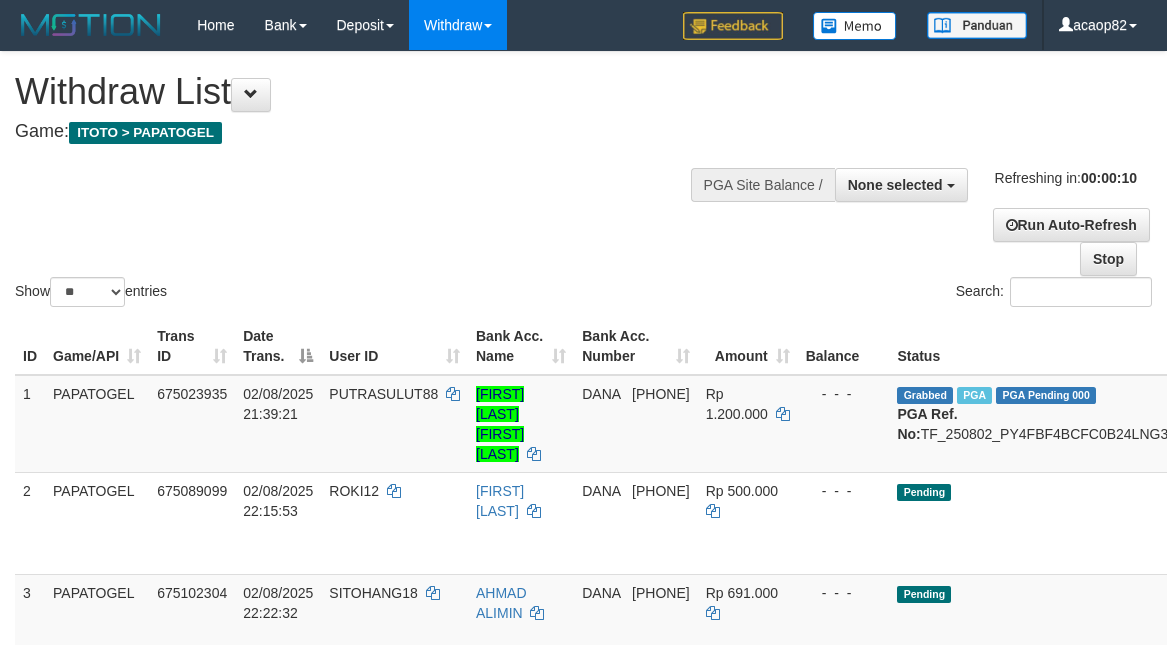 select 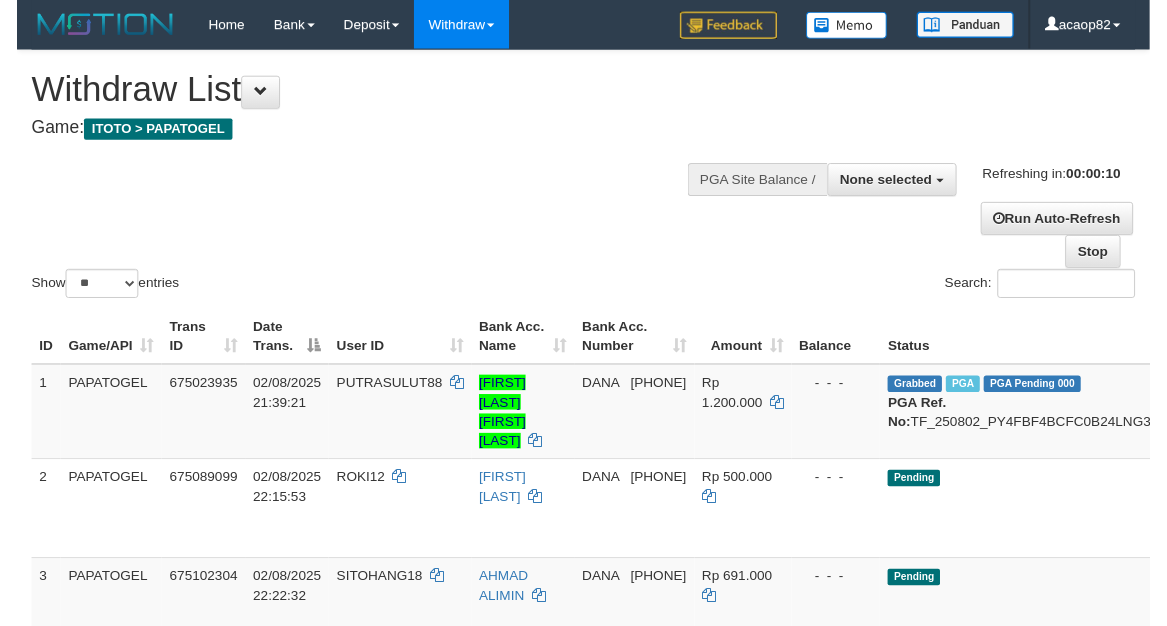 scroll, scrollTop: 0, scrollLeft: 0, axis: both 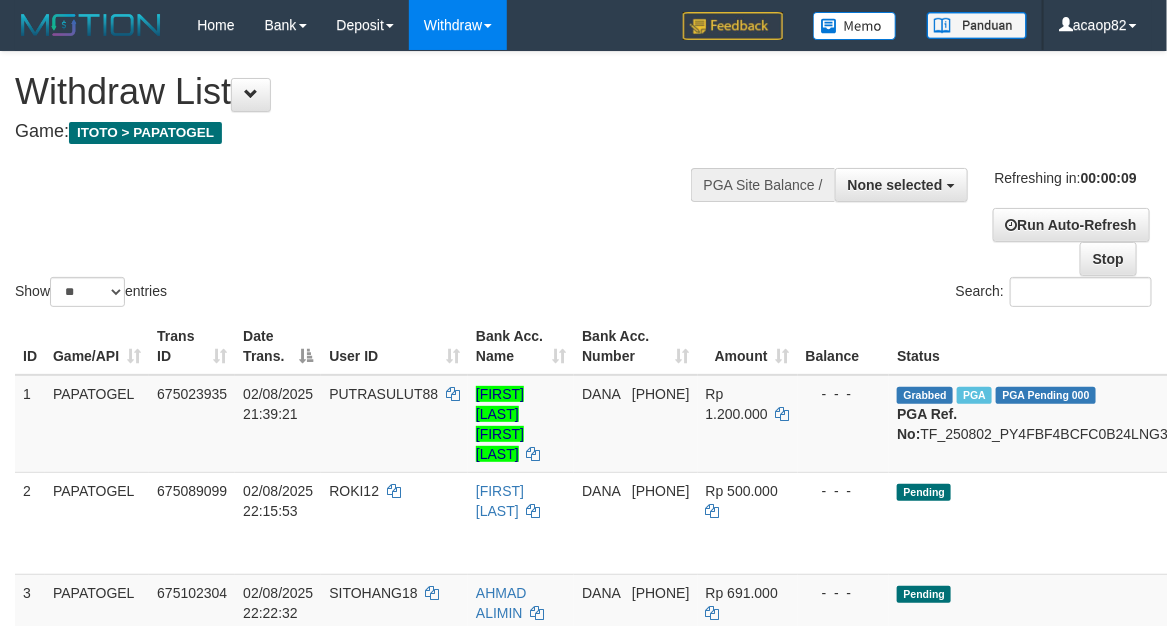 click on "Show  ** ** ** ***  entries Search:" at bounding box center [583, 181] 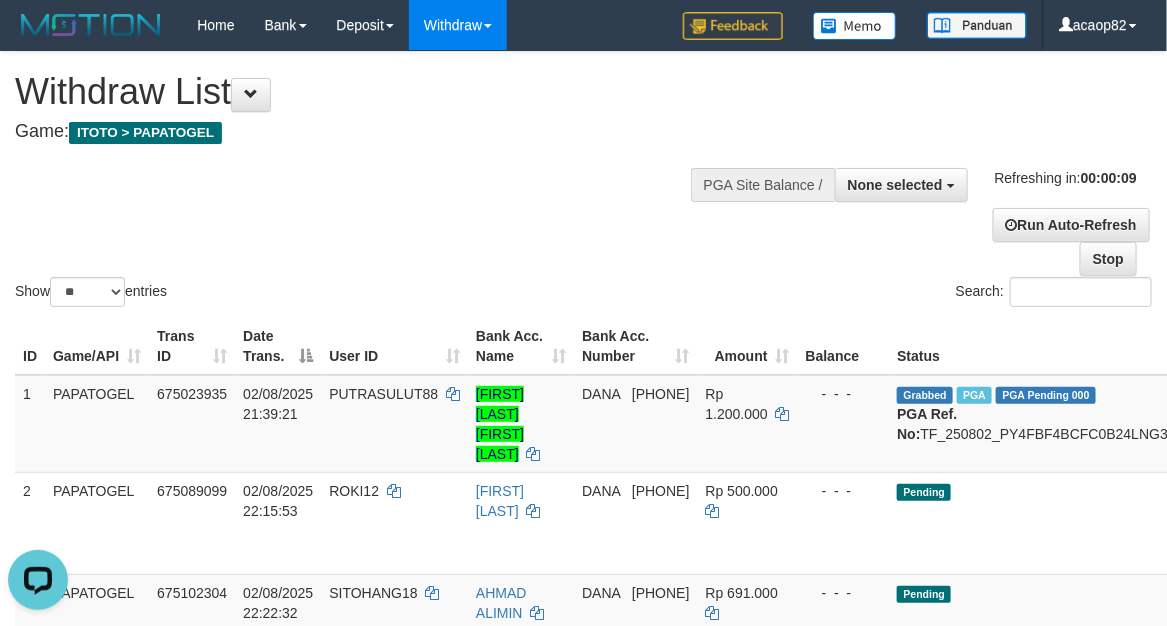 scroll, scrollTop: 0, scrollLeft: 0, axis: both 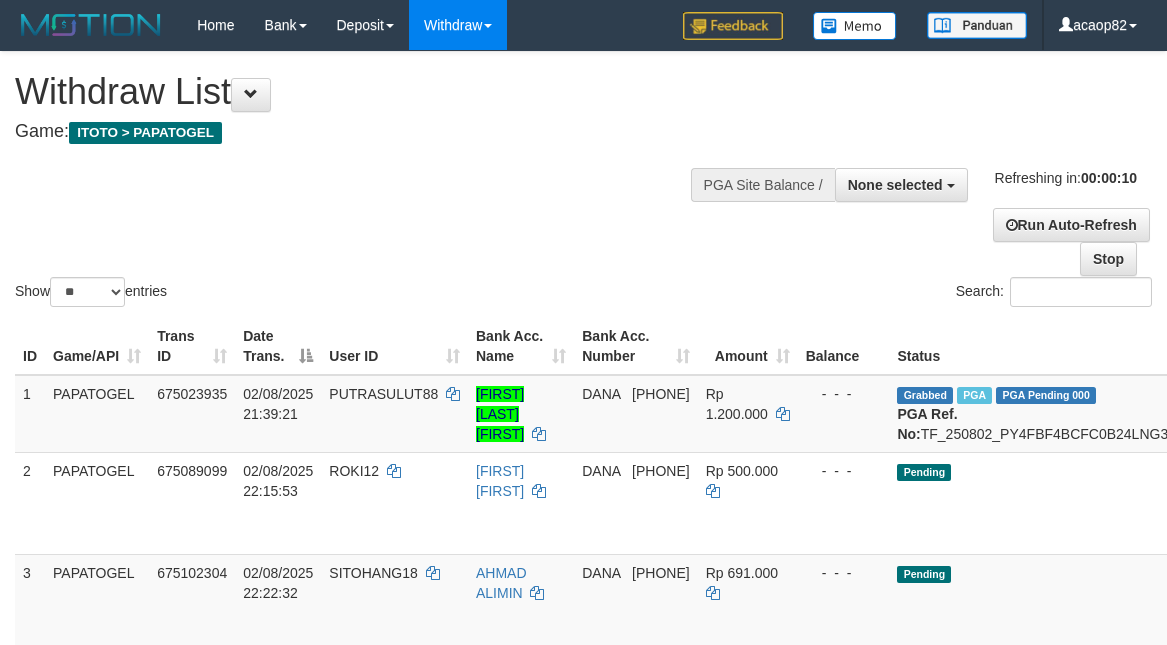 select 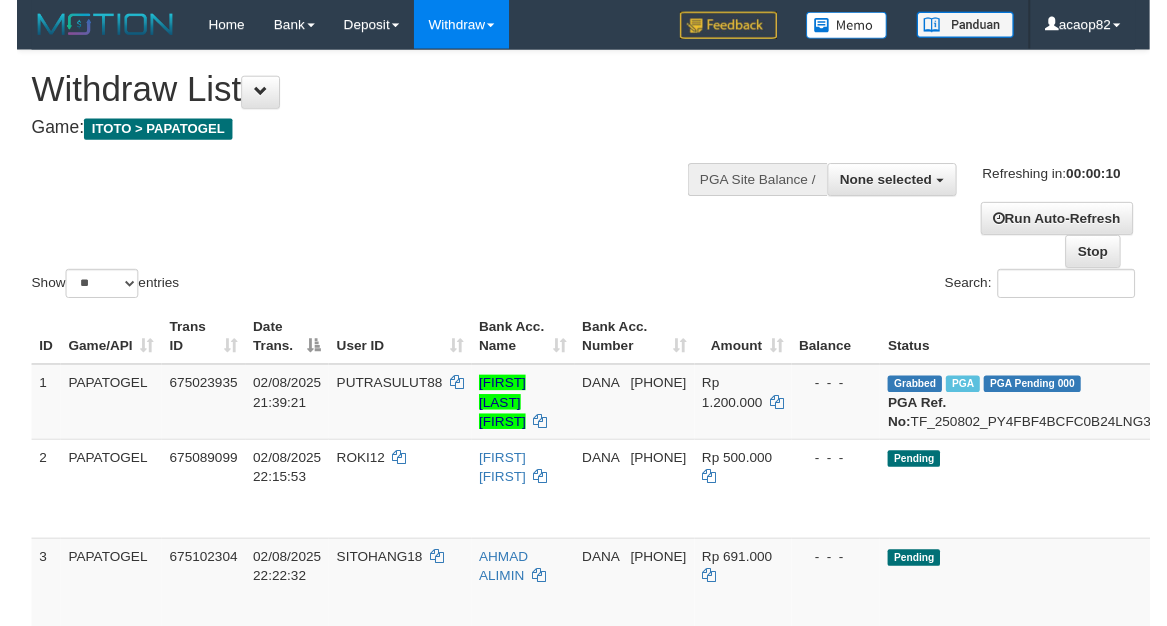 scroll, scrollTop: 0, scrollLeft: 0, axis: both 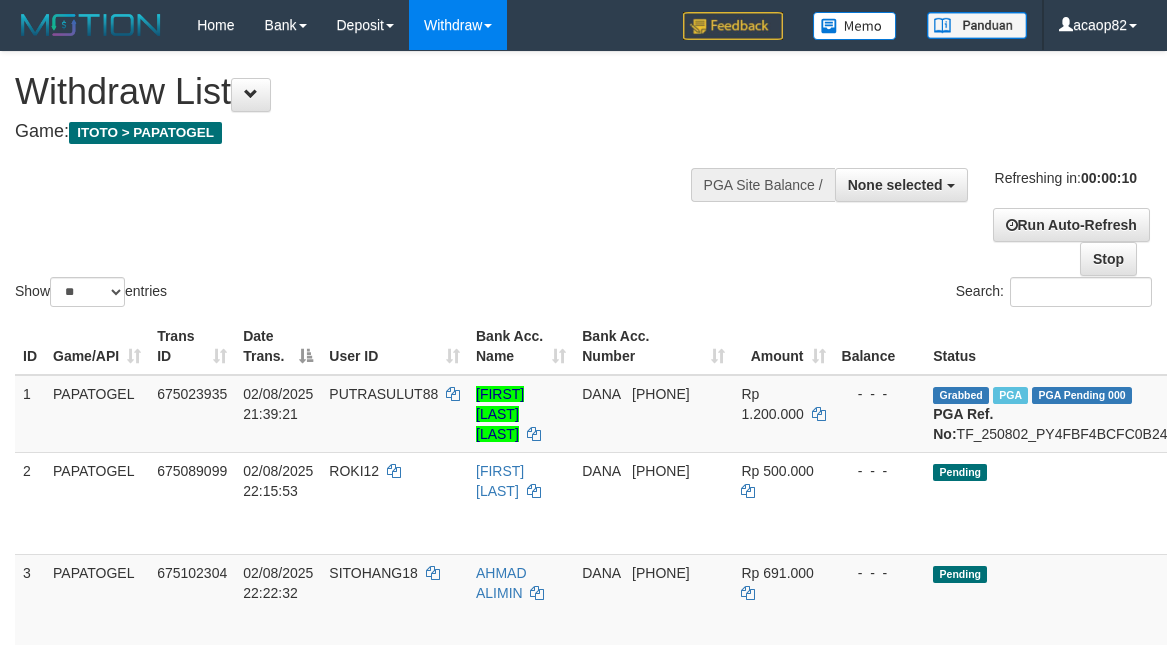 select 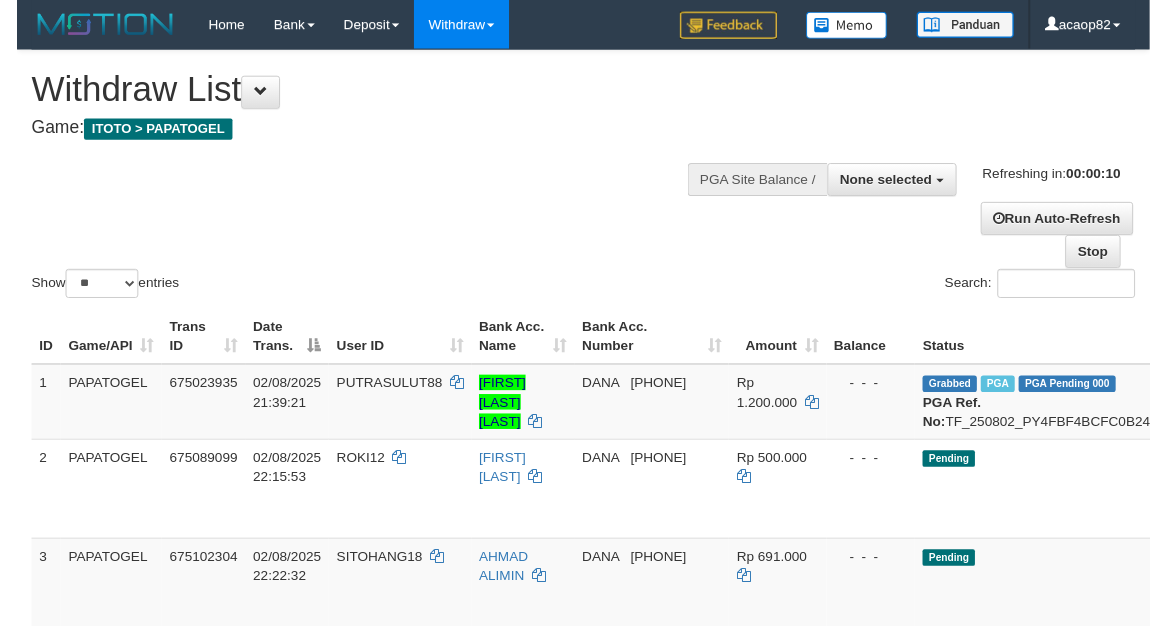 scroll, scrollTop: 0, scrollLeft: 0, axis: both 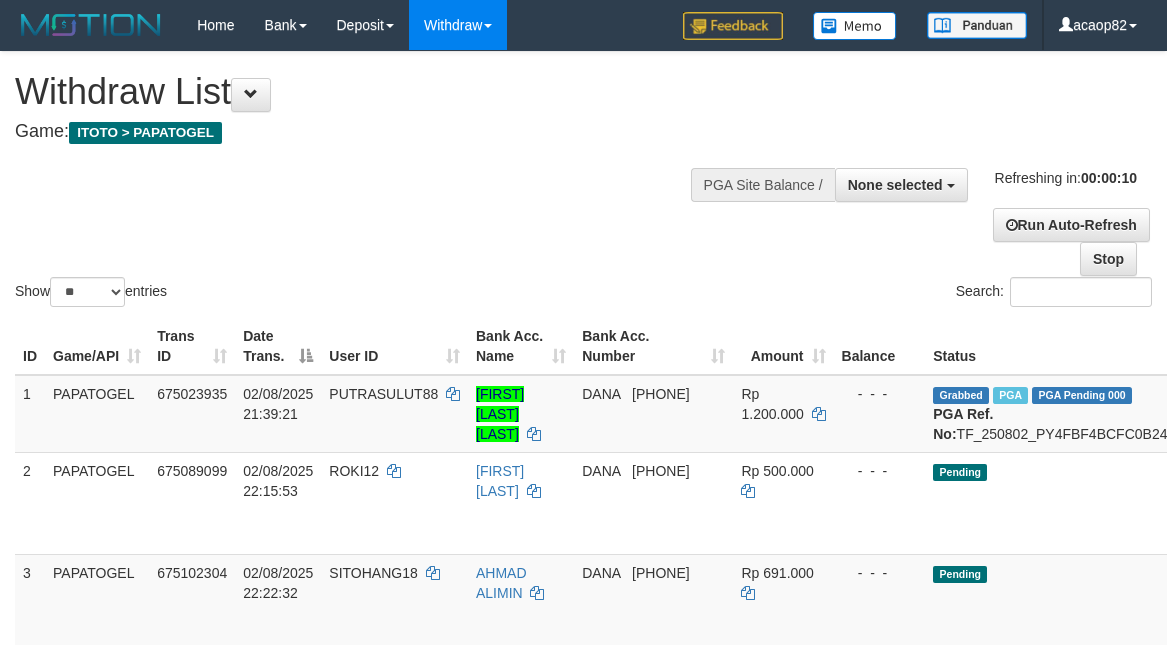 select 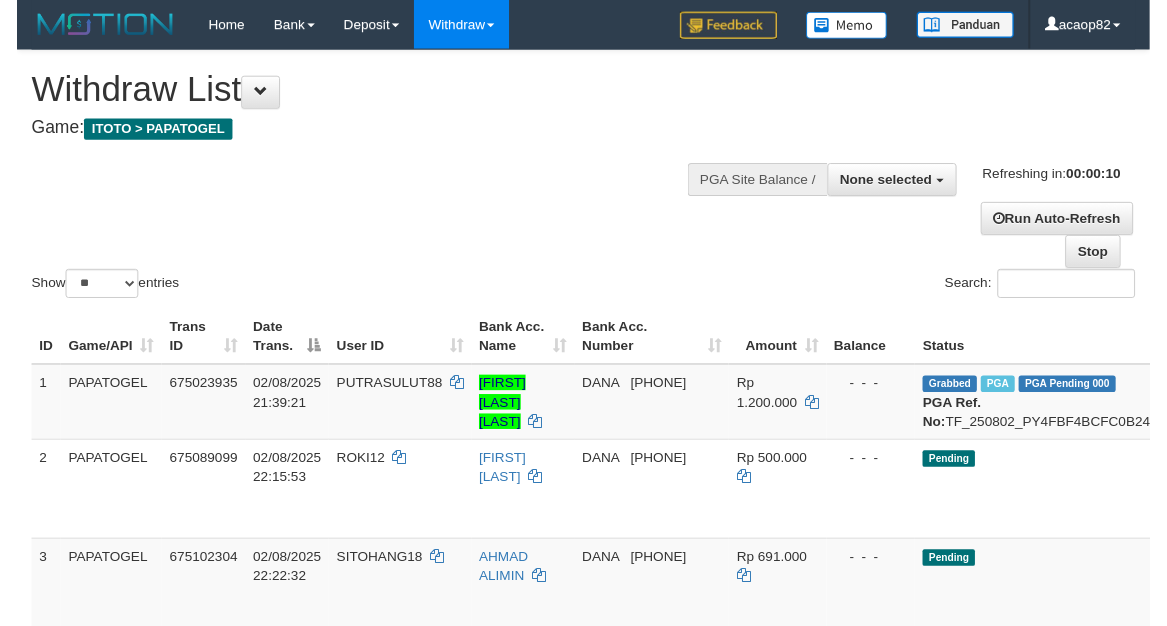 scroll, scrollTop: 0, scrollLeft: 0, axis: both 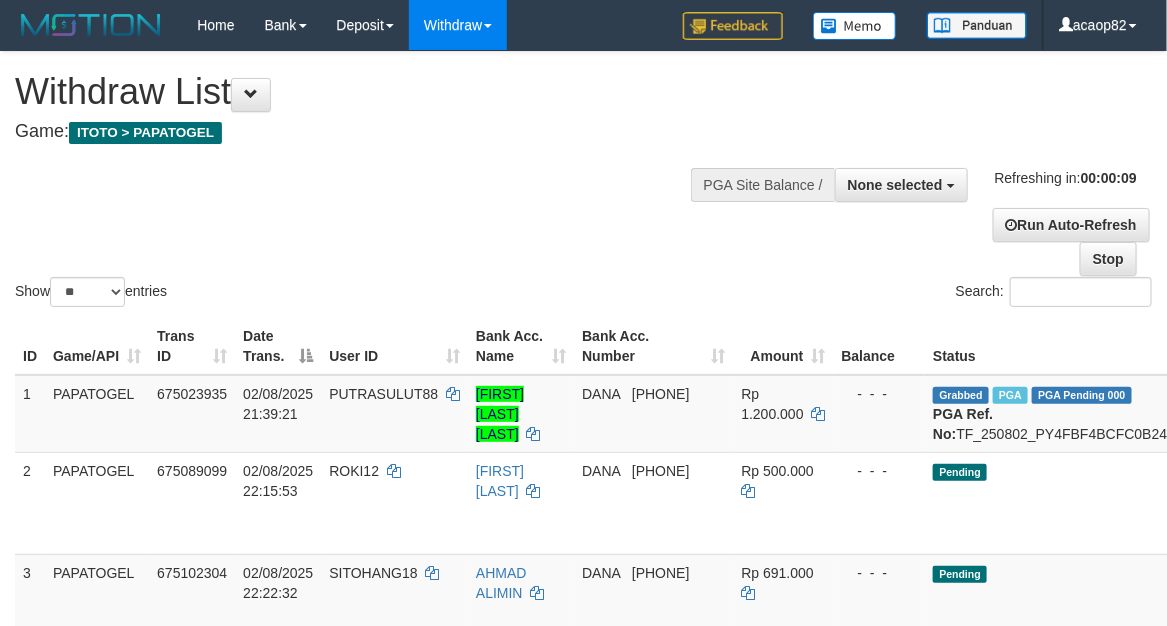 click on "Show  ** ** ** ***  entries Search:" at bounding box center (583, 181) 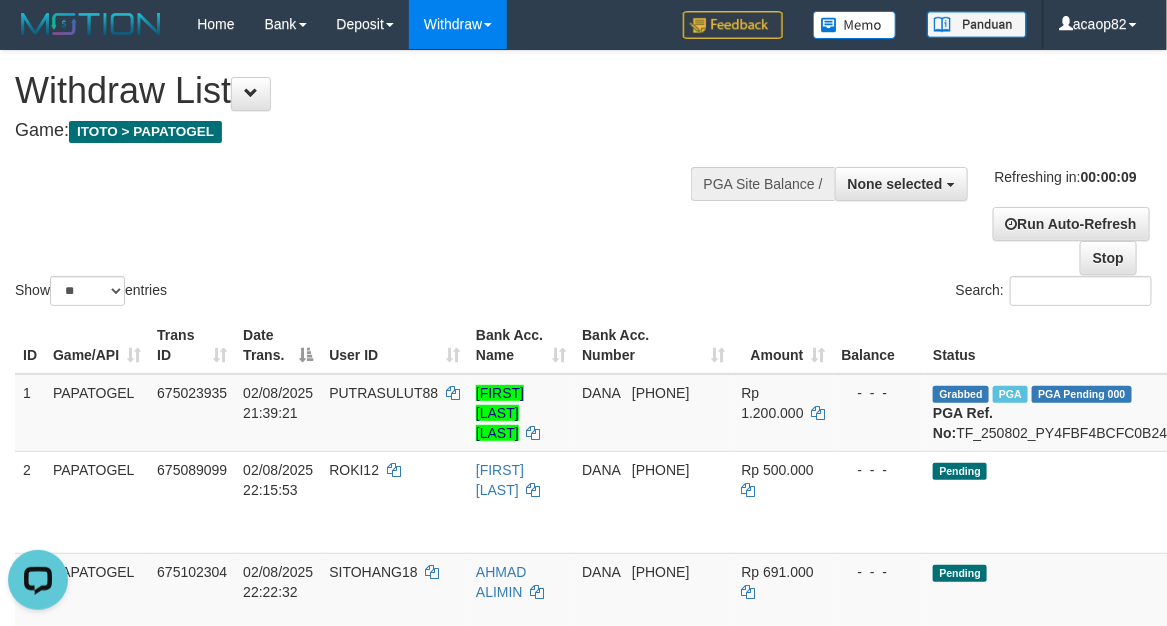 scroll, scrollTop: 0, scrollLeft: 0, axis: both 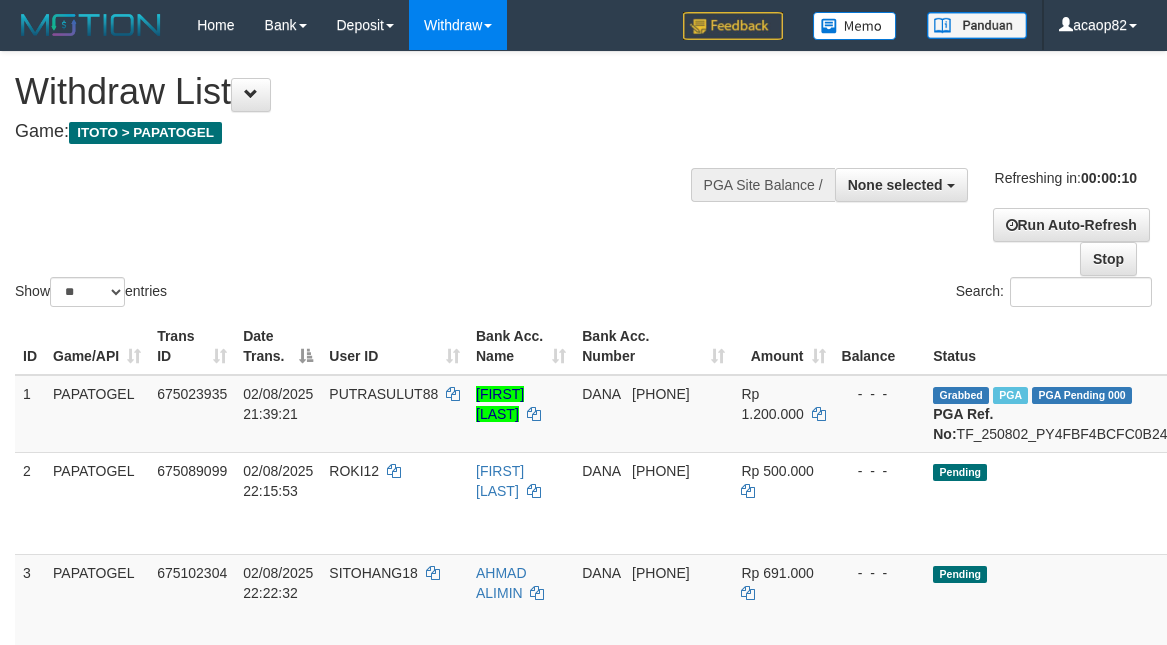 select 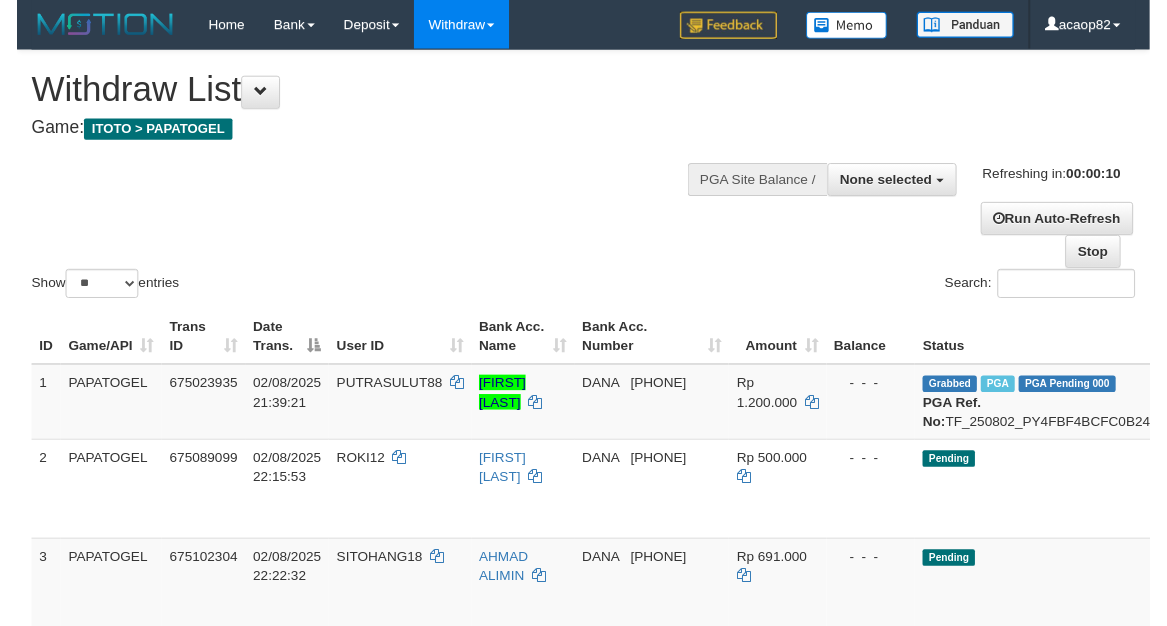 scroll, scrollTop: 0, scrollLeft: 0, axis: both 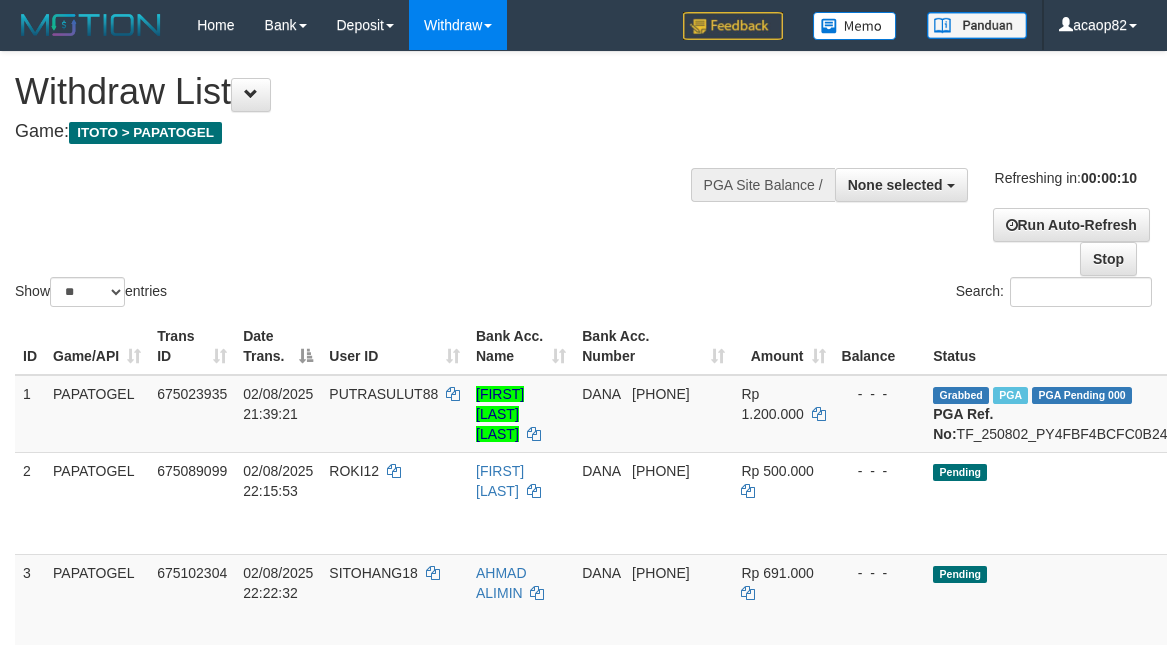 select 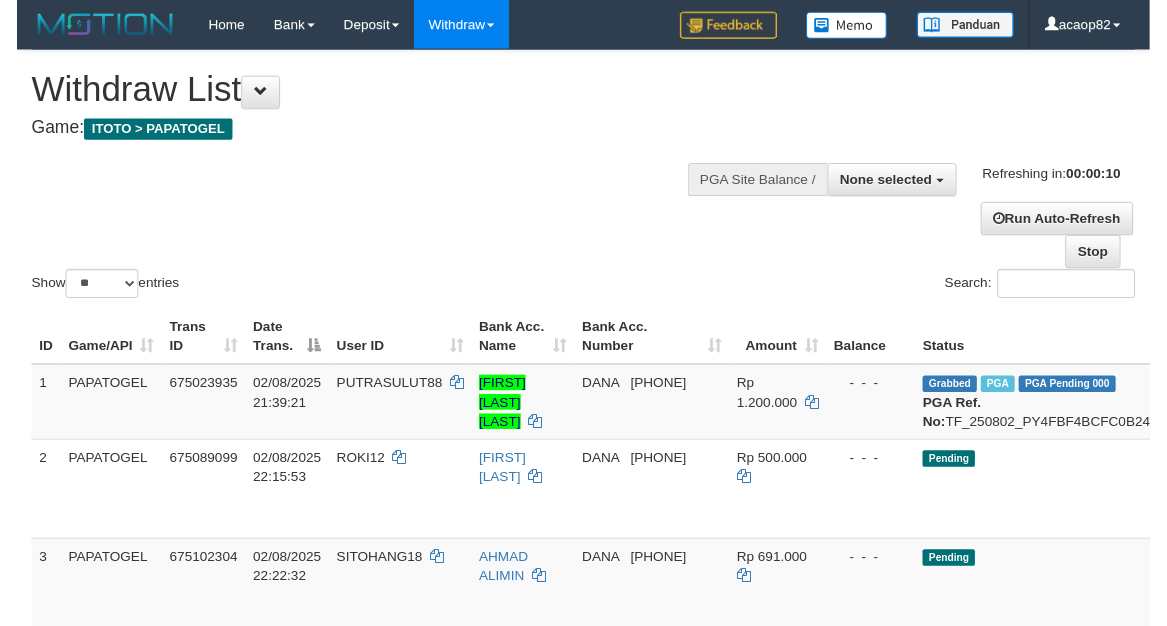 scroll, scrollTop: 0, scrollLeft: 0, axis: both 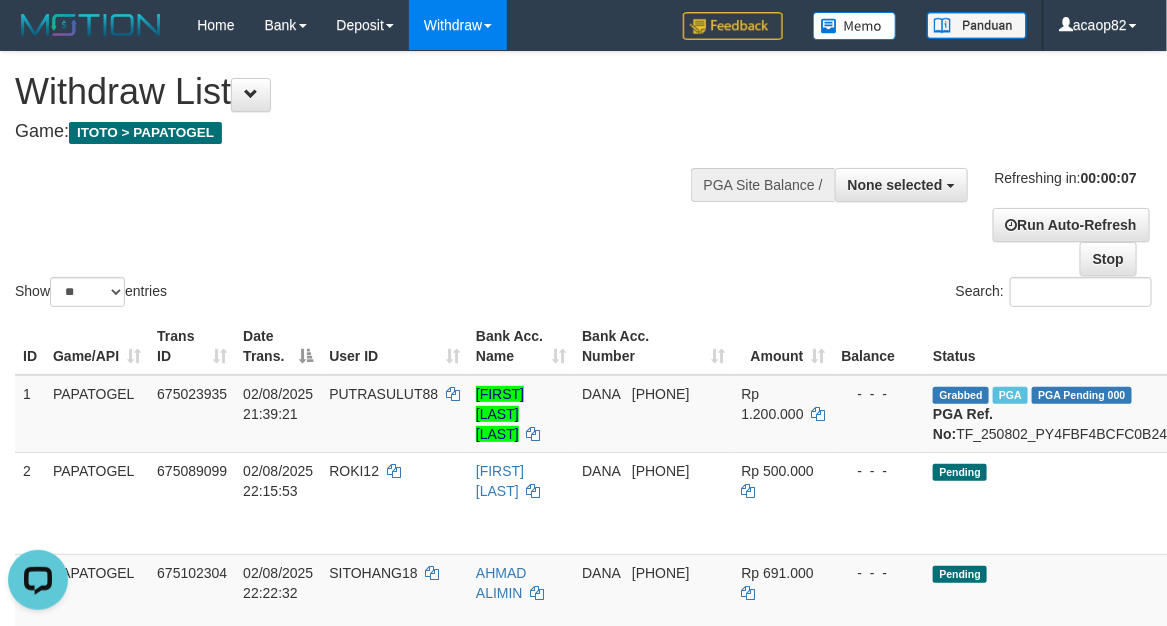 click on "Show  ** ** ** ***  entries Search:" at bounding box center (583, 181) 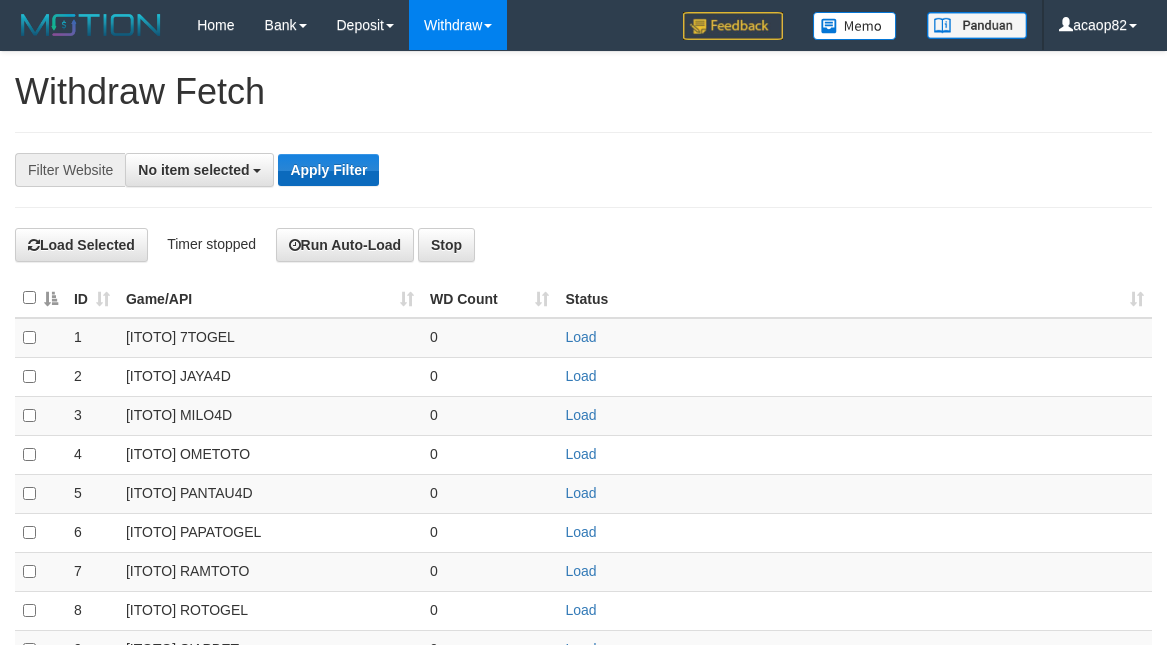scroll, scrollTop: 0, scrollLeft: 0, axis: both 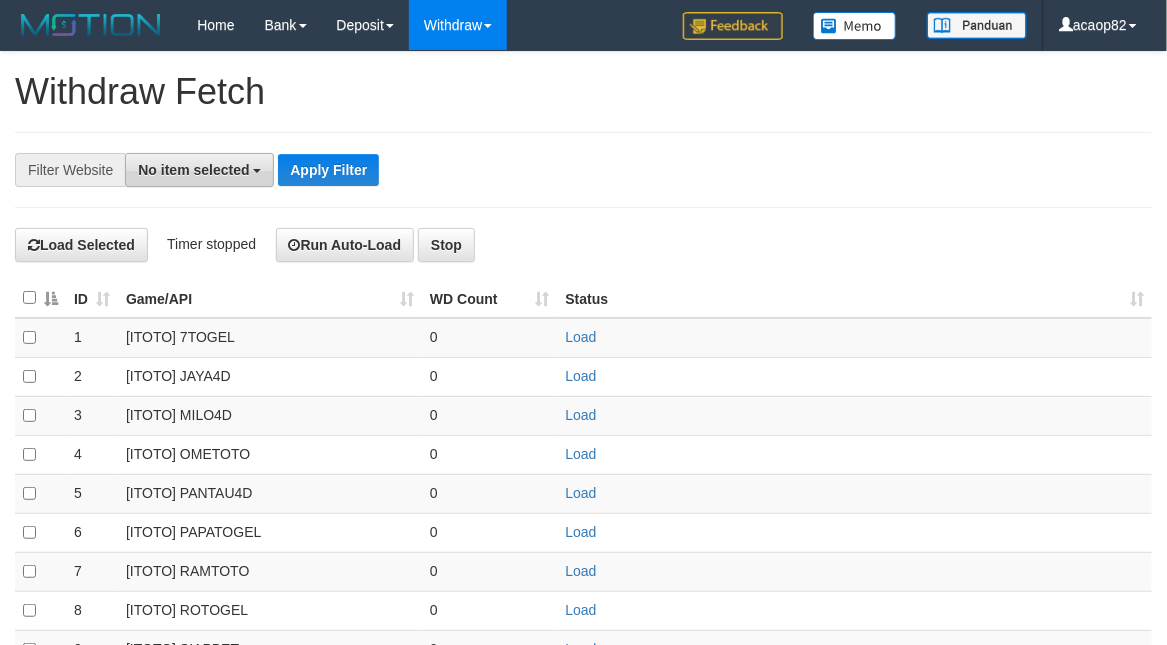 click on "No item selected" at bounding box center [199, 170] 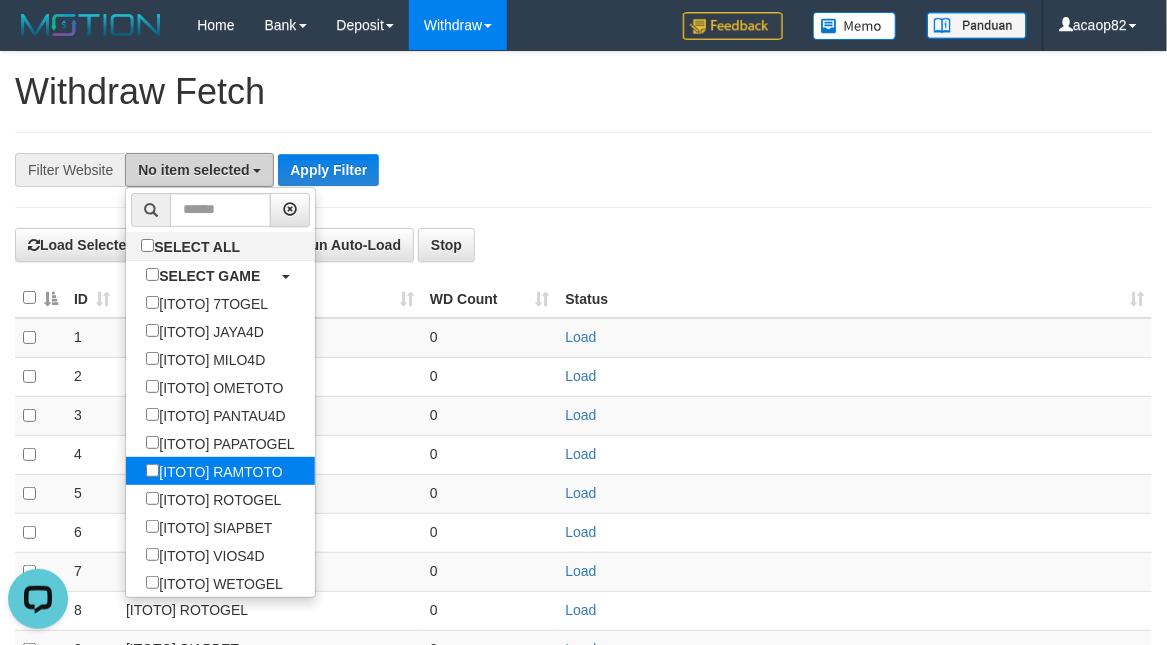 scroll, scrollTop: 0, scrollLeft: 0, axis: both 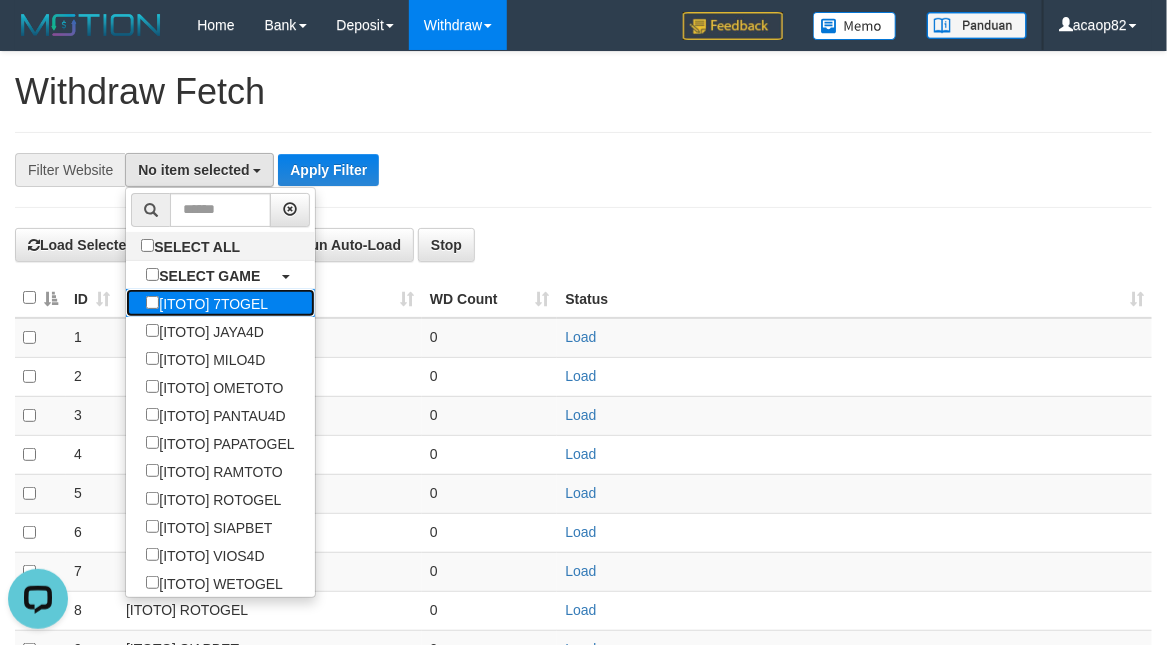 click on "[ITOTO] 7TOGEL" at bounding box center [207, 303] 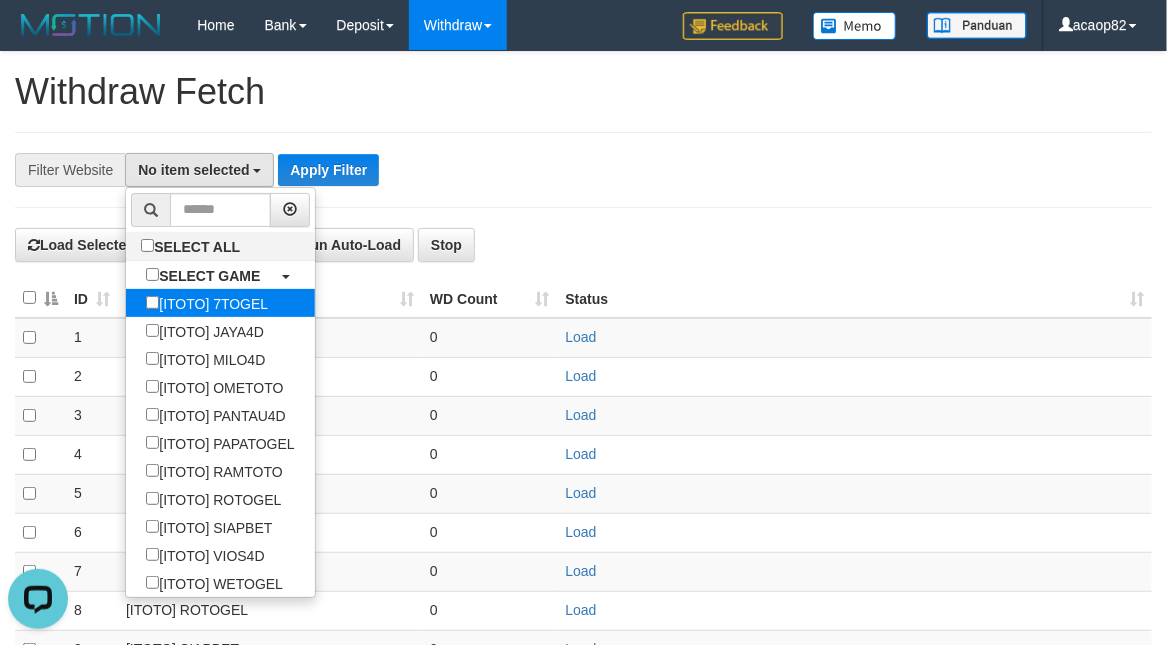 select on "***" 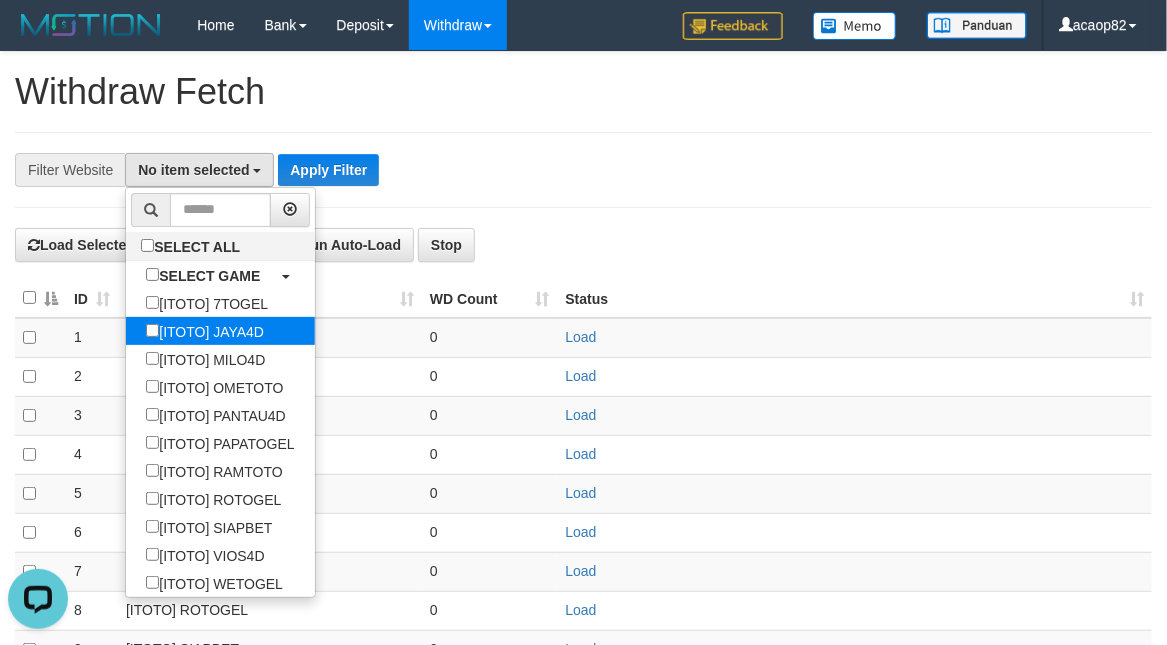 scroll, scrollTop: 17, scrollLeft: 0, axis: vertical 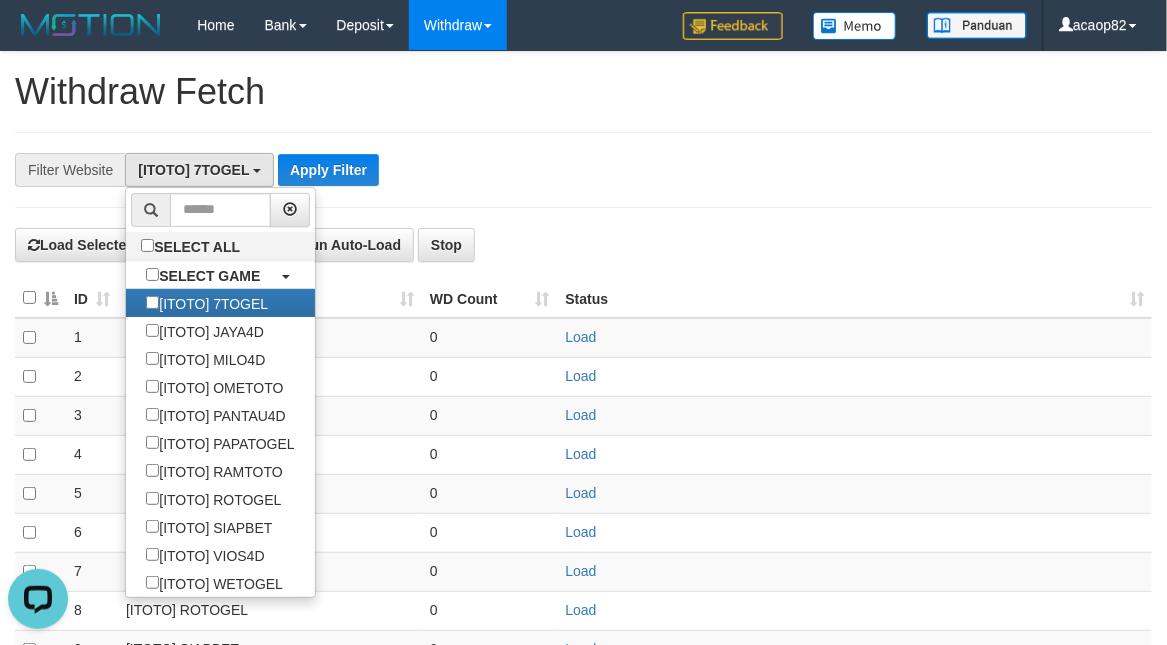 click on "**********" at bounding box center [583, 170] 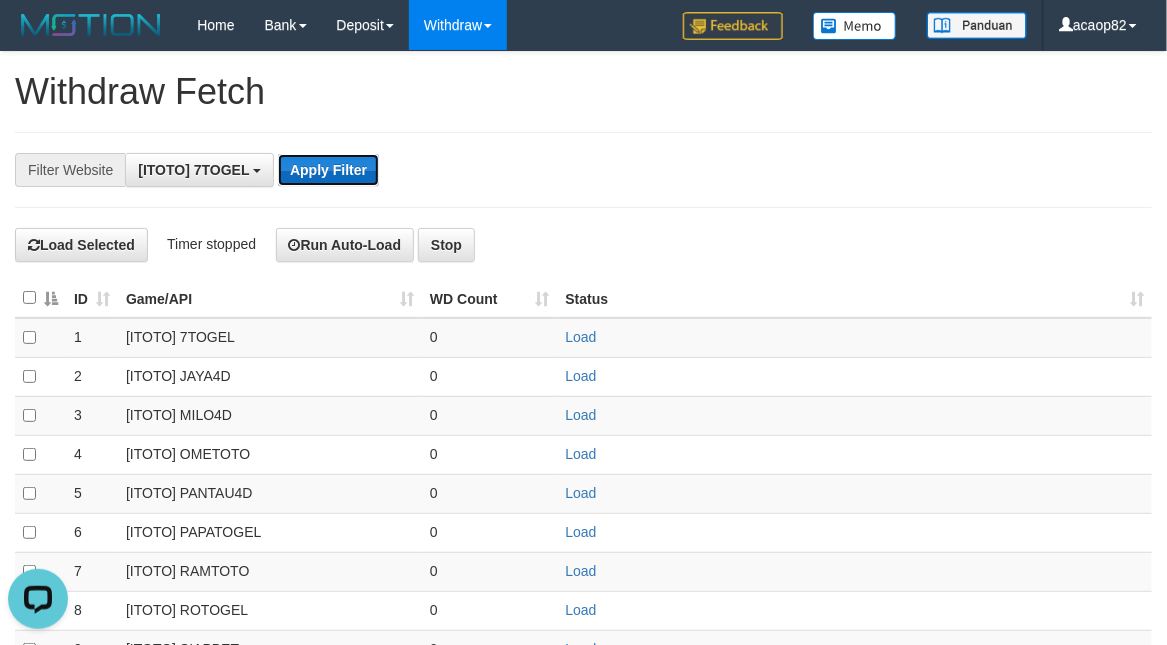 click on "Apply Filter" at bounding box center (328, 170) 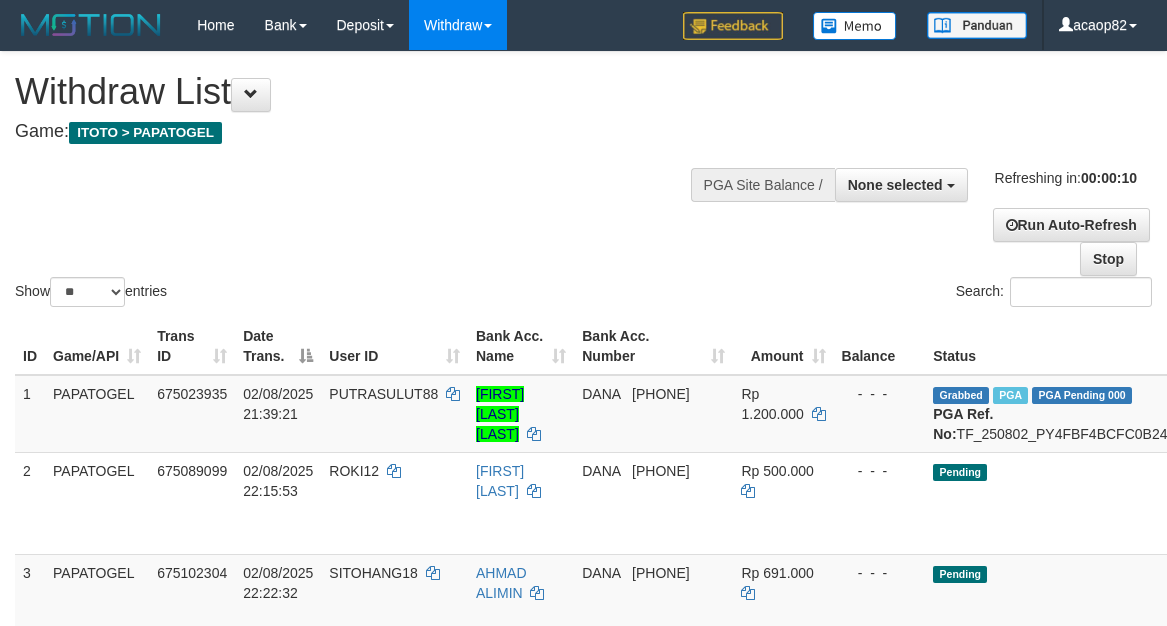 select 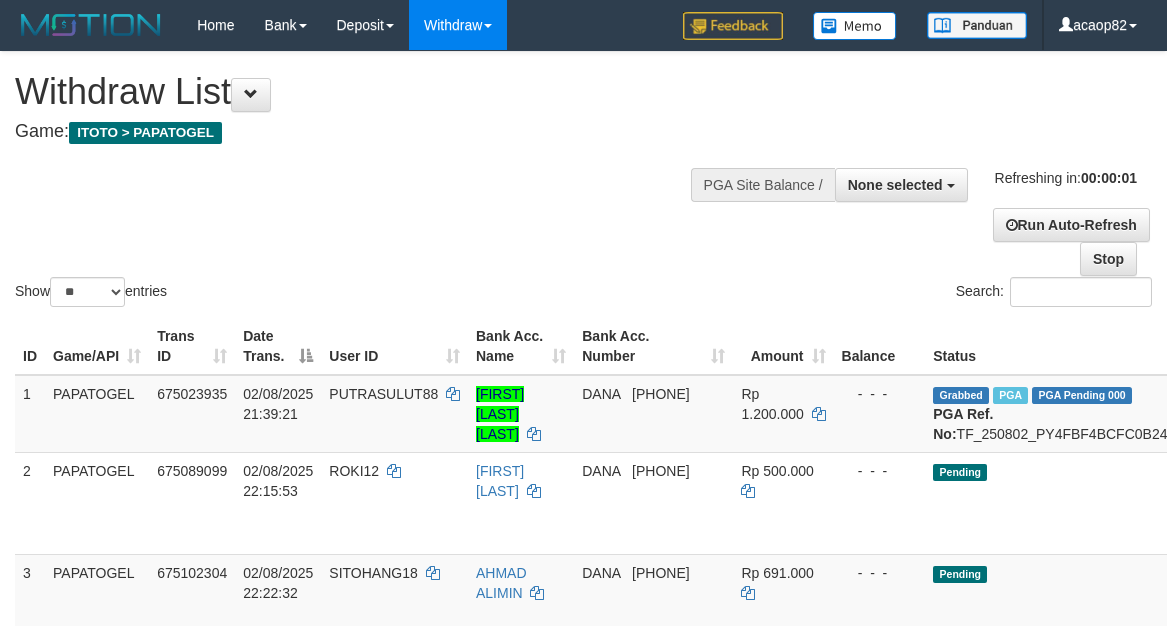 scroll, scrollTop: 0, scrollLeft: 0, axis: both 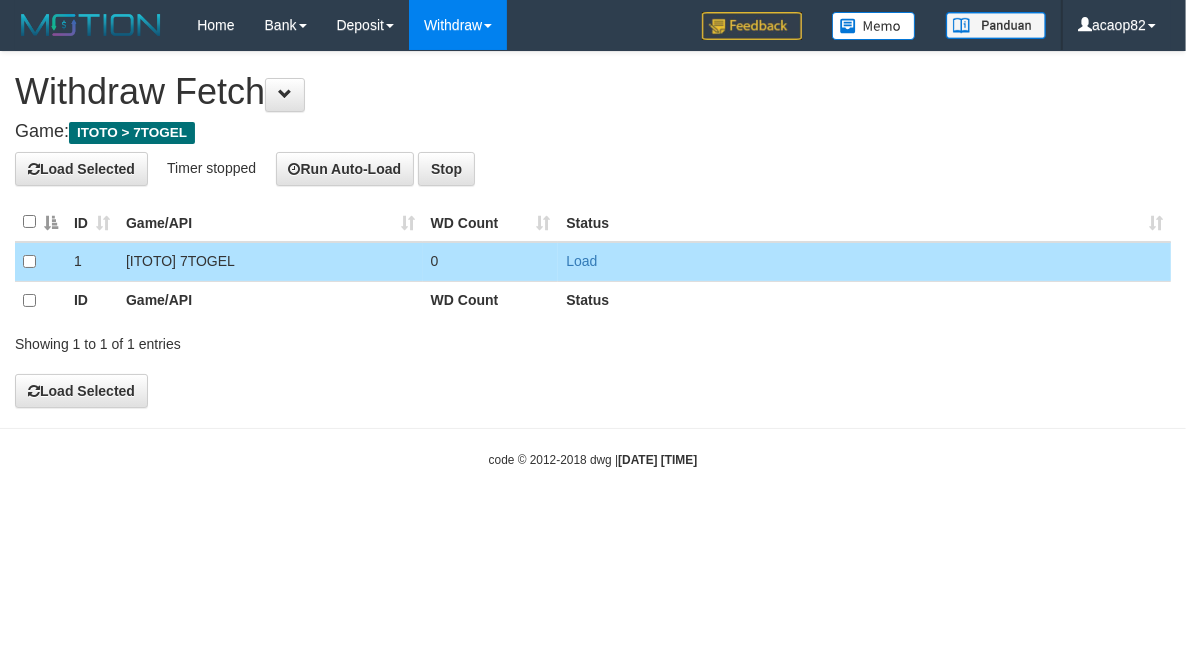 click at bounding box center [40, 300] 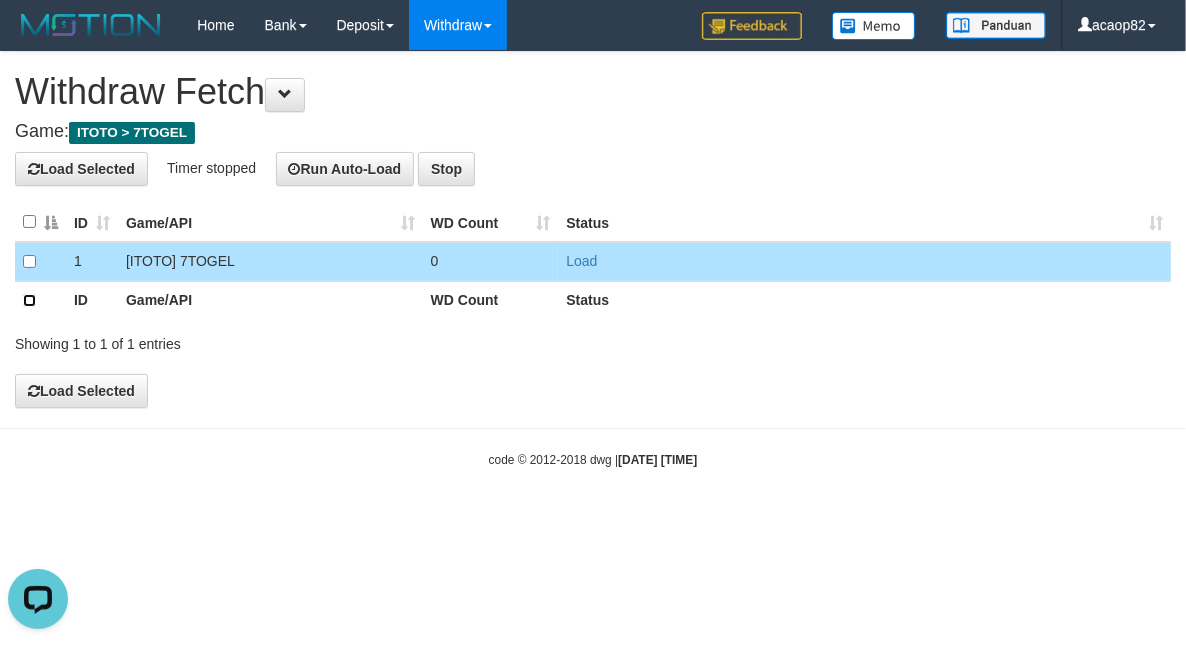 scroll, scrollTop: 0, scrollLeft: 0, axis: both 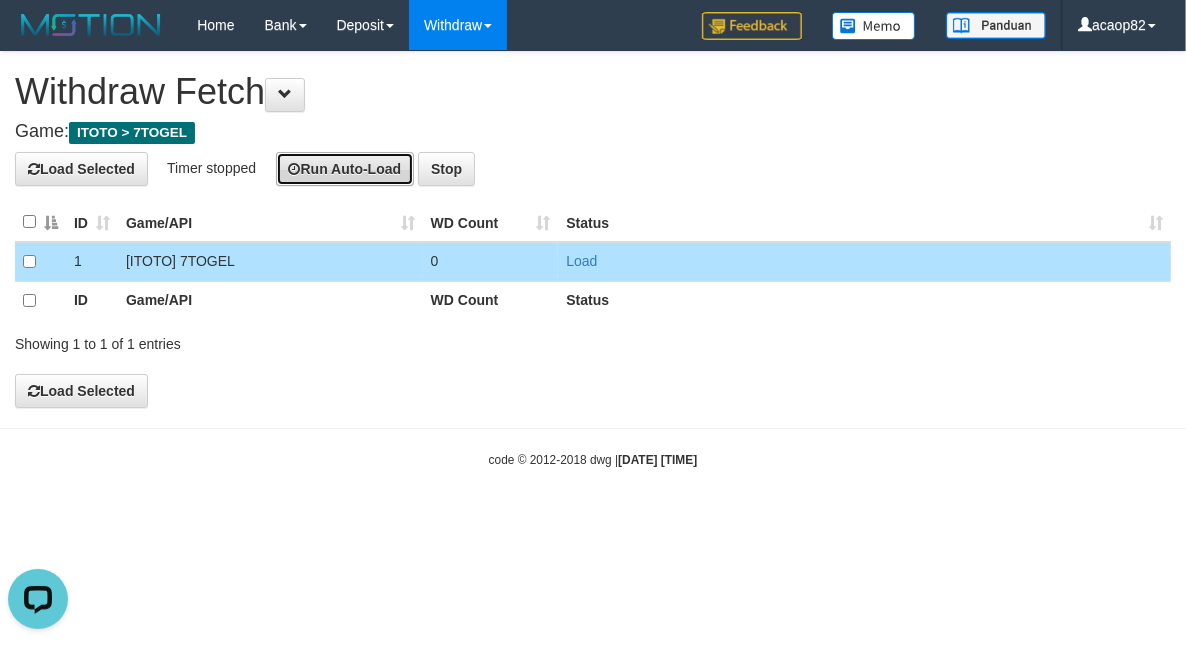 click on "Run Auto-Load" at bounding box center (345, 169) 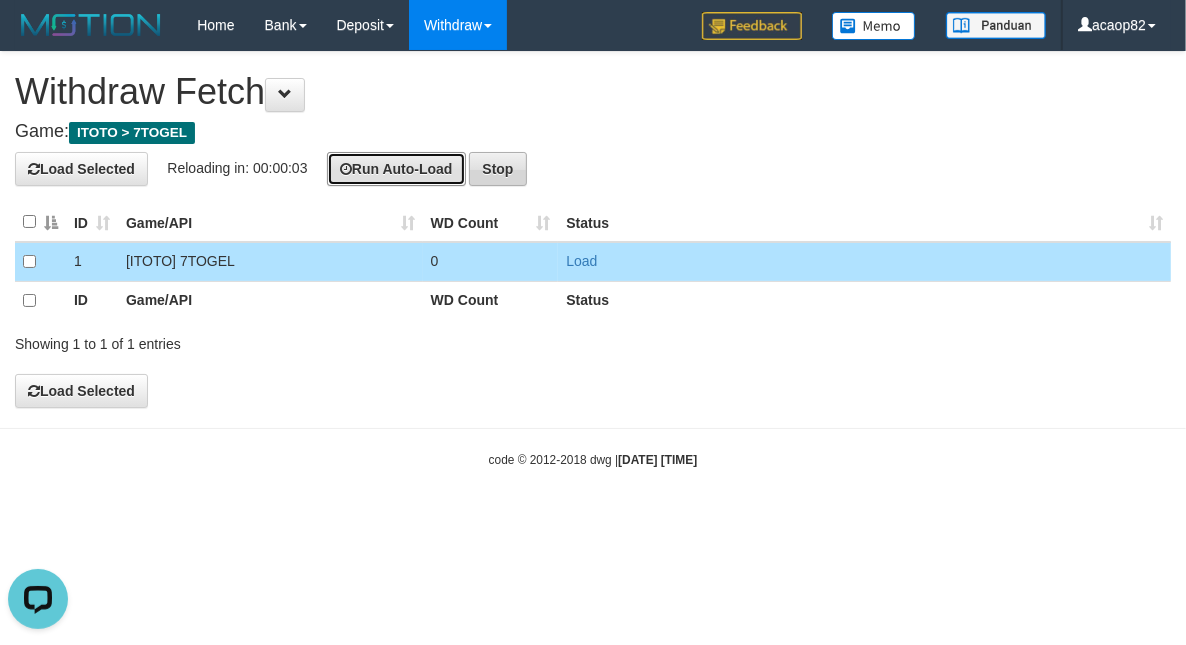 type 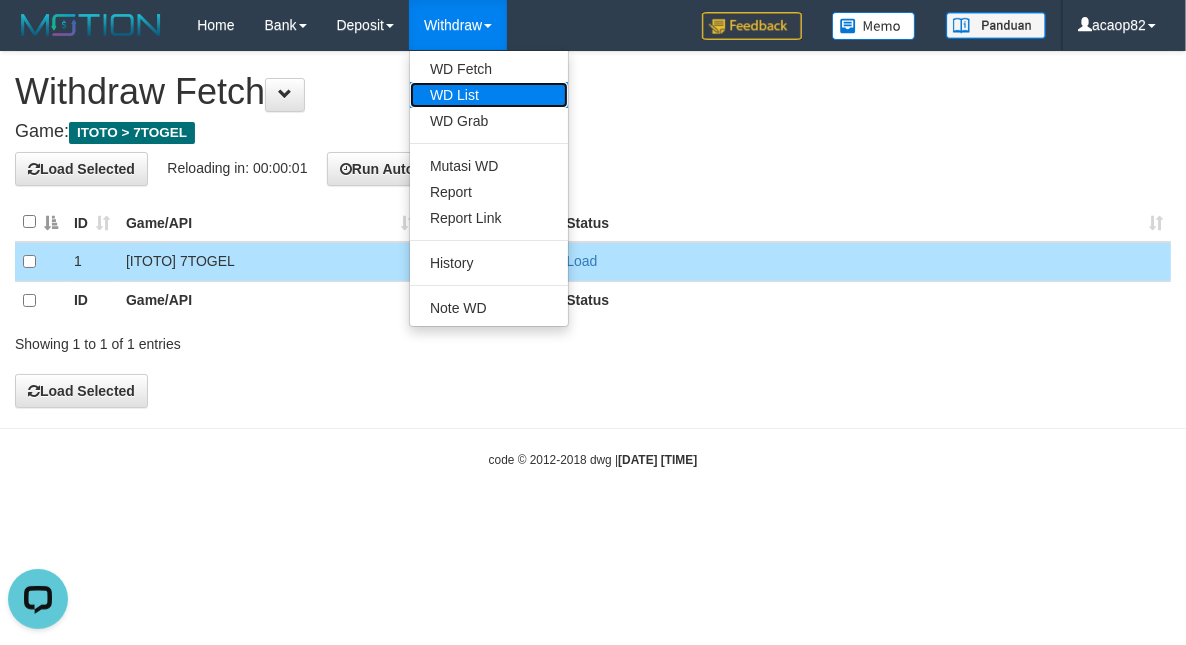 click on "WD List" at bounding box center (489, 95) 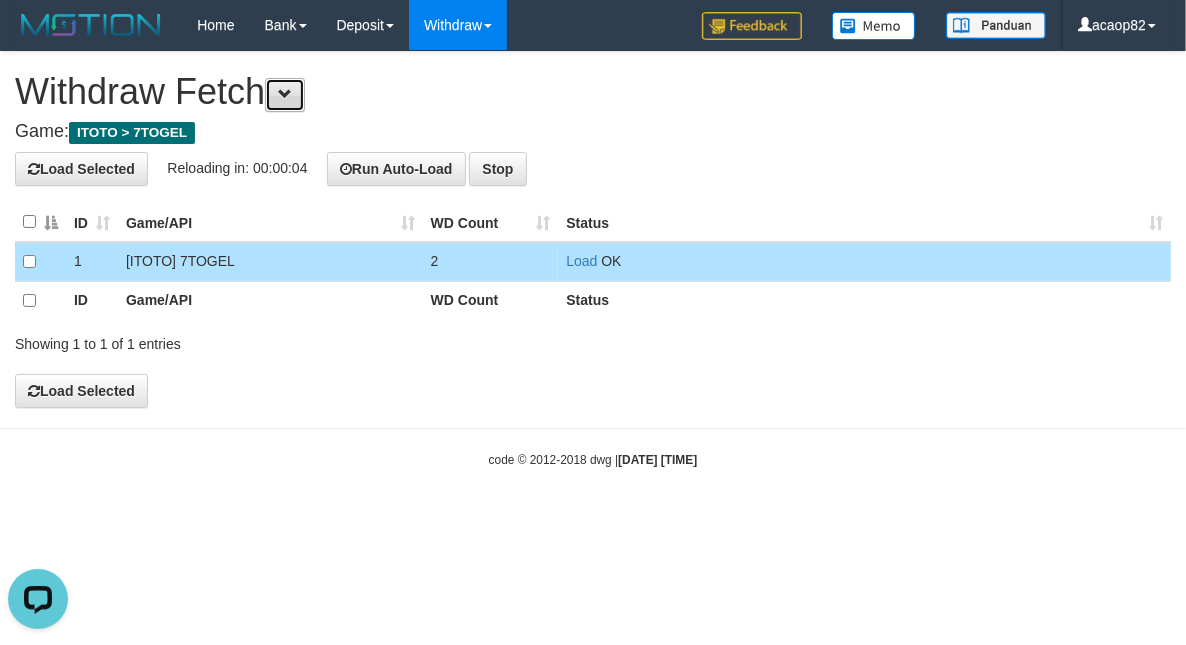 click at bounding box center [285, 95] 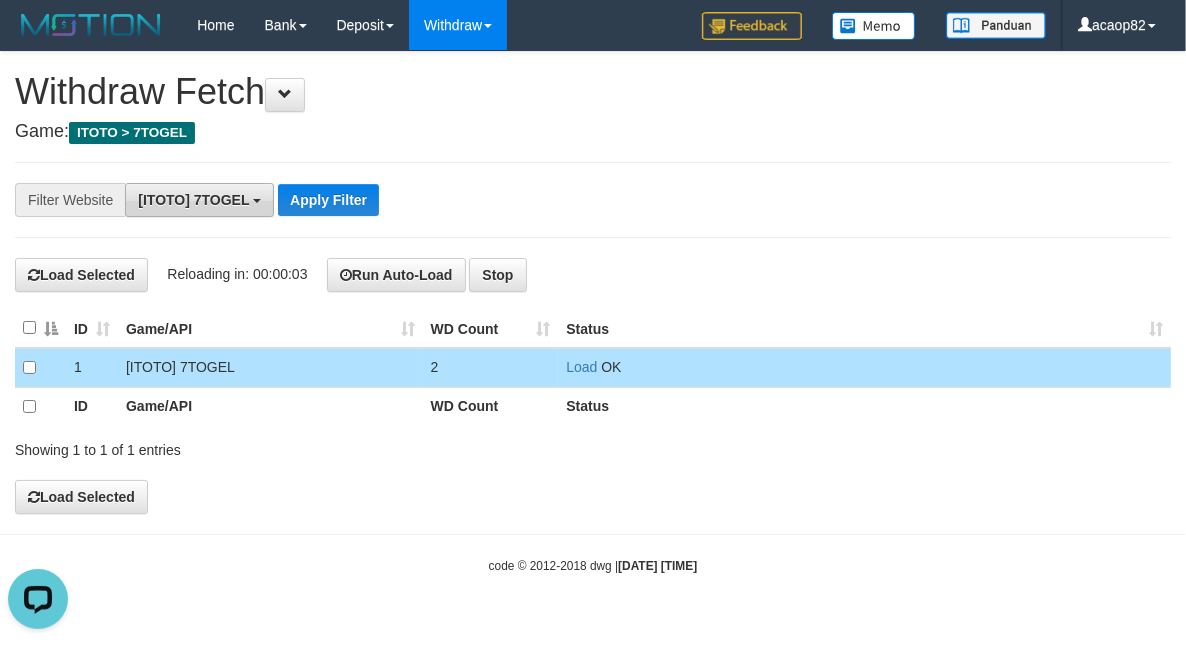 click on "[ITOTO] 7TOGEL" at bounding box center [193, 200] 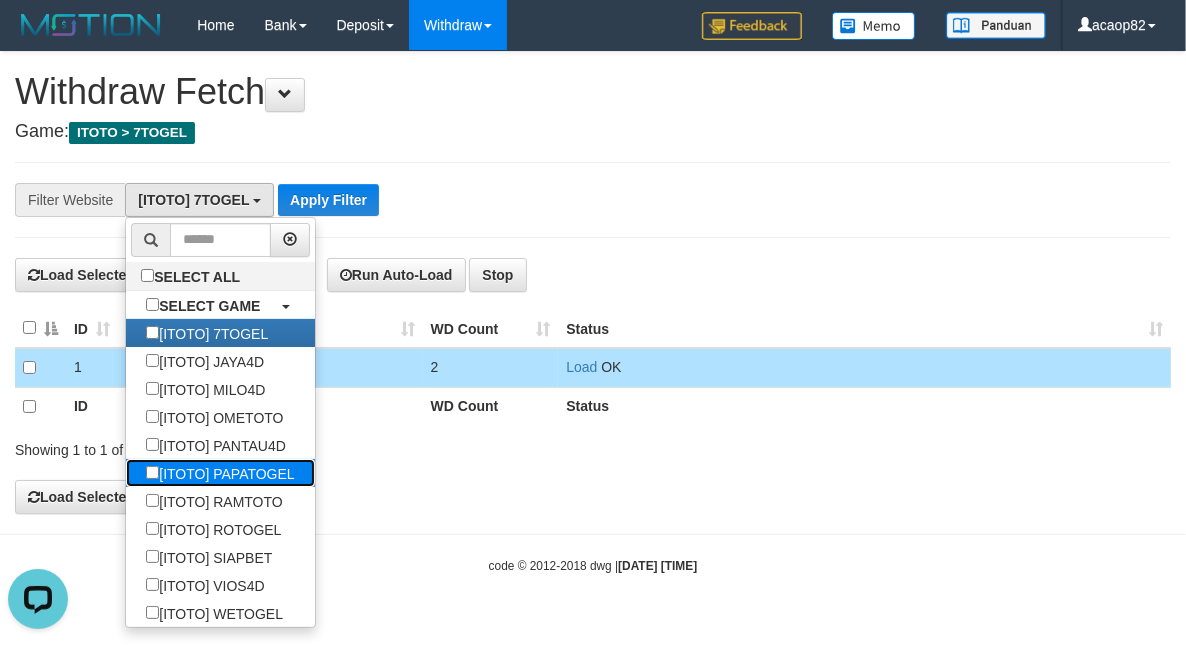 click on "[ITOTO] PAPATOGEL" at bounding box center [220, 473] 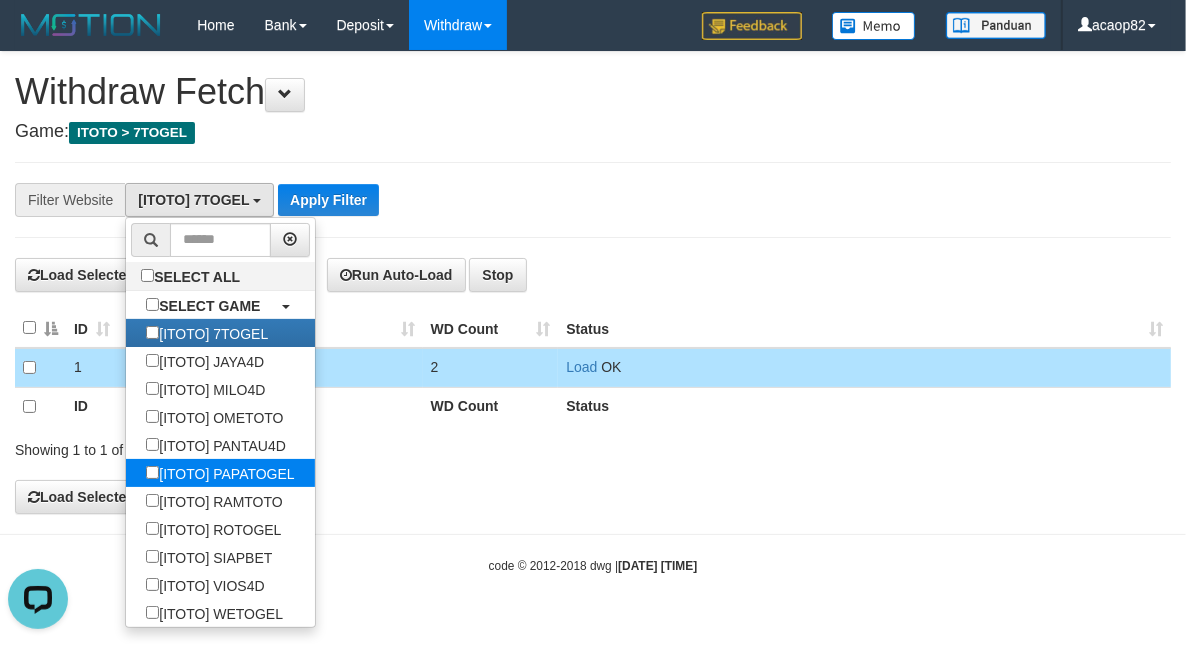 scroll, scrollTop: 17, scrollLeft: 0, axis: vertical 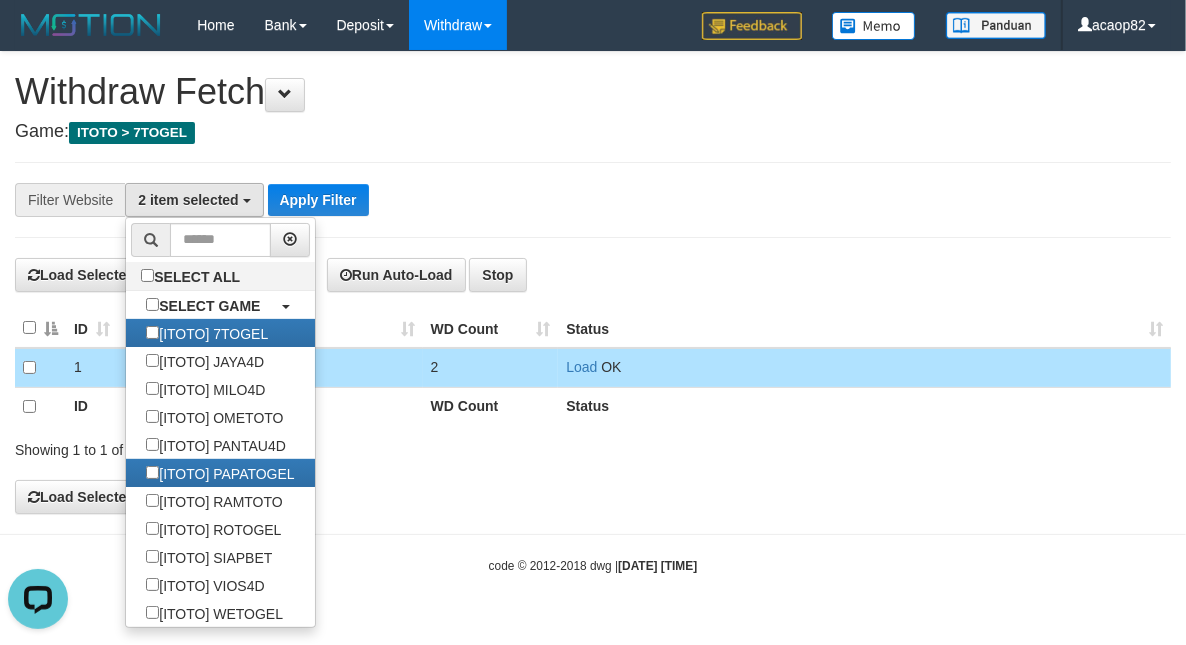 click on "**********" at bounding box center (494, 200) 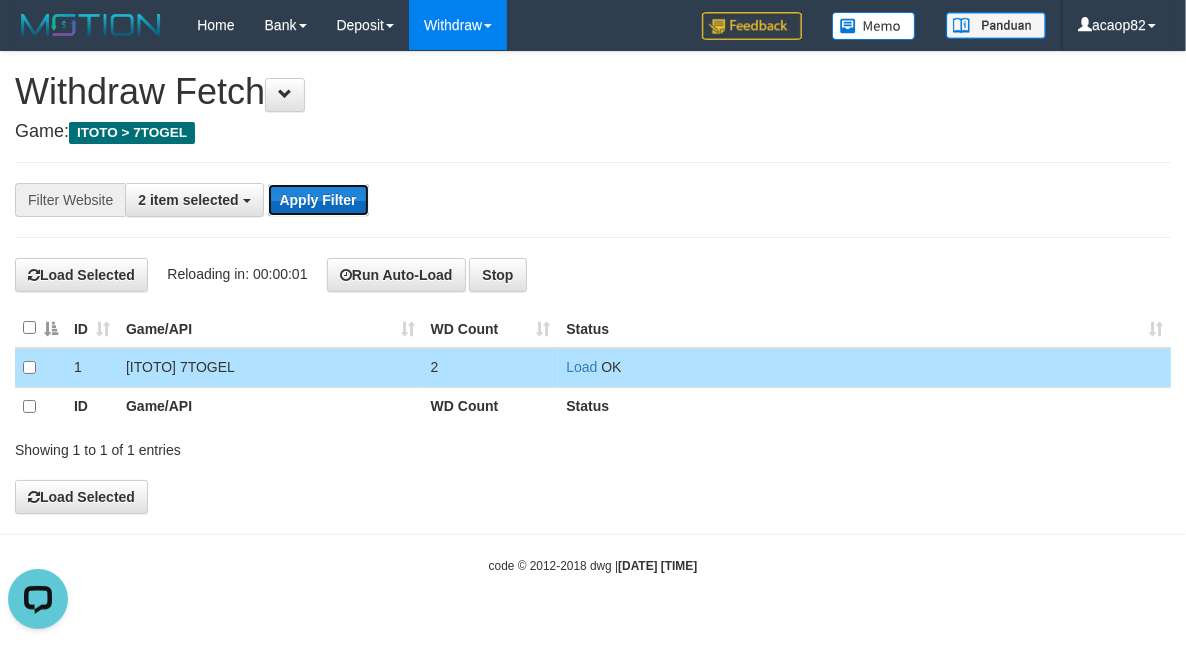 click on "Apply Filter" at bounding box center [318, 200] 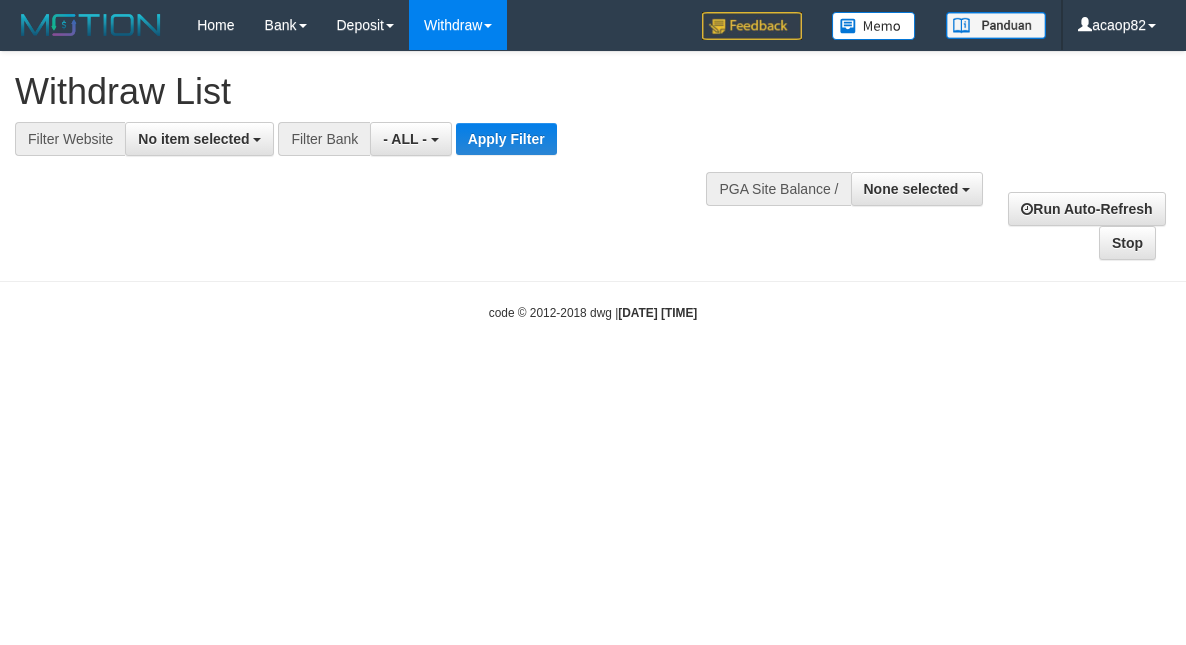 select 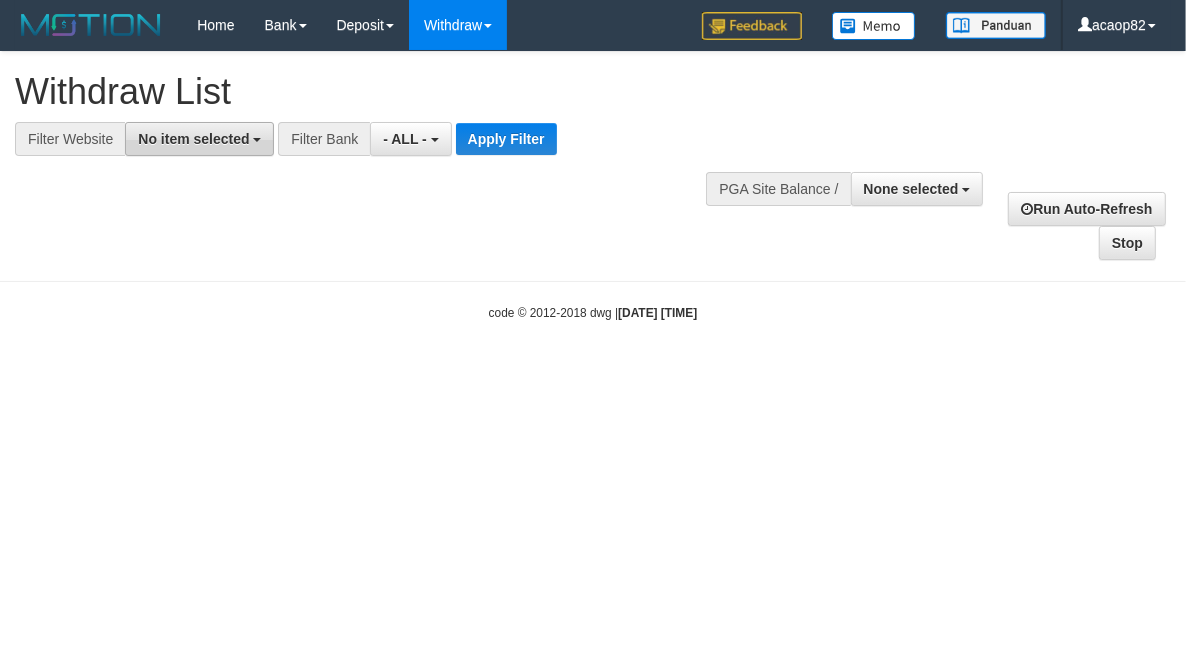 click on "No item selected" at bounding box center (193, 139) 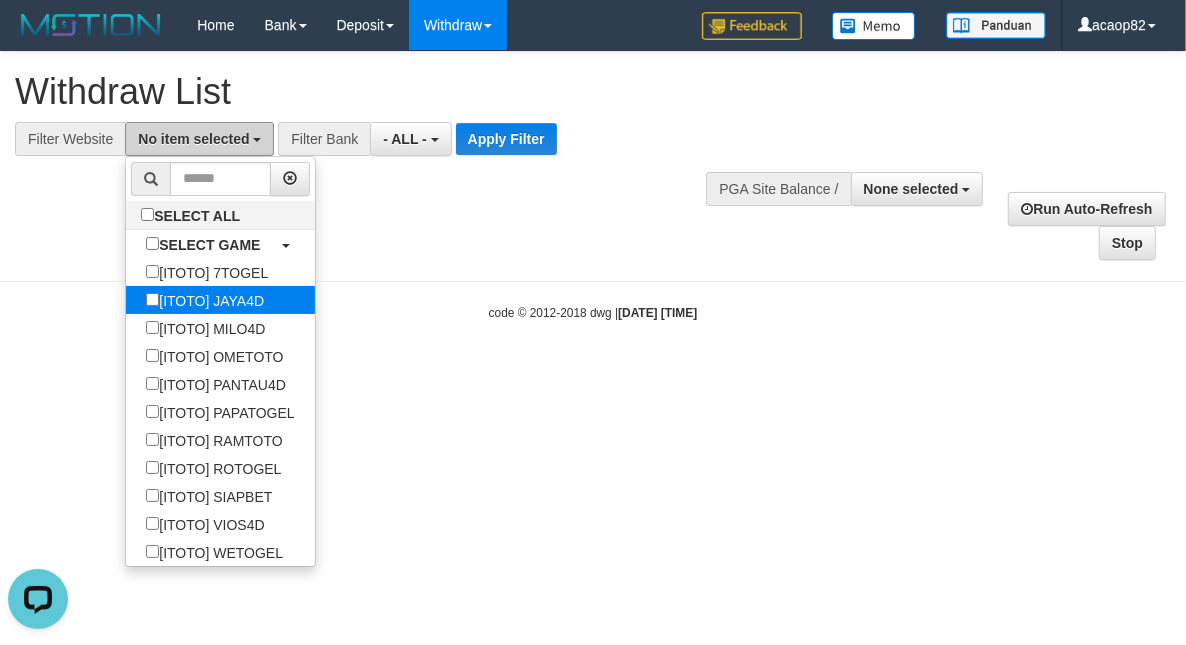 scroll, scrollTop: 0, scrollLeft: 0, axis: both 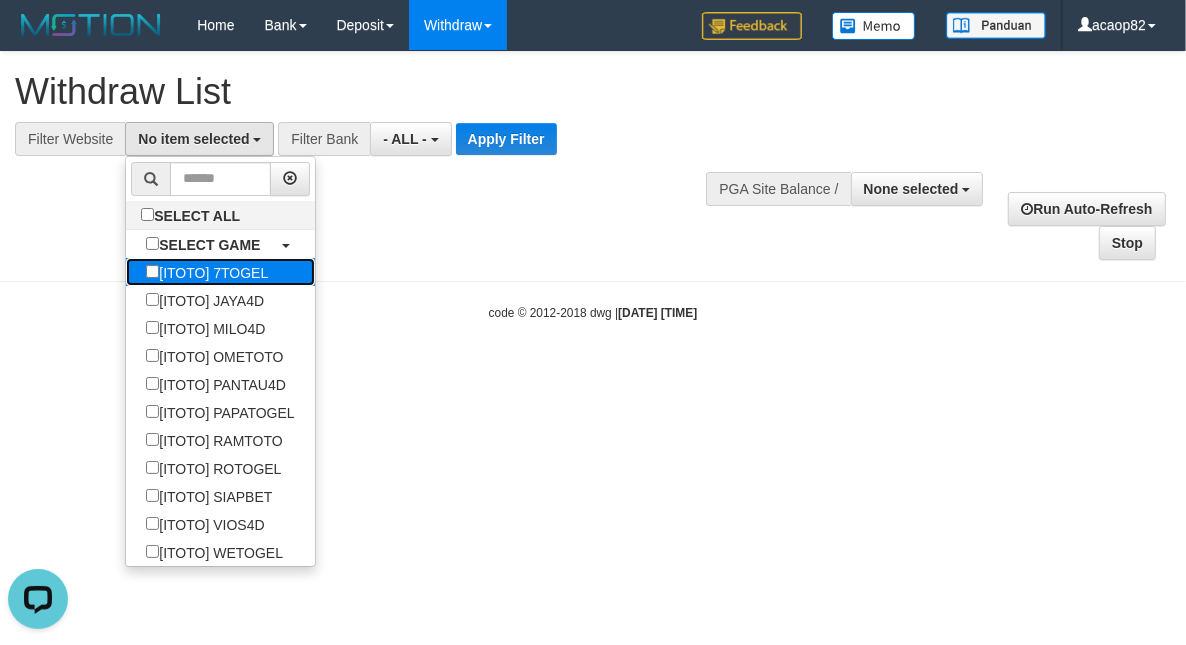 click on "[ITOTO] 7TOGEL" at bounding box center [207, 272] 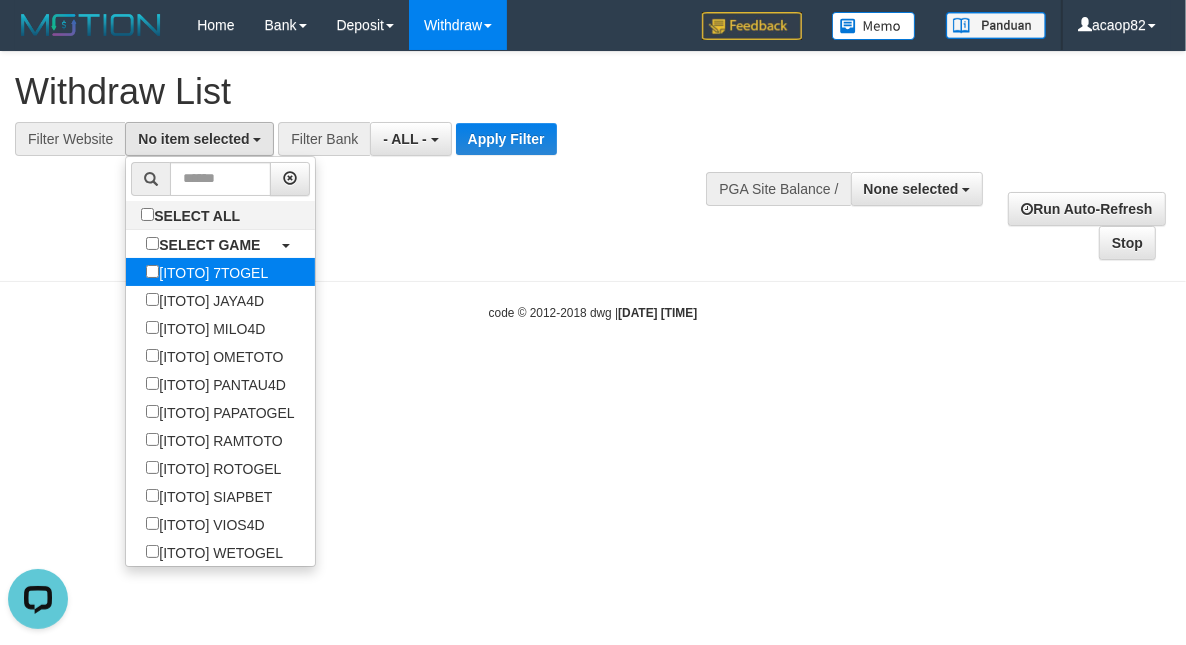 select on "***" 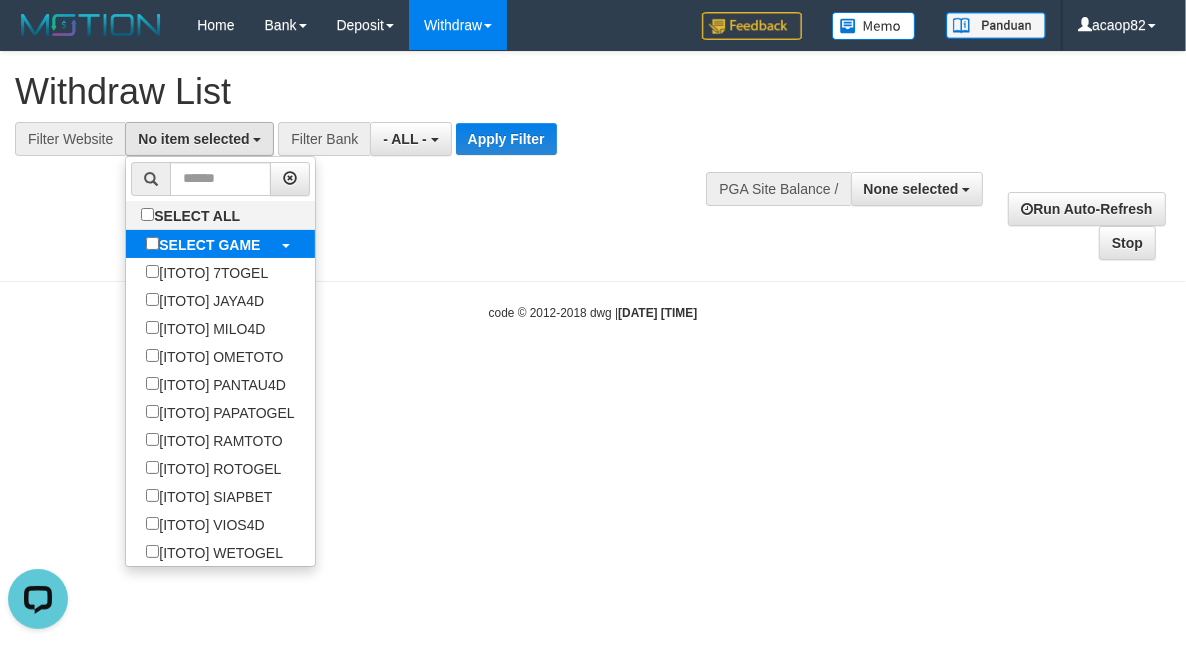 scroll, scrollTop: 17, scrollLeft: 0, axis: vertical 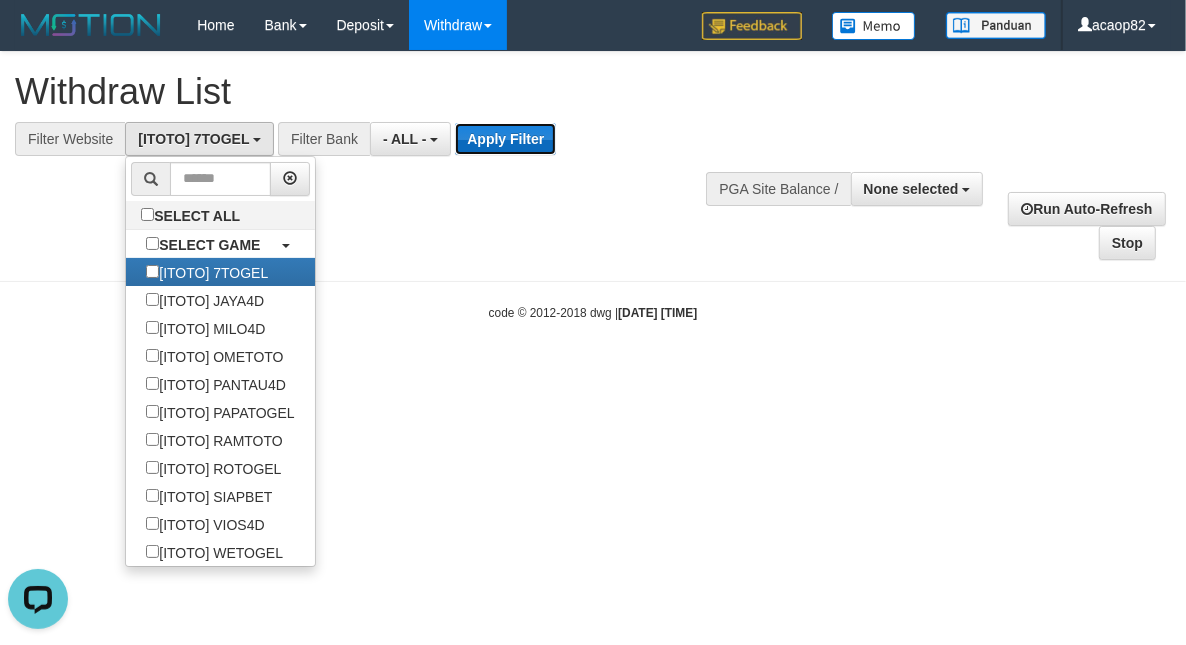 click on "Apply Filter" at bounding box center [505, 139] 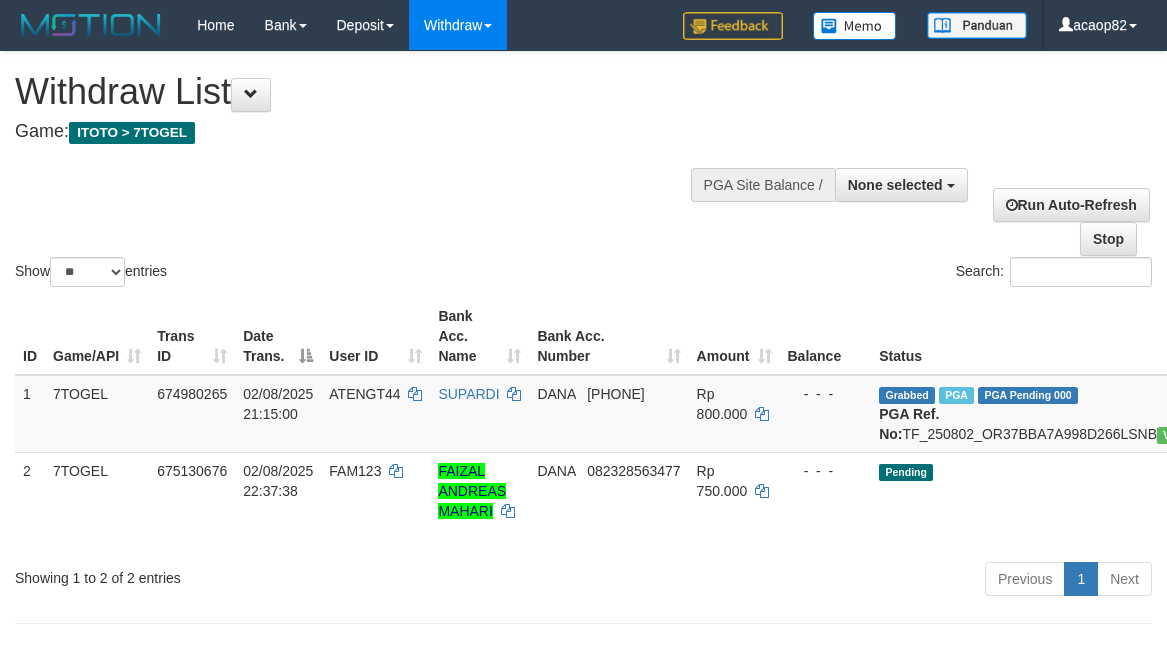 select 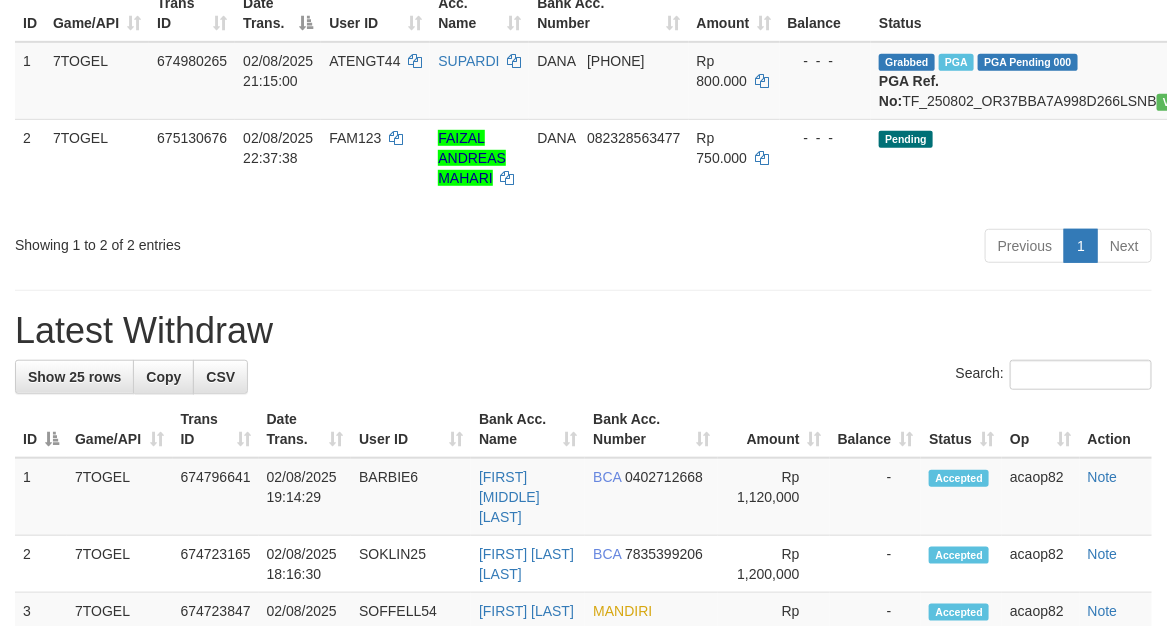 scroll, scrollTop: 172, scrollLeft: 0, axis: vertical 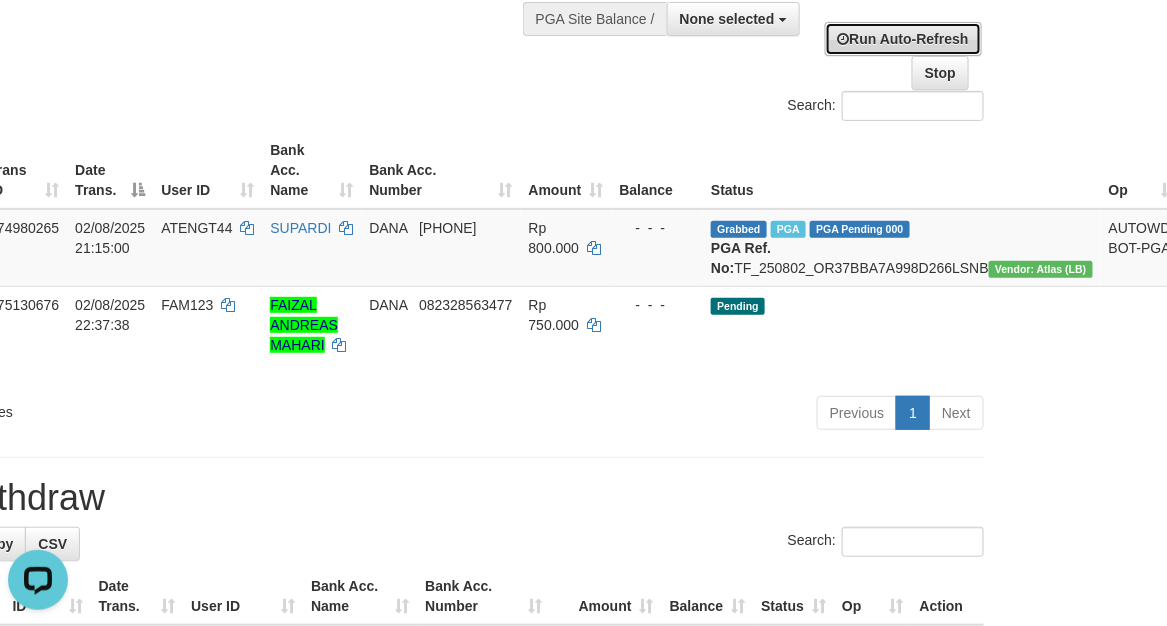 click on "Run Auto-Refresh" at bounding box center (903, 39) 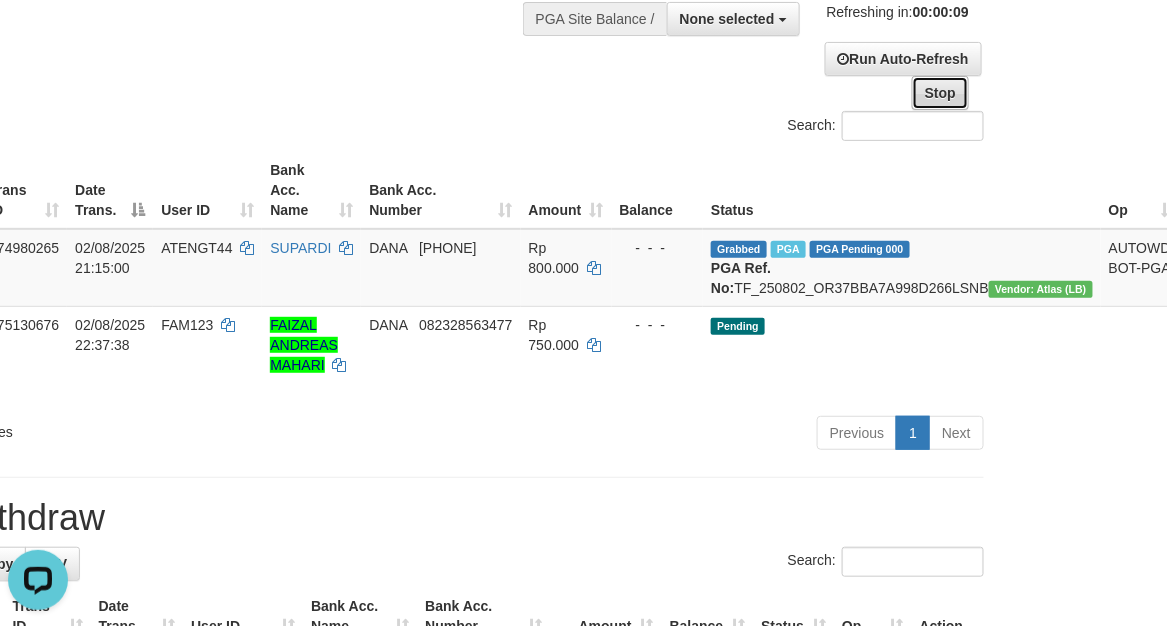 click on "Stop" at bounding box center (940, 93) 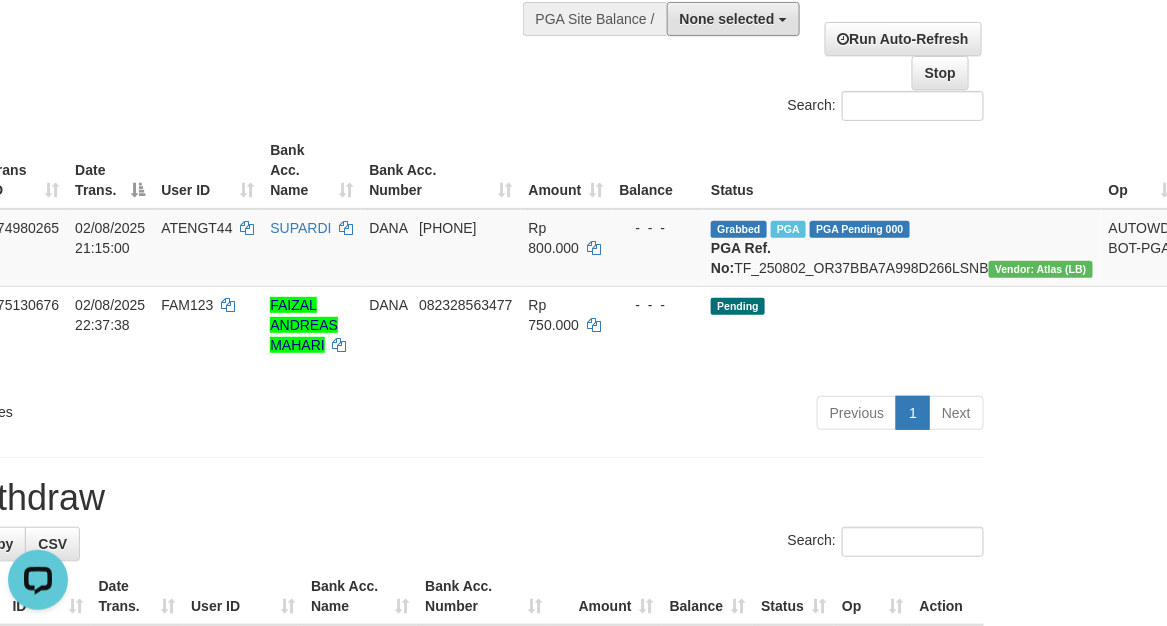 drag, startPoint x: 703, startPoint y: 18, endPoint x: 715, endPoint y: 45, distance: 29.546574 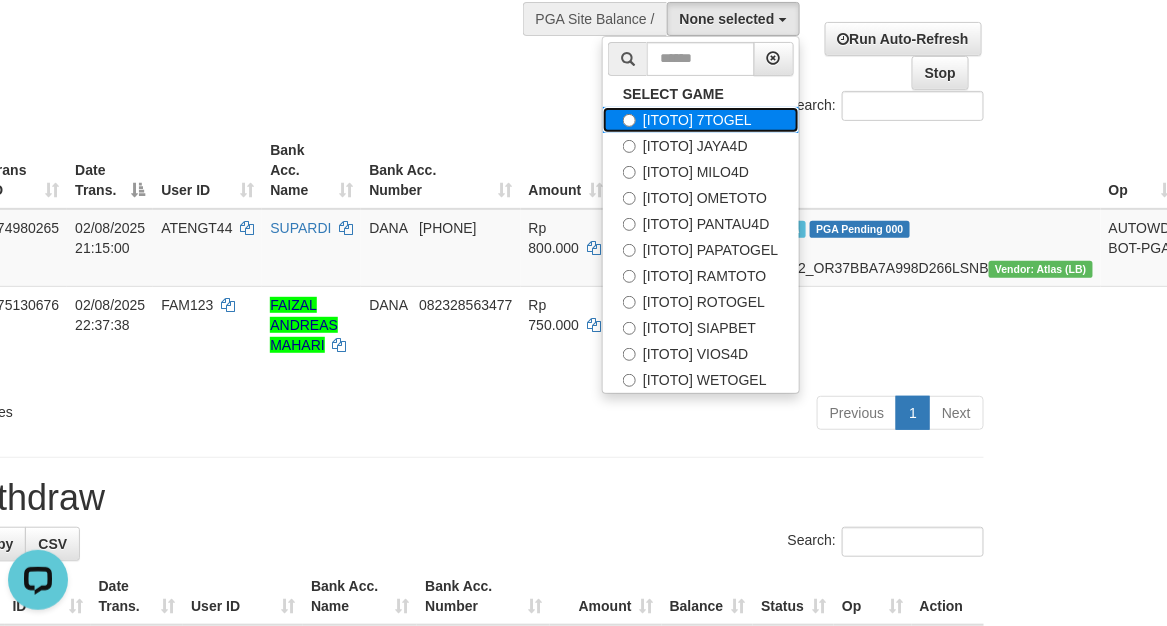 click on "[ITOTO] 7TOGEL" at bounding box center (700, 120) 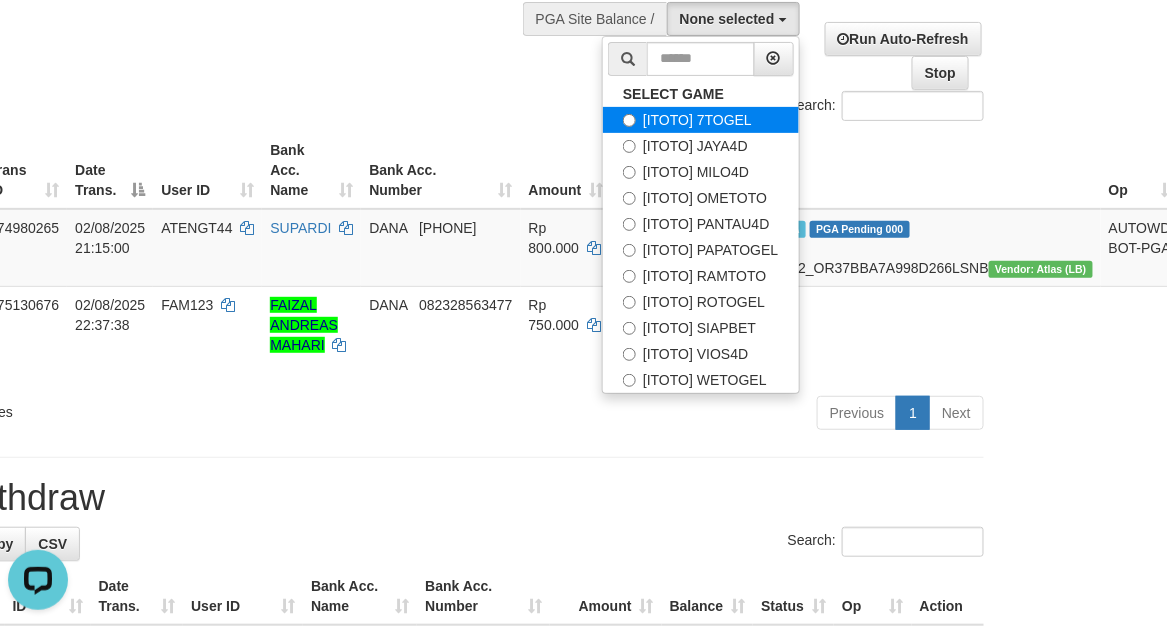 select on "***" 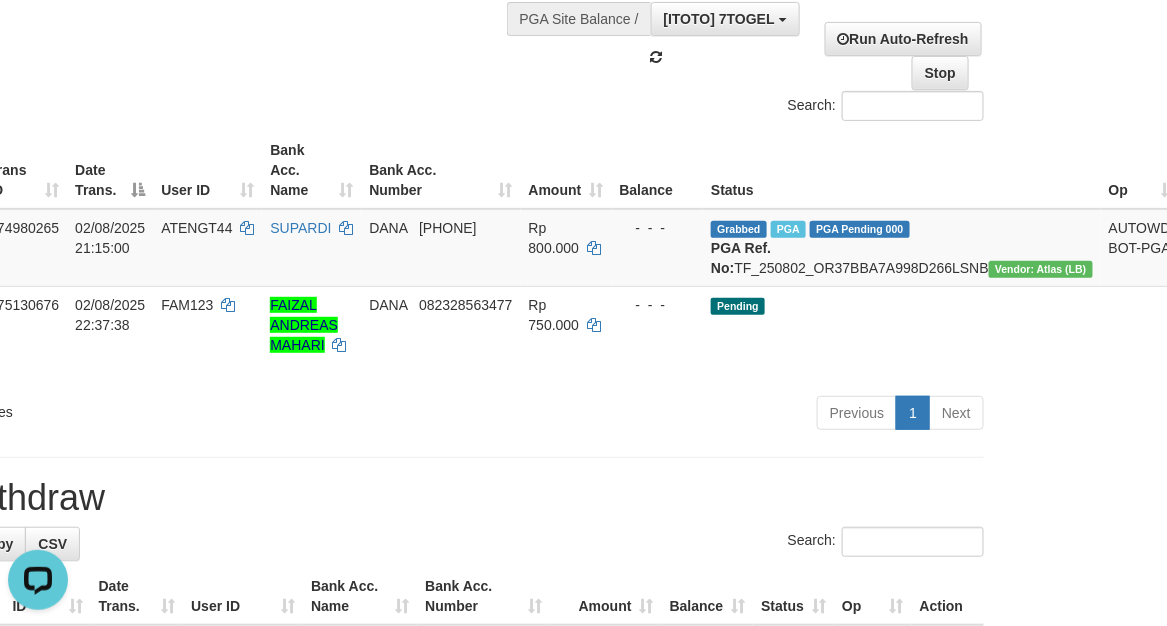 scroll, scrollTop: 17, scrollLeft: 0, axis: vertical 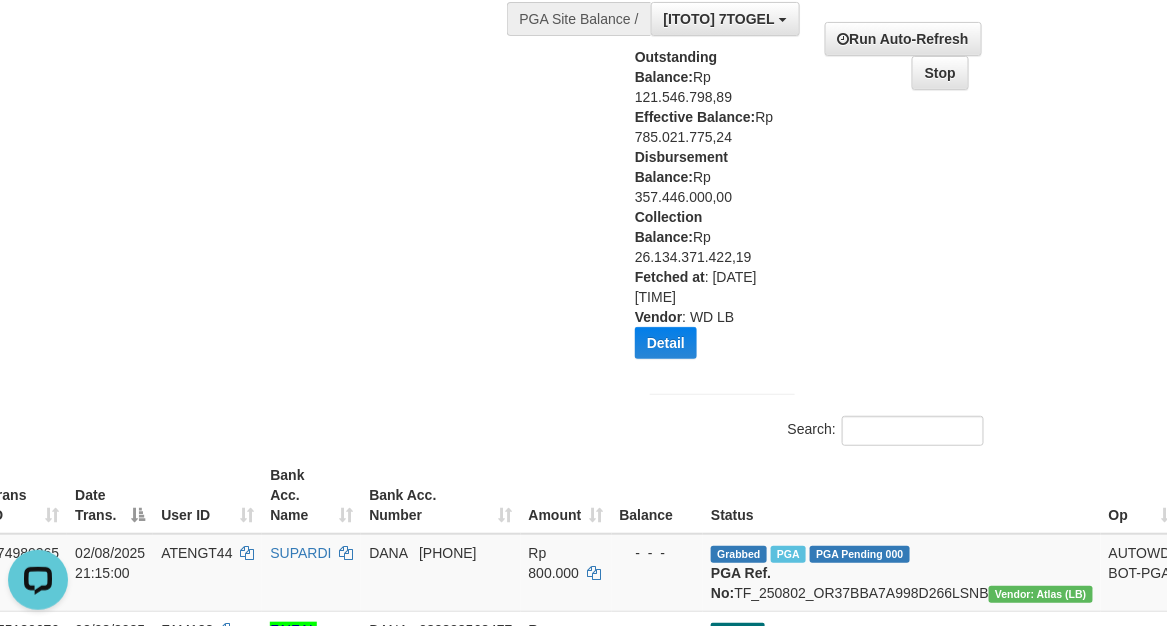 click on "Show  ** ** ** ***  entries Search:" at bounding box center [415, 168] 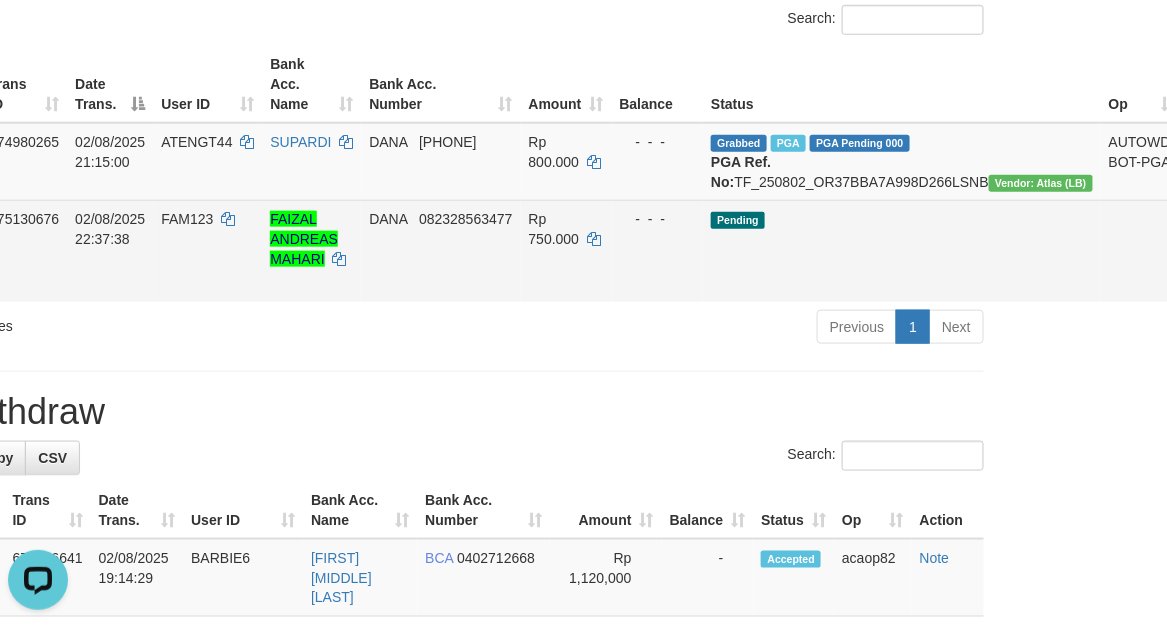 scroll, scrollTop: 583, scrollLeft: 168, axis: both 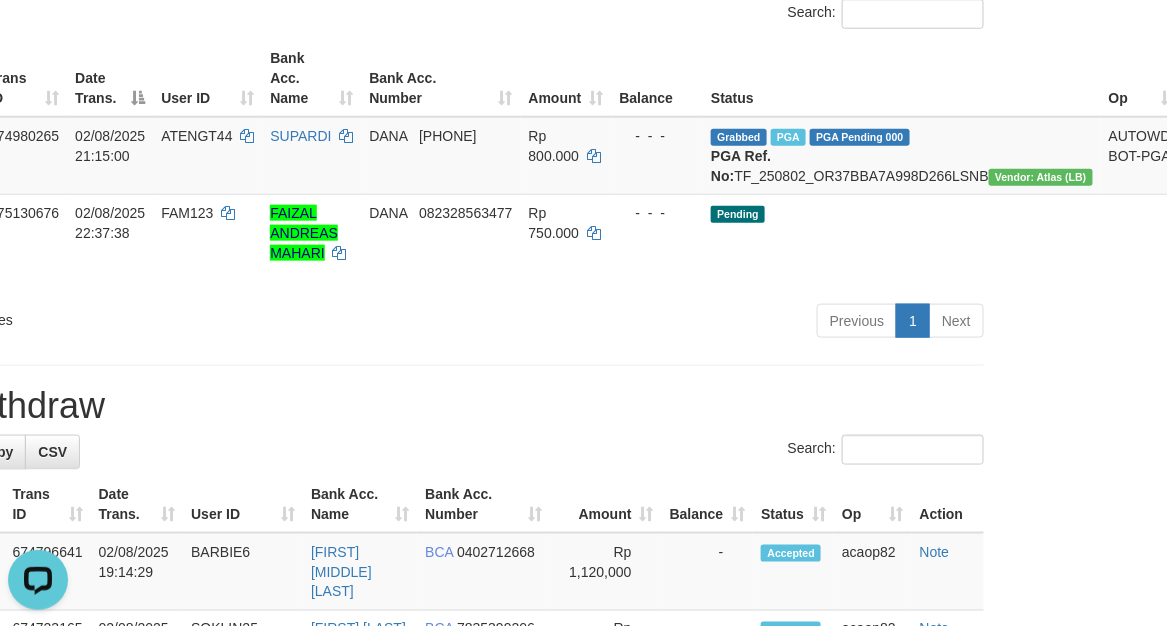 click on "**********" at bounding box center (415, 562) 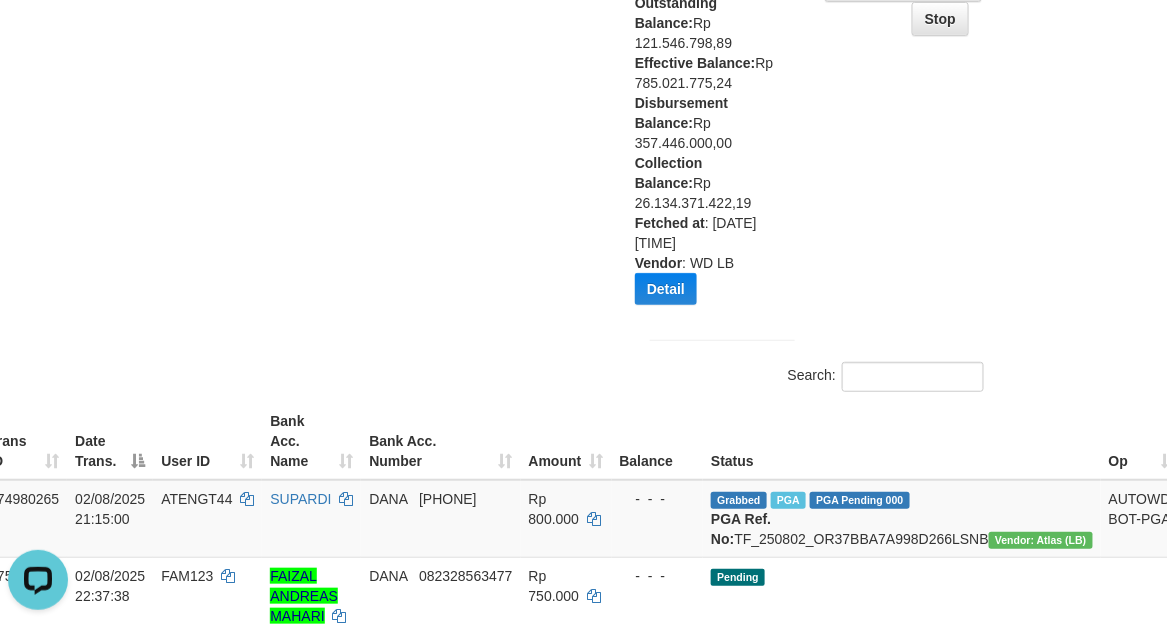 scroll, scrollTop: 166, scrollLeft: 168, axis: both 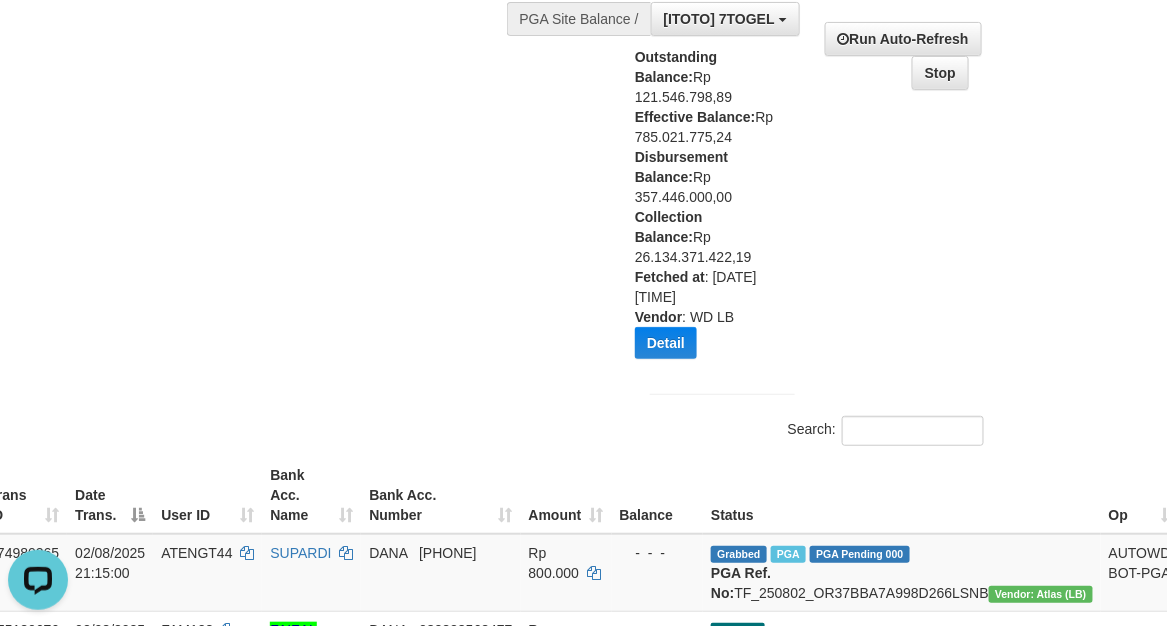 click on "Show  ** ** ** ***  entries Search:" at bounding box center (415, 168) 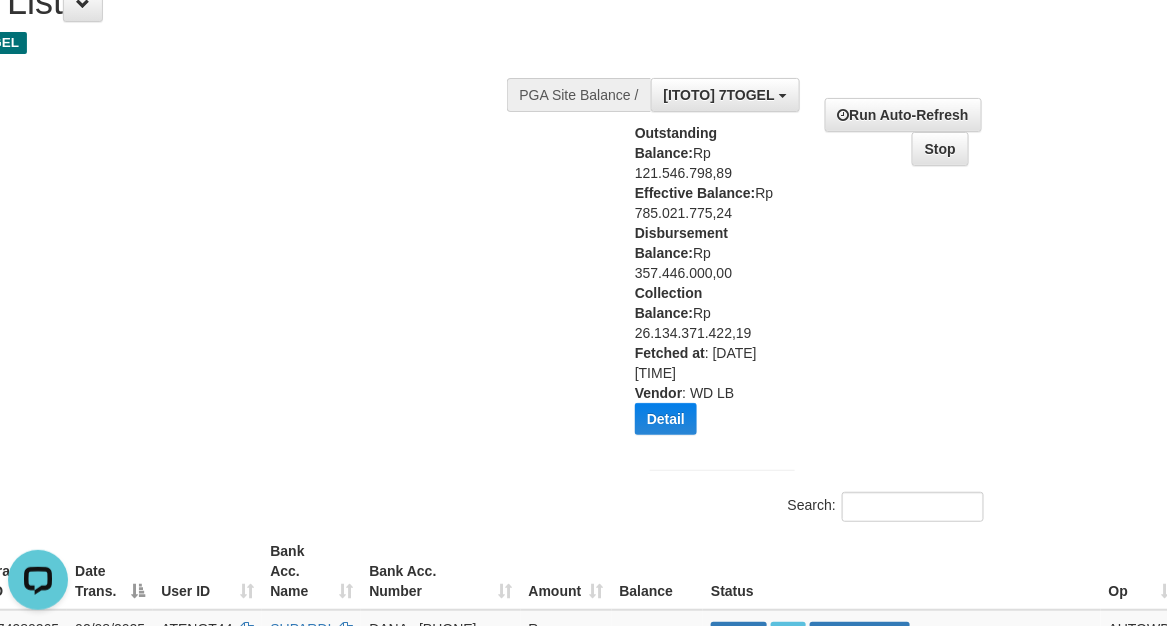 scroll, scrollTop: 0, scrollLeft: 168, axis: horizontal 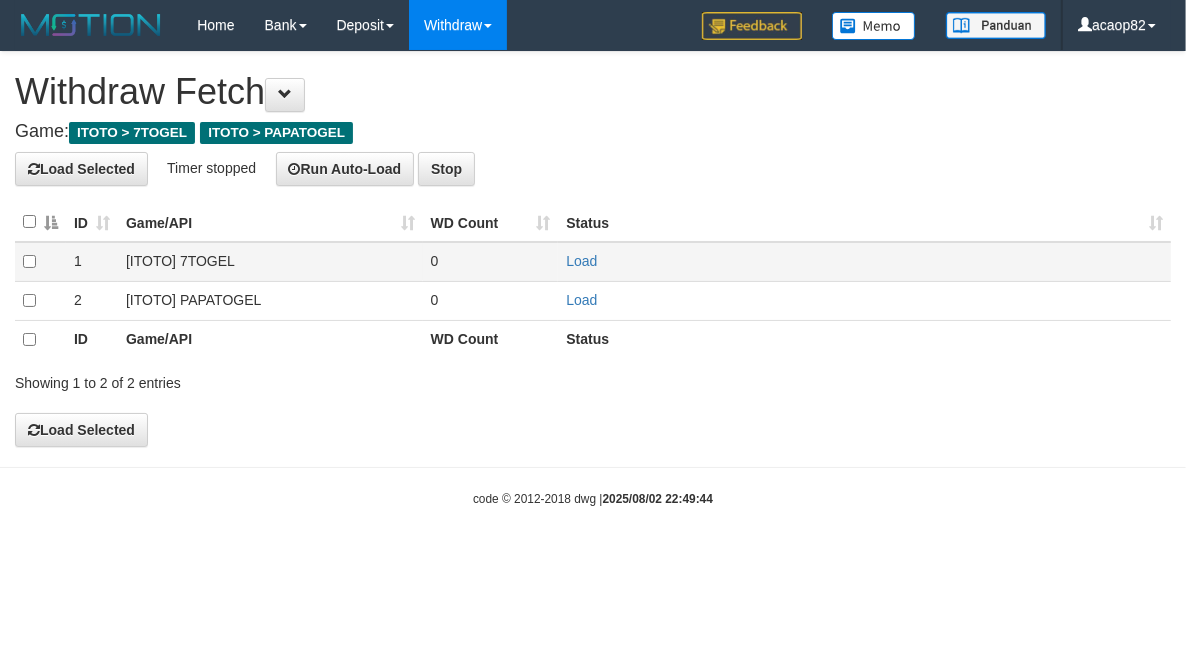 click at bounding box center (40, 261) 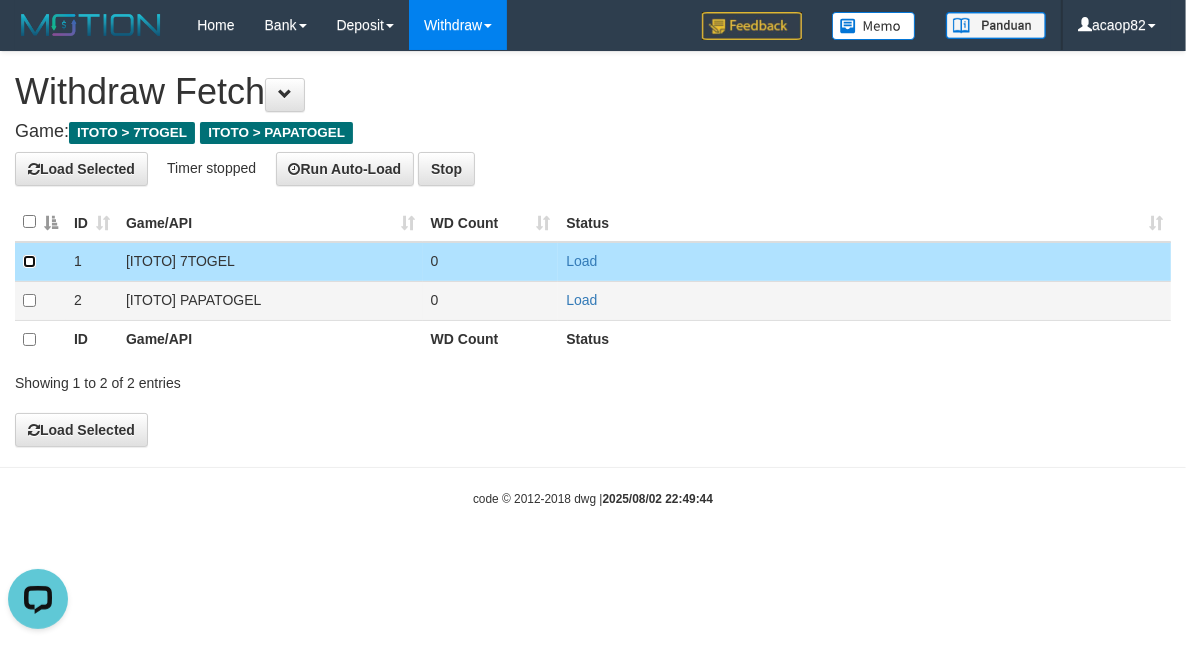 scroll, scrollTop: 0, scrollLeft: 0, axis: both 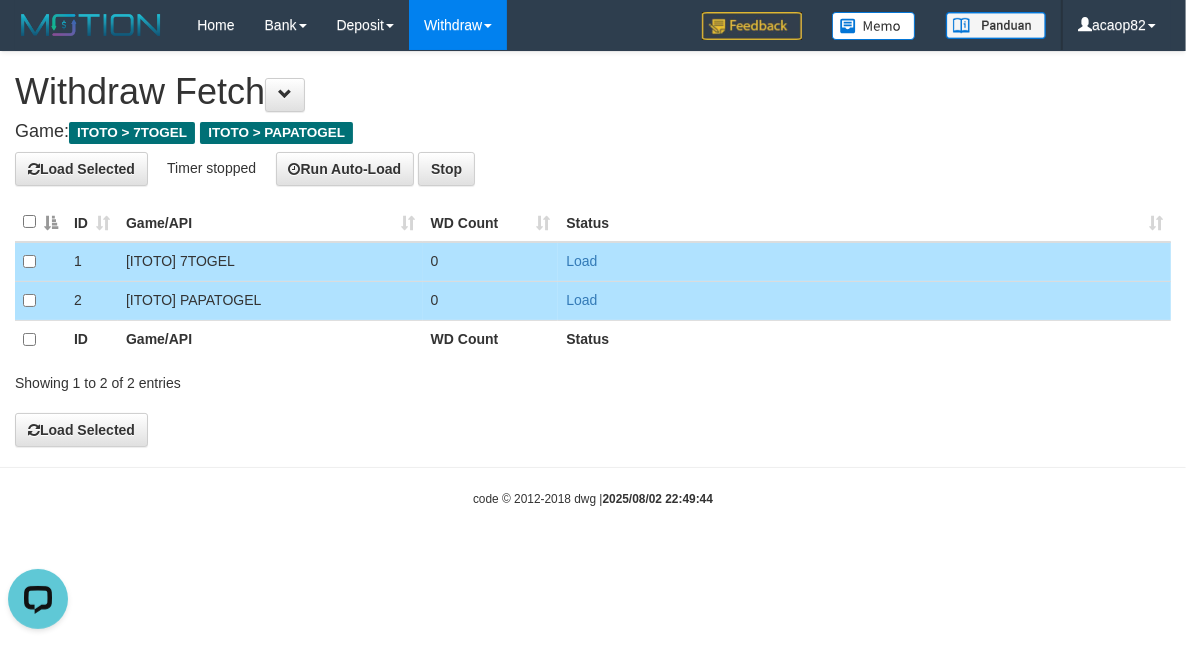 click at bounding box center [40, 339] 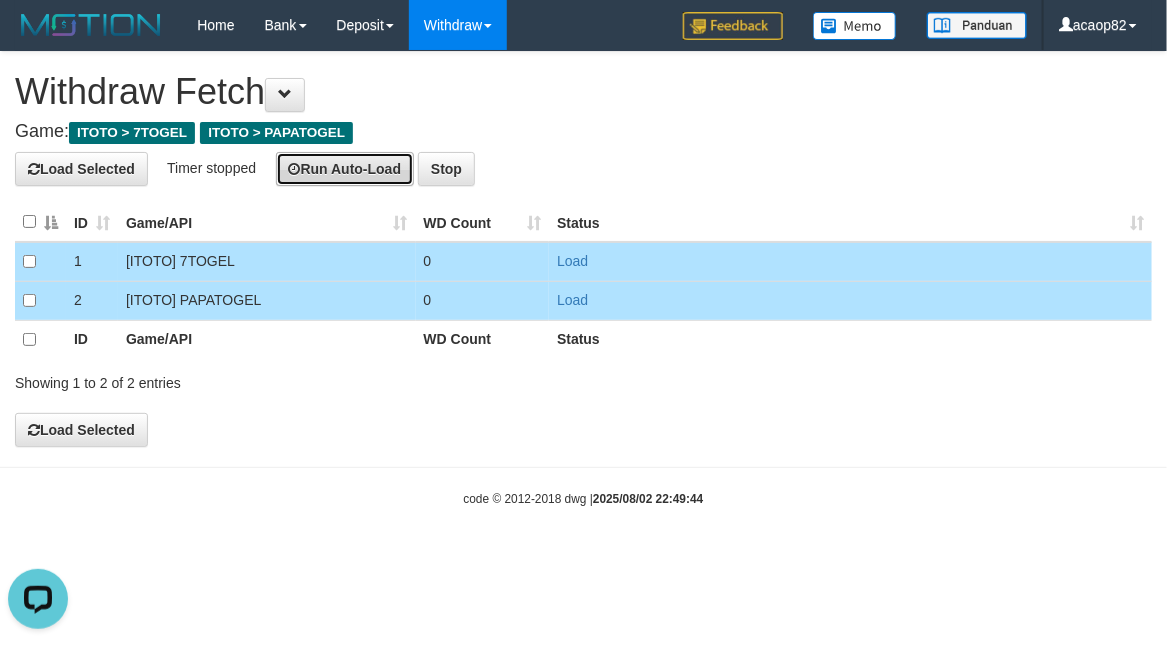 click on "Run Auto-Load" at bounding box center [345, 169] 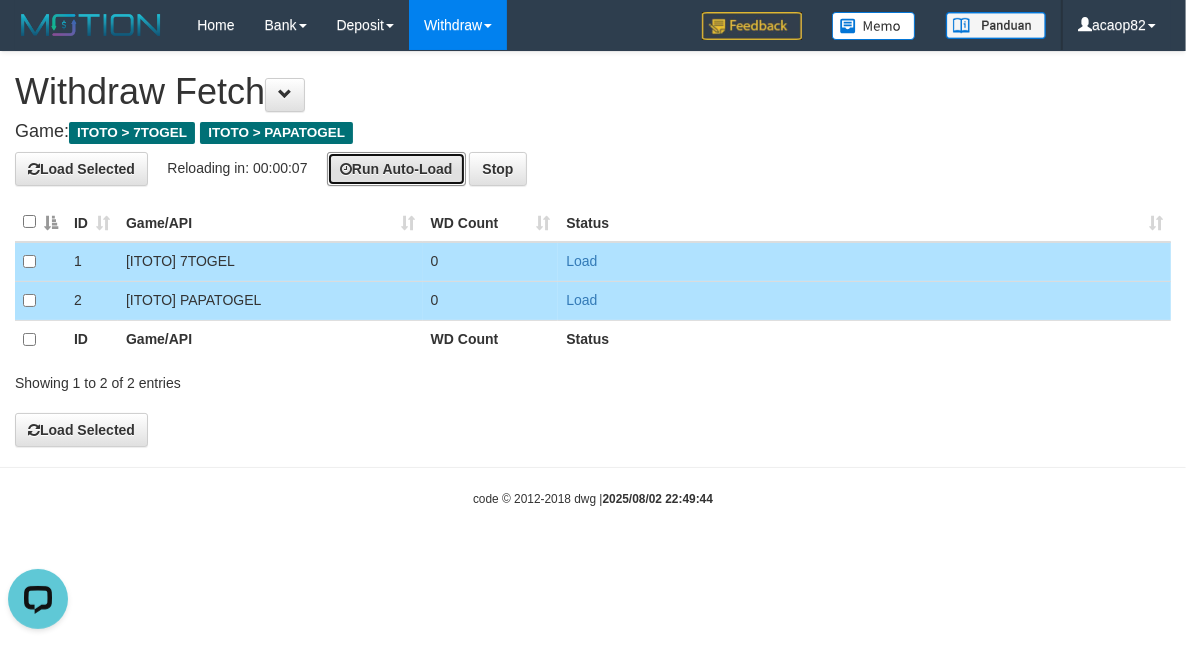type 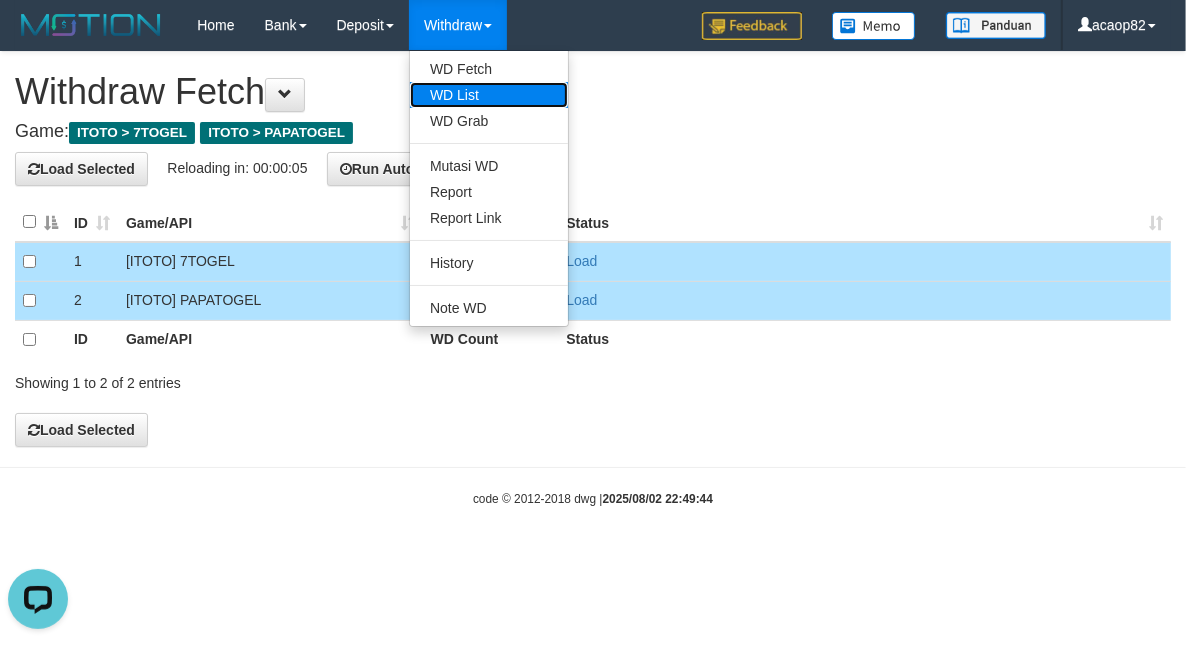 click on "WD List" at bounding box center (489, 95) 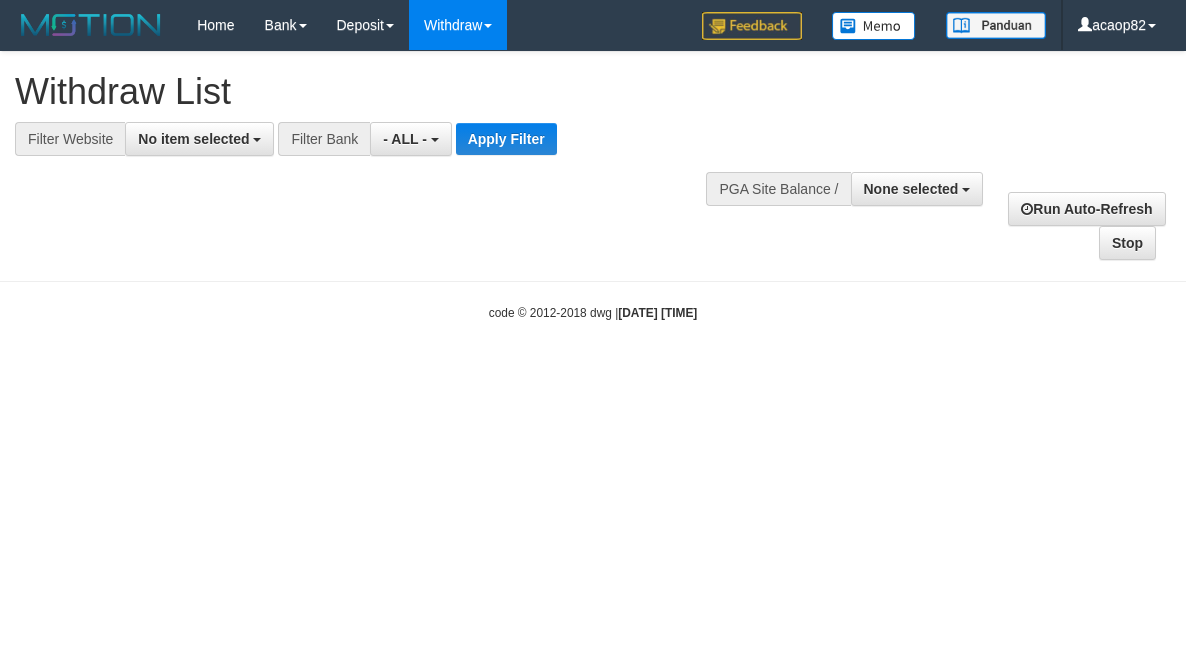 select 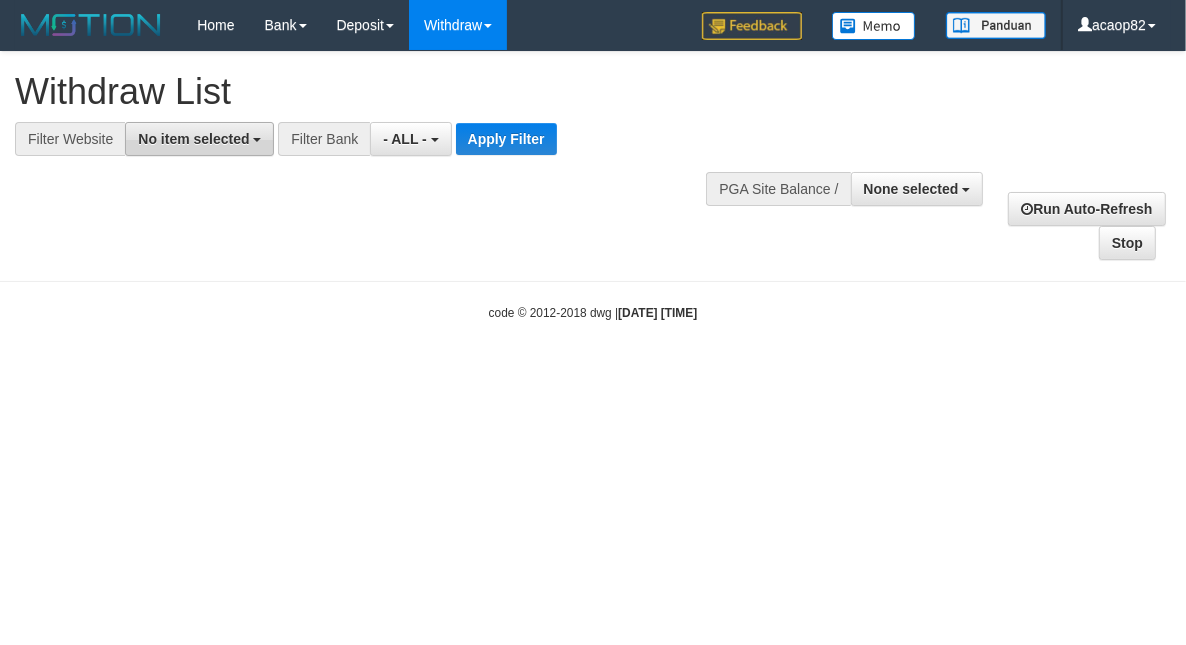 click on "No item selected" at bounding box center (193, 139) 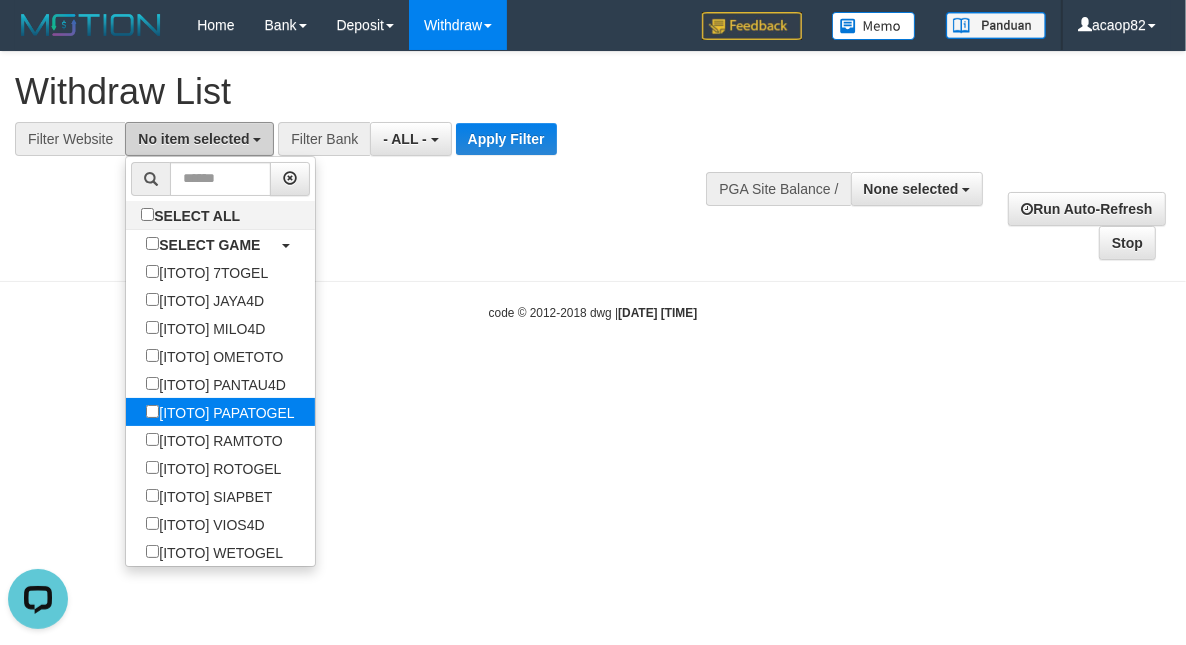 scroll, scrollTop: 0, scrollLeft: 0, axis: both 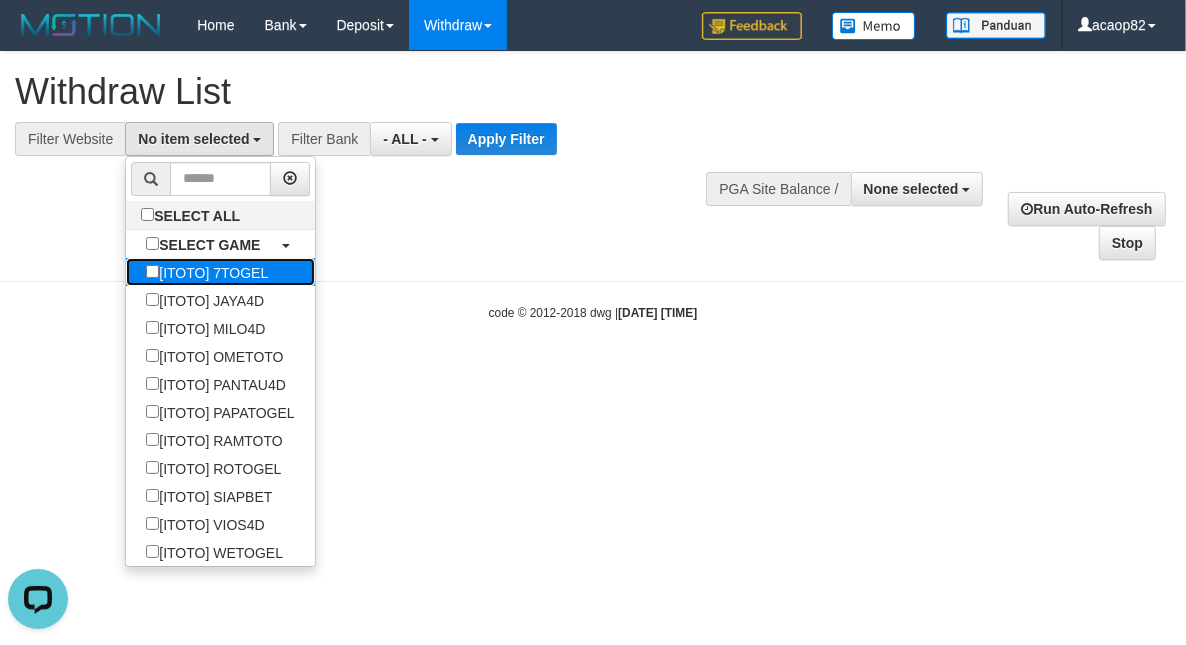 click on "[ITOTO] 7TOGEL" at bounding box center [207, 272] 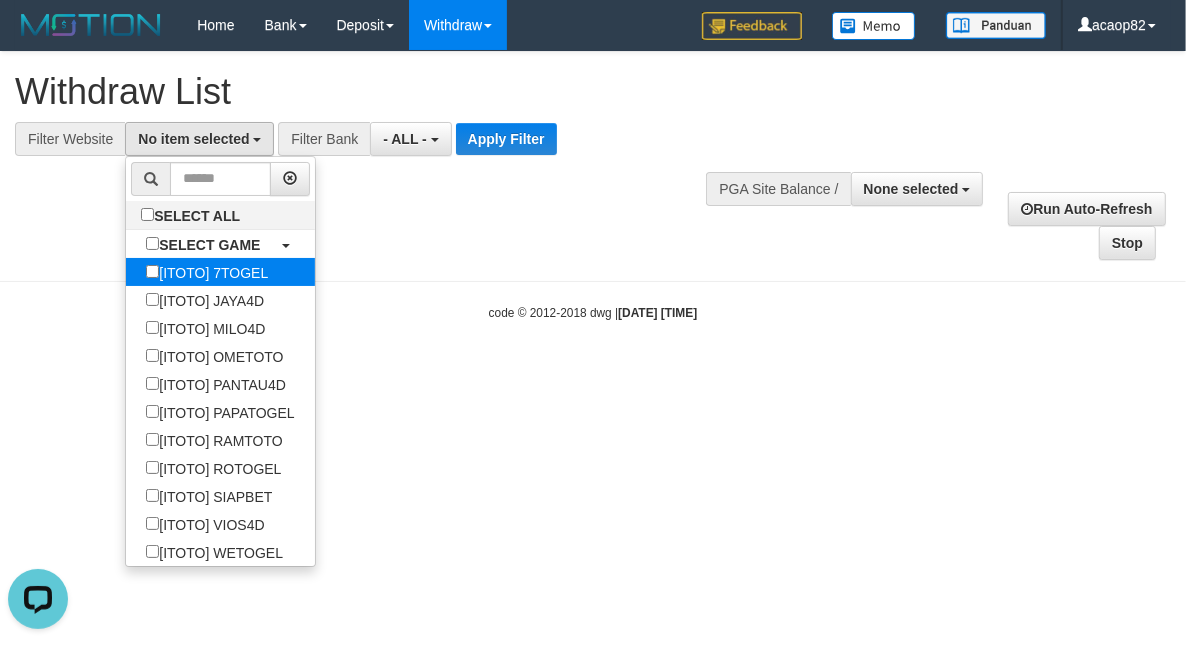 select on "***" 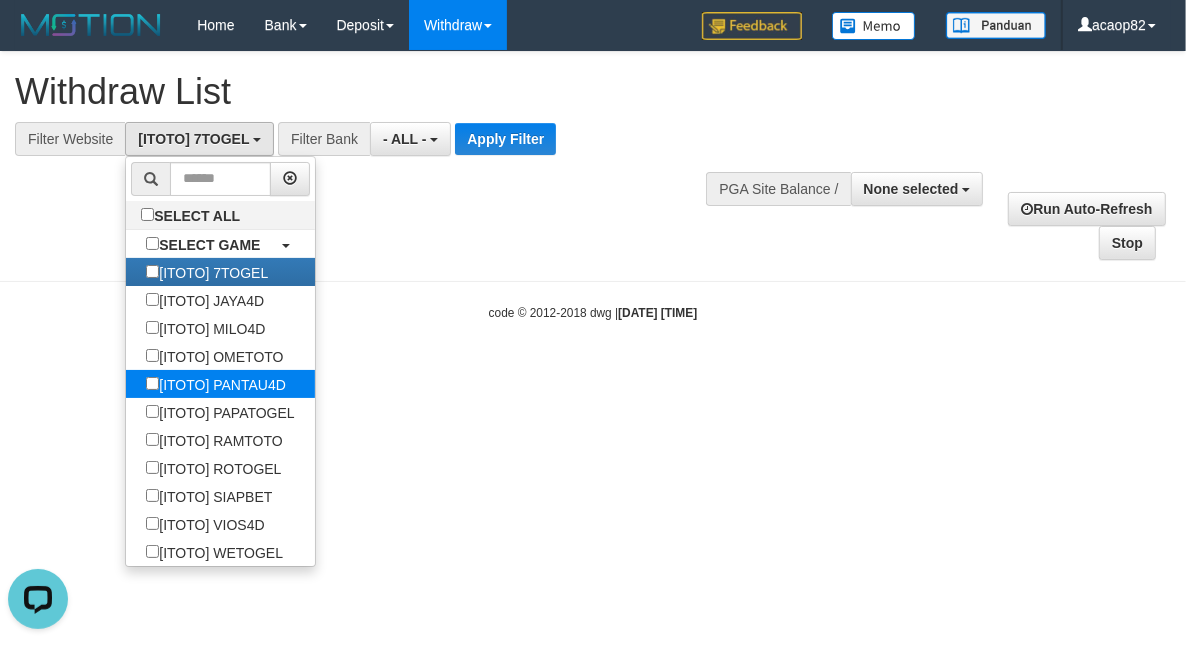scroll, scrollTop: 17, scrollLeft: 0, axis: vertical 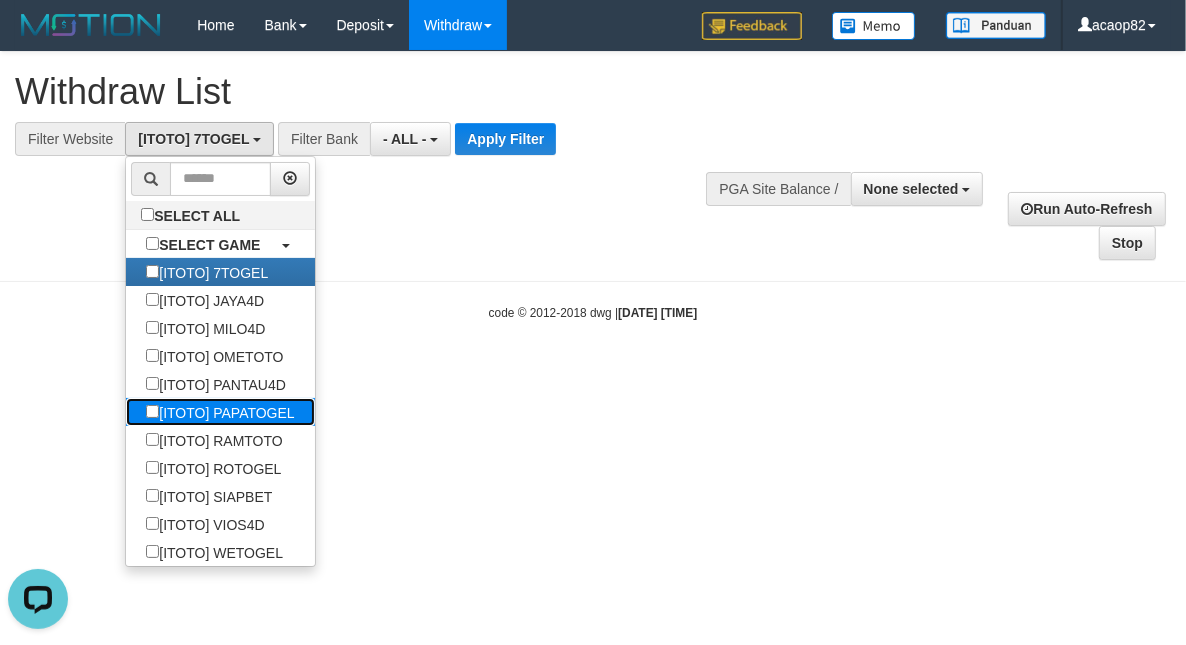click on "[ITOTO] PAPATOGEL" at bounding box center (220, 412) 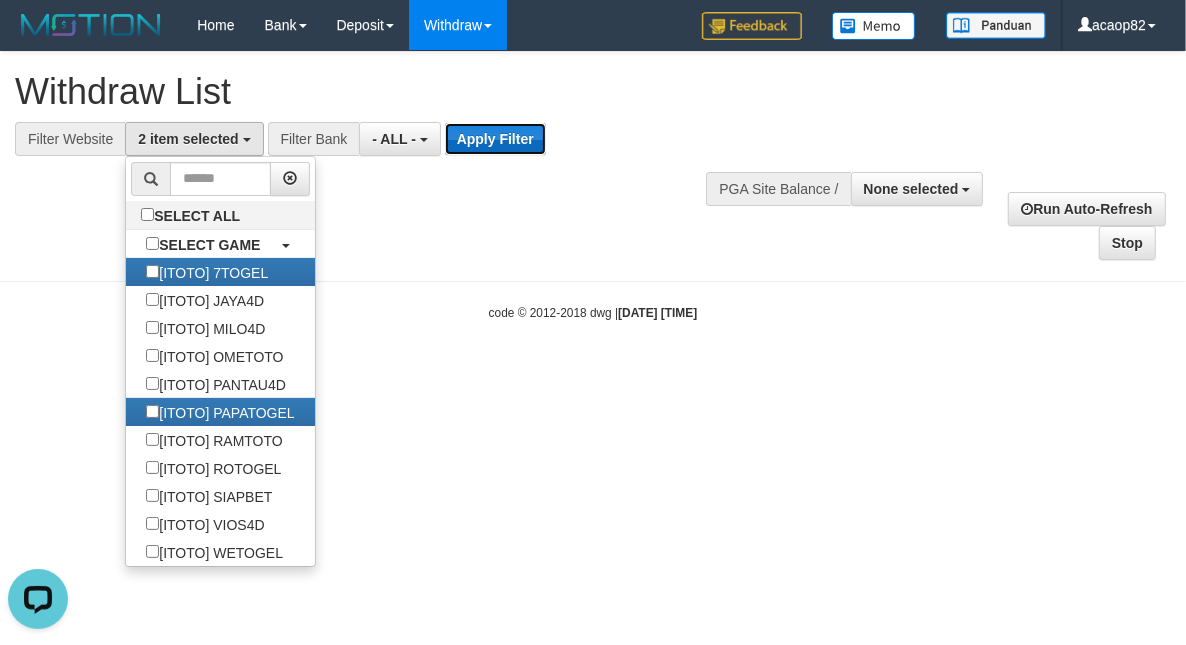 click on "Apply Filter" at bounding box center [495, 139] 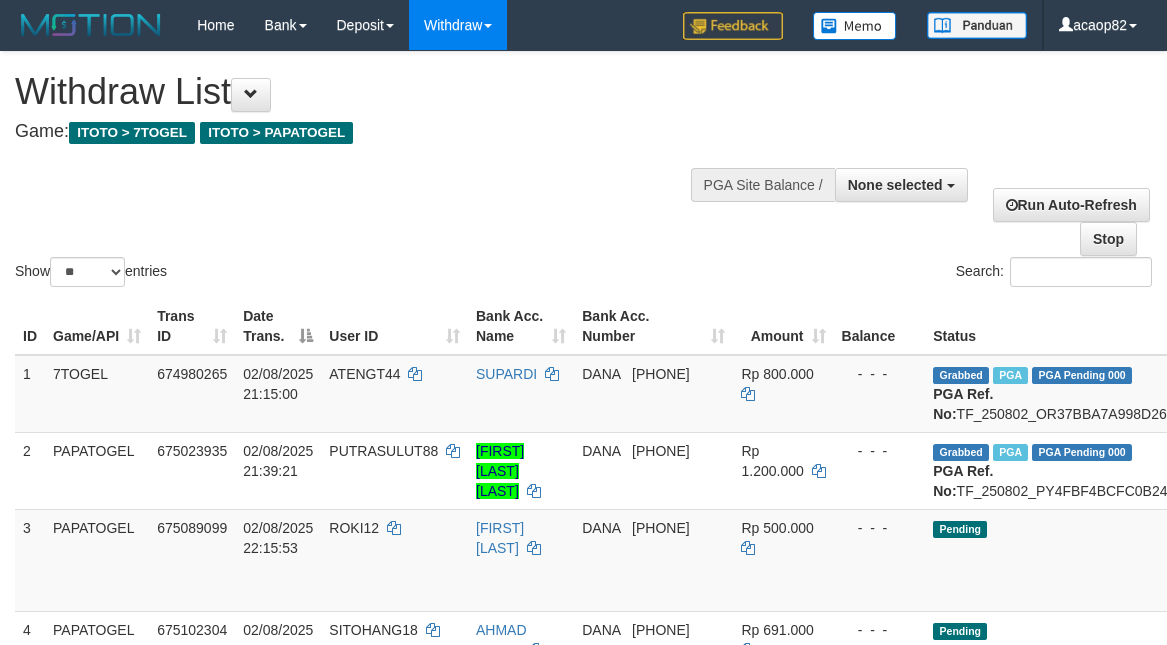 select 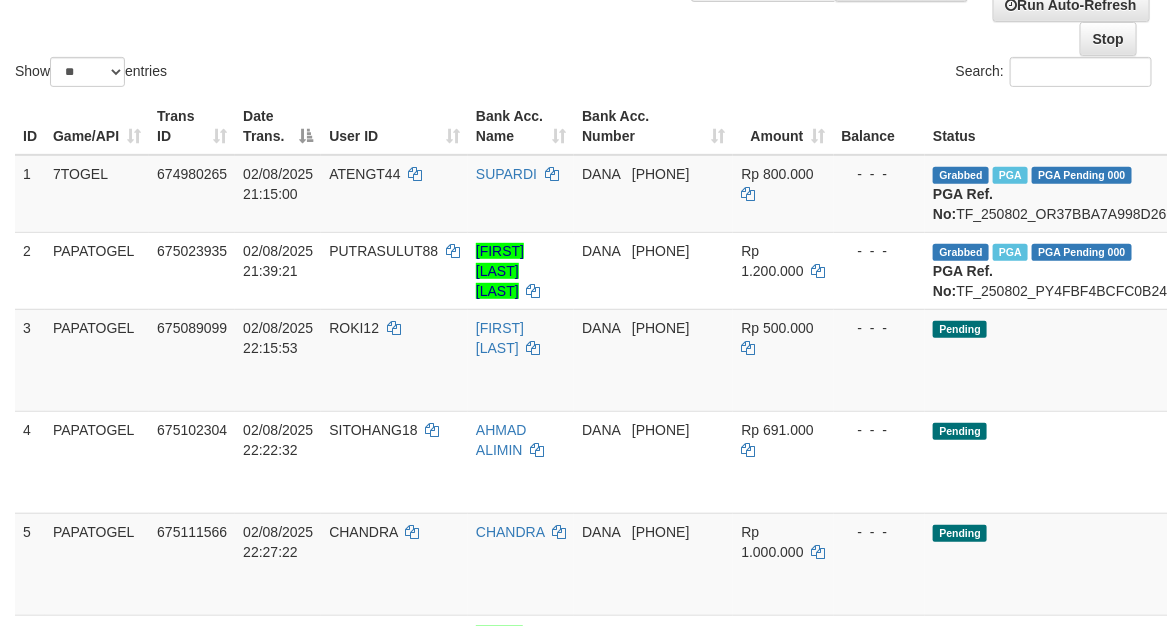 scroll, scrollTop: 250, scrollLeft: 0, axis: vertical 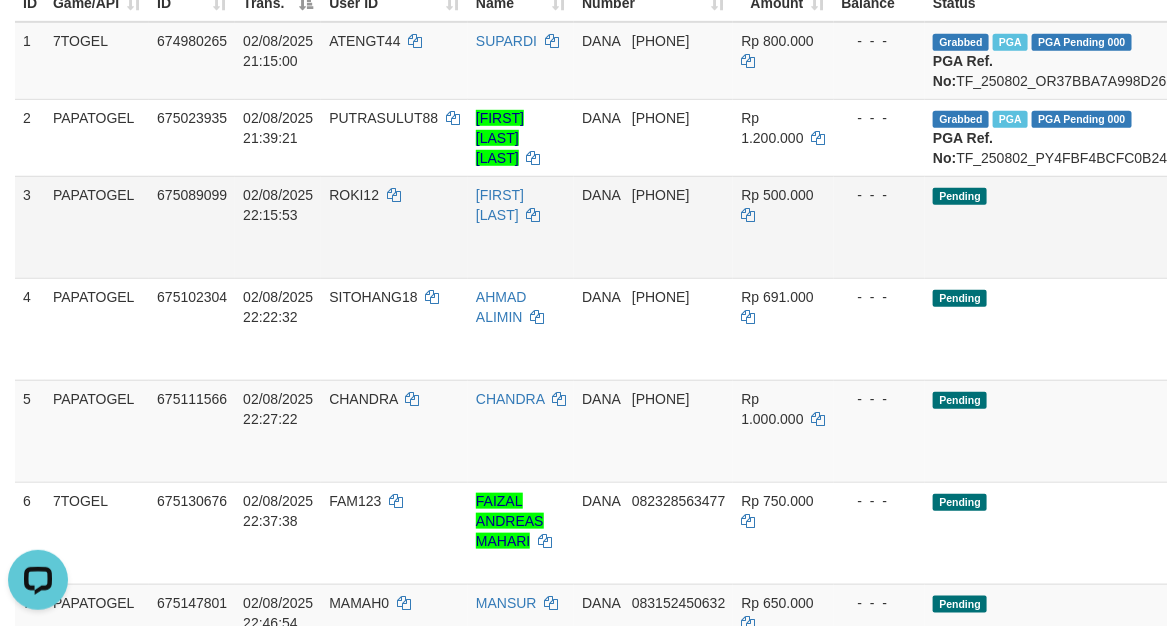 click on "-  -  -" at bounding box center (880, 227) 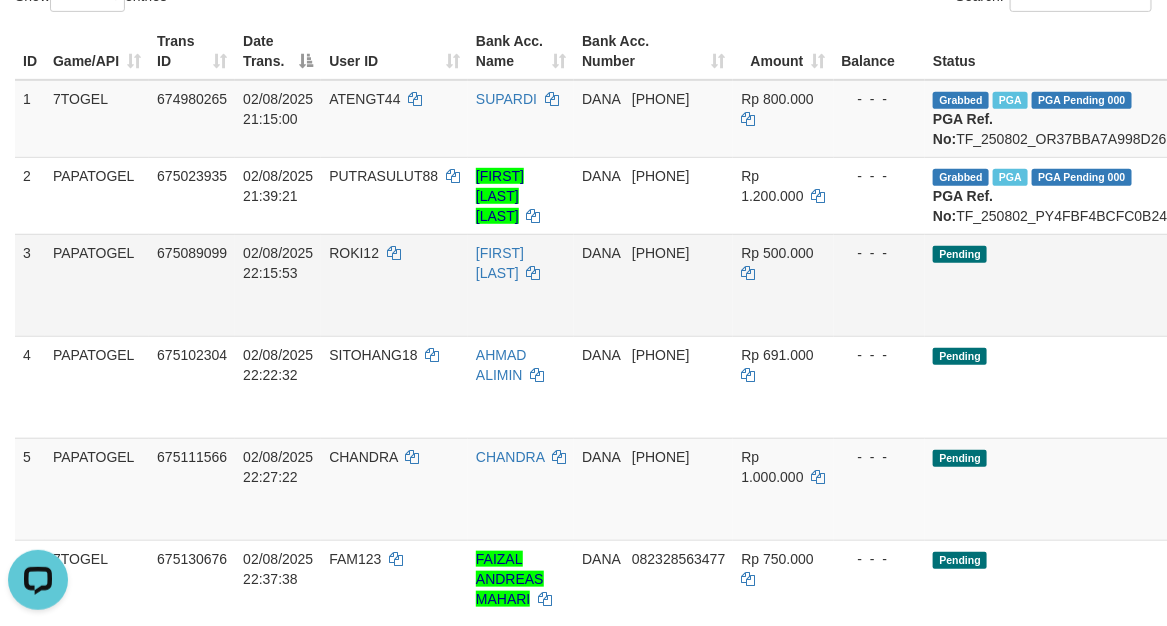 scroll, scrollTop: 166, scrollLeft: 0, axis: vertical 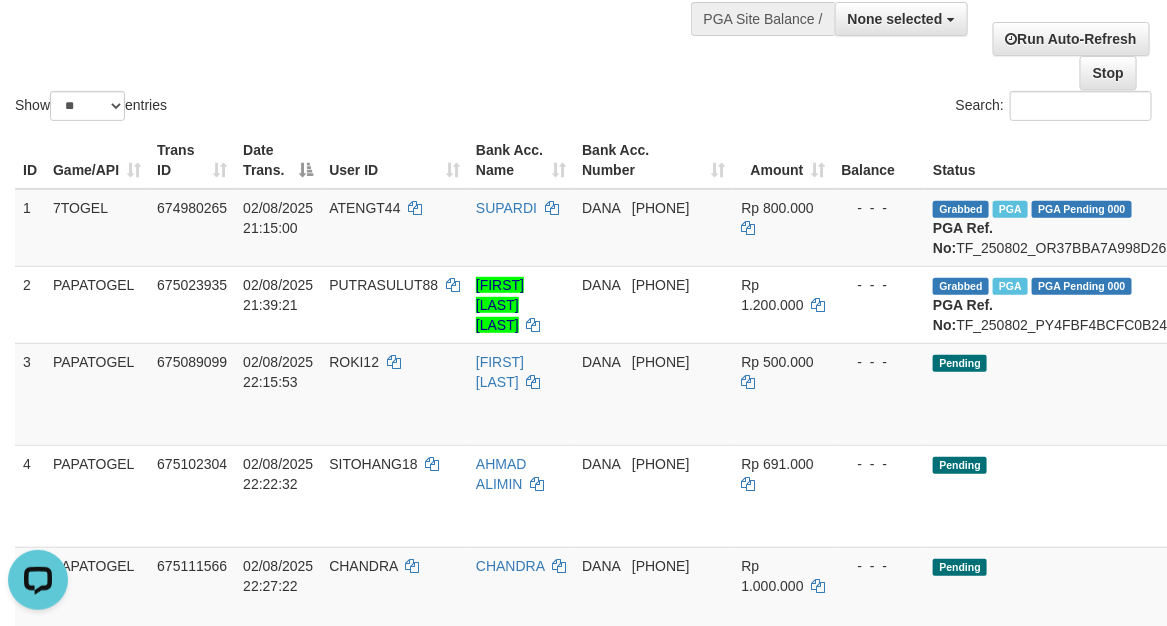 click on "Show  ** ** ** ***  entries" at bounding box center [292, 108] 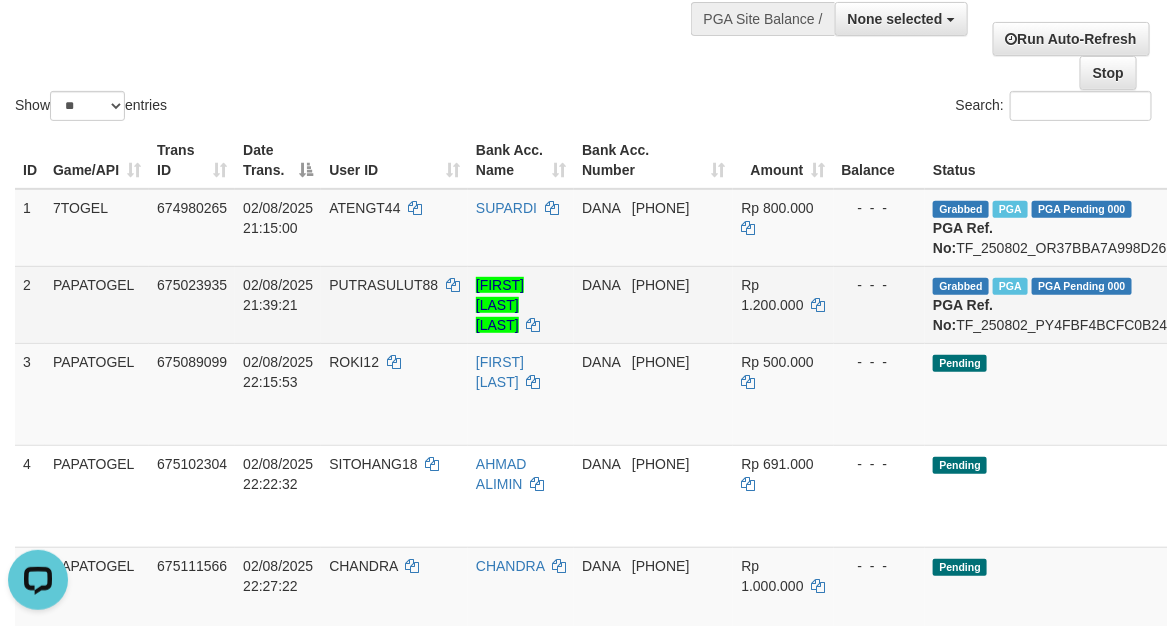 click on "PUTRASULUT88" at bounding box center [394, 304] 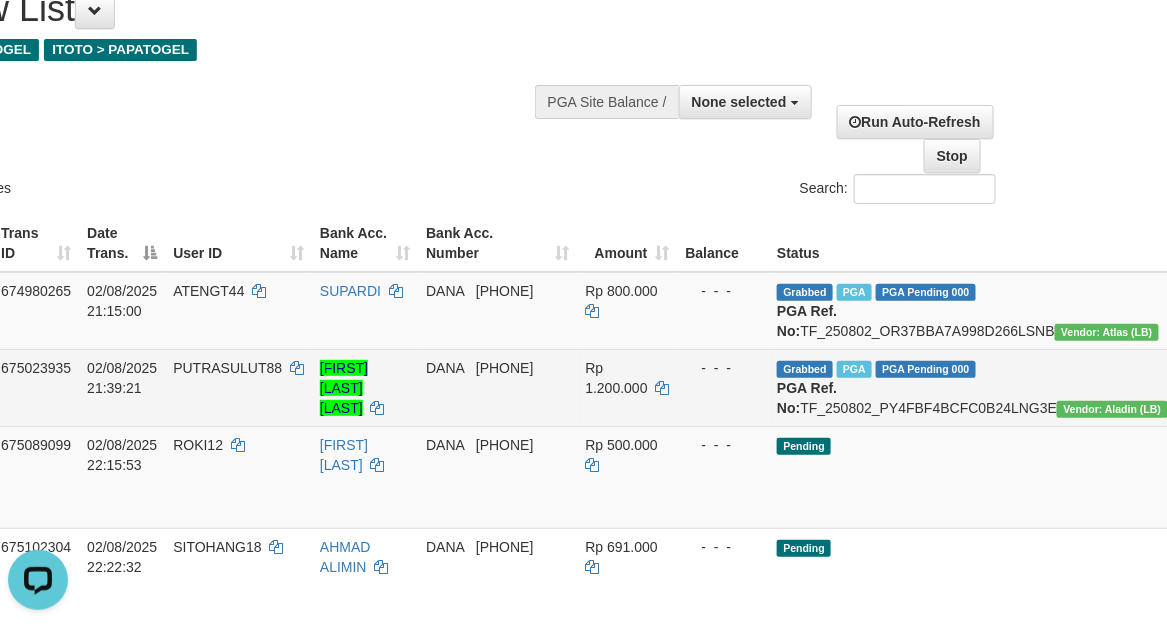 scroll, scrollTop: 83, scrollLeft: 0, axis: vertical 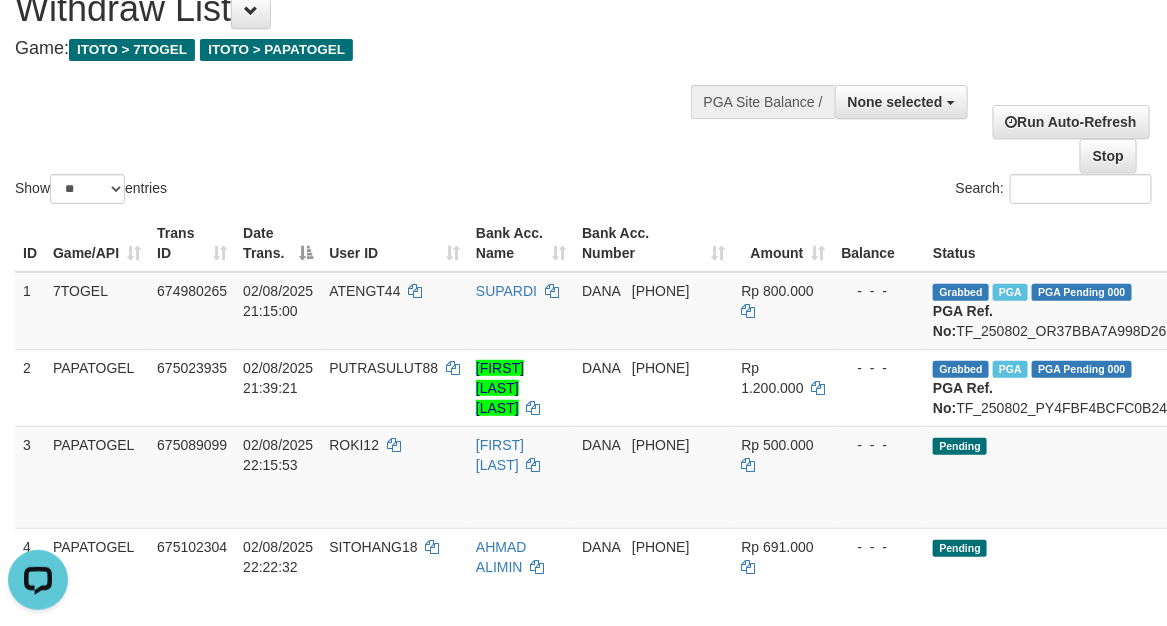 click on "Search:" at bounding box center (876, 191) 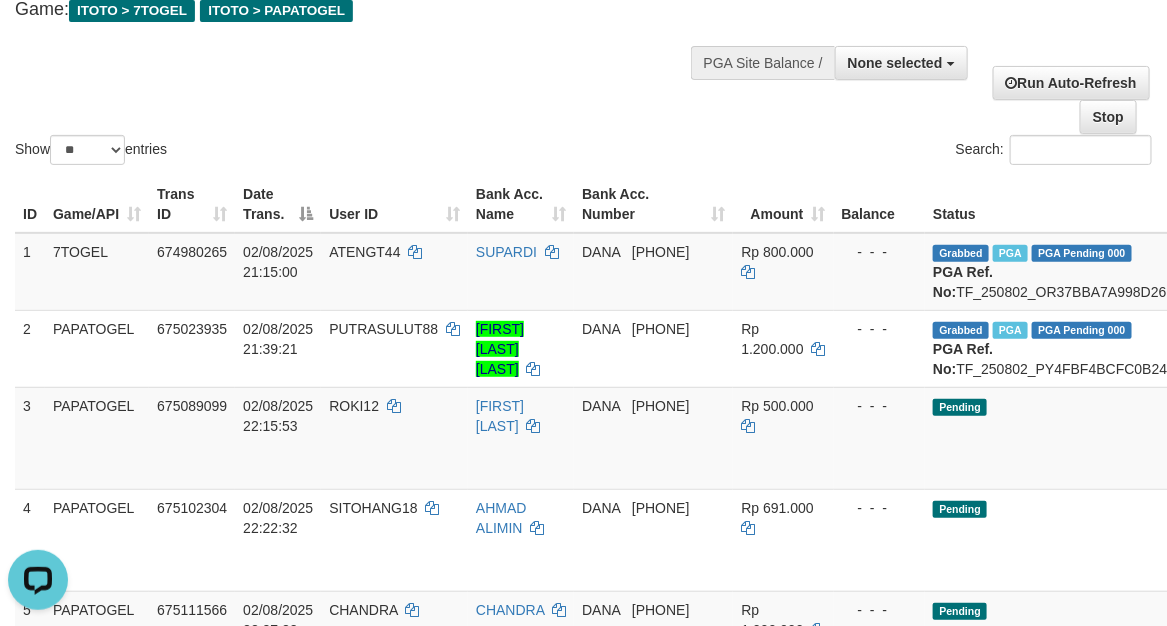 scroll, scrollTop: 0, scrollLeft: 0, axis: both 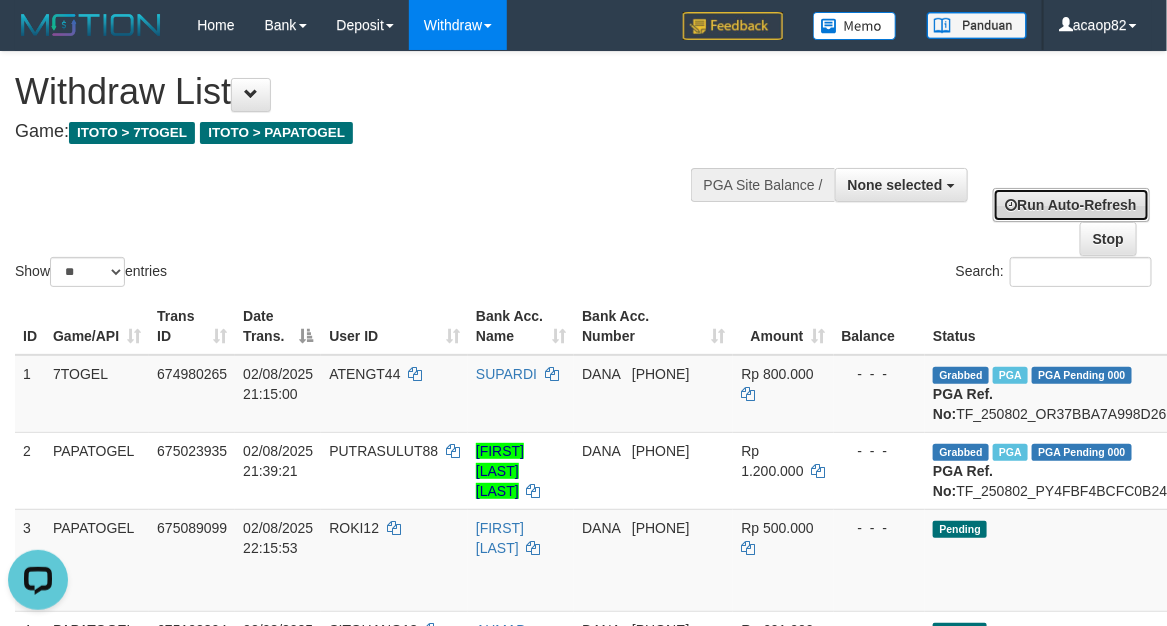 click on "Run Auto-Refresh" at bounding box center [1071, 205] 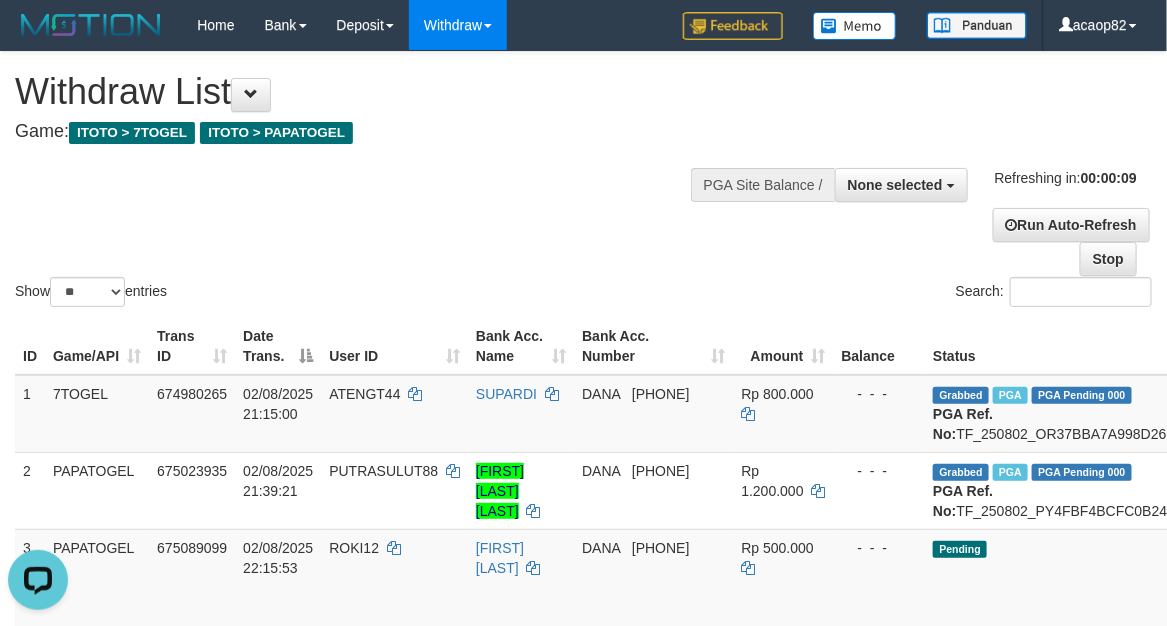 click on "Show  ** ** ** ***  entries Search:" at bounding box center (583, 181) 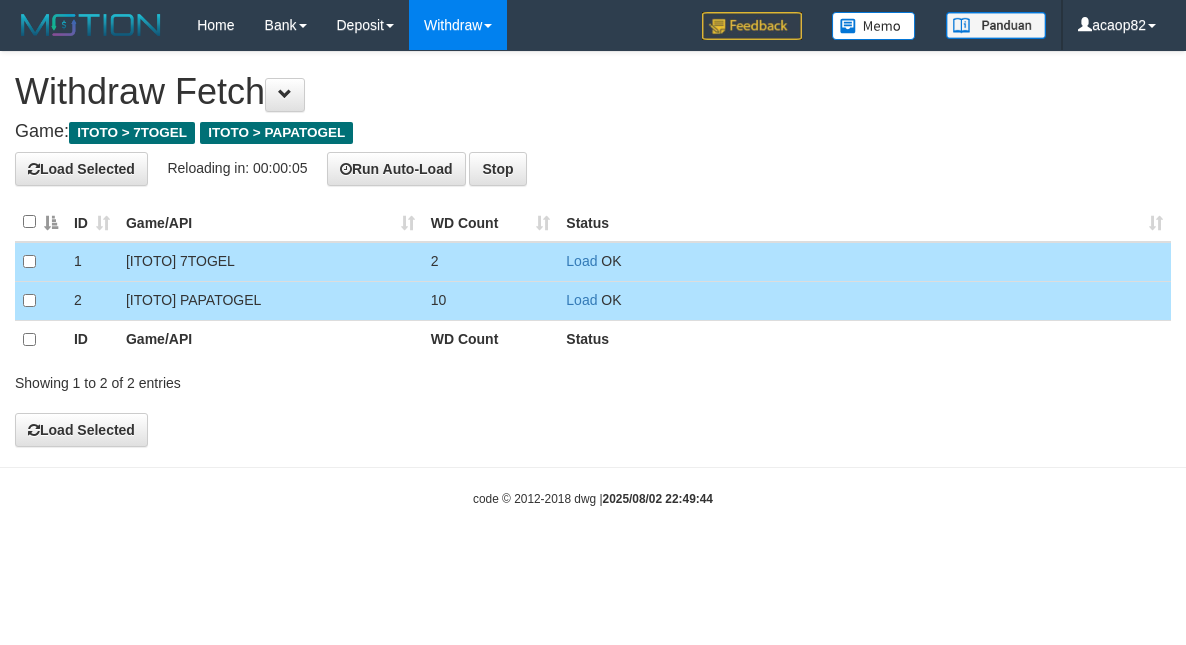 scroll, scrollTop: 0, scrollLeft: 0, axis: both 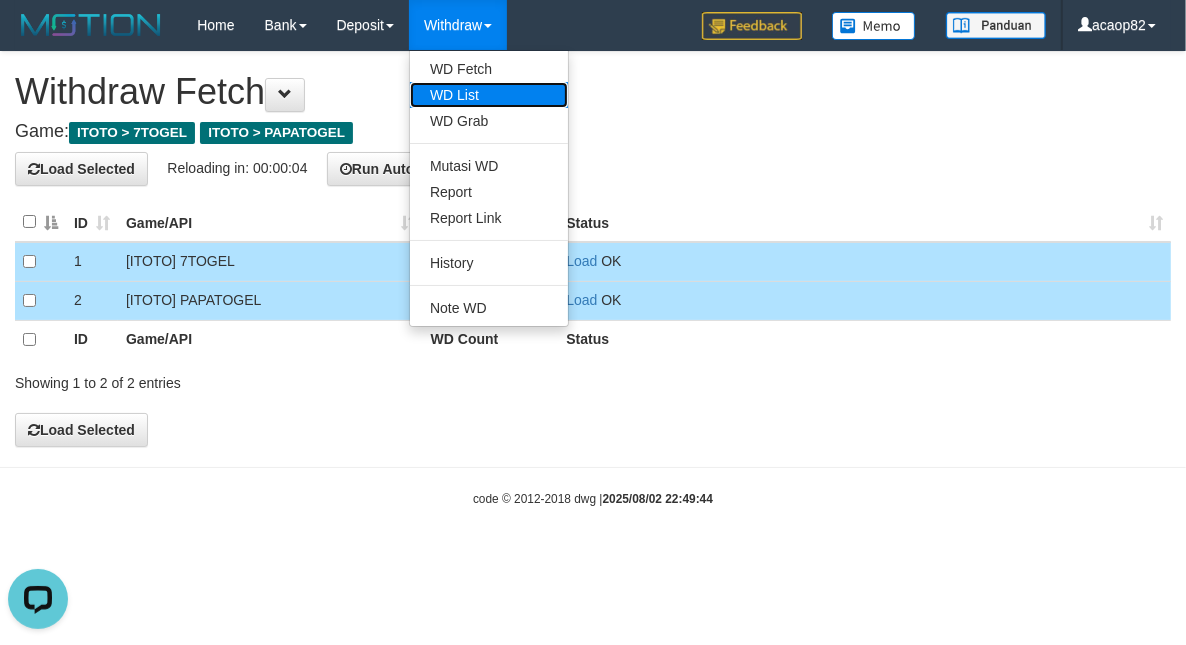 click on "WD List" at bounding box center (489, 95) 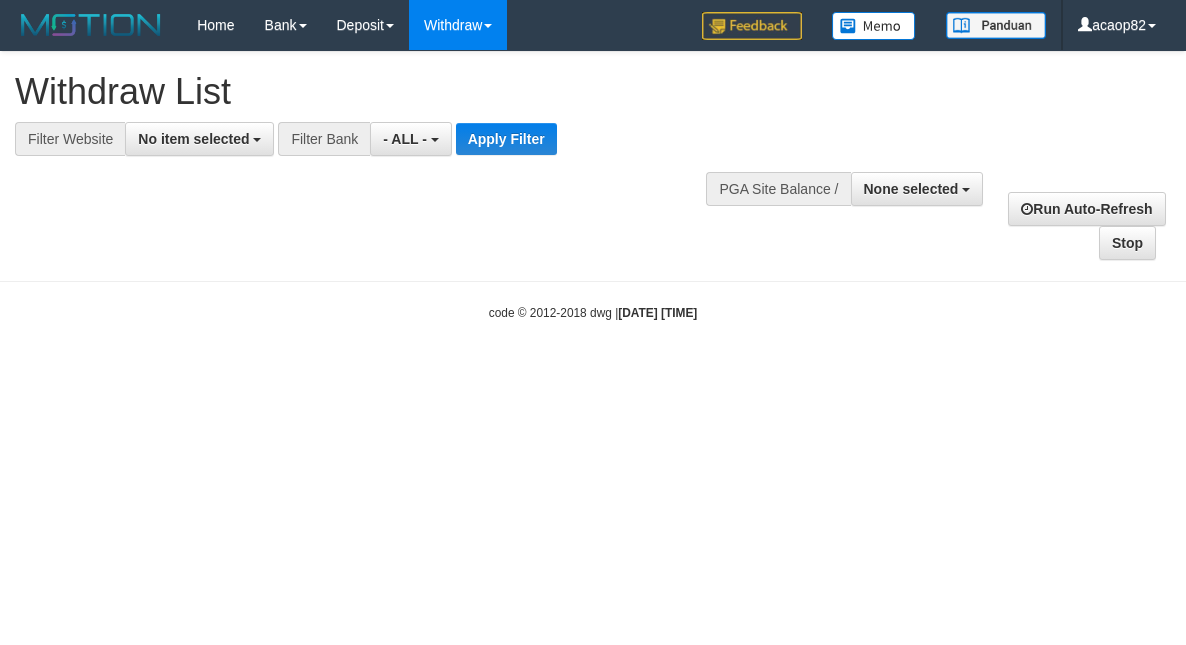 select 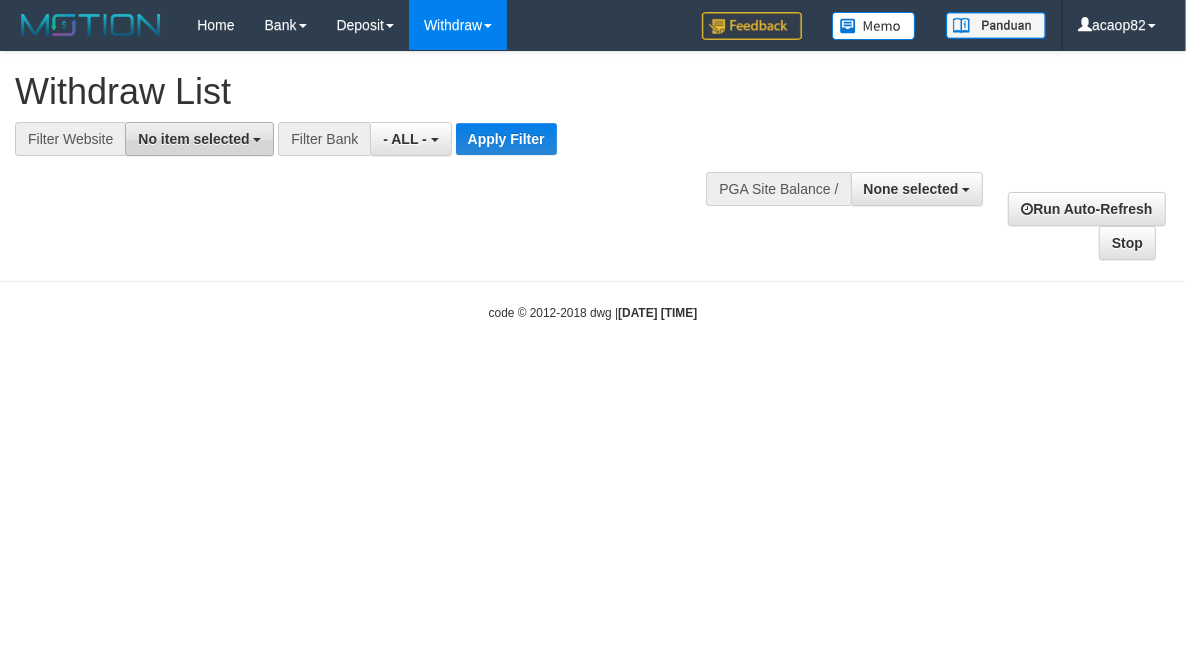click on "No item selected" at bounding box center [193, 139] 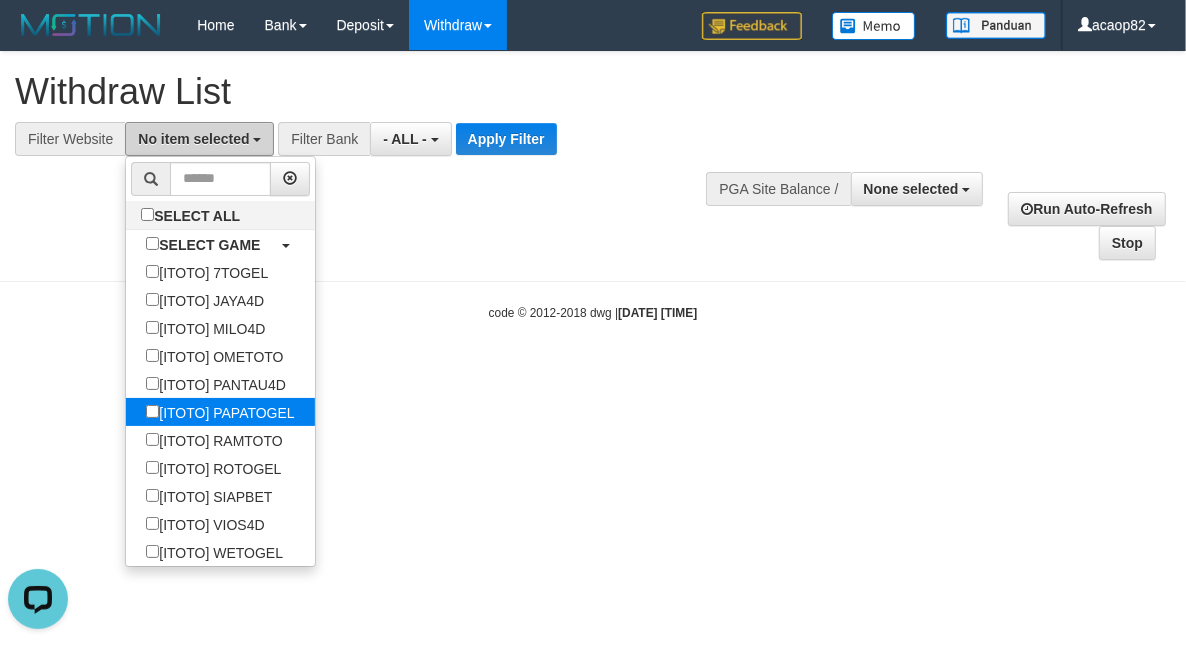 scroll, scrollTop: 0, scrollLeft: 0, axis: both 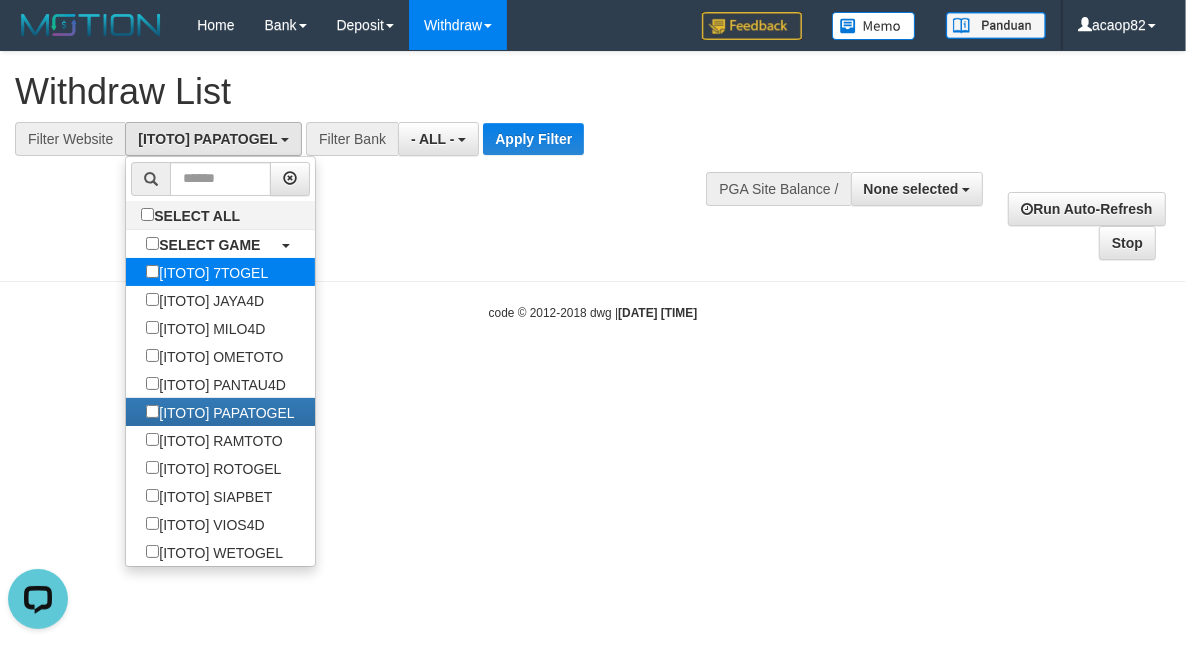 select on "***" 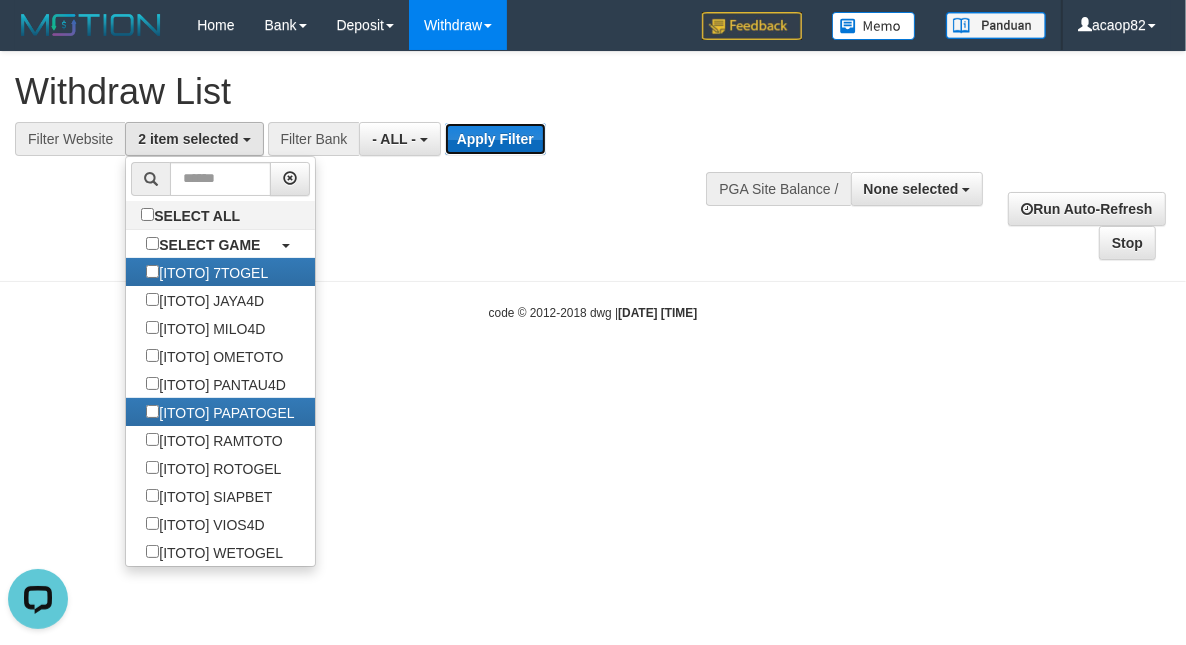 click on "Apply Filter" at bounding box center (495, 139) 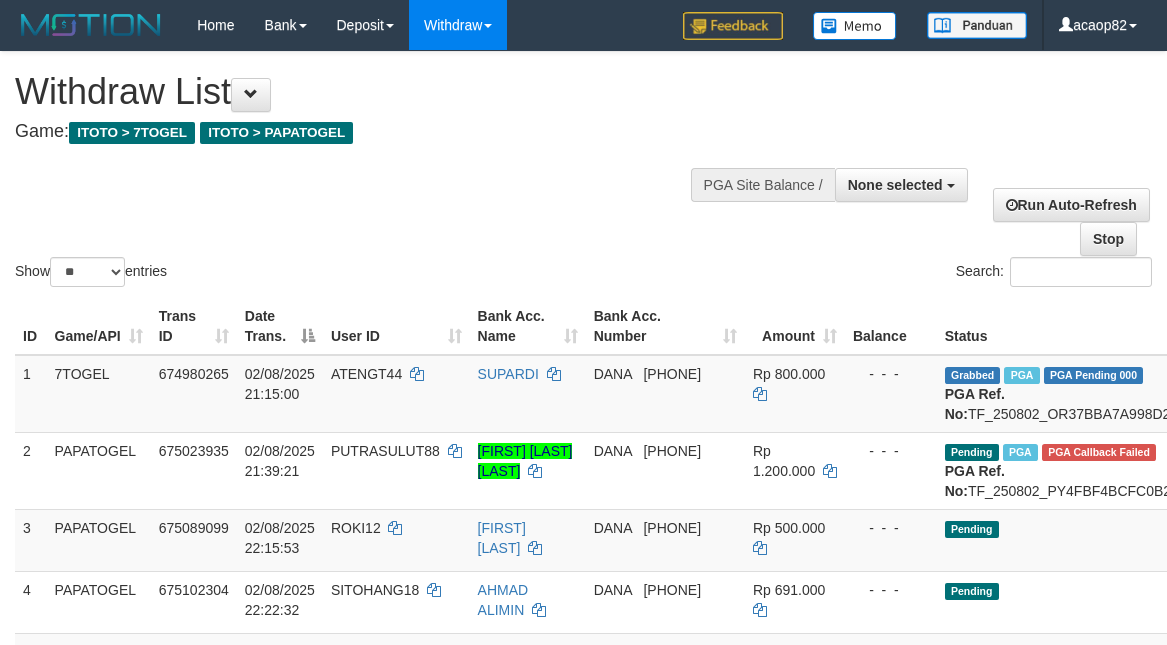 select 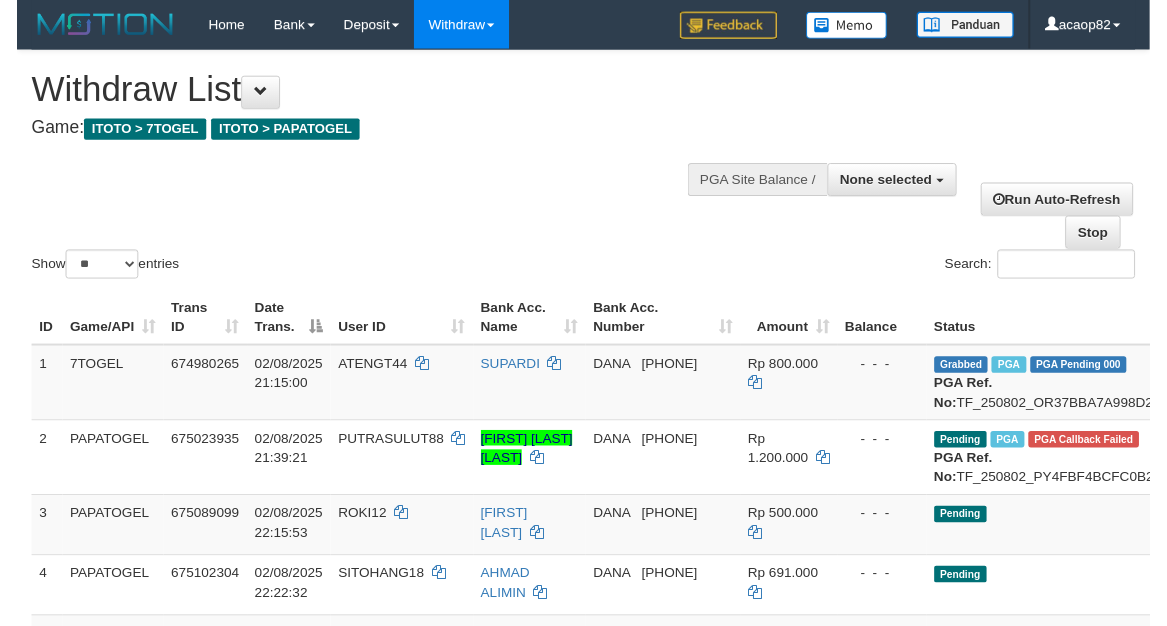 scroll, scrollTop: 0, scrollLeft: 0, axis: both 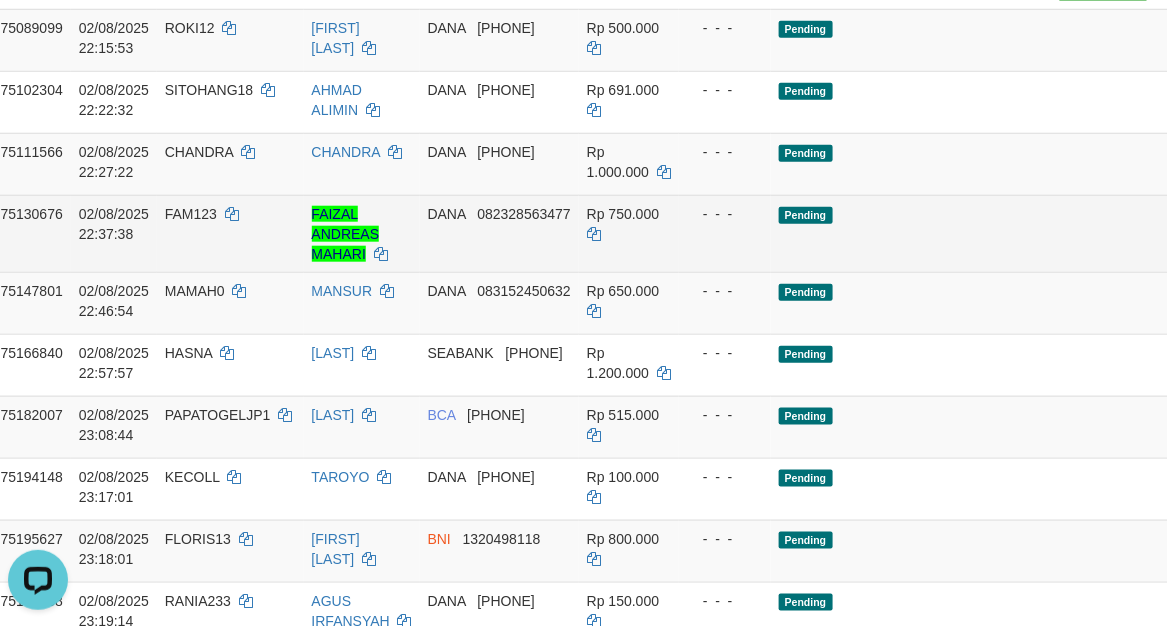 click on "Pending" at bounding box center [970, 233] 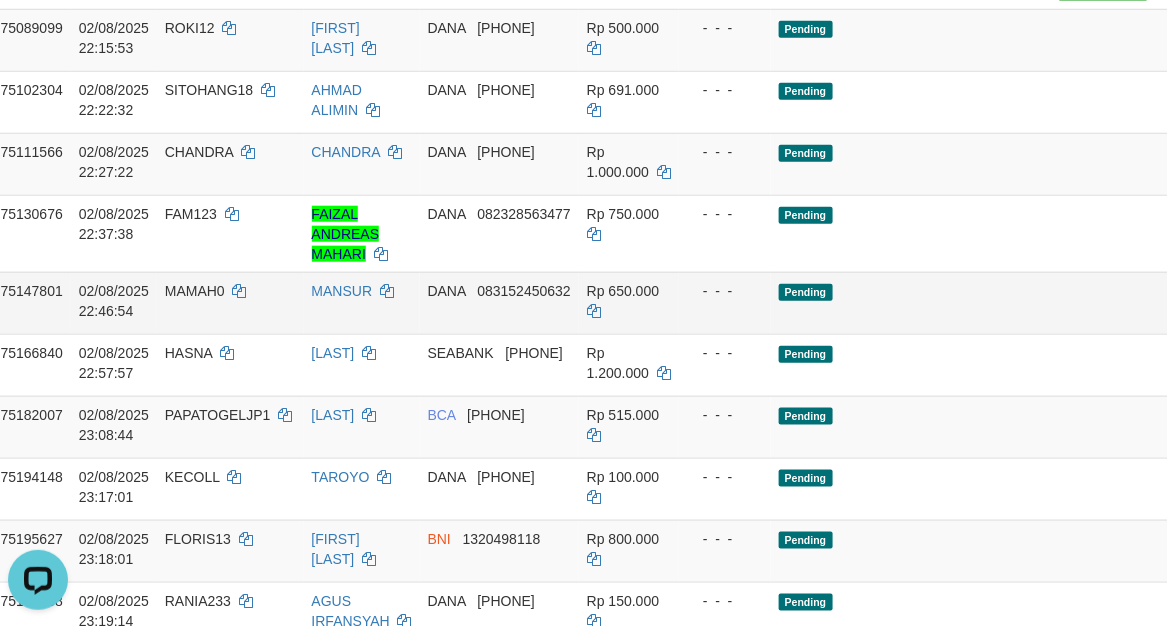 click on "Pending" at bounding box center [970, 303] 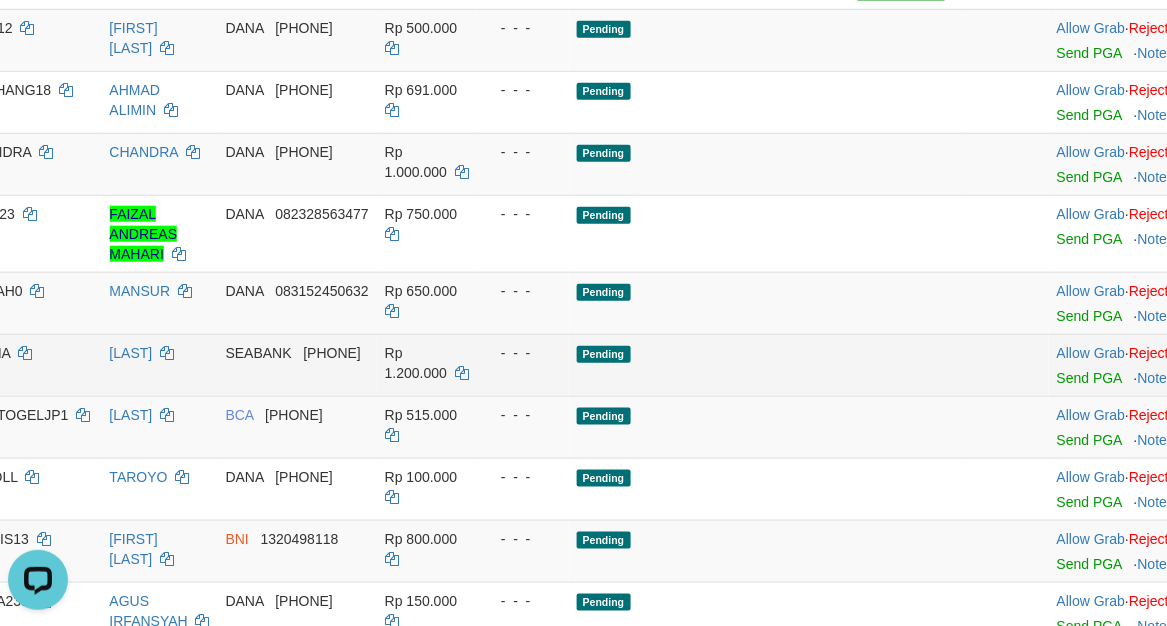 scroll, scrollTop: 500, scrollLeft: 370, axis: both 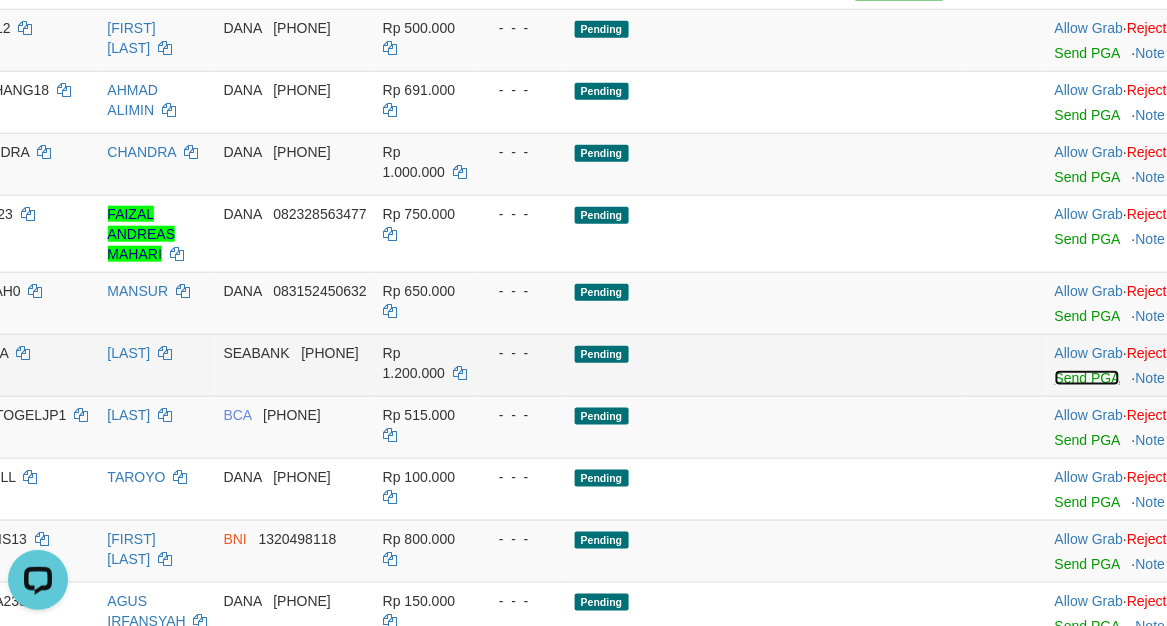 click on "Send PGA" at bounding box center (1087, 378) 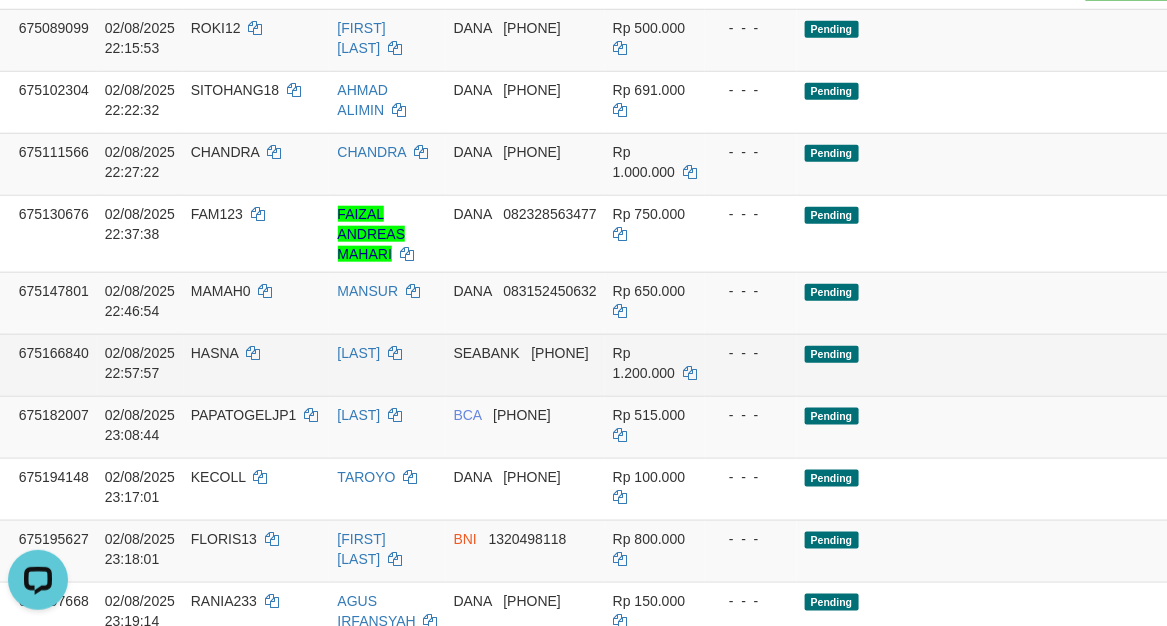 scroll, scrollTop: 500, scrollLeft: 120, axis: both 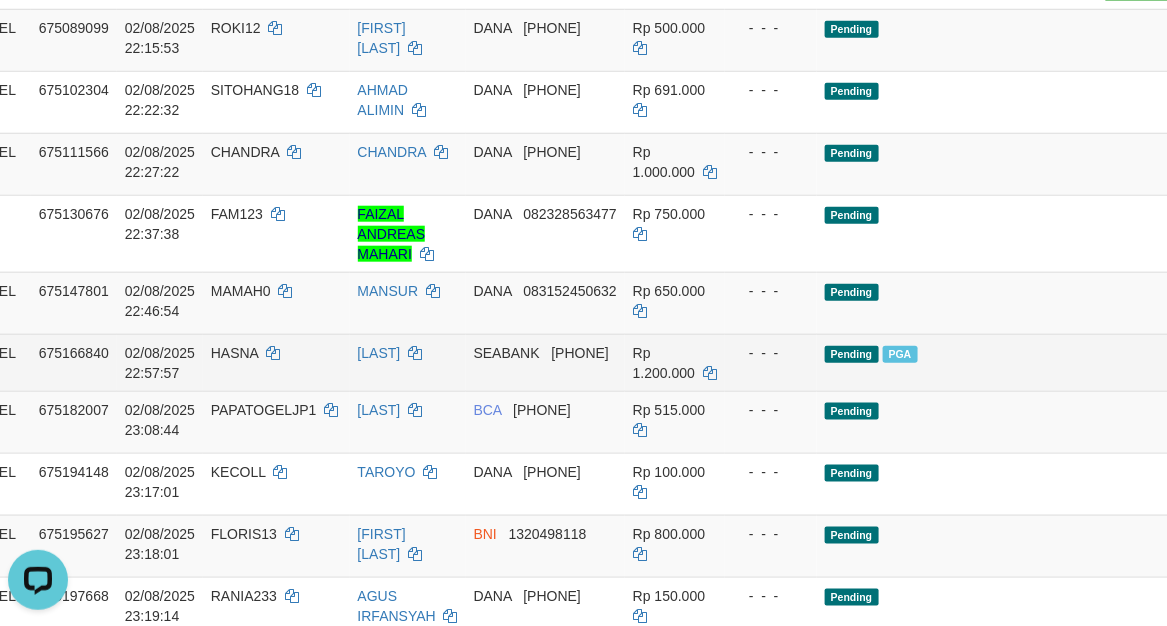 click on "Pending   PGA" at bounding box center (1016, 362) 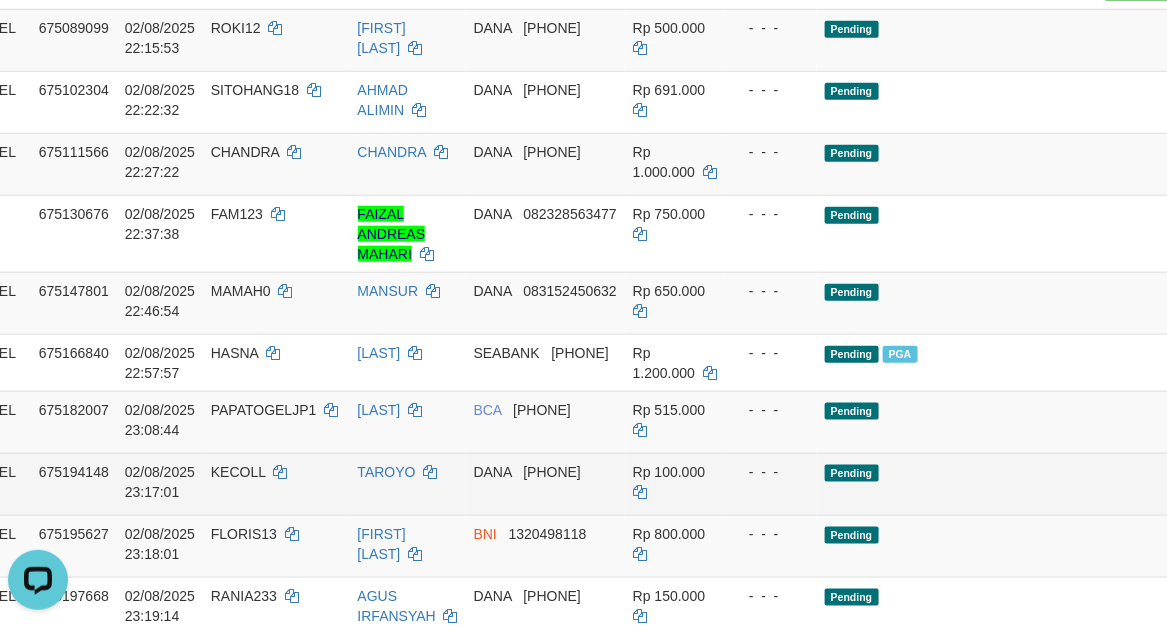 click on "TAROYO" at bounding box center [408, 484] 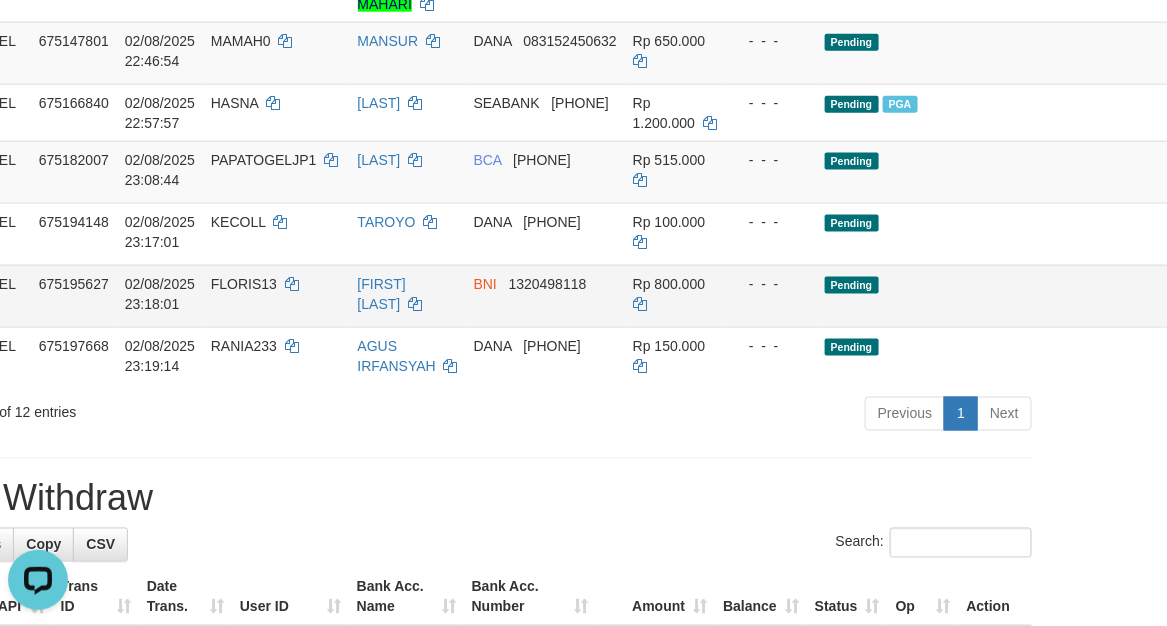 scroll, scrollTop: 750, scrollLeft: 370, axis: both 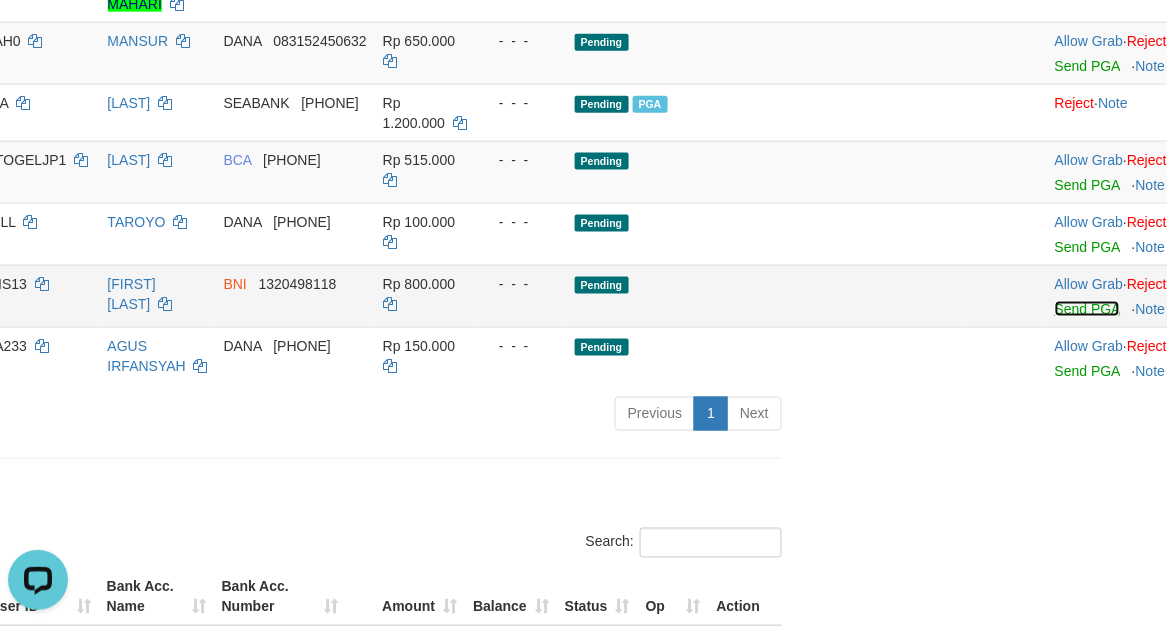 click on "Send PGA" at bounding box center [1087, 309] 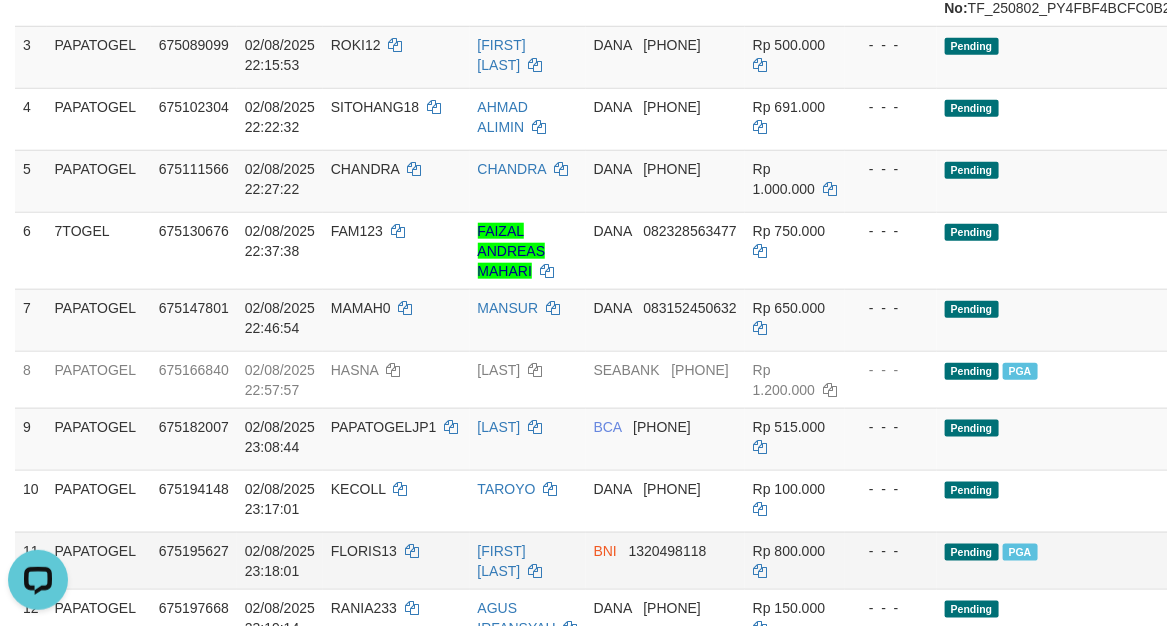 scroll, scrollTop: 500, scrollLeft: 0, axis: vertical 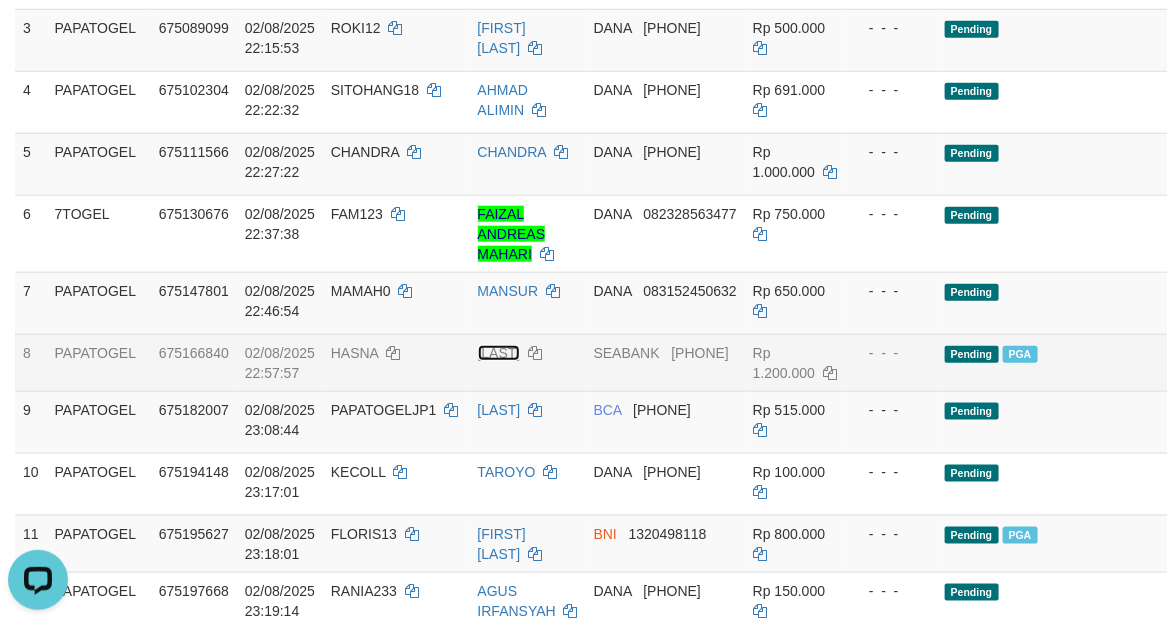 click on "[FIRST] [LAST]" at bounding box center (499, 353) 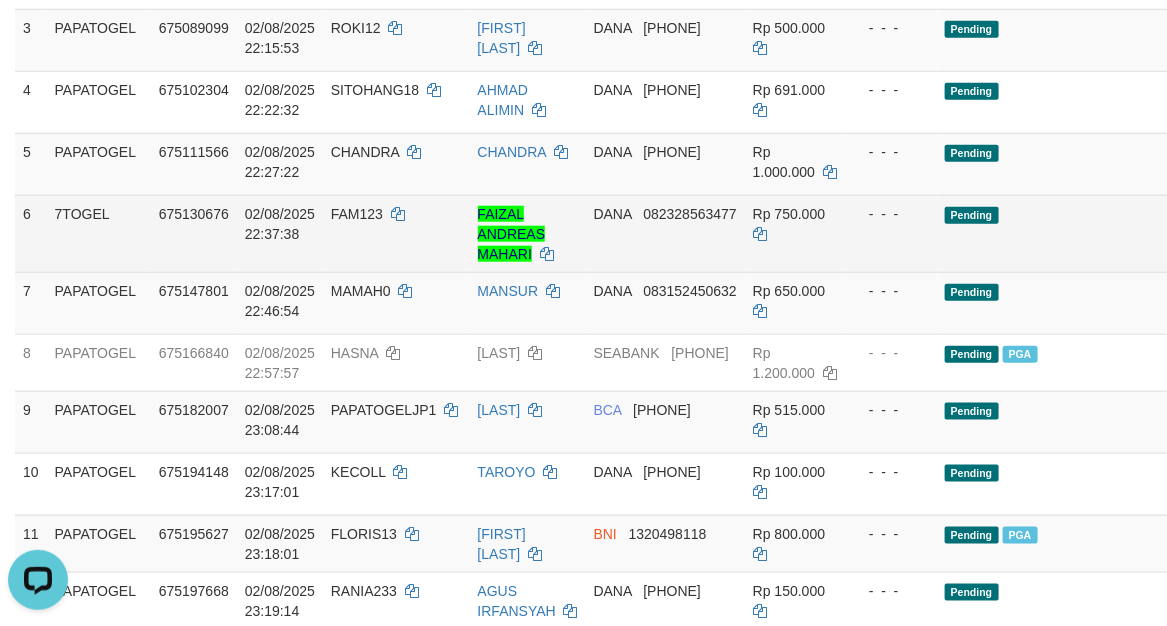 click on "Pending" at bounding box center [1136, 233] 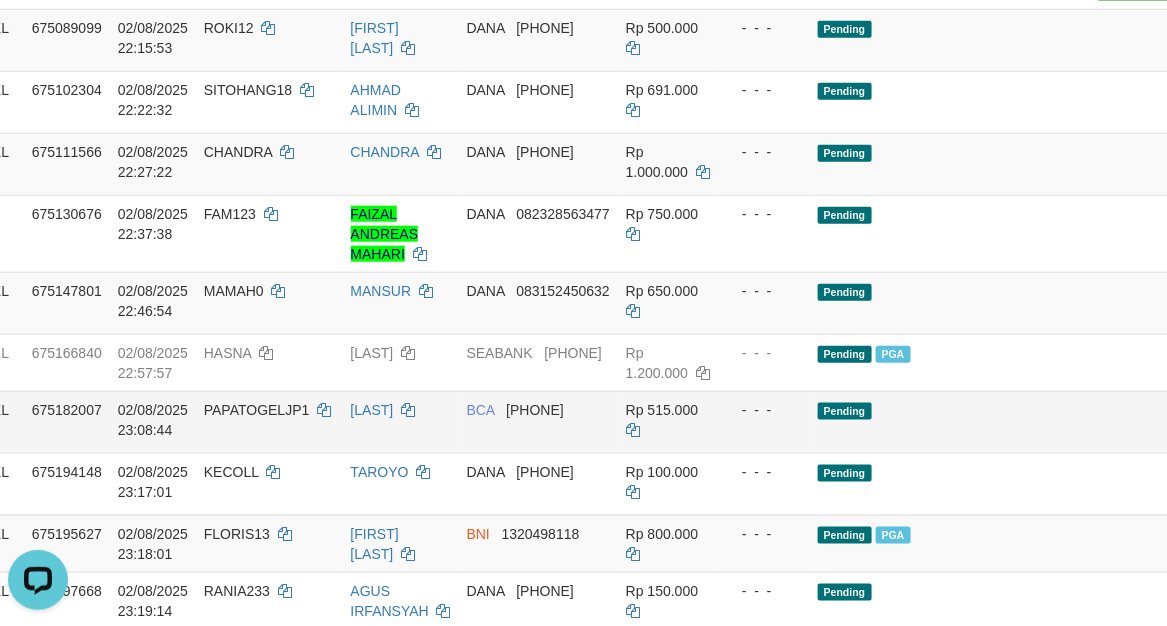 scroll, scrollTop: 500, scrollLeft: 370, axis: both 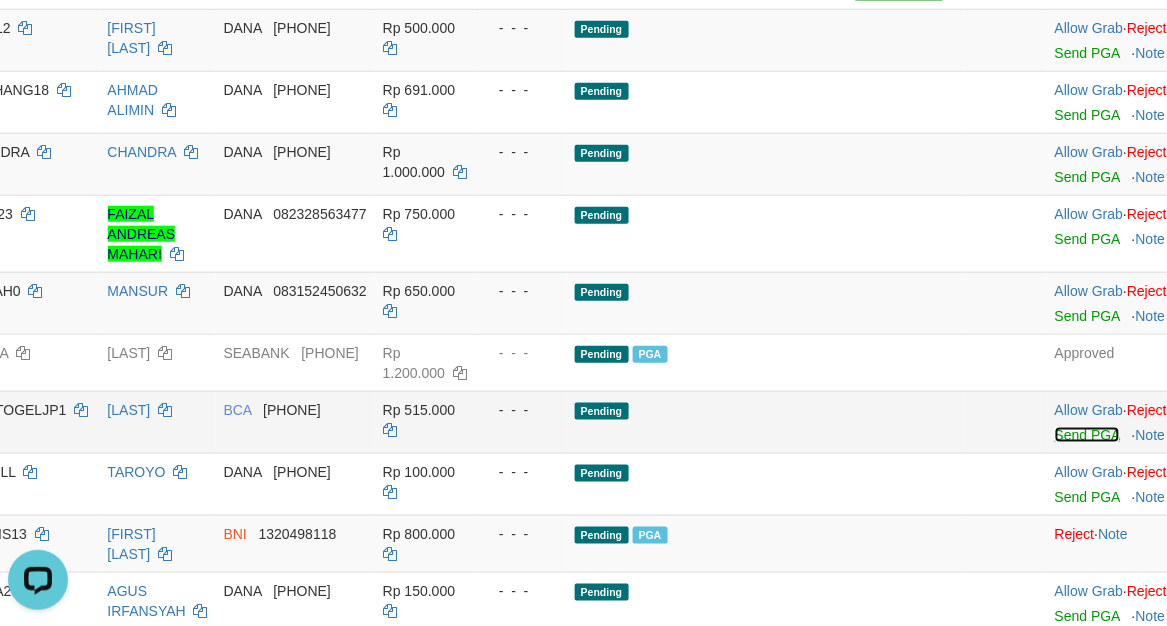 click on "Send PGA" at bounding box center [1087, 435] 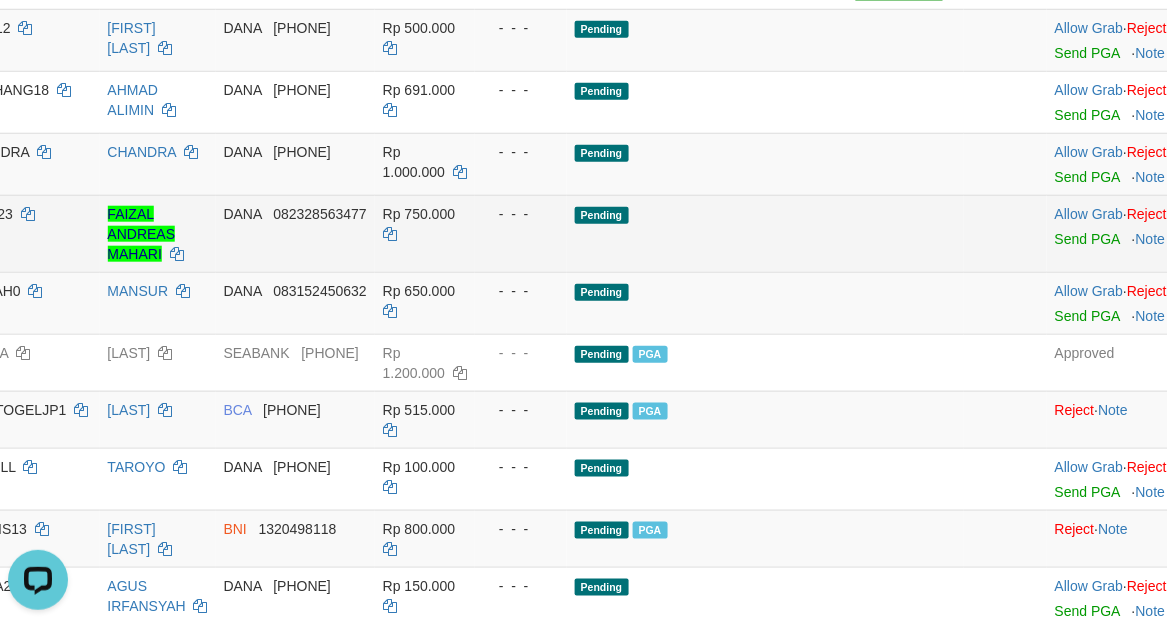 click on "Pending" at bounding box center (766, 233) 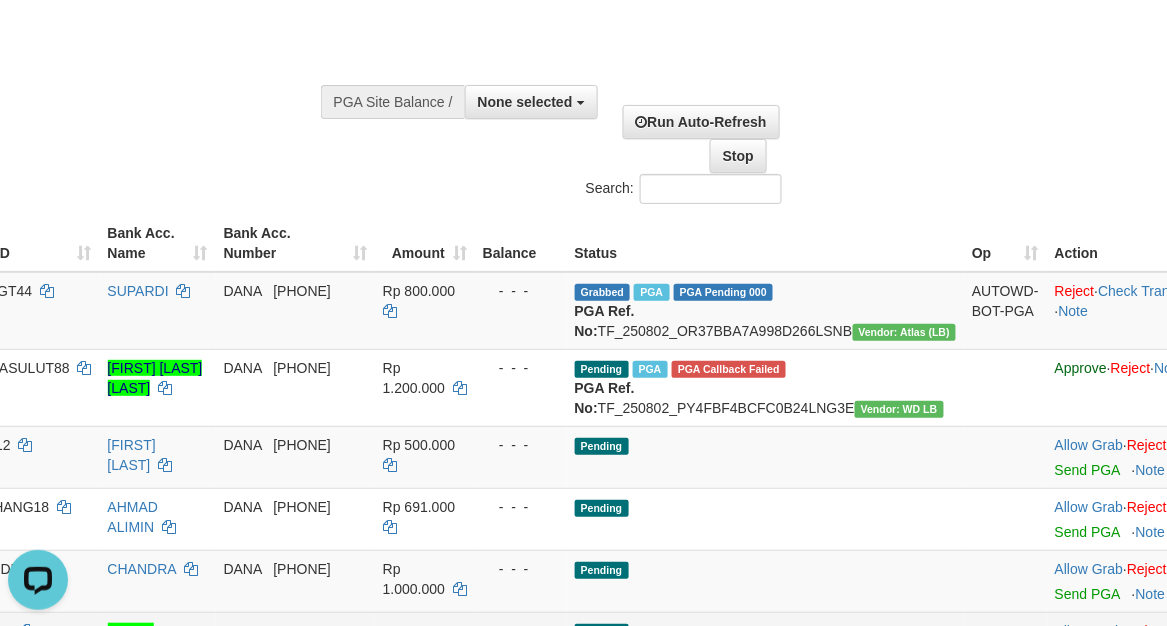 scroll, scrollTop: 0, scrollLeft: 370, axis: horizontal 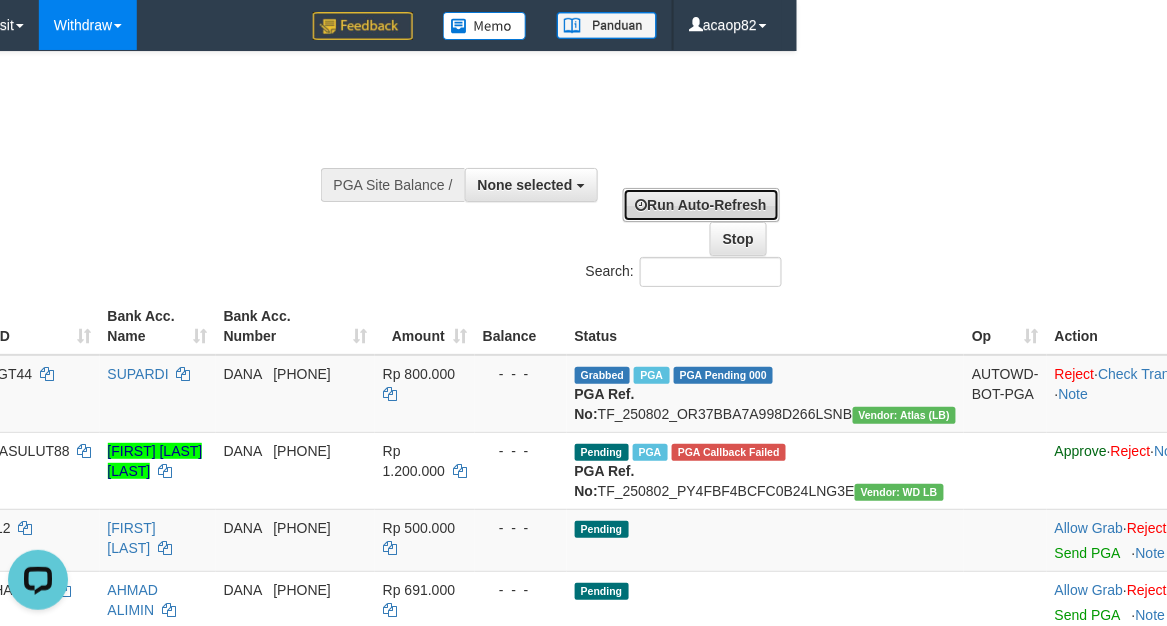 click on "Run Auto-Refresh" at bounding box center [701, 205] 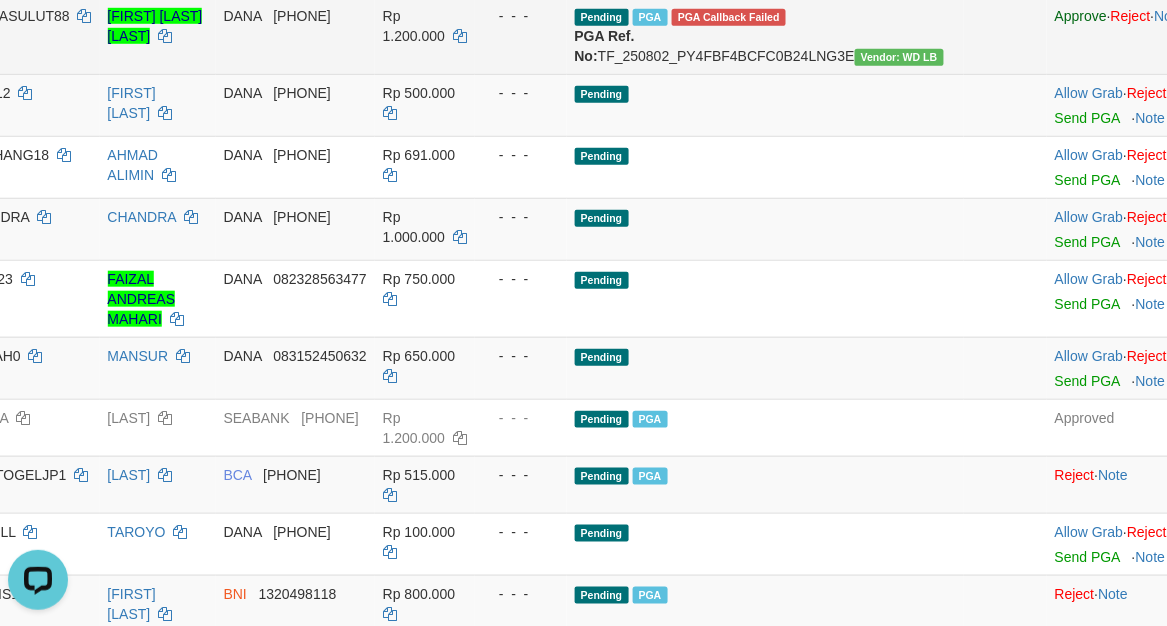 scroll, scrollTop: 666, scrollLeft: 370, axis: both 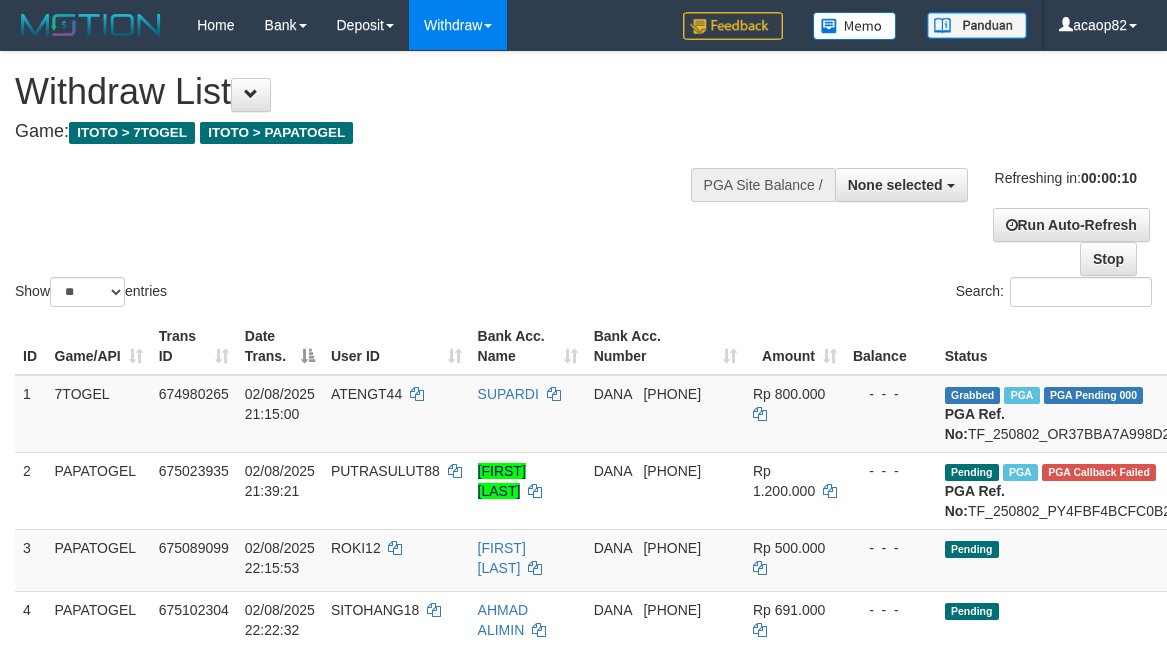 select 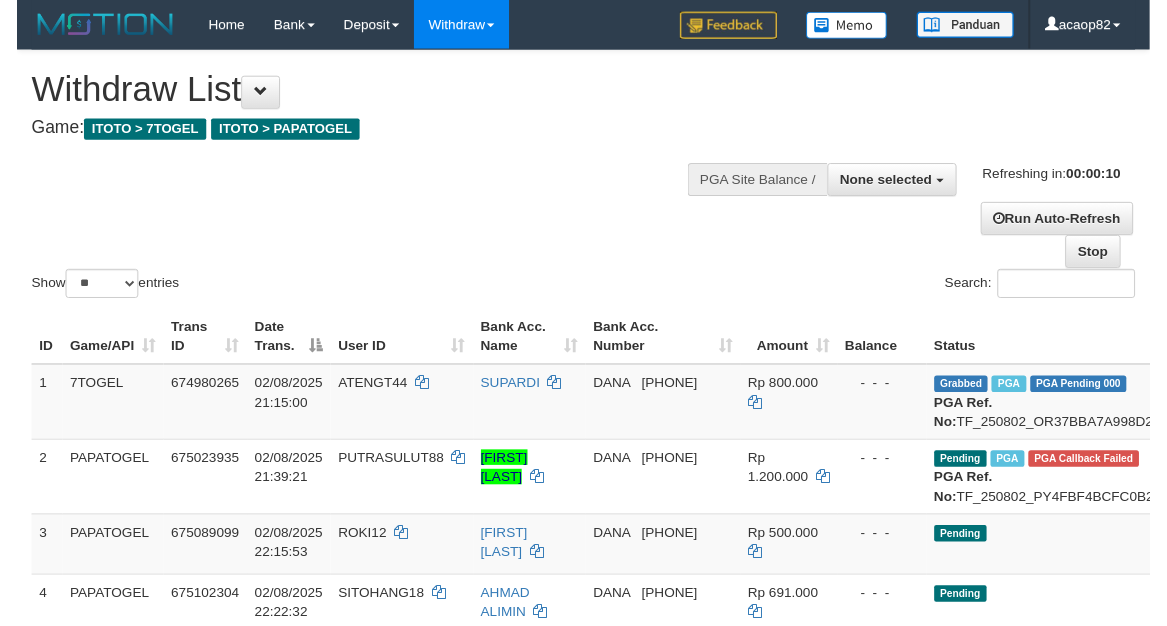 scroll, scrollTop: 0, scrollLeft: 0, axis: both 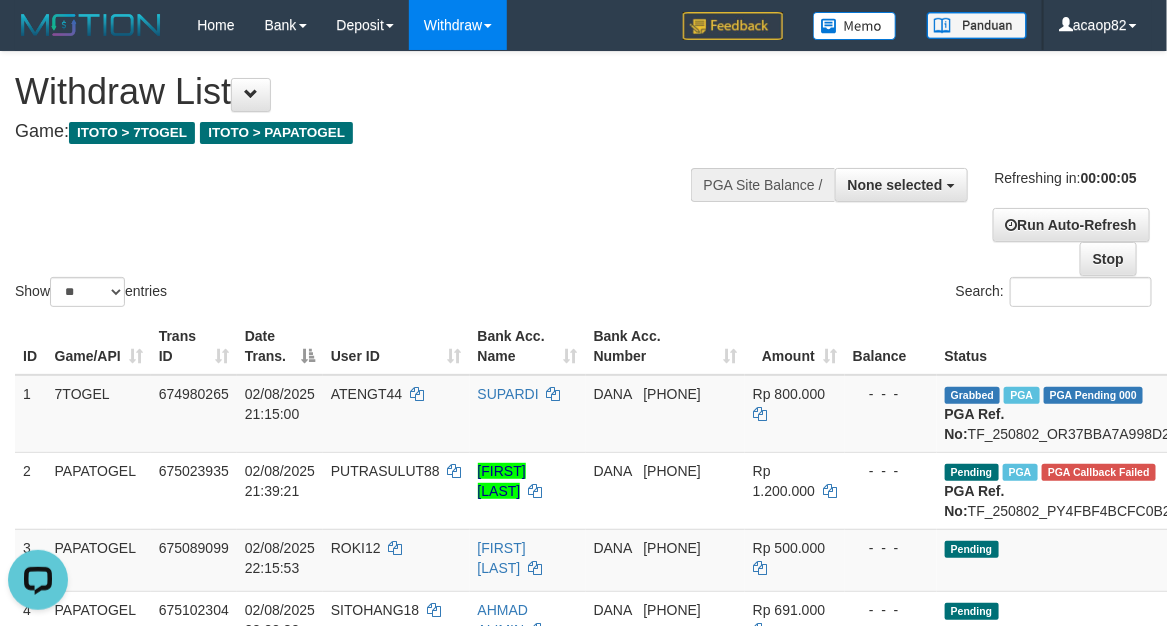click on "Game:   ITOTO > 7TOGEL   ITOTO > PAPATOGEL" at bounding box center [386, 132] 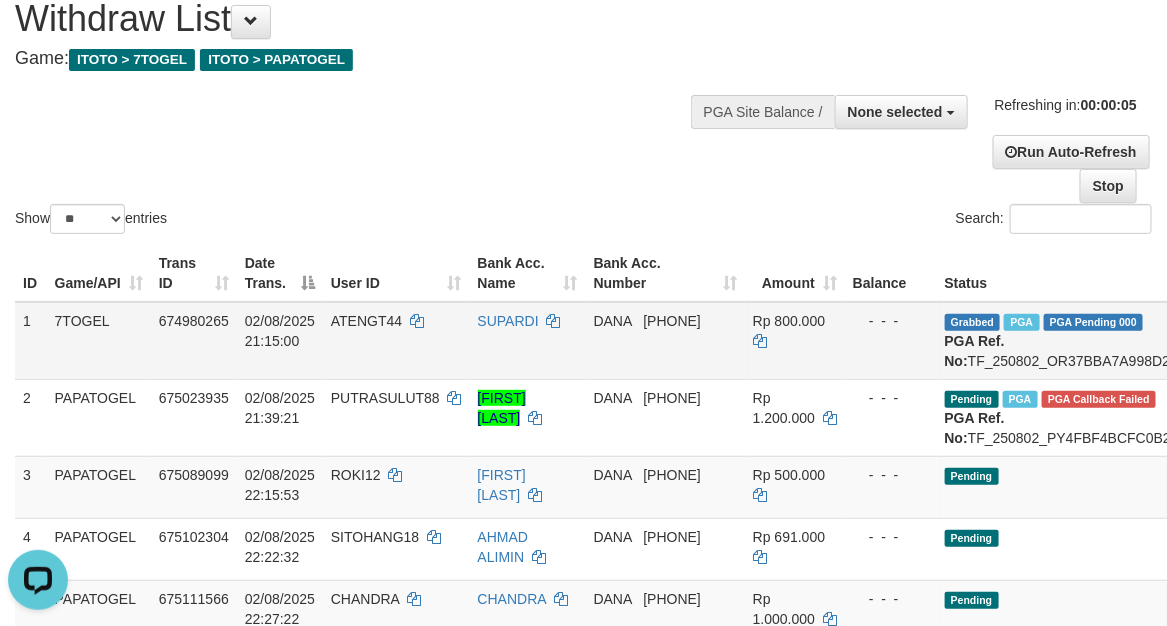 scroll, scrollTop: 166, scrollLeft: 0, axis: vertical 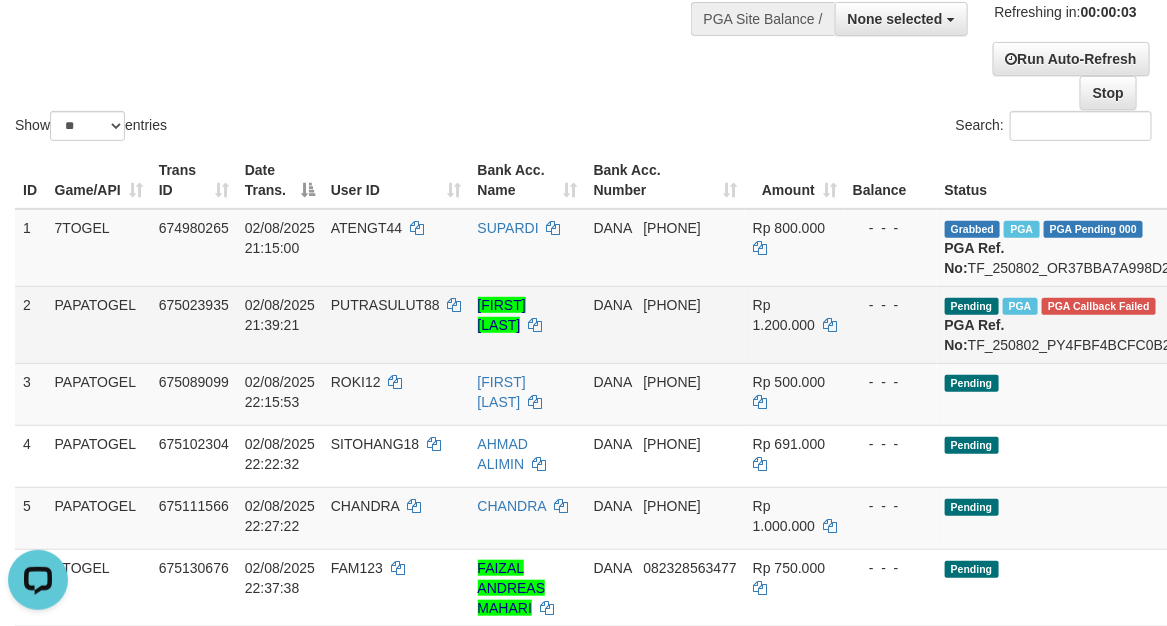 click on "PUTRASULUT88" at bounding box center [385, 305] 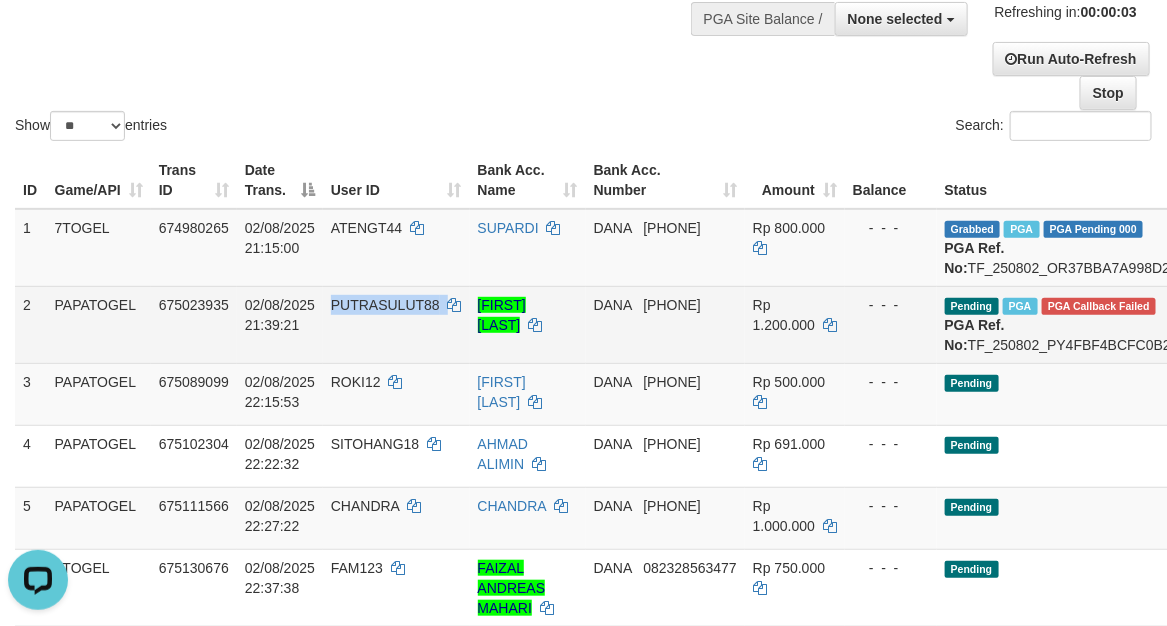 click on "PUTRASULUT88" at bounding box center [385, 305] 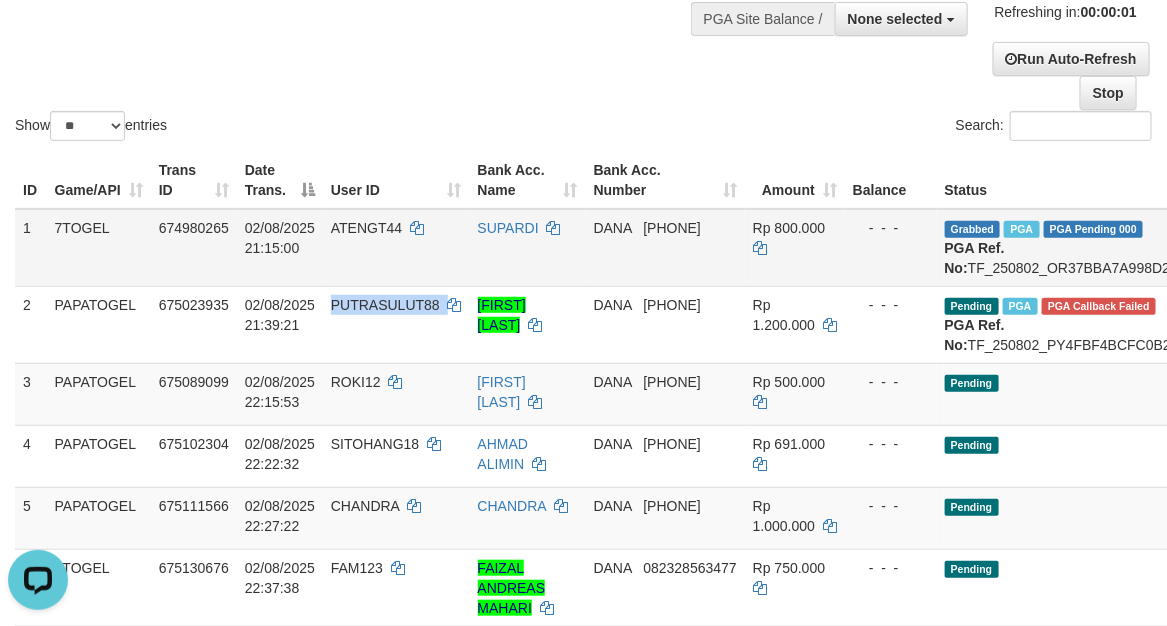 scroll, scrollTop: 0, scrollLeft: 0, axis: both 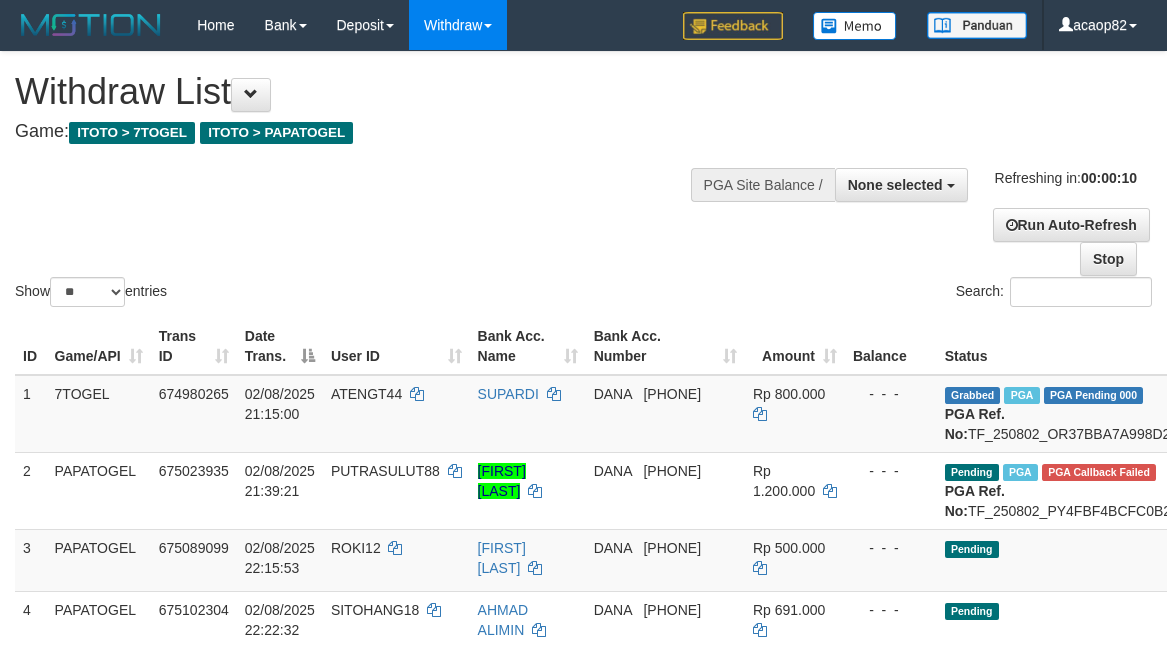 select 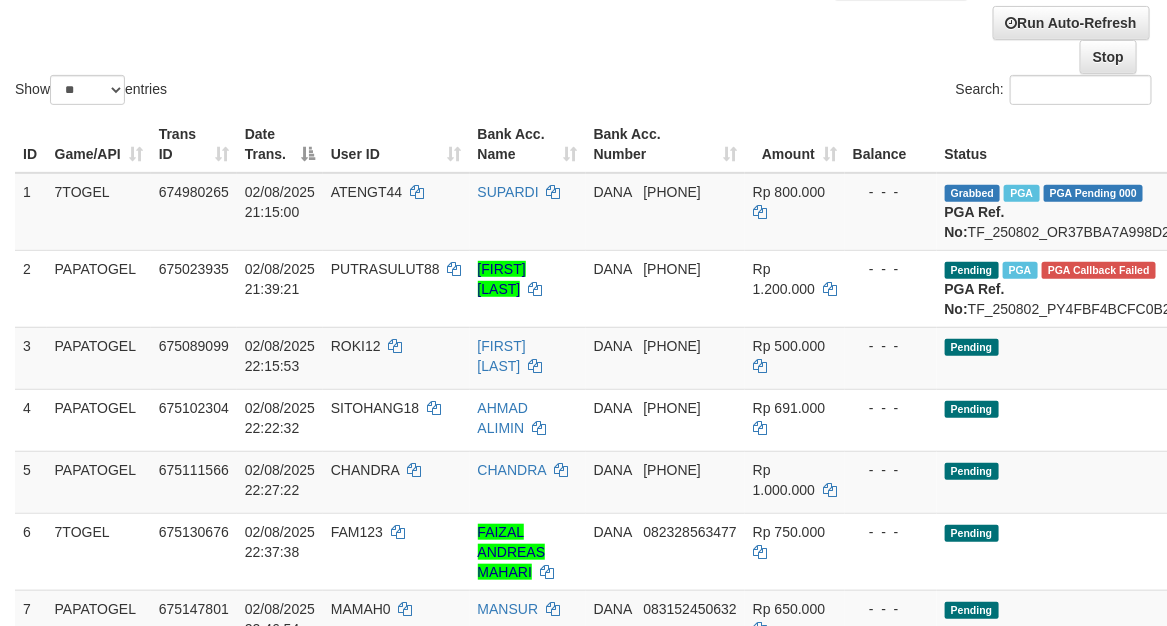 scroll, scrollTop: 250, scrollLeft: 0, axis: vertical 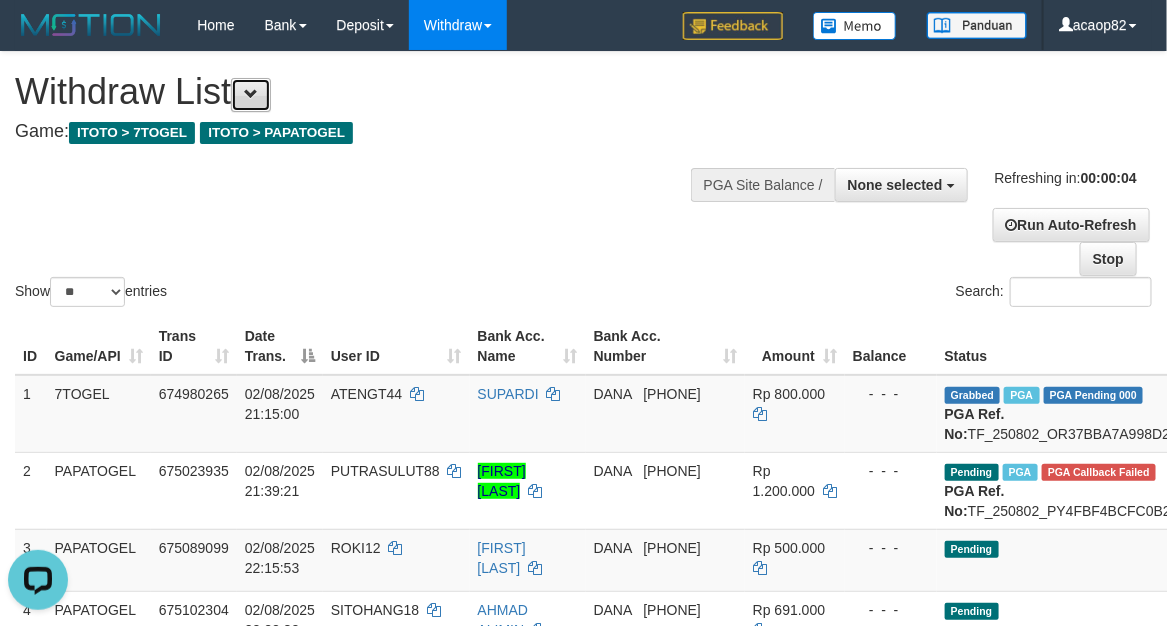 click at bounding box center [251, 95] 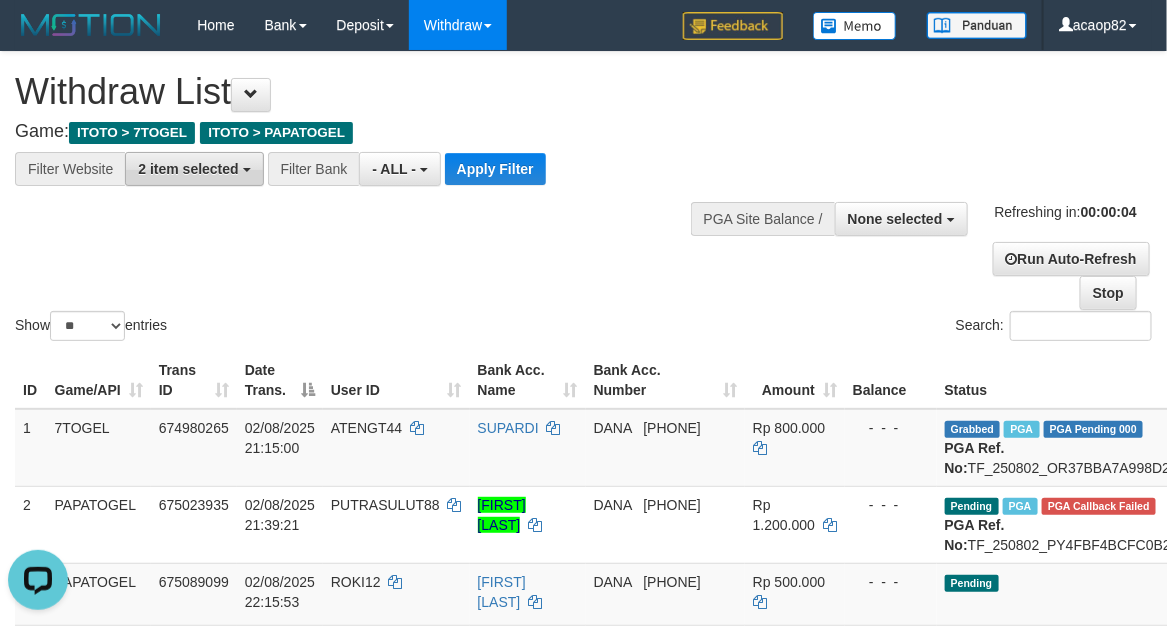 click on "2 item selected" at bounding box center (194, 169) 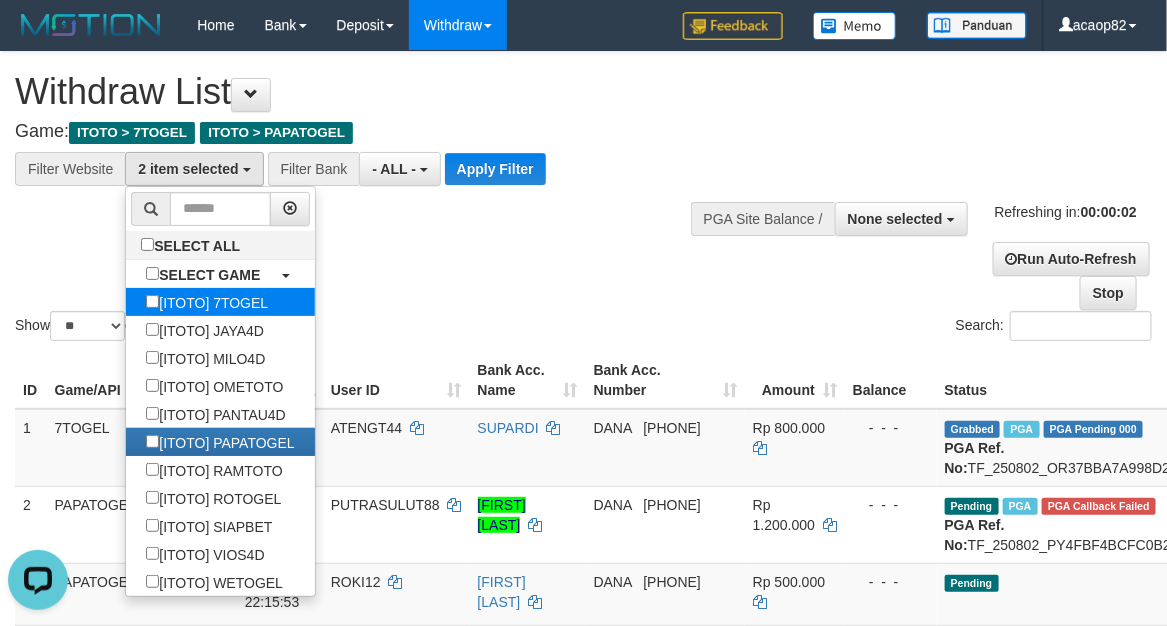 click on "[ITOTO] 7TOGEL" at bounding box center (207, 302) 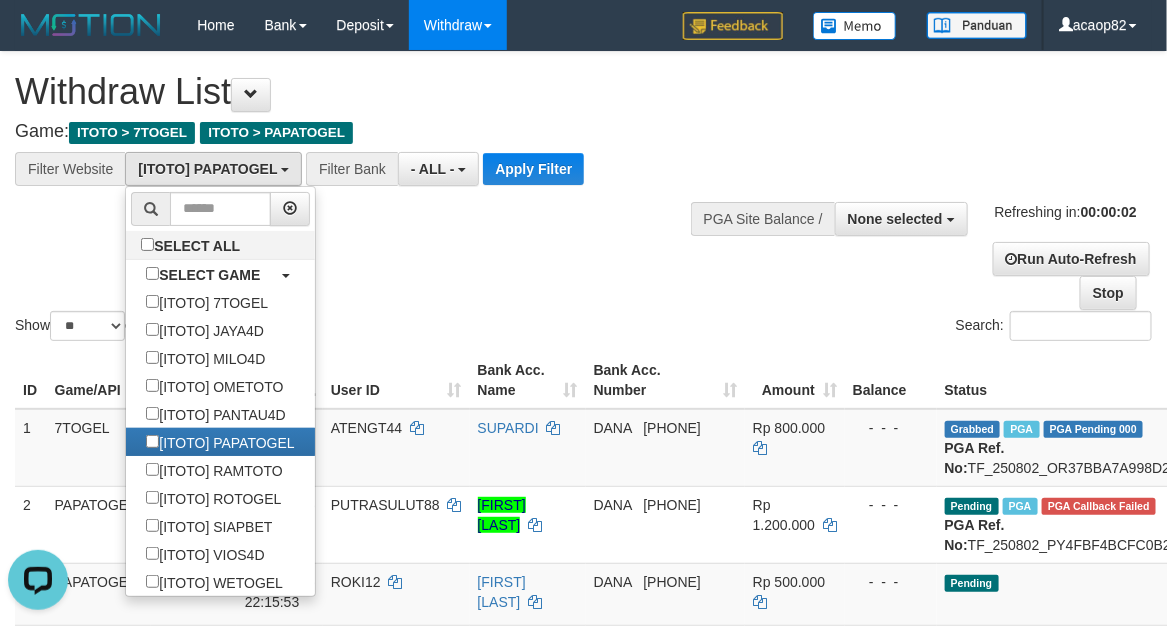 click on "Show  ** ** ** ***  entries Search:" at bounding box center [583, 198] 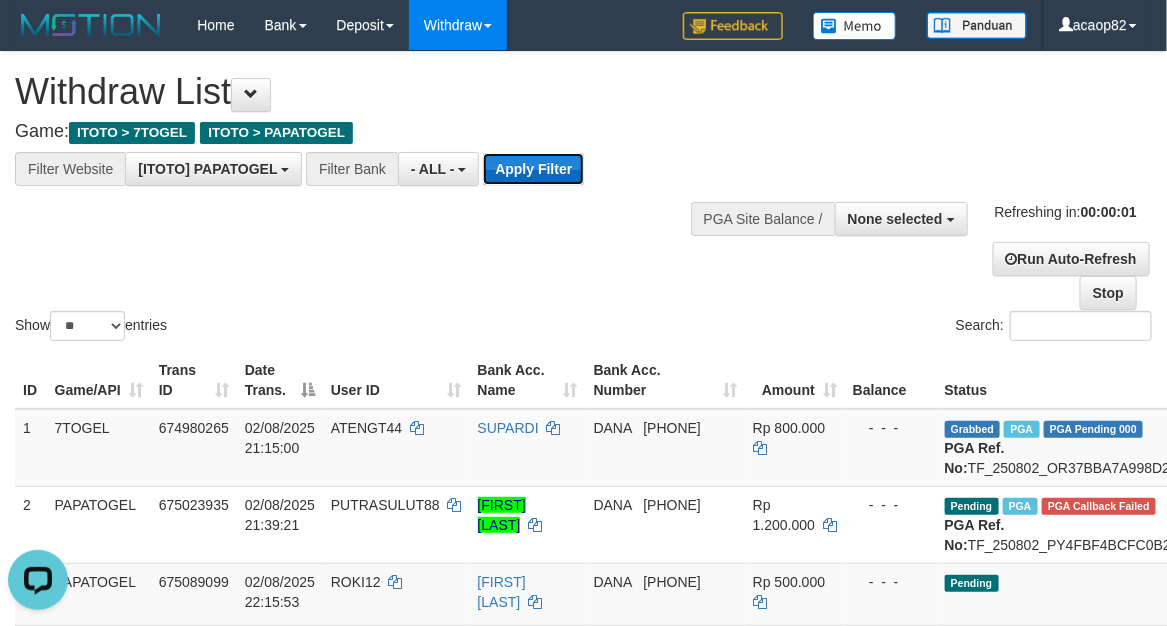 click on "Apply Filter" at bounding box center (533, 169) 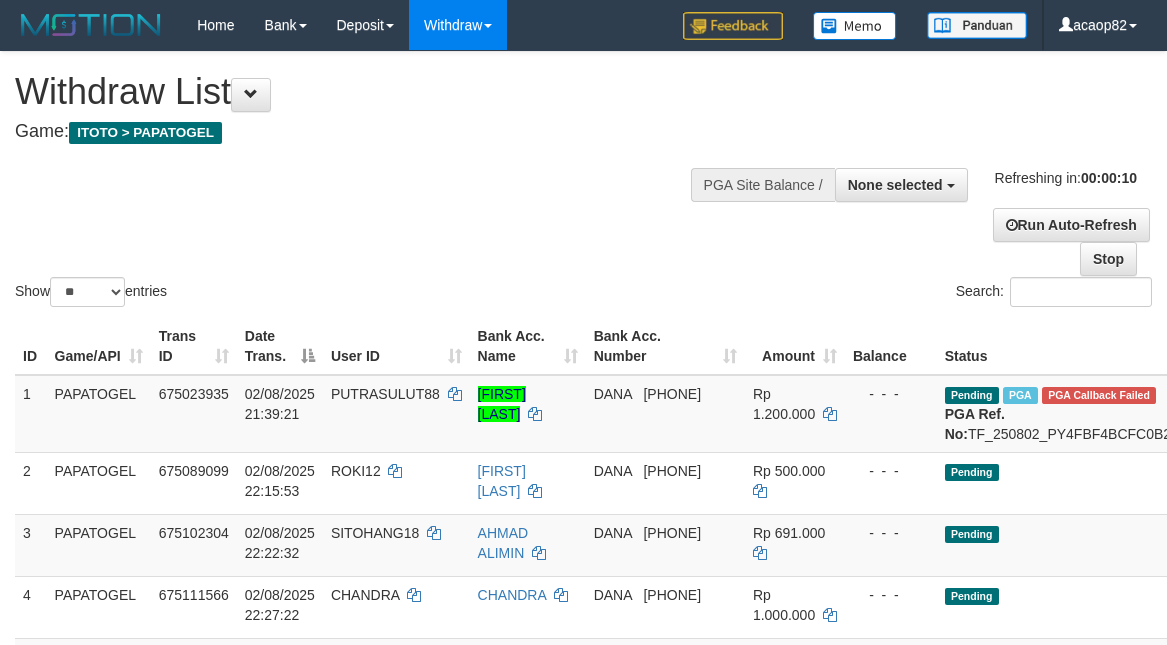 select 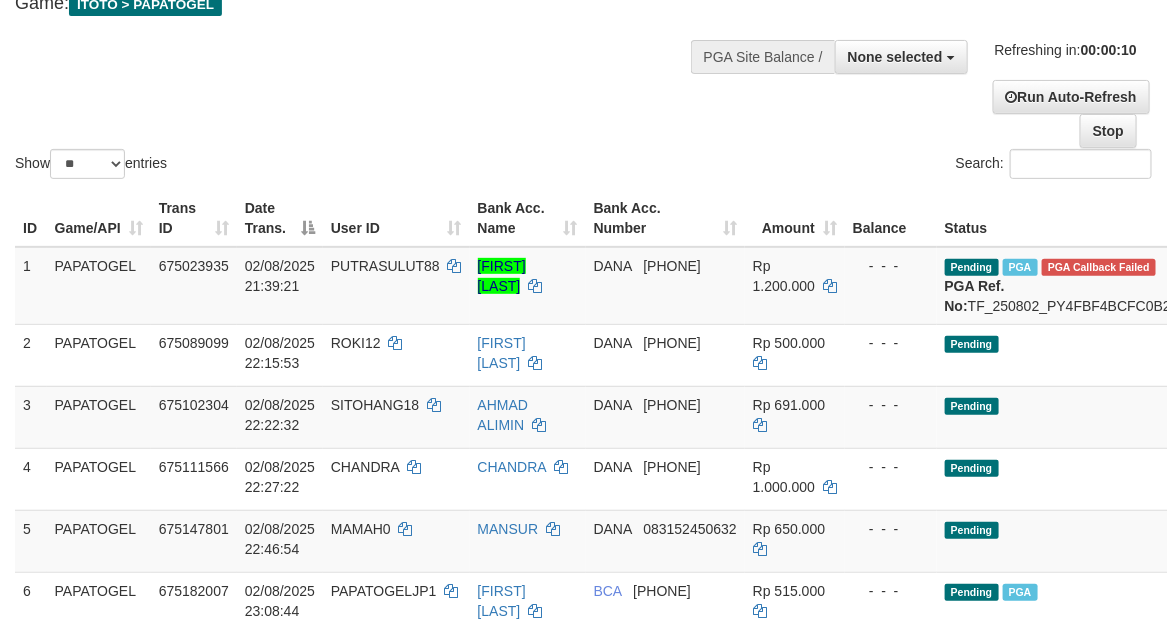 scroll, scrollTop: 416, scrollLeft: 0, axis: vertical 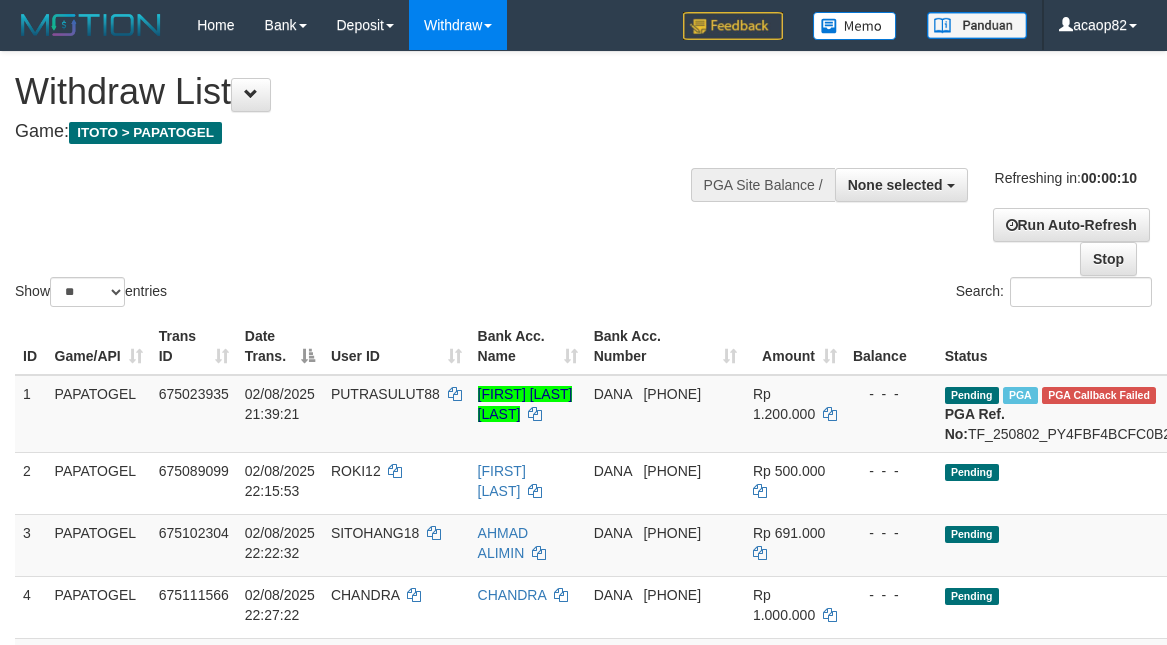 select 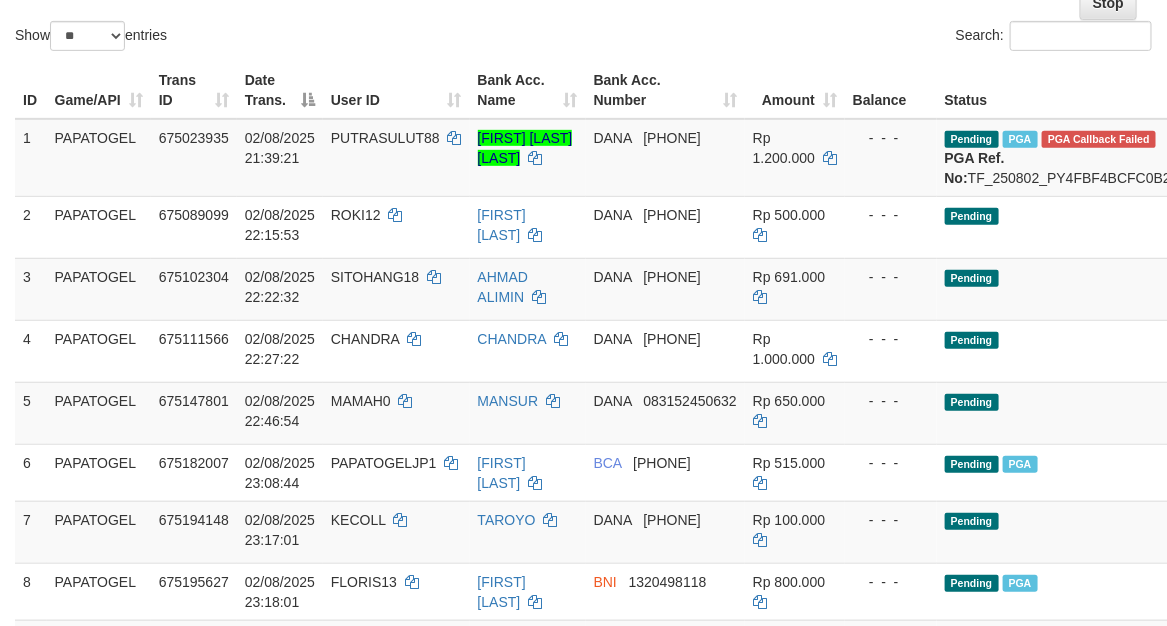 scroll, scrollTop: 250, scrollLeft: 0, axis: vertical 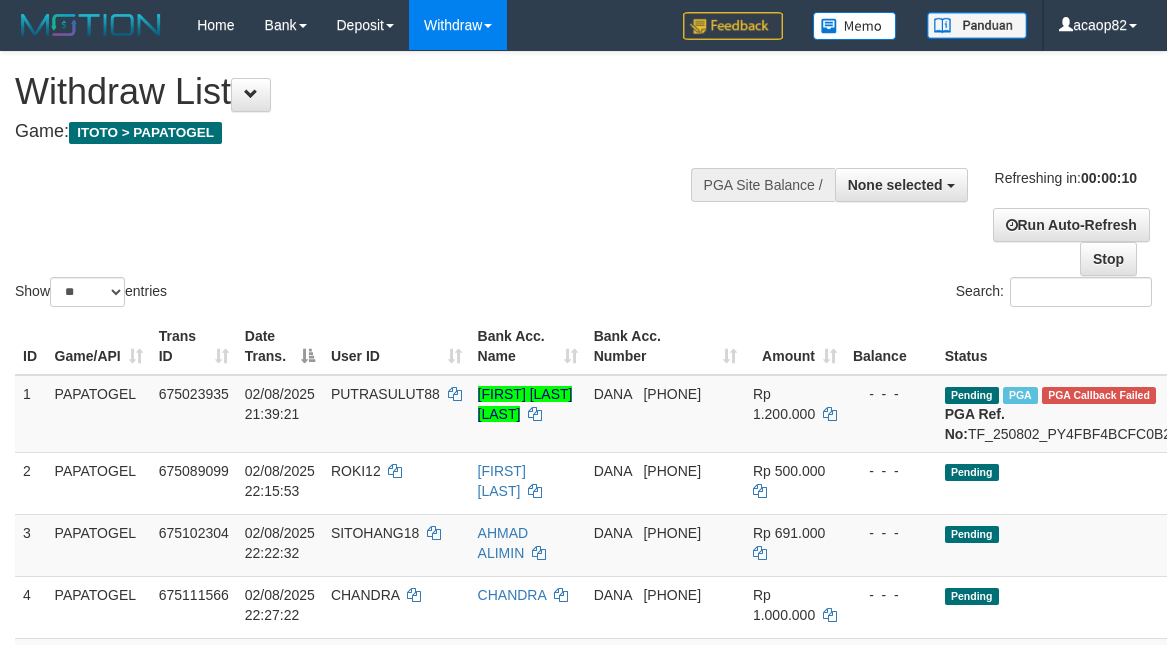 select 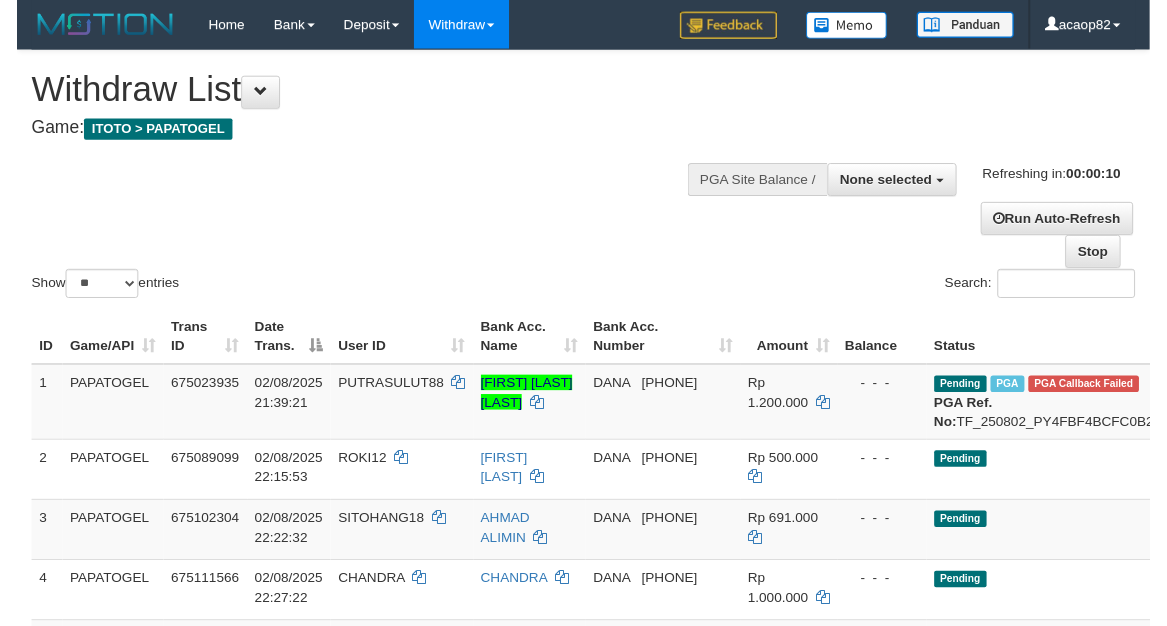 scroll, scrollTop: 0, scrollLeft: 0, axis: both 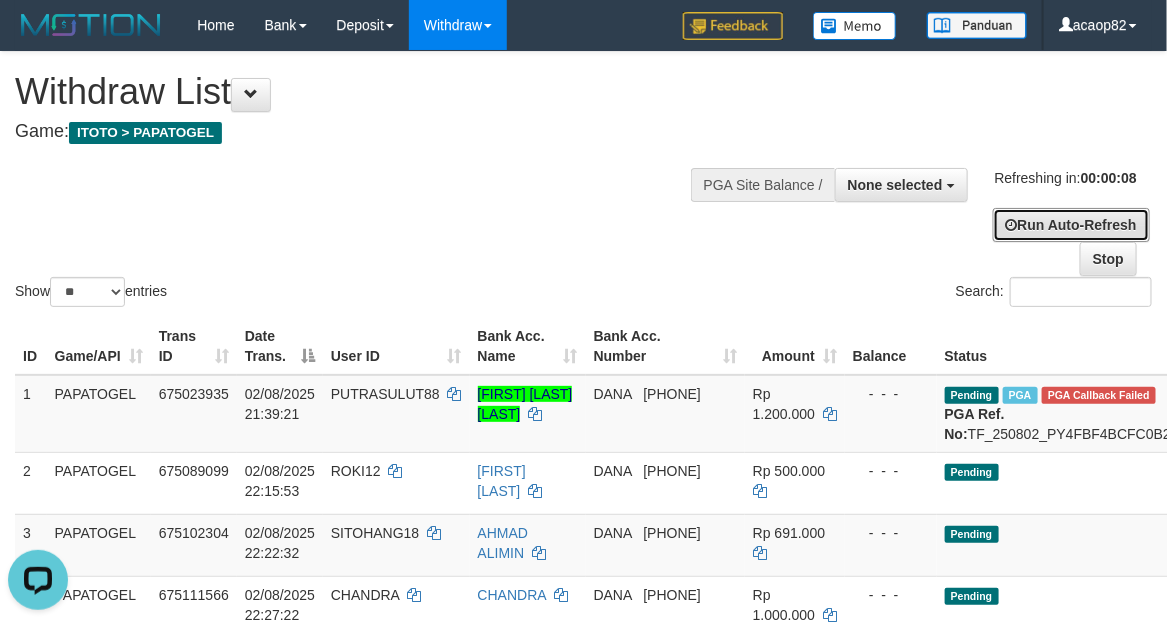 drag, startPoint x: 1012, startPoint y: 228, endPoint x: 988, endPoint y: 225, distance: 24.186773 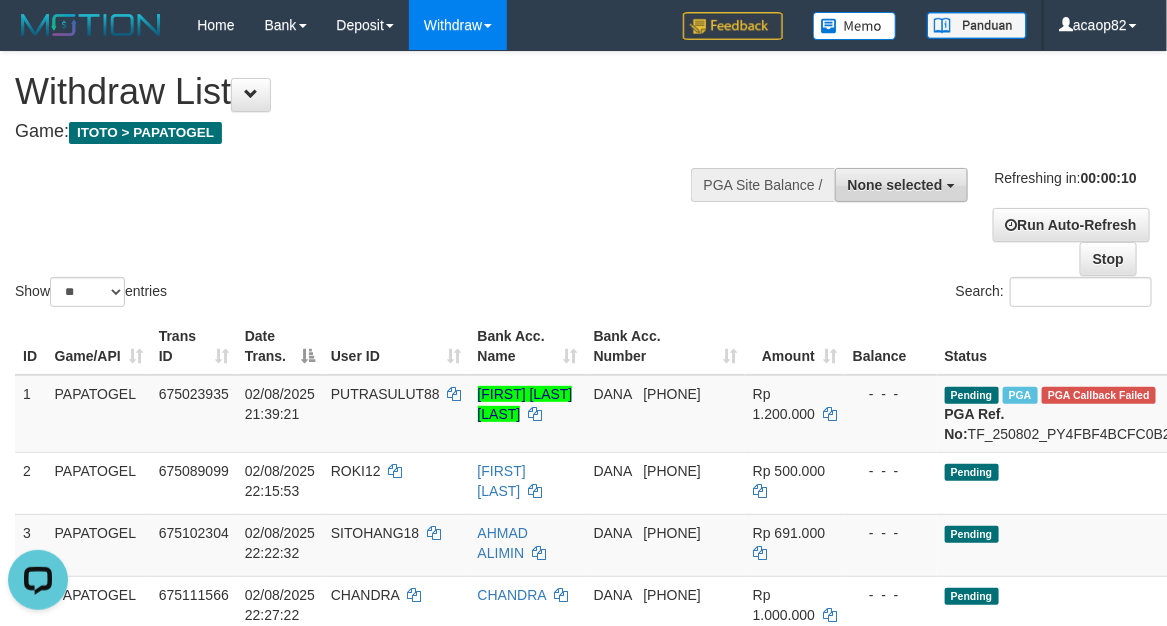 click on "None selected" at bounding box center (895, 185) 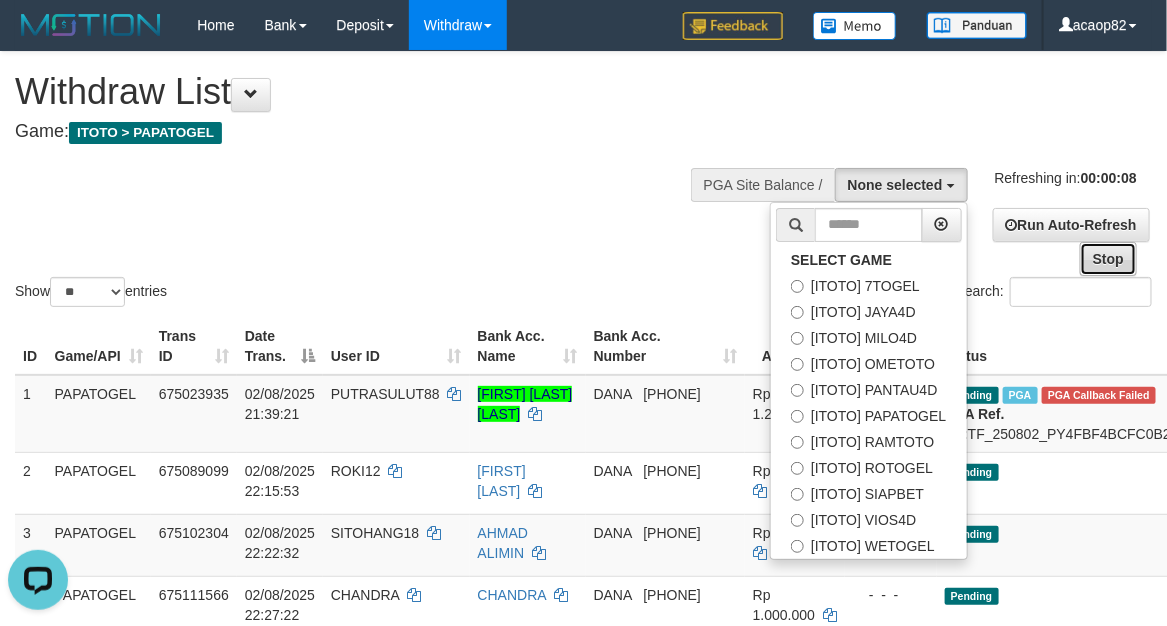 click on "Stop" at bounding box center (1108, 259) 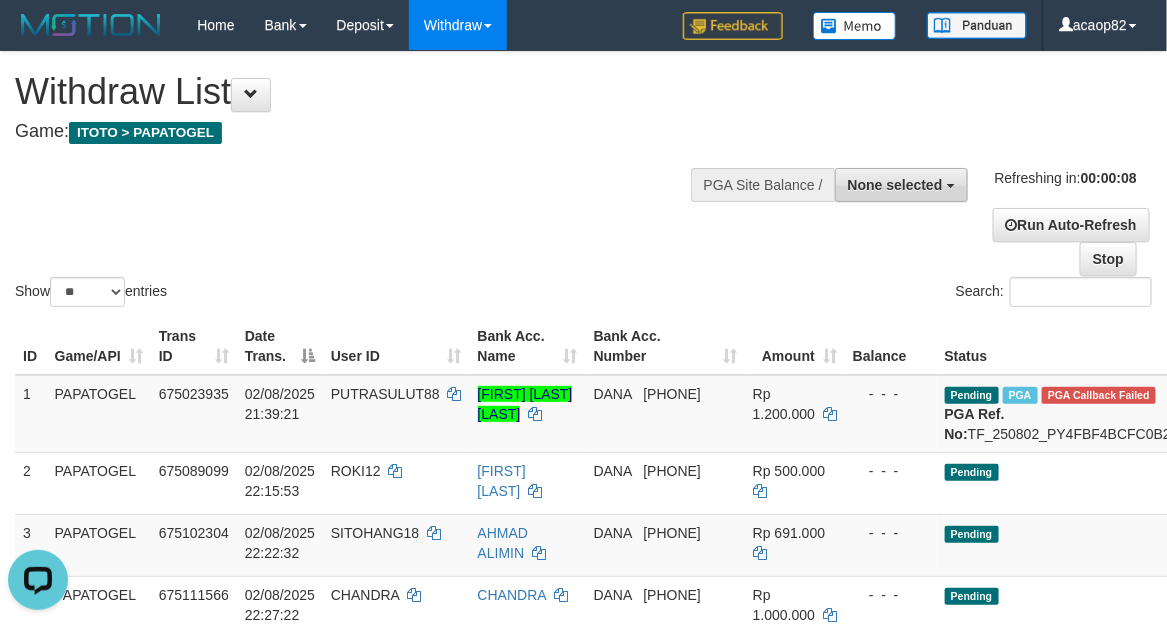 drag, startPoint x: 873, startPoint y: 191, endPoint x: 882, endPoint y: 242, distance: 51.78803 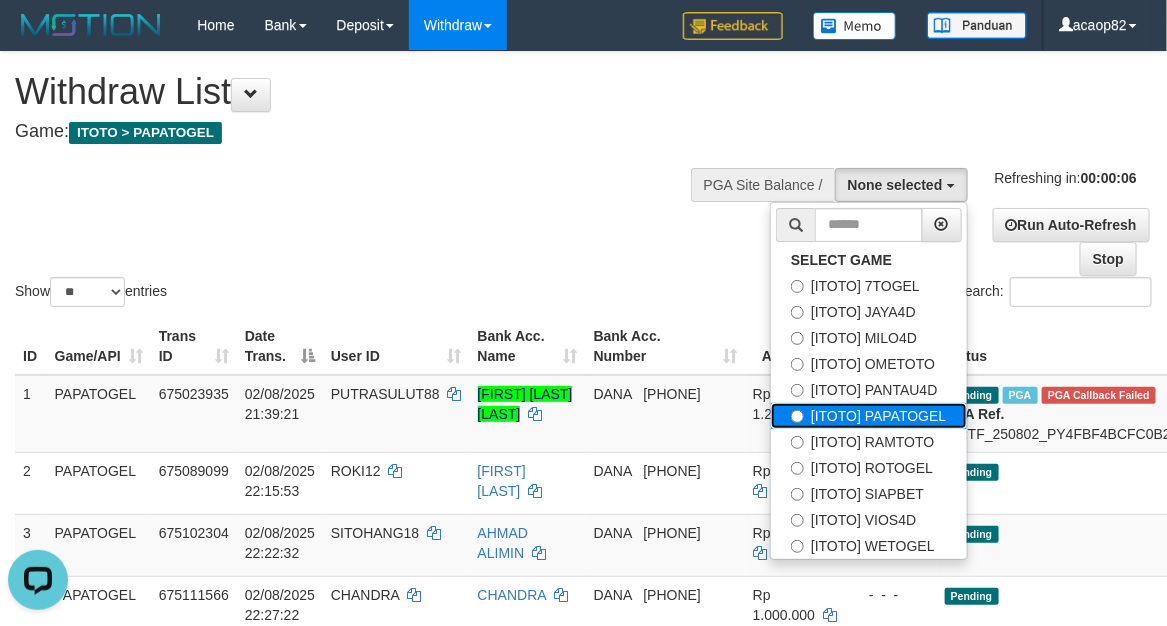 click on "[ITOTO] PAPATOGEL" at bounding box center (868, 416) 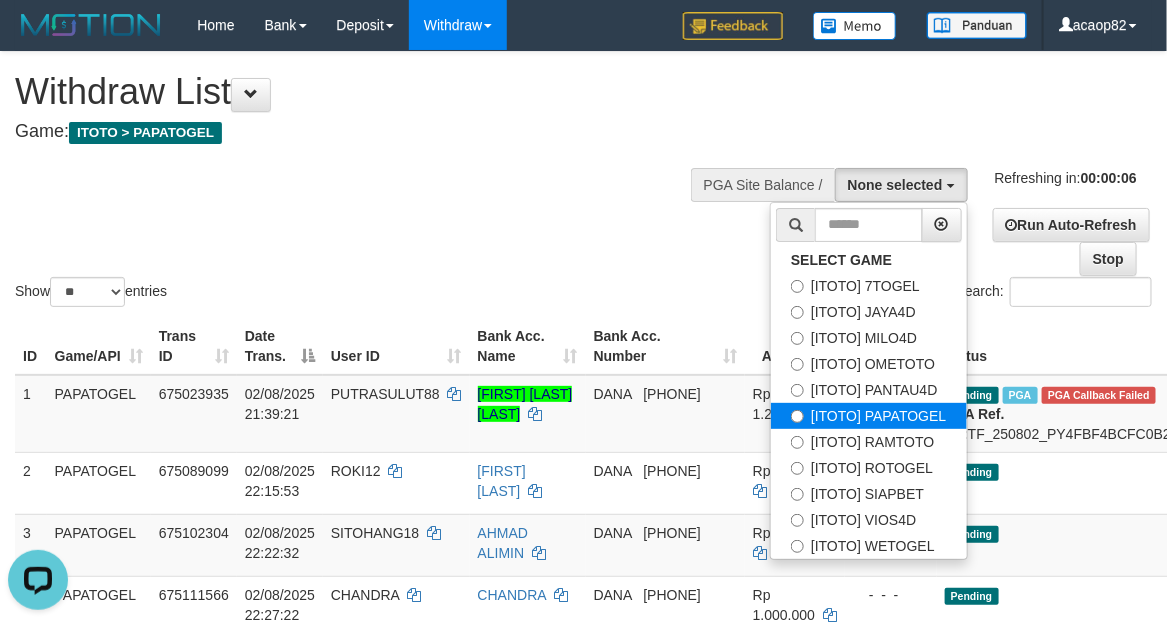 select on "***" 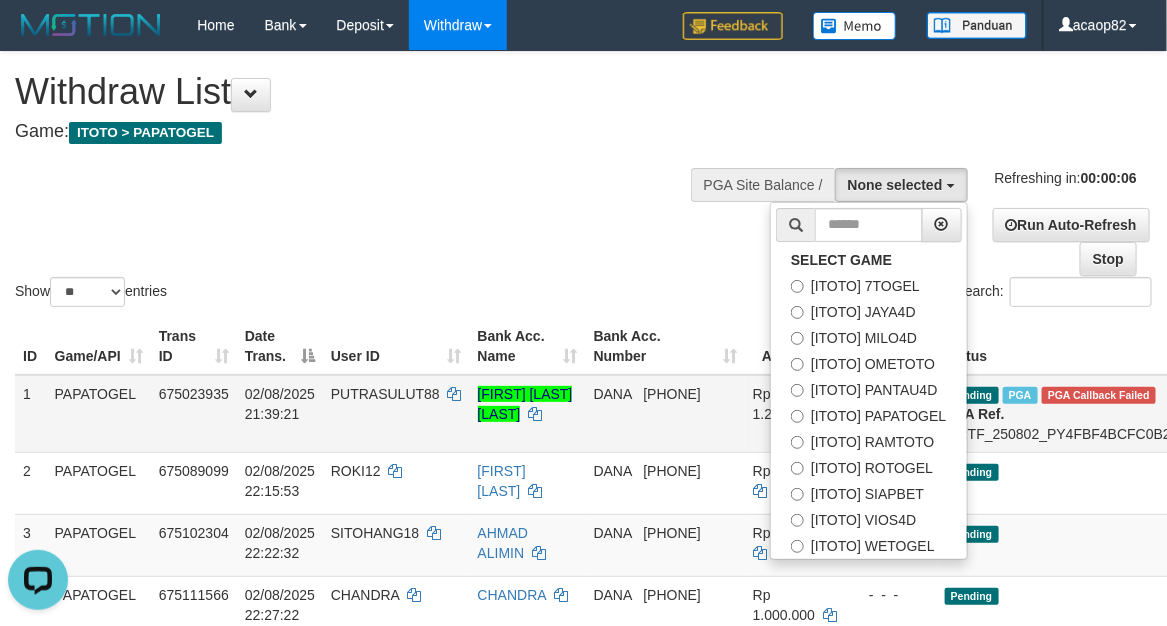 scroll, scrollTop: 101, scrollLeft: 0, axis: vertical 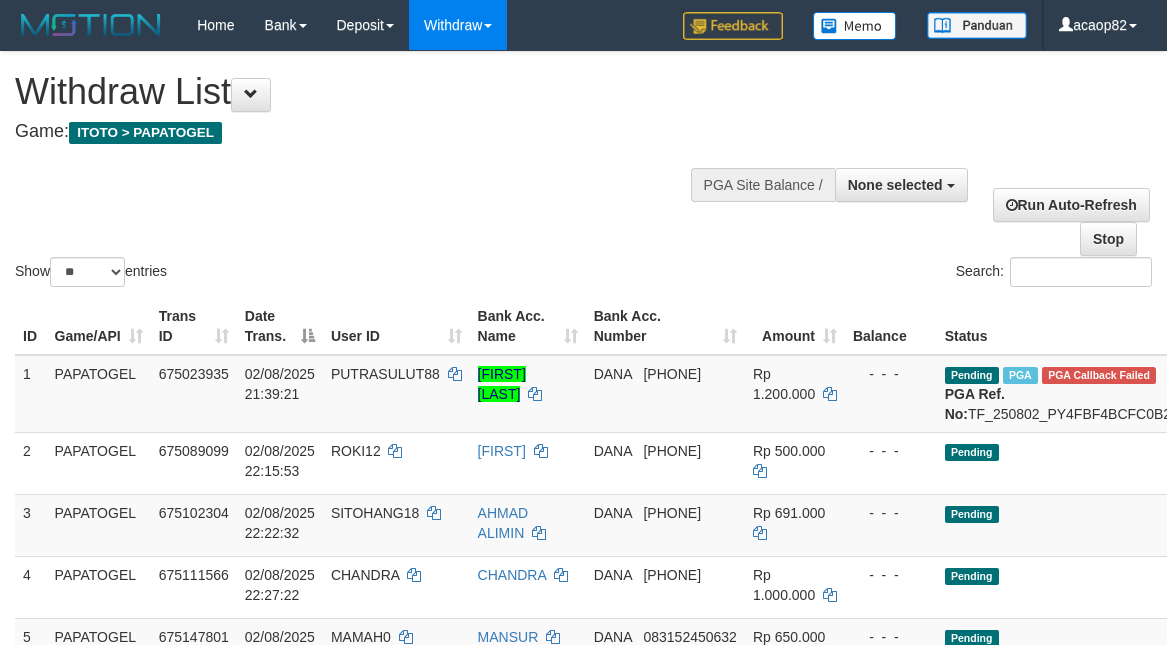 select 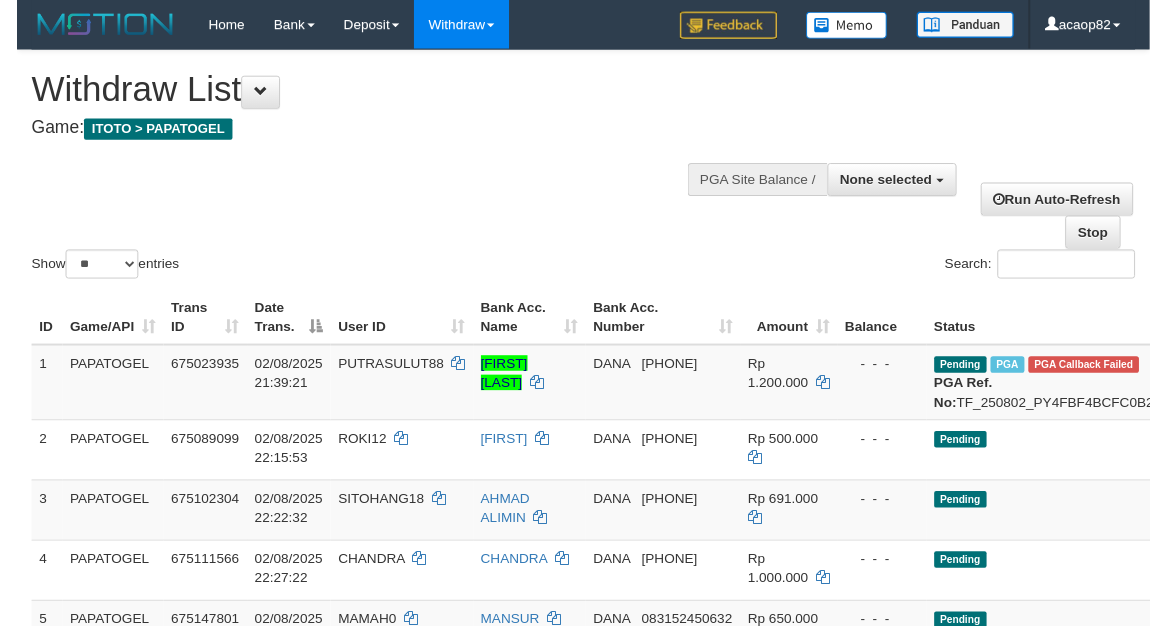 scroll, scrollTop: 0, scrollLeft: 0, axis: both 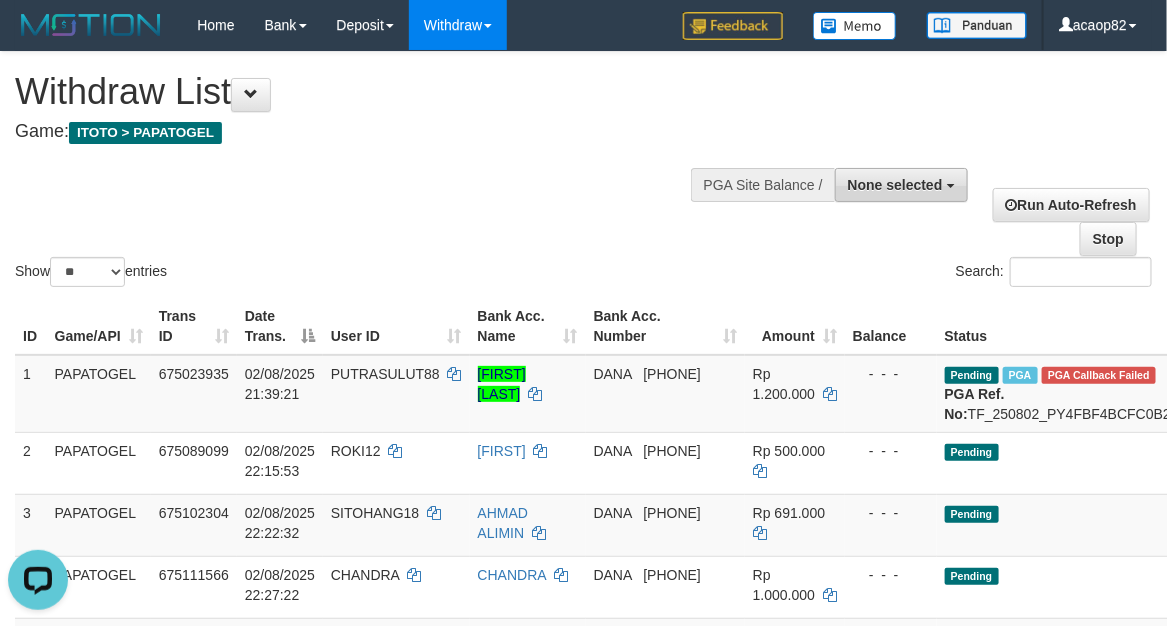 click on "None selected" at bounding box center [895, 185] 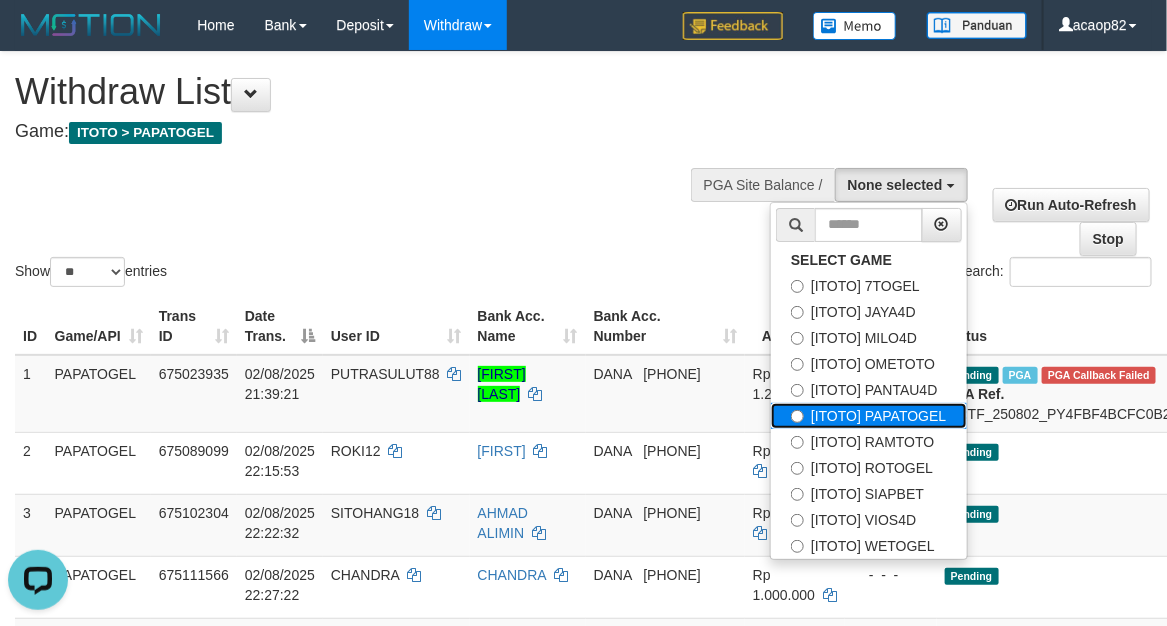 click on "[ITOTO] PAPATOGEL" at bounding box center (868, 416) 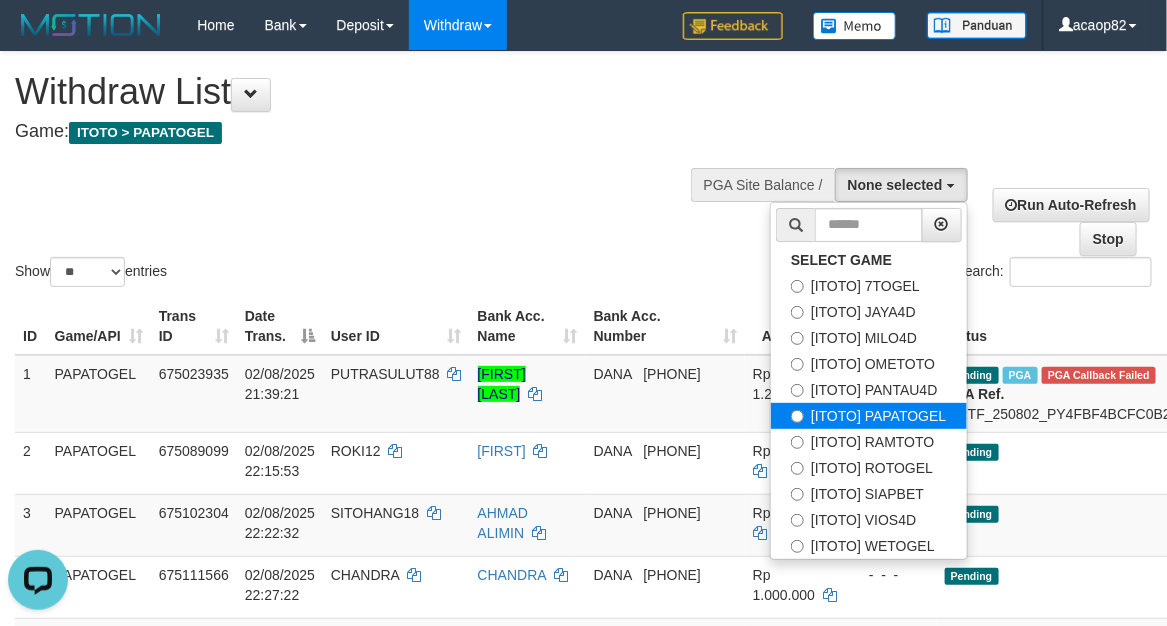 select on "***" 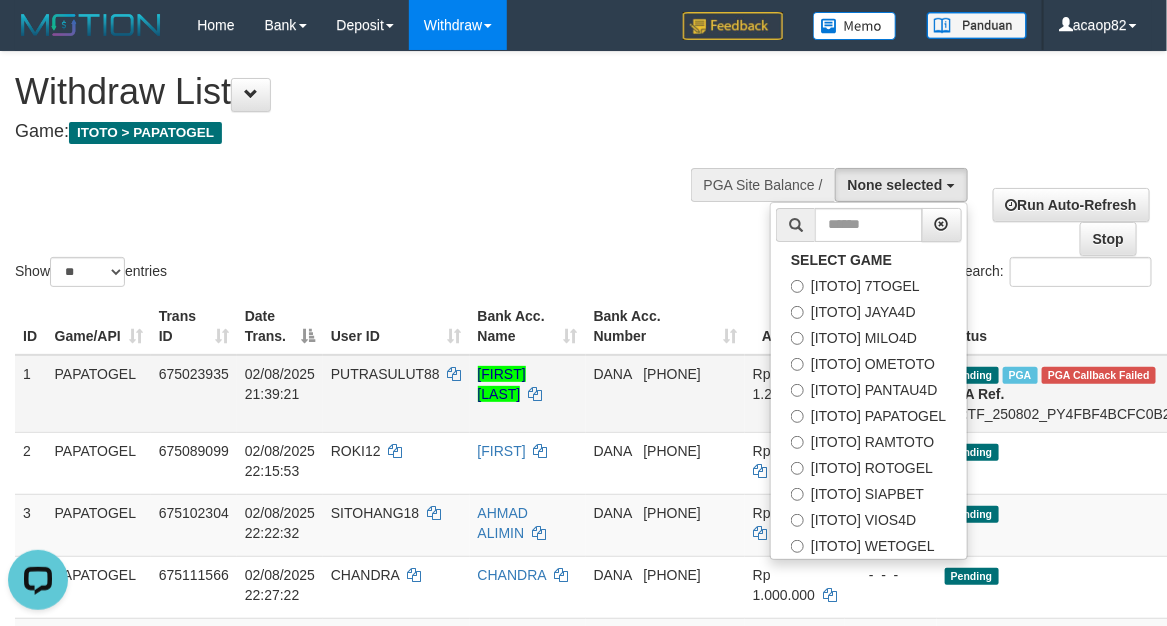 scroll, scrollTop: 101, scrollLeft: 0, axis: vertical 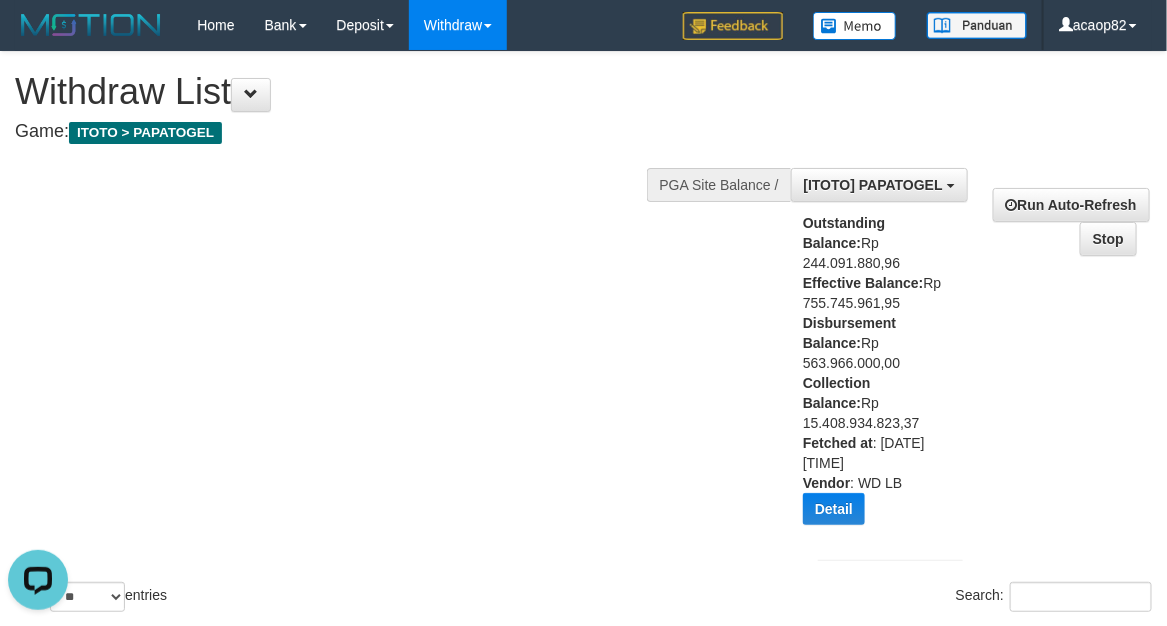 click on "Show  ** ** ** ***  entries Search:" at bounding box center (583, 334) 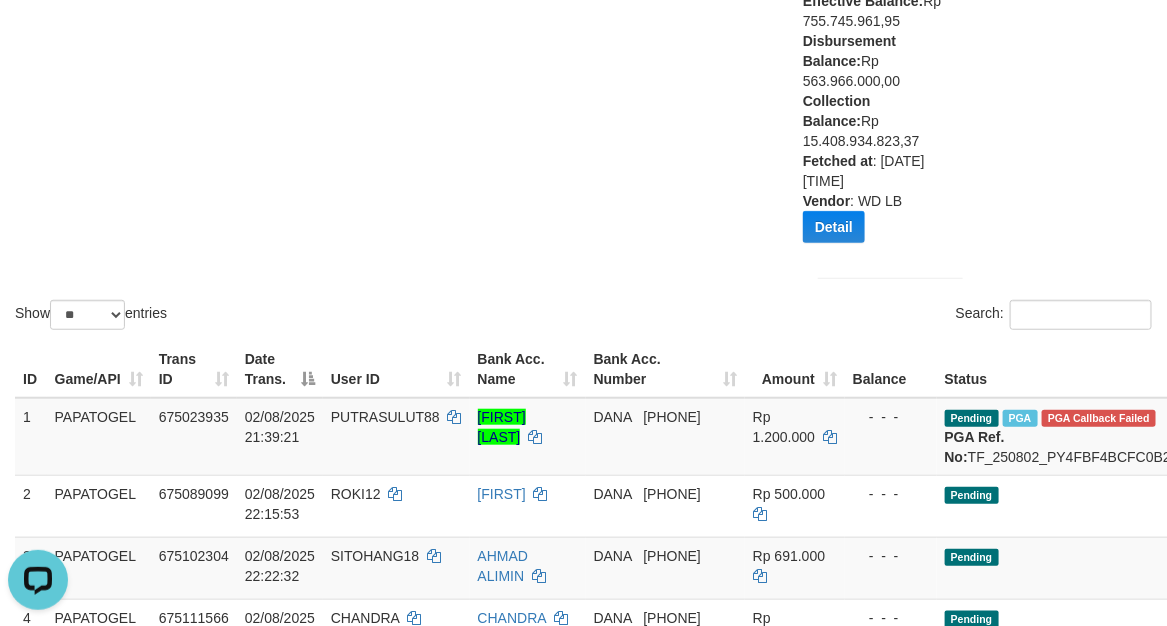 scroll, scrollTop: 83, scrollLeft: 0, axis: vertical 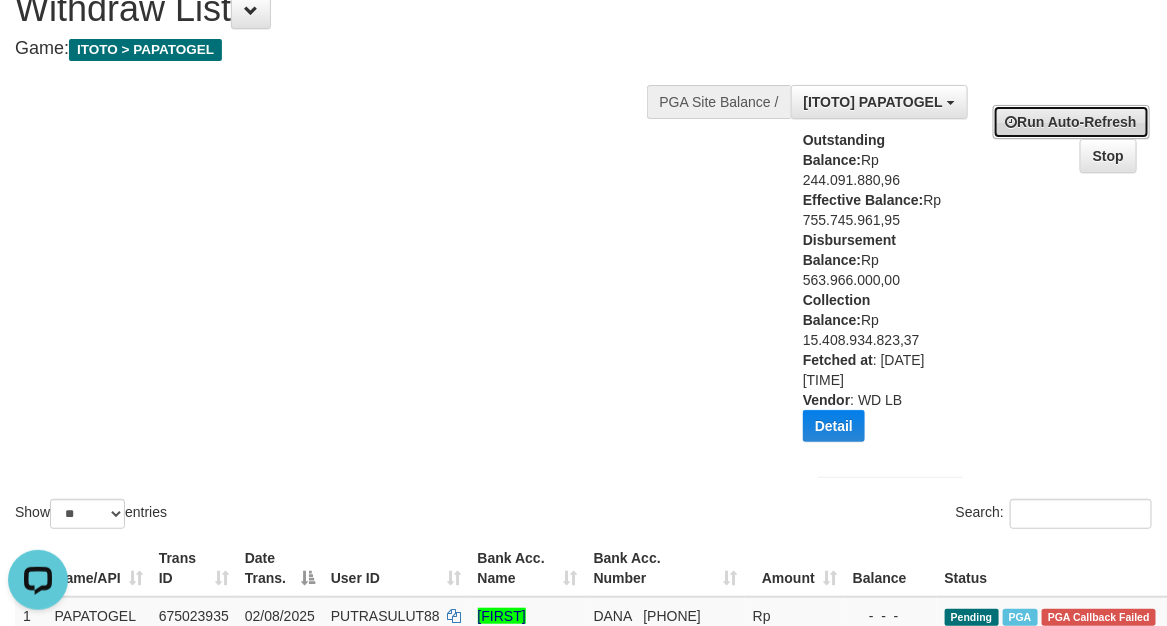 click on "Run Auto-Refresh" at bounding box center (1071, 122) 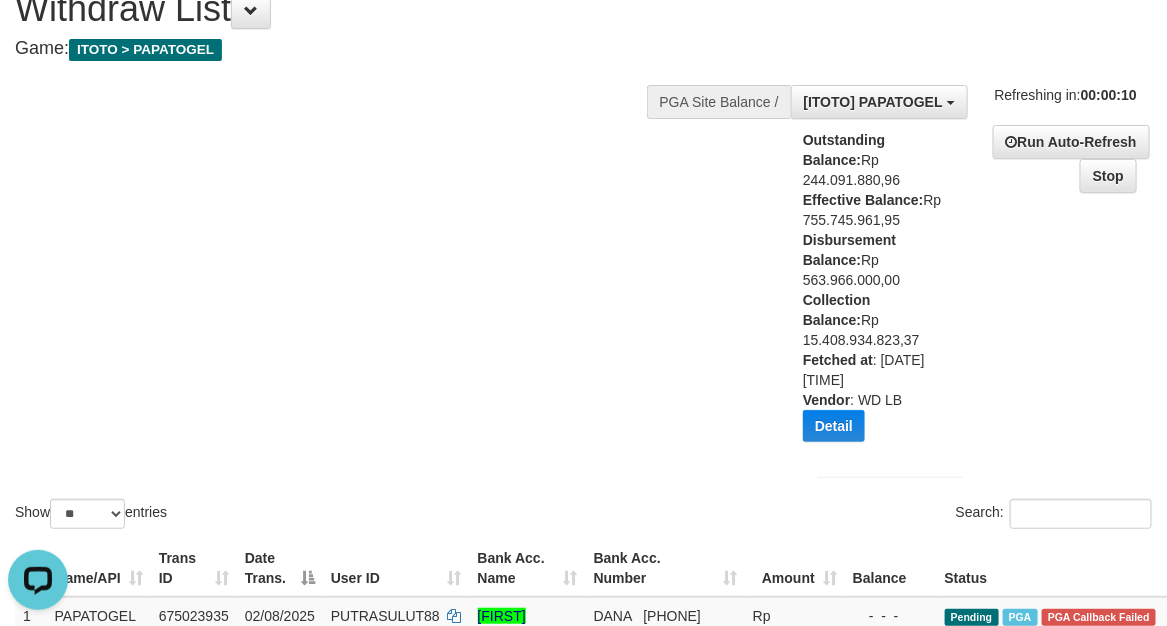 click on "Show  ** ** ** ***  entries Search:" at bounding box center (583, 251) 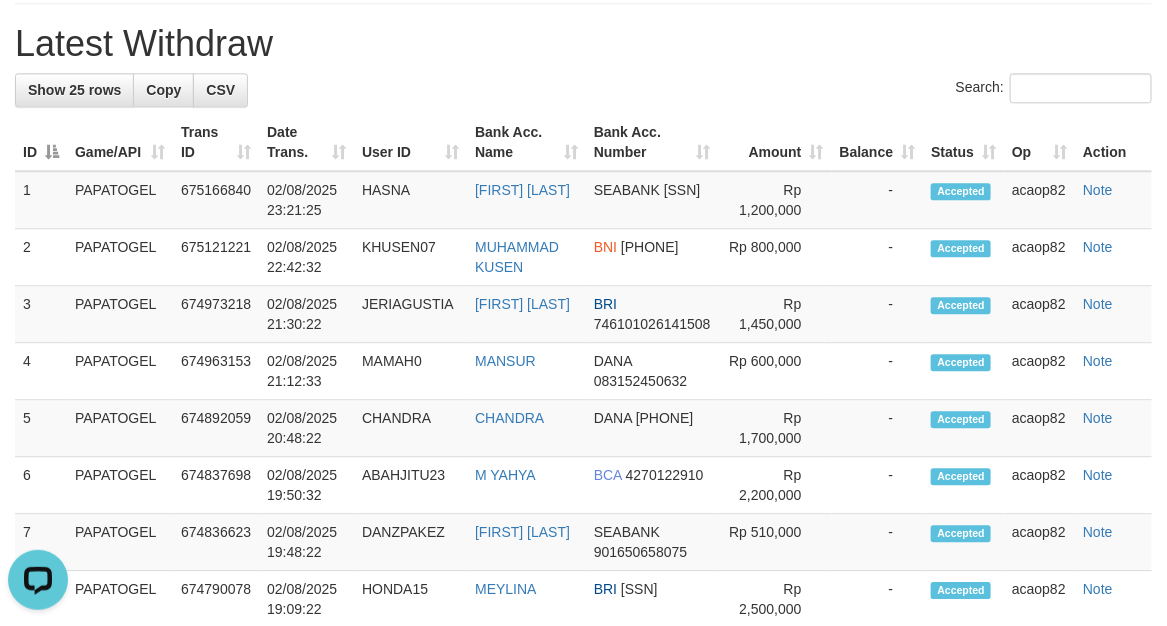 scroll, scrollTop: 1500, scrollLeft: 0, axis: vertical 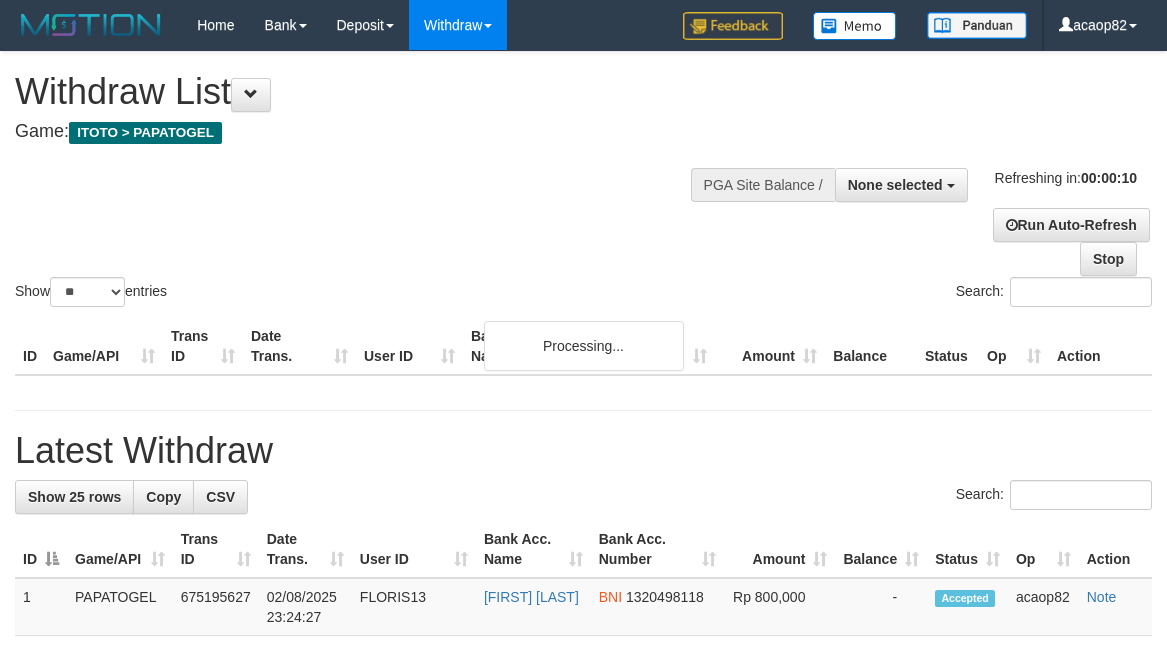select 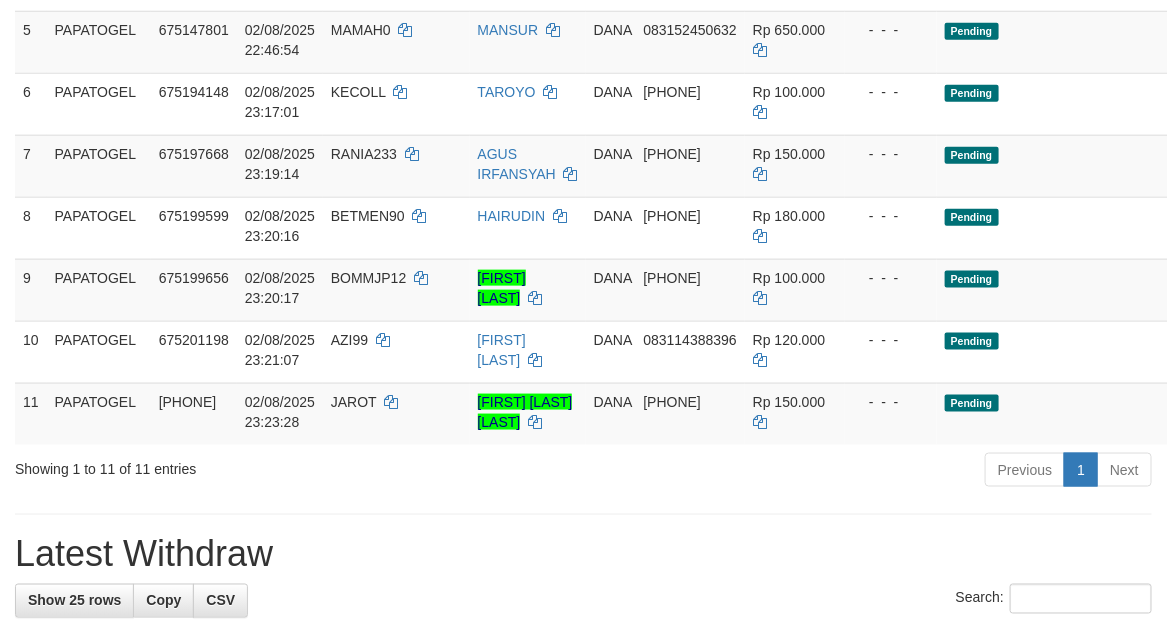 scroll, scrollTop: 666, scrollLeft: 0, axis: vertical 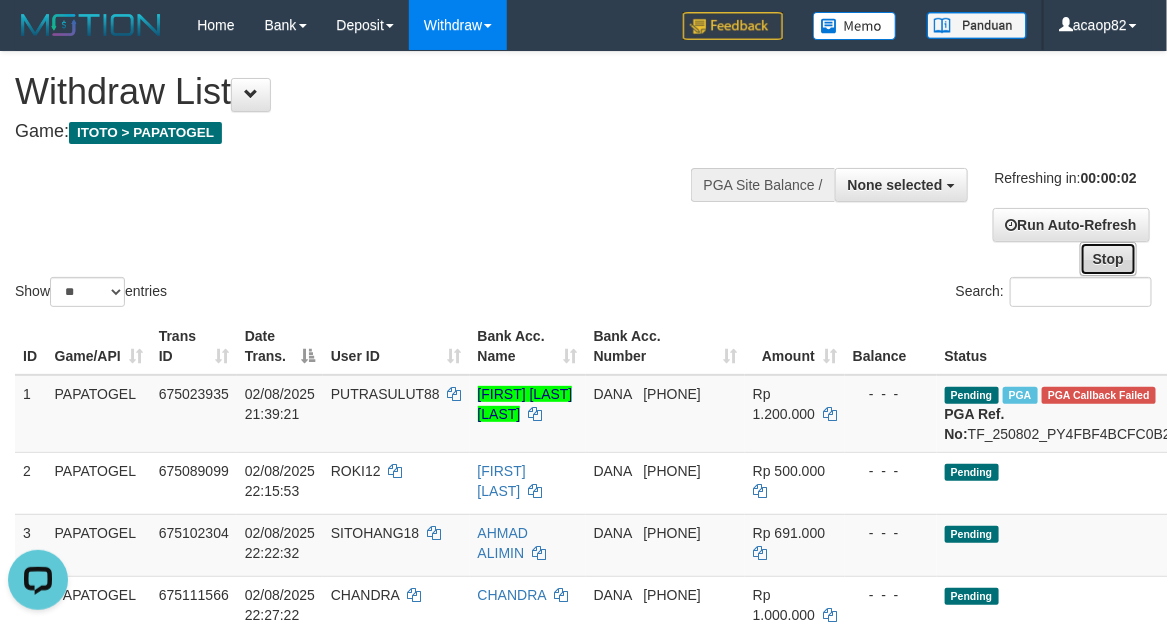 click on "Stop" at bounding box center (1108, 259) 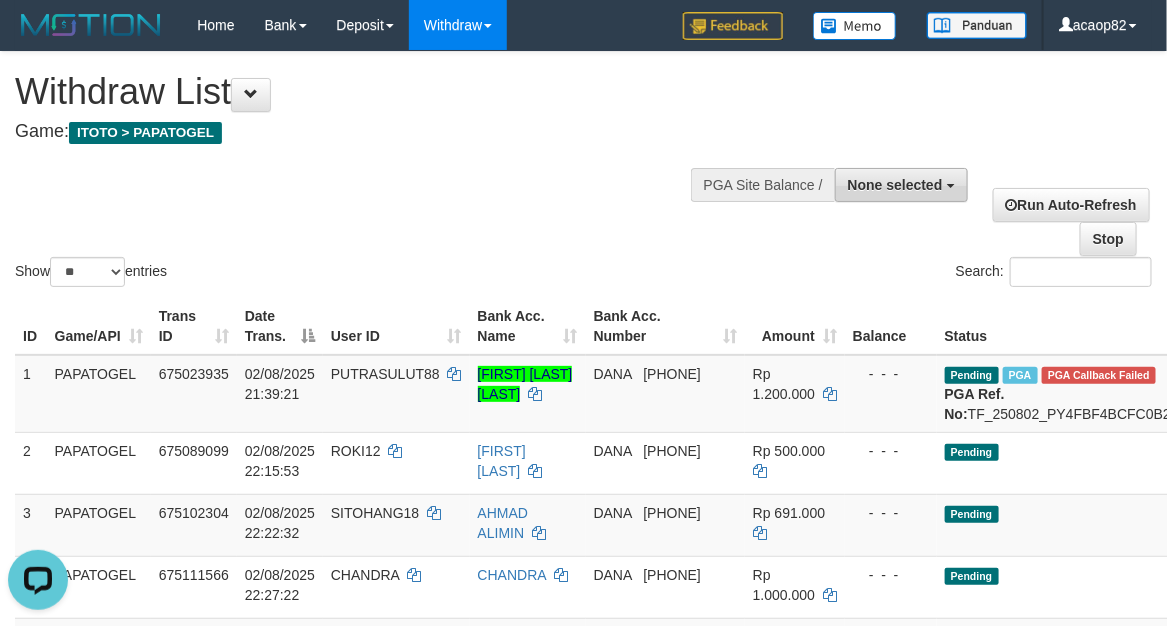 click on "None selected" at bounding box center (895, 185) 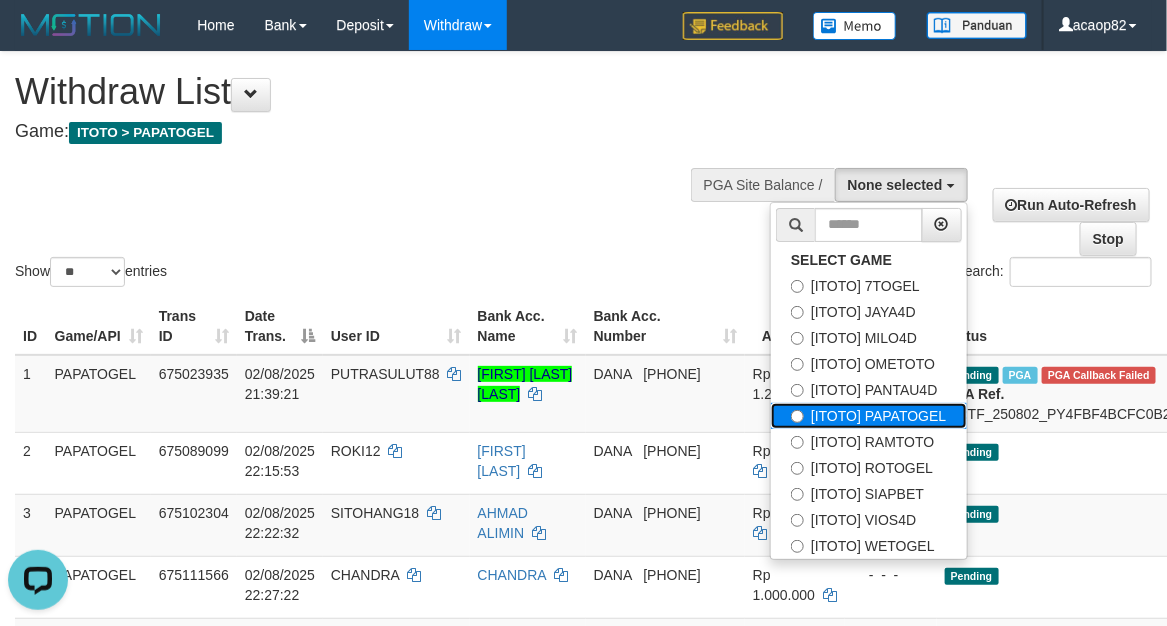 click on "[ITOTO] PAPATOGEL" at bounding box center (868, 416) 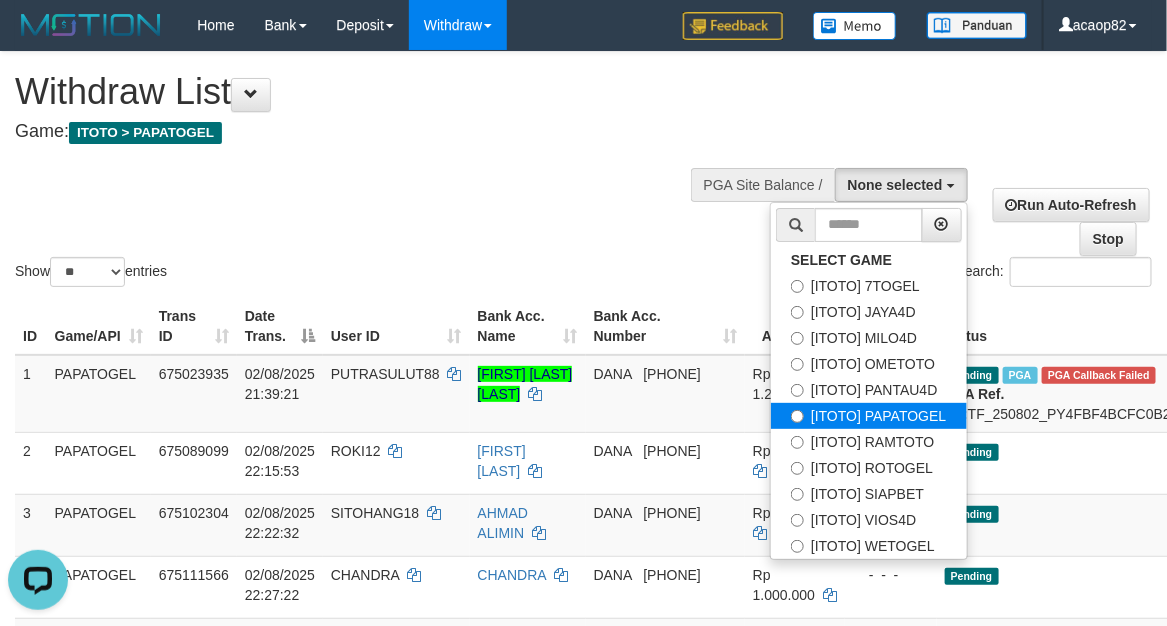 select on "***" 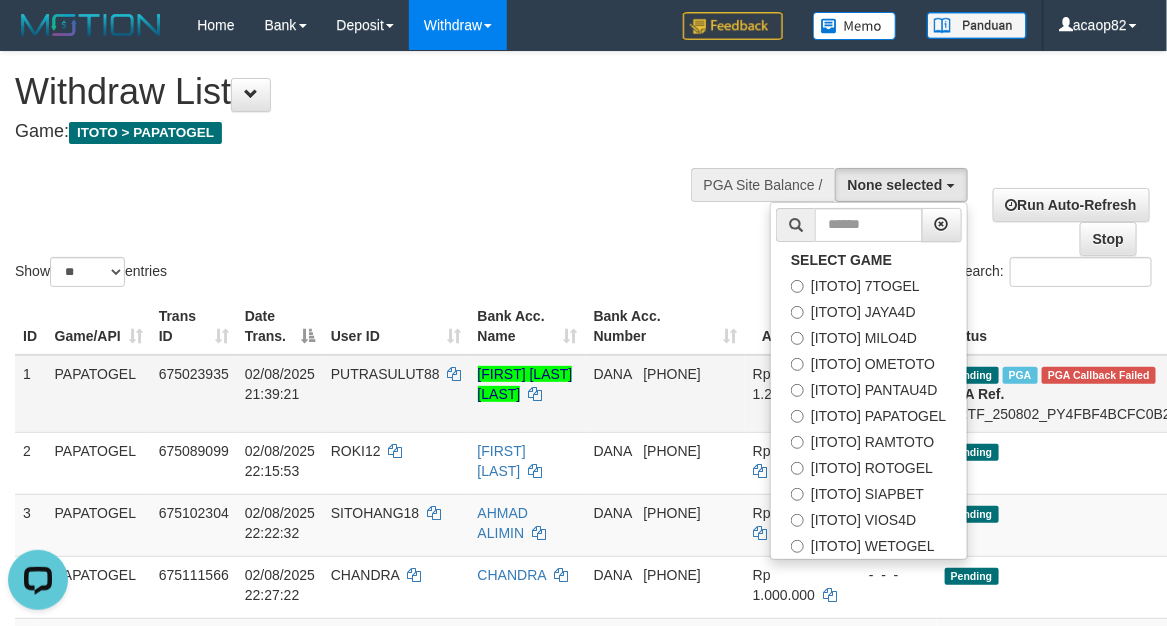 scroll, scrollTop: 101, scrollLeft: 0, axis: vertical 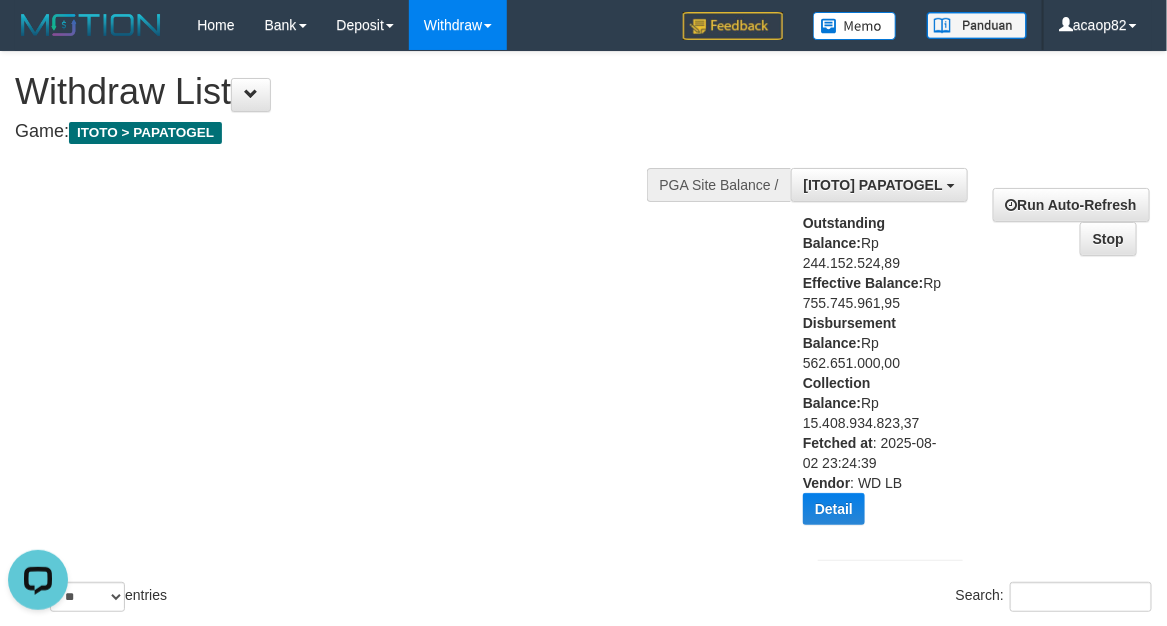 click on "Withdraw List
Game:   ITOTO > PAPATOGEL" at bounding box center (386, 106) 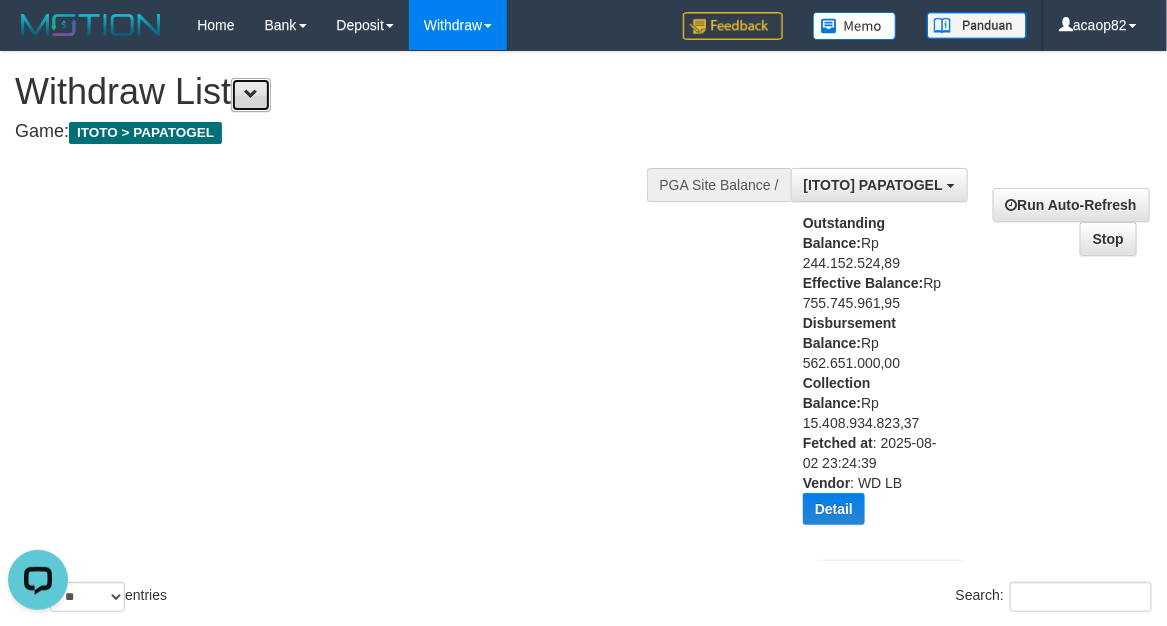 click at bounding box center [251, 94] 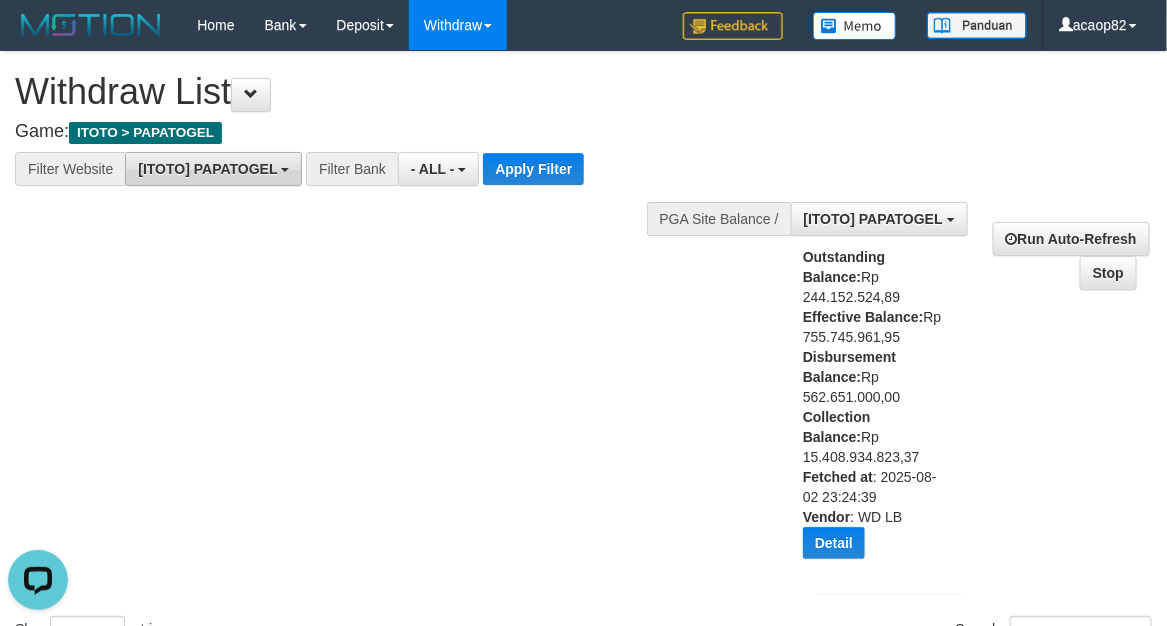 click on "[ITOTO] PAPATOGEL" at bounding box center (207, 169) 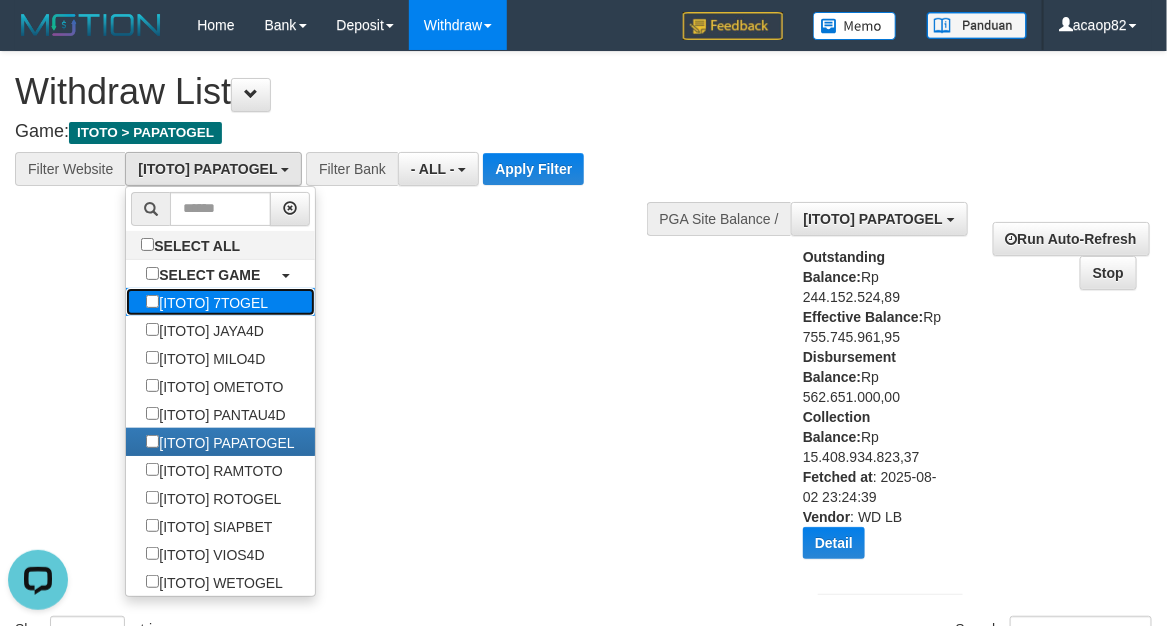 click on "[ITOTO] 7TOGEL" at bounding box center [207, 302] 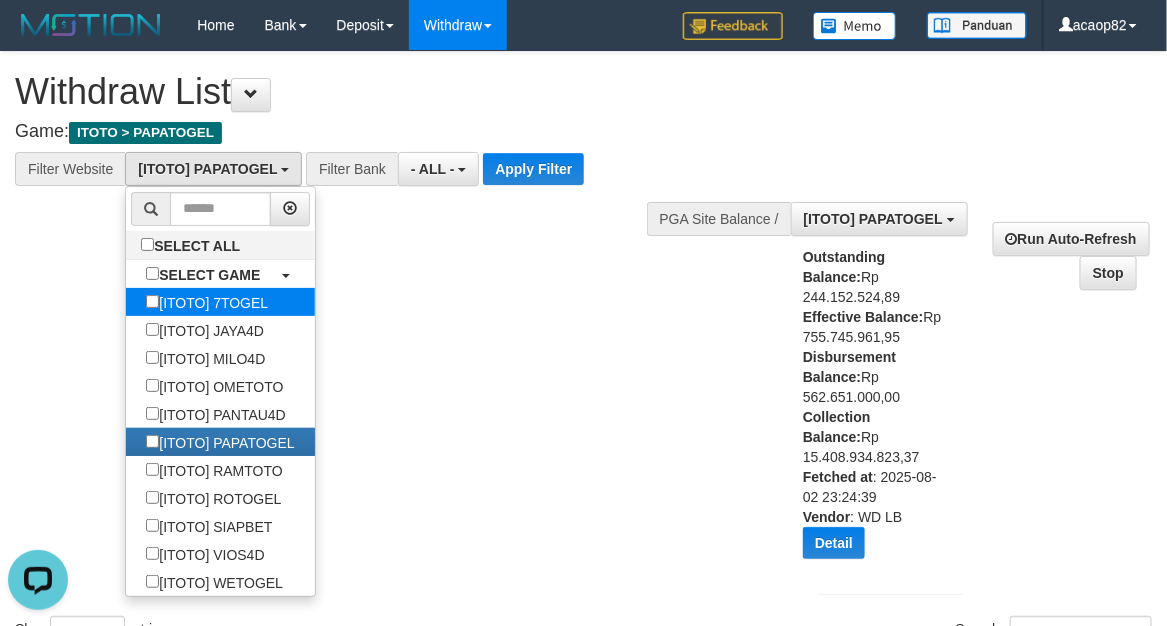 select on "***" 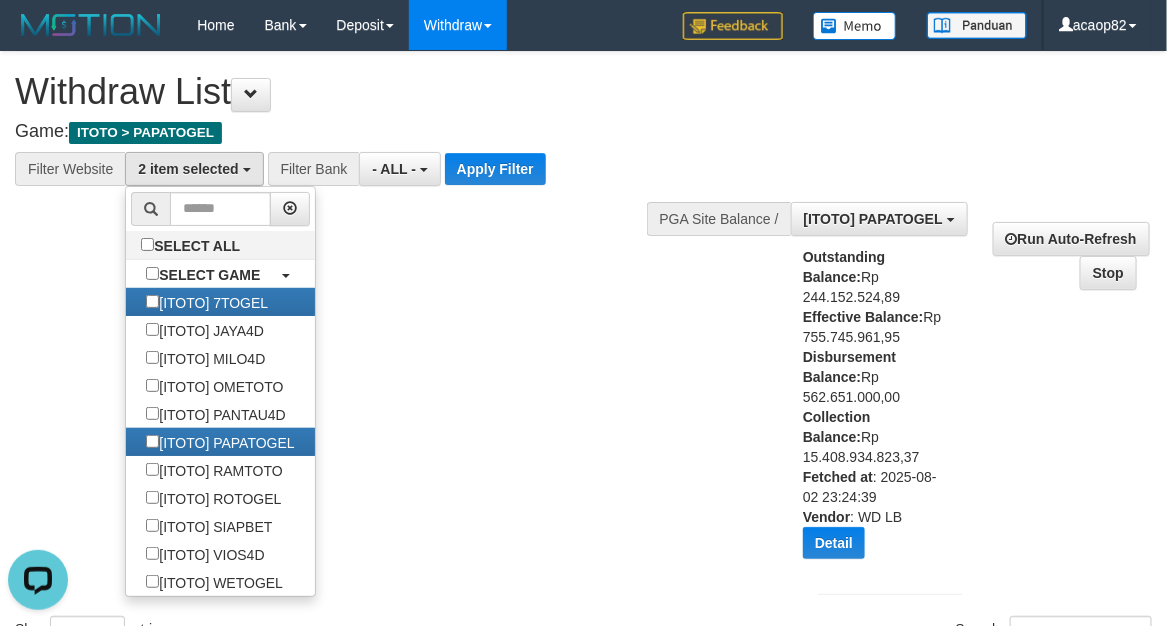 scroll, scrollTop: 101, scrollLeft: 0, axis: vertical 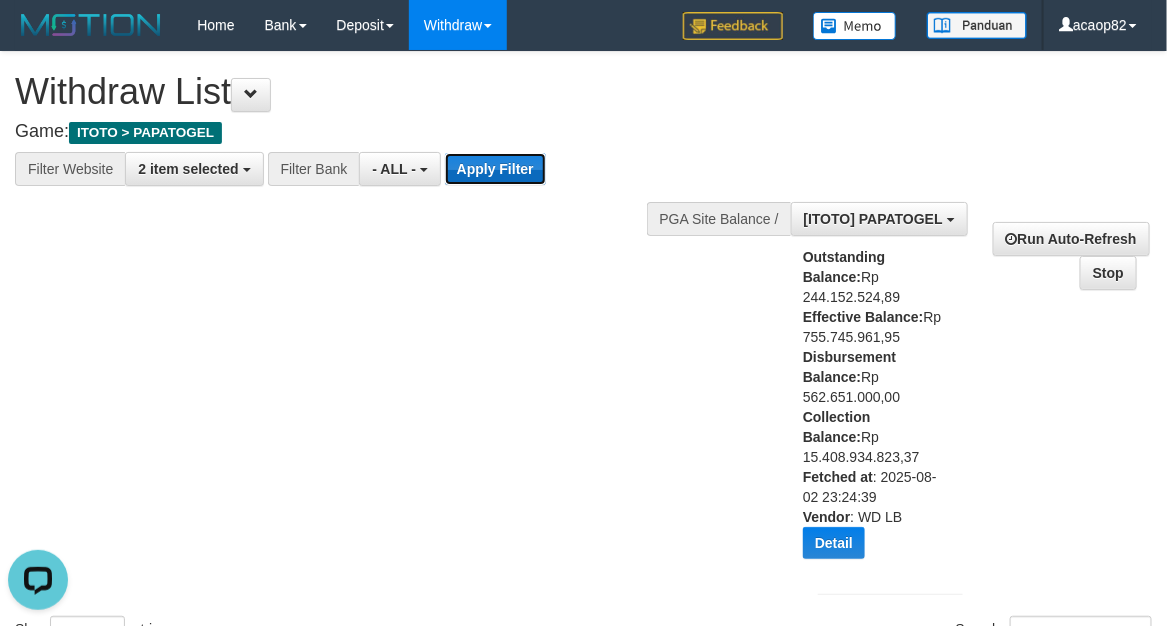 click on "Apply Filter" at bounding box center [495, 169] 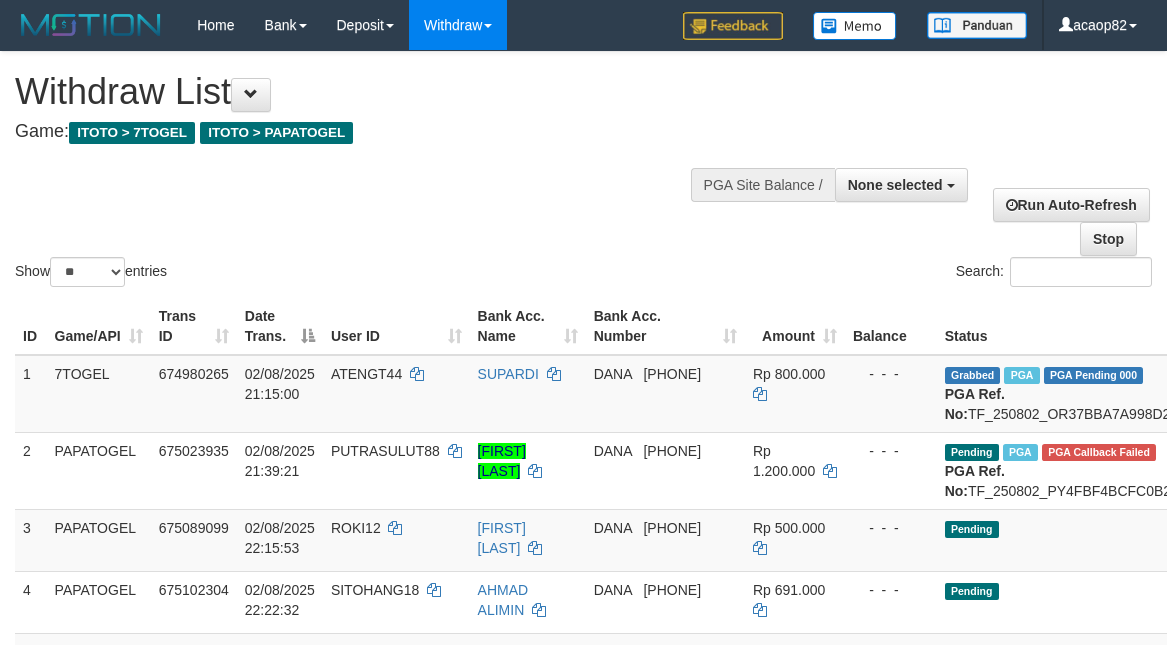 select 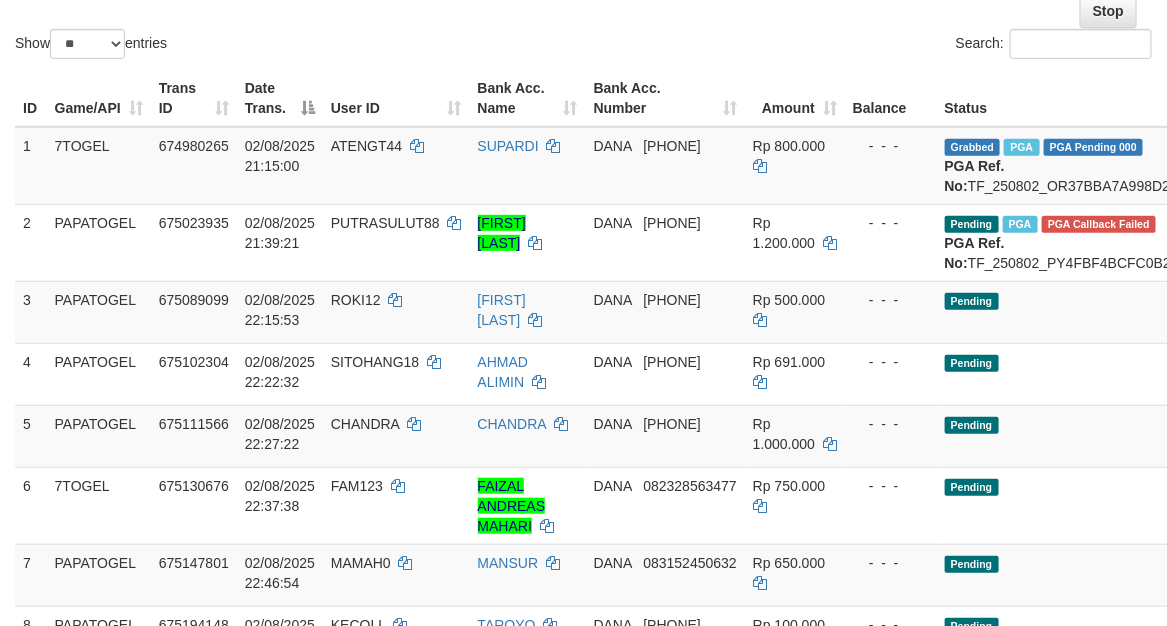 scroll, scrollTop: 250, scrollLeft: 0, axis: vertical 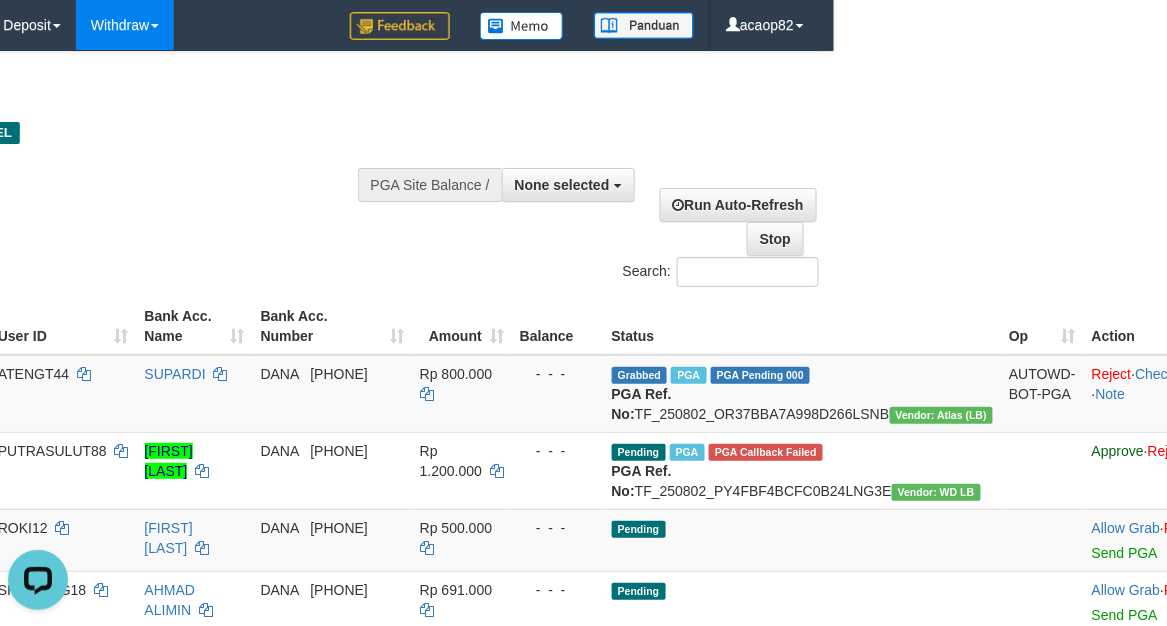 click on "Toggle navigation
Home
Bank
Account List
Load
By Website
Group
[ITOTO]													7TOGEL
Group
[ITOTO]													JAYA4D
Group
[ITOTO]													MILO4D
Group
[ITOTO]													OMETOTO
-" at bounding box center (250, 1587) 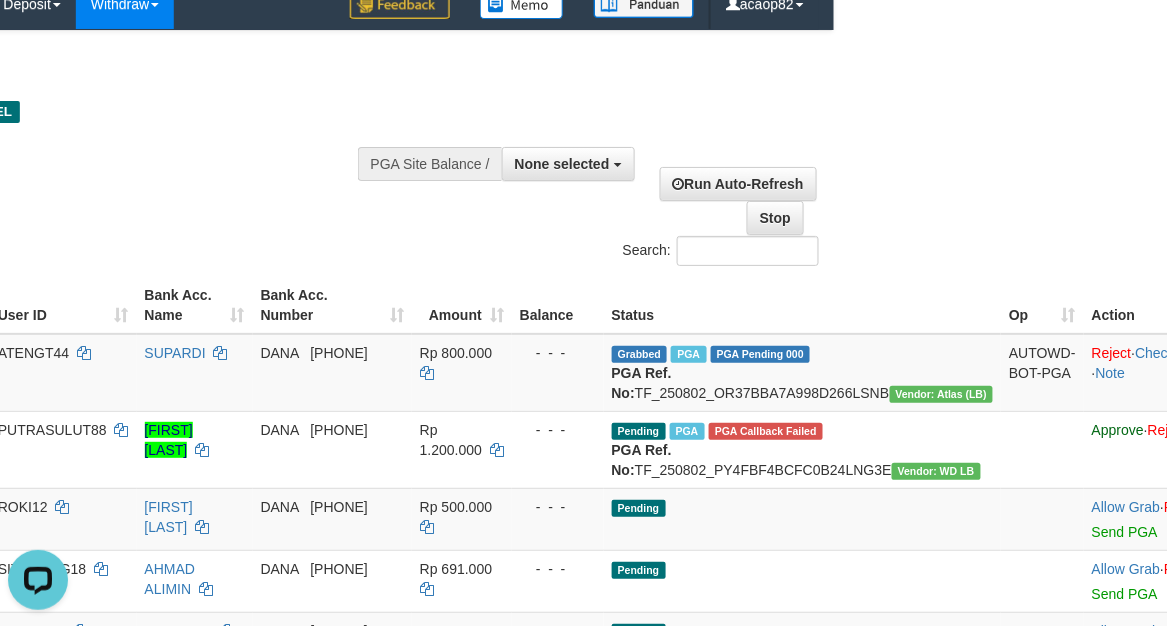 scroll, scrollTop: 0, scrollLeft: 333, axis: horizontal 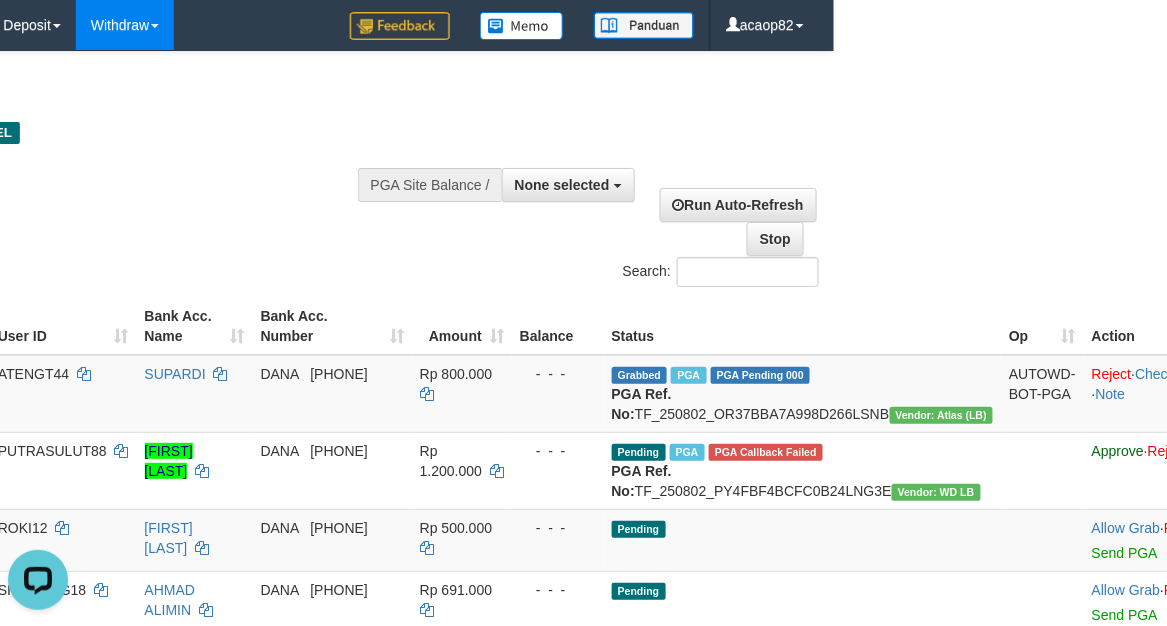 drag, startPoint x: 156, startPoint y: 221, endPoint x: 256, endPoint y: 161, distance: 116.61904 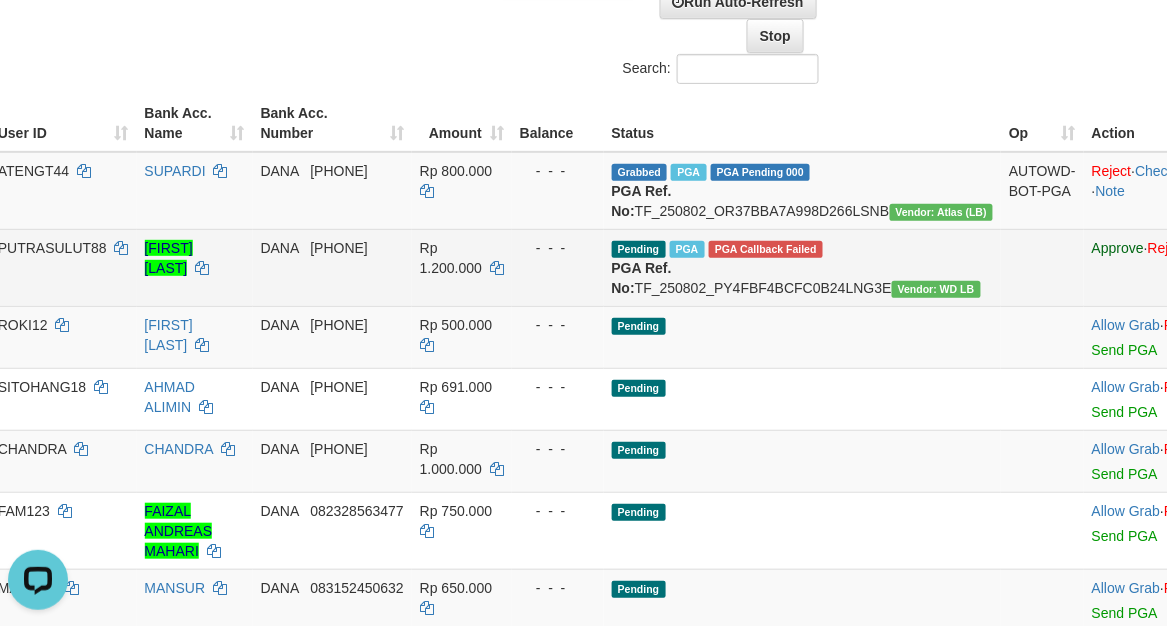 scroll, scrollTop: 250, scrollLeft: 333, axis: both 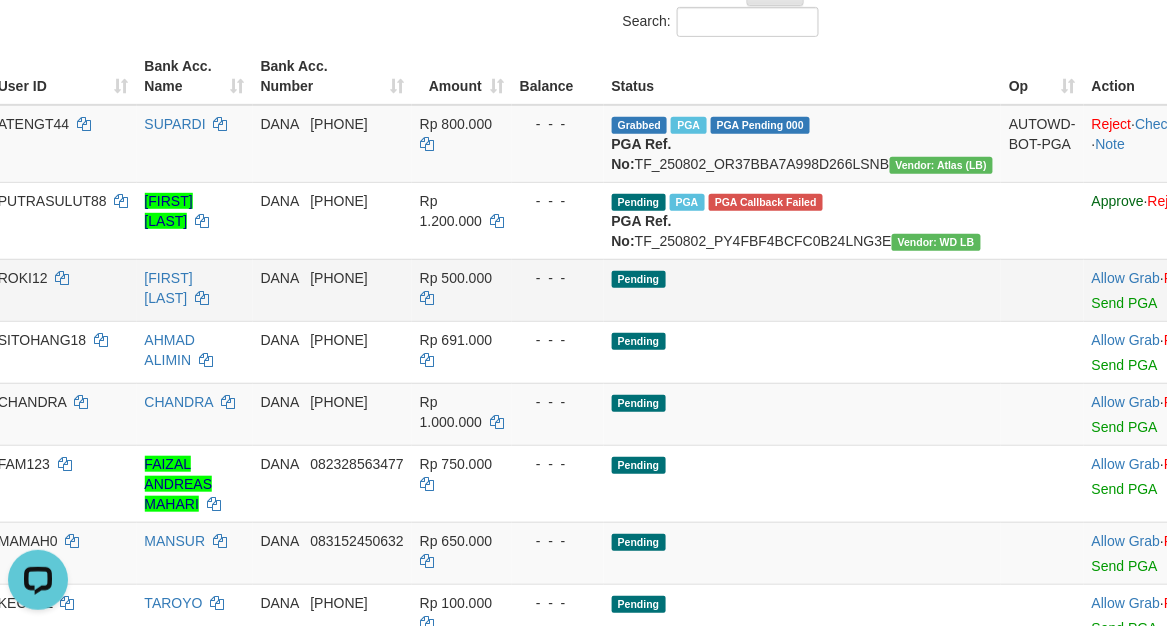 click on "Pending" at bounding box center [803, 290] 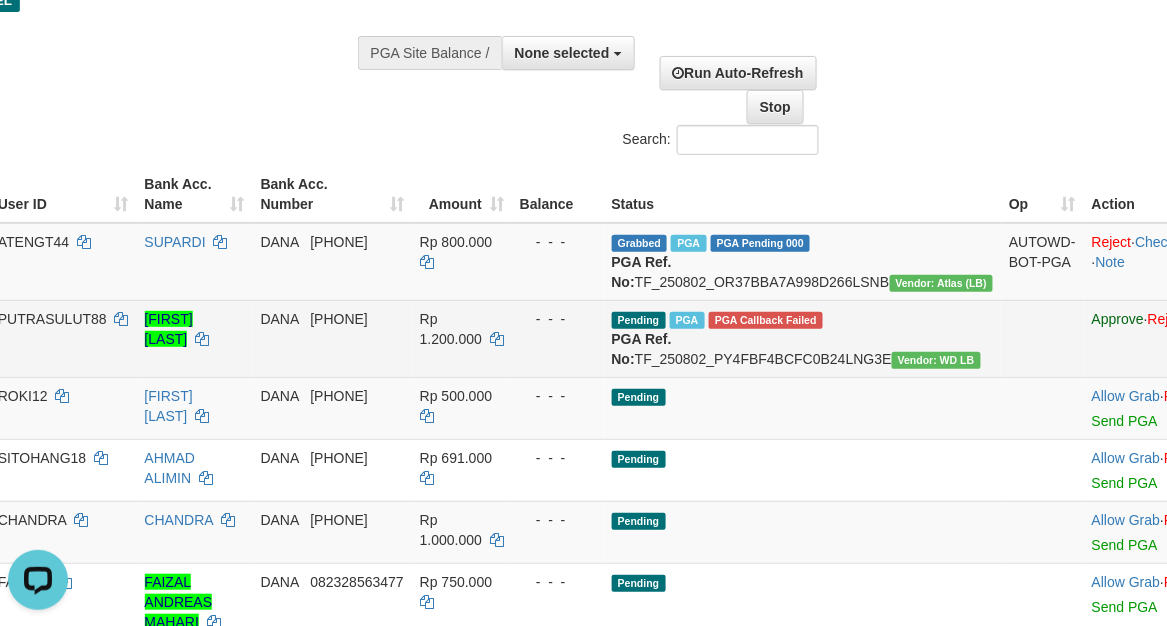 scroll, scrollTop: 0, scrollLeft: 333, axis: horizontal 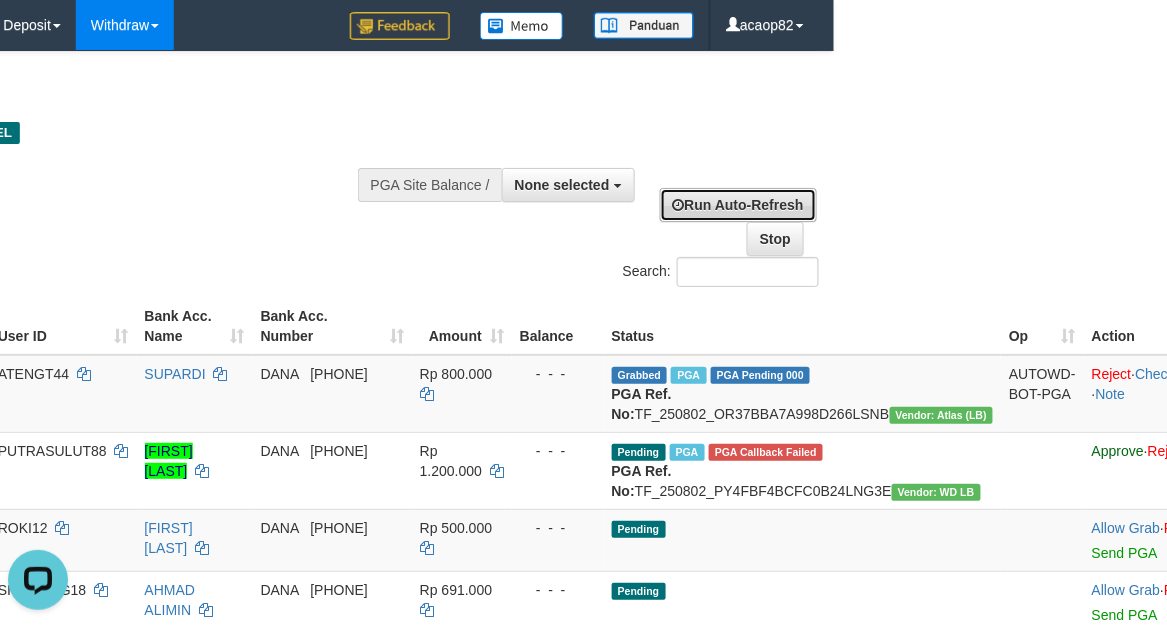click on "Run Auto-Refresh" at bounding box center [738, 205] 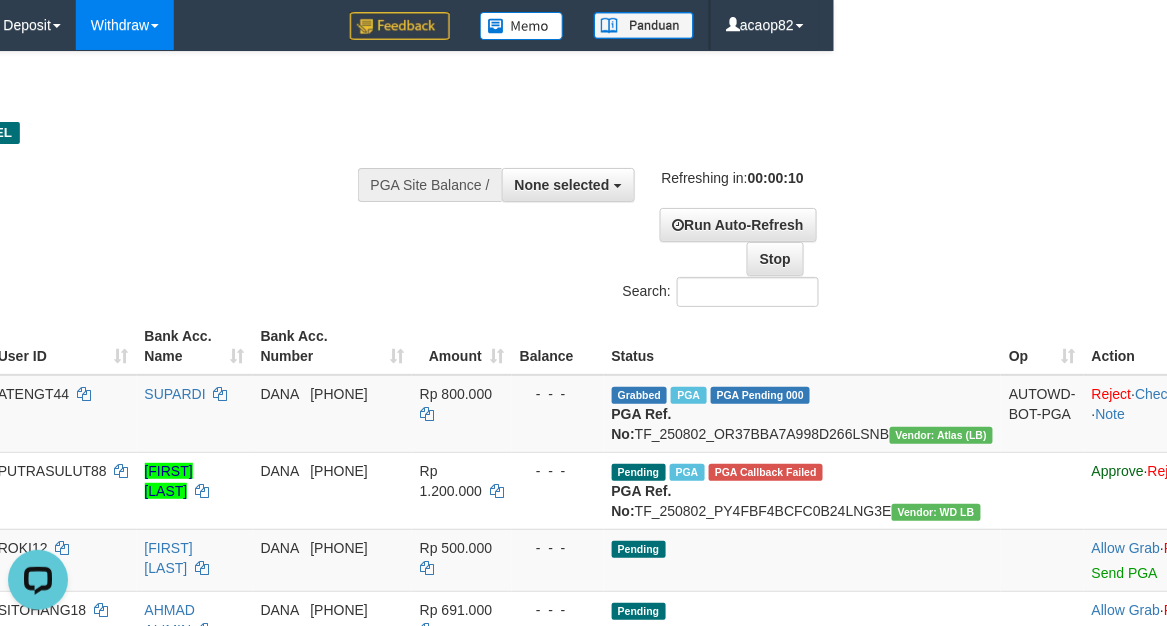 click on "Toggle navigation
Home
Bank
Account List
Load
By Website
Group
[ITOTO]													7TOGEL
Group
[ITOTO]													JAYA4D
Group
[ITOTO]													MILO4D
Group
[ITOTO]													OMETOTO
-" at bounding box center [250, 1597] 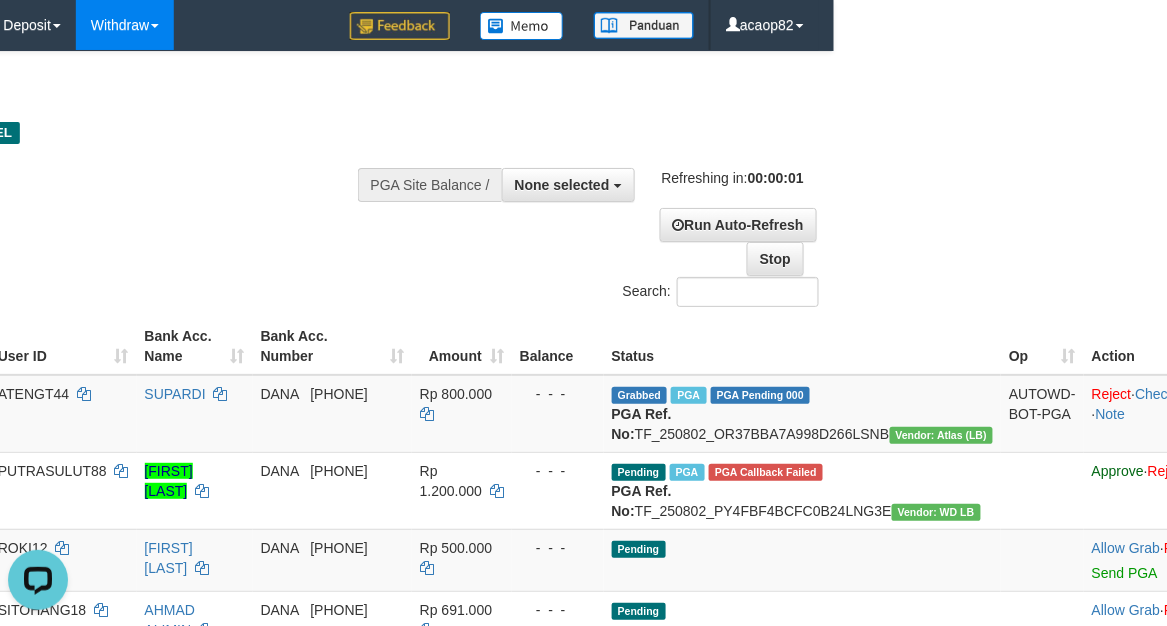 click on "Toggle navigation
Home
Bank
Account List
Load
By Website
Group
[ITOTO]													7TOGEL
Group
[ITOTO]													JAYA4D
Group
[ITOTO]													MILO4D
Group
[ITOTO]													OMETOTO
-" at bounding box center [250, 1597] 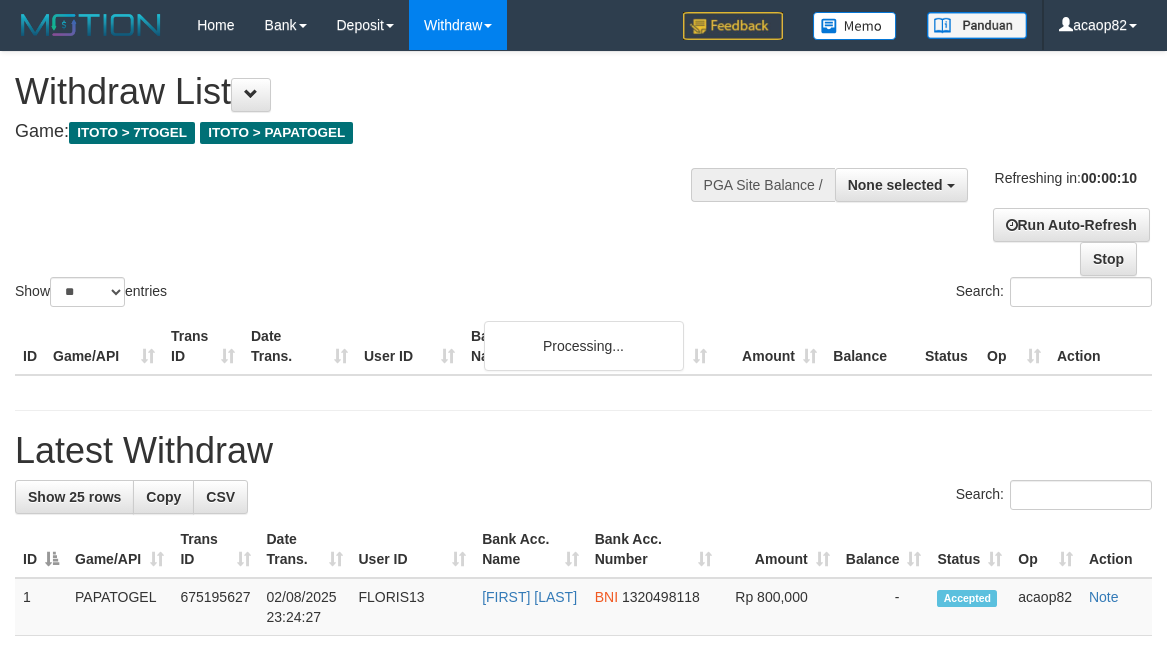select 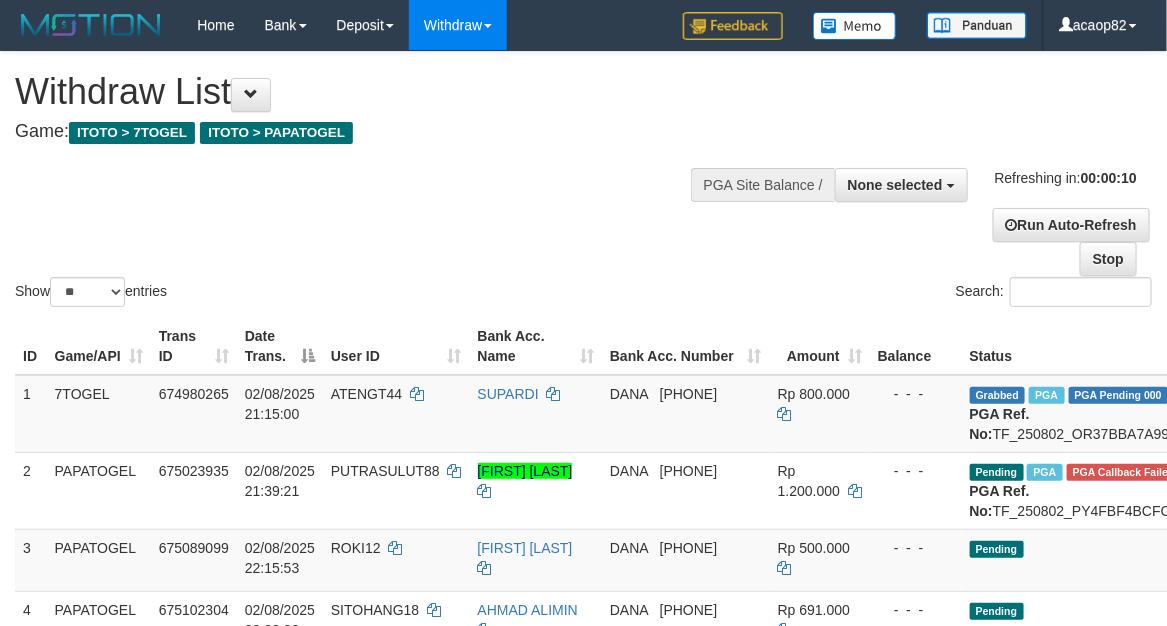 scroll, scrollTop: 1022, scrollLeft: 0, axis: vertical 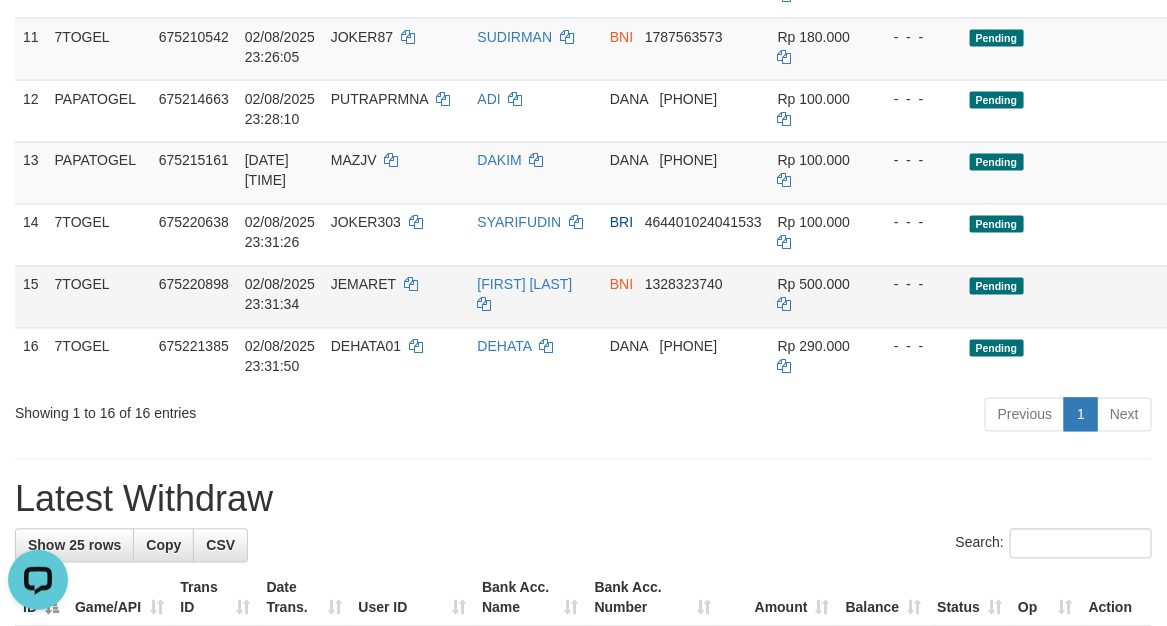 drag, startPoint x: 590, startPoint y: 491, endPoint x: 437, endPoint y: 320, distance: 229.45587 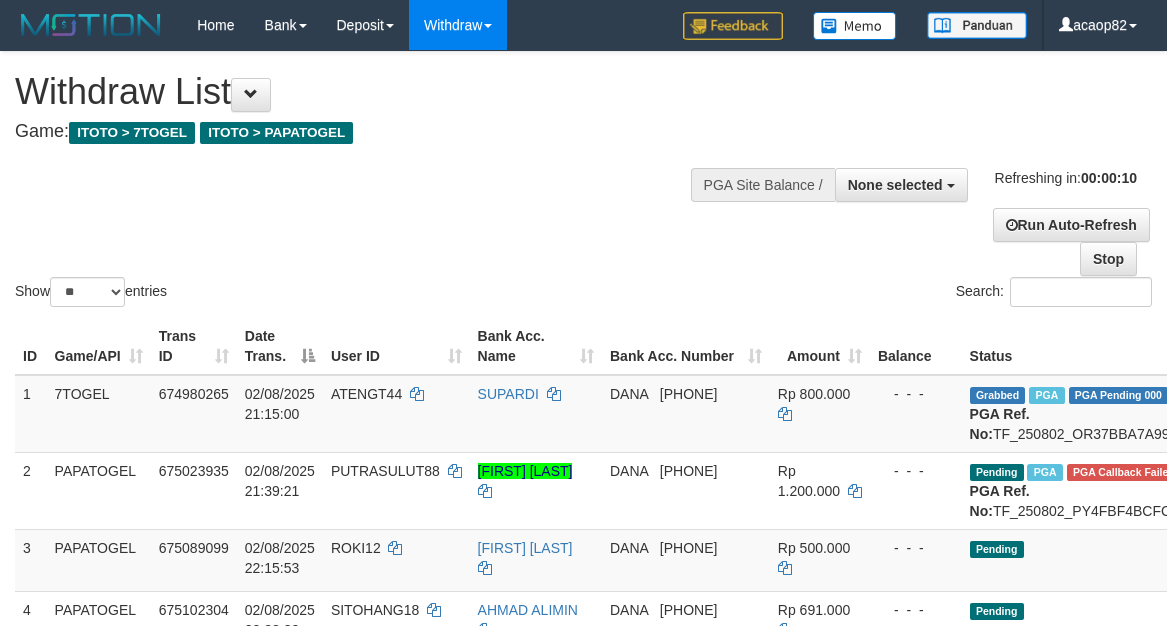 select 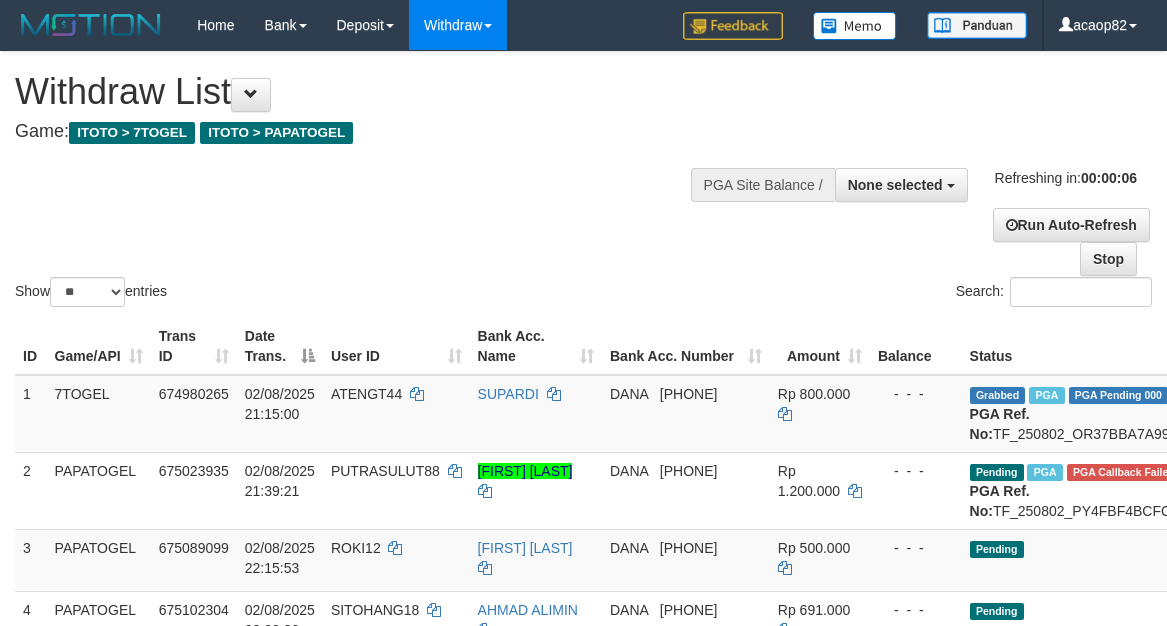 scroll, scrollTop: 1022, scrollLeft: 0, axis: vertical 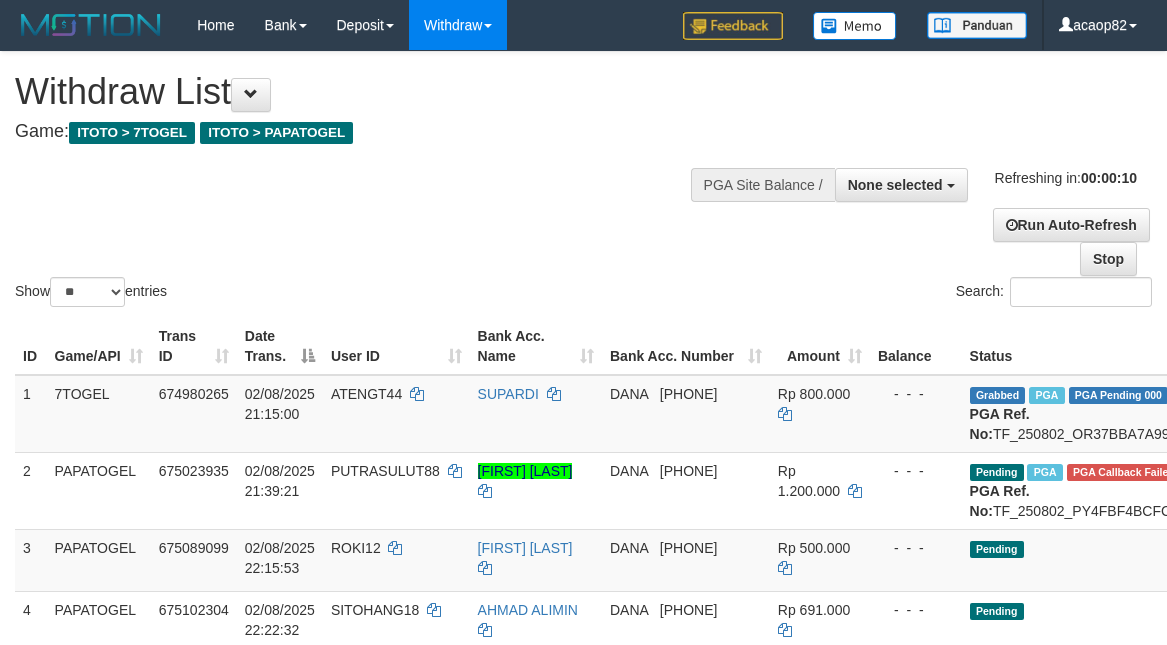 select 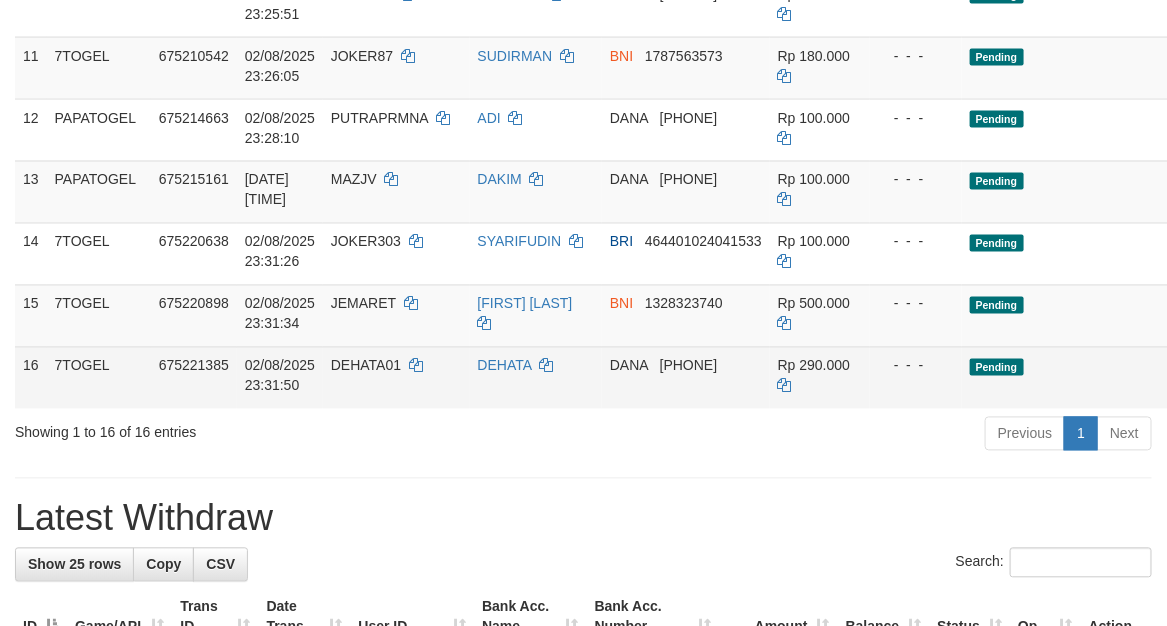 scroll, scrollTop: 1000, scrollLeft: 0, axis: vertical 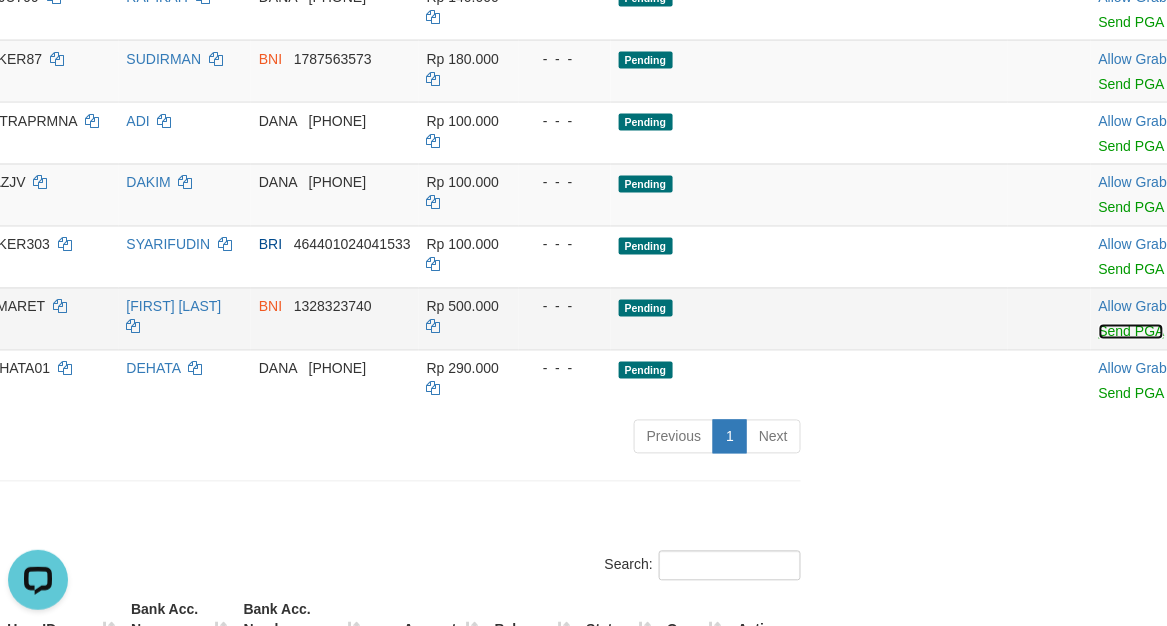 click on "Send PGA" at bounding box center (1131, 332) 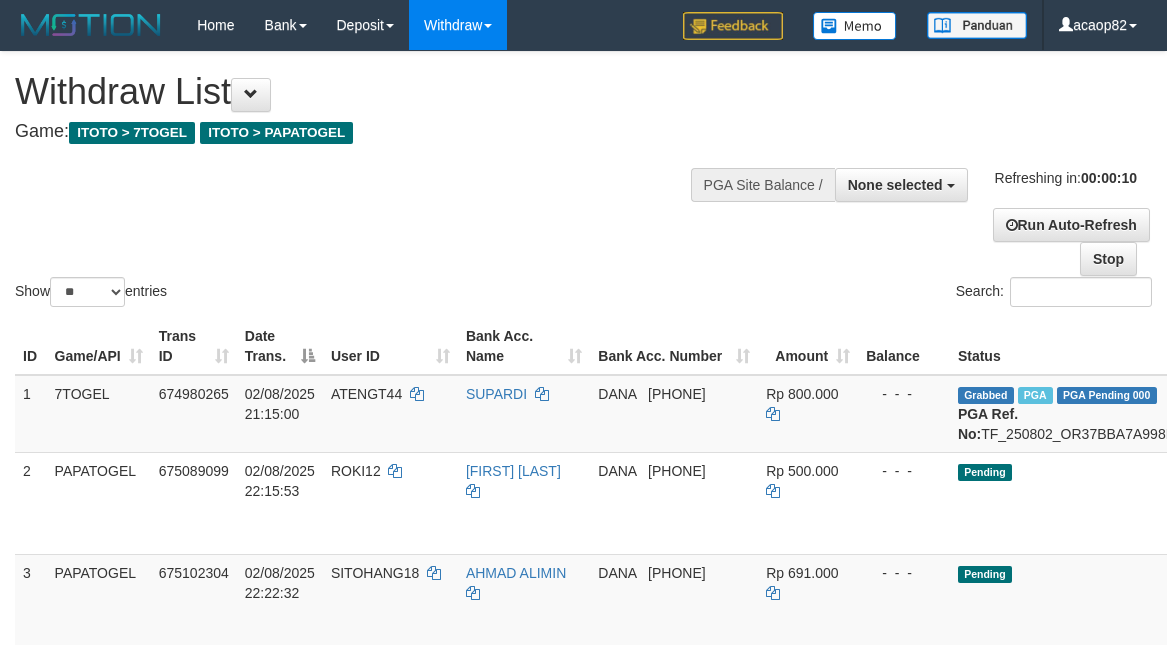select 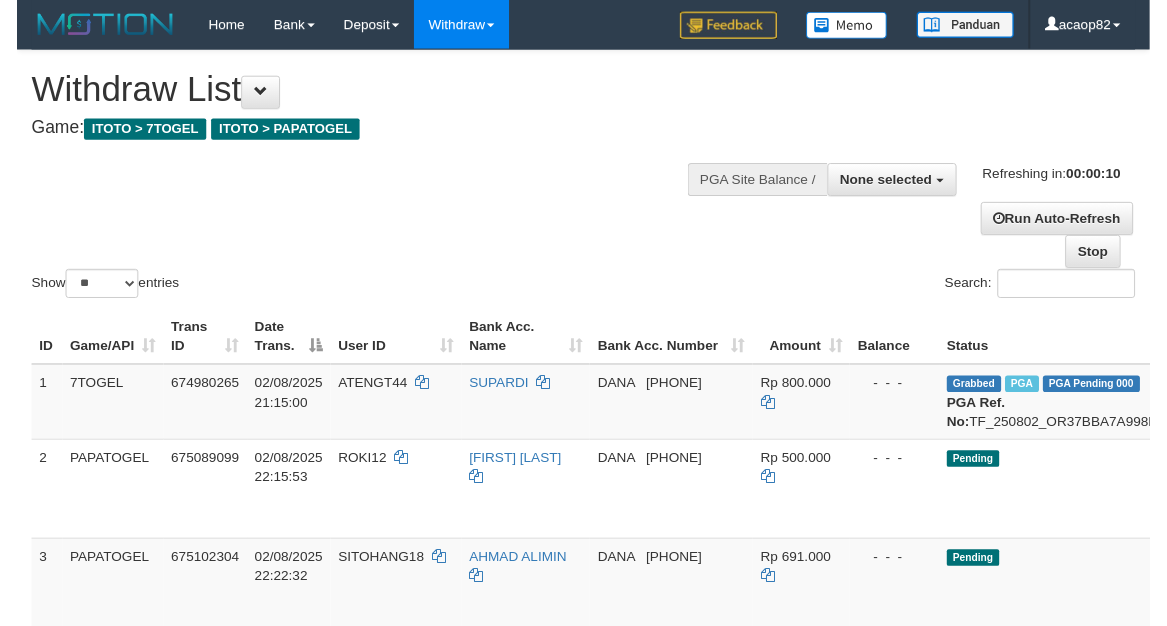 scroll, scrollTop: 0, scrollLeft: 0, axis: both 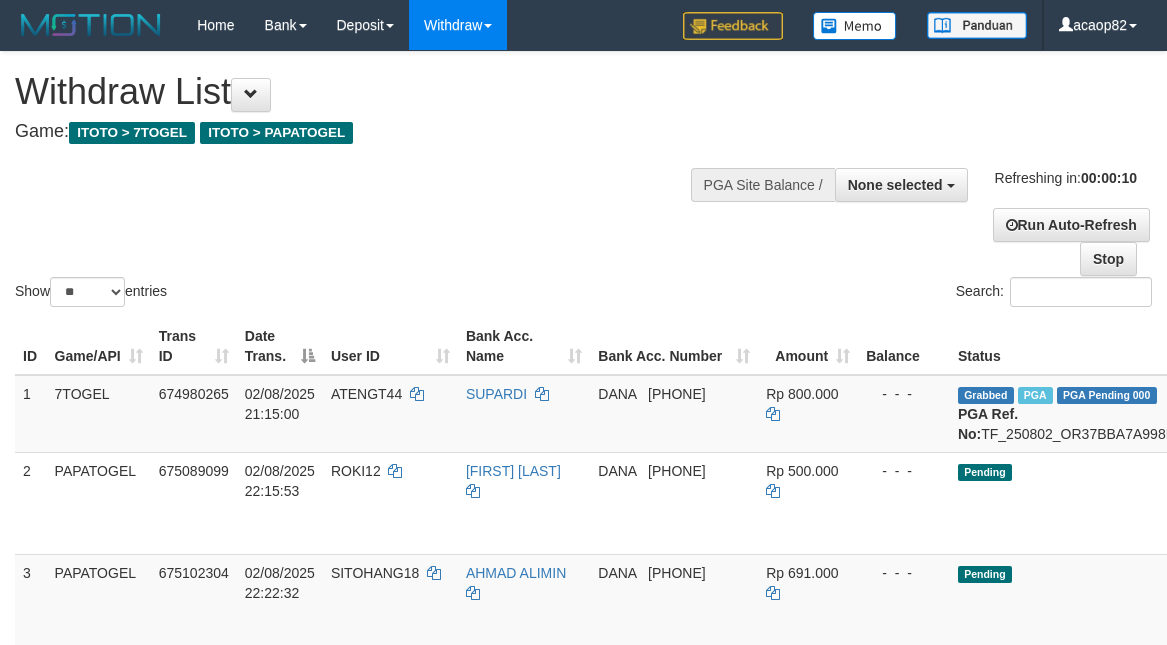 select 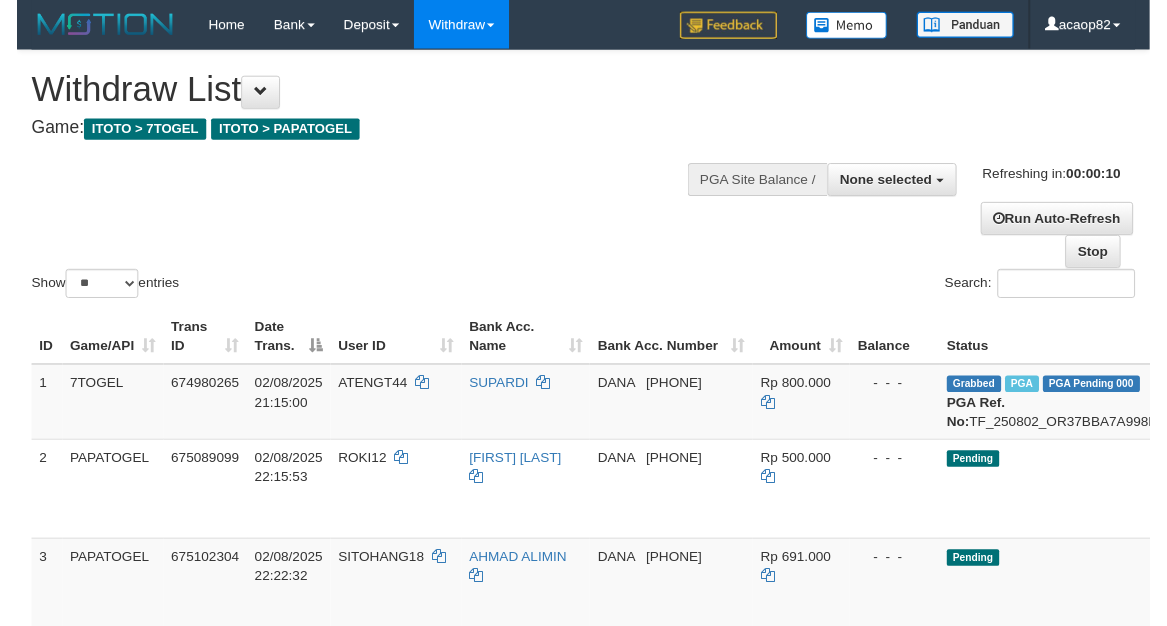 scroll, scrollTop: 0, scrollLeft: 0, axis: both 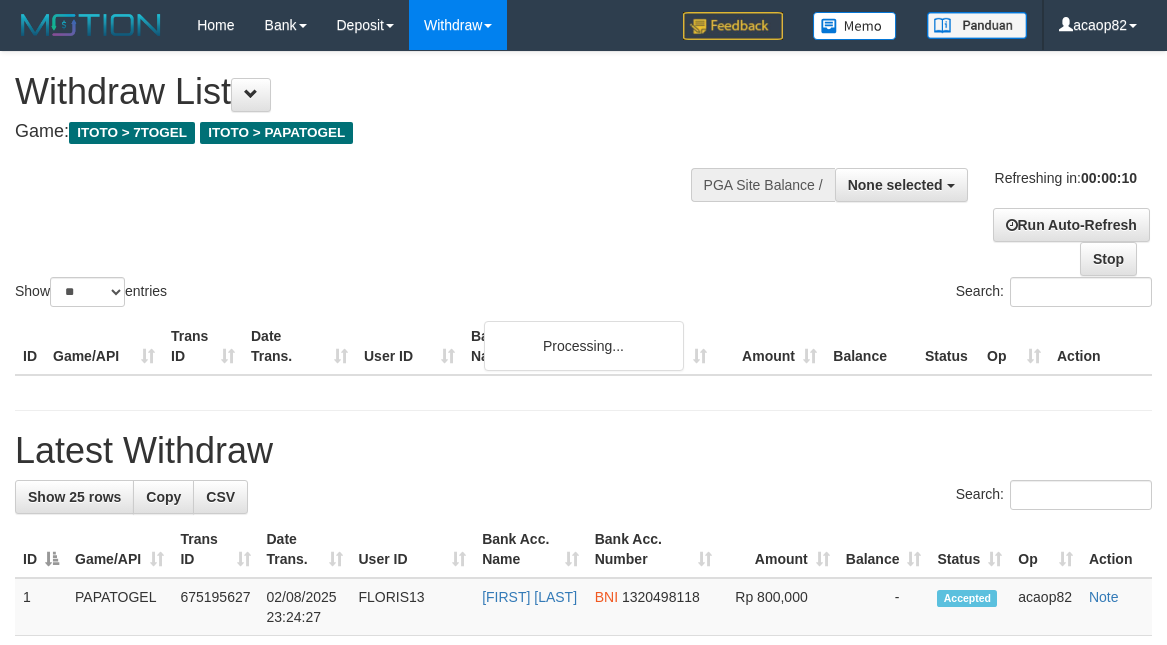 select 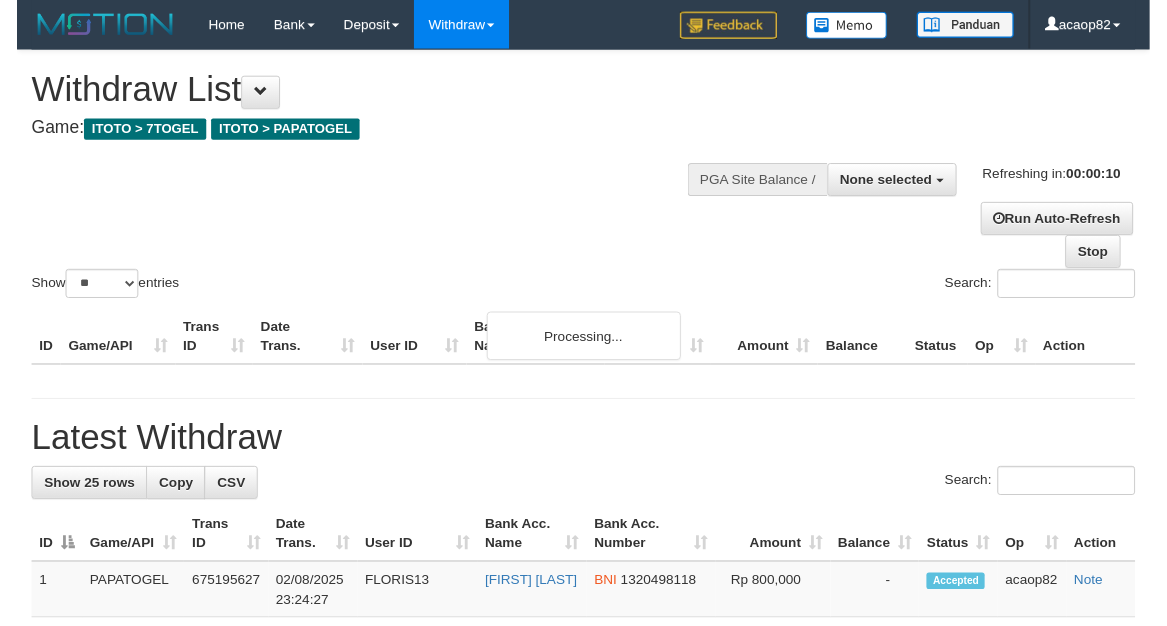 scroll, scrollTop: 0, scrollLeft: 0, axis: both 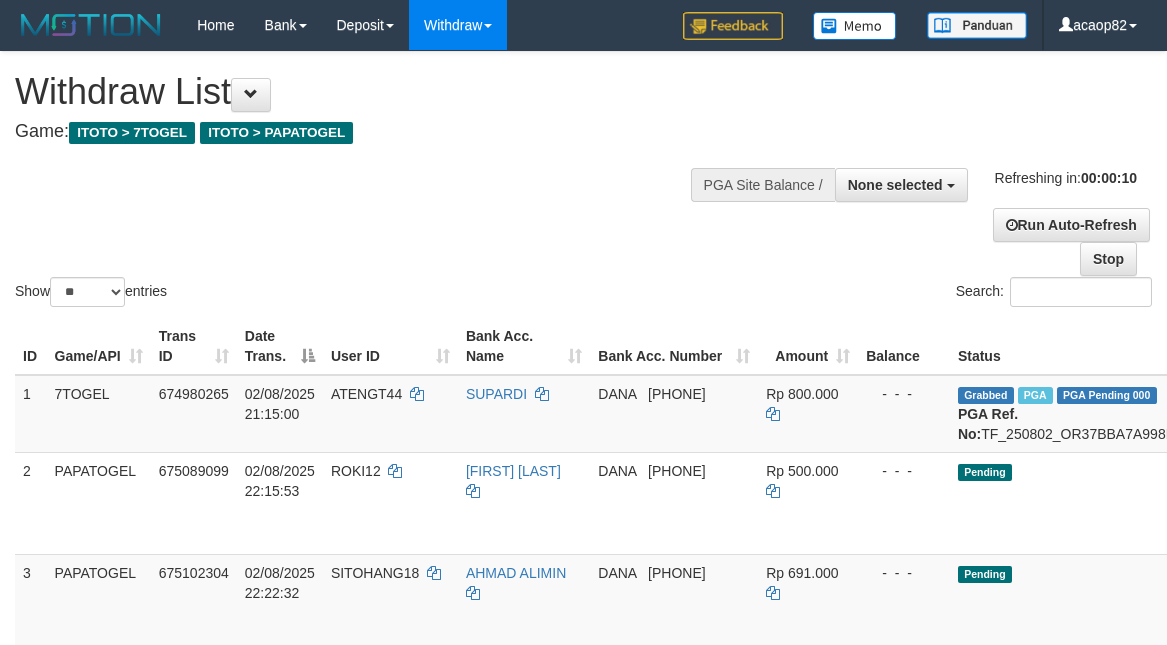 select 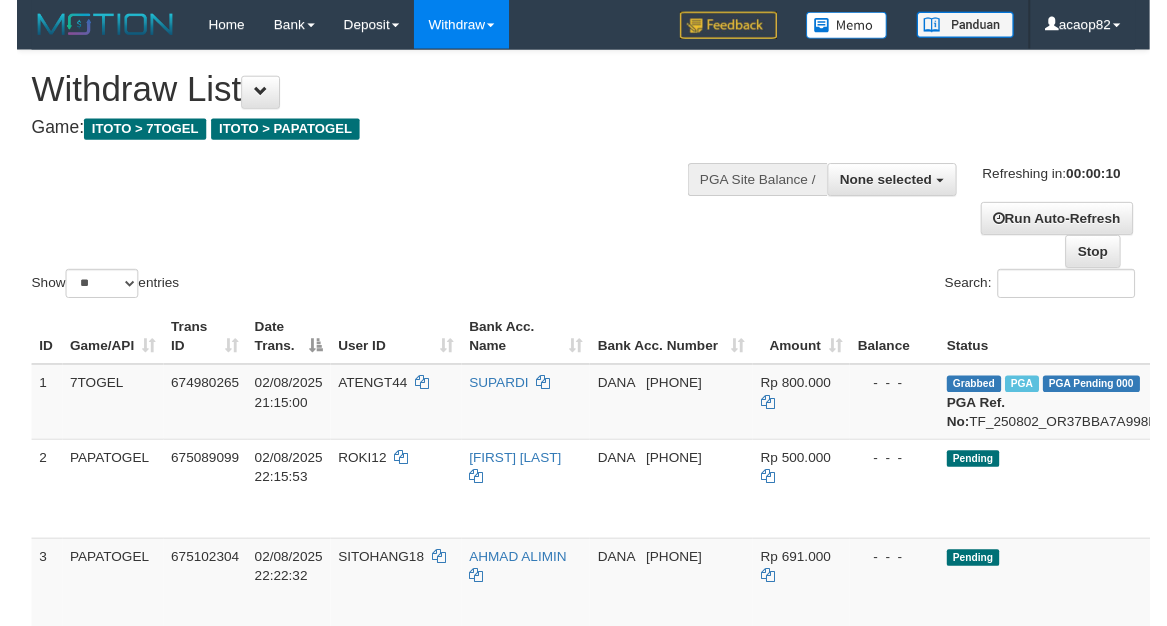 scroll, scrollTop: 0, scrollLeft: 0, axis: both 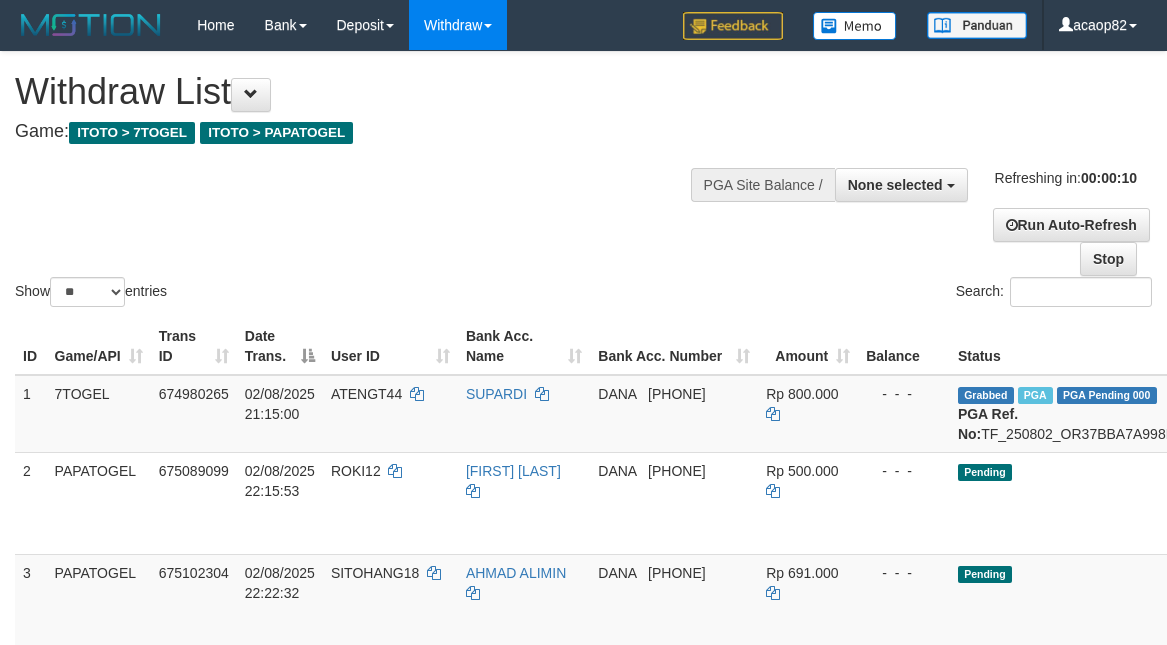 select 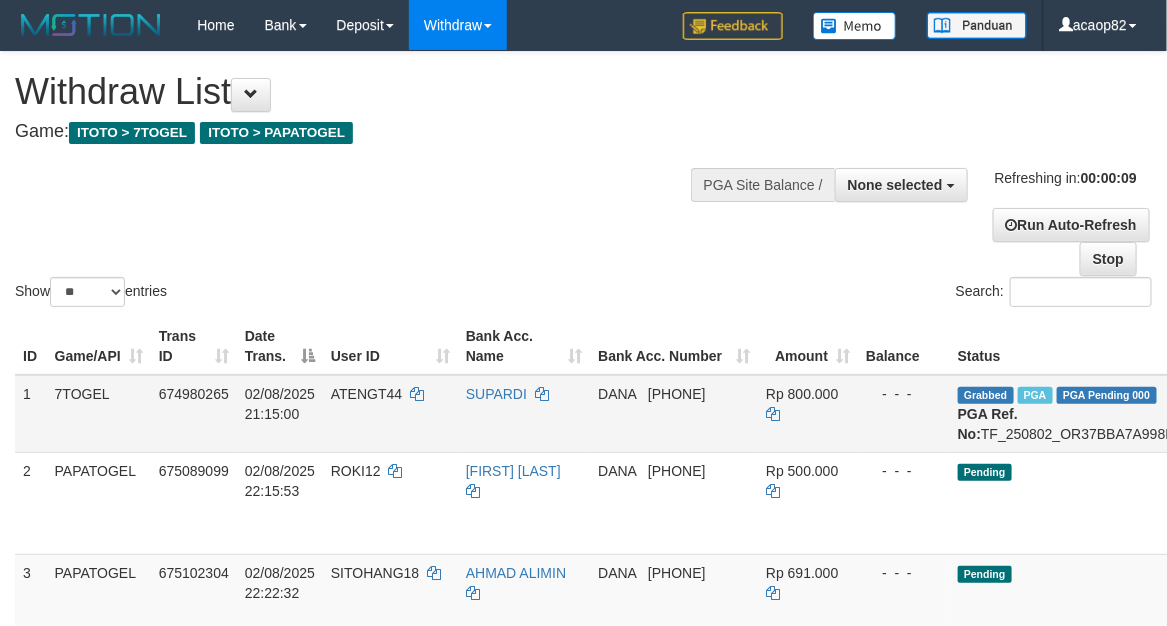 scroll, scrollTop: 250, scrollLeft: 0, axis: vertical 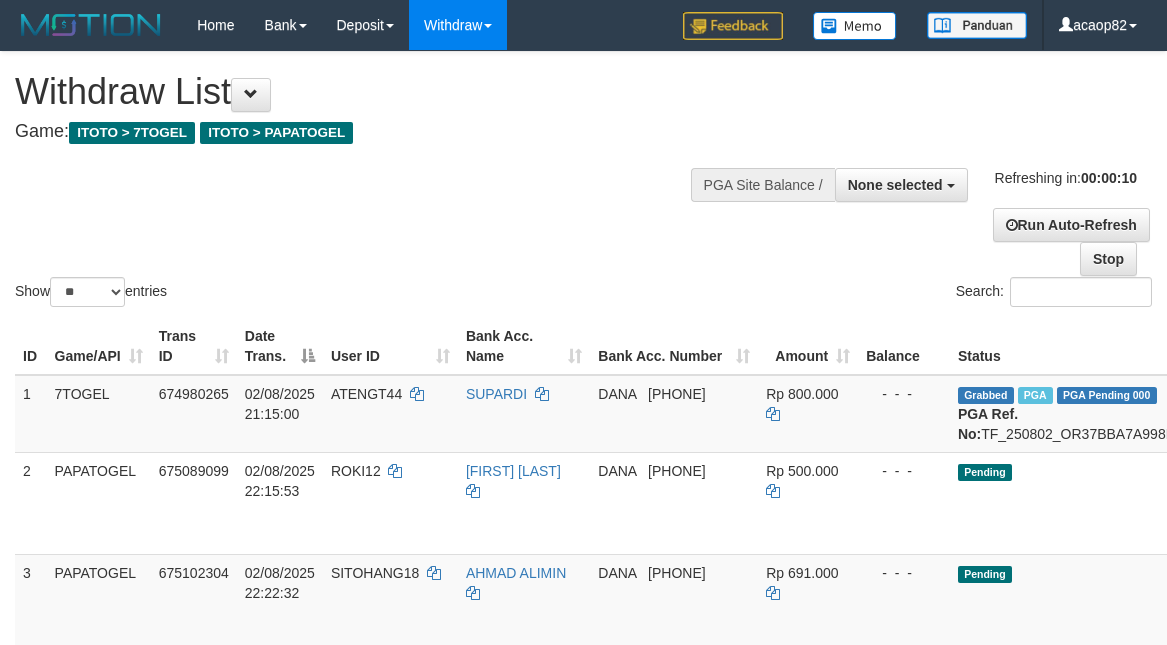 select 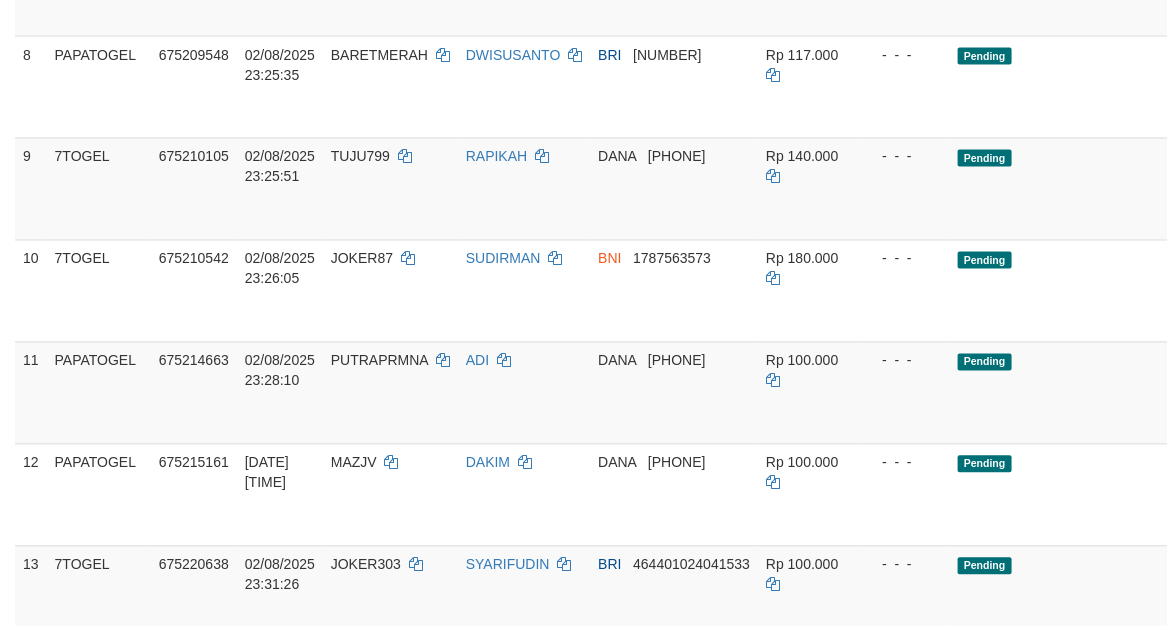 scroll, scrollTop: 1250, scrollLeft: 0, axis: vertical 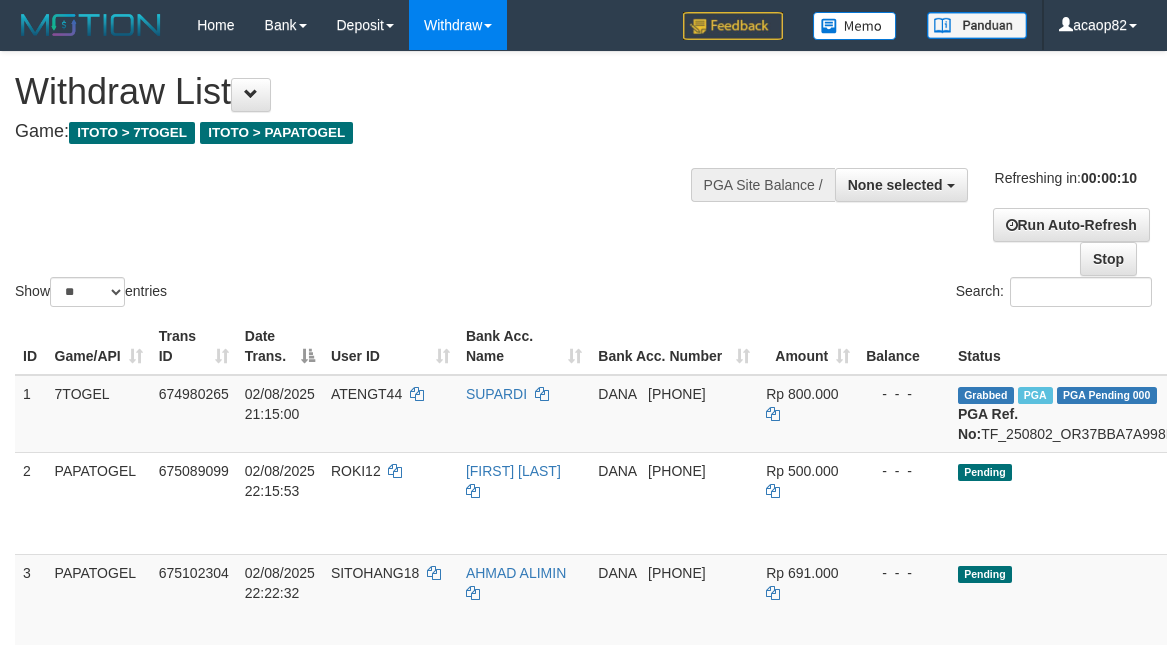select 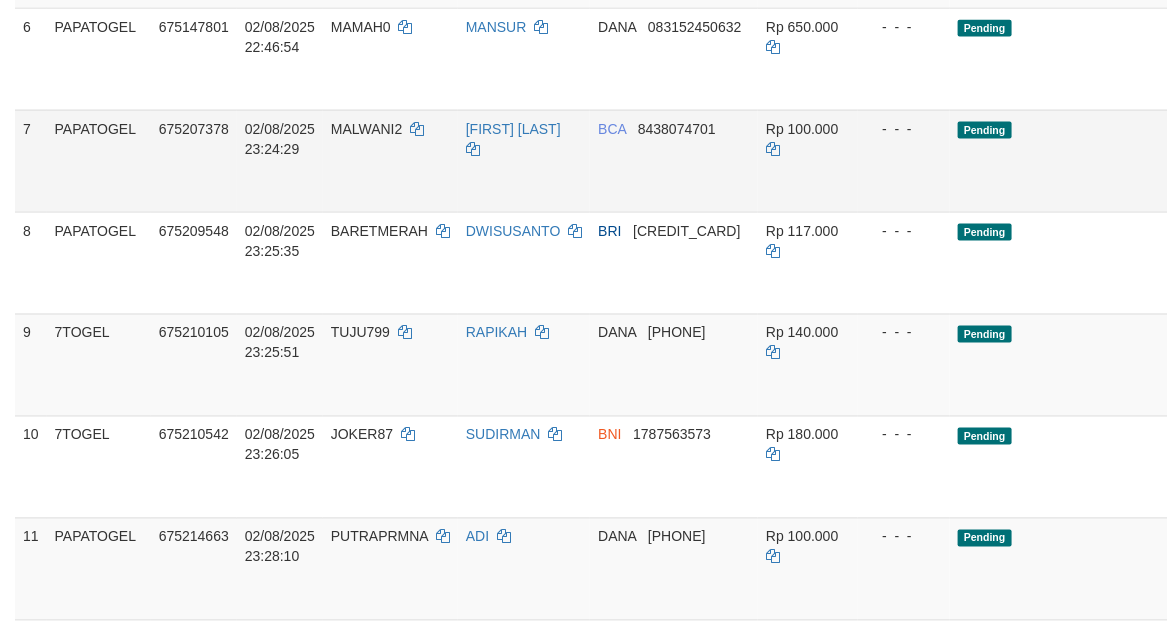 scroll, scrollTop: 1083, scrollLeft: 0, axis: vertical 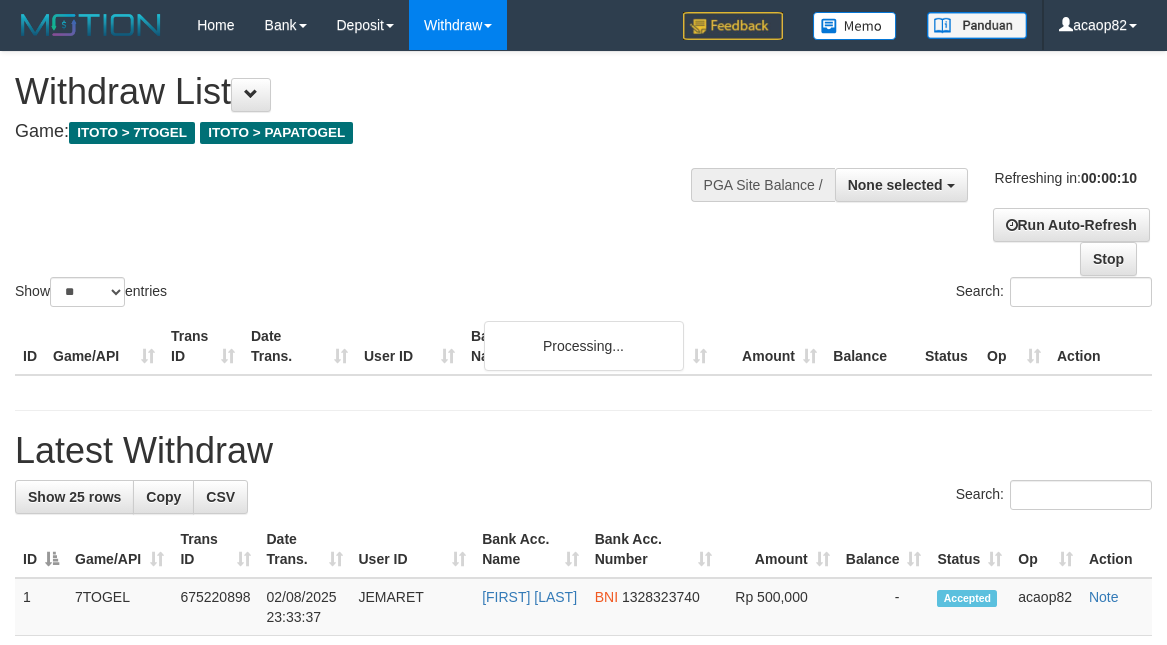 select 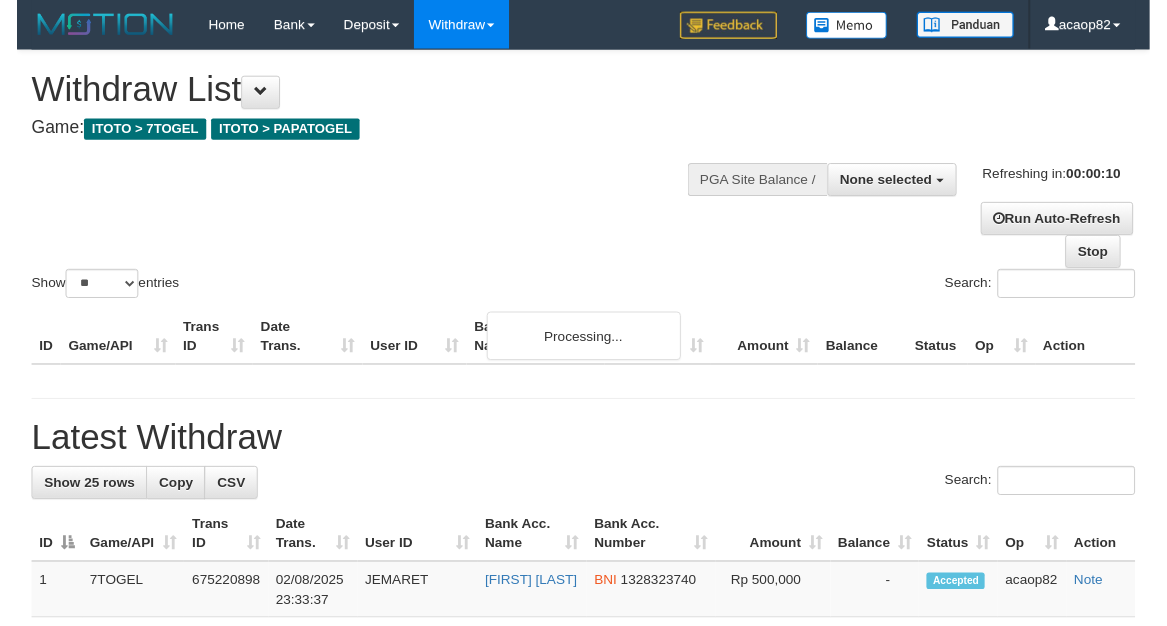 scroll, scrollTop: 0, scrollLeft: 0, axis: both 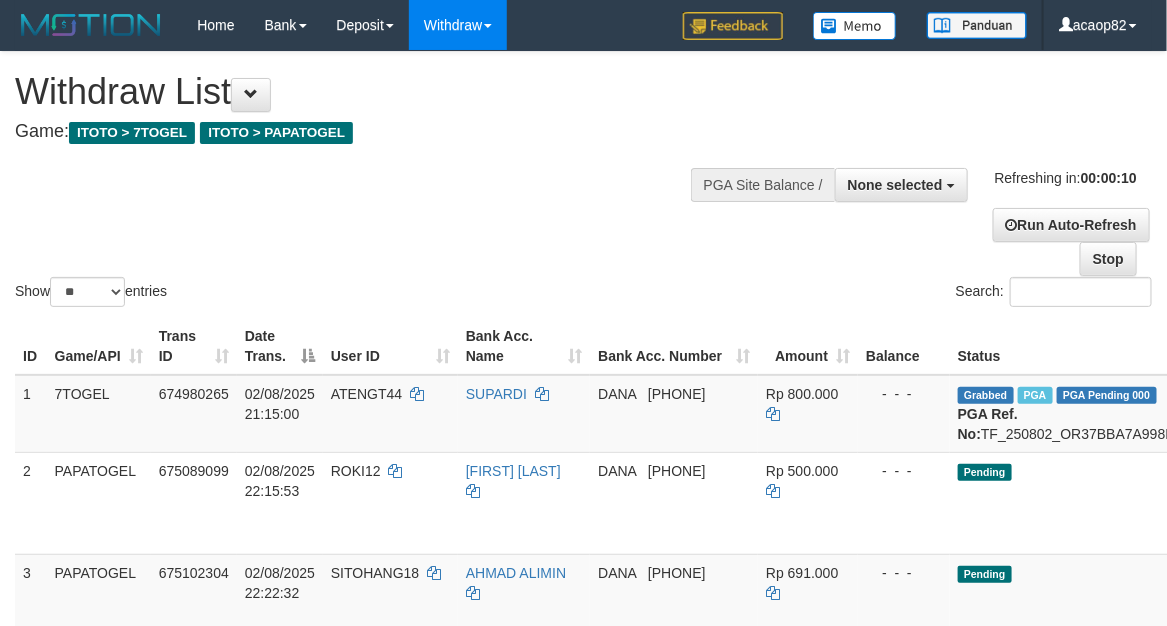 click on "Show  ** ** ** ***  entries Search:" at bounding box center (583, 181) 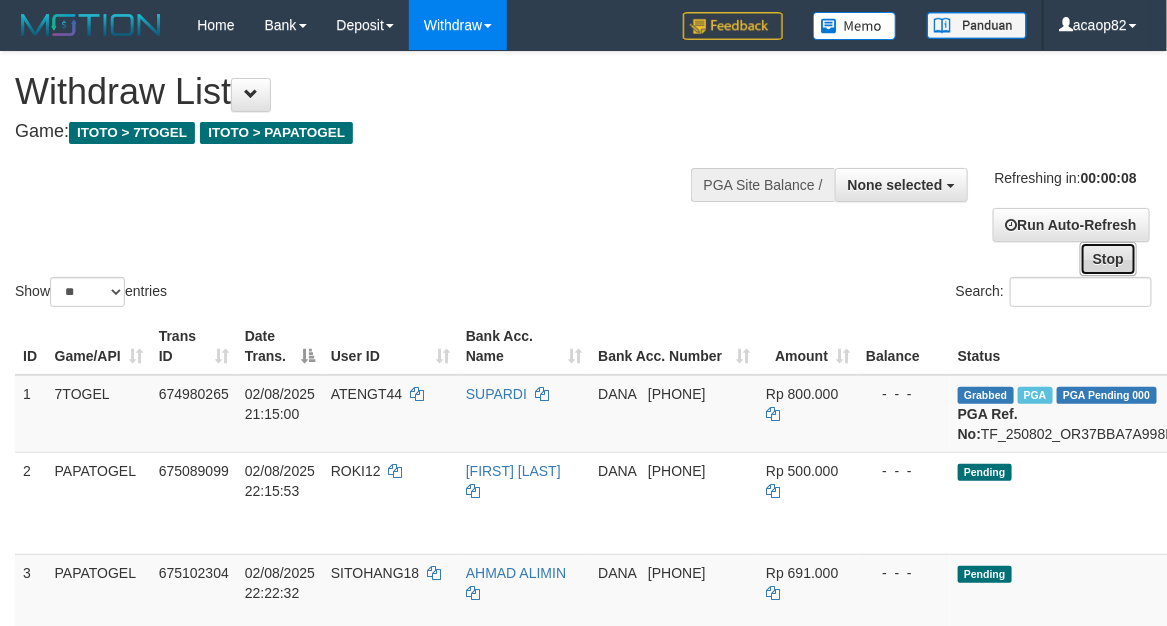 click on "Stop" at bounding box center (1108, 259) 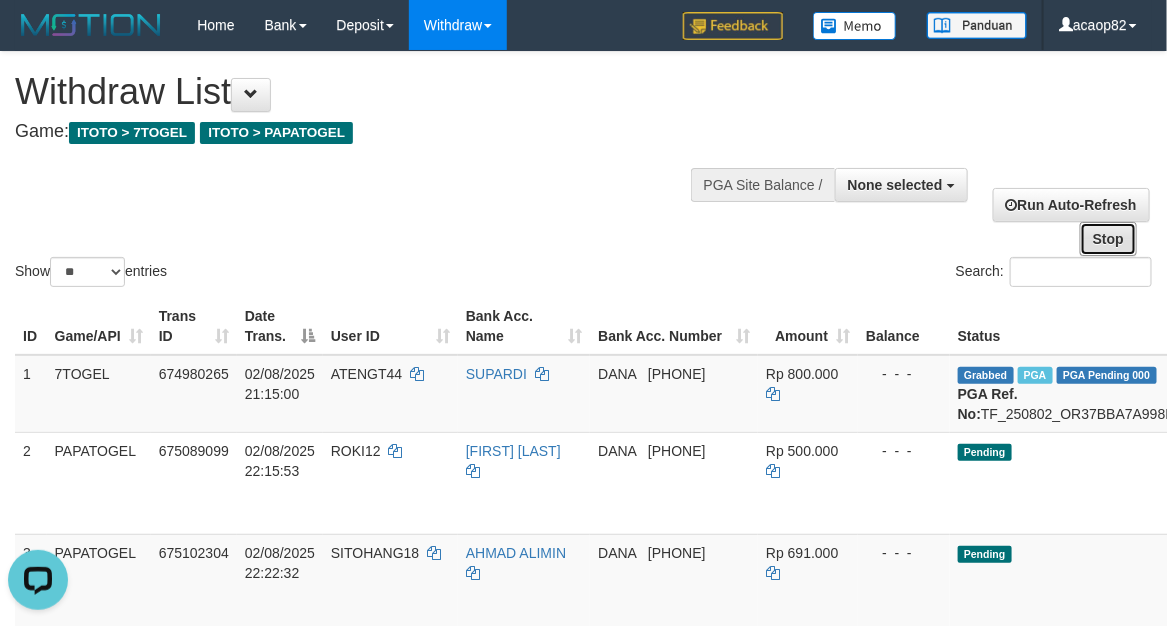 scroll, scrollTop: 0, scrollLeft: 0, axis: both 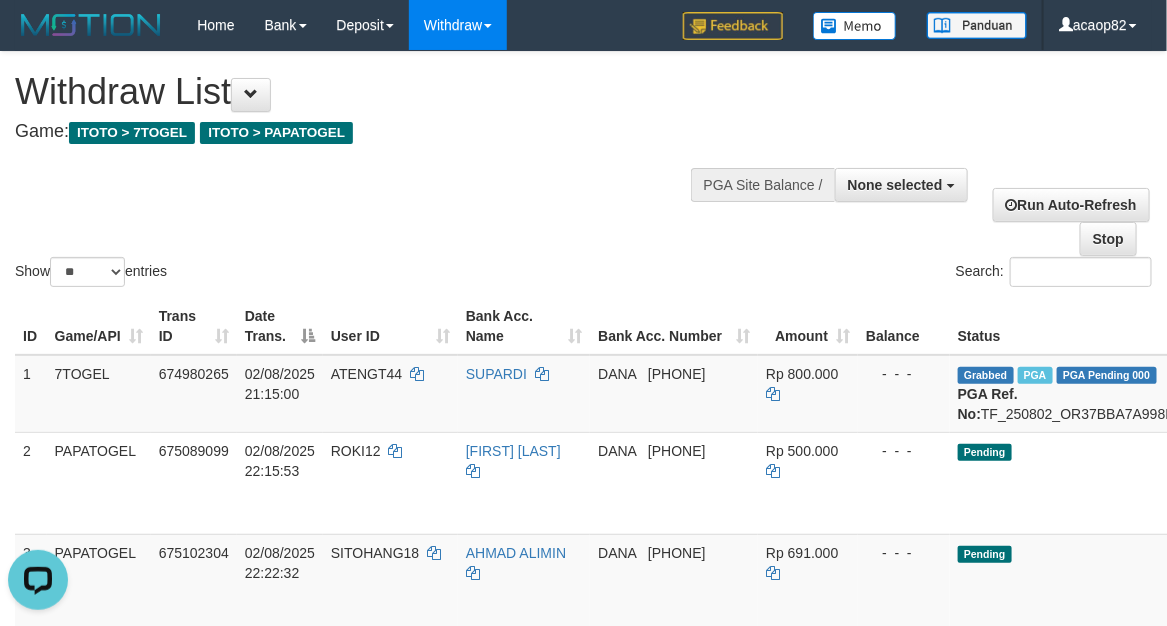 click on "Show  ** ** ** ***  entries Search:" at bounding box center [583, 171] 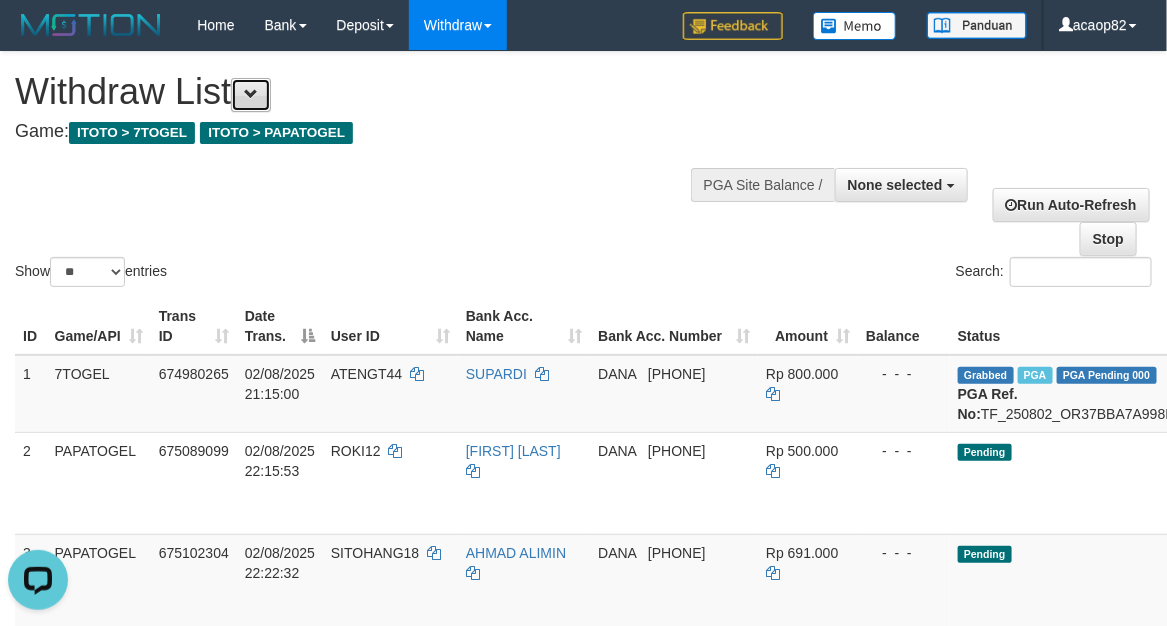 click at bounding box center [251, 94] 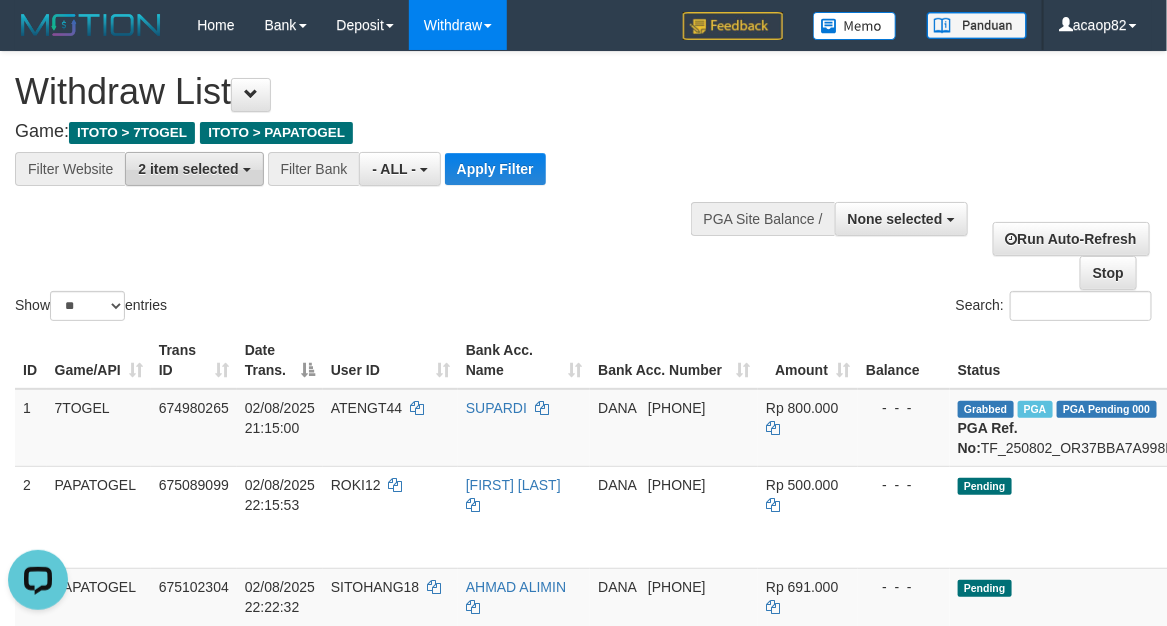 click on "2 item selected" at bounding box center (188, 169) 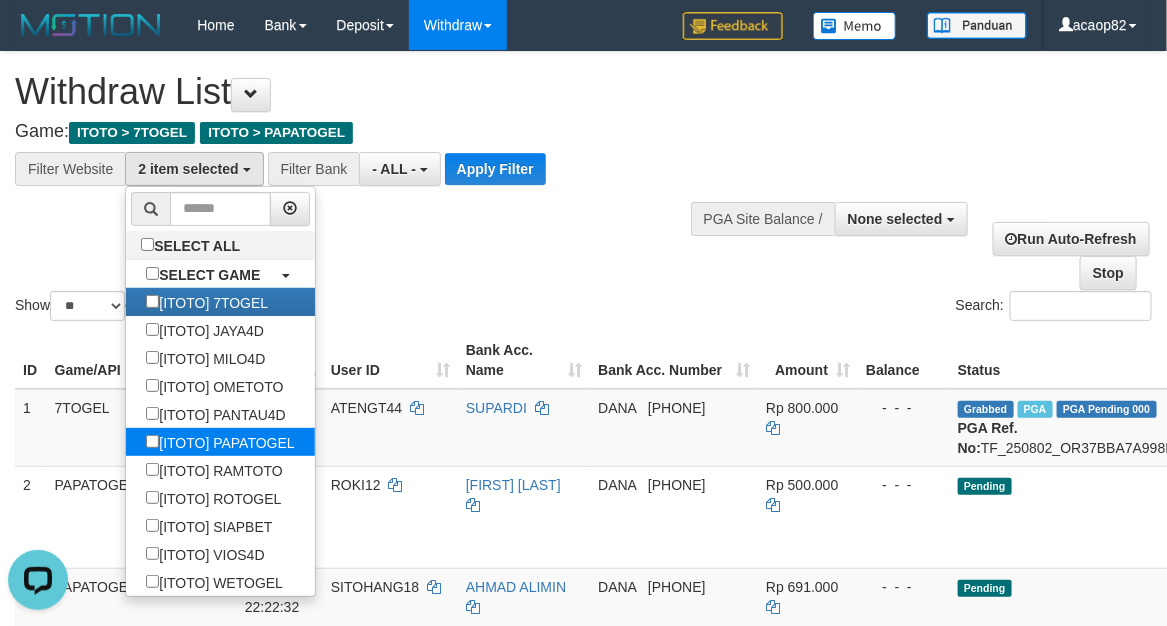 click on "[ITOTO] PAPATOGEL" at bounding box center (220, 442) 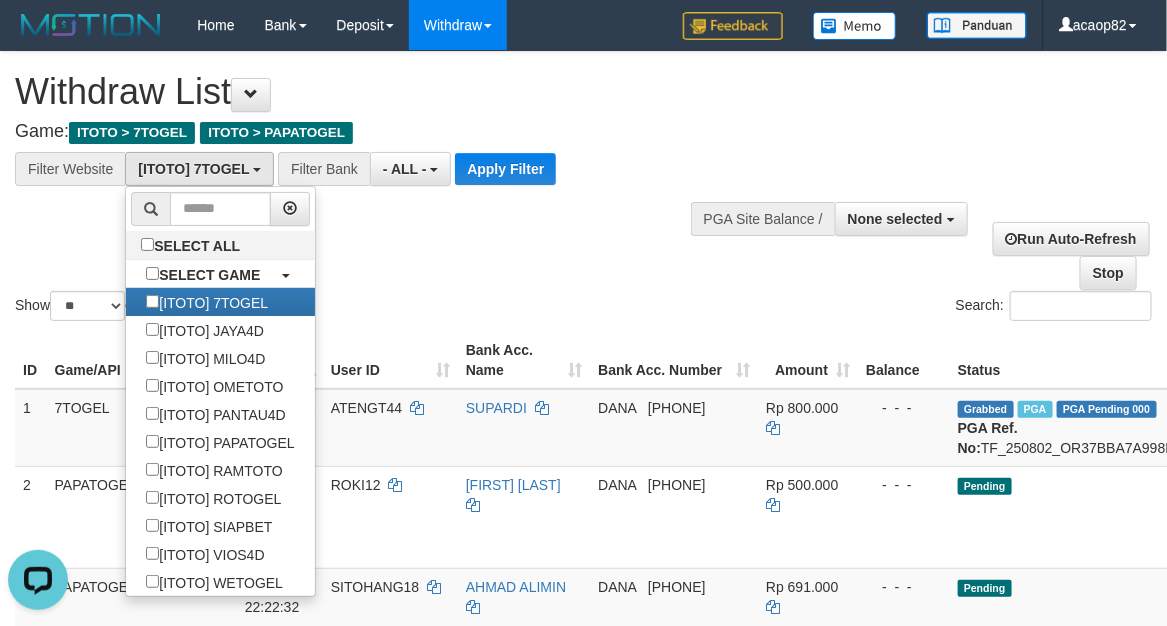 scroll, scrollTop: 17, scrollLeft: 0, axis: vertical 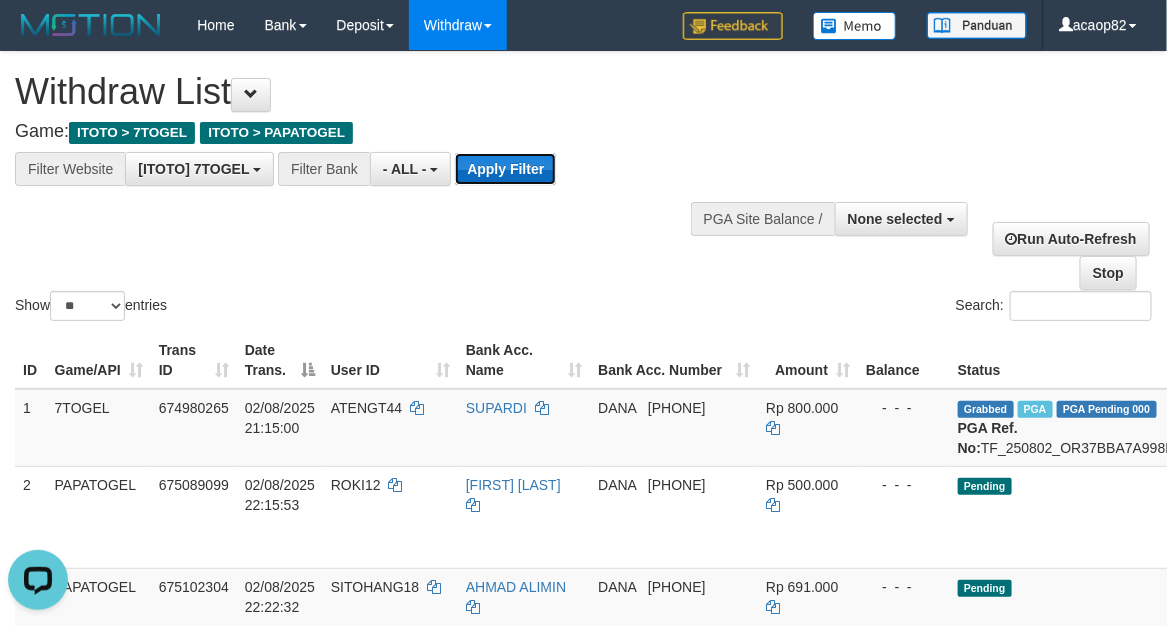 click on "Apply Filter" at bounding box center (505, 169) 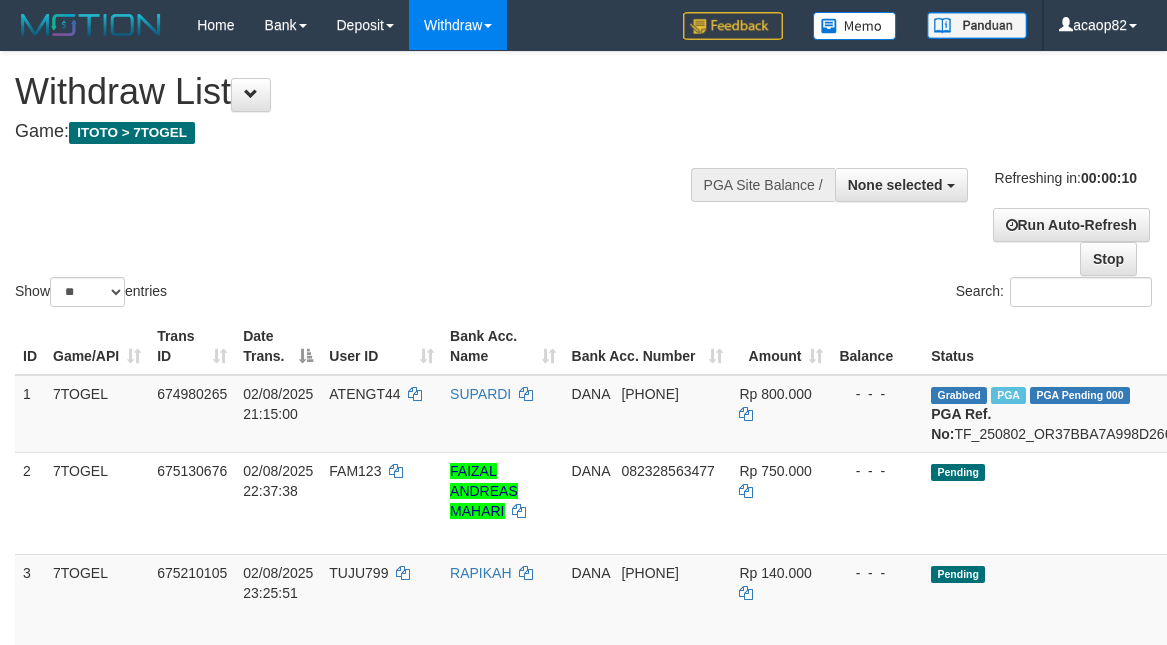 select 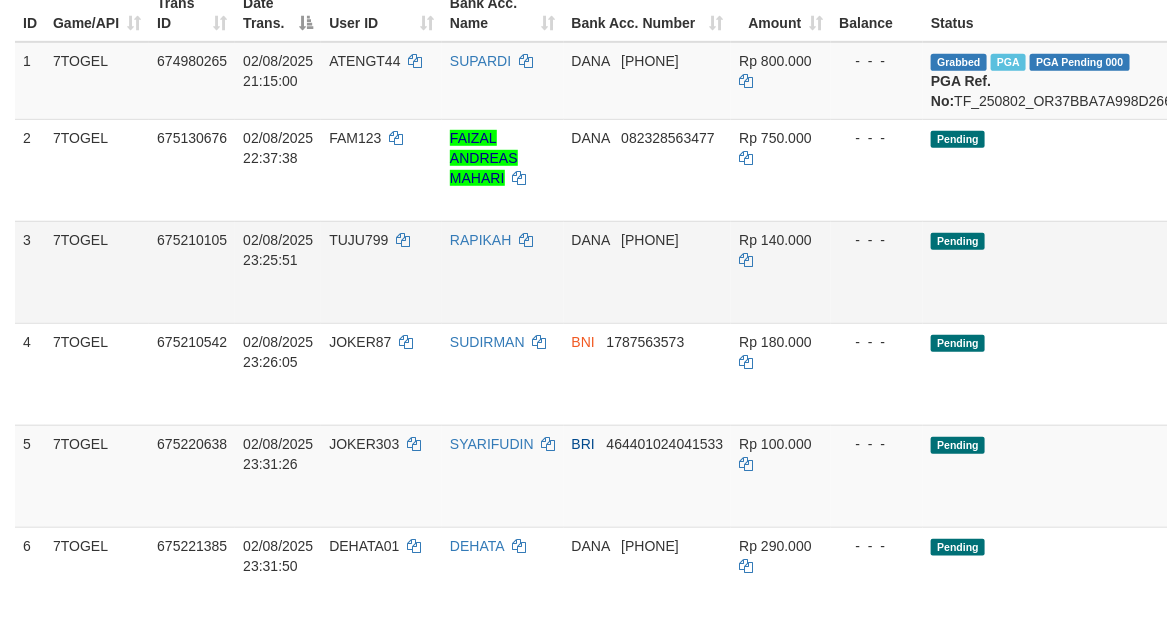 scroll, scrollTop: 416, scrollLeft: 0, axis: vertical 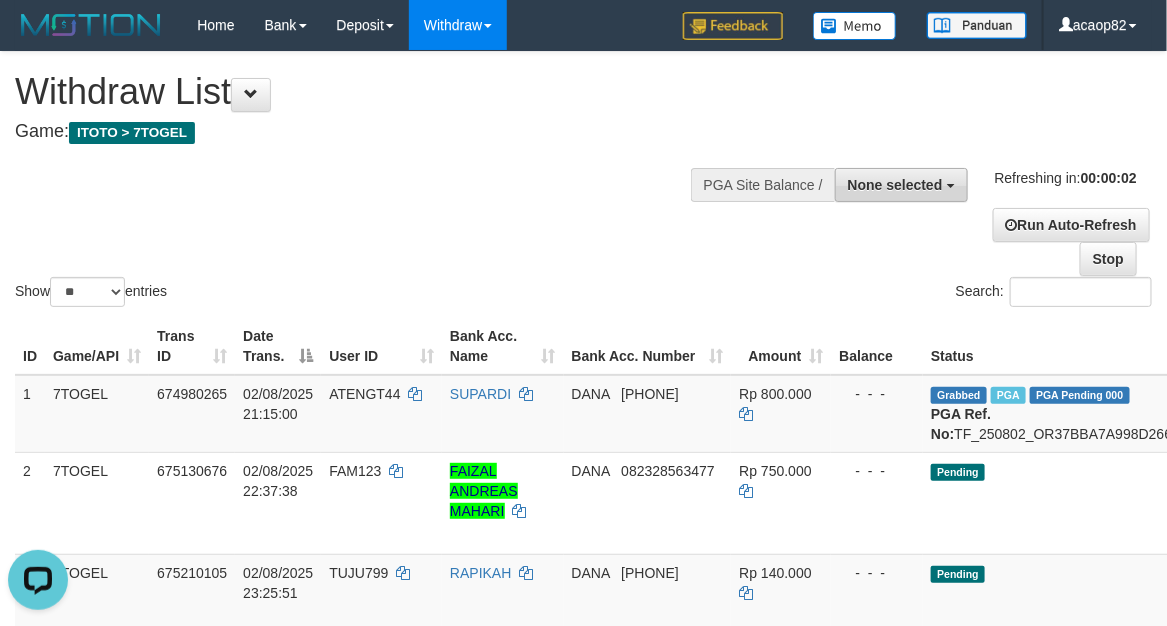 drag, startPoint x: 911, startPoint y: 192, endPoint x: 875, endPoint y: 322, distance: 134.89255 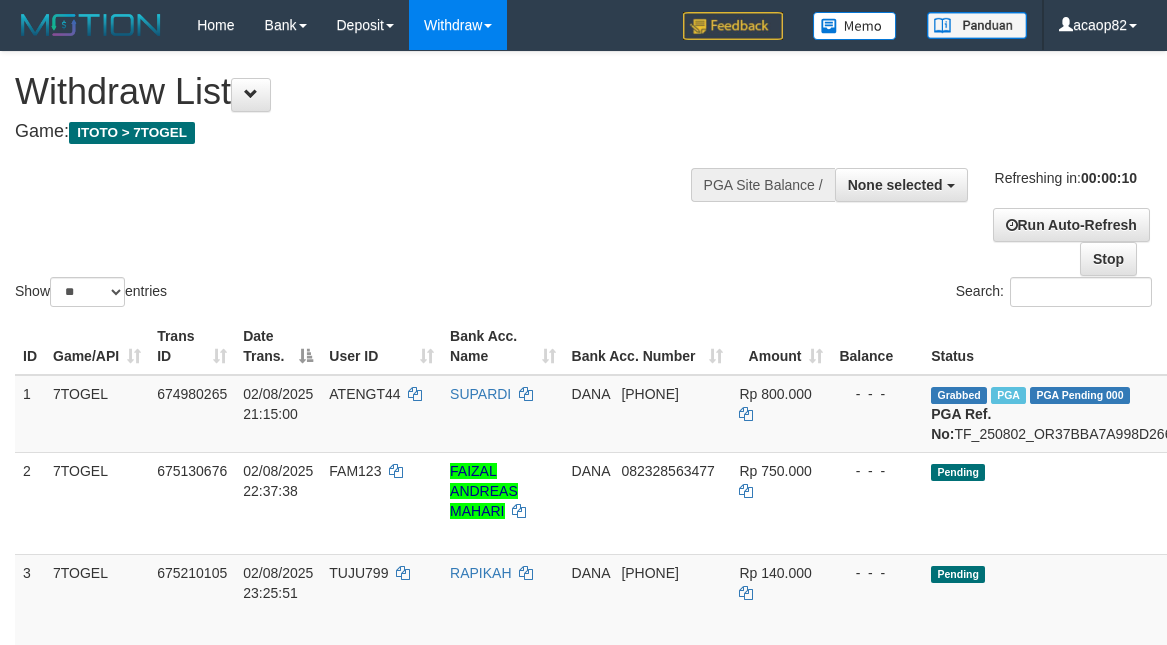 select 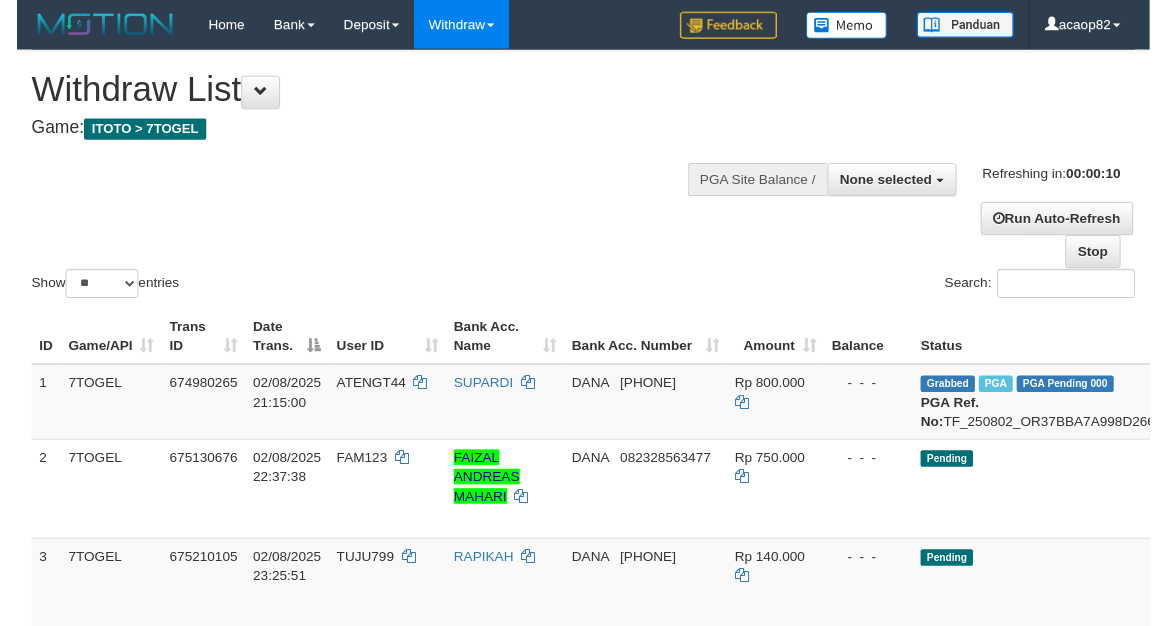 scroll, scrollTop: 0, scrollLeft: 0, axis: both 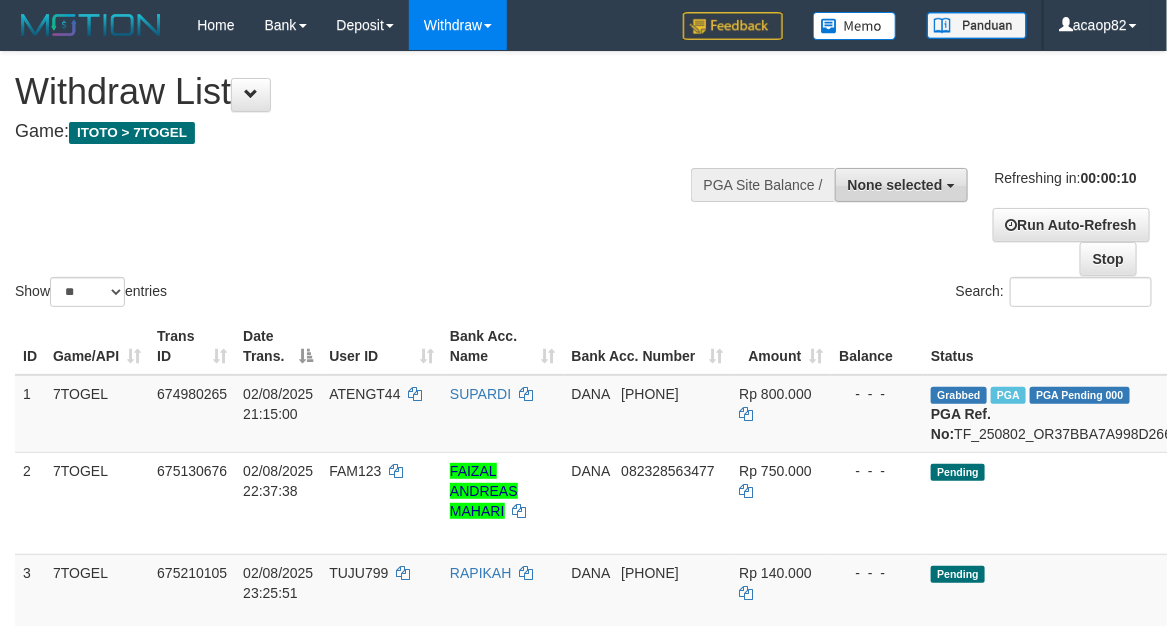 click on "None selected" at bounding box center [895, 185] 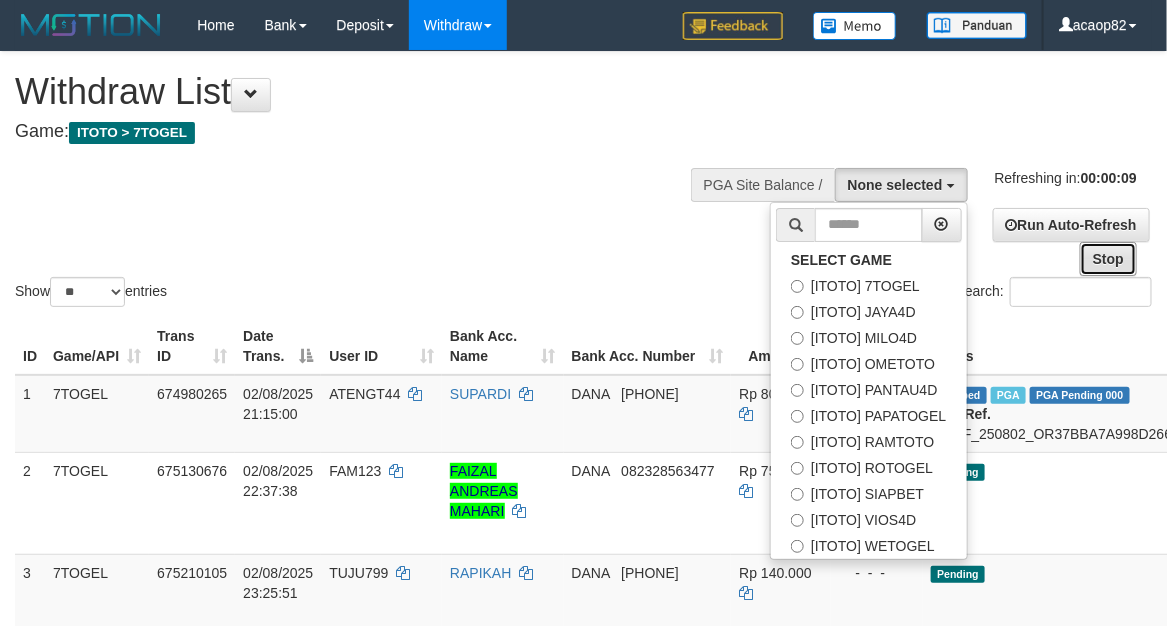 drag, startPoint x: 1122, startPoint y: 260, endPoint x: 1071, endPoint y: 257, distance: 51.088158 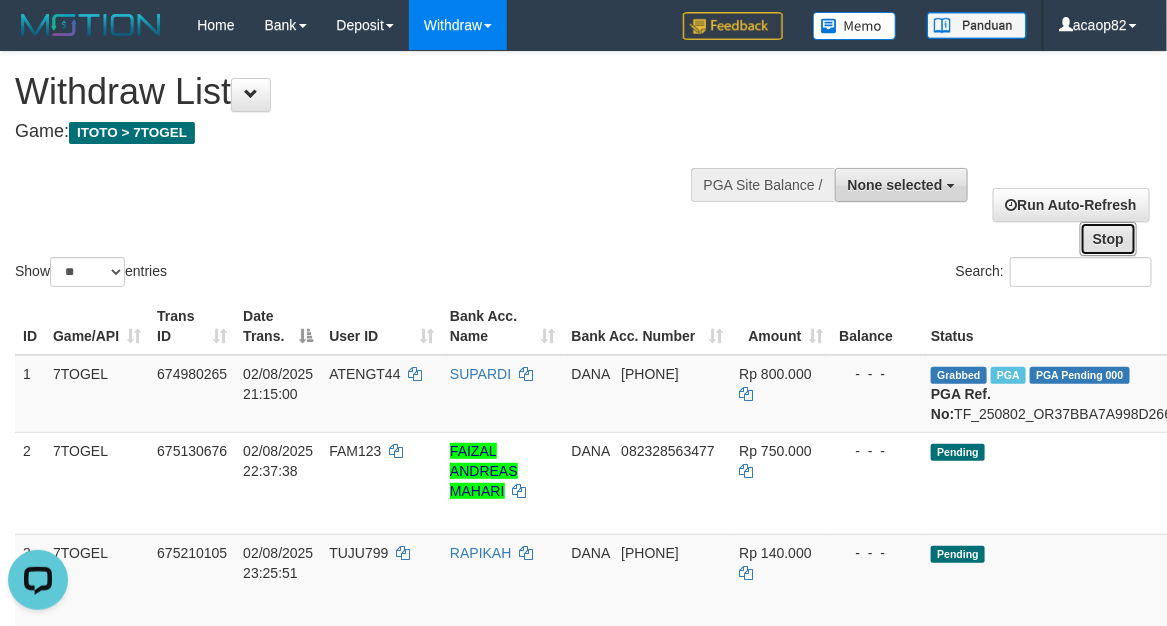 scroll, scrollTop: 0, scrollLeft: 0, axis: both 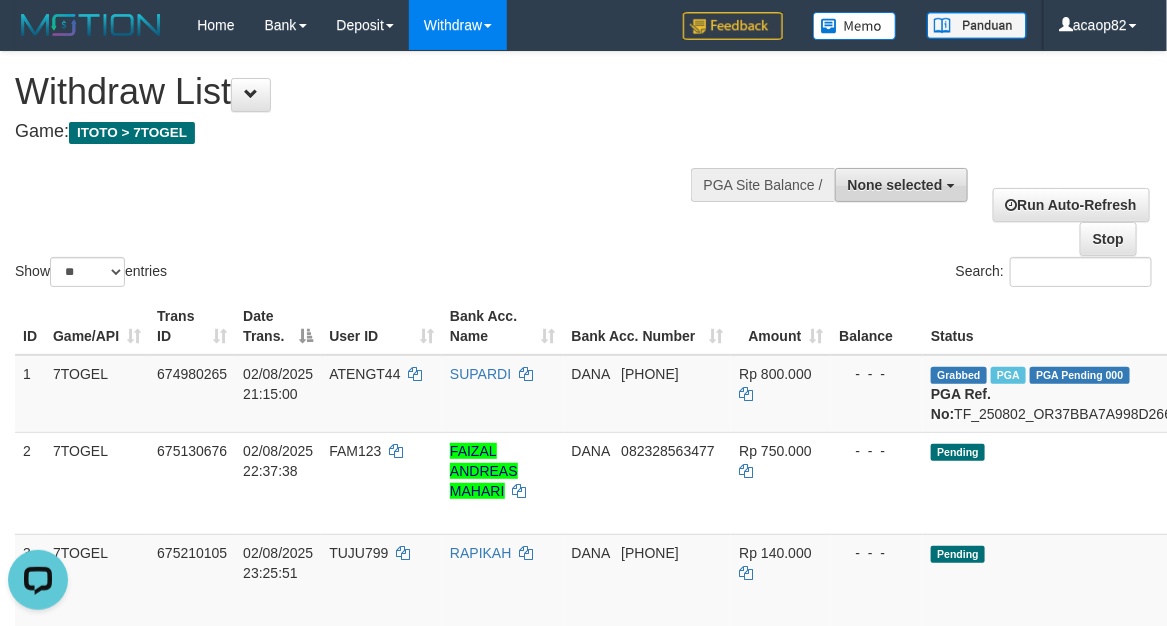 click on "None selected" at bounding box center (895, 185) 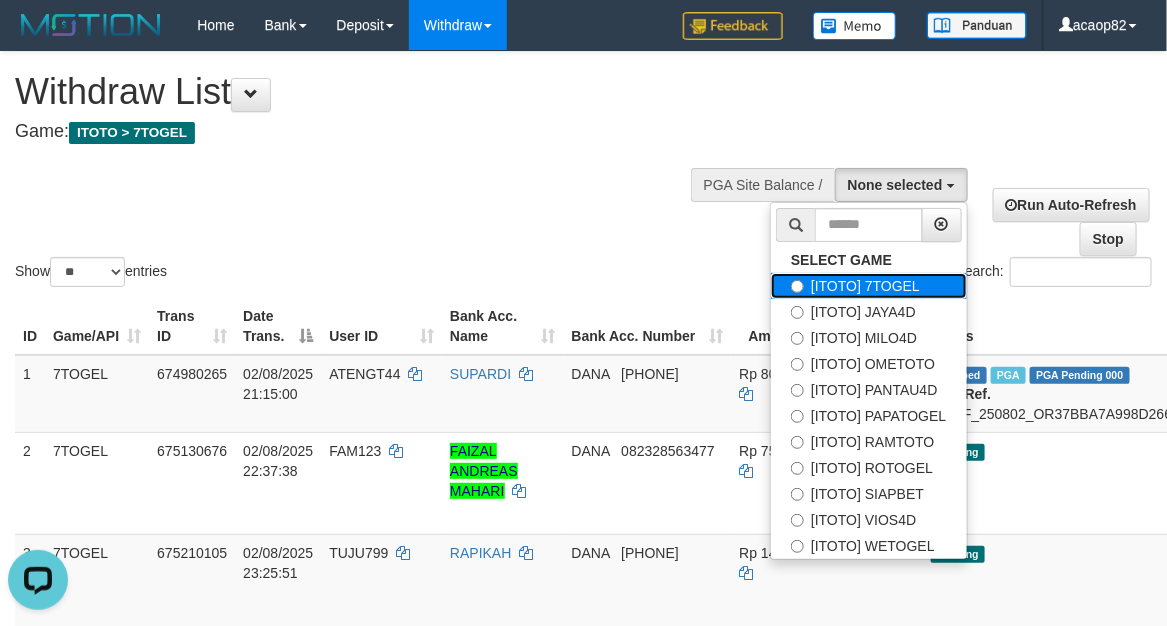 click on "[ITOTO] 7TOGEL" at bounding box center (868, 286) 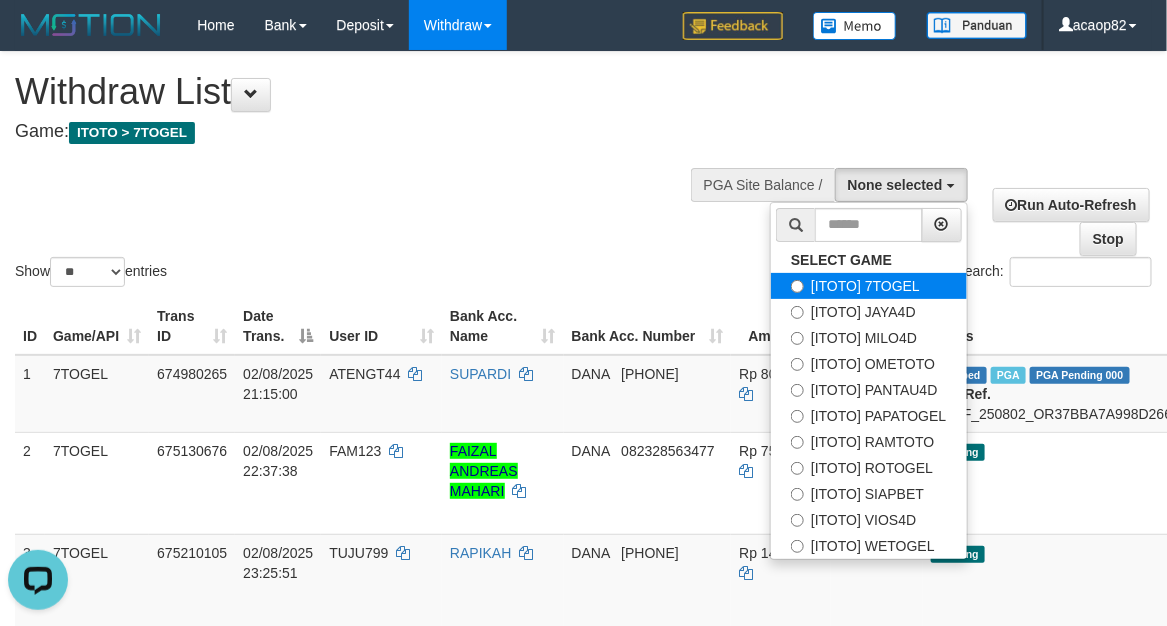 select on "***" 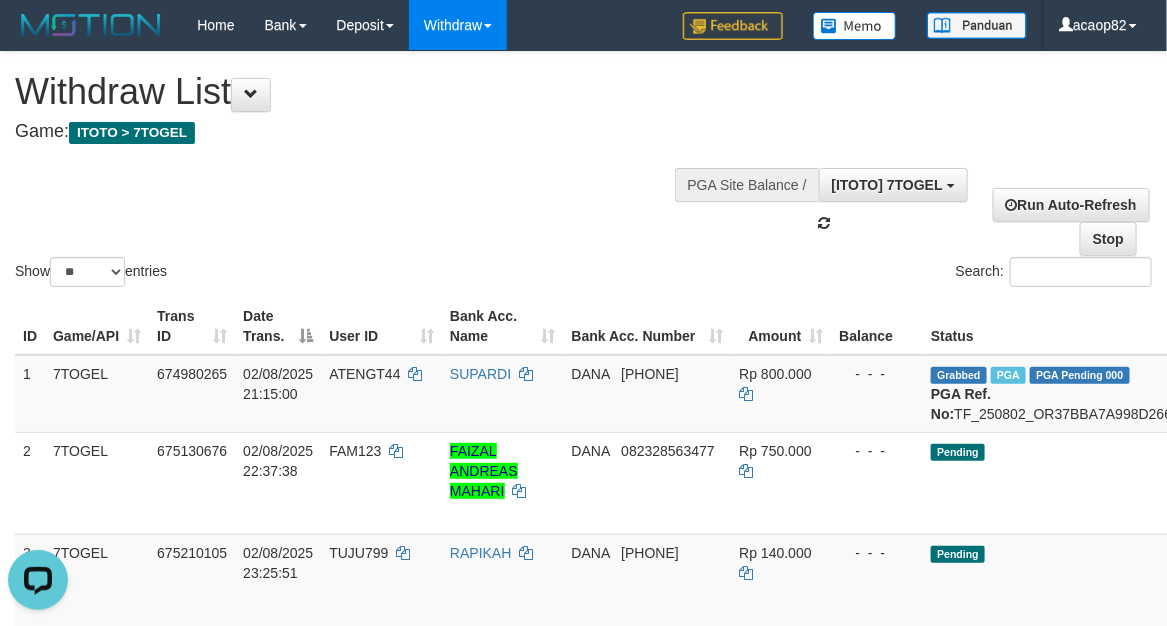 scroll, scrollTop: 17, scrollLeft: 0, axis: vertical 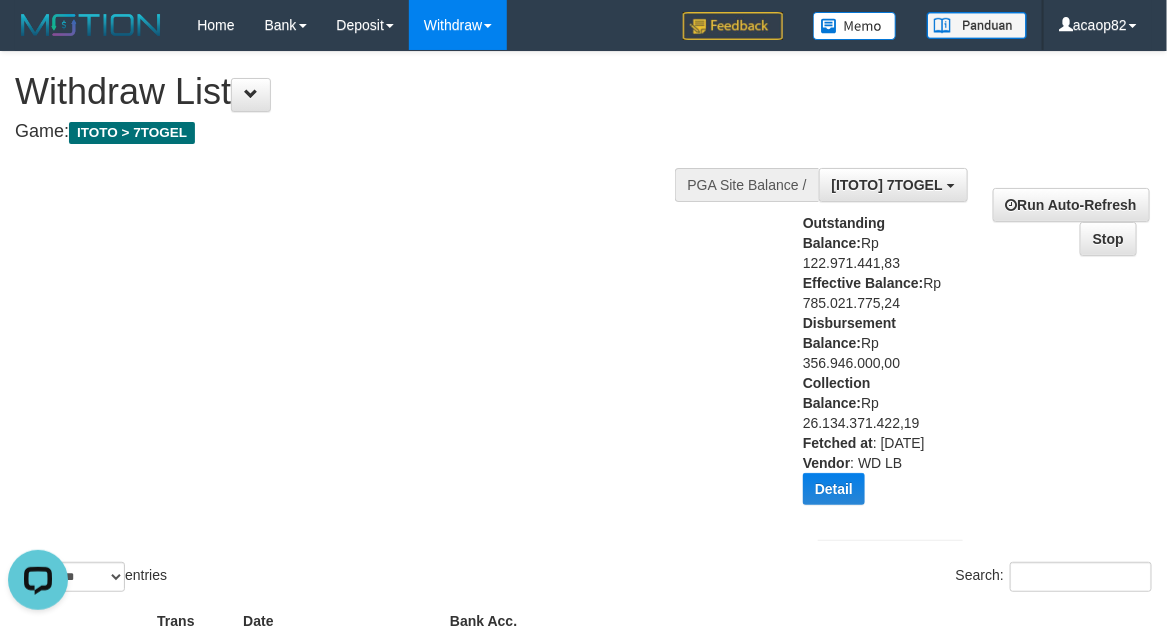 click on "Outstanding Balance:  Rp 122.971.441,83
Effective Balance:  Rp 785.021.775,24
Disbursement Balance:  Rp 356.946.000,00
Collection Balance:  Rp 26.134.371.422,19
Fetched at : 2025-08-02 23:34:18
Vendor : WD LB
Detail
Vendor Name
Outstanding Balance
Effective Balance
Disbursment Balance
Collection Balance
IBX11
Rp 11.570.067,99
Rp 54.893.068,94
Rp 500.000,00
Rp 4.157.356.182,08
Gigantic
Rp 38.506.355,95
Rp 88.703.552,81
Rp 200.000,00
Rp 8.501.722.576,45
Lambda" at bounding box center (875, 366) 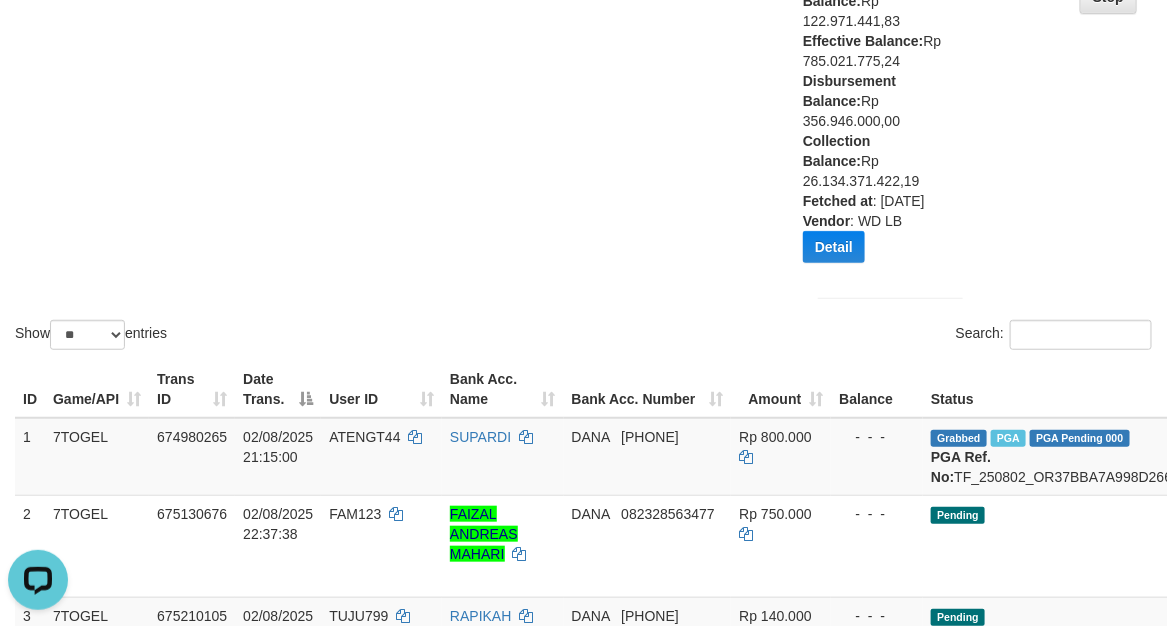 scroll, scrollTop: 416, scrollLeft: 0, axis: vertical 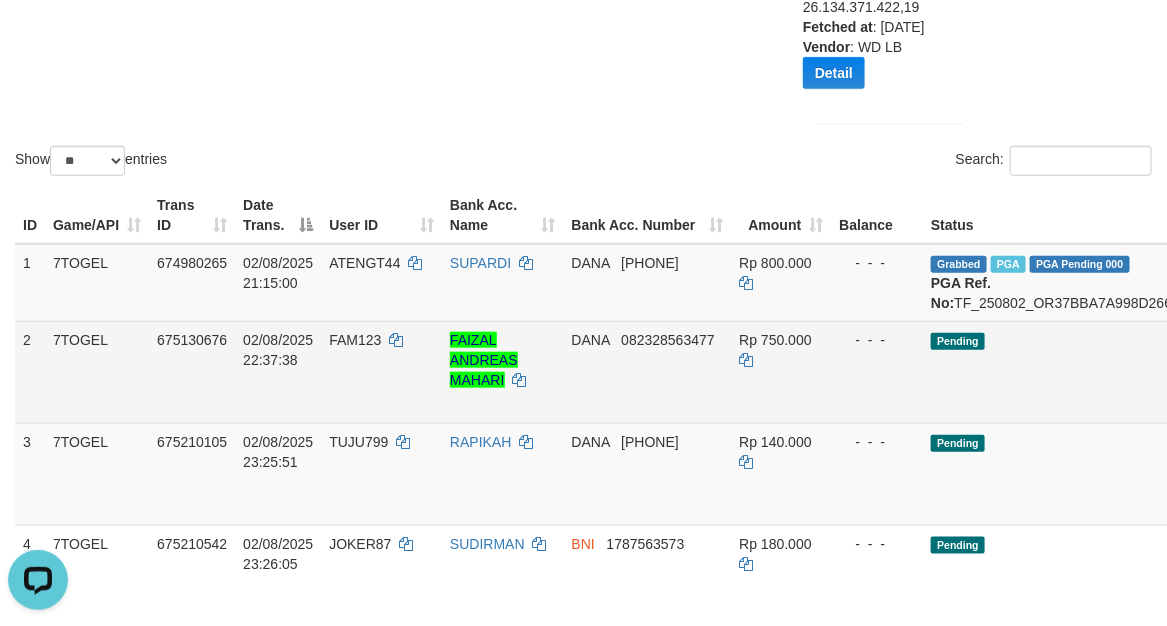 click on "Pending" at bounding box center [1122, 372] 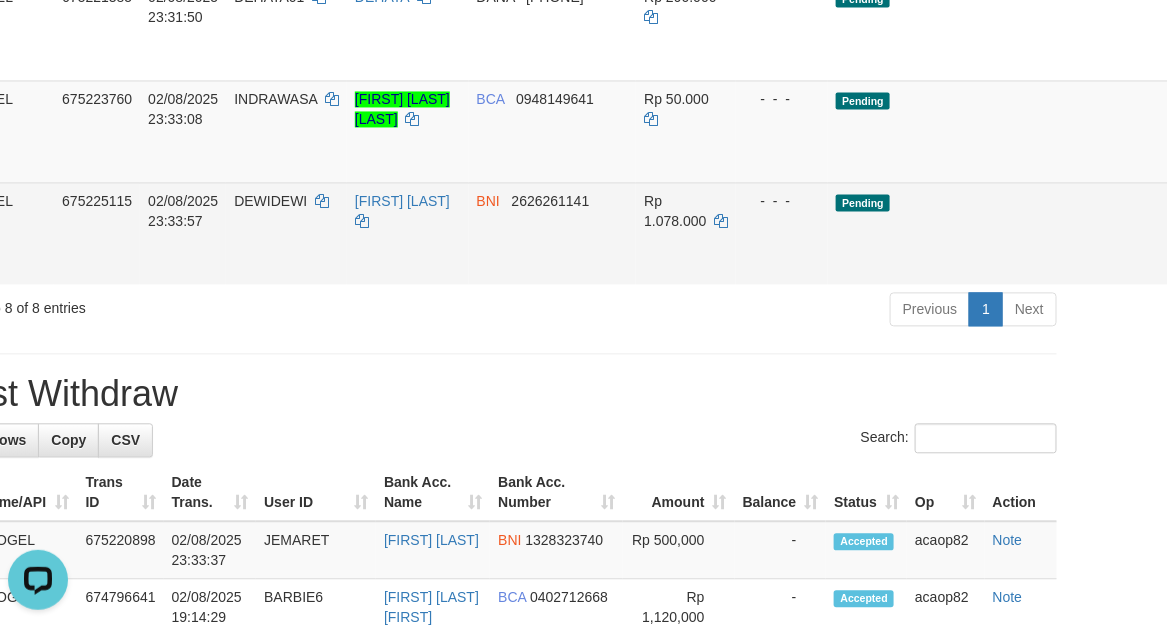 scroll, scrollTop: 1166, scrollLeft: 220, axis: both 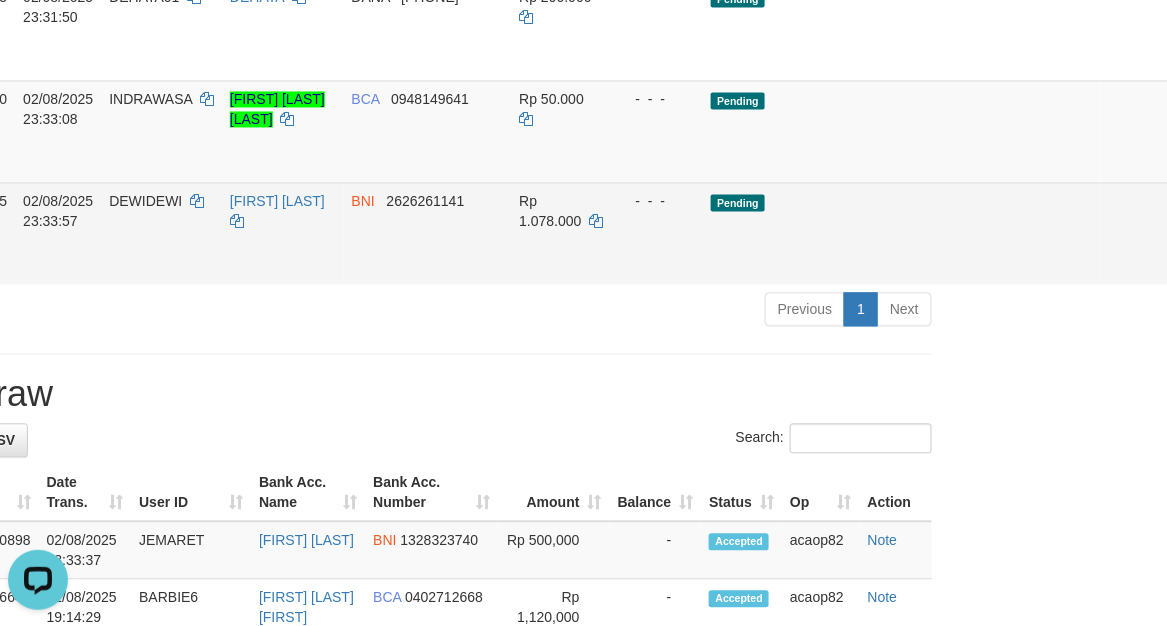 click on "Allow Grab   ·    Reject Send PGA     ·    Note" at bounding box center (1232, 234) 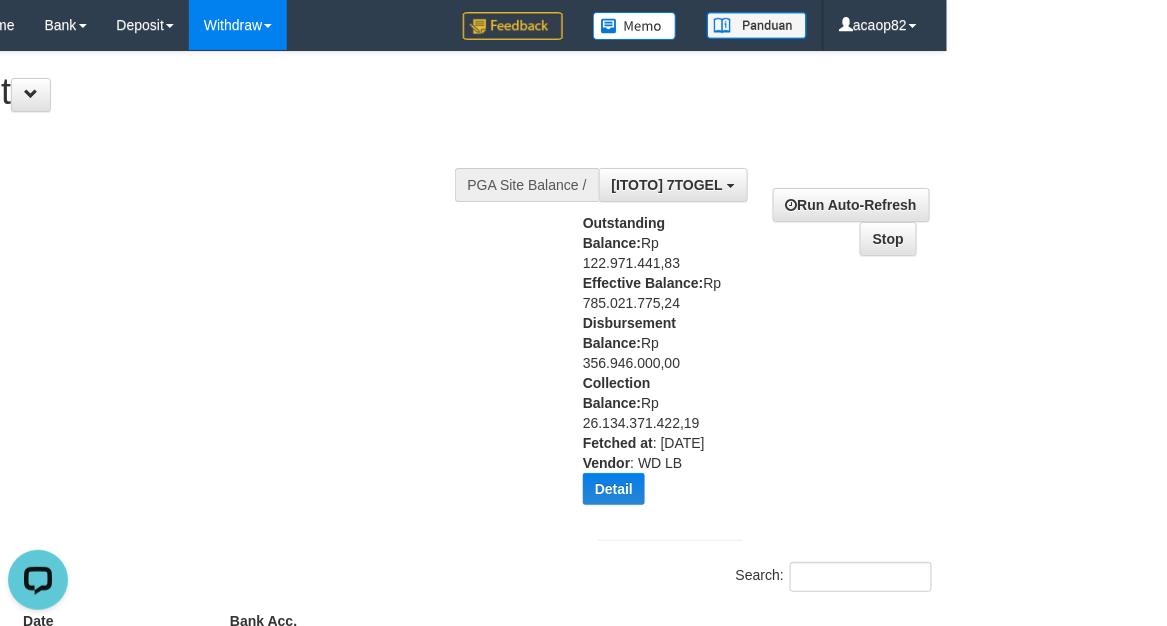 scroll, scrollTop: 0, scrollLeft: 0, axis: both 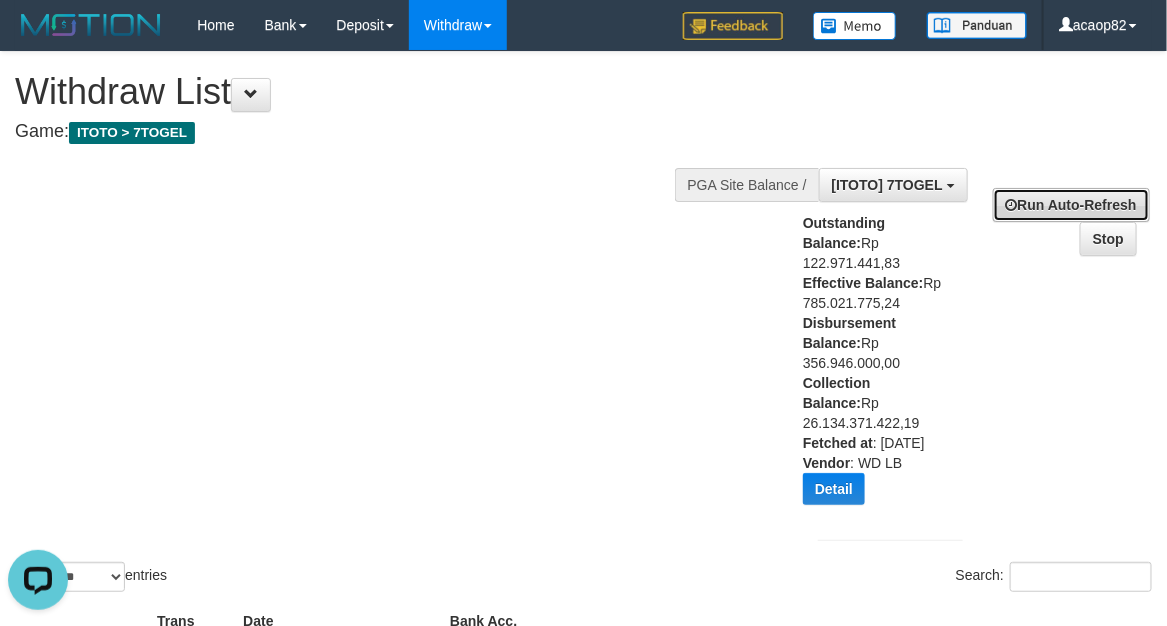 click on "Run Auto-Refresh" at bounding box center [1071, 205] 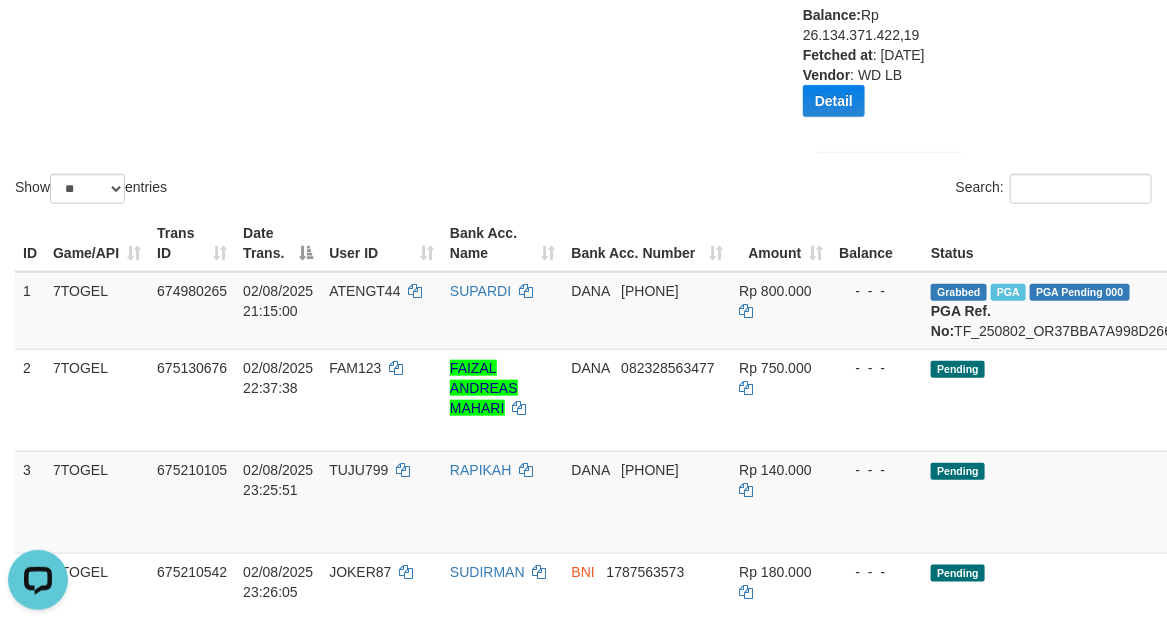 scroll, scrollTop: 416, scrollLeft: 0, axis: vertical 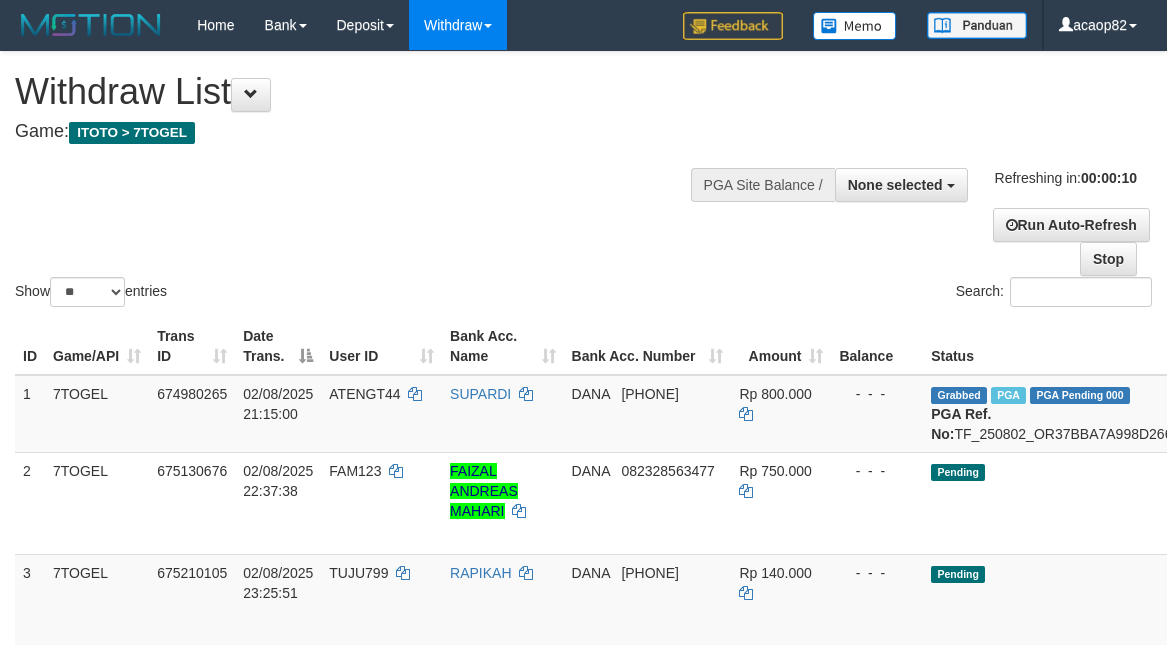 select 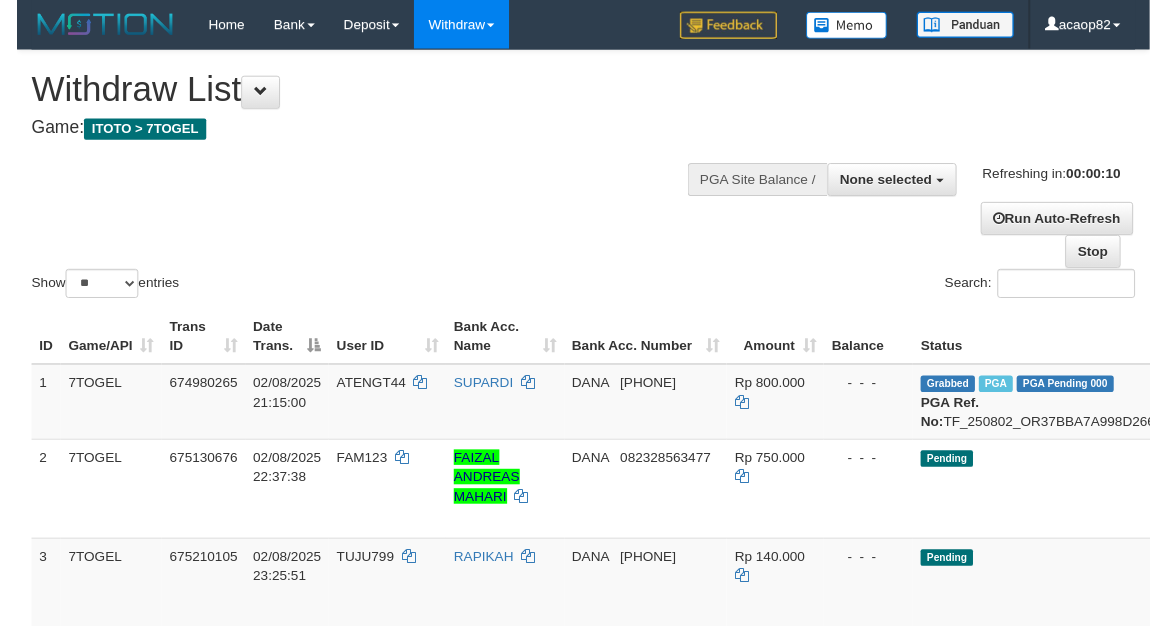 scroll, scrollTop: 0, scrollLeft: 0, axis: both 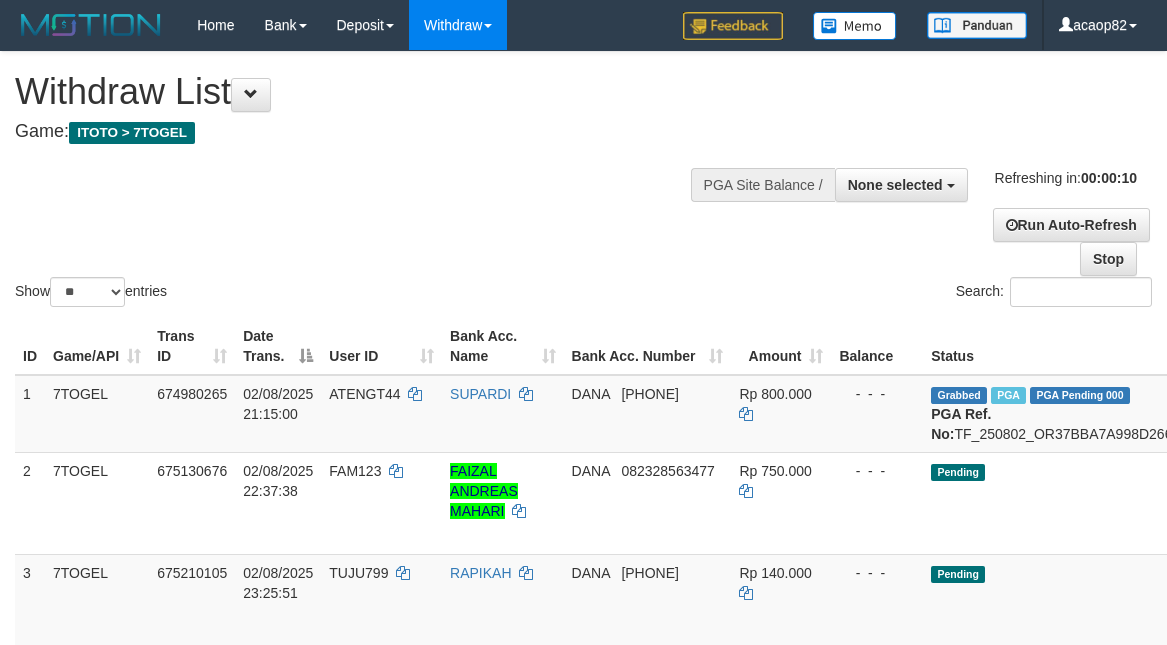 select 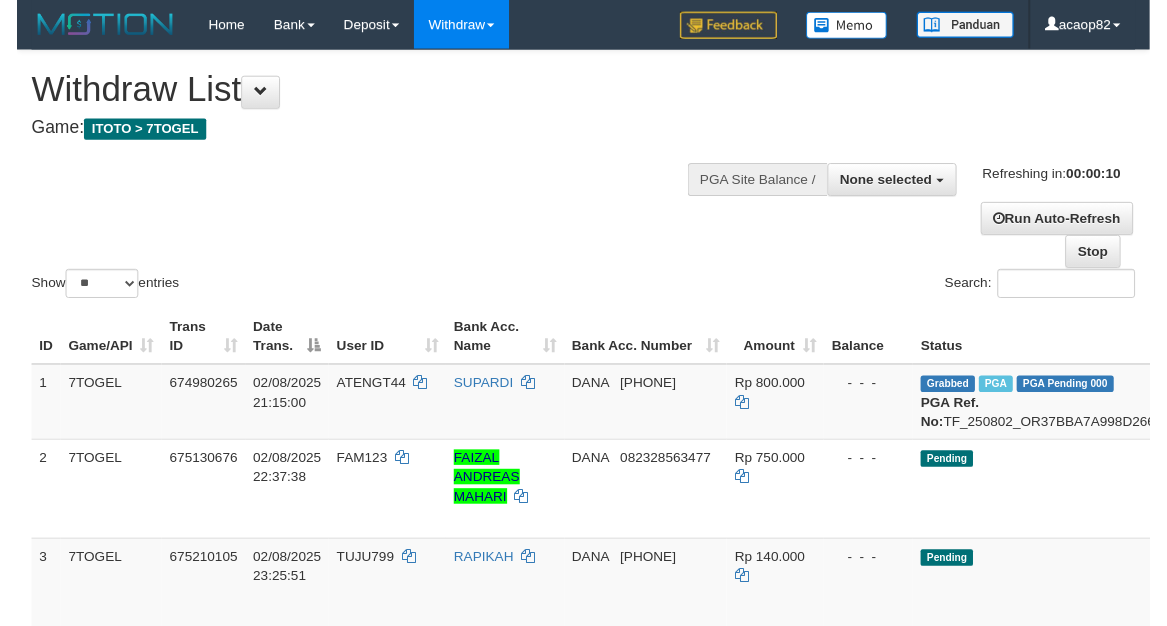 scroll, scrollTop: 0, scrollLeft: 0, axis: both 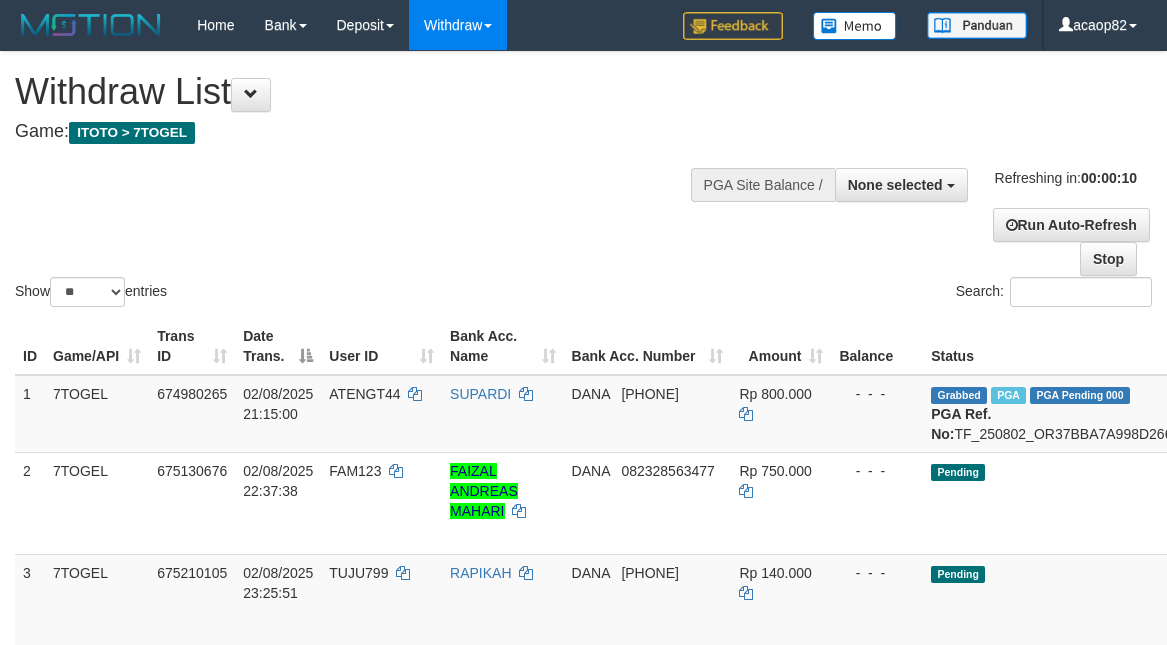 select 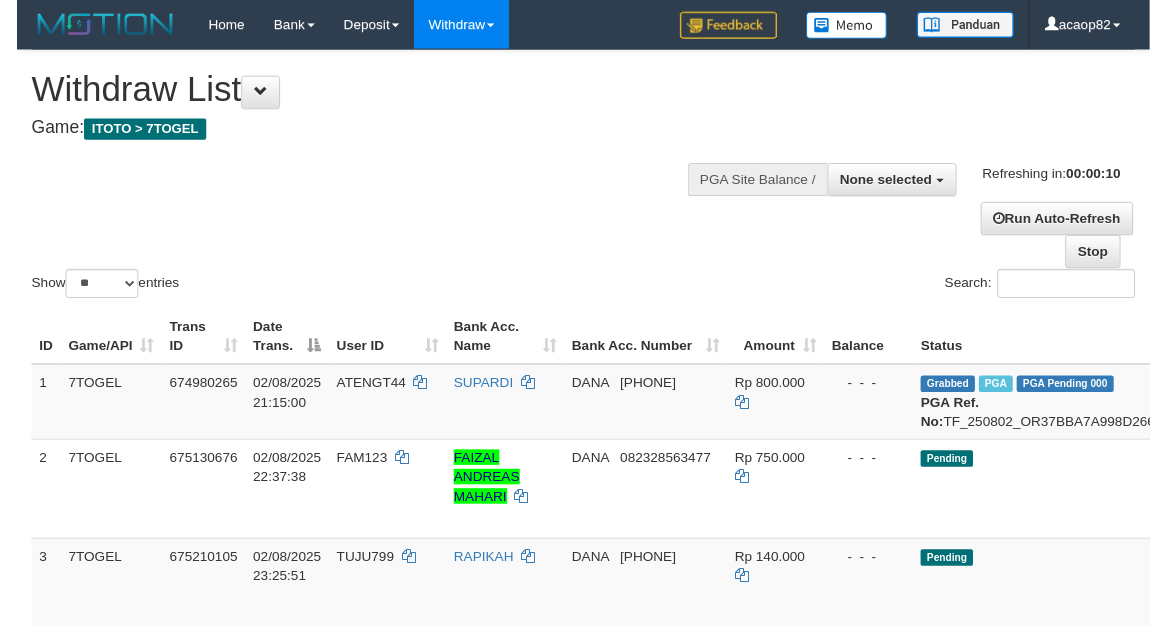 scroll, scrollTop: 0, scrollLeft: 0, axis: both 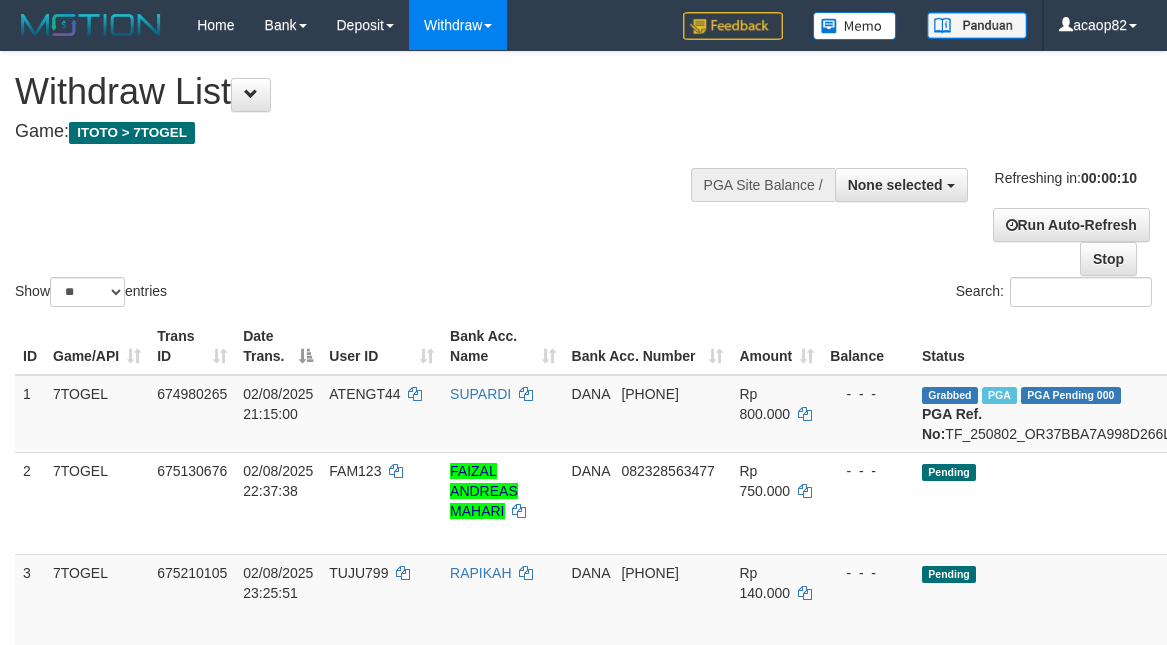 select 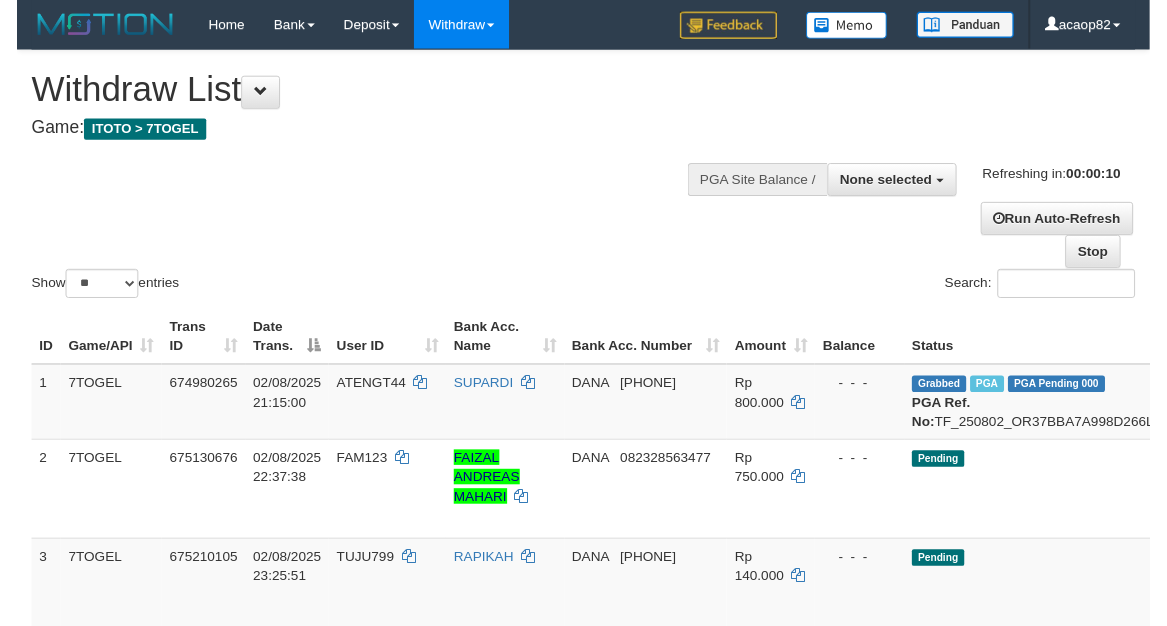 scroll, scrollTop: 0, scrollLeft: 0, axis: both 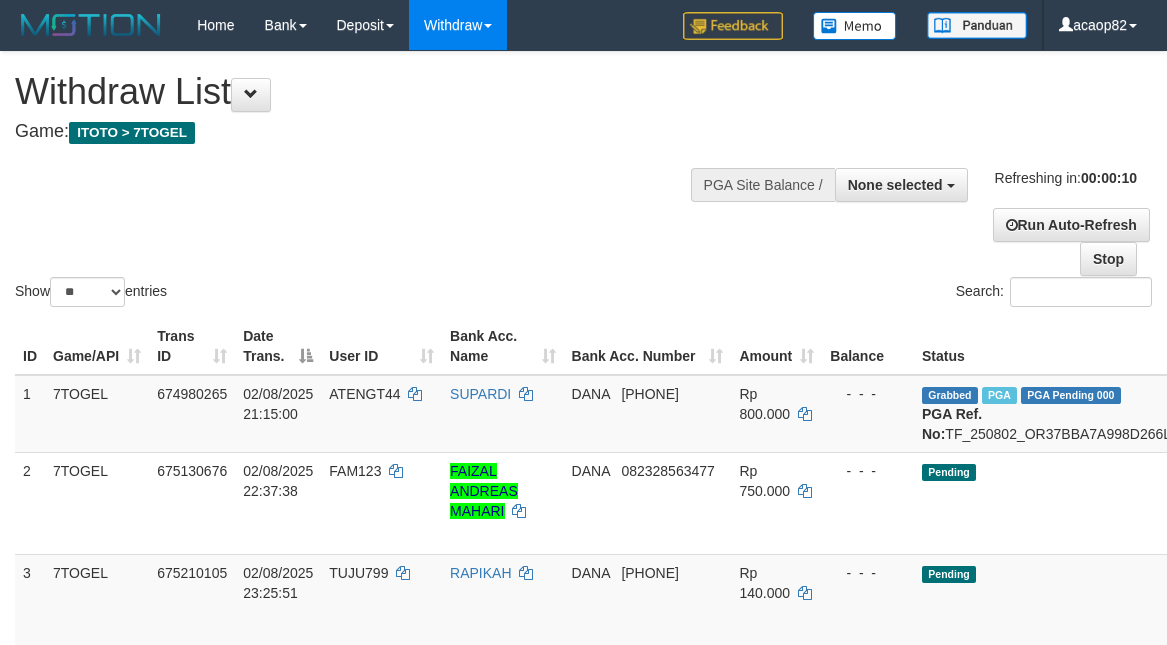 select 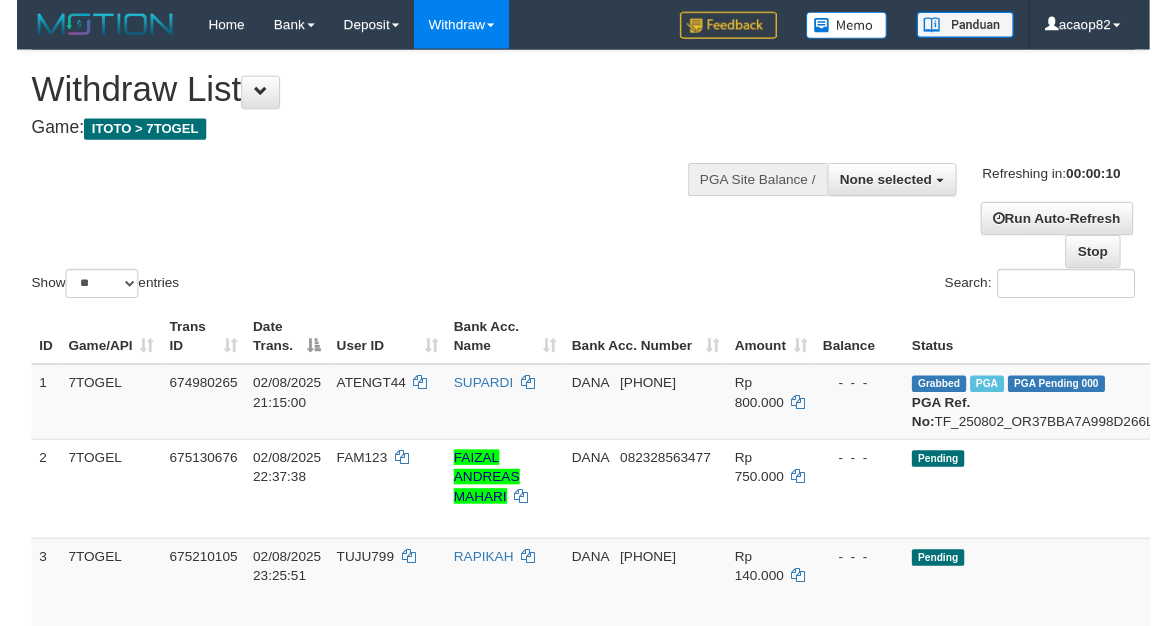 scroll, scrollTop: 0, scrollLeft: 0, axis: both 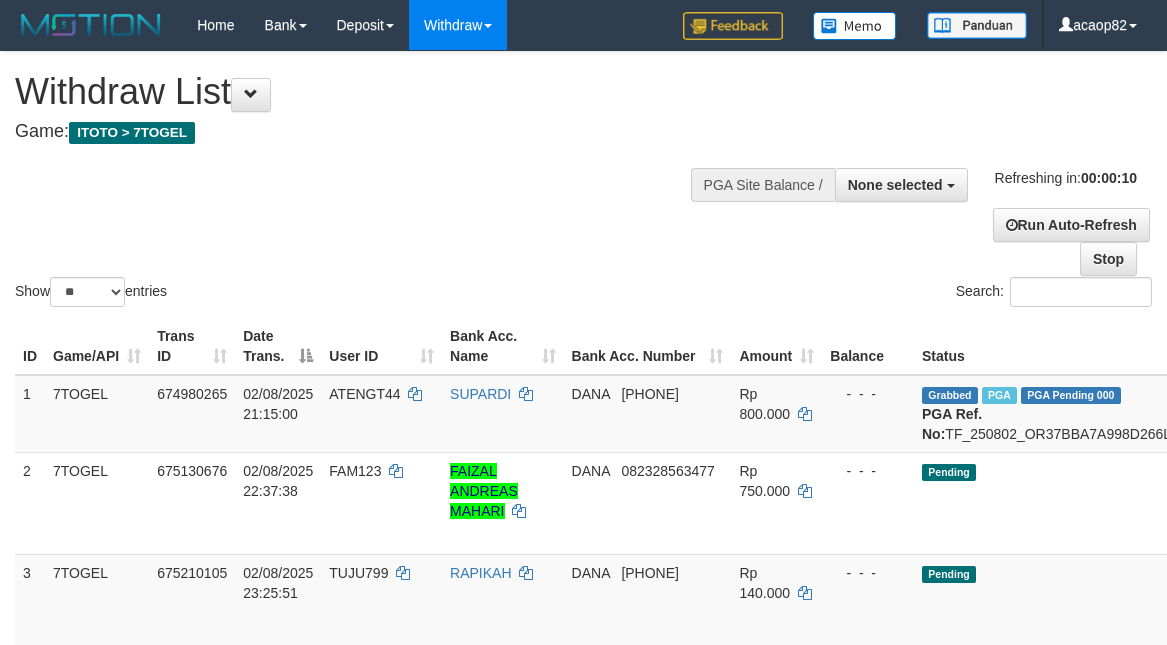 select 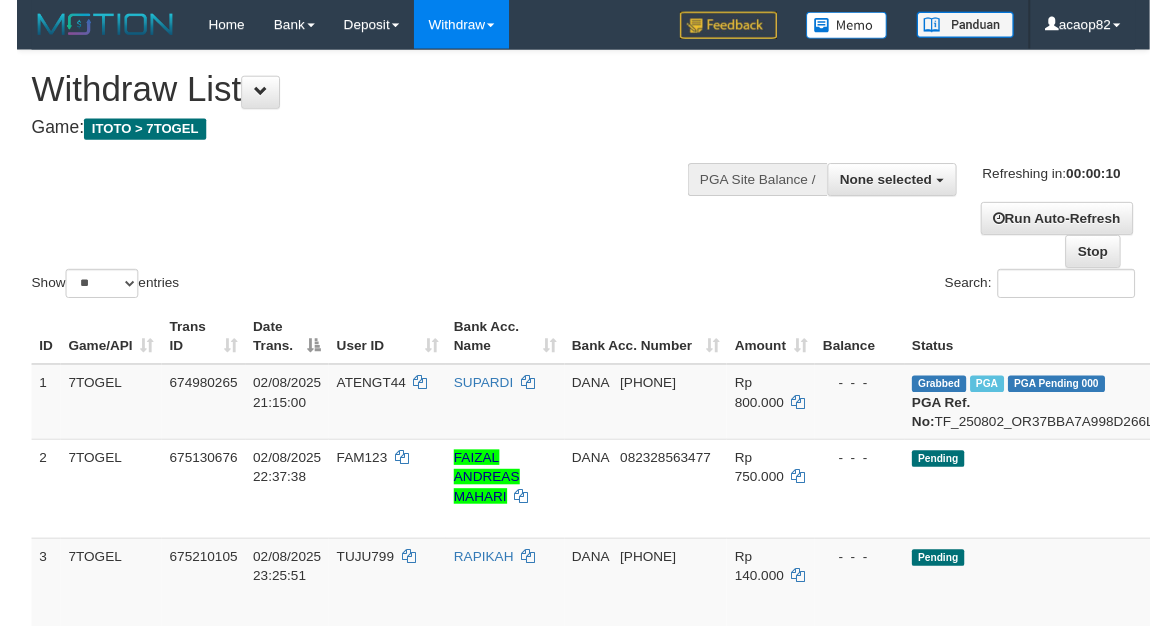 scroll, scrollTop: 0, scrollLeft: 0, axis: both 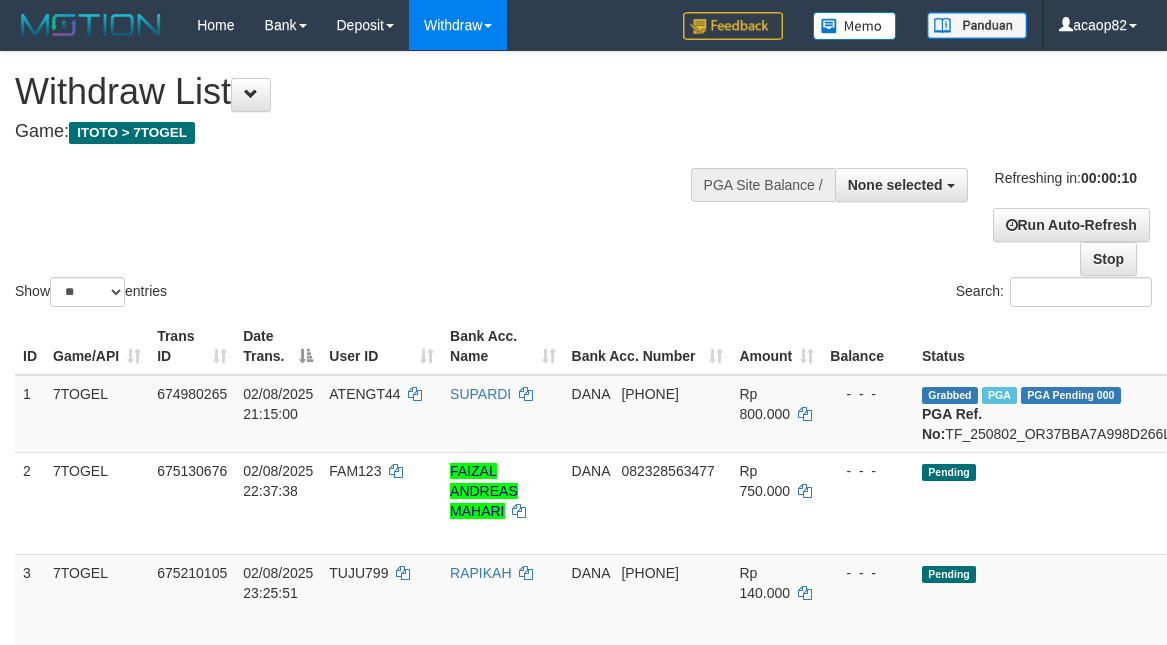 select 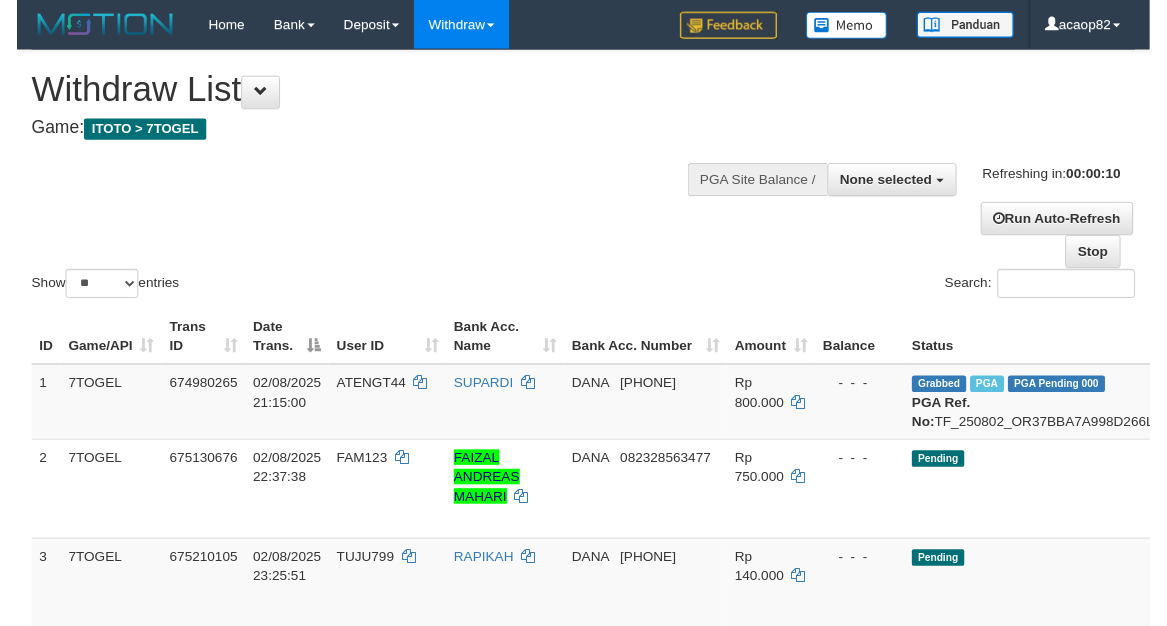 scroll, scrollTop: 0, scrollLeft: 0, axis: both 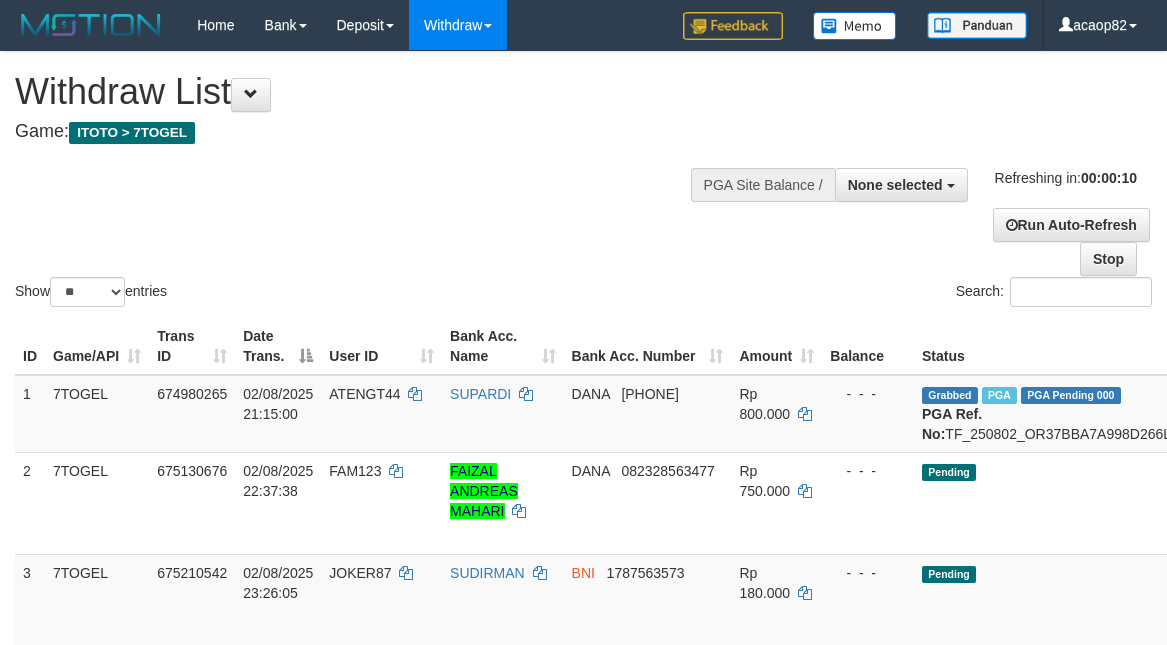 select 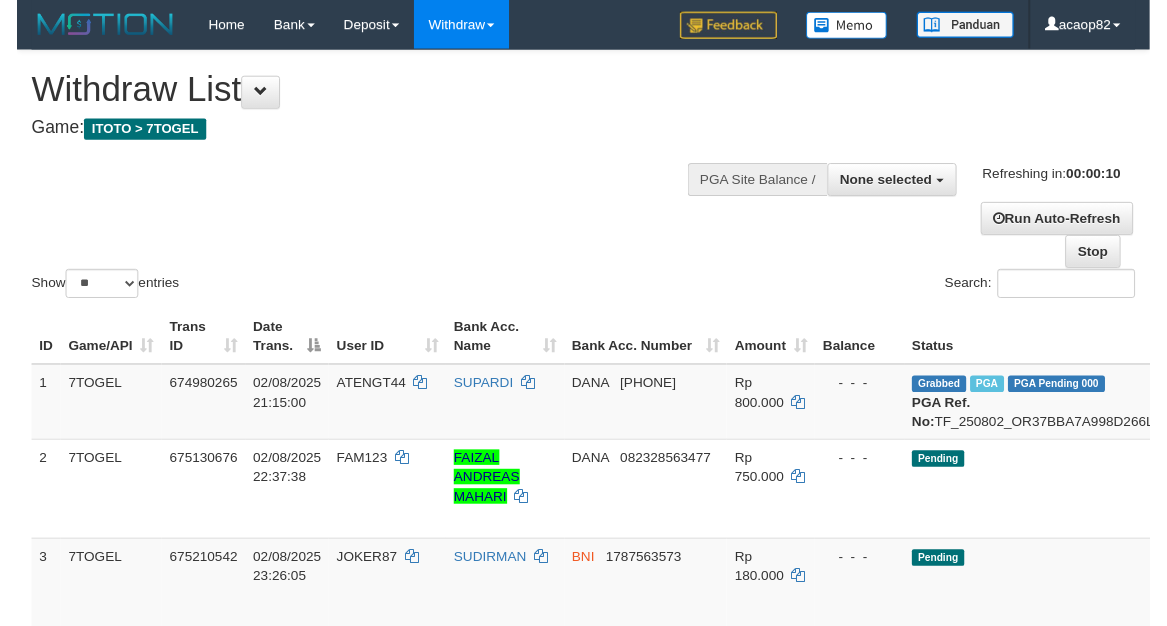 scroll, scrollTop: 0, scrollLeft: 0, axis: both 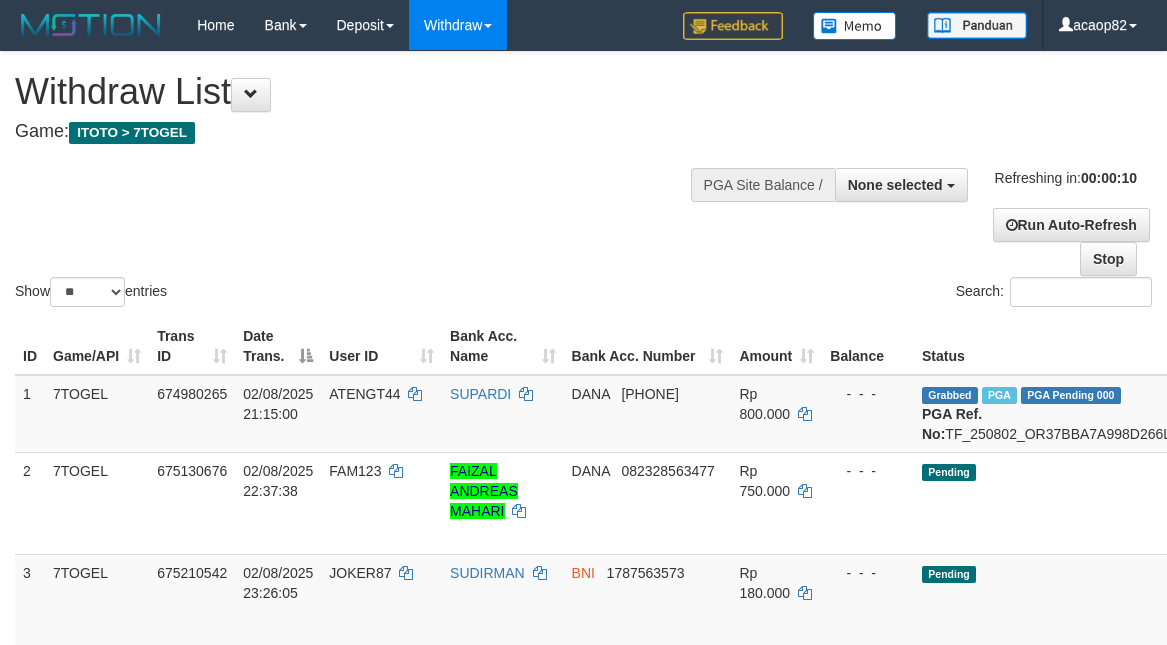select 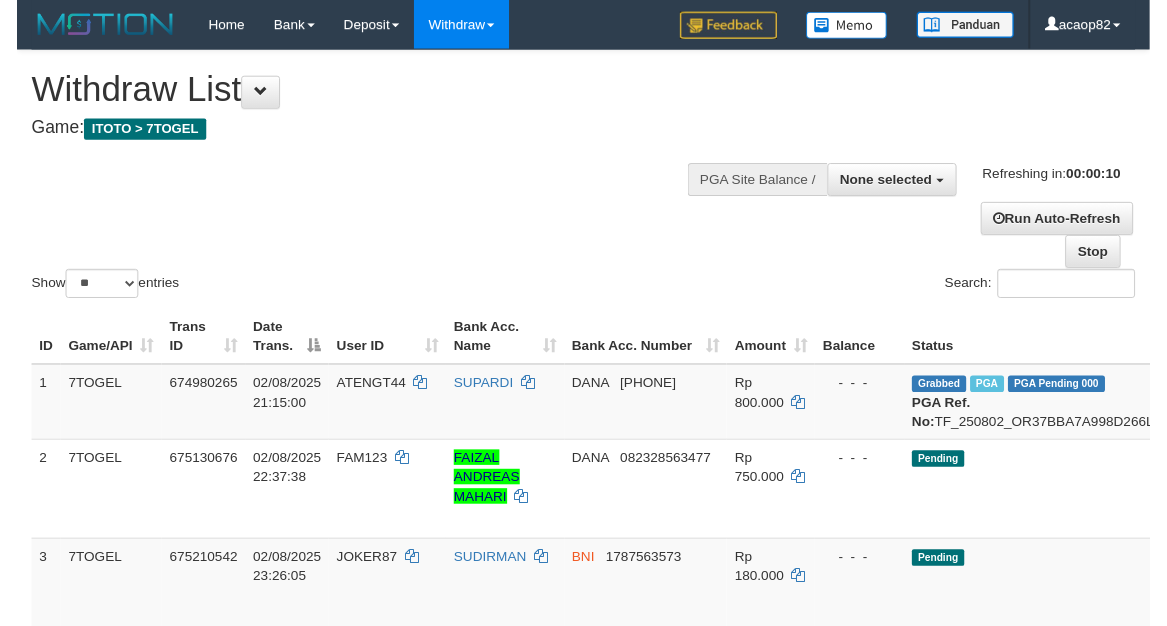 scroll, scrollTop: 0, scrollLeft: 0, axis: both 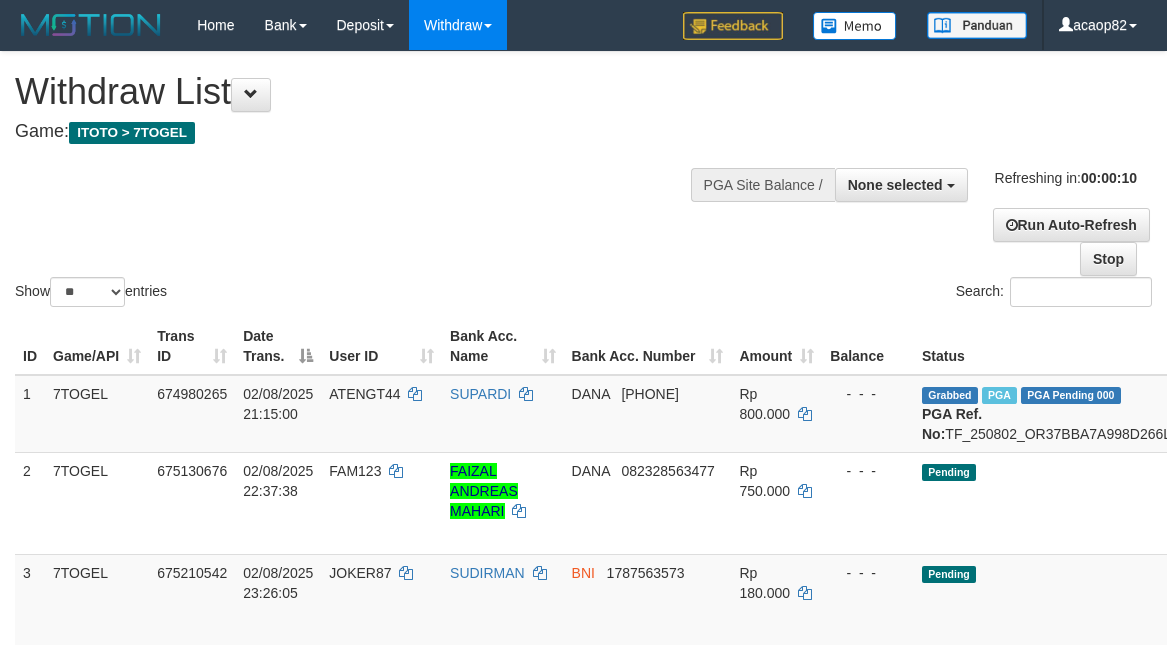 select 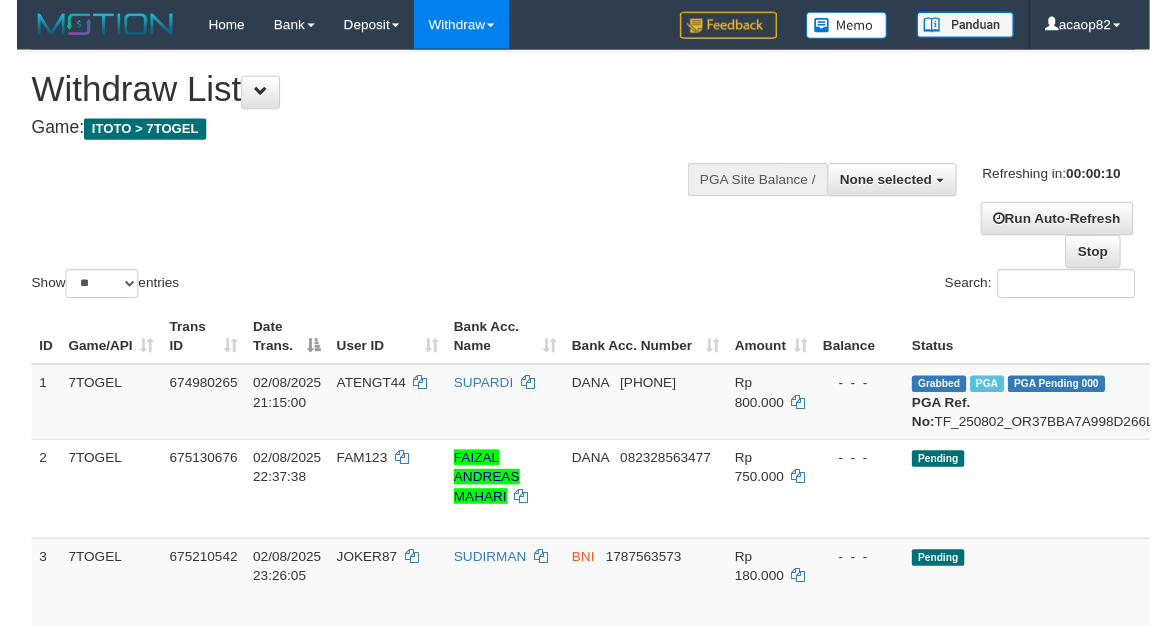 scroll, scrollTop: 0, scrollLeft: 0, axis: both 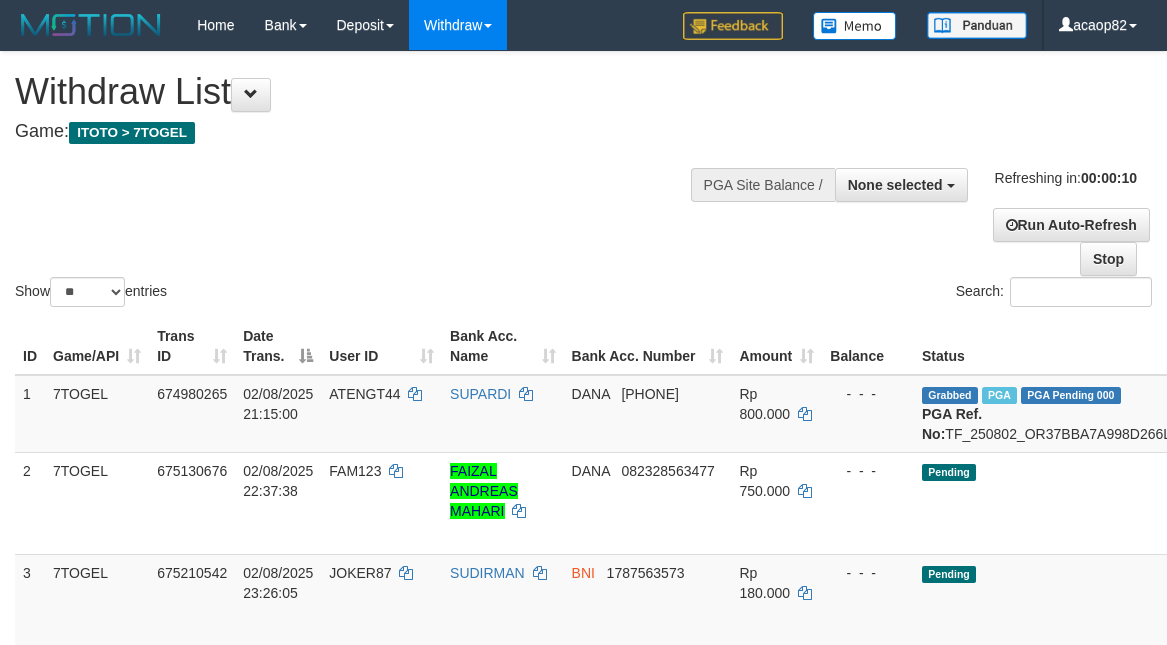 select 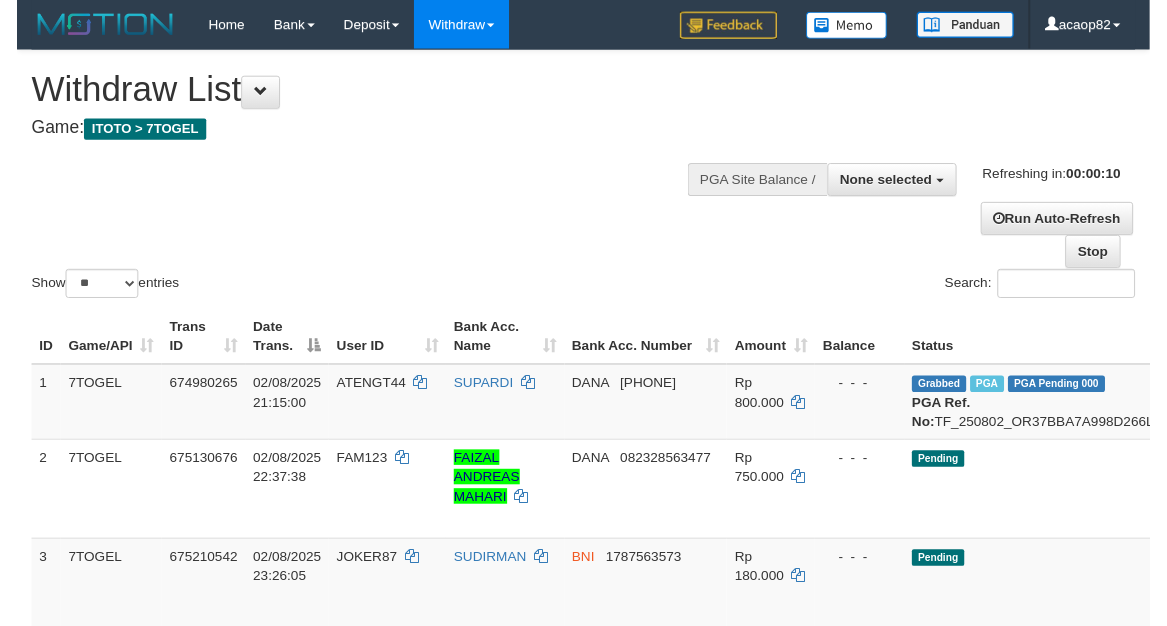 scroll, scrollTop: 0, scrollLeft: 0, axis: both 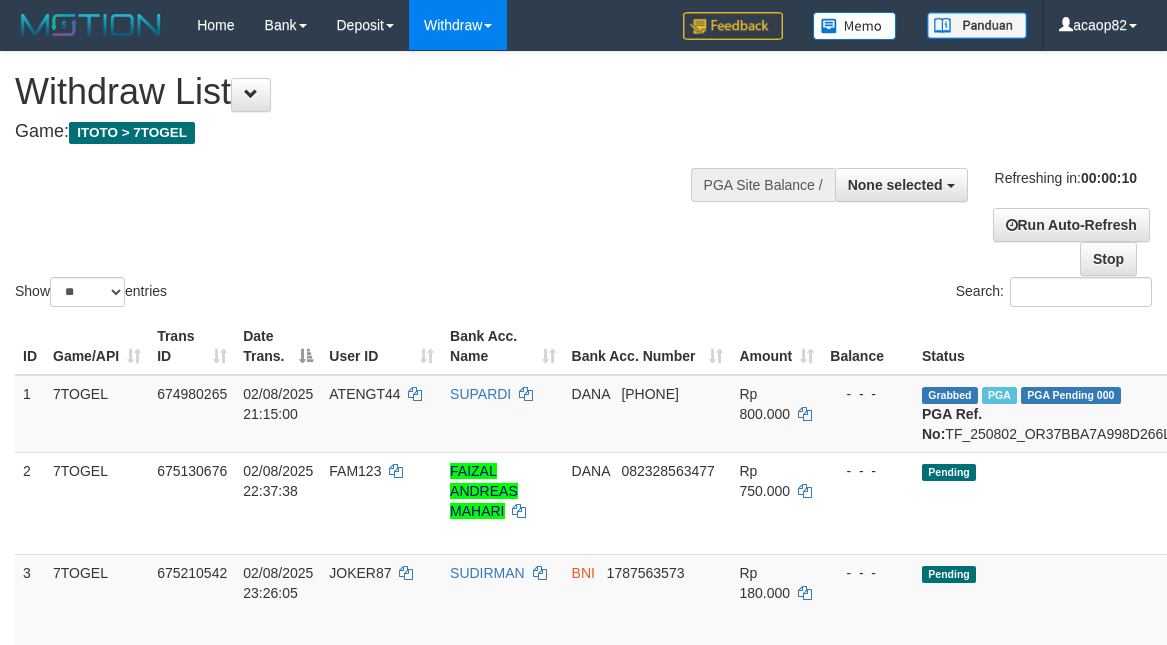 select 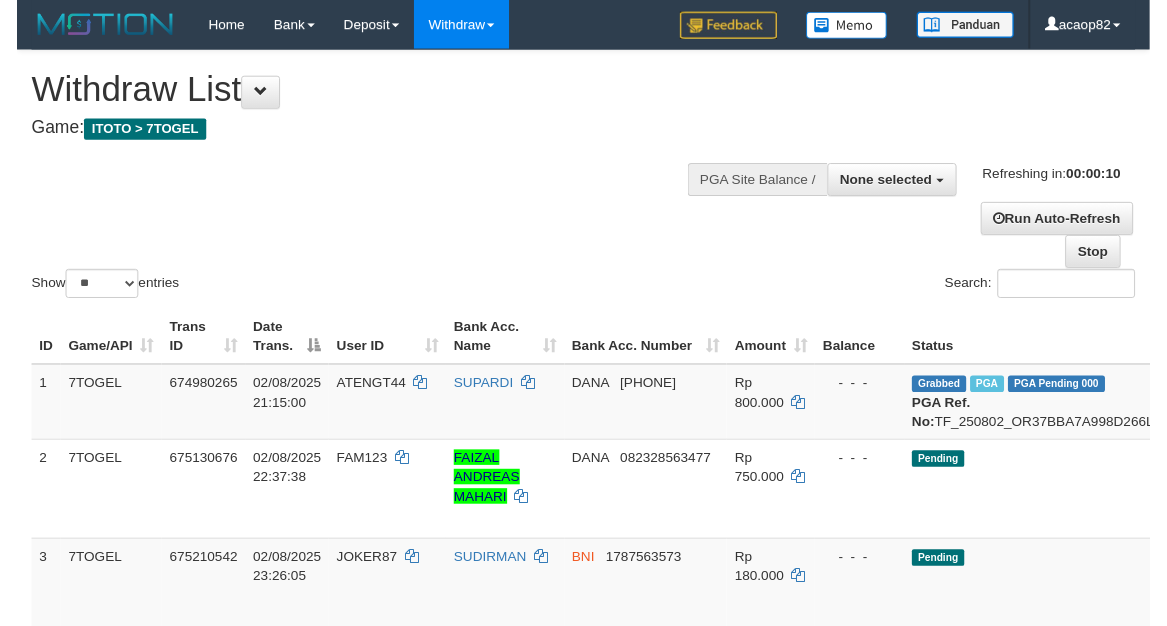 scroll, scrollTop: 0, scrollLeft: 0, axis: both 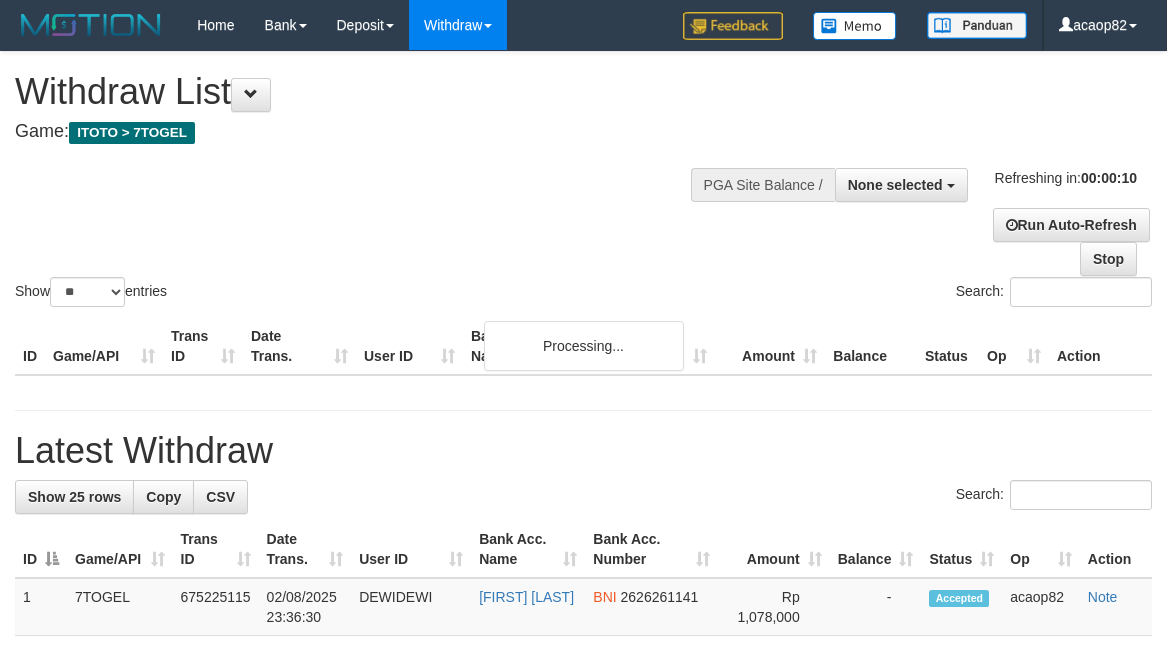 select 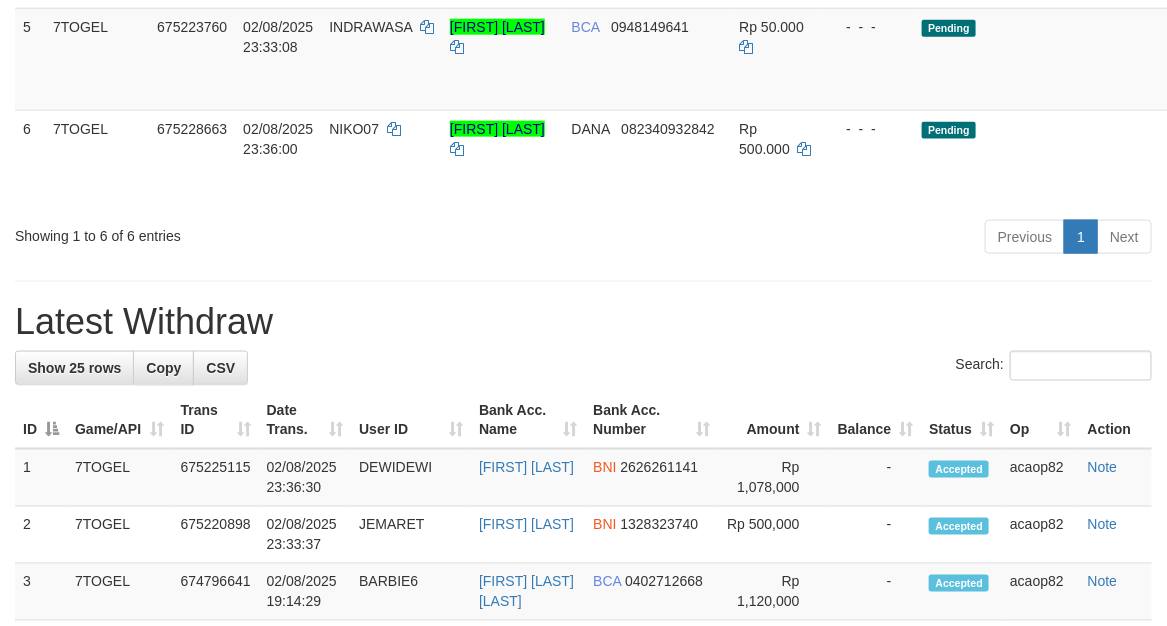 scroll, scrollTop: 586, scrollLeft: 0, axis: vertical 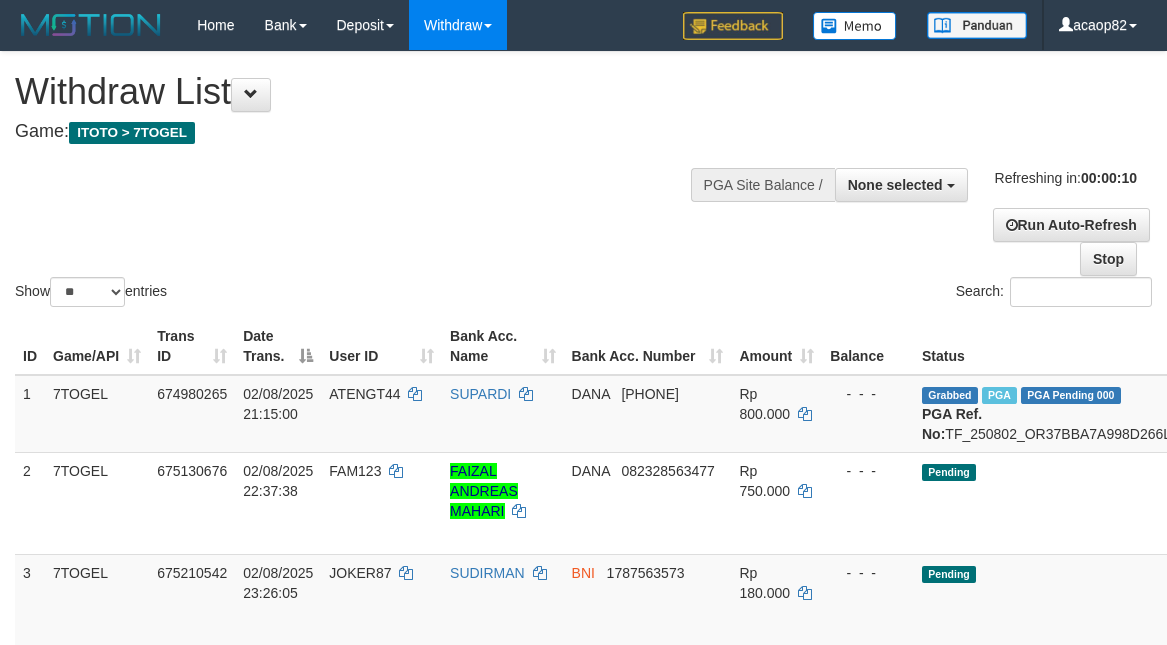 select 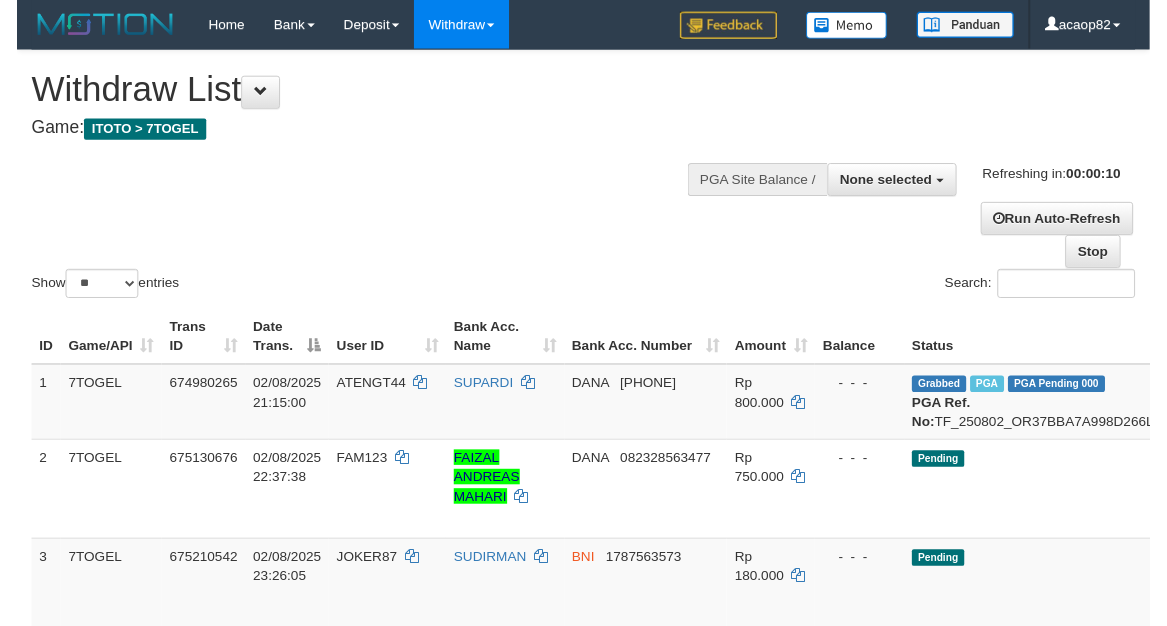 scroll, scrollTop: 0, scrollLeft: 0, axis: both 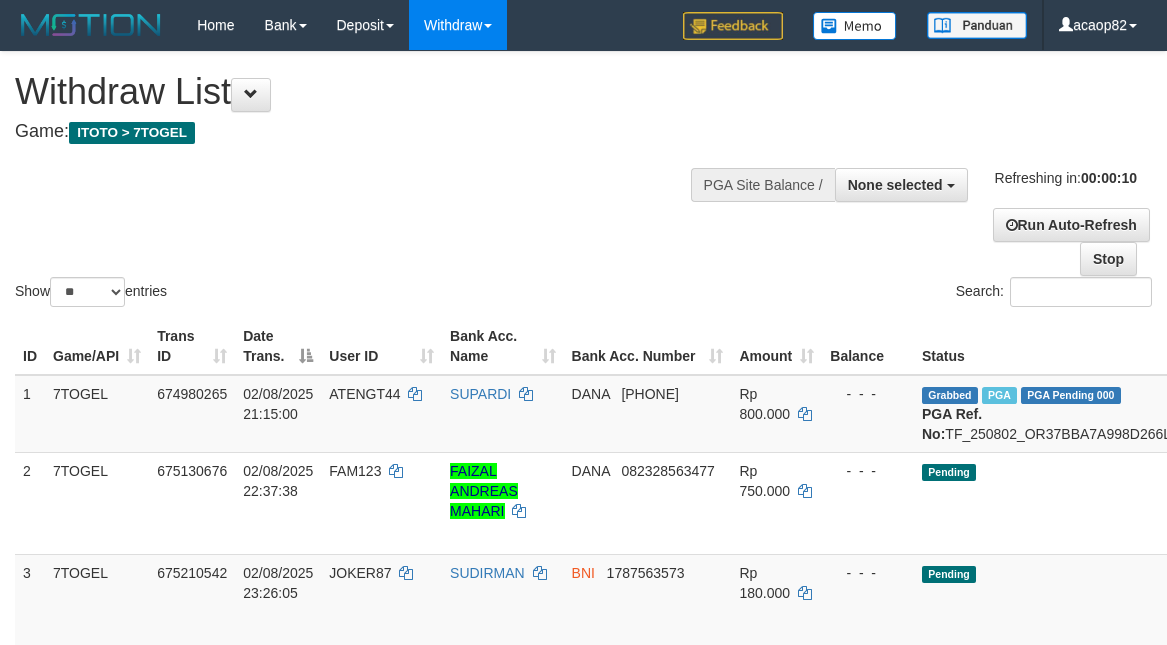 select 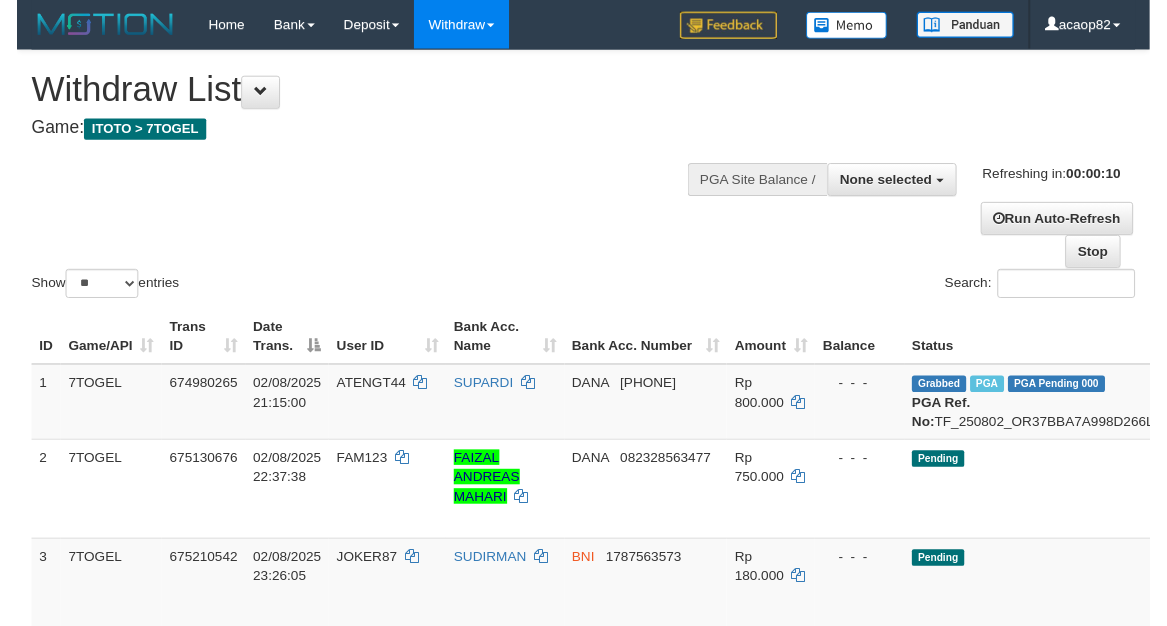 scroll, scrollTop: 0, scrollLeft: 0, axis: both 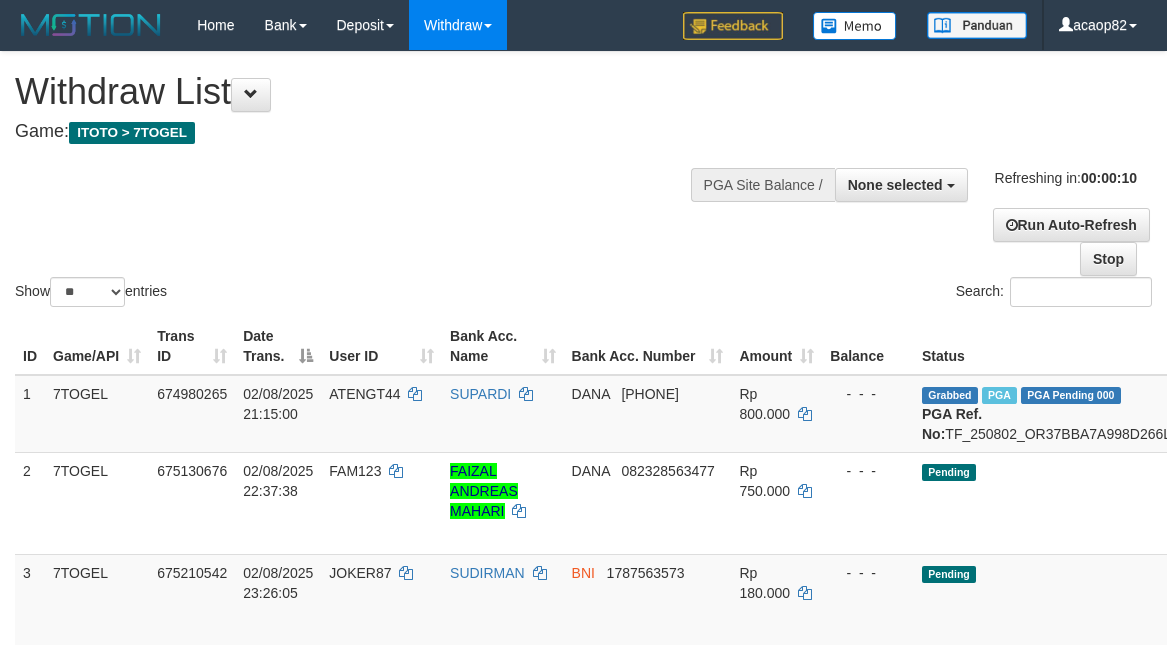 select 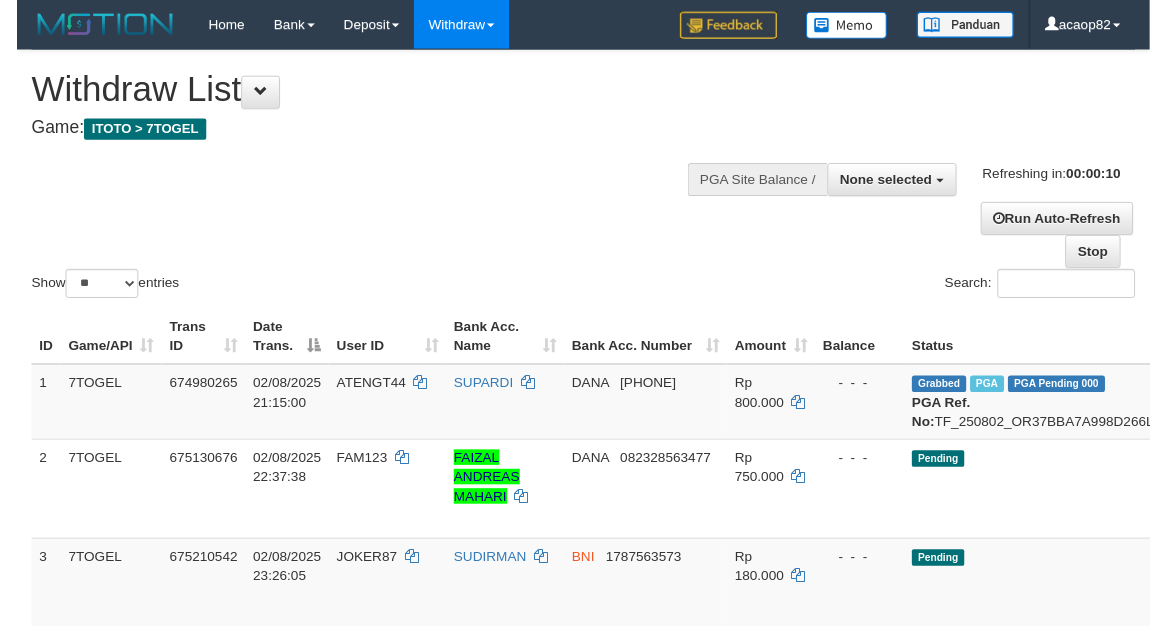 scroll, scrollTop: 0, scrollLeft: 0, axis: both 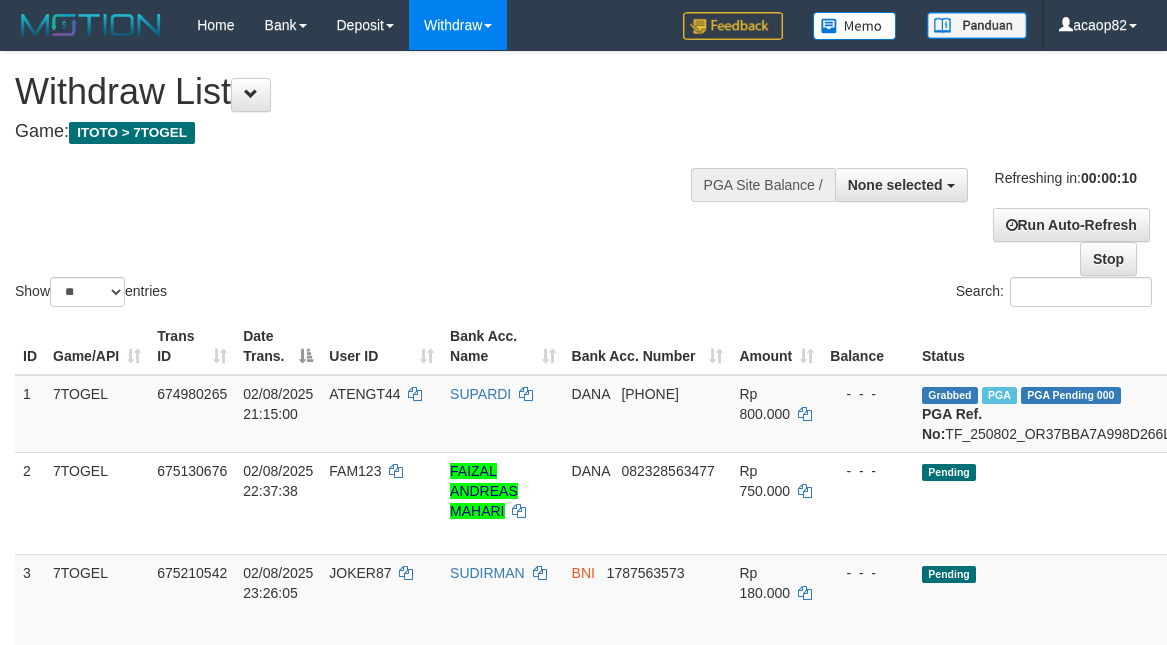 select 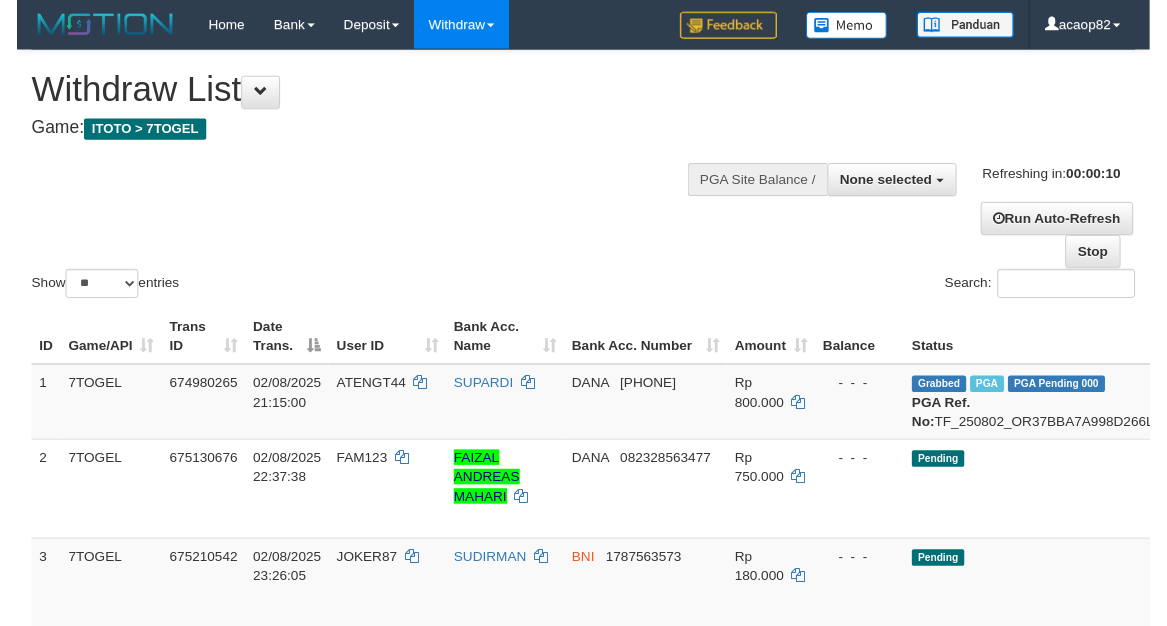 scroll, scrollTop: 0, scrollLeft: 0, axis: both 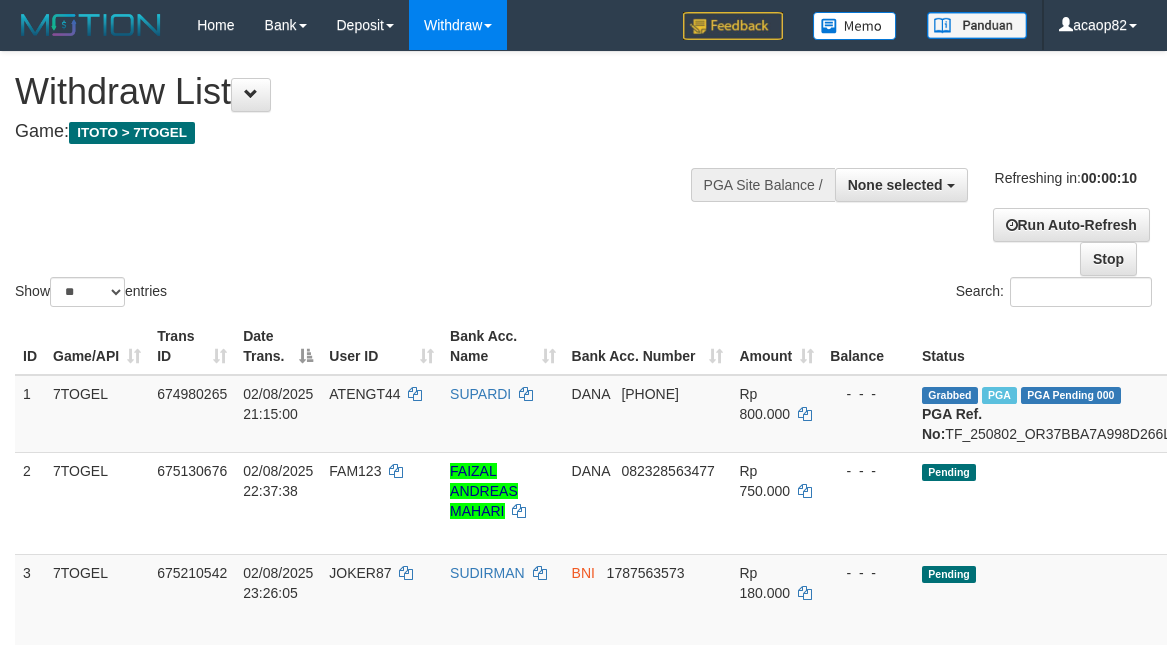 select 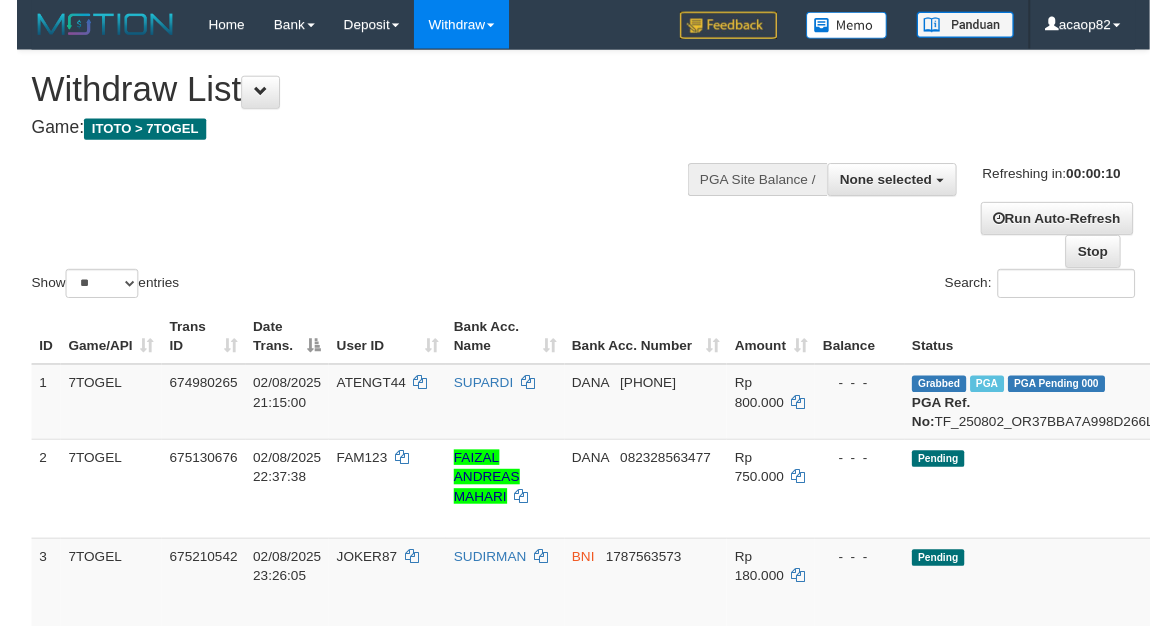 scroll, scrollTop: 0, scrollLeft: 0, axis: both 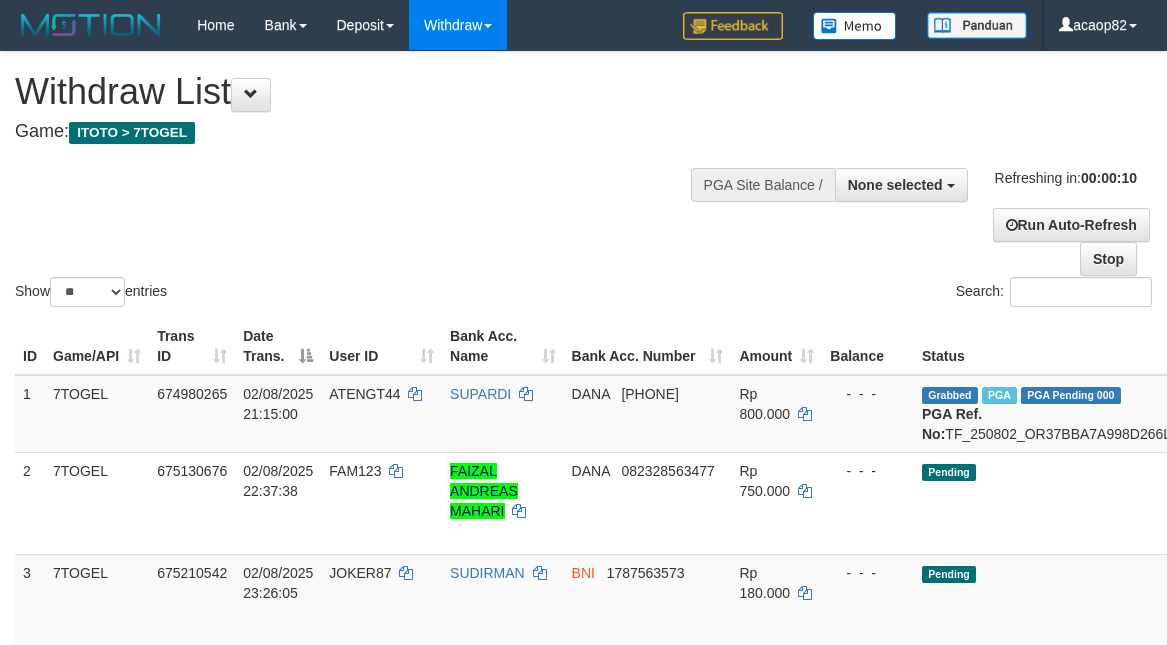 select 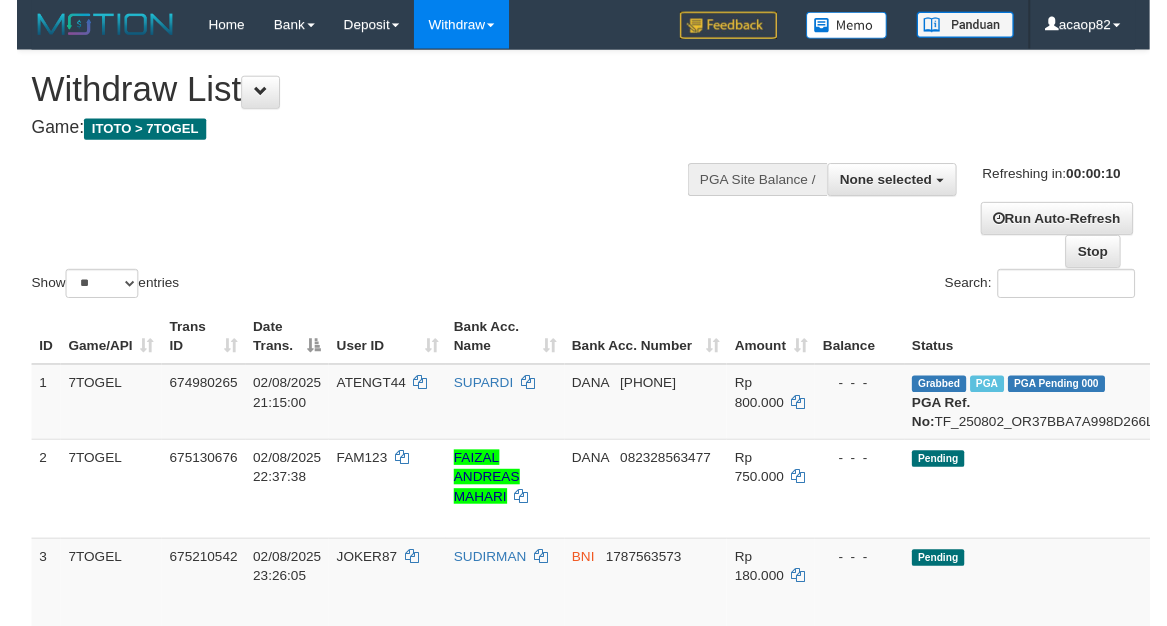 scroll, scrollTop: 0, scrollLeft: 0, axis: both 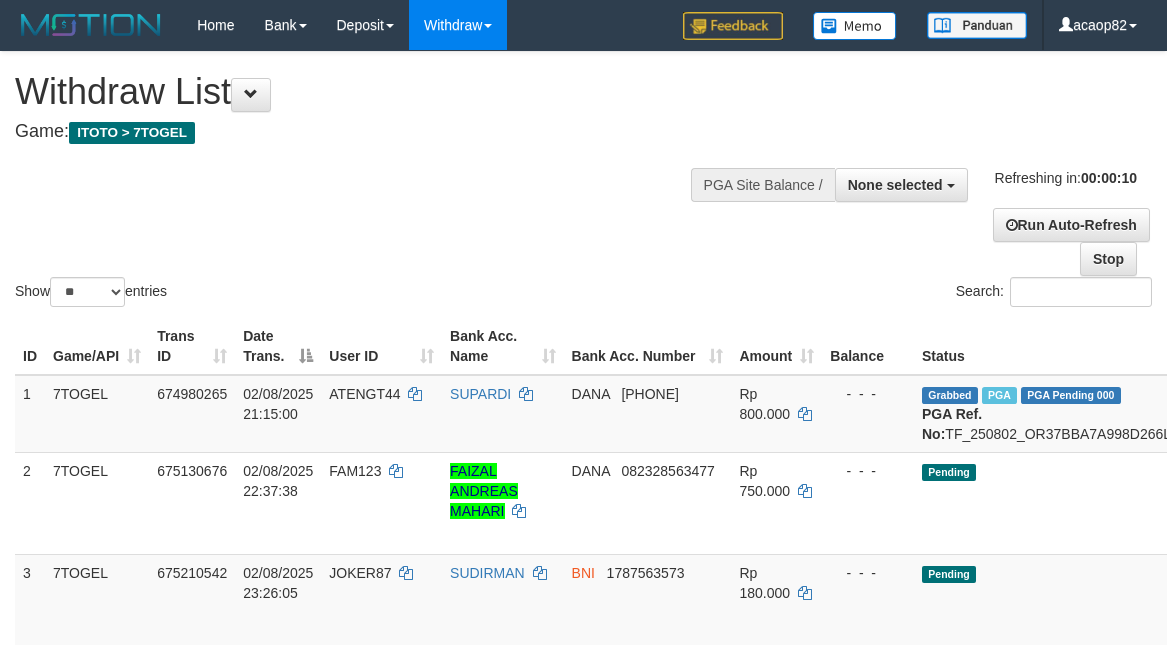 select 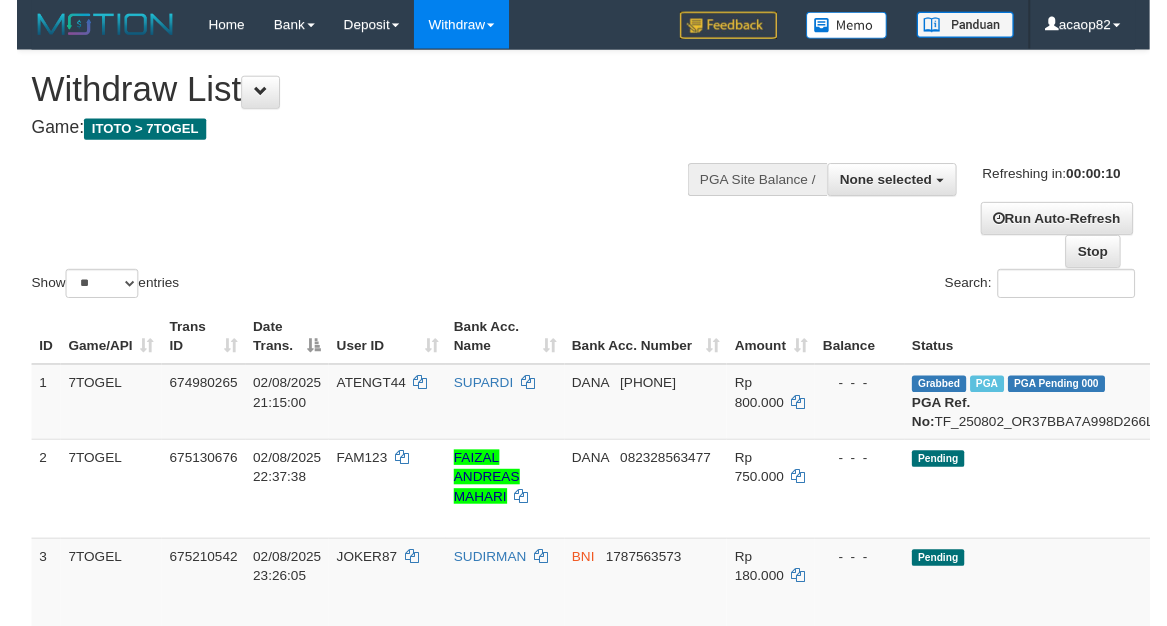 scroll, scrollTop: 0, scrollLeft: 0, axis: both 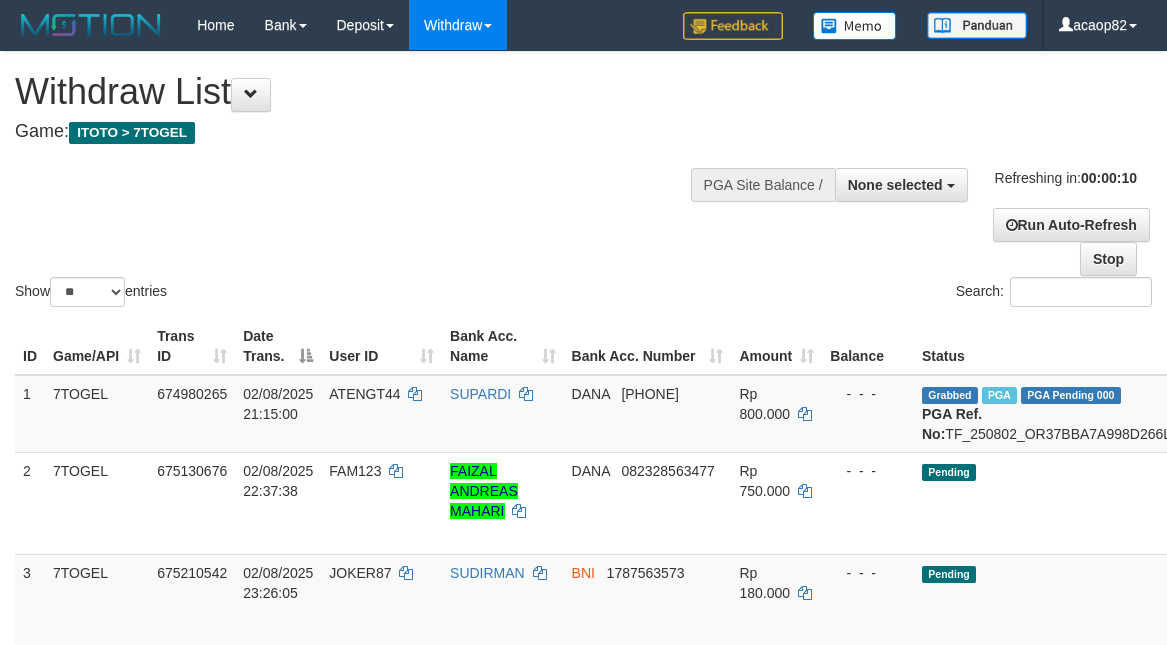 select 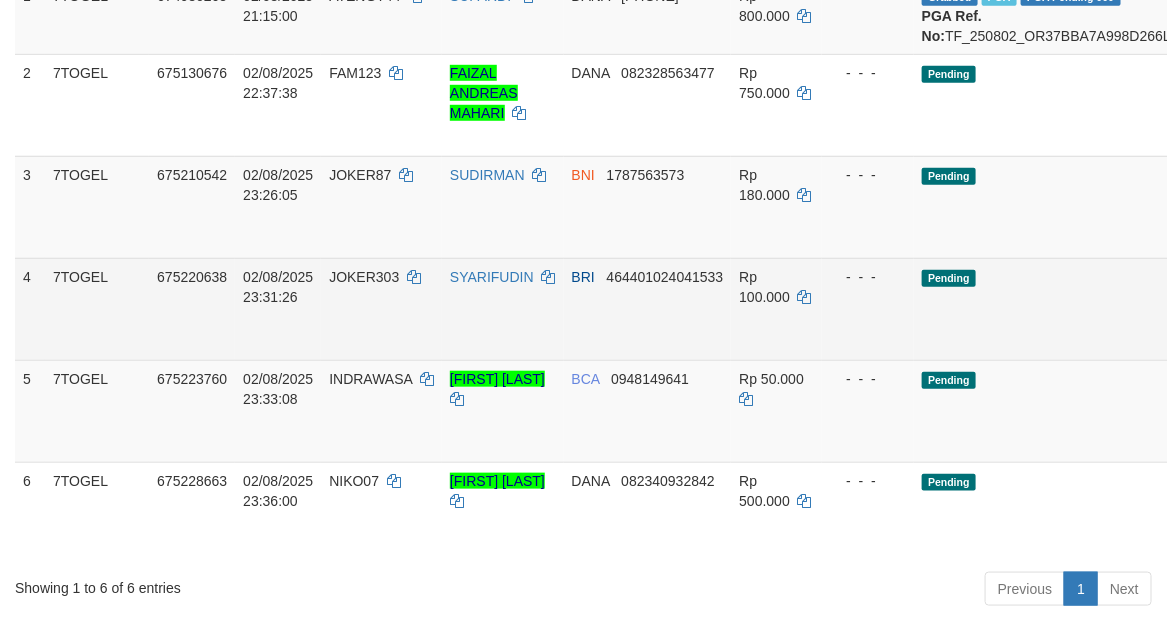 scroll, scrollTop: 500, scrollLeft: 0, axis: vertical 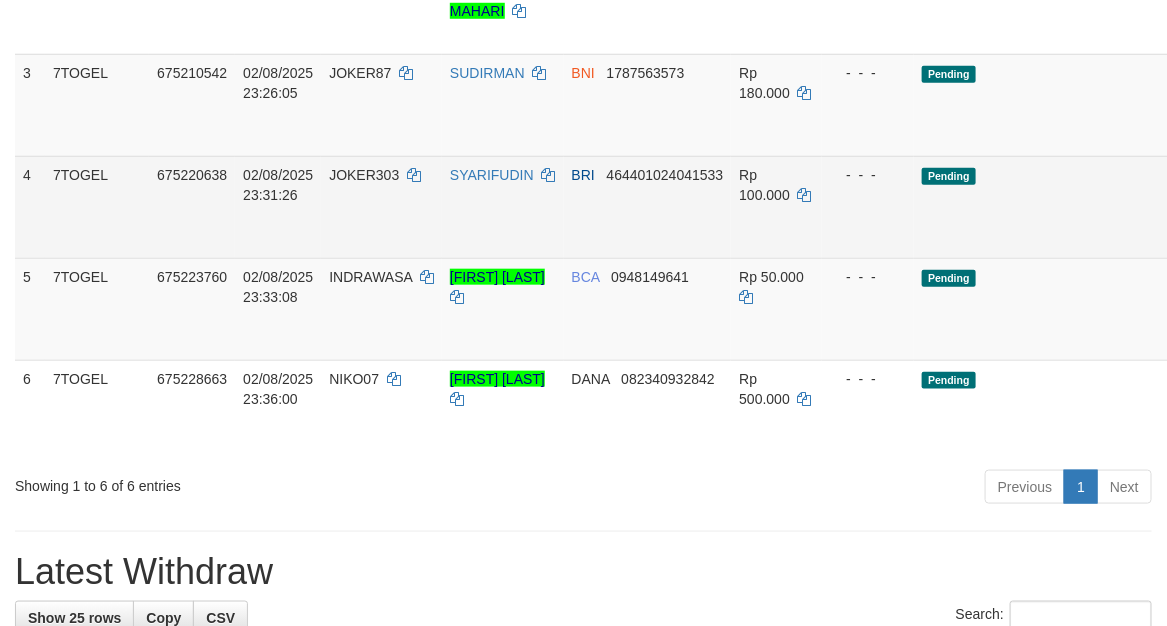 click on "JOKER303" at bounding box center [381, 207] 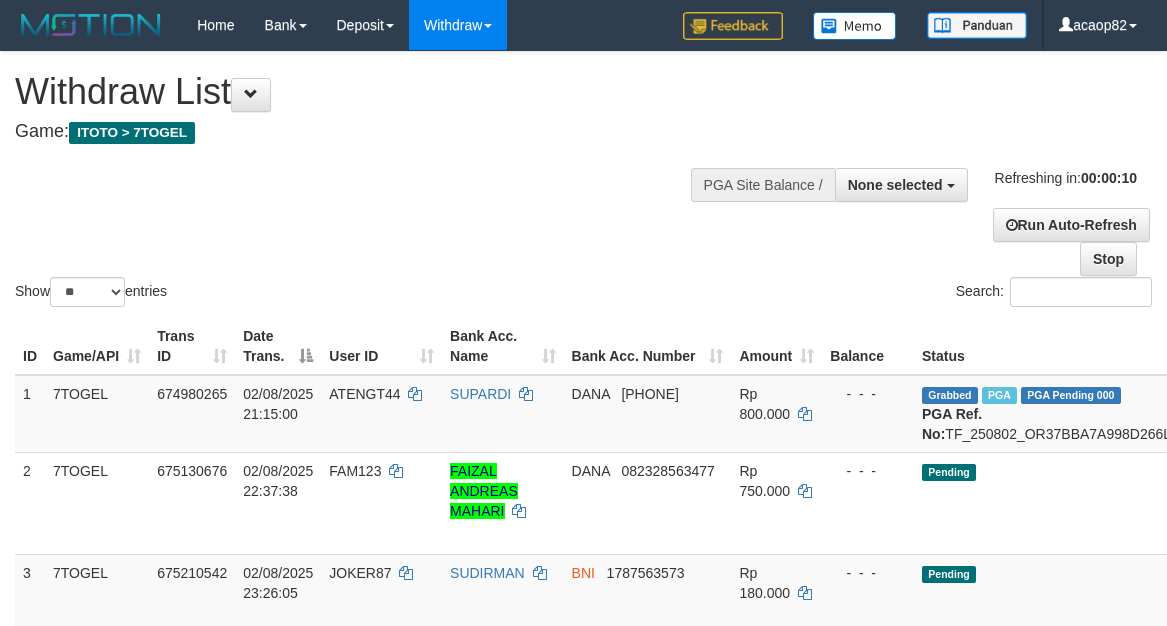 select 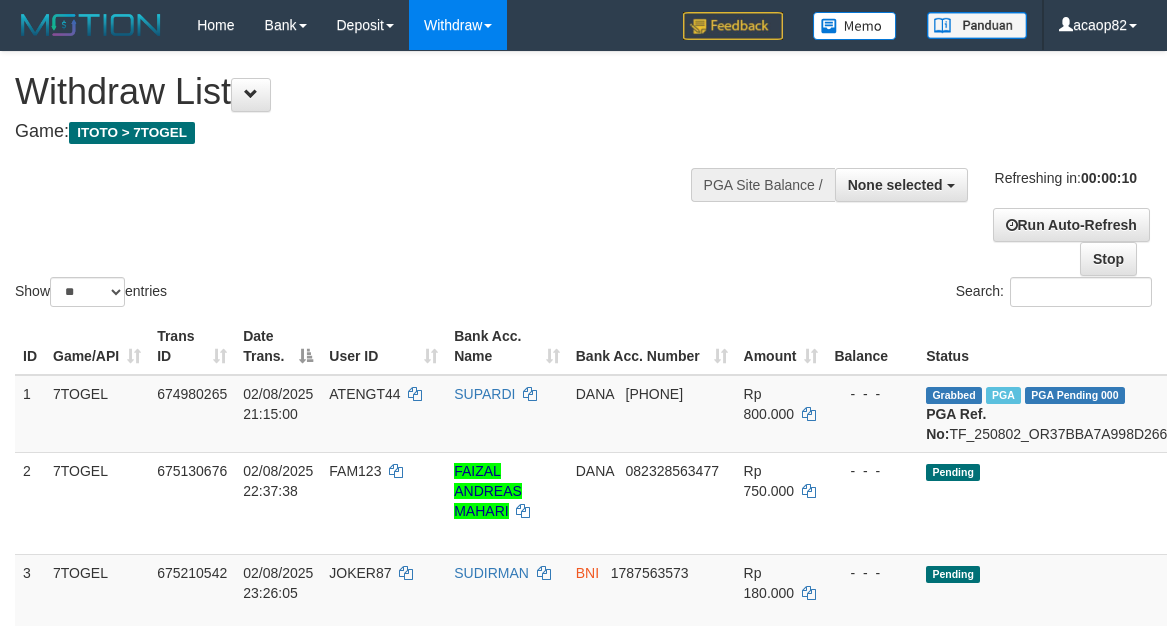 select 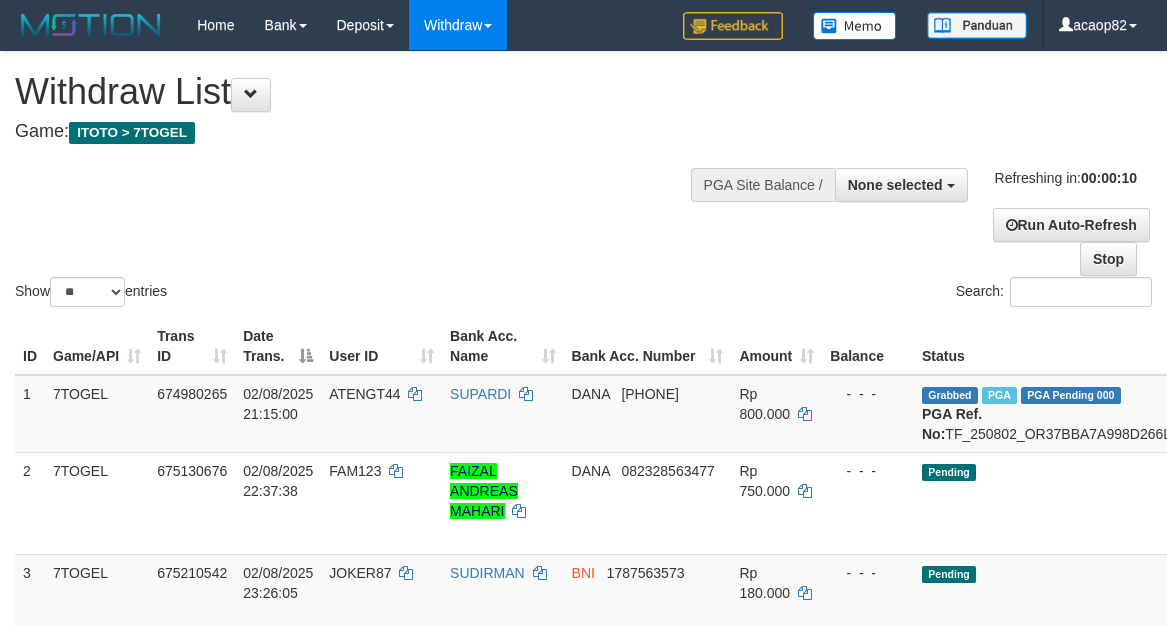 select 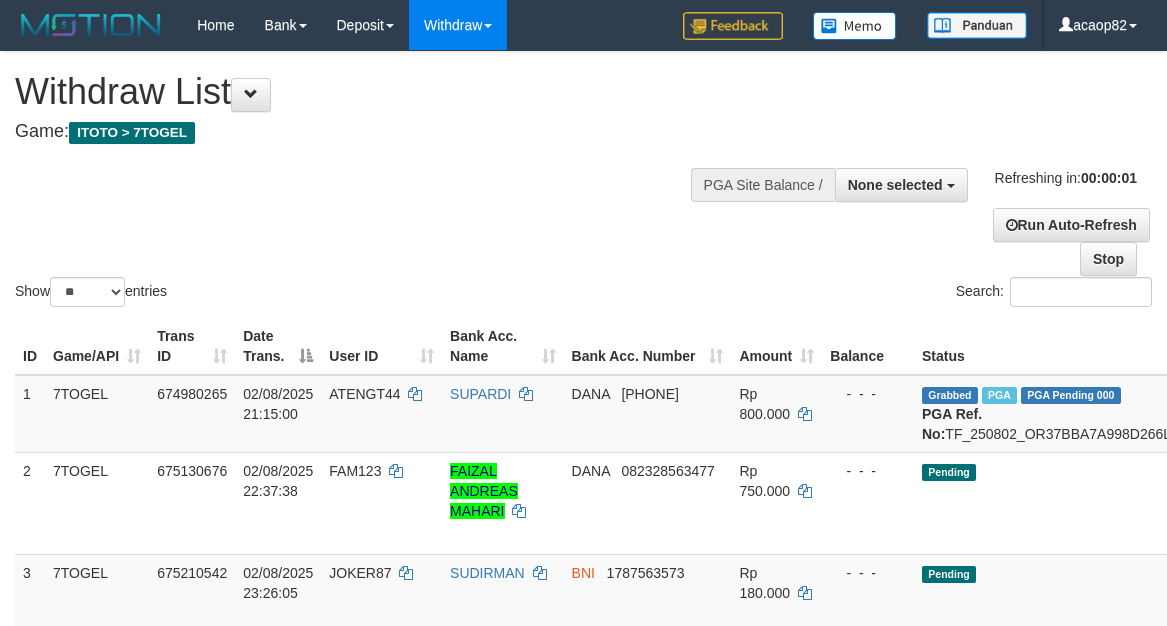 scroll, scrollTop: 0, scrollLeft: 0, axis: both 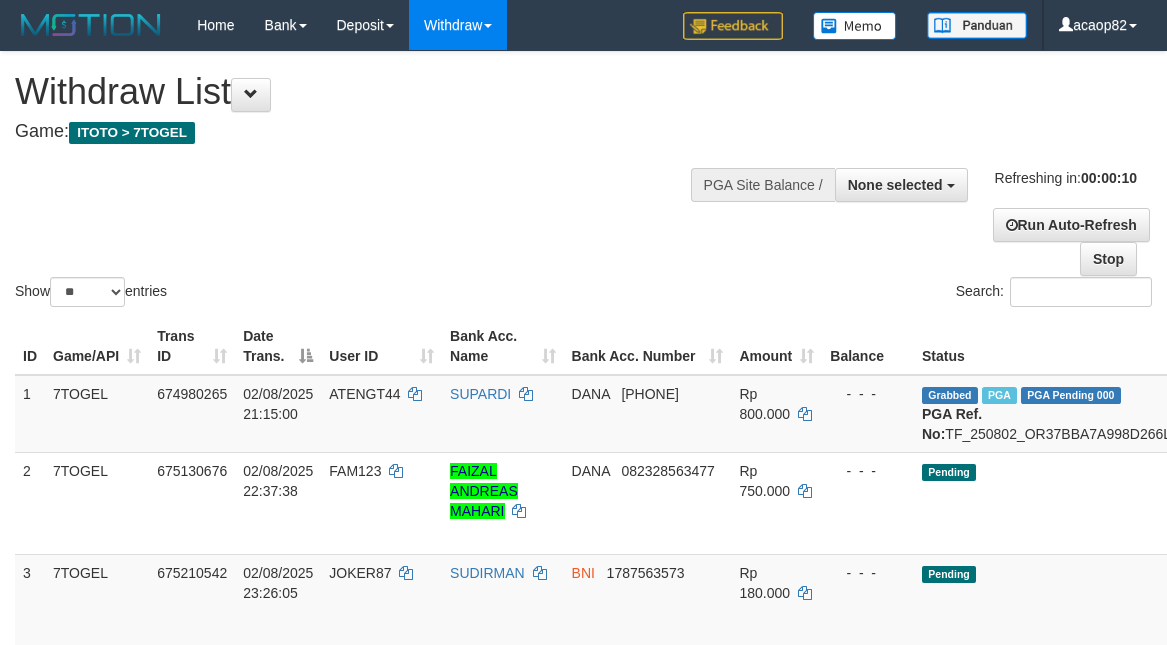 select 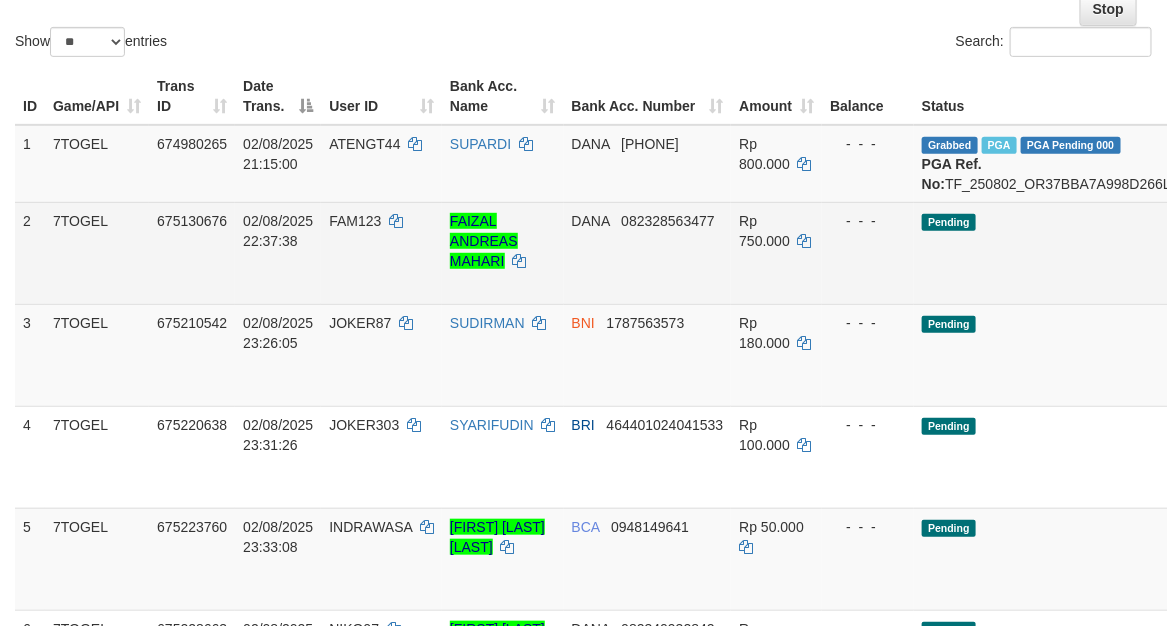 scroll, scrollTop: 250, scrollLeft: 231, axis: both 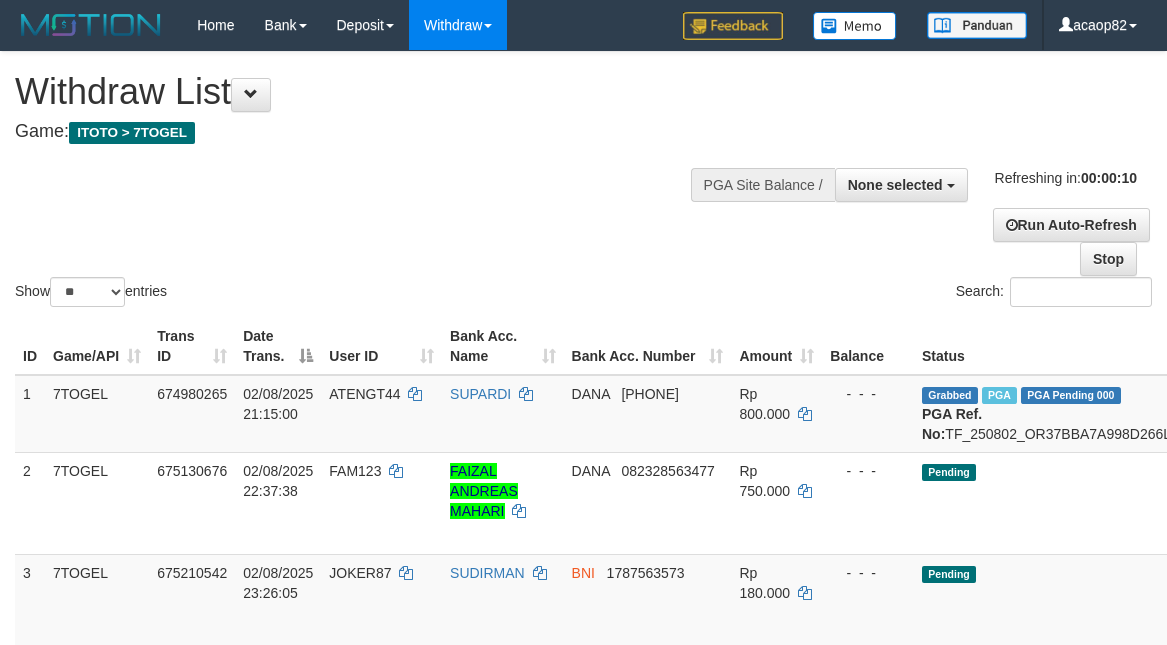 select 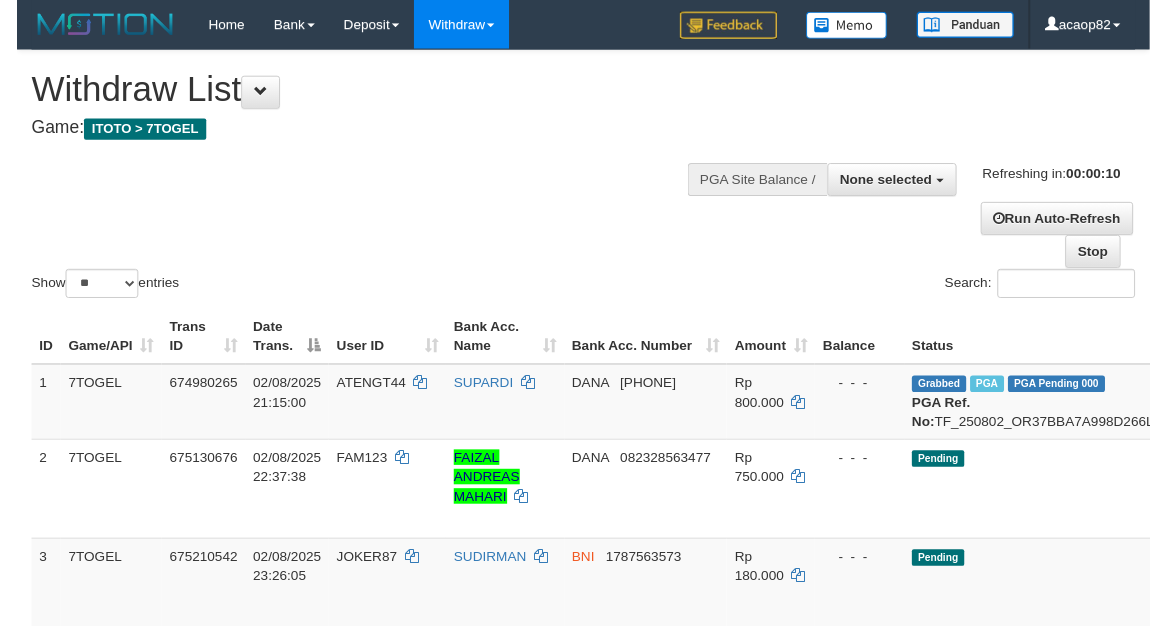 scroll, scrollTop: 0, scrollLeft: 0, axis: both 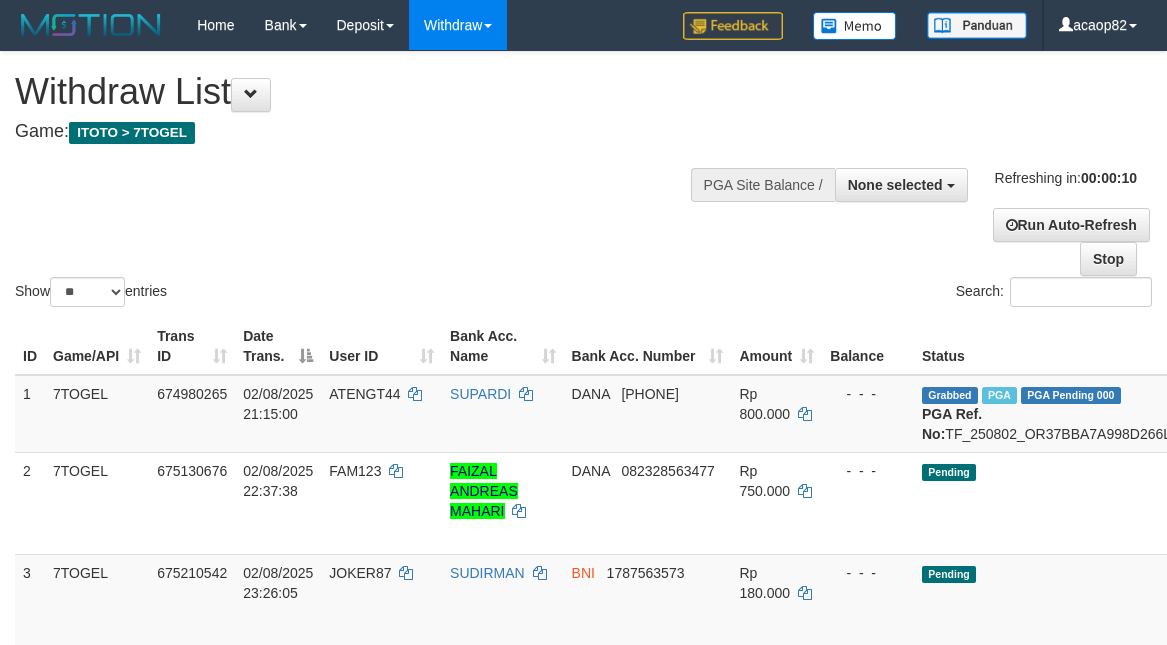 select 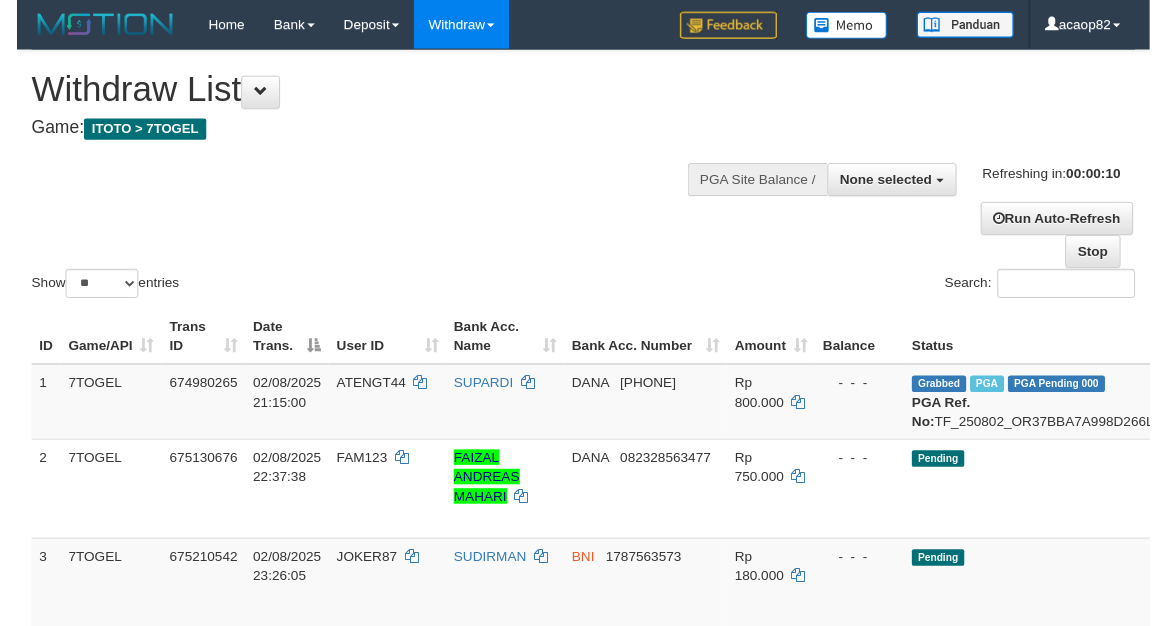 scroll, scrollTop: 0, scrollLeft: 0, axis: both 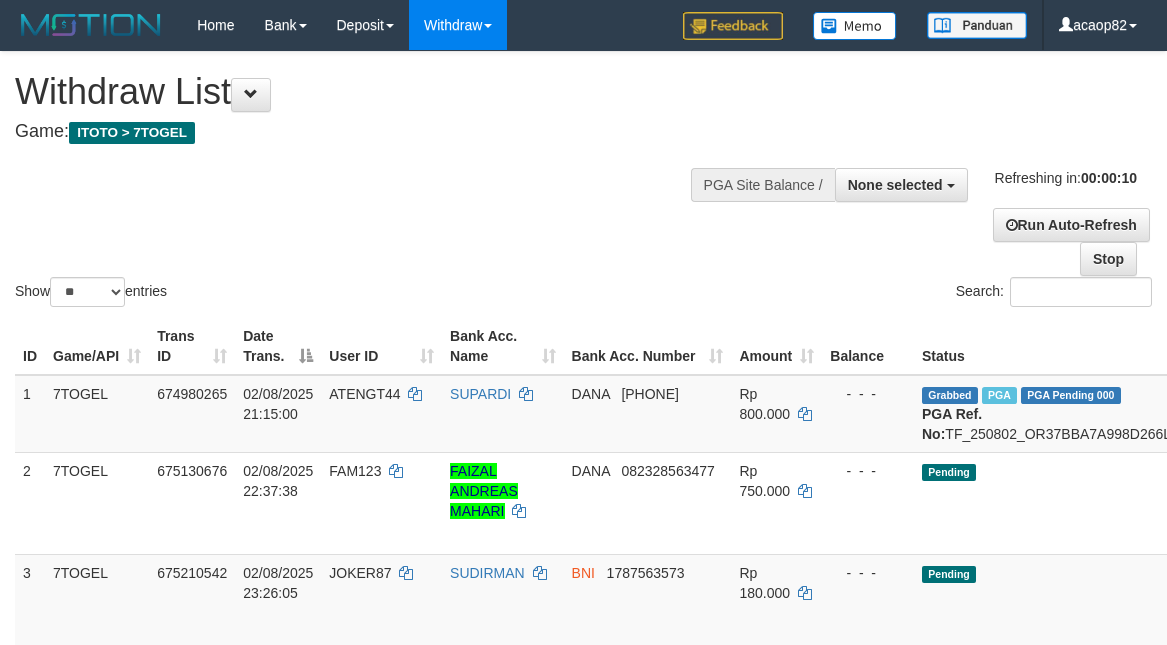 select 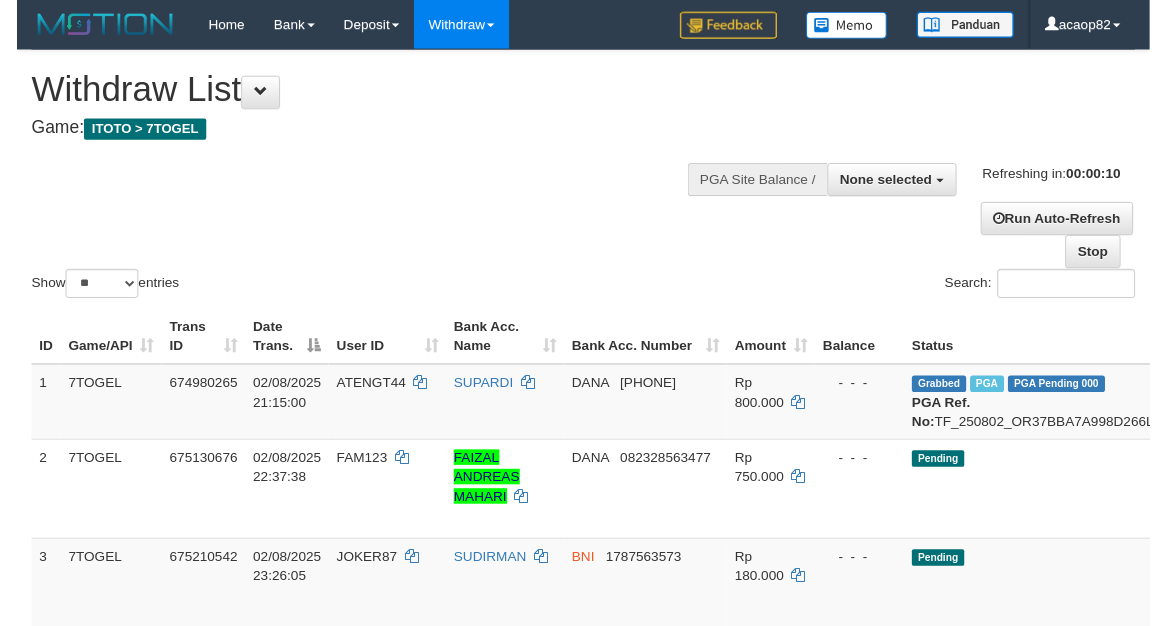scroll, scrollTop: 0, scrollLeft: 0, axis: both 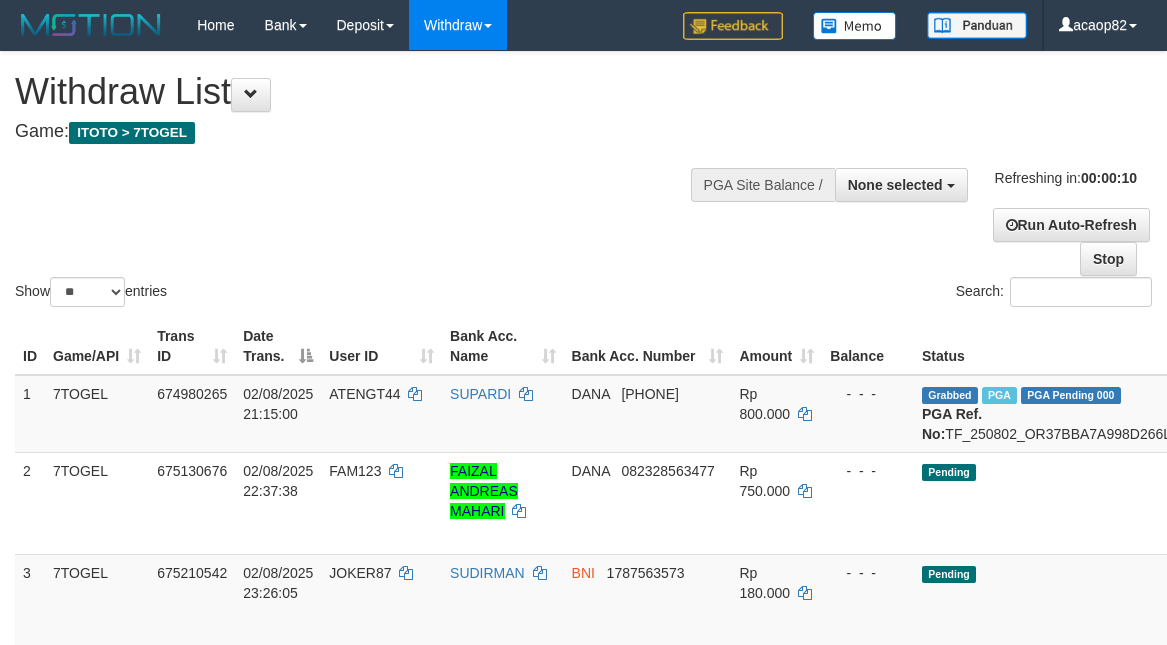 select 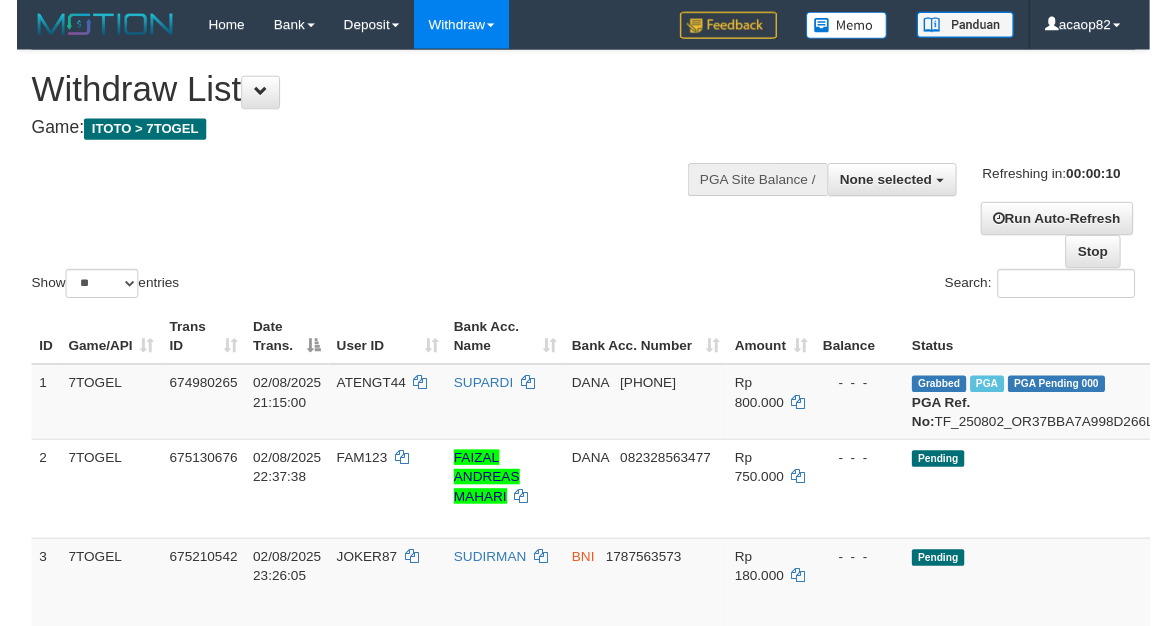 scroll, scrollTop: 0, scrollLeft: 0, axis: both 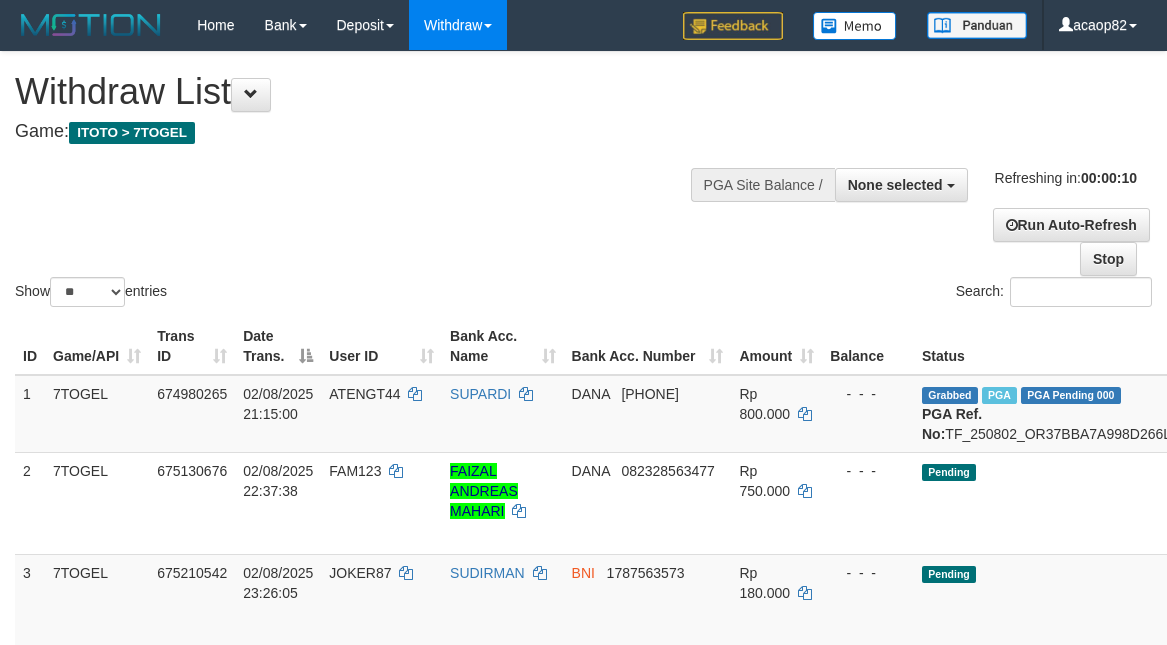 select 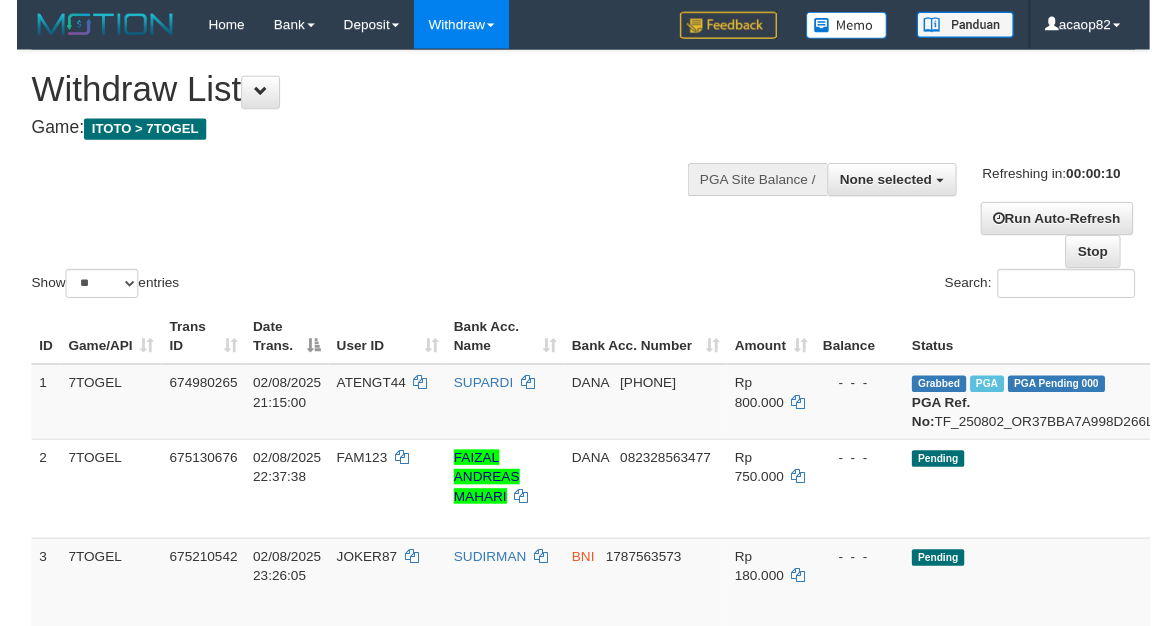 scroll, scrollTop: 0, scrollLeft: 0, axis: both 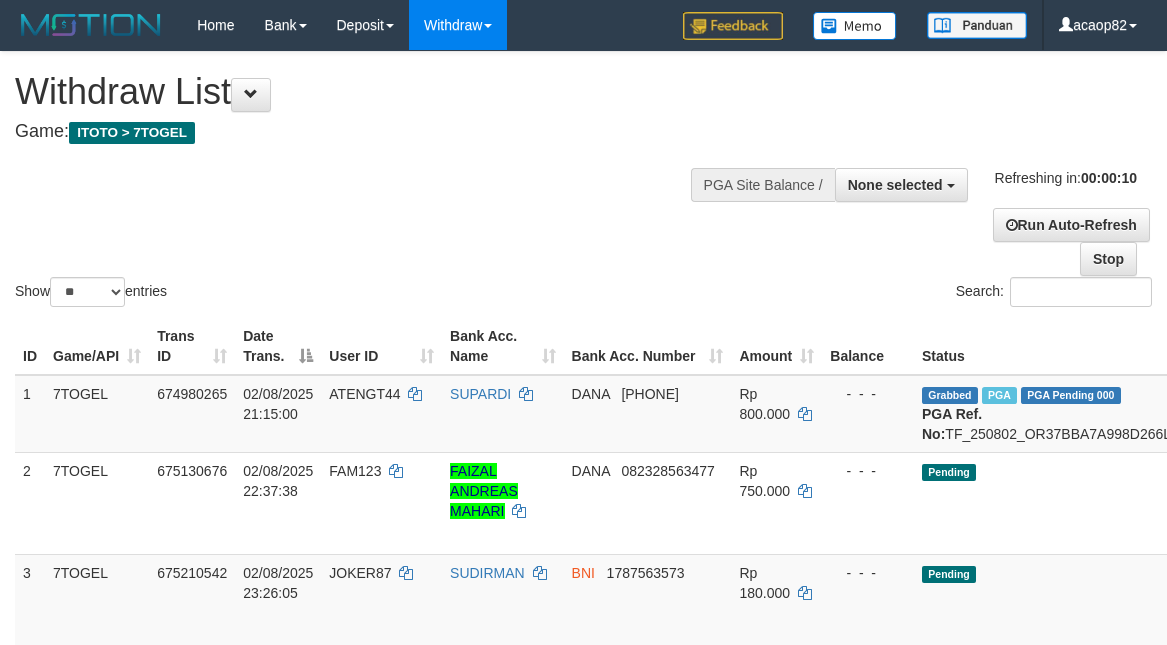select 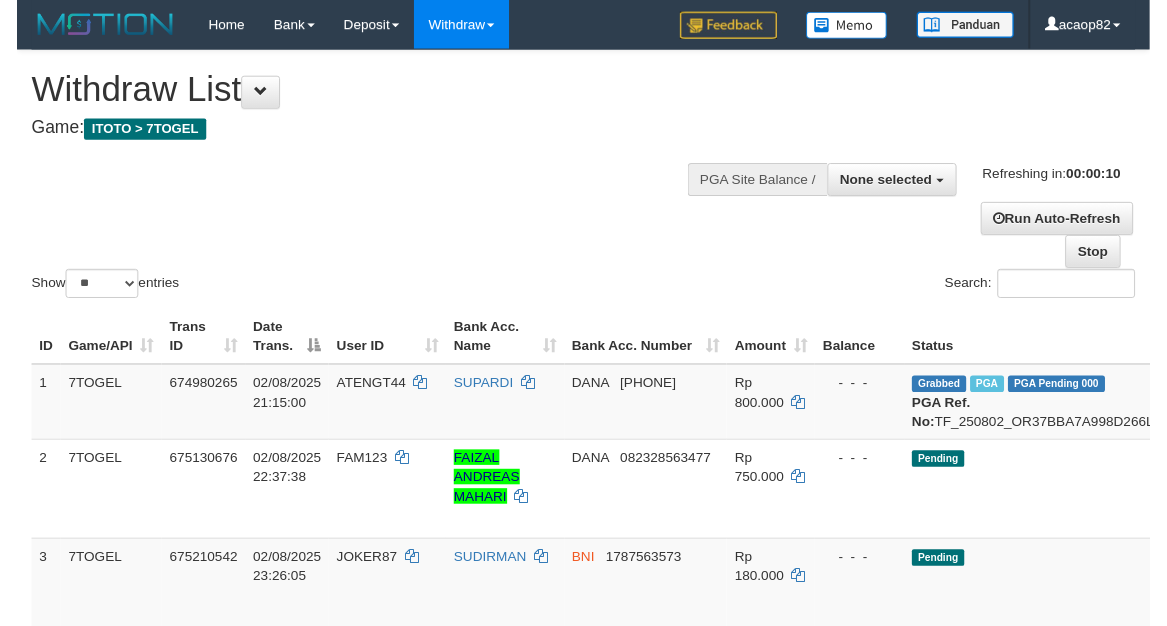 scroll, scrollTop: 0, scrollLeft: 0, axis: both 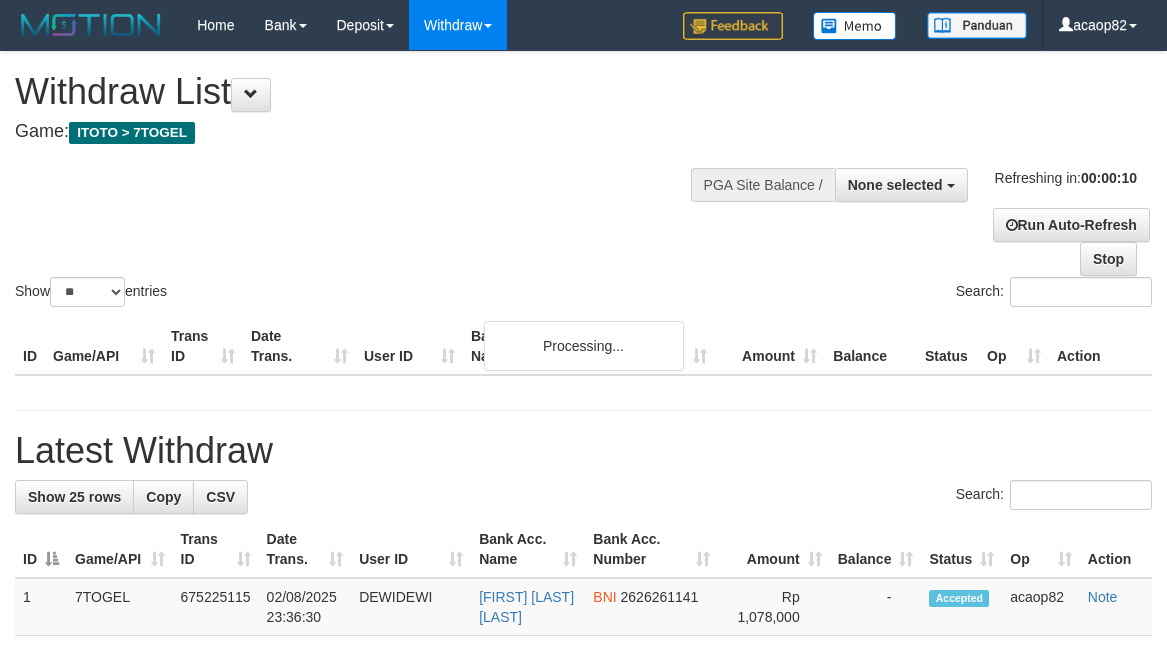 select 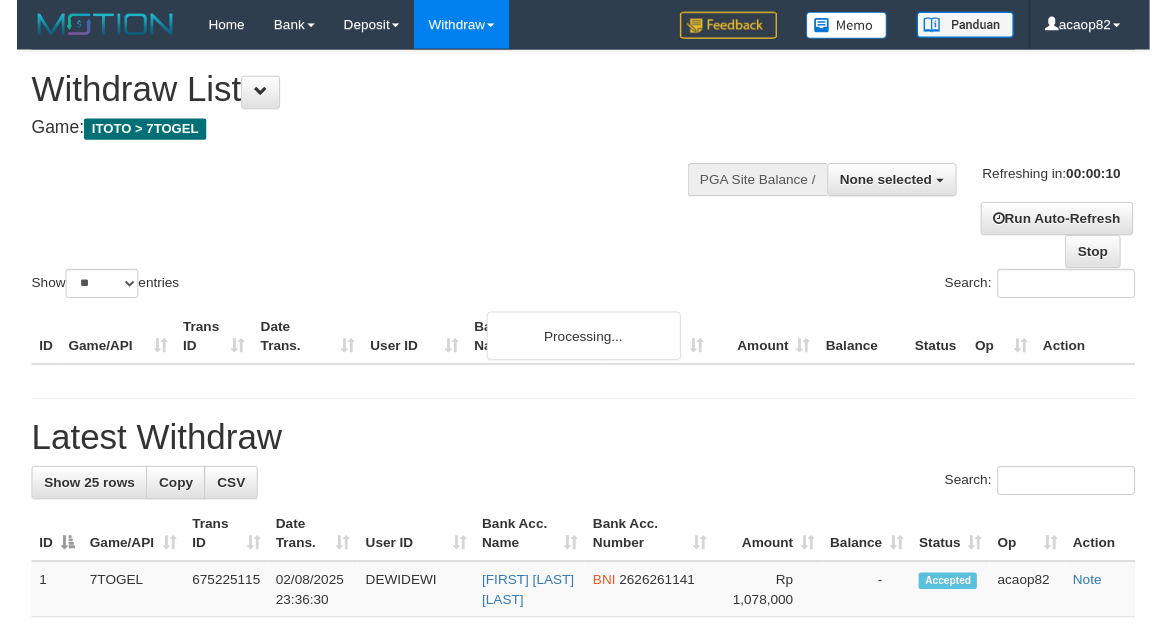 scroll, scrollTop: 0, scrollLeft: 0, axis: both 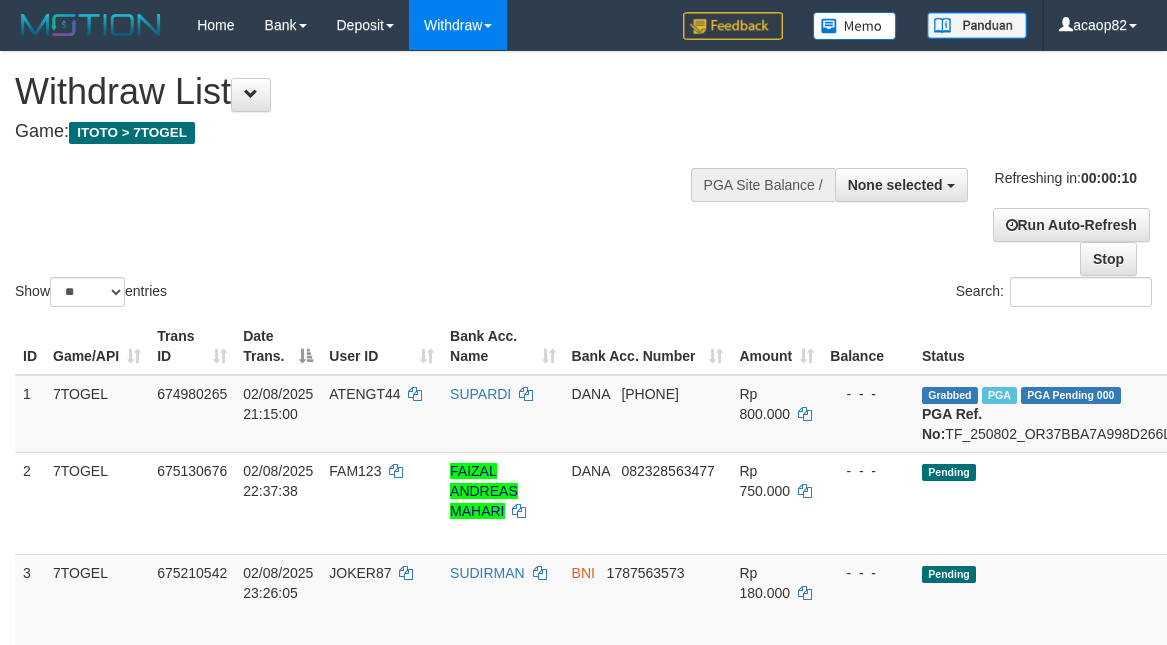 select 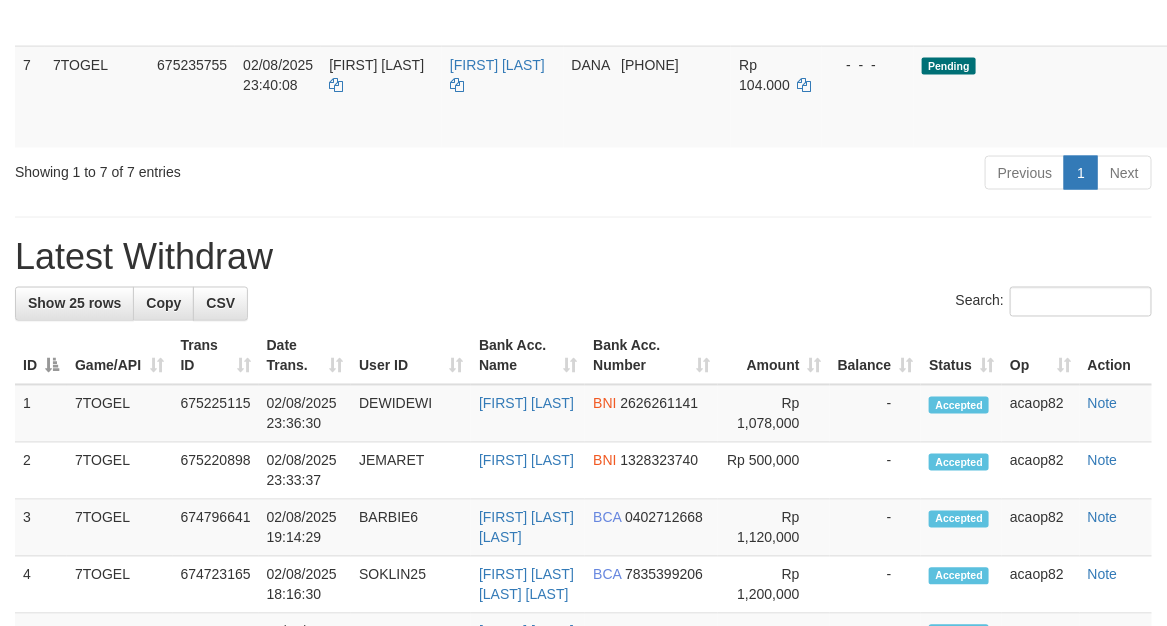 scroll, scrollTop: 843, scrollLeft: 0, axis: vertical 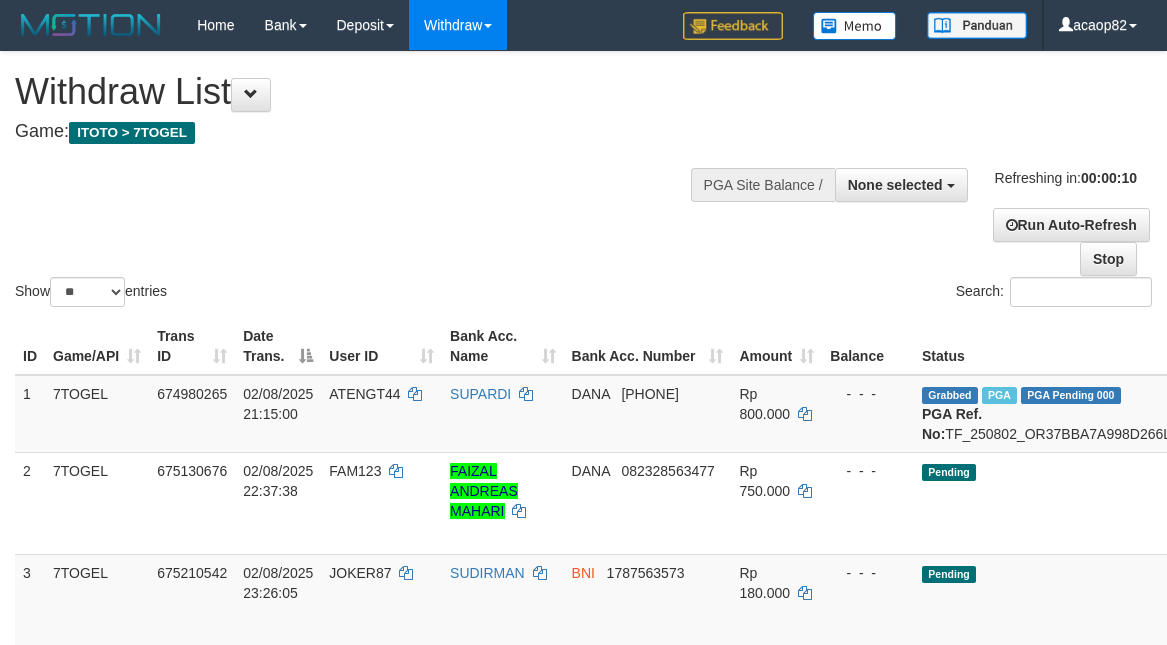 select 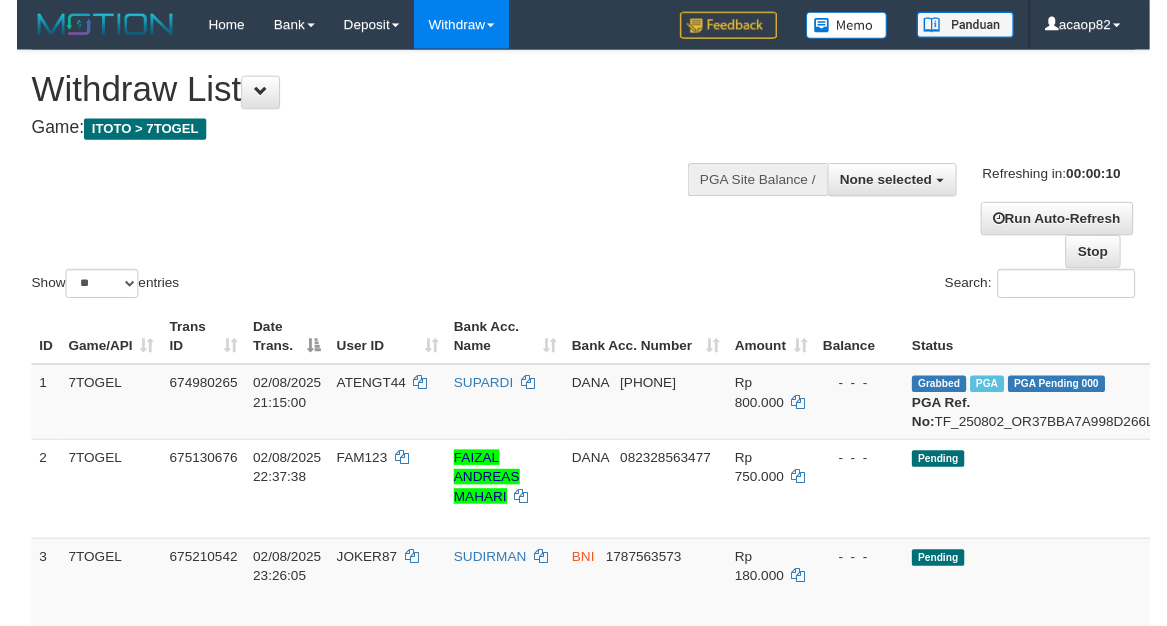 scroll, scrollTop: 0, scrollLeft: 0, axis: both 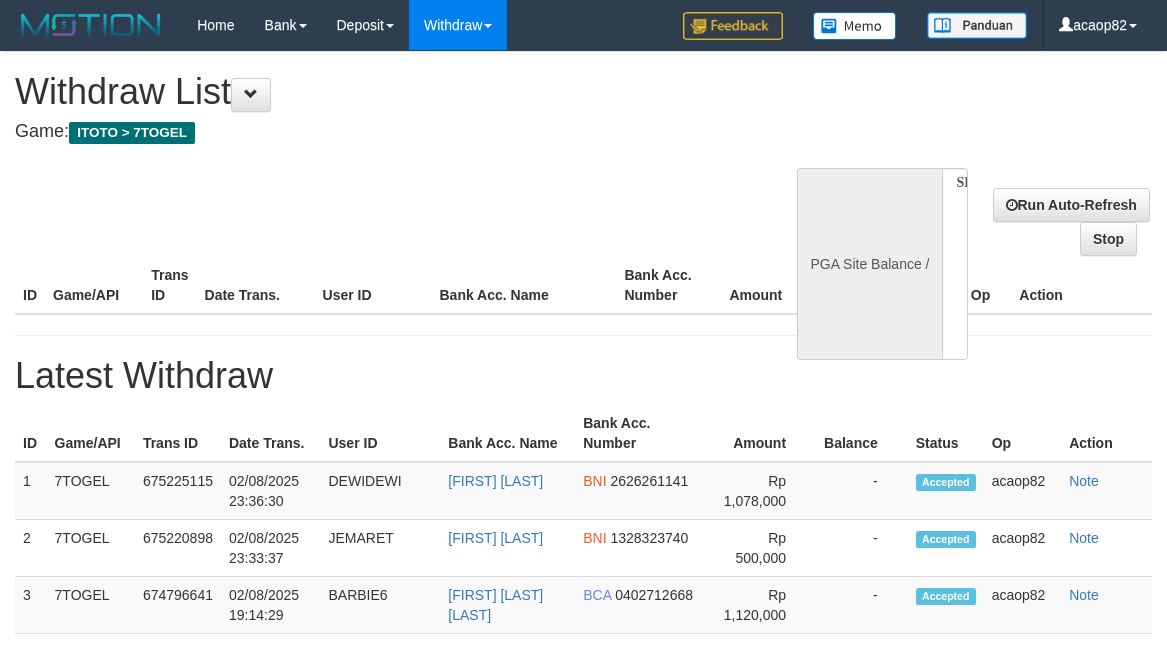 select 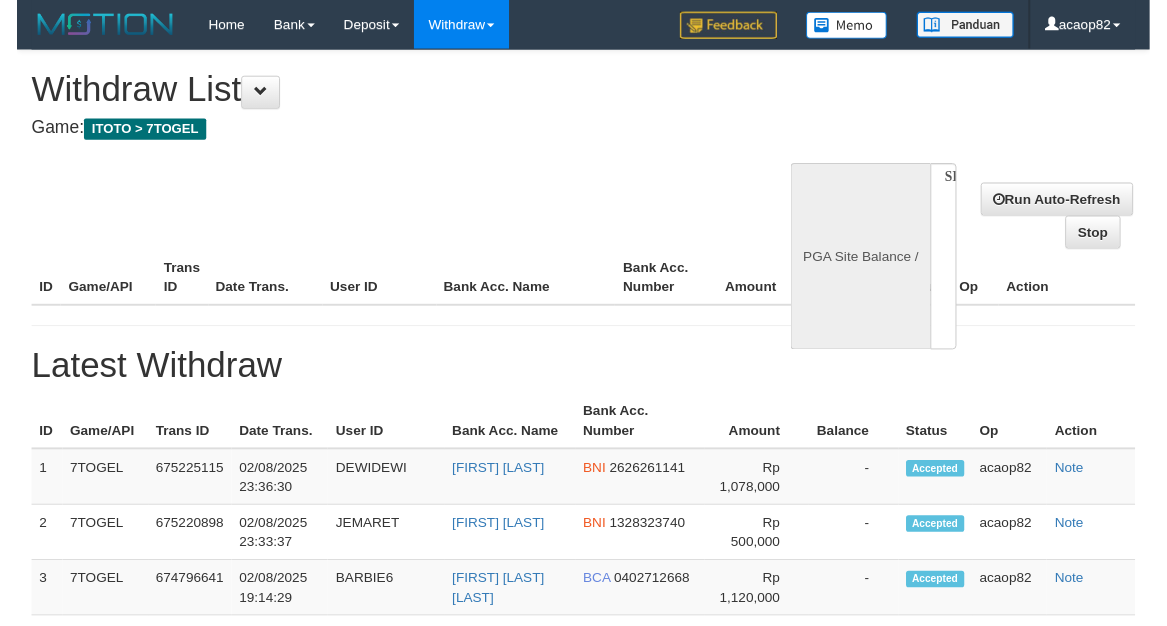 scroll, scrollTop: 0, scrollLeft: 0, axis: both 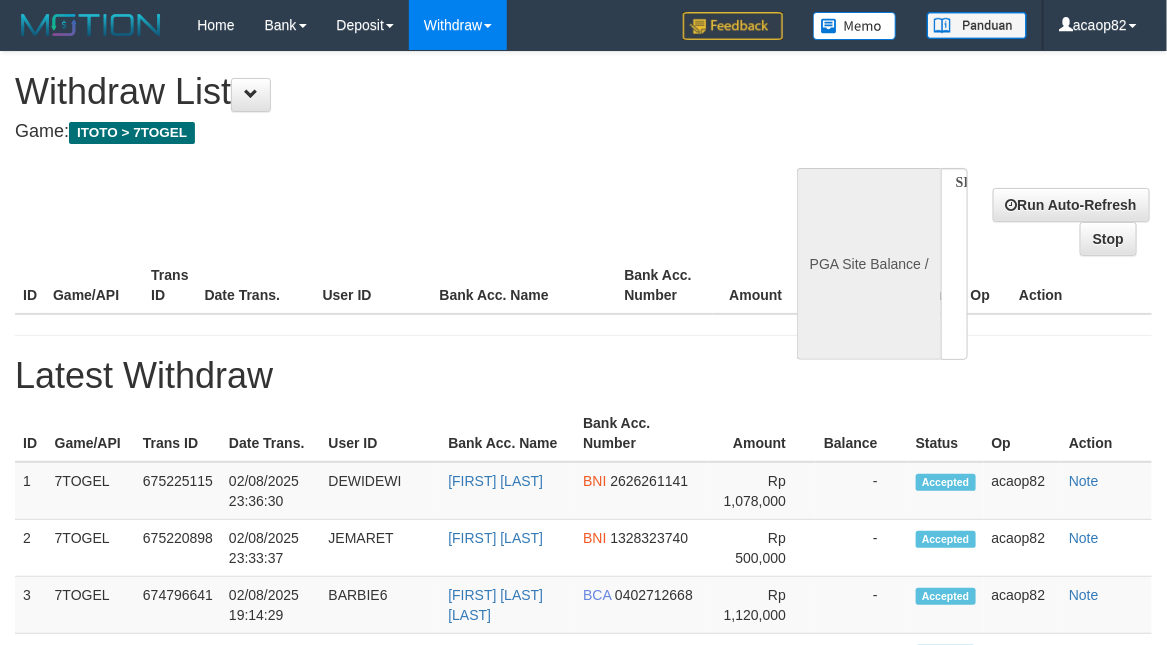 select on "**" 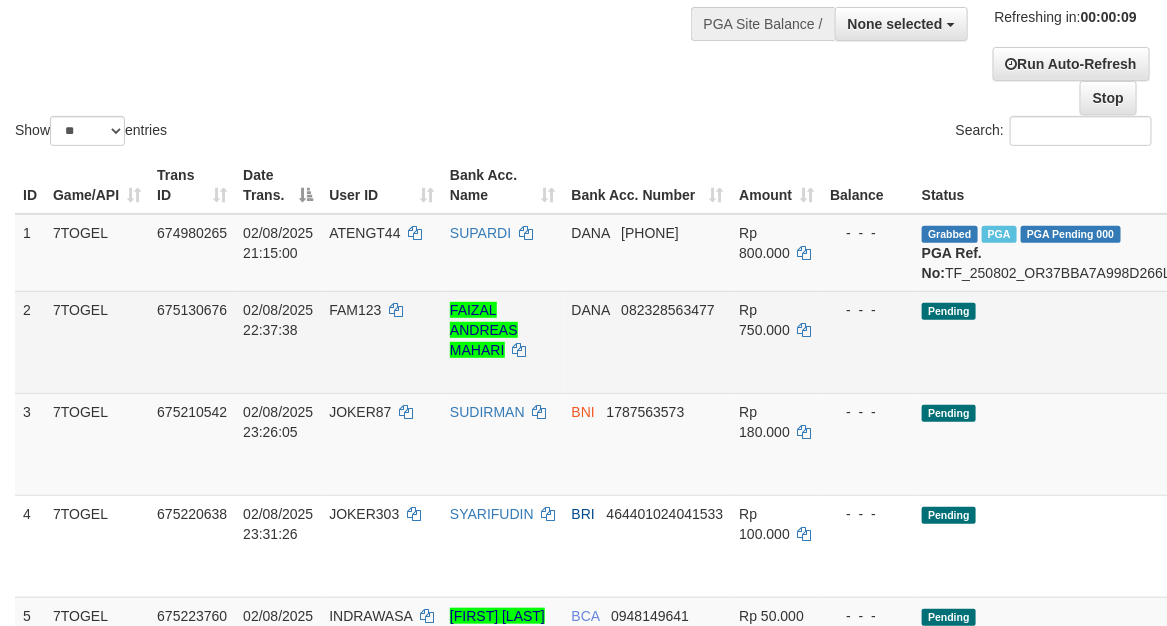 scroll, scrollTop: 166, scrollLeft: 0, axis: vertical 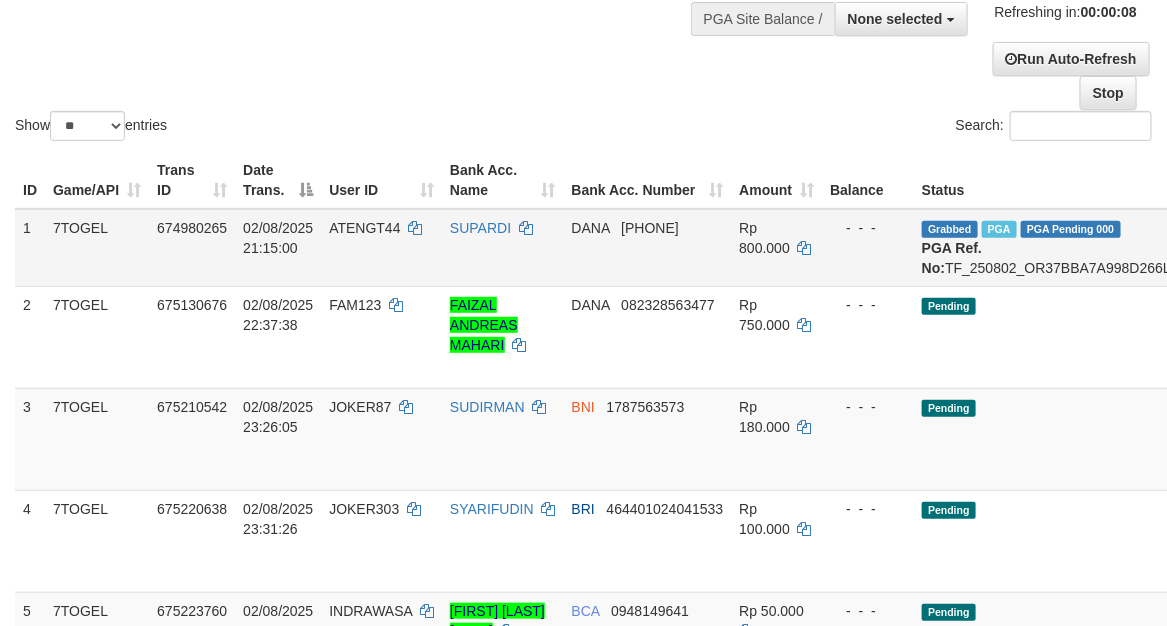 click on "Vendor: Atlas (LB)" at bounding box center (1252, 269) 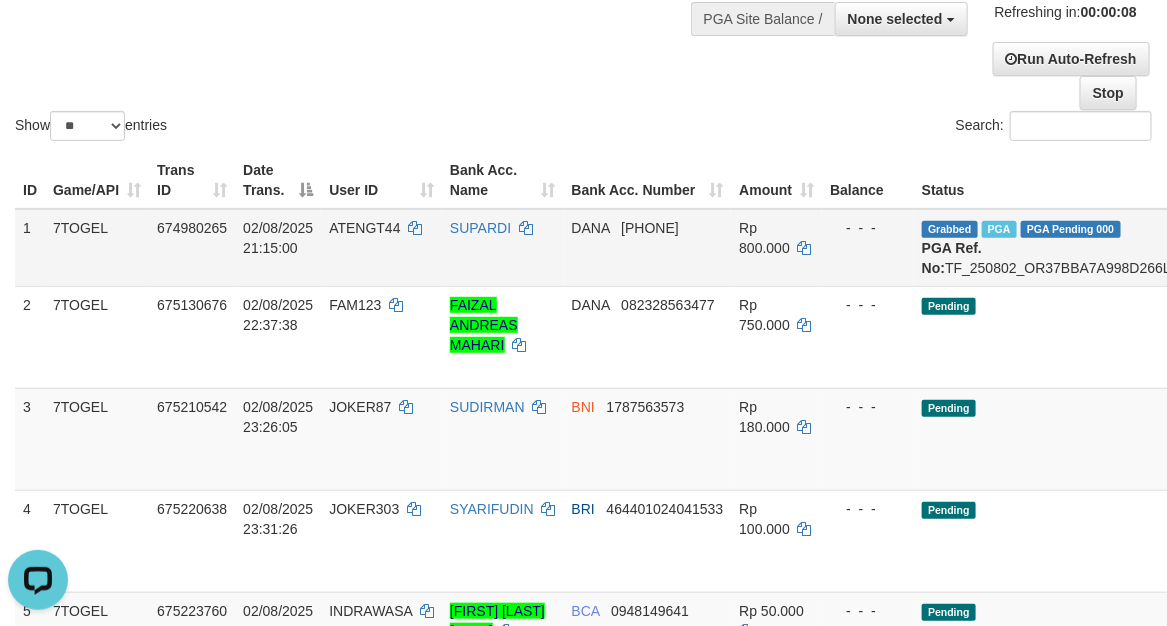 scroll, scrollTop: 0, scrollLeft: 0, axis: both 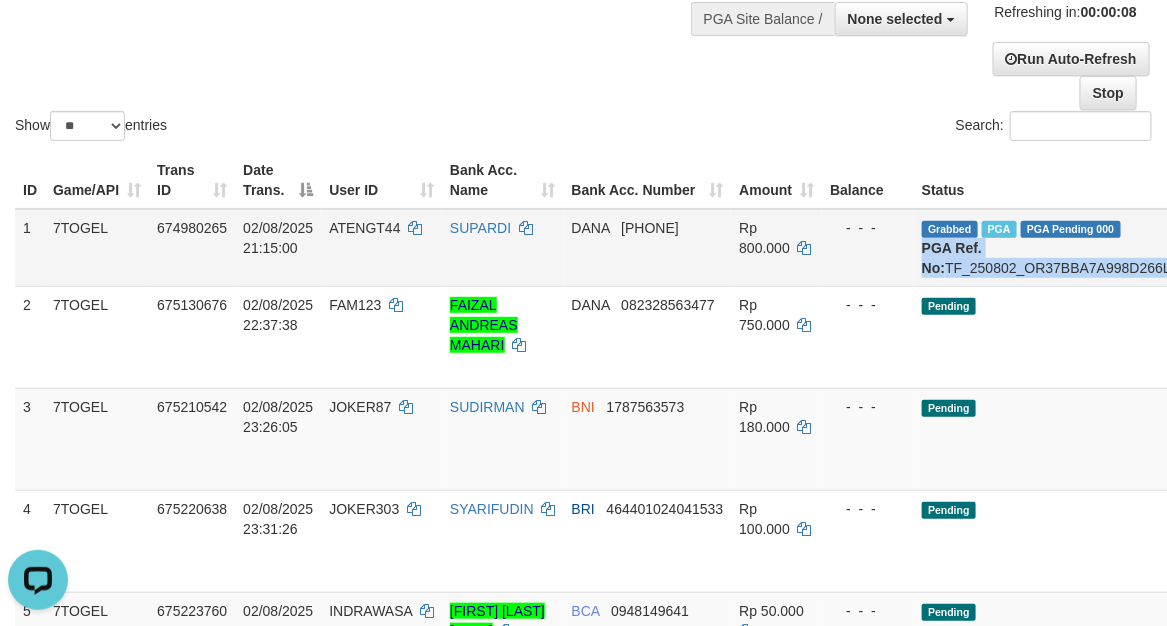 click on "Vendor: Atlas (LB)" at bounding box center [1252, 269] 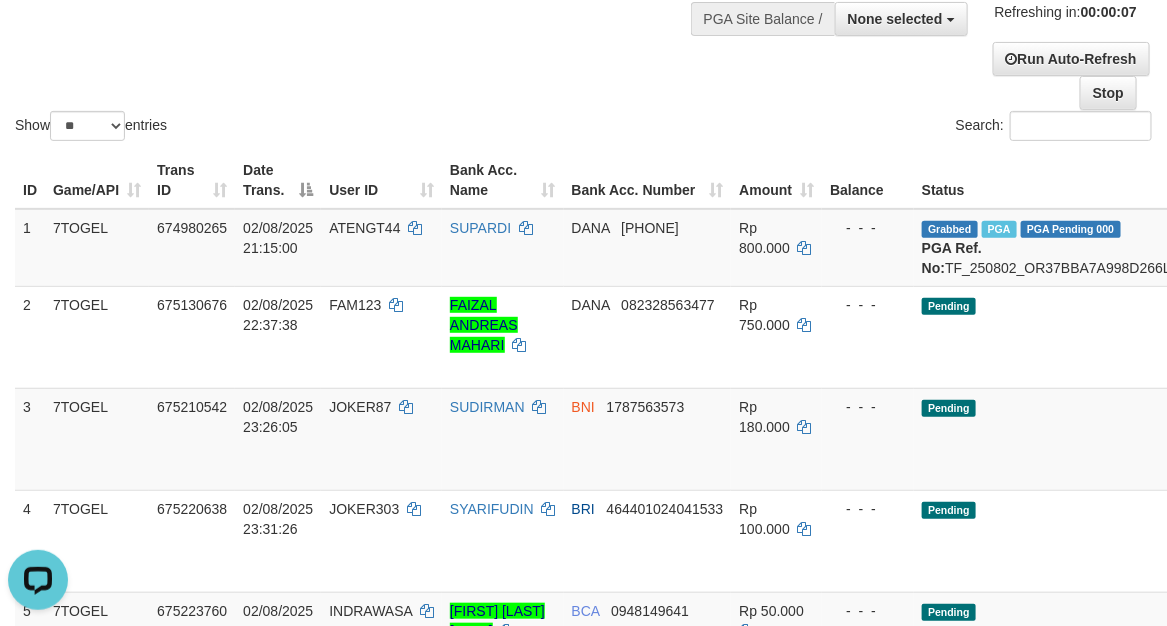 click on "Search:" at bounding box center (876, 128) 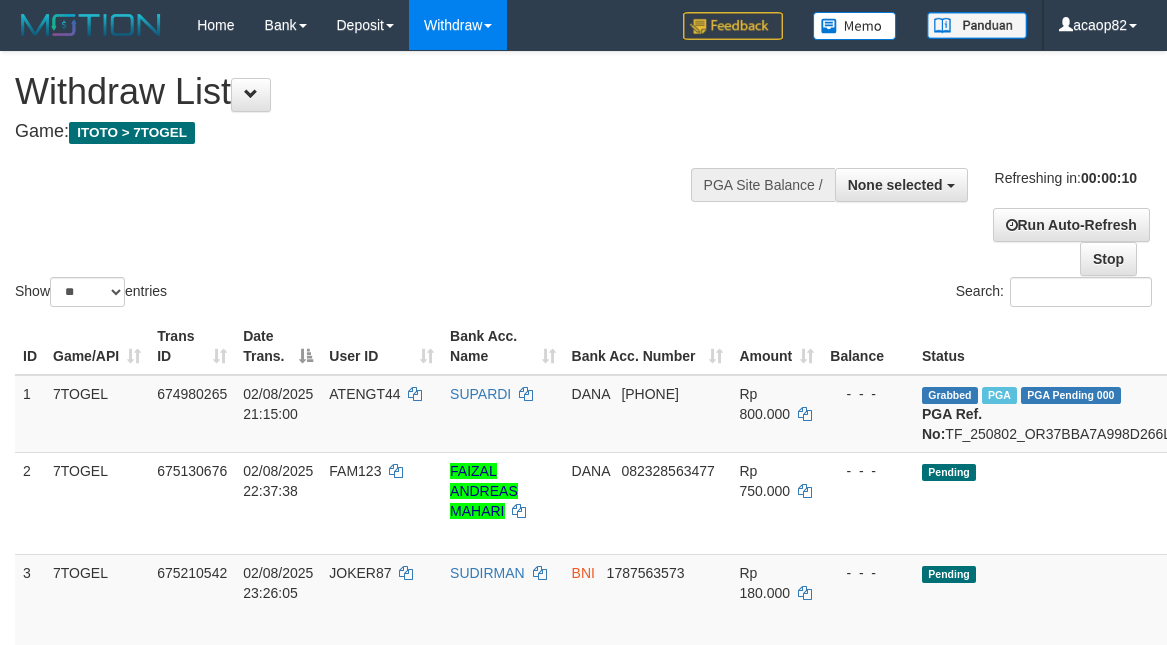 select 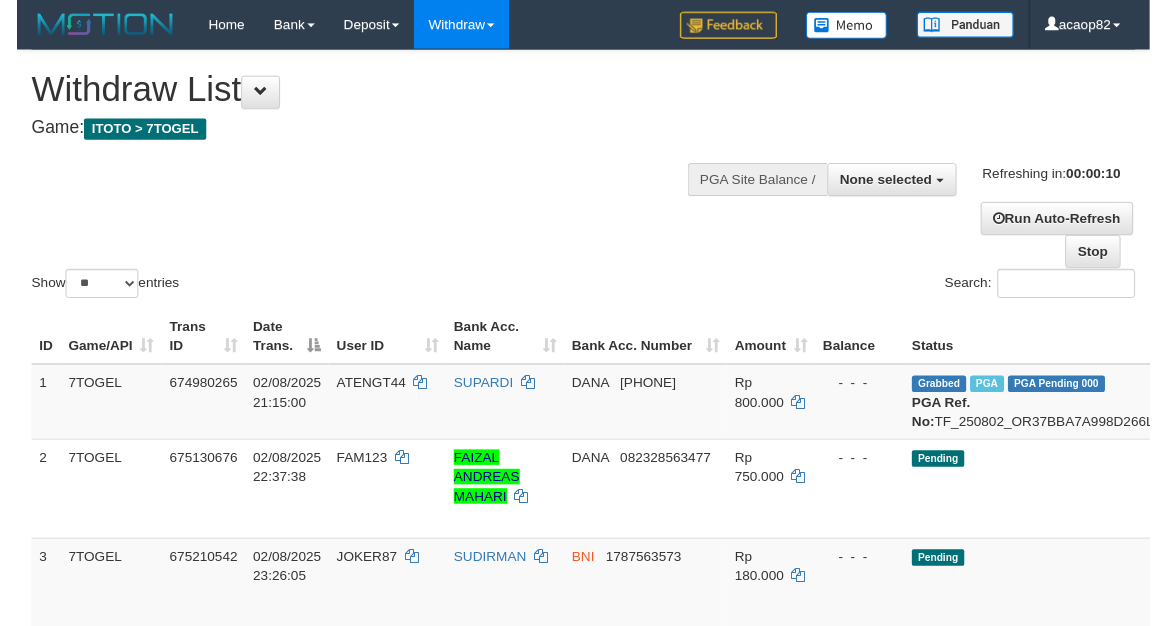 scroll, scrollTop: 0, scrollLeft: 0, axis: both 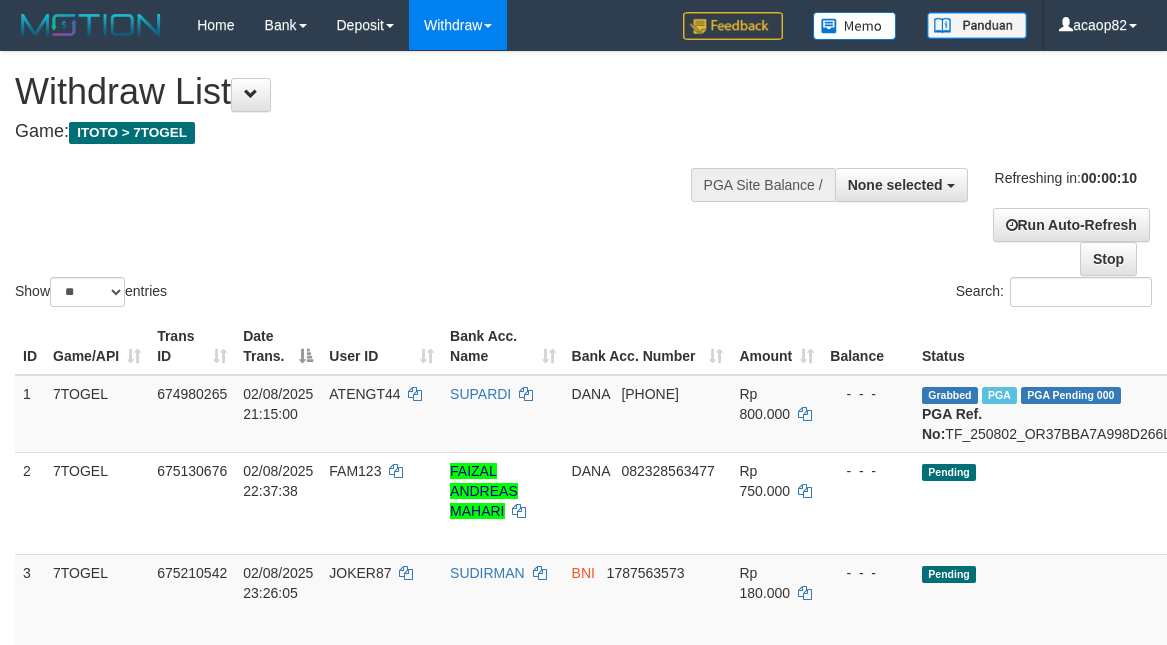 select 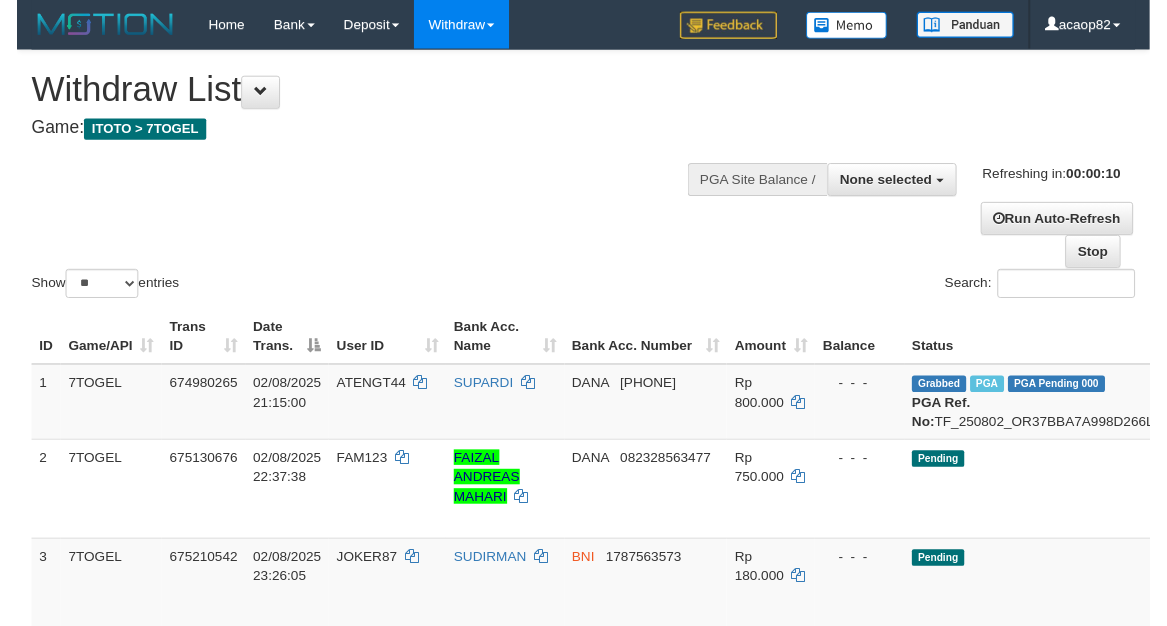 scroll, scrollTop: 0, scrollLeft: 0, axis: both 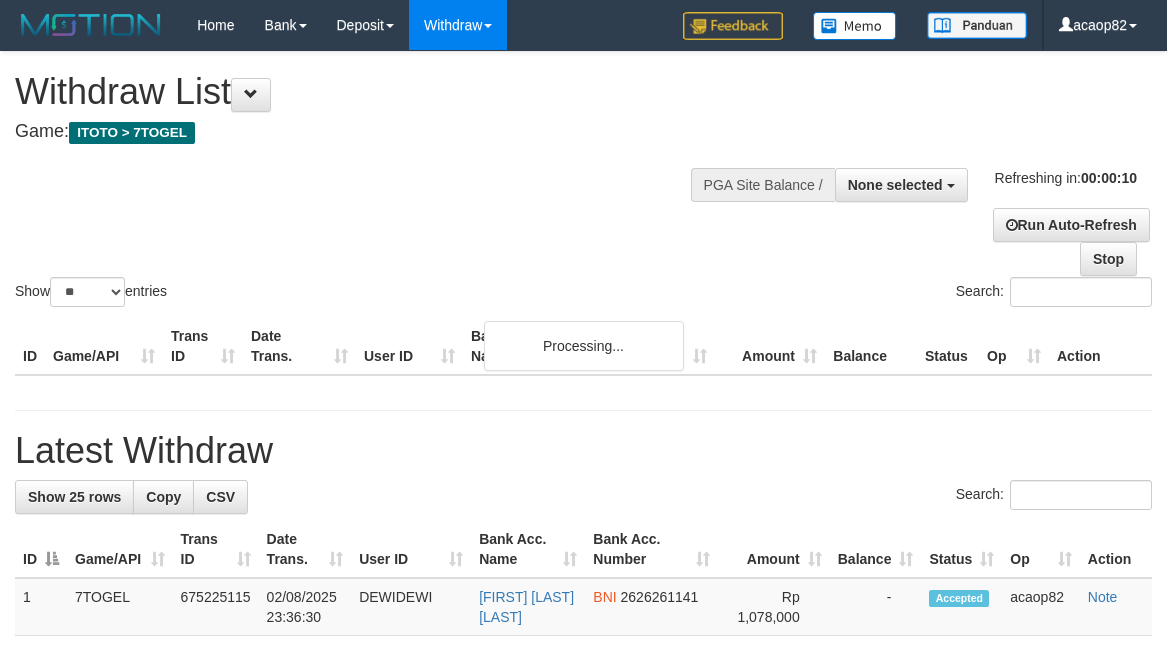 select 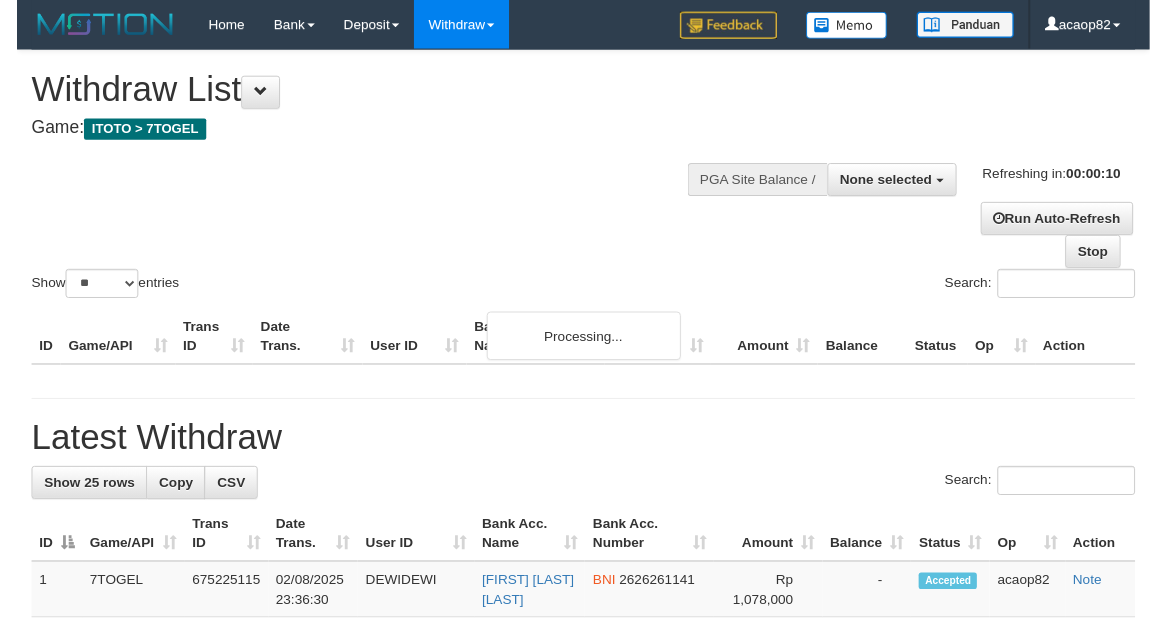 scroll, scrollTop: 0, scrollLeft: 0, axis: both 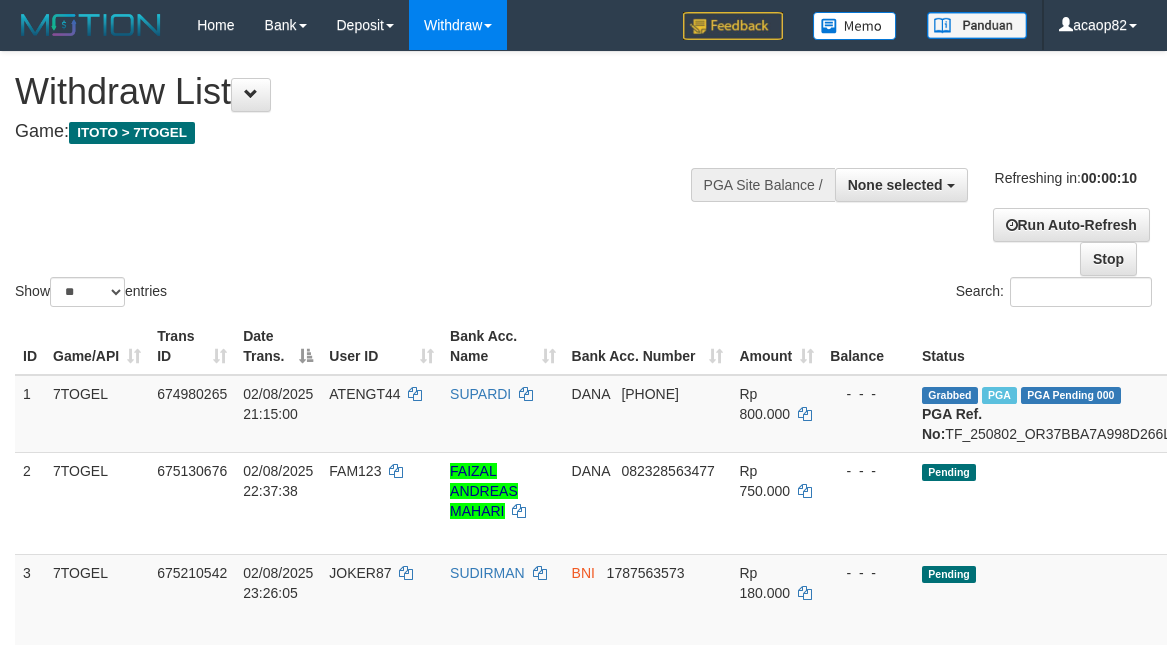 select 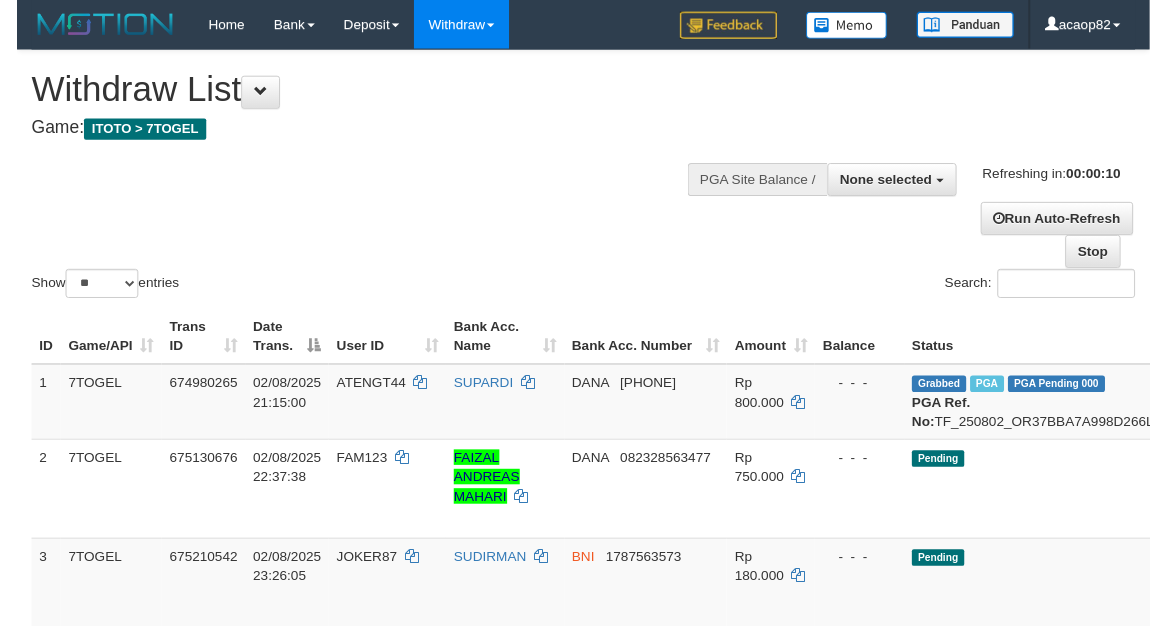 scroll, scrollTop: 0, scrollLeft: 0, axis: both 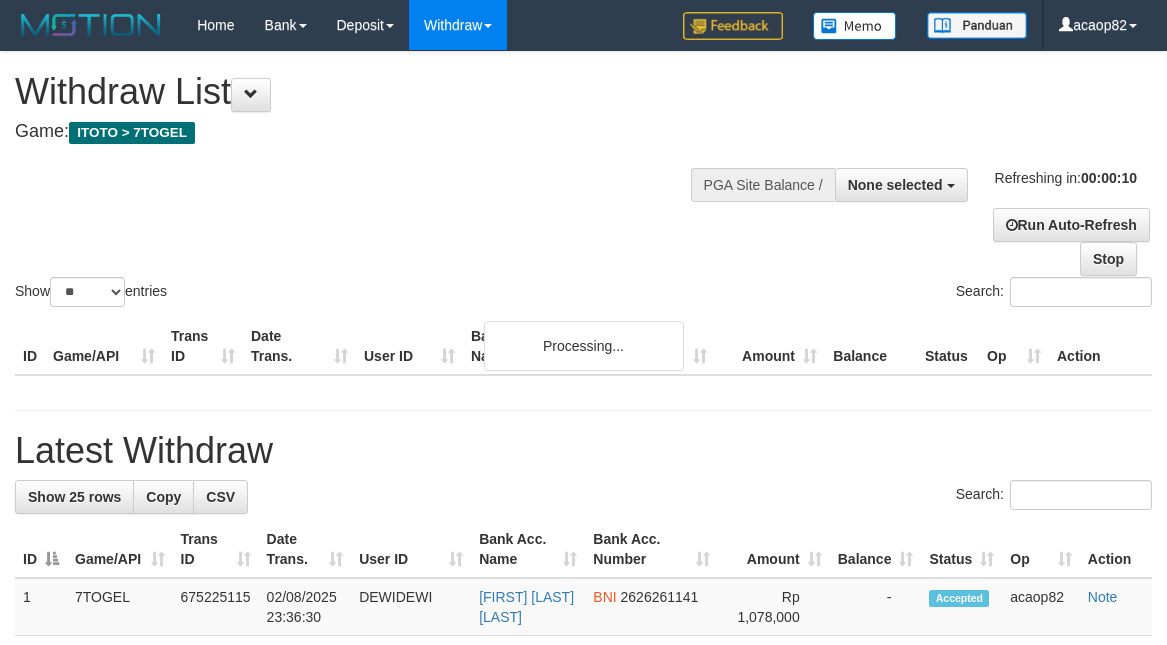 select 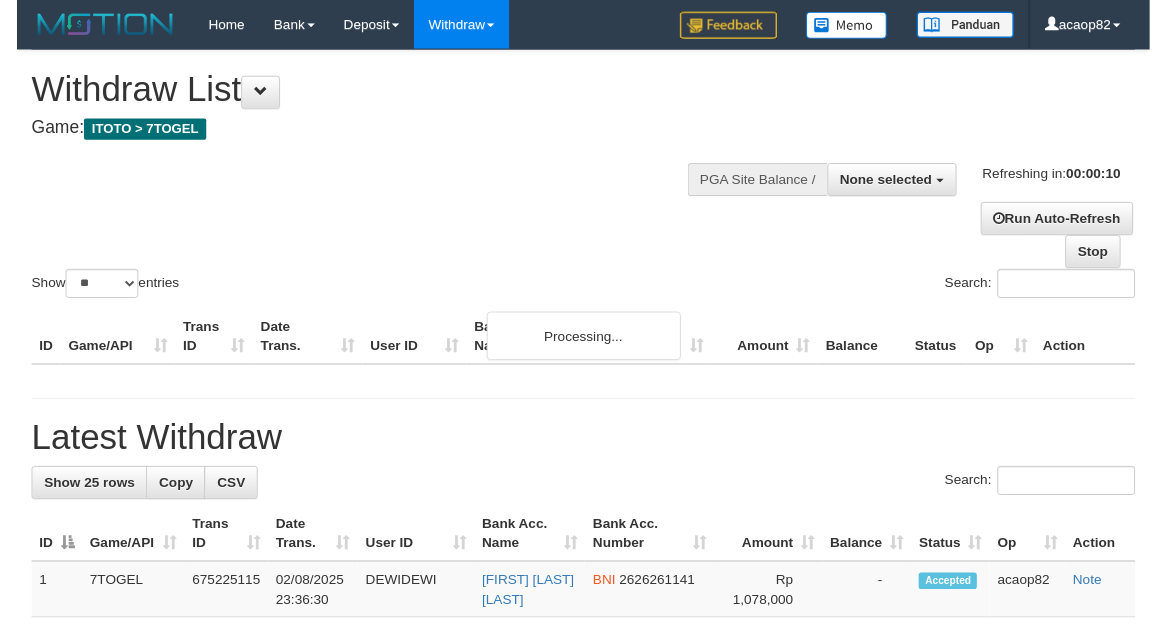 scroll, scrollTop: 0, scrollLeft: 0, axis: both 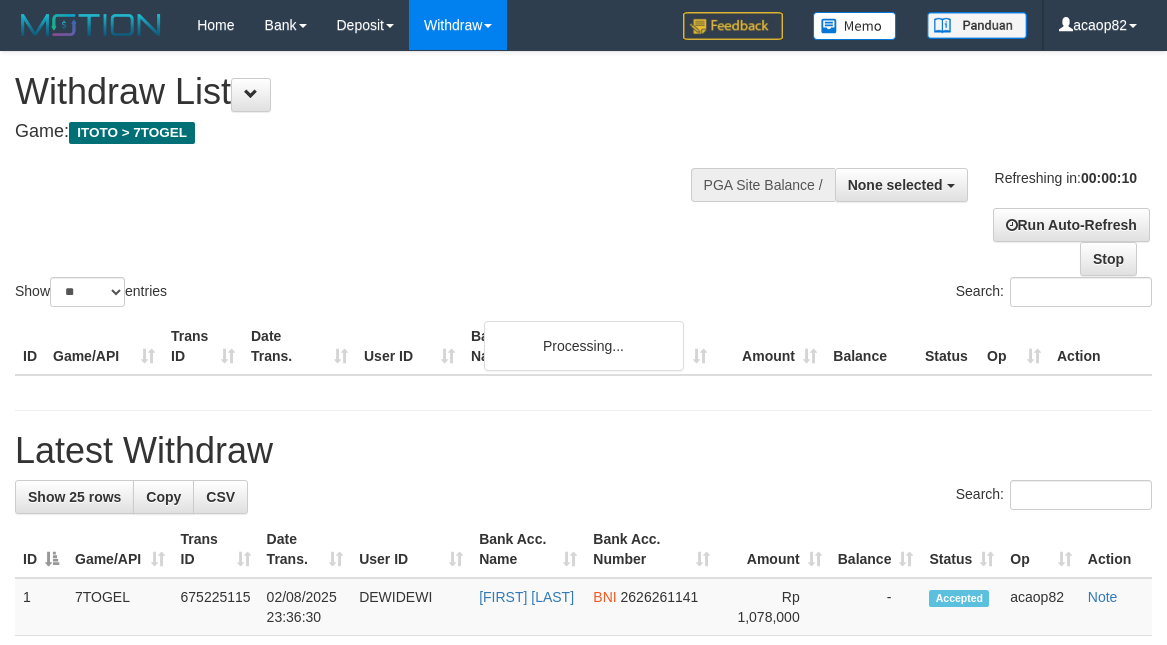 select 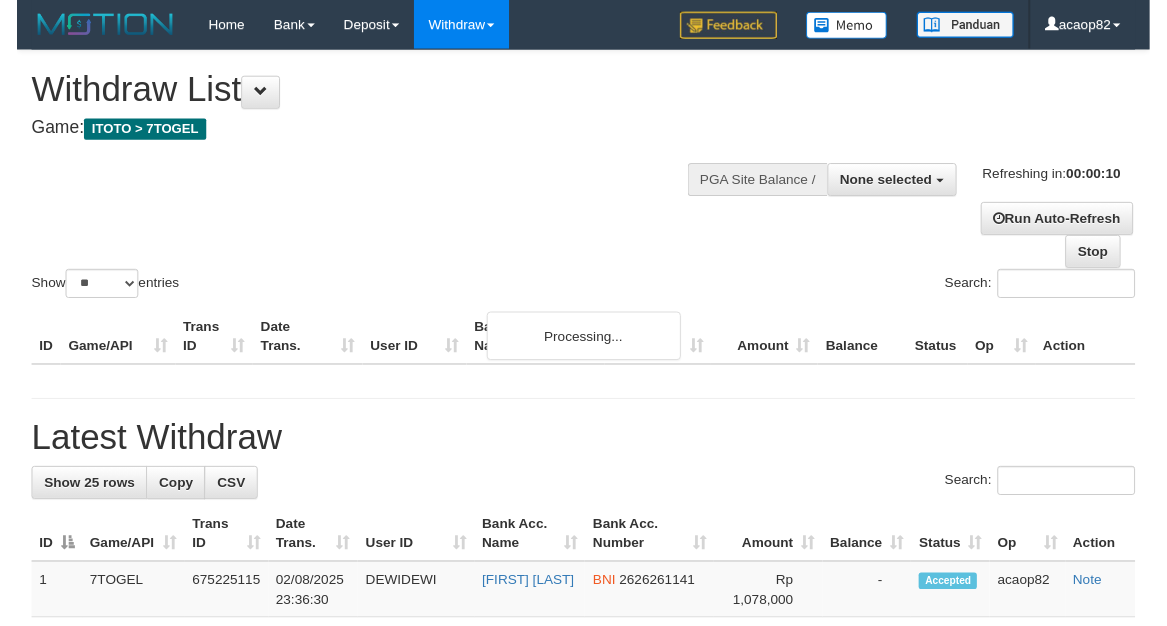 scroll, scrollTop: 0, scrollLeft: 0, axis: both 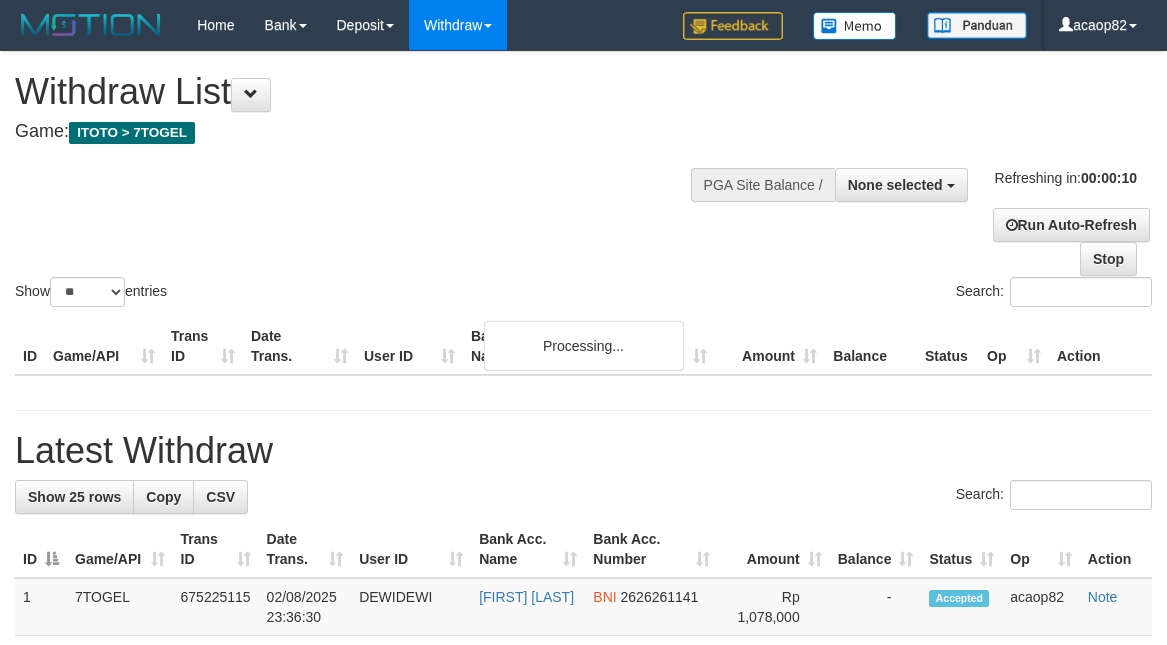 select 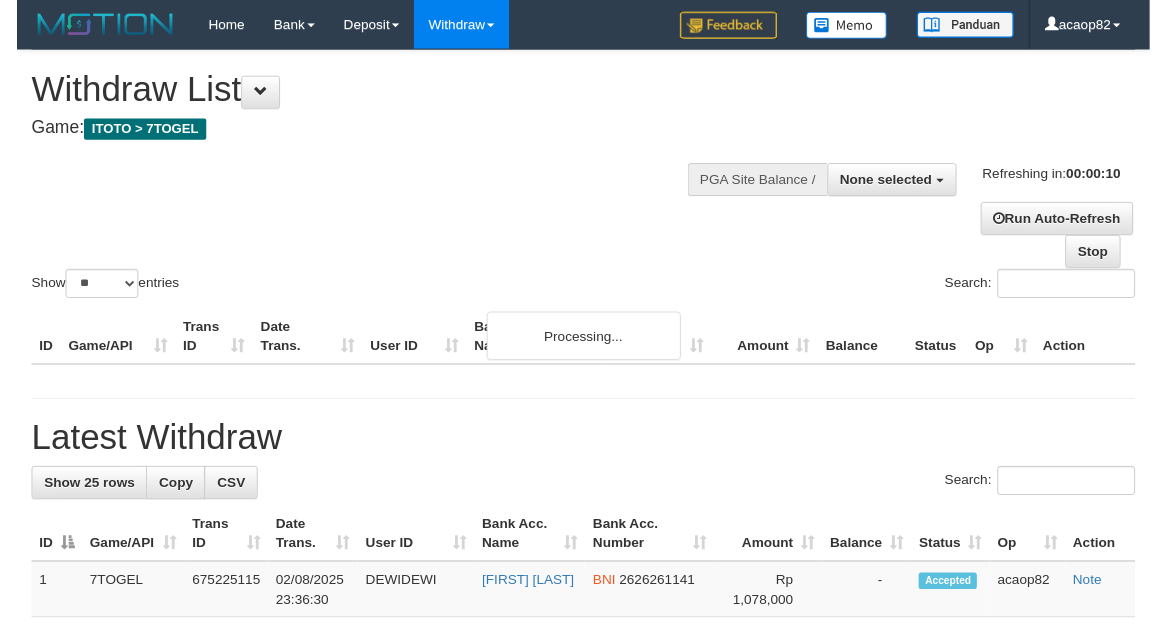 scroll, scrollTop: 0, scrollLeft: 0, axis: both 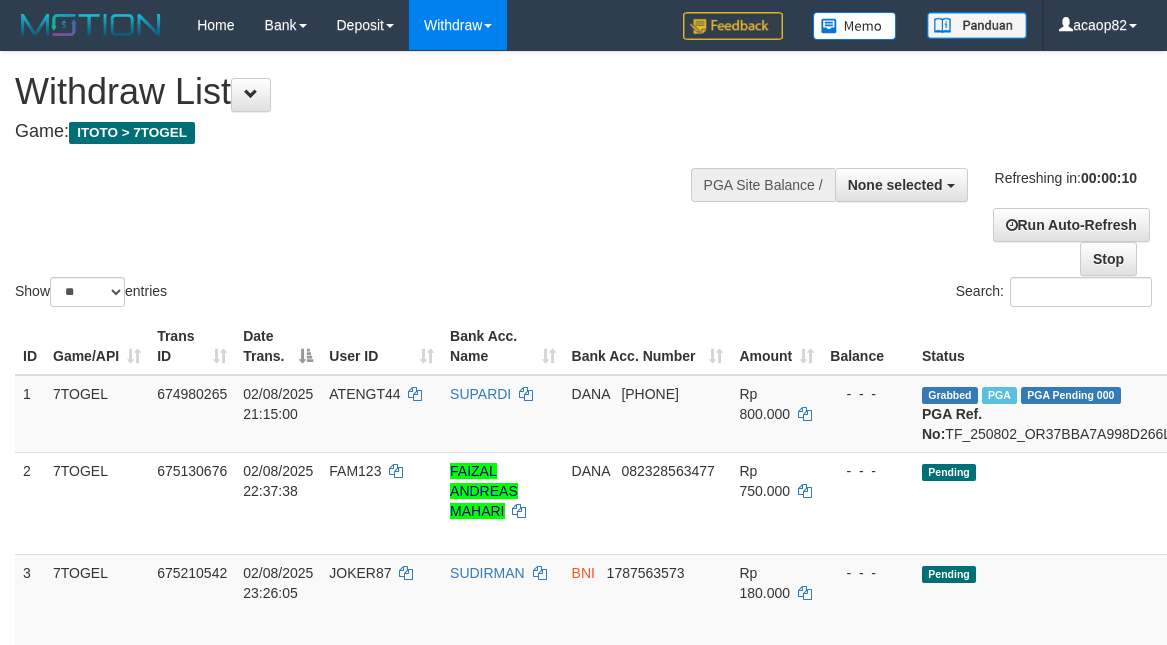 select 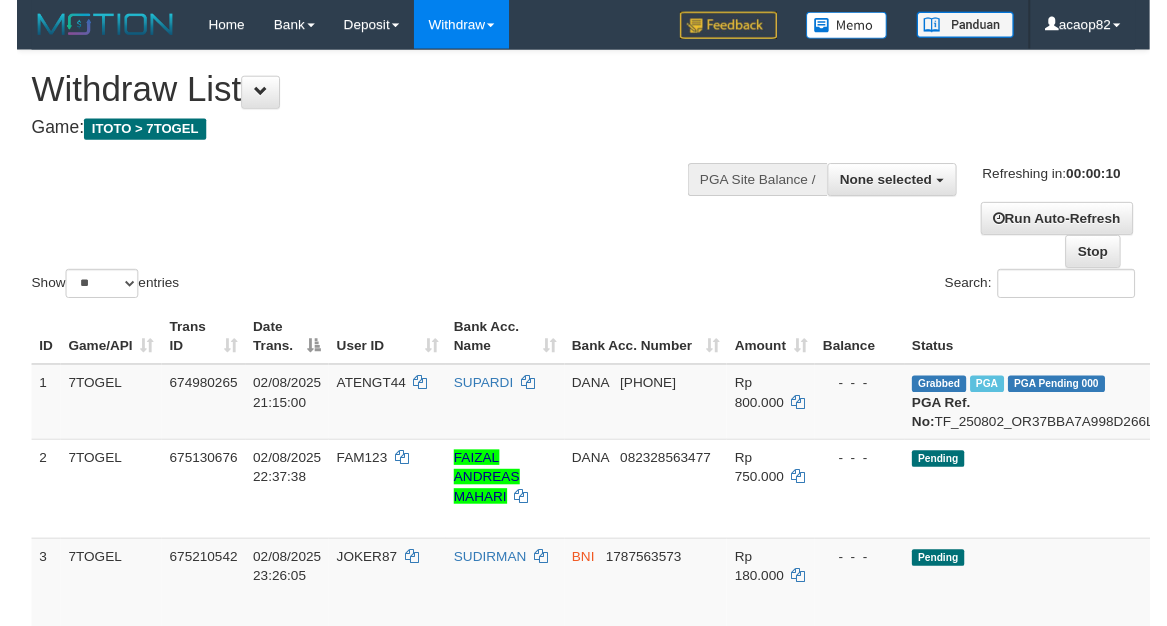 scroll, scrollTop: 0, scrollLeft: 0, axis: both 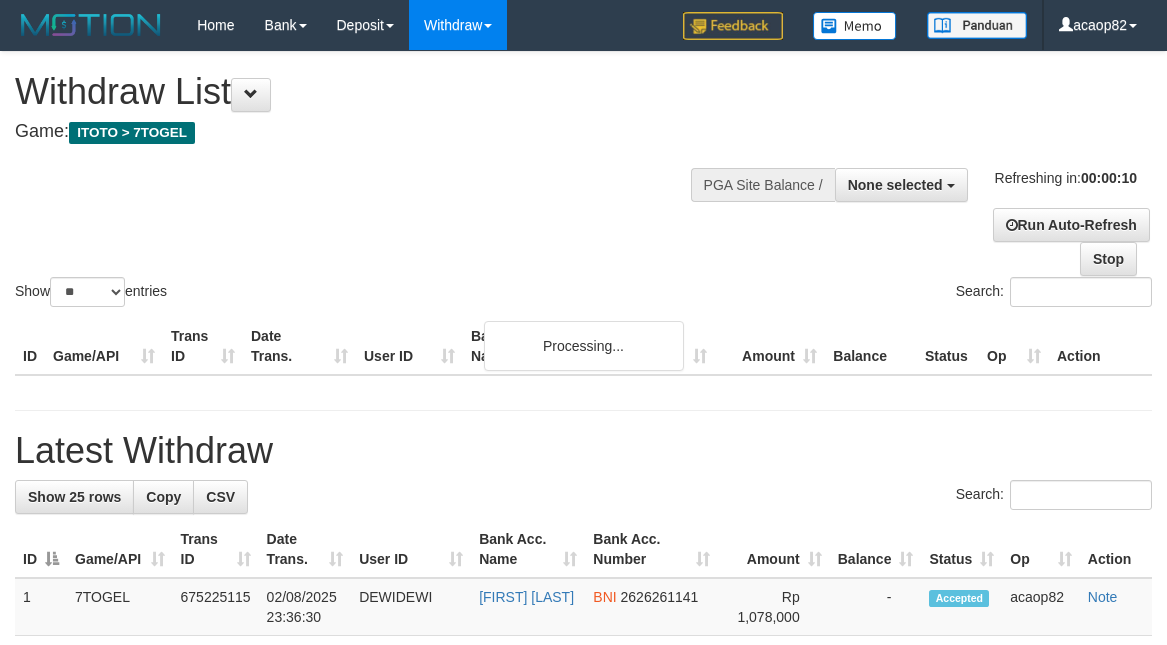 select 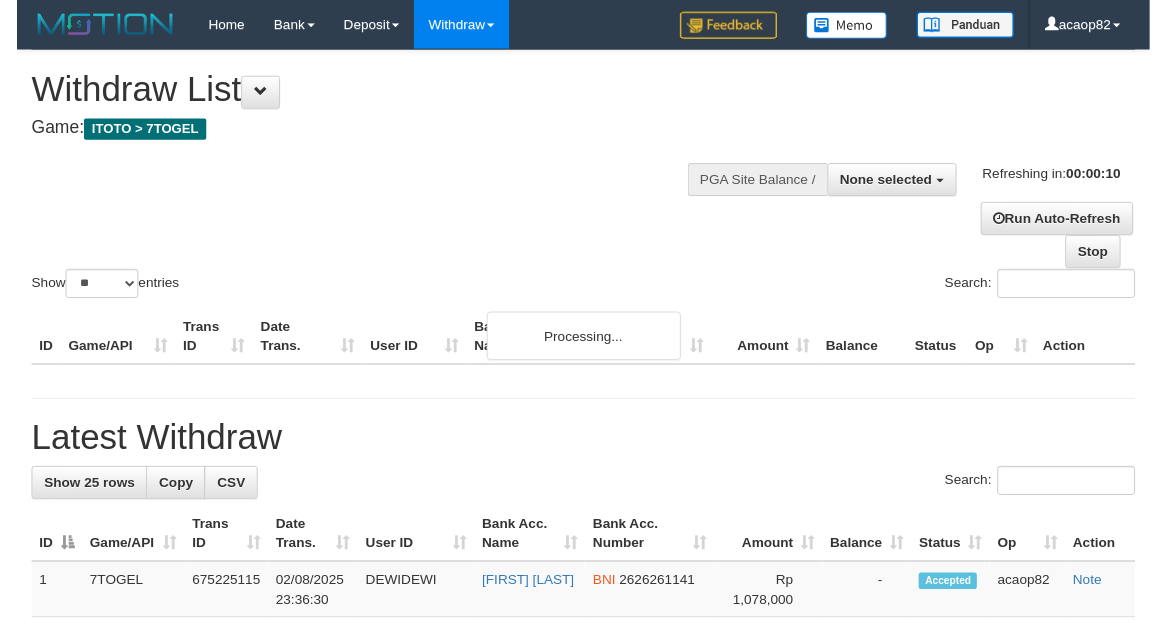 scroll, scrollTop: 0, scrollLeft: 0, axis: both 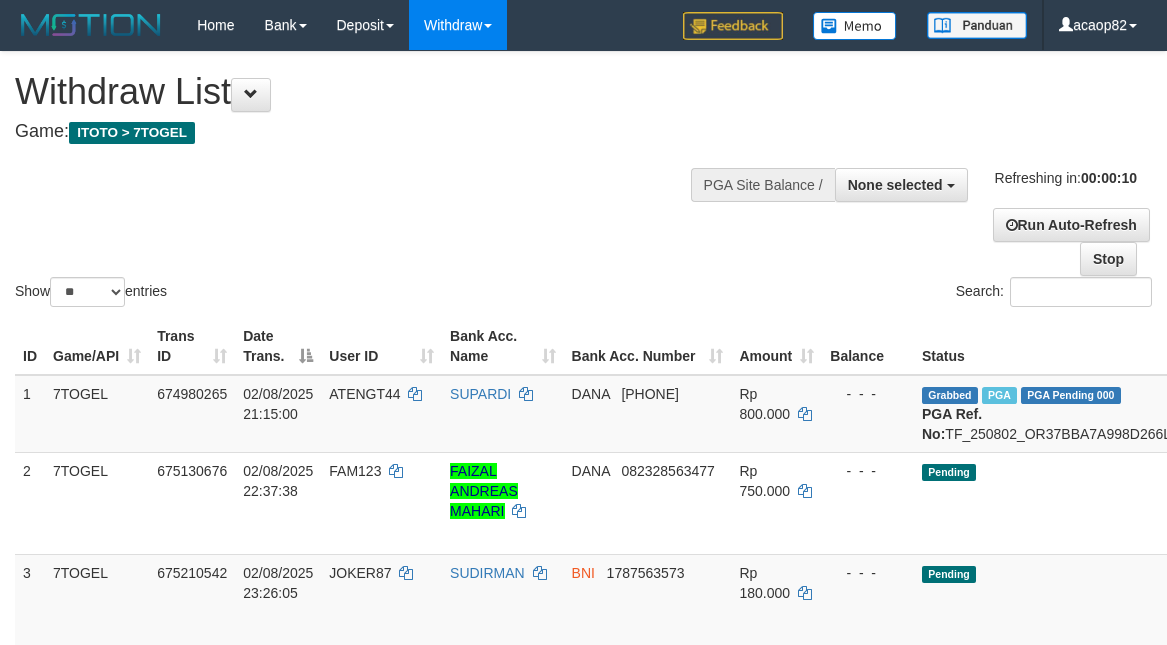 select 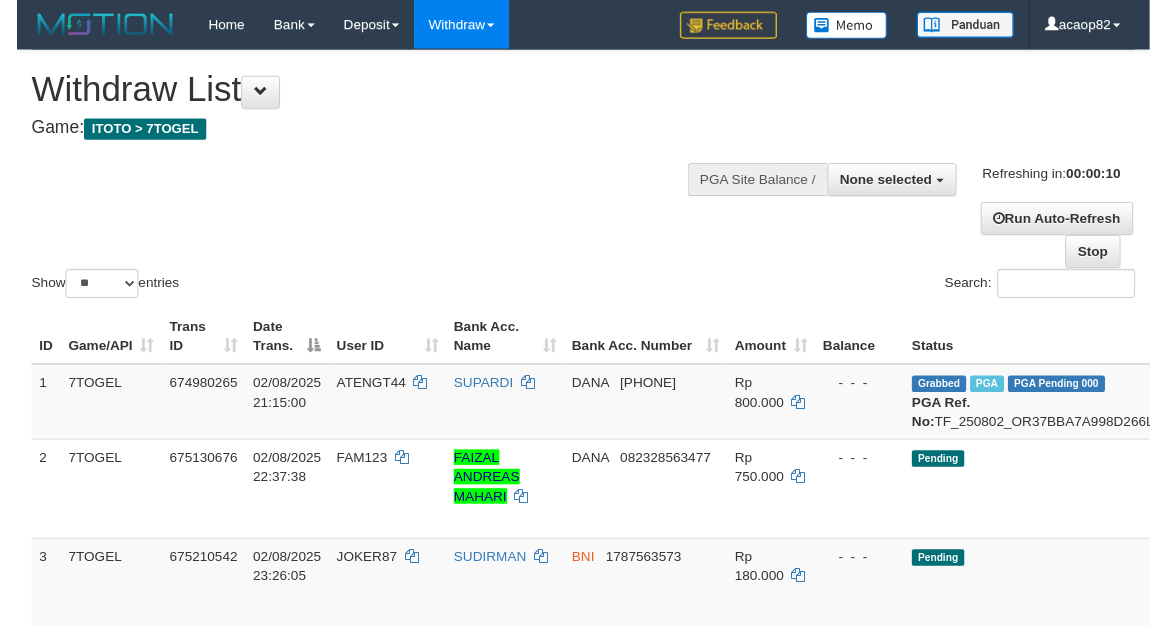 scroll, scrollTop: 0, scrollLeft: 0, axis: both 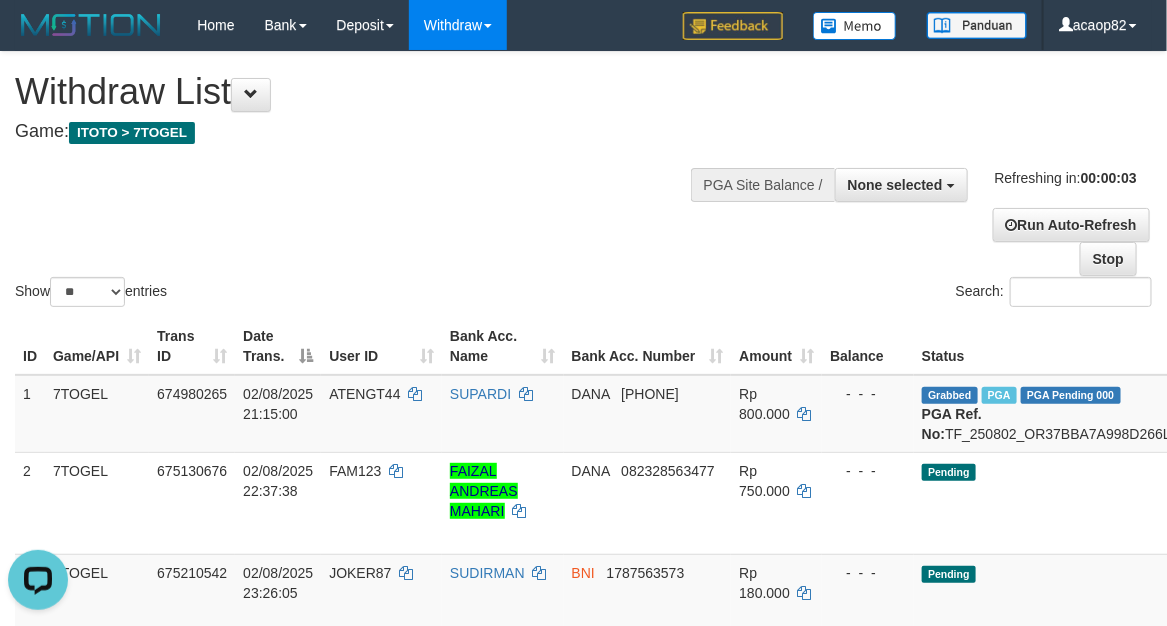 click on "Show  ** ** ** ***  entries Search:" at bounding box center [583, 181] 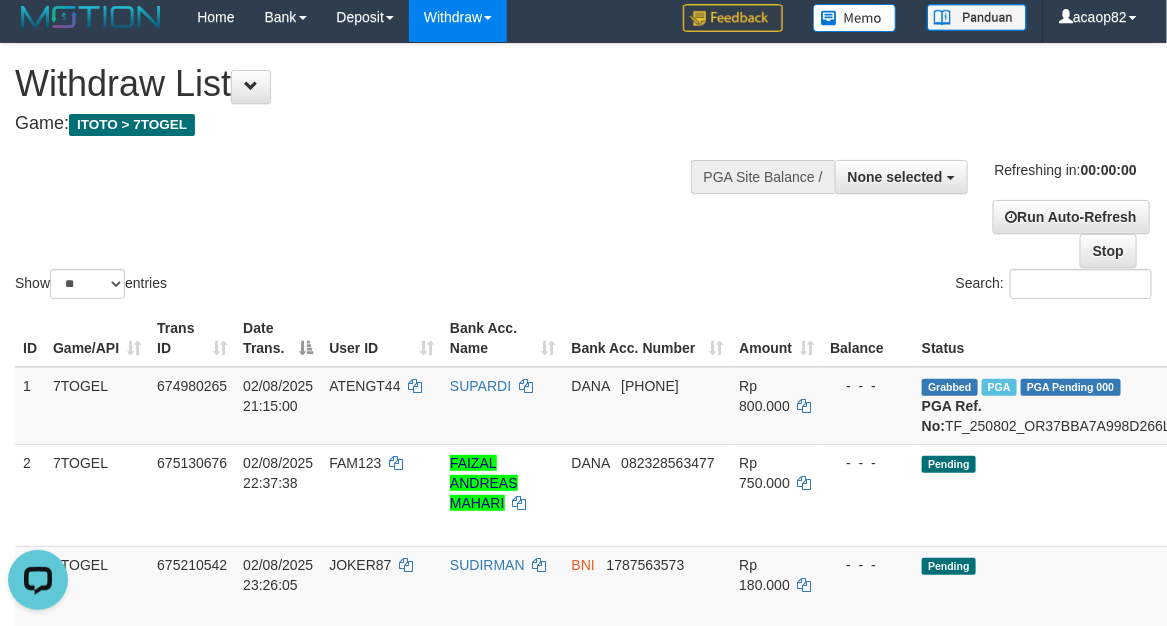 scroll, scrollTop: 0, scrollLeft: 0, axis: both 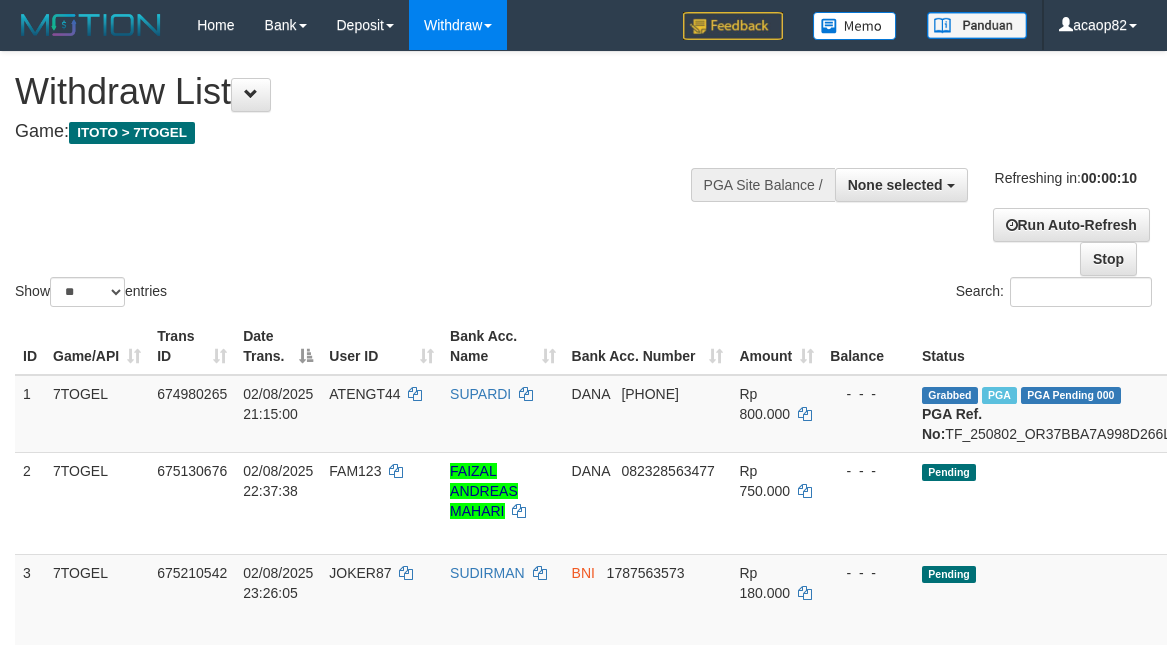 select 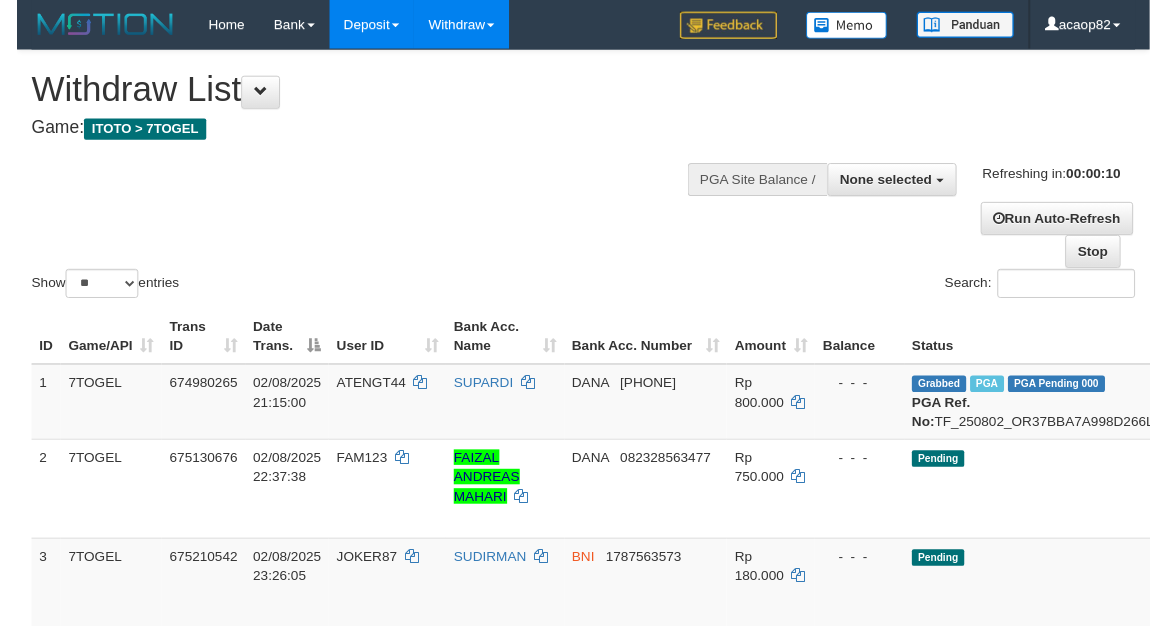 scroll, scrollTop: 0, scrollLeft: 0, axis: both 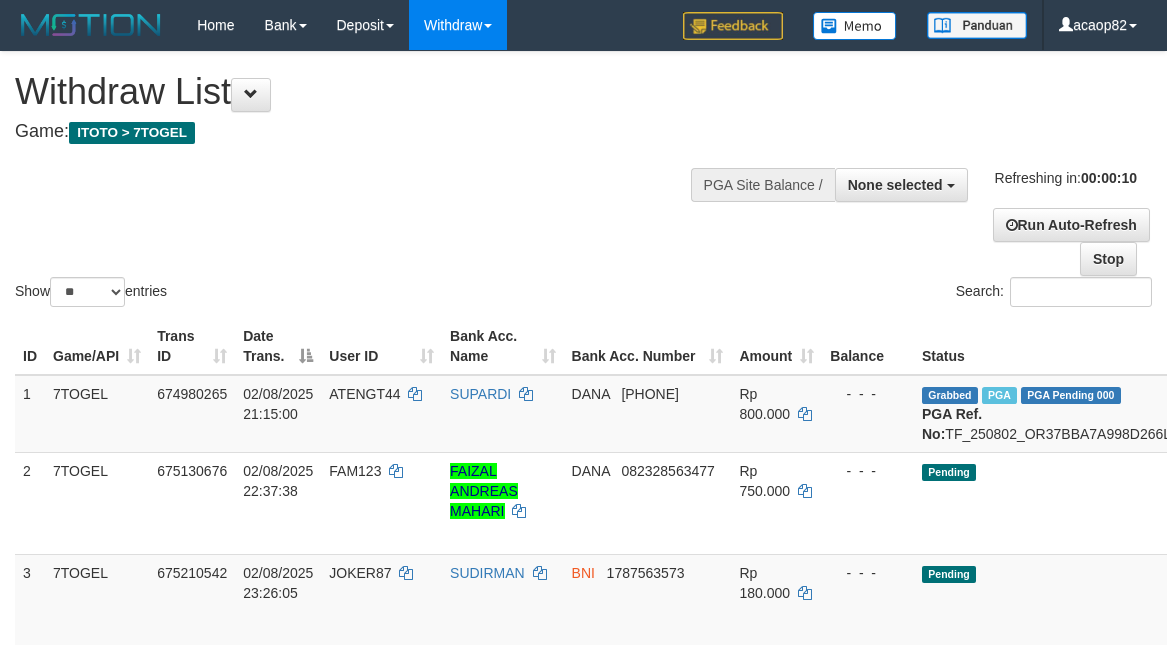 select 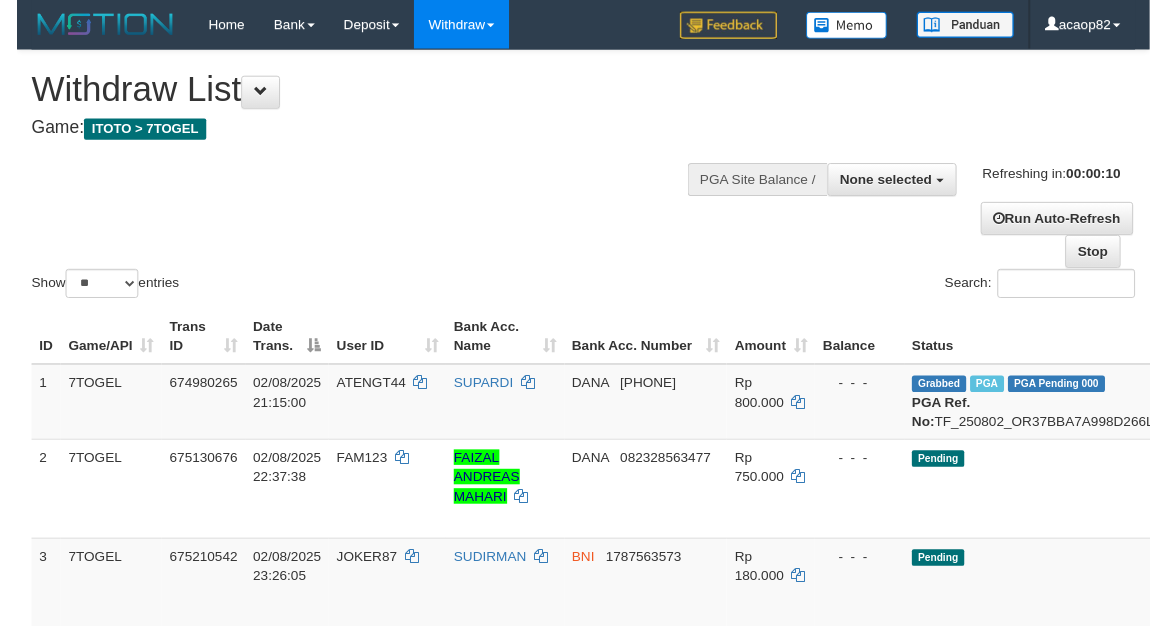 scroll, scrollTop: 0, scrollLeft: 0, axis: both 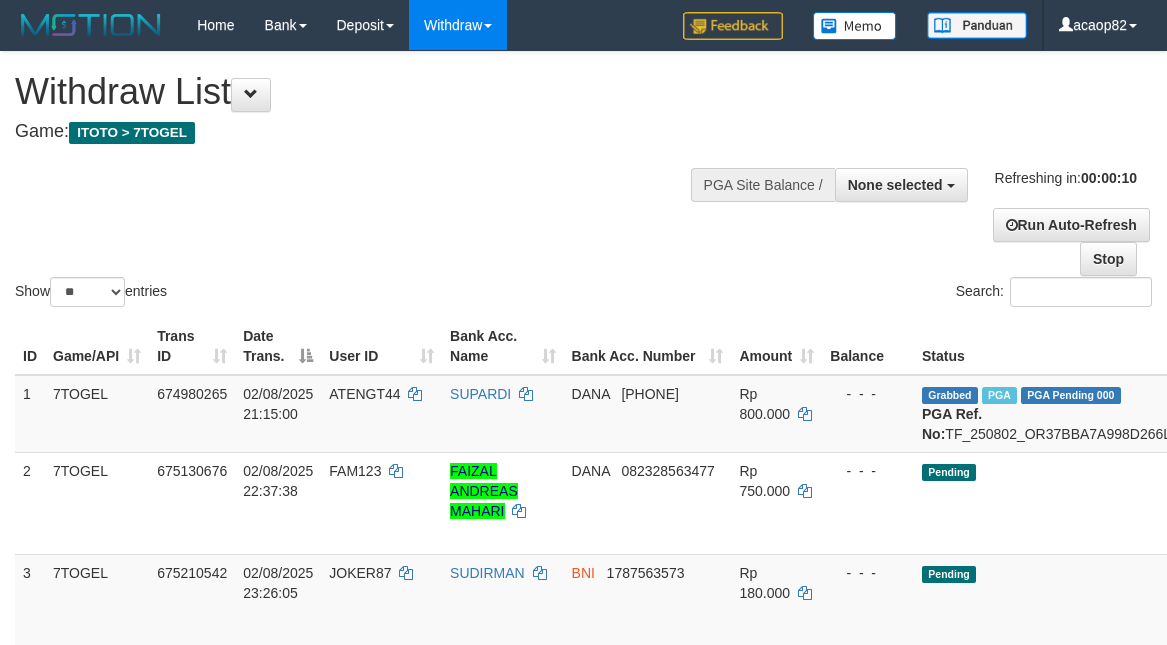 select 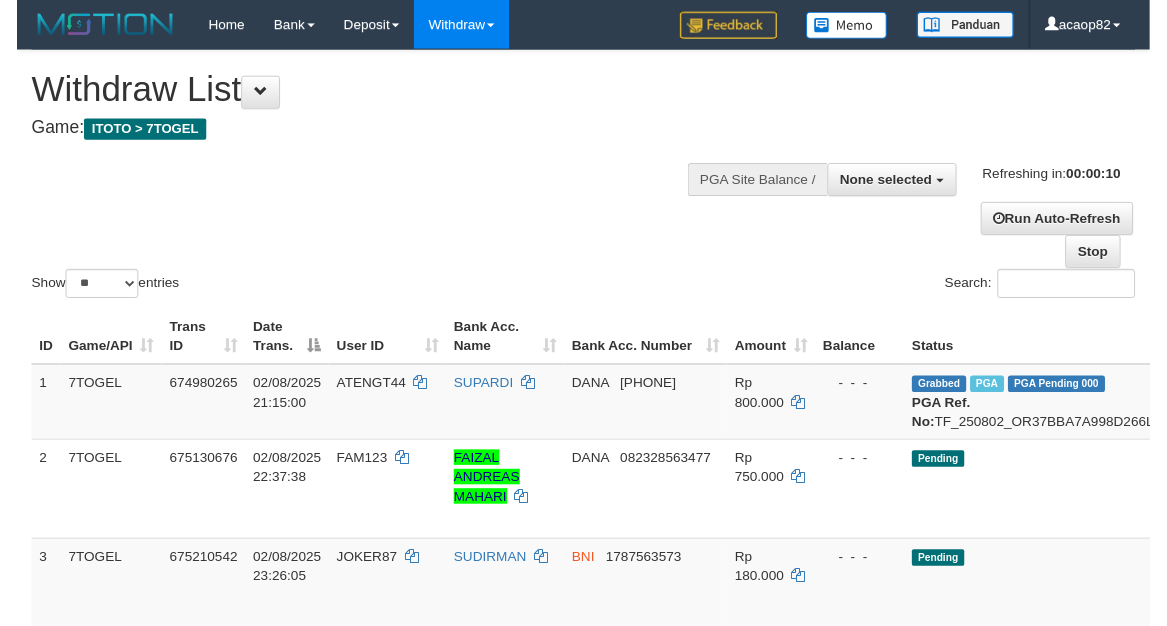 scroll, scrollTop: 0, scrollLeft: 0, axis: both 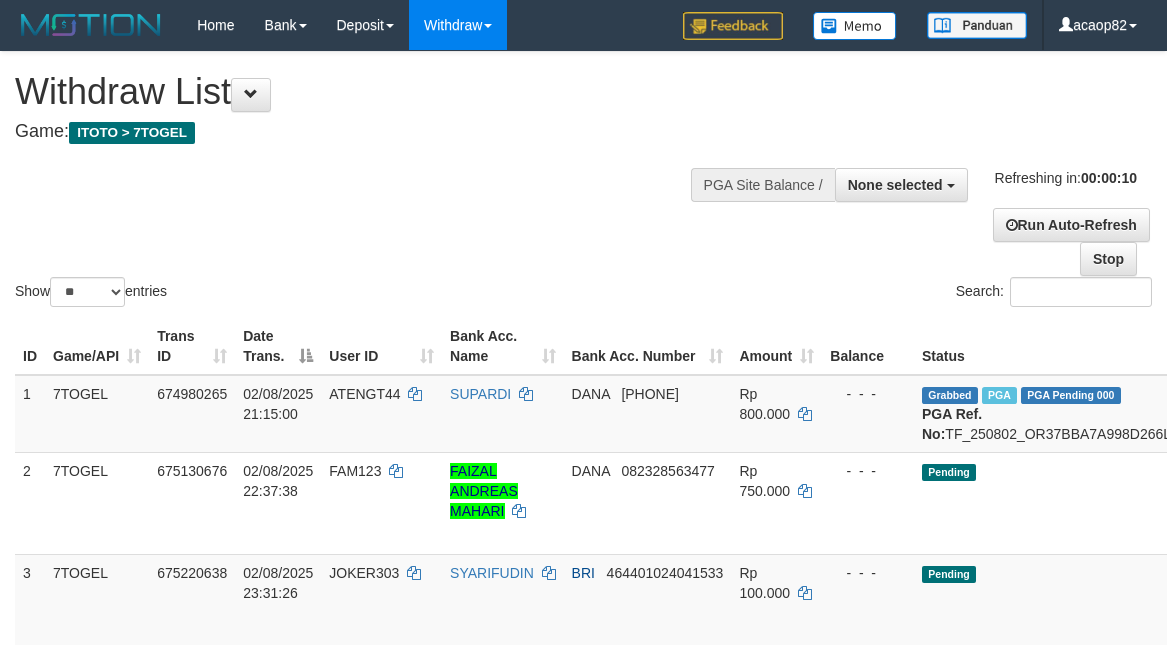 select 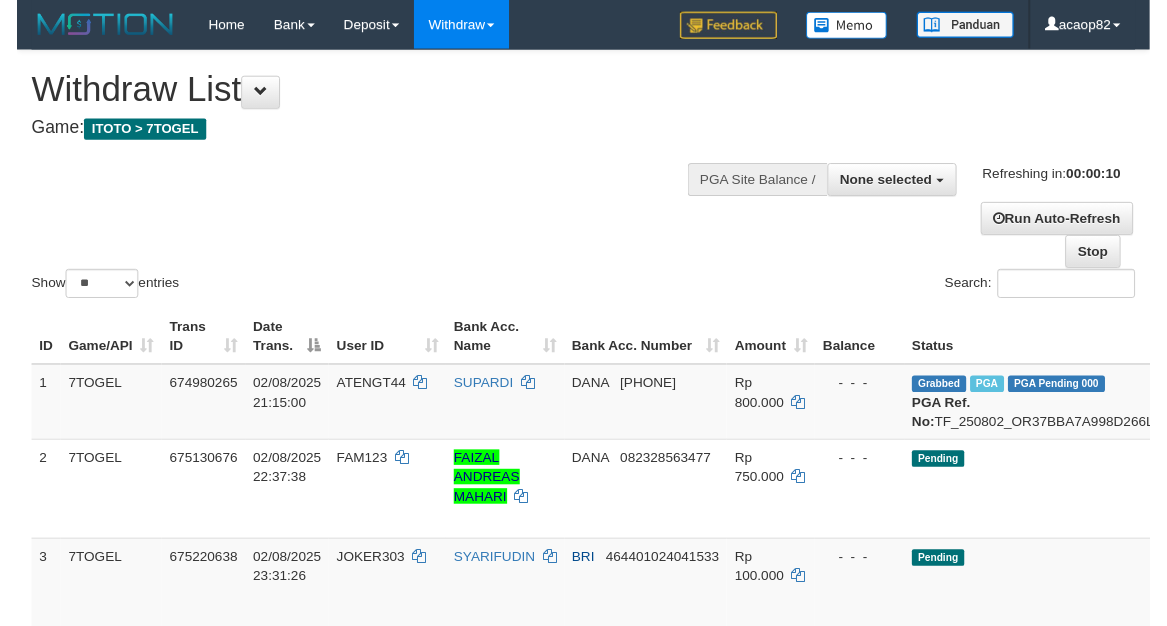 scroll, scrollTop: 0, scrollLeft: 0, axis: both 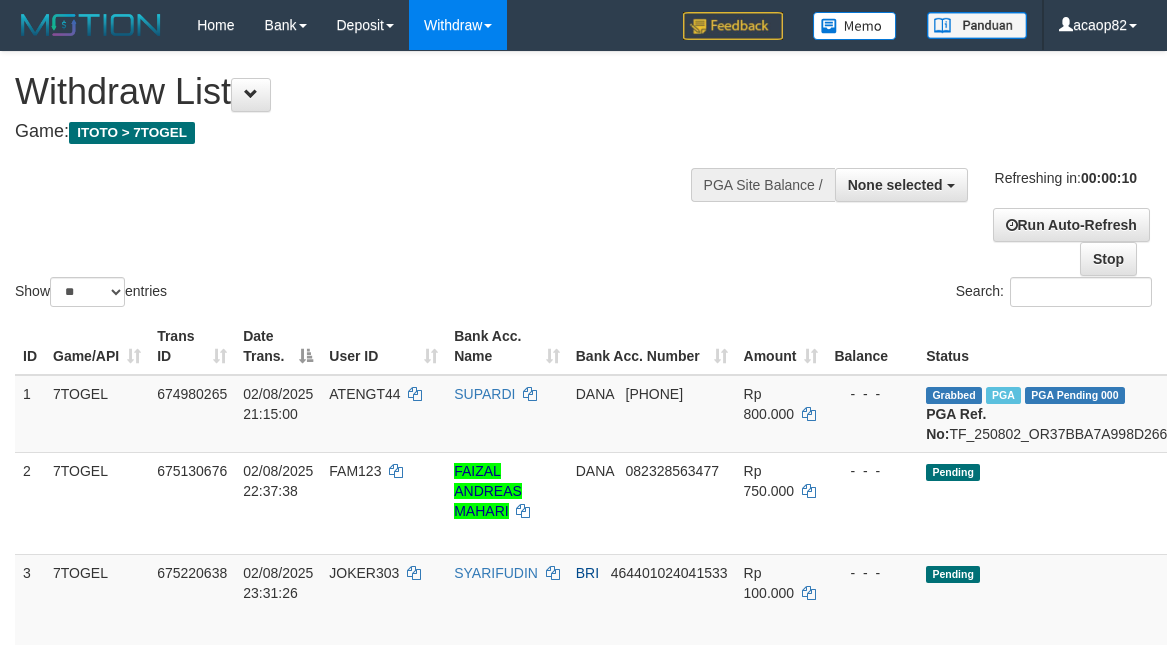 select 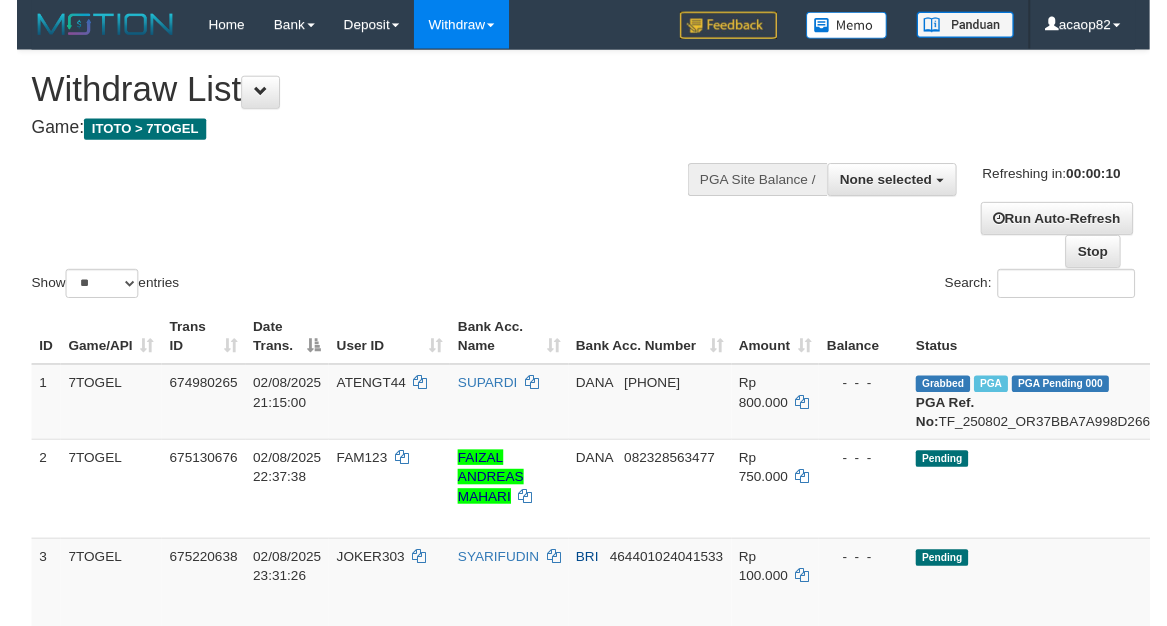 scroll, scrollTop: 0, scrollLeft: 0, axis: both 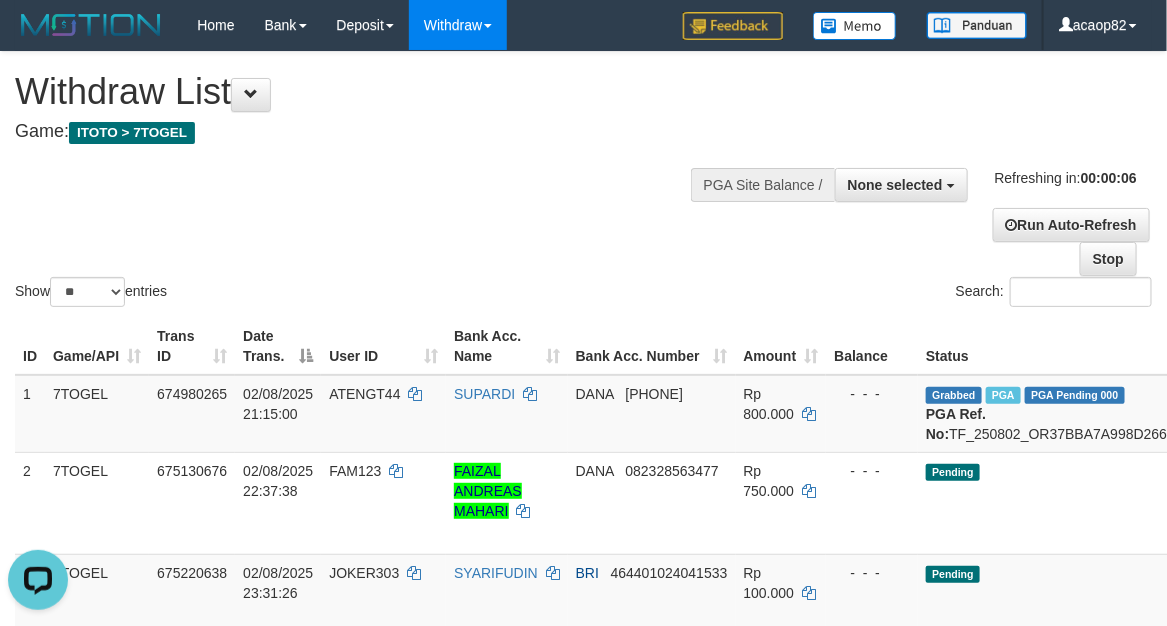 drag, startPoint x: 600, startPoint y: 270, endPoint x: 463, endPoint y: 202, distance: 152.94771 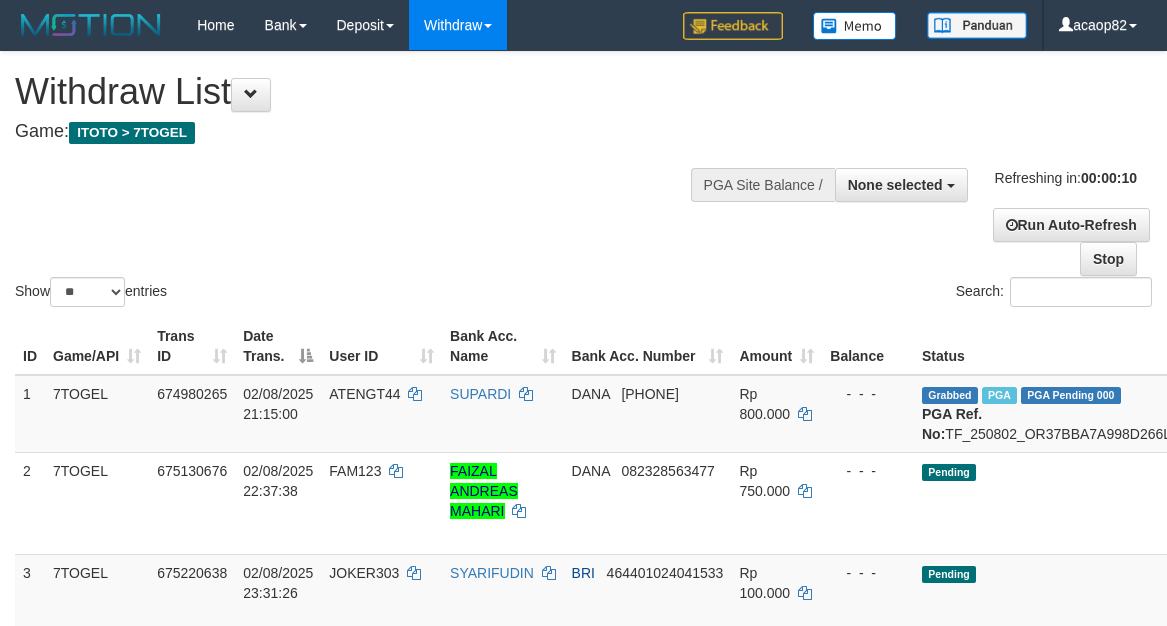 select 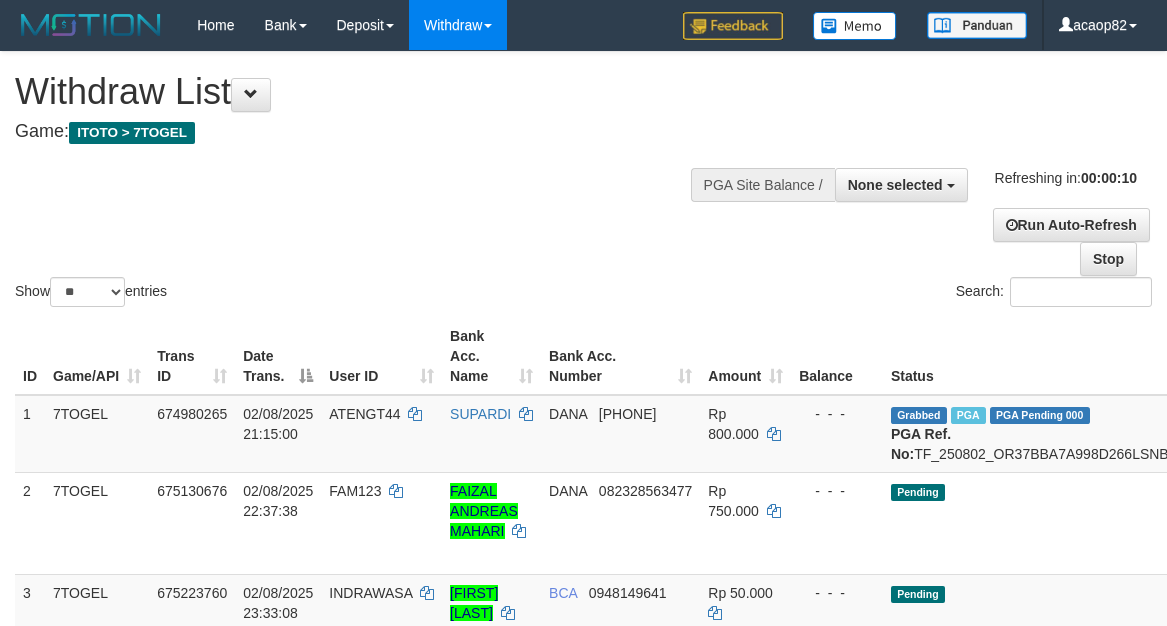 select 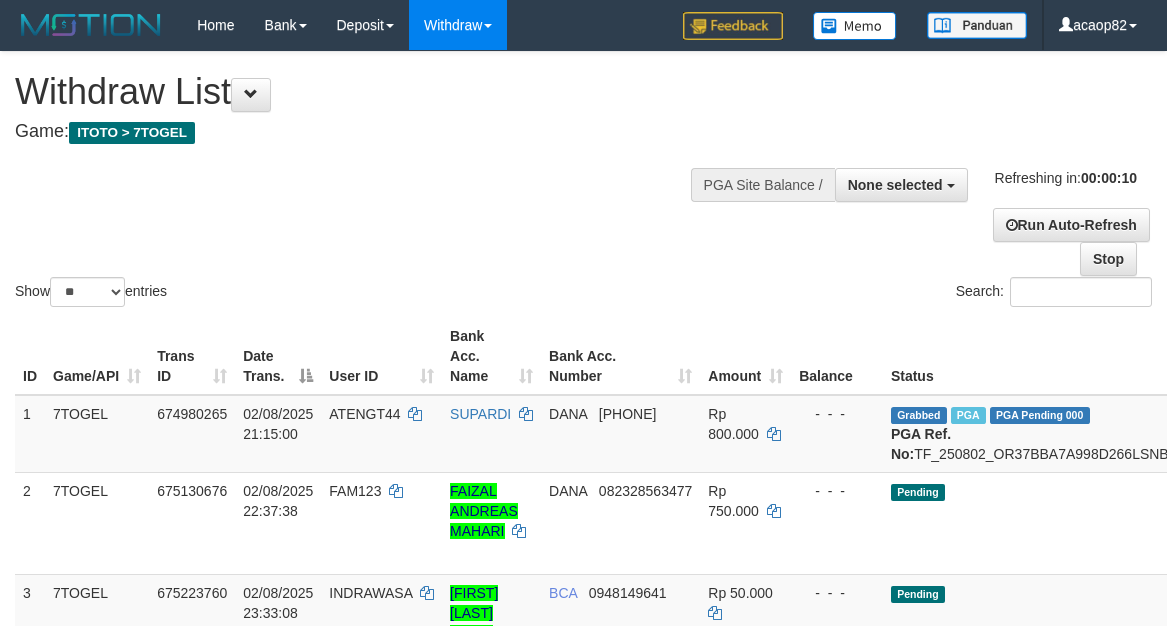 select 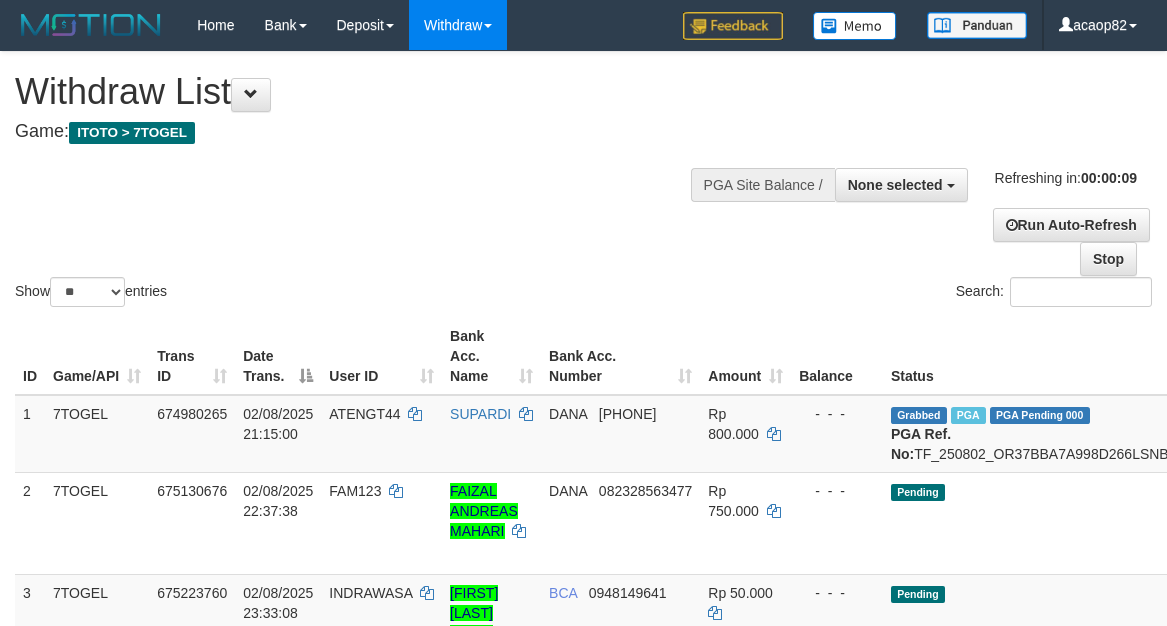 scroll, scrollTop: 0, scrollLeft: 0, axis: both 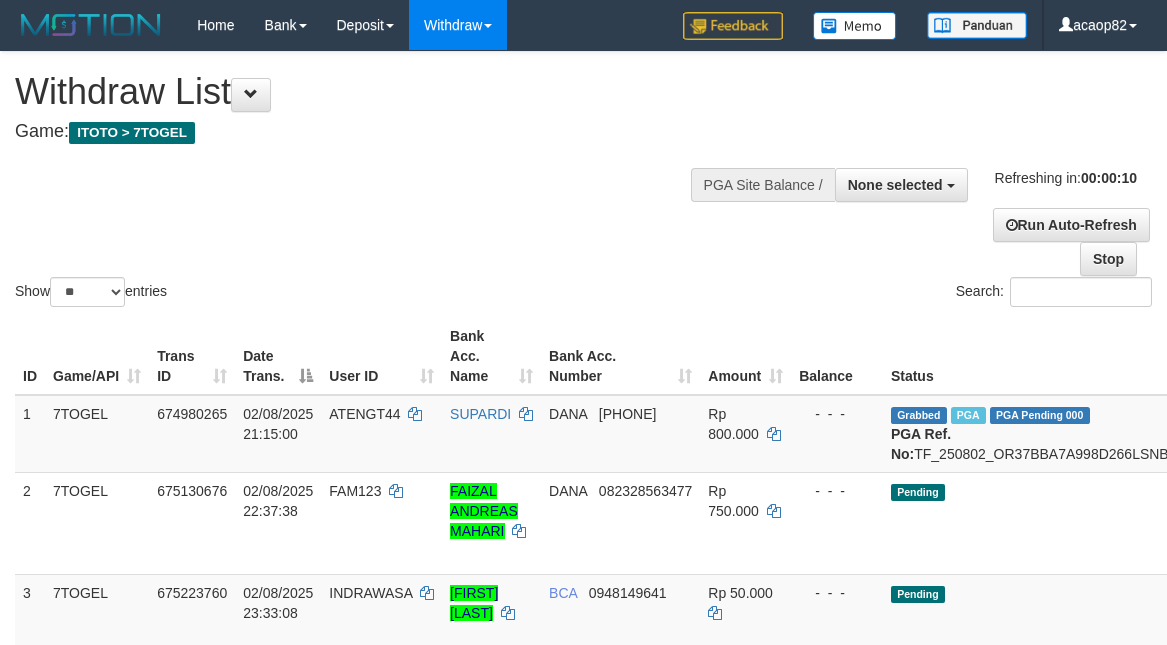 select 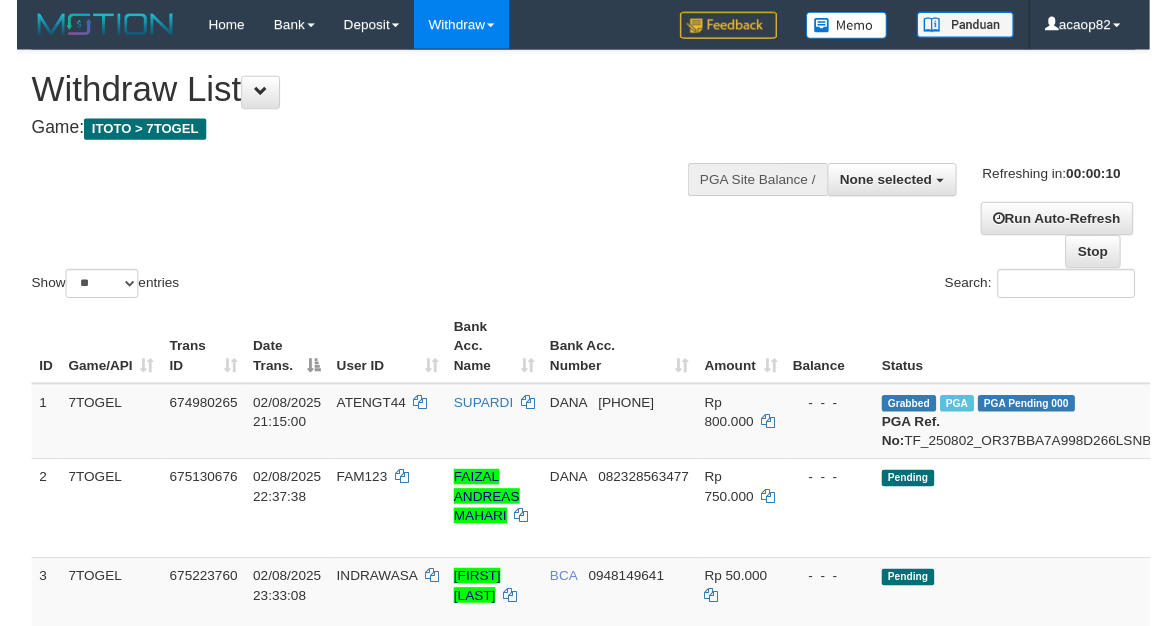 scroll, scrollTop: 0, scrollLeft: 0, axis: both 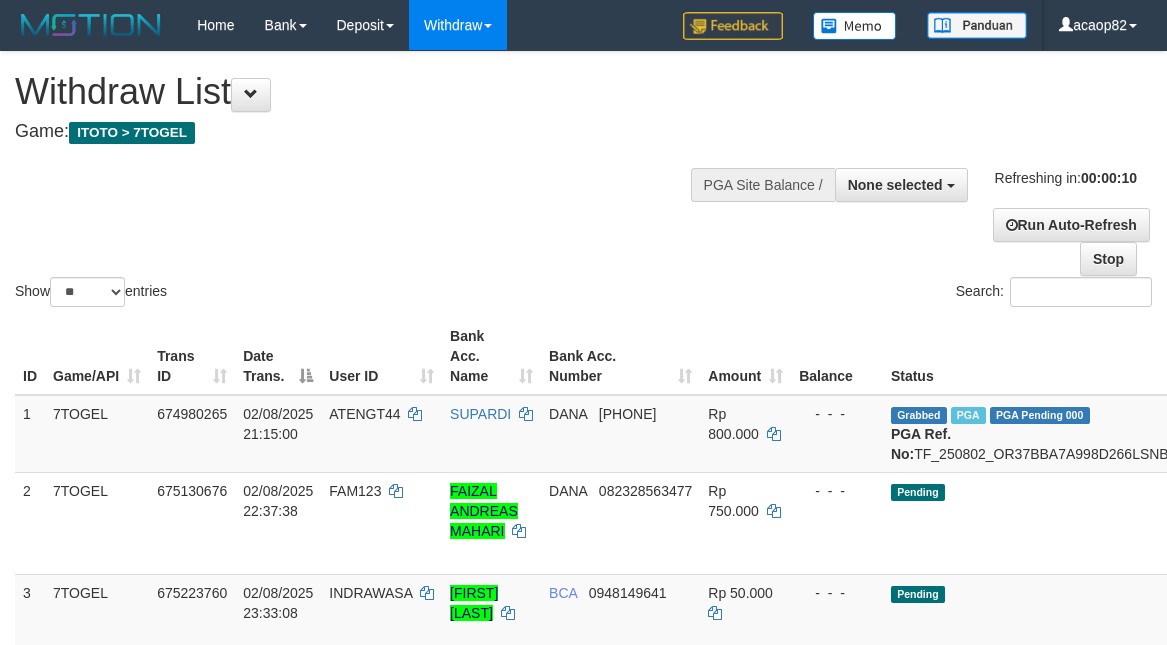 select 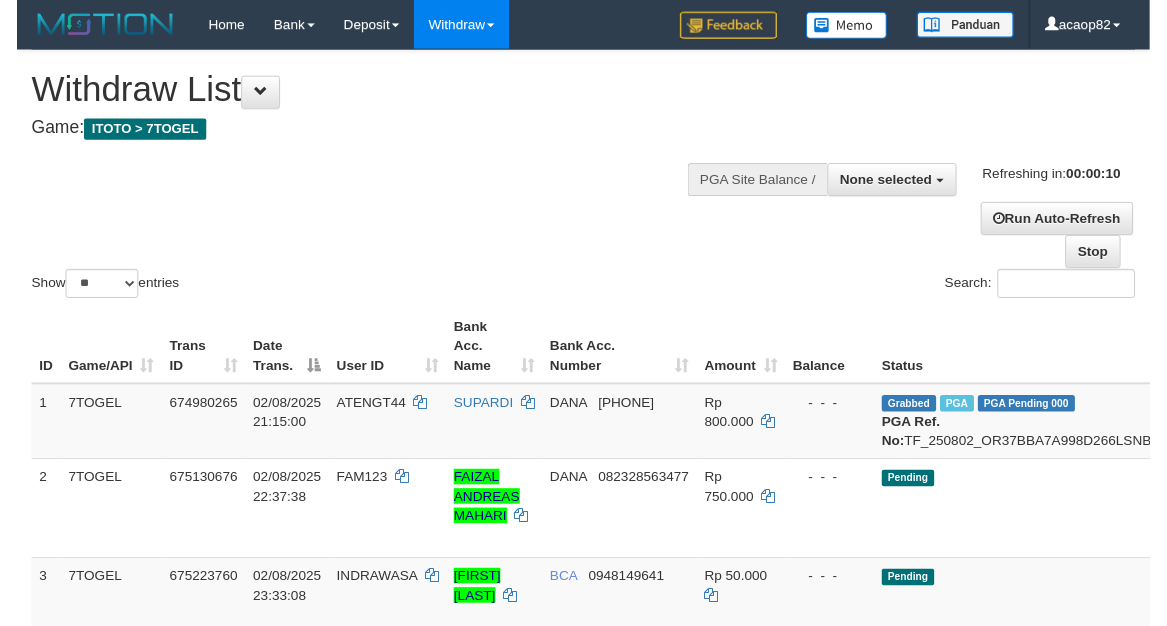 scroll, scrollTop: 0, scrollLeft: 0, axis: both 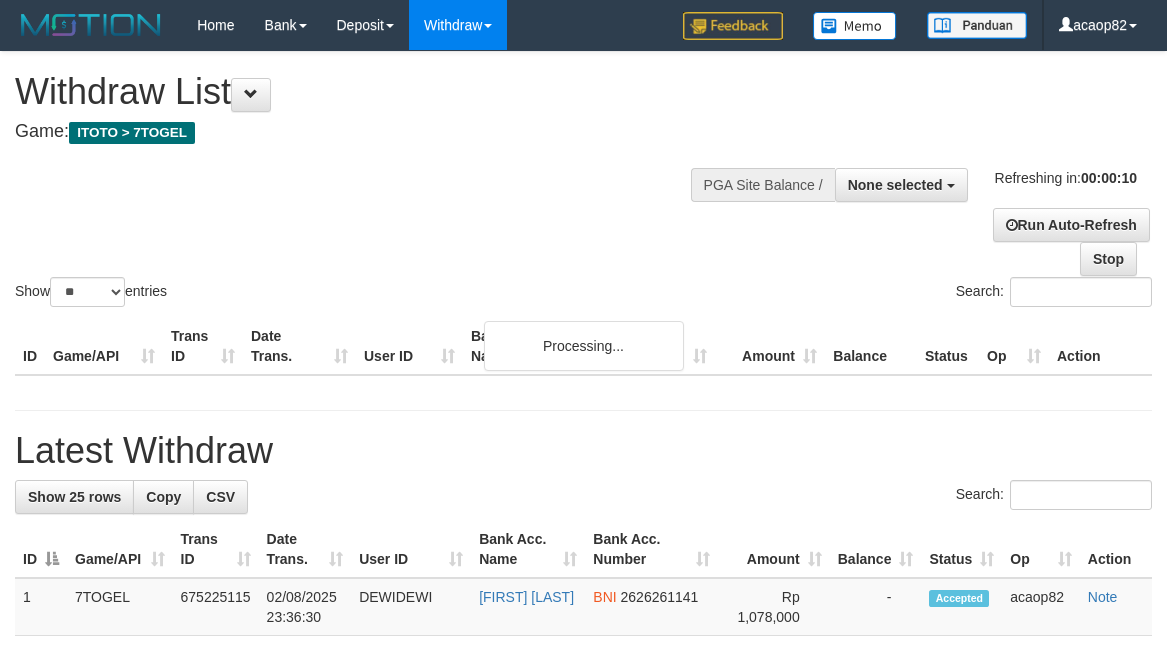 select 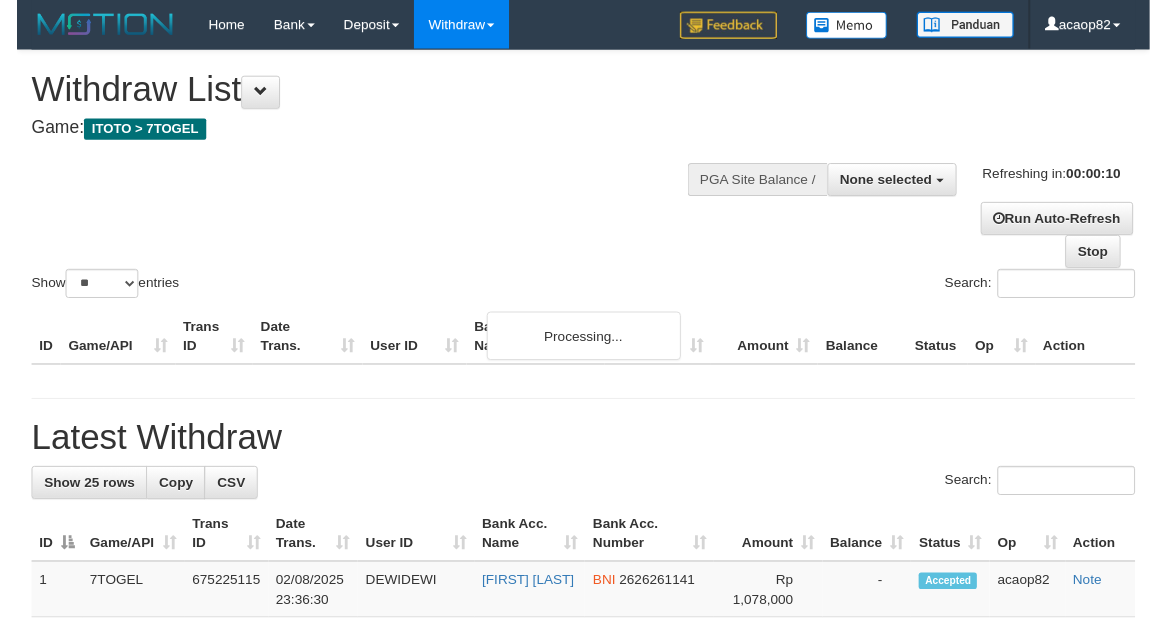 scroll, scrollTop: 0, scrollLeft: 0, axis: both 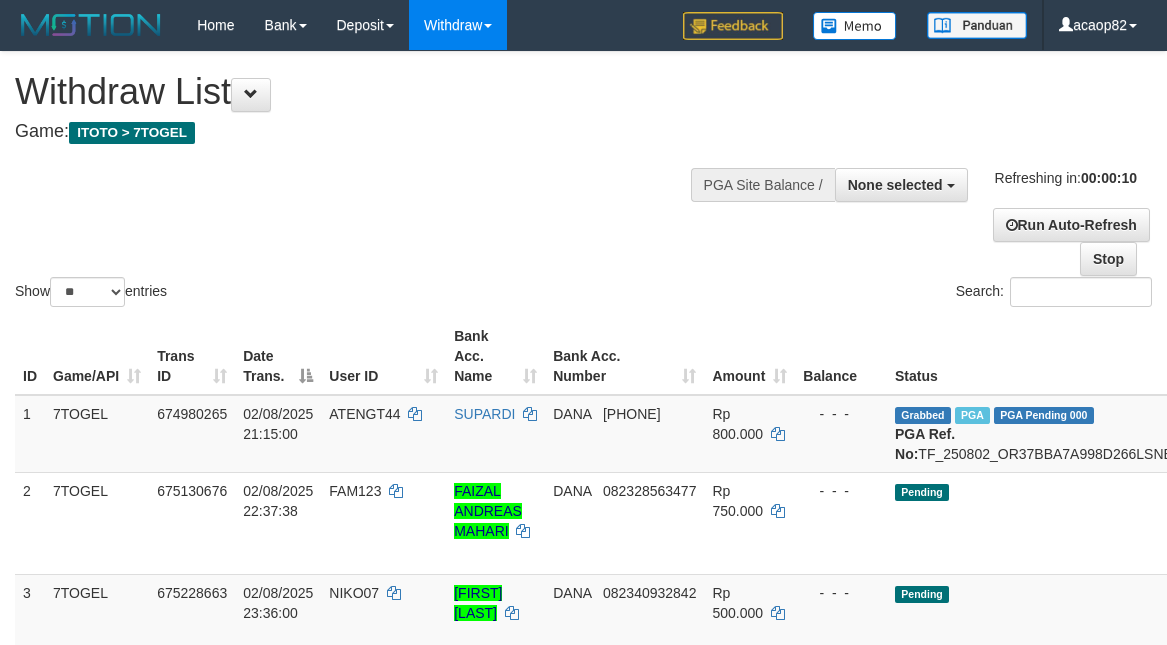 select 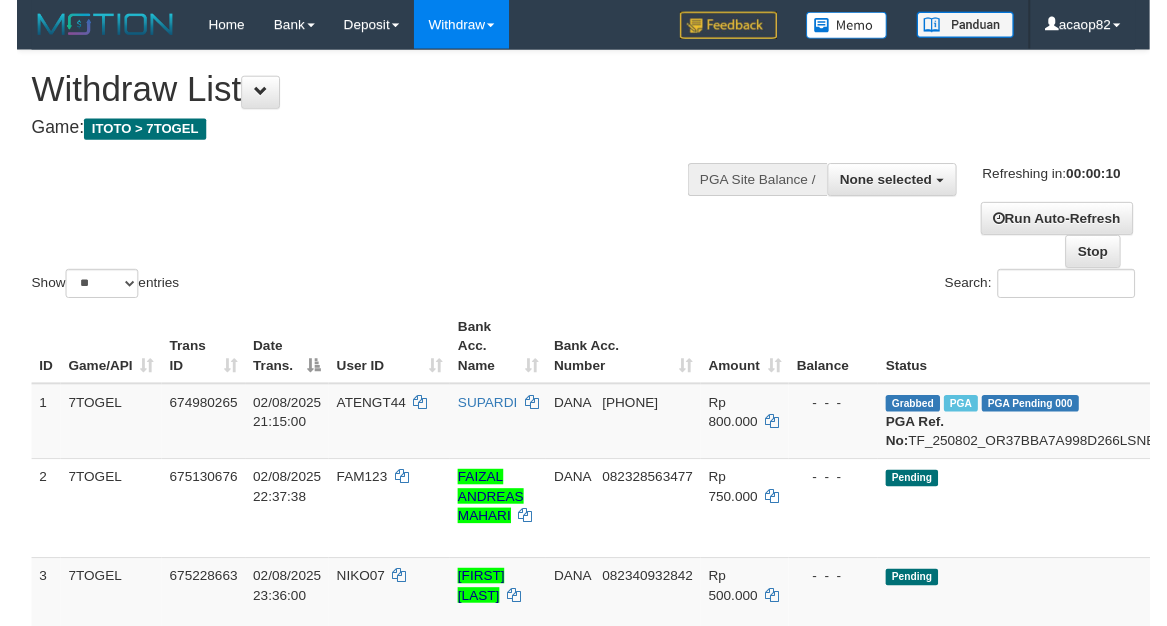 scroll, scrollTop: 0, scrollLeft: 0, axis: both 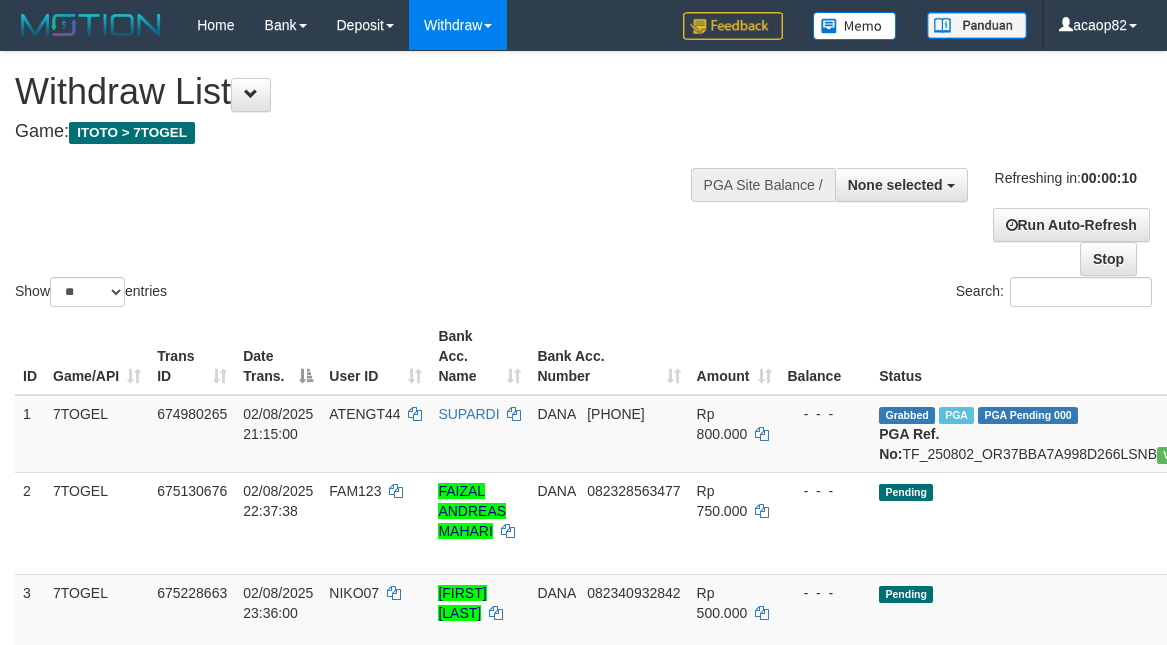 select 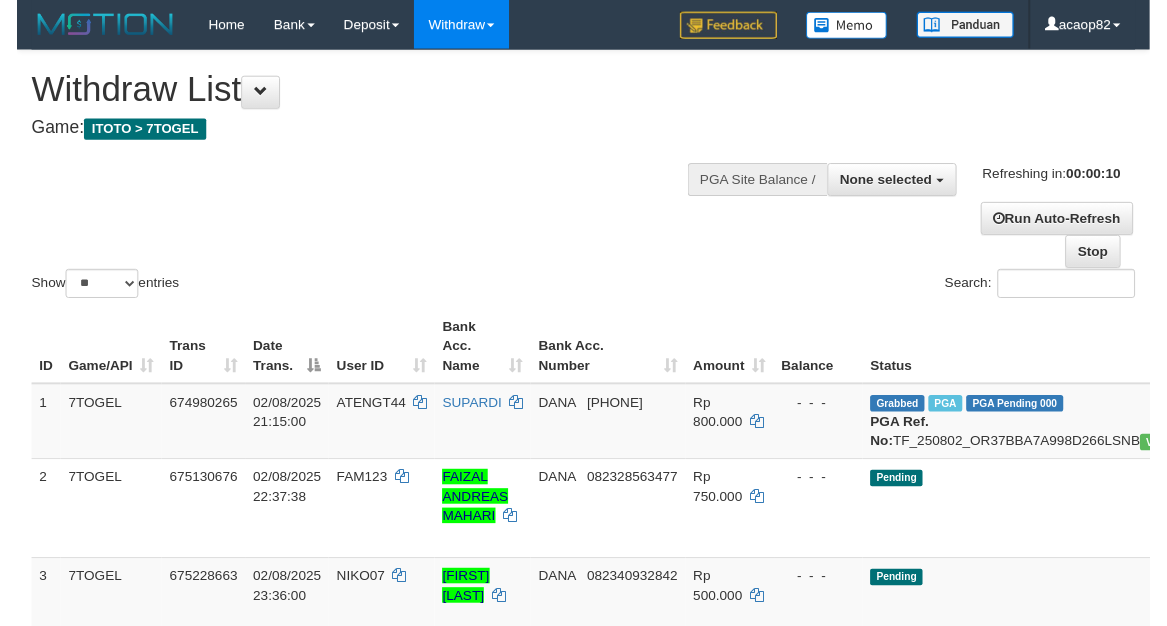 scroll, scrollTop: 0, scrollLeft: 0, axis: both 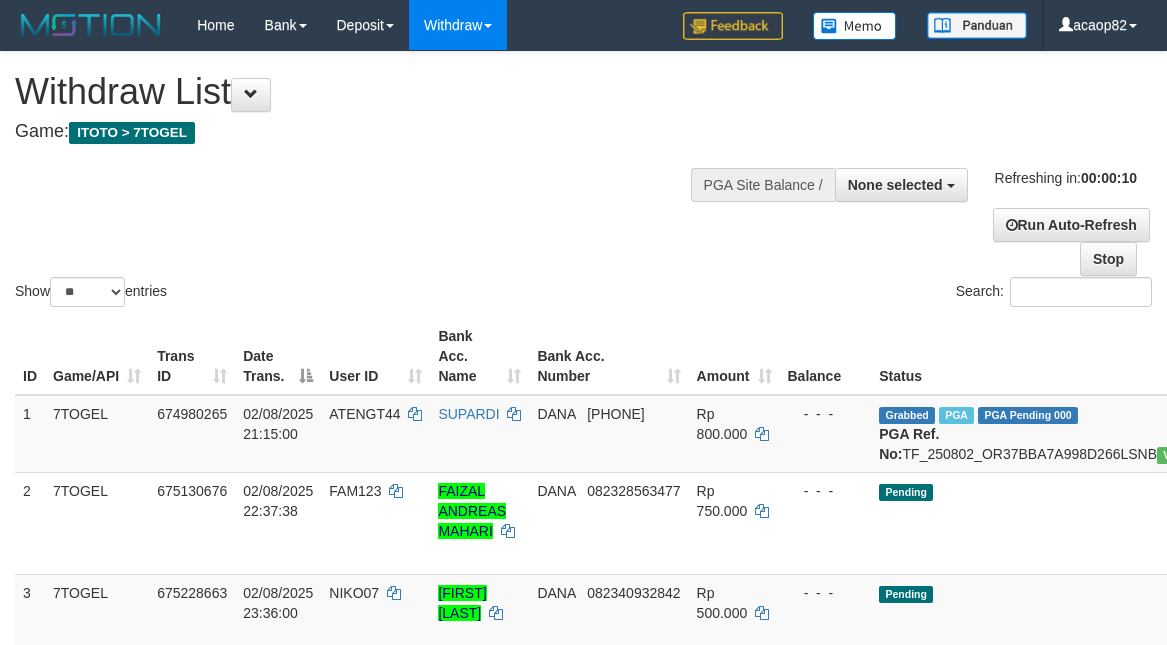 select 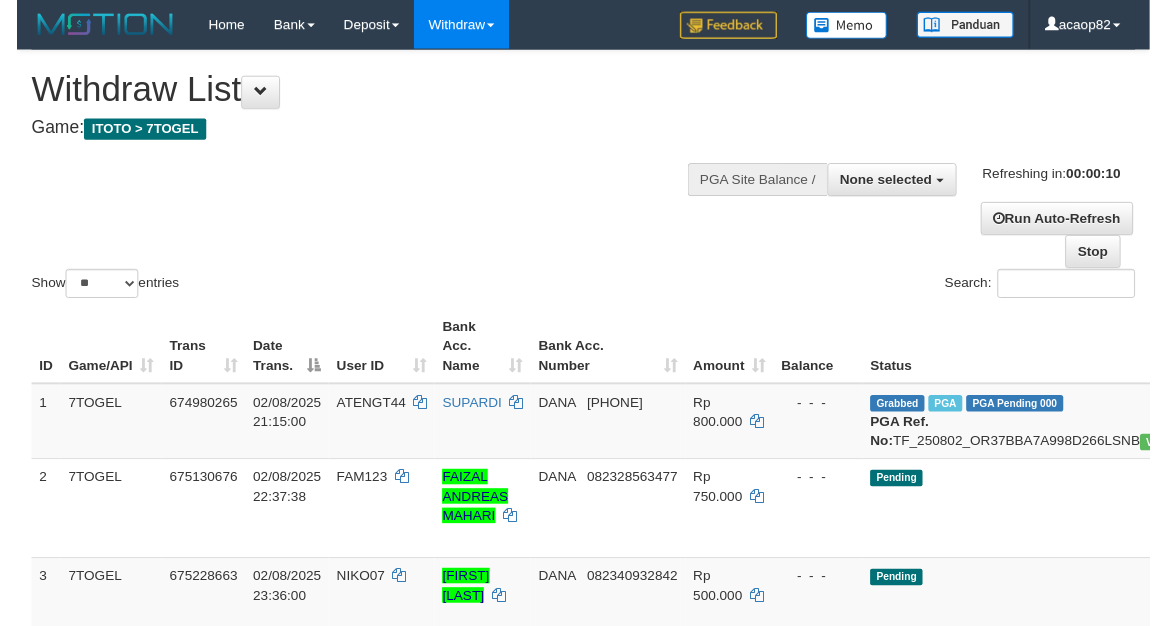 scroll, scrollTop: 0, scrollLeft: 0, axis: both 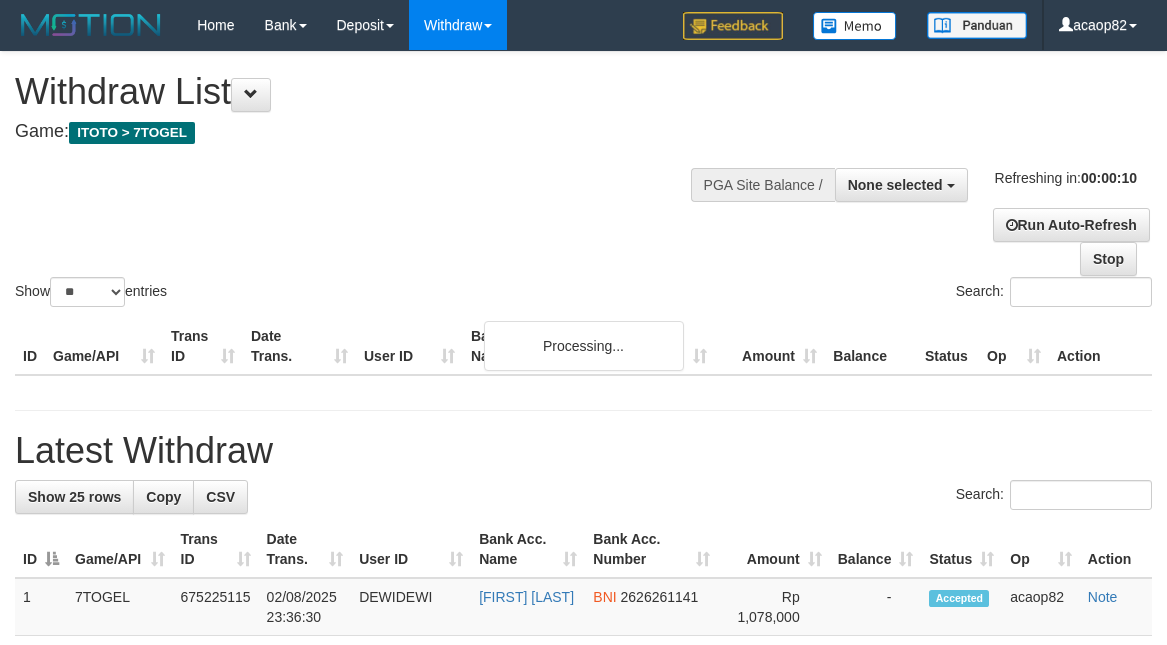 select 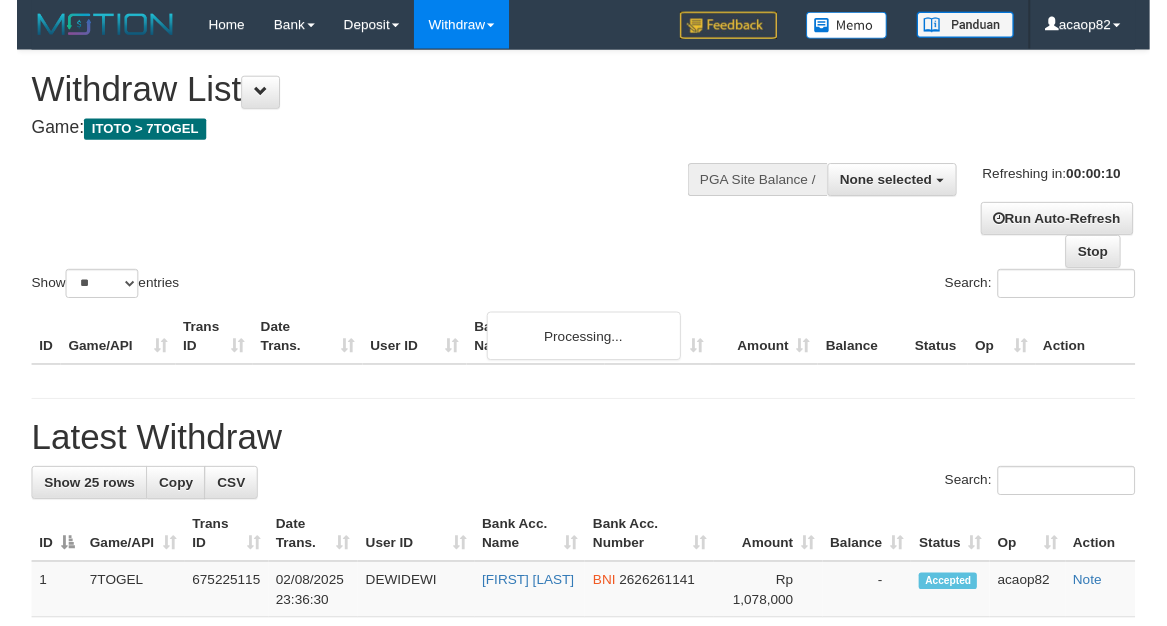 scroll, scrollTop: 0, scrollLeft: 0, axis: both 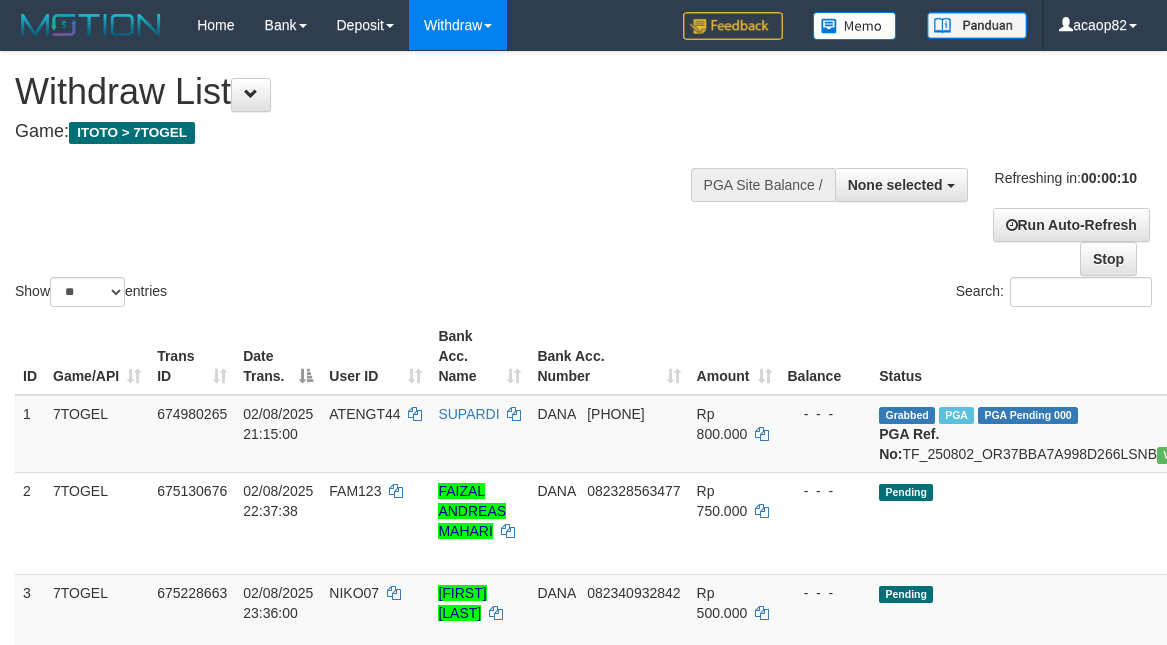 select 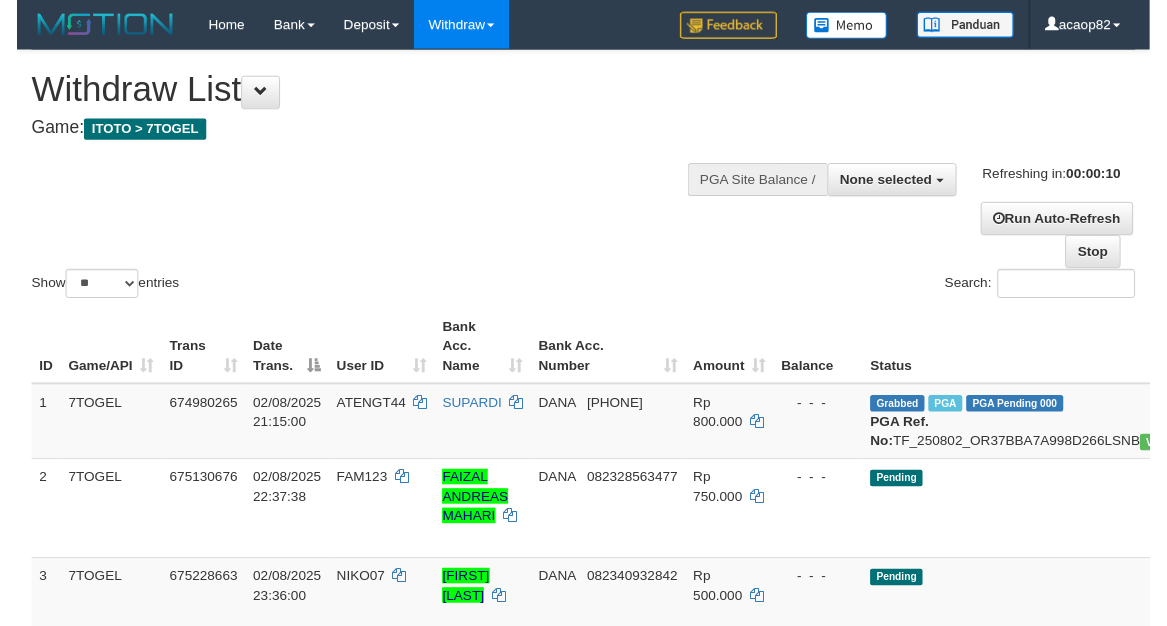 scroll, scrollTop: 0, scrollLeft: 0, axis: both 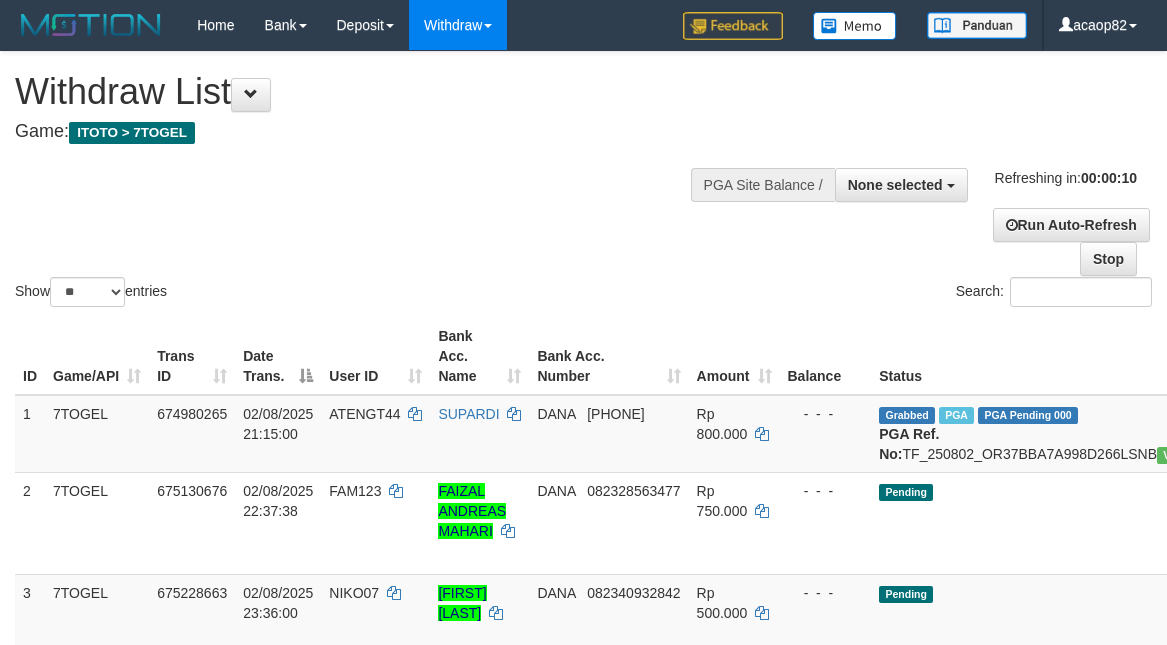 select 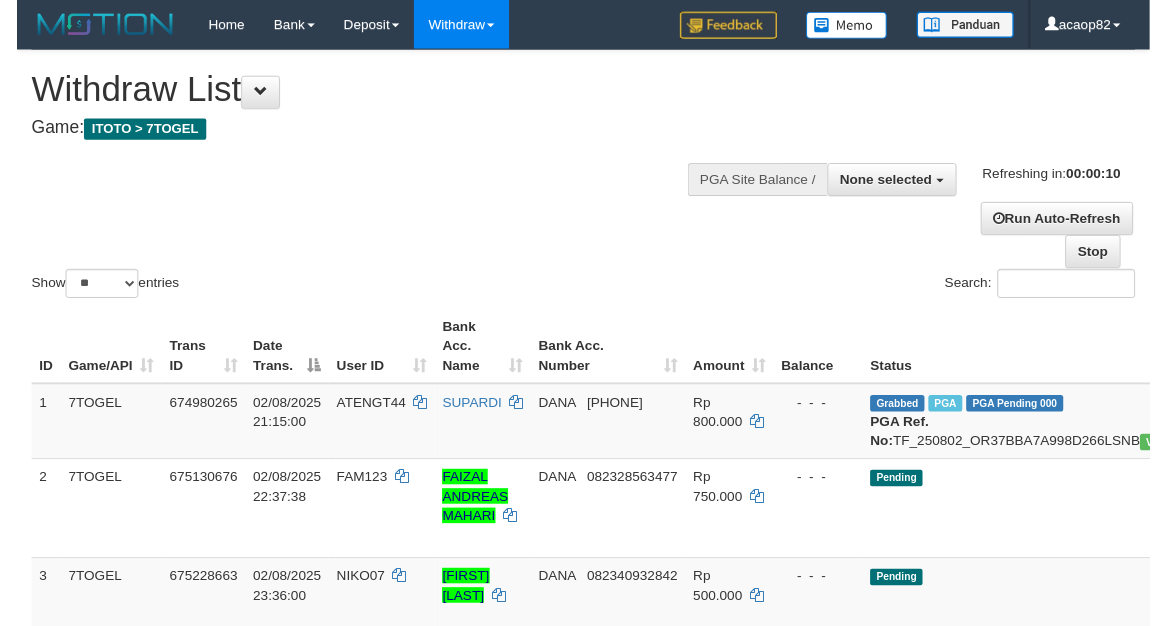 scroll, scrollTop: 0, scrollLeft: 0, axis: both 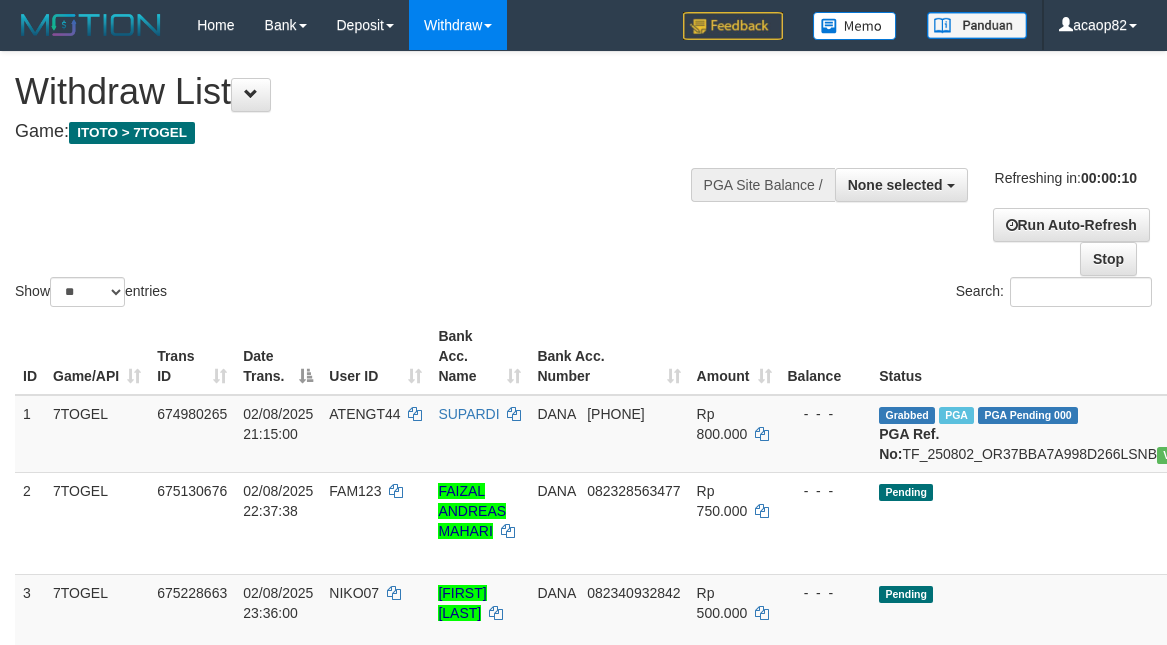 select 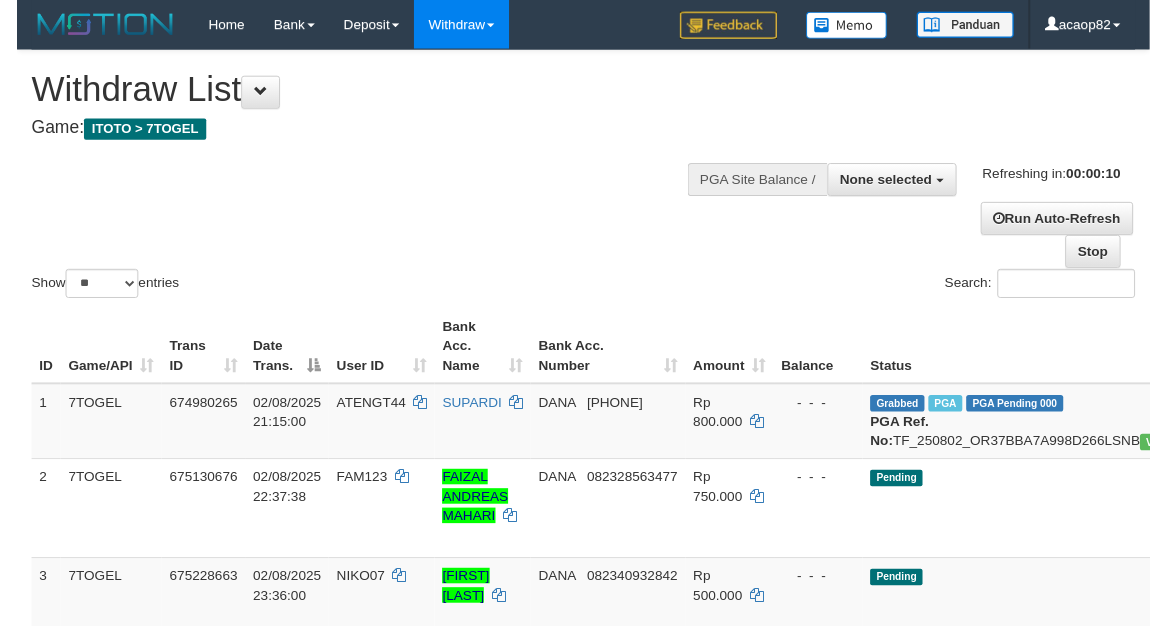 scroll, scrollTop: 0, scrollLeft: 0, axis: both 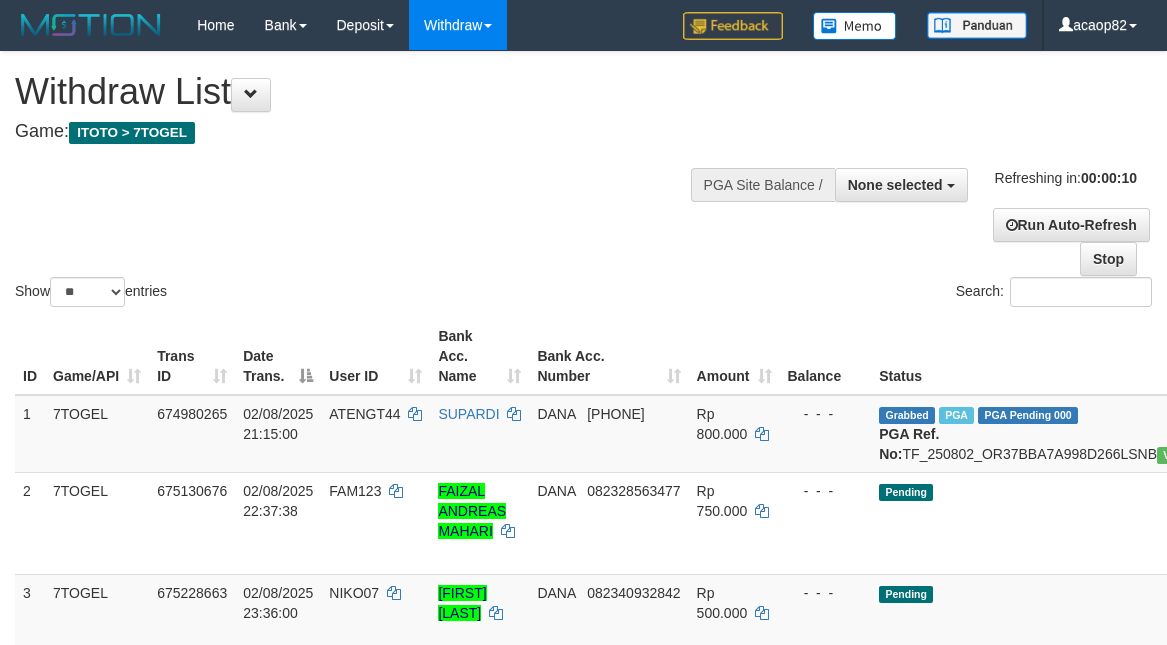select 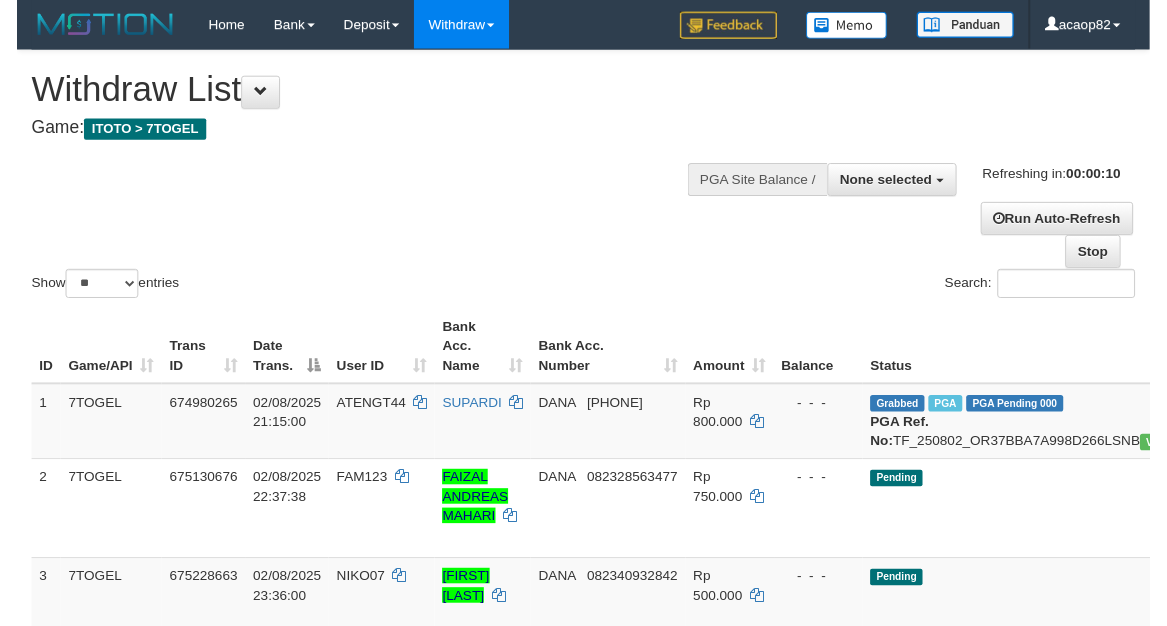 scroll, scrollTop: 0, scrollLeft: 0, axis: both 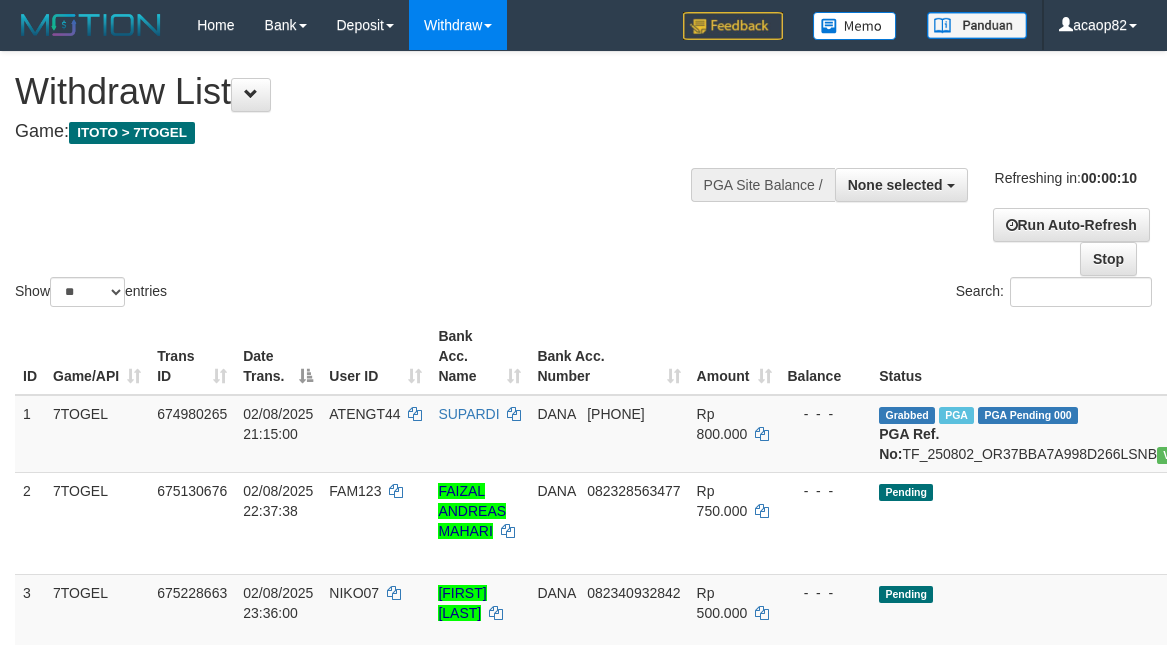select 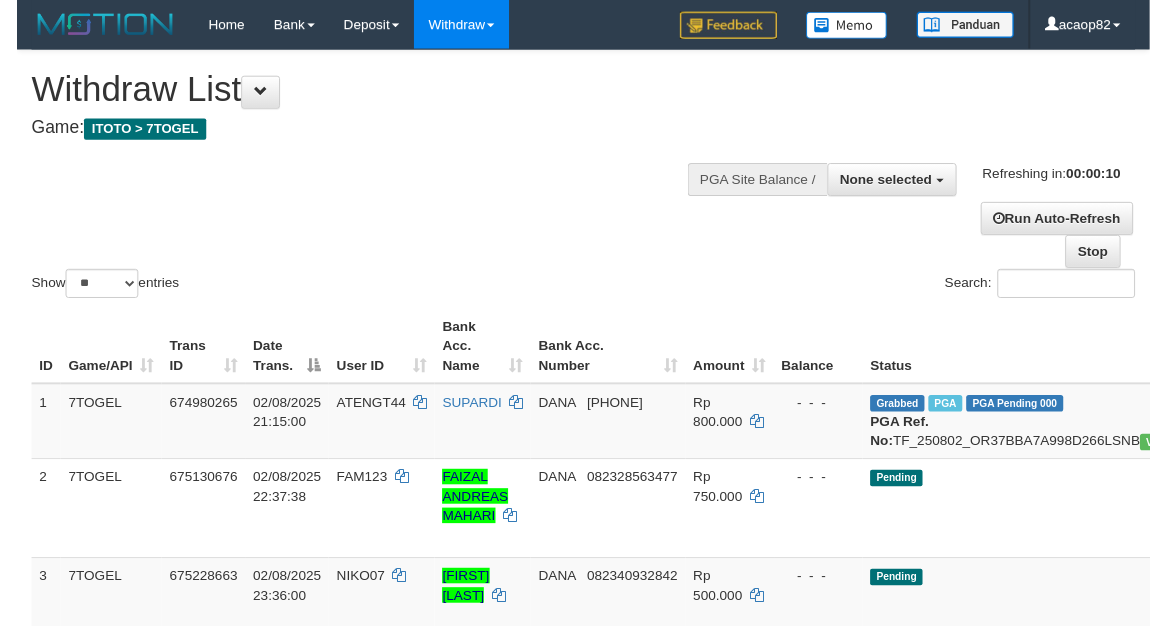 scroll, scrollTop: 0, scrollLeft: 0, axis: both 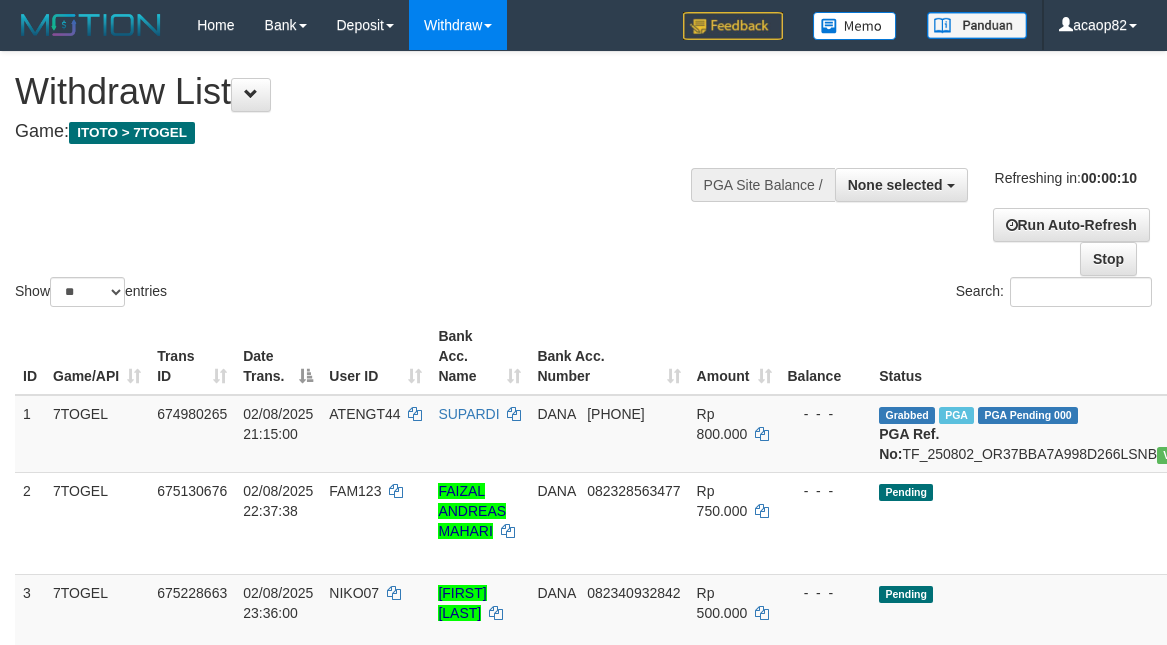 select 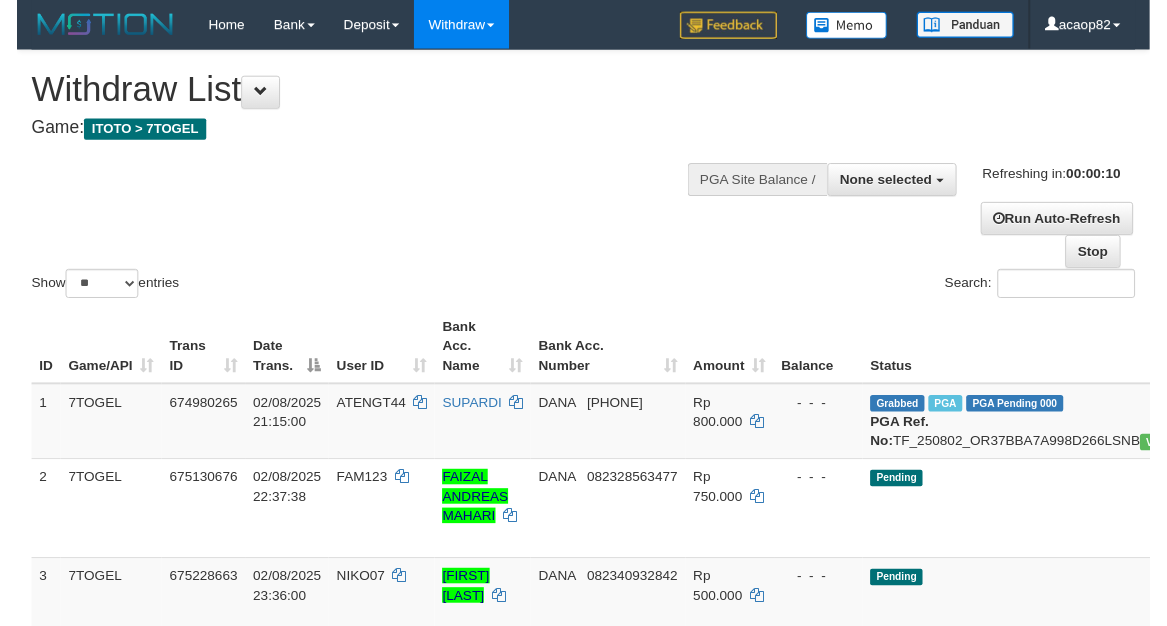 scroll, scrollTop: 0, scrollLeft: 0, axis: both 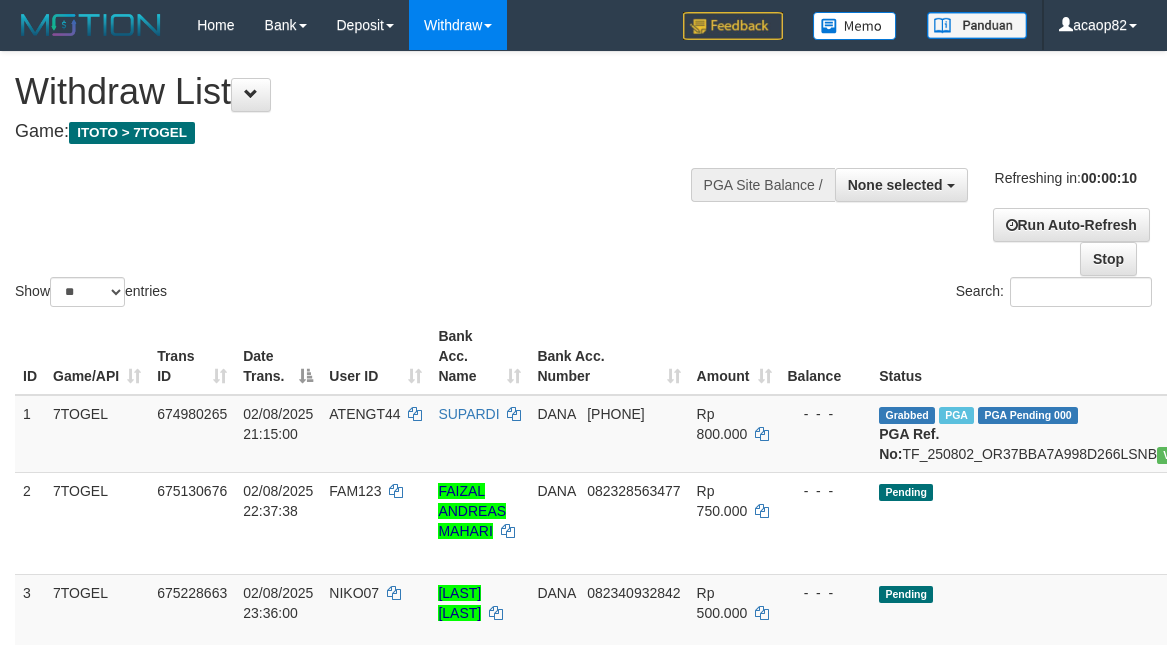 select 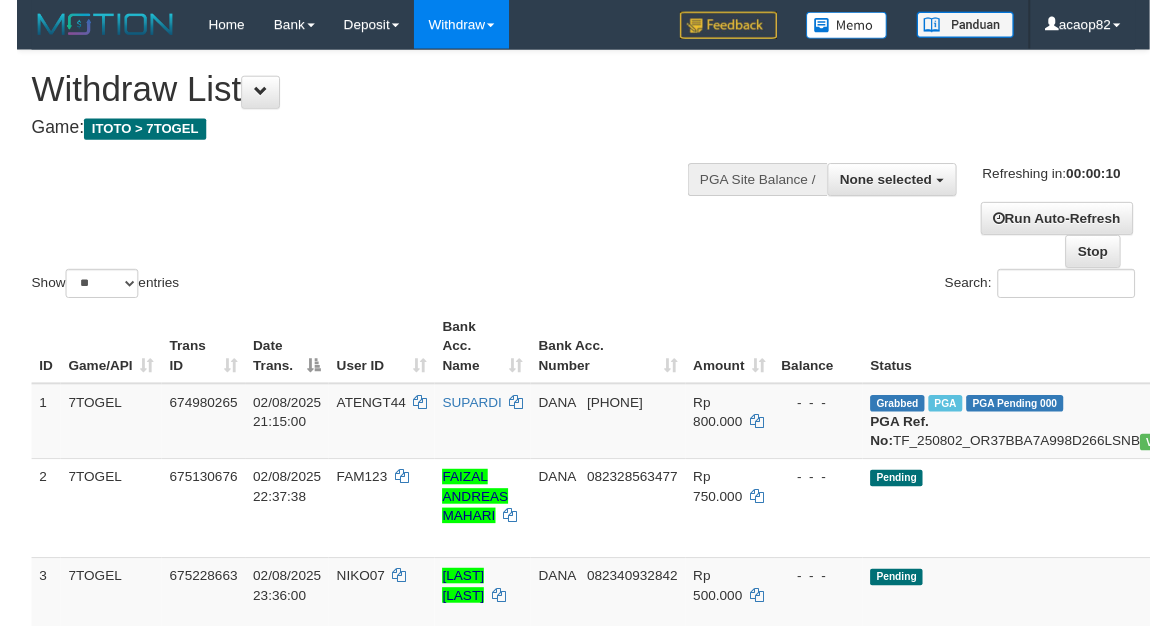 scroll, scrollTop: 0, scrollLeft: 0, axis: both 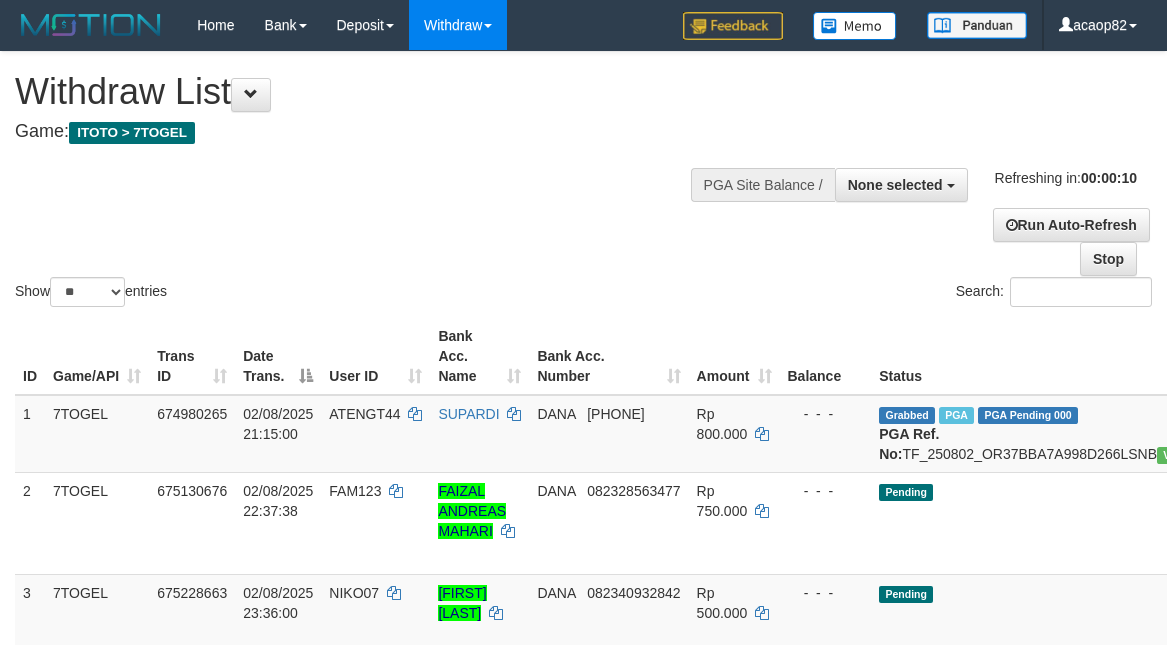select 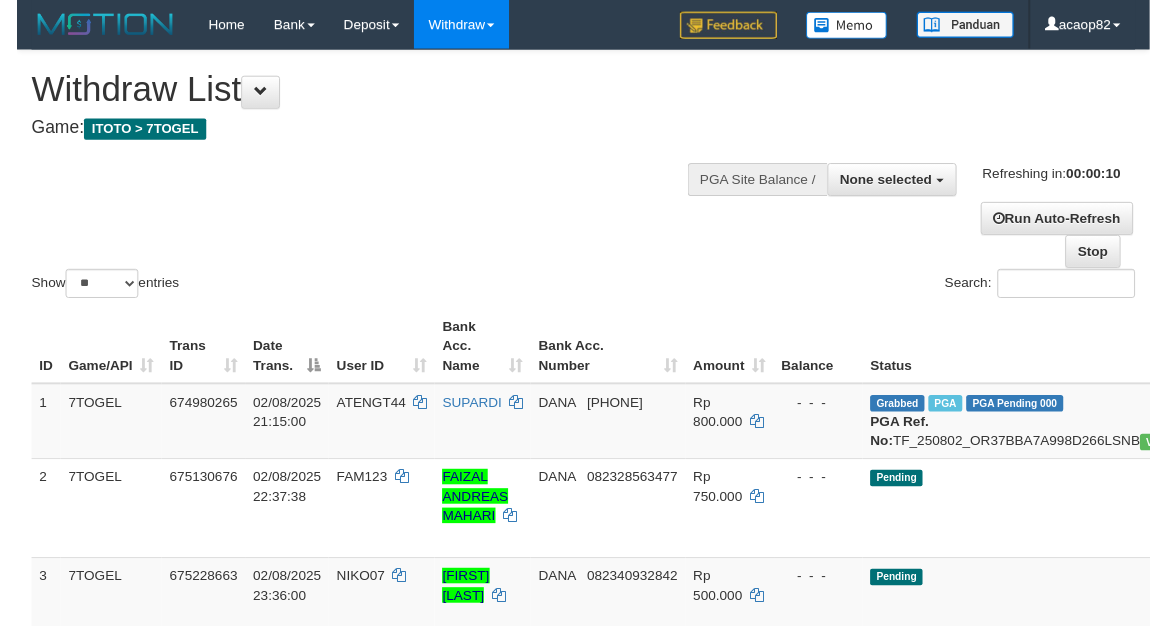 scroll, scrollTop: 0, scrollLeft: 0, axis: both 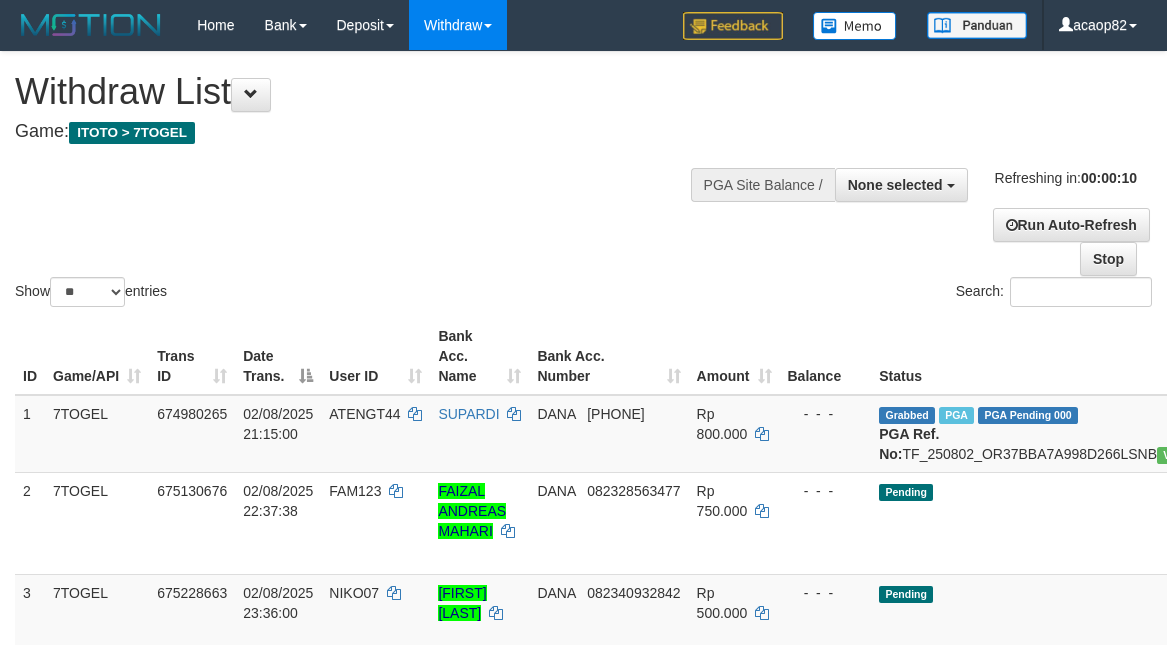 select 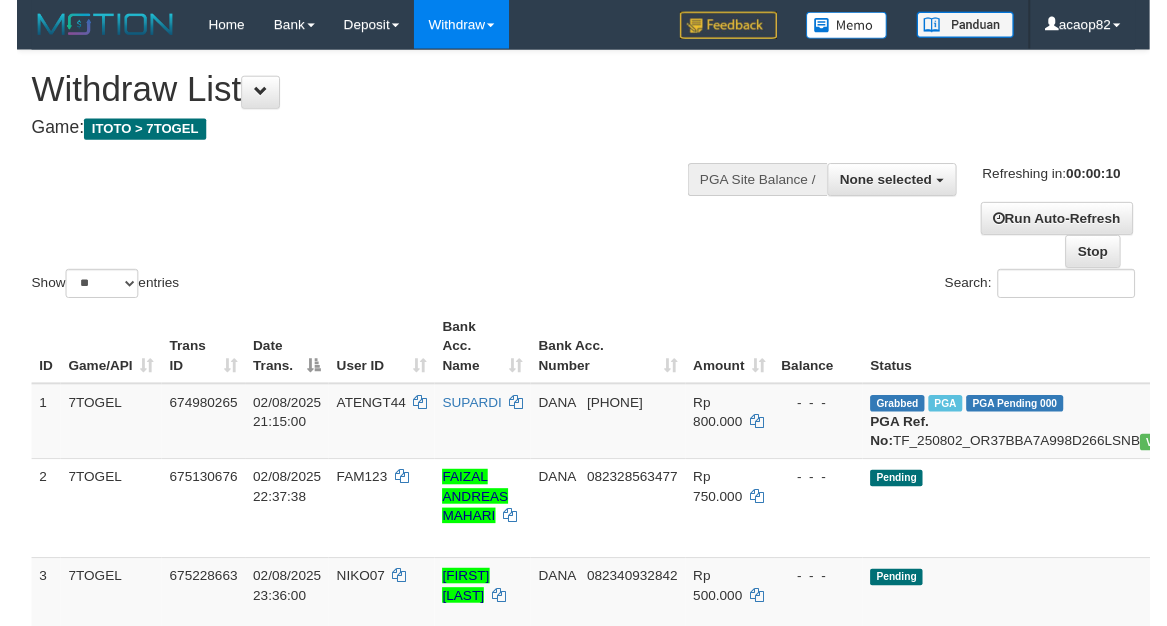 scroll, scrollTop: 0, scrollLeft: 0, axis: both 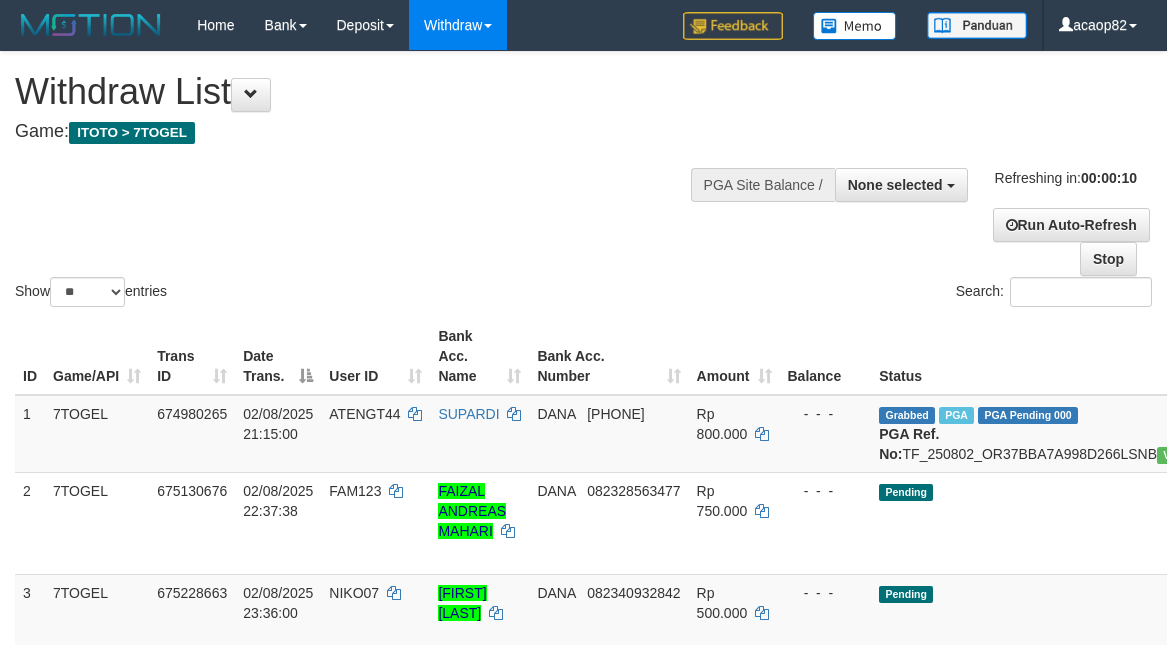 select 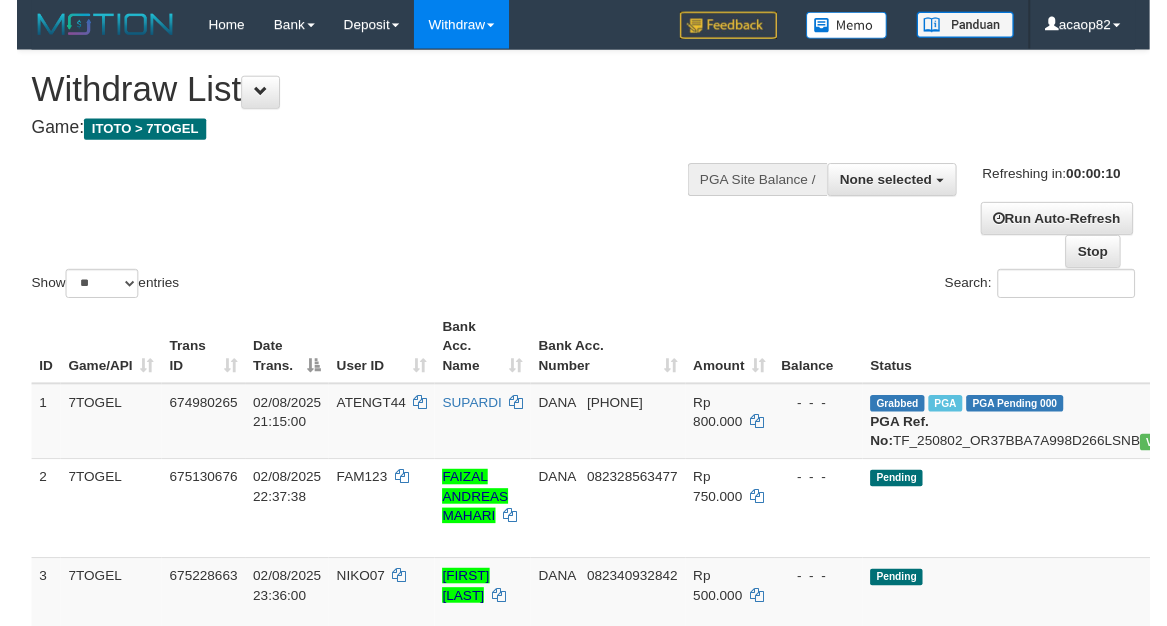 scroll, scrollTop: 0, scrollLeft: 0, axis: both 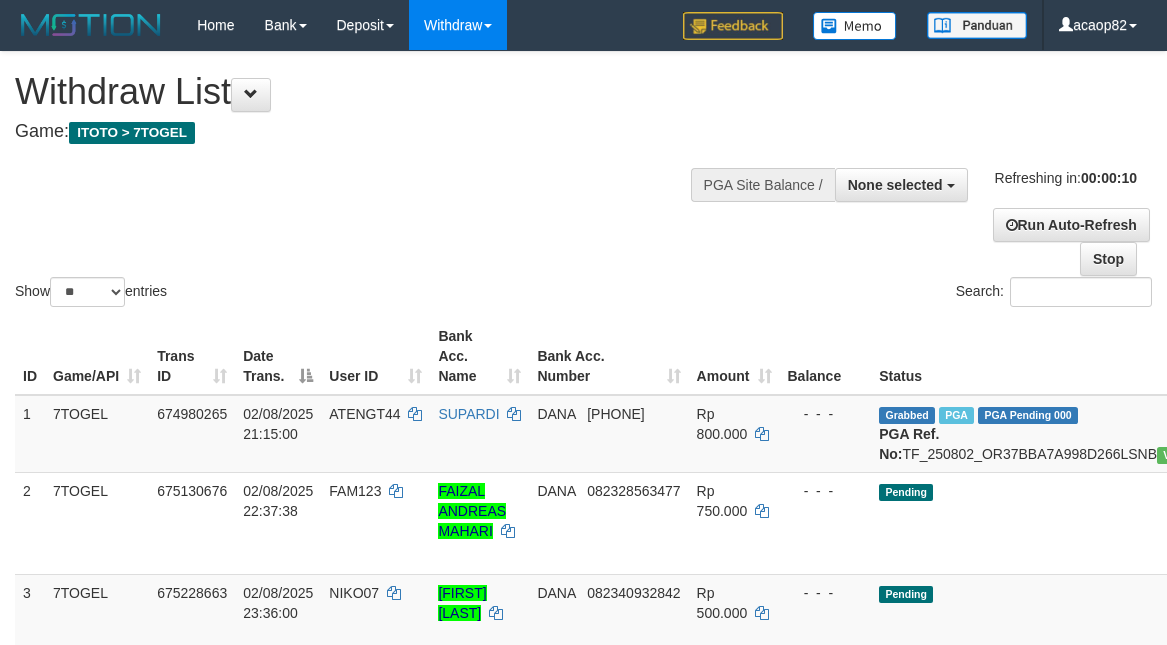 select 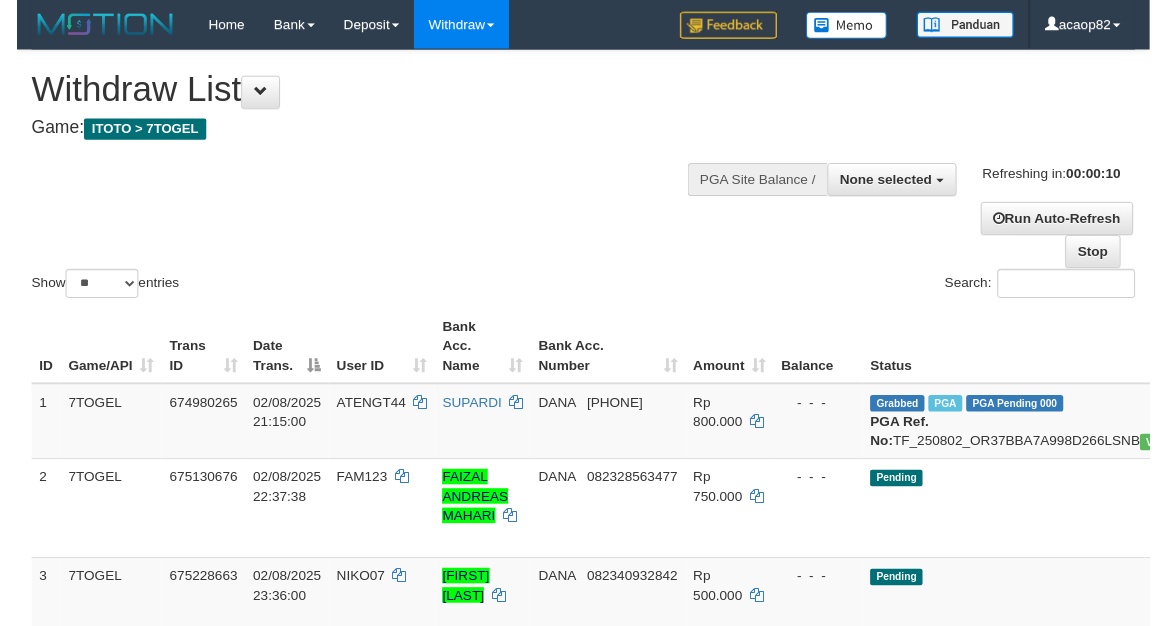scroll, scrollTop: 0, scrollLeft: 0, axis: both 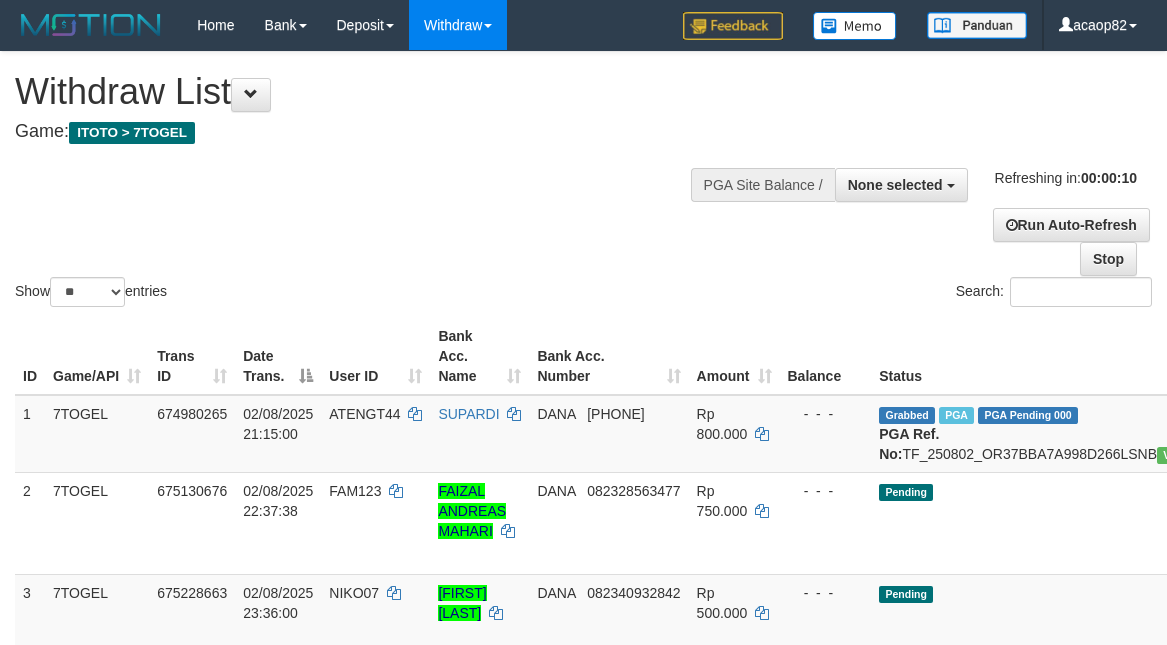 select 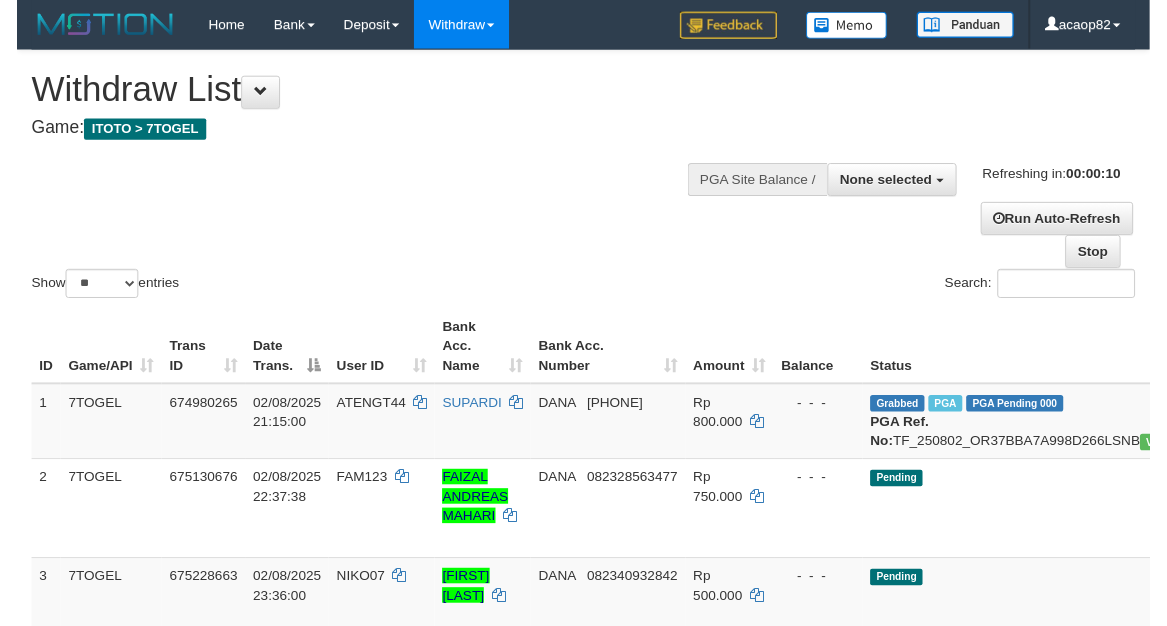 scroll, scrollTop: 0, scrollLeft: 0, axis: both 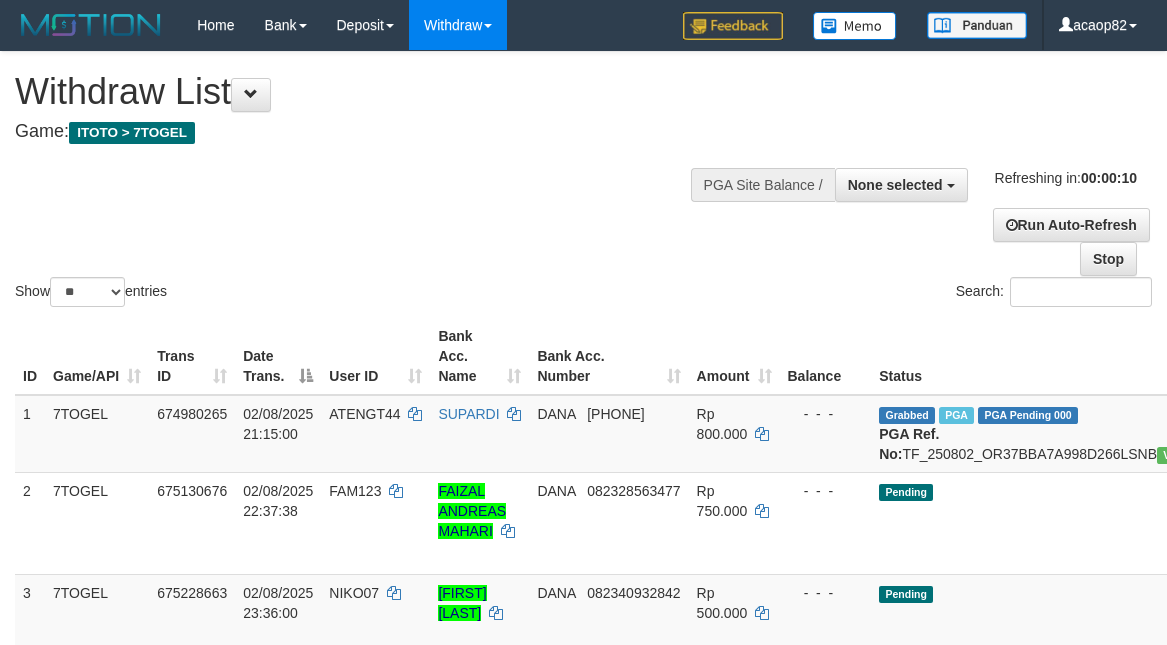 select 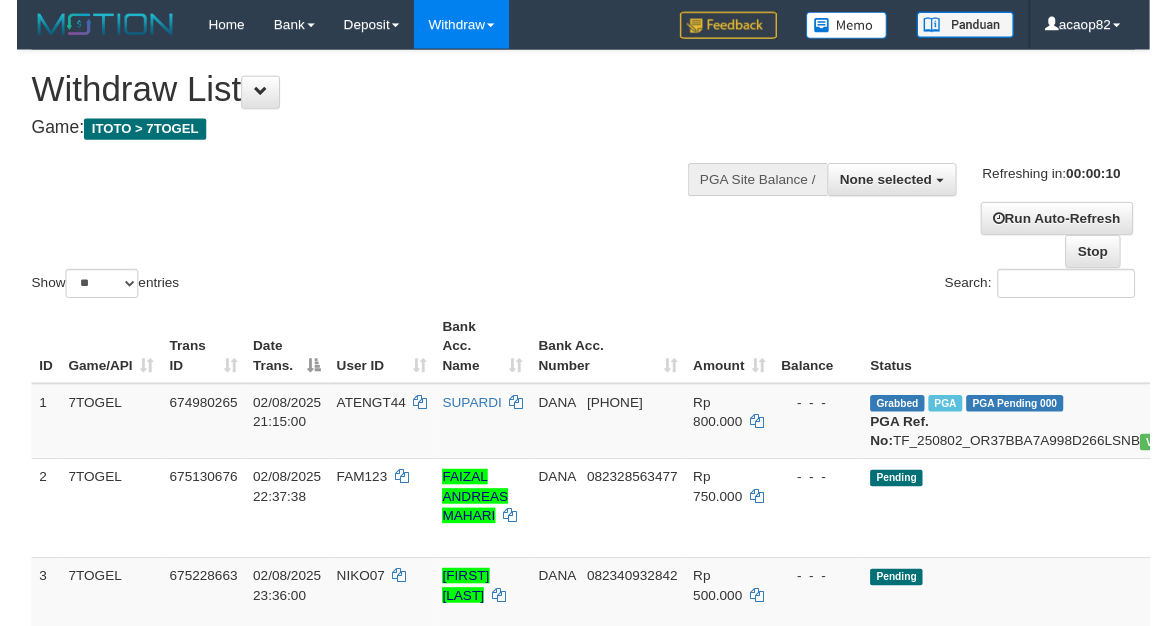 scroll, scrollTop: 0, scrollLeft: 0, axis: both 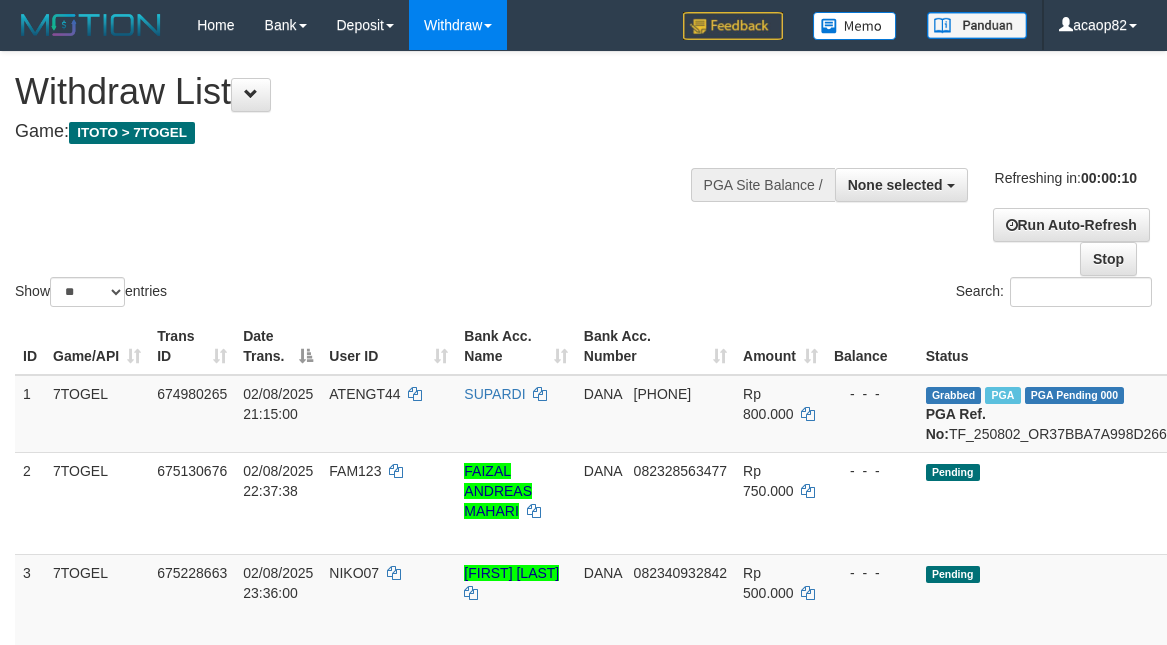 select 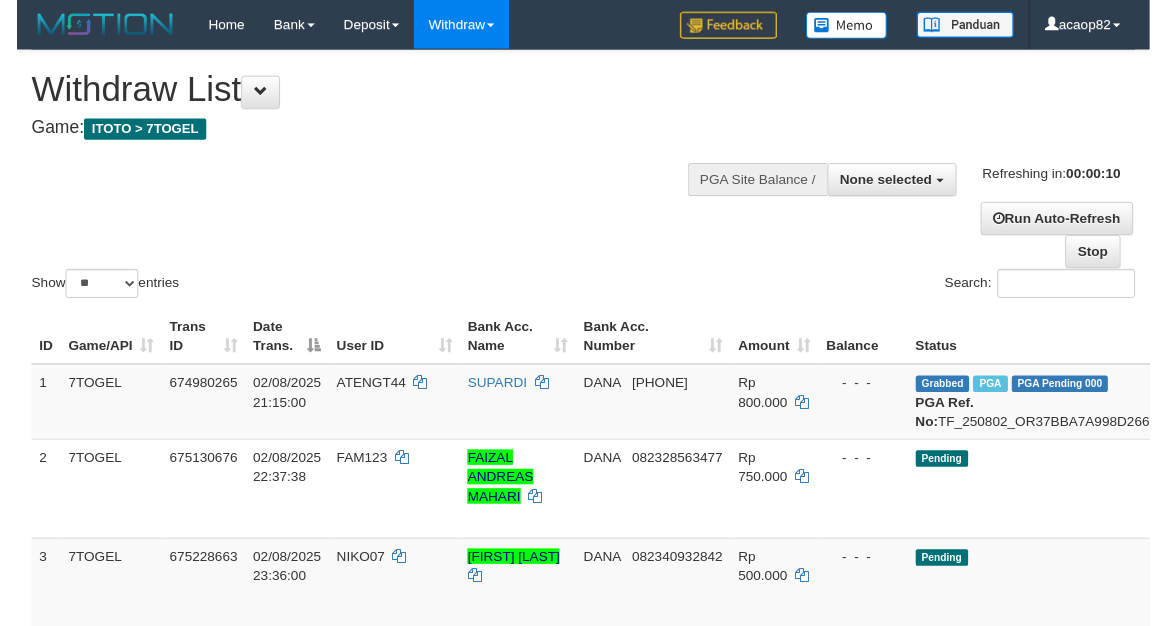 scroll, scrollTop: 0, scrollLeft: 0, axis: both 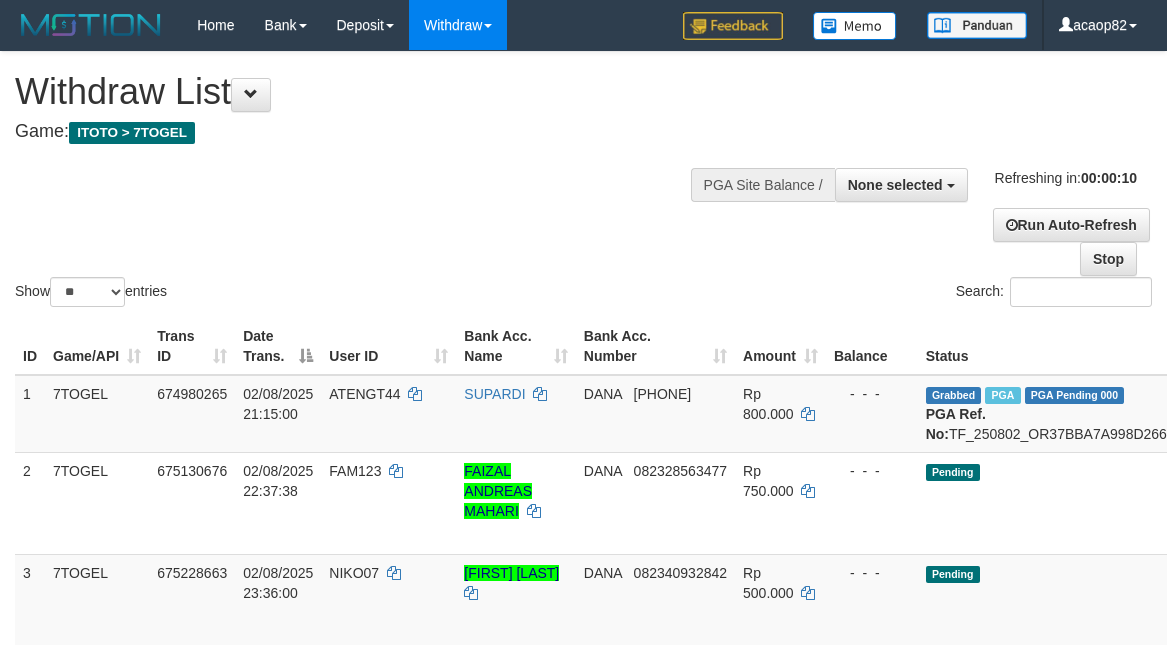 select 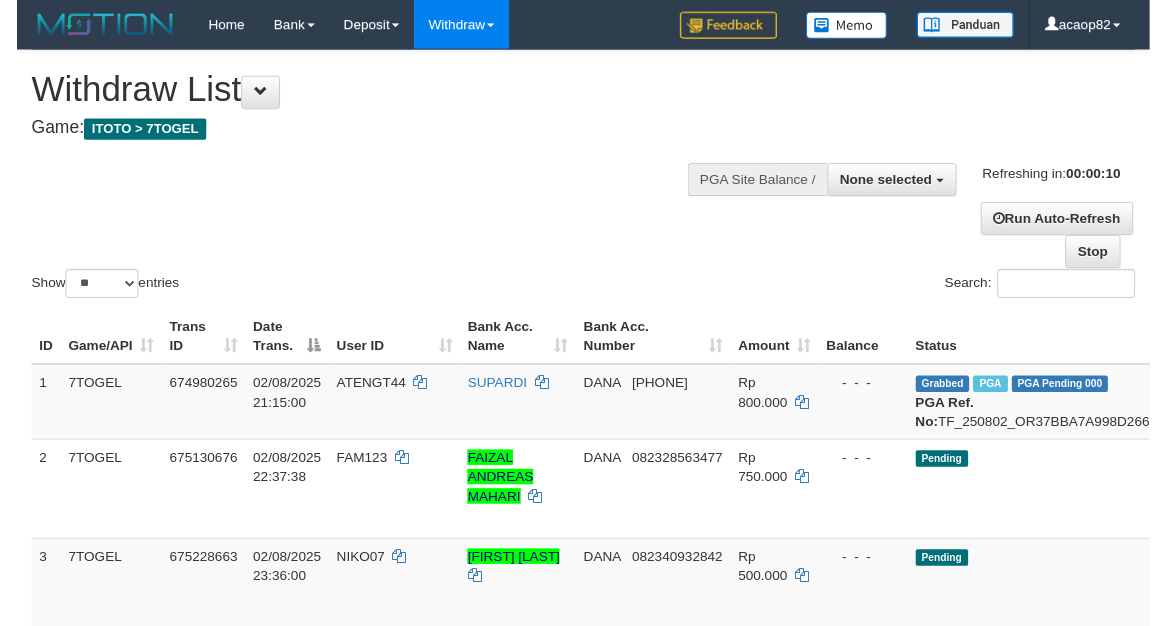 scroll, scrollTop: 0, scrollLeft: 0, axis: both 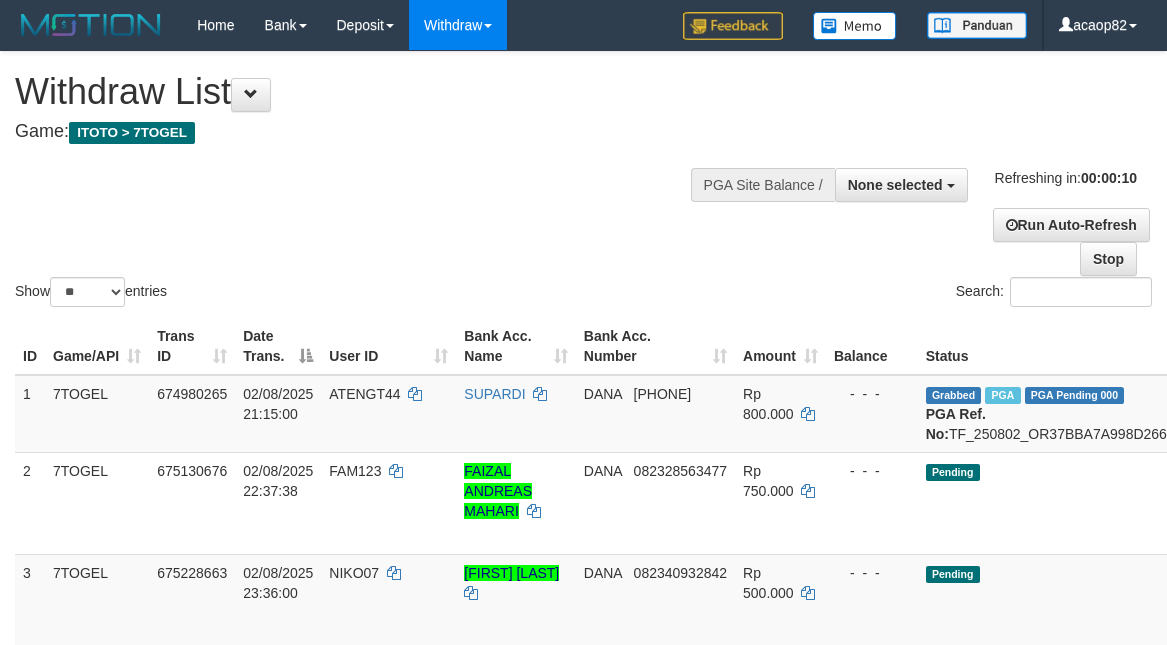 select 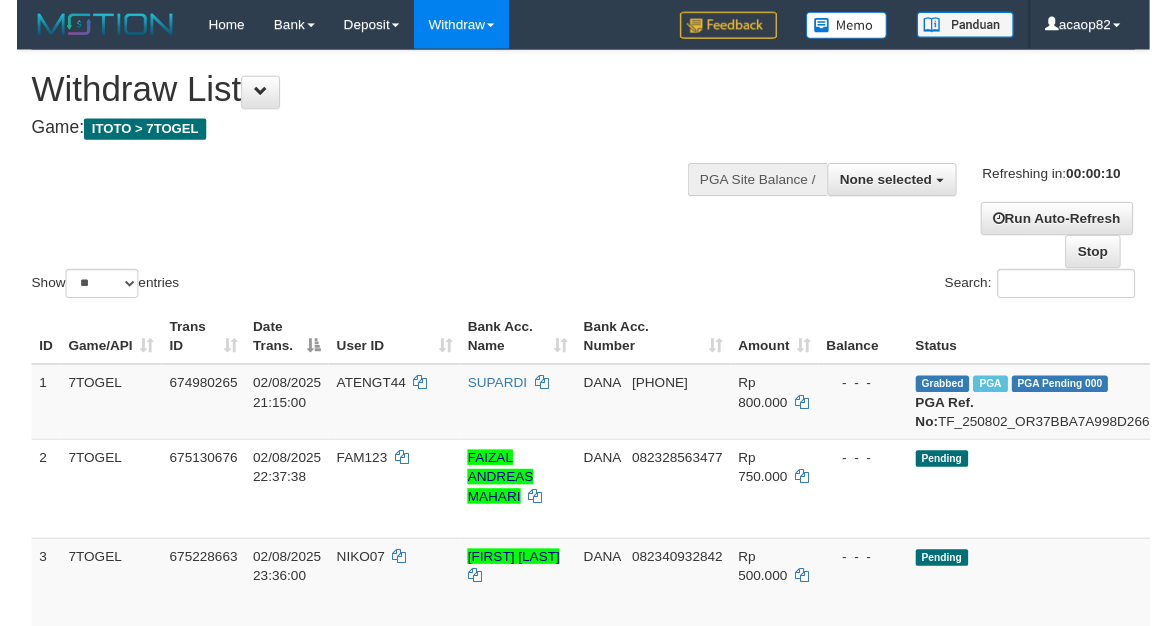 scroll, scrollTop: 0, scrollLeft: 0, axis: both 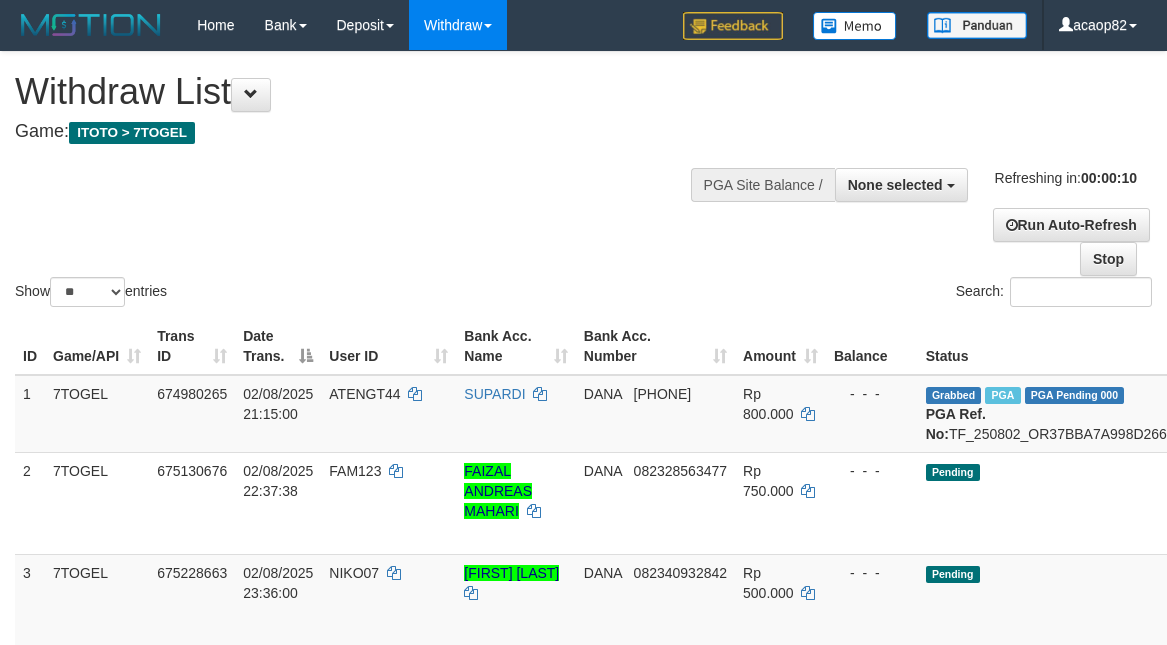 select 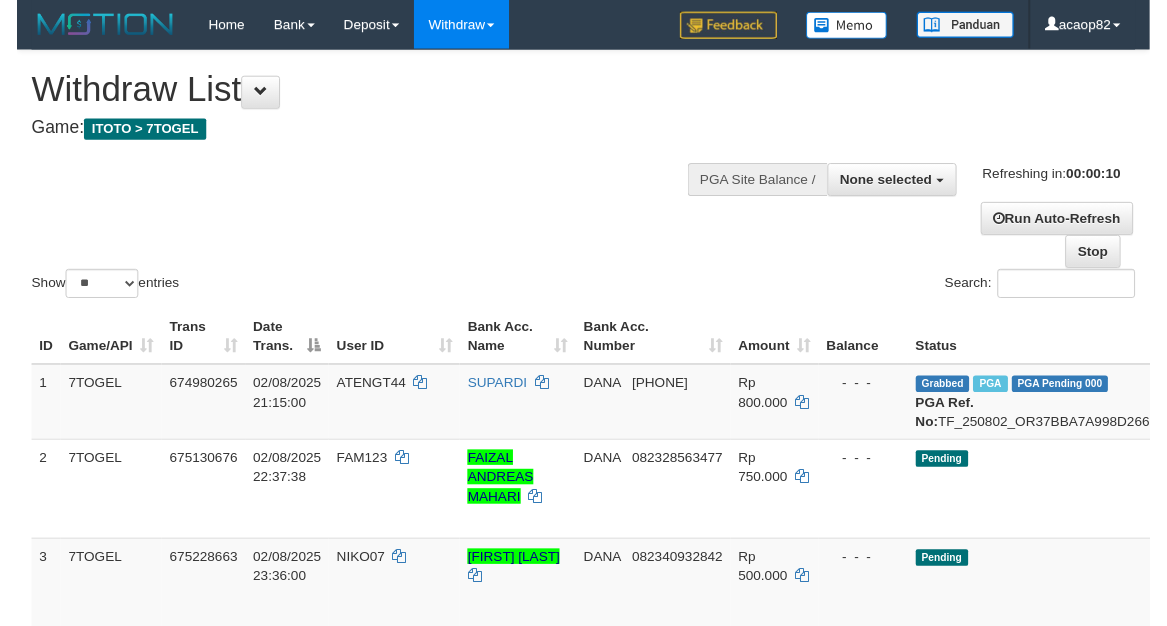 scroll, scrollTop: 0, scrollLeft: 0, axis: both 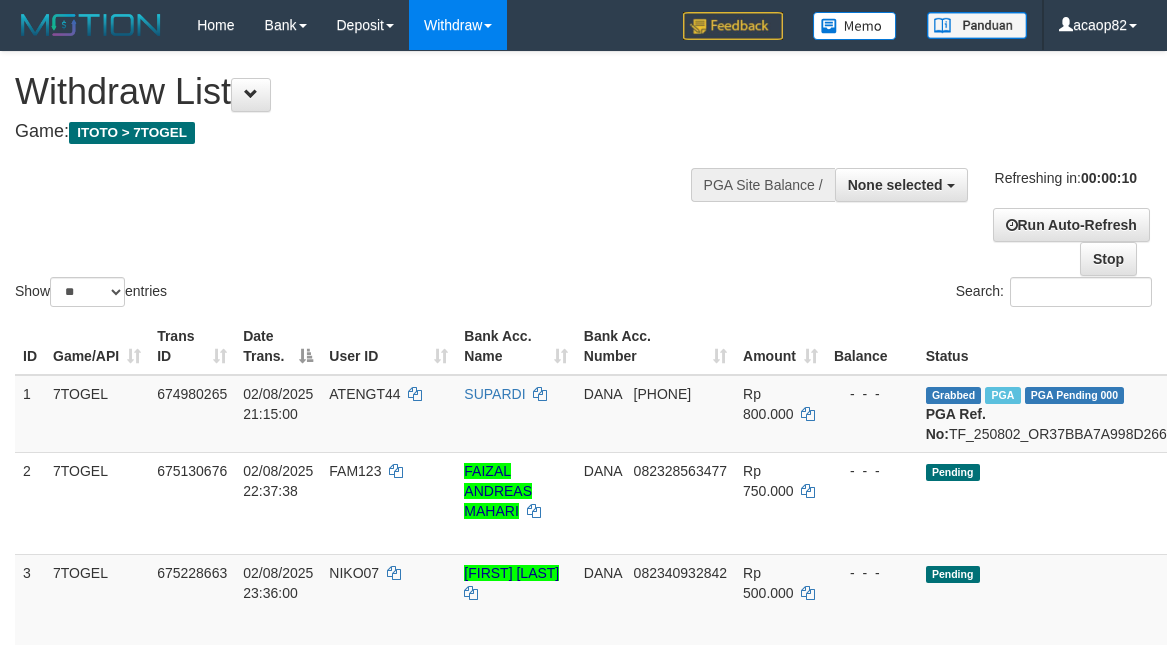 select 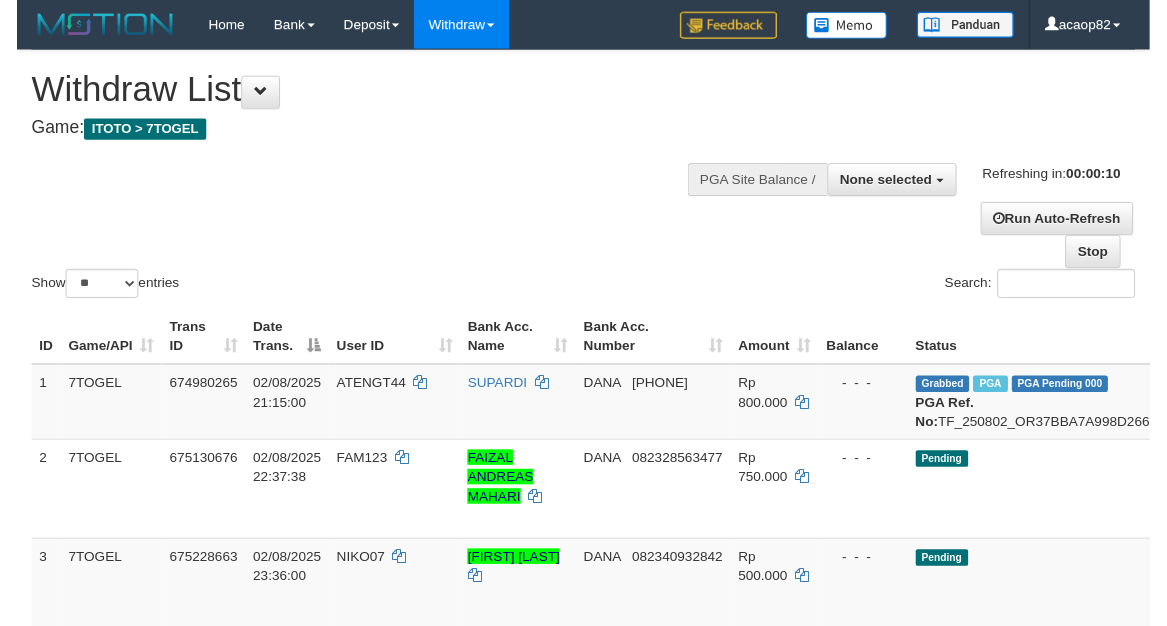 scroll, scrollTop: 0, scrollLeft: 0, axis: both 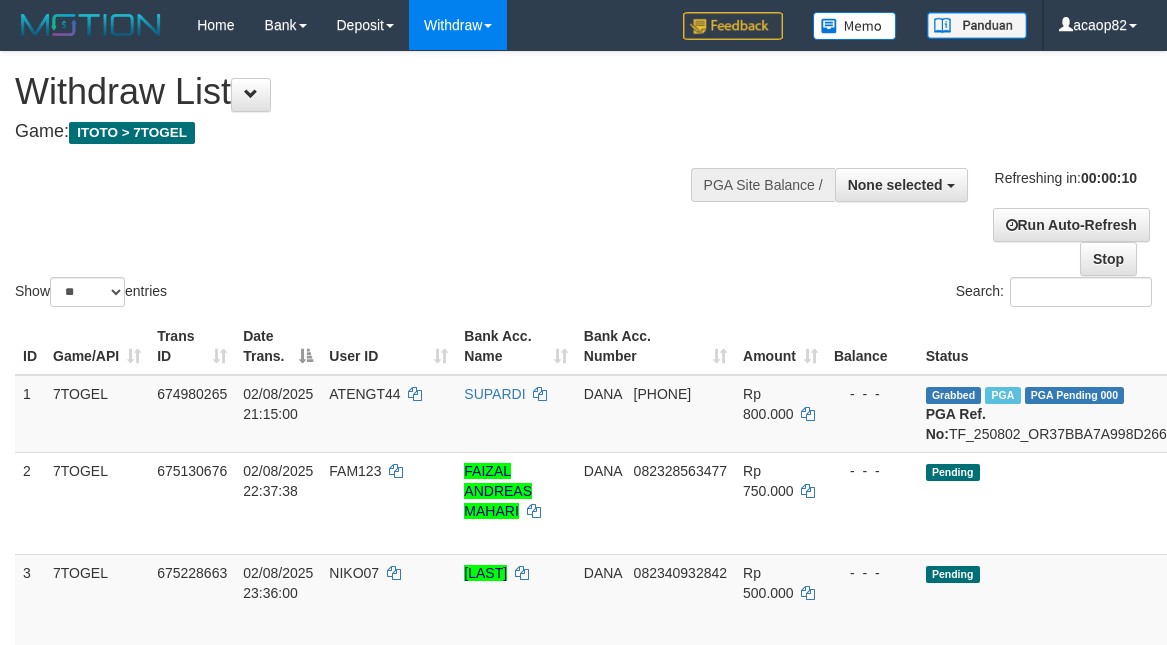 select 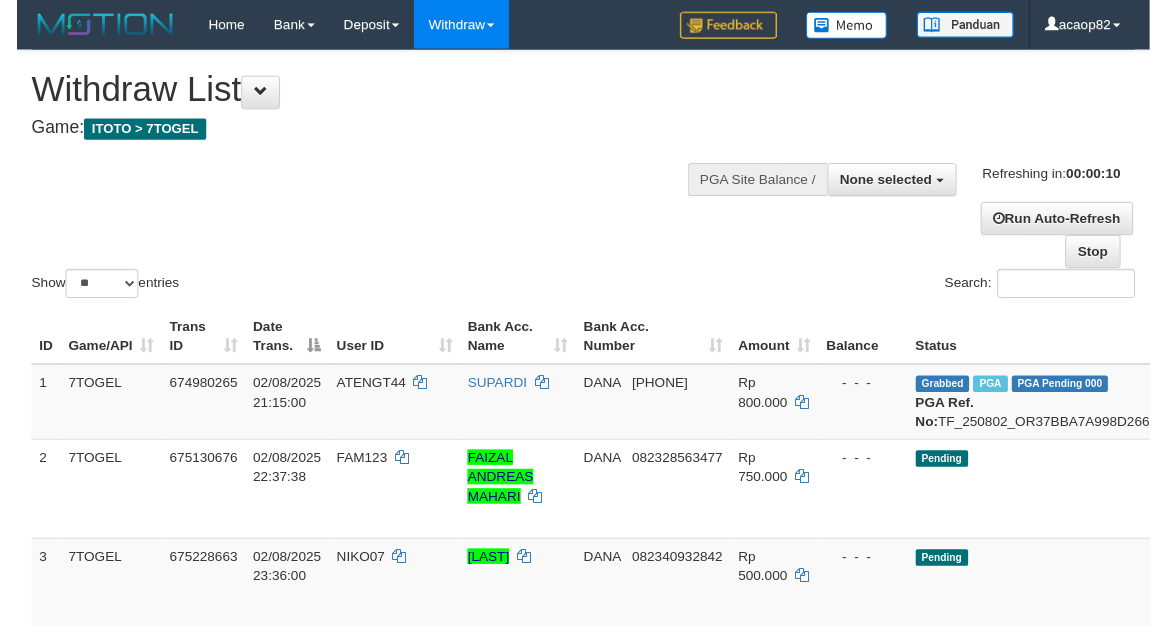 scroll, scrollTop: 0, scrollLeft: 0, axis: both 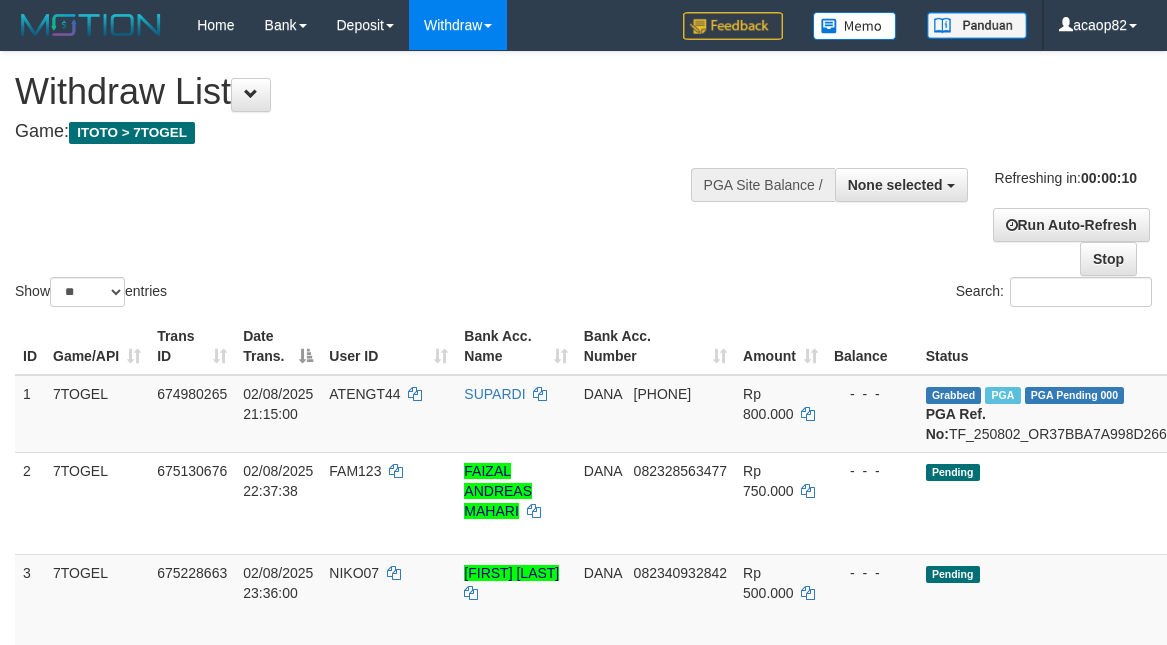 select 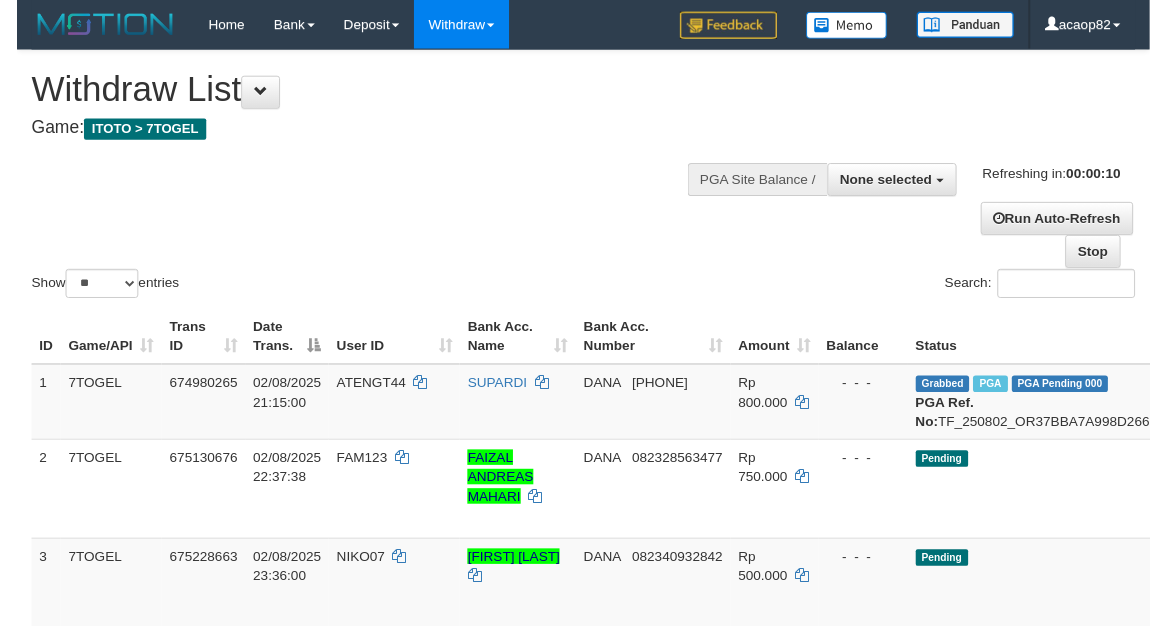 scroll, scrollTop: 0, scrollLeft: 0, axis: both 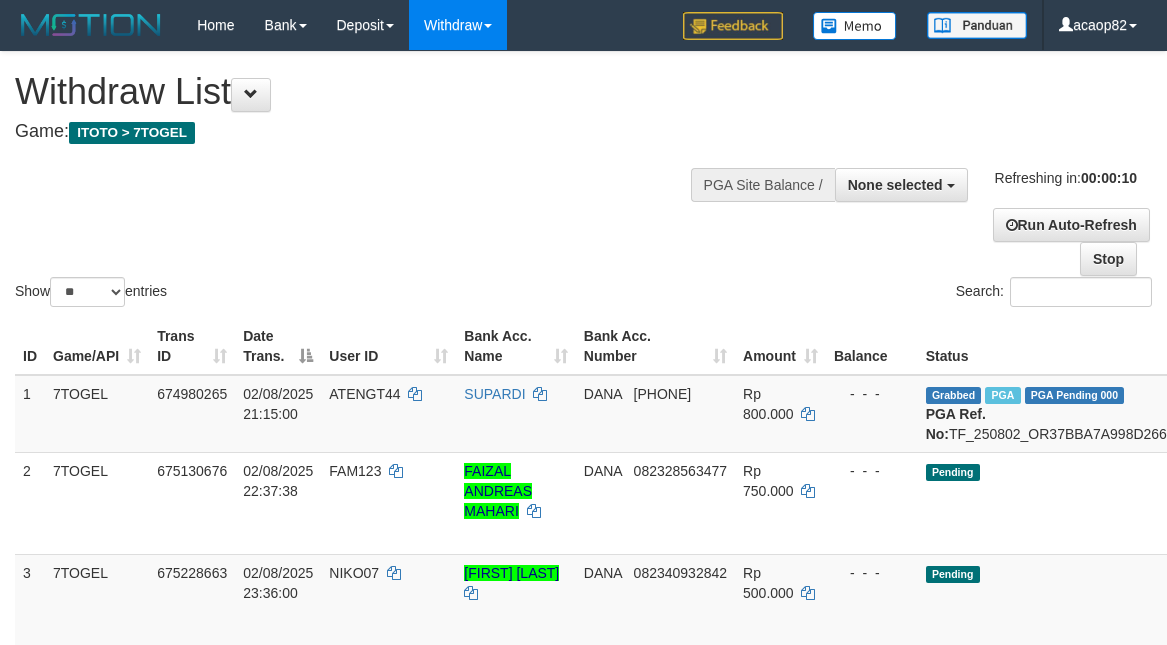 select 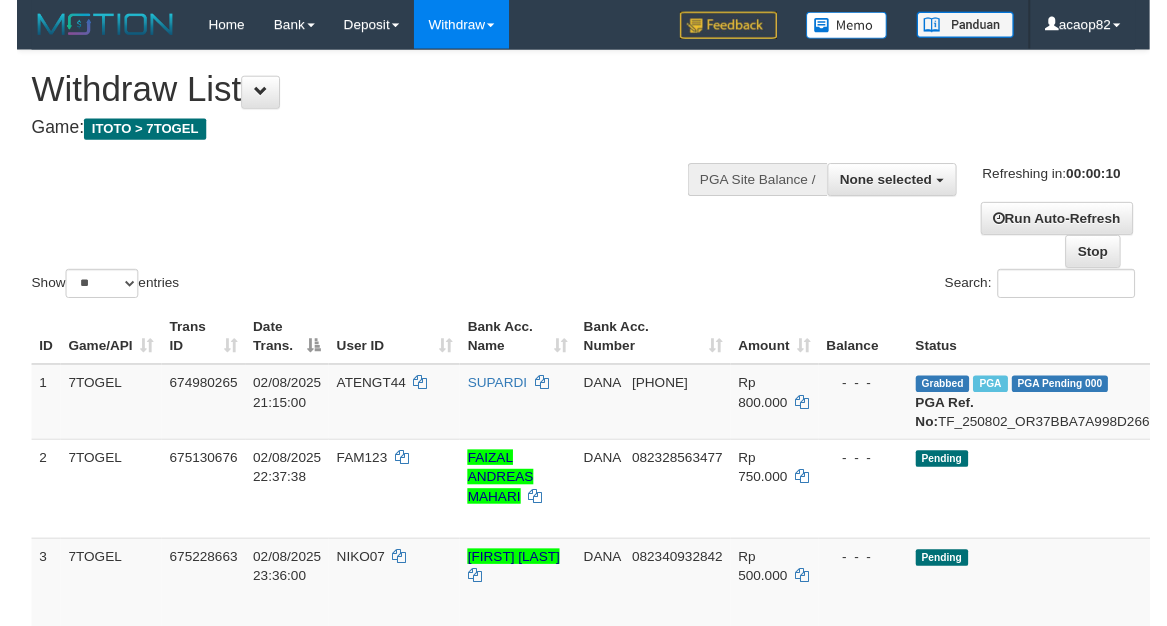 scroll, scrollTop: 0, scrollLeft: 0, axis: both 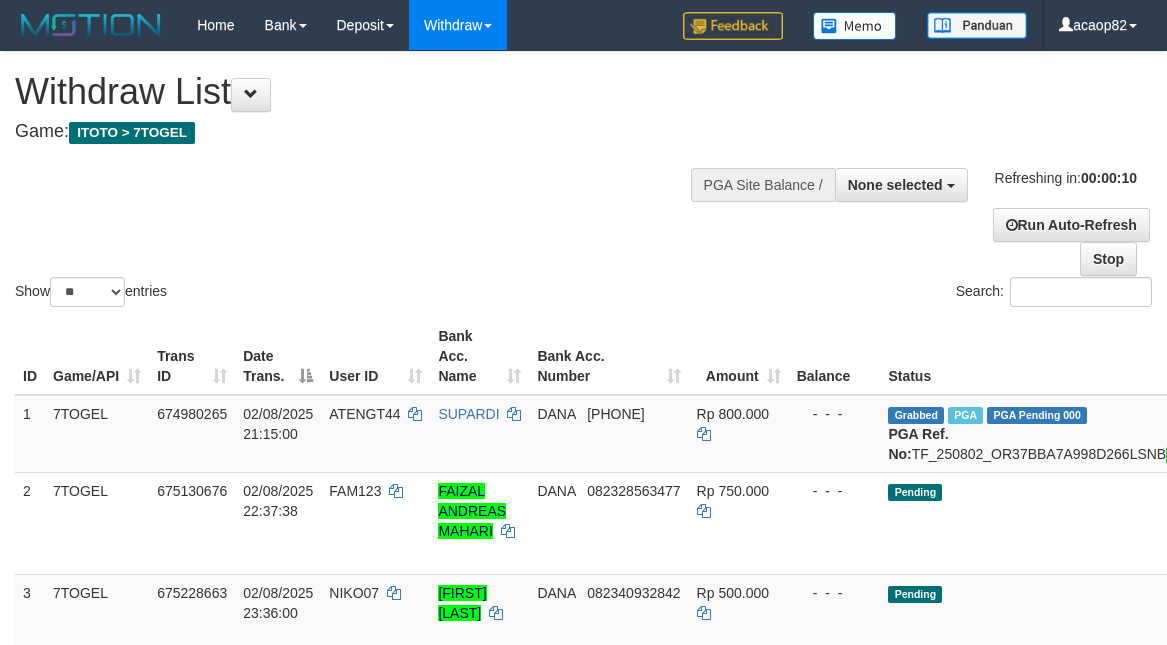 select 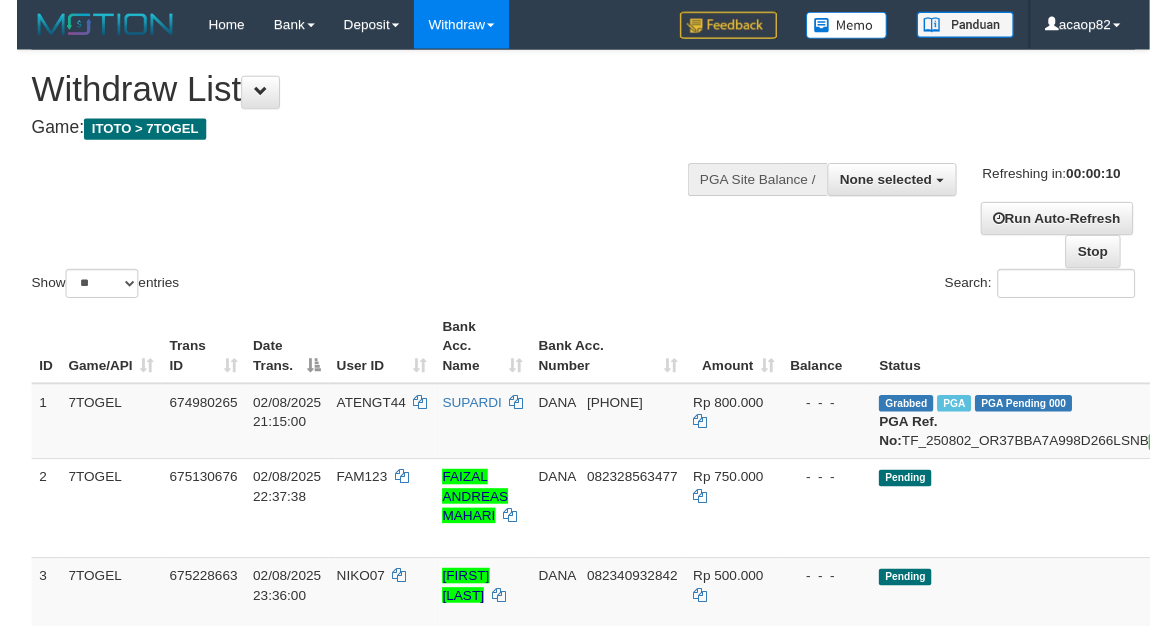 scroll, scrollTop: 0, scrollLeft: 0, axis: both 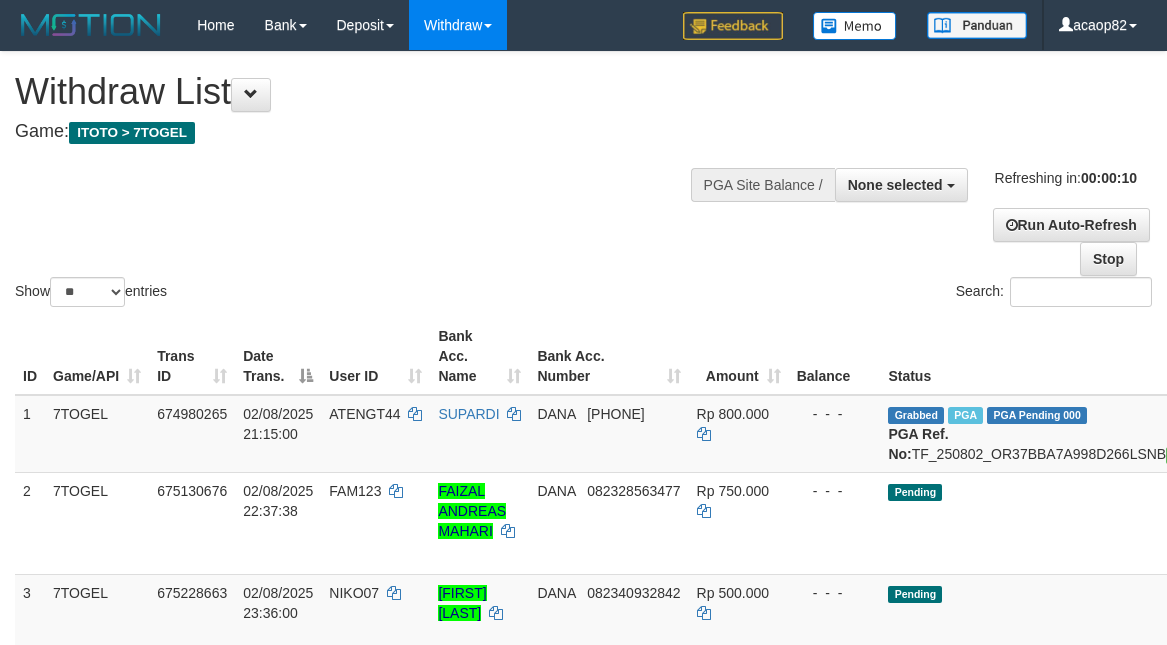 select 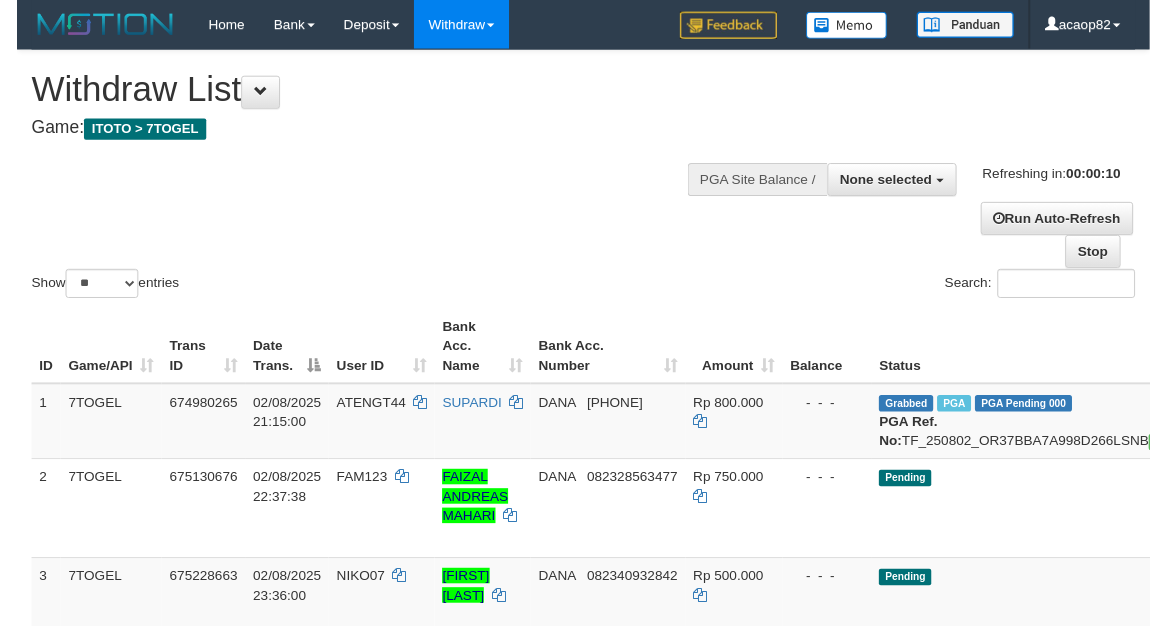 scroll, scrollTop: 0, scrollLeft: 0, axis: both 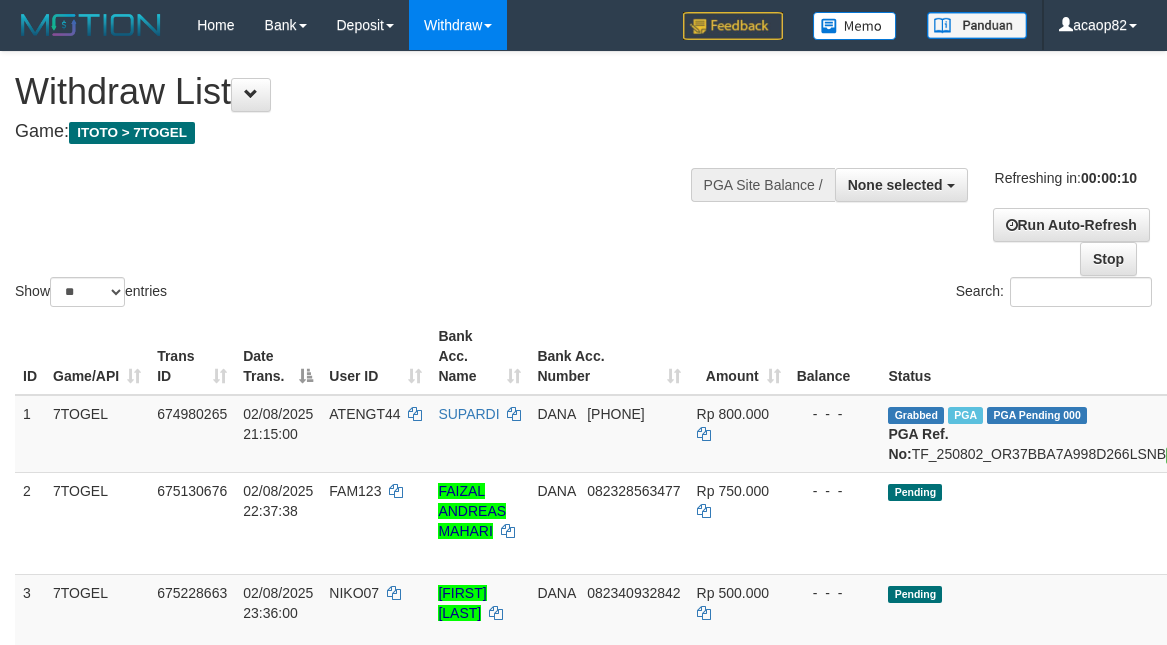 select 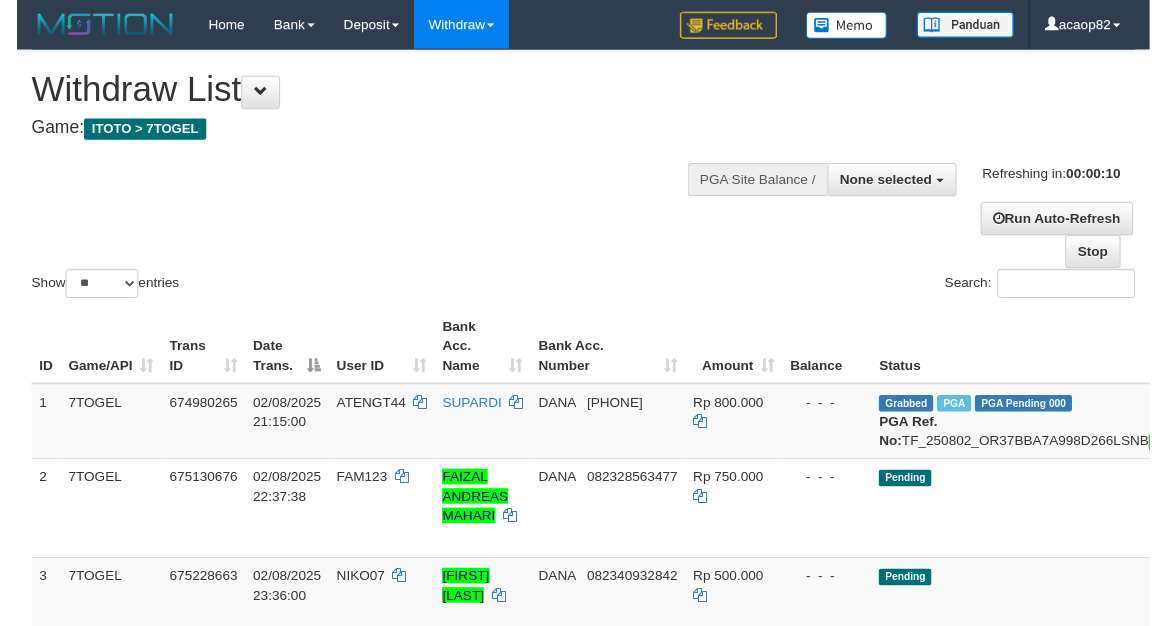 scroll, scrollTop: 0, scrollLeft: 0, axis: both 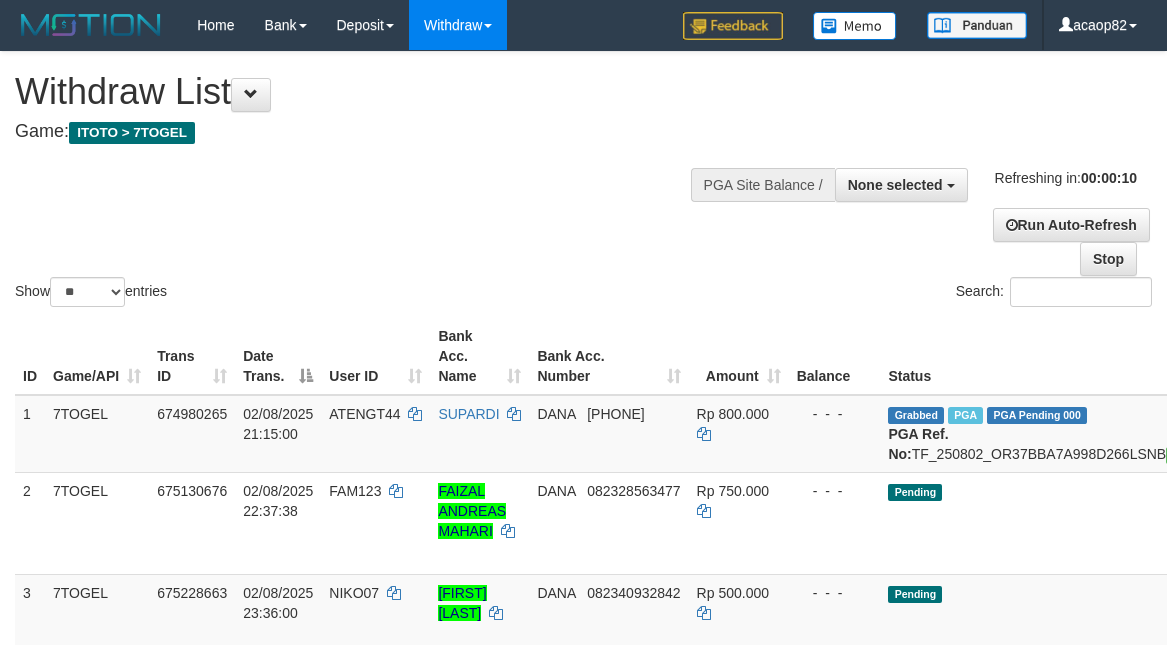 select 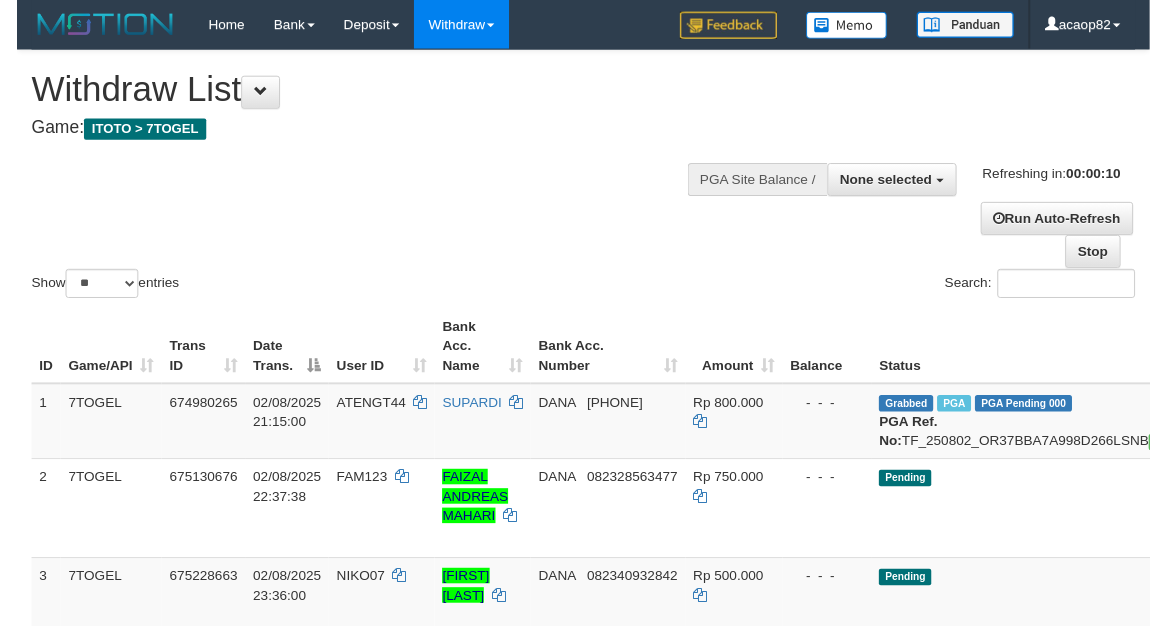 scroll, scrollTop: 0, scrollLeft: 0, axis: both 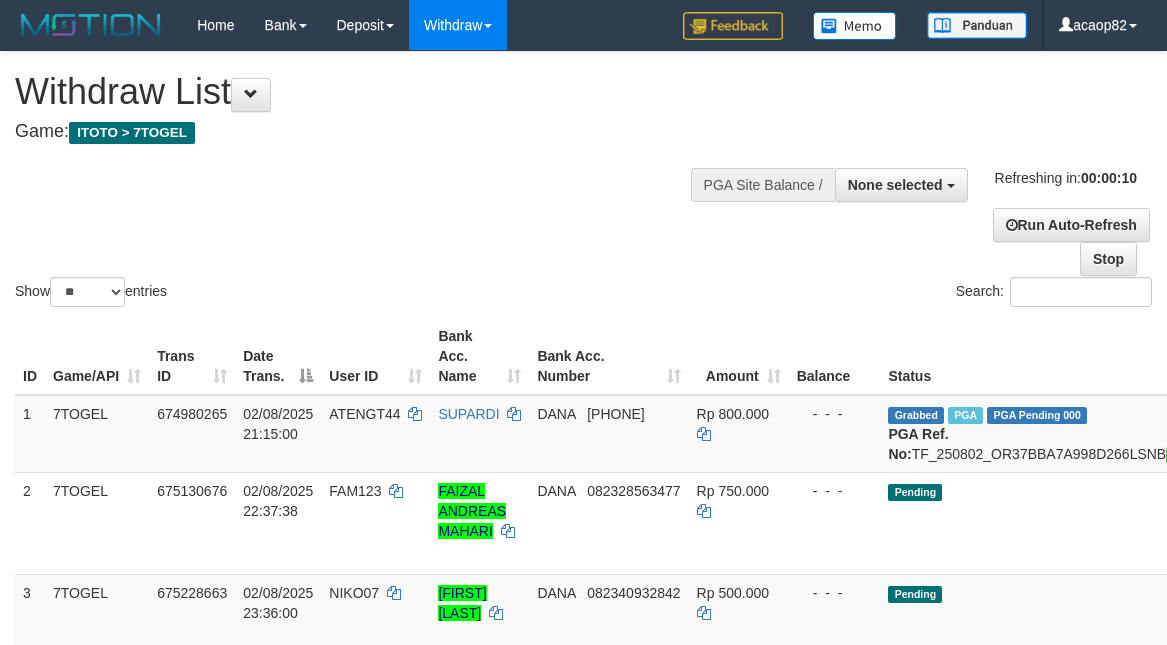 select 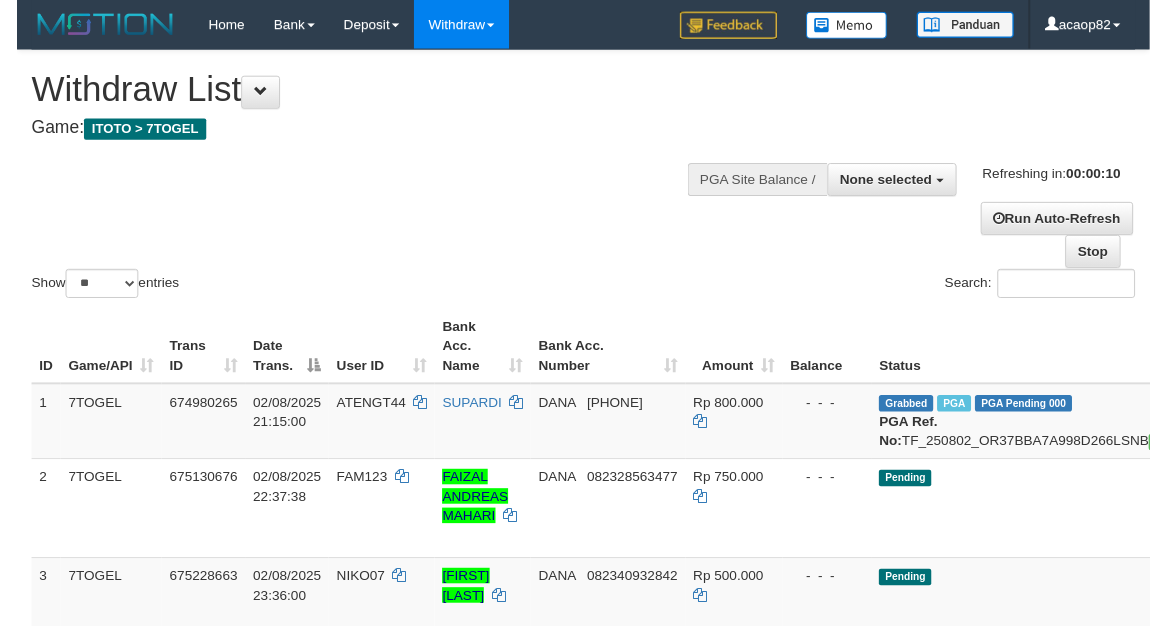 scroll, scrollTop: 0, scrollLeft: 0, axis: both 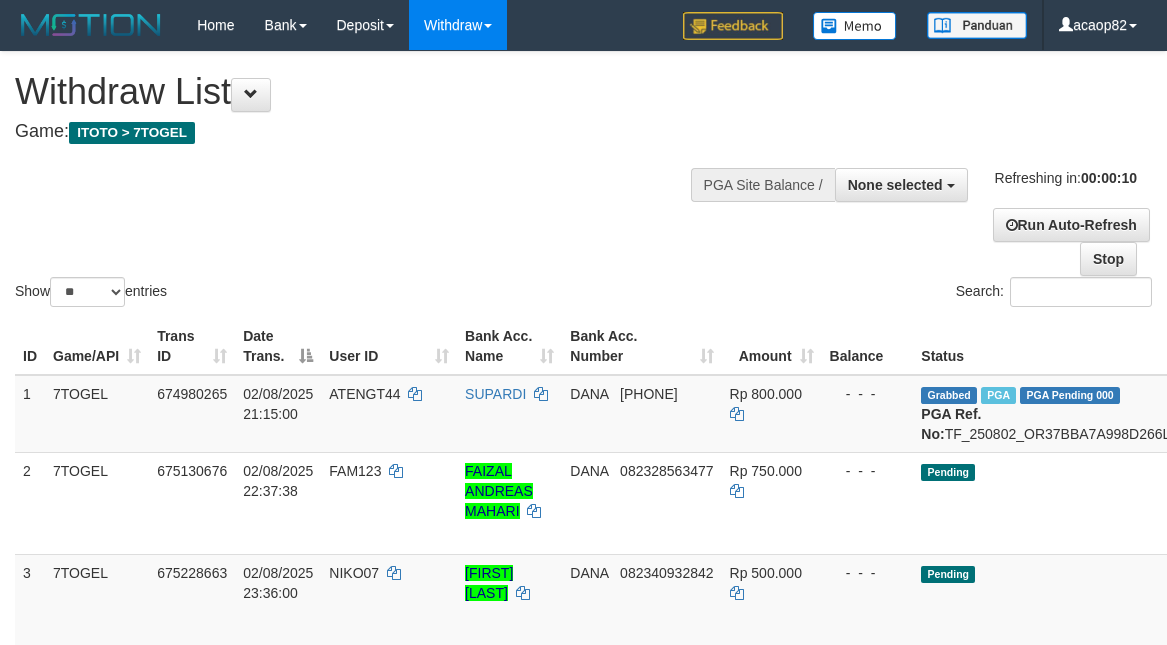 select 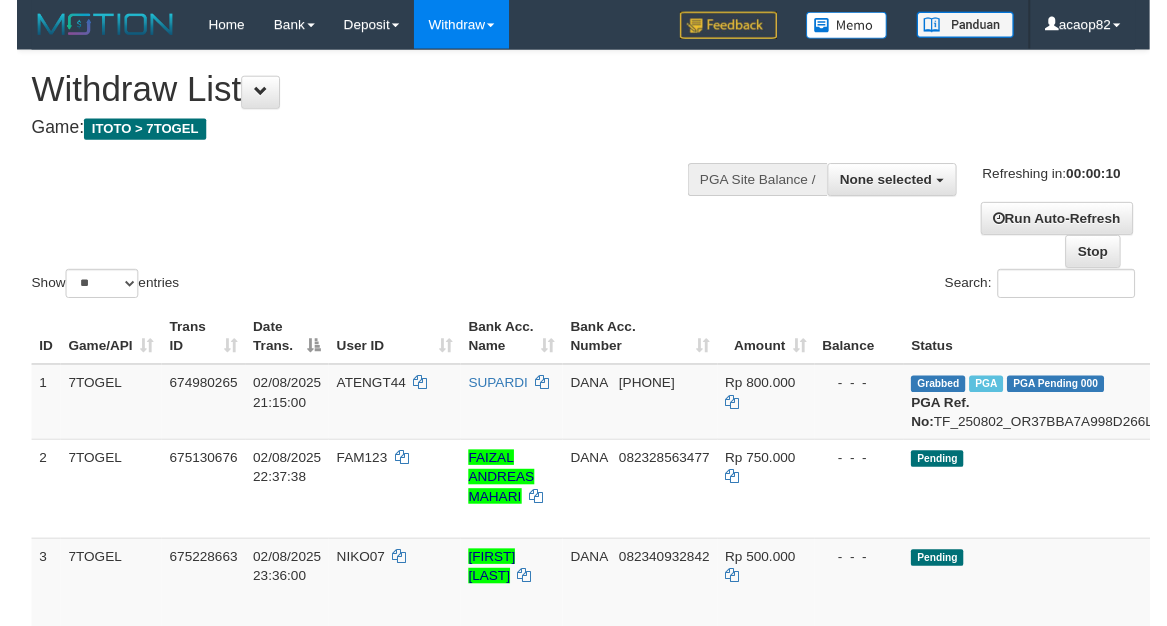 scroll, scrollTop: 0, scrollLeft: 0, axis: both 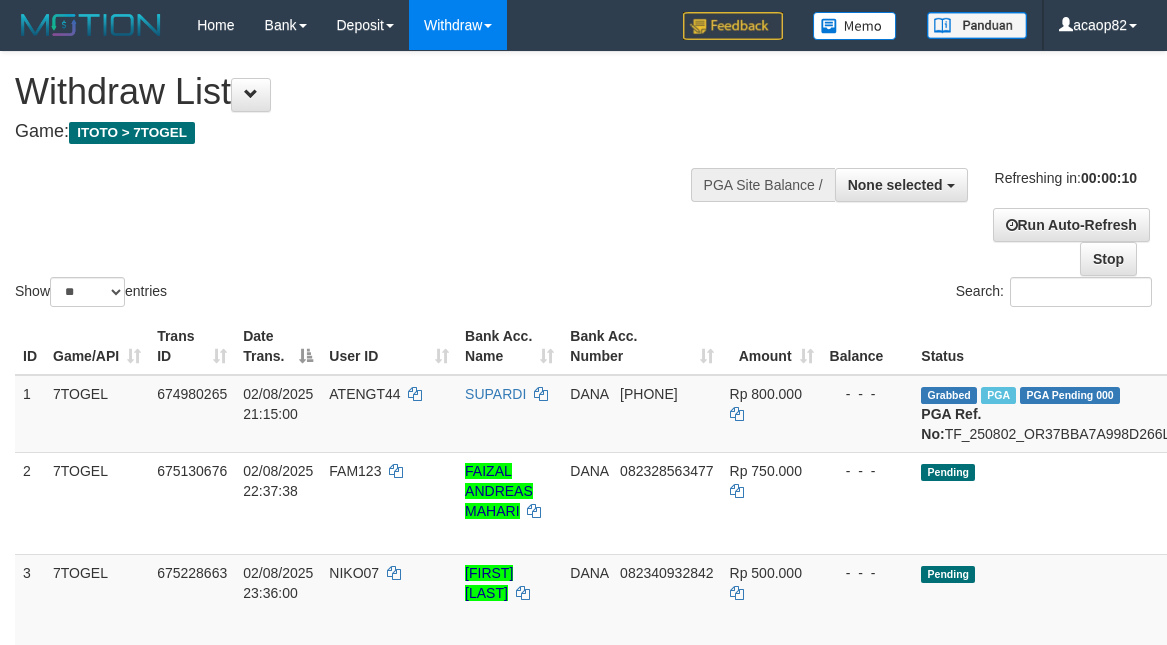 select 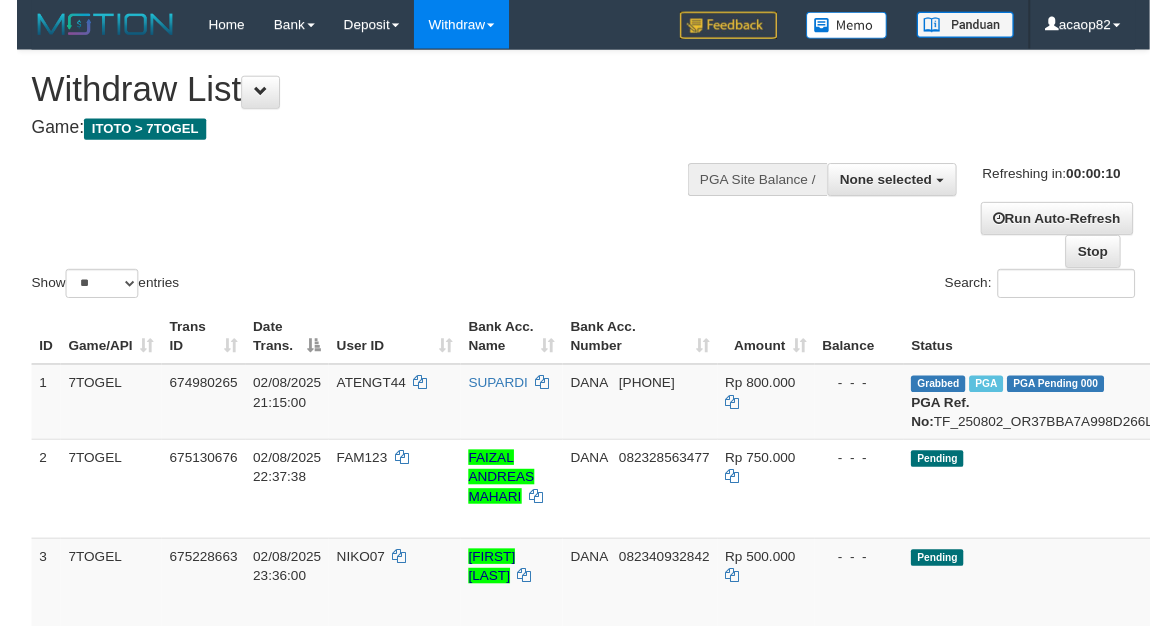 scroll, scrollTop: 0, scrollLeft: 0, axis: both 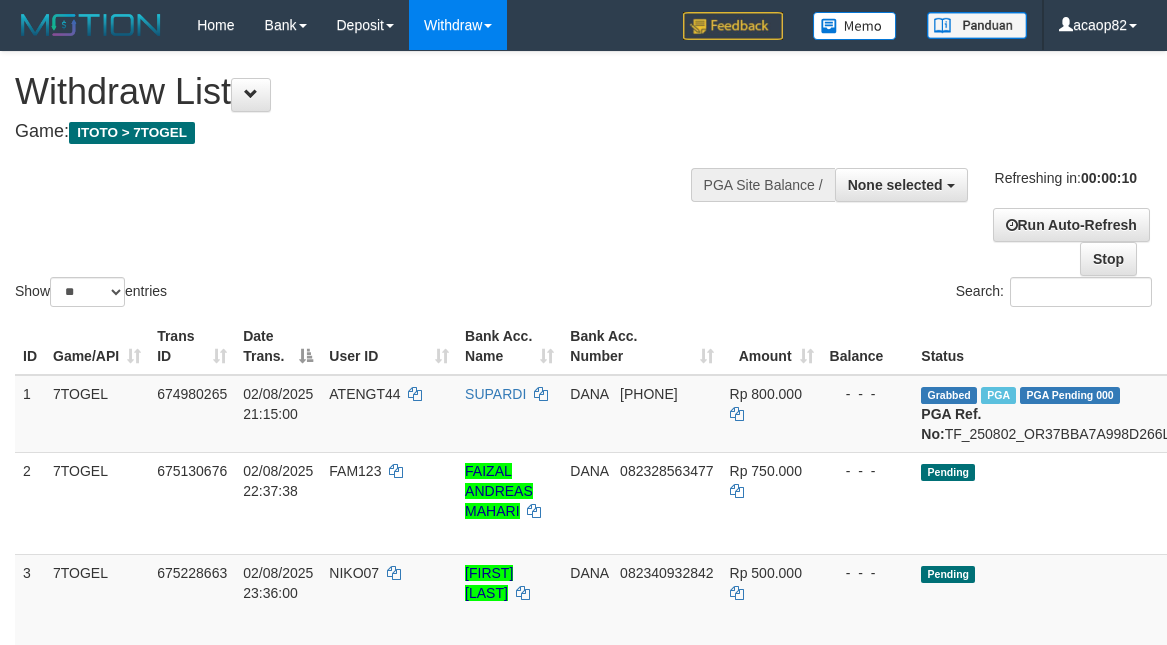 select 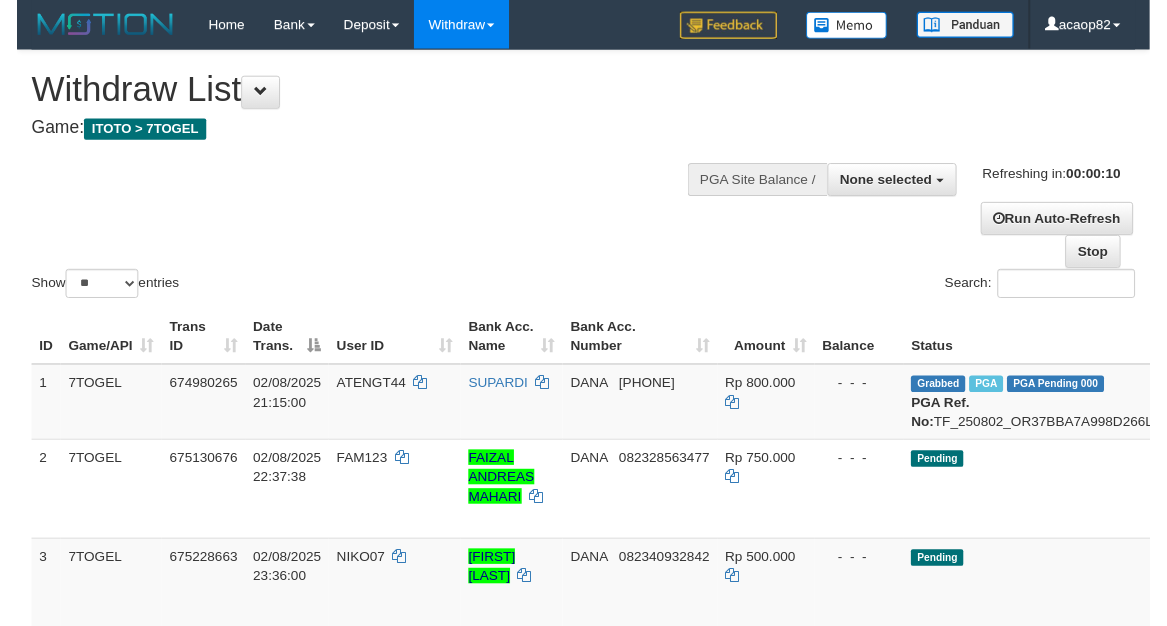 scroll, scrollTop: 0, scrollLeft: 0, axis: both 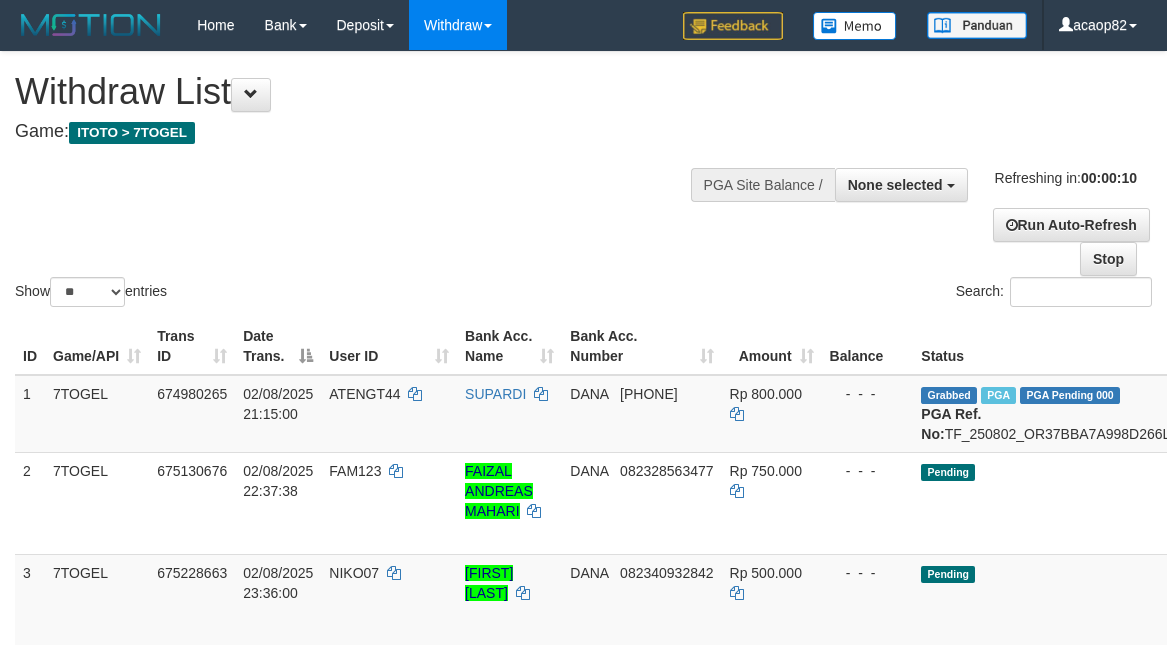 select 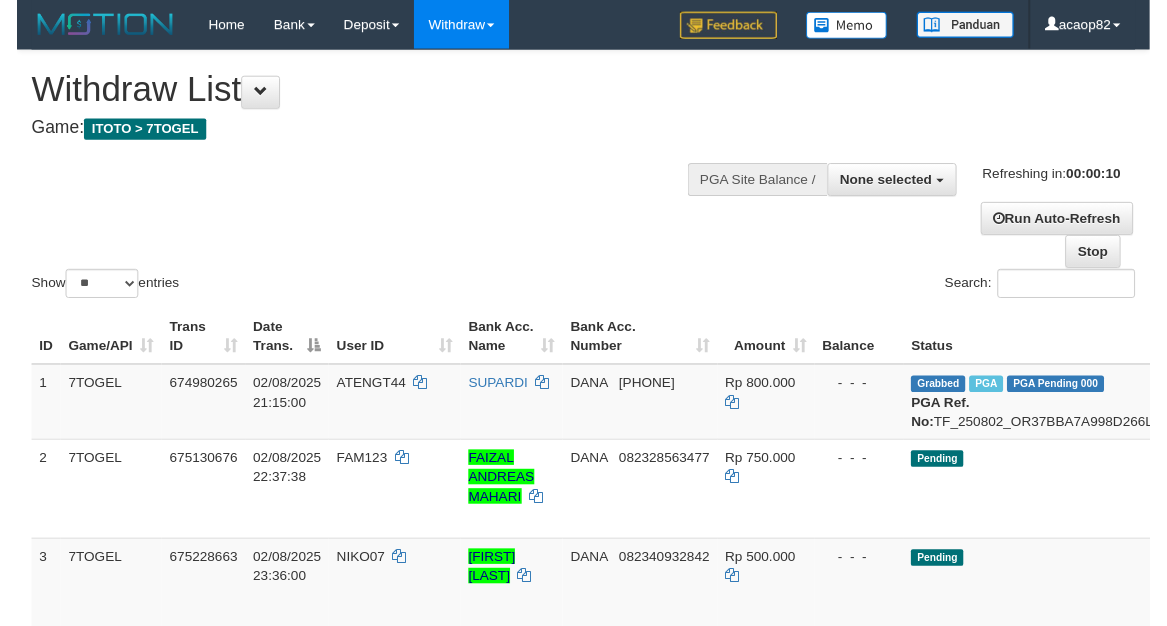 scroll, scrollTop: 0, scrollLeft: 0, axis: both 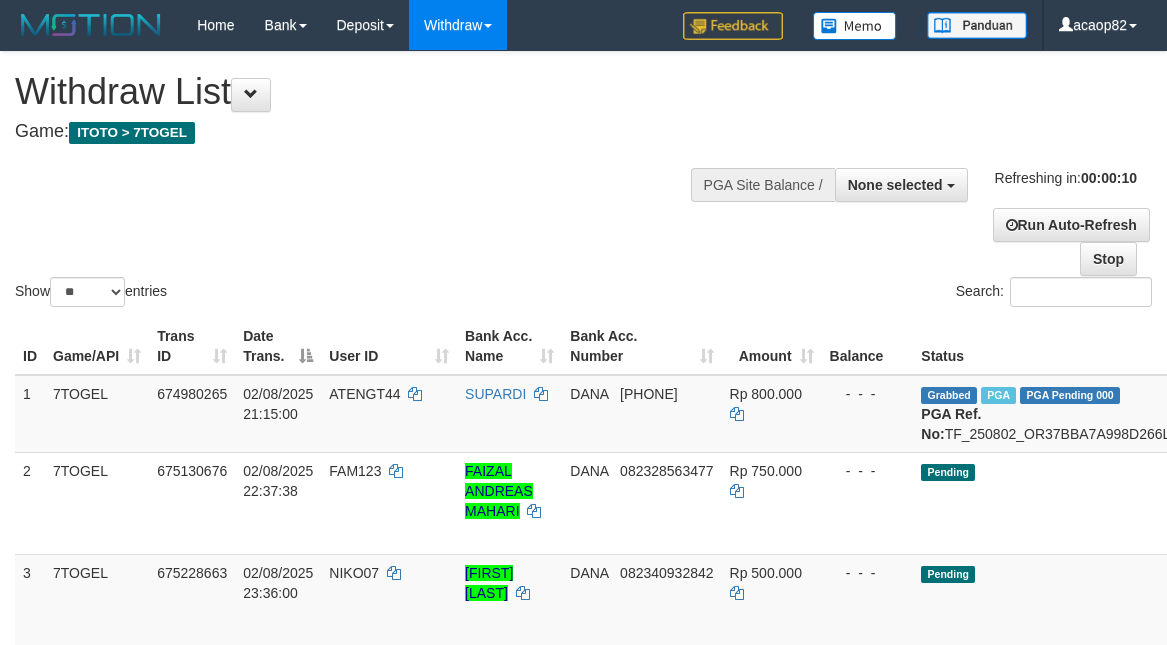 select 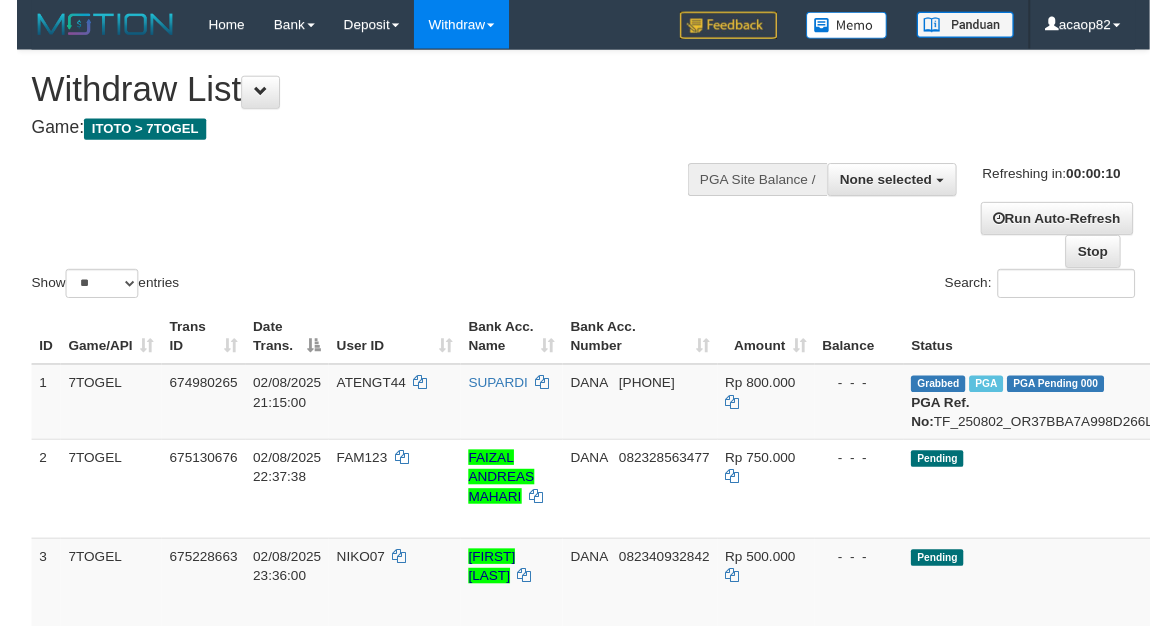 scroll, scrollTop: 0, scrollLeft: 0, axis: both 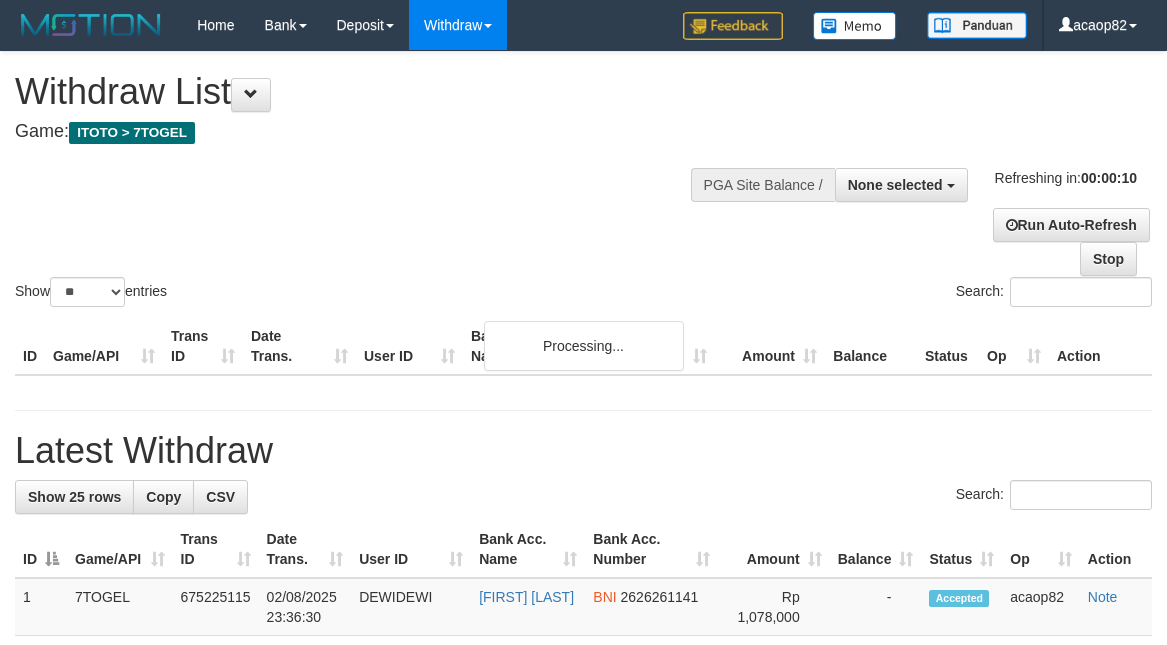 select 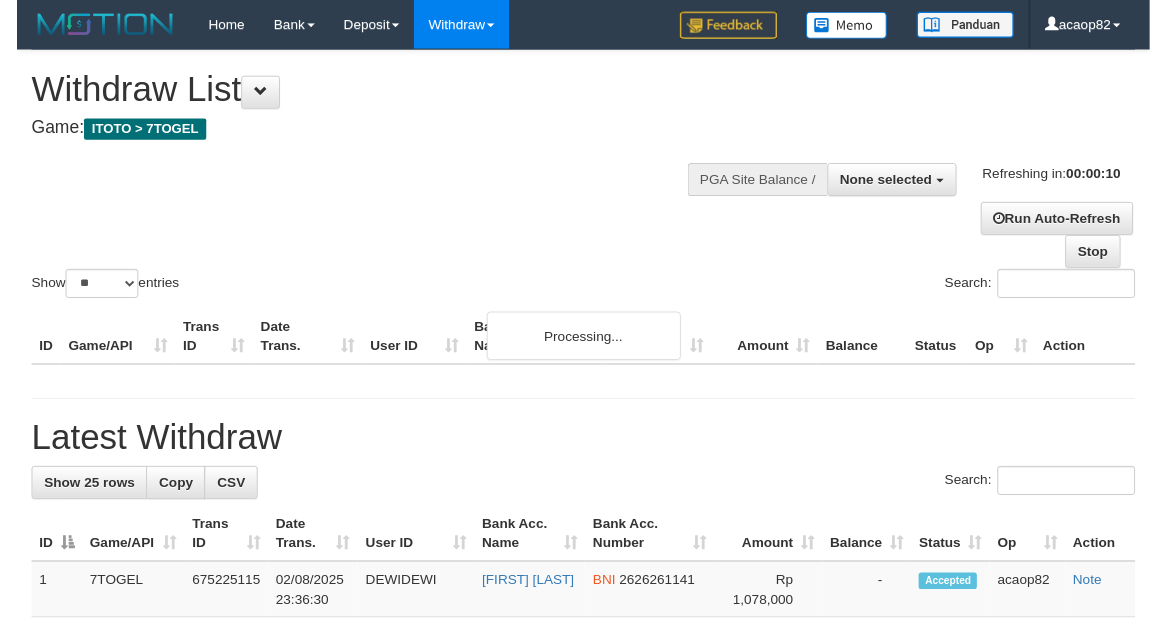 scroll, scrollTop: 0, scrollLeft: 0, axis: both 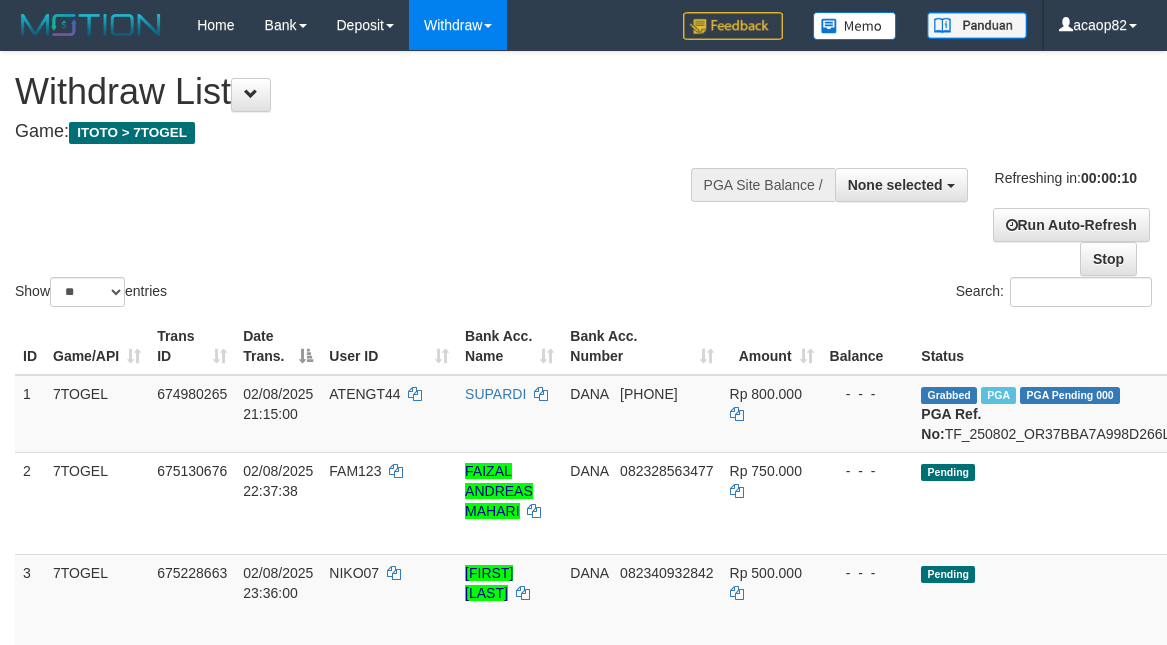 select 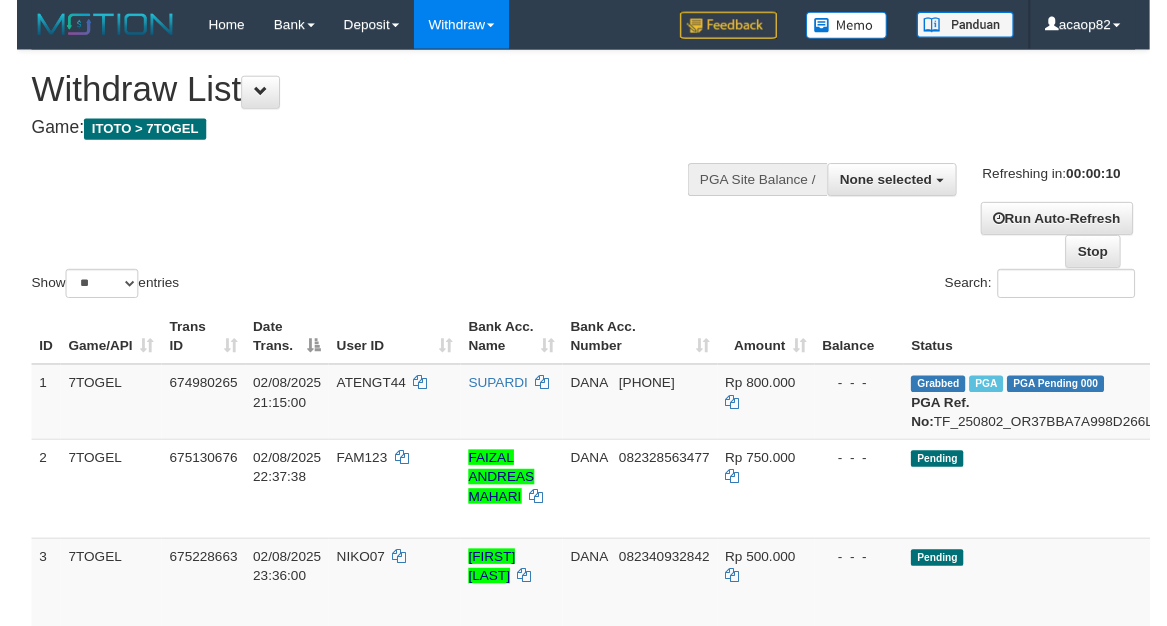 scroll, scrollTop: 0, scrollLeft: 0, axis: both 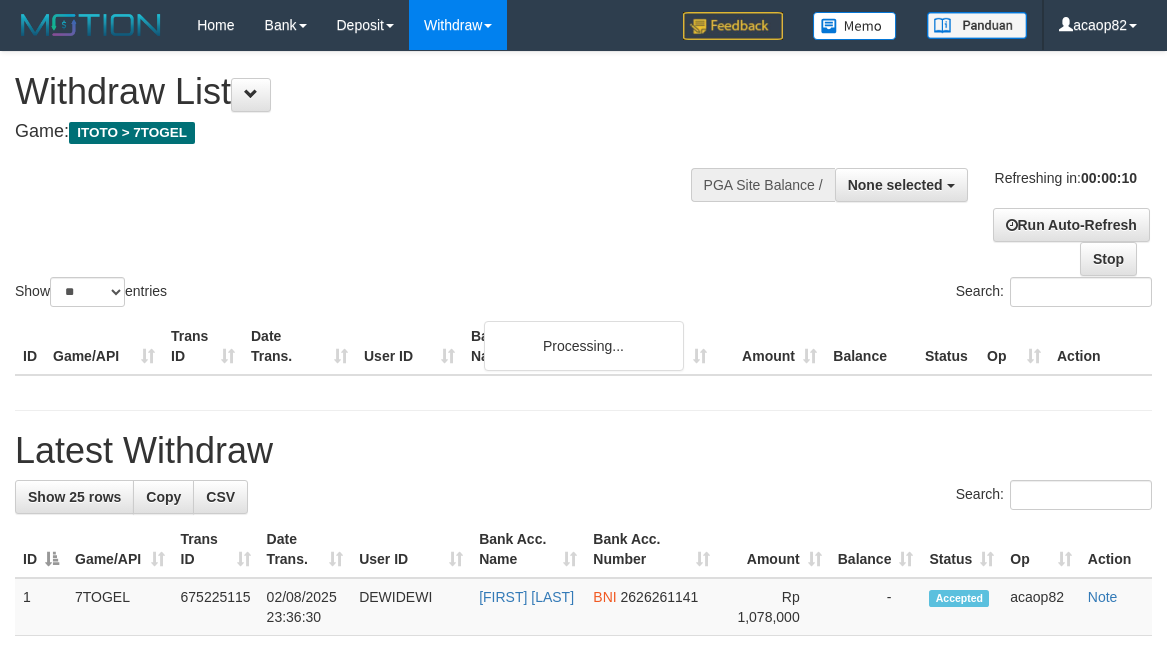 select 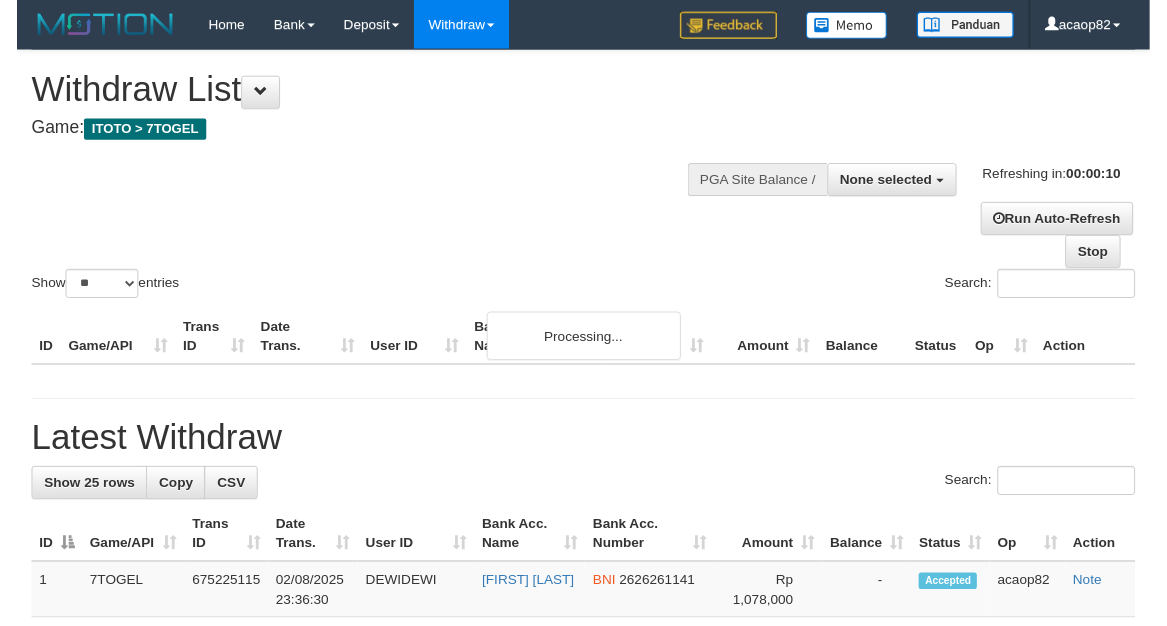 scroll, scrollTop: 0, scrollLeft: 0, axis: both 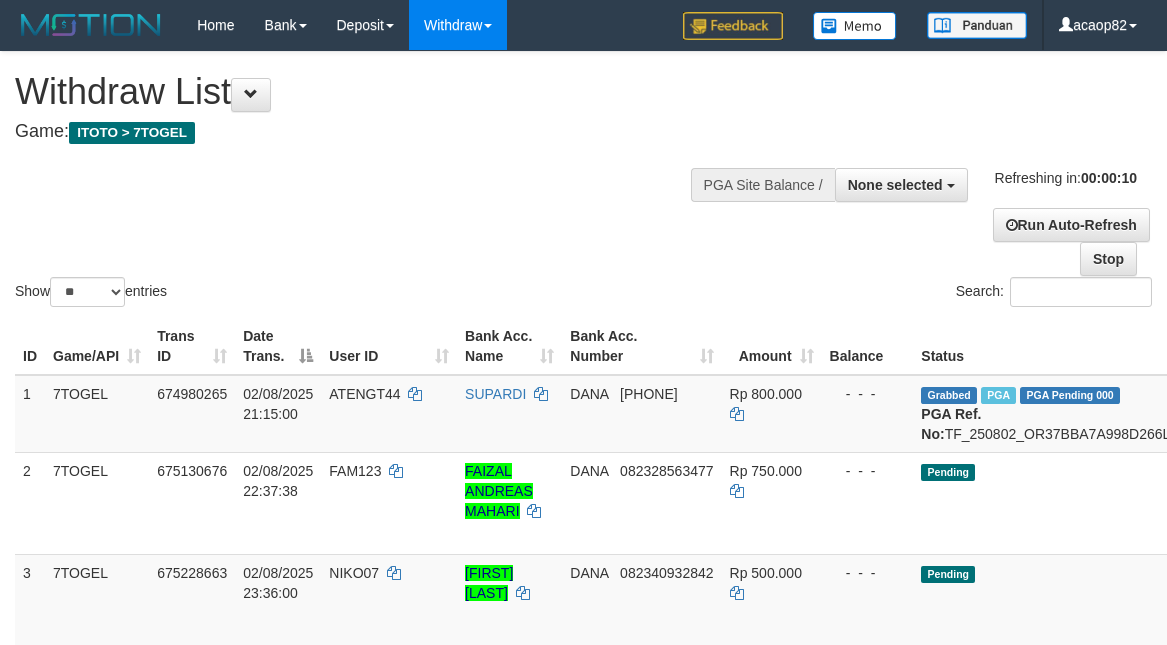 select 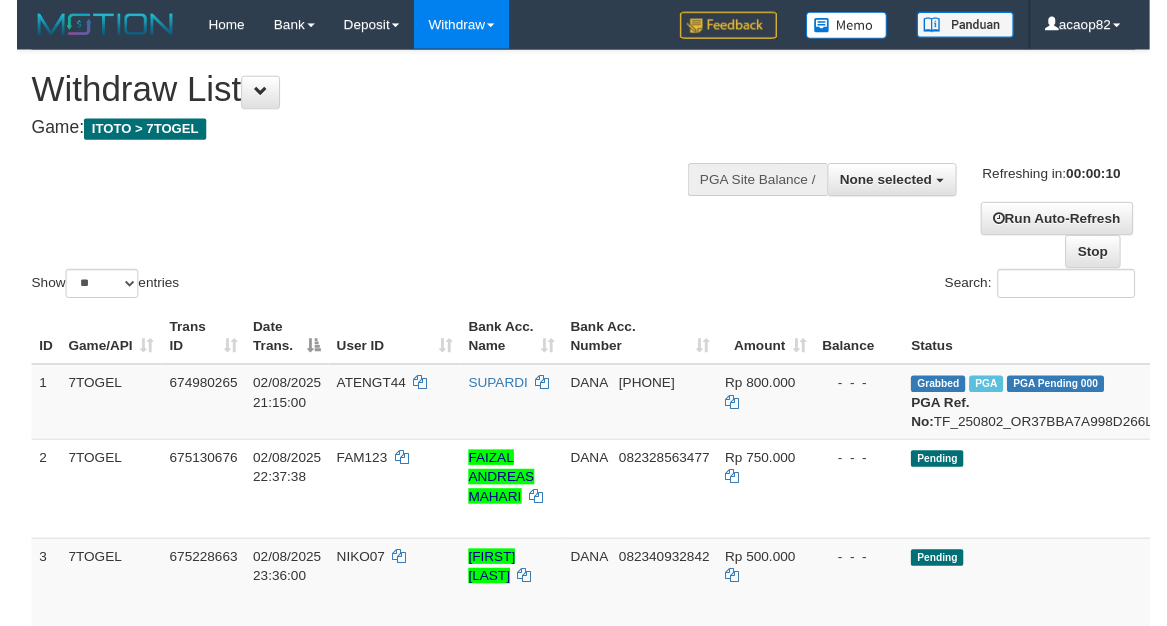 scroll, scrollTop: 0, scrollLeft: 0, axis: both 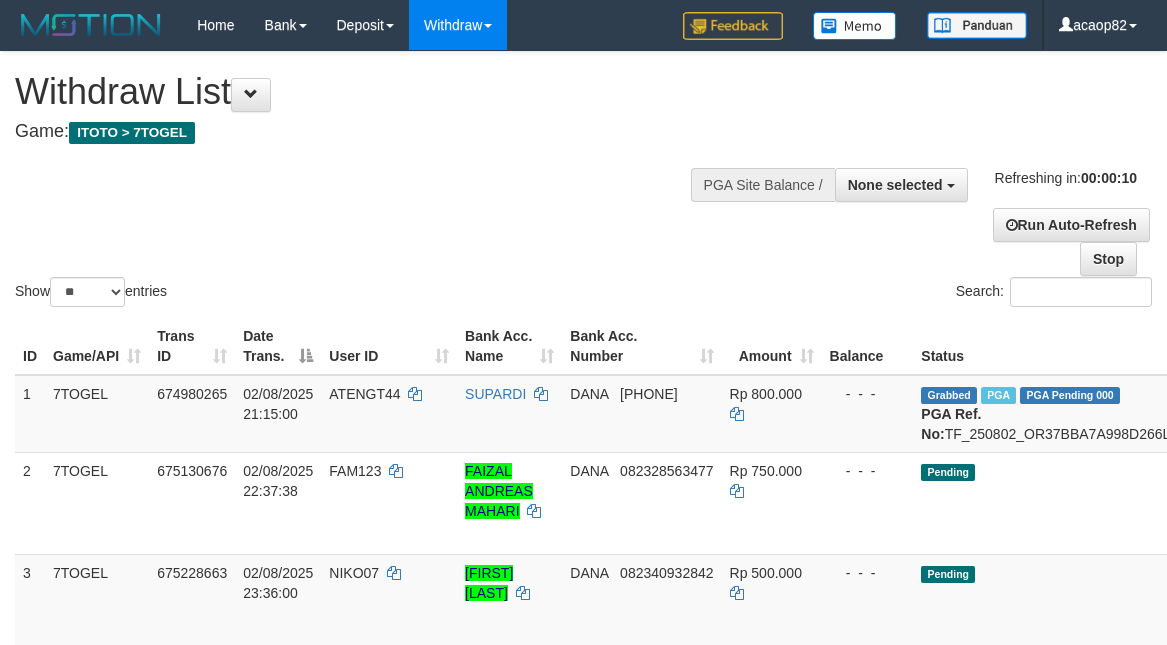 select 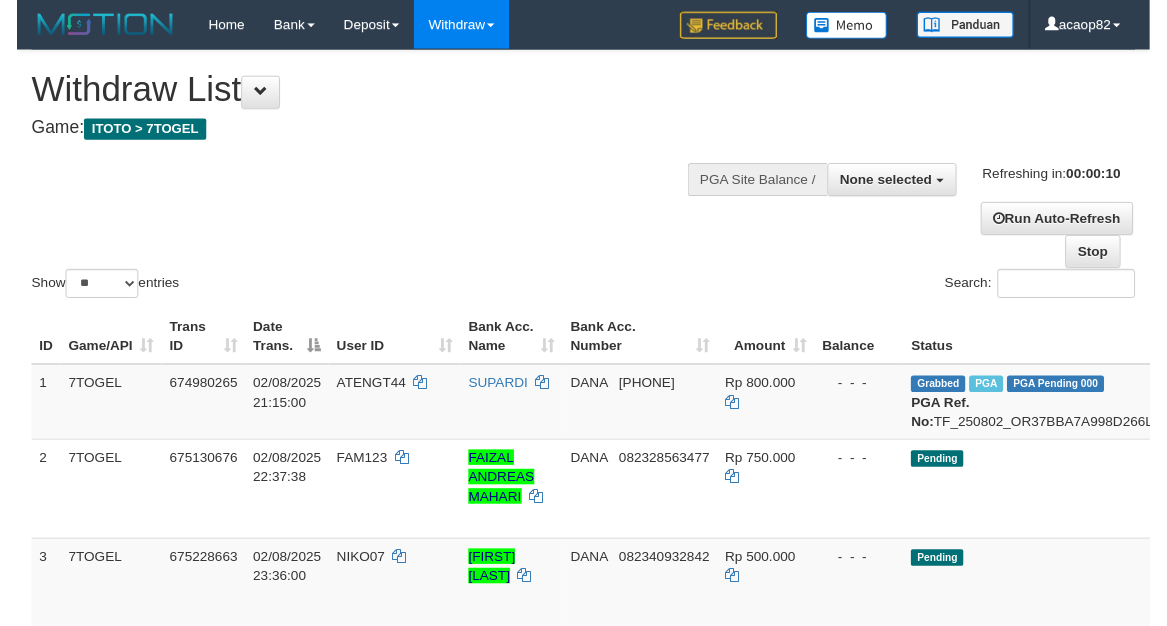 scroll, scrollTop: 0, scrollLeft: 0, axis: both 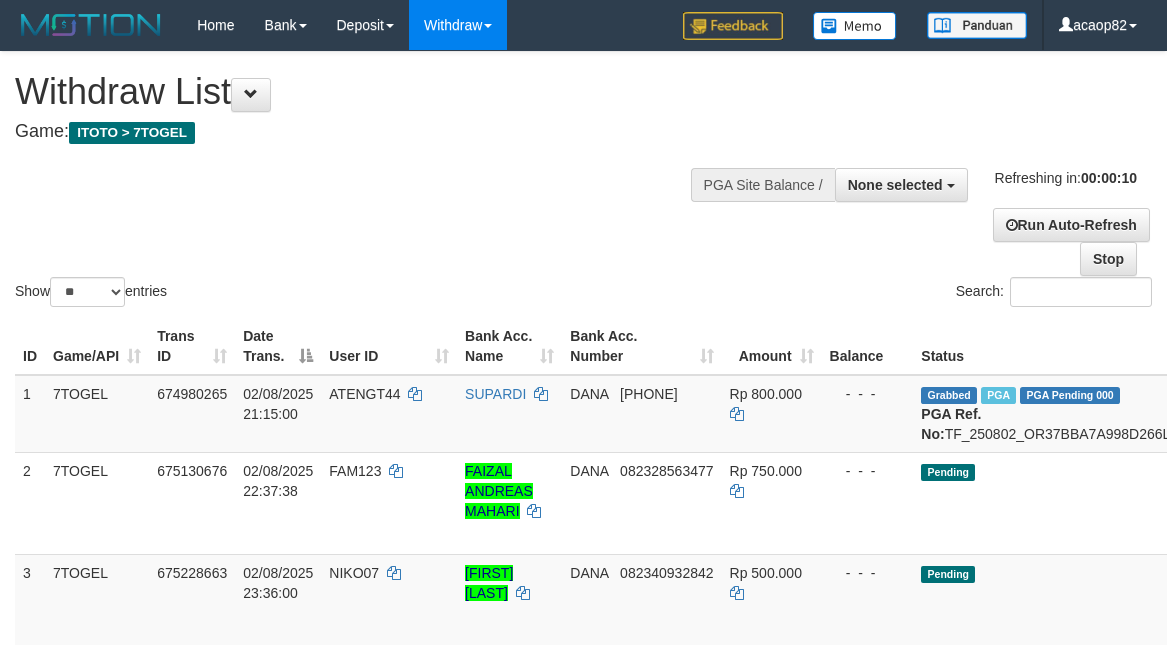 select 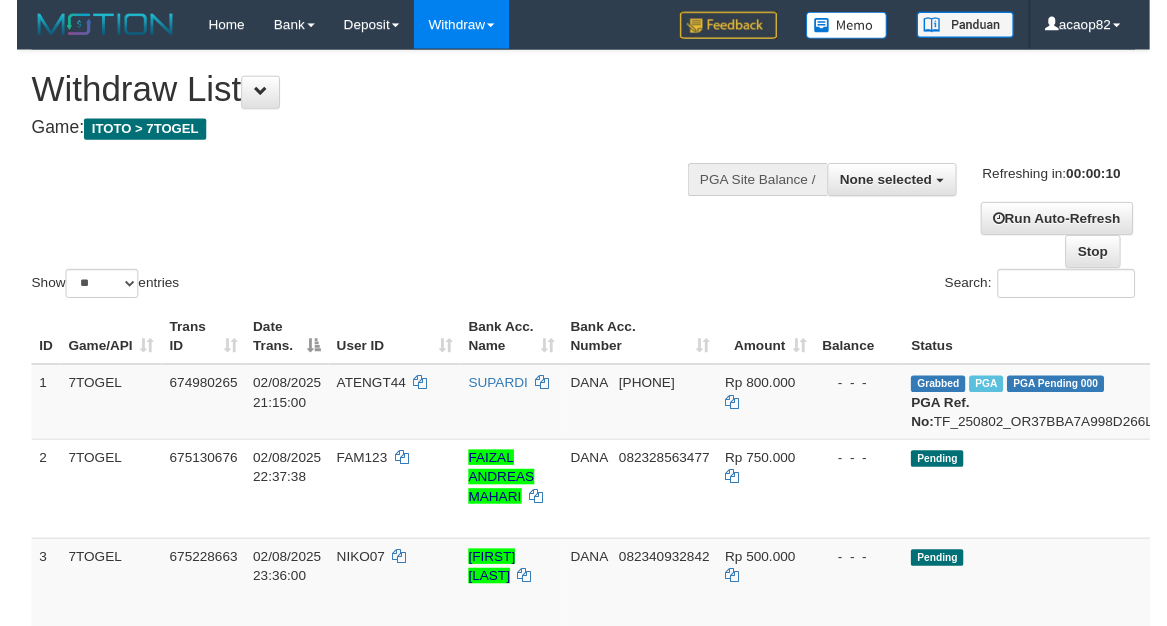 scroll, scrollTop: 0, scrollLeft: 0, axis: both 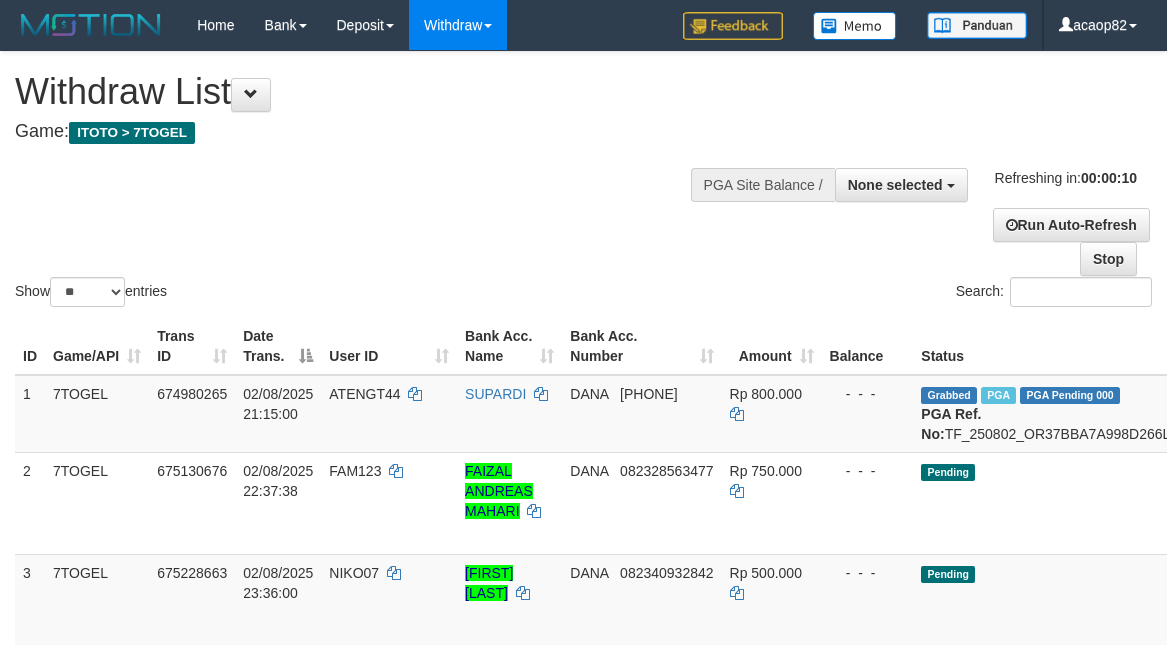 select 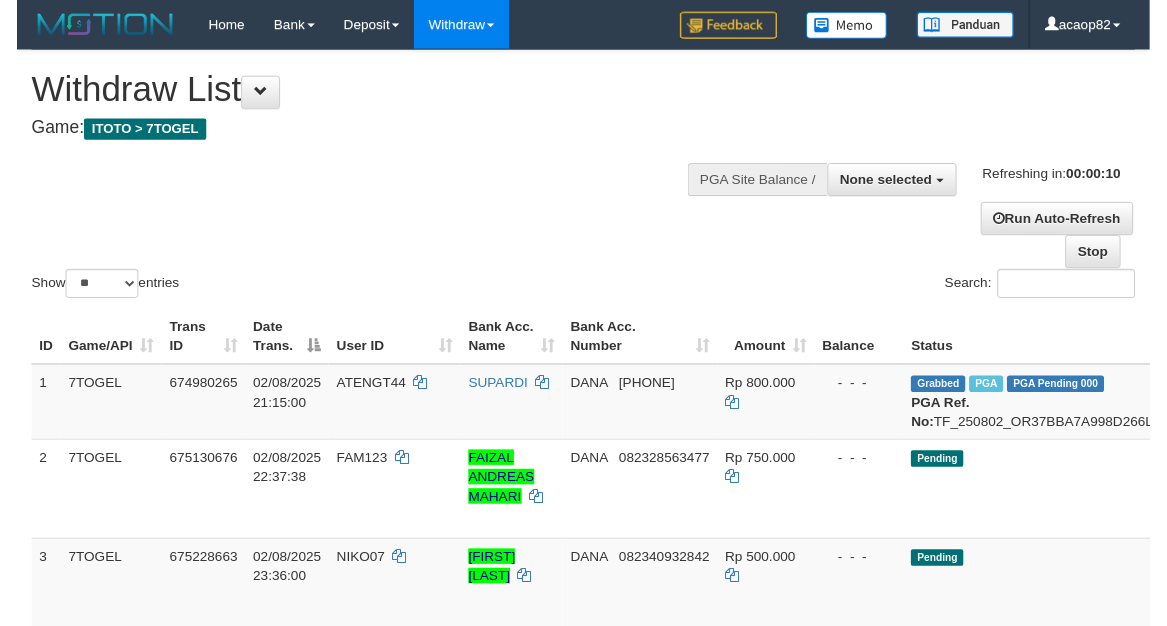 scroll, scrollTop: 0, scrollLeft: 0, axis: both 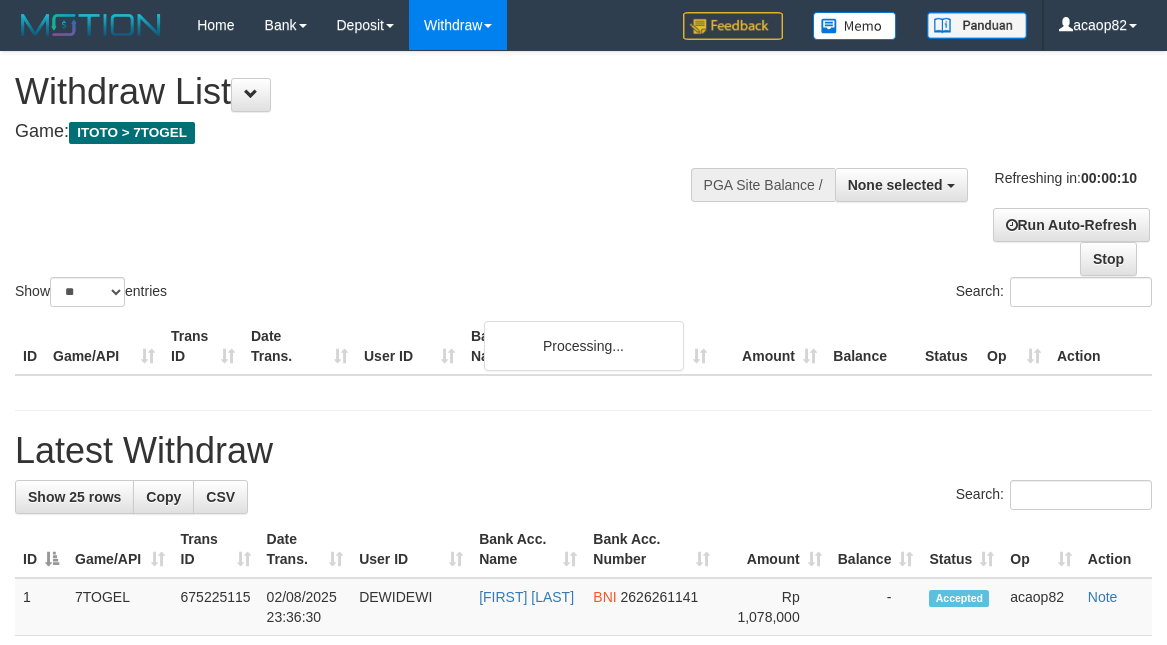 select 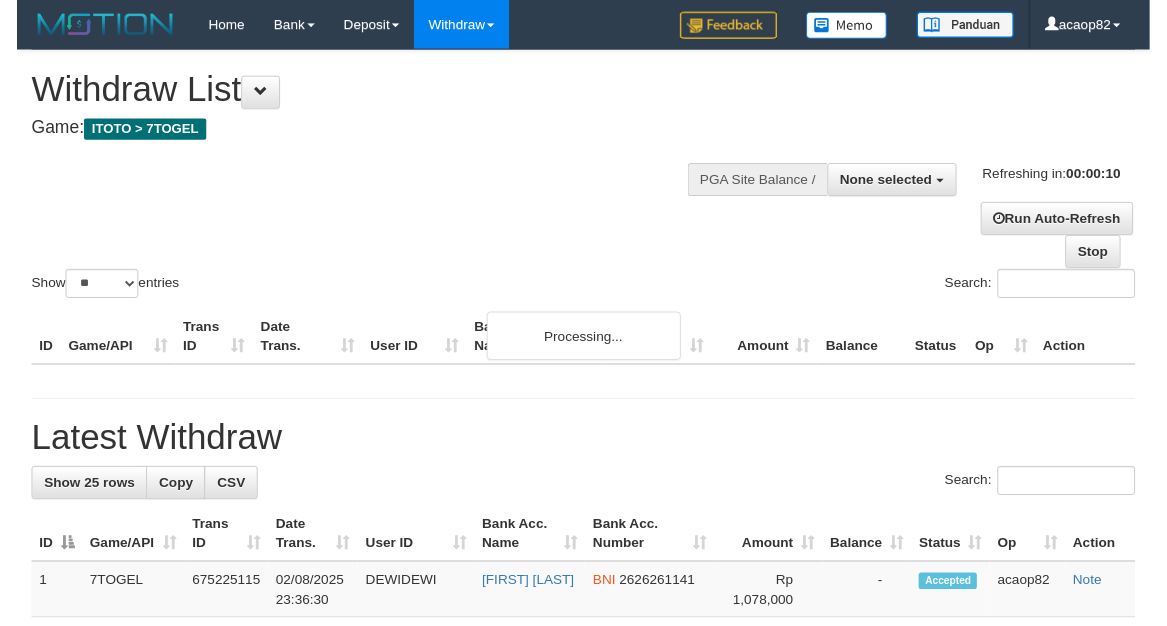 scroll, scrollTop: 0, scrollLeft: 0, axis: both 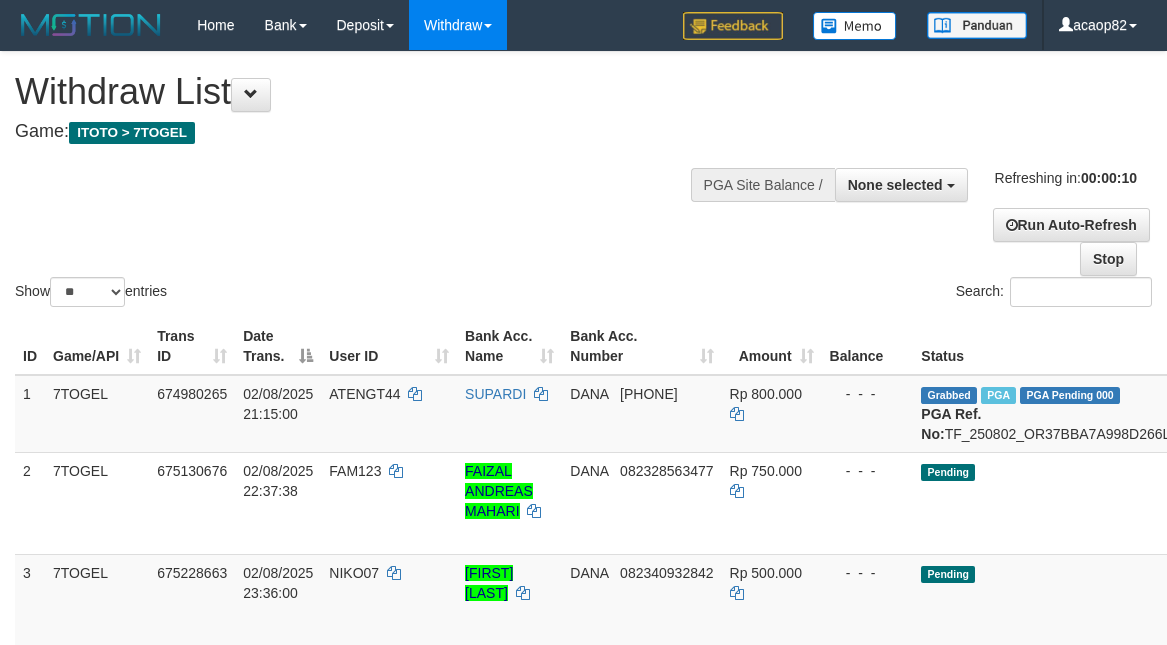 select 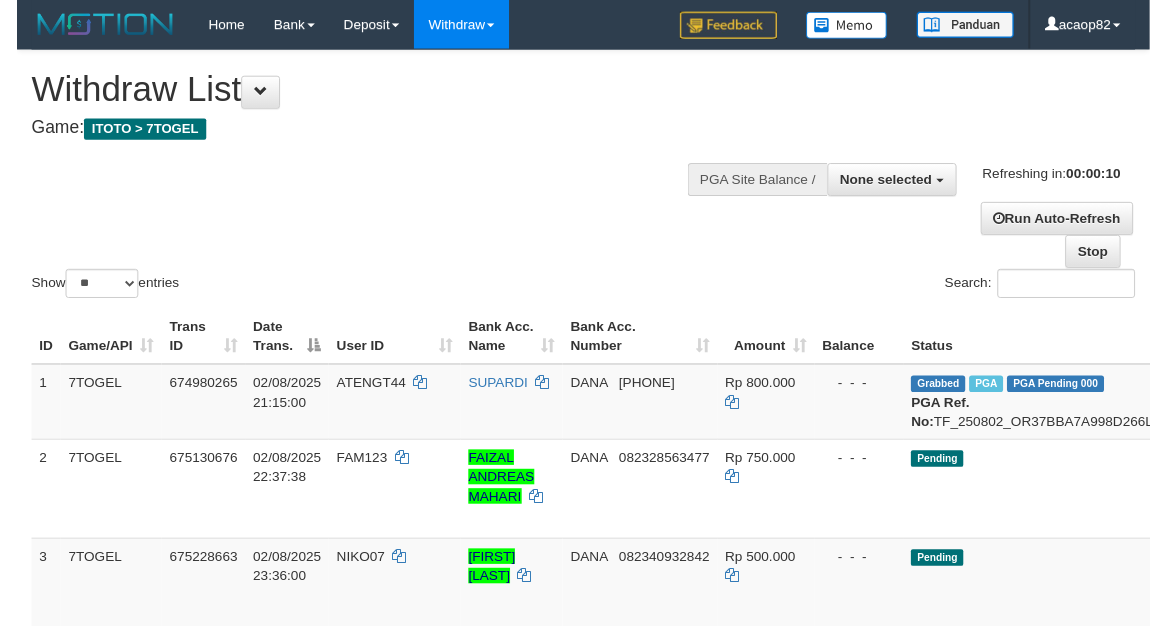 scroll, scrollTop: 0, scrollLeft: 0, axis: both 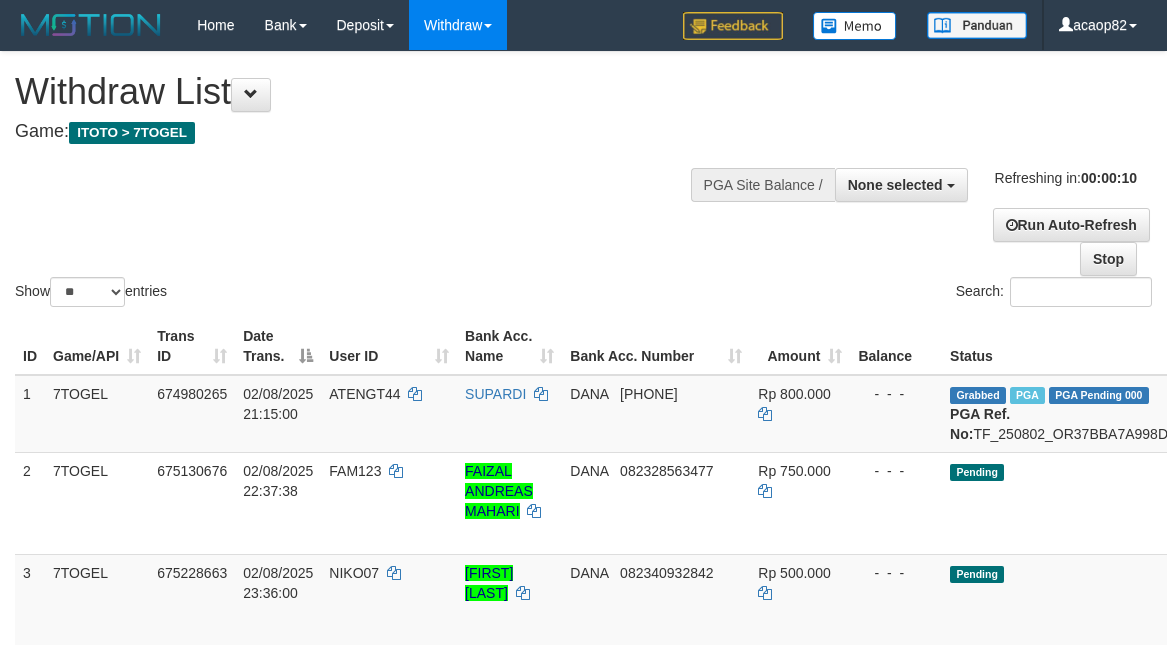 select 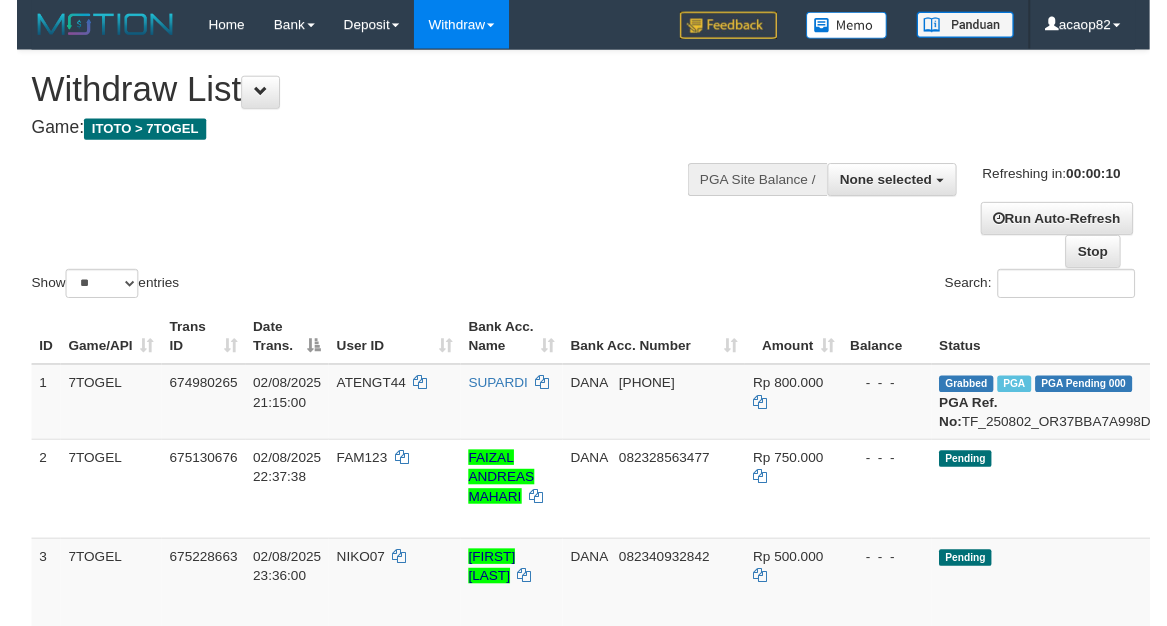 scroll, scrollTop: 0, scrollLeft: 0, axis: both 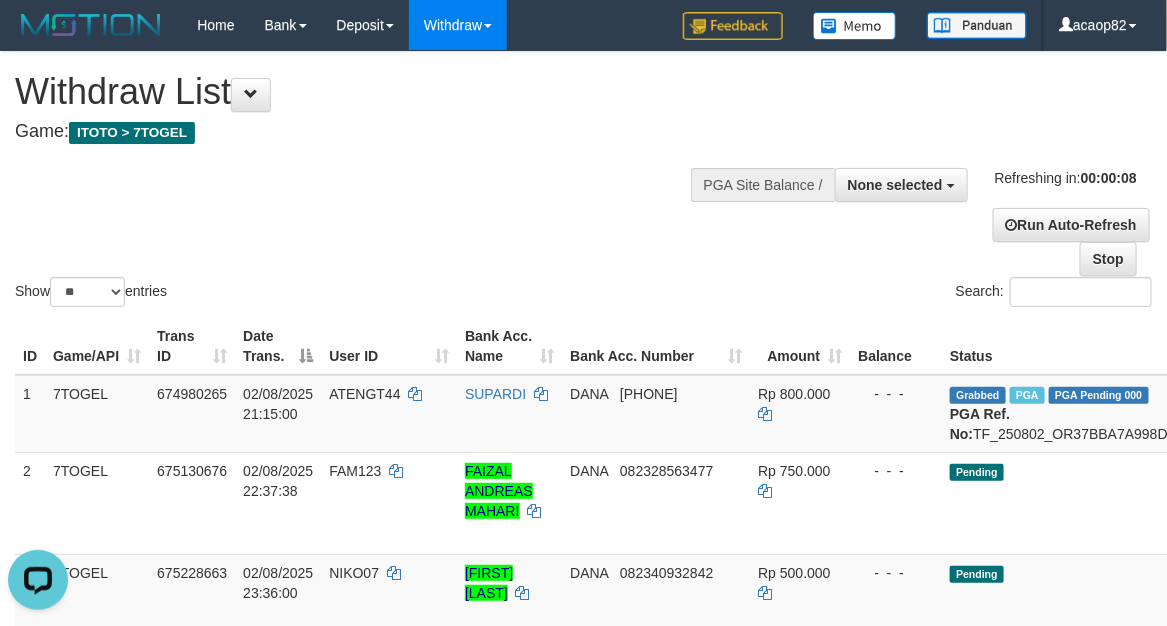 click on "Show  ** ** ** ***  entries Search:" at bounding box center (583, 181) 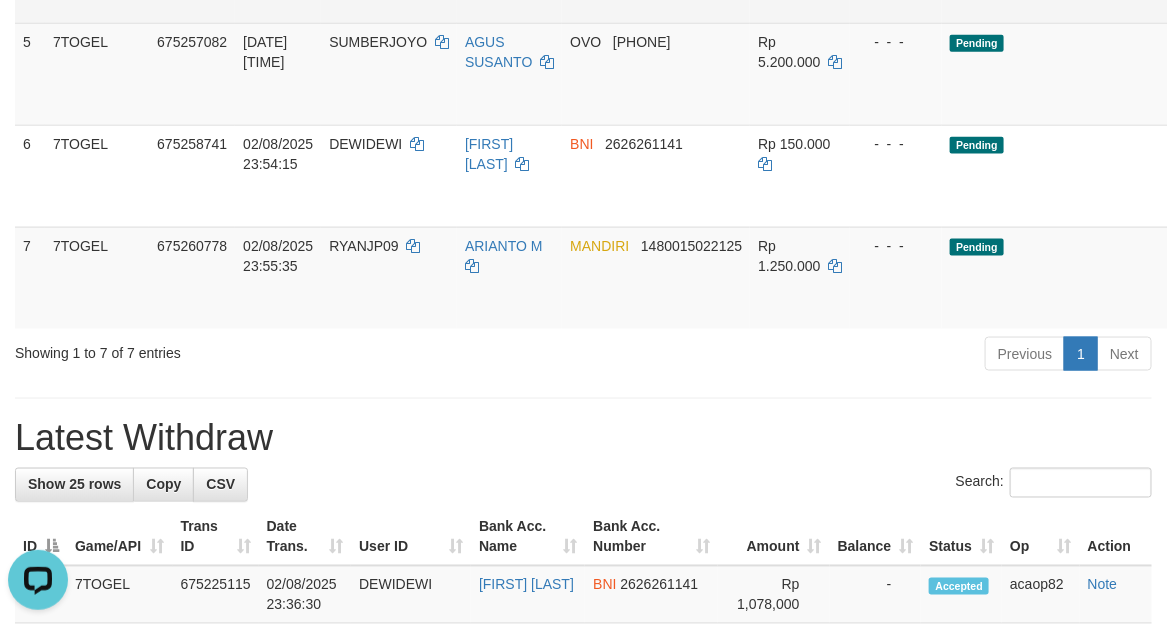 scroll, scrollTop: 750, scrollLeft: 0, axis: vertical 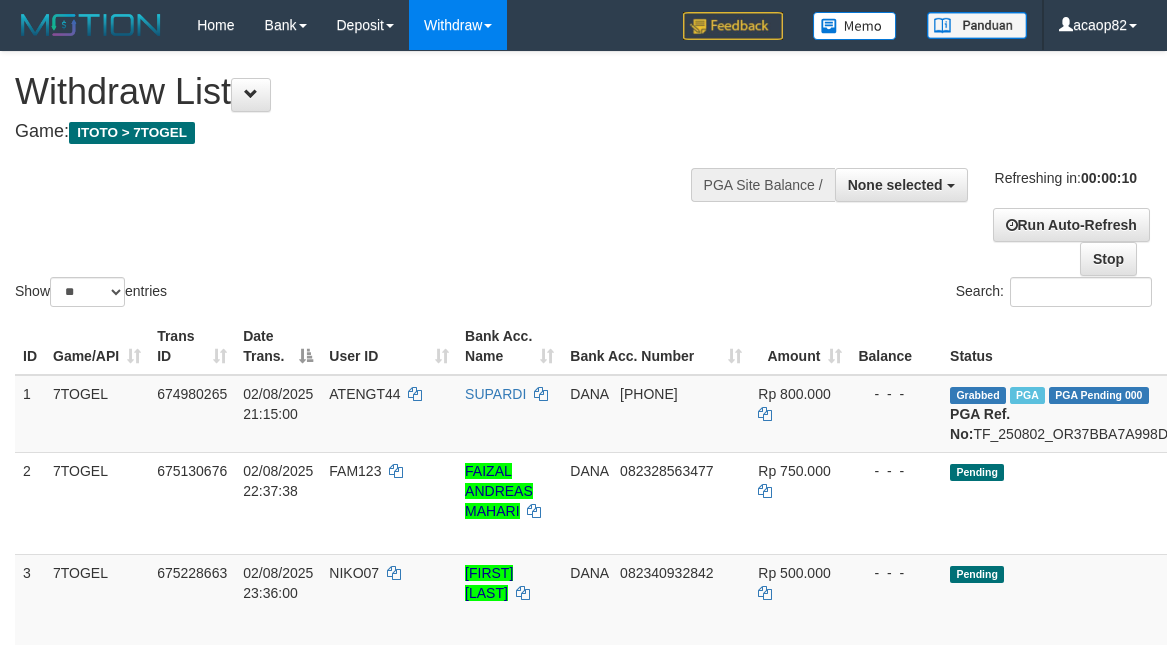 select 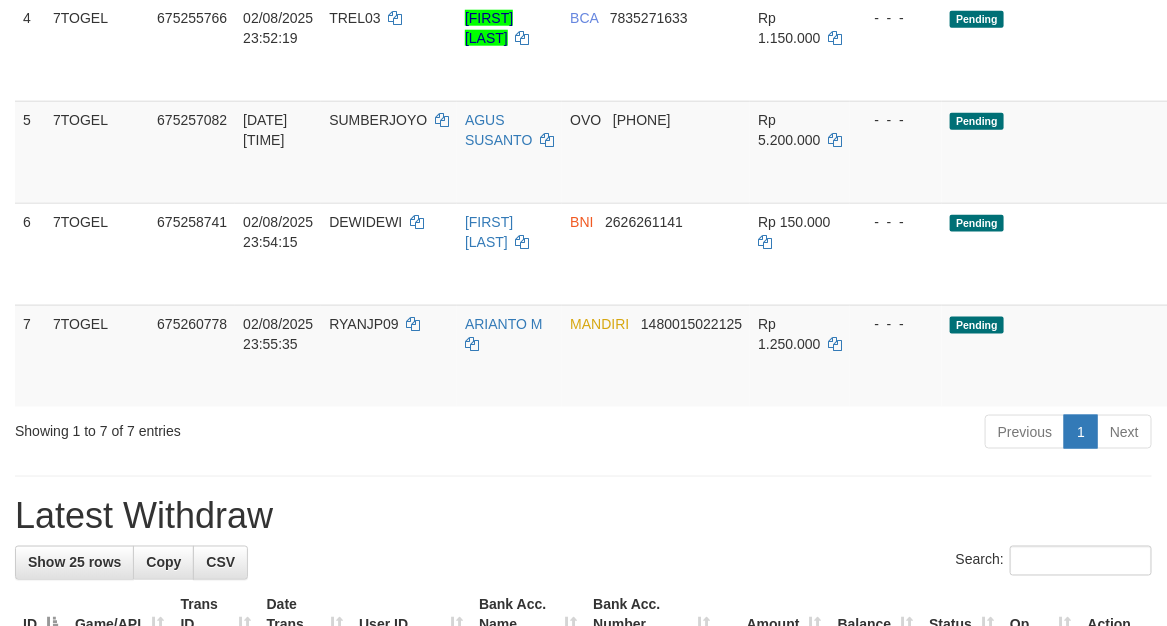 scroll, scrollTop: 666, scrollLeft: 0, axis: vertical 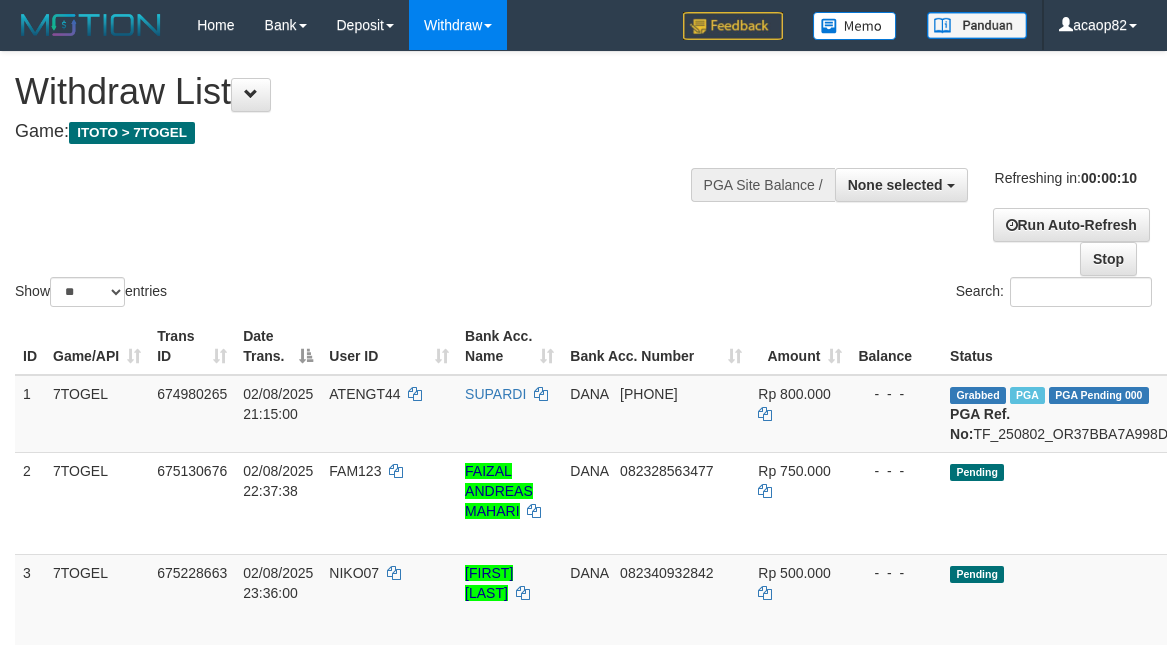 select 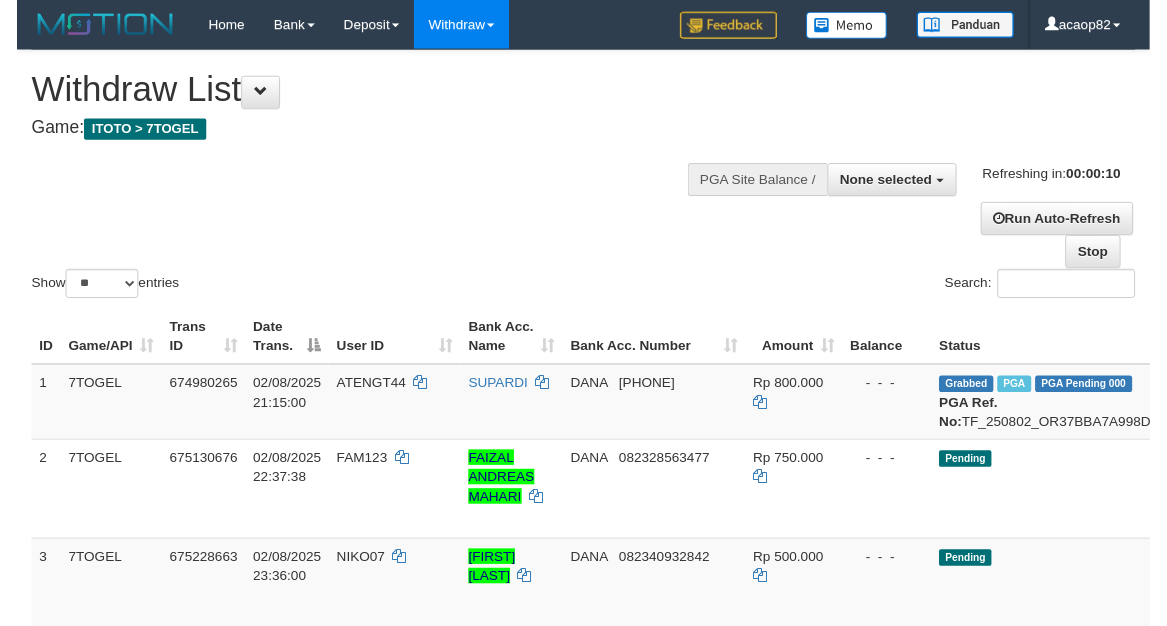 scroll, scrollTop: 0, scrollLeft: 0, axis: both 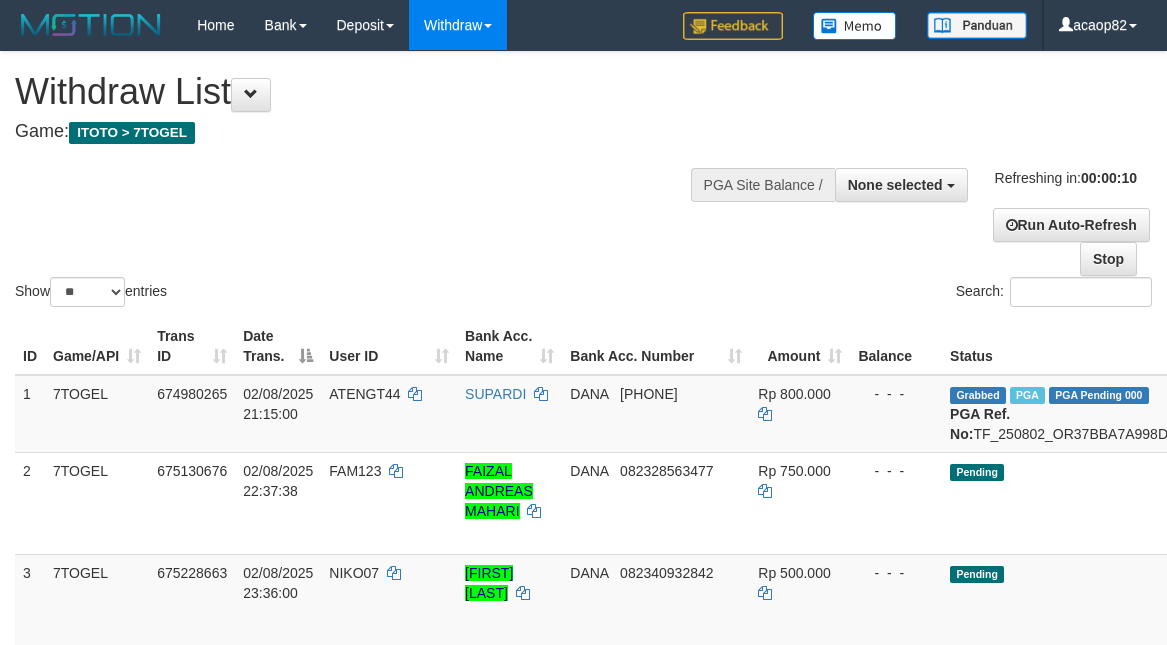 select 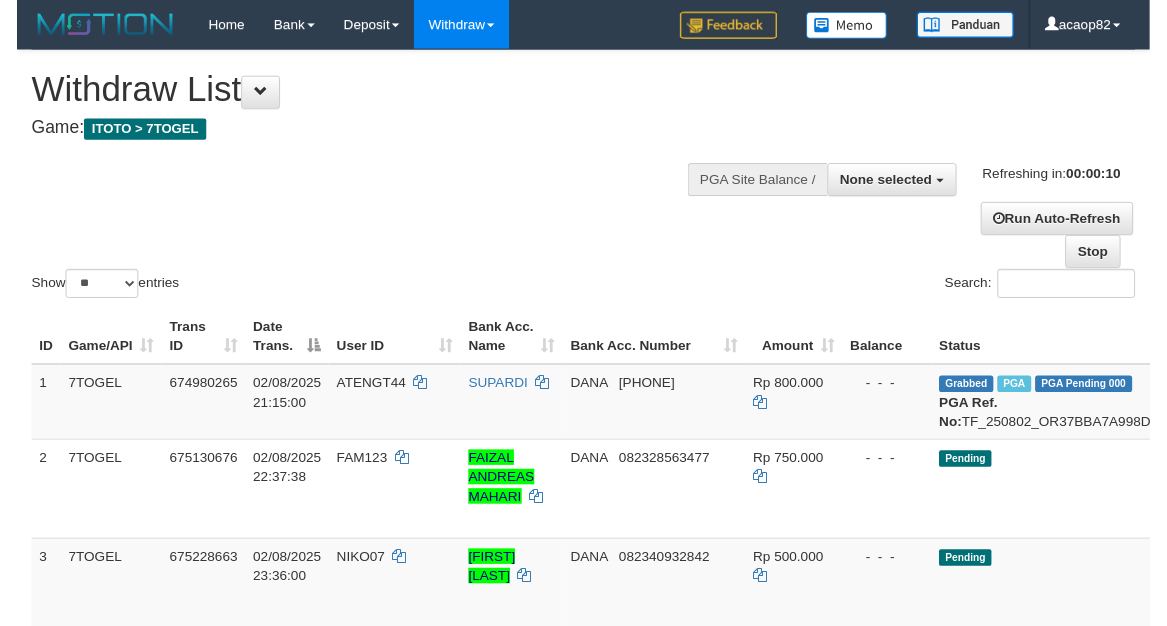 scroll, scrollTop: 0, scrollLeft: 0, axis: both 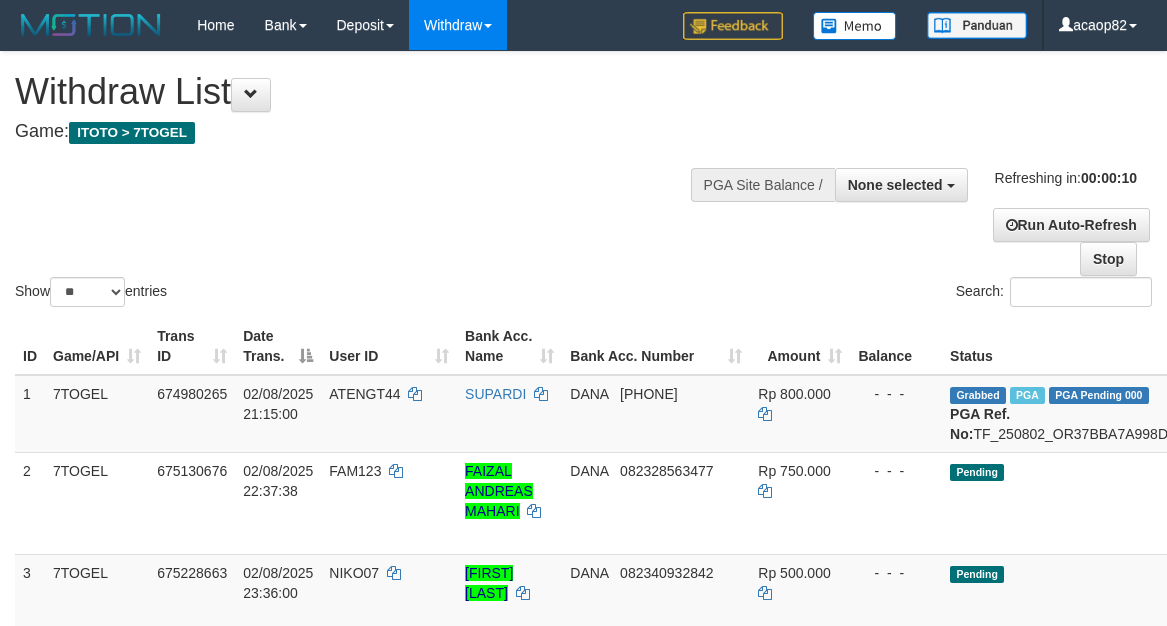 select 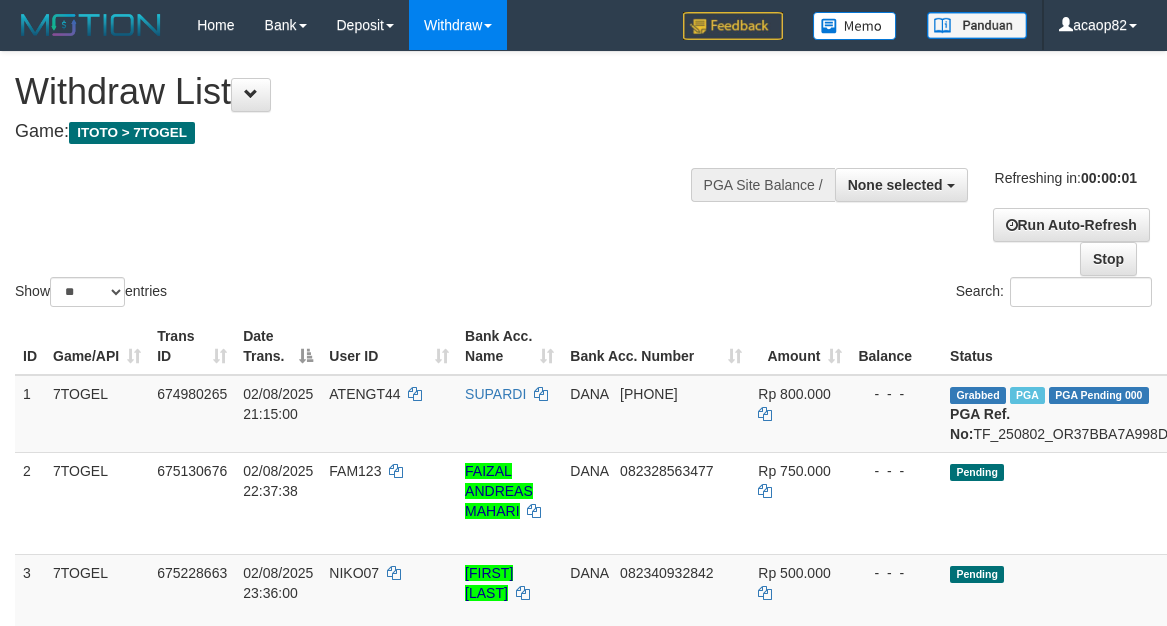 scroll, scrollTop: 0, scrollLeft: 0, axis: both 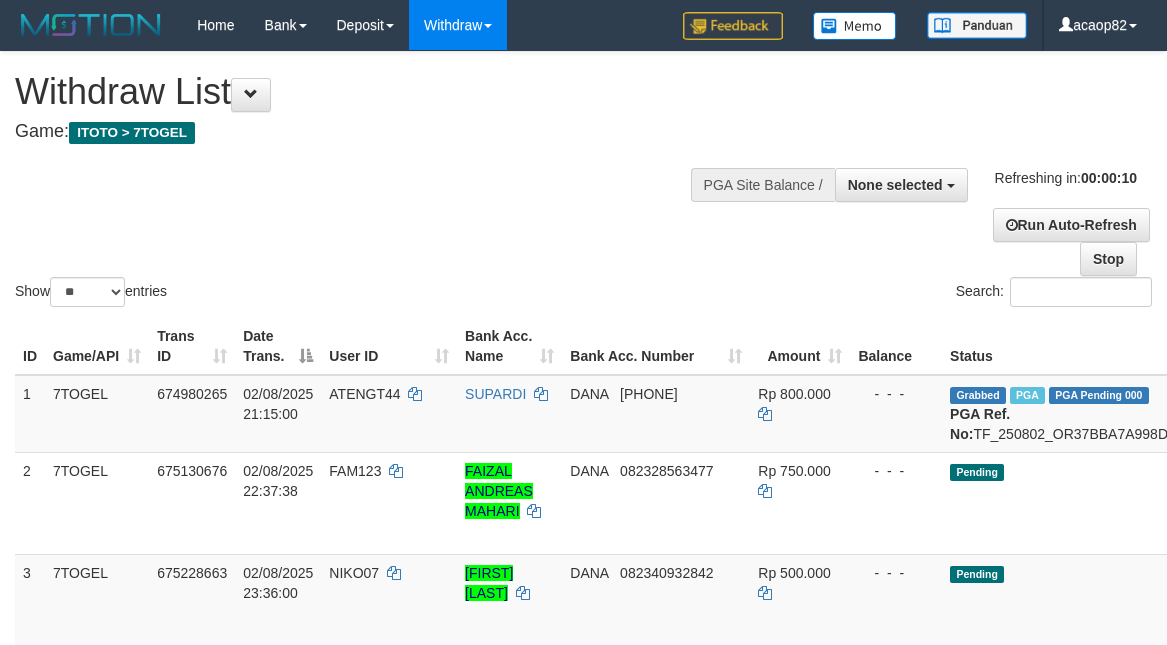 select 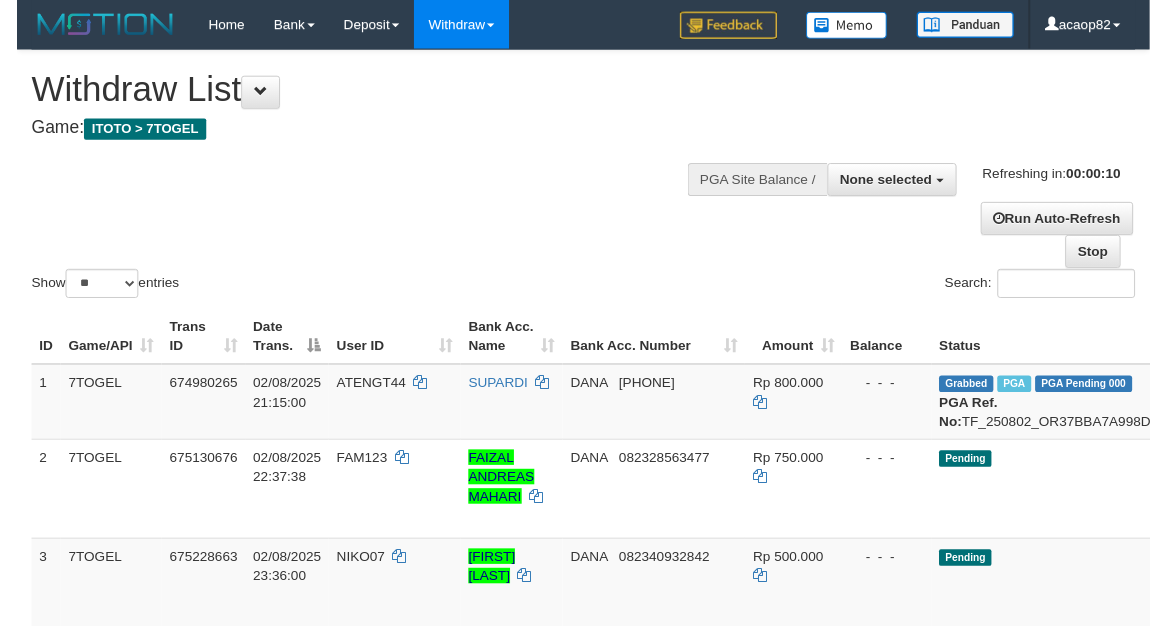 scroll, scrollTop: 0, scrollLeft: 0, axis: both 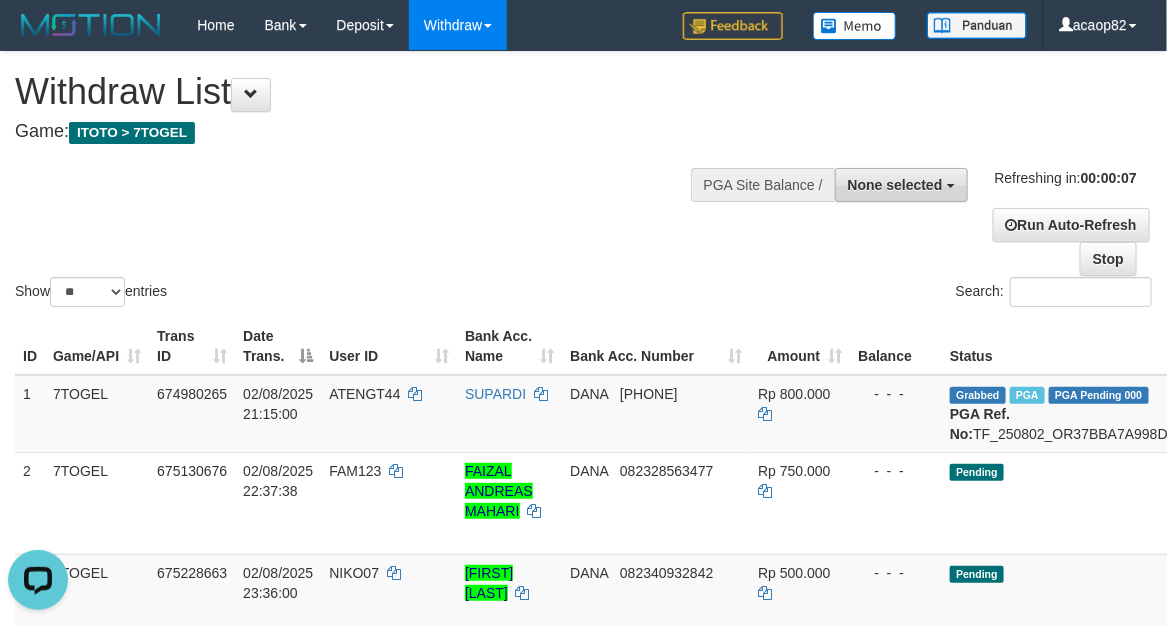 click on "None selected" at bounding box center (895, 185) 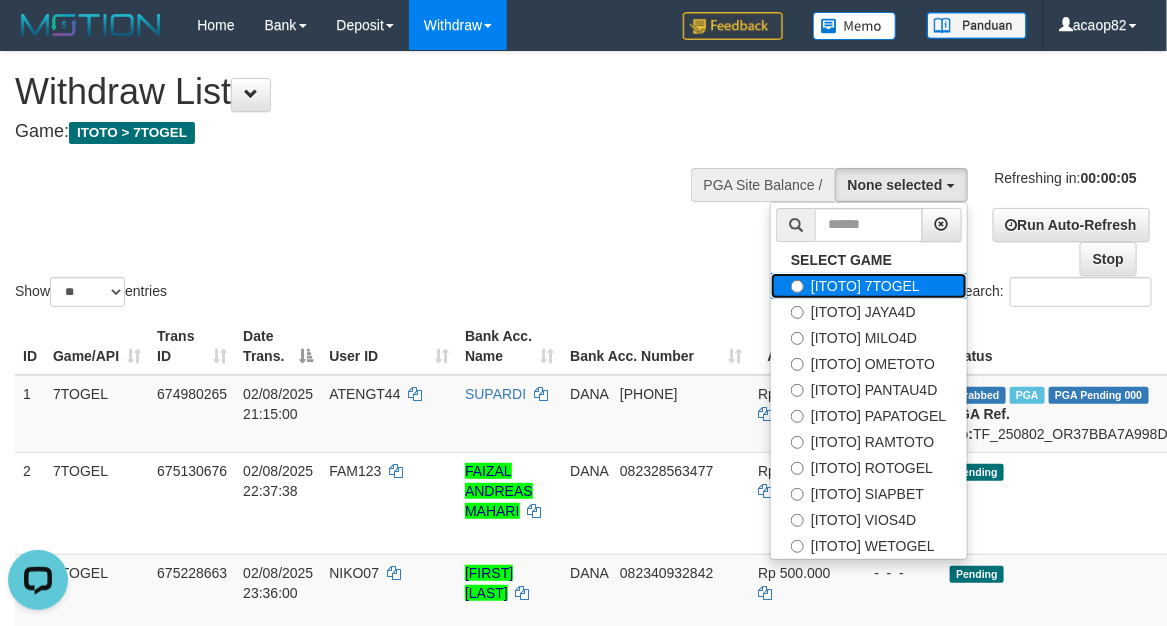 click on "[ITOTO] 7TOGEL" at bounding box center (868, 286) 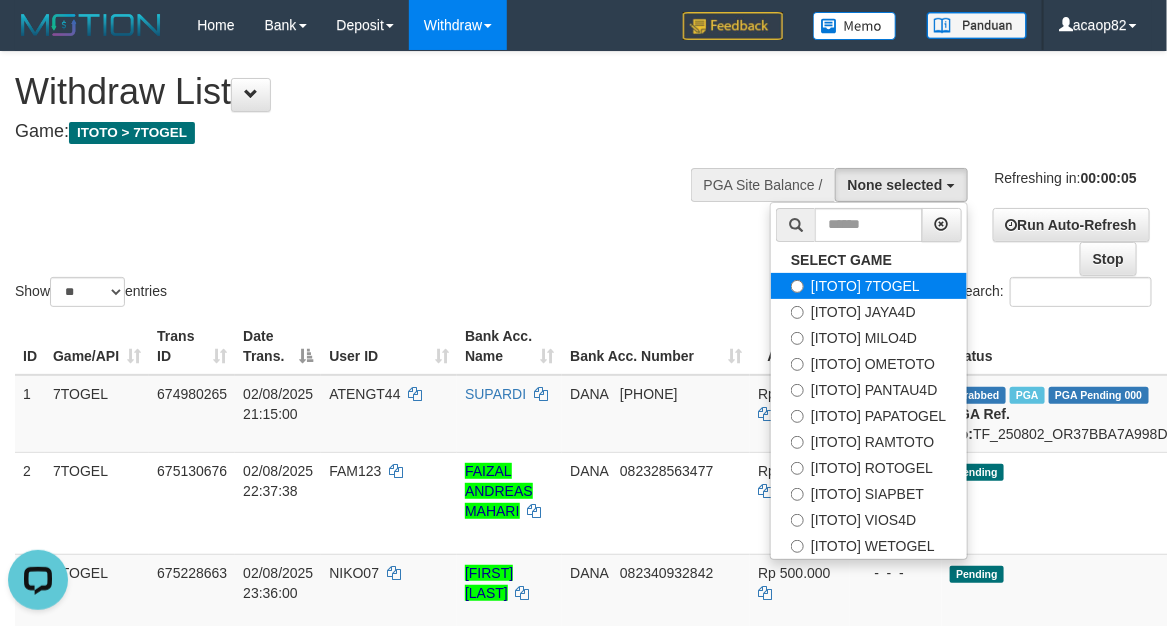 select on "***" 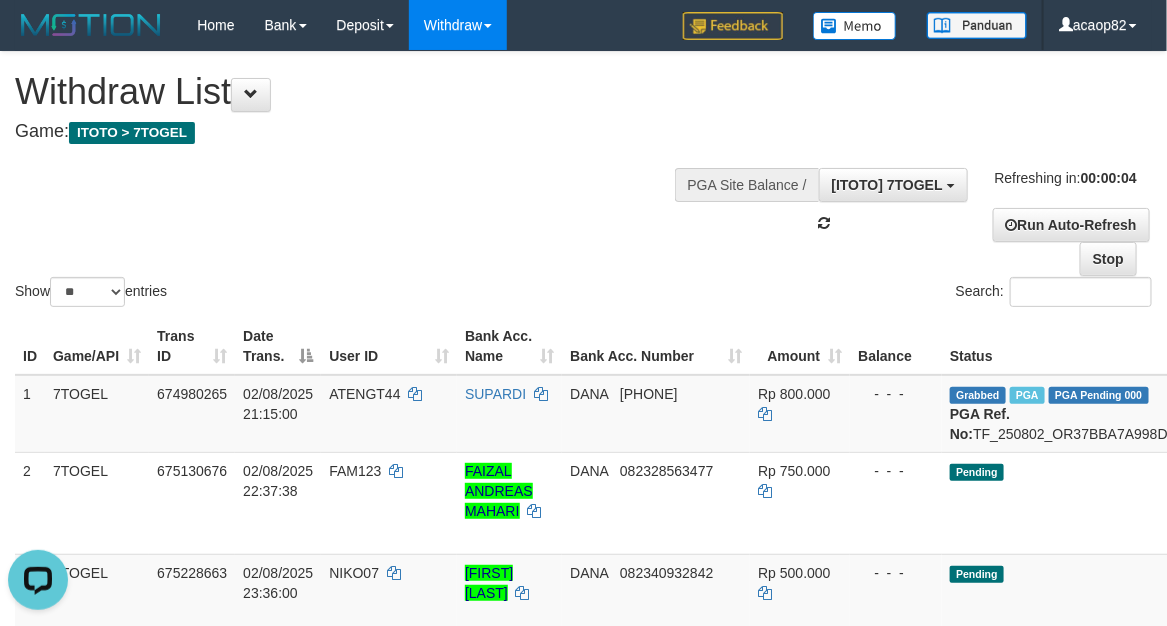 scroll, scrollTop: 17, scrollLeft: 0, axis: vertical 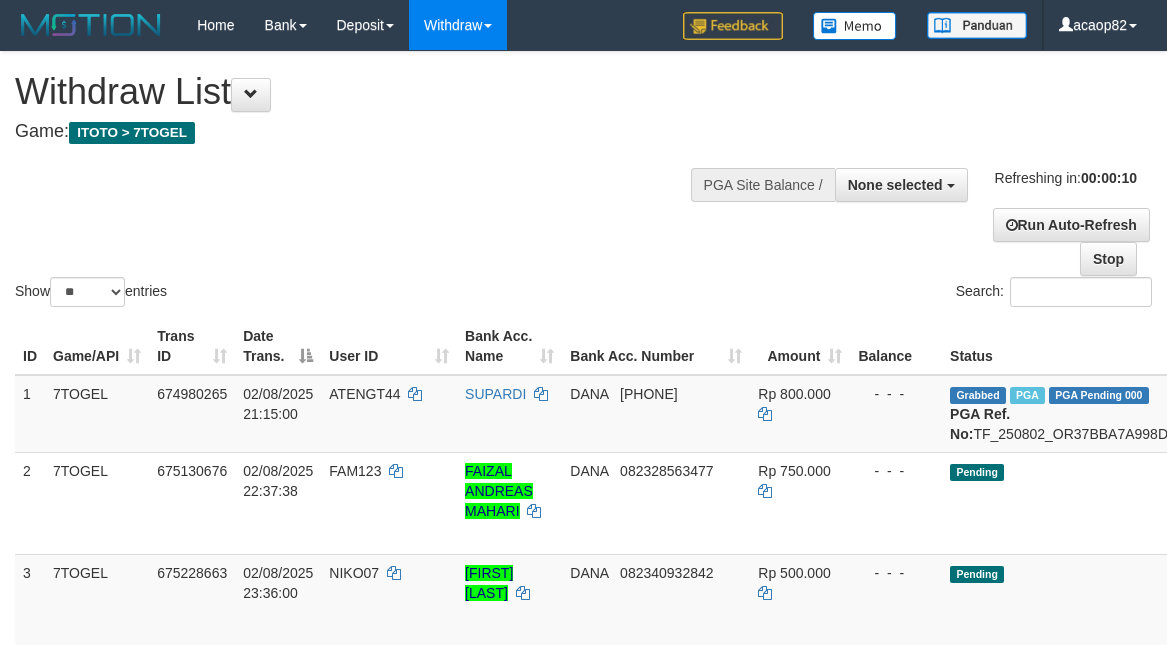 select 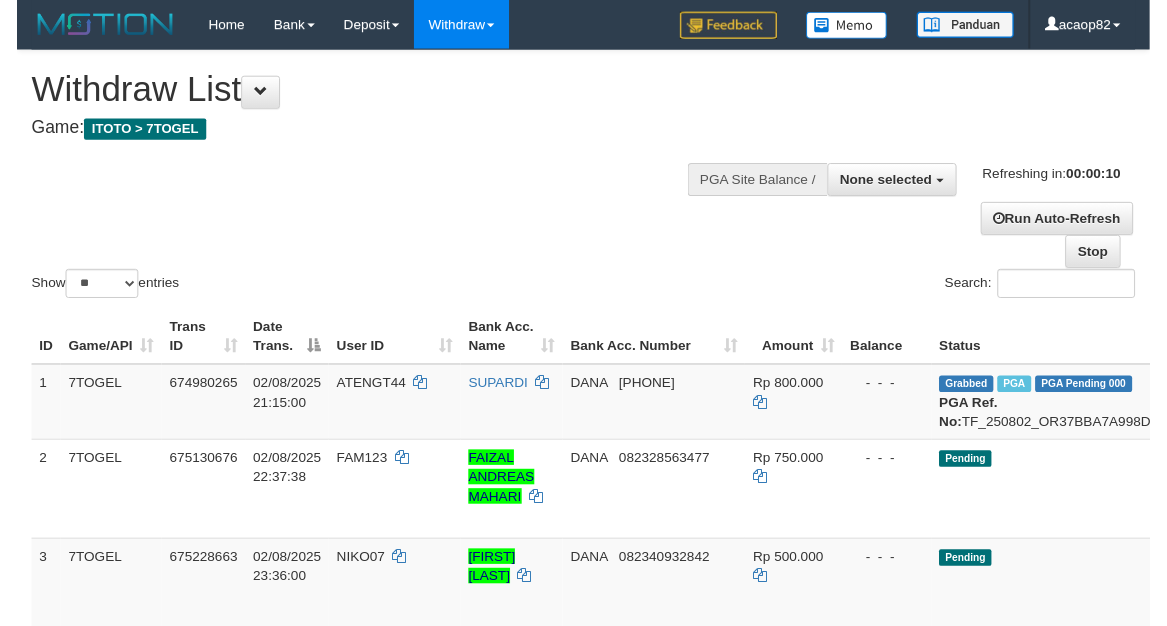 scroll, scrollTop: 0, scrollLeft: 0, axis: both 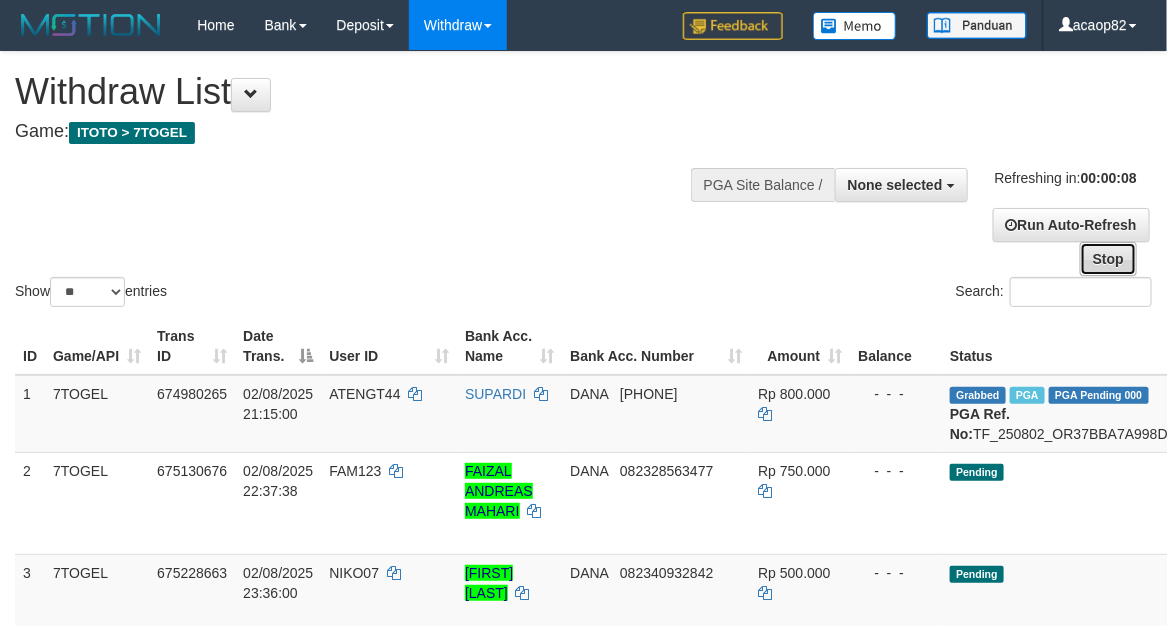 click on "Stop" at bounding box center (1108, 259) 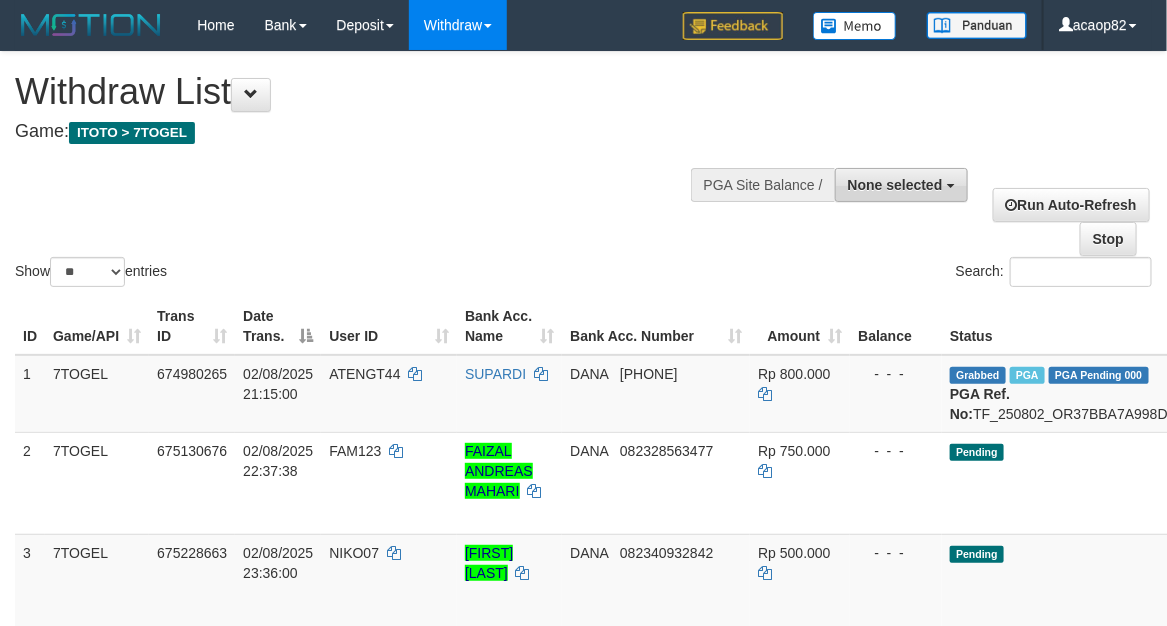 click on "None selected" at bounding box center [895, 185] 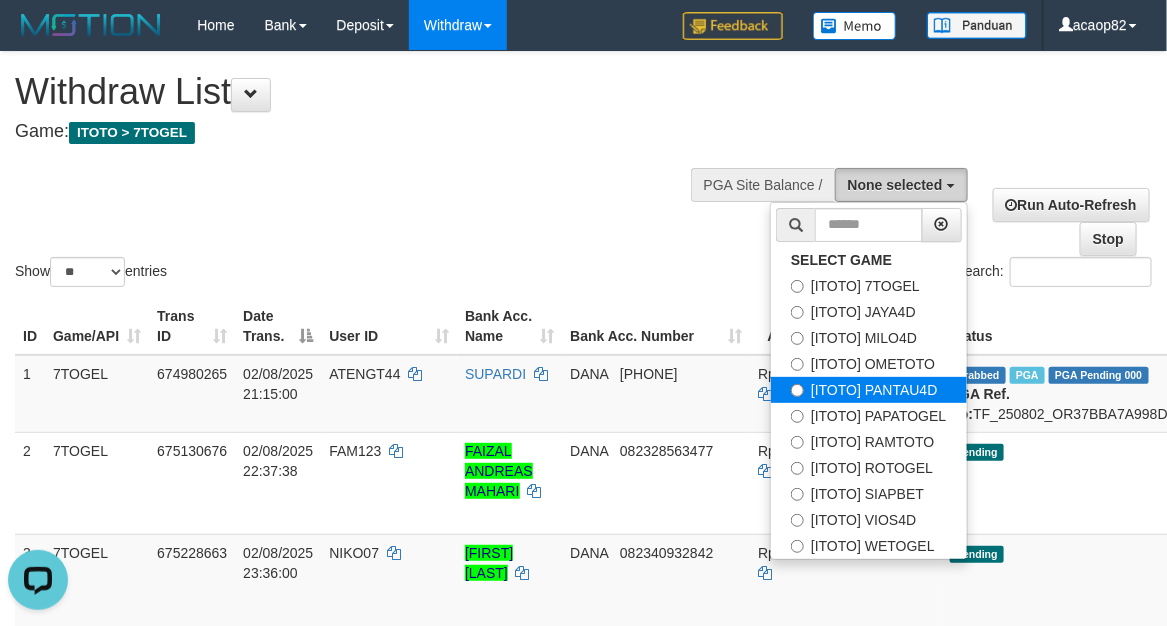 scroll, scrollTop: 0, scrollLeft: 0, axis: both 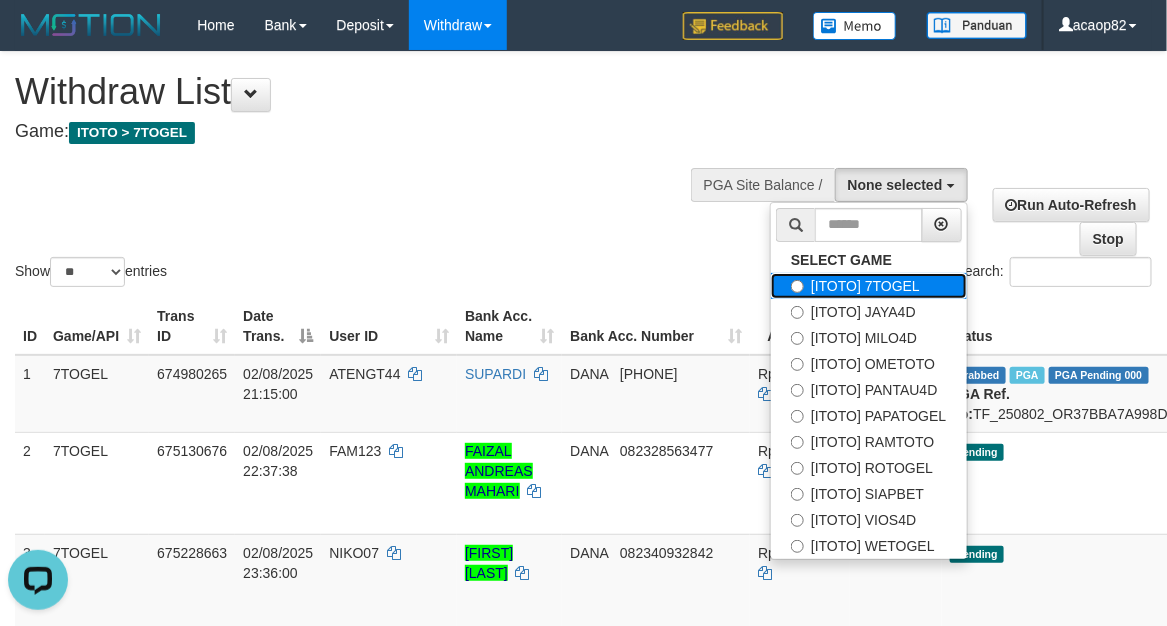 click on "[ITOTO] 7TOGEL" at bounding box center [868, 286] 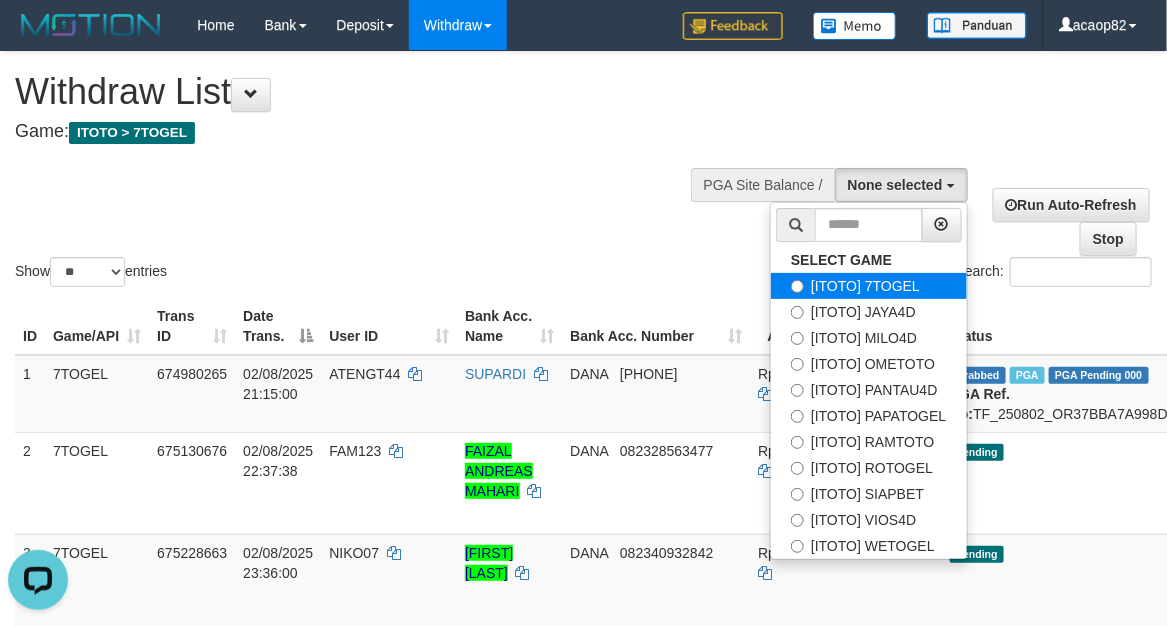 select on "***" 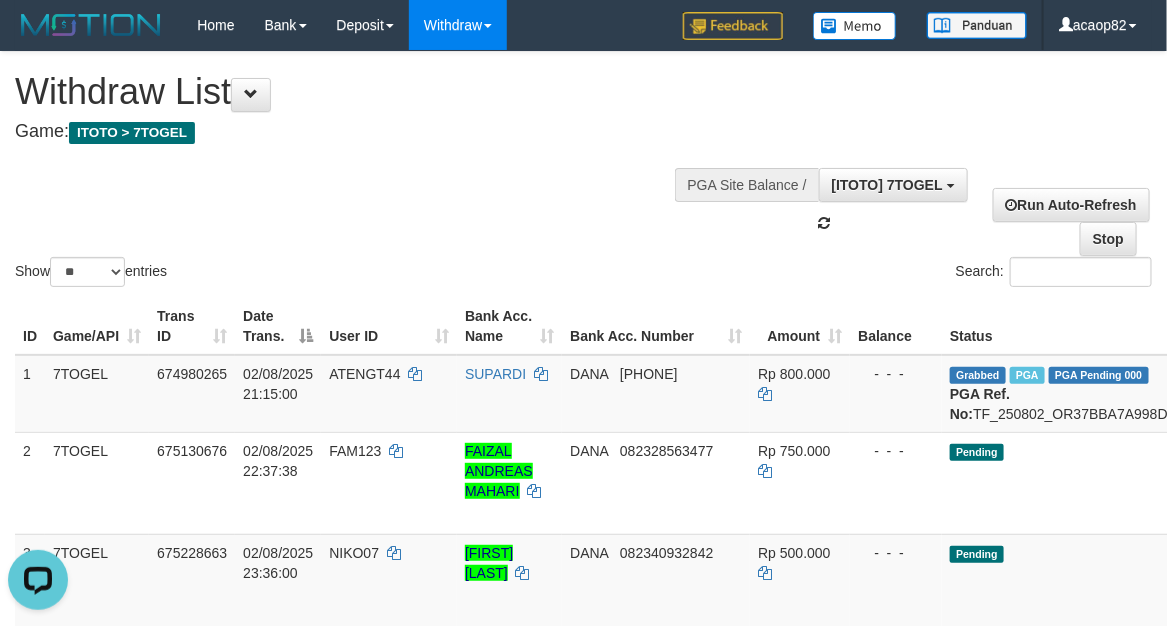 scroll, scrollTop: 17, scrollLeft: 0, axis: vertical 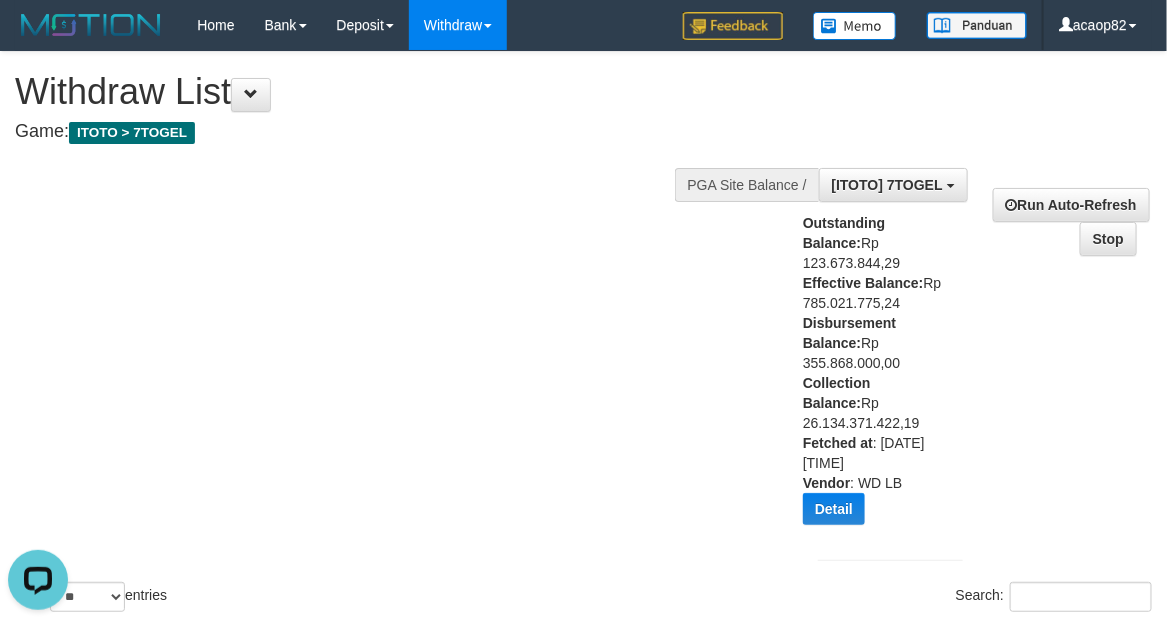 click on "Show  ** ** ** ***  entries Search:" at bounding box center [583, 334] 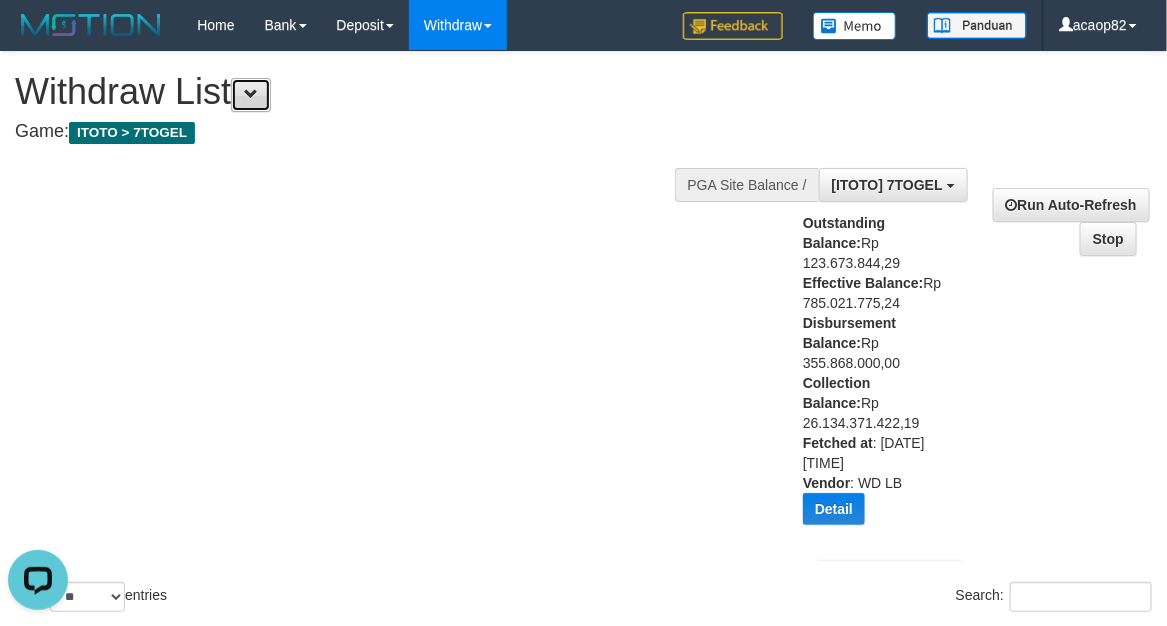 click at bounding box center (251, 95) 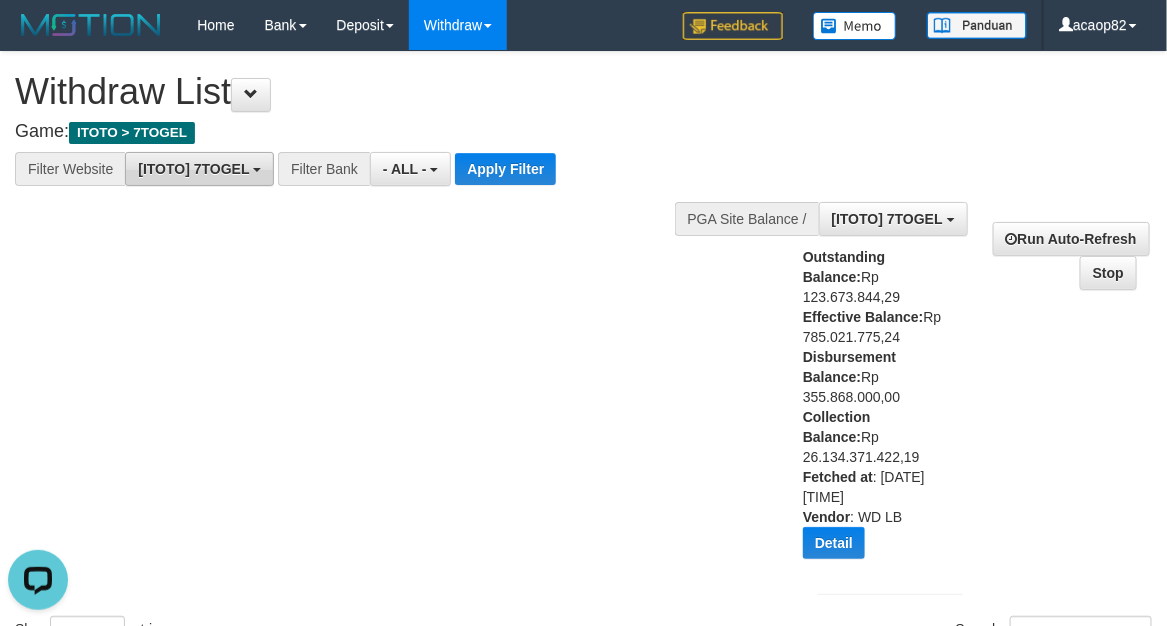 click on "[ITOTO] 7TOGEL" at bounding box center [193, 169] 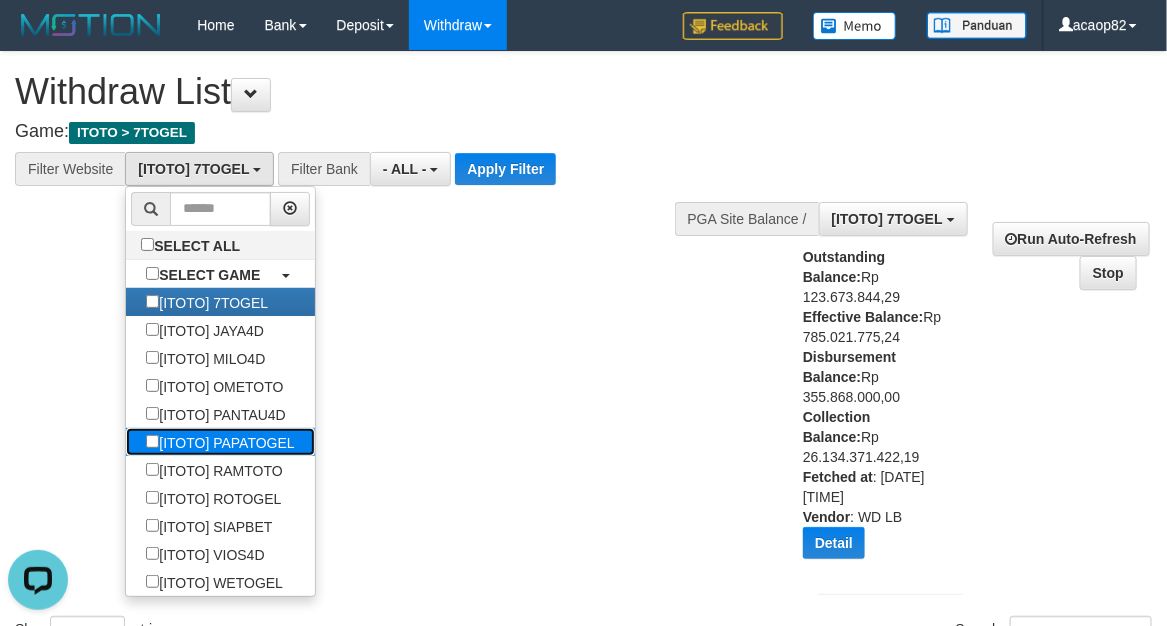 click on "[ITOTO] PAPATOGEL" at bounding box center [220, 442] 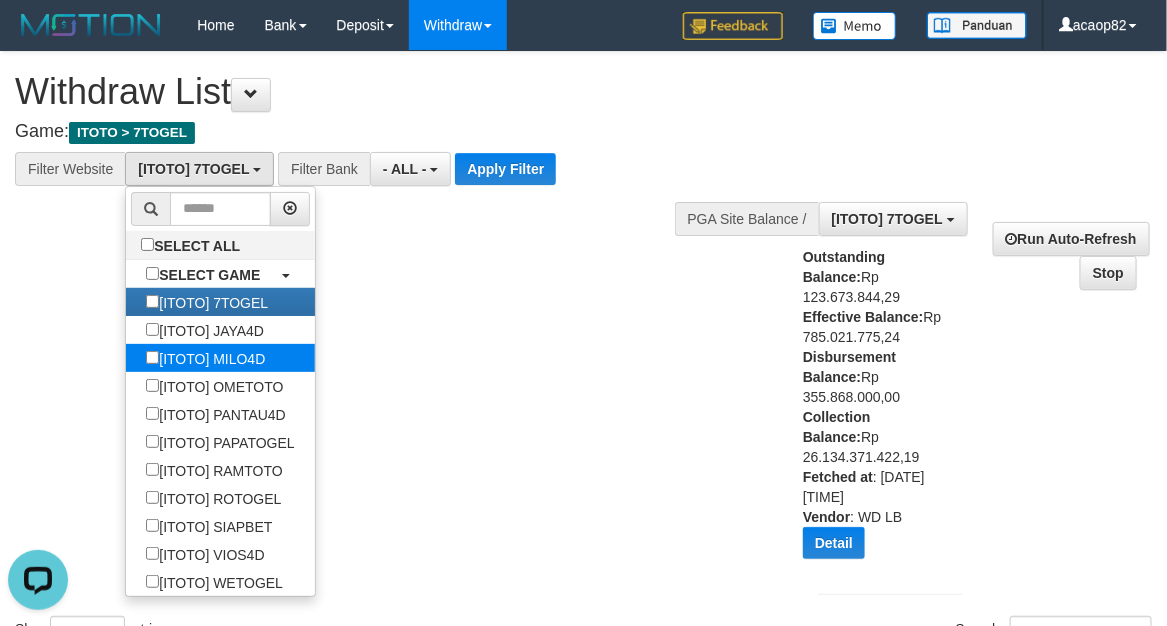 scroll, scrollTop: 17, scrollLeft: 0, axis: vertical 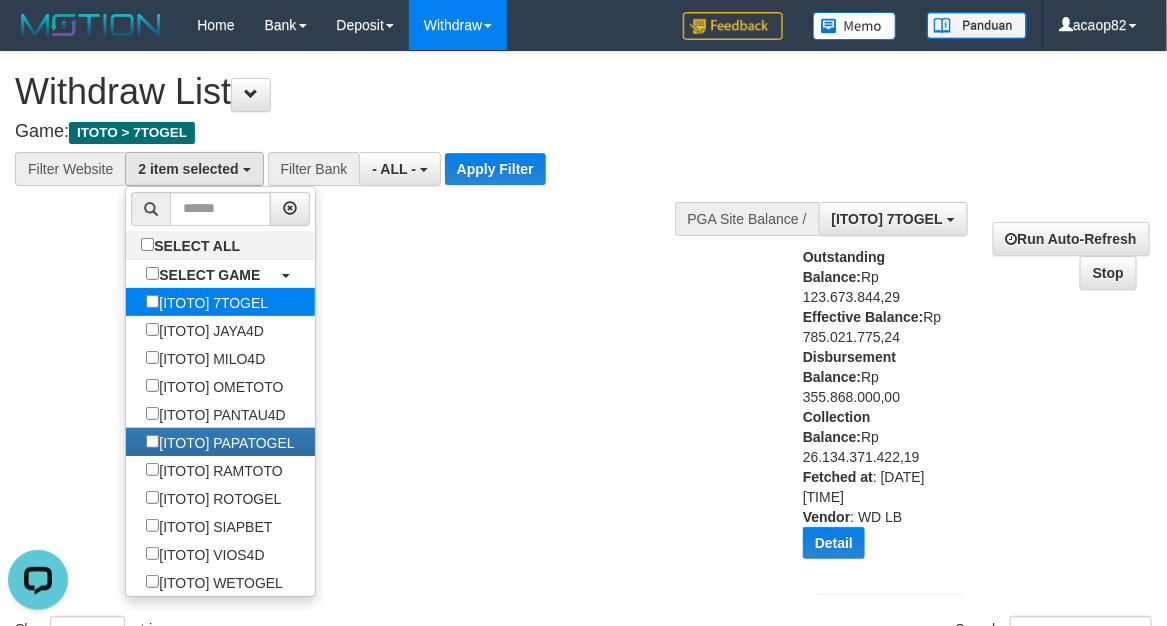 select on "***" 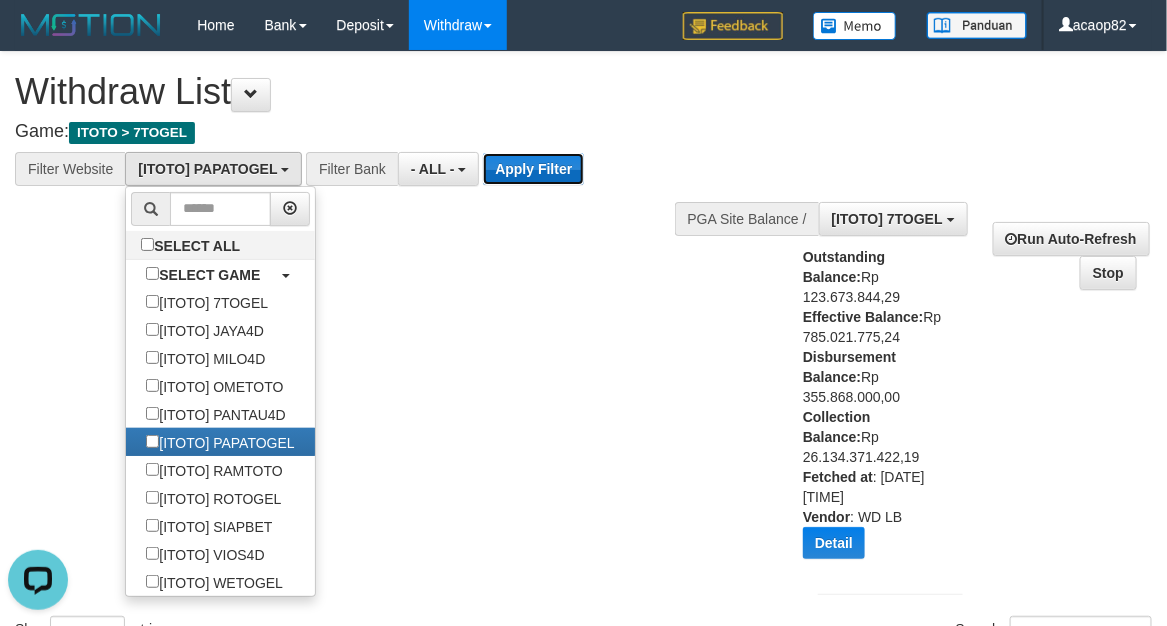 click on "Apply Filter" at bounding box center (533, 169) 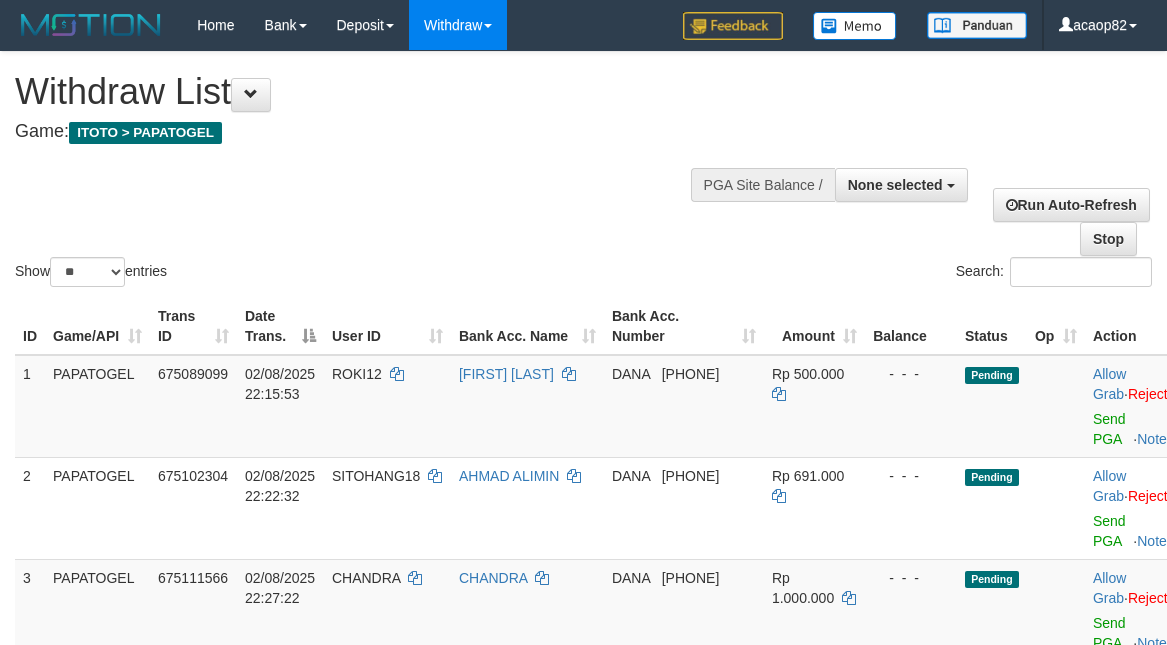 select 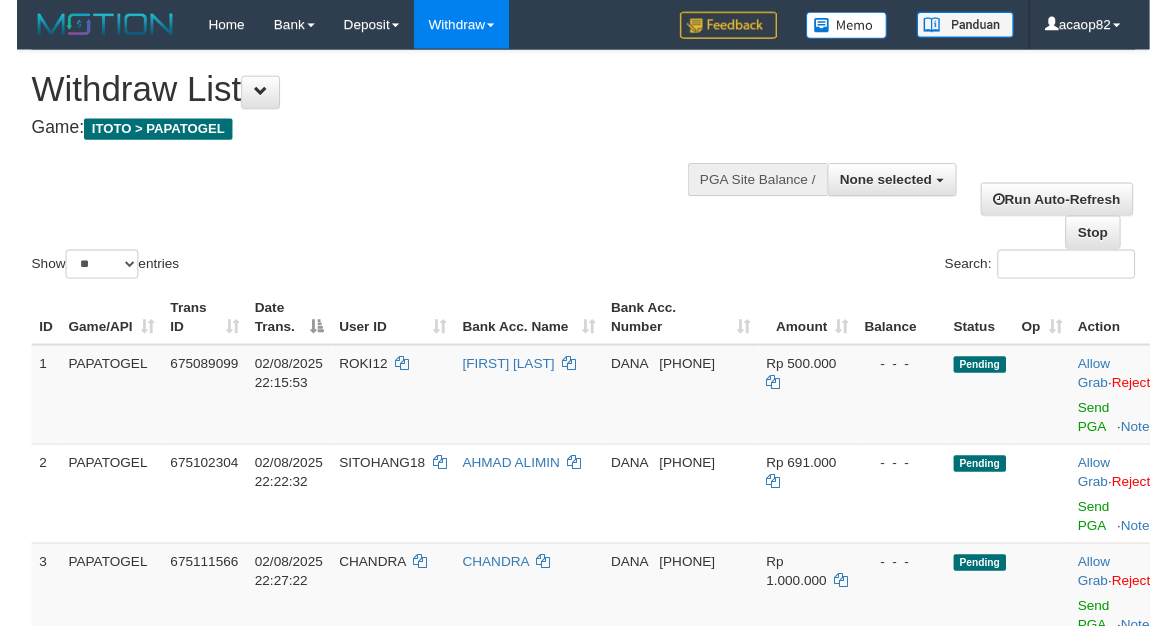 scroll, scrollTop: 0, scrollLeft: 0, axis: both 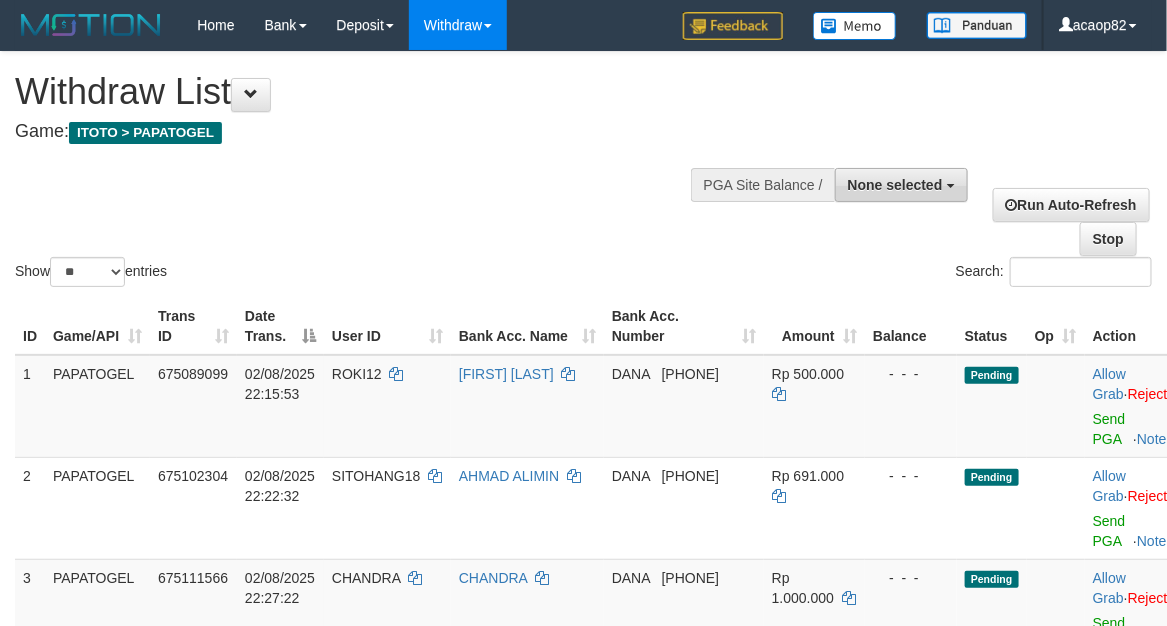click on "None selected" at bounding box center [895, 185] 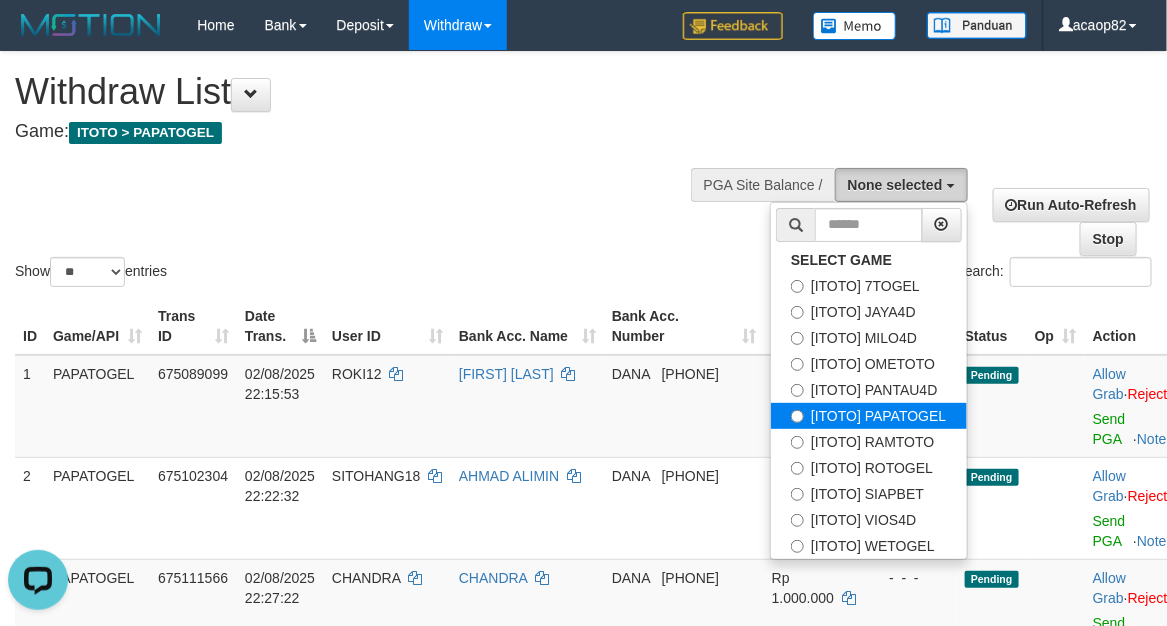 scroll, scrollTop: 0, scrollLeft: 0, axis: both 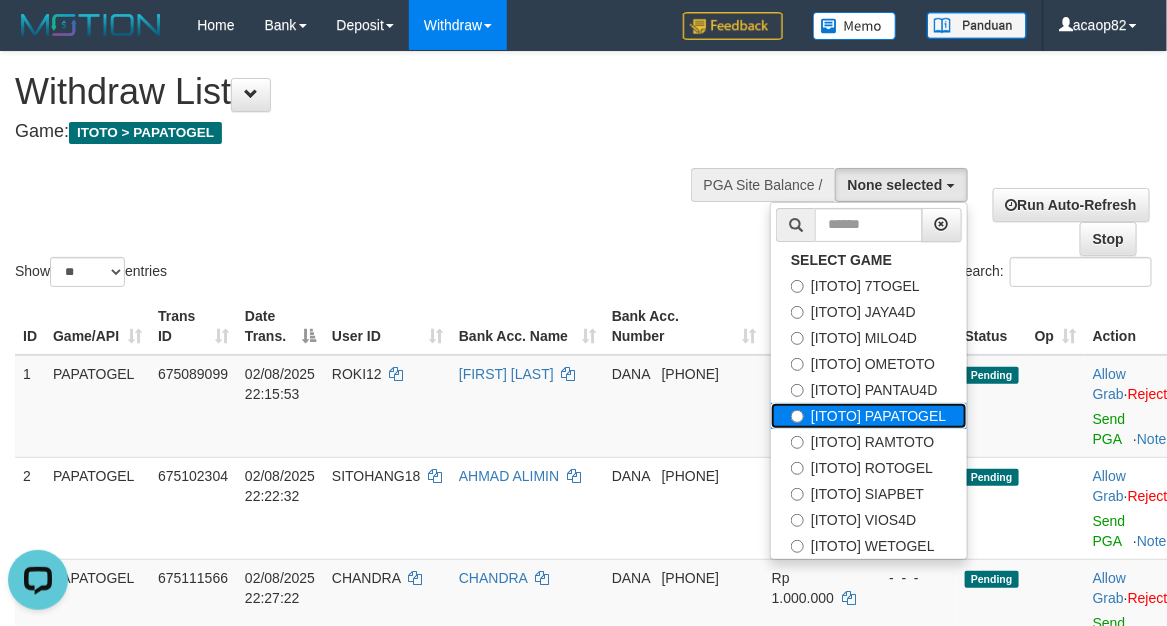 click on "[ITOTO] PAPATOGEL" at bounding box center (868, 416) 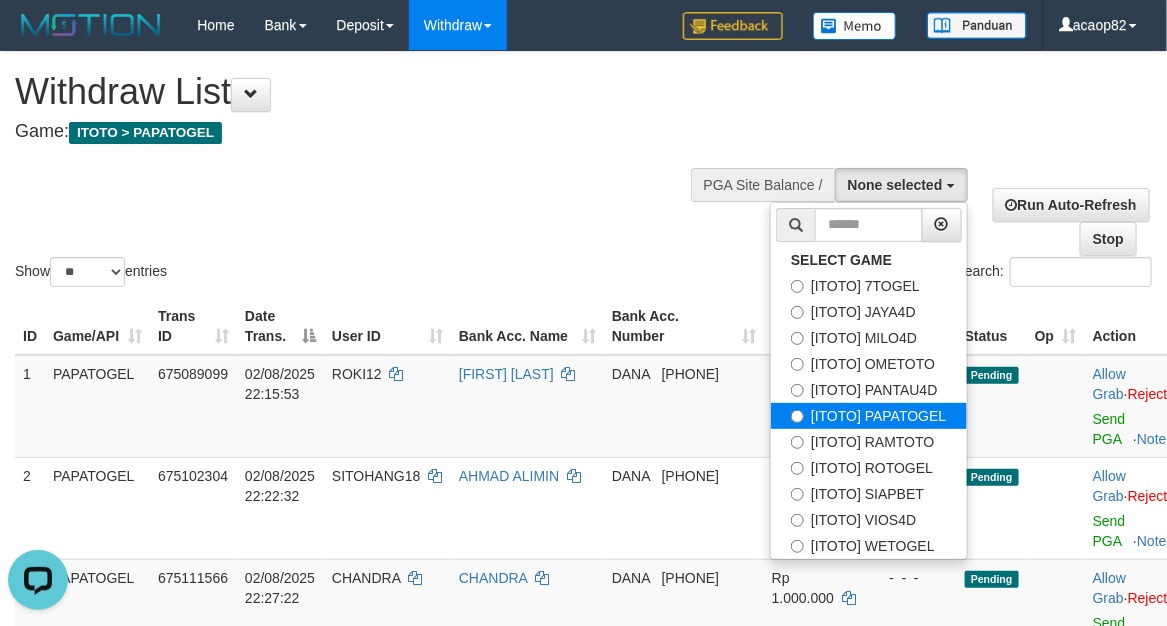 select on "***" 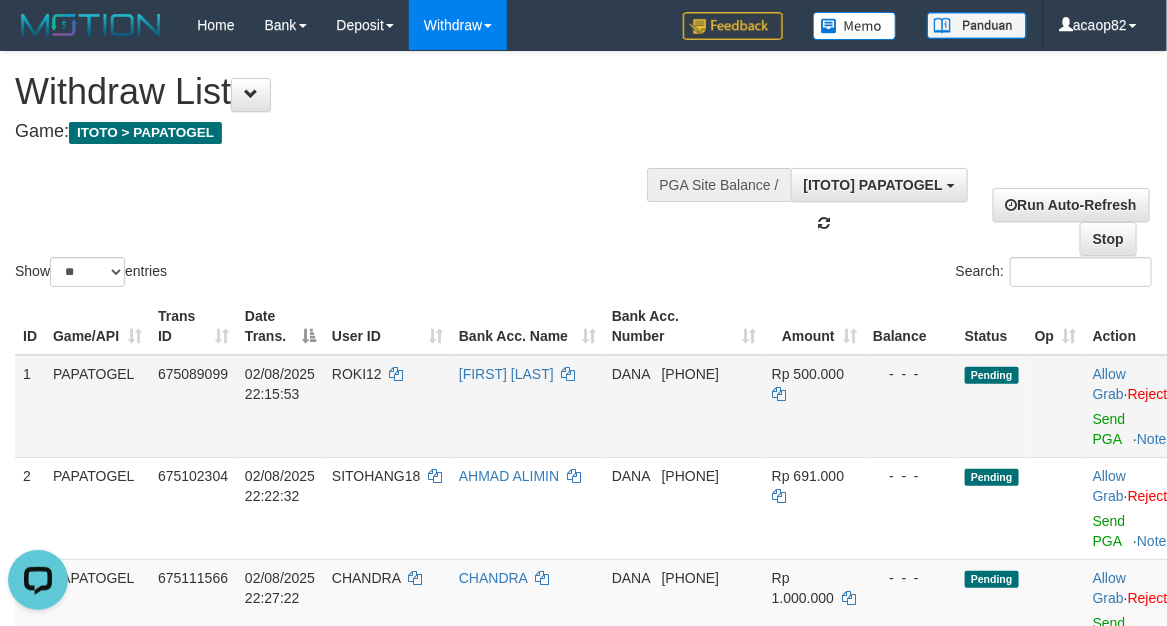 scroll, scrollTop: 101, scrollLeft: 0, axis: vertical 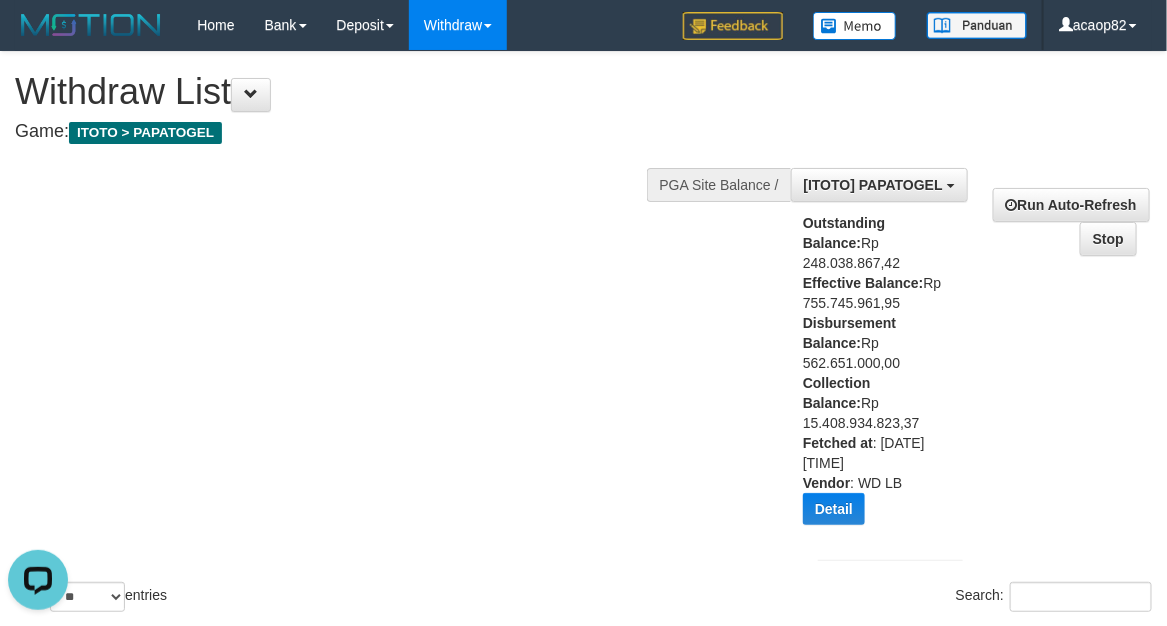 click on "Show  ** ** ** ***  entries Search:" at bounding box center (583, 334) 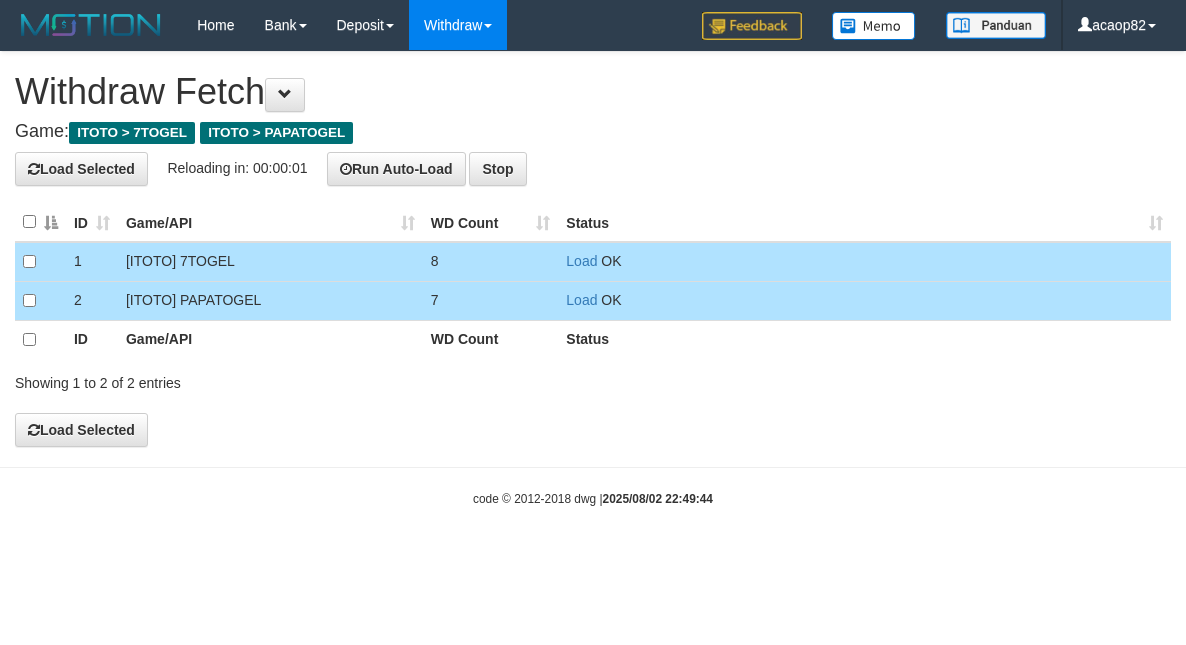 scroll, scrollTop: 0, scrollLeft: 0, axis: both 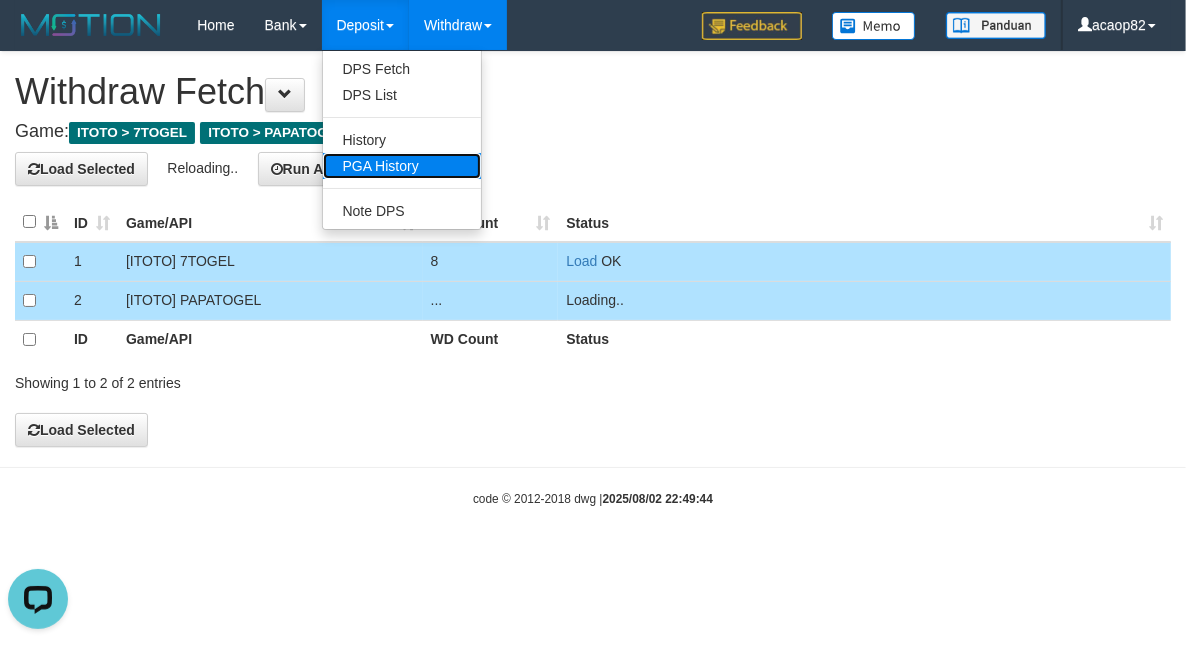 click on "PGA History" at bounding box center (402, 166) 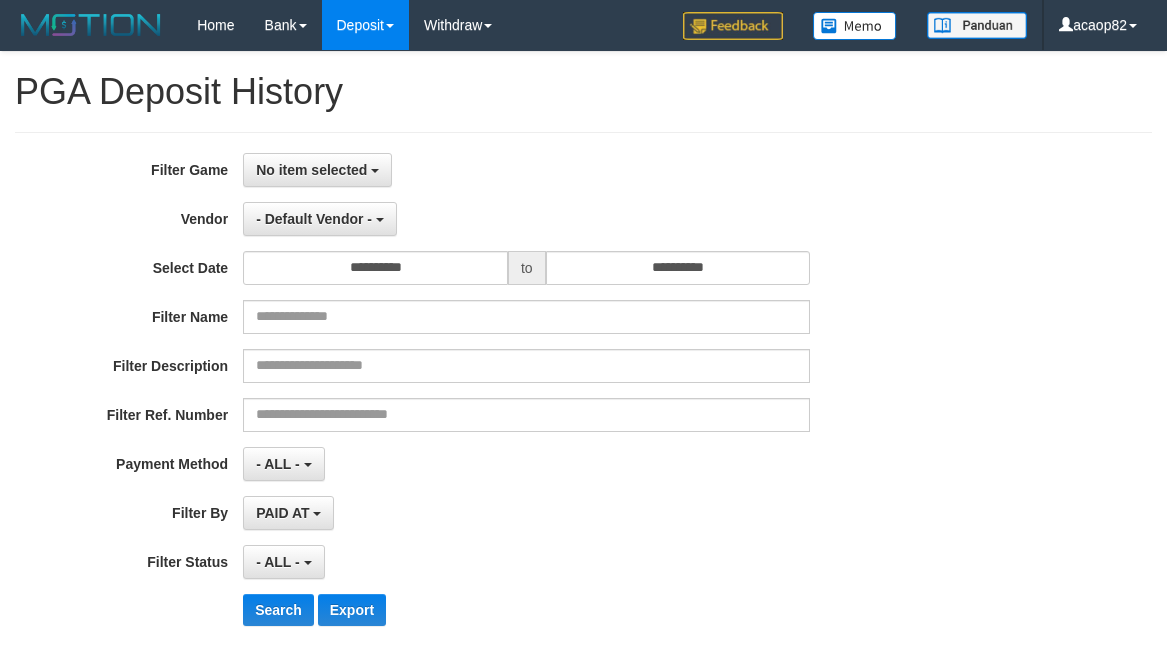 select 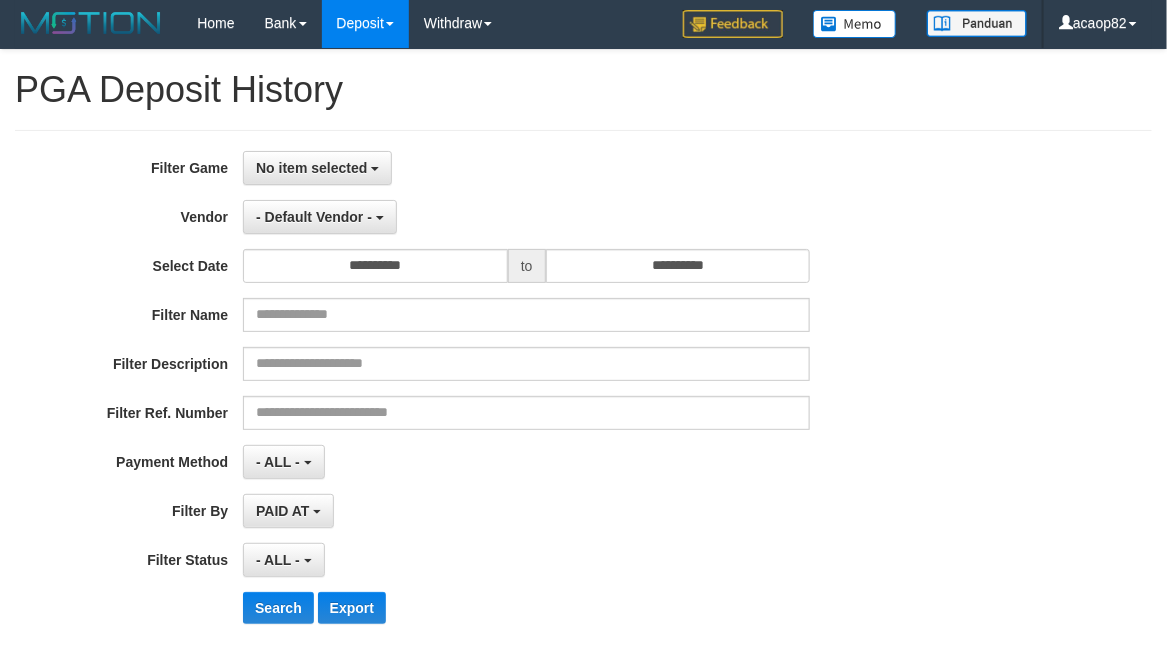 scroll, scrollTop: 0, scrollLeft: 0, axis: both 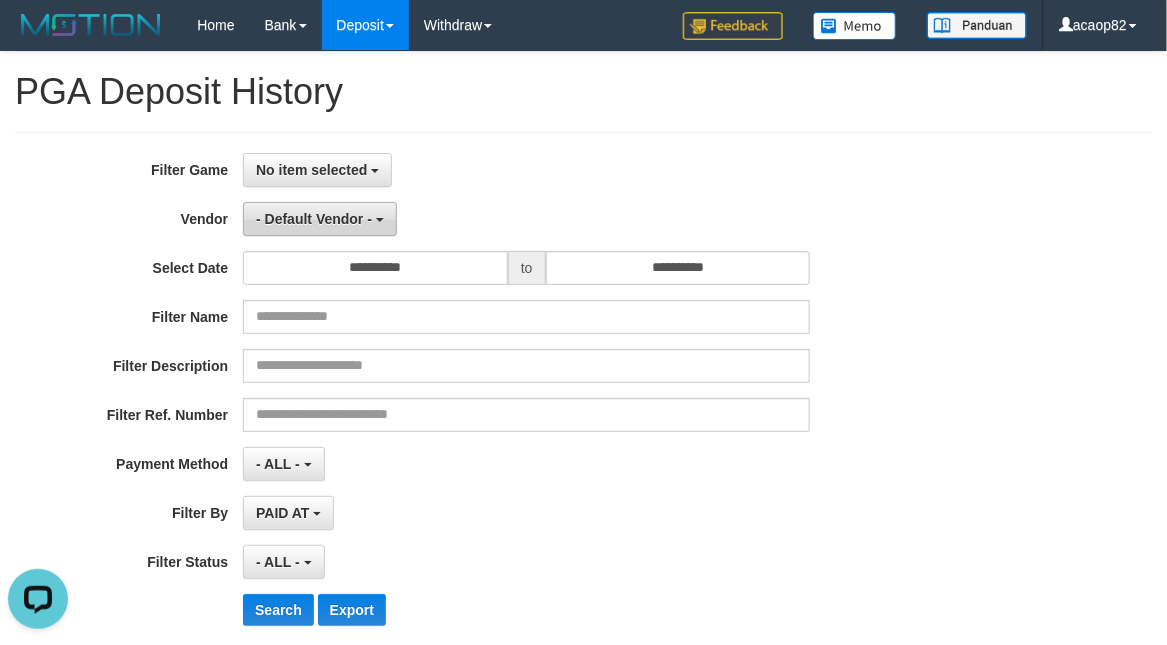 click on "- Default Vendor -" at bounding box center (314, 219) 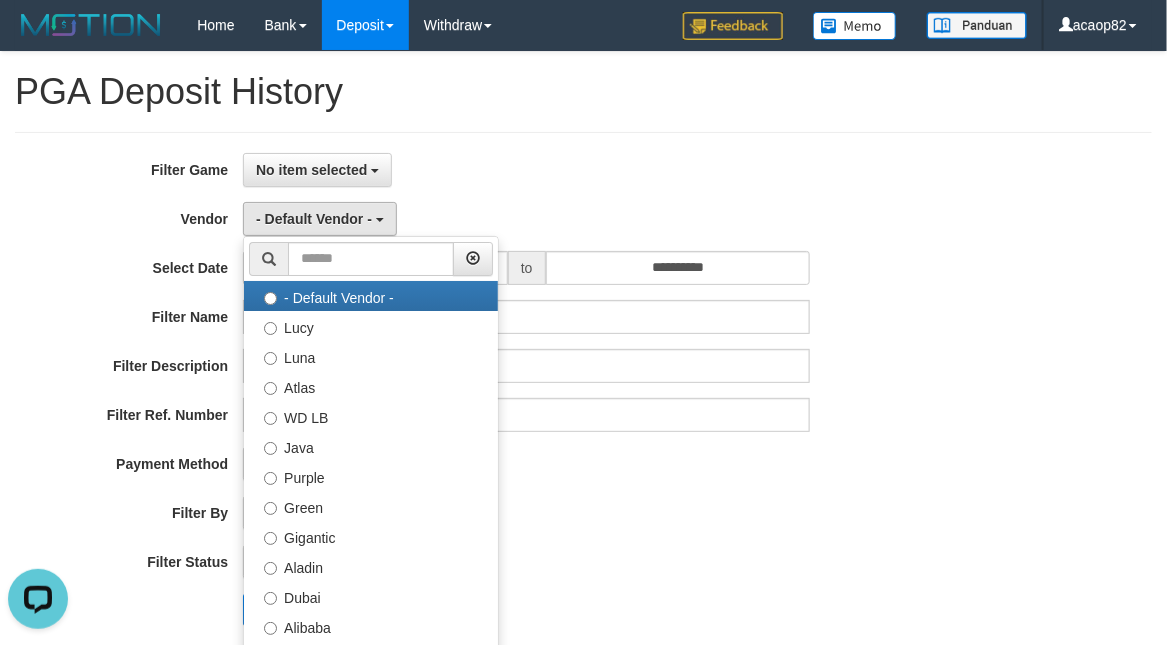 click on "**********" at bounding box center (486, 397) 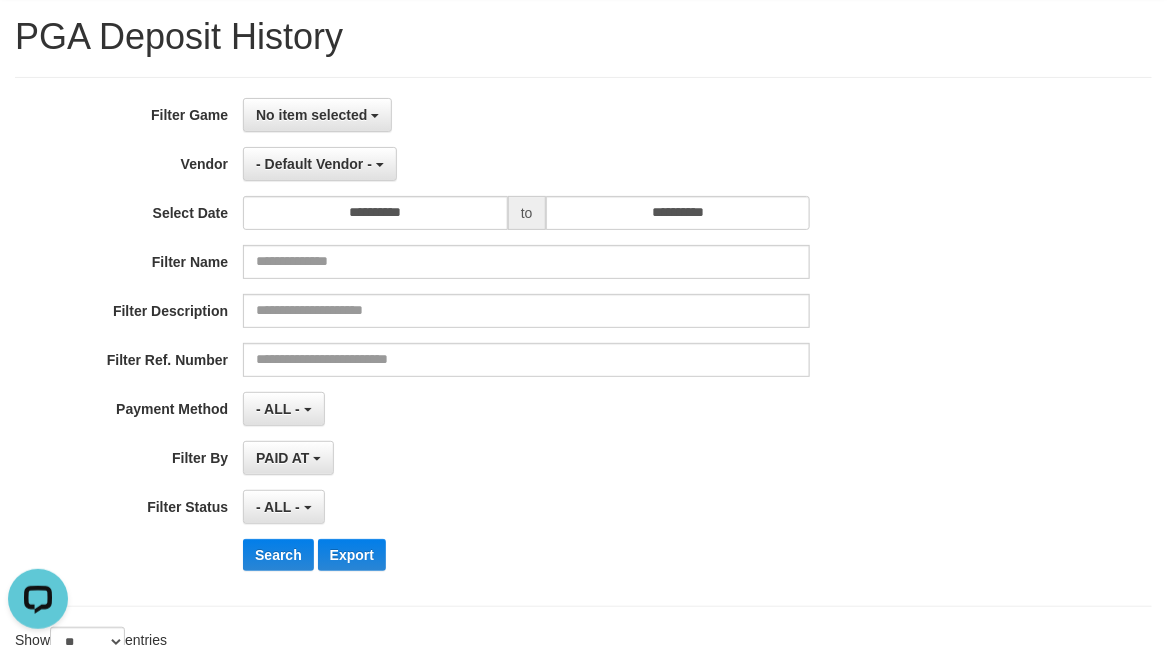 scroll, scrollTop: 83, scrollLeft: 0, axis: vertical 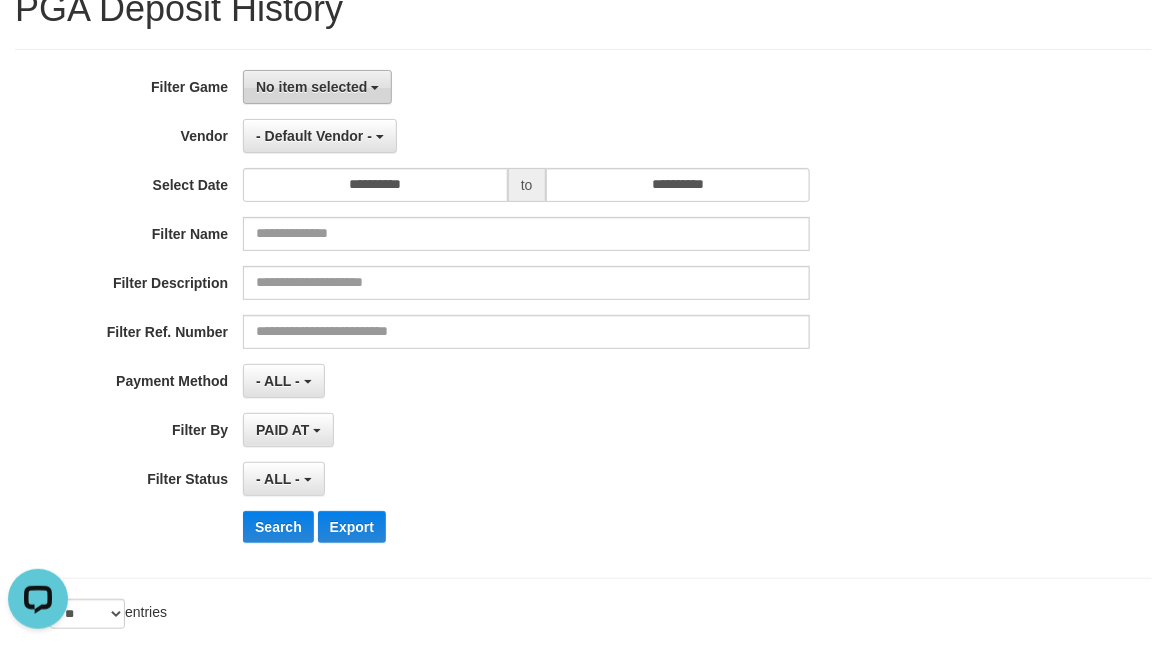 click on "No item selected" at bounding box center [311, 87] 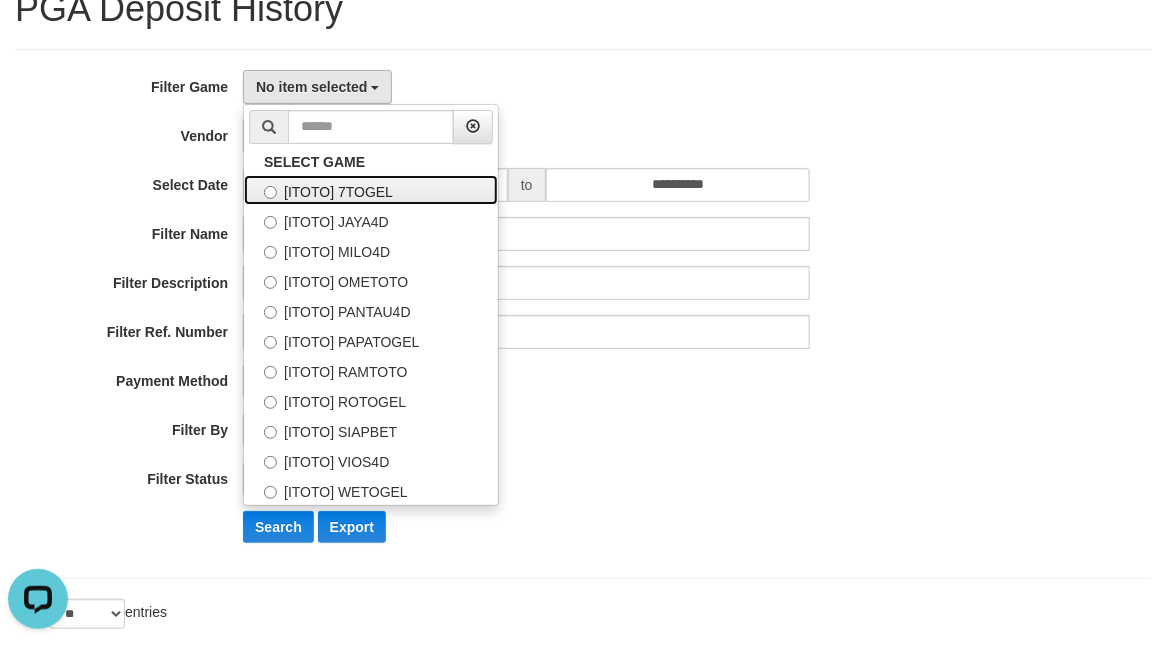 click on "[ITOTO] 7TOGEL" at bounding box center (371, 190) 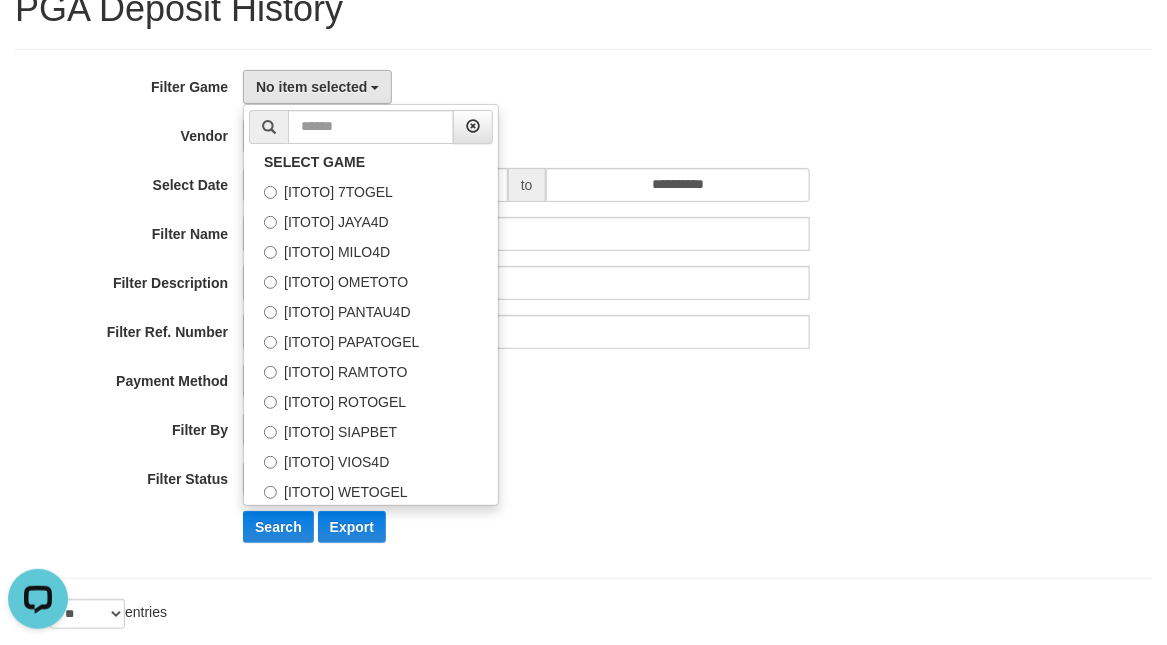 select on "***" 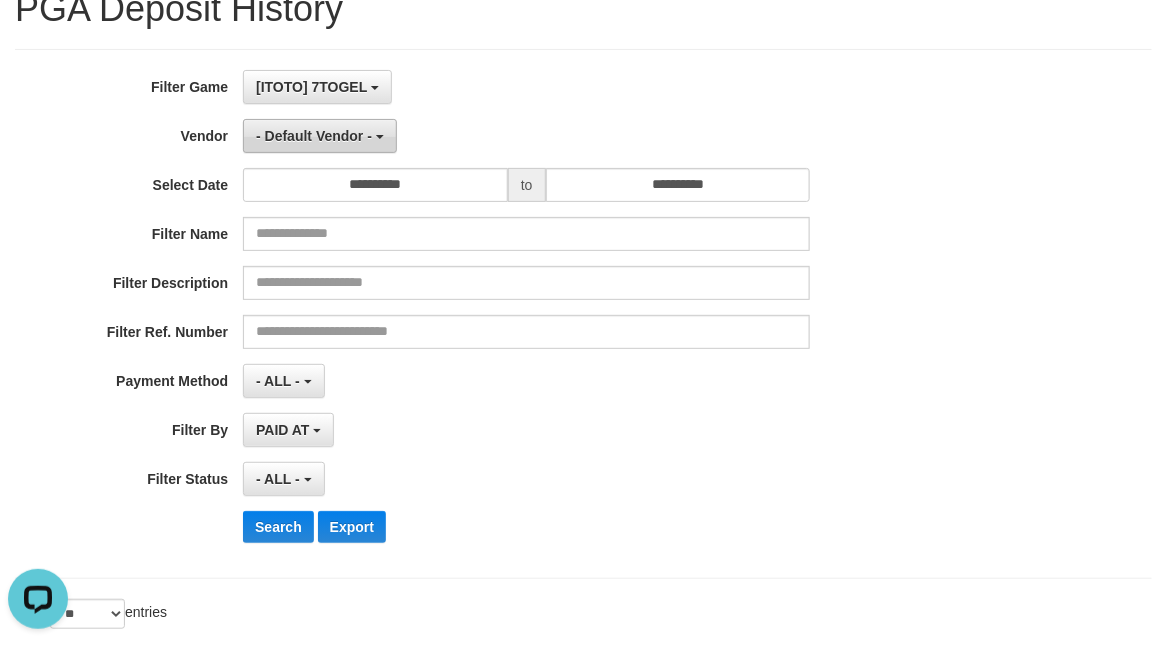 click on "- Default Vendor -" at bounding box center (314, 136) 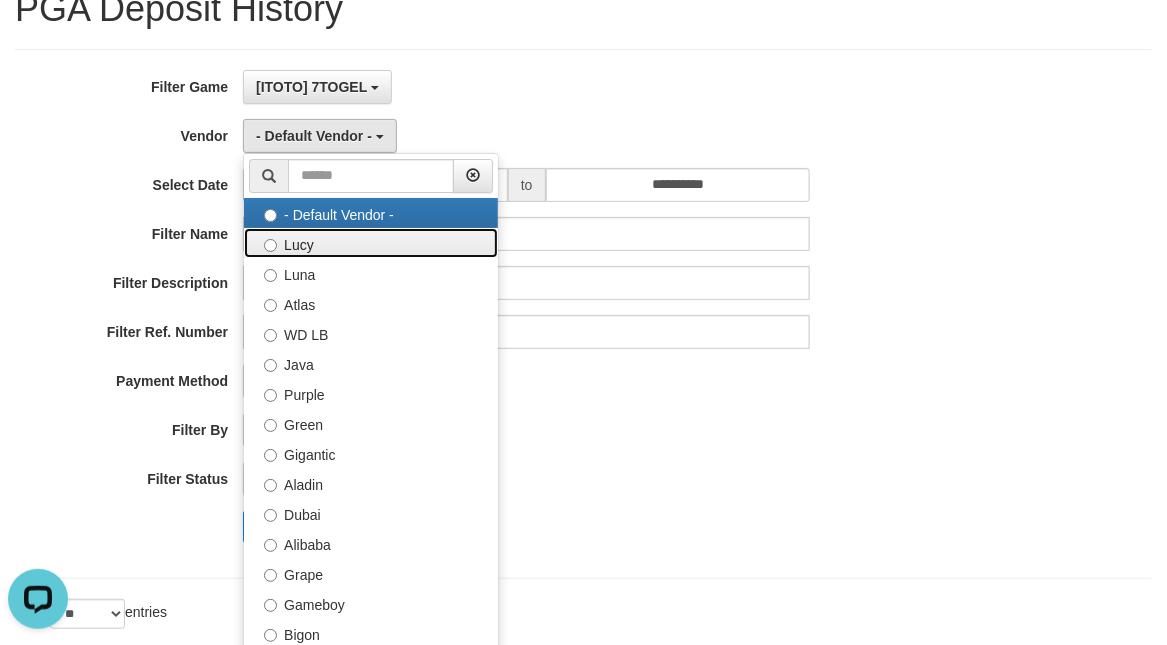 click on "Lucy" at bounding box center (371, 243) 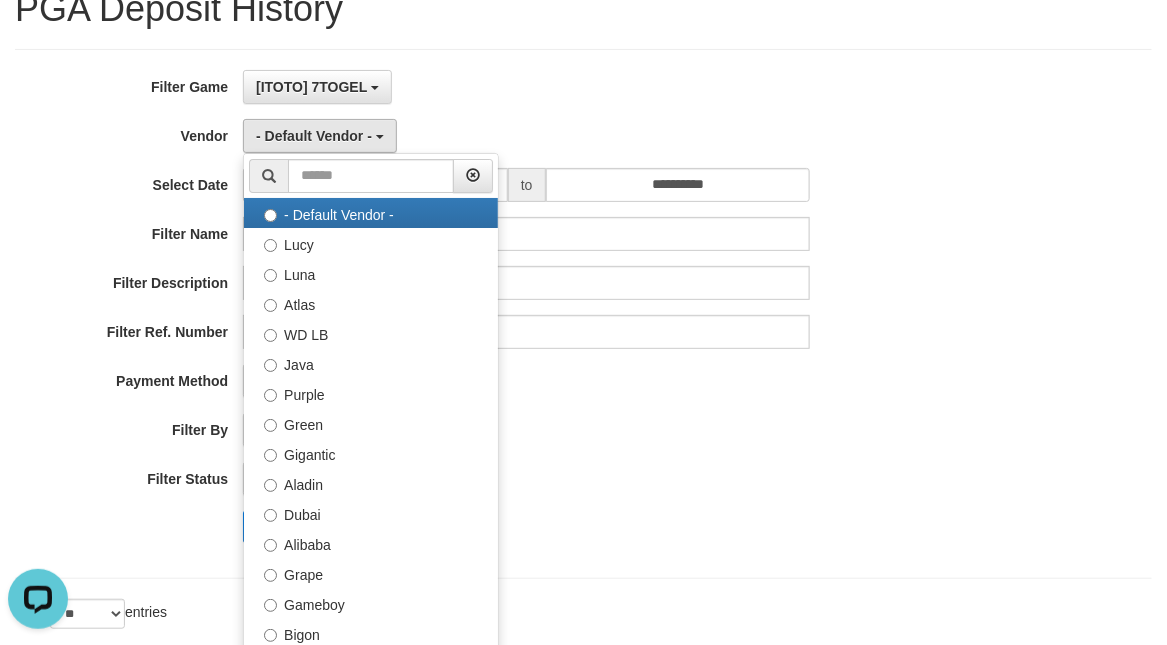 select on "**********" 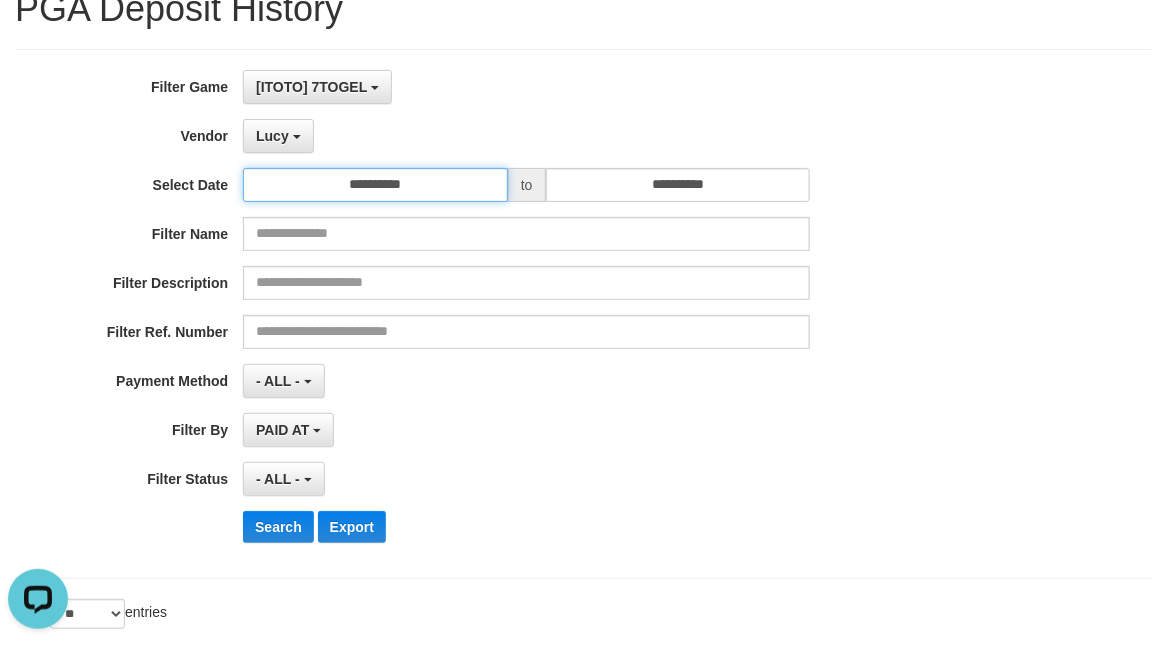 click on "**********" at bounding box center [375, 185] 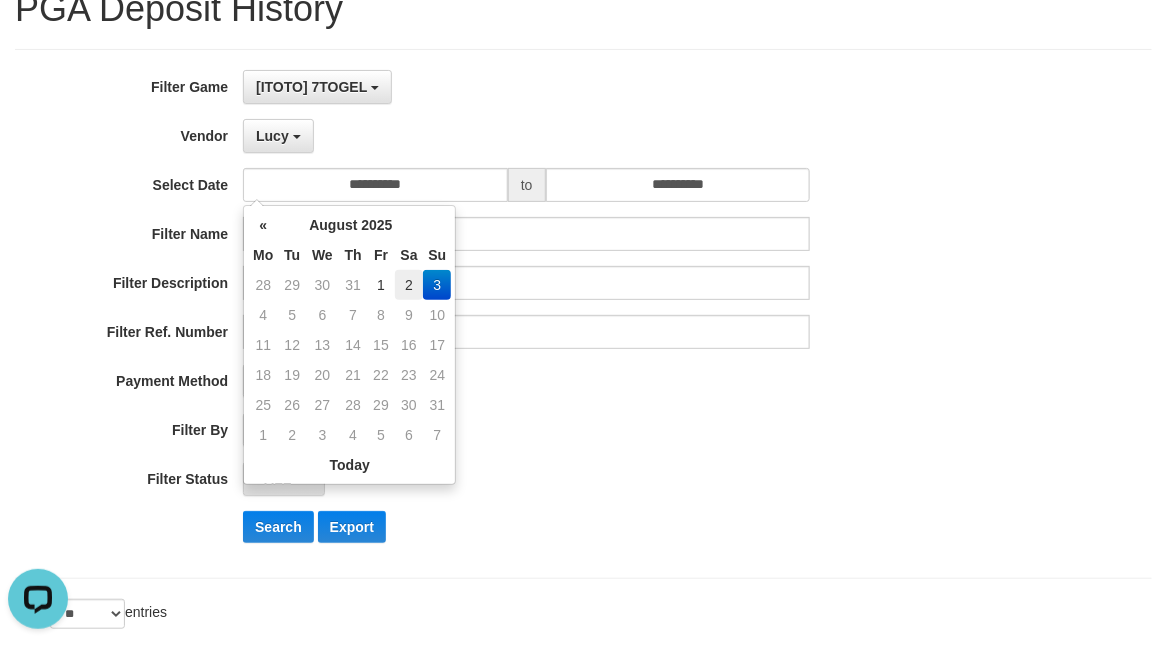 click on "2" at bounding box center [409, 285] 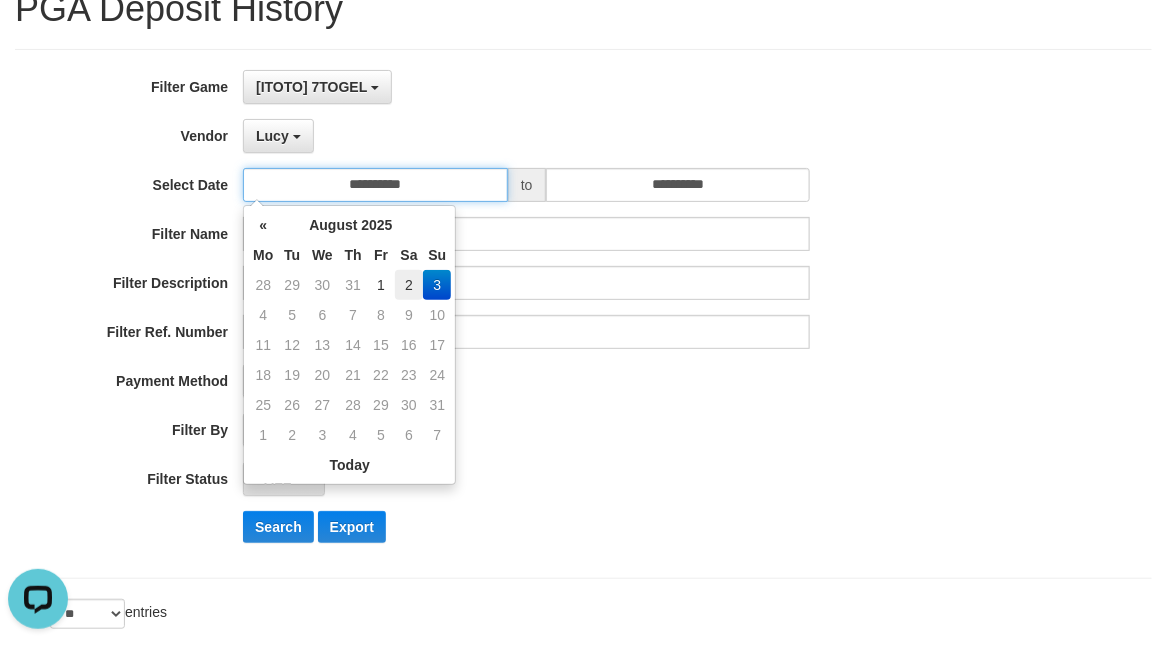 type on "**********" 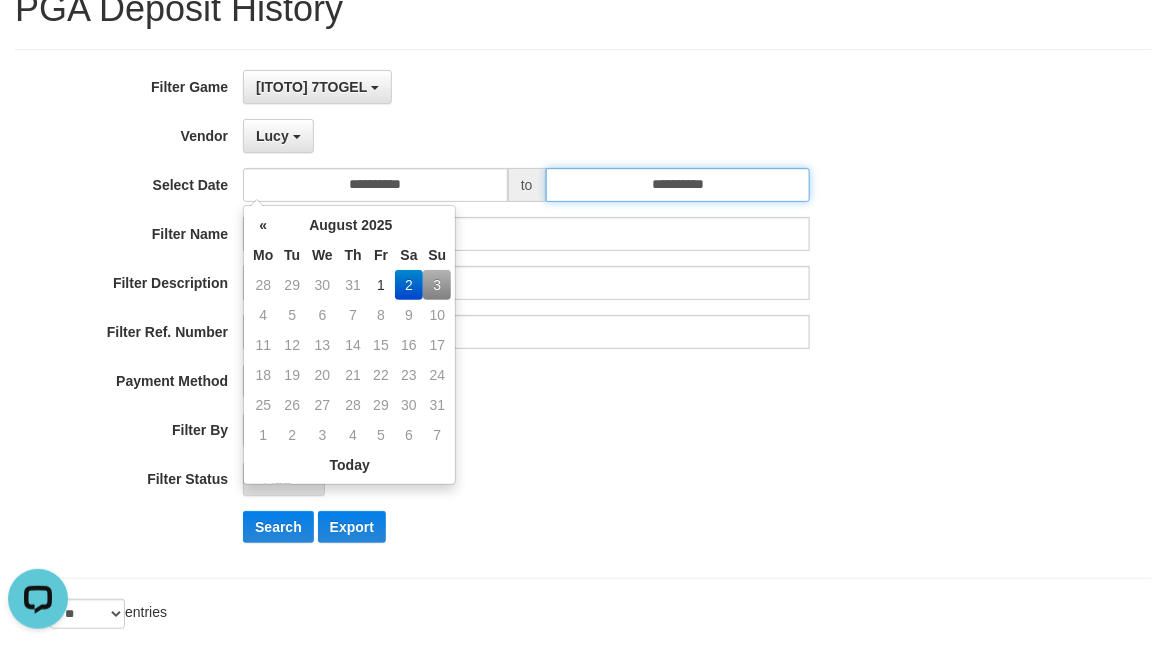 click on "**********" at bounding box center (678, 185) 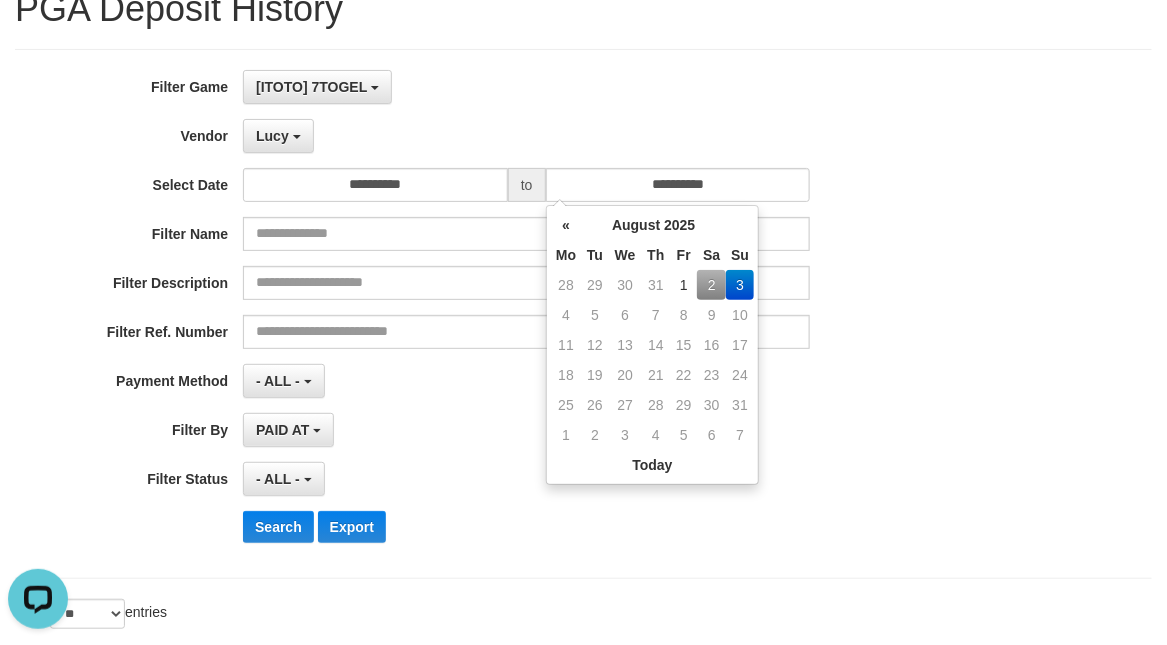 click on "2" at bounding box center (711, 285) 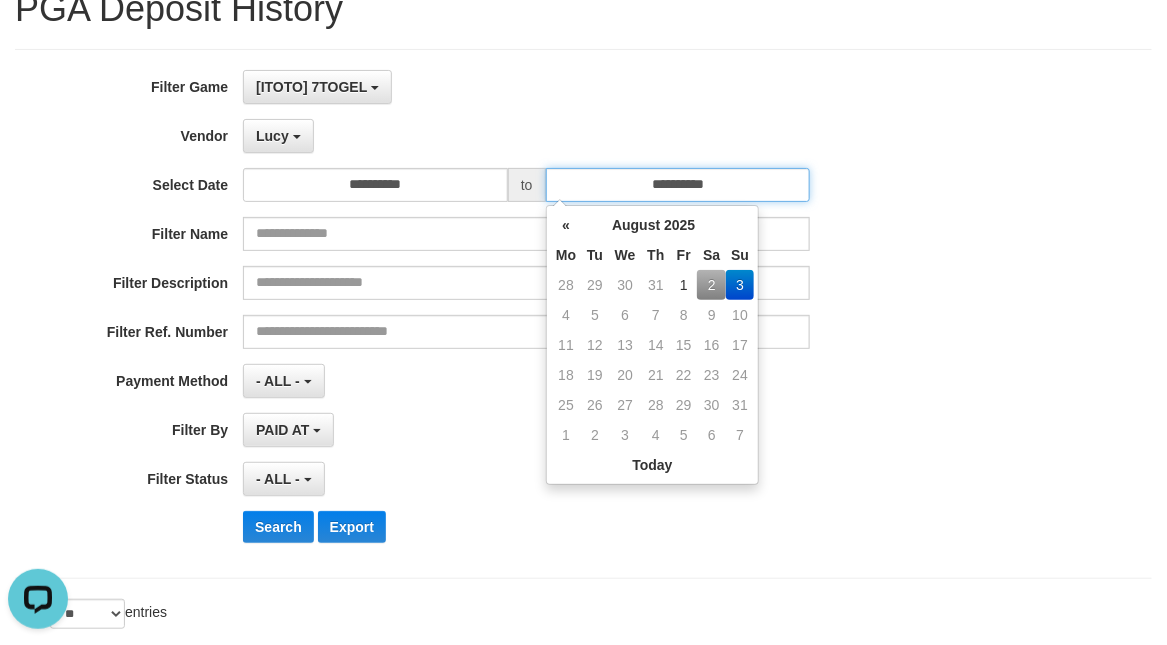 type on "**********" 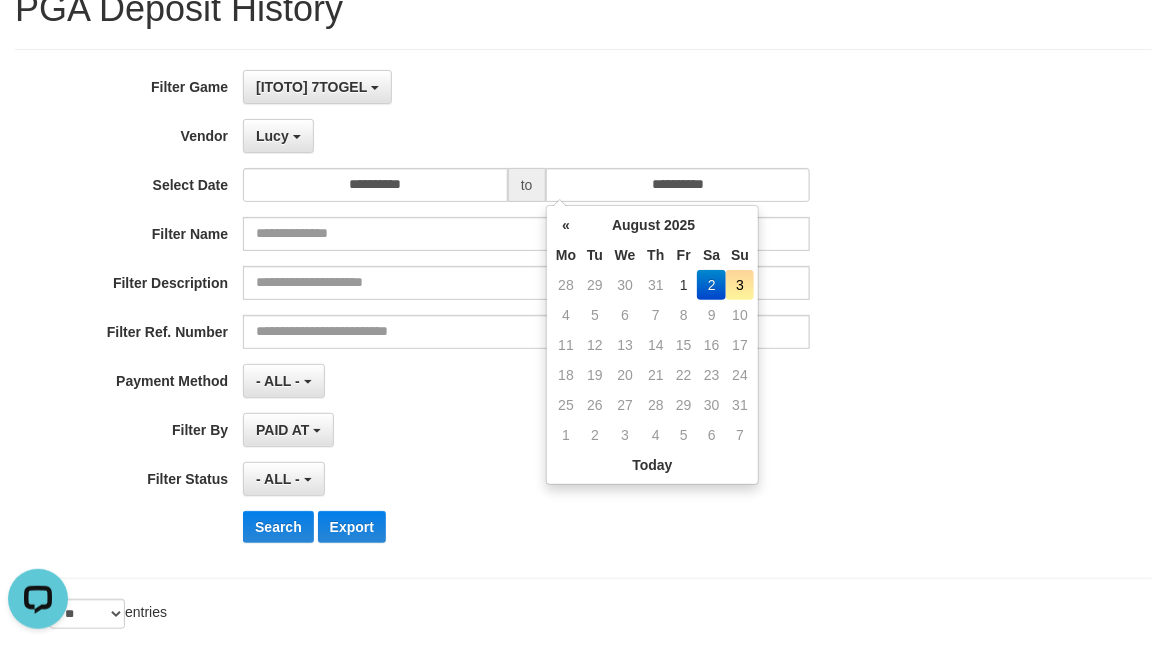 click on "PAID AT
PAID AT
CREATED AT" at bounding box center (526, 430) 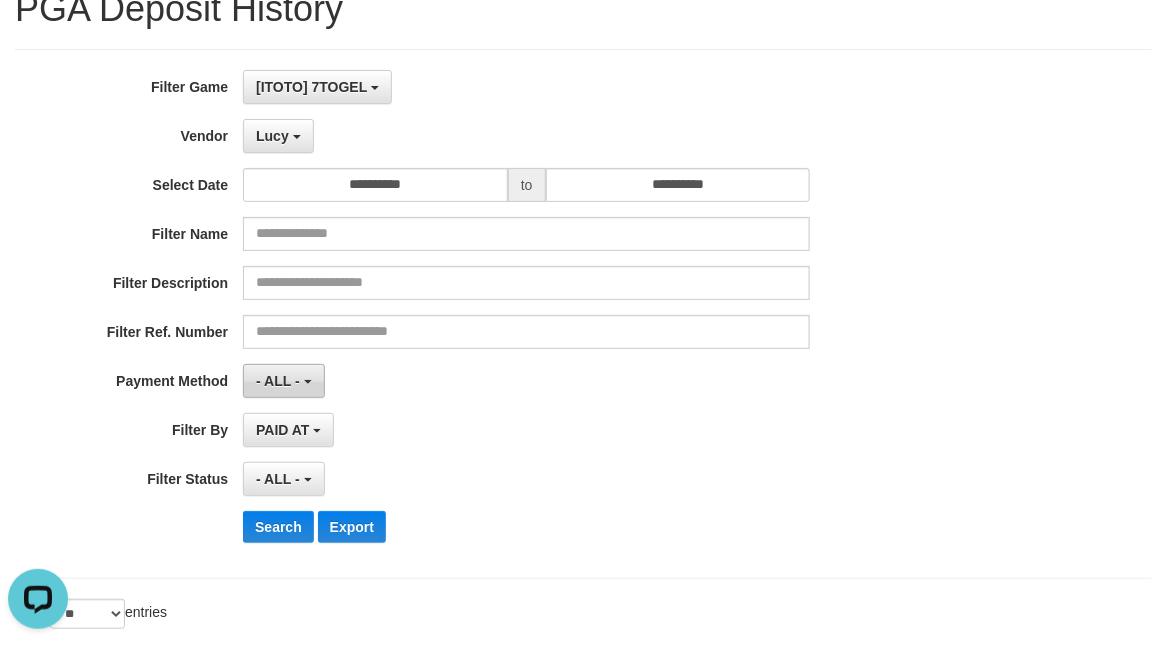 click on "- ALL -" at bounding box center [283, 381] 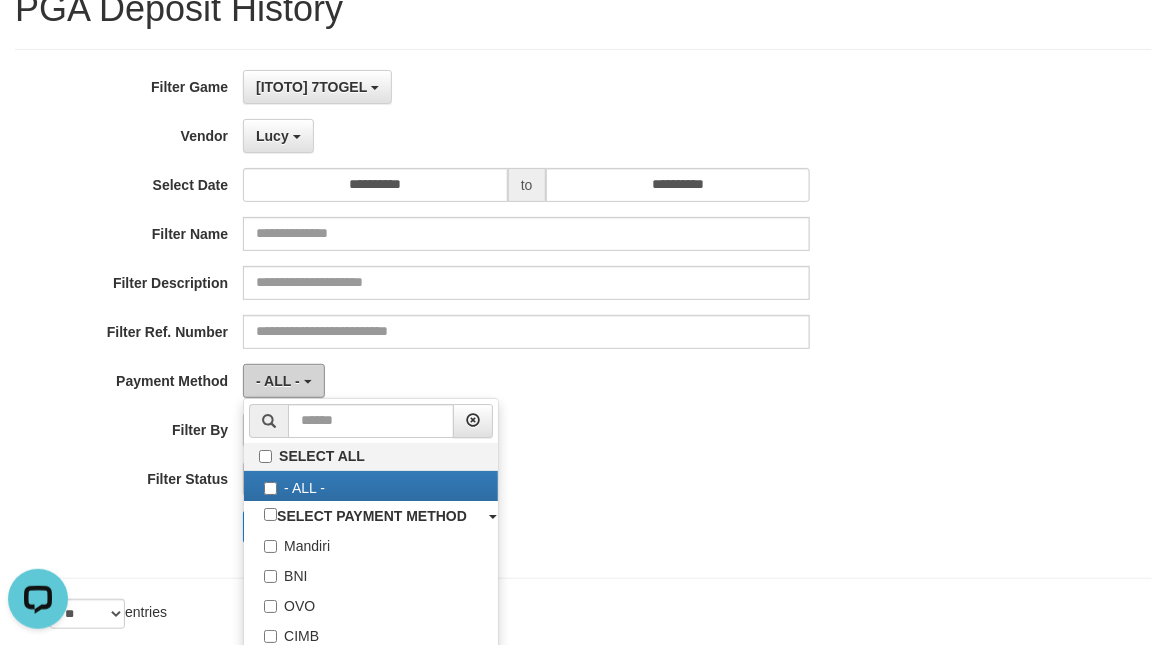 click on "- ALL -" at bounding box center (283, 381) 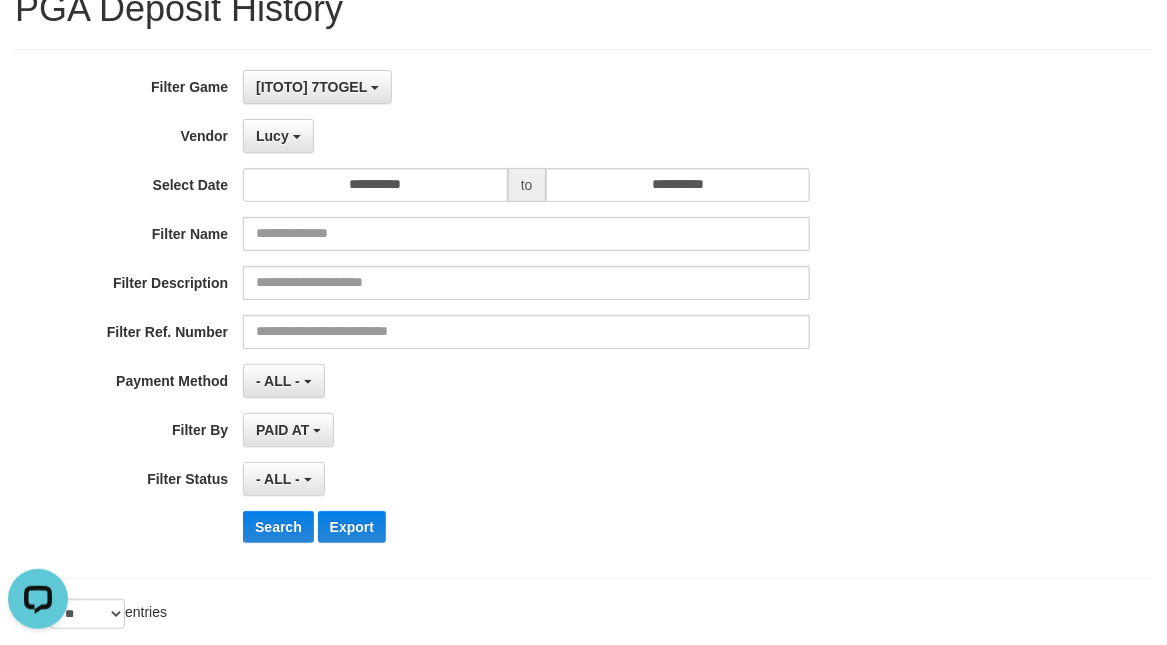 click on "- ALL -    SELECT ALL  - ALL -  SELECT PAYMENT METHOD
Mandiri
BNI
OVO
CIMB
BRI
MAYBANK
PERMATA
DANAMON
INDOMARET
ALFAMART
GOPAY
CC
BCA
QRIS
SINARMAS
LINKAJA
SHOPEEPAY
ATMBERSAMA
DANA
ARTHAGRAHA
SAMPOERNA
OCBCNISP" at bounding box center [526, 381] 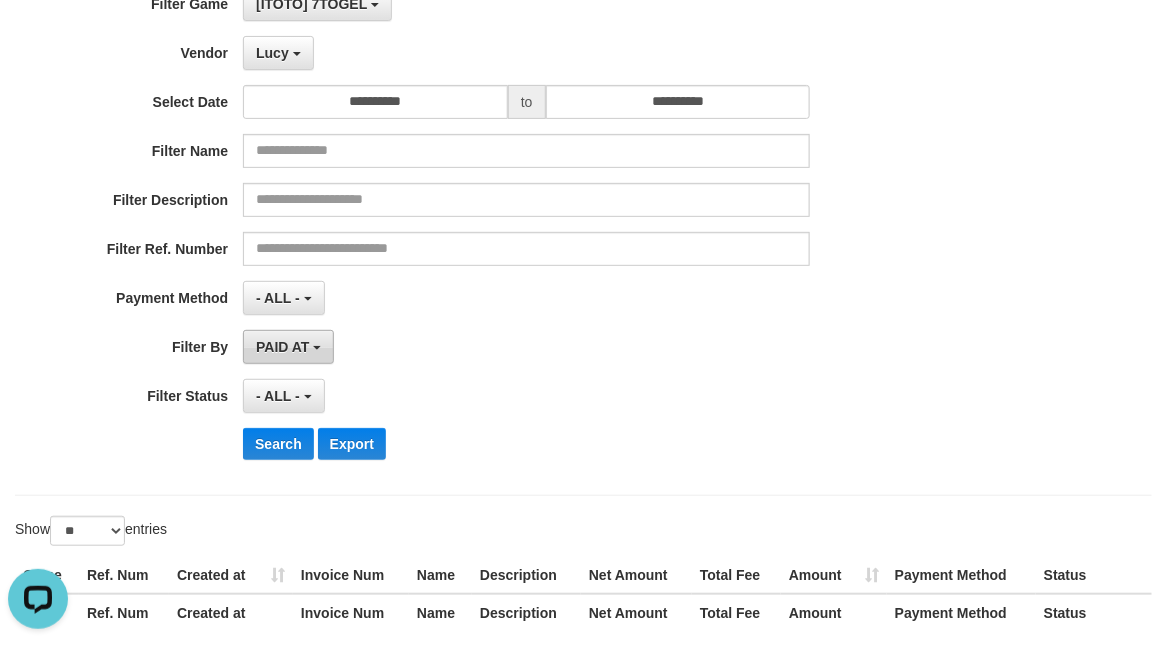 click on "PAID AT" at bounding box center [288, 347] 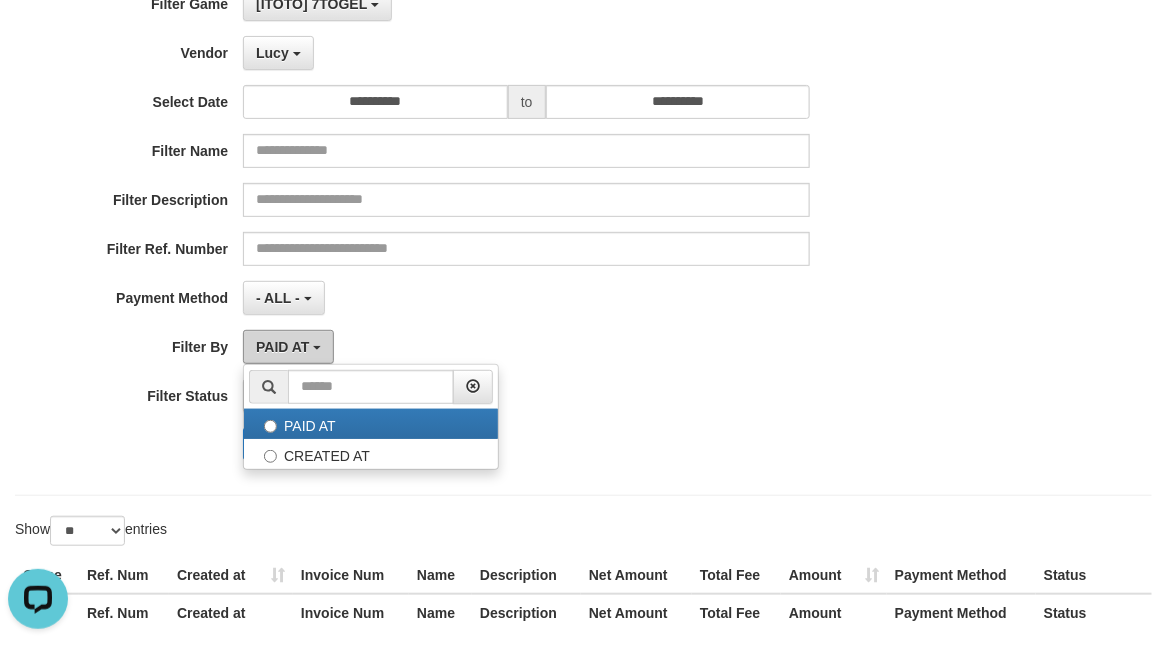 click on "PAID AT" at bounding box center (288, 347) 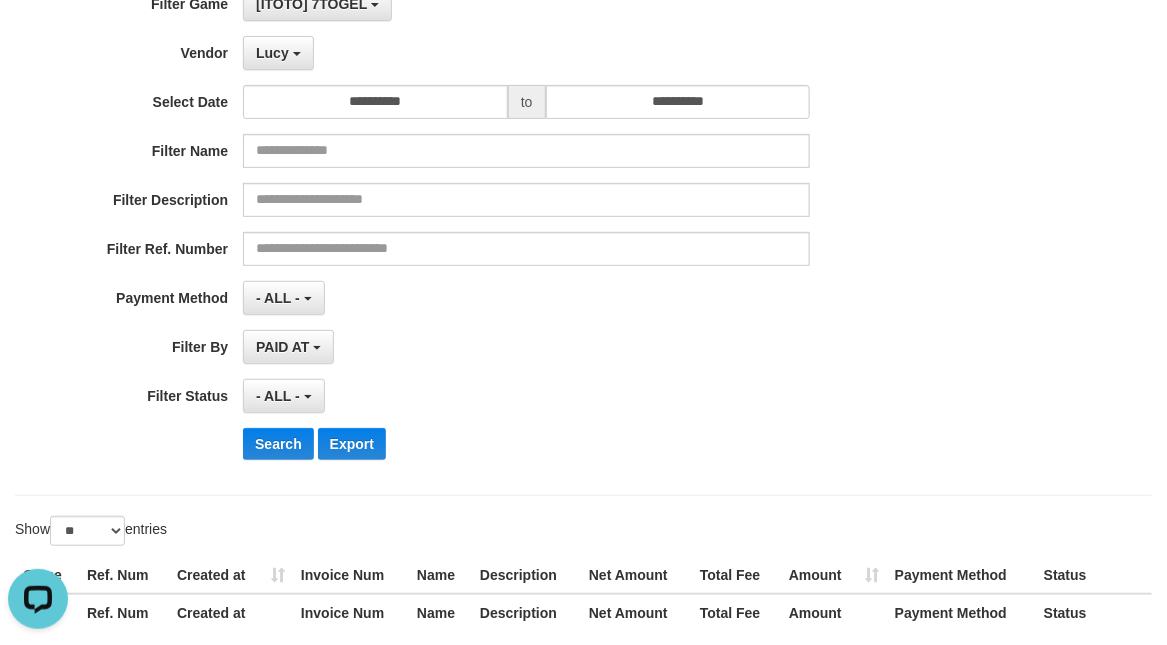 click on "- ALL -    SELECT ALL  - ALL -  SELECT PAYMENT METHOD
Mandiri
BNI
OVO
CIMB
BRI
MAYBANK
PERMATA
DANAMON
INDOMARET
ALFAMART
GOPAY
CC
BCA
QRIS
SINARMAS
LINKAJA
SHOPEEPAY
ATMBERSAMA
DANA
ARTHAGRAHA
SAMPOERNA
OCBCNISP" at bounding box center [526, 298] 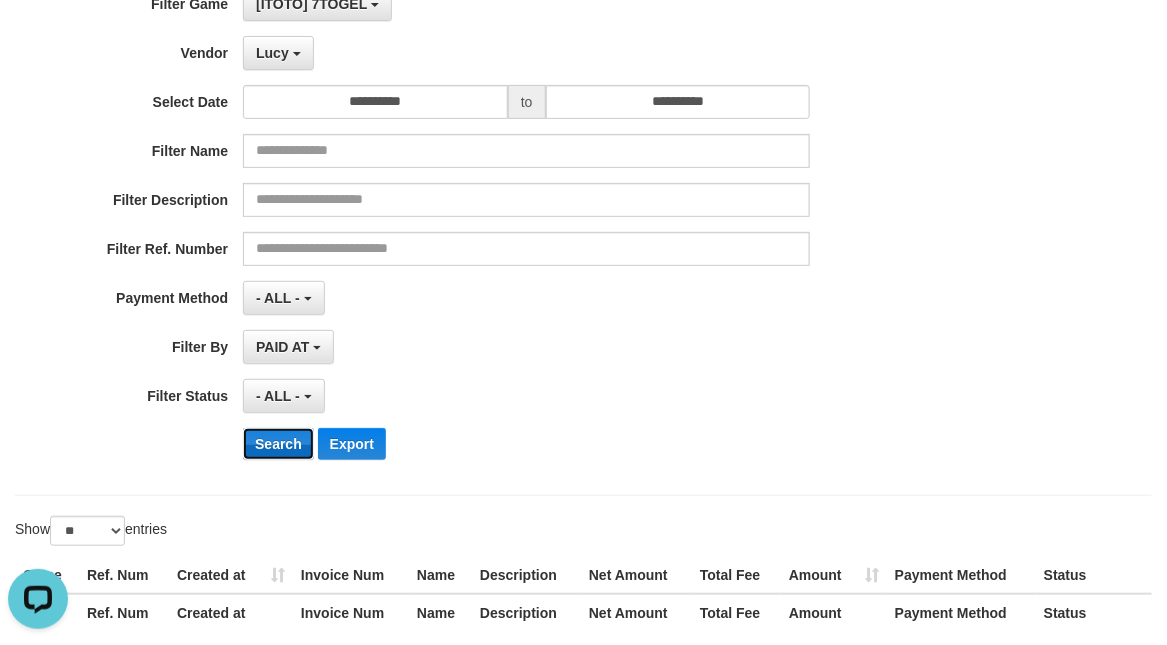 click on "Search" at bounding box center (278, 444) 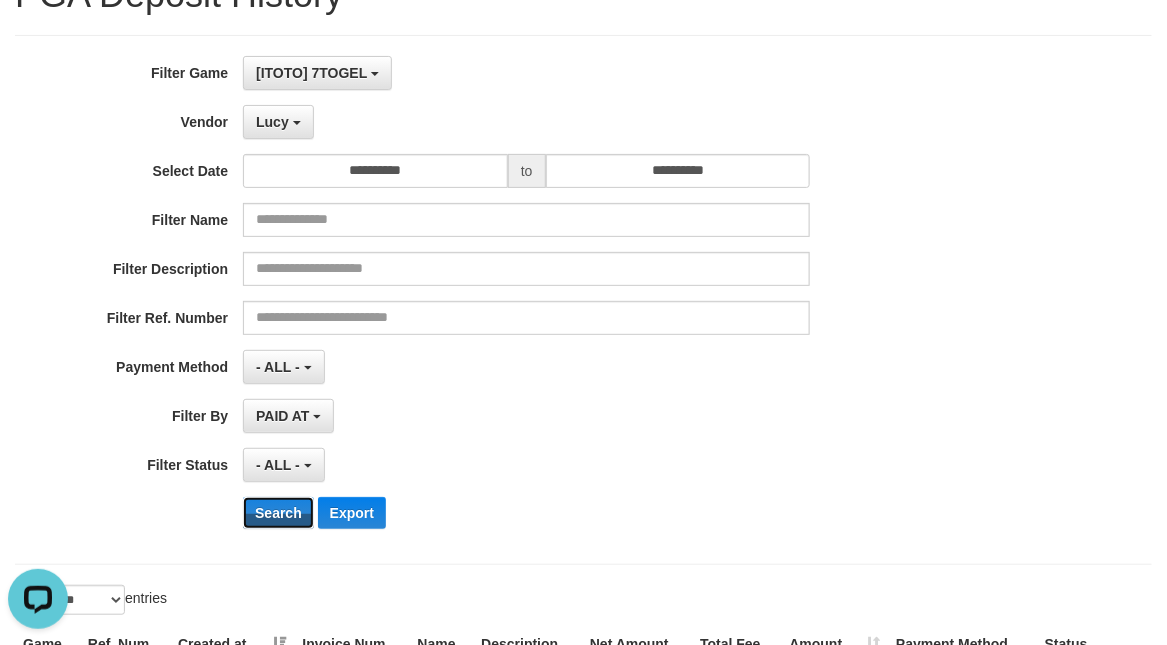 scroll, scrollTop: 18, scrollLeft: 0, axis: vertical 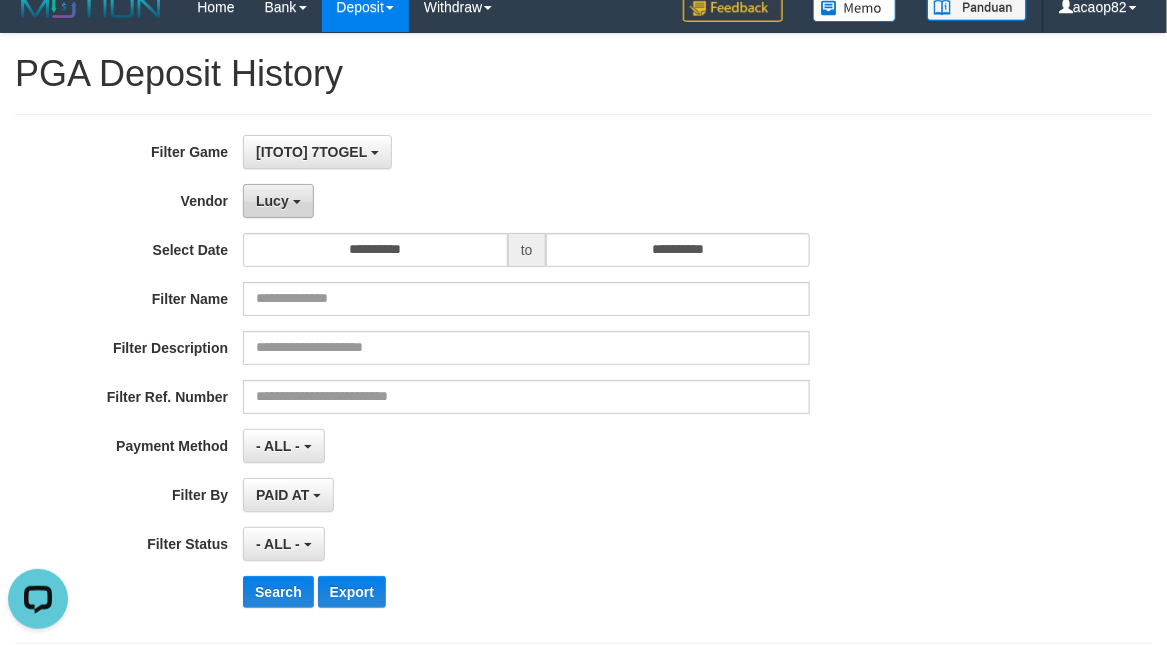 click on "Lucy" at bounding box center (272, 201) 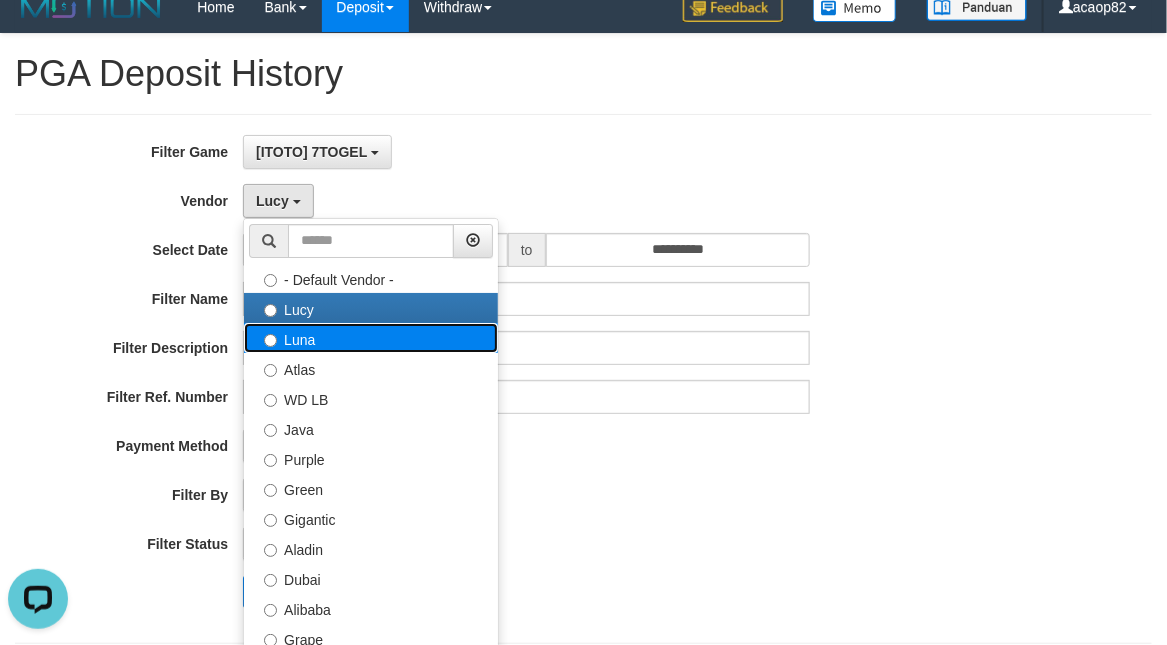 click on "Luna" at bounding box center [371, 338] 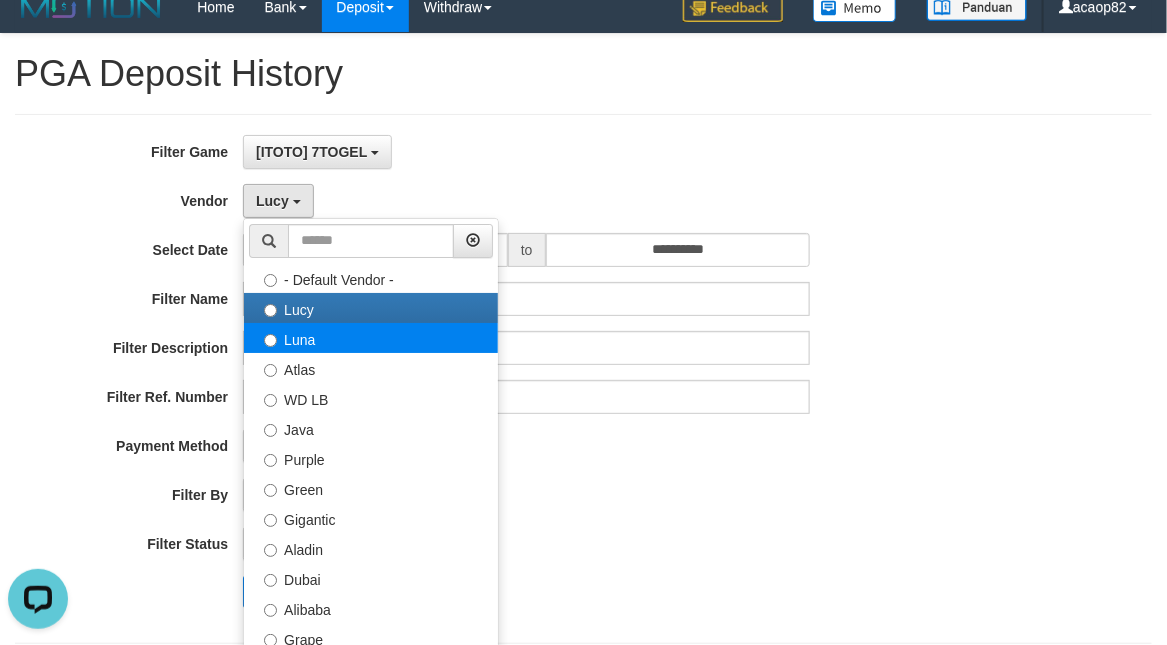 select on "**********" 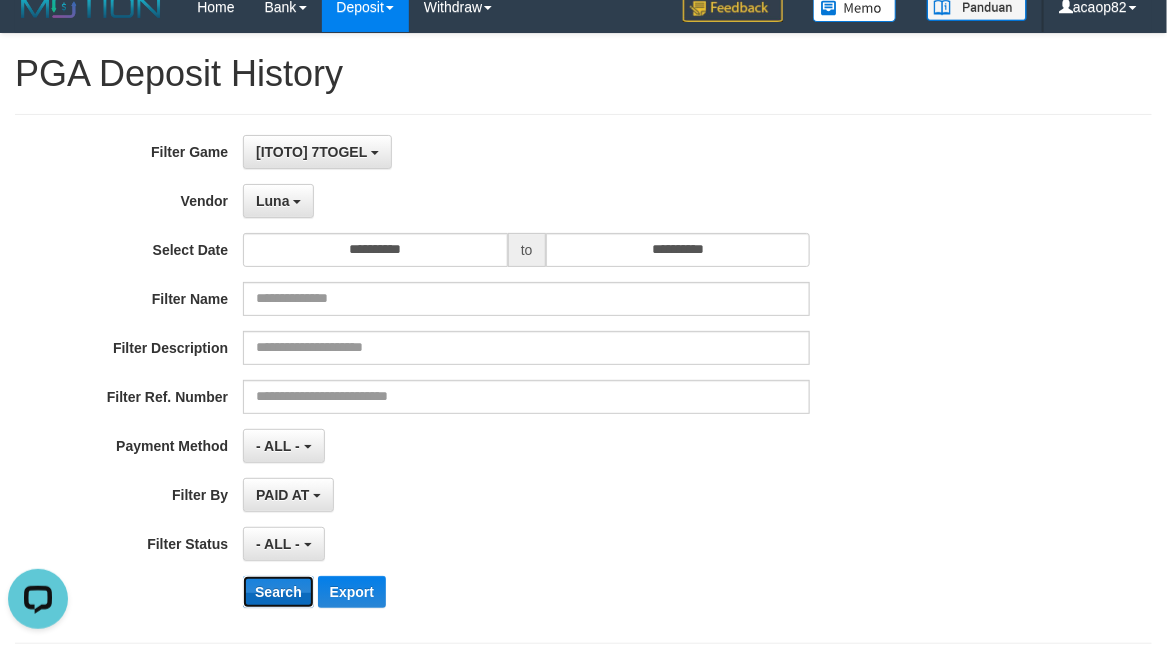 click on "Search" at bounding box center (278, 592) 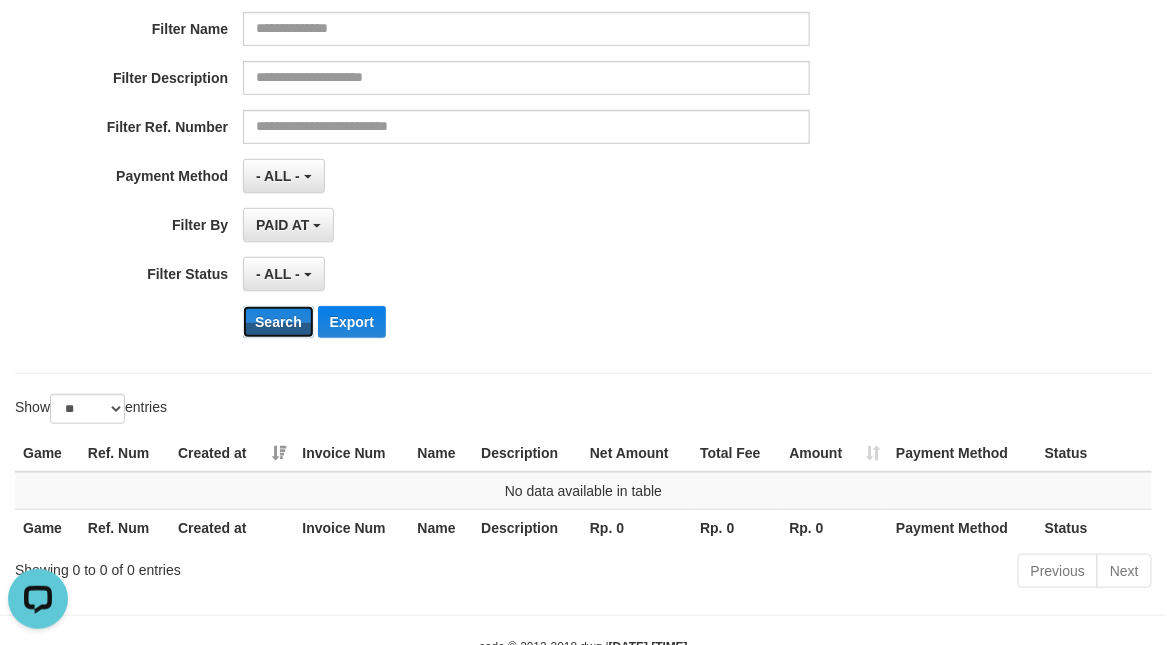 scroll, scrollTop: 186, scrollLeft: 0, axis: vertical 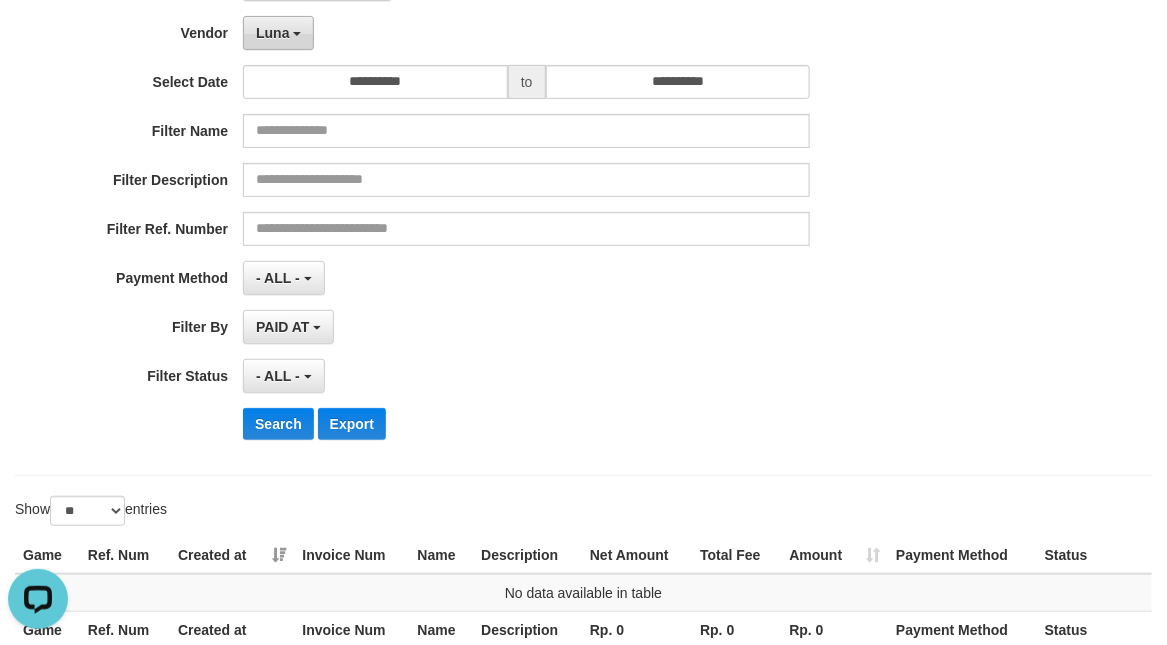 click on "Luna" at bounding box center [278, 33] 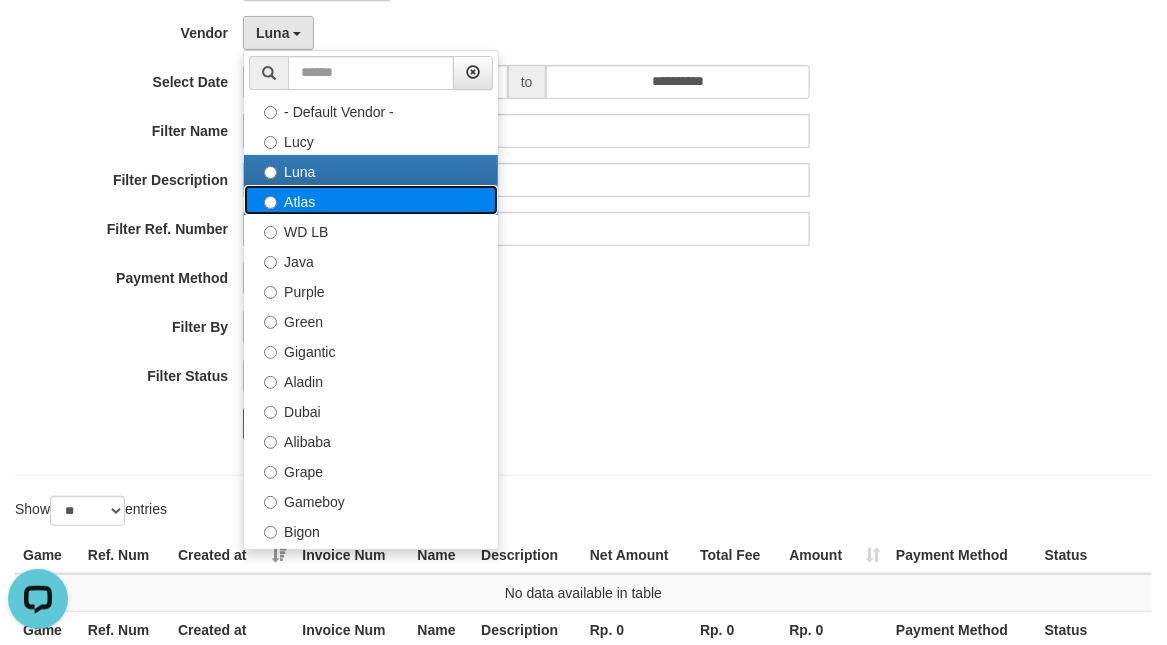 click on "Atlas" at bounding box center [371, 200] 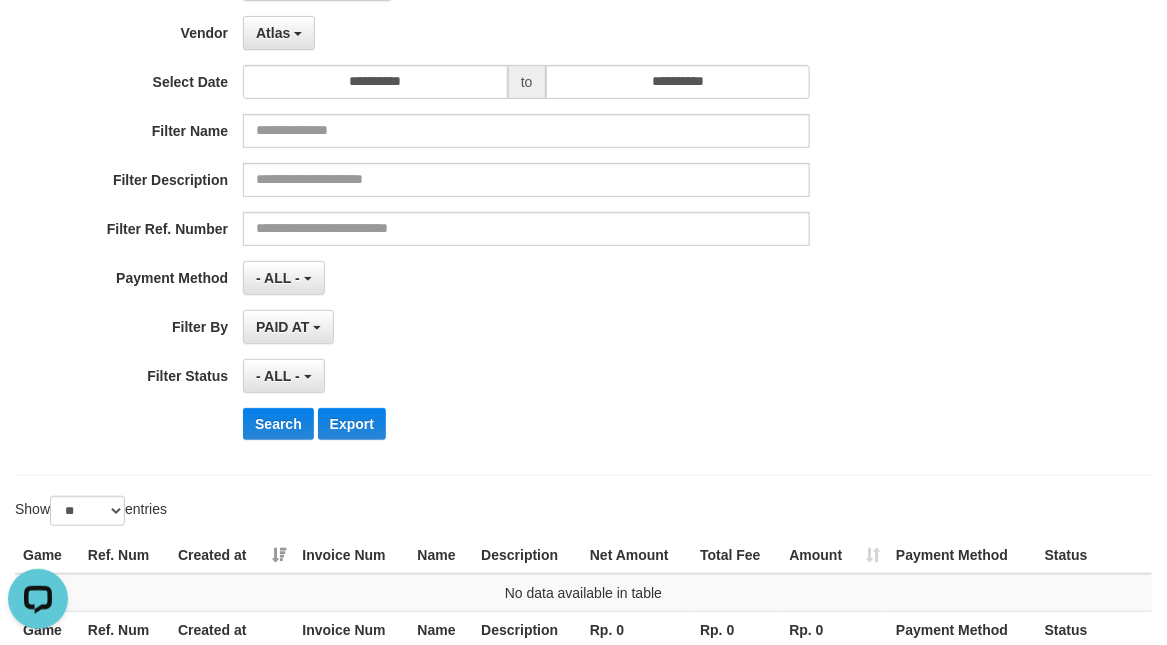 click on "- ALL -    SELECT ALL  - ALL -  SELECT PAYMENT METHOD
Mandiri
BNI
OVO
CIMB
BRI
MAYBANK
PERMATA
DANAMON
INDOMARET
ALFAMART
GOPAY
CC
BCA
QRIS
SINARMAS
LINKAJA
SHOPEEPAY
ATMBERSAMA
DANA
ARTHAGRAHA
SAMPOERNA
OCBCNISP" at bounding box center (526, 278) 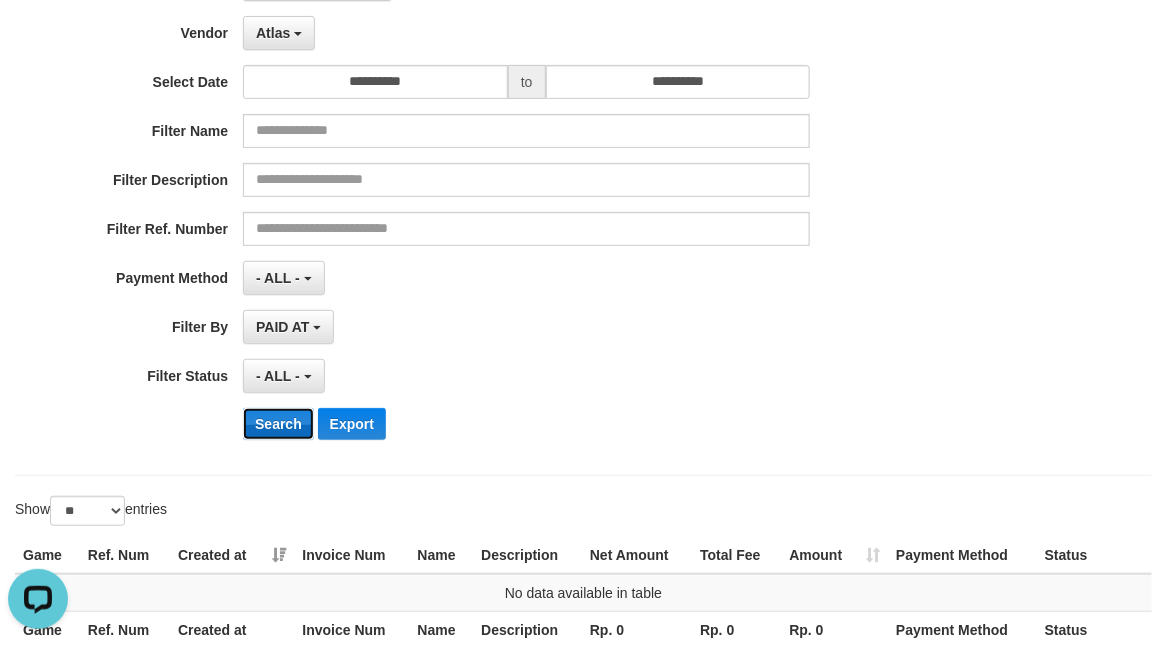 click on "Search" at bounding box center [278, 424] 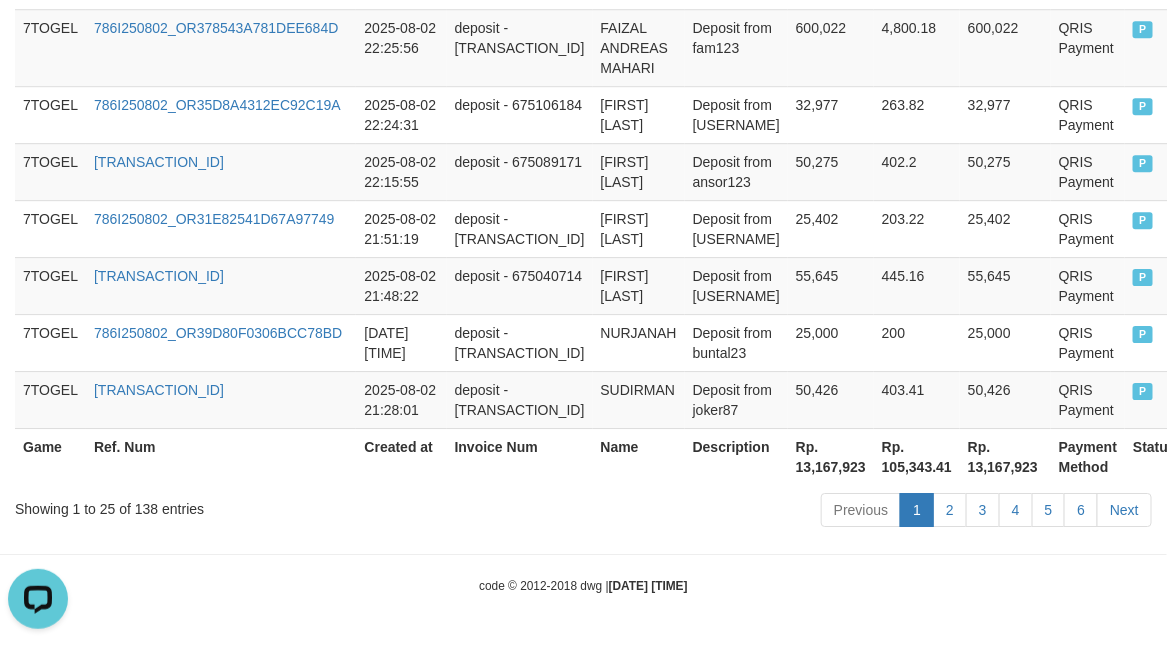 scroll, scrollTop: 1886, scrollLeft: 0, axis: vertical 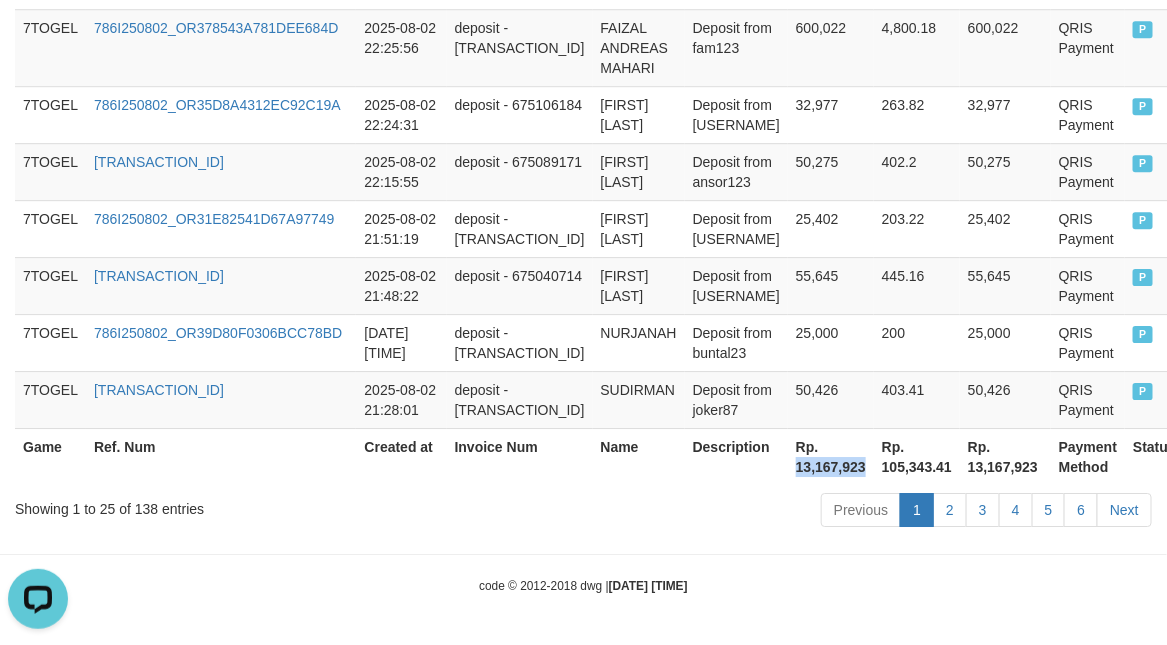 click on "Rp. 13,167,923" at bounding box center [831, 456] 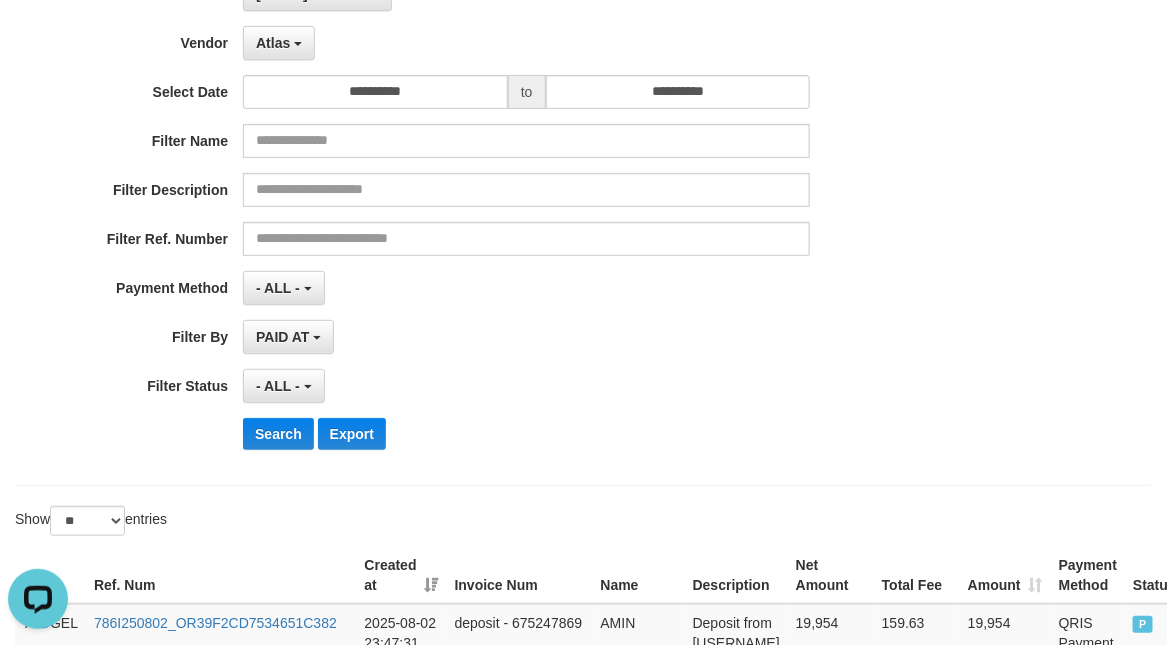 scroll, scrollTop: 0, scrollLeft: 0, axis: both 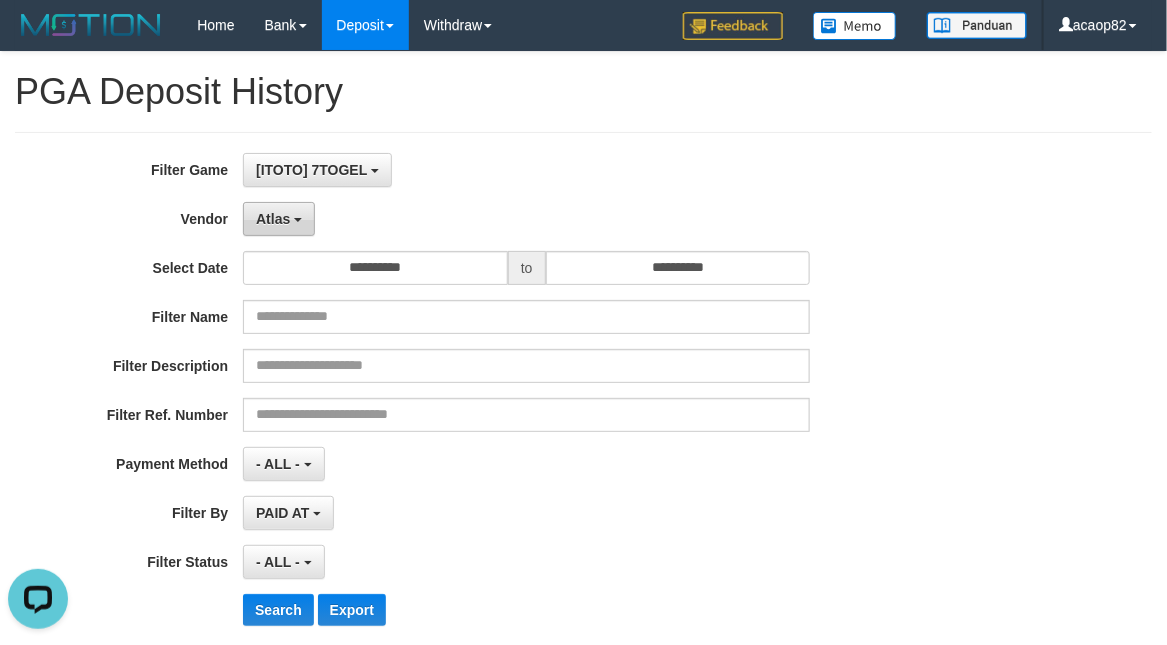 click on "Atlas" at bounding box center (273, 219) 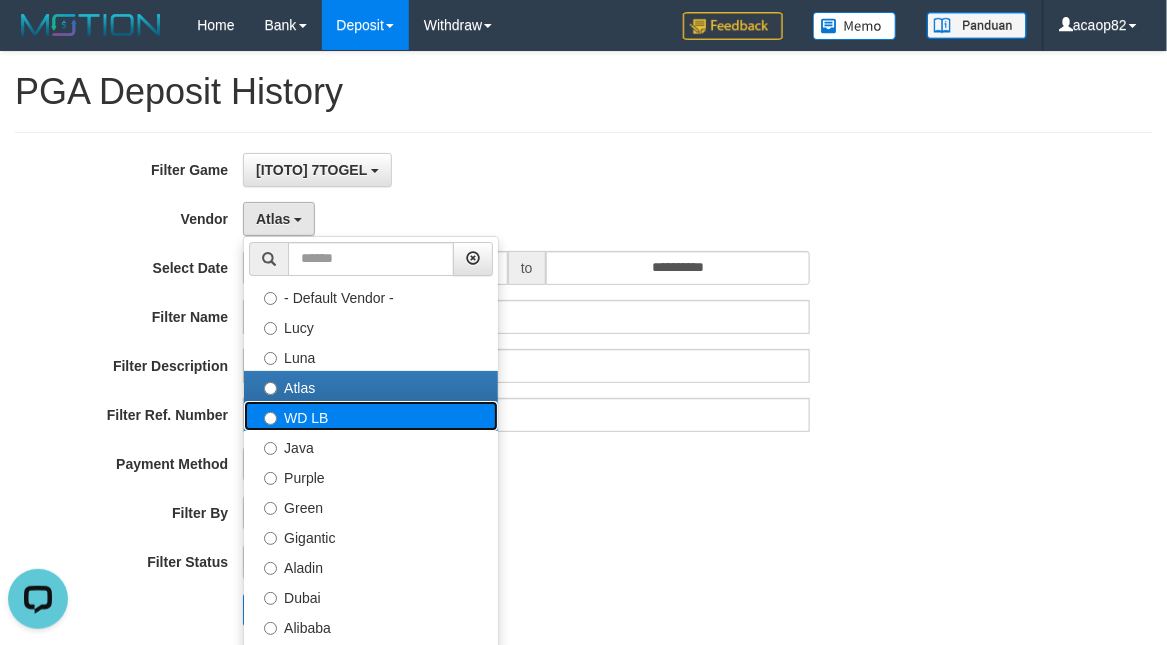 click on "WD LB" at bounding box center [371, 416] 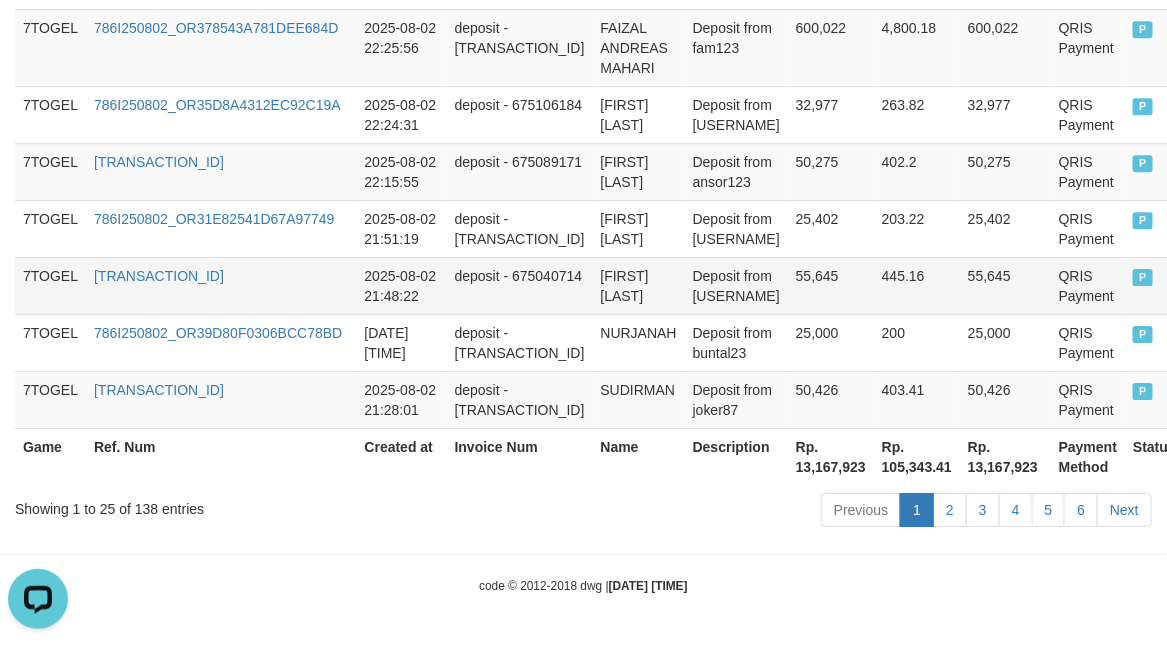 scroll, scrollTop: 1886, scrollLeft: 0, axis: vertical 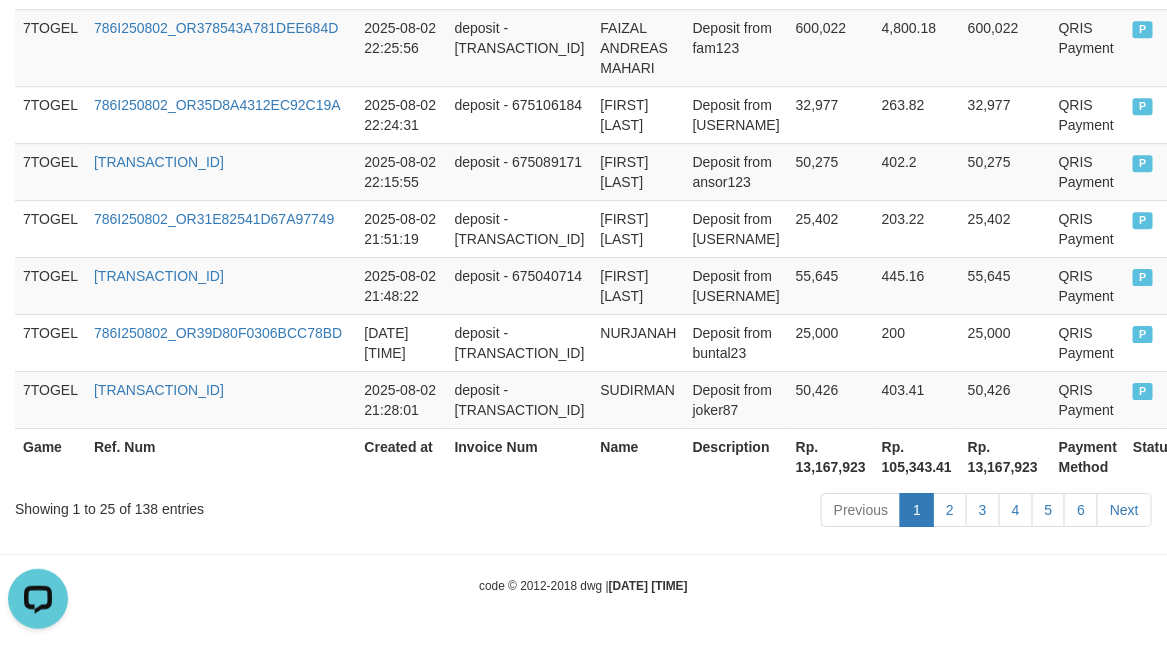 click on "Rp. 13,167,923" at bounding box center [831, 456] 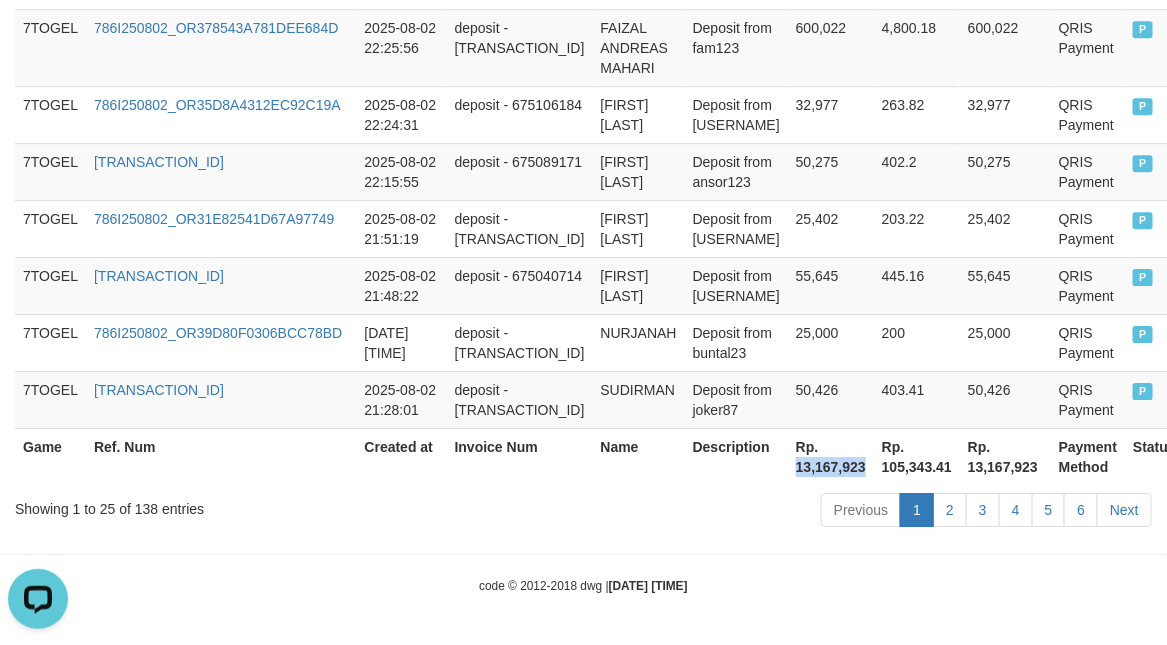 click on "Rp. 13,167,923" at bounding box center (831, 456) 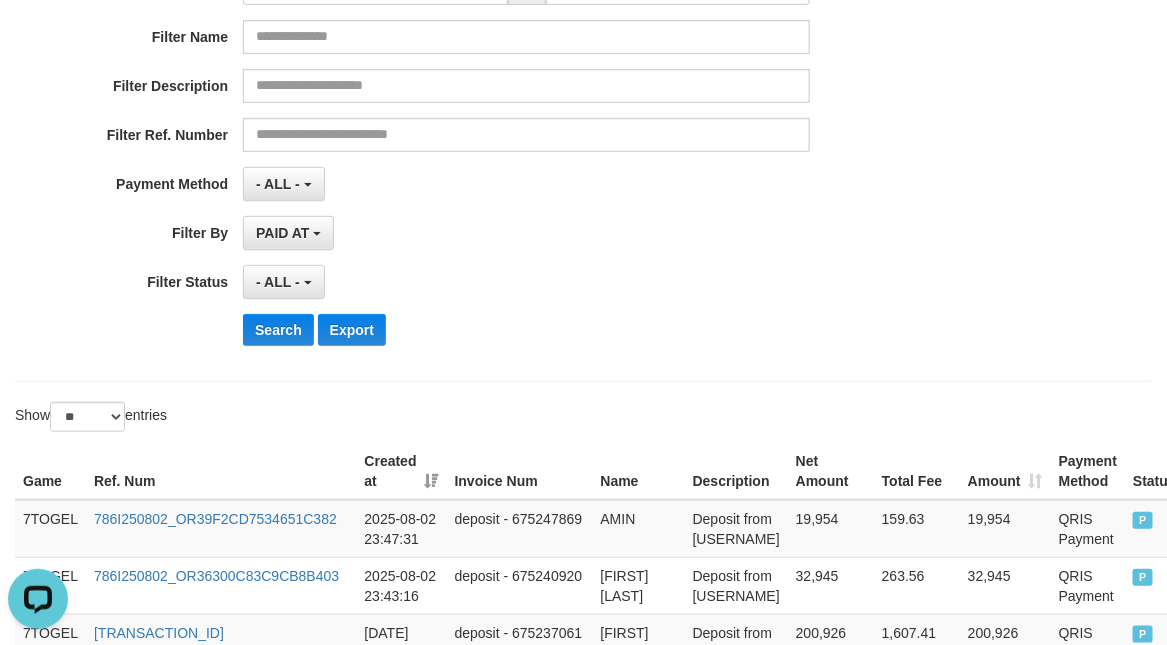 scroll, scrollTop: 52, scrollLeft: 0, axis: vertical 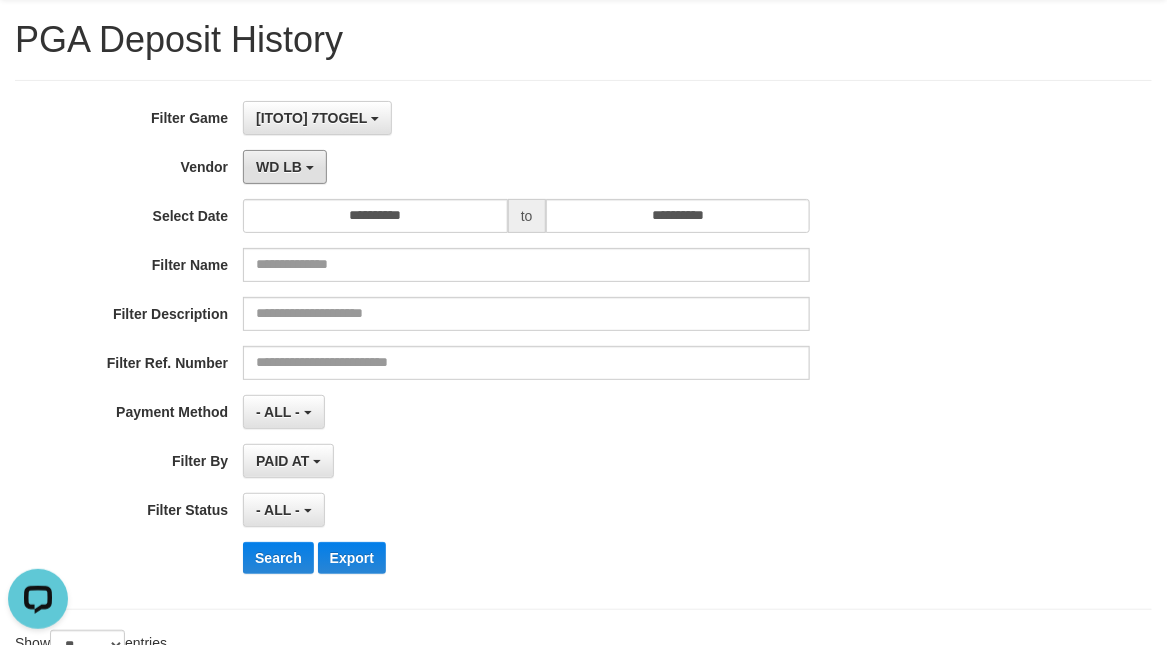 drag, startPoint x: 283, startPoint y: 175, endPoint x: 283, endPoint y: 186, distance: 11 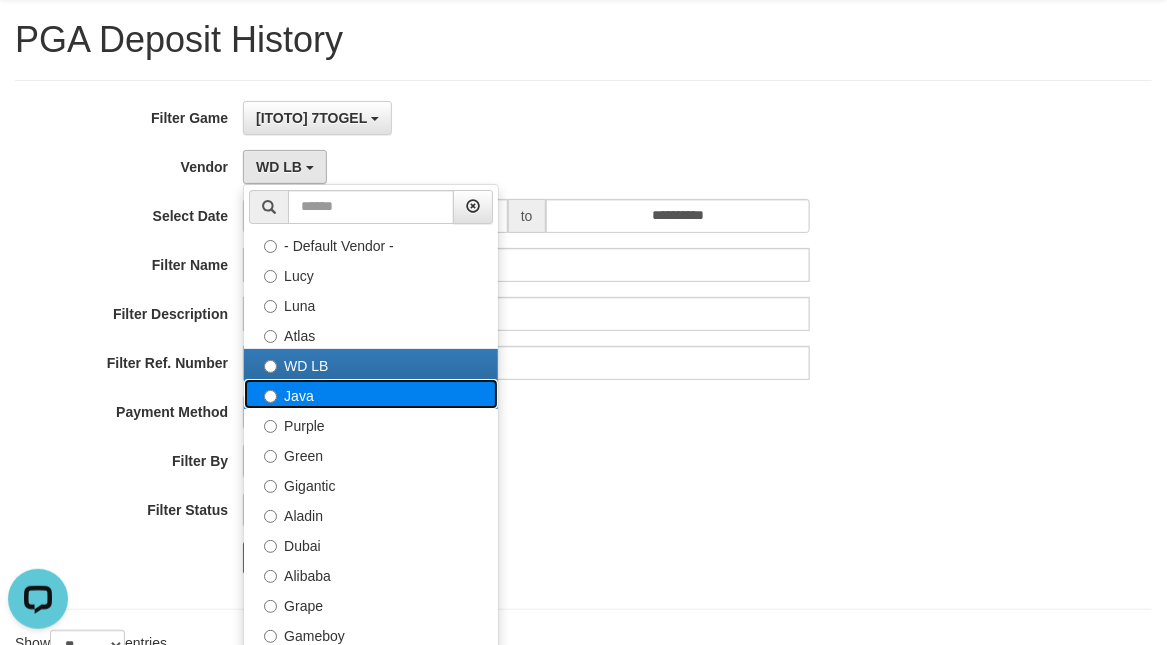 click on "Java" at bounding box center (371, 394) 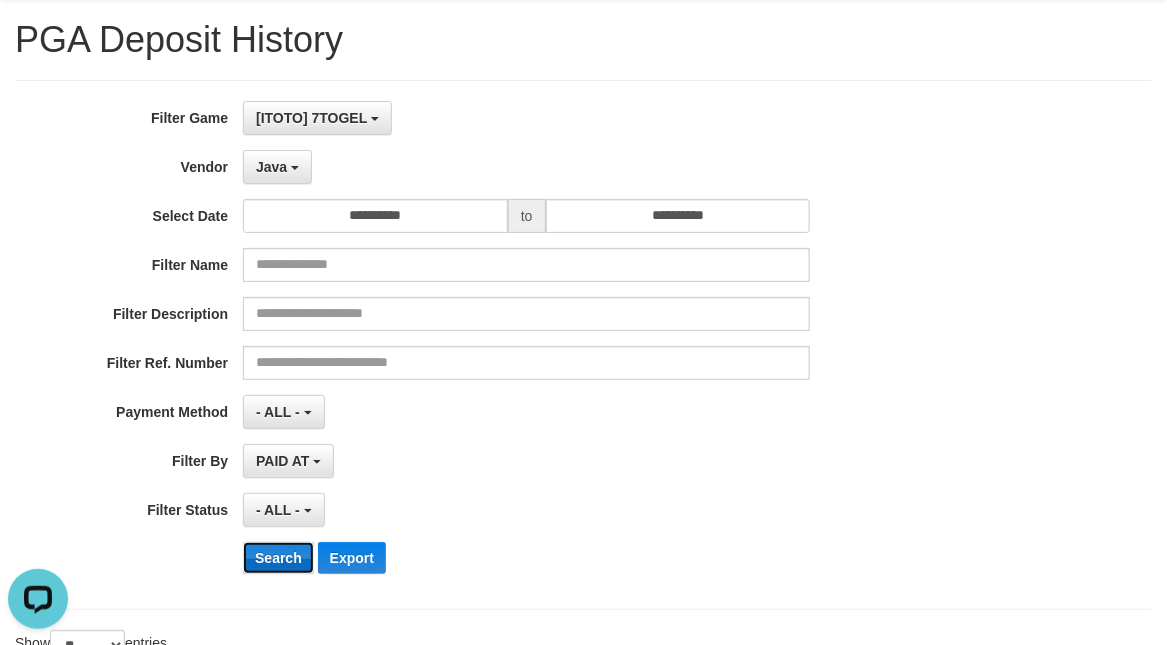 click on "Search" at bounding box center (278, 558) 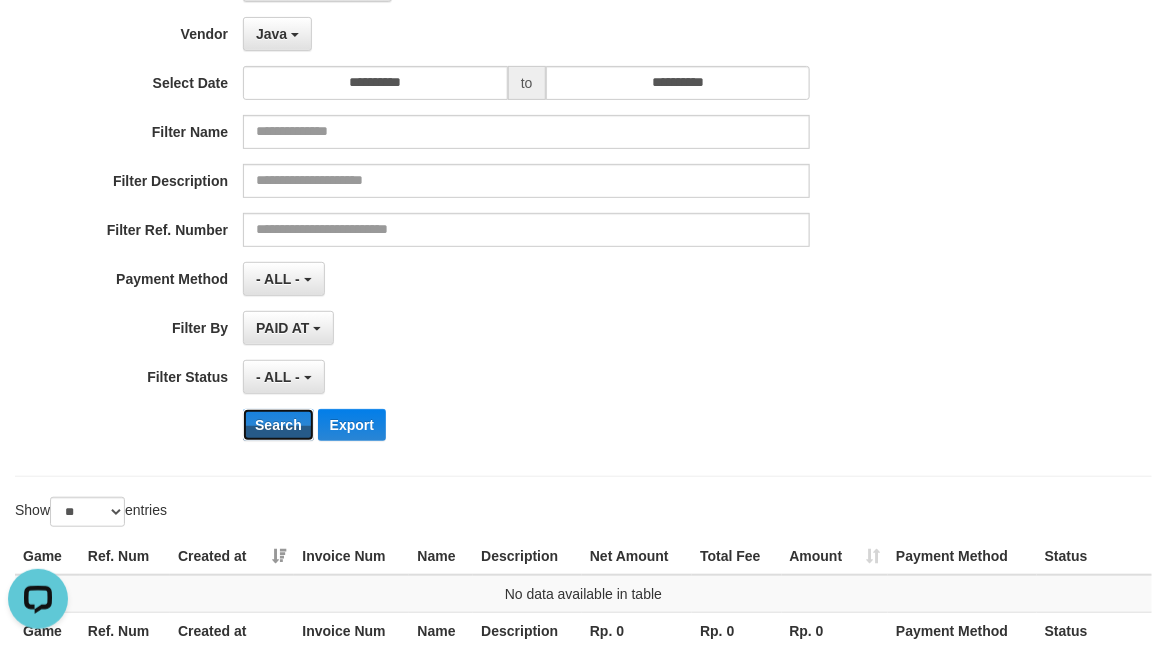 scroll, scrollTop: 0, scrollLeft: 0, axis: both 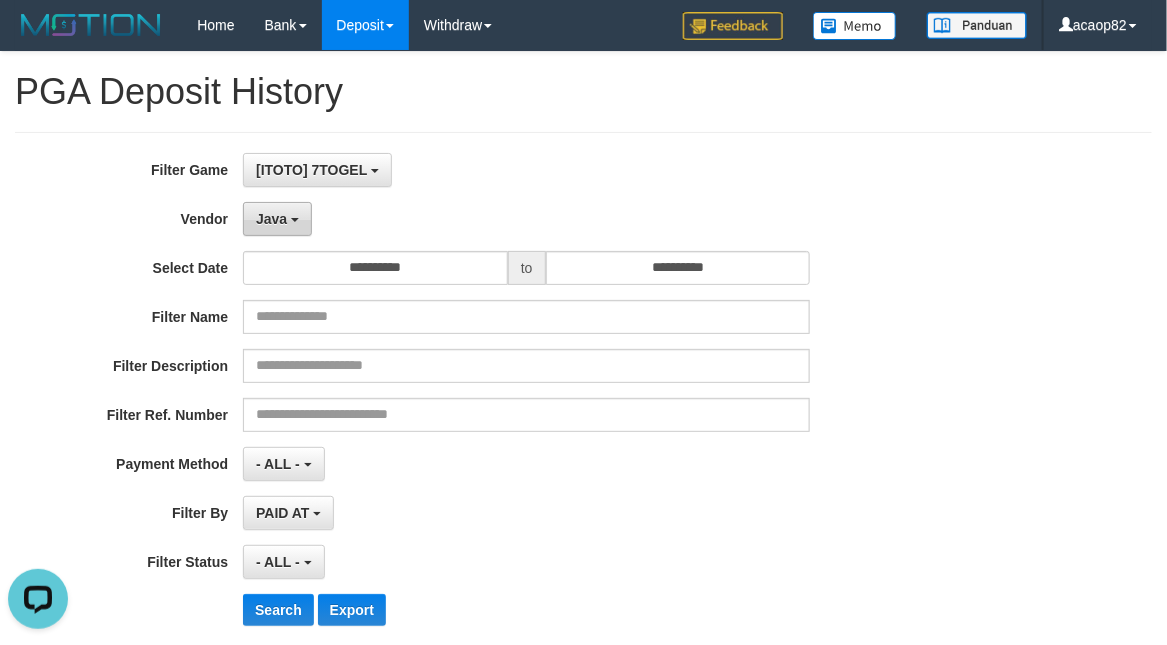 click on "Java" at bounding box center [277, 219] 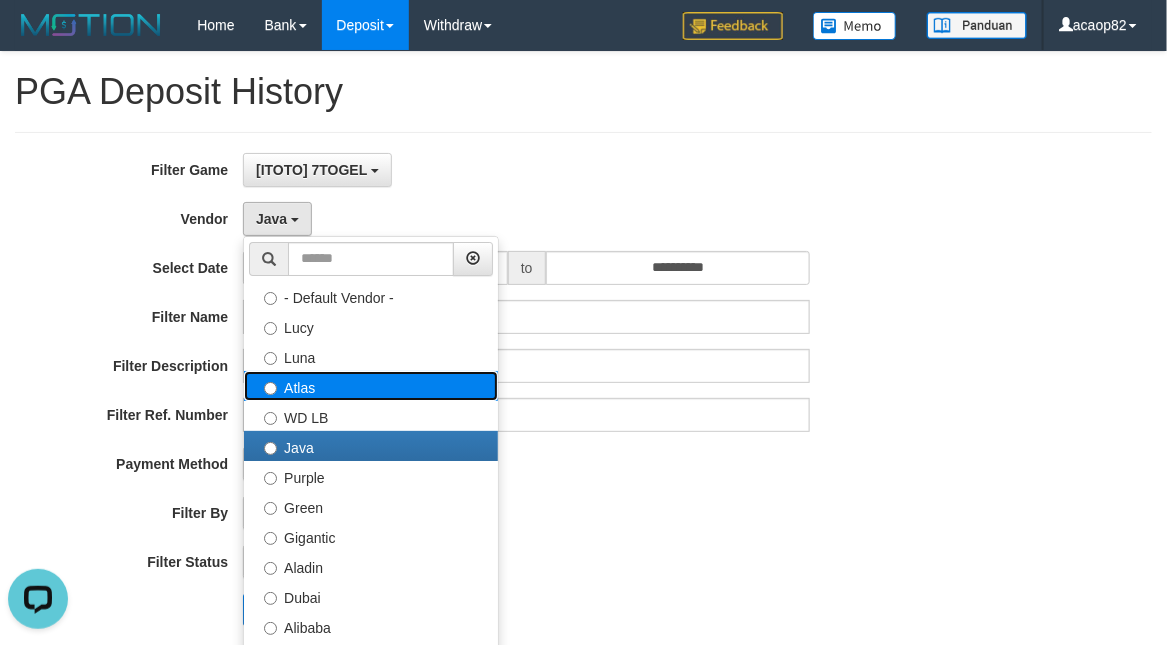 click on "Atlas" at bounding box center (371, 386) 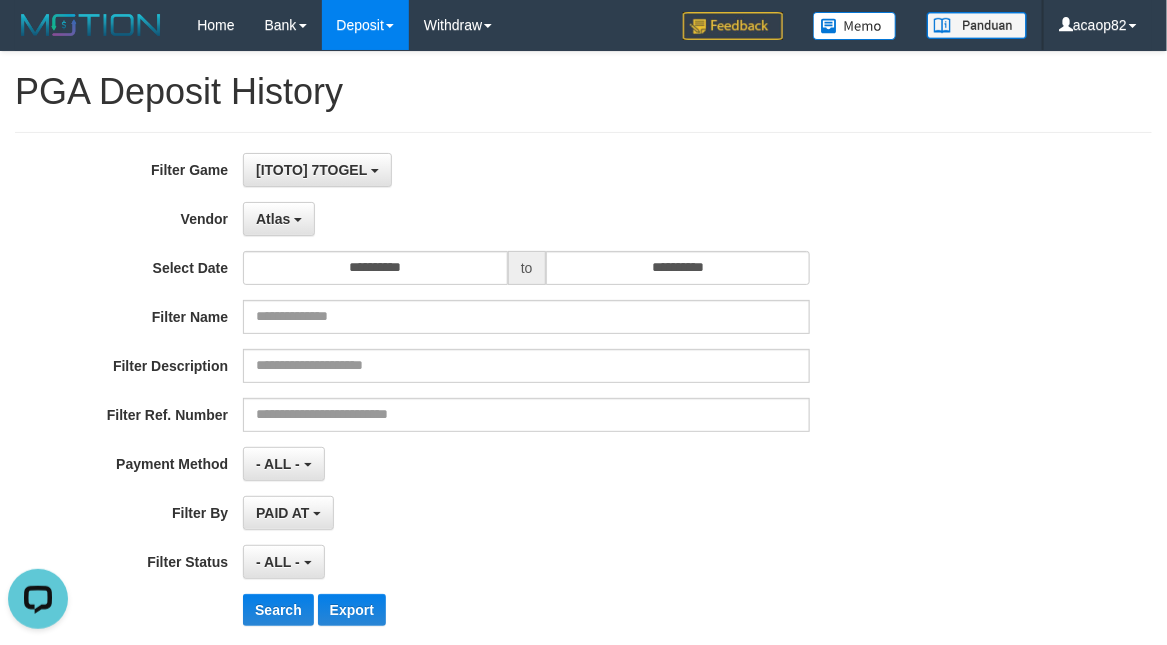 click on "**********" at bounding box center (486, 397) 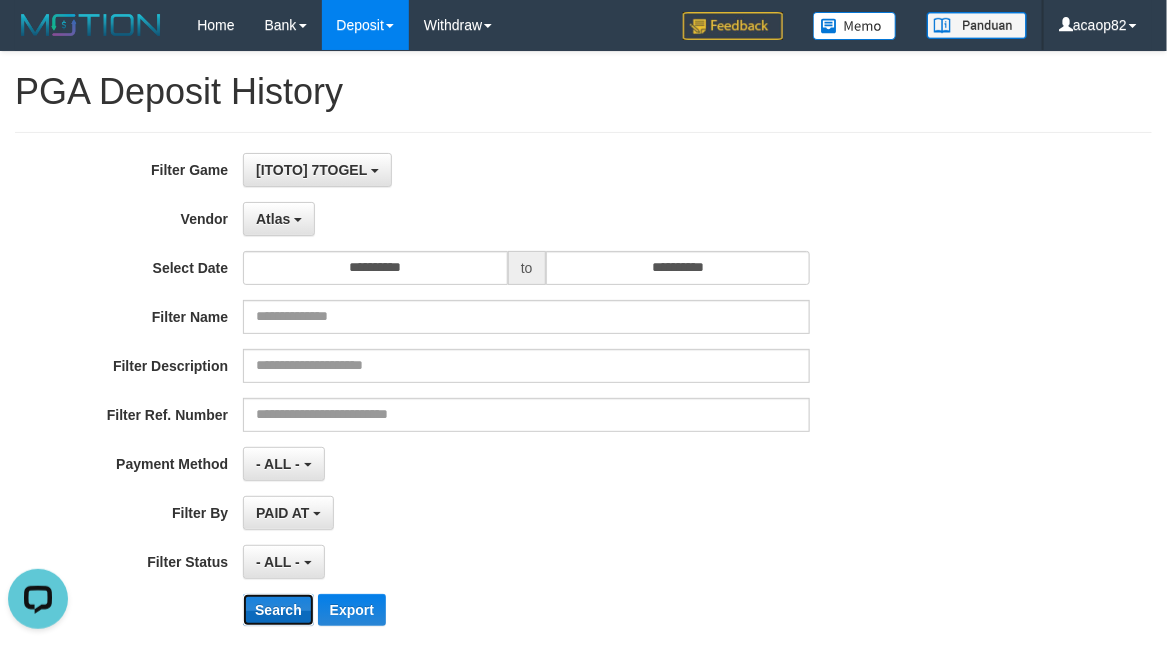 click on "Search" at bounding box center (278, 610) 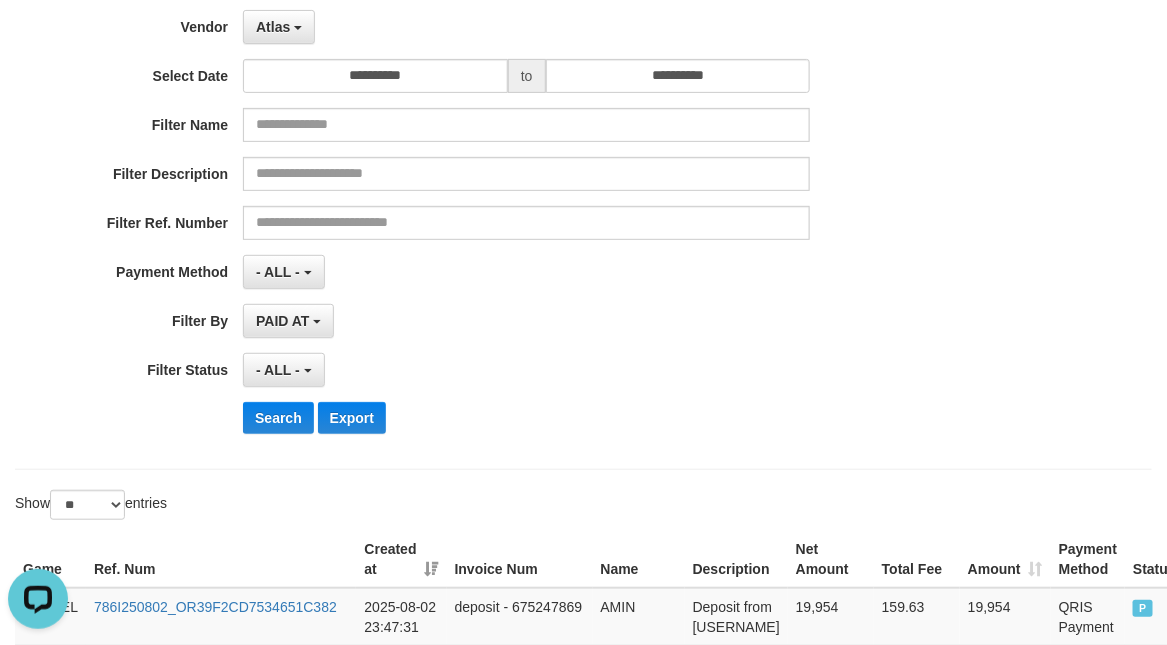 scroll, scrollTop: 0, scrollLeft: 0, axis: both 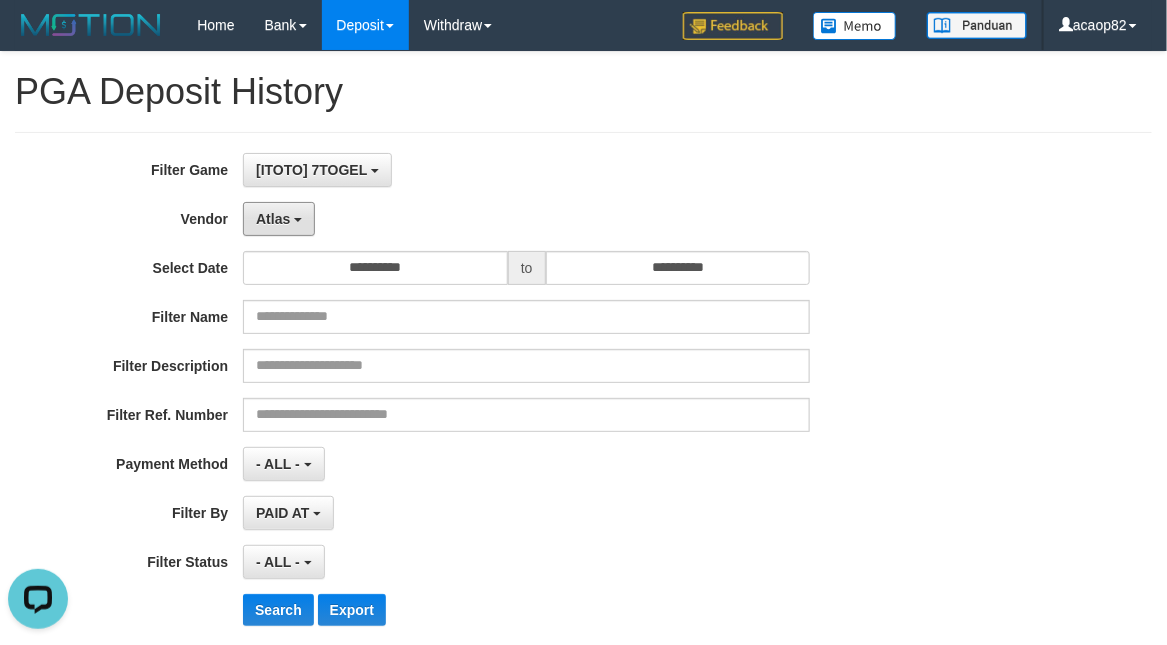 drag, startPoint x: 282, startPoint y: 208, endPoint x: 281, endPoint y: 246, distance: 38.013157 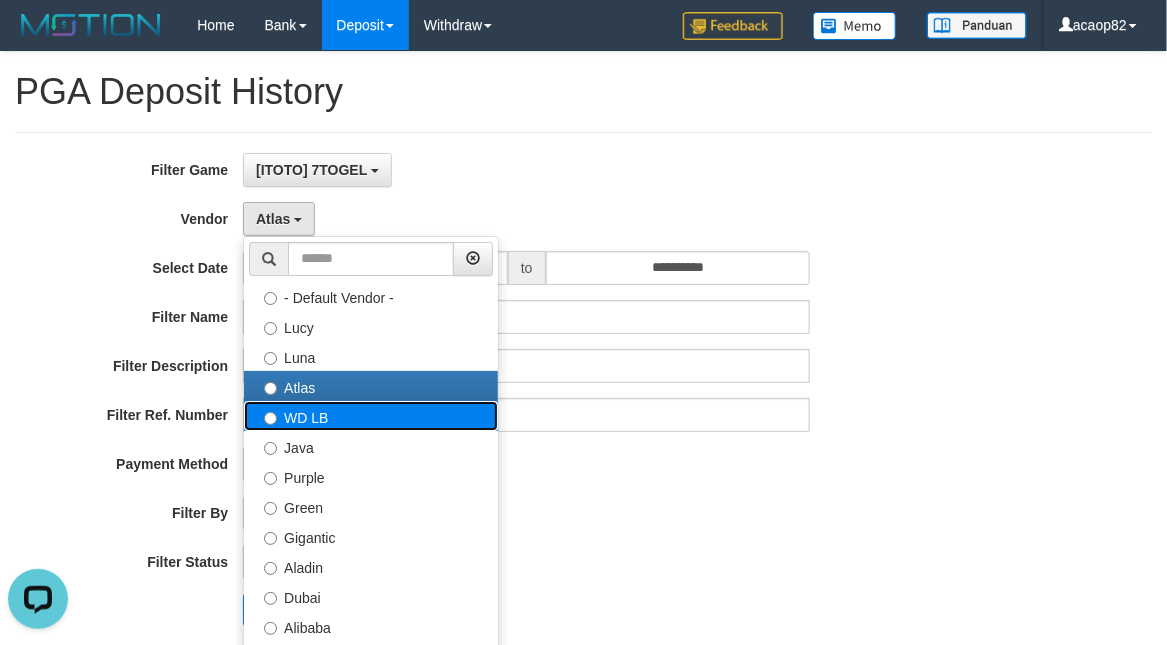 click on "WD LB" at bounding box center (371, 416) 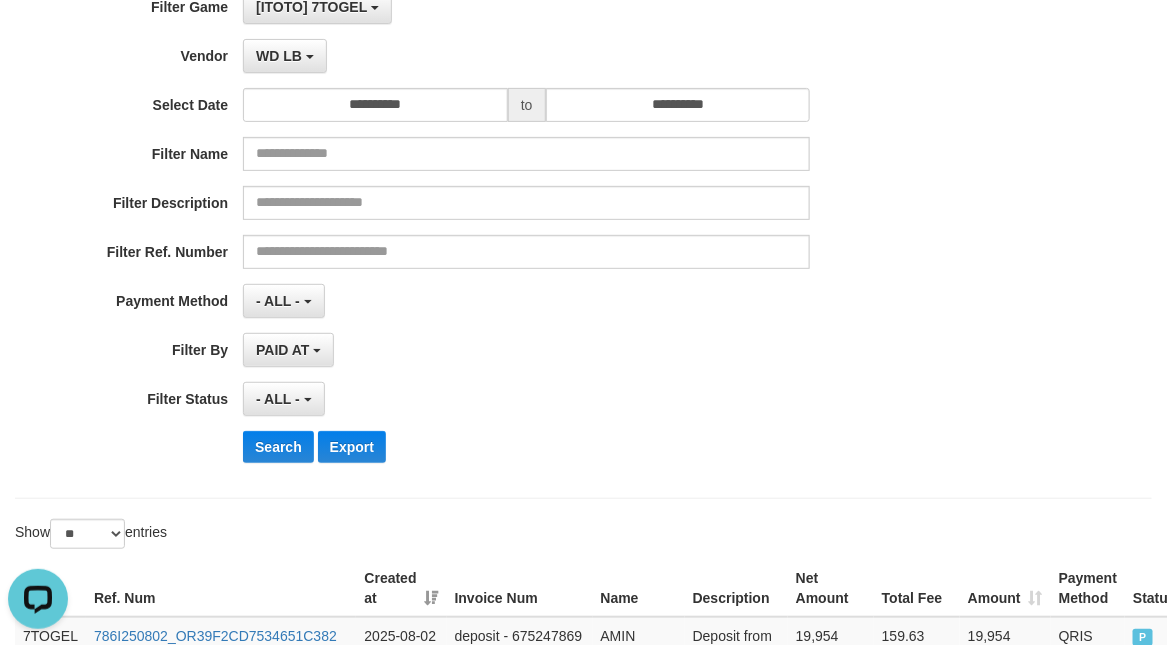 scroll, scrollTop: 166, scrollLeft: 0, axis: vertical 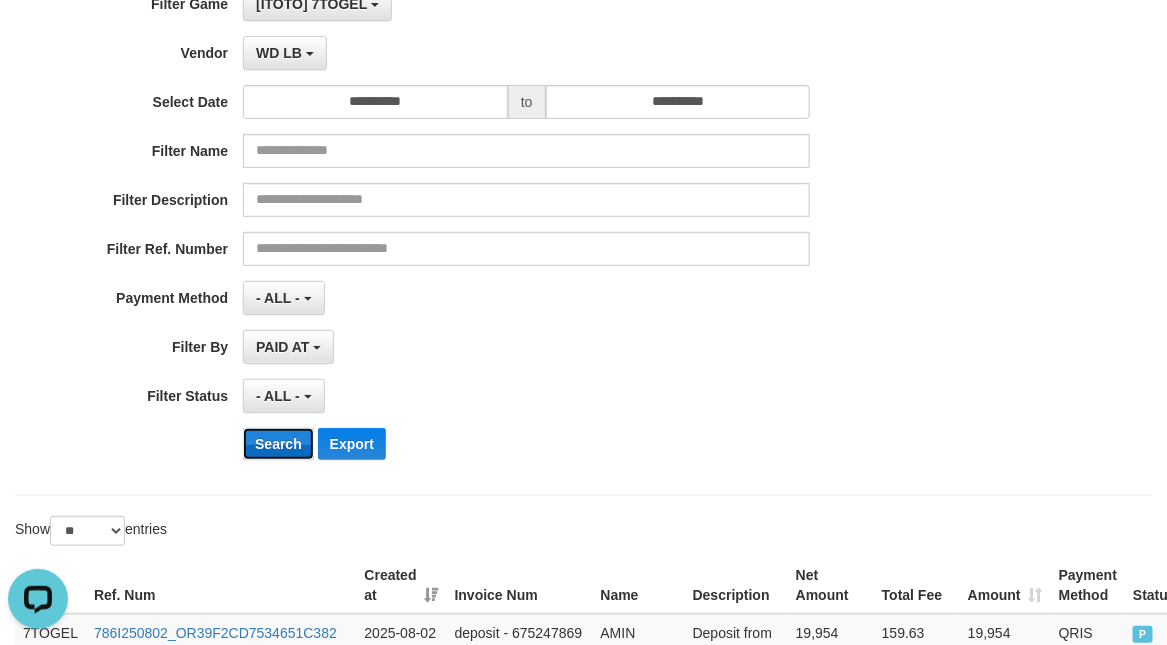 click on "Search" at bounding box center (278, 444) 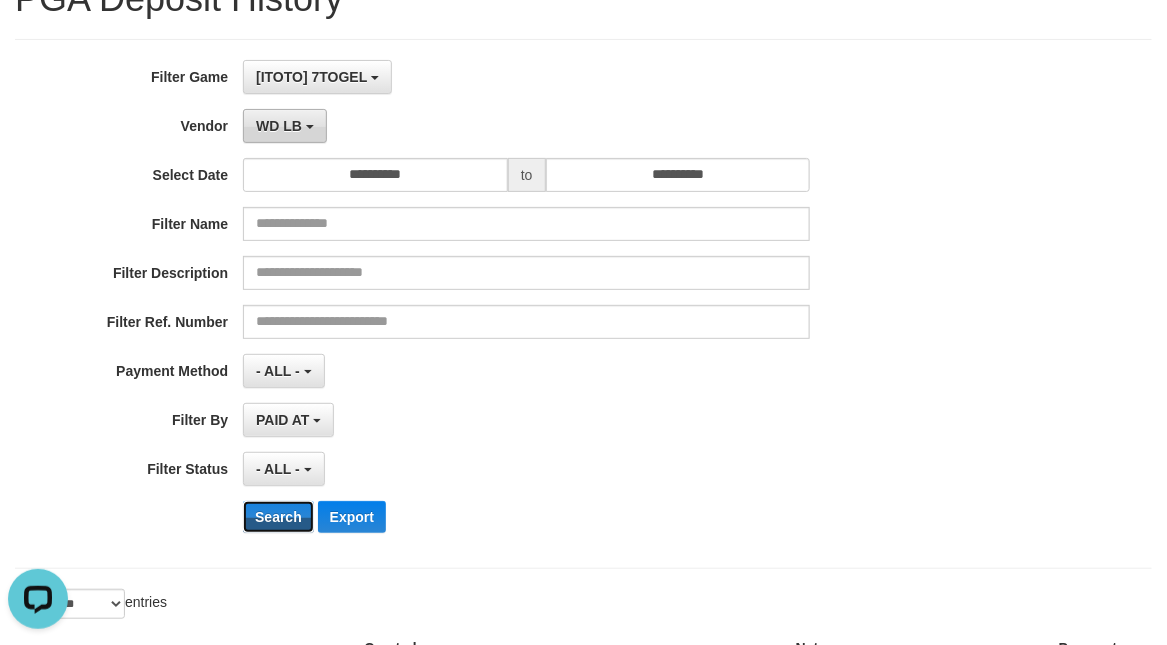 scroll, scrollTop: 0, scrollLeft: 0, axis: both 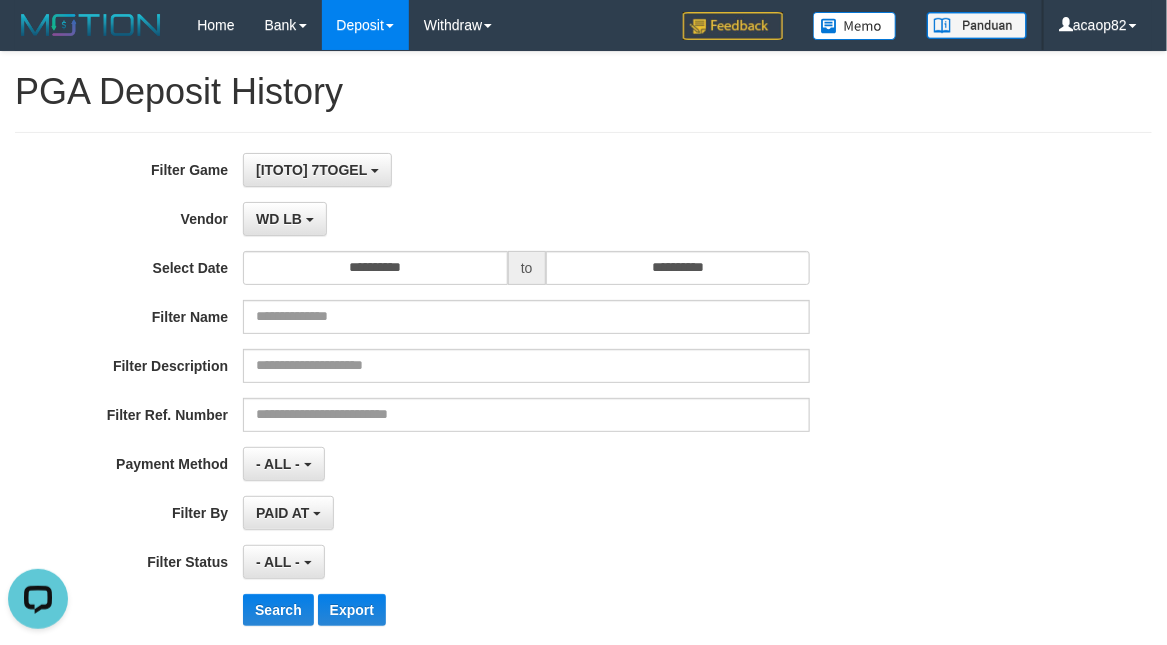 click on "**********" at bounding box center (486, 397) 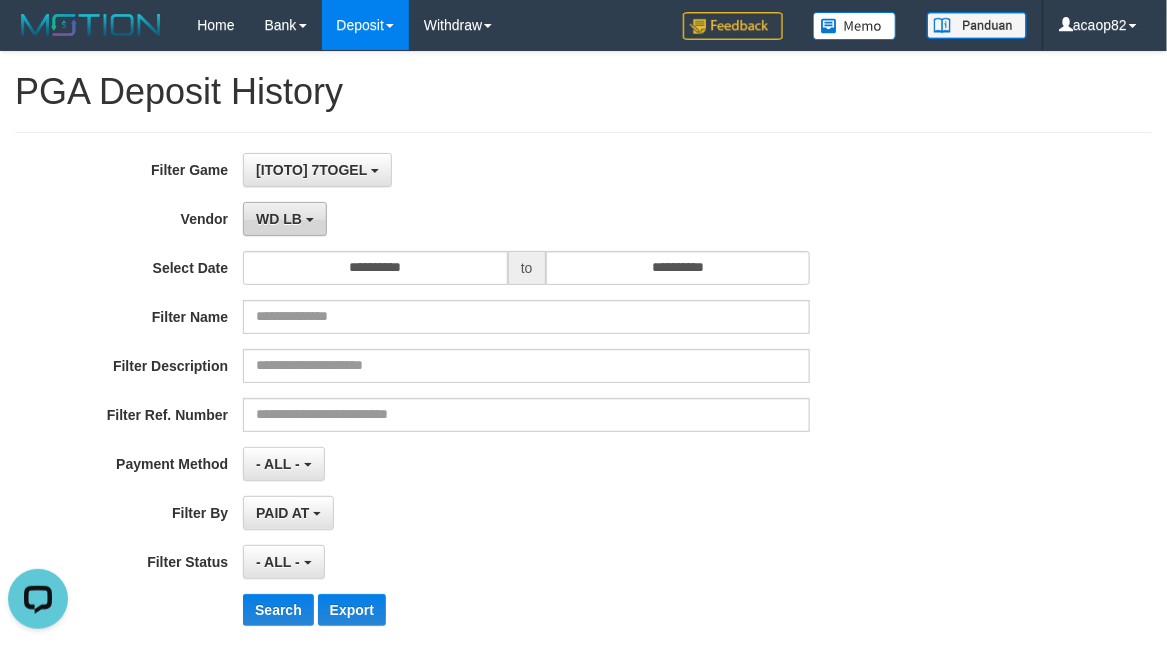 click on "WD LB" at bounding box center (285, 219) 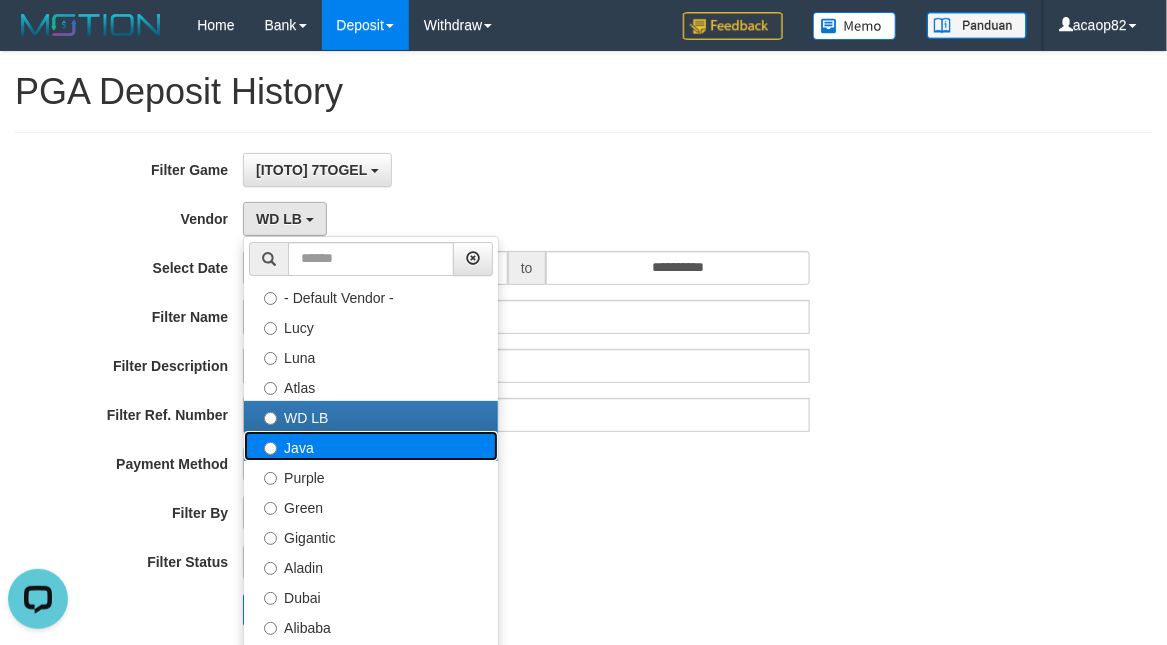 click on "Java" at bounding box center [371, 446] 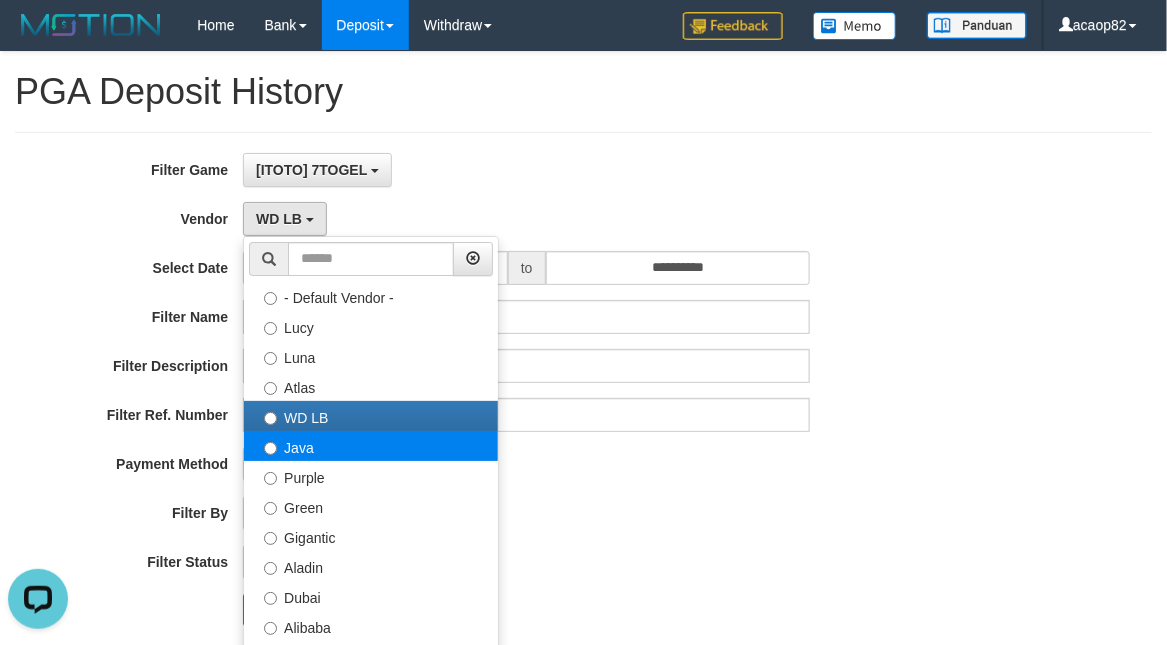 select on "**********" 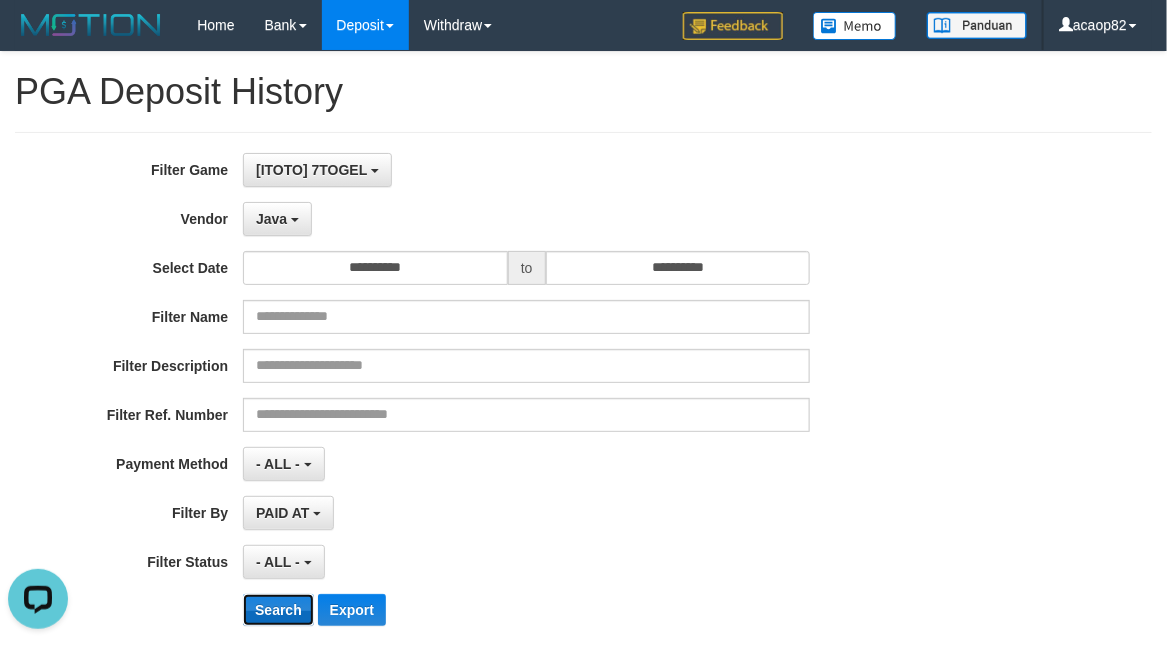 click on "Search" at bounding box center [278, 610] 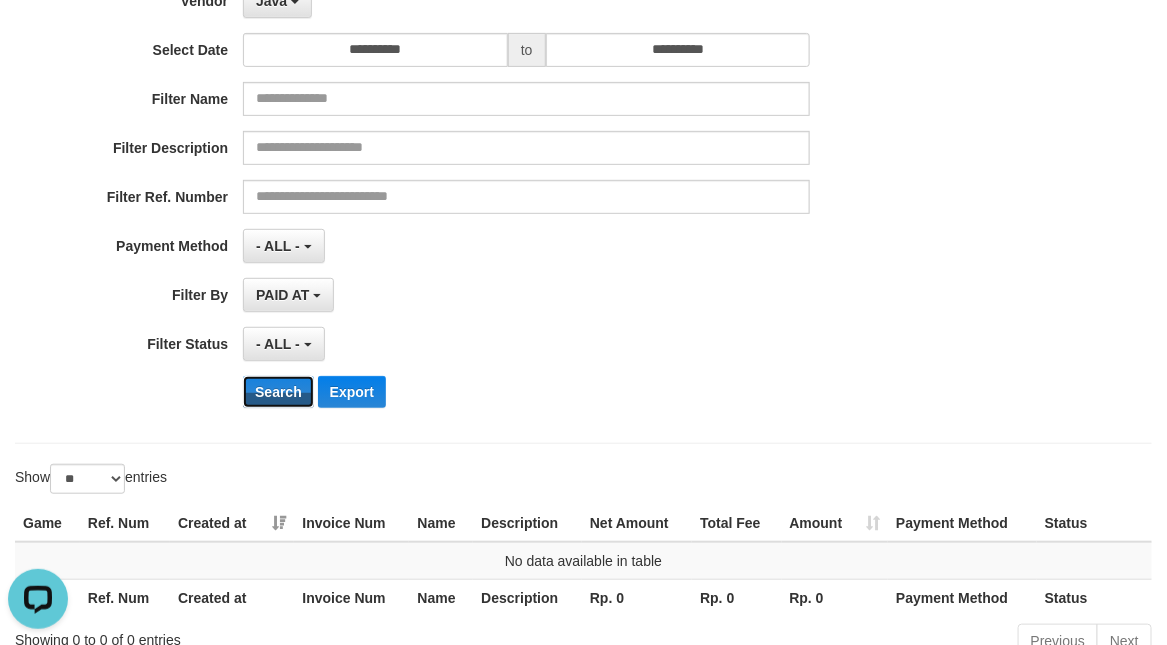 scroll, scrollTop: 0, scrollLeft: 0, axis: both 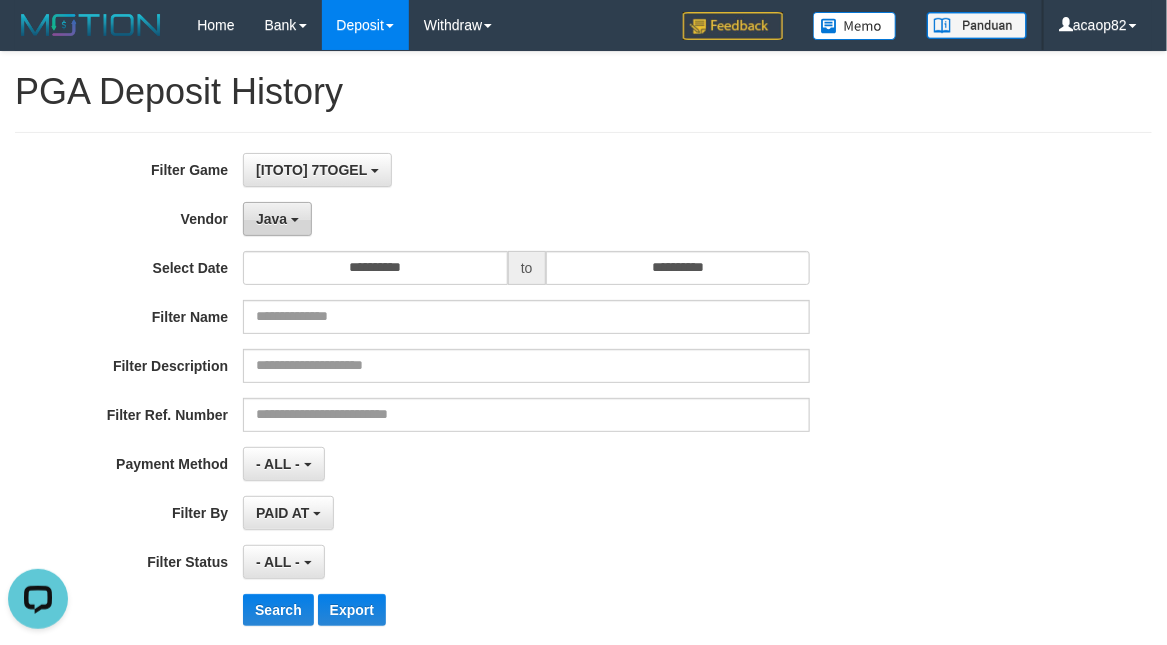click on "Java" at bounding box center (271, 219) 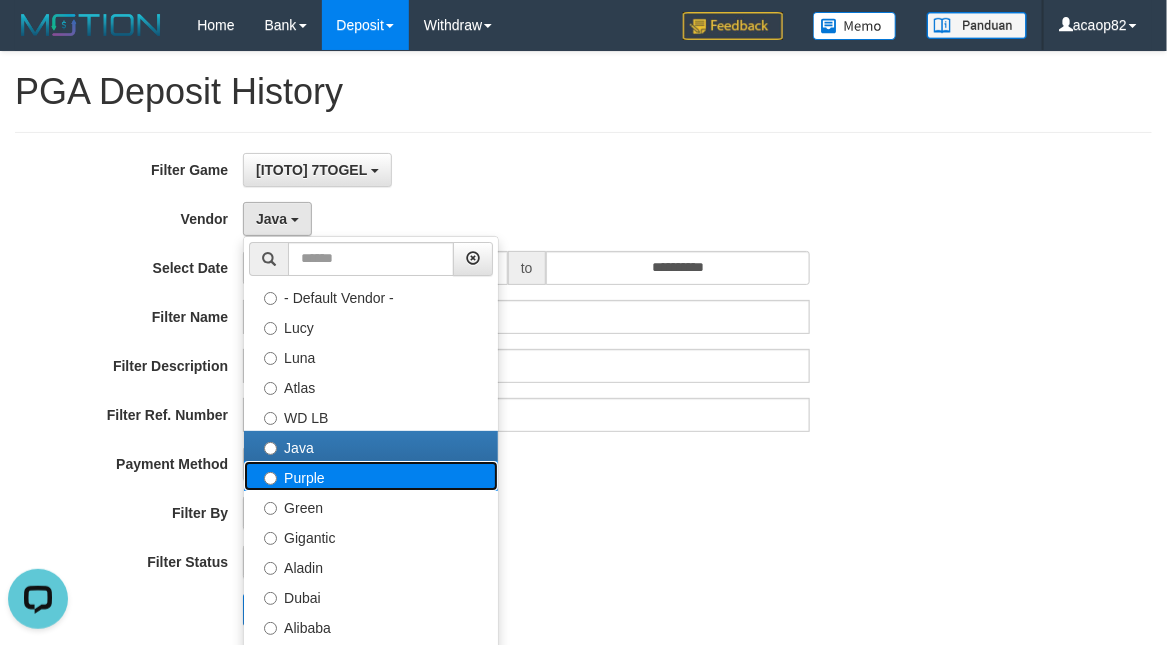 click on "Purple" at bounding box center [371, 476] 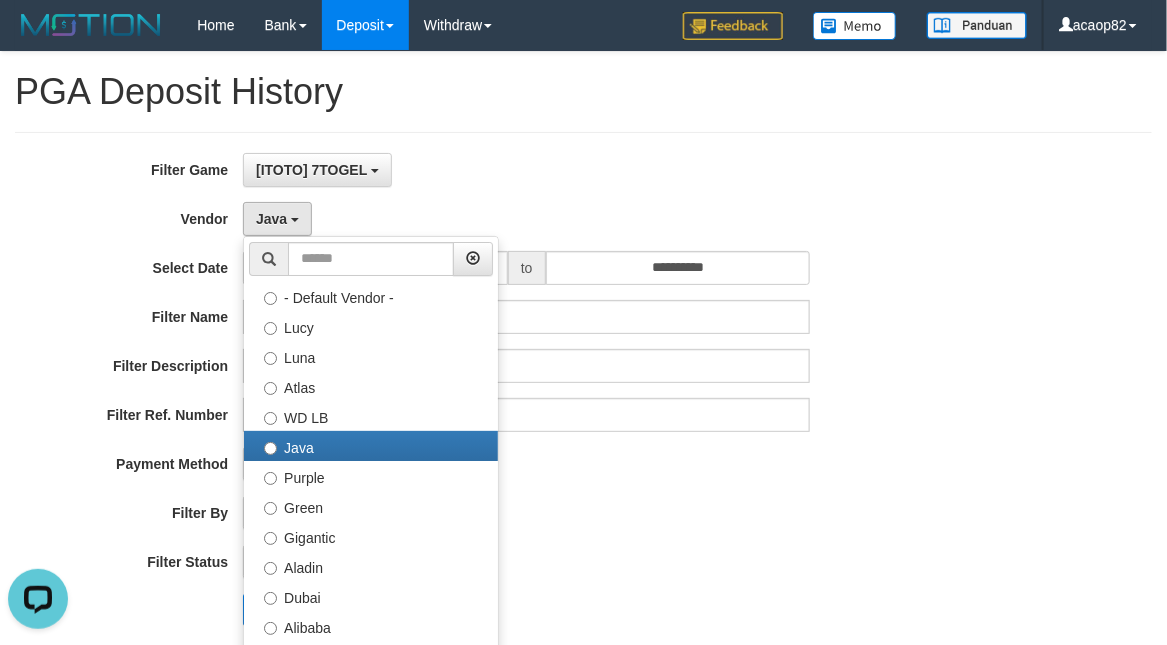 select on "**********" 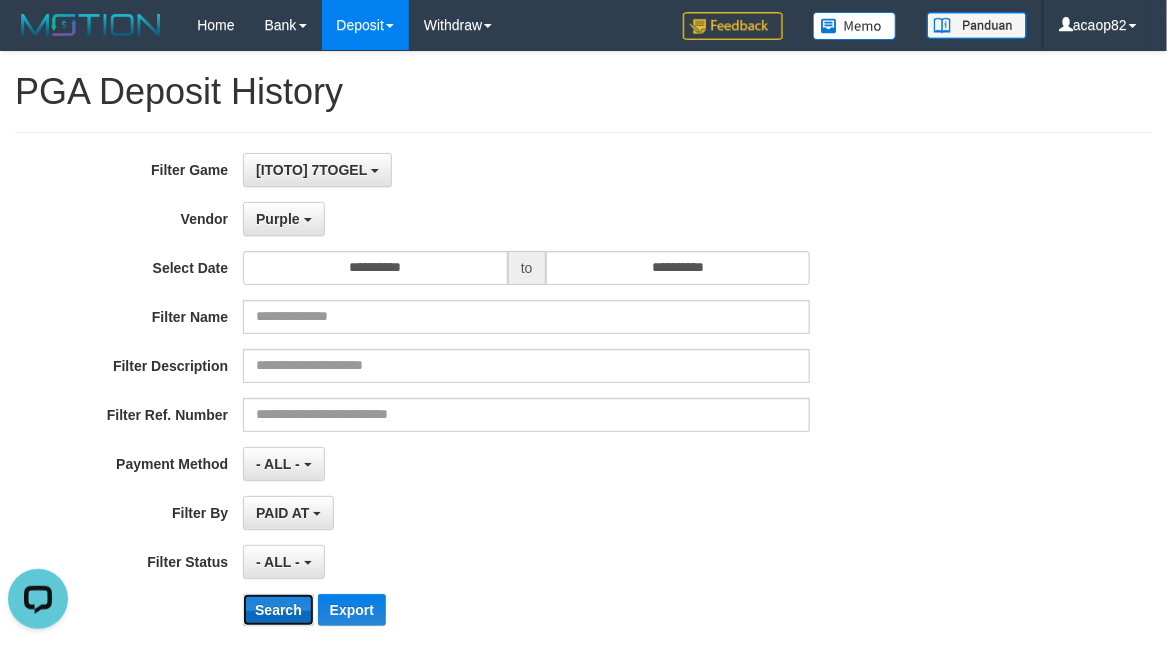 click on "Search" at bounding box center [278, 610] 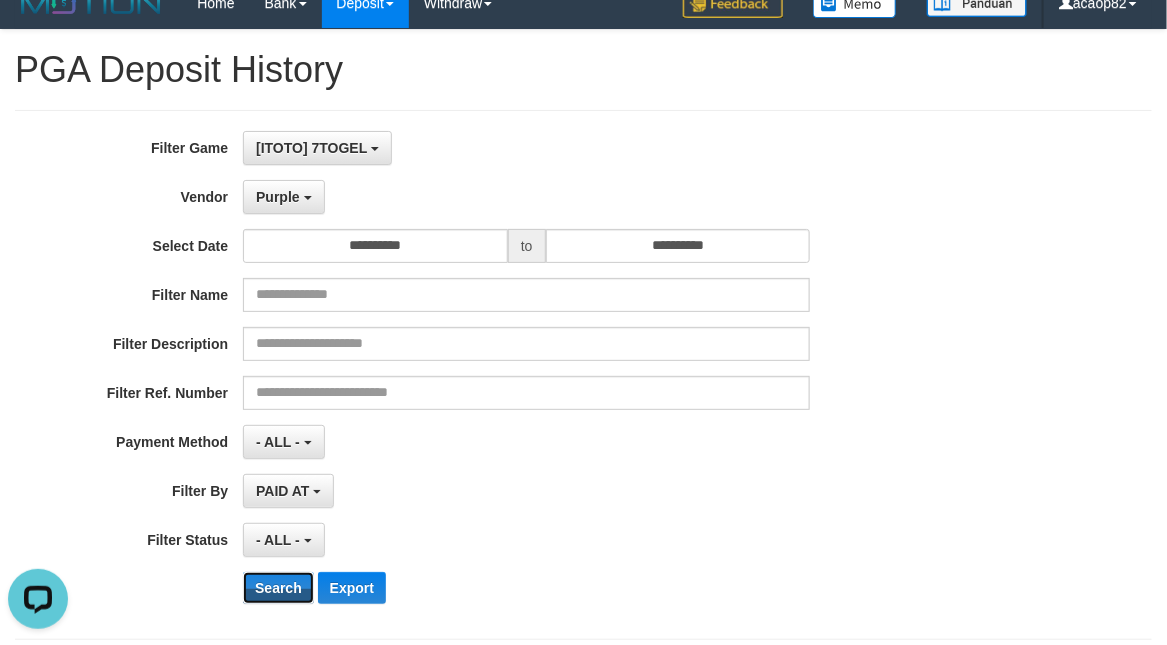 scroll, scrollTop: 18, scrollLeft: 0, axis: vertical 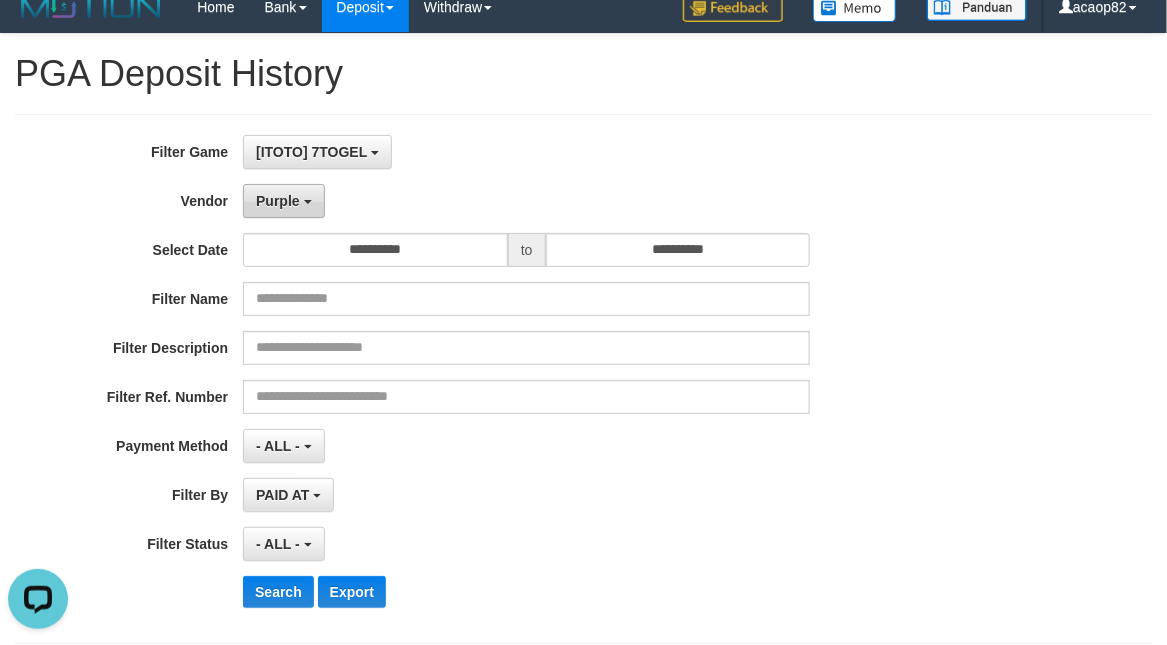 click on "Purple" at bounding box center (278, 201) 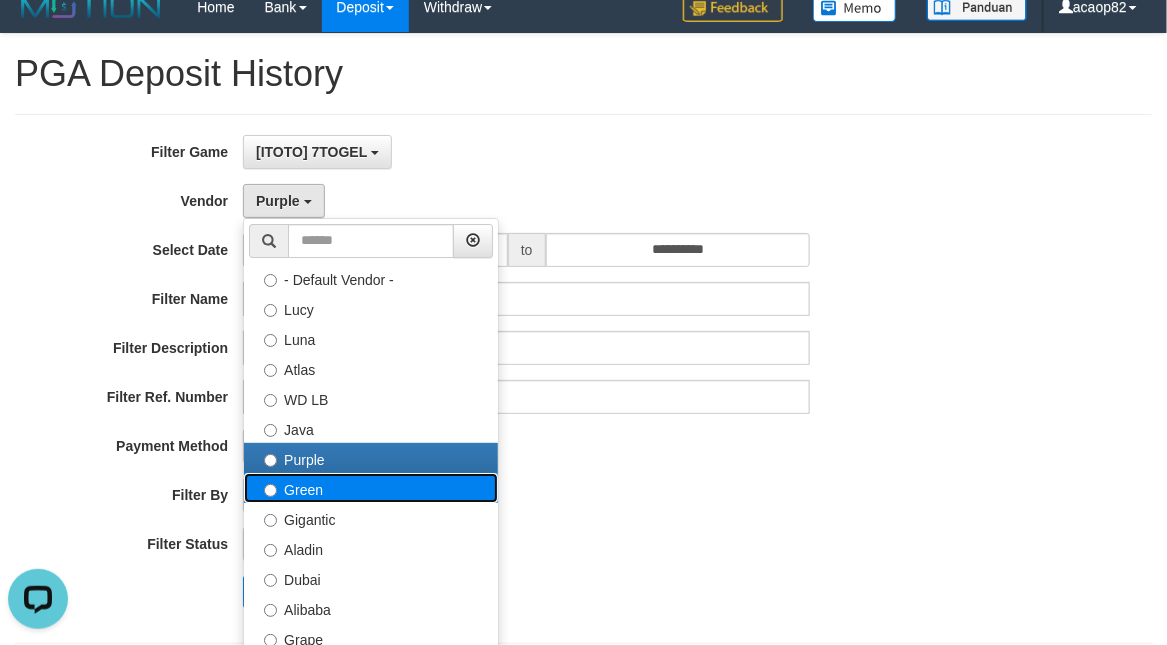 click on "Green" at bounding box center [371, 488] 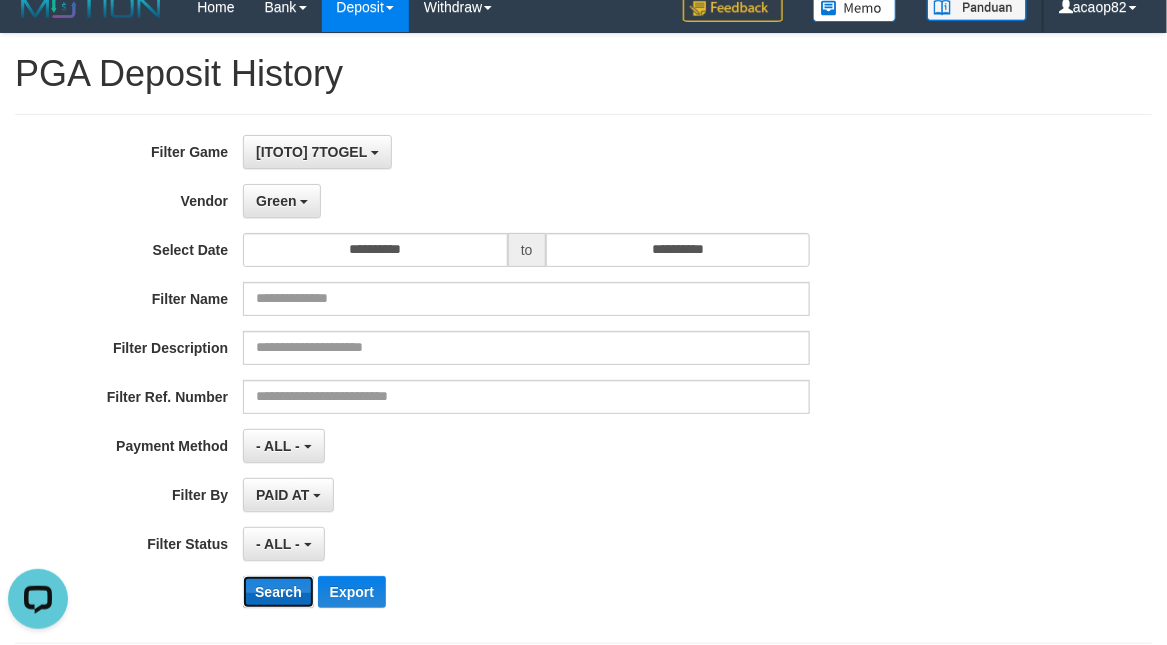 click on "Search" at bounding box center [278, 592] 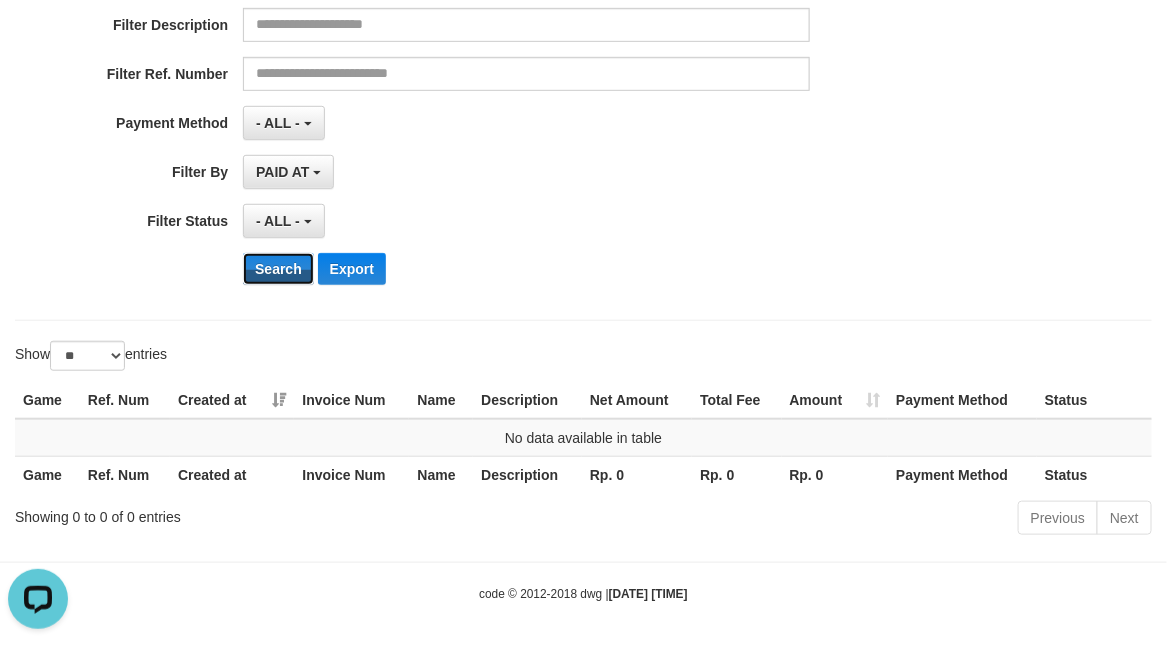 scroll, scrollTop: 352, scrollLeft: 0, axis: vertical 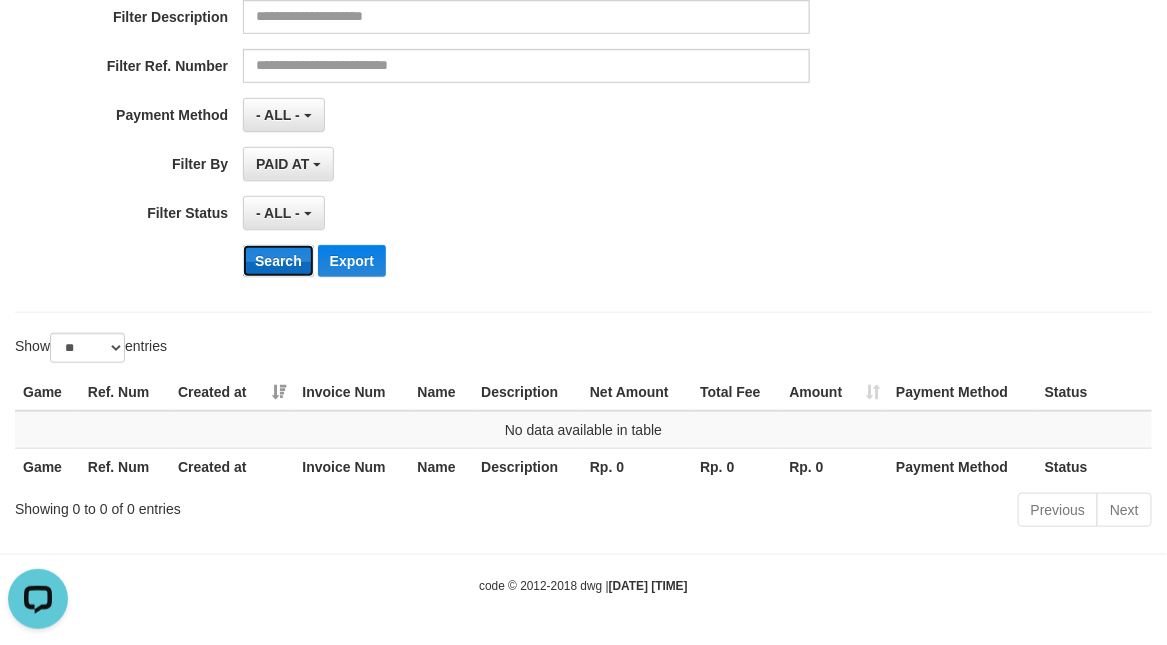 click on "Search" at bounding box center [278, 261] 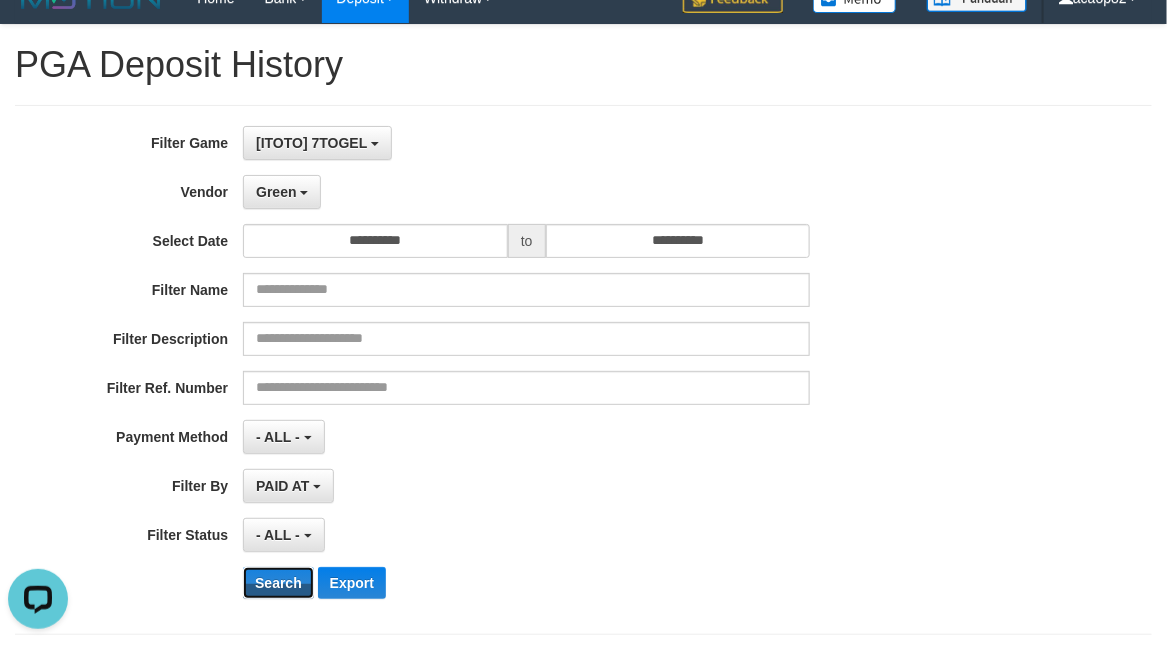 scroll, scrollTop: 18, scrollLeft: 0, axis: vertical 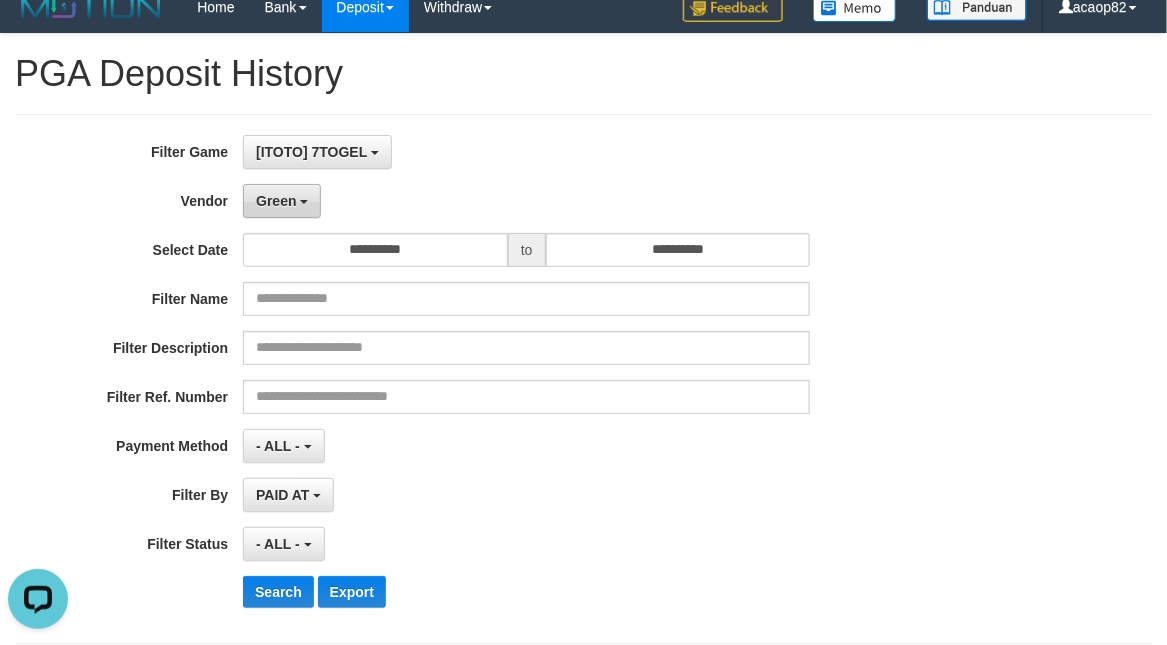 click on "Green" at bounding box center [282, 201] 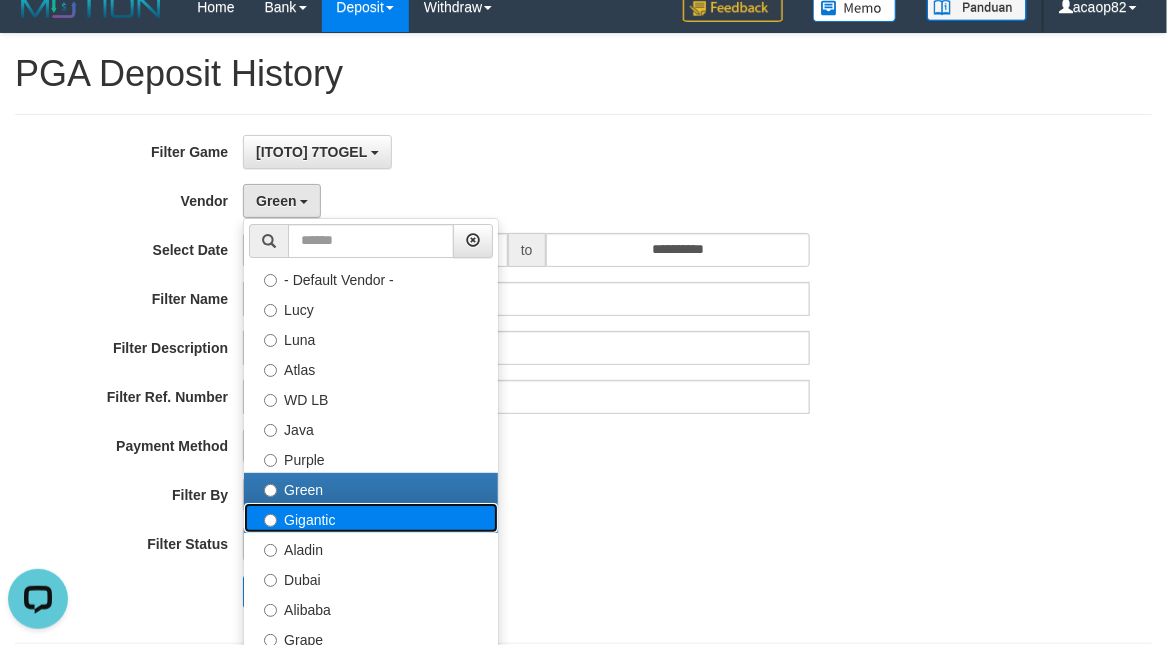 click on "Gigantic" at bounding box center (371, 518) 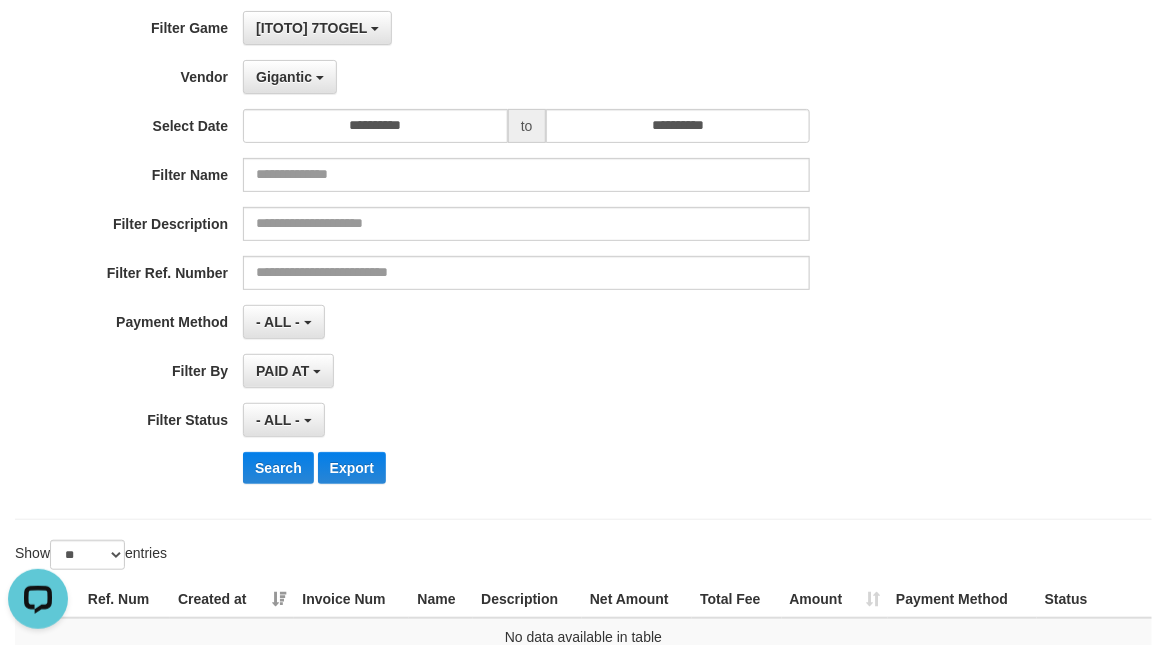 scroll, scrollTop: 352, scrollLeft: 0, axis: vertical 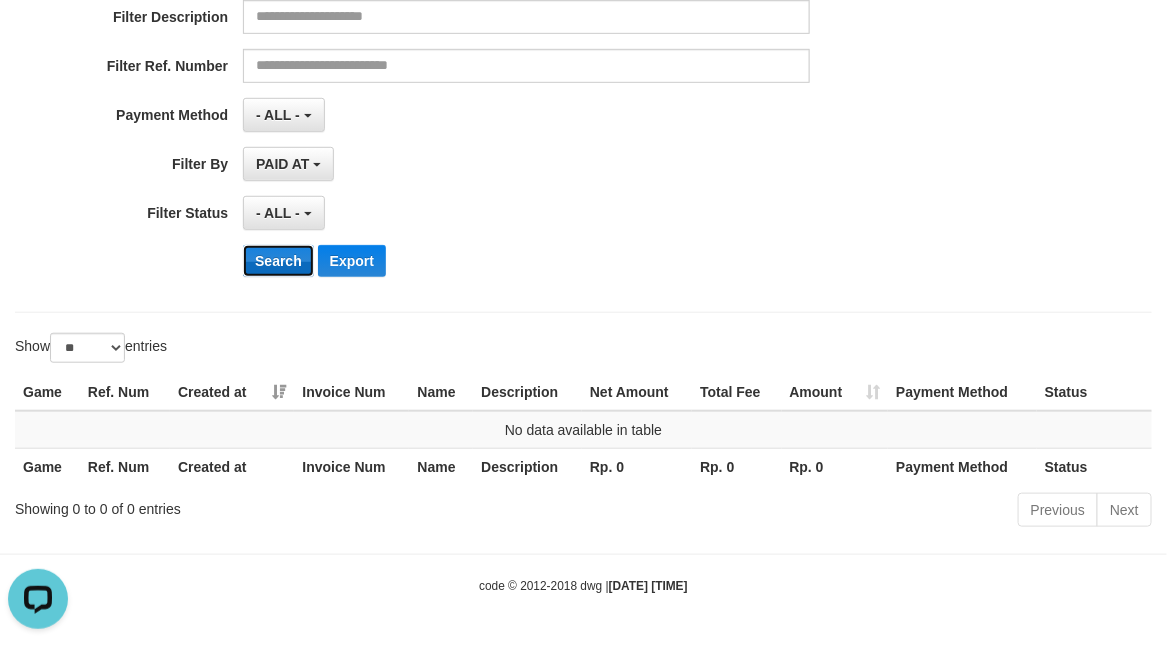 click on "Search" at bounding box center [278, 261] 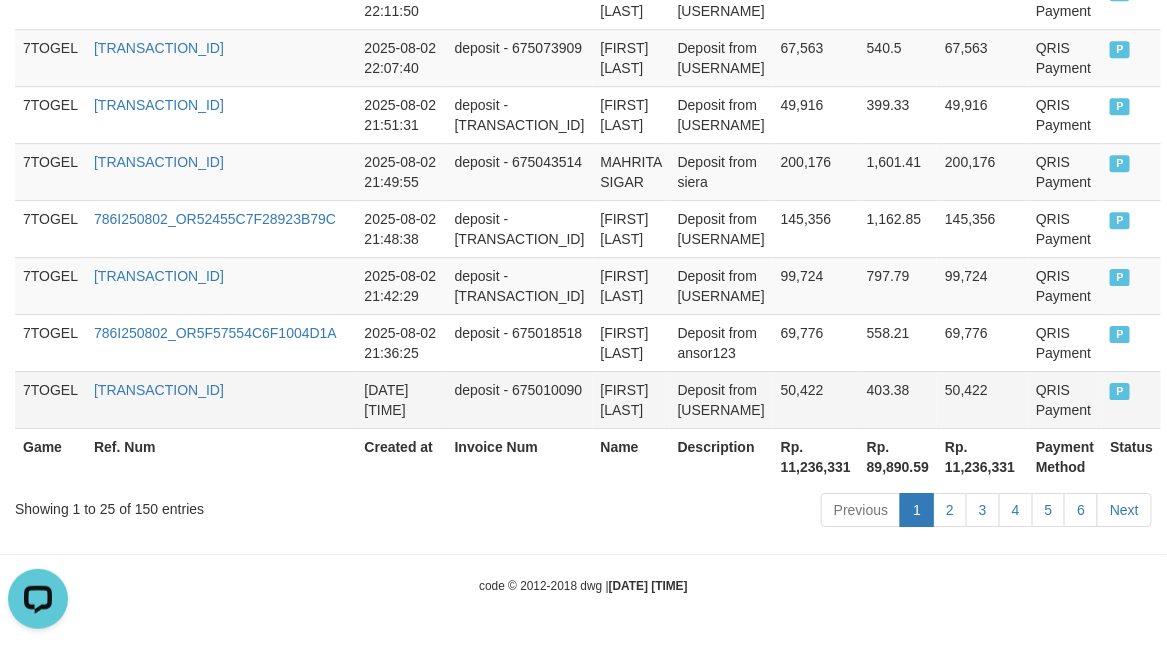 scroll, scrollTop: 2086, scrollLeft: 0, axis: vertical 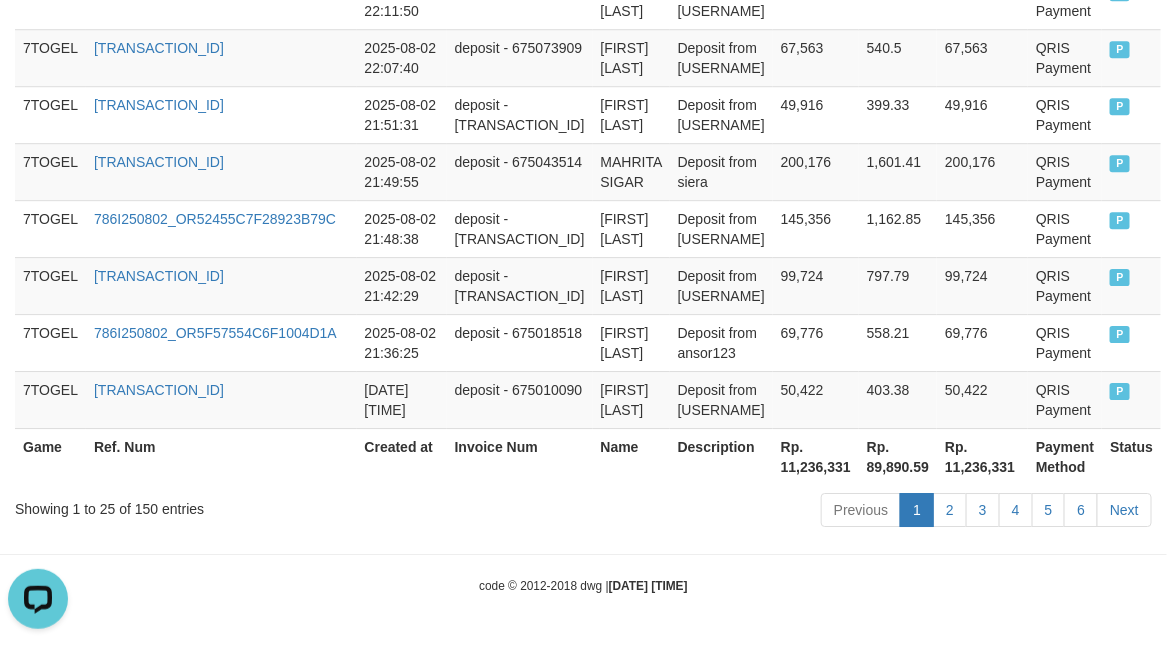 click on "Rp. 11,236,331" at bounding box center (816, 456) 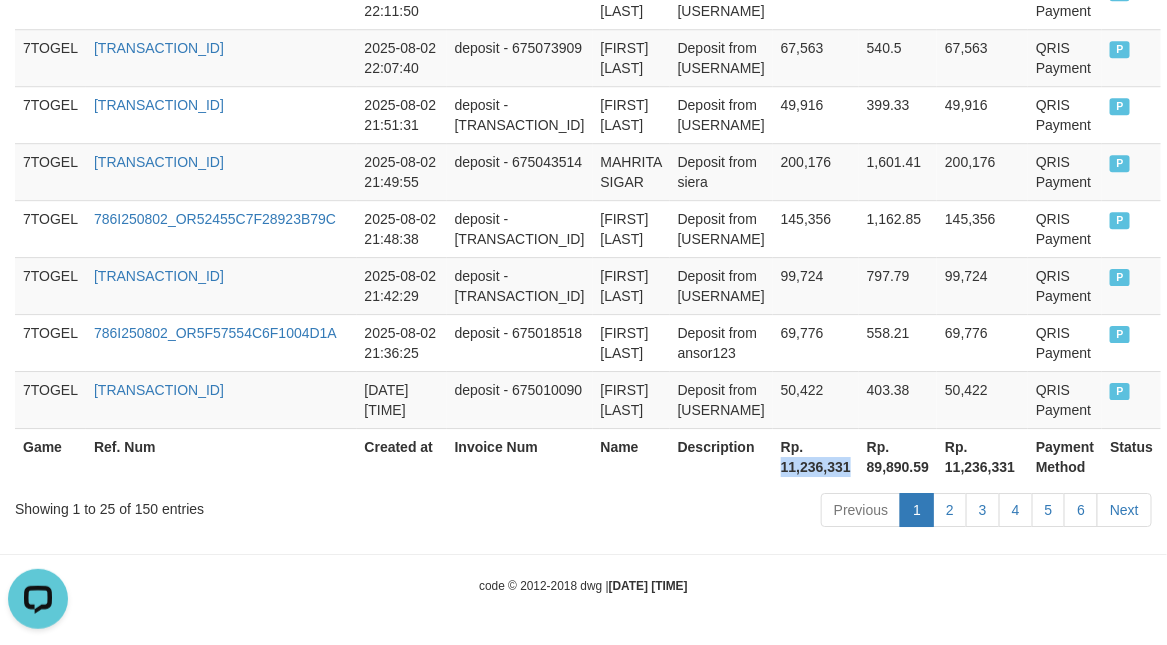 click on "Rp. 11,236,331" at bounding box center (816, 456) 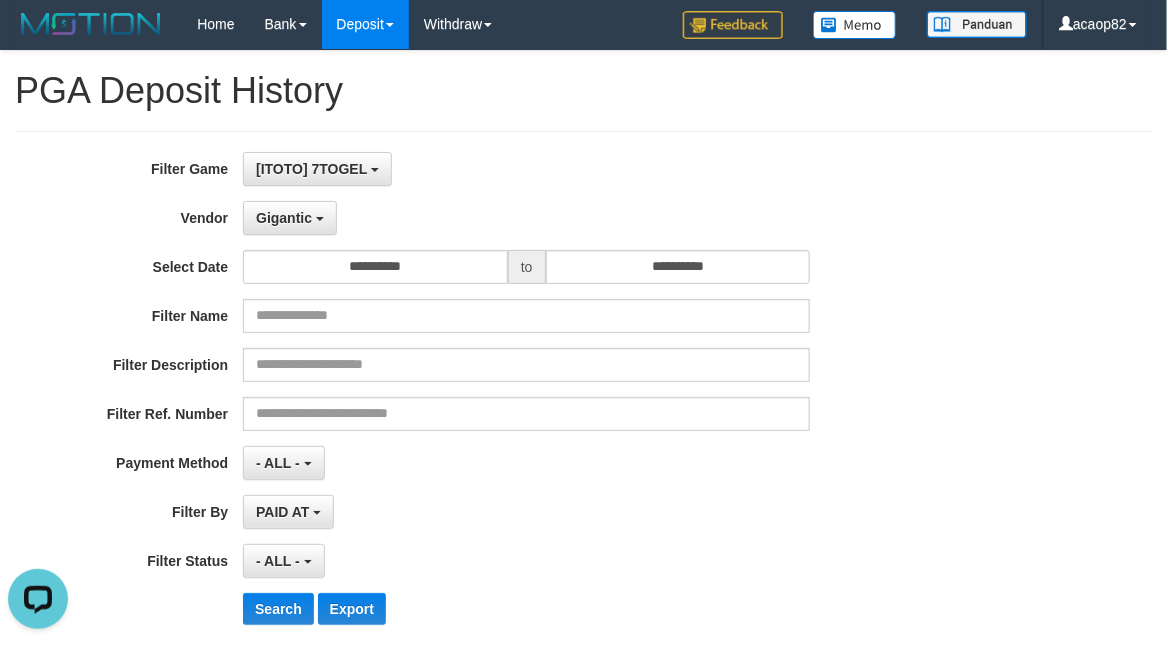 scroll, scrollTop: 0, scrollLeft: 0, axis: both 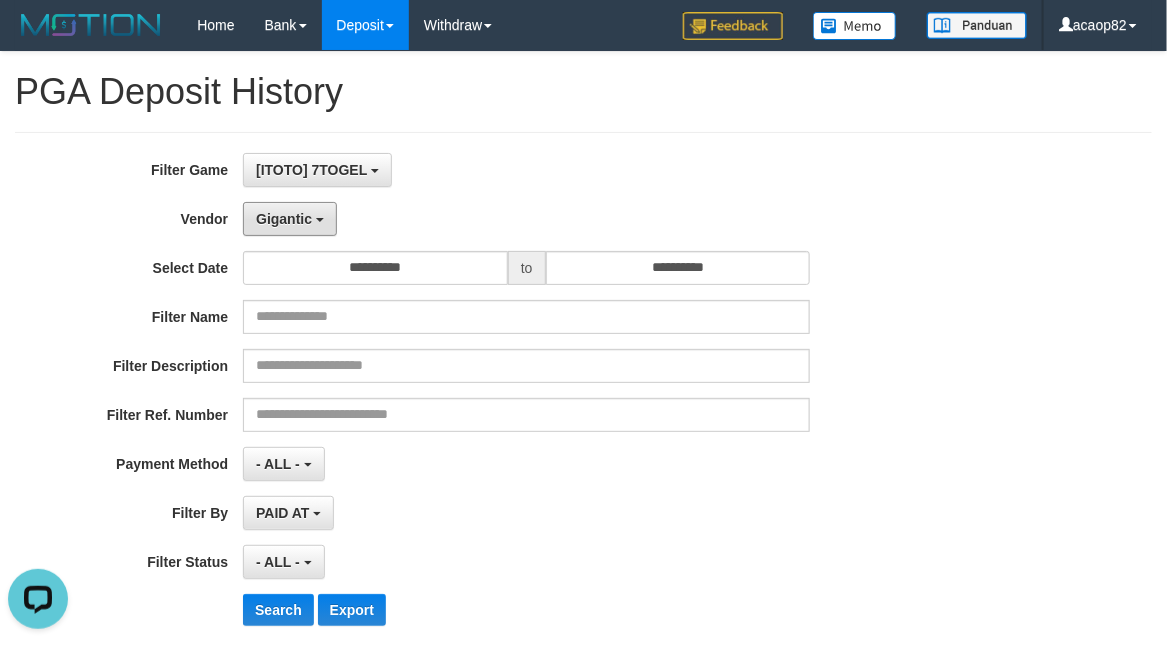 drag, startPoint x: 291, startPoint y: 232, endPoint x: 311, endPoint y: 280, distance: 52 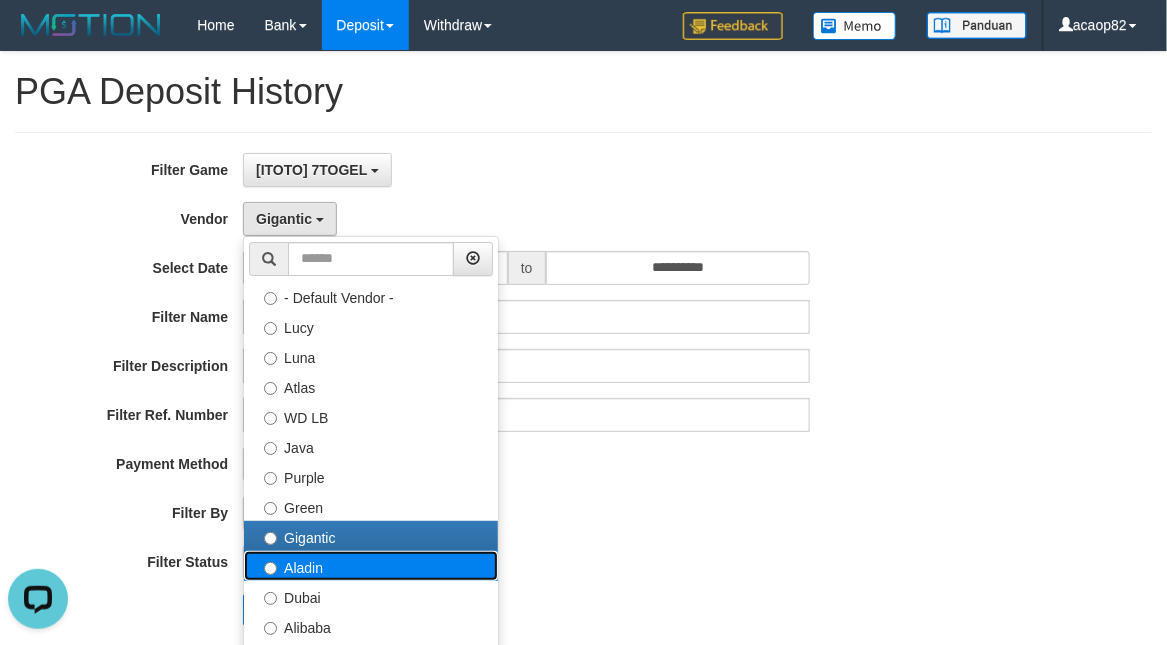 click on "Aladin" at bounding box center (371, 566) 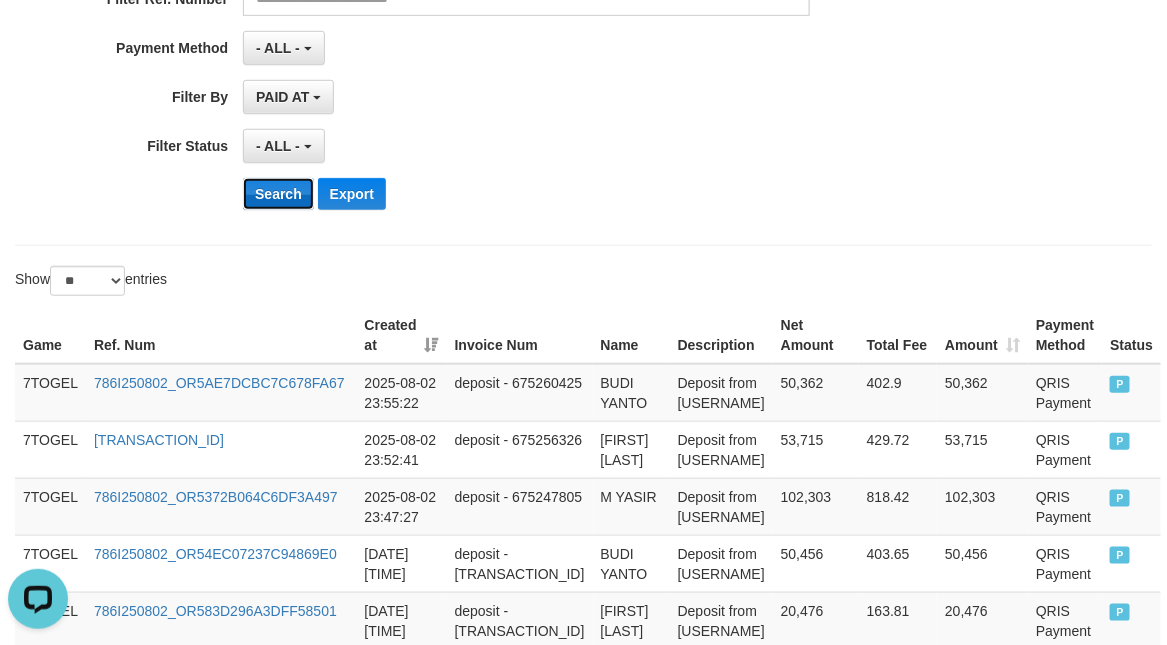 click on "Search" at bounding box center [278, 194] 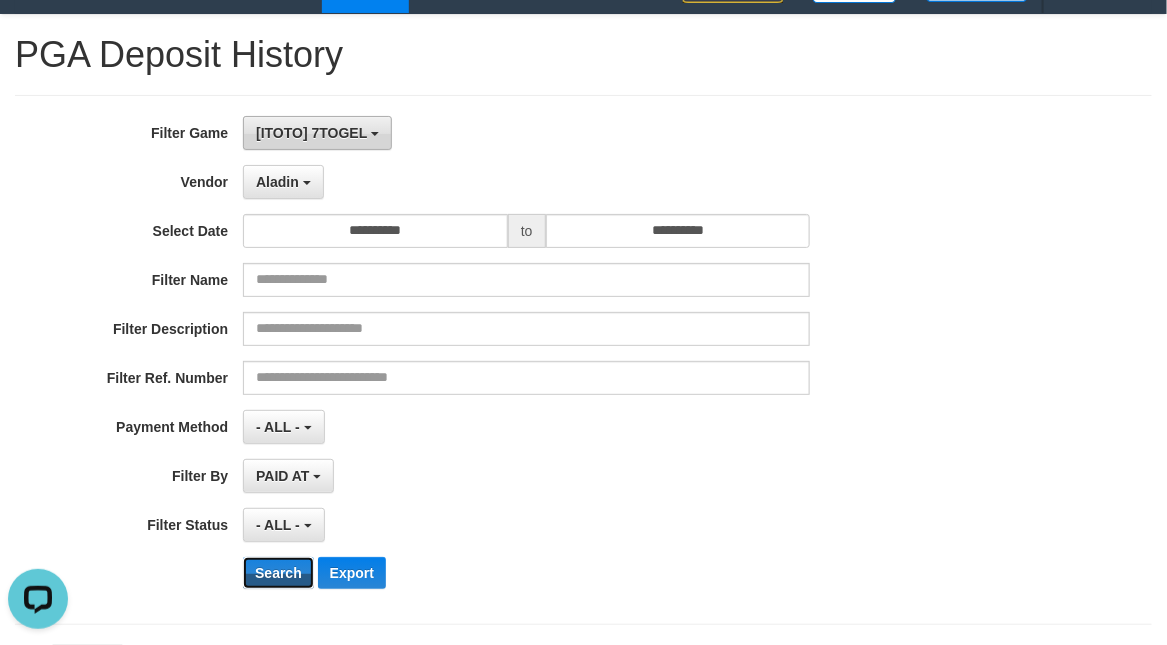 scroll, scrollTop: 18, scrollLeft: 0, axis: vertical 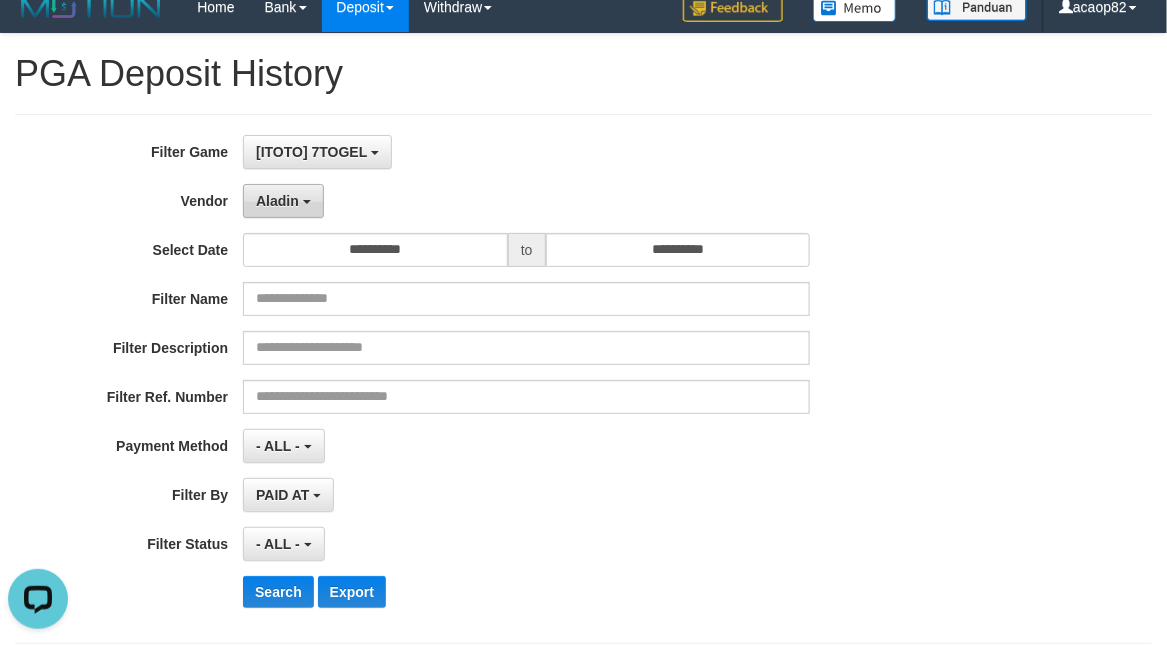 click on "Aladin" at bounding box center (277, 201) 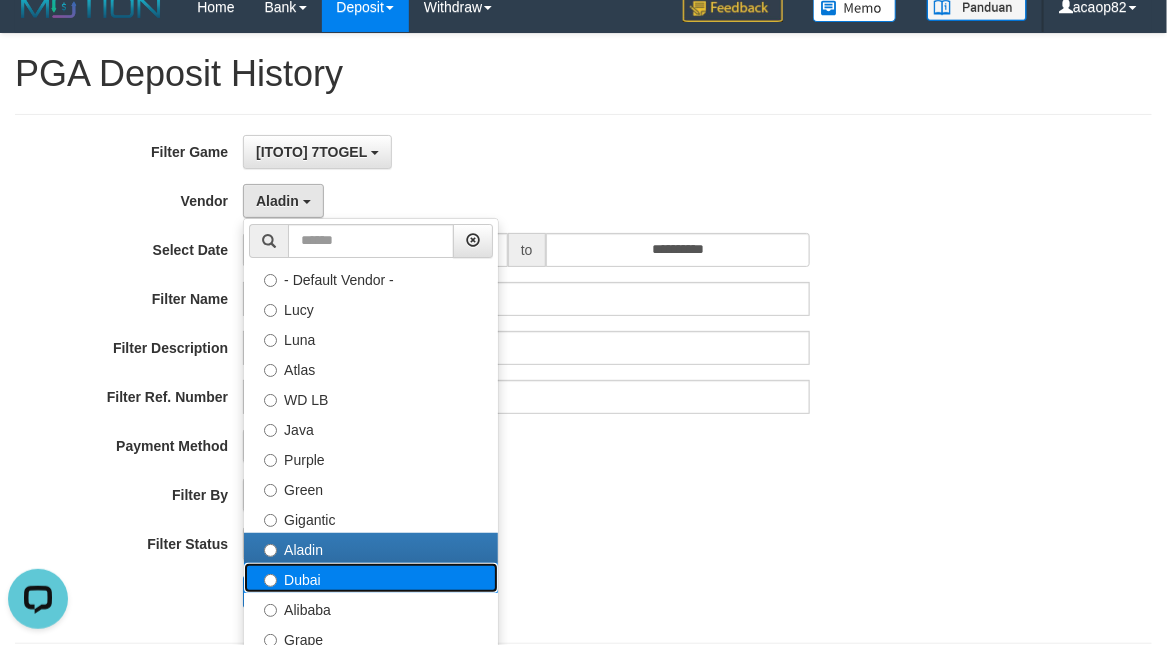 click on "Dubai" at bounding box center [371, 578] 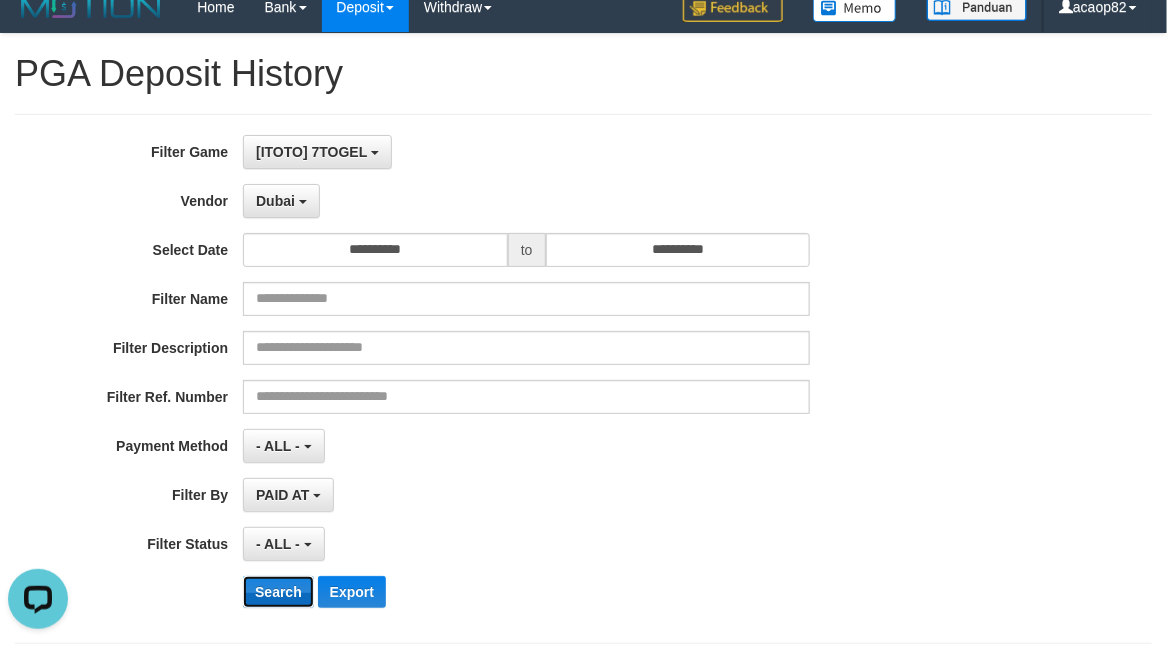 drag, startPoint x: 271, startPoint y: 591, endPoint x: 313, endPoint y: 555, distance: 55.31727 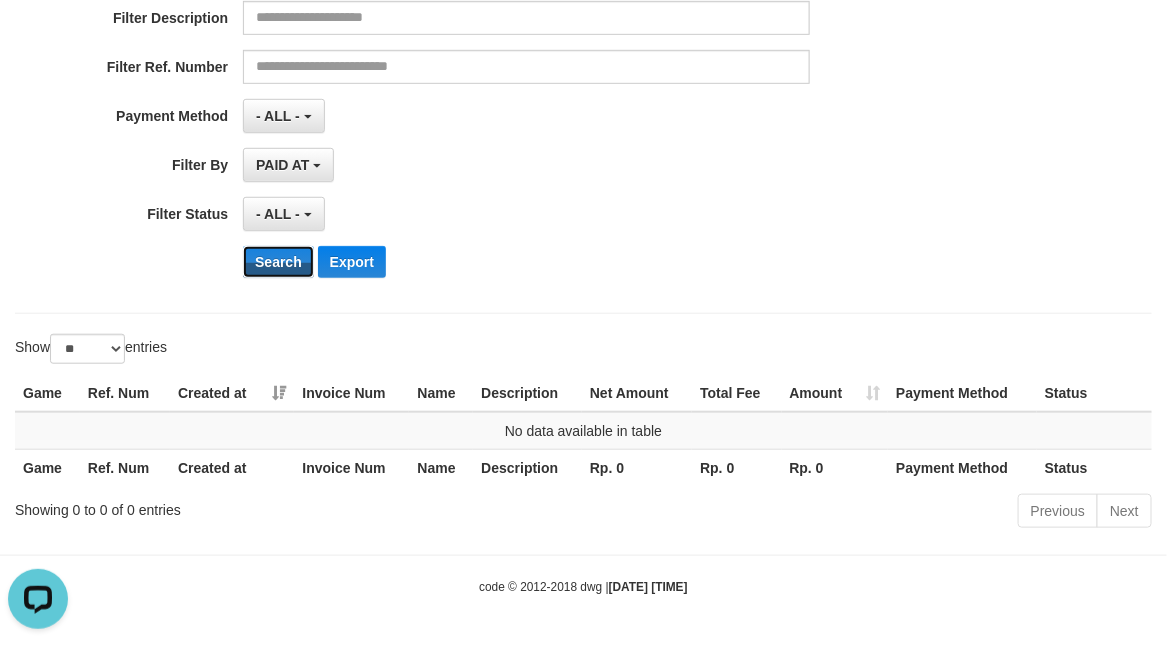 scroll, scrollTop: 352, scrollLeft: 0, axis: vertical 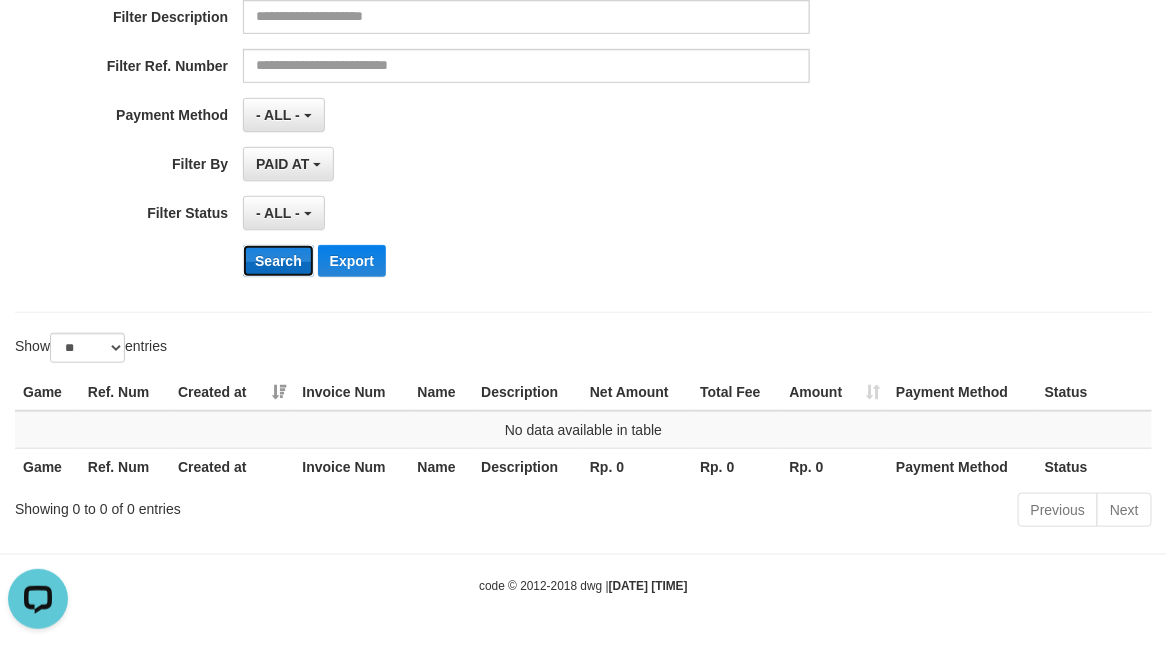 click on "Search" at bounding box center [278, 261] 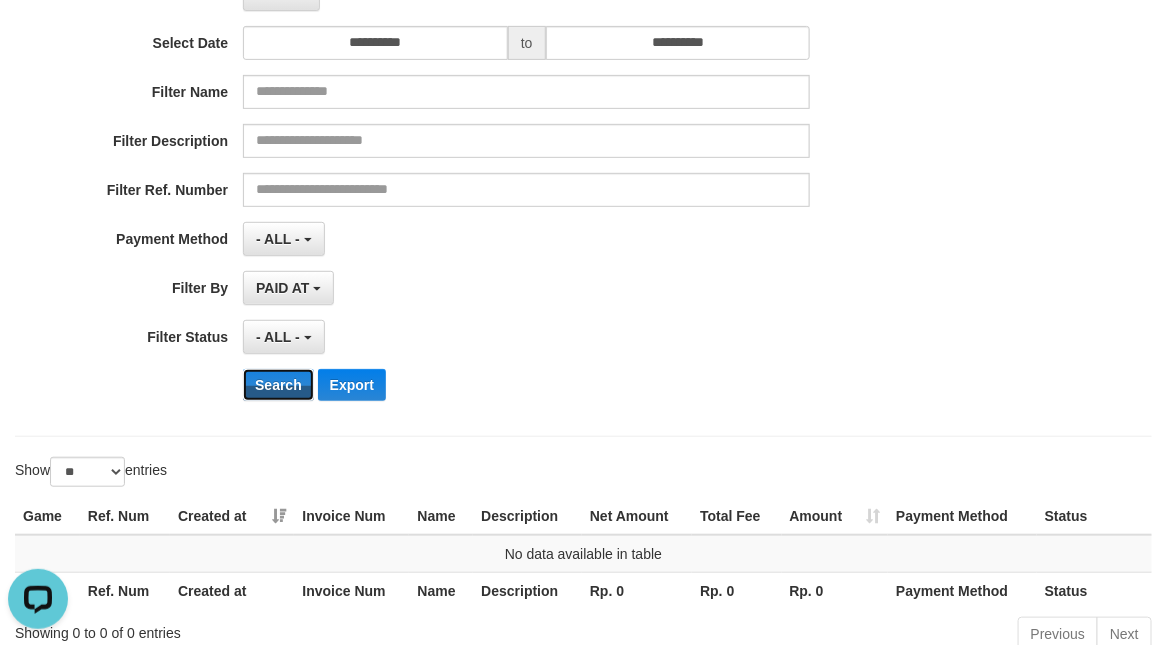 scroll, scrollTop: 18, scrollLeft: 0, axis: vertical 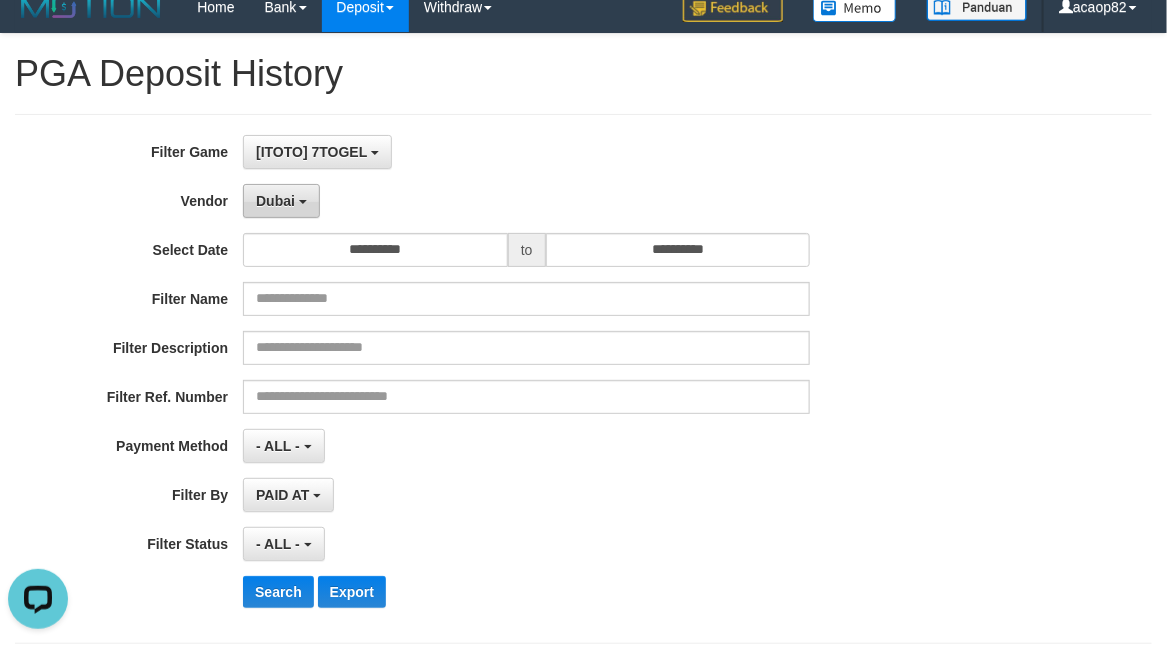 click on "Dubai" at bounding box center [275, 201] 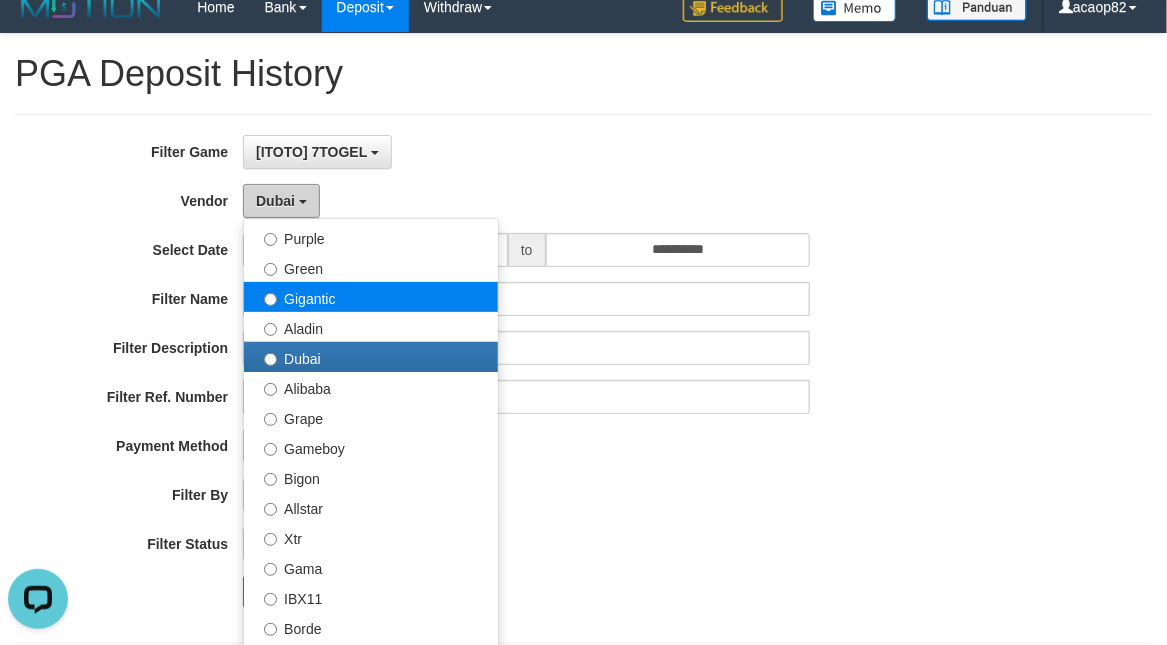 scroll, scrollTop: 250, scrollLeft: 0, axis: vertical 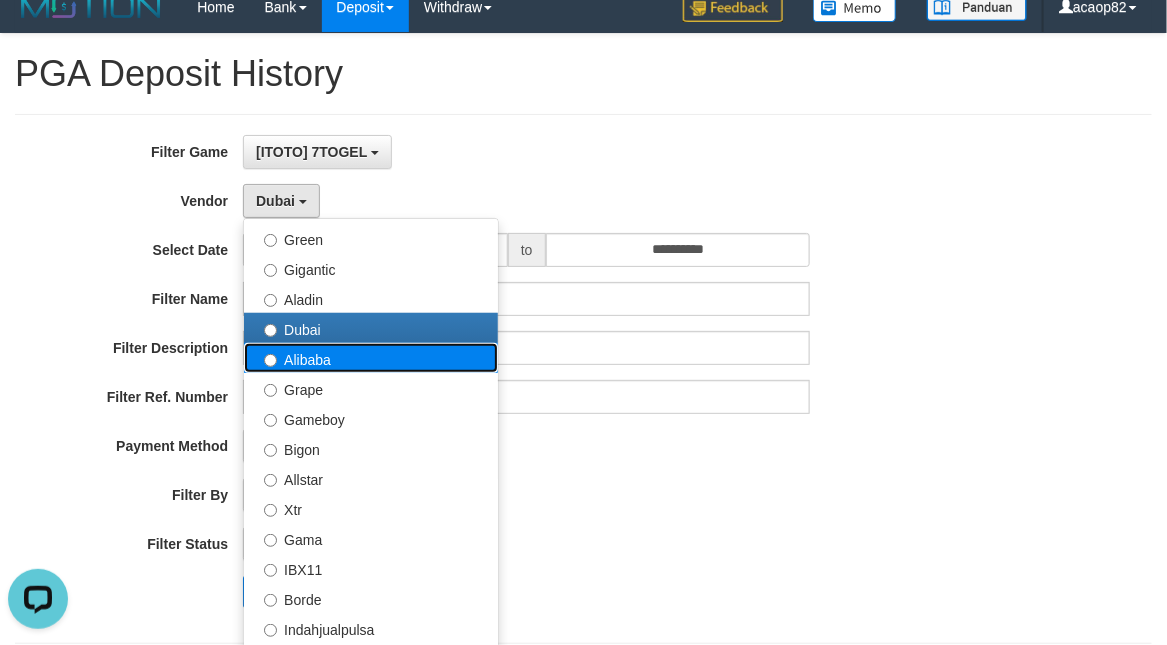 click on "Alibaba" at bounding box center (371, 358) 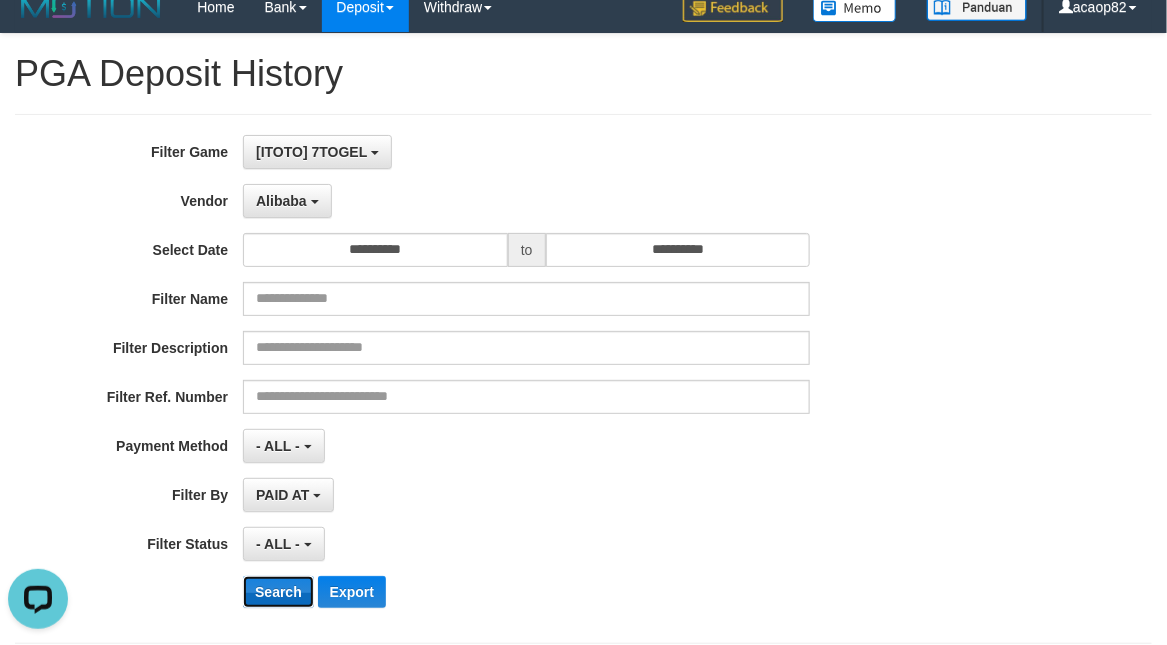 click on "Search" at bounding box center [278, 592] 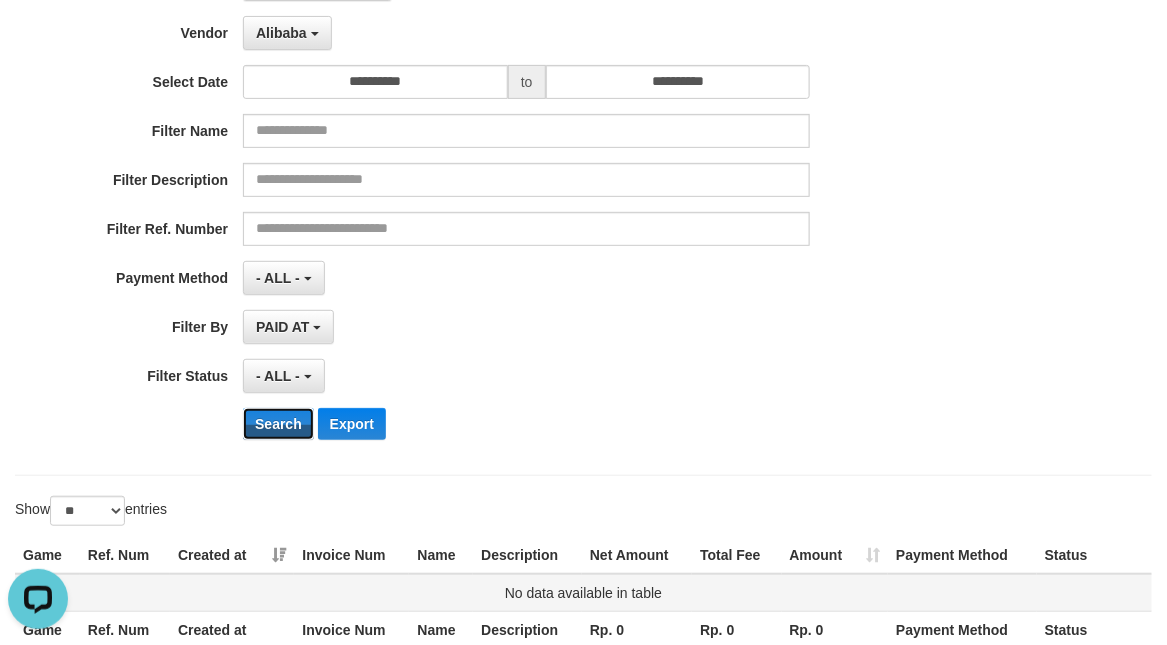 scroll, scrollTop: 352, scrollLeft: 0, axis: vertical 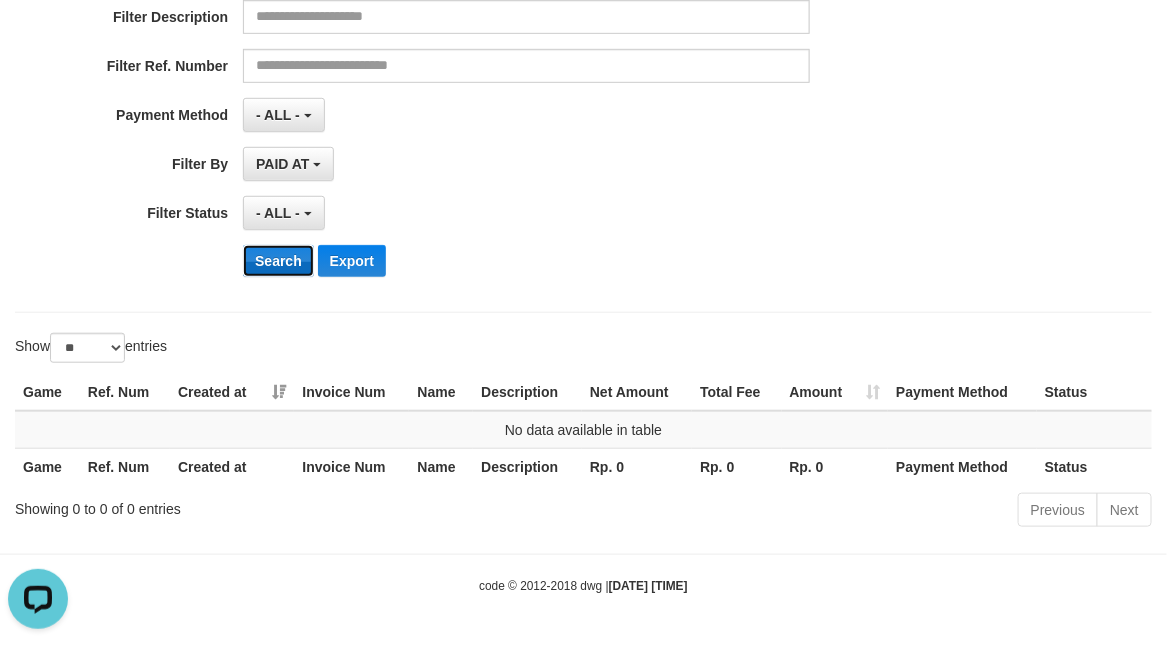 click on "Search" at bounding box center [278, 261] 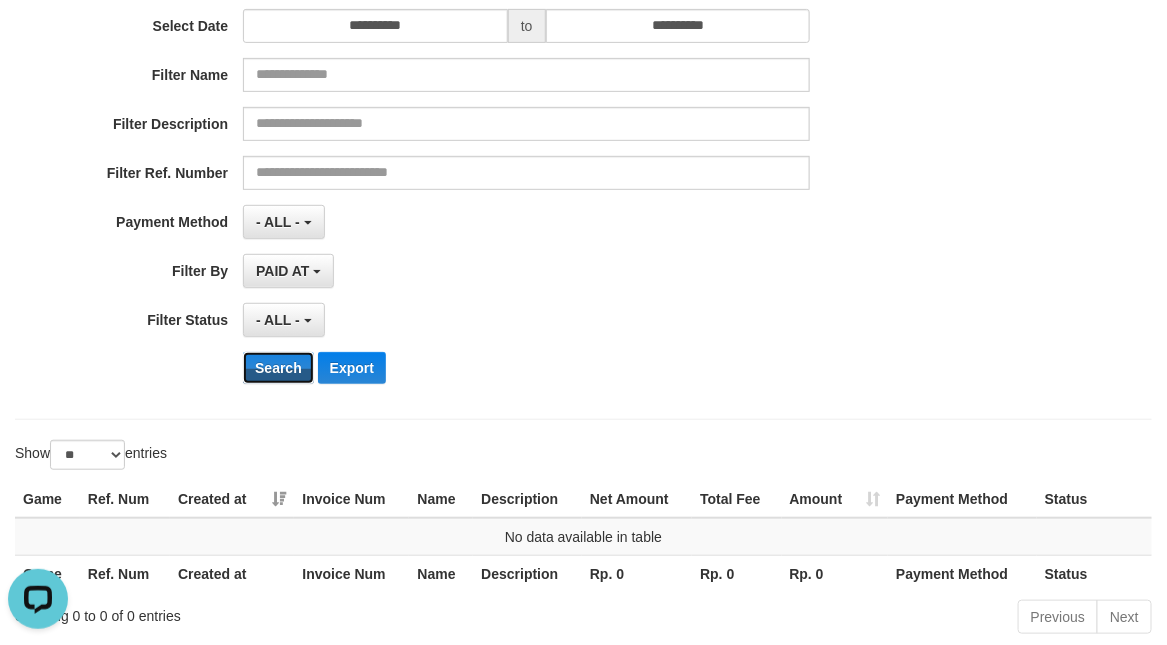 scroll, scrollTop: 0, scrollLeft: 0, axis: both 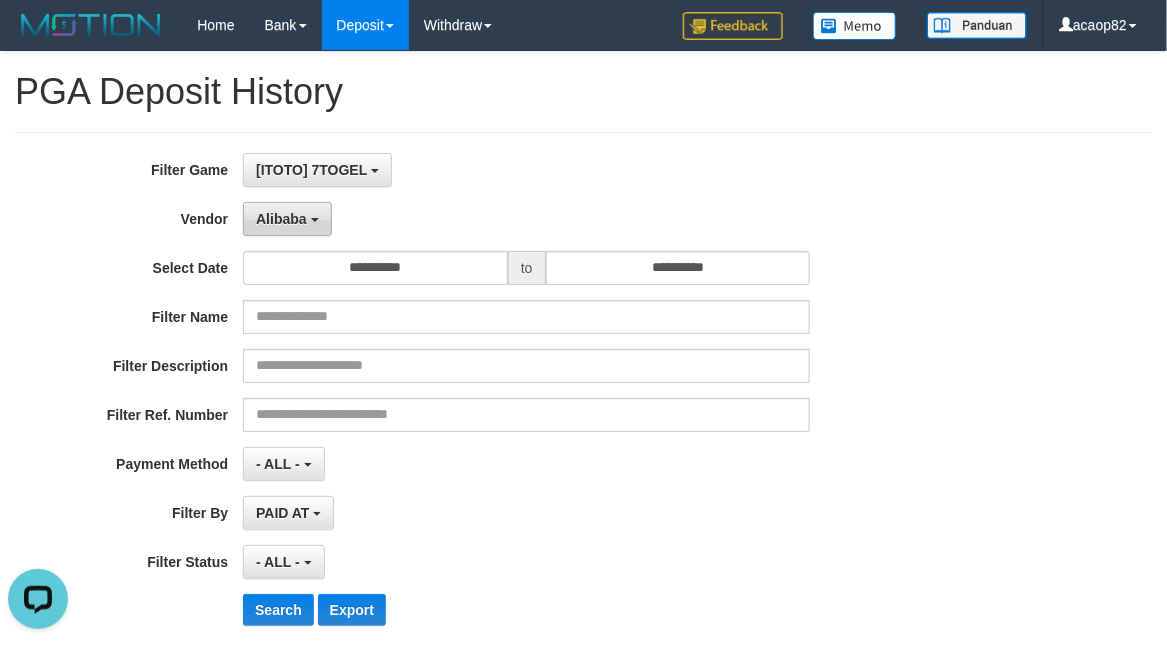 click on "Alibaba" at bounding box center (287, 219) 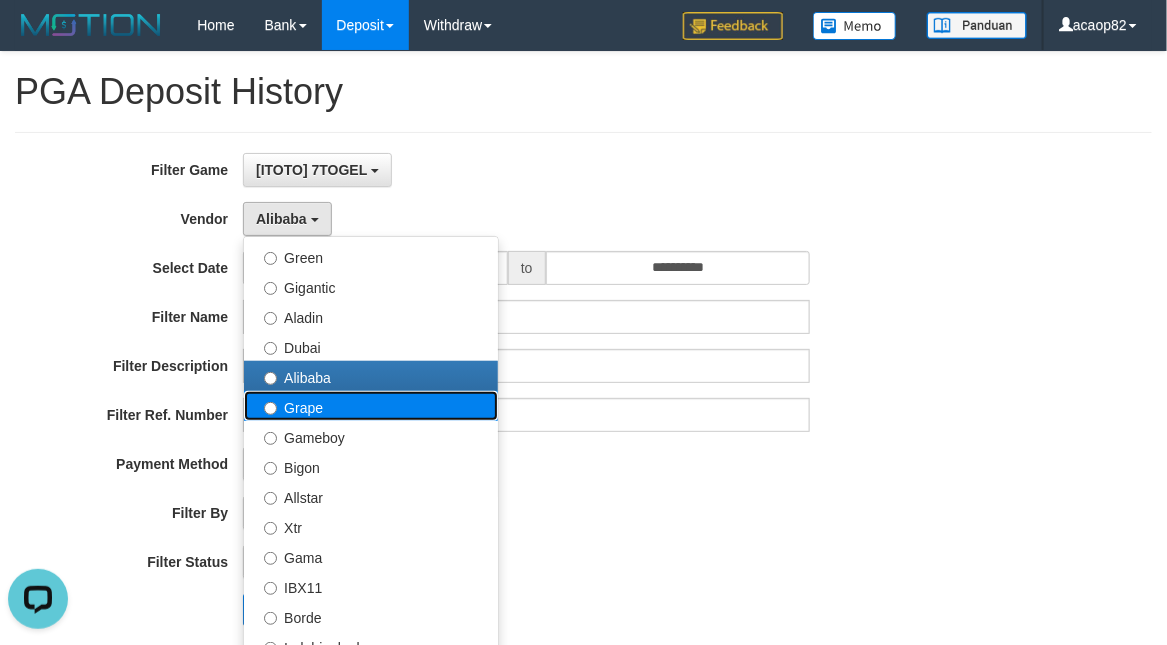 click on "Grape" at bounding box center [371, 406] 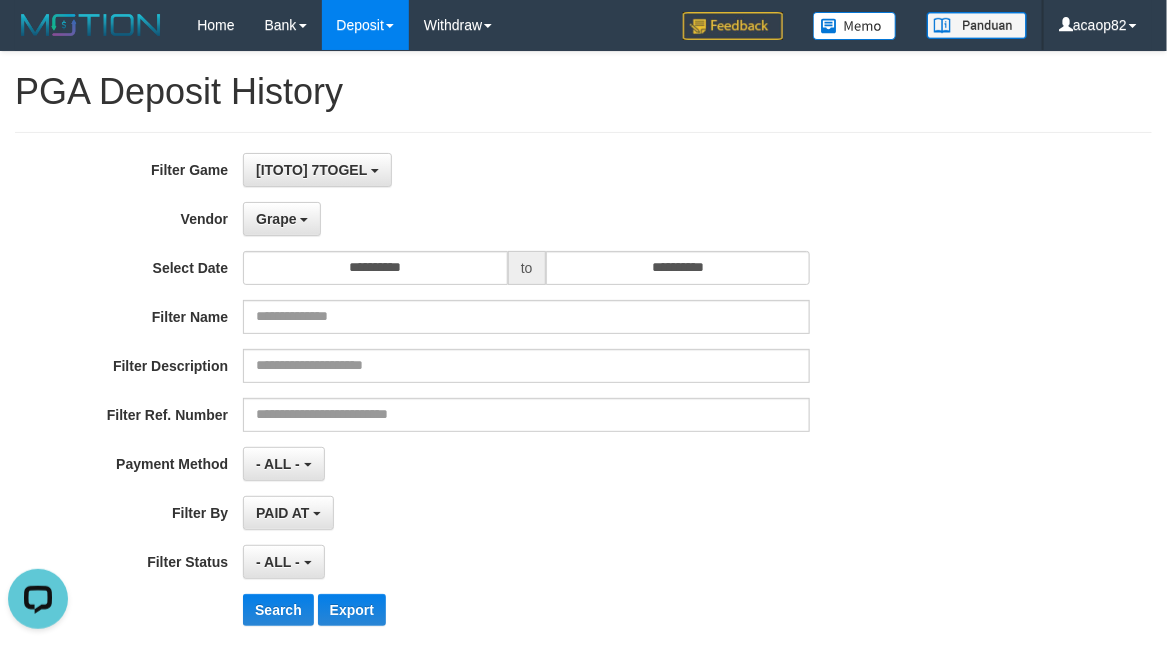 click on "**********" at bounding box center (486, 397) 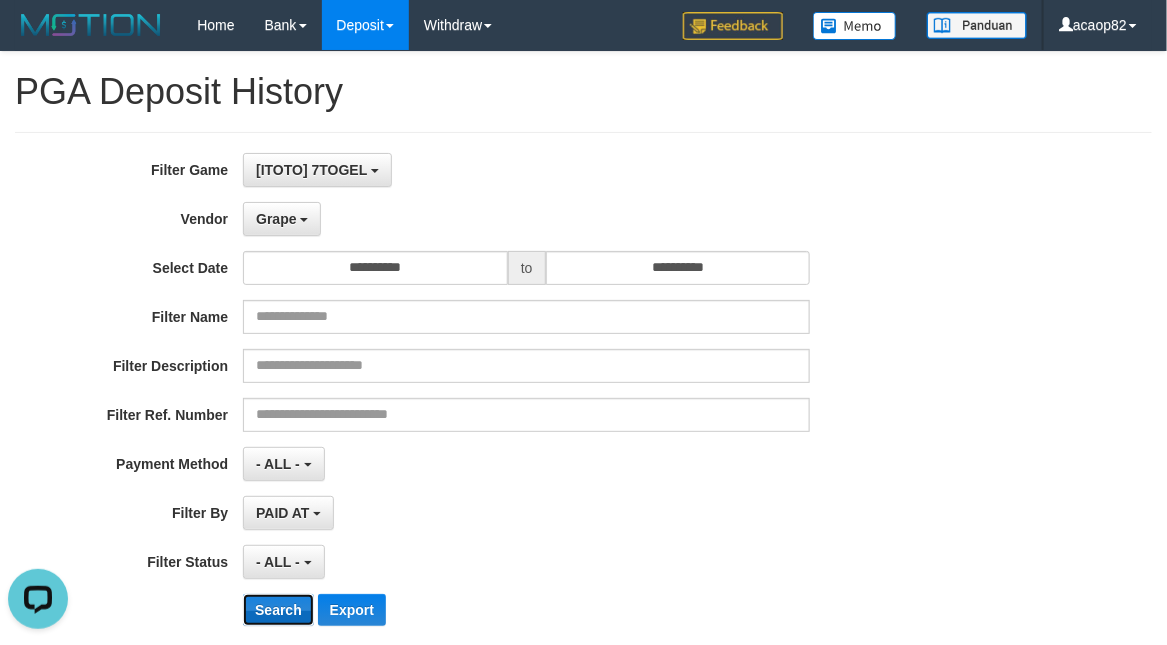 click on "Search" at bounding box center (278, 610) 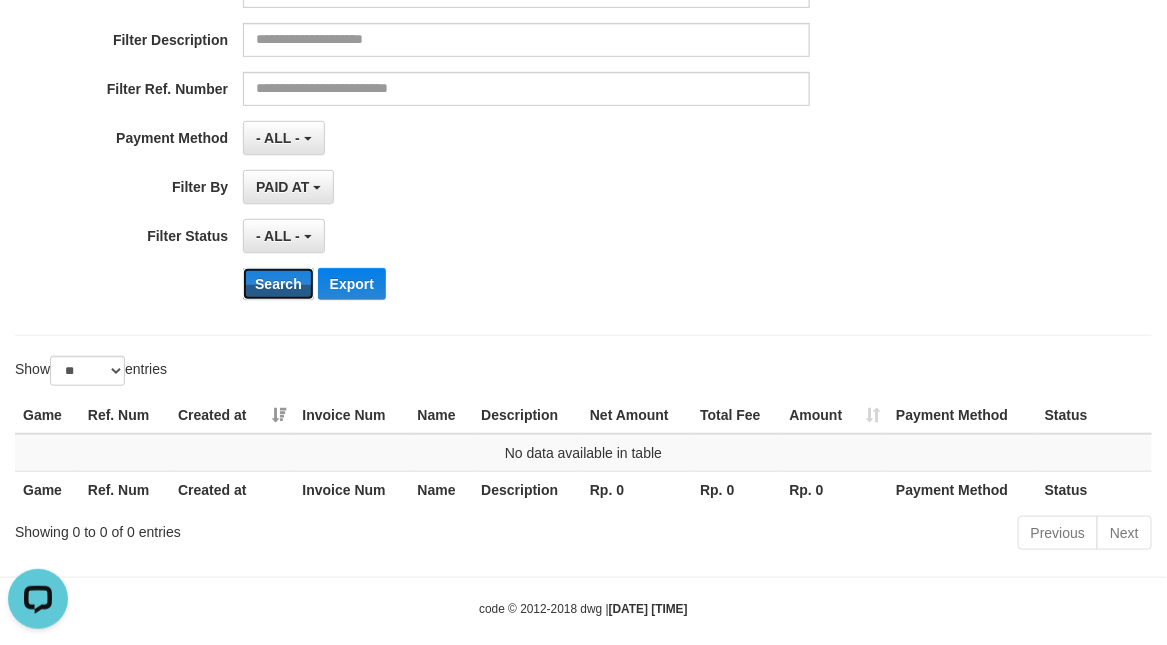 scroll, scrollTop: 333, scrollLeft: 0, axis: vertical 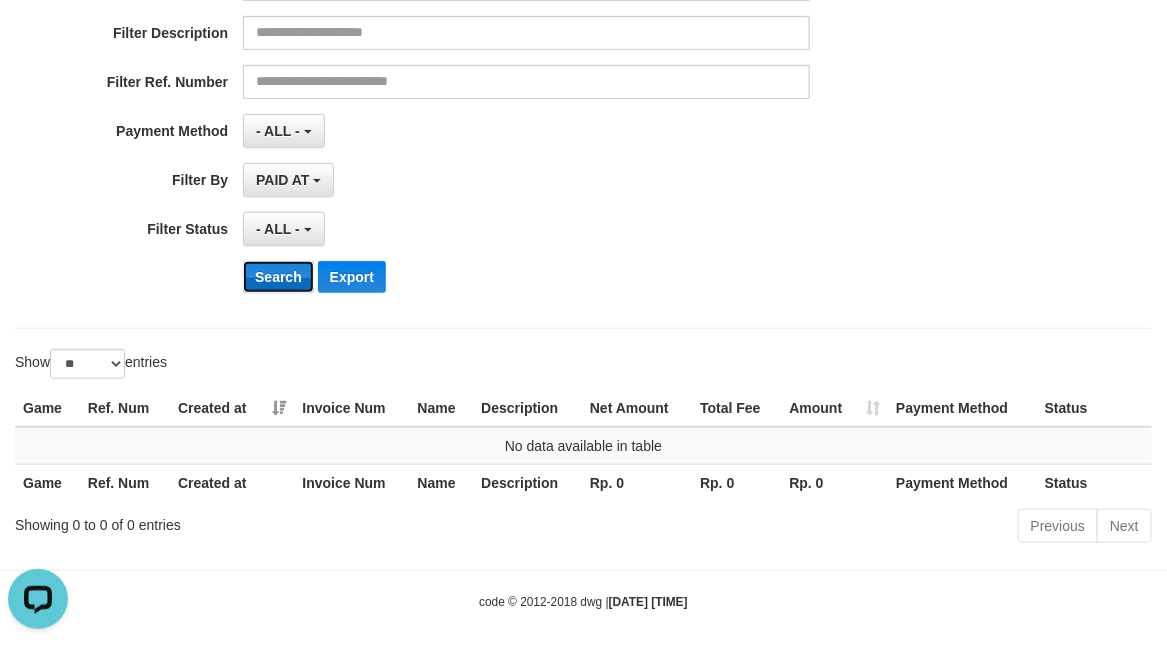 click on "Search" at bounding box center (278, 277) 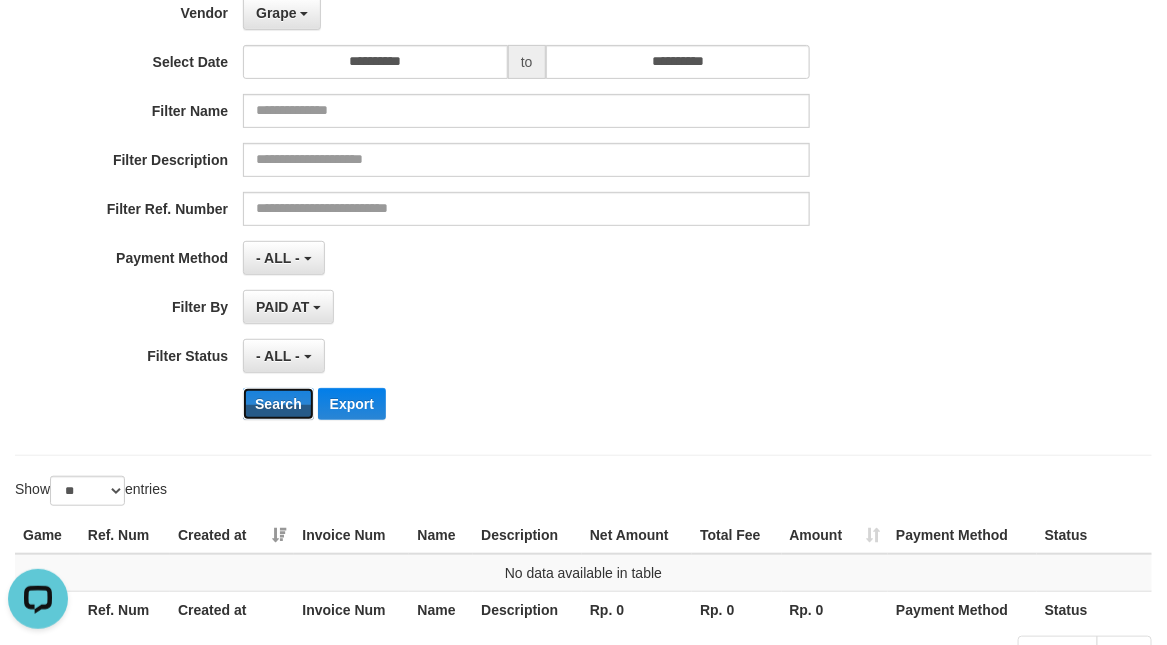 scroll, scrollTop: 0, scrollLeft: 0, axis: both 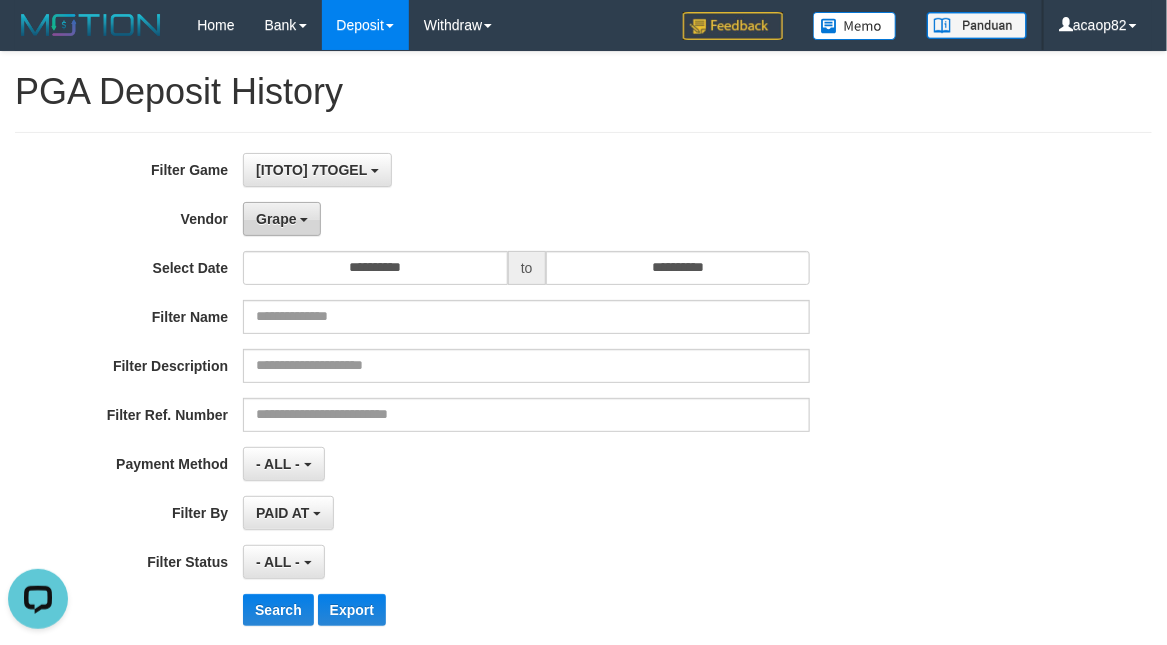click on "Grape" at bounding box center (282, 219) 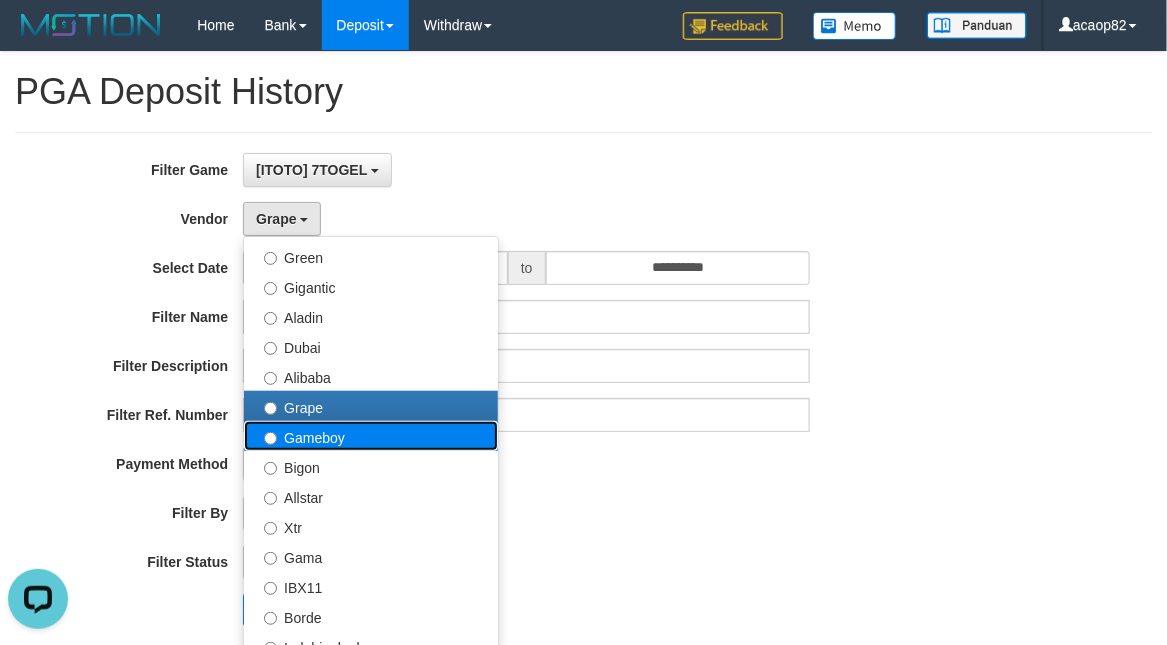 click on "Gameboy" at bounding box center (371, 436) 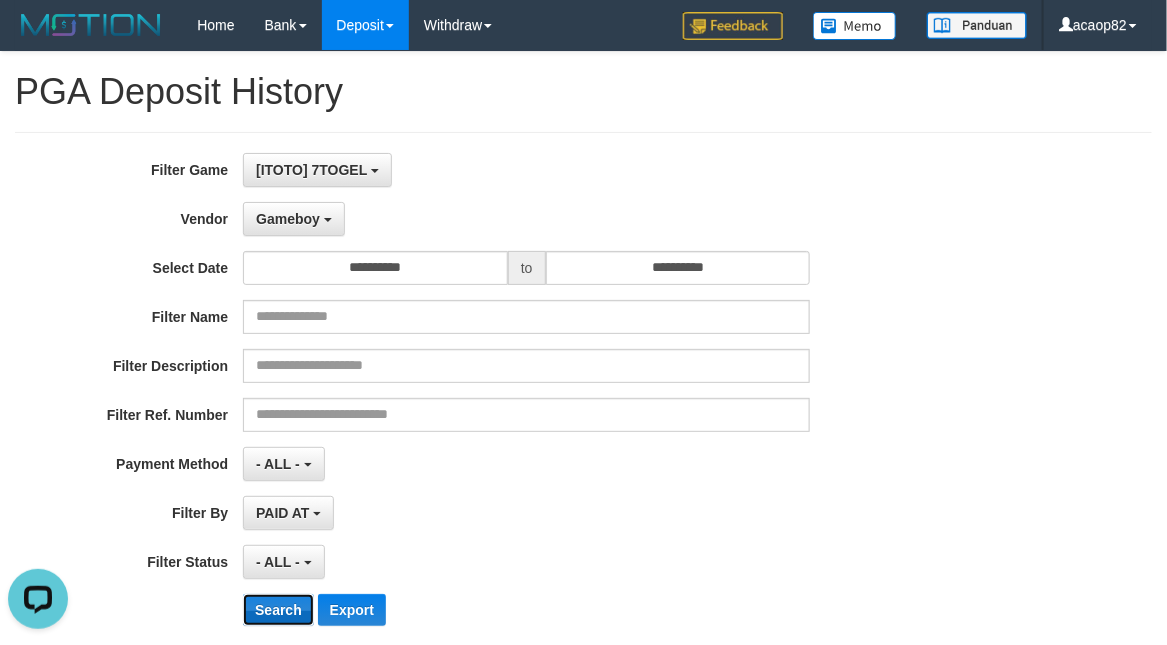 click on "Search" at bounding box center [278, 610] 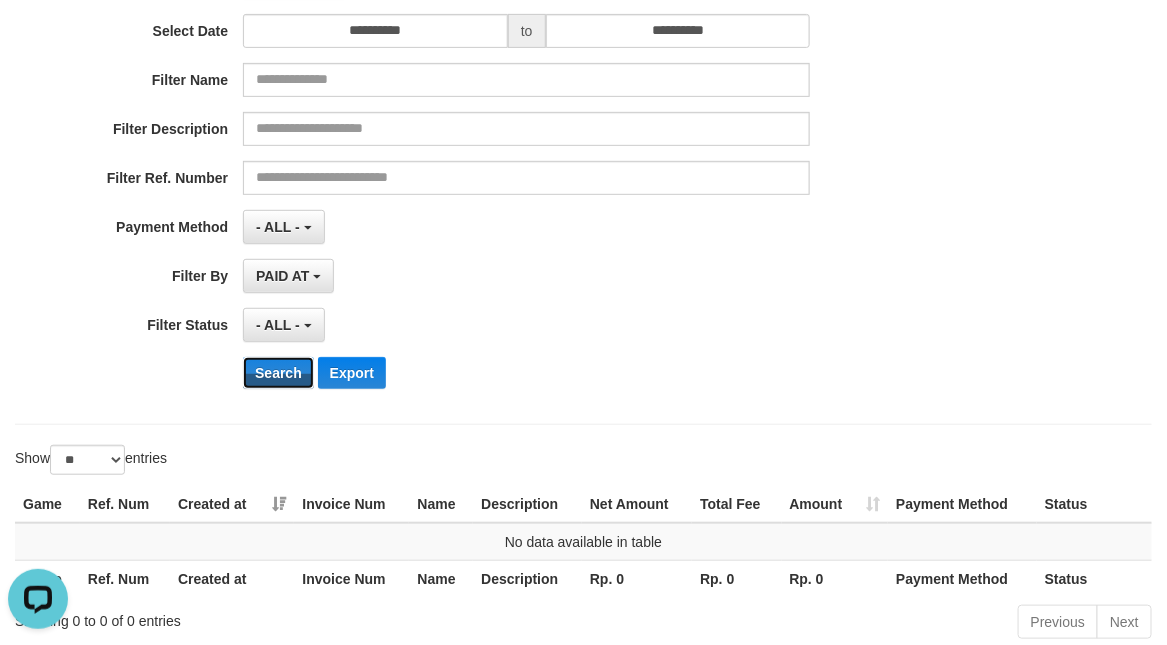 scroll, scrollTop: 333, scrollLeft: 0, axis: vertical 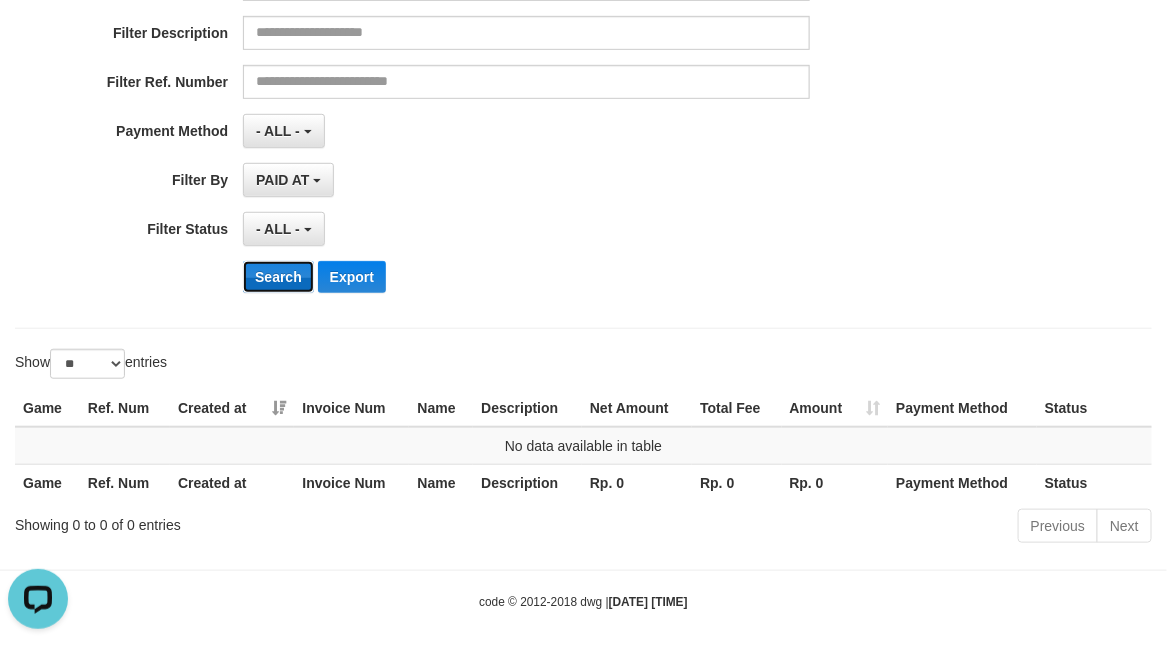 click on "Search" at bounding box center [278, 277] 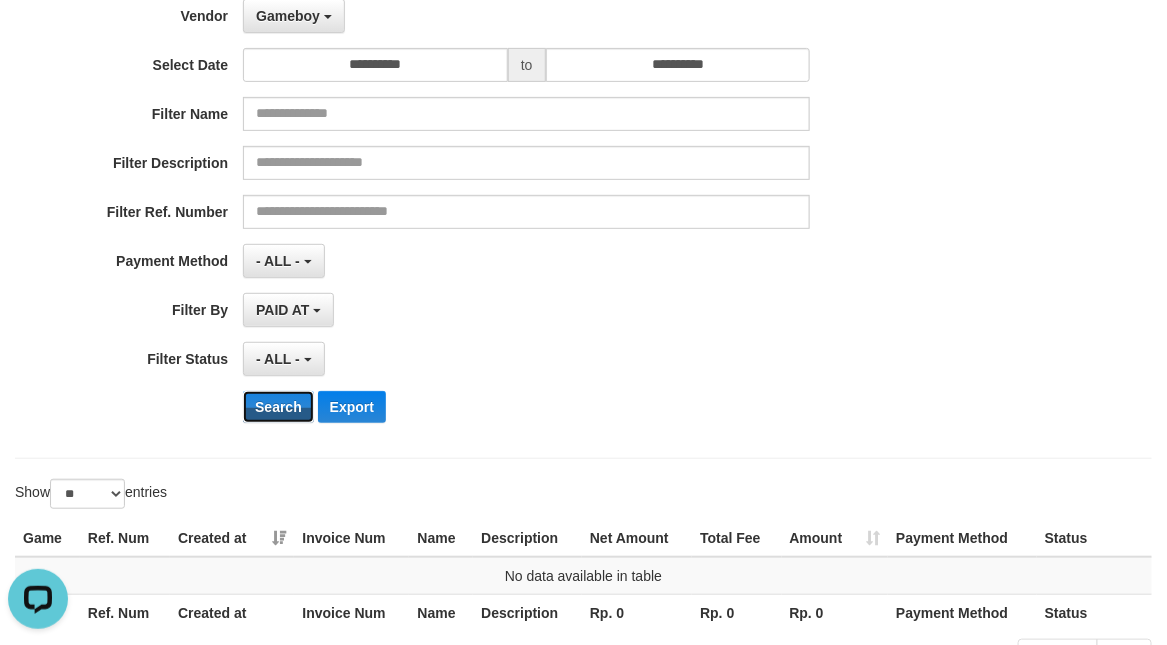 scroll, scrollTop: 0, scrollLeft: 0, axis: both 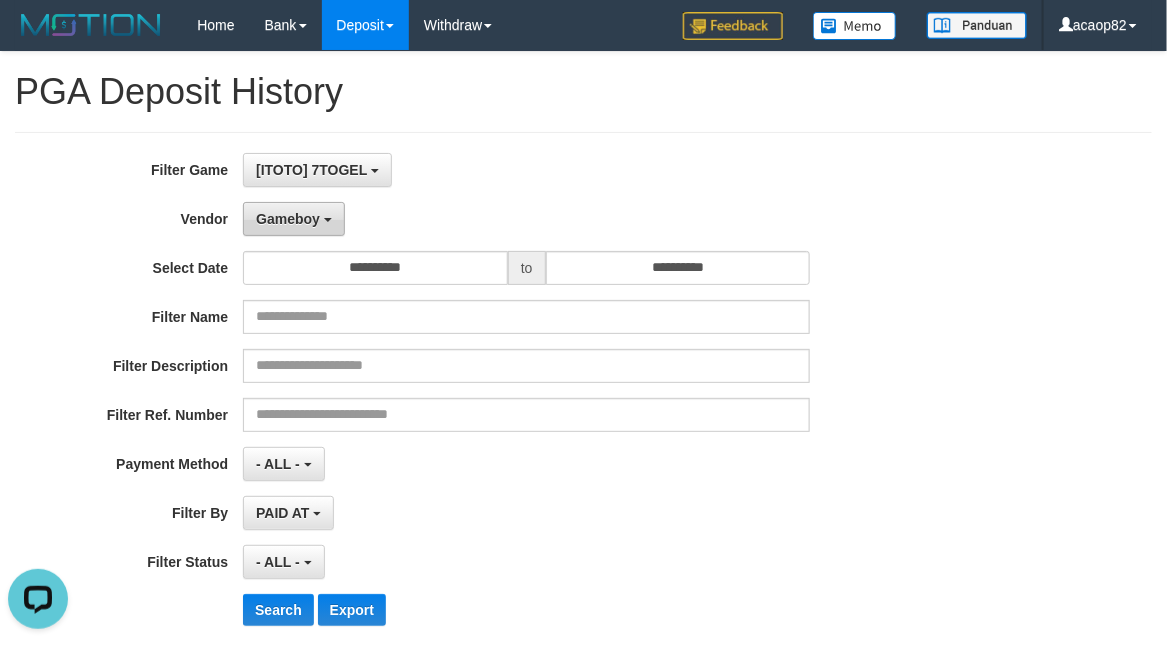 click on "Gameboy" at bounding box center (294, 219) 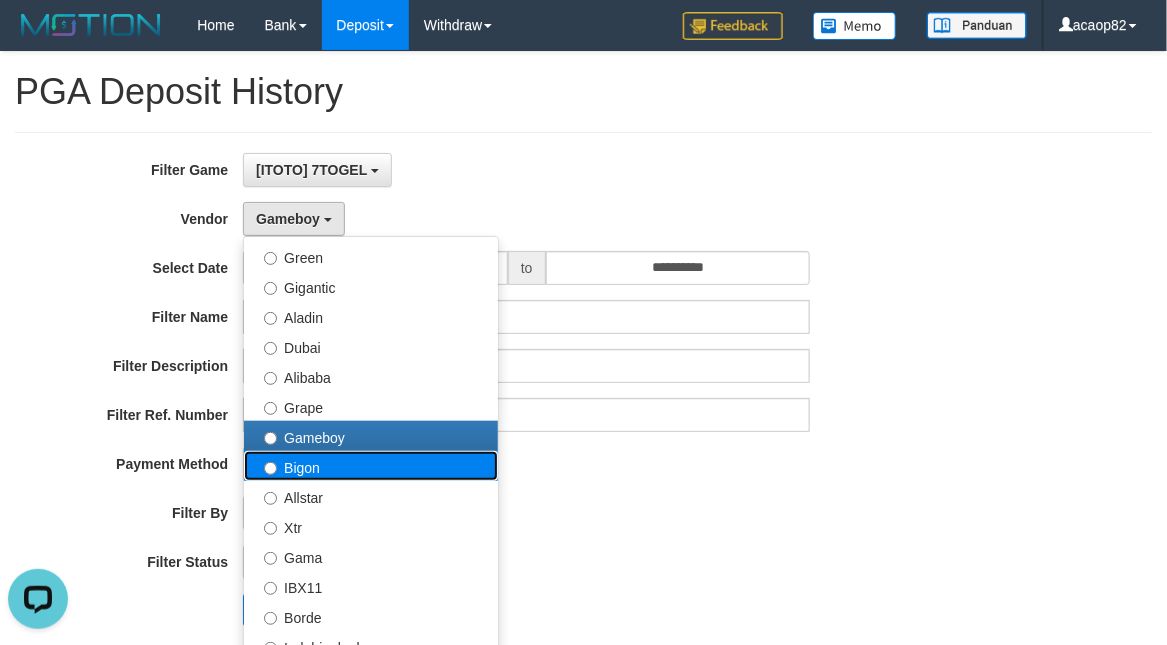 click on "Bigon" at bounding box center [371, 466] 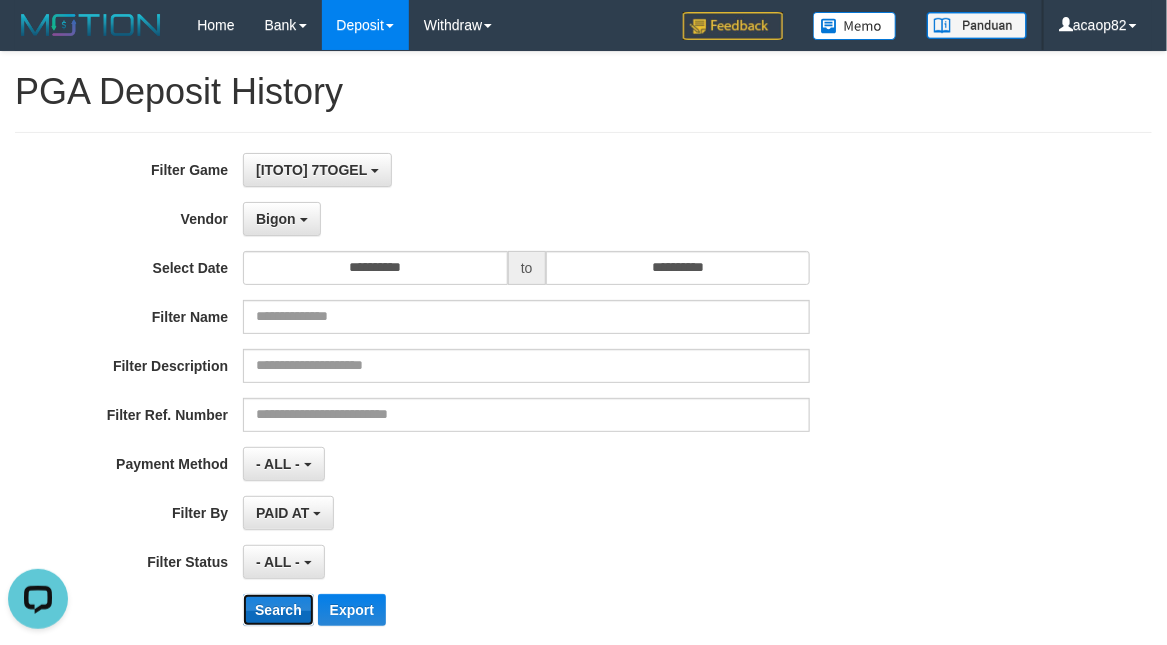 click on "Search" at bounding box center (278, 610) 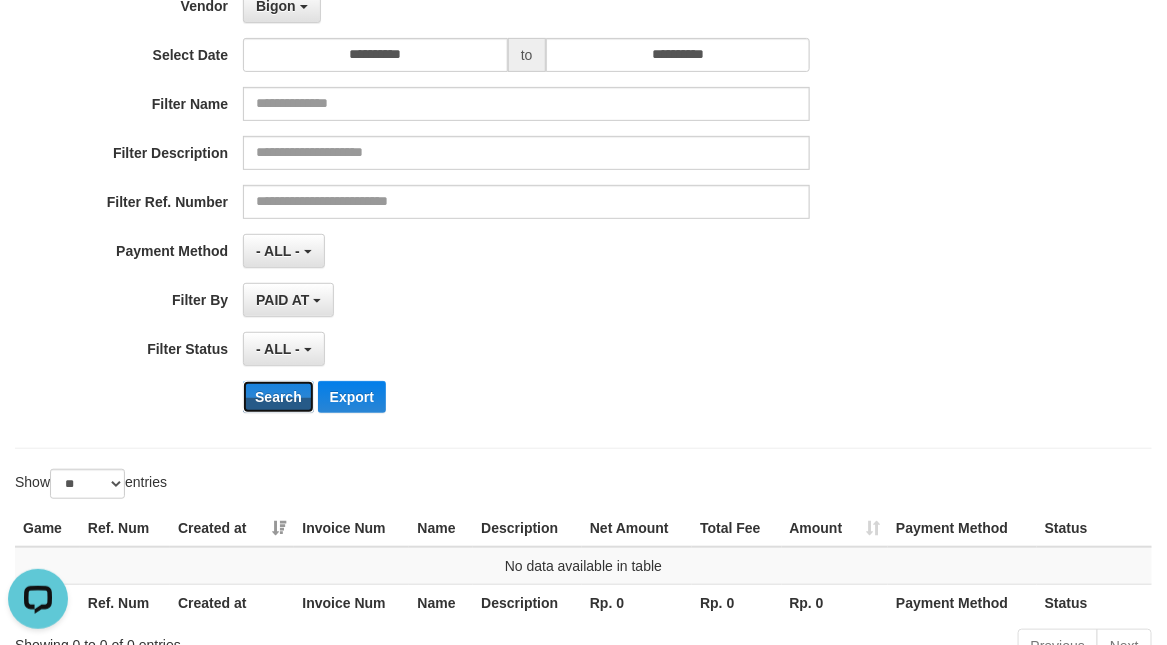 scroll, scrollTop: 0, scrollLeft: 0, axis: both 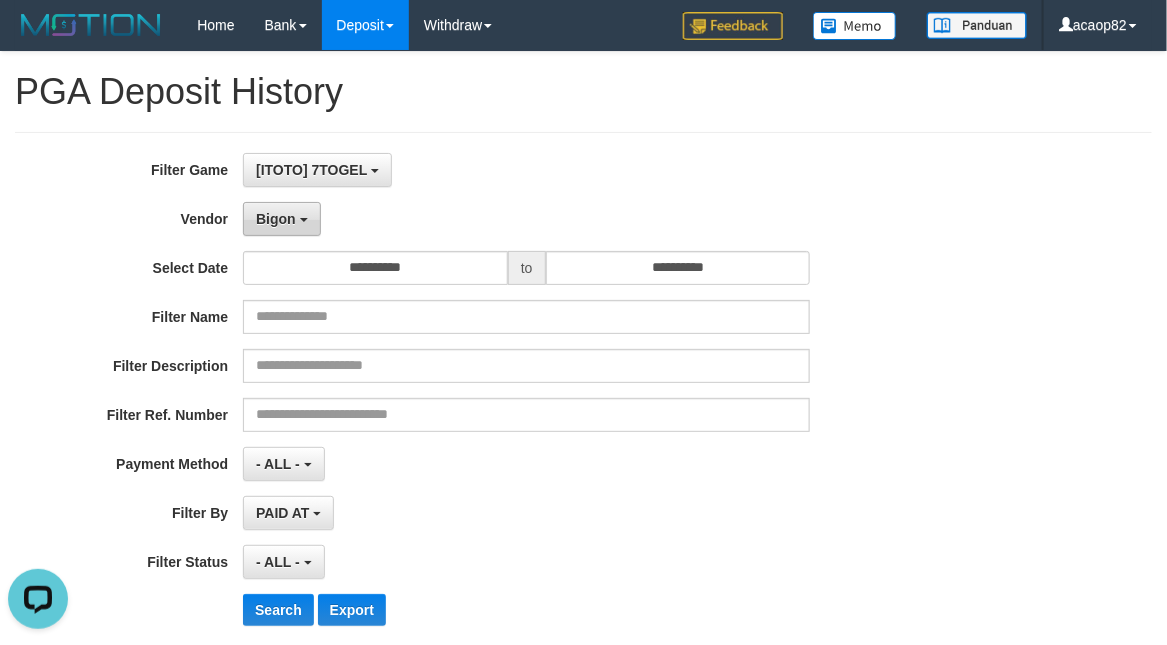 click on "Bigon" at bounding box center (282, 219) 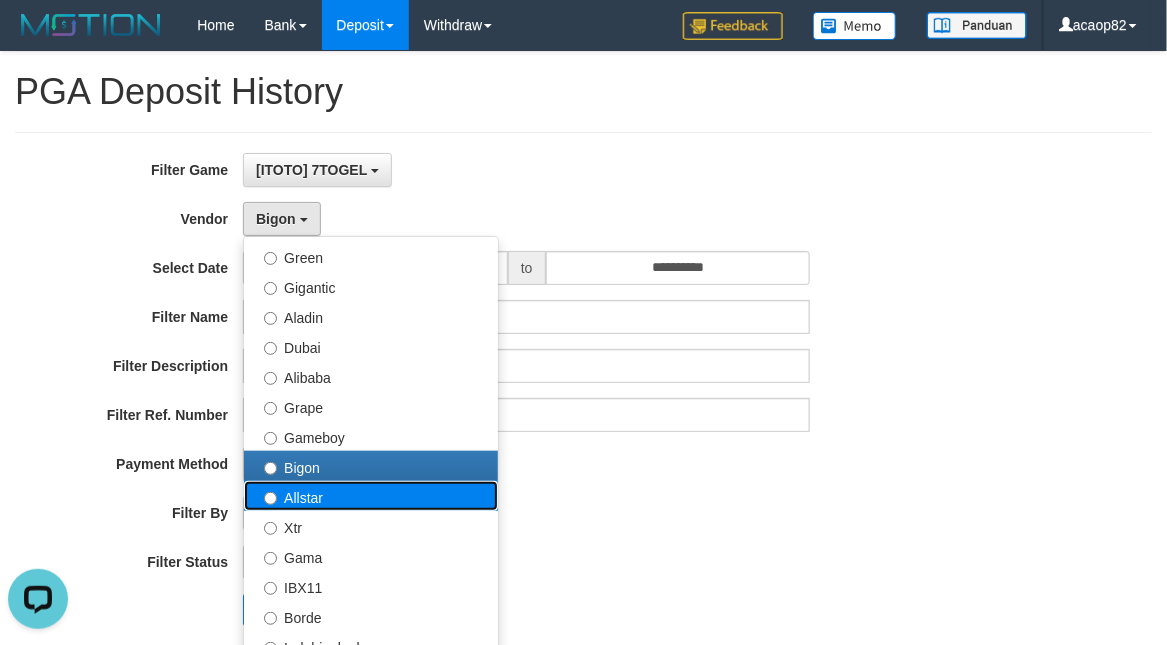 click on "Allstar" at bounding box center [371, 496] 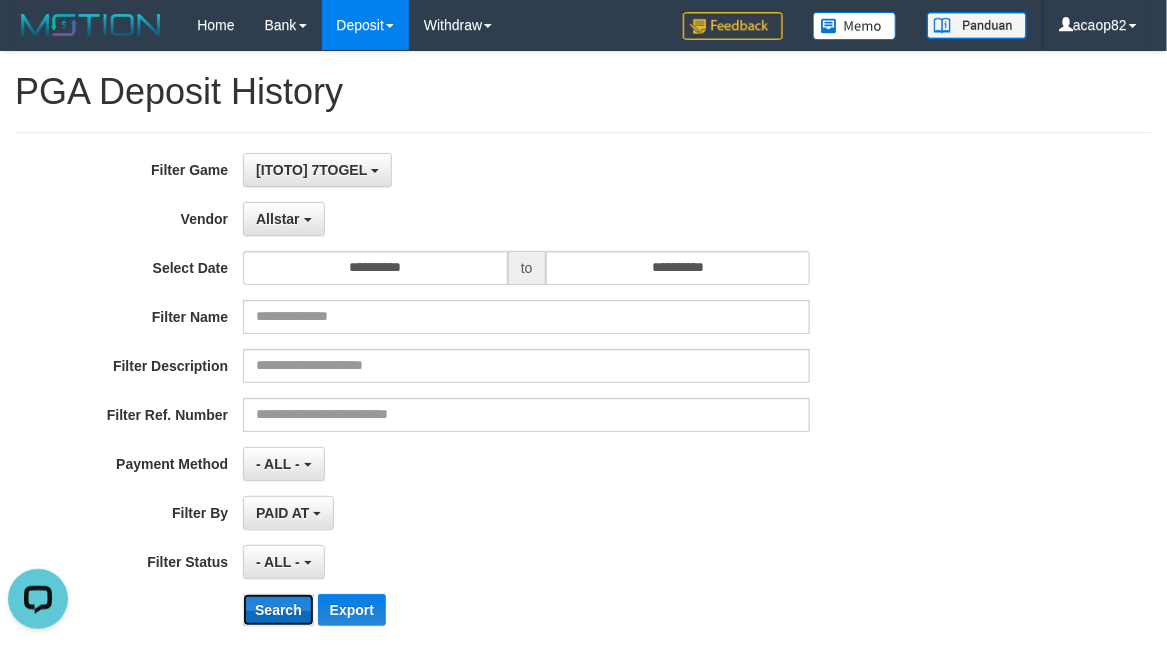 click on "Search" at bounding box center (278, 610) 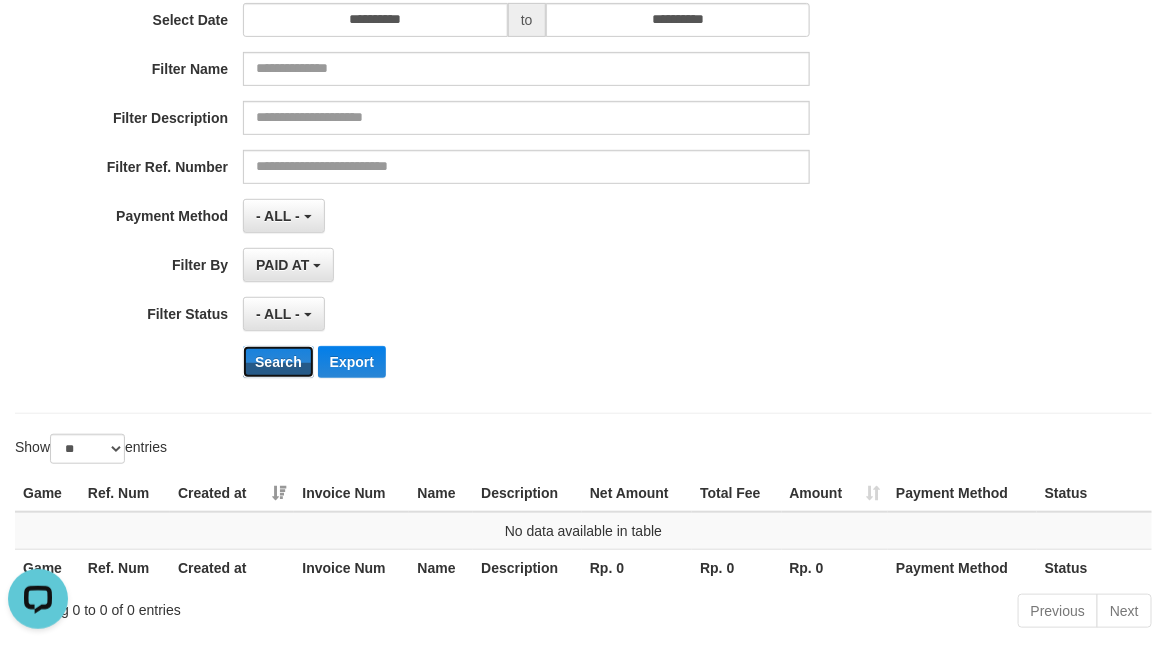scroll, scrollTop: 18, scrollLeft: 0, axis: vertical 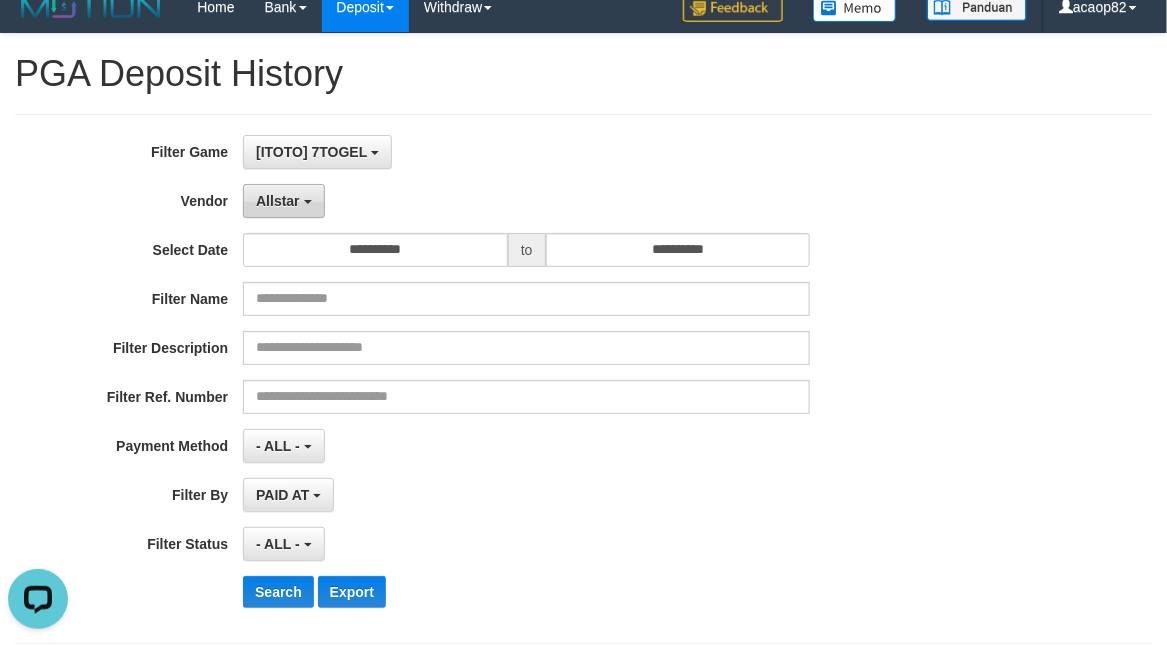 click on "Allstar" at bounding box center [283, 201] 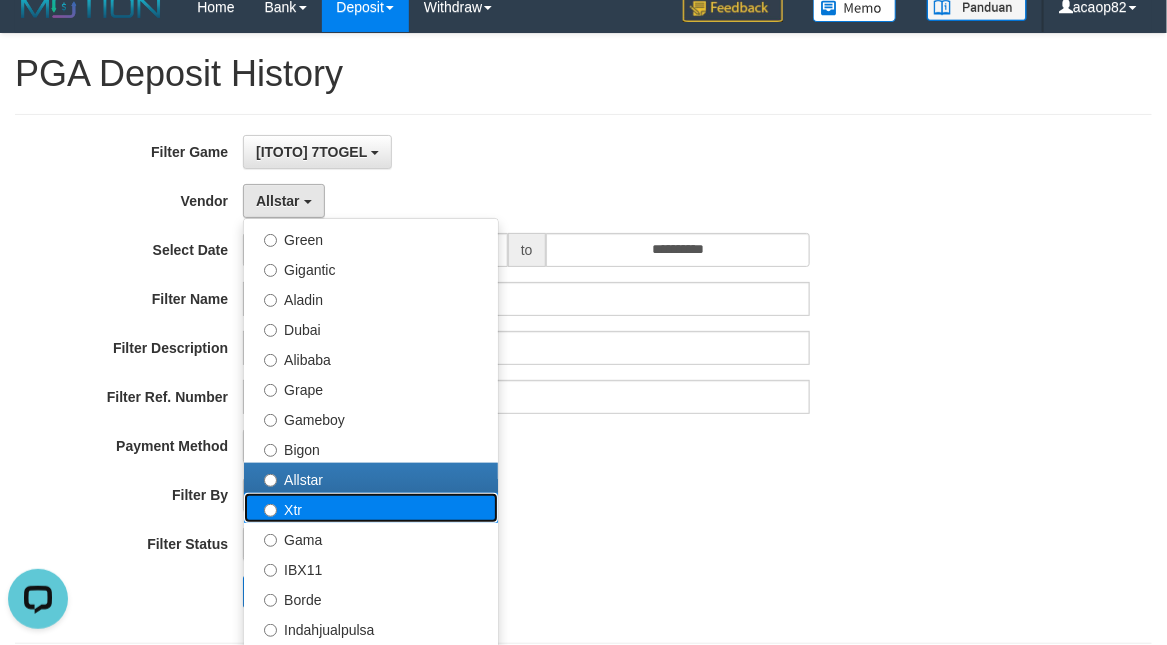 click on "Xtr" at bounding box center [371, 508] 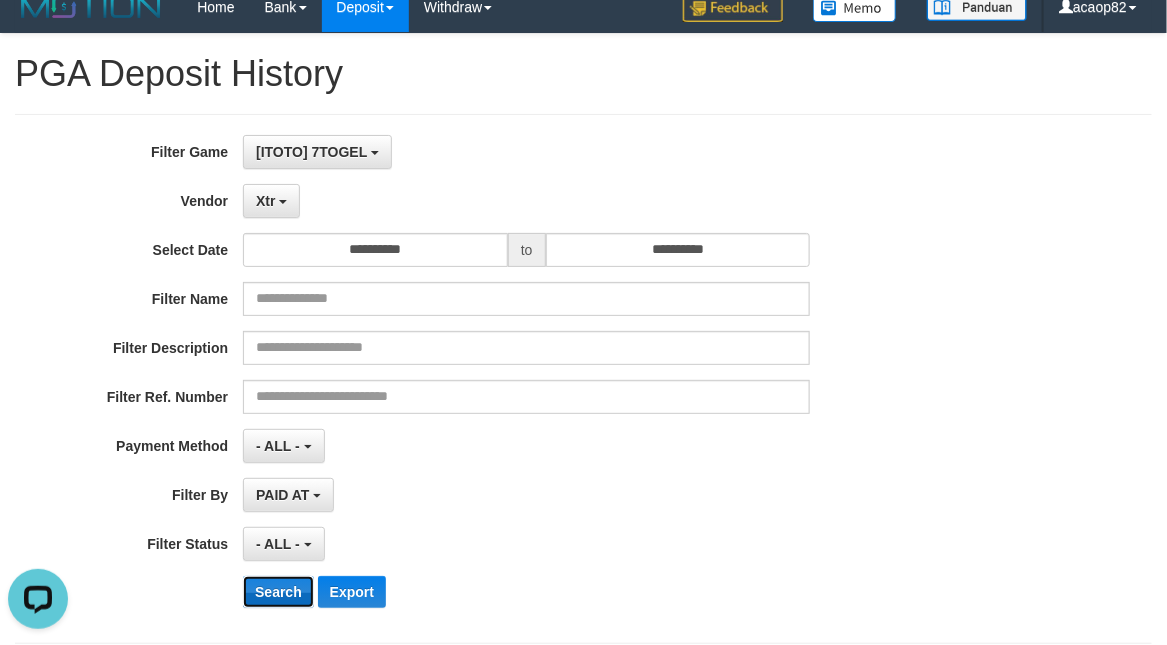 click on "Search" at bounding box center (278, 592) 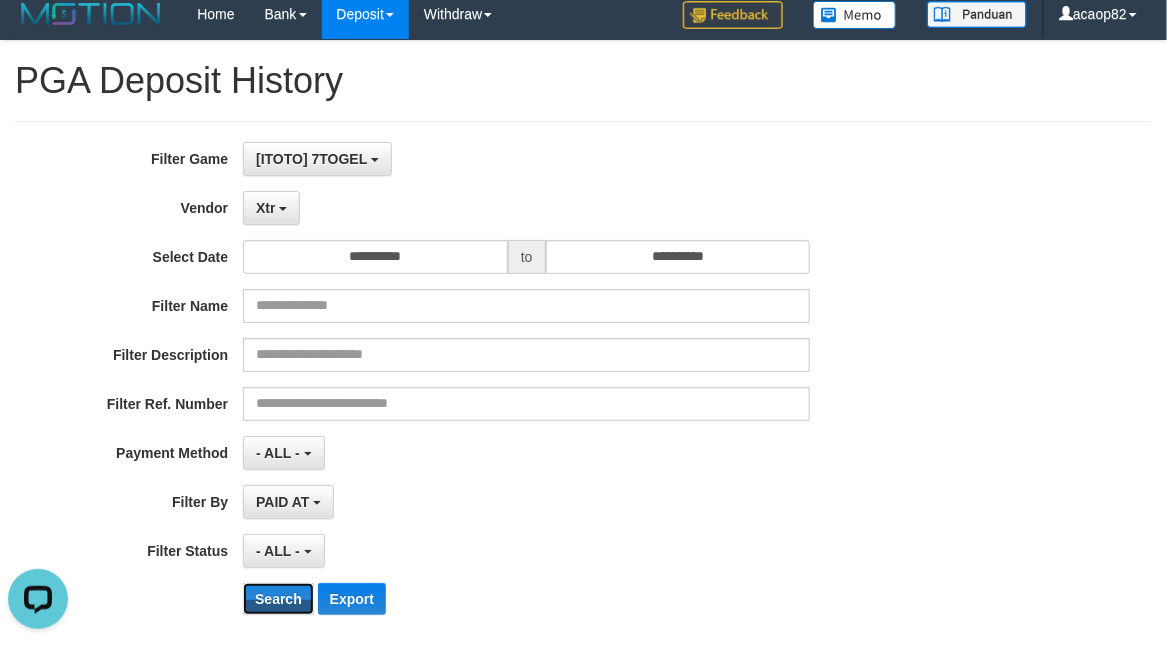 scroll, scrollTop: 0, scrollLeft: 0, axis: both 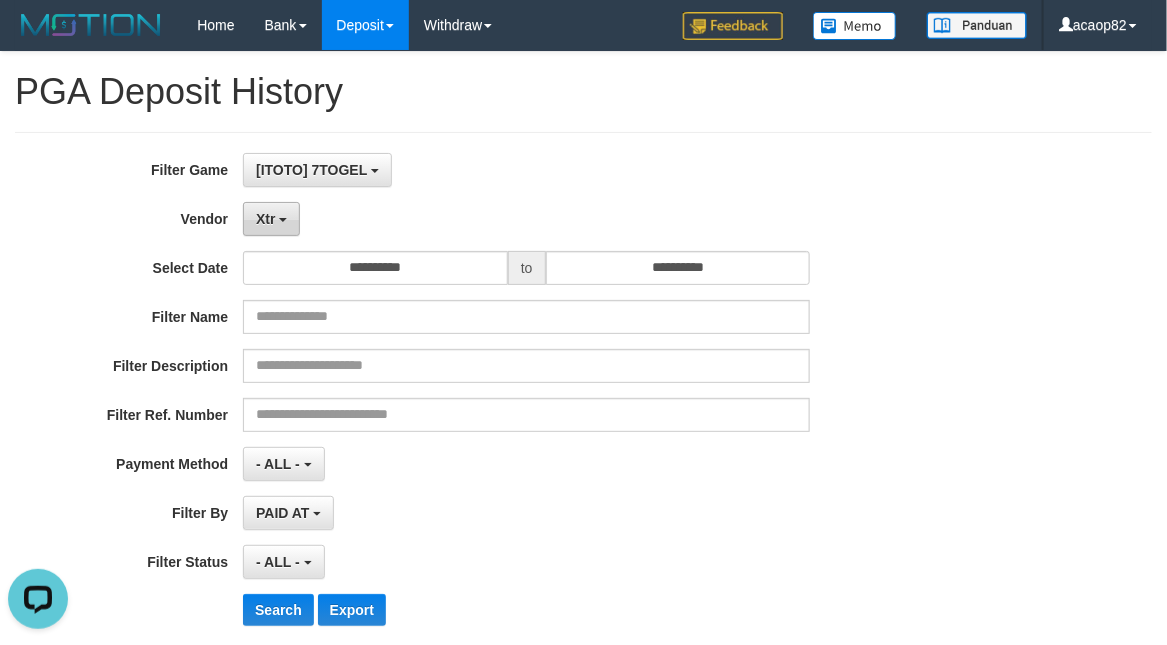 click on "Xtr" at bounding box center (271, 219) 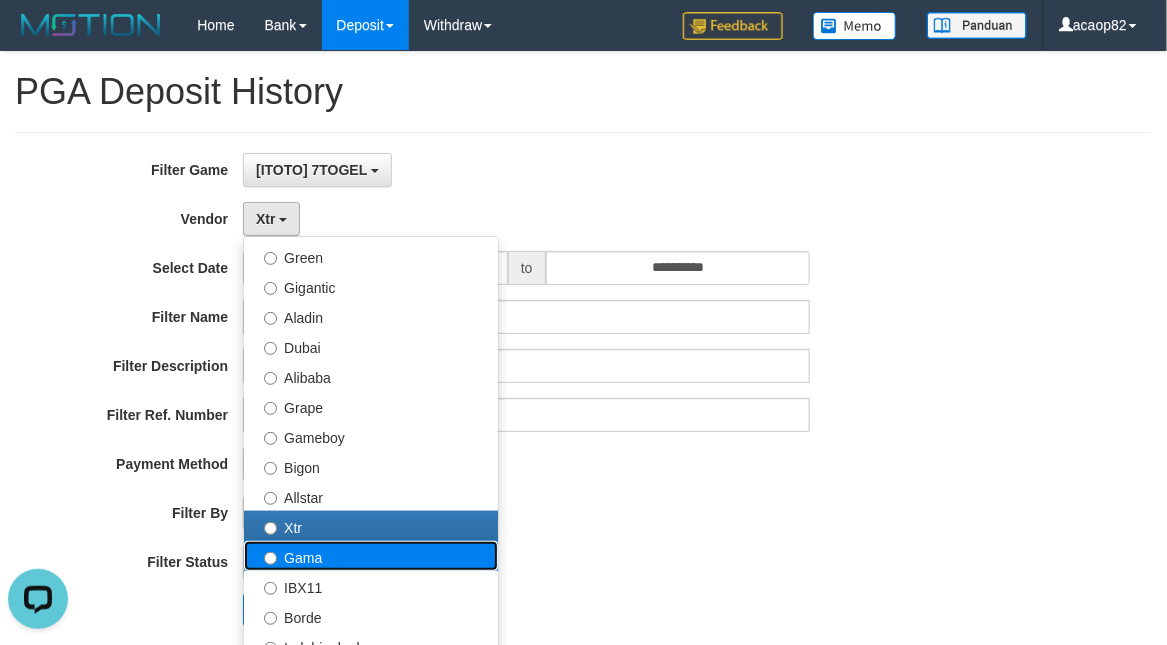 click on "Gama" at bounding box center [371, 556] 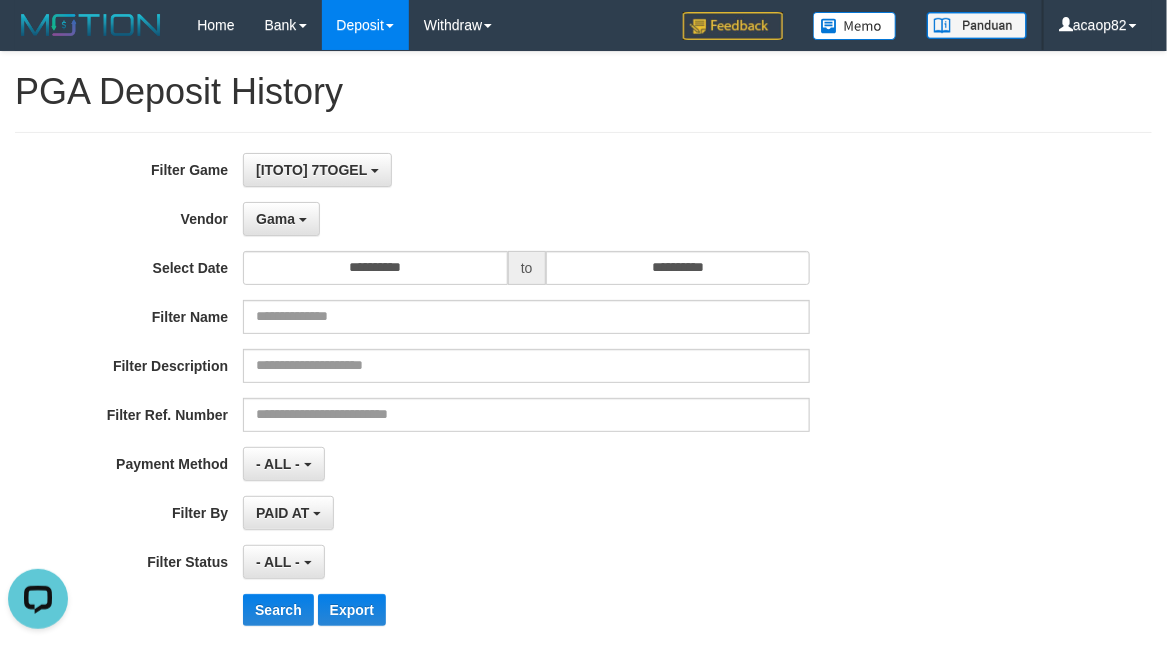drag, startPoint x: 615, startPoint y: 503, endPoint x: 450, endPoint y: 588, distance: 185.60712 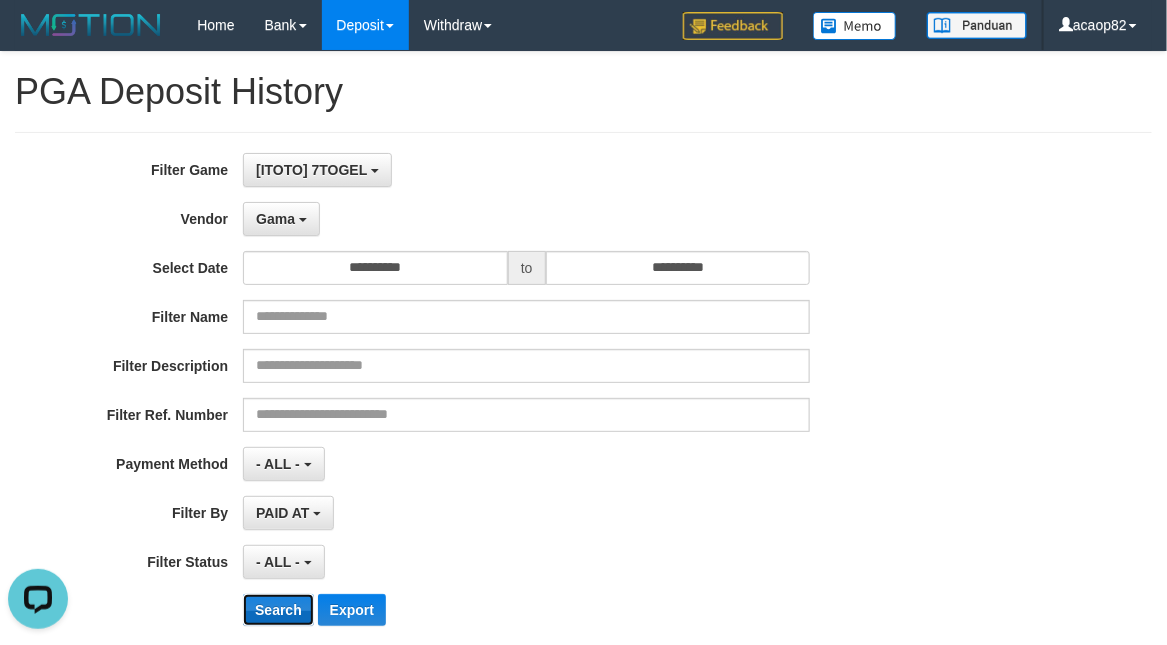 click on "Search" at bounding box center (278, 610) 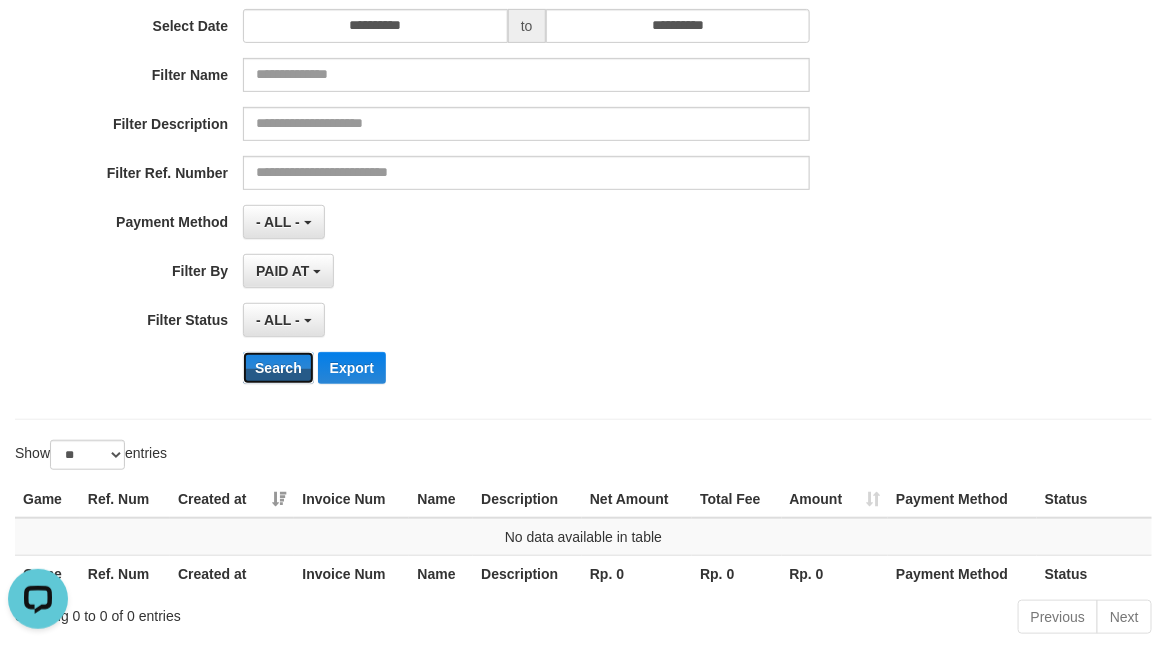 scroll, scrollTop: 18, scrollLeft: 0, axis: vertical 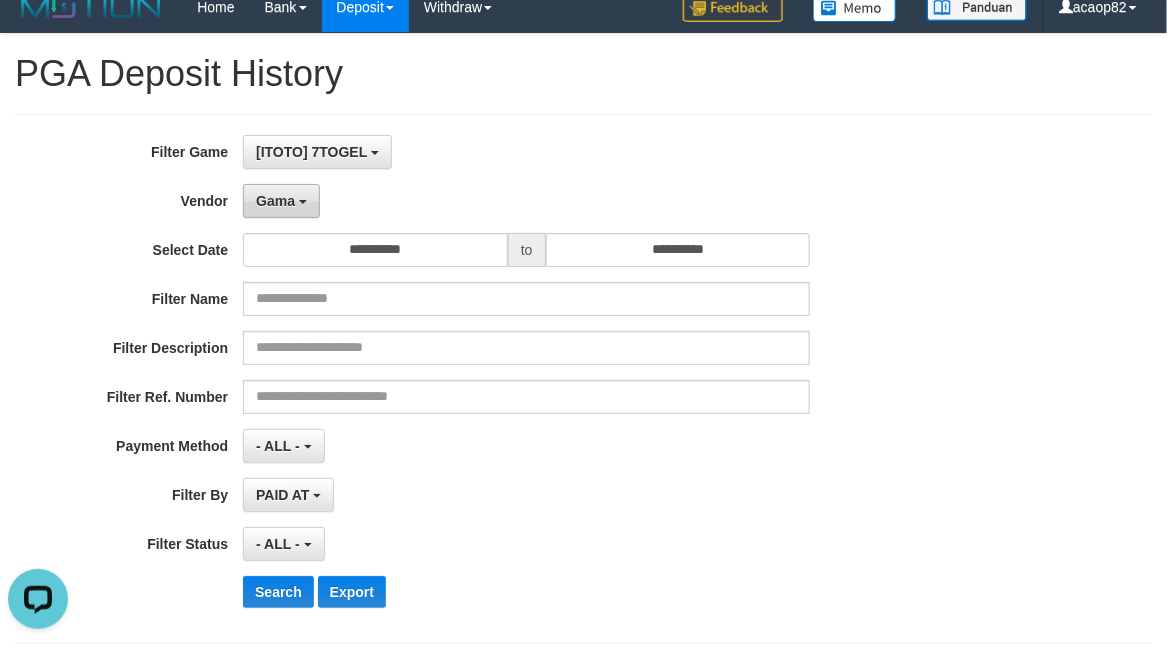 click on "Gama" at bounding box center [275, 201] 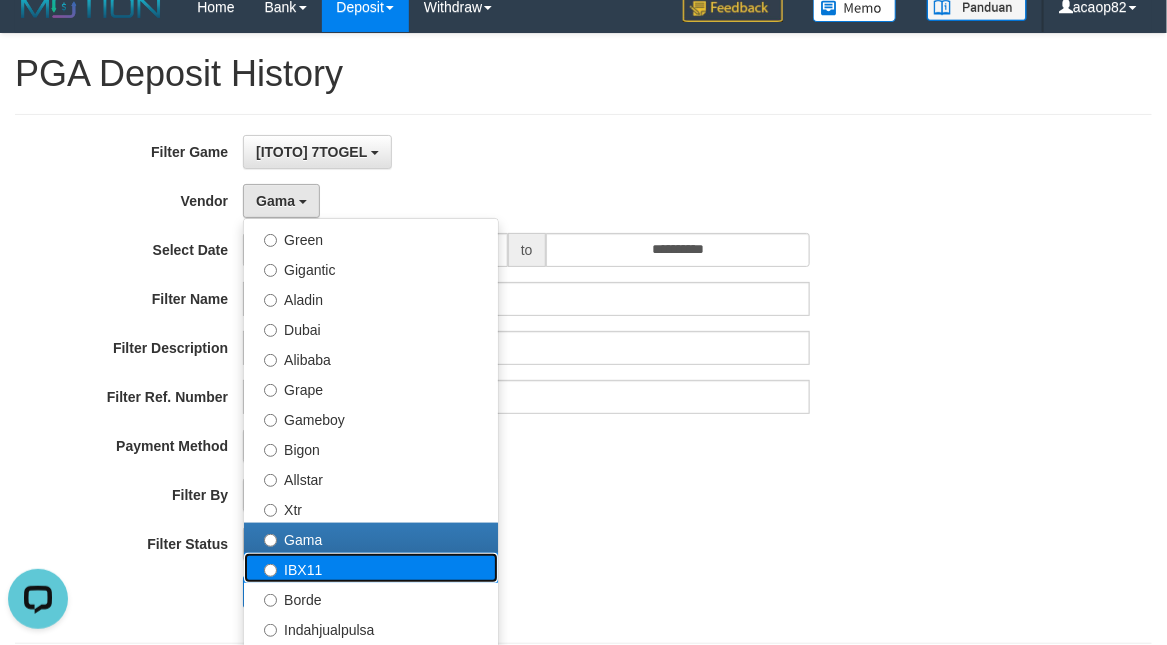 click on "IBX11" at bounding box center [371, 568] 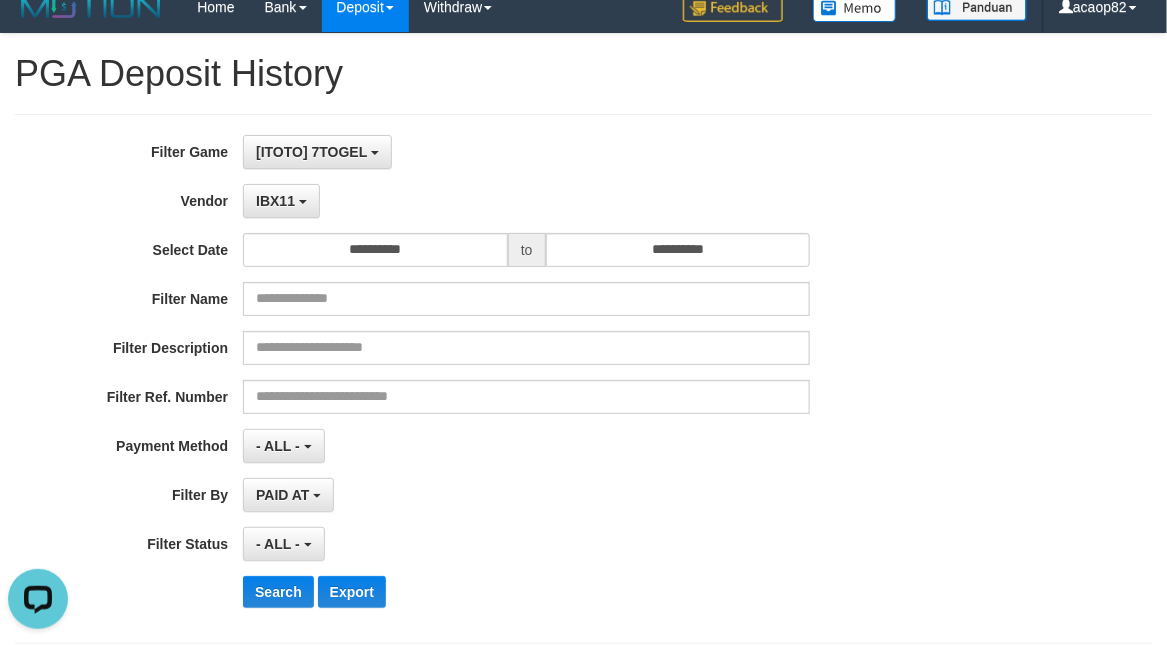 click on "PAID AT
PAID AT
CREATED AT" at bounding box center (526, 495) 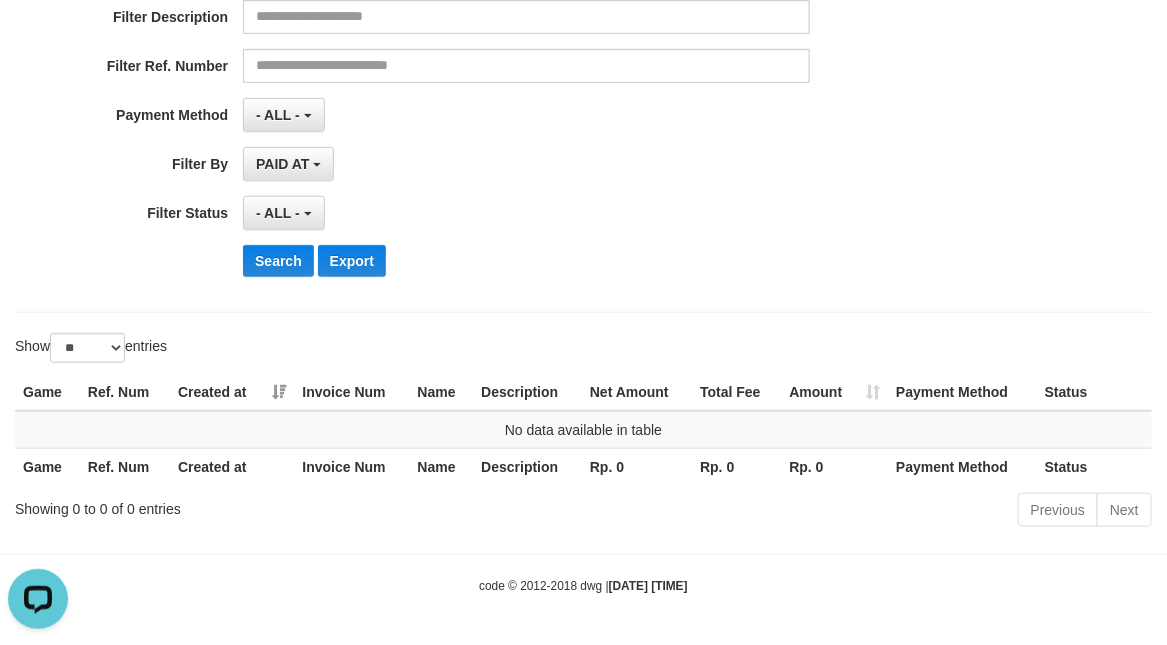 scroll, scrollTop: 352, scrollLeft: 0, axis: vertical 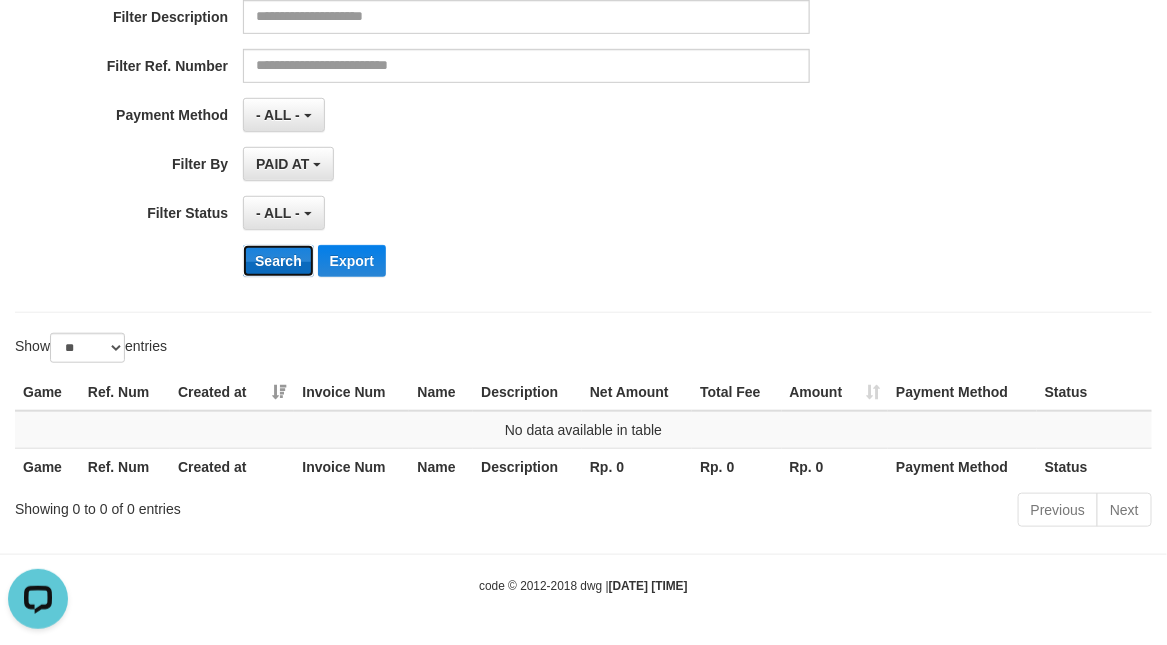 click on "Search" at bounding box center [278, 261] 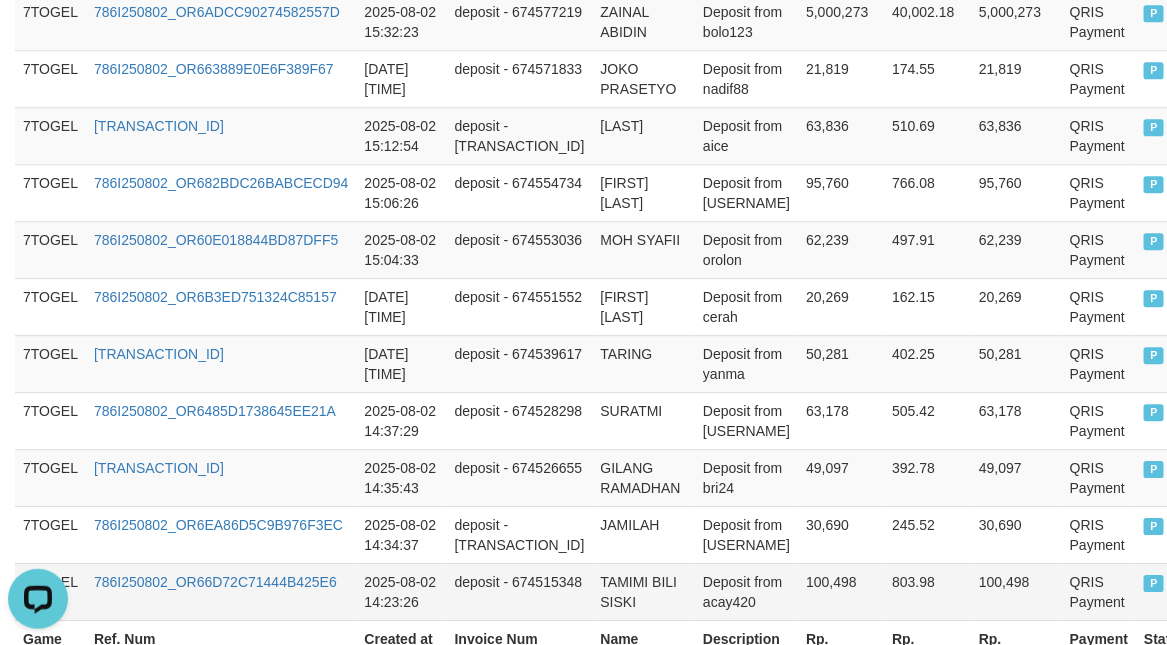 scroll, scrollTop: 1826, scrollLeft: 0, axis: vertical 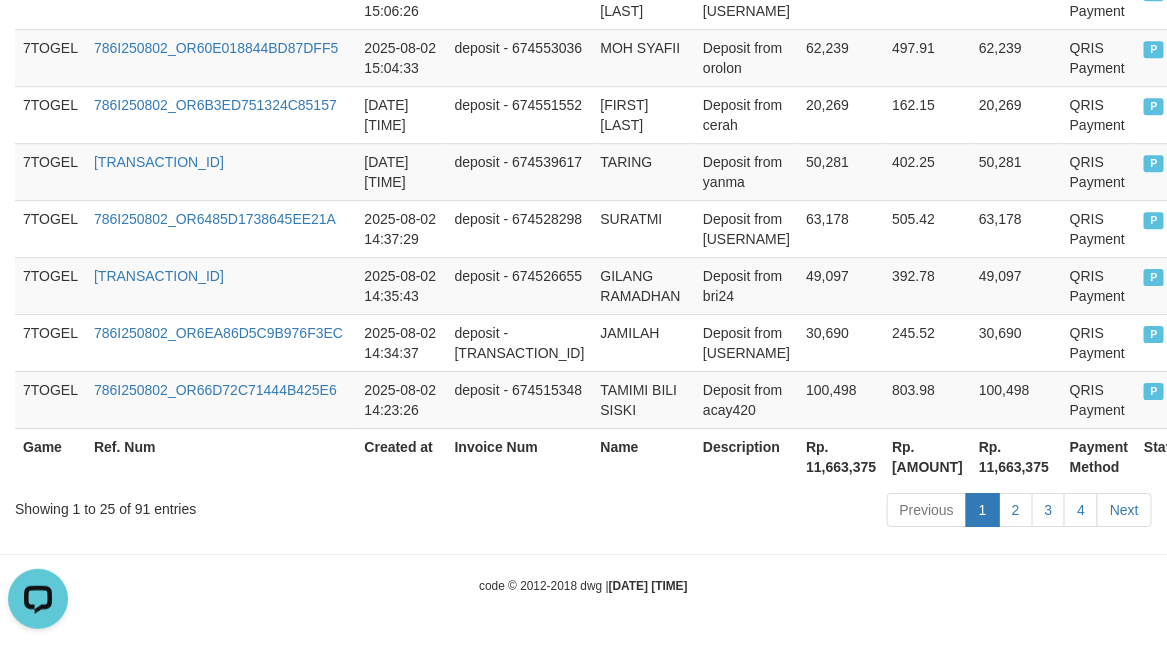 click on "Rp. 11,663,375" at bounding box center (841, 456) 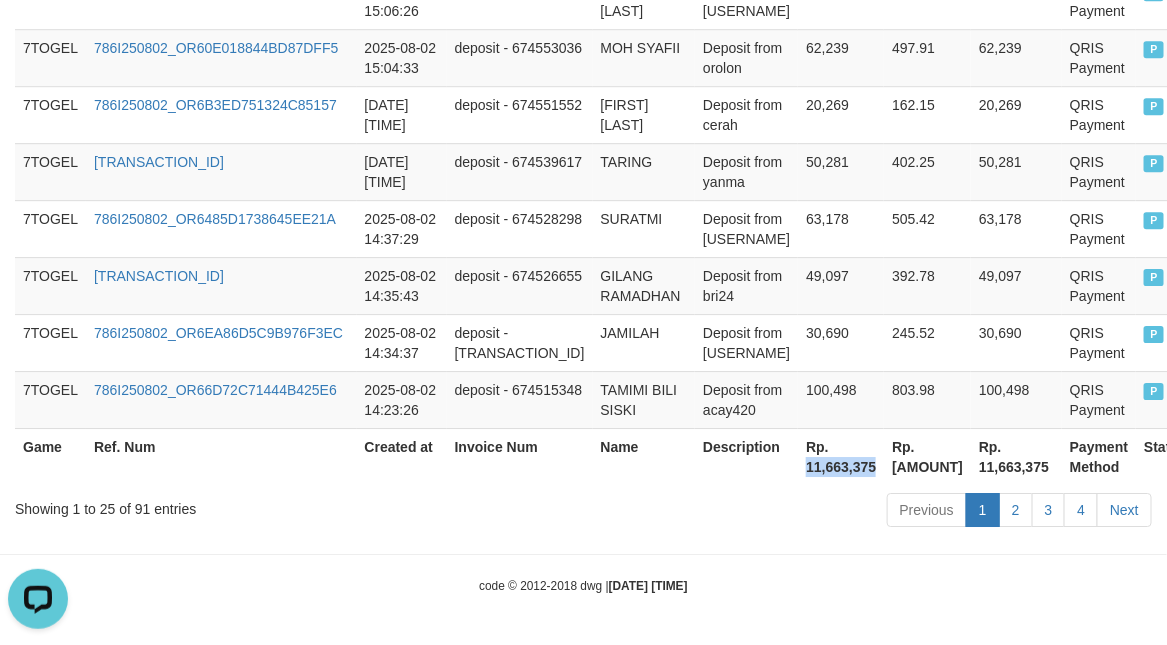 click on "Rp. 11,663,375" at bounding box center [841, 456] 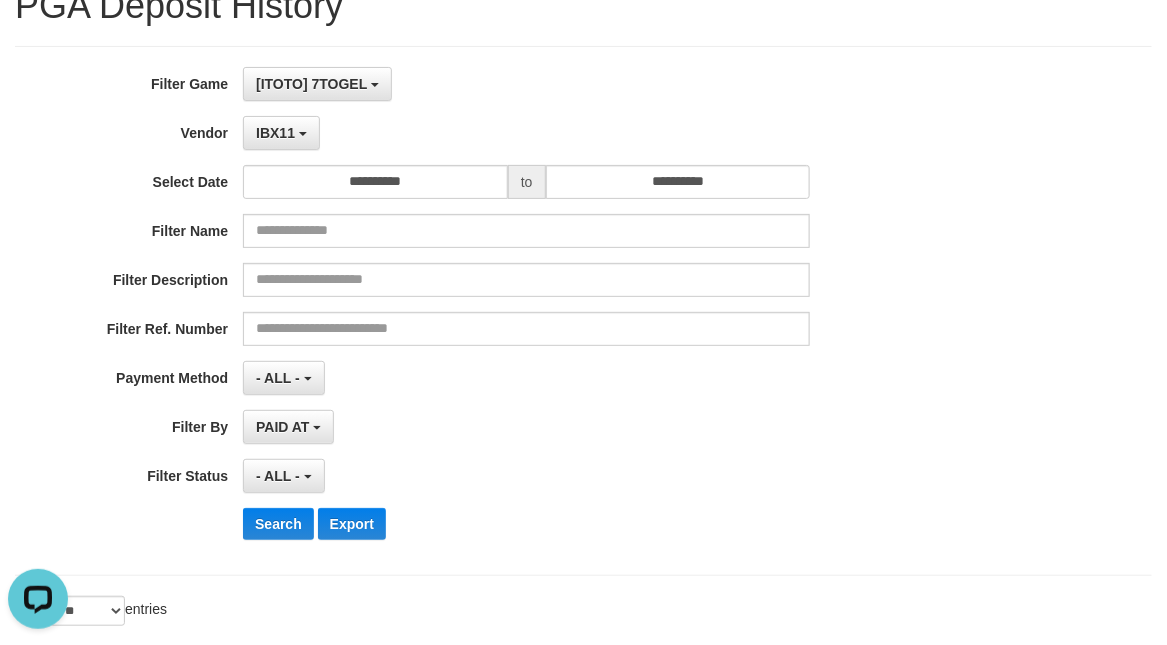 scroll, scrollTop: 83, scrollLeft: 0, axis: vertical 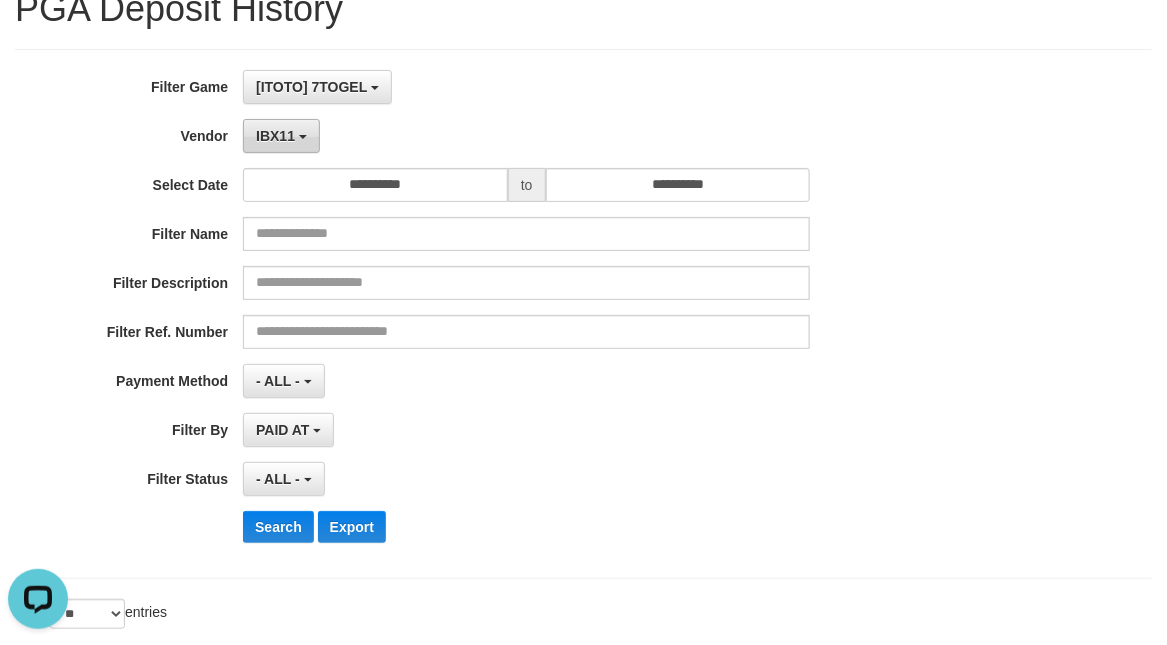 click on "IBX11" at bounding box center (275, 136) 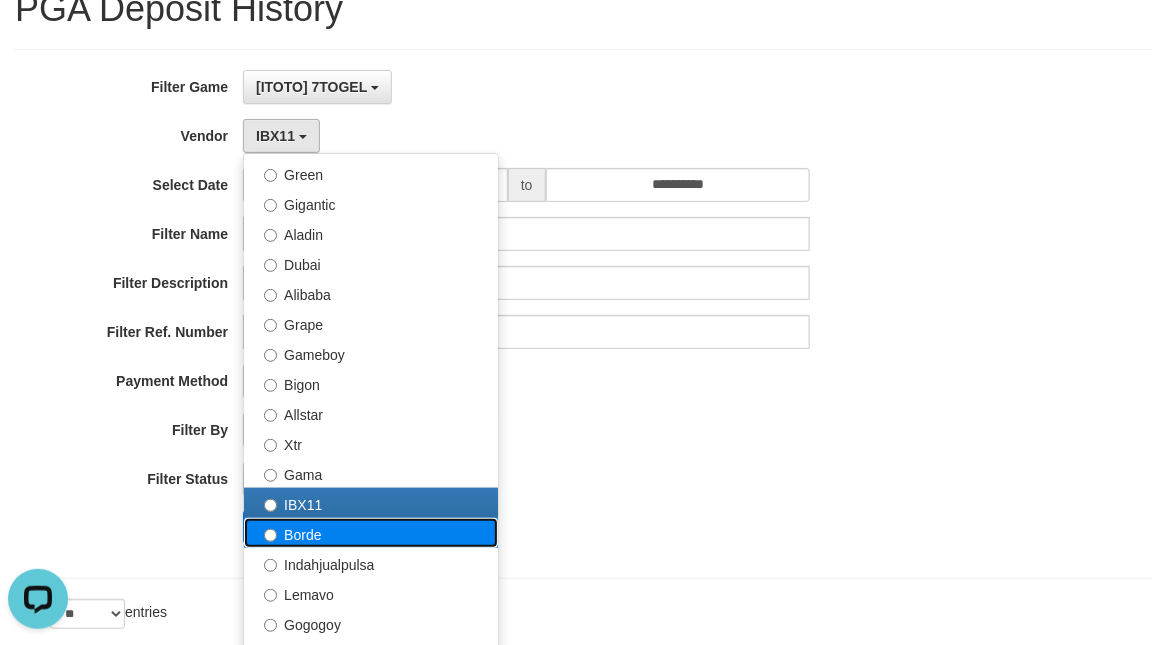 click on "Borde" at bounding box center (371, 533) 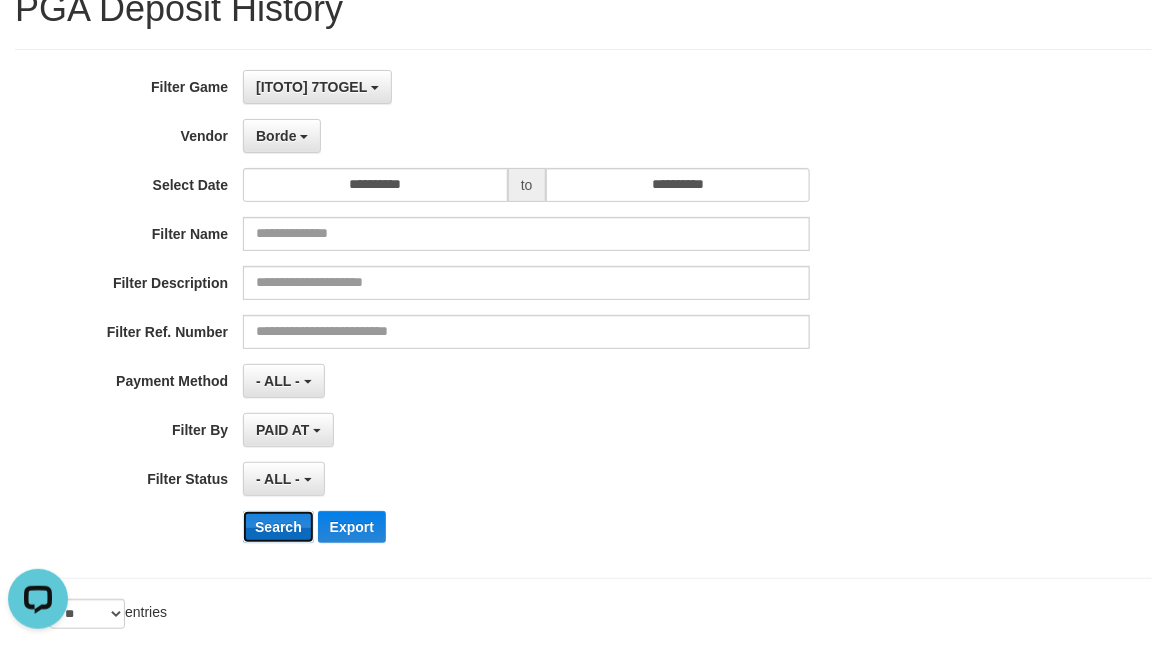 click on "Search" at bounding box center (278, 527) 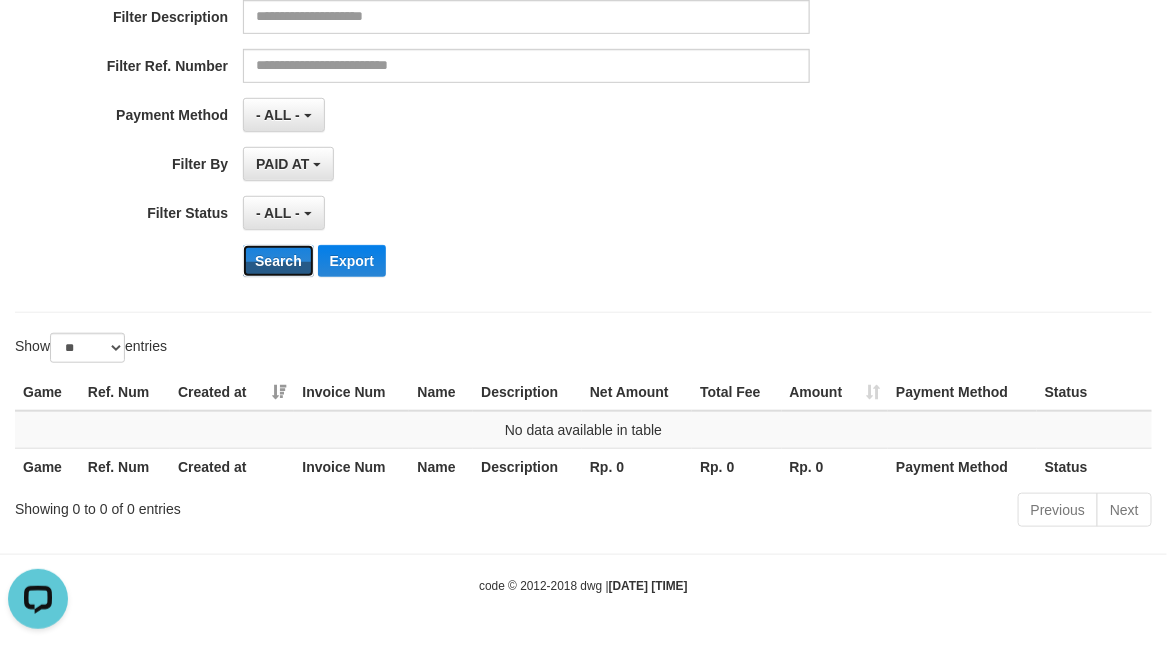 scroll, scrollTop: 0, scrollLeft: 0, axis: both 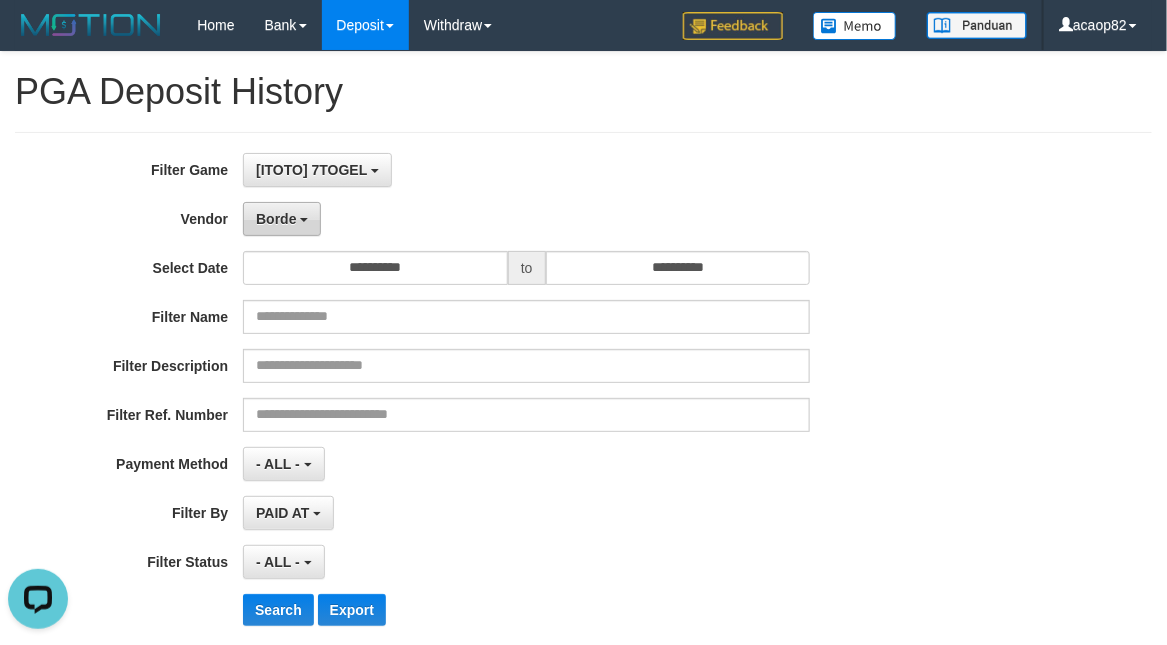 click on "Borde" at bounding box center [282, 219] 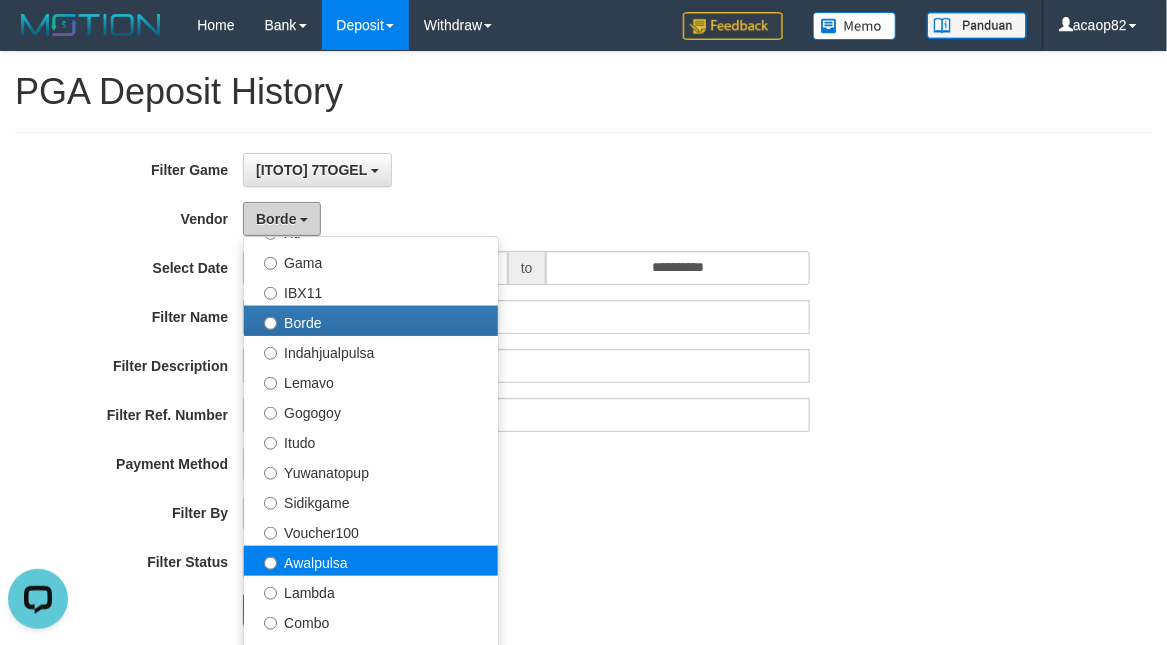 scroll, scrollTop: 583, scrollLeft: 0, axis: vertical 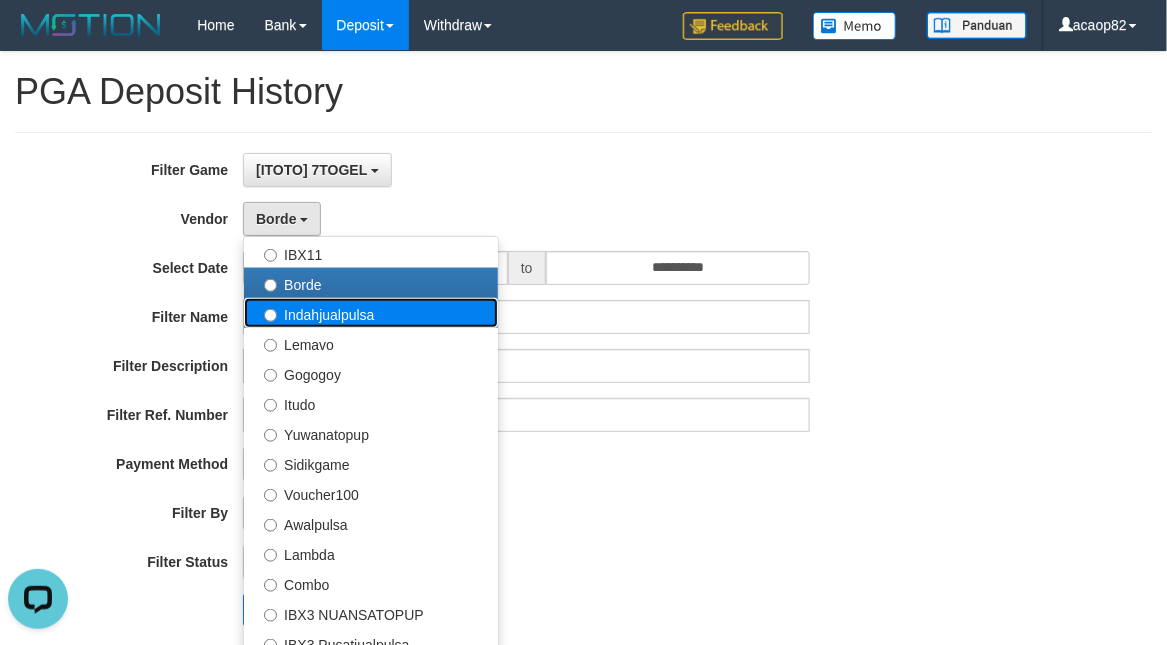 click on "Indahjualpulsa" at bounding box center [371, 313] 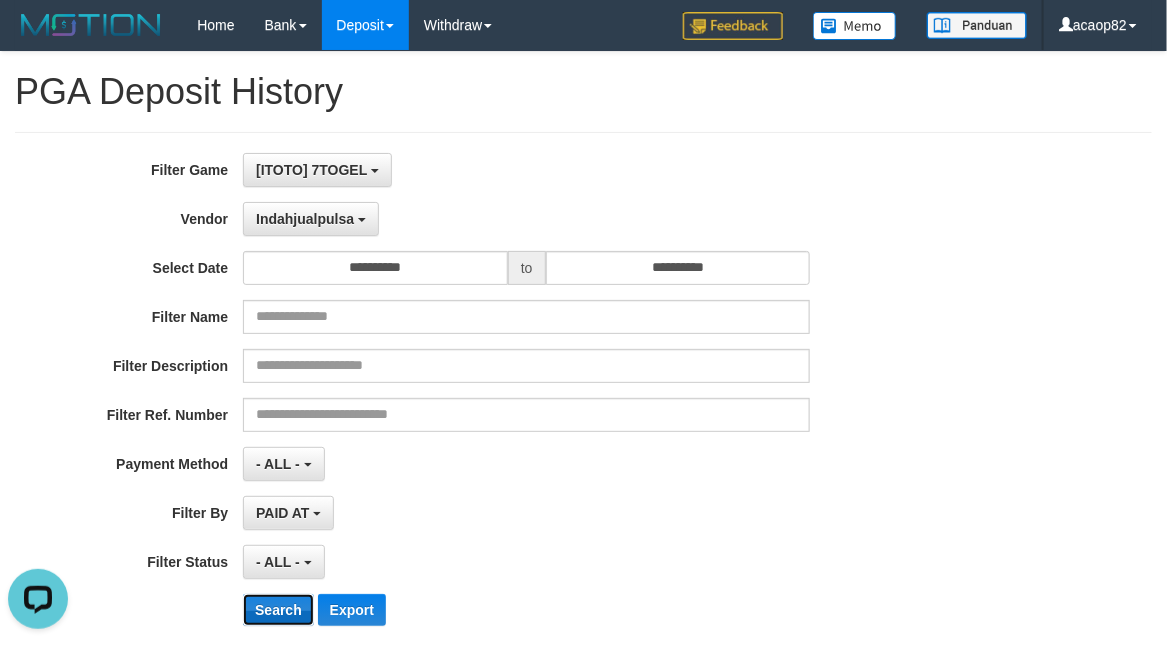 click on "Search" at bounding box center [278, 610] 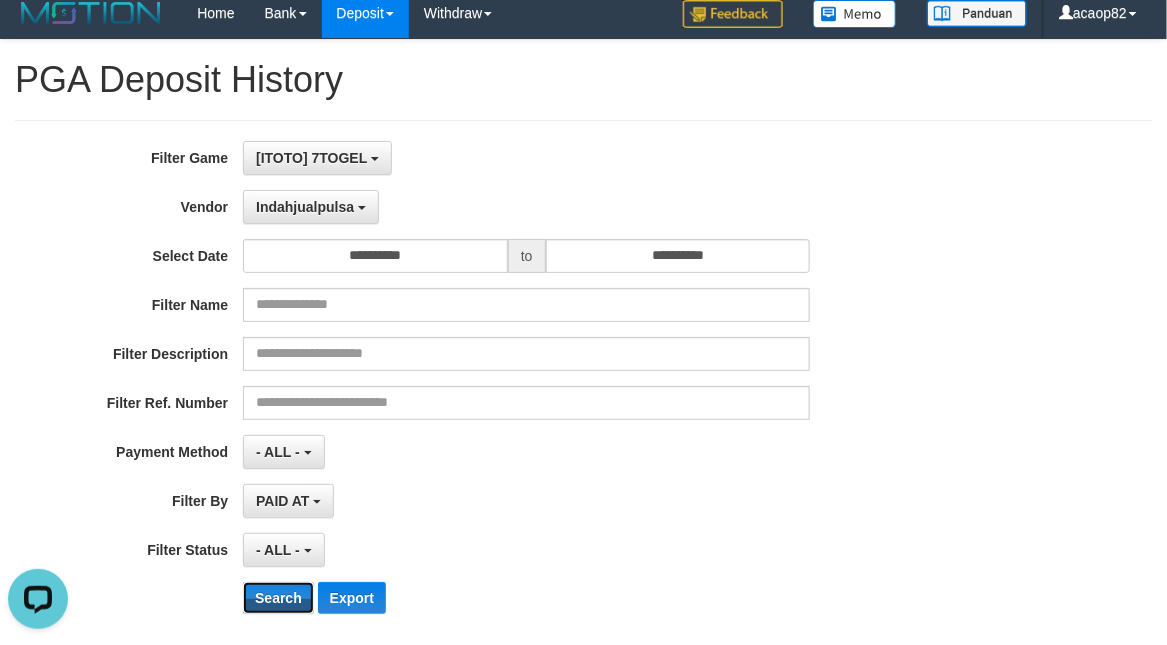 scroll, scrollTop: 0, scrollLeft: 0, axis: both 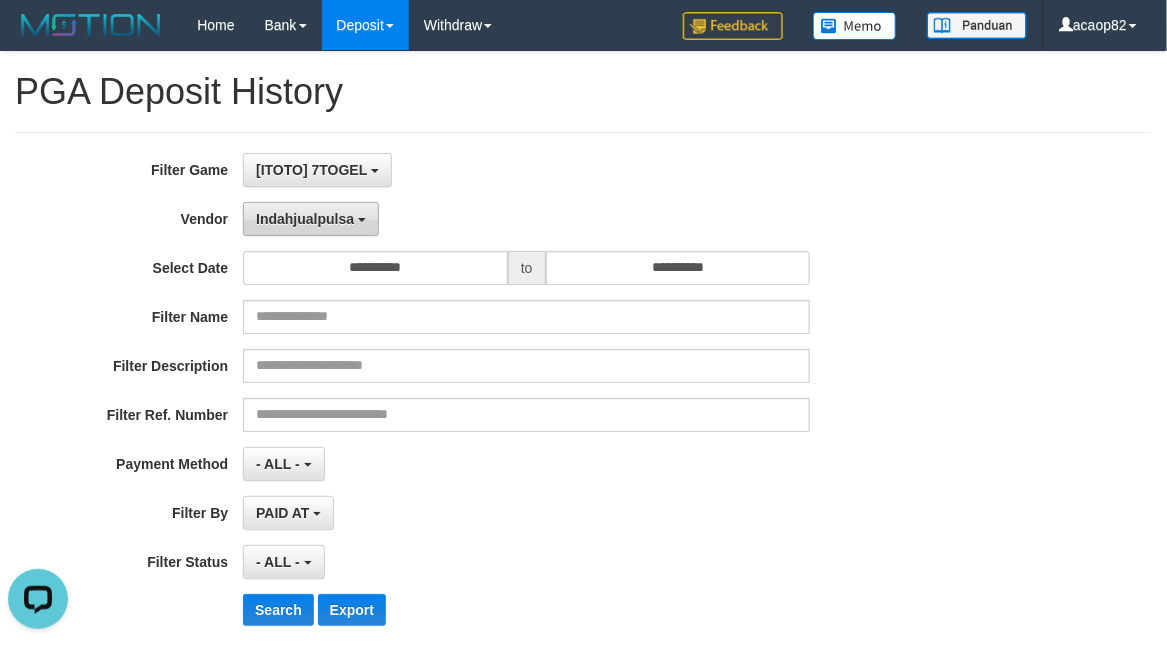 click on "Indahjualpulsa" at bounding box center (305, 219) 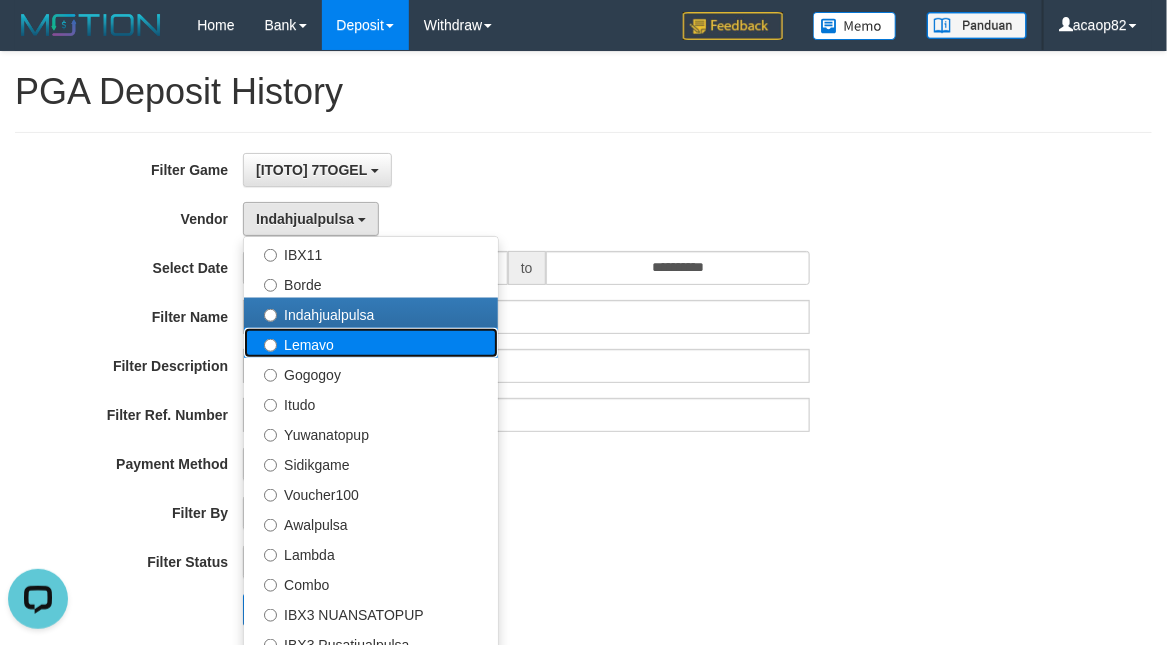 click on "Lemavo" at bounding box center [371, 343] 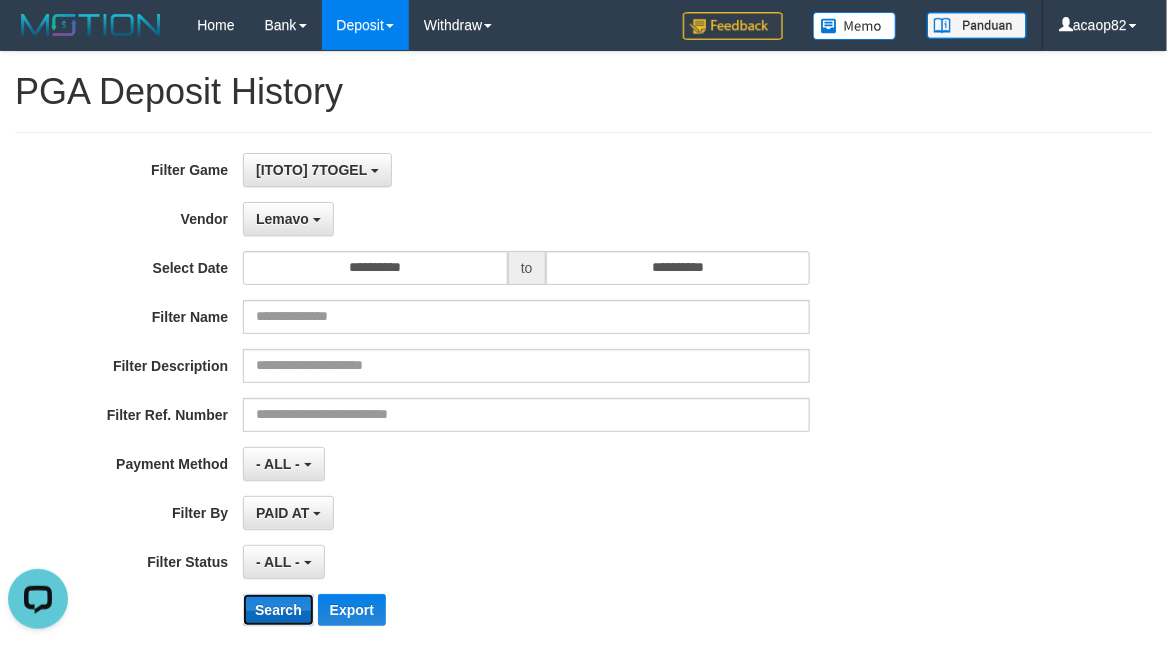 click on "Search" at bounding box center (278, 610) 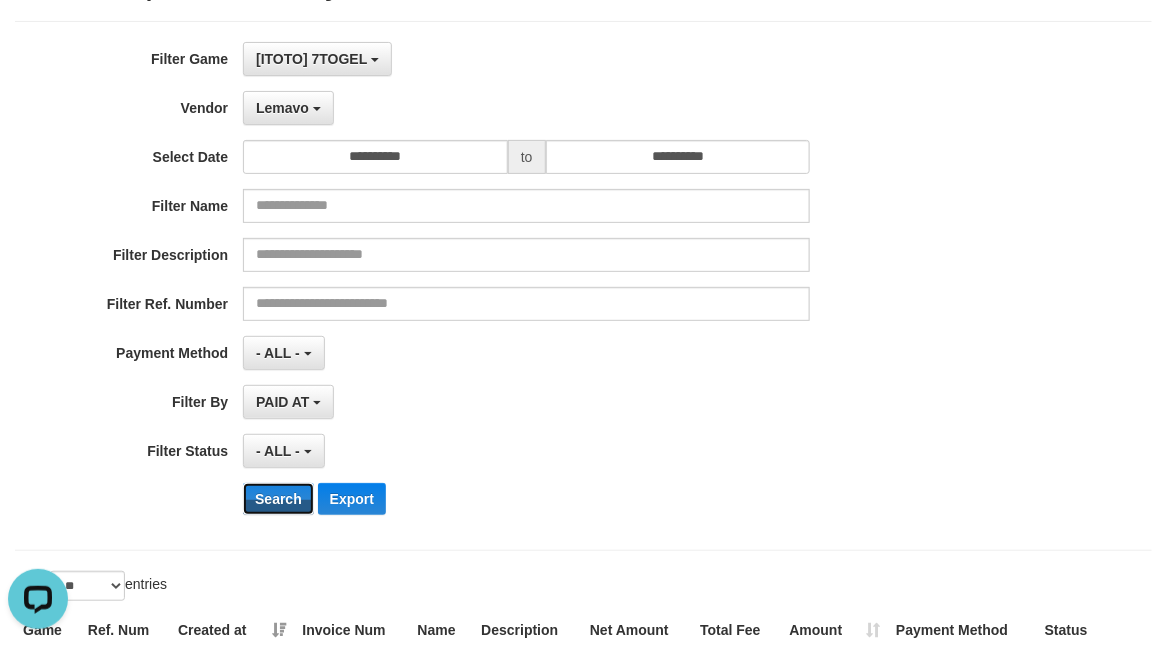 scroll, scrollTop: 333, scrollLeft: 0, axis: vertical 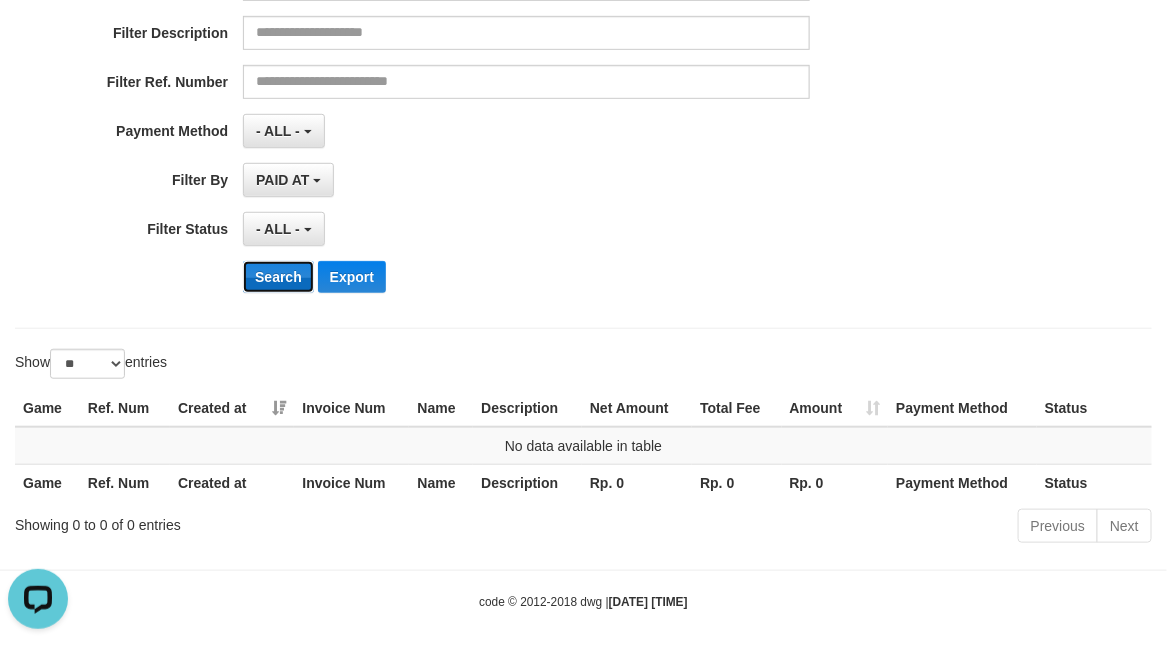 click on "Search" at bounding box center [278, 277] 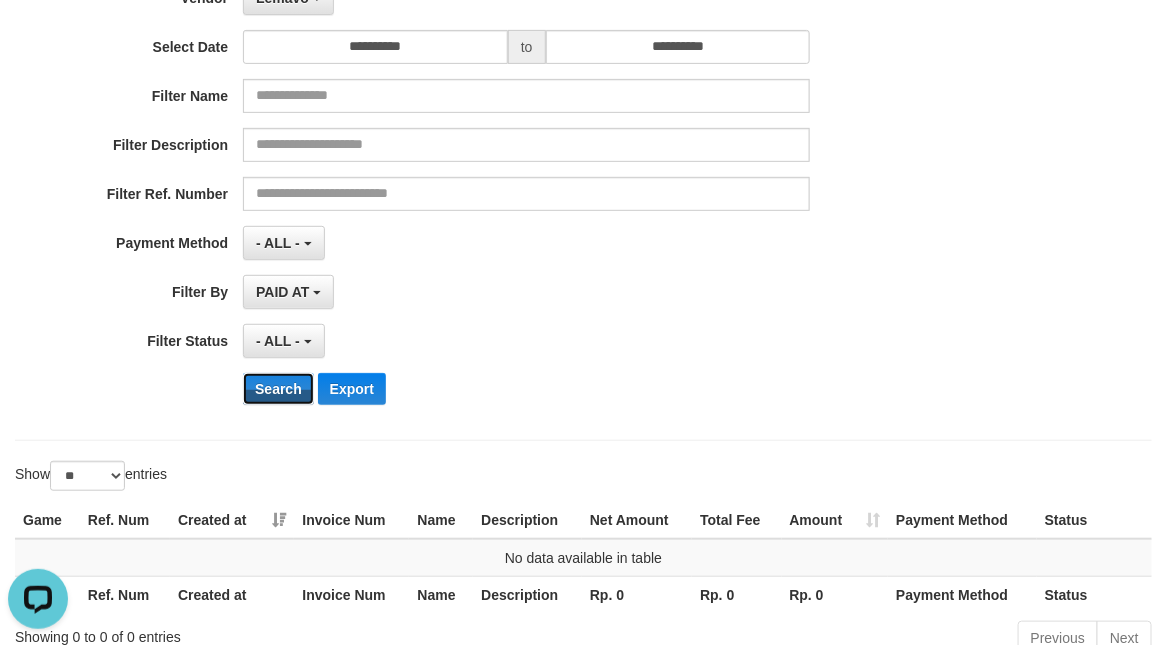 scroll, scrollTop: 18, scrollLeft: 0, axis: vertical 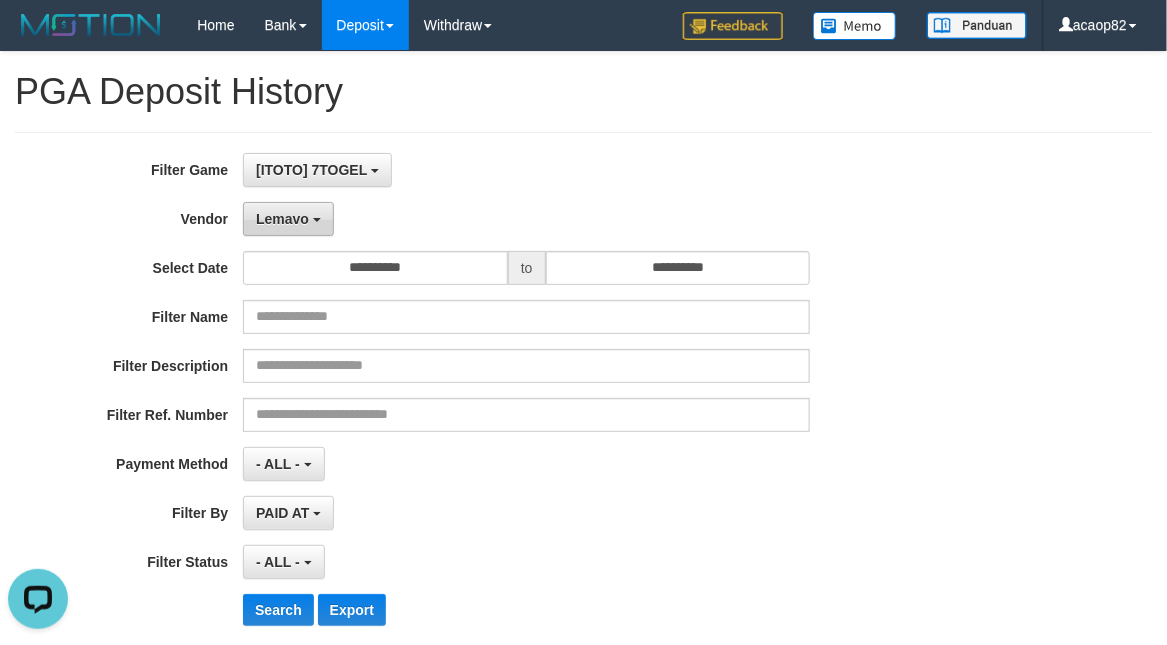 click on "Lemavo" at bounding box center [288, 219] 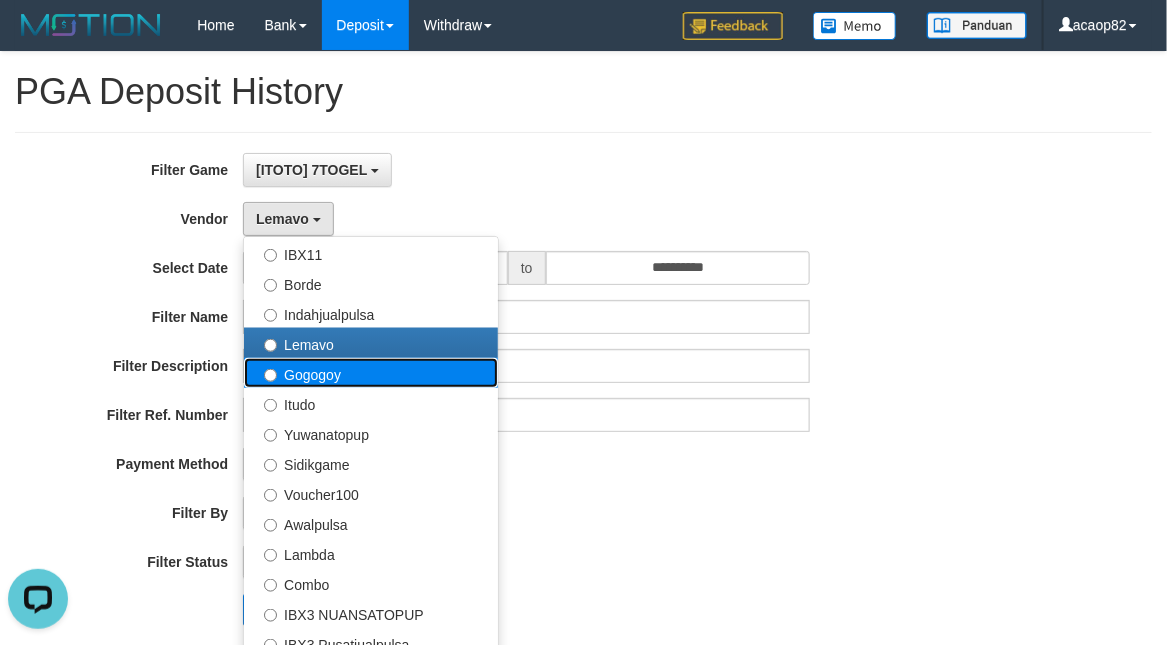 click on "Gogogoy" at bounding box center (371, 373) 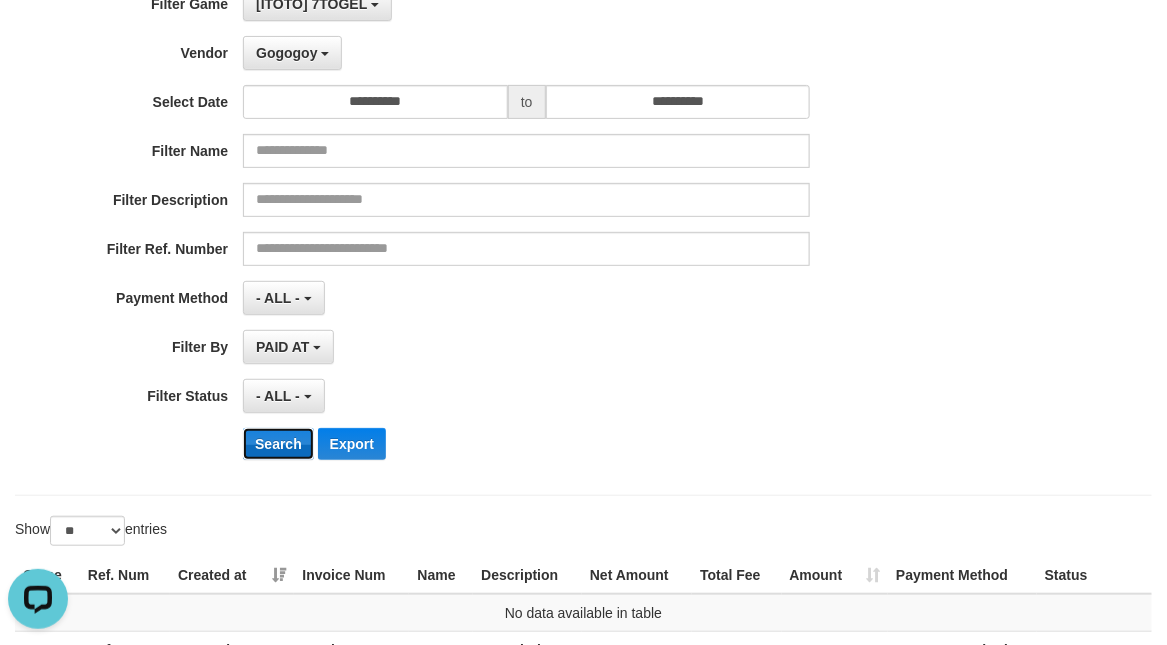 click on "Search" at bounding box center (278, 444) 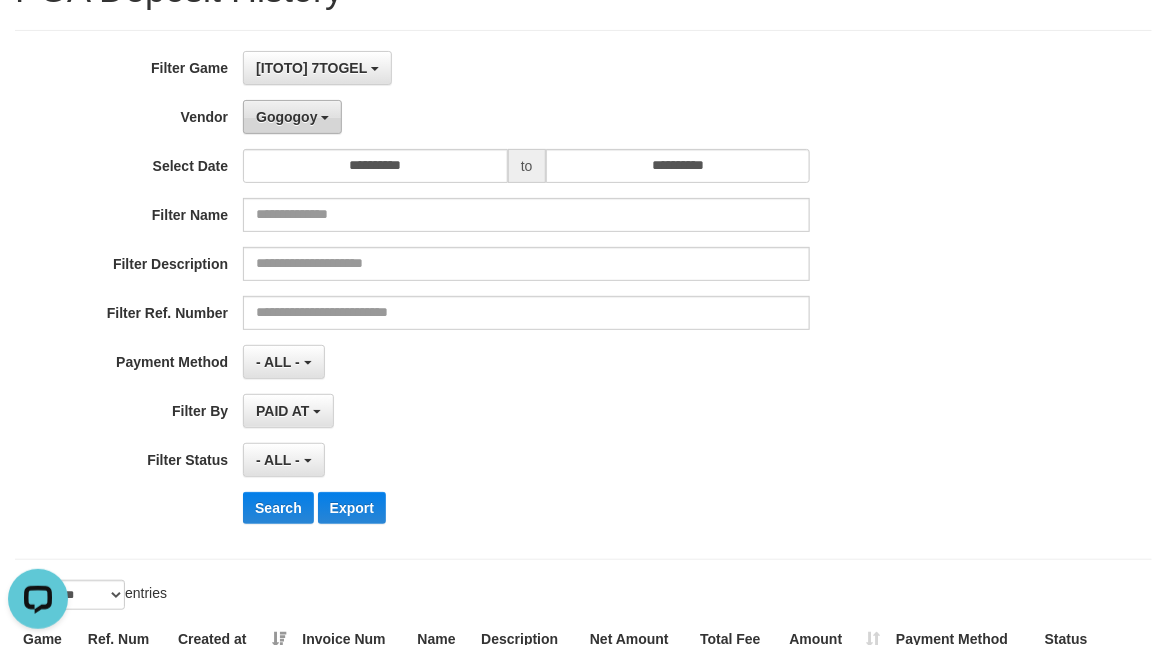 click on "Gogogoy" at bounding box center (292, 117) 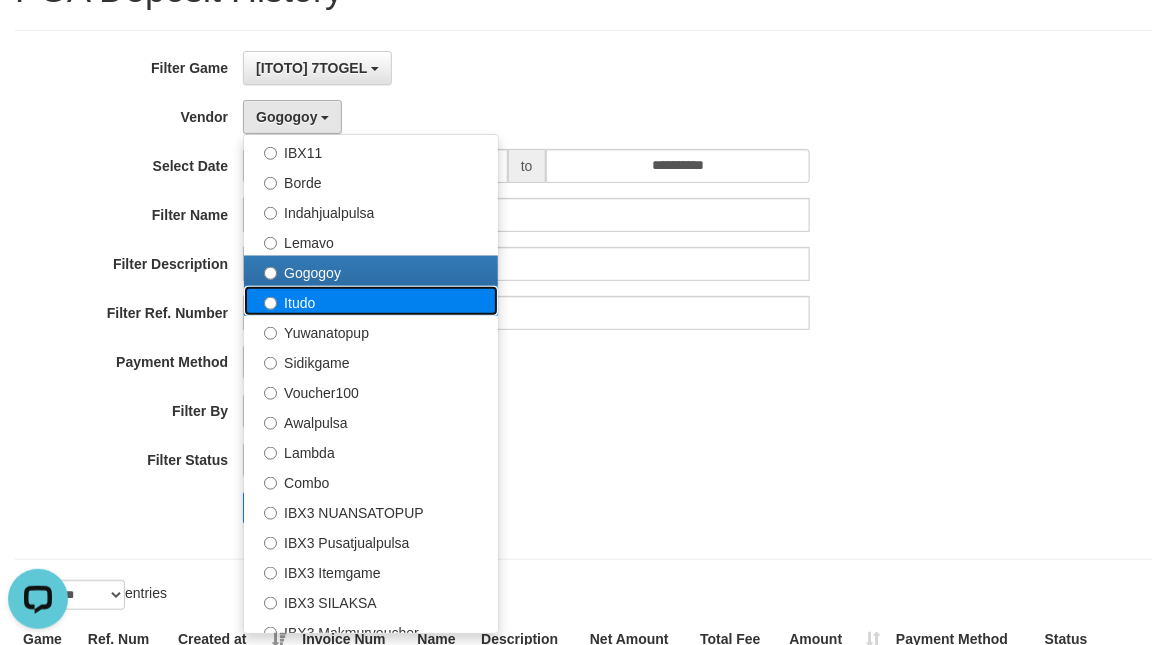 click on "Itudo" at bounding box center [371, 301] 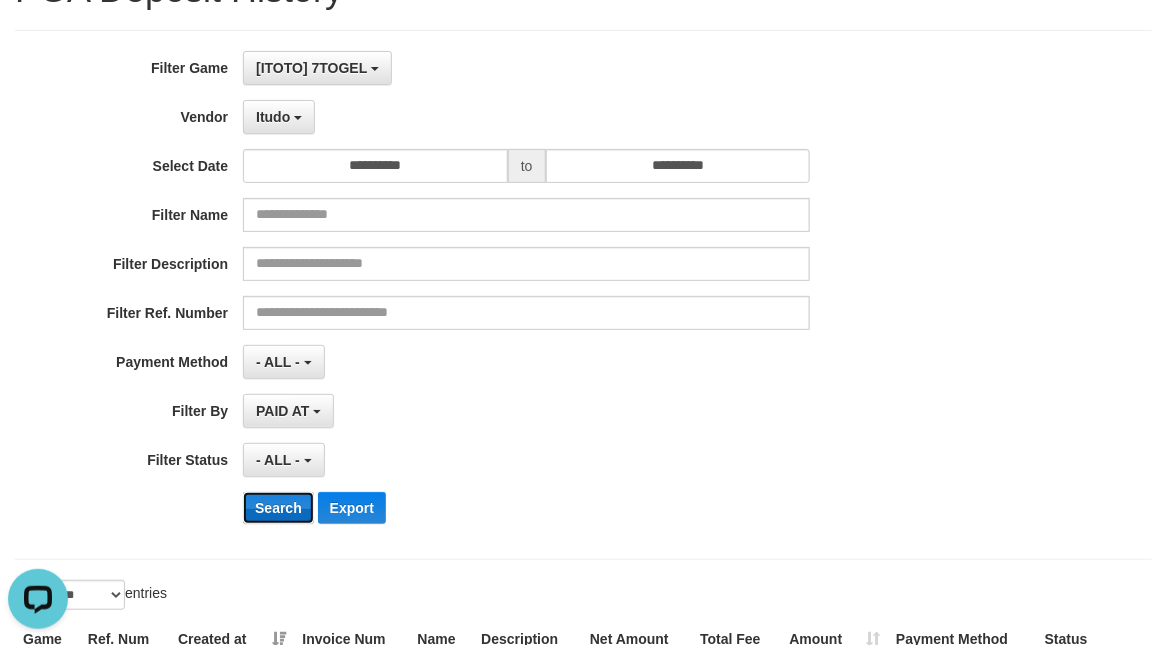 click on "Search" at bounding box center (278, 508) 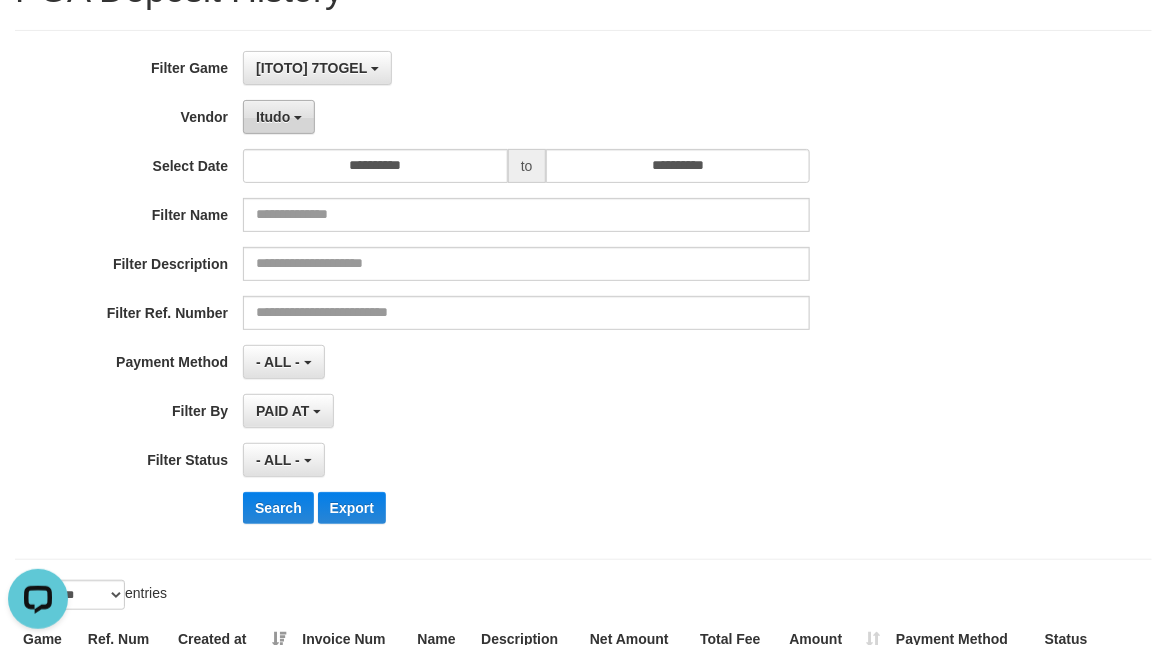 click on "Itudo" at bounding box center (279, 117) 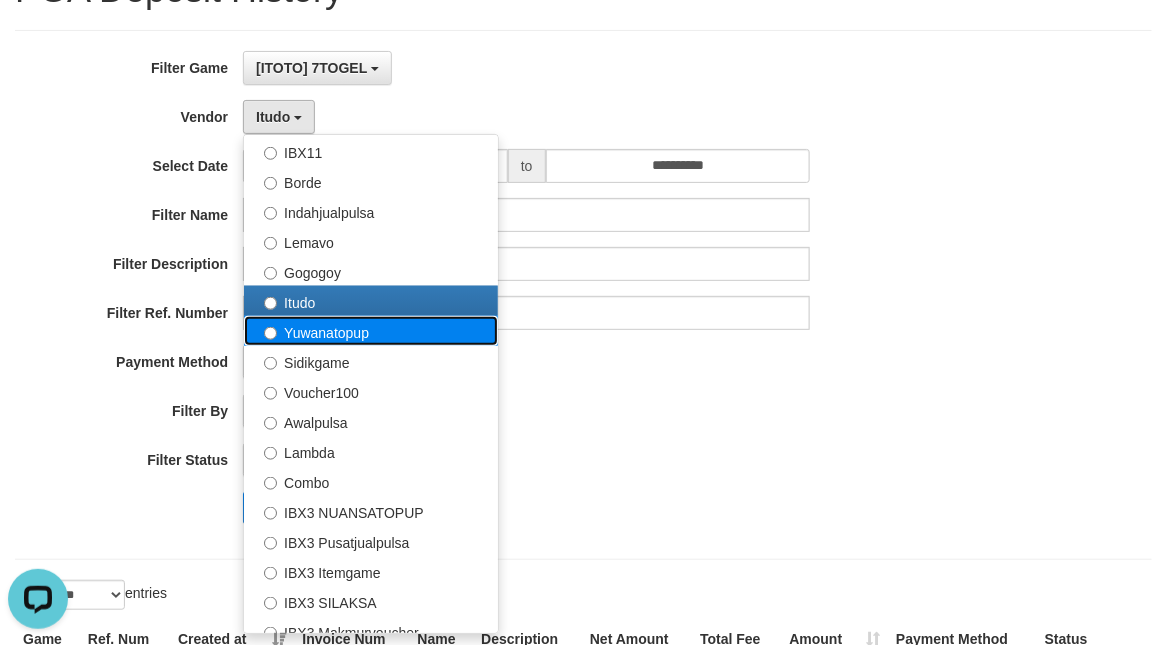click on "Yuwanatopup" at bounding box center [371, 331] 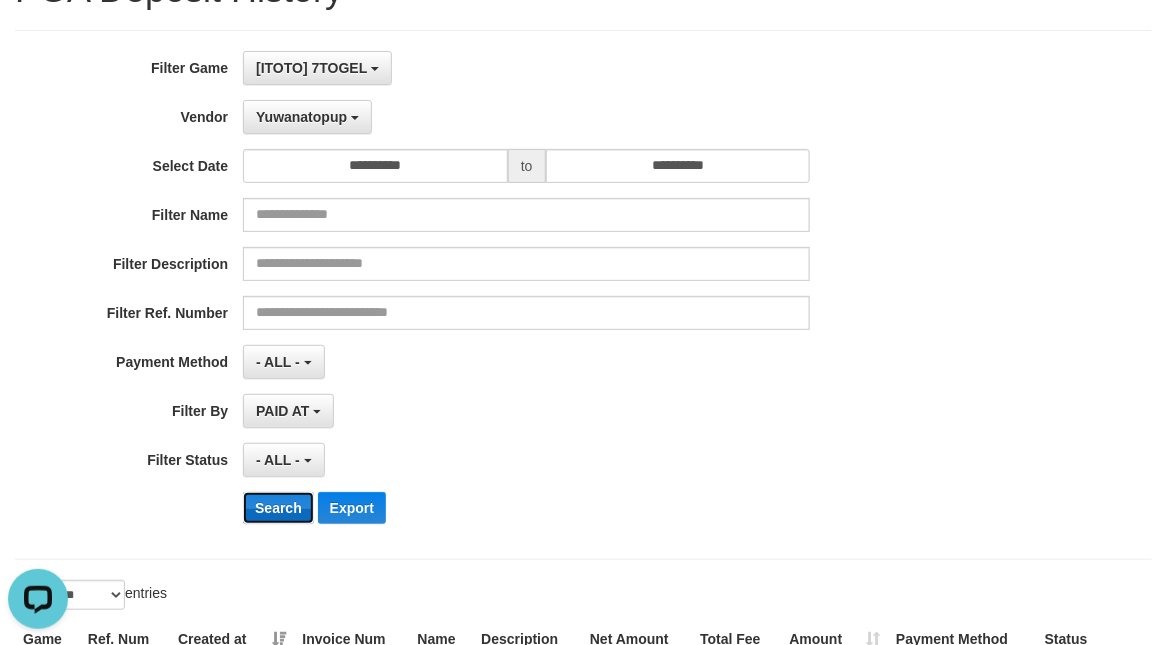click on "Search" at bounding box center [278, 508] 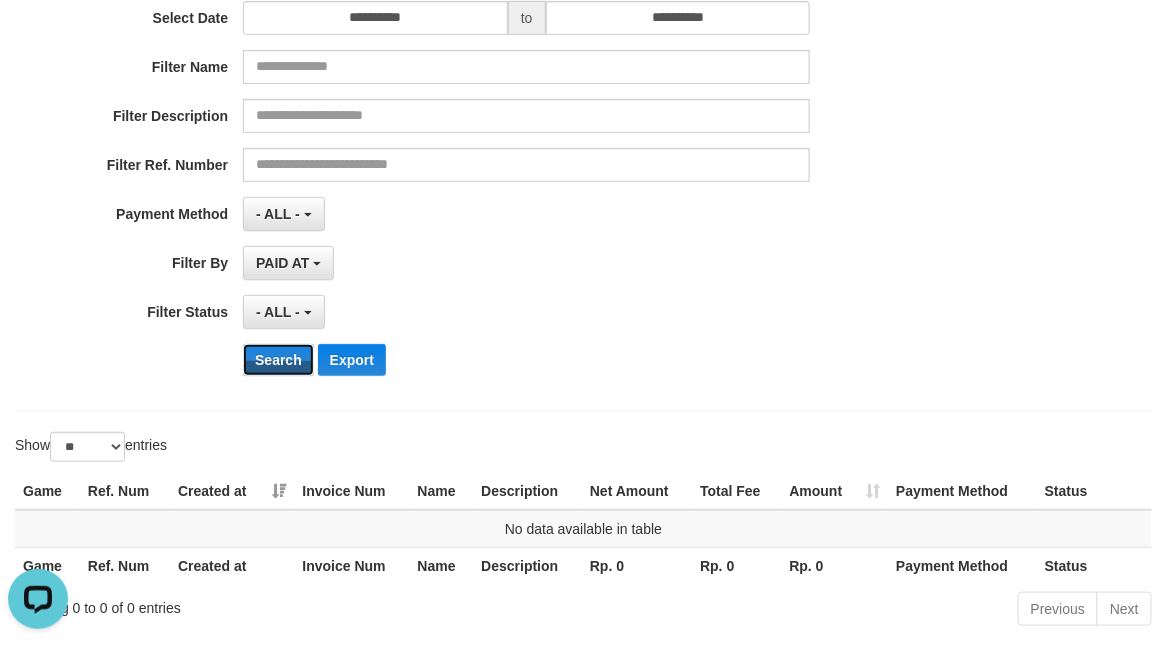scroll, scrollTop: 102, scrollLeft: 0, axis: vertical 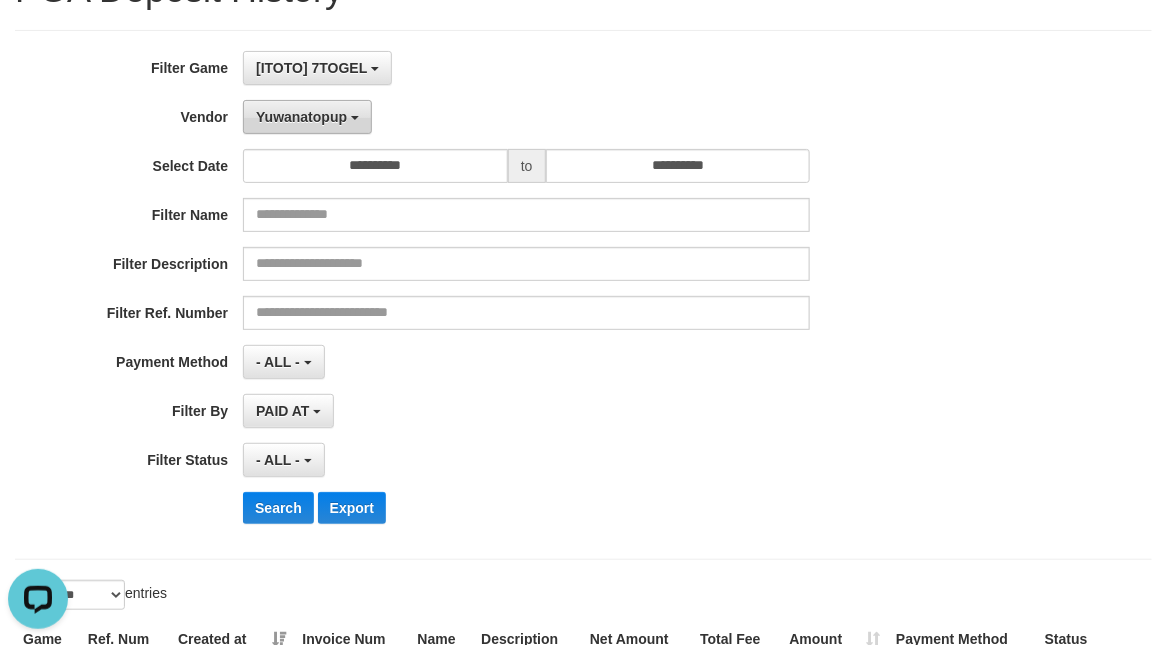 click on "Yuwanatopup" at bounding box center (307, 117) 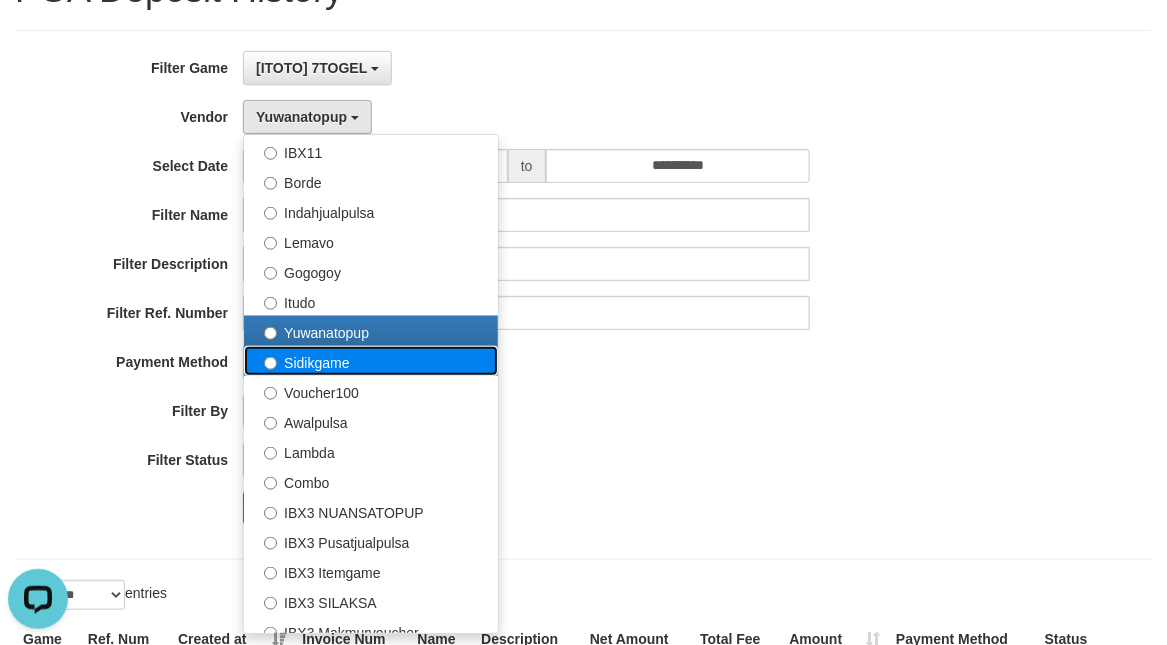 click on "Sidikgame" at bounding box center [371, 361] 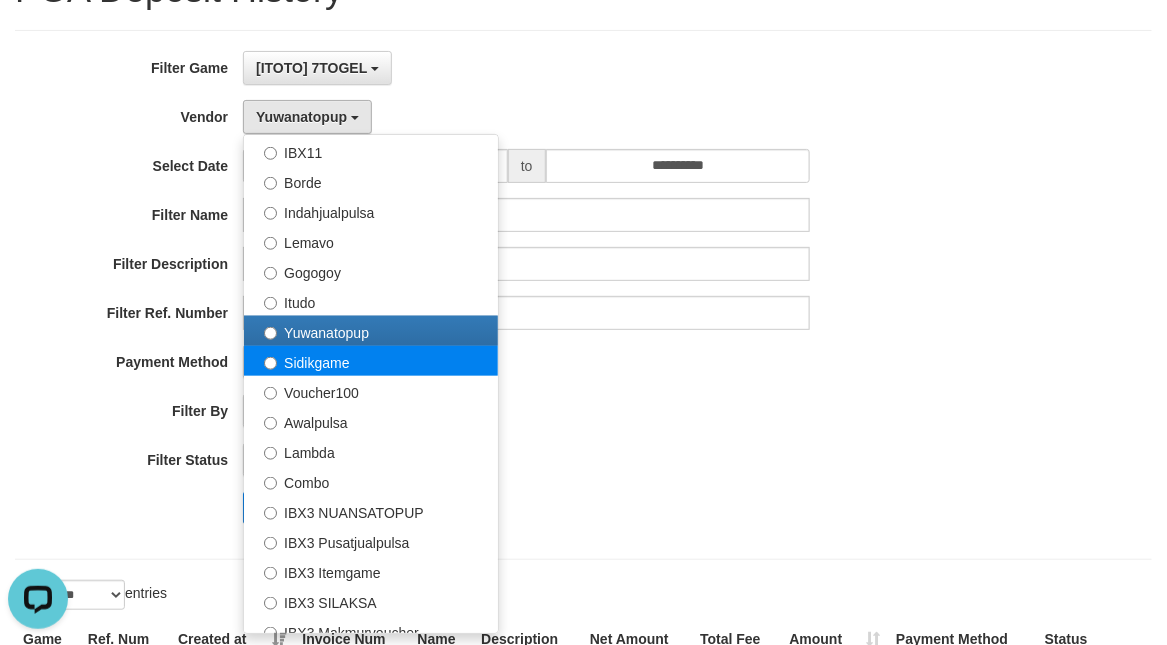 select on "**********" 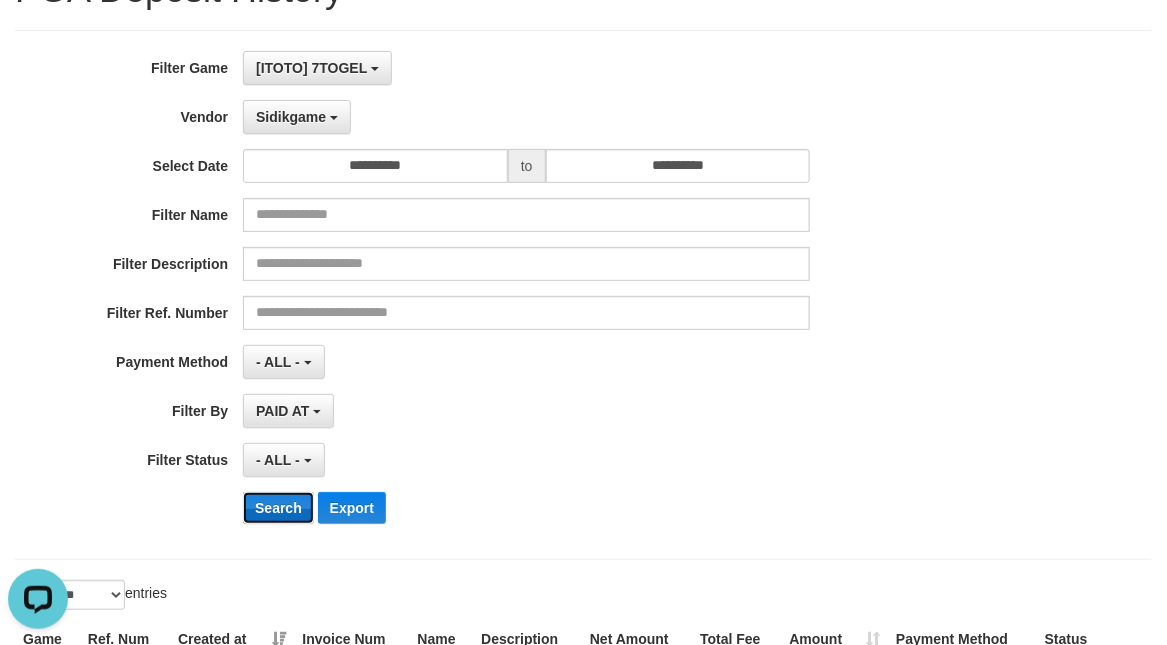 click on "Search" at bounding box center [278, 508] 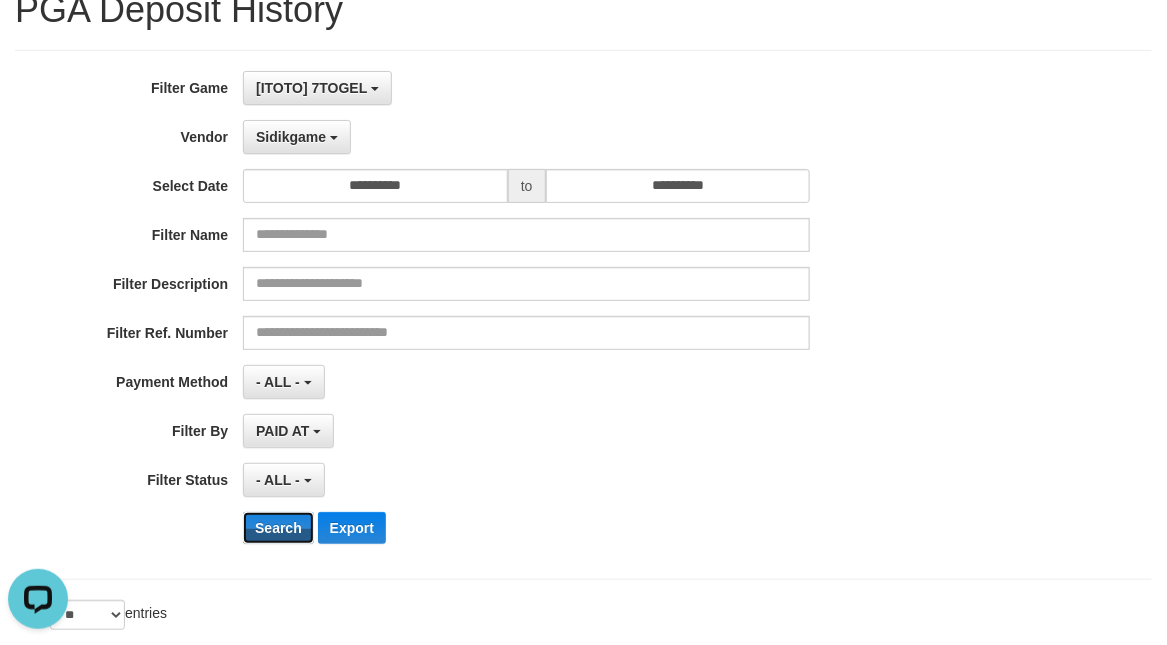 scroll, scrollTop: 18, scrollLeft: 0, axis: vertical 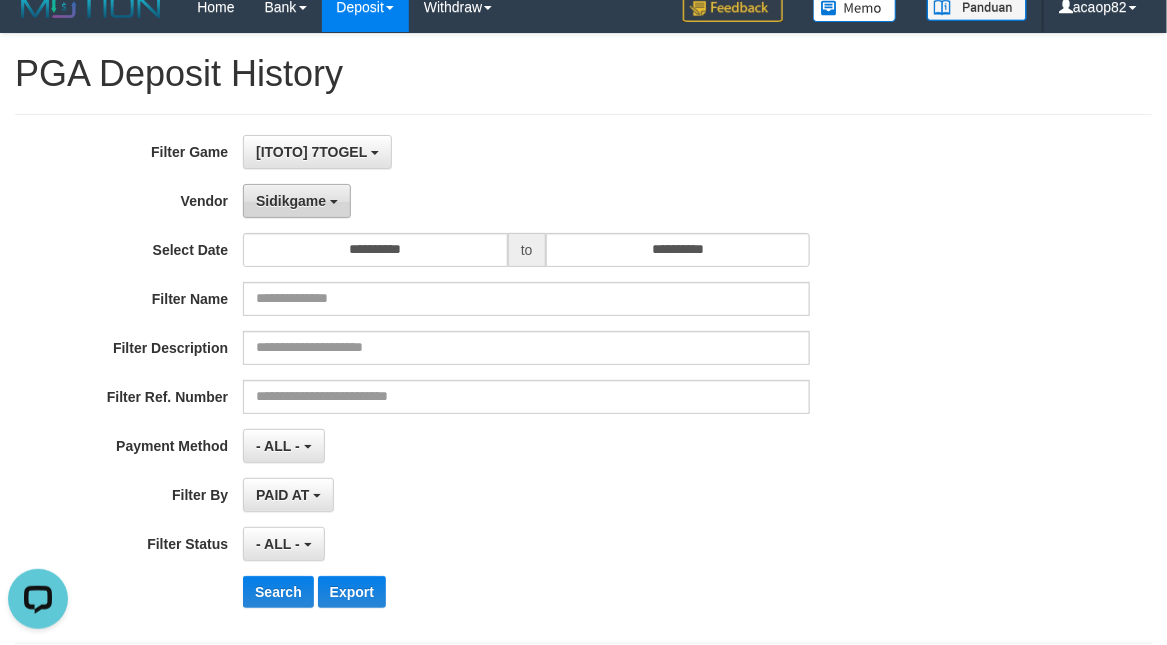 click on "Sidikgame" at bounding box center [291, 201] 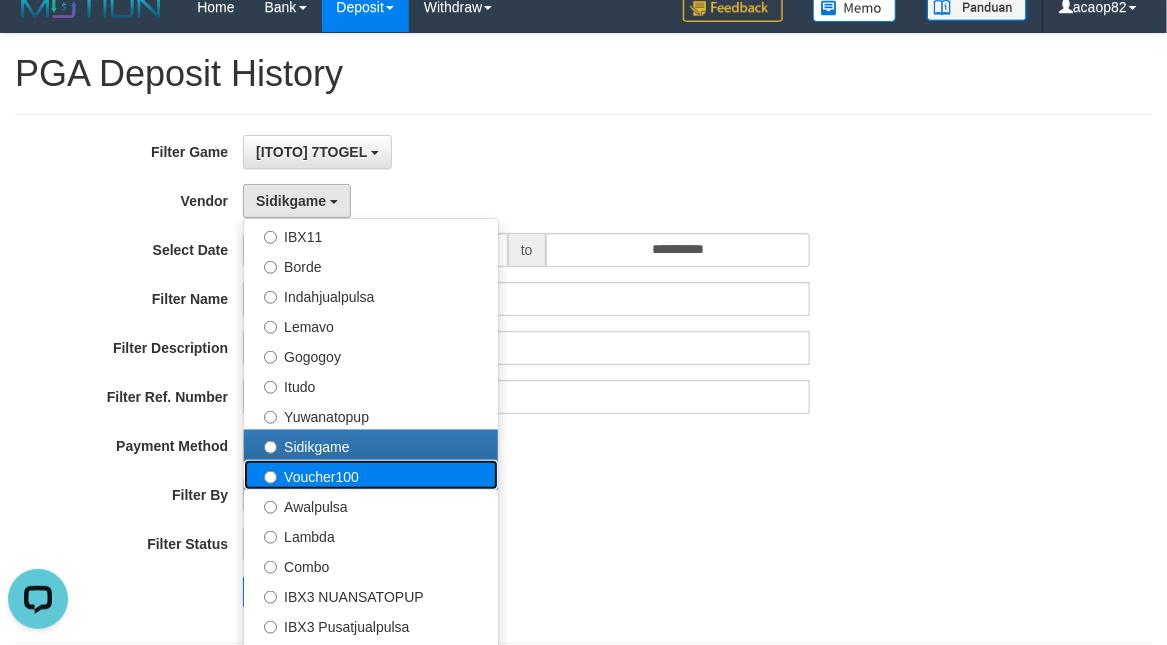 click on "Voucher100" at bounding box center [371, 475] 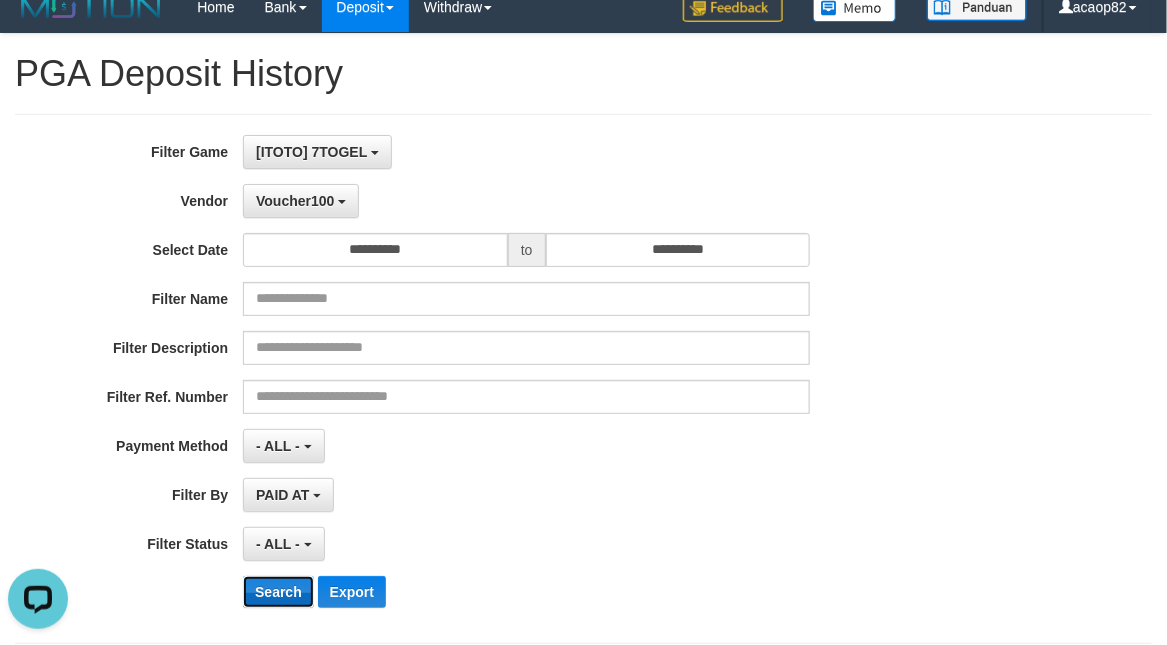 click on "Search" at bounding box center (278, 592) 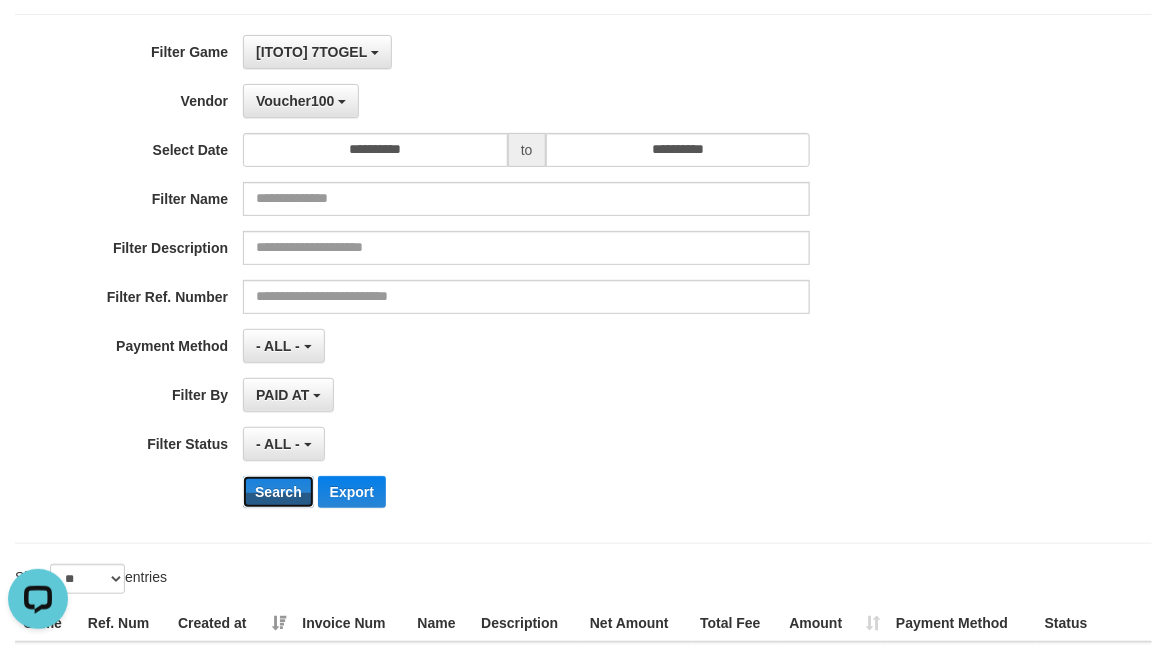 scroll, scrollTop: 102, scrollLeft: 0, axis: vertical 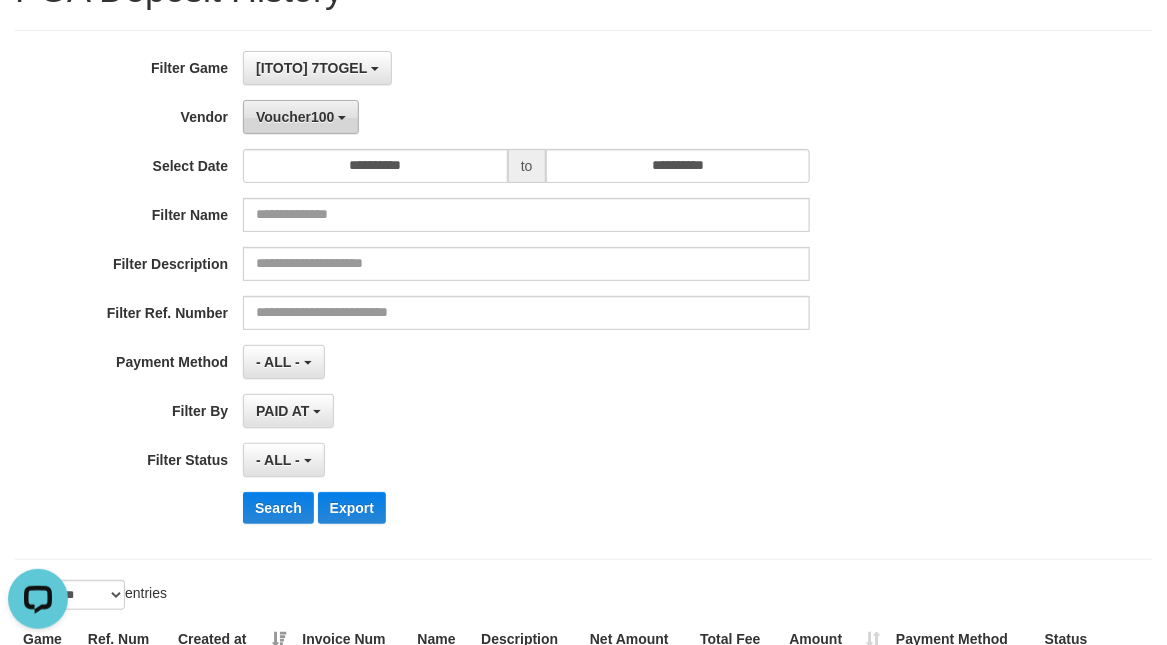 click on "Voucher100" at bounding box center [301, 117] 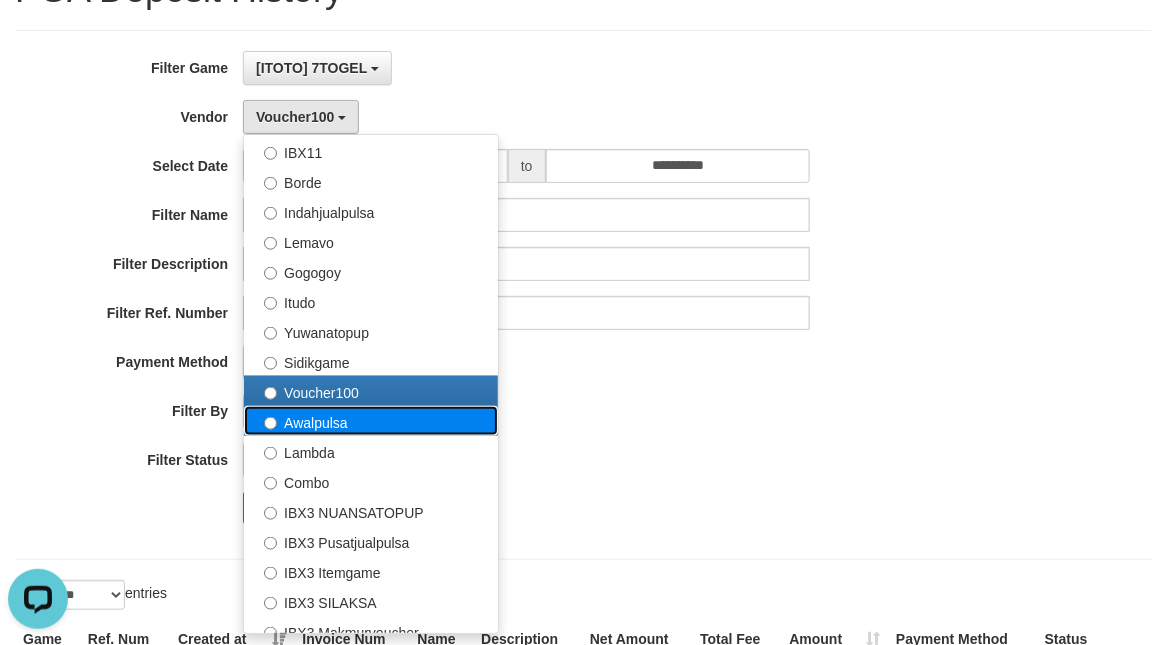 click on "Awalpulsa" at bounding box center (371, 421) 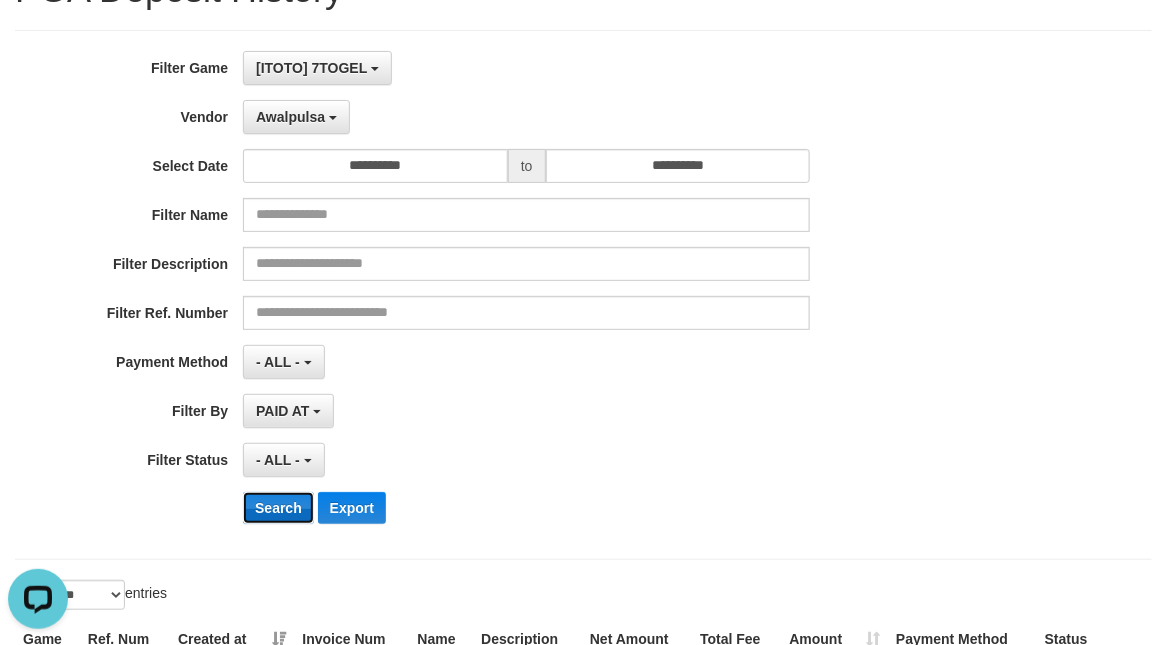 click on "Search" at bounding box center [278, 508] 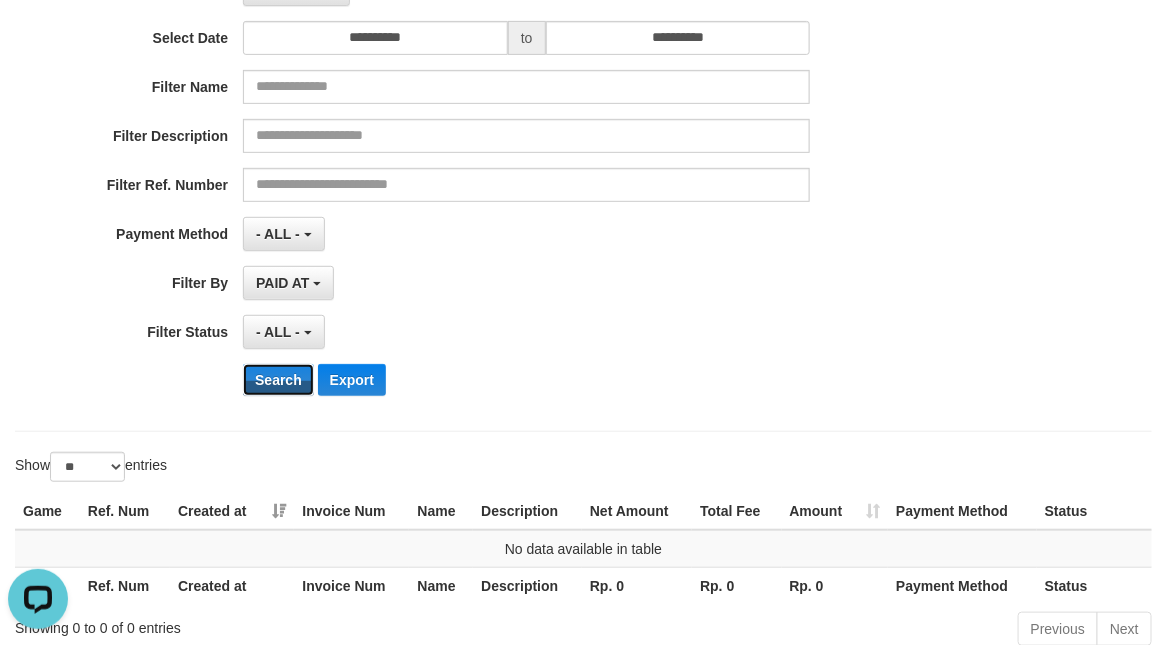 scroll, scrollTop: 18, scrollLeft: 0, axis: vertical 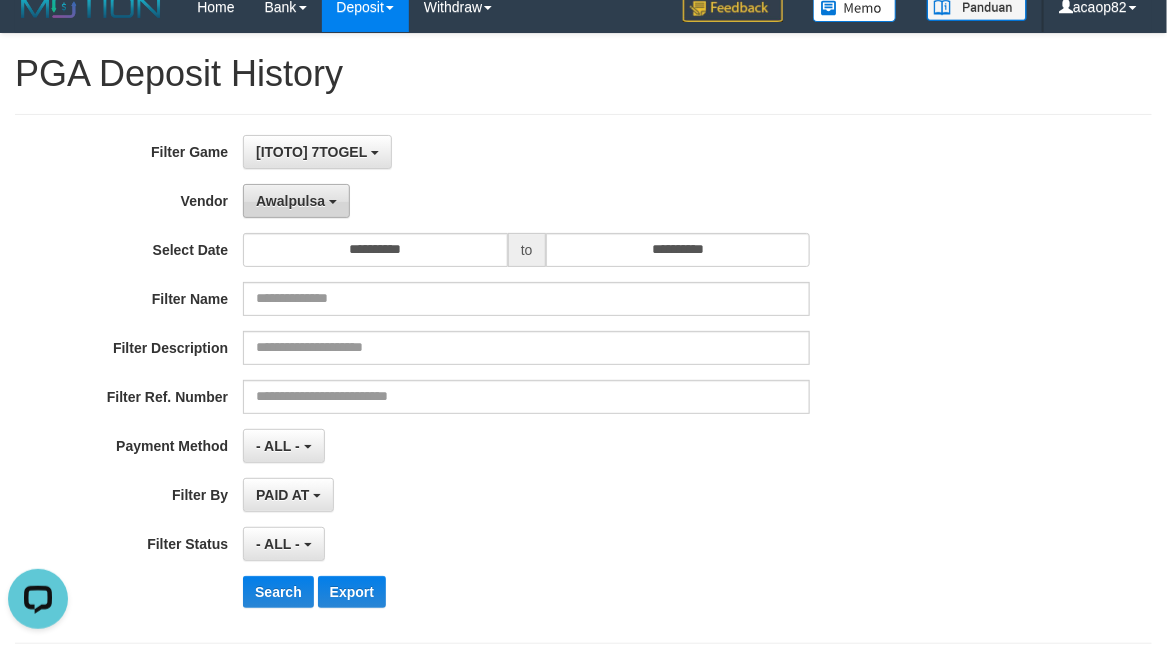 click on "Awalpulsa" at bounding box center [296, 201] 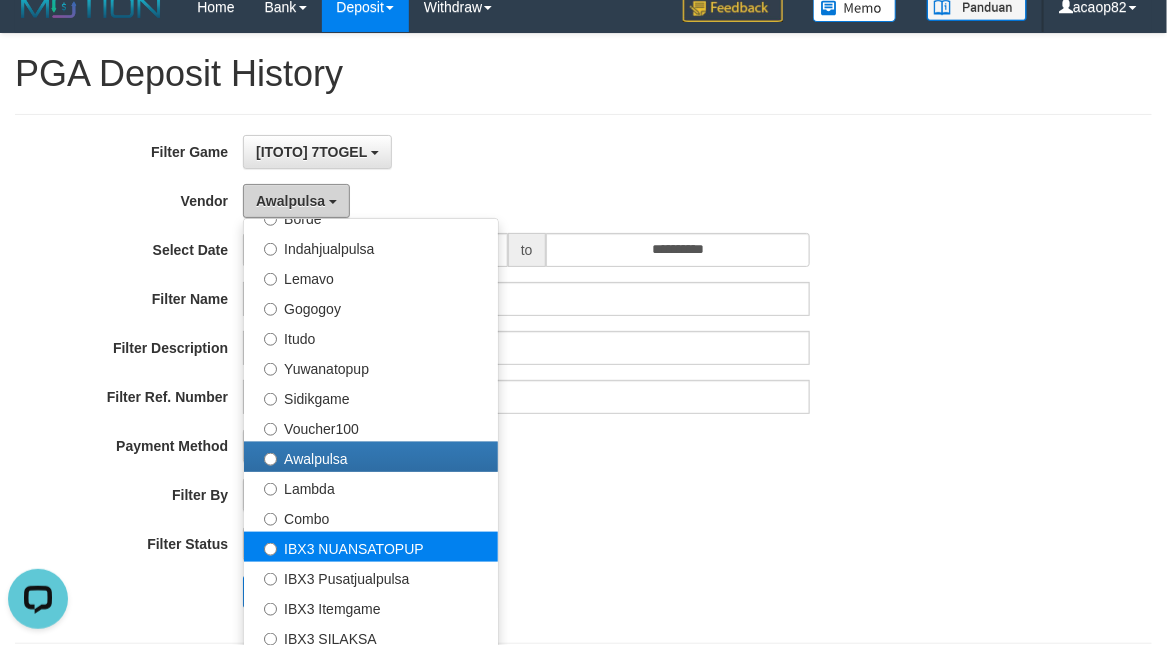 scroll, scrollTop: 656, scrollLeft: 0, axis: vertical 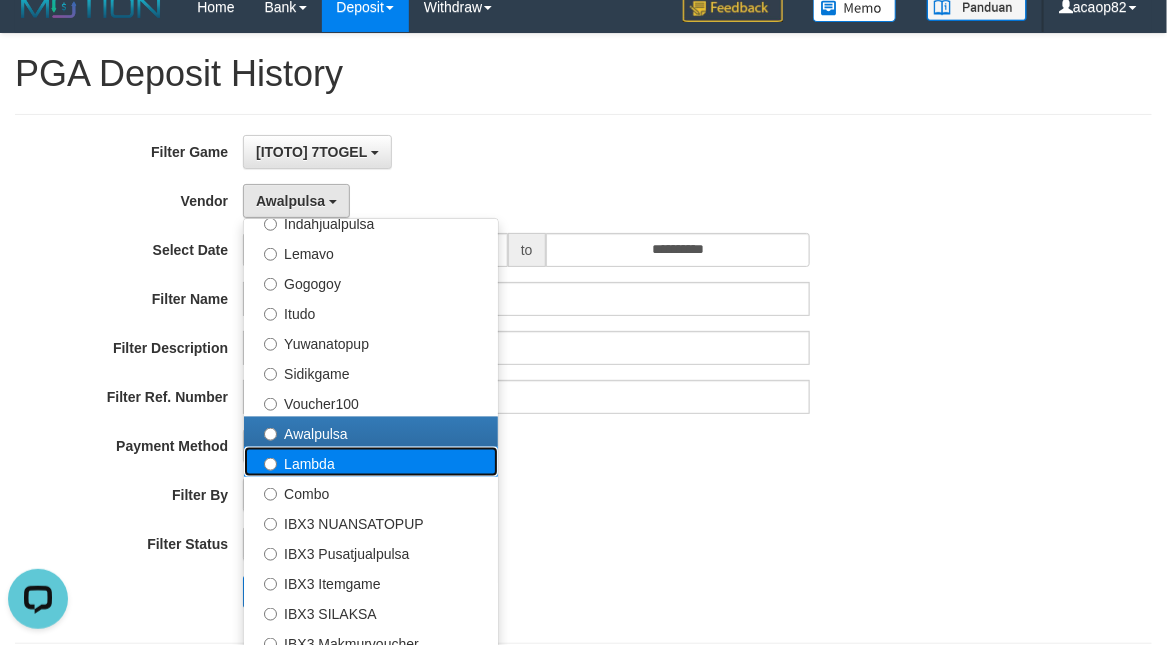 click on "Lambda" at bounding box center (371, 462) 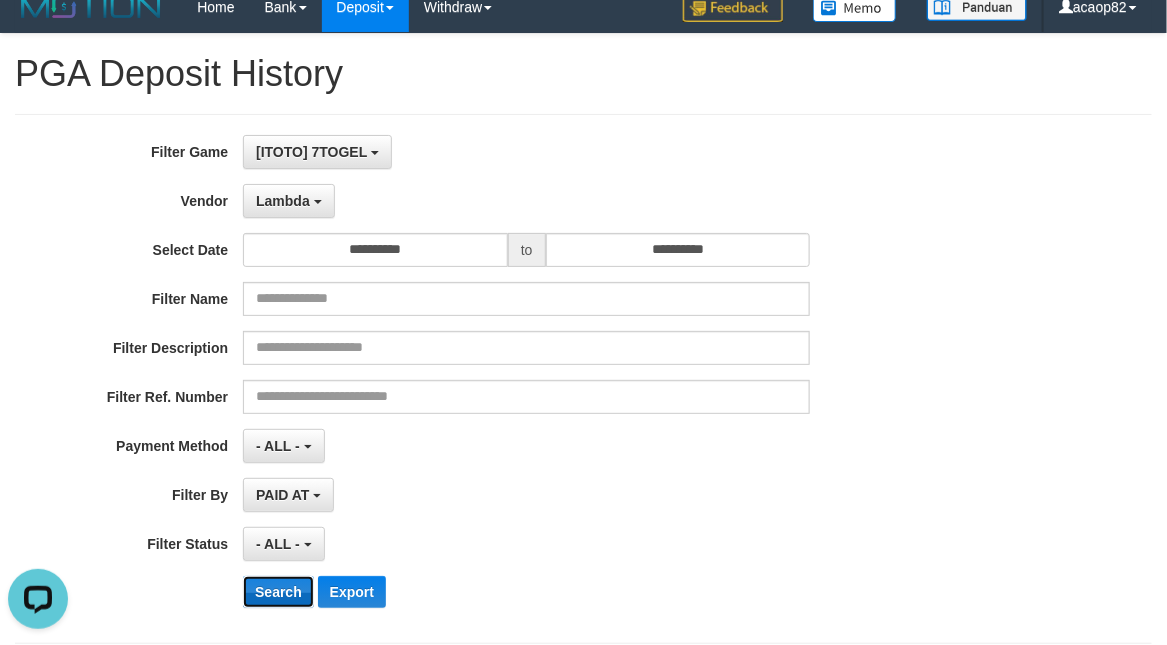 click on "Search" at bounding box center (278, 592) 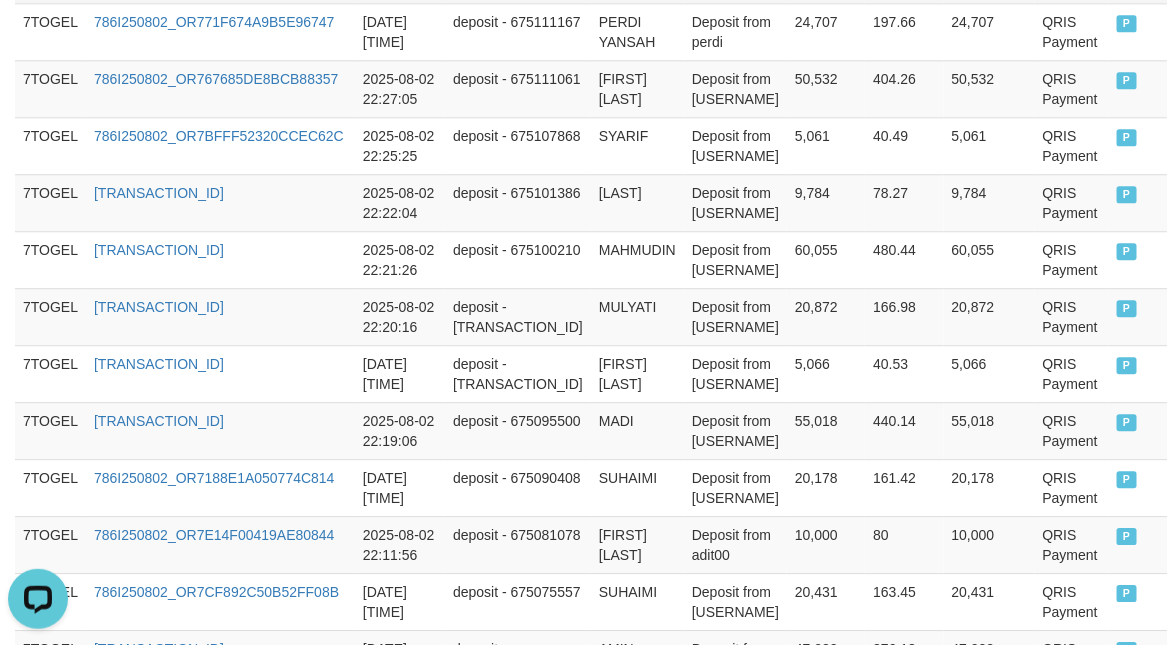 scroll, scrollTop: 1806, scrollLeft: 0, axis: vertical 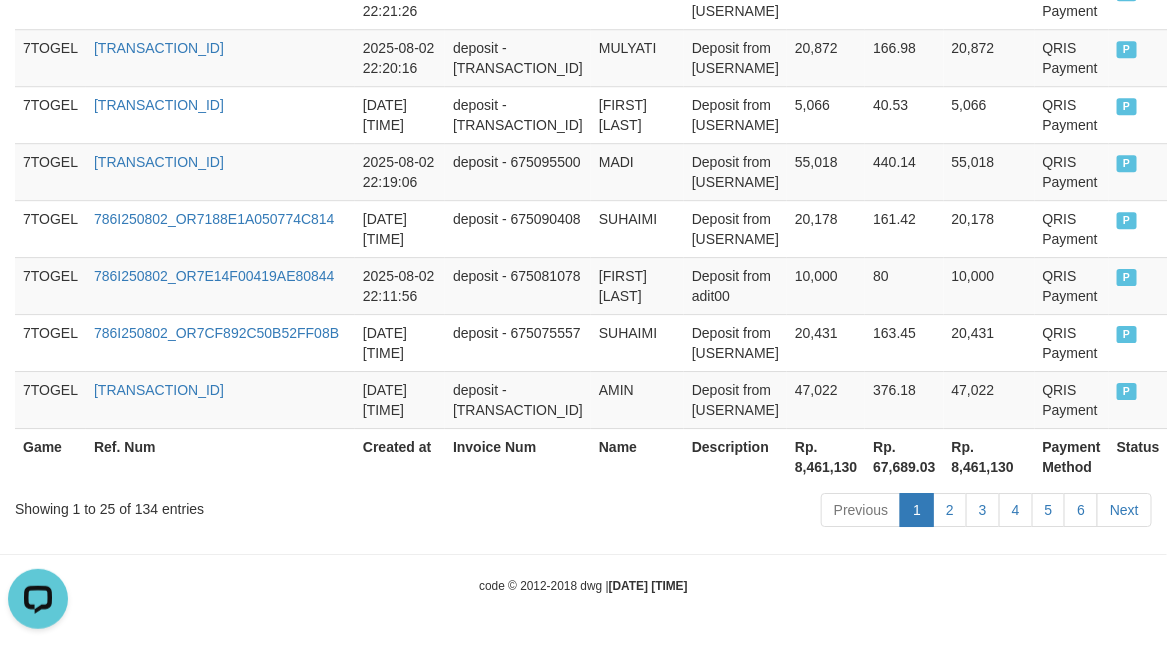 click on "Rp. 8,461,130" at bounding box center (826, 456) 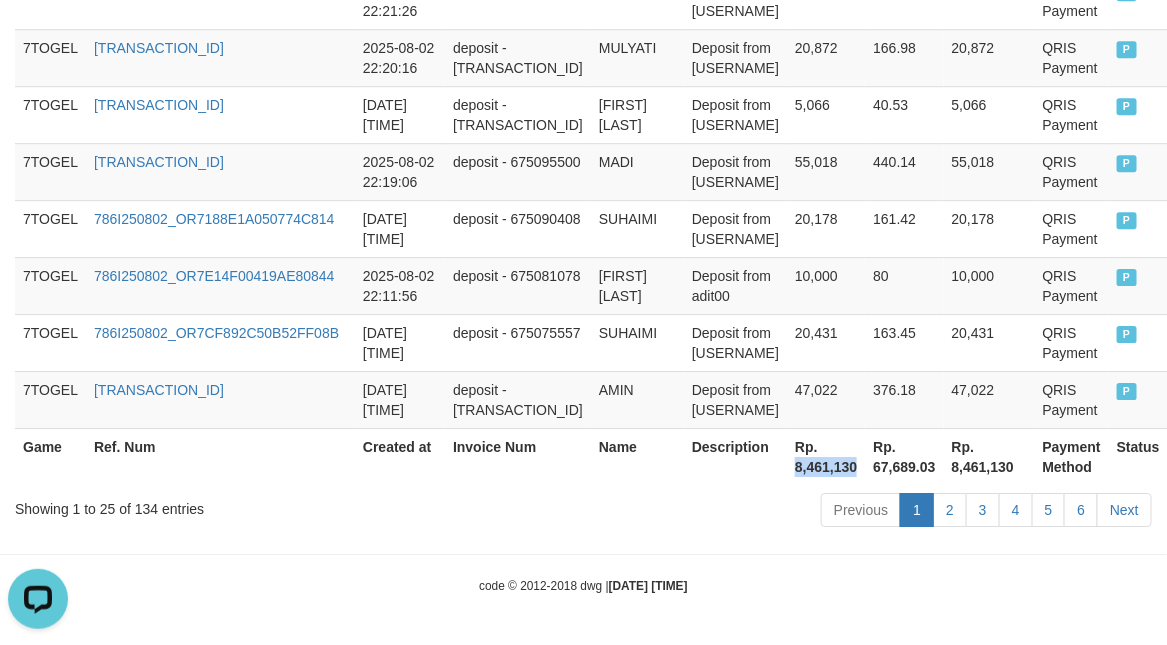 click on "Rp. 8,461,130" at bounding box center [826, 456] 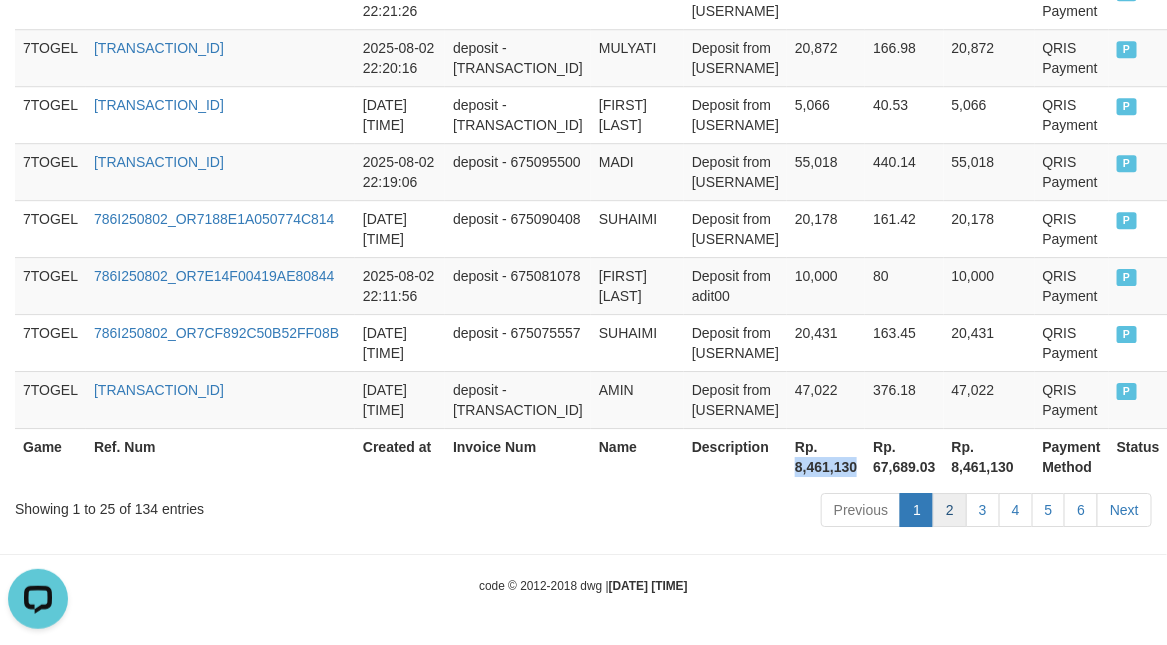 copy on "8,461,130" 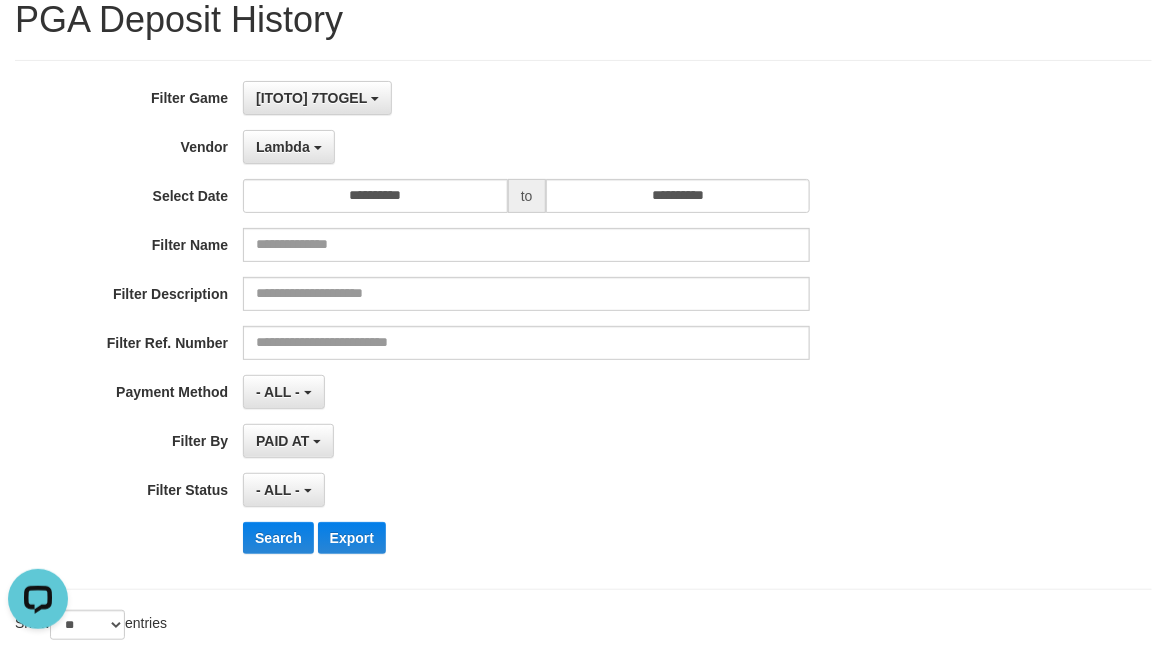 scroll, scrollTop: 0, scrollLeft: 0, axis: both 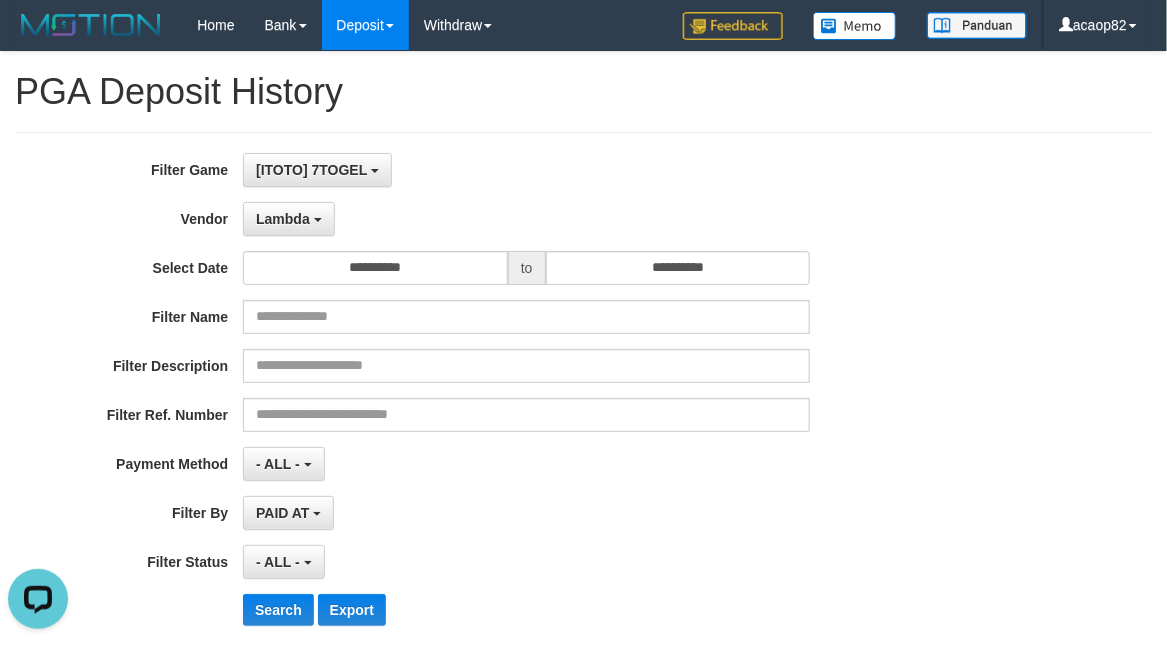 click on "**********" at bounding box center (486, 397) 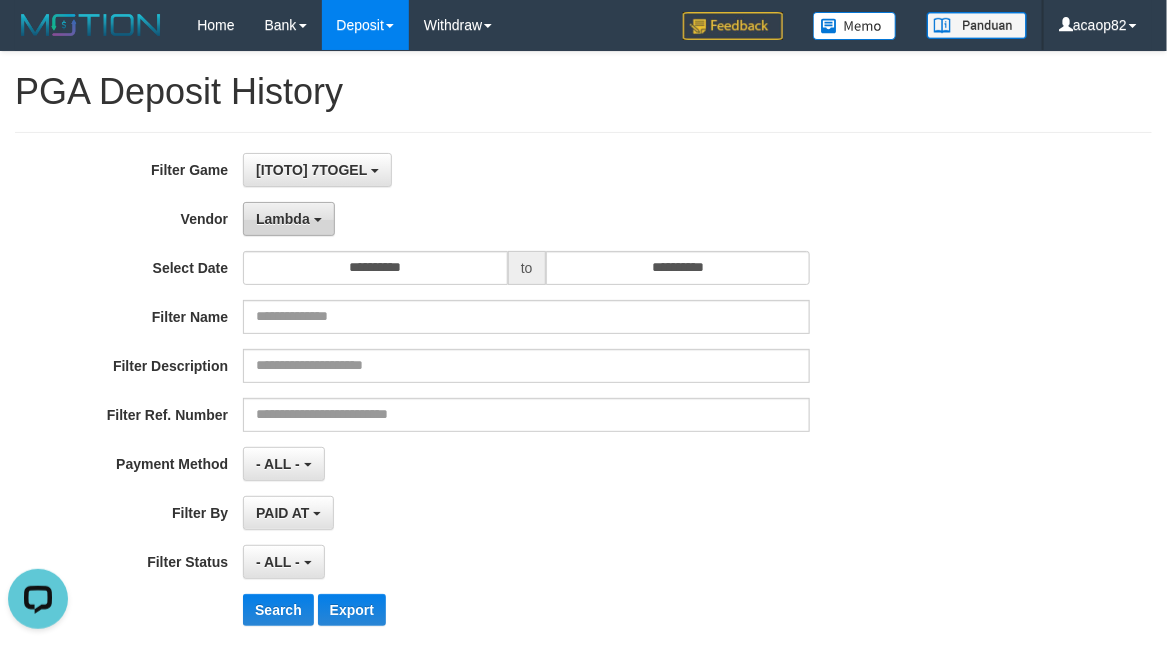 click on "Lambda" at bounding box center [289, 219] 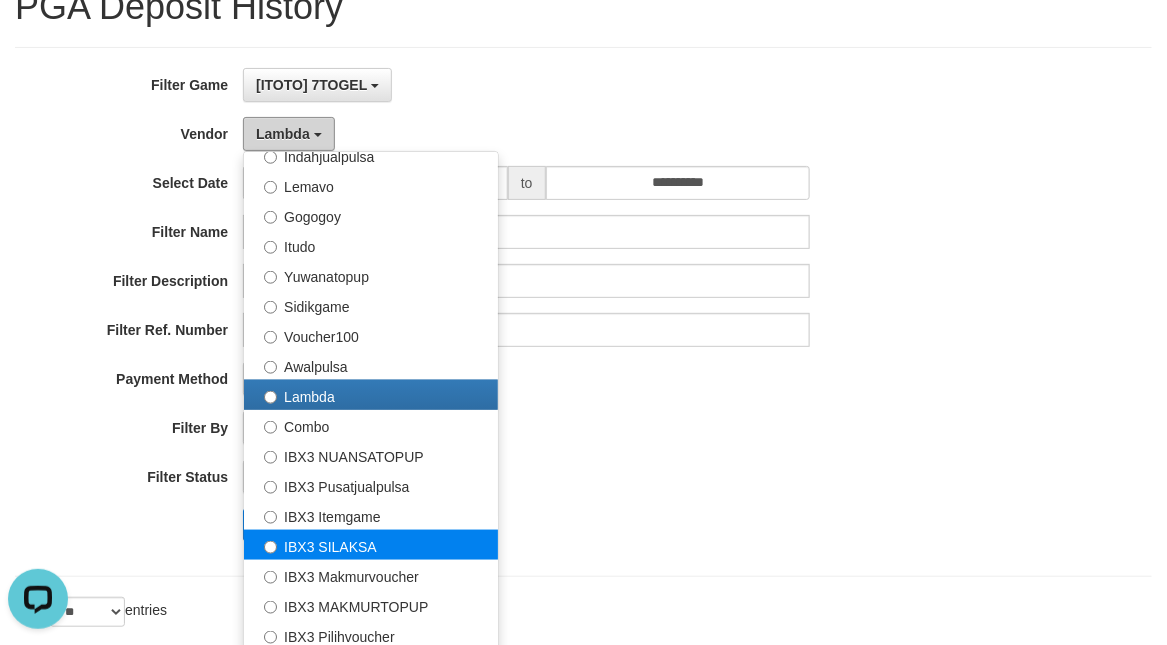scroll, scrollTop: 250, scrollLeft: 0, axis: vertical 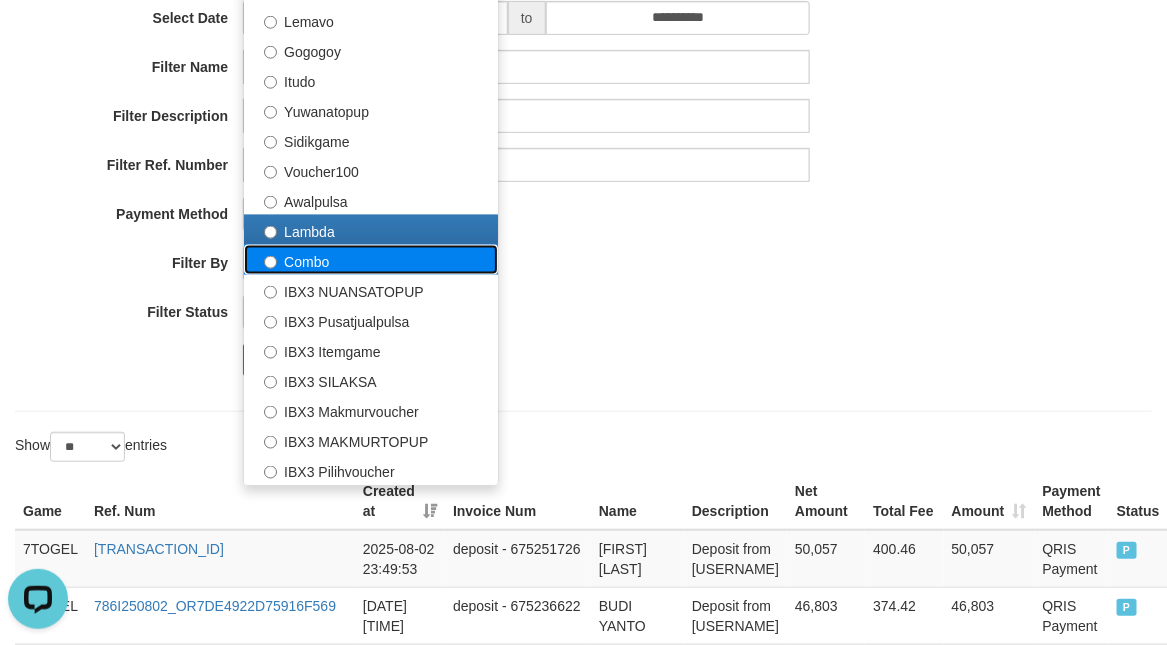 click on "Combo" at bounding box center (371, 260) 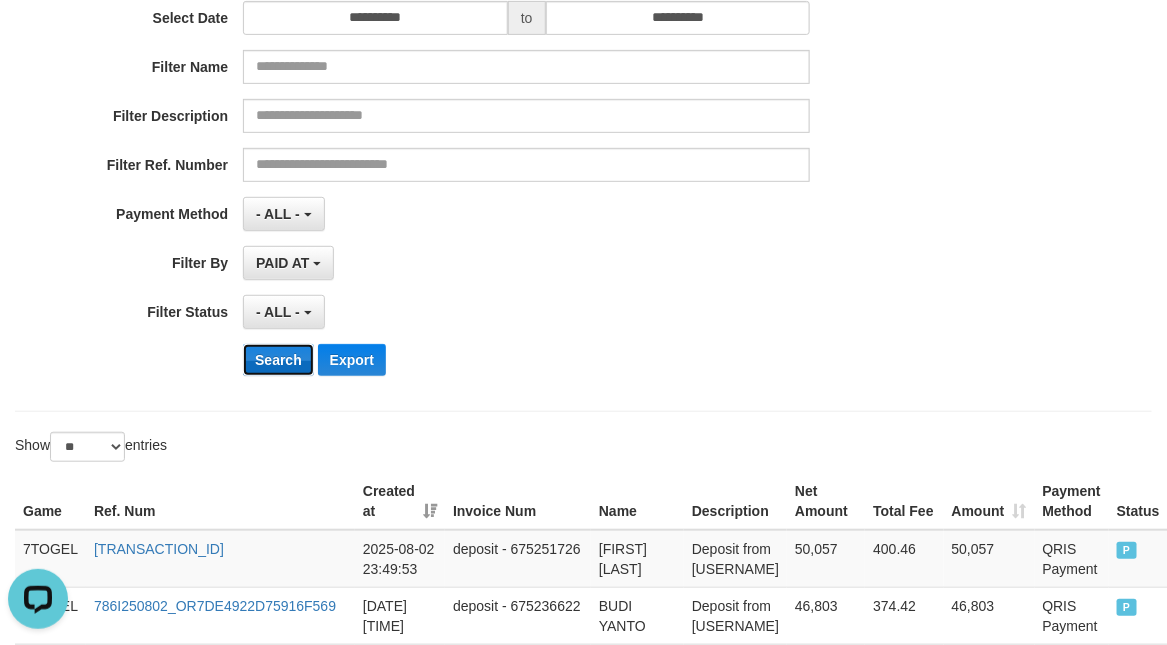 click on "Search" at bounding box center [278, 360] 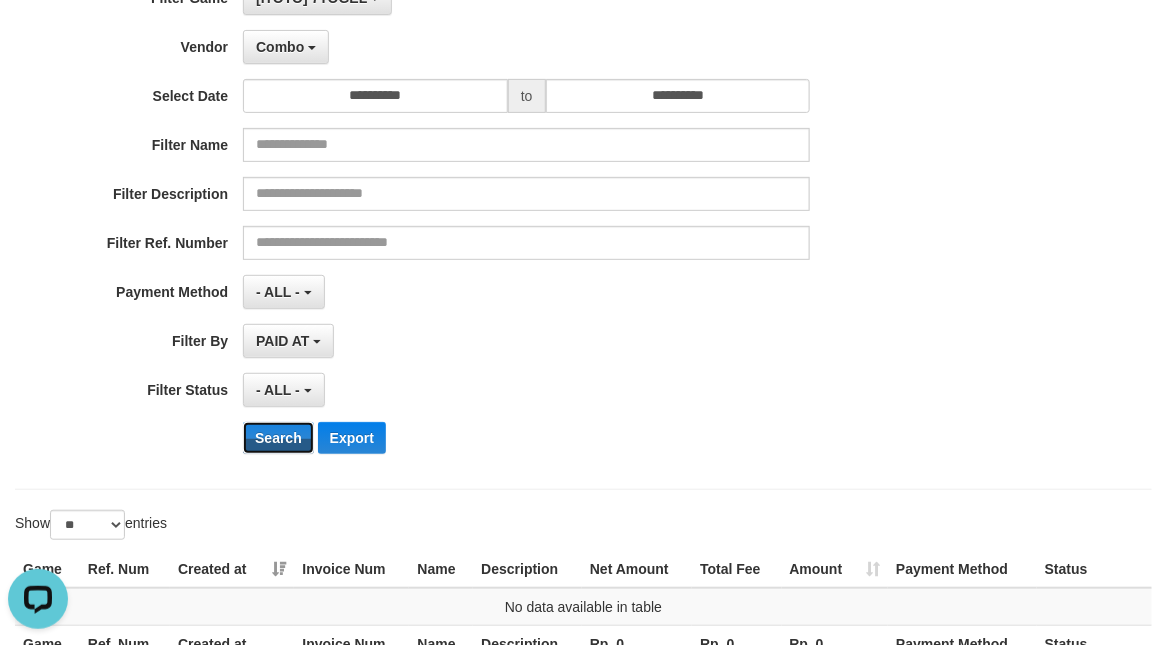 scroll, scrollTop: 0, scrollLeft: 0, axis: both 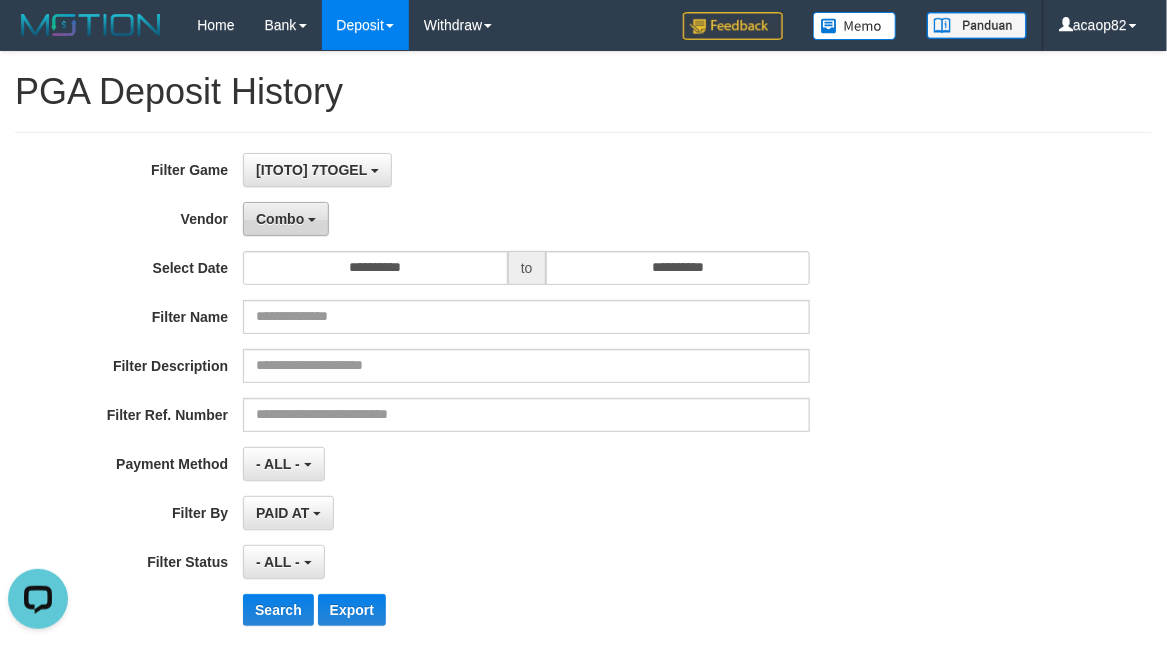 click on "Combo" at bounding box center [286, 219] 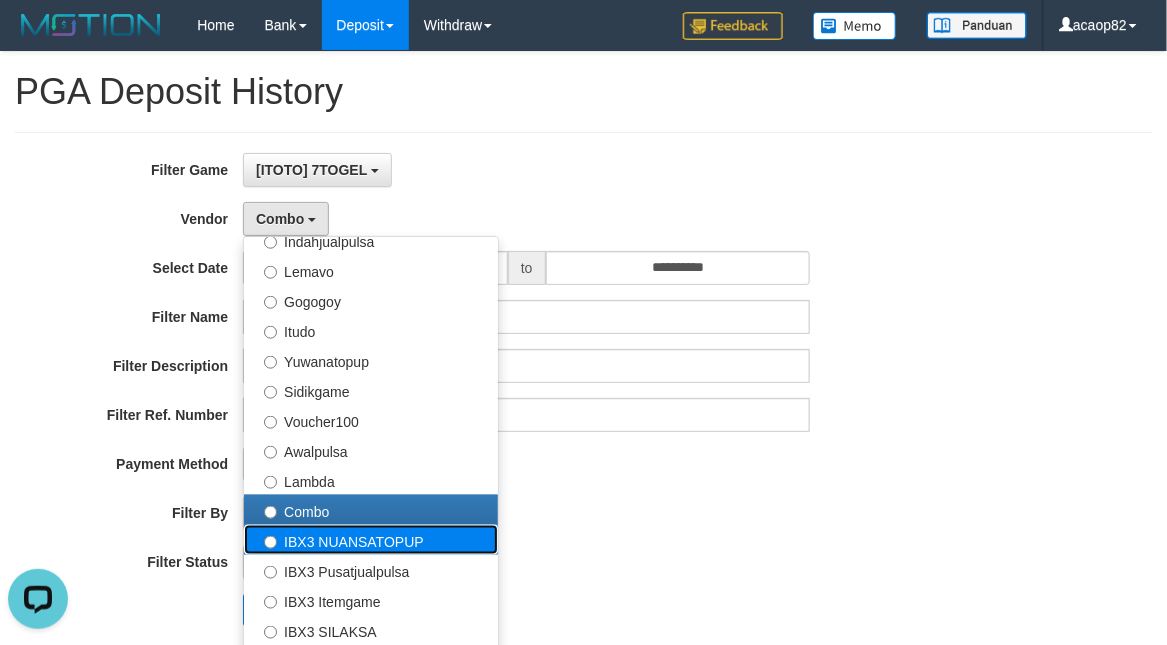 click on "IBX3 NUANSATOPUP" at bounding box center (371, 540) 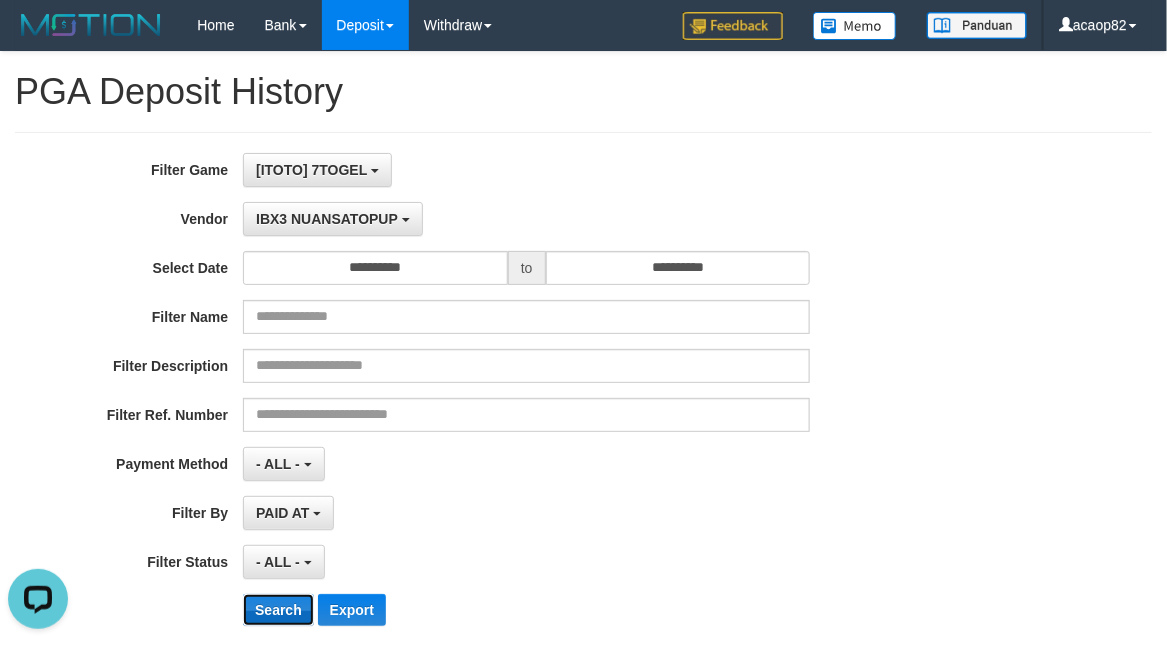 click on "Search" at bounding box center [278, 610] 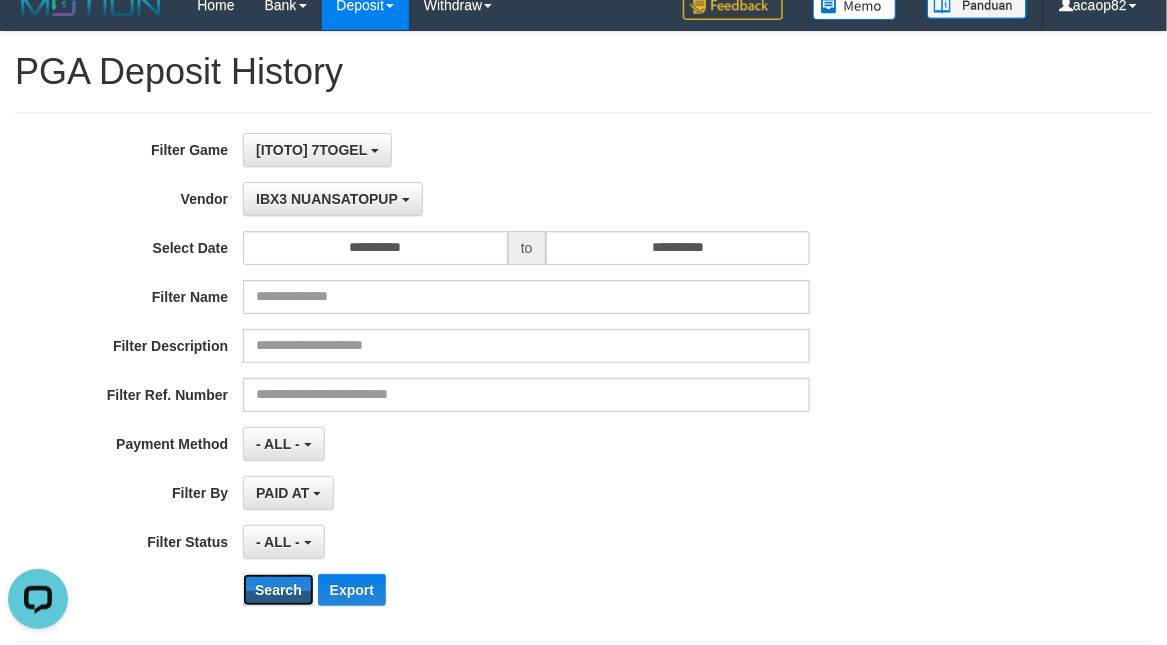 scroll, scrollTop: 18, scrollLeft: 0, axis: vertical 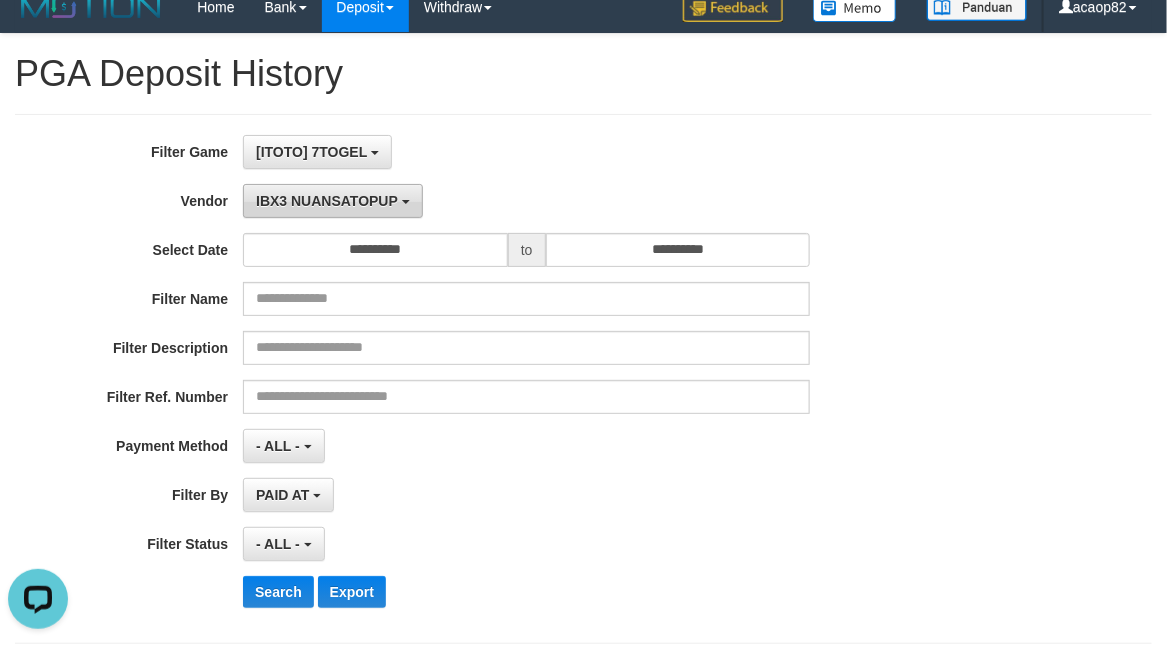 click on "IBX3 NUANSATOPUP" at bounding box center (327, 201) 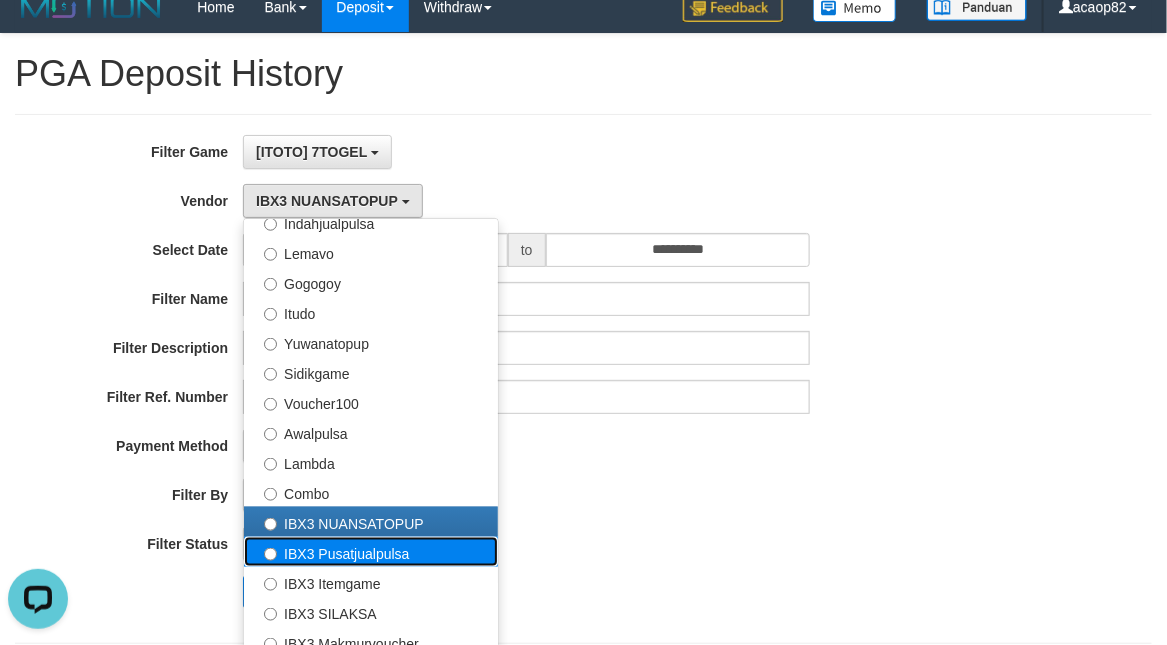 click on "IBX3 Pusatjualpulsa" at bounding box center (371, 552) 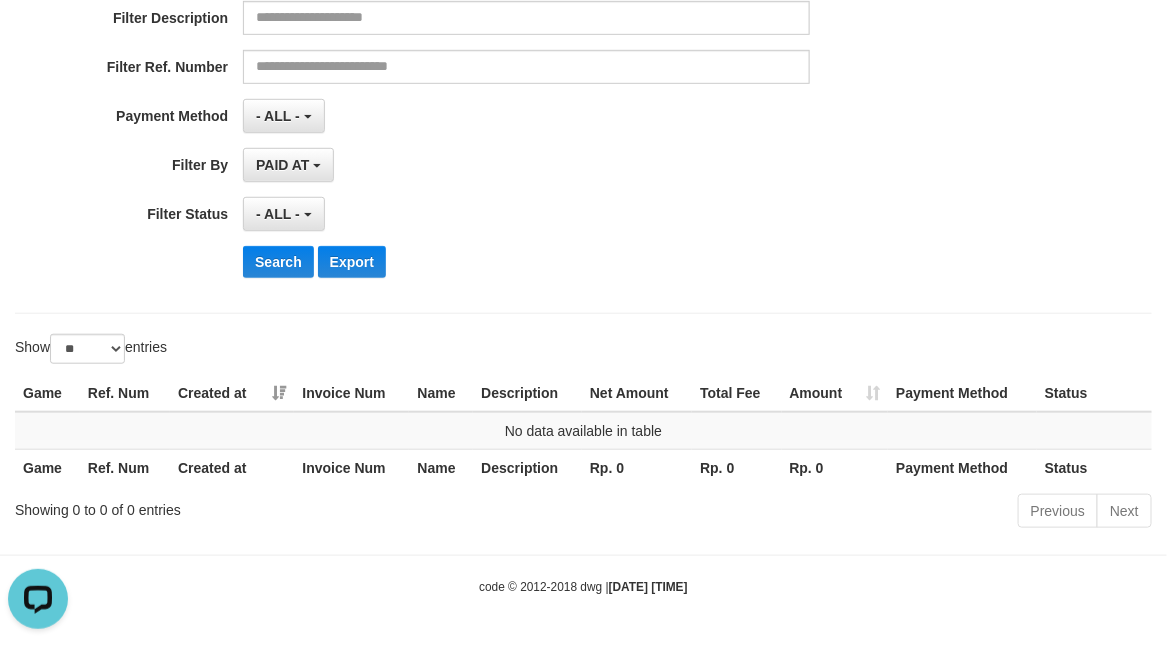 scroll, scrollTop: 352, scrollLeft: 0, axis: vertical 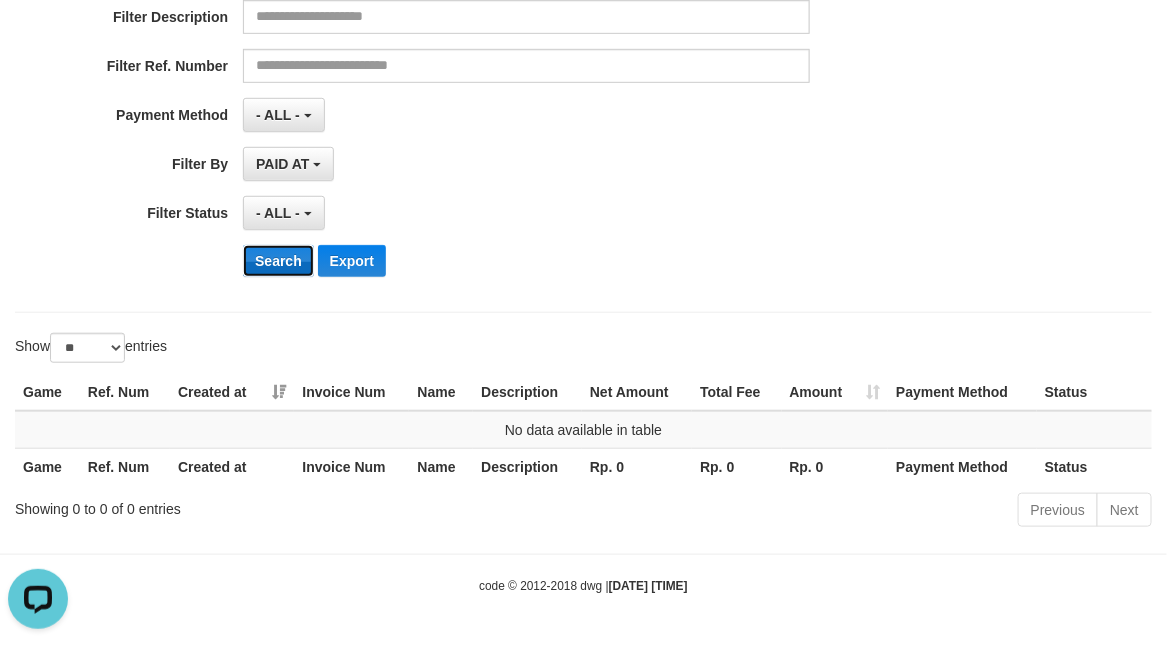 click on "Search" at bounding box center (278, 261) 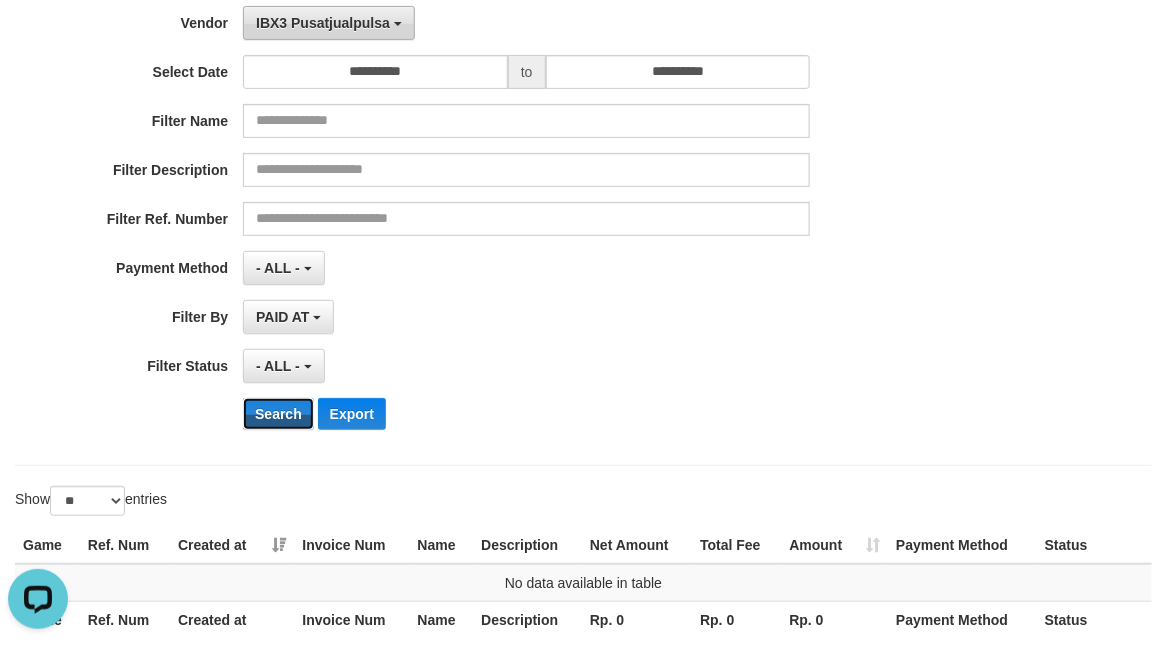 scroll, scrollTop: 0, scrollLeft: 0, axis: both 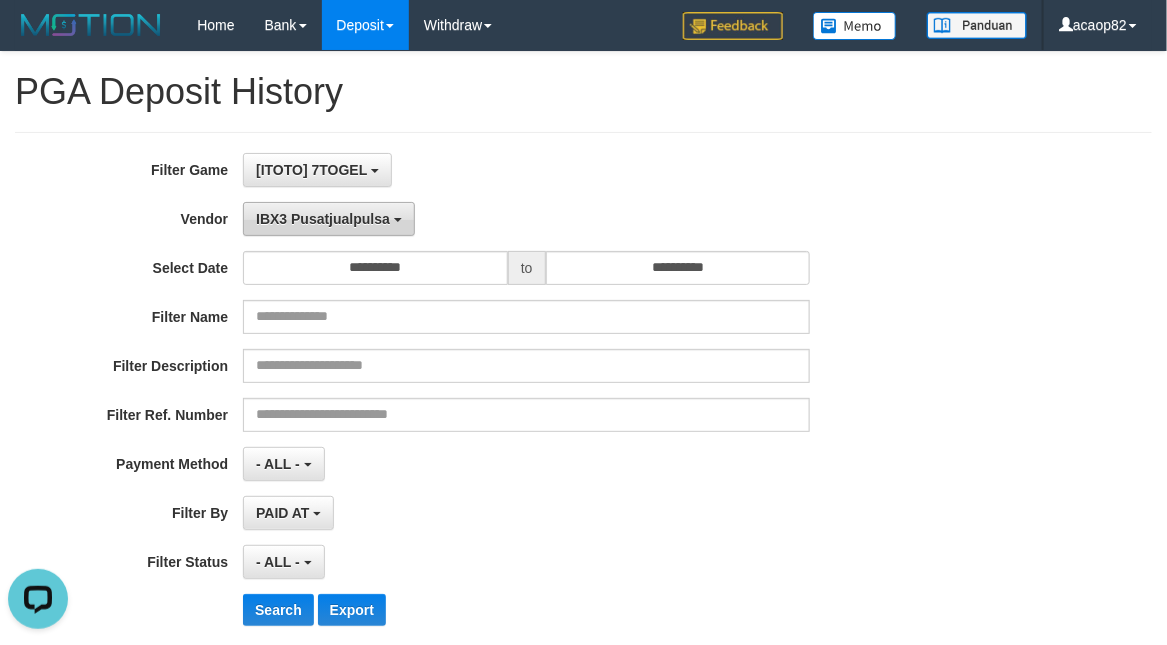 click on "IBX3 Pusatjualpulsa" at bounding box center [329, 219] 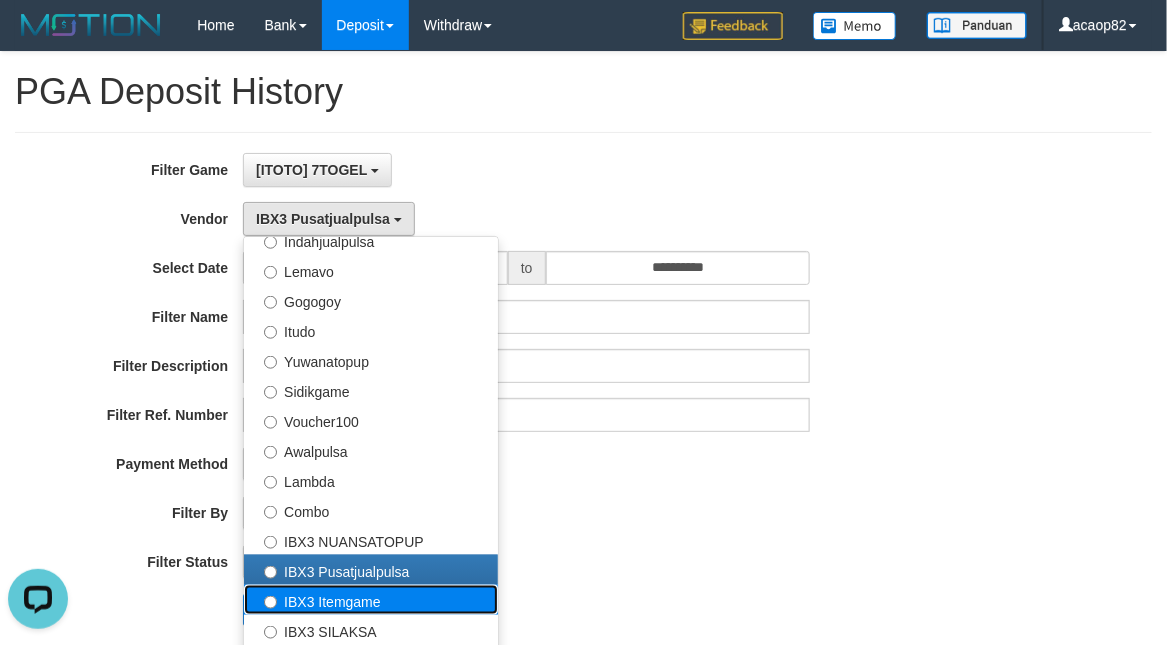 click on "IBX3 Itemgame" at bounding box center [371, 600] 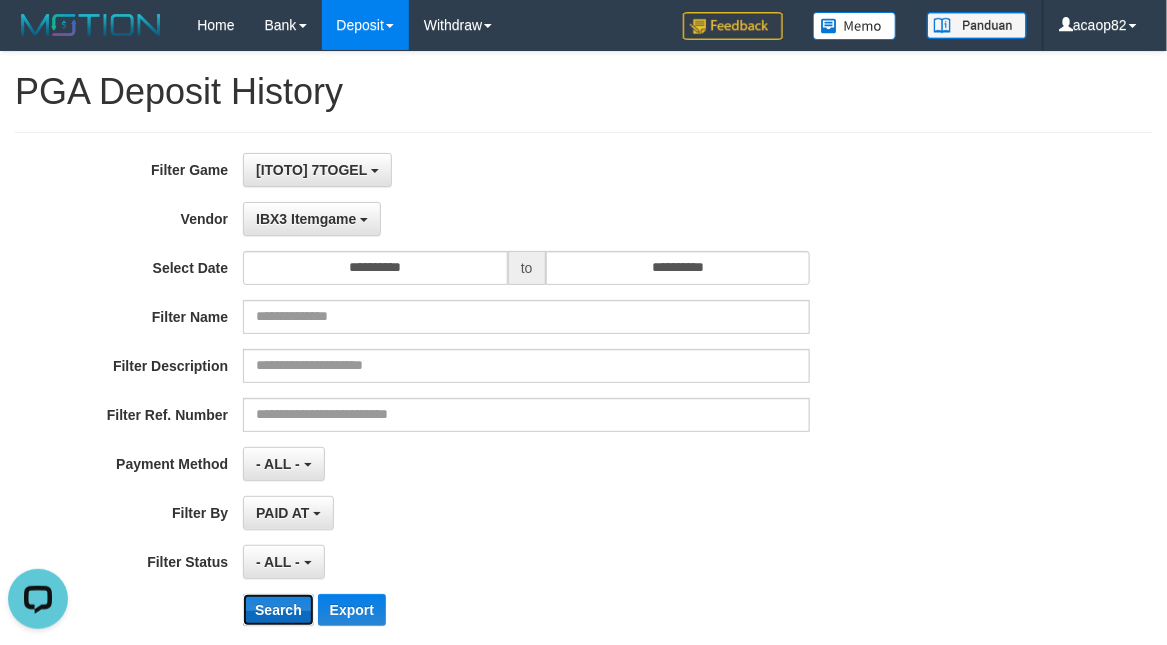 click on "Search" at bounding box center [278, 610] 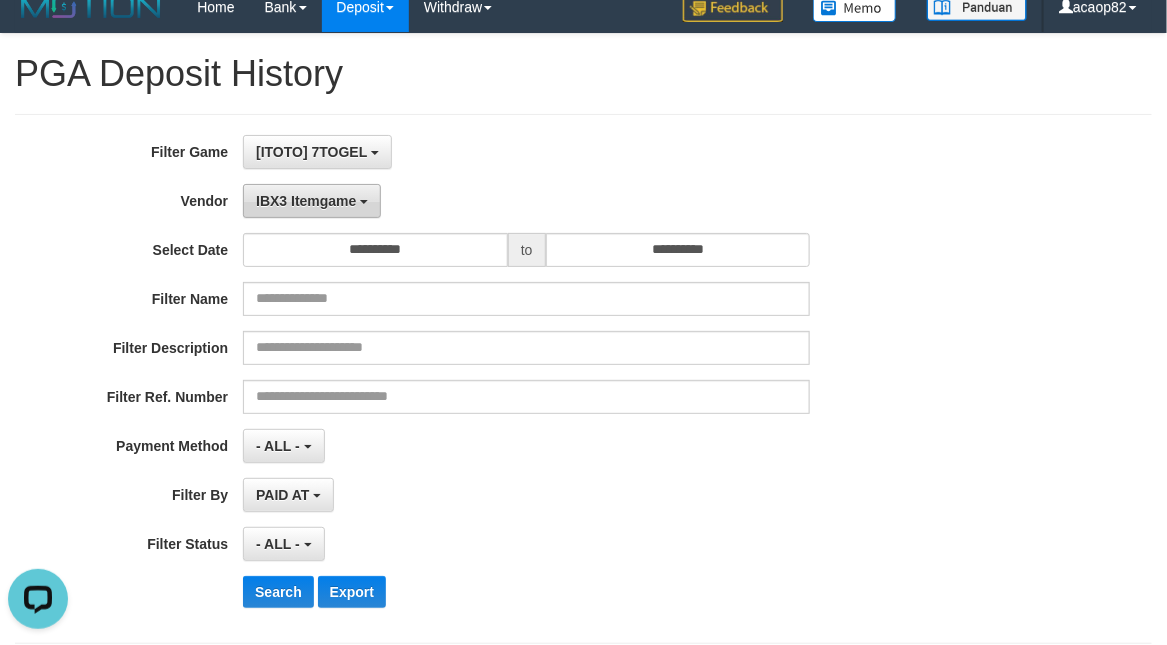 click on "IBX3 Itemgame" at bounding box center (306, 201) 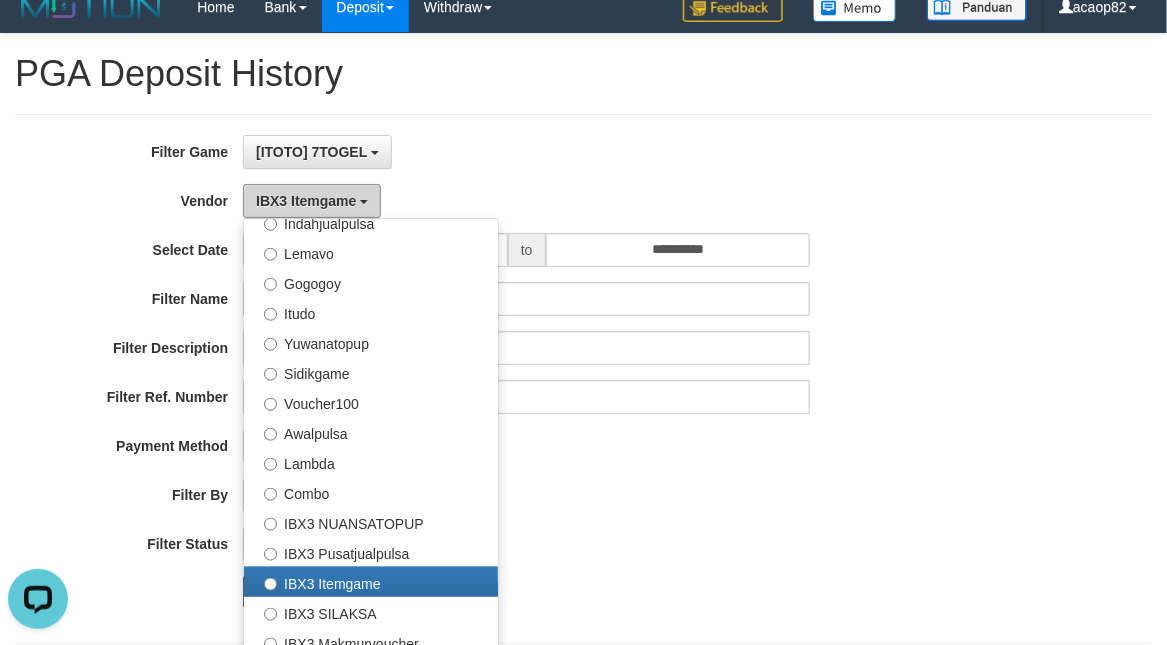 scroll, scrollTop: 352, scrollLeft: 0, axis: vertical 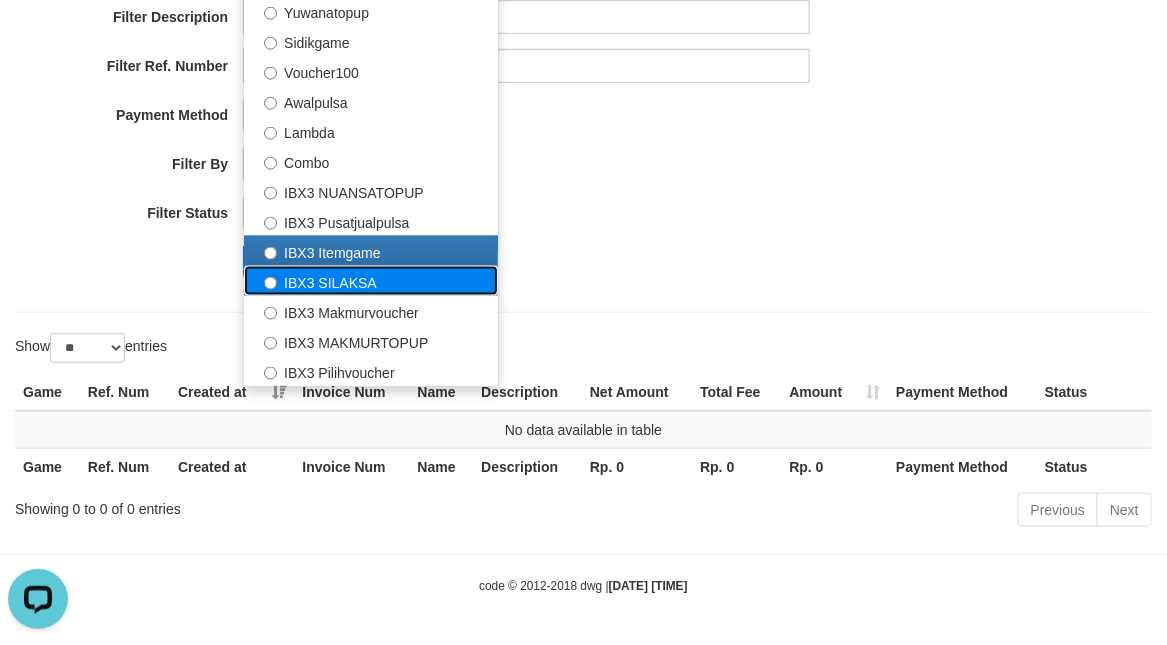 click on "IBX3 SILAKSA" at bounding box center [371, 281] 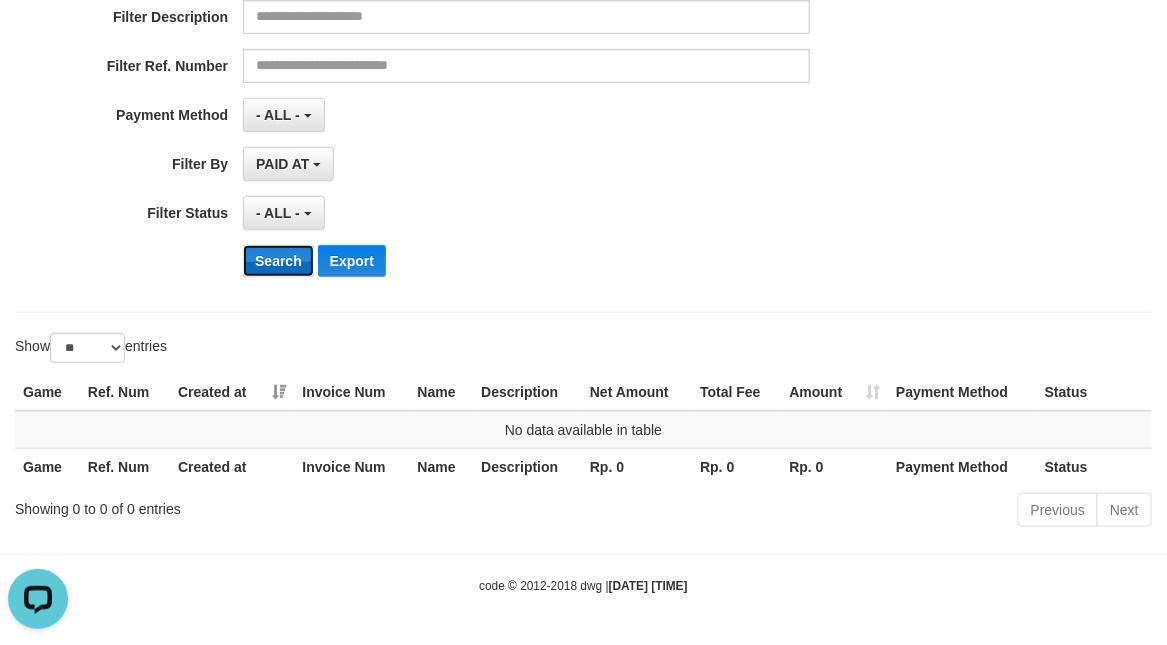 click on "Search" at bounding box center (278, 261) 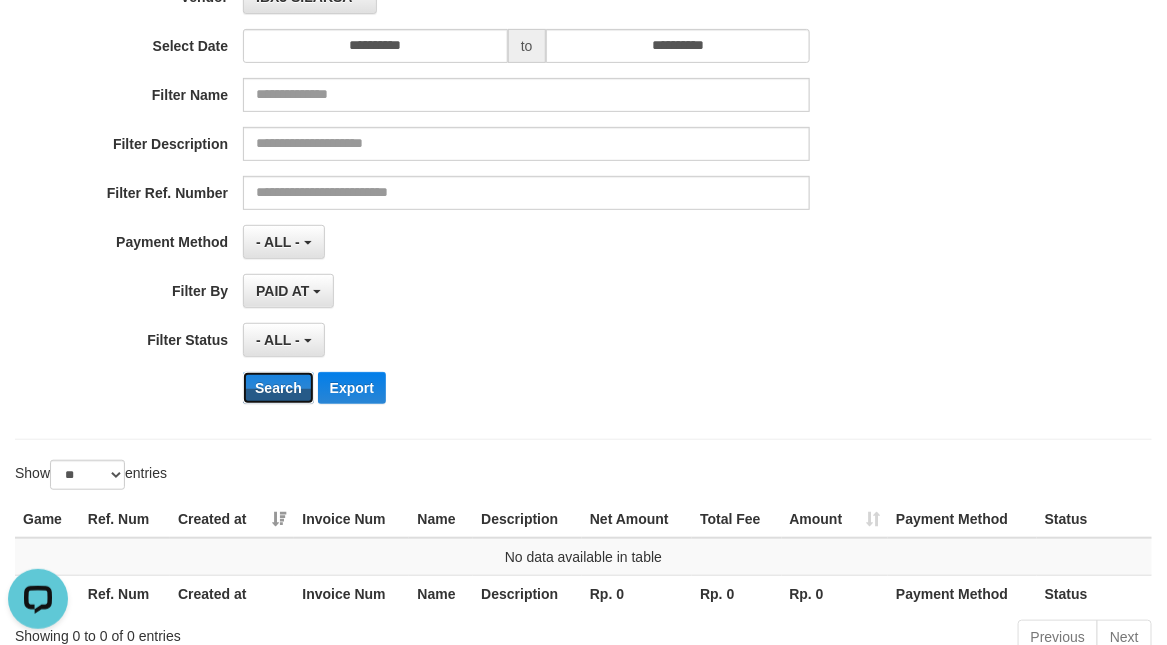 scroll, scrollTop: 0, scrollLeft: 0, axis: both 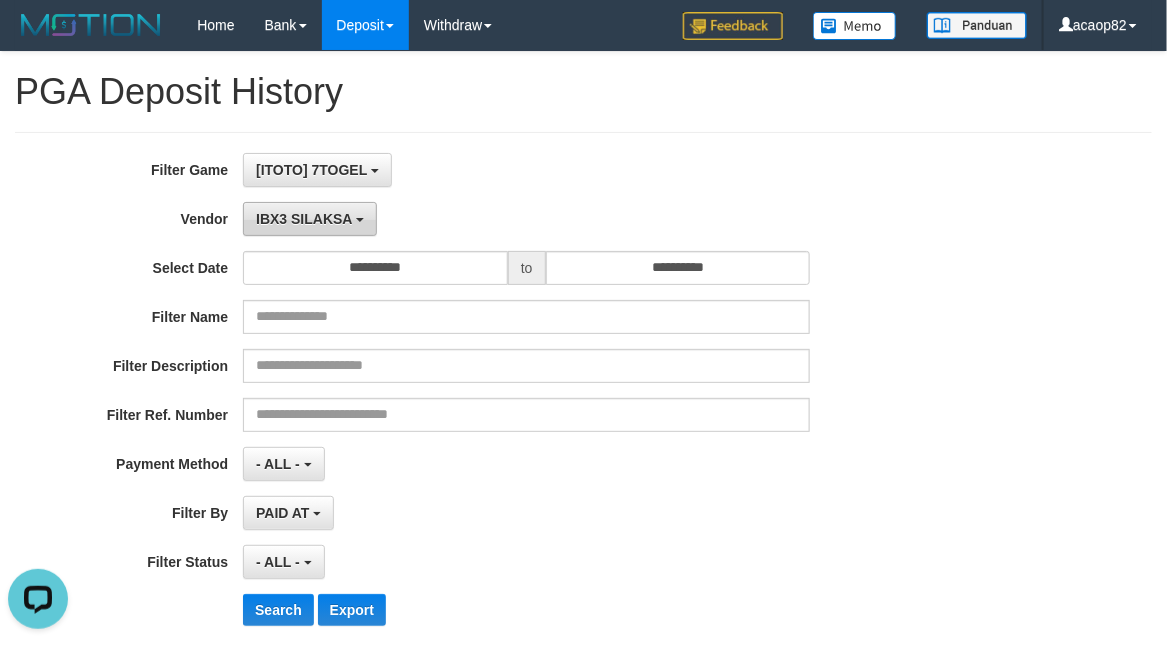 drag, startPoint x: 285, startPoint y: 231, endPoint x: 358, endPoint y: 348, distance: 137.90576 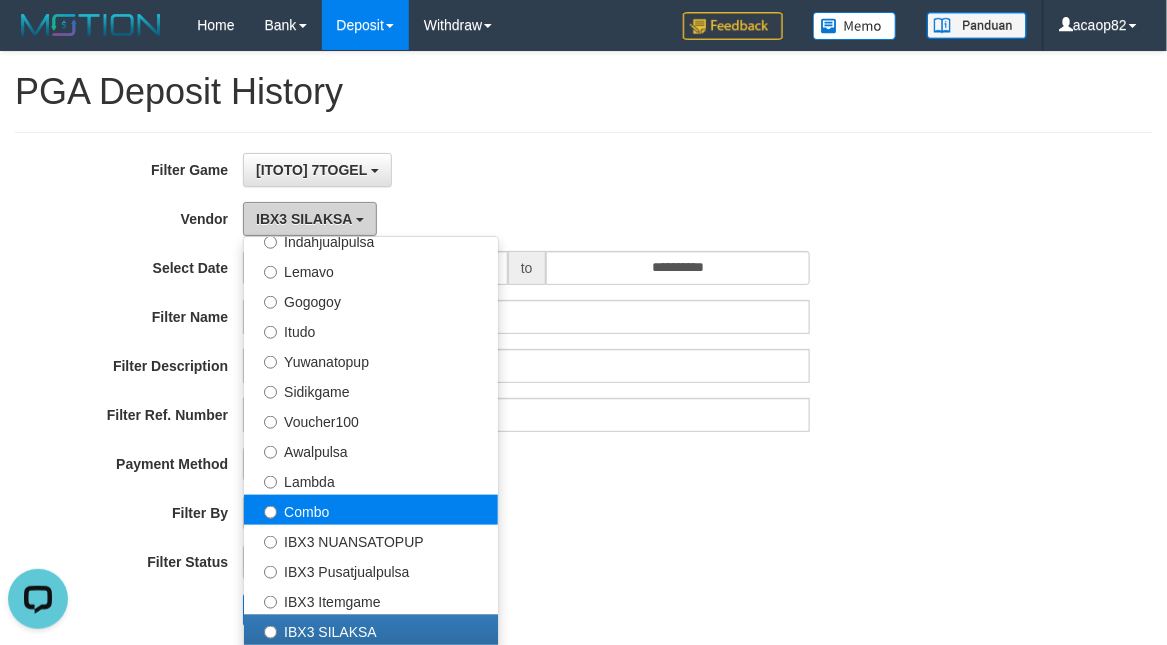 scroll, scrollTop: 333, scrollLeft: 0, axis: vertical 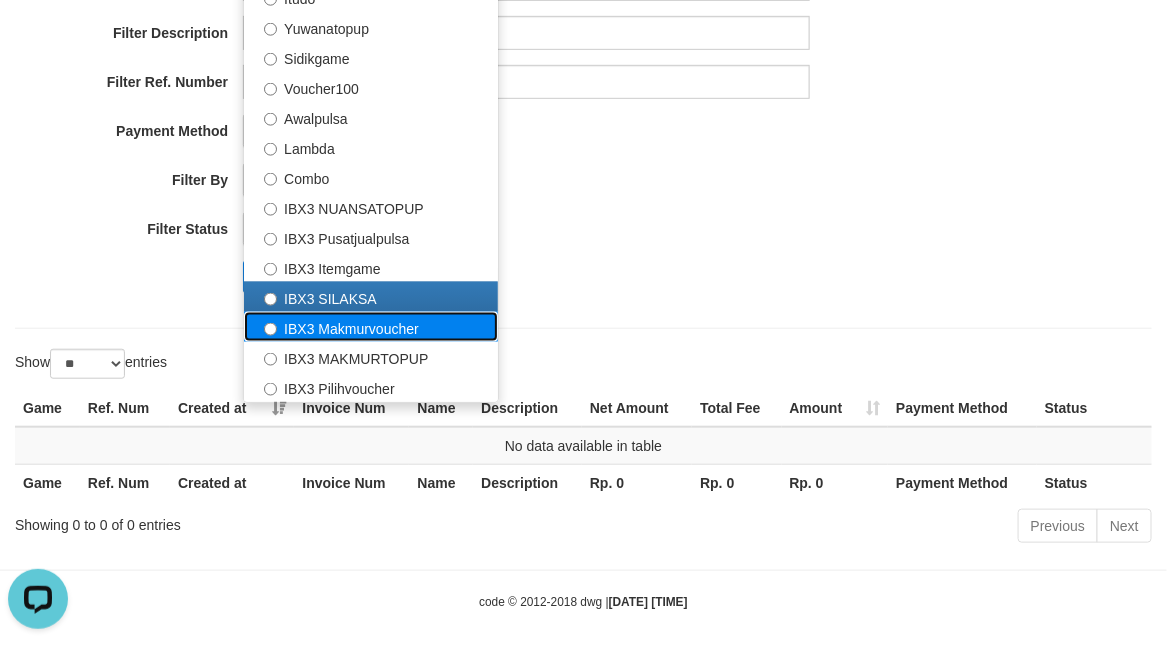 click on "IBX3 Makmurvoucher" at bounding box center (371, 327) 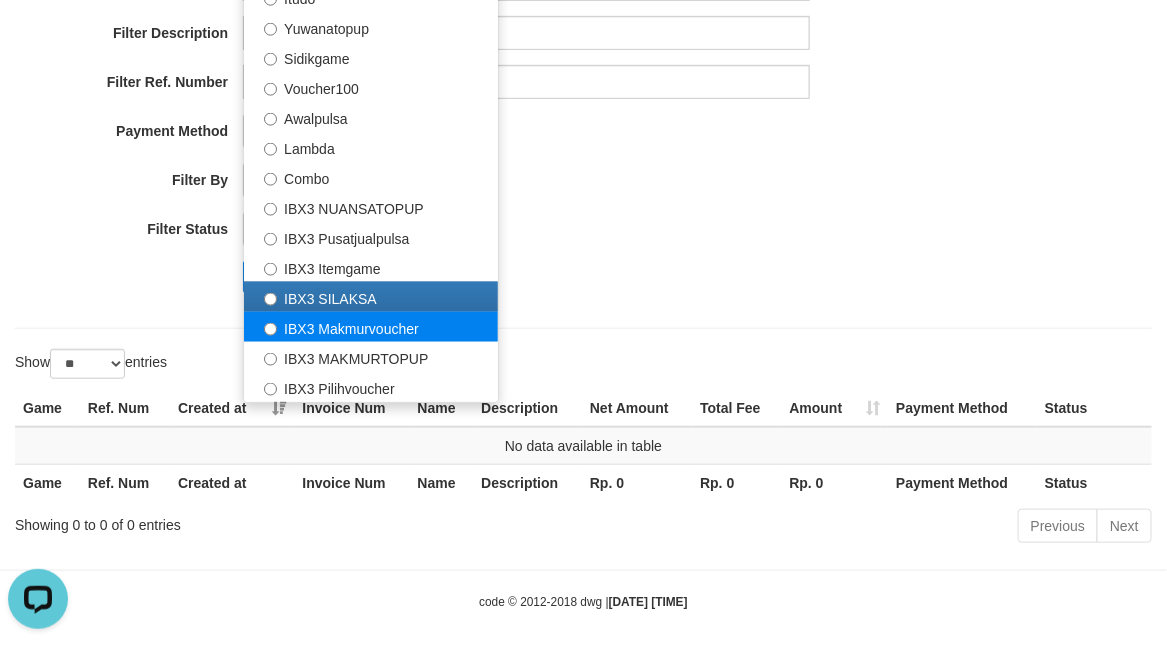 select on "**********" 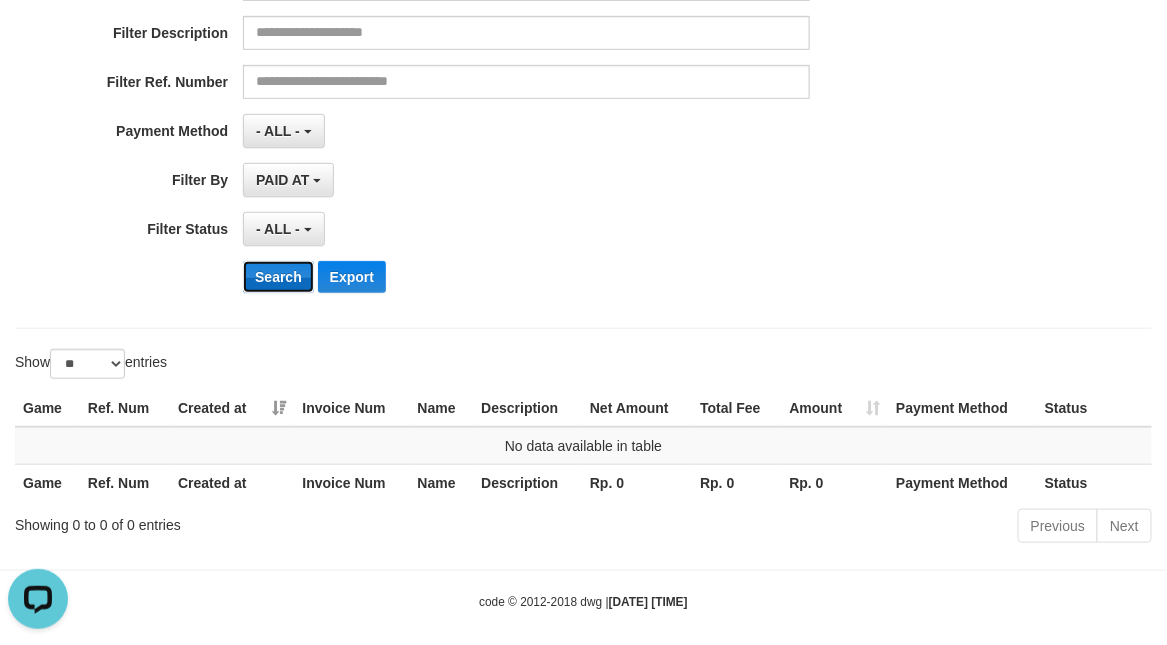 click on "Search" at bounding box center (278, 277) 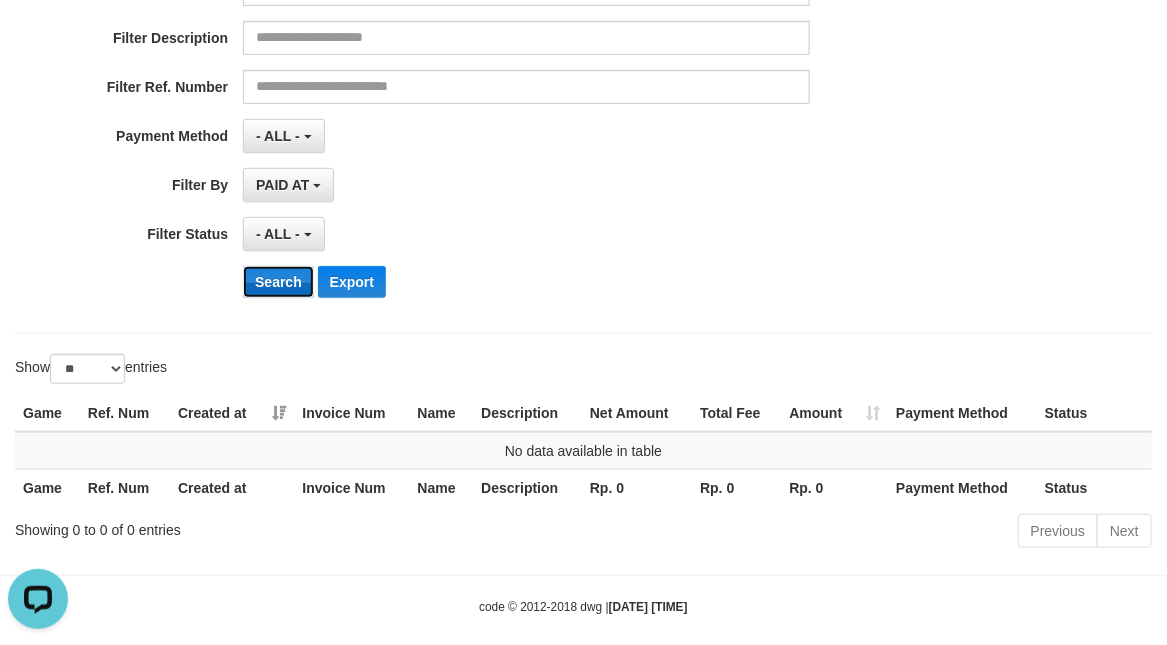 scroll, scrollTop: 0, scrollLeft: 0, axis: both 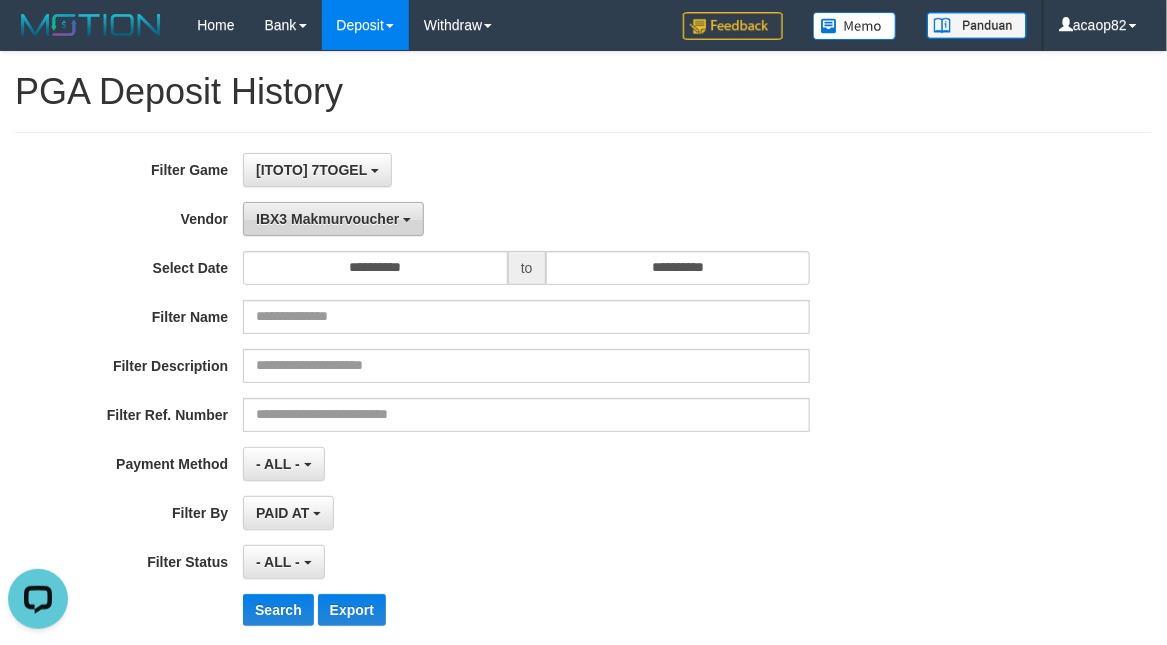click on "IBX3 Makmurvoucher" at bounding box center [327, 219] 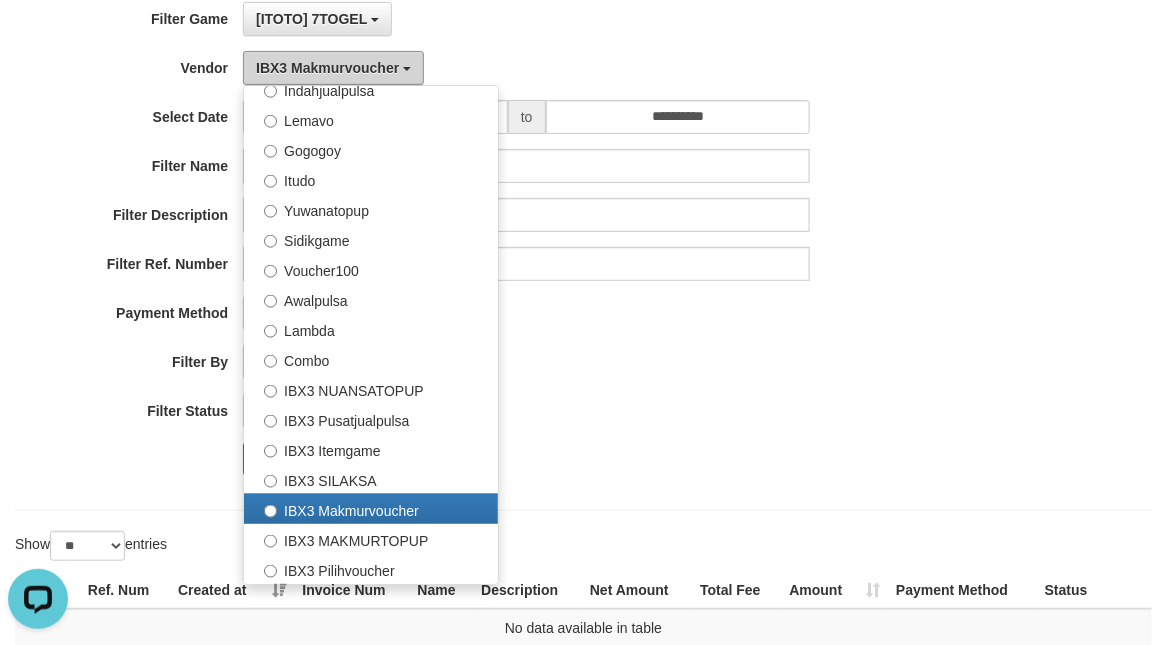 scroll, scrollTop: 352, scrollLeft: 0, axis: vertical 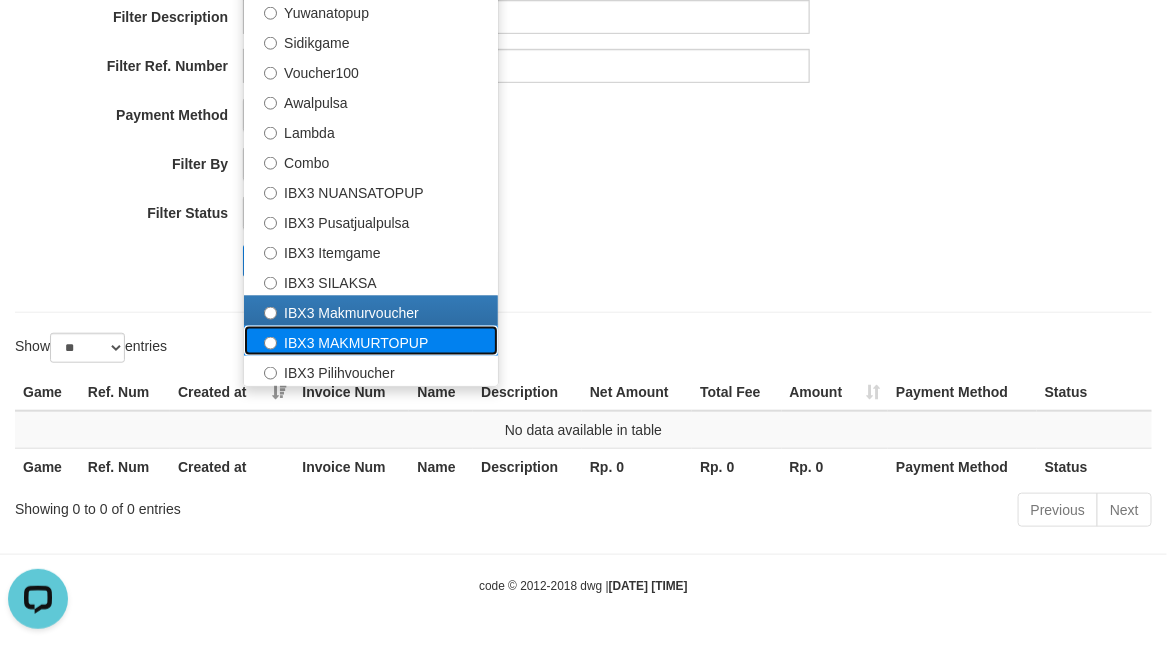 click on "IBX3 MAKMURTOPUP" at bounding box center [371, 341] 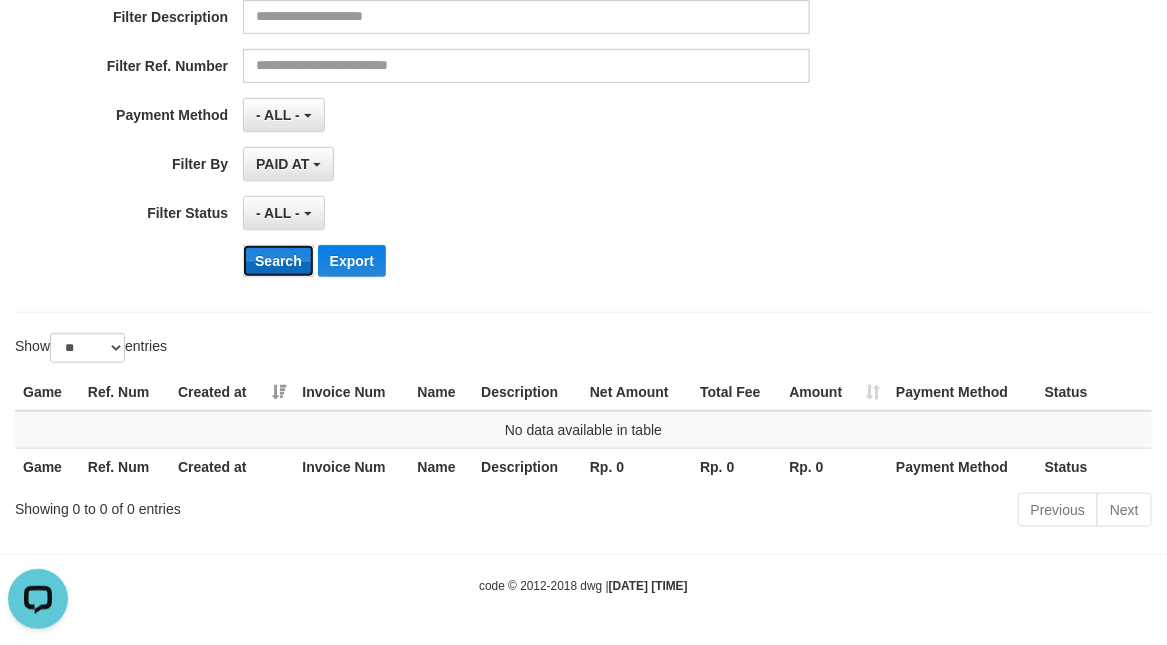 click on "Search" at bounding box center [278, 261] 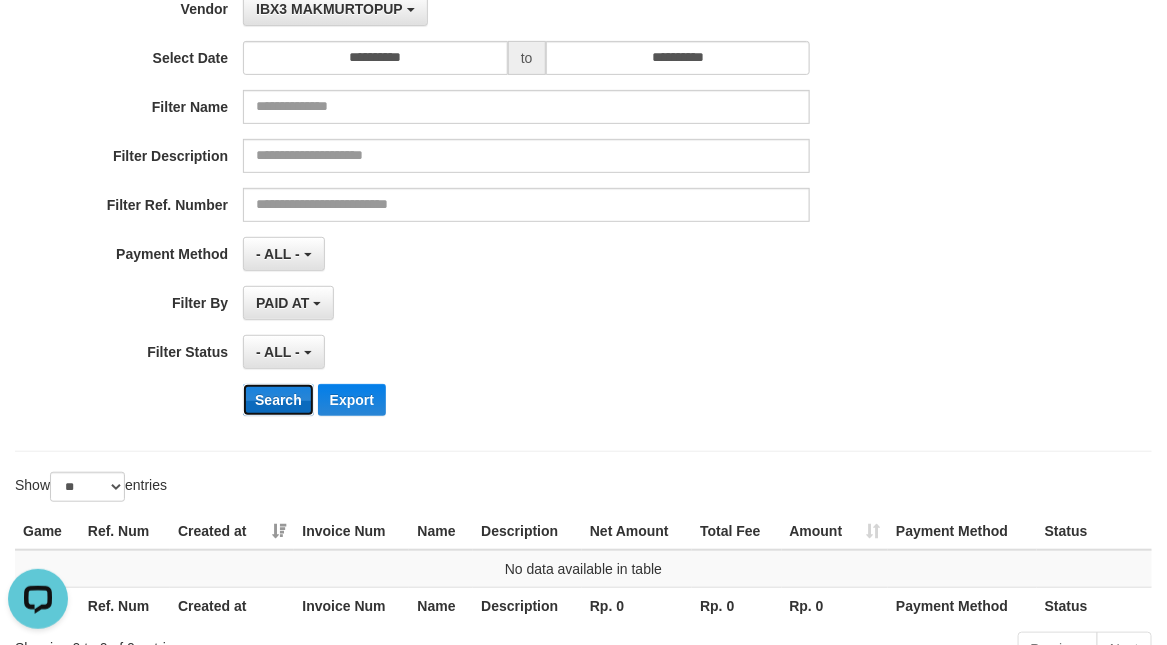 scroll, scrollTop: 0, scrollLeft: 0, axis: both 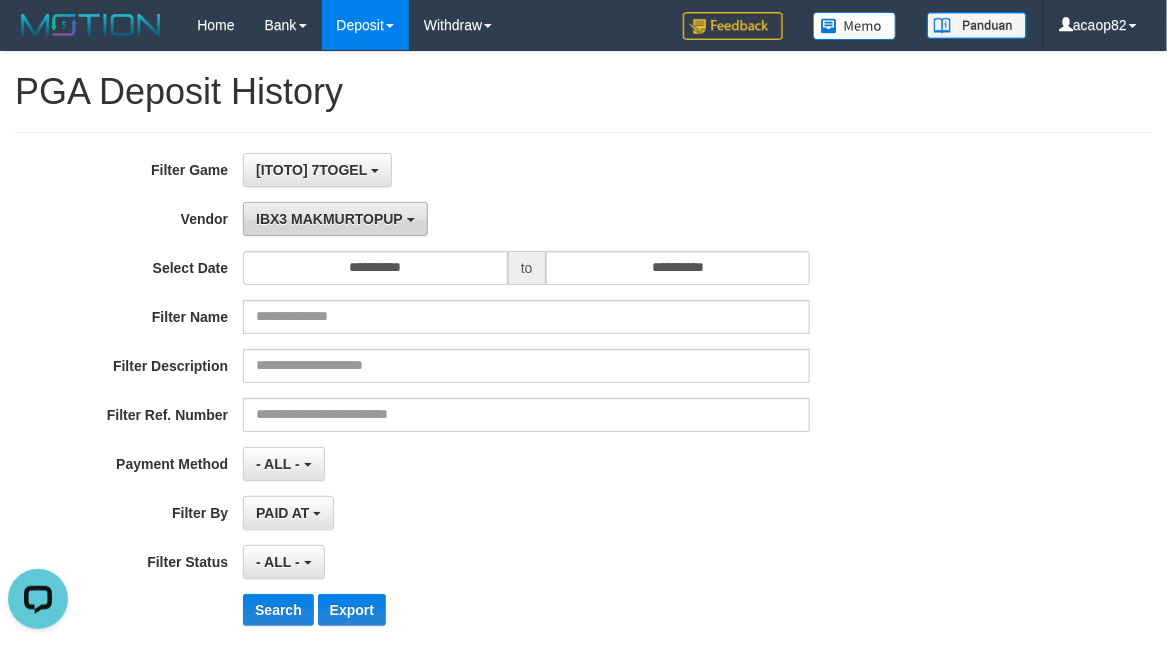 click on "IBX3 MAKMURTOPUP" at bounding box center (335, 219) 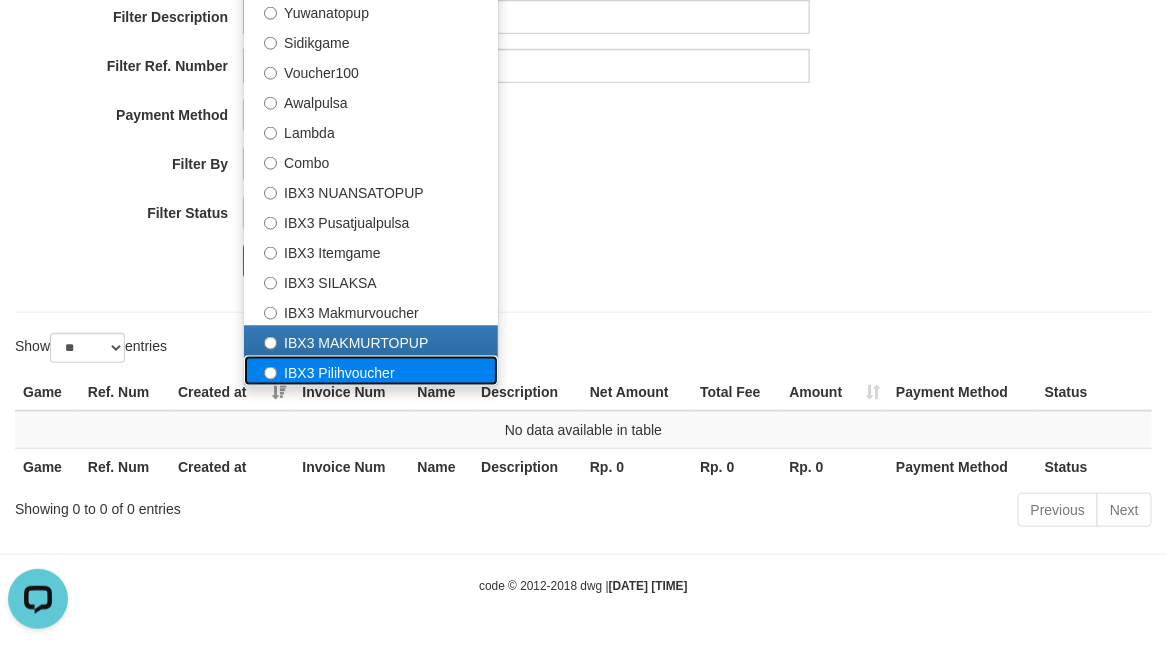 click on "IBX3 Pilihvoucher" at bounding box center [371, 371] 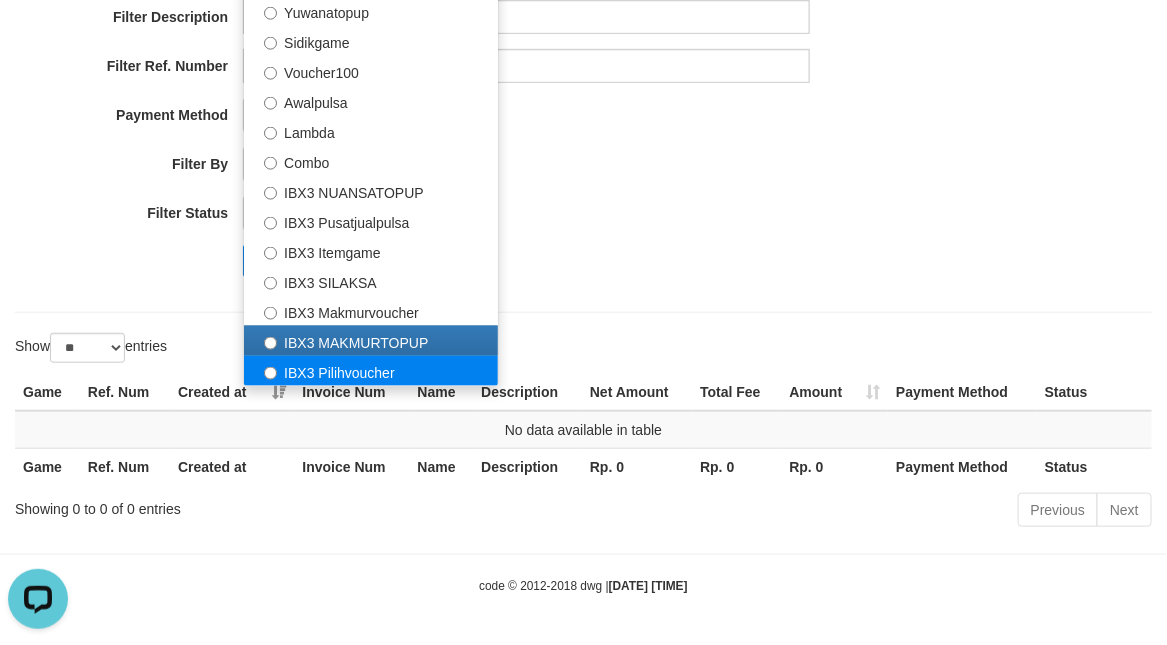 select on "**********" 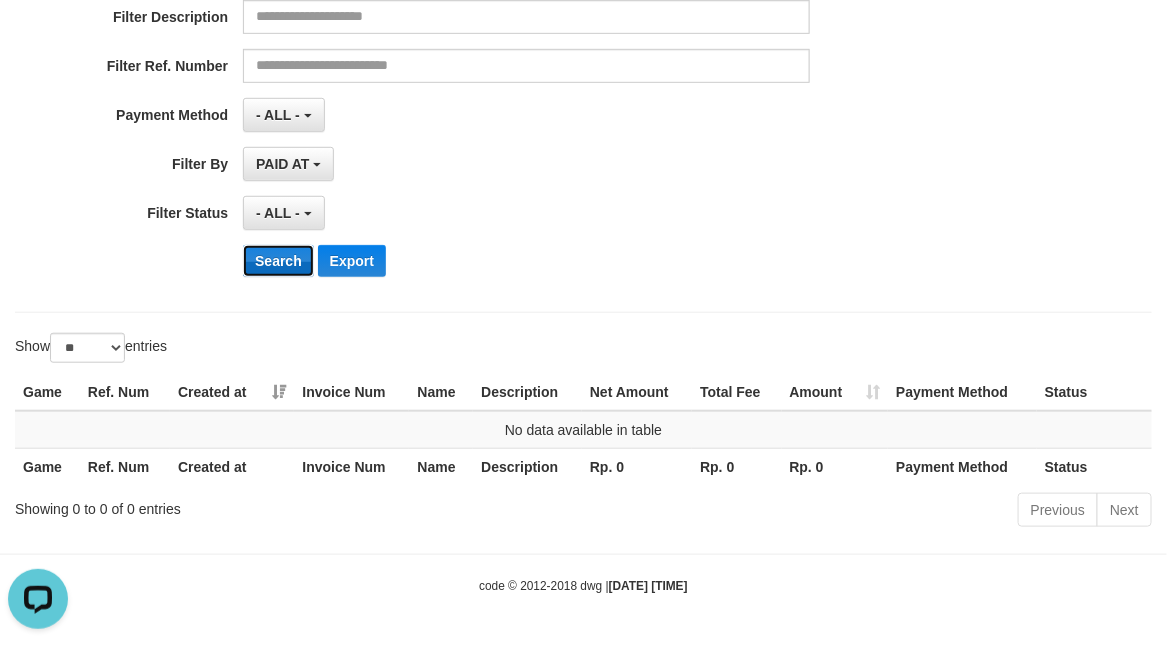 click on "Search" at bounding box center [278, 261] 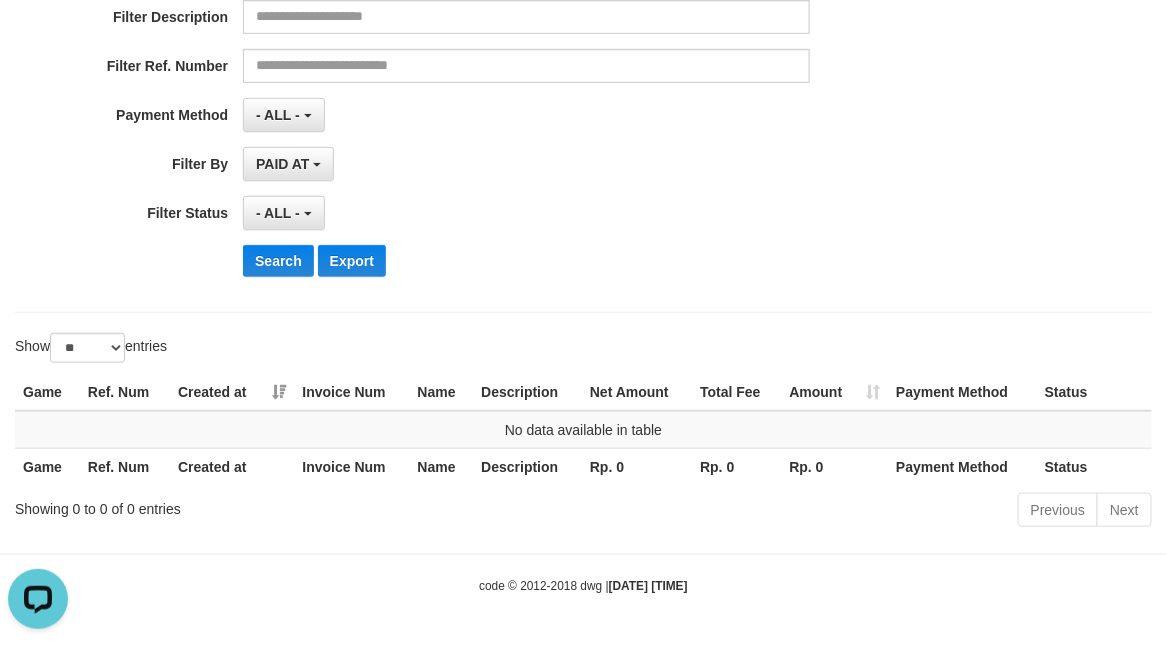 drag, startPoint x: 755, startPoint y: 191, endPoint x: 732, endPoint y: 198, distance: 24.04163 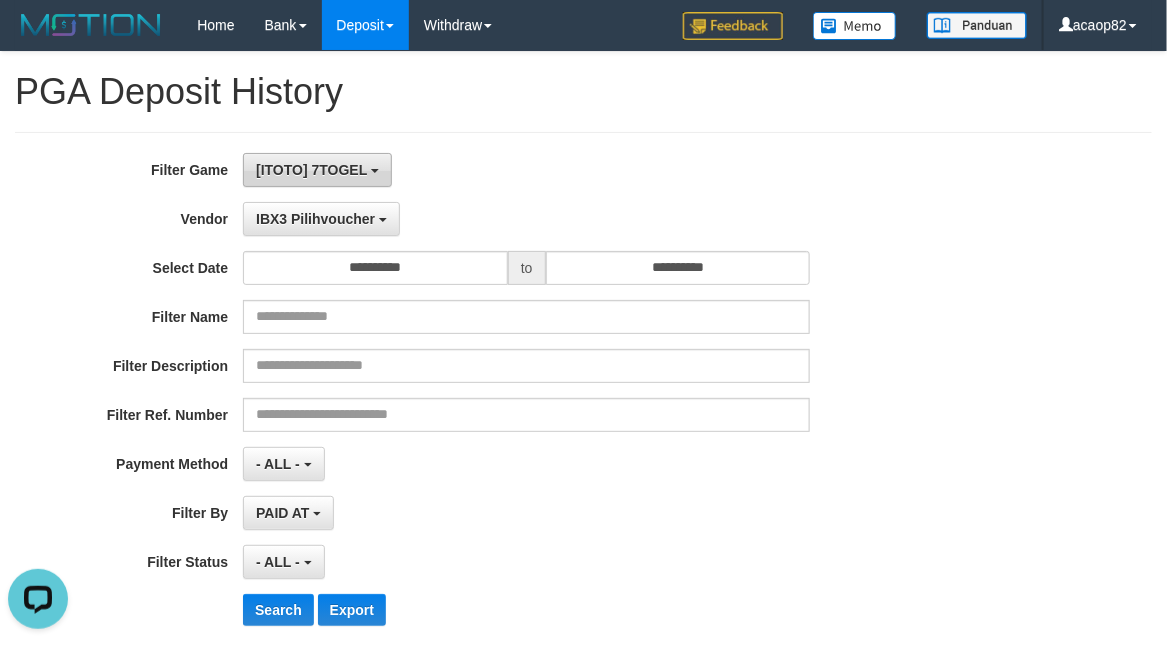 click on "[ITOTO] 7TOGEL" at bounding box center (311, 170) 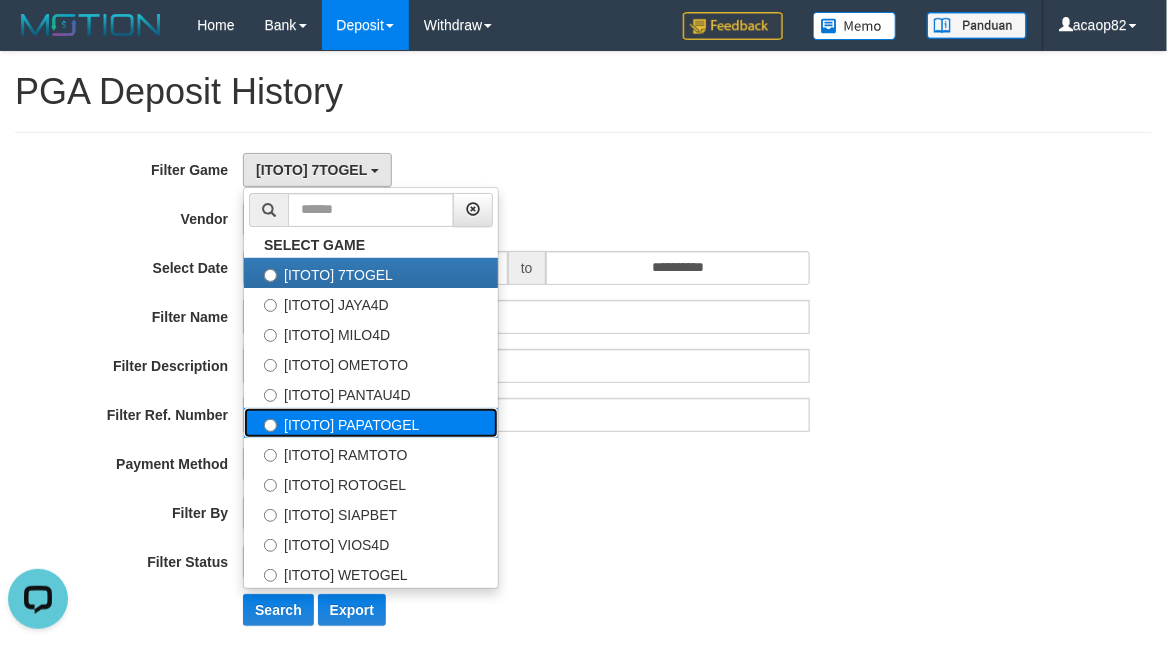 click on "[ITOTO] PAPATOGEL" at bounding box center (371, 423) 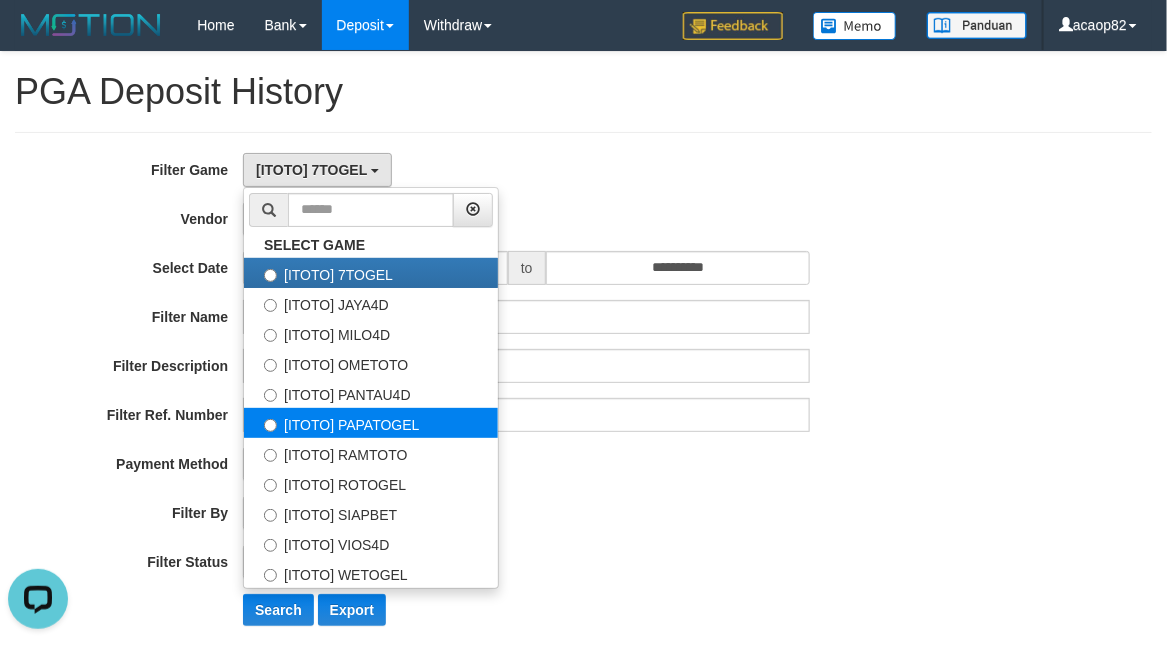 select on "***" 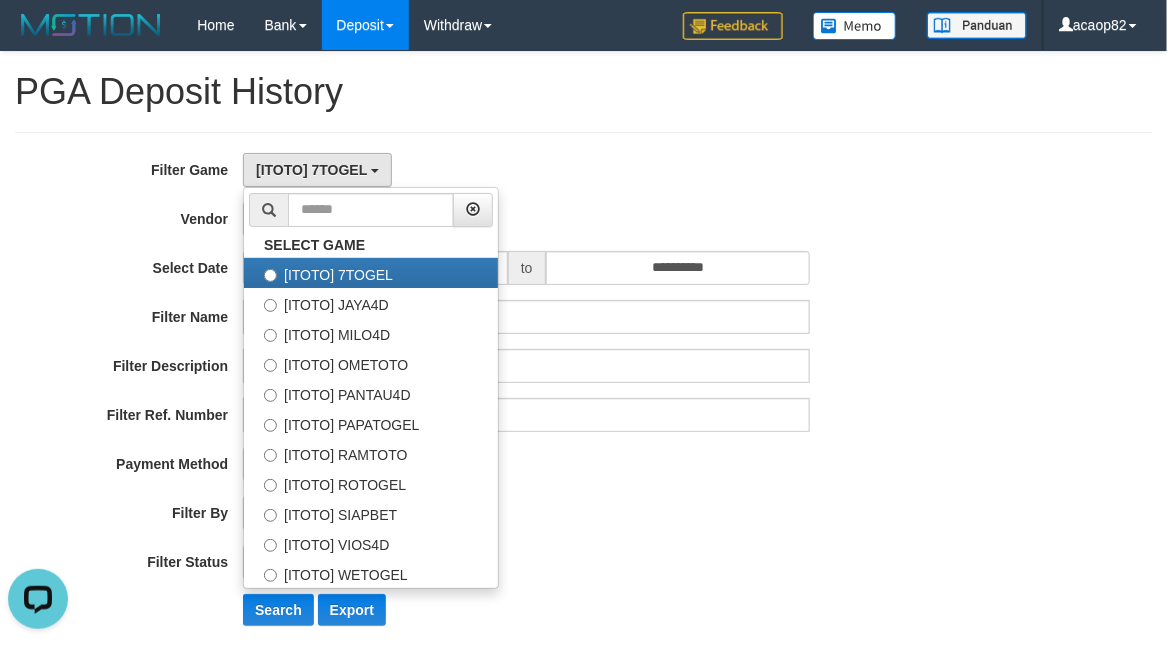scroll, scrollTop: 101, scrollLeft: 0, axis: vertical 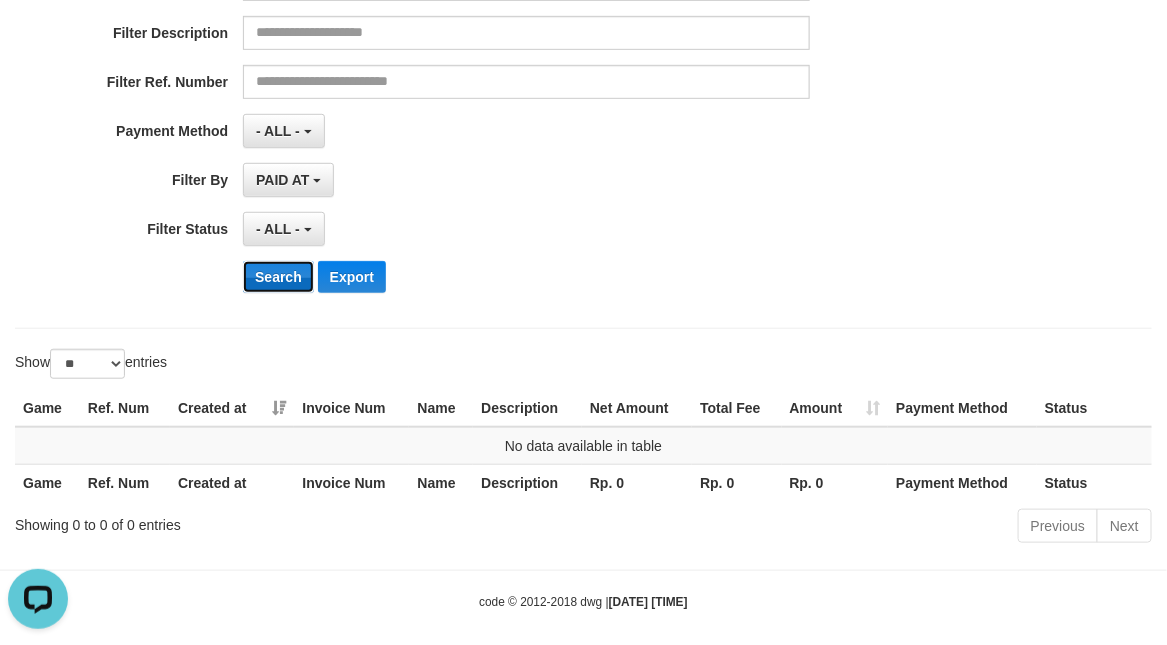 click on "Search" at bounding box center [278, 277] 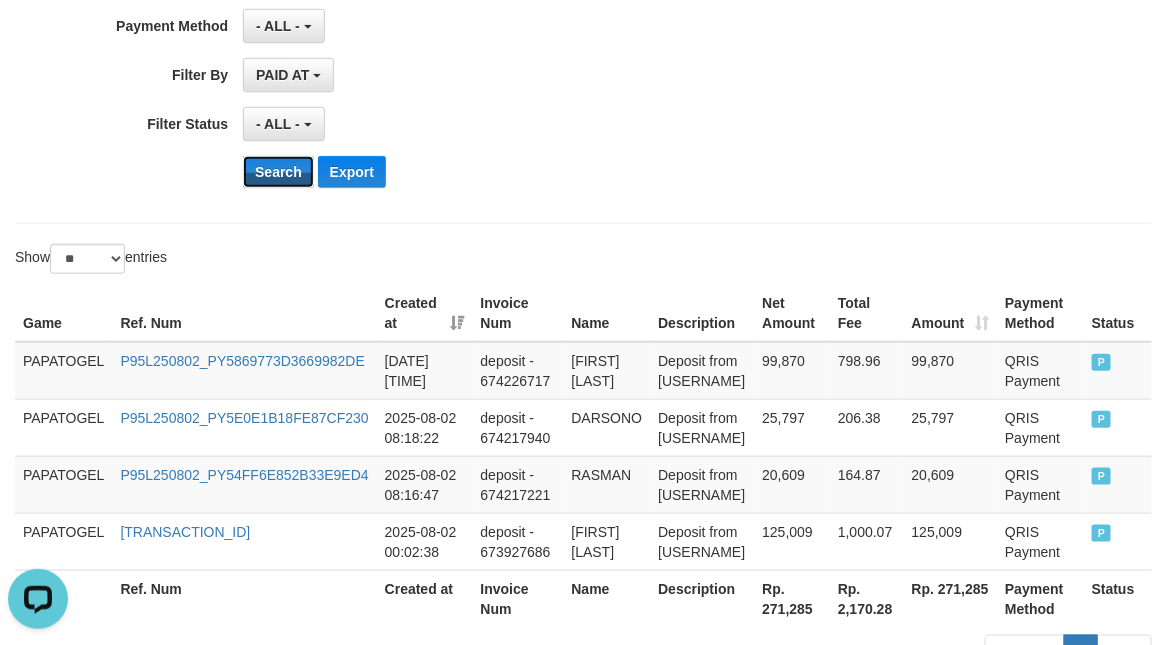 scroll, scrollTop: 583, scrollLeft: 0, axis: vertical 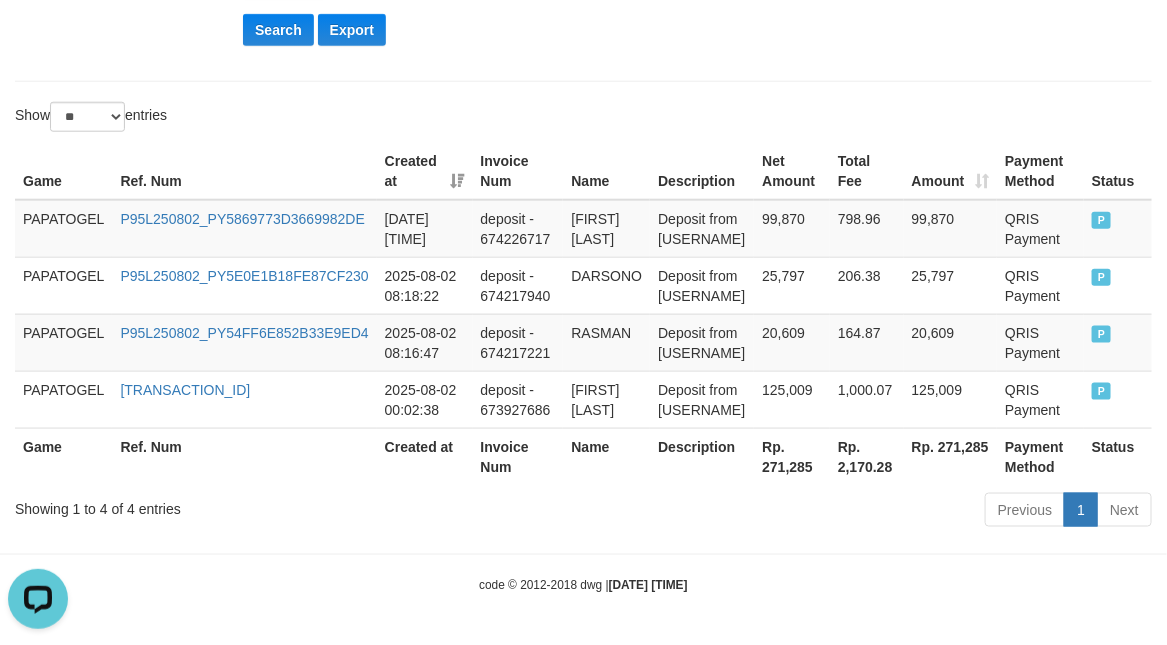 click on "Rp. 271,285" at bounding box center (792, 456) 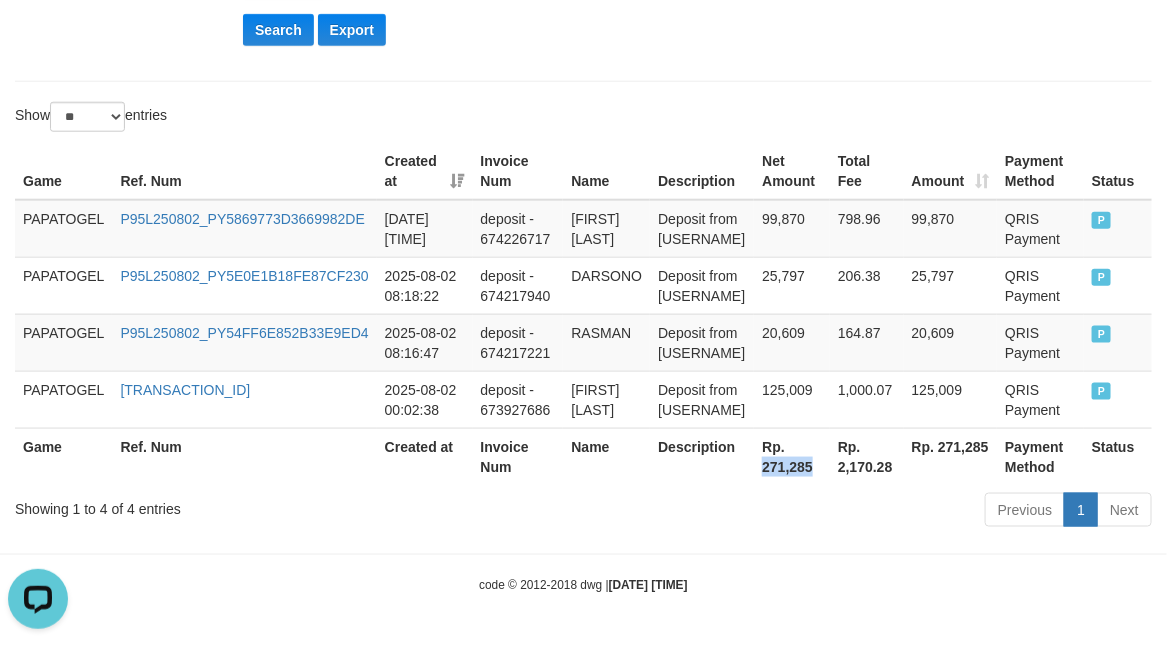 click on "Rp. 271,285" at bounding box center (792, 456) 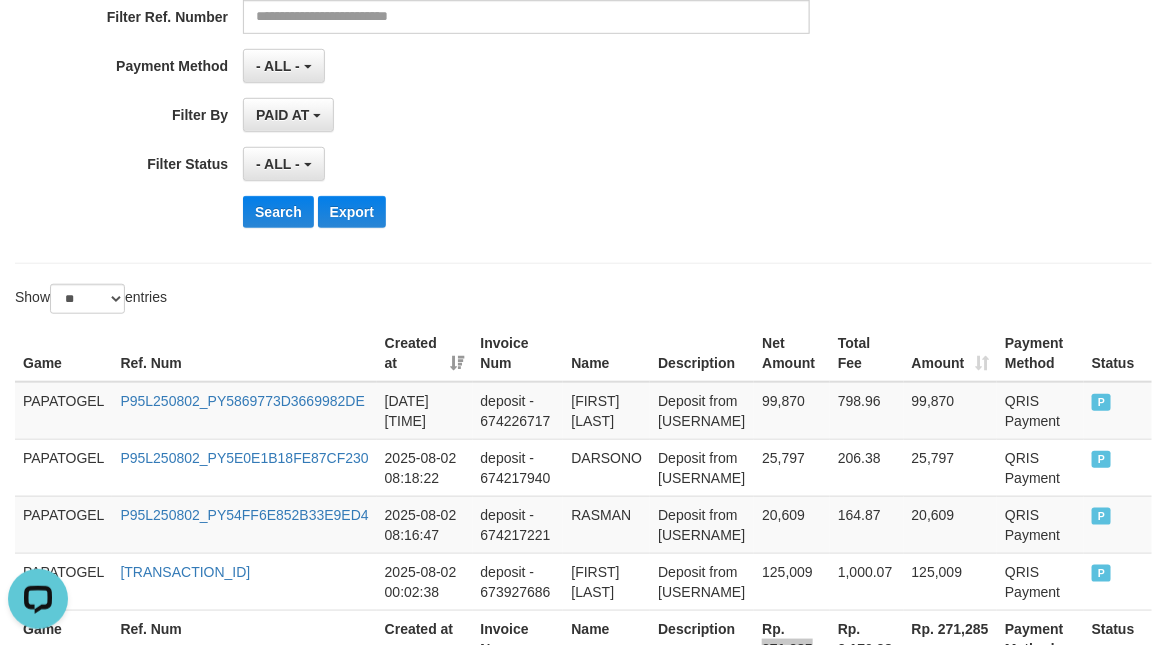 scroll, scrollTop: 83, scrollLeft: 0, axis: vertical 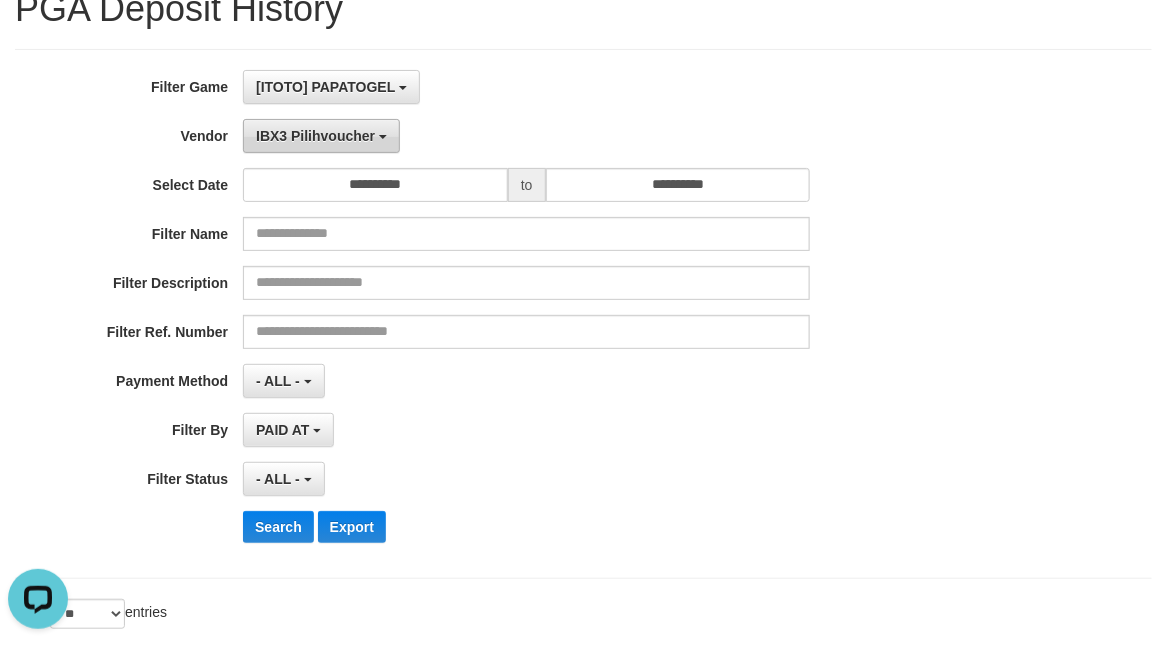 click on "IBX3 Pilihvoucher" at bounding box center (321, 136) 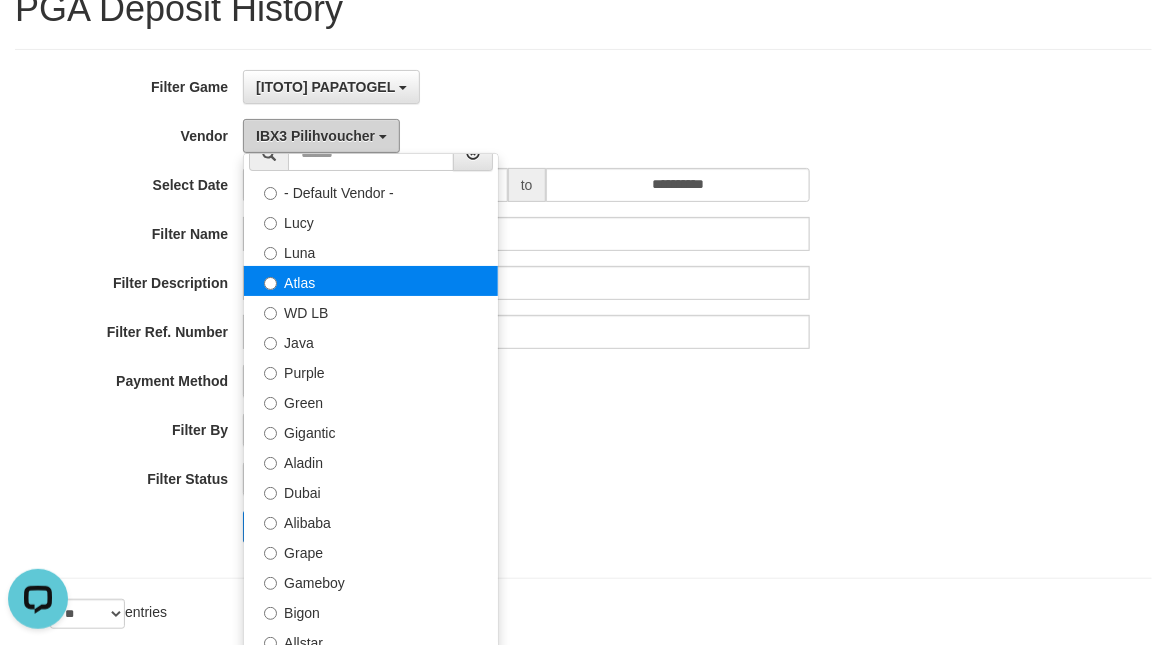 scroll, scrollTop: 0, scrollLeft: 0, axis: both 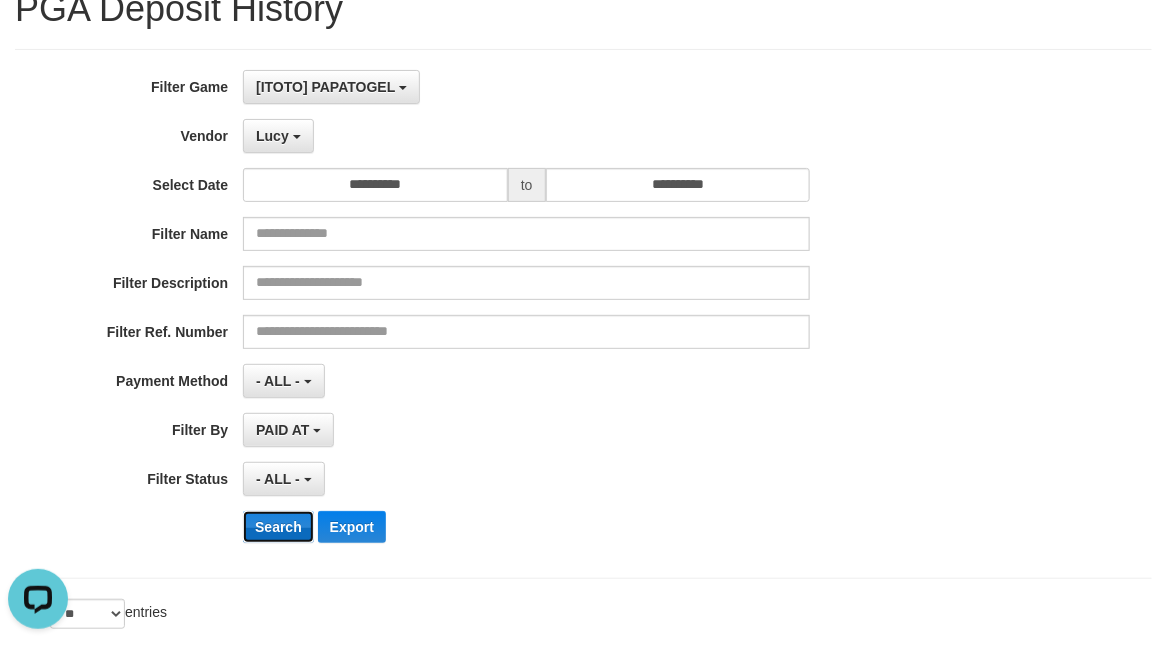 click on "Search" at bounding box center [278, 527] 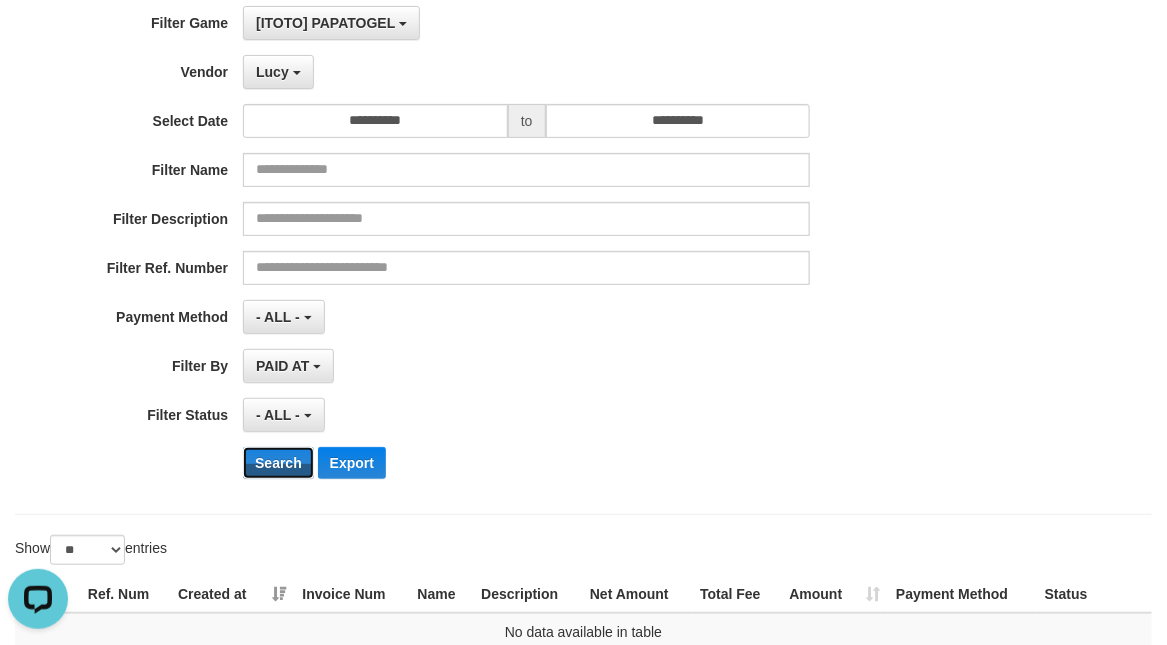 scroll, scrollTop: 0, scrollLeft: 0, axis: both 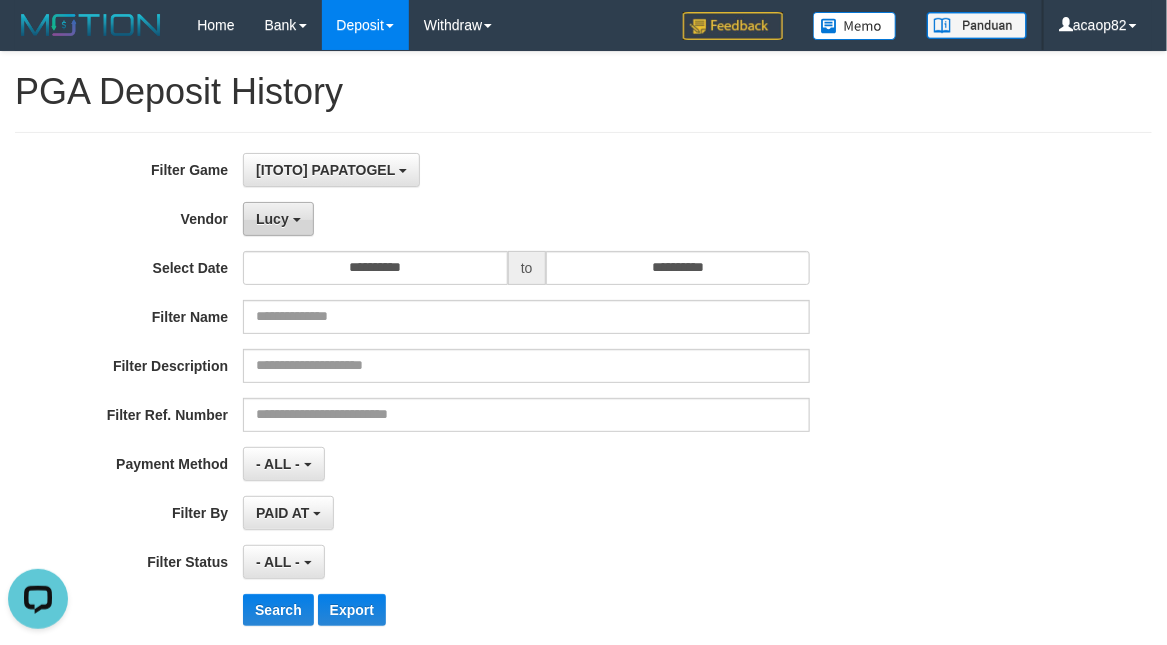 click on "Lucy" at bounding box center (278, 219) 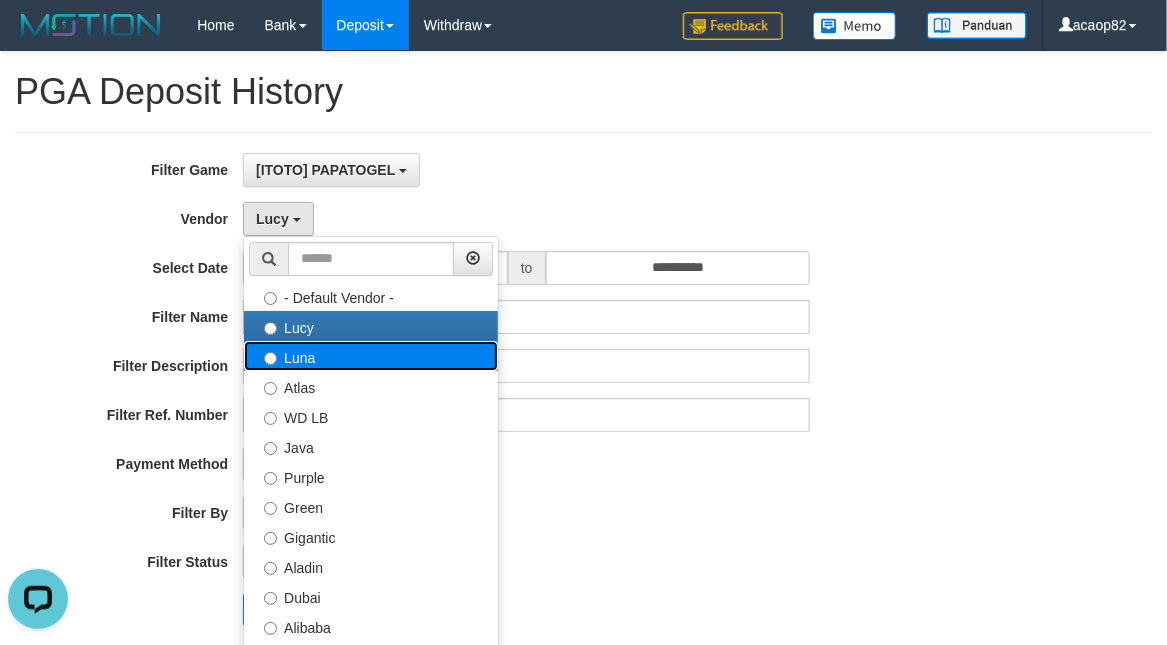 click on "Luna" at bounding box center (371, 356) 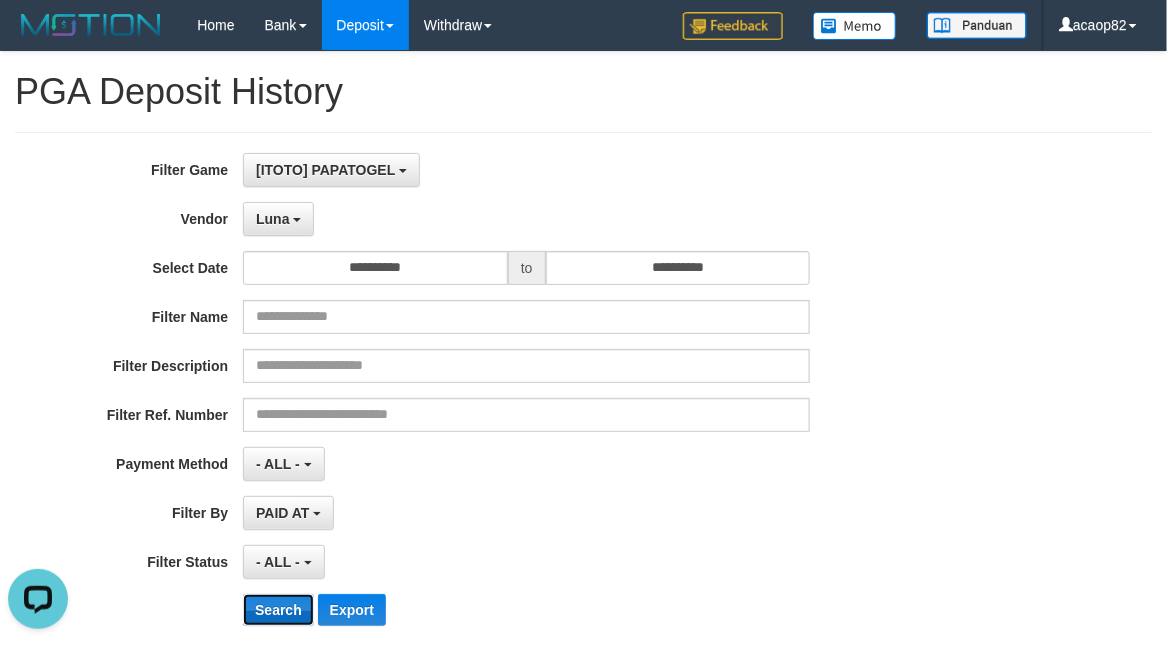 click on "Search" at bounding box center [278, 610] 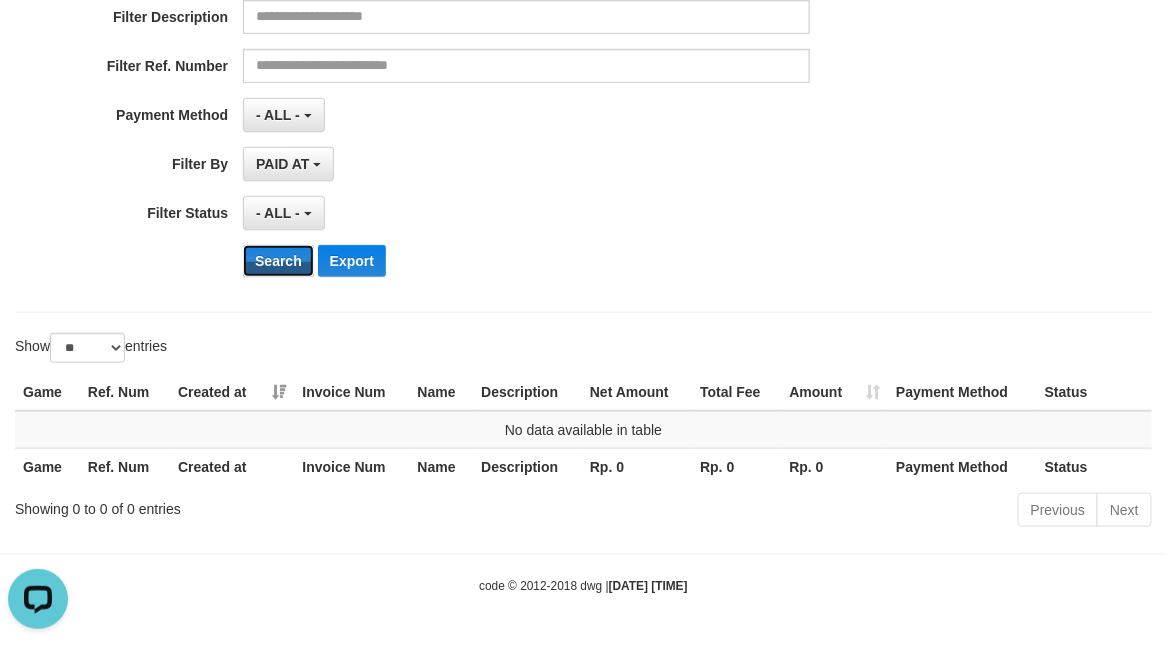 scroll, scrollTop: 0, scrollLeft: 0, axis: both 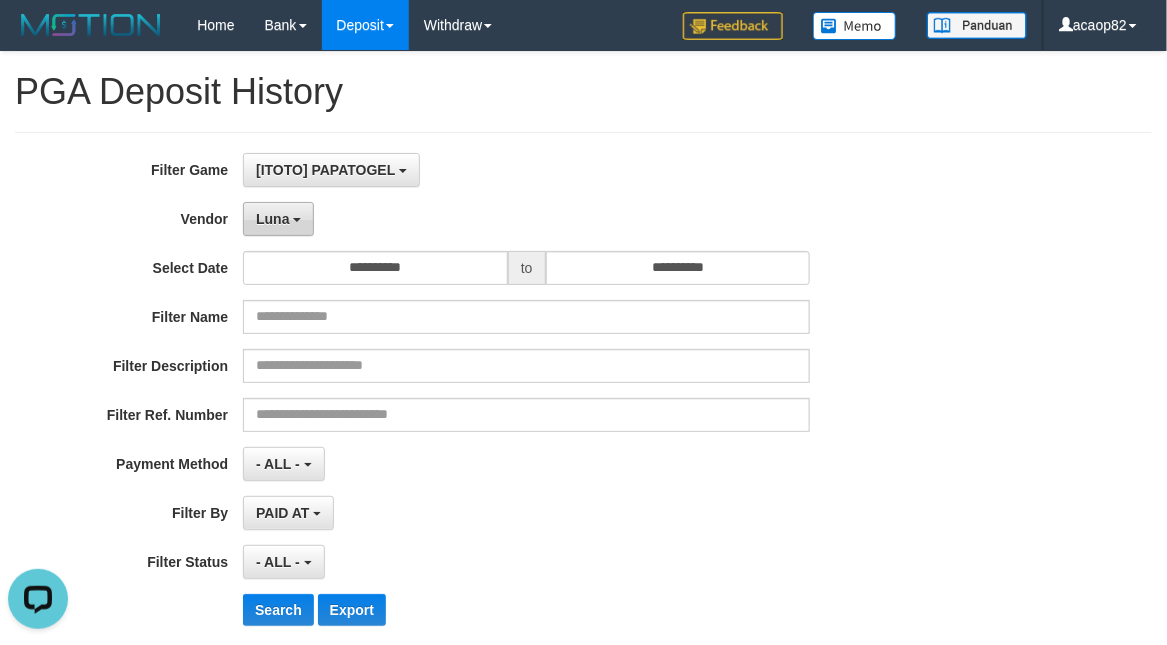 click on "Luna" at bounding box center (278, 219) 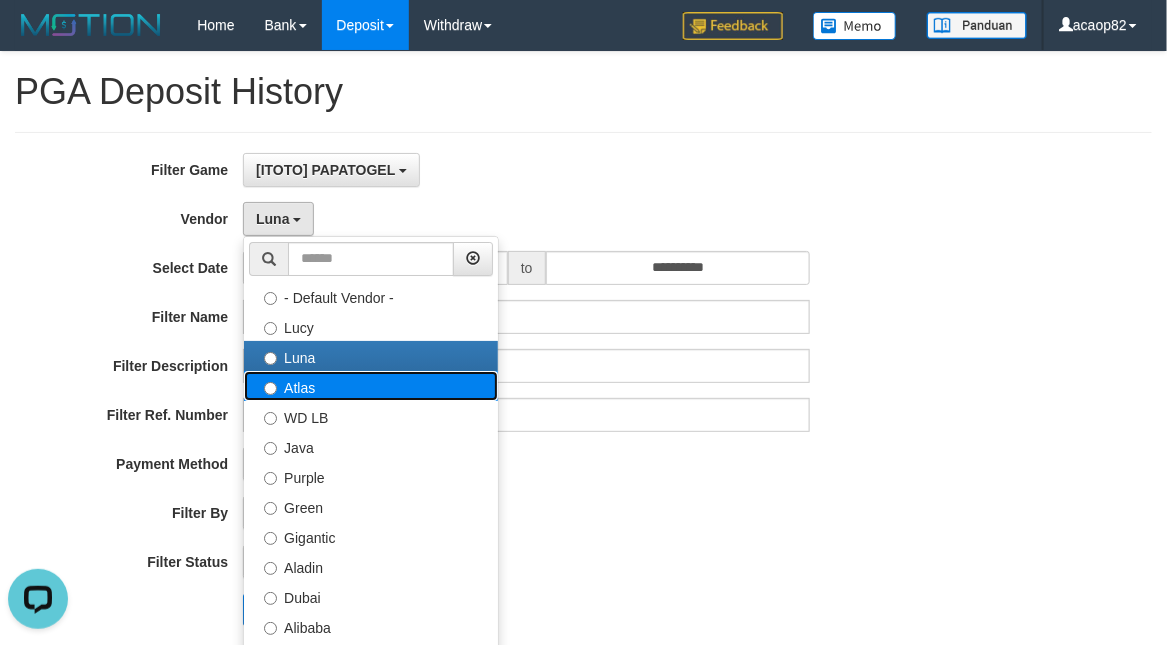 click on "Atlas" at bounding box center [371, 386] 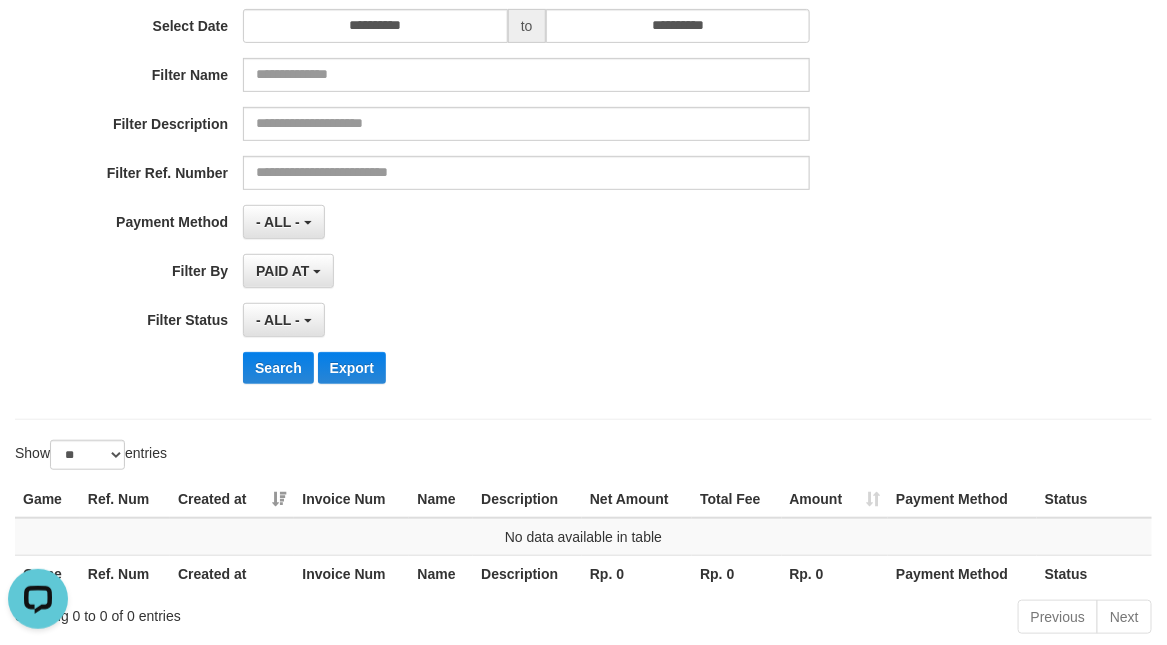 scroll, scrollTop: 250, scrollLeft: 0, axis: vertical 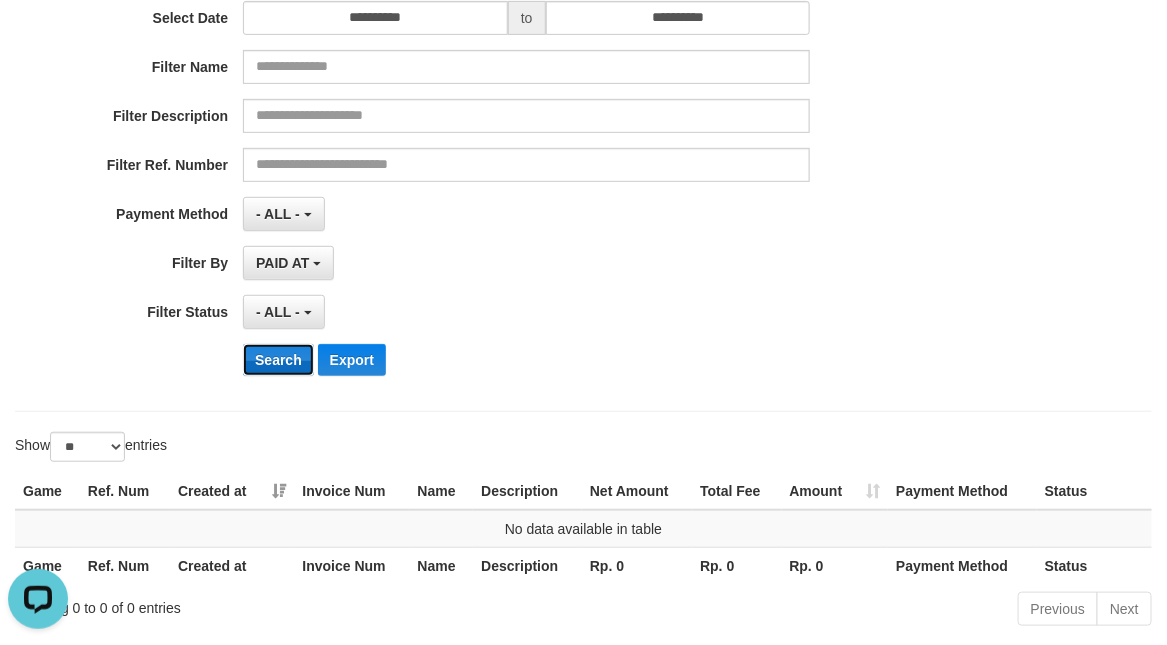 click on "Search" at bounding box center [278, 360] 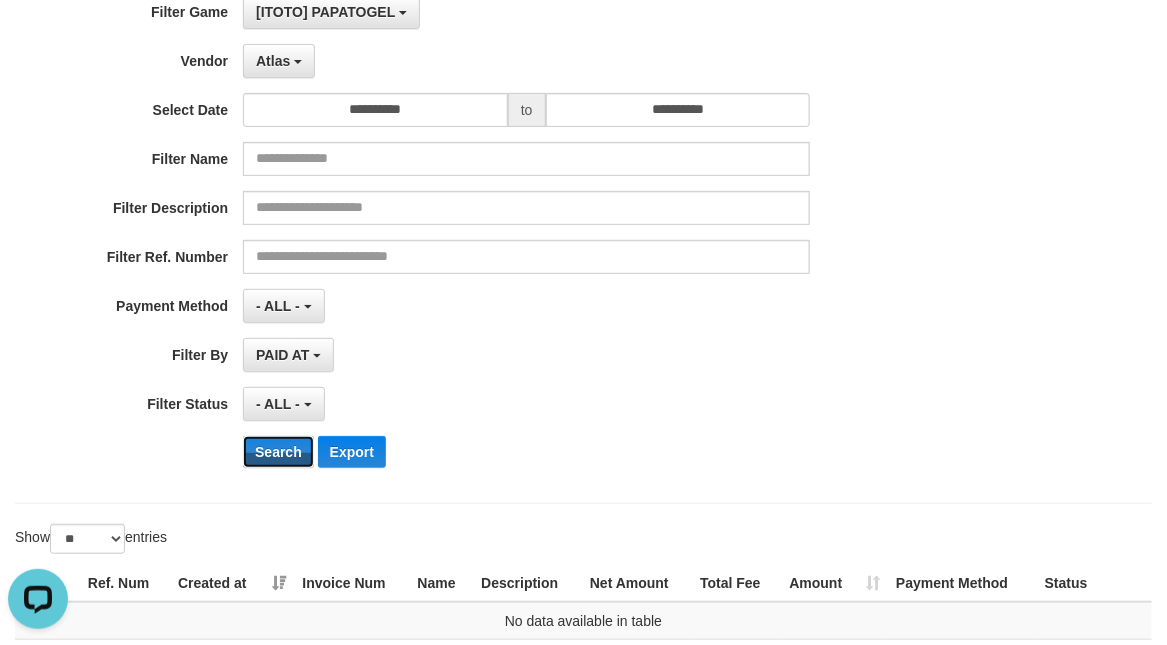 scroll, scrollTop: 0, scrollLeft: 0, axis: both 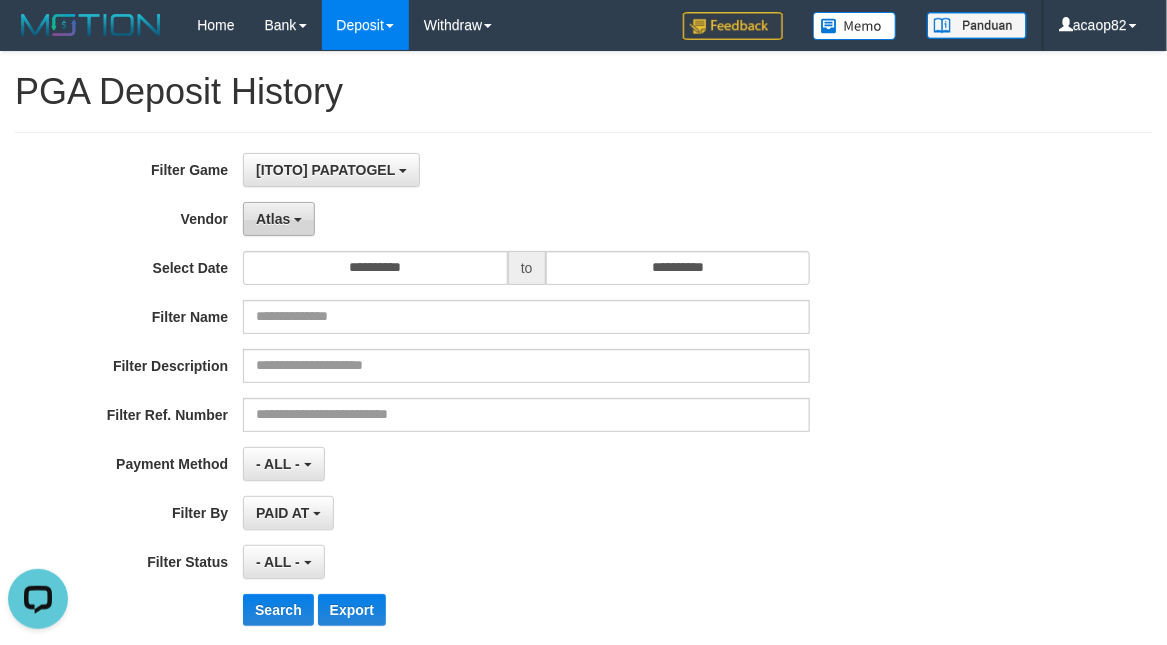 click on "Atlas" at bounding box center (273, 219) 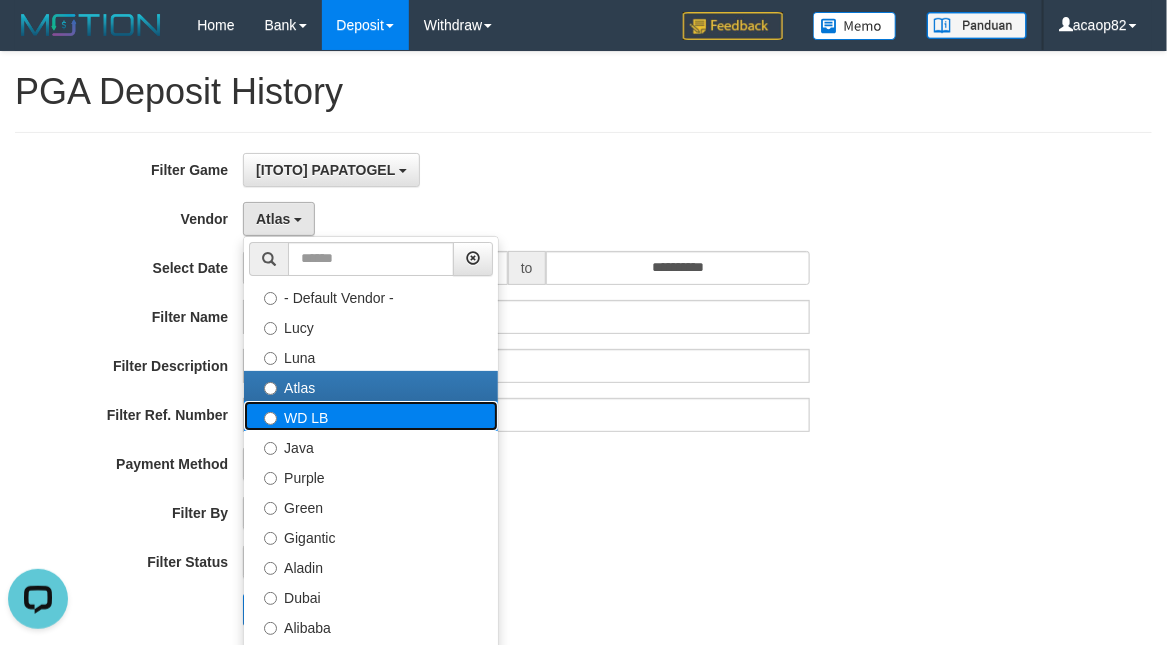 click on "WD LB" at bounding box center (371, 416) 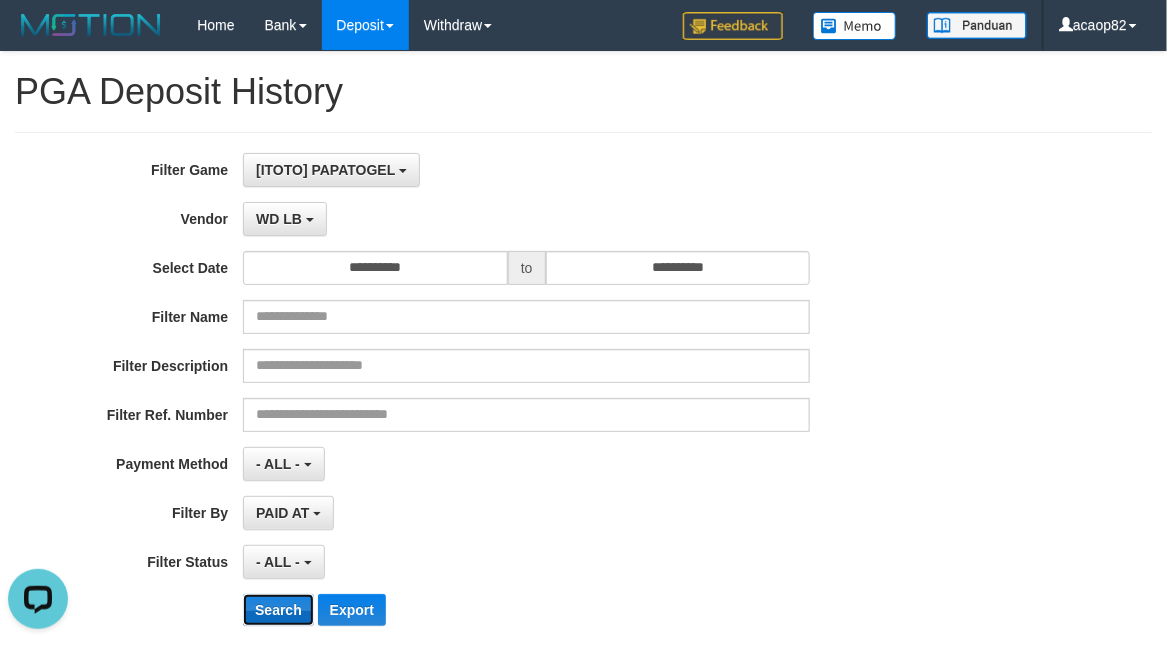 click on "Search" at bounding box center [278, 610] 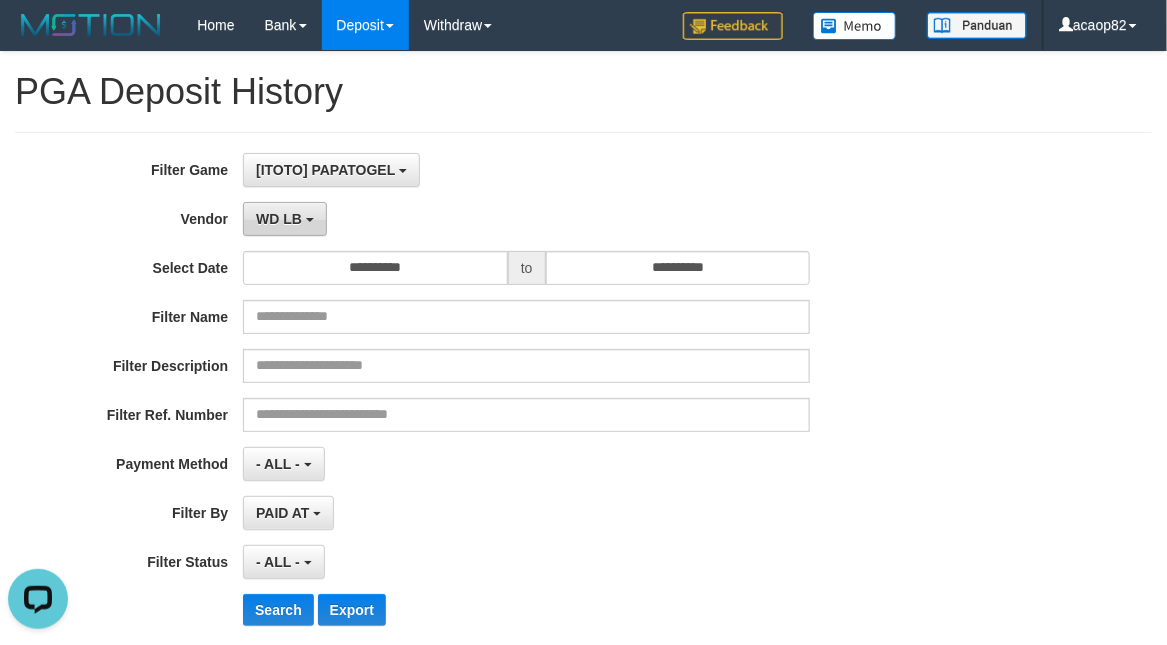 click on "WD LB" at bounding box center [285, 219] 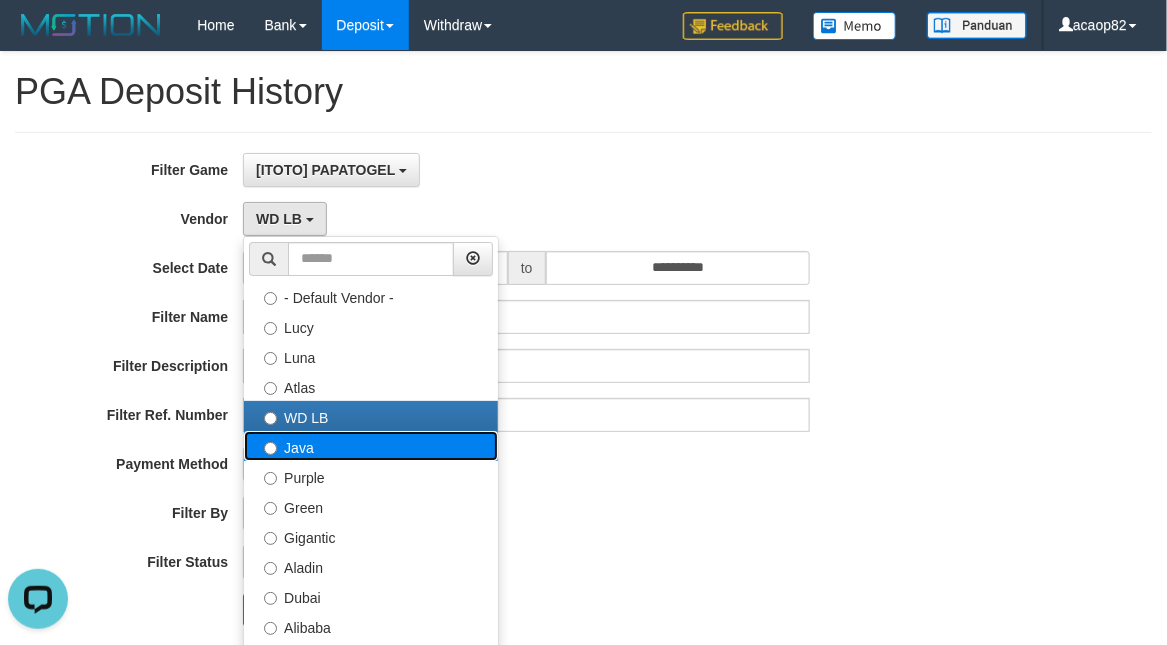 click on "Java" at bounding box center (371, 446) 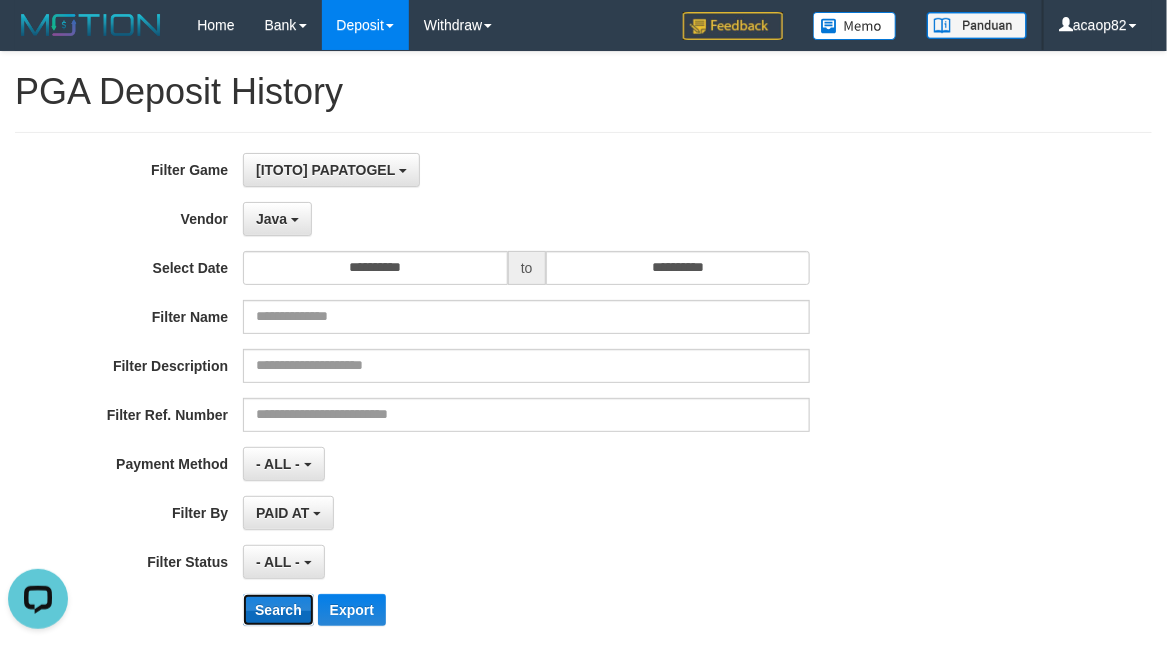 click on "Search" at bounding box center [278, 610] 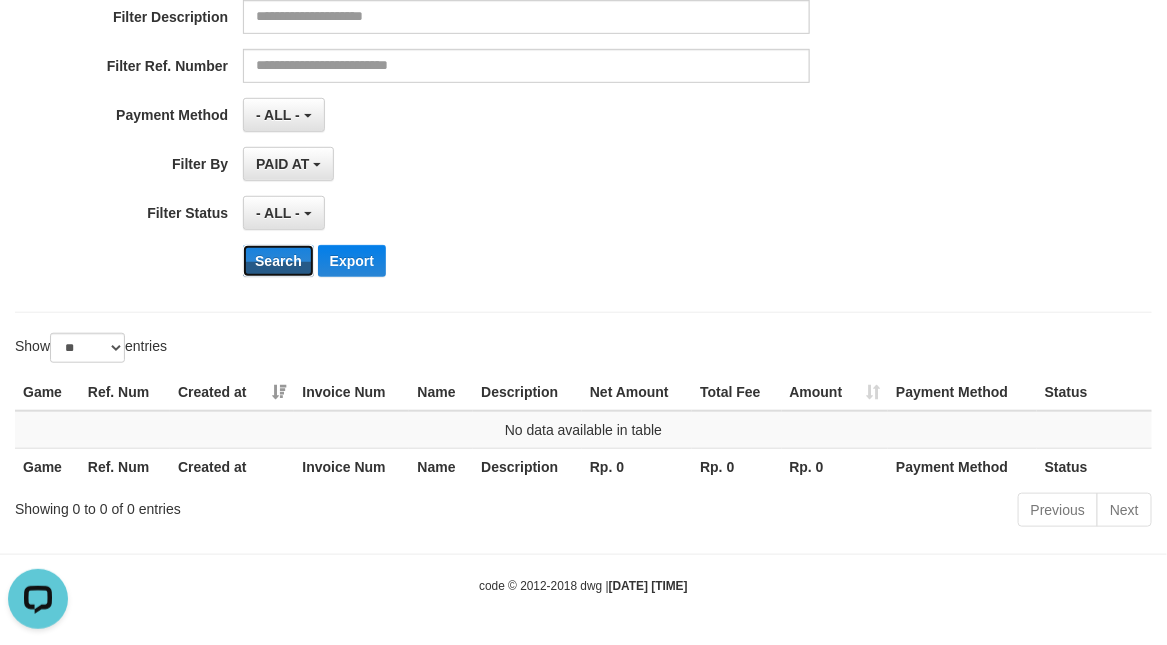 scroll, scrollTop: 102, scrollLeft: 0, axis: vertical 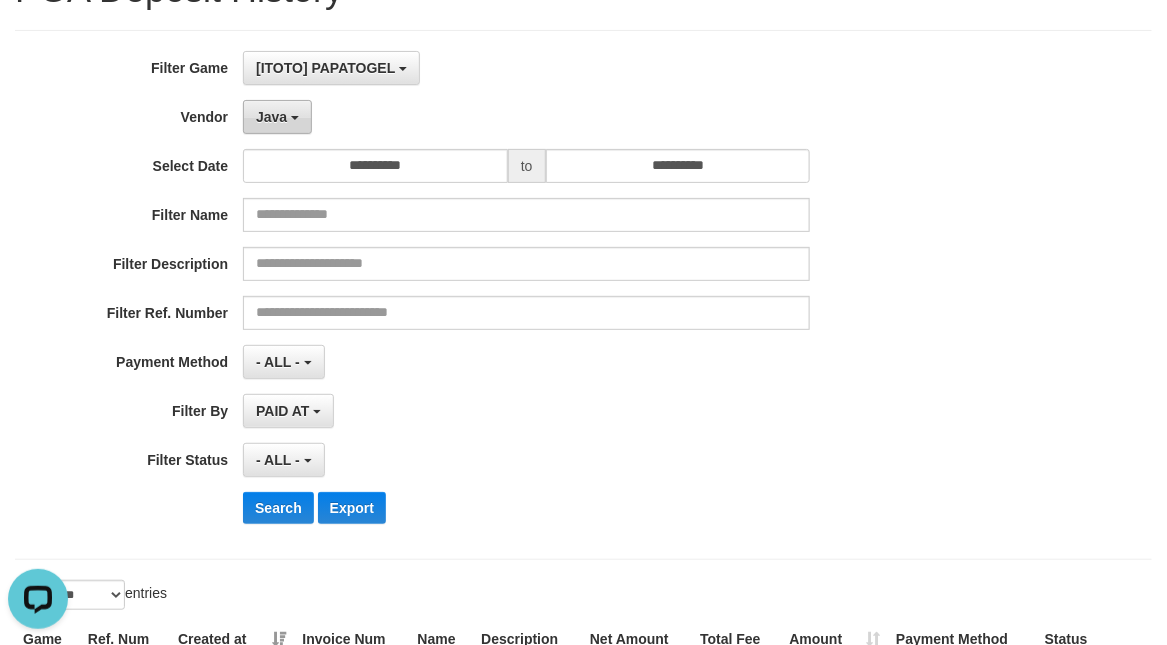 click on "Java" at bounding box center [271, 117] 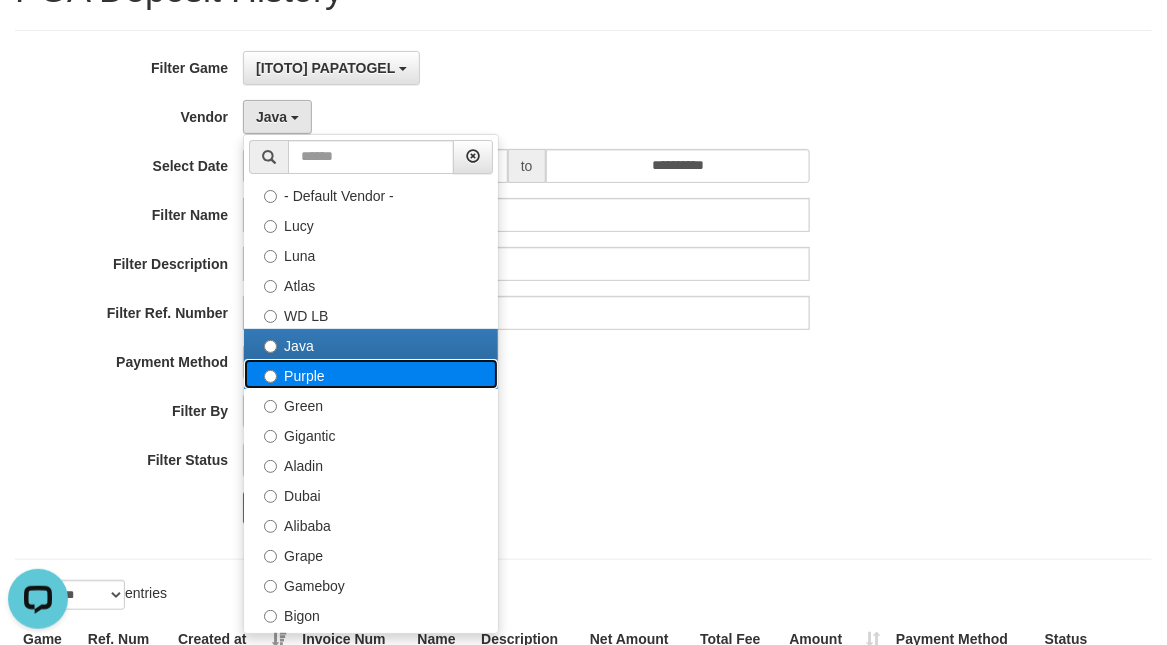 click on "Purple" at bounding box center (371, 374) 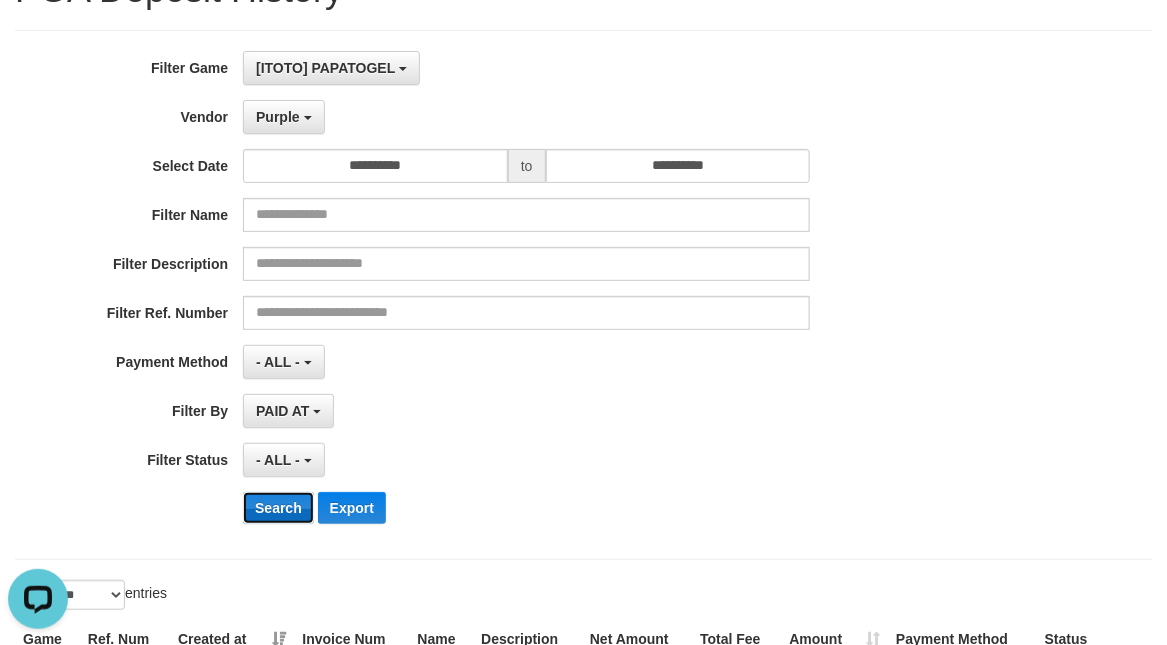 click on "Search" at bounding box center [278, 508] 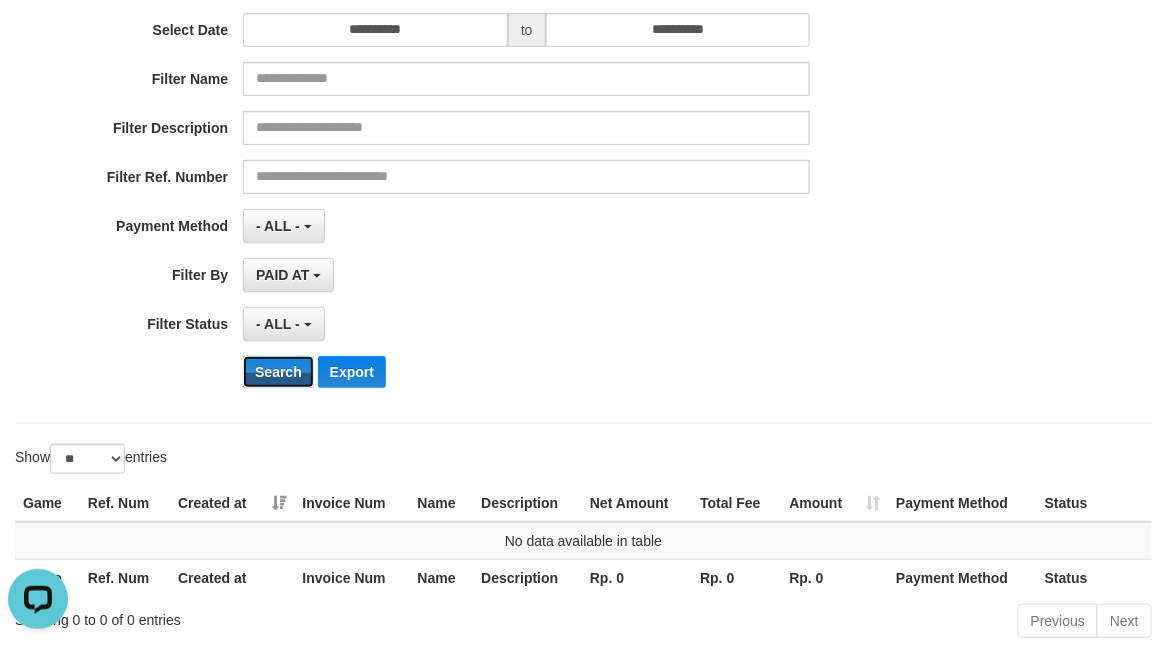 scroll, scrollTop: 18, scrollLeft: 0, axis: vertical 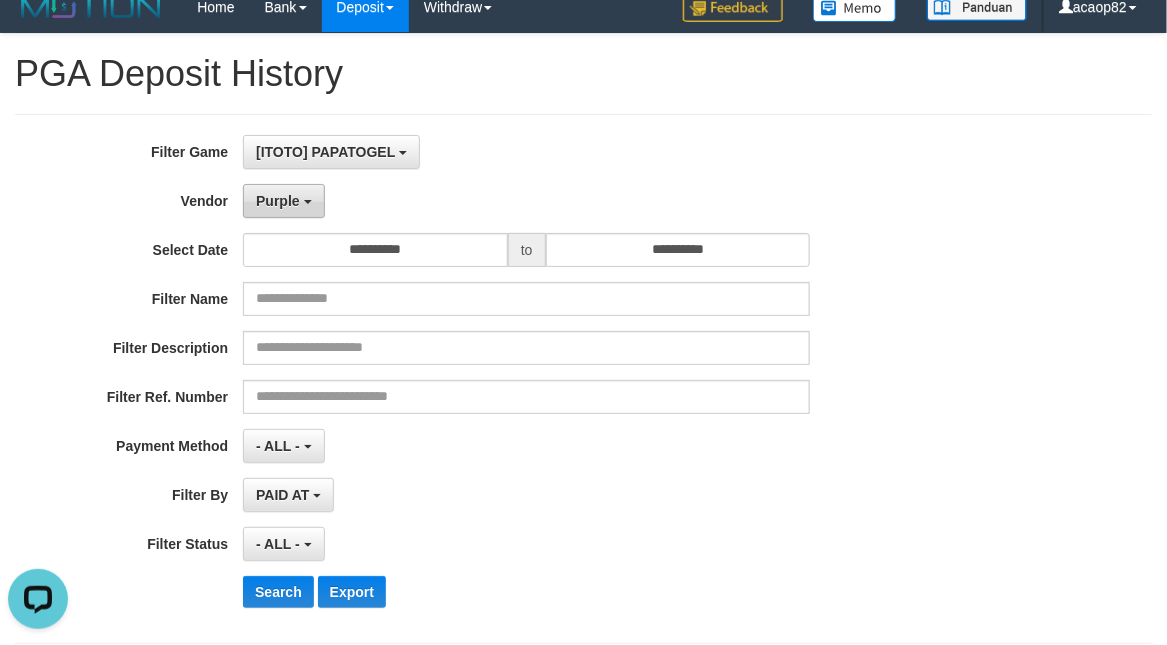 click on "Purple" at bounding box center [278, 201] 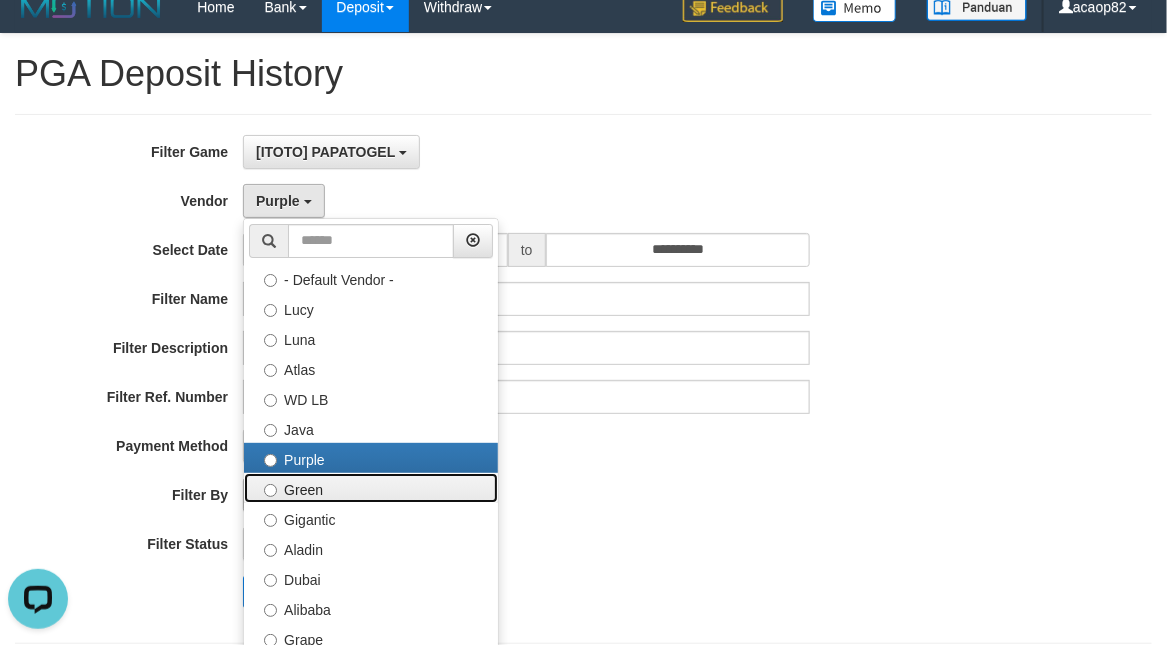 click on "Green" at bounding box center [371, 488] 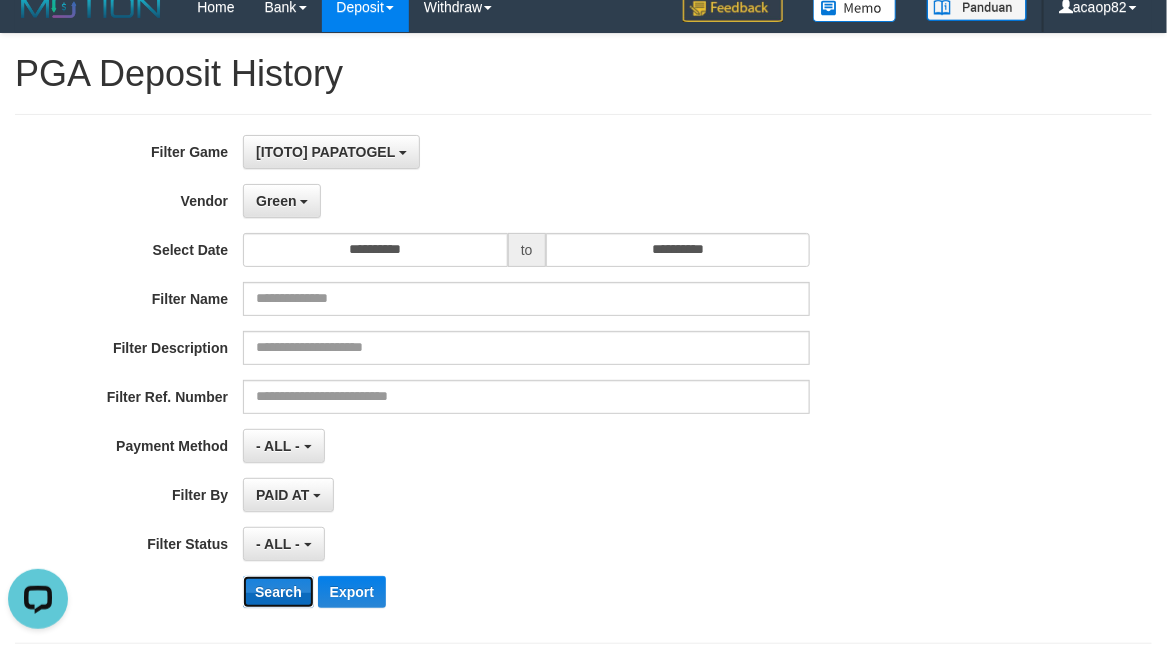 click on "Search" at bounding box center [278, 592] 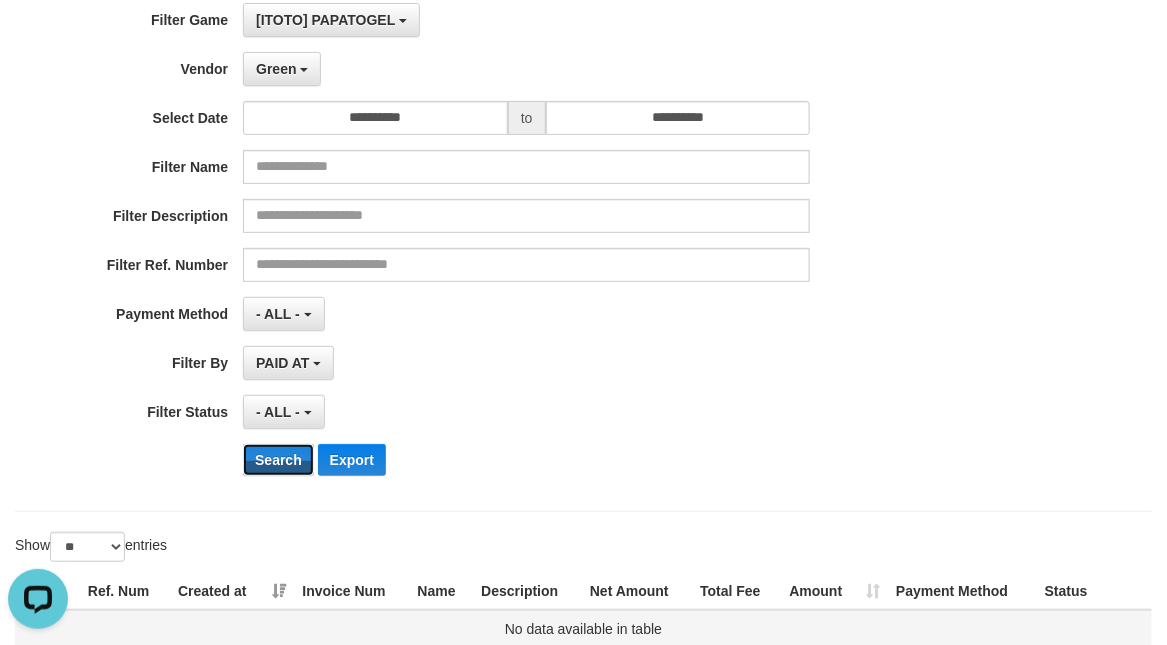 scroll, scrollTop: 333, scrollLeft: 0, axis: vertical 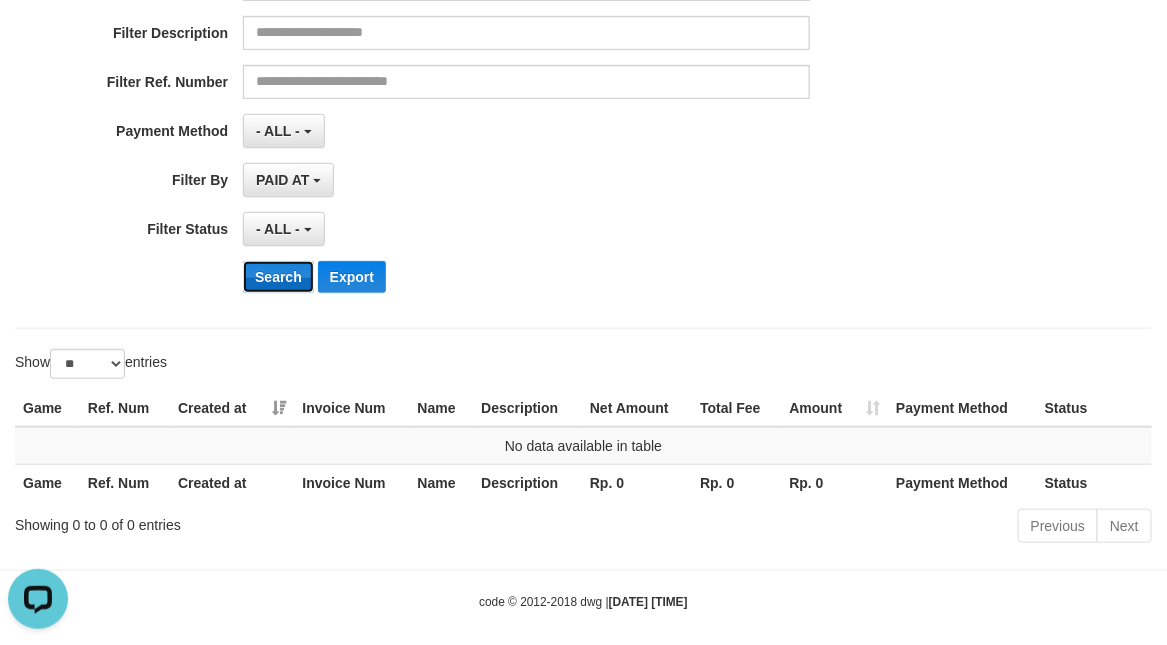 click on "Search" at bounding box center (278, 277) 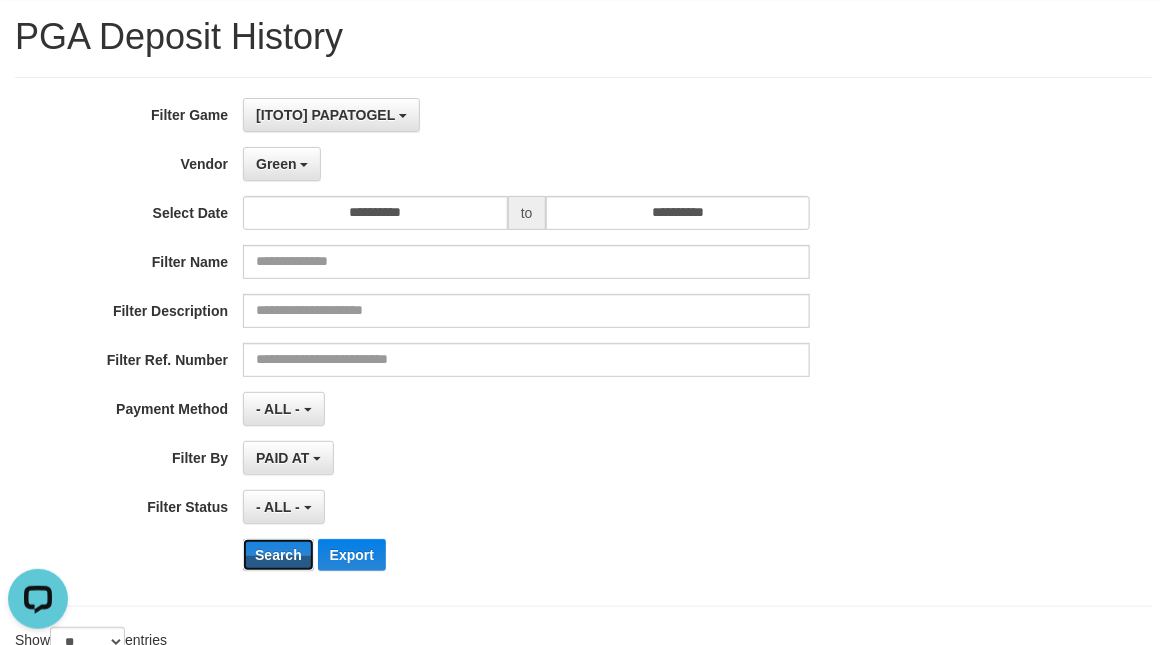 scroll, scrollTop: 0, scrollLeft: 0, axis: both 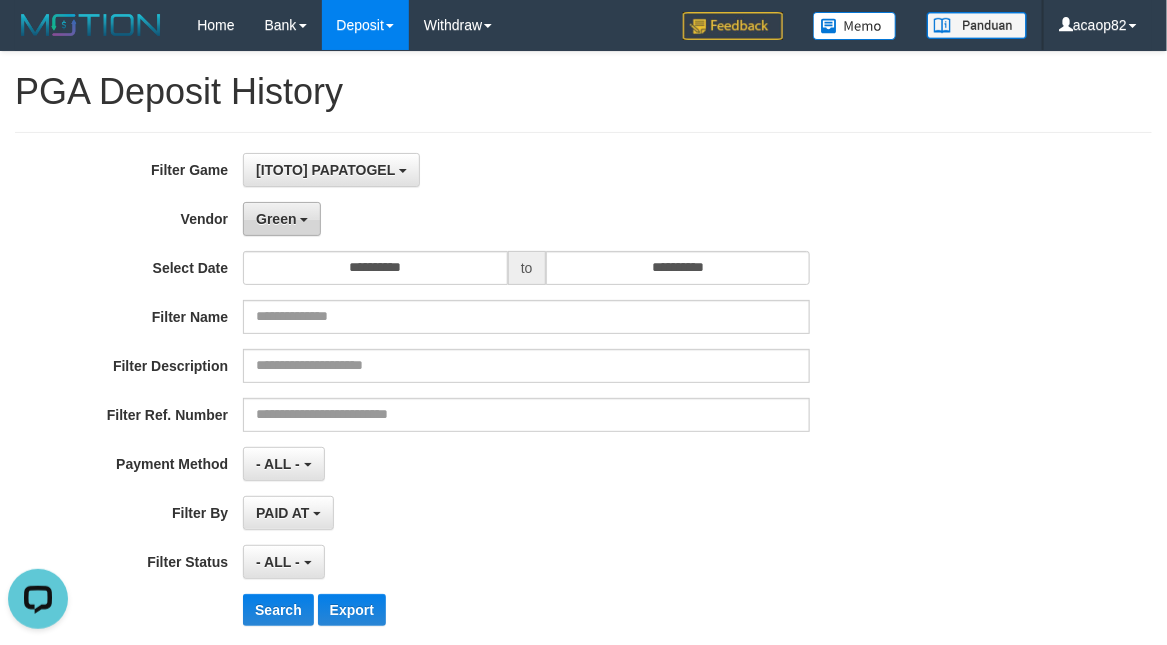 click on "Green" at bounding box center [282, 219] 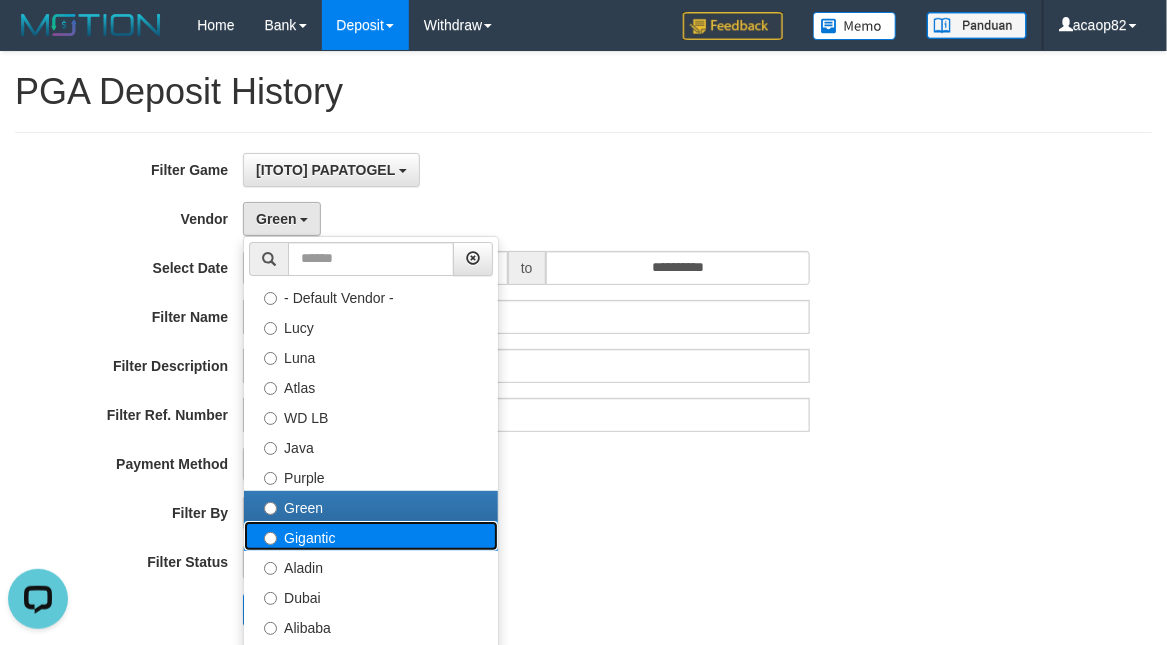 click on "Gigantic" at bounding box center (371, 536) 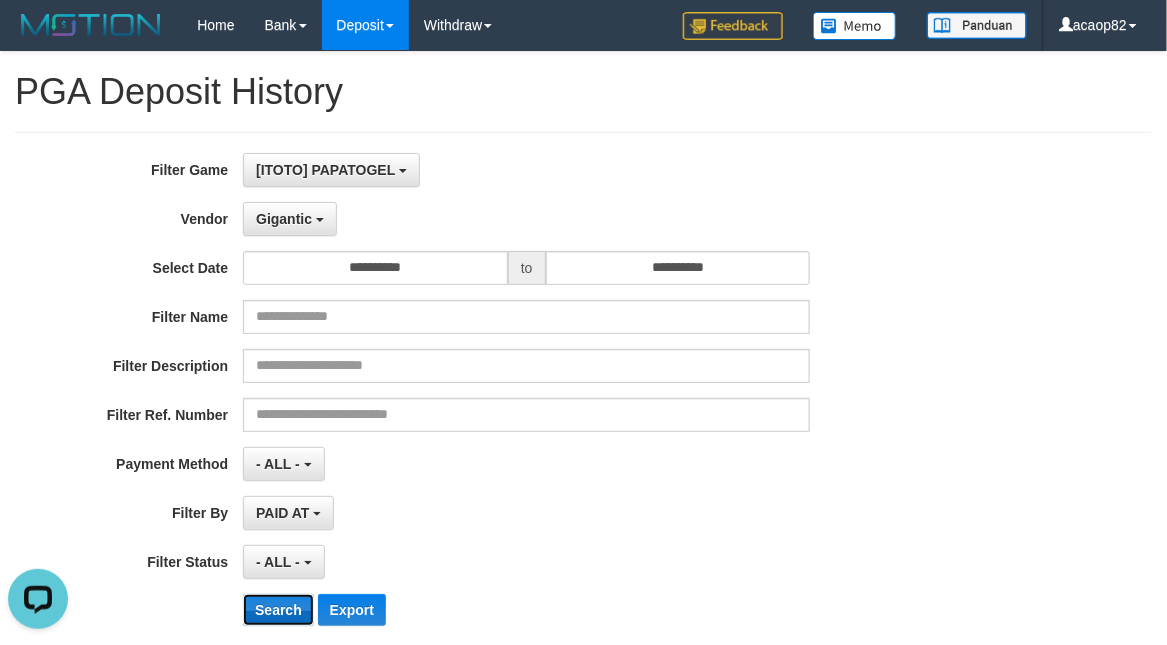 click on "Search" at bounding box center (278, 610) 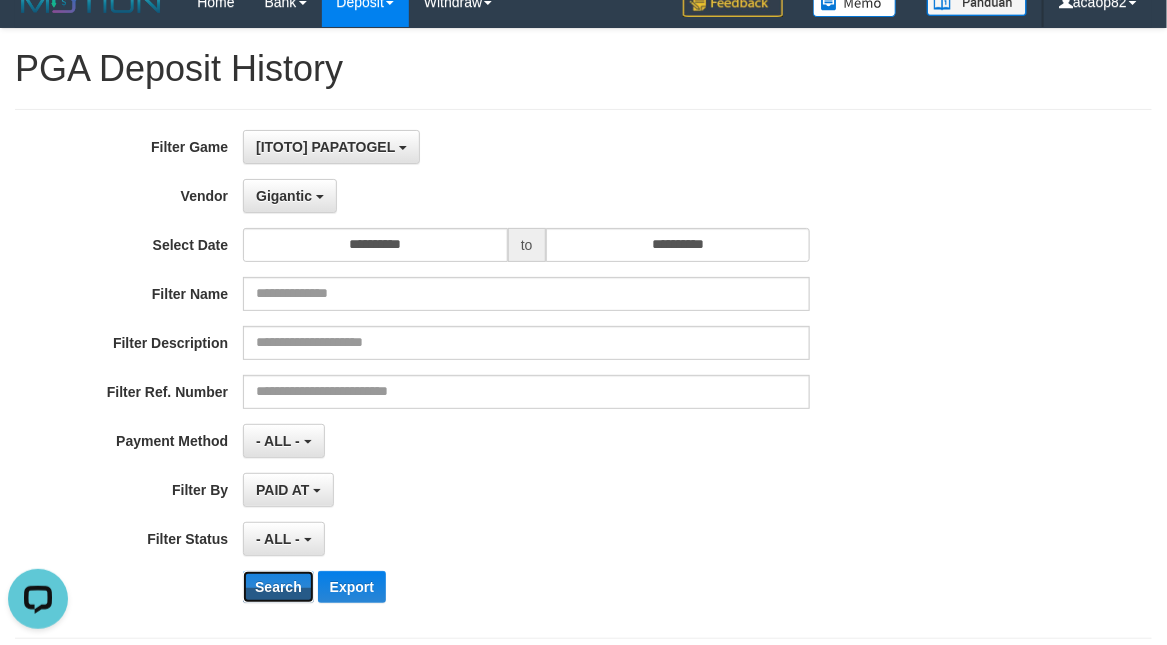 scroll, scrollTop: 18, scrollLeft: 0, axis: vertical 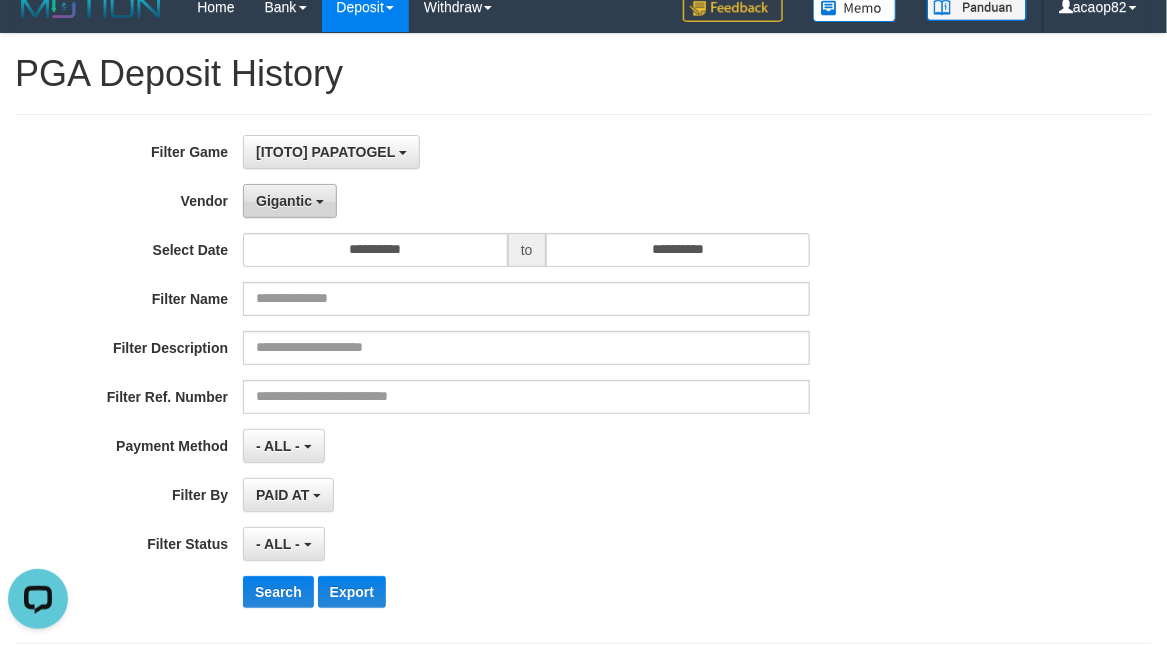 click on "Gigantic" at bounding box center (284, 201) 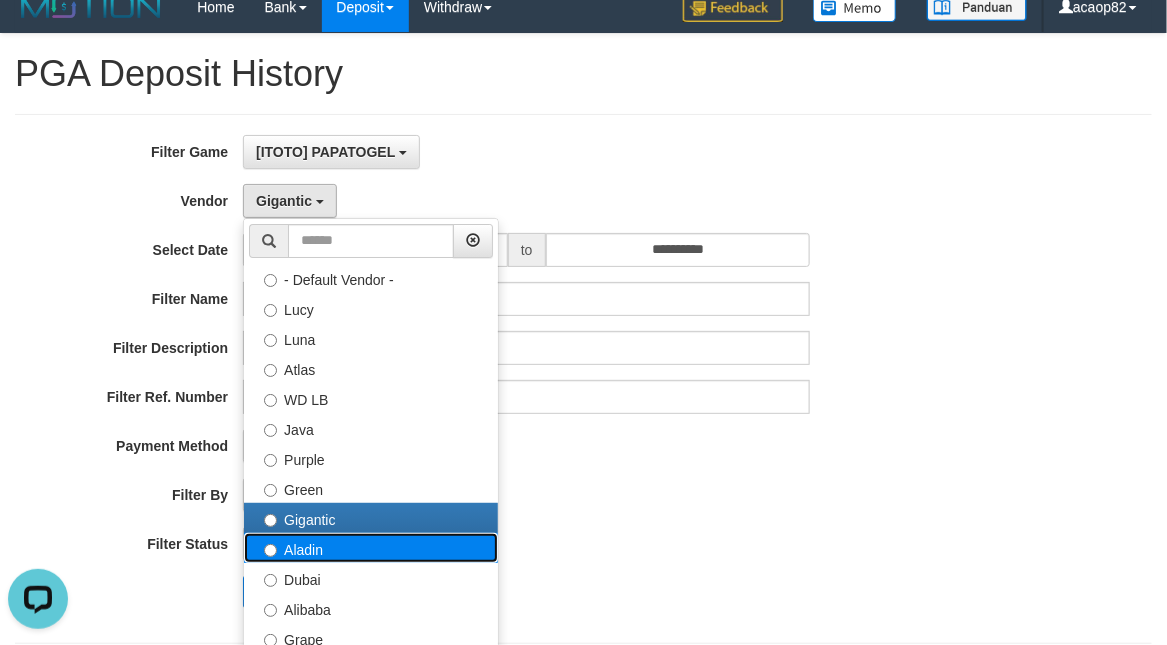 click on "Aladin" at bounding box center [371, 548] 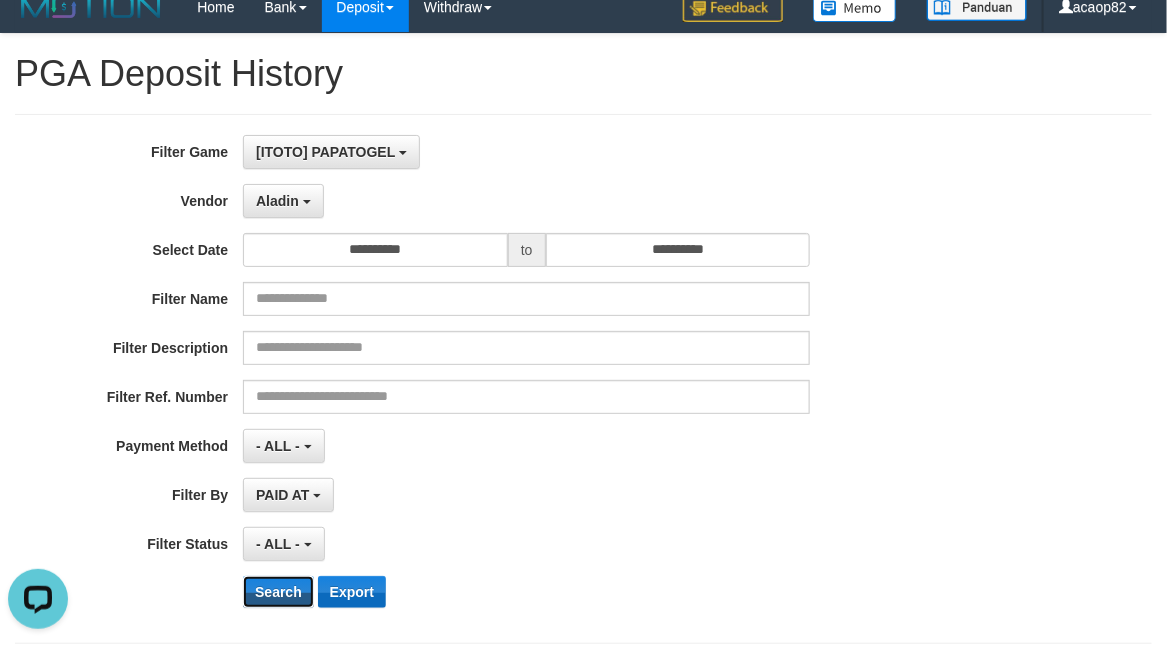 drag, startPoint x: 290, startPoint y: 606, endPoint x: 328, endPoint y: 587, distance: 42.48529 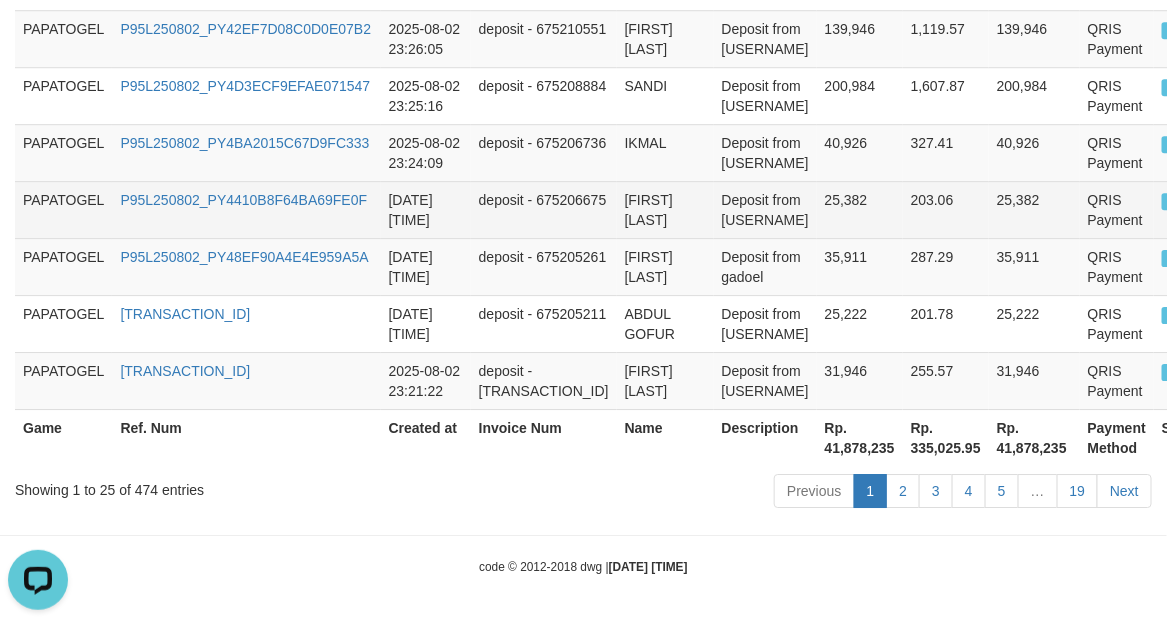 scroll, scrollTop: 2185, scrollLeft: 0, axis: vertical 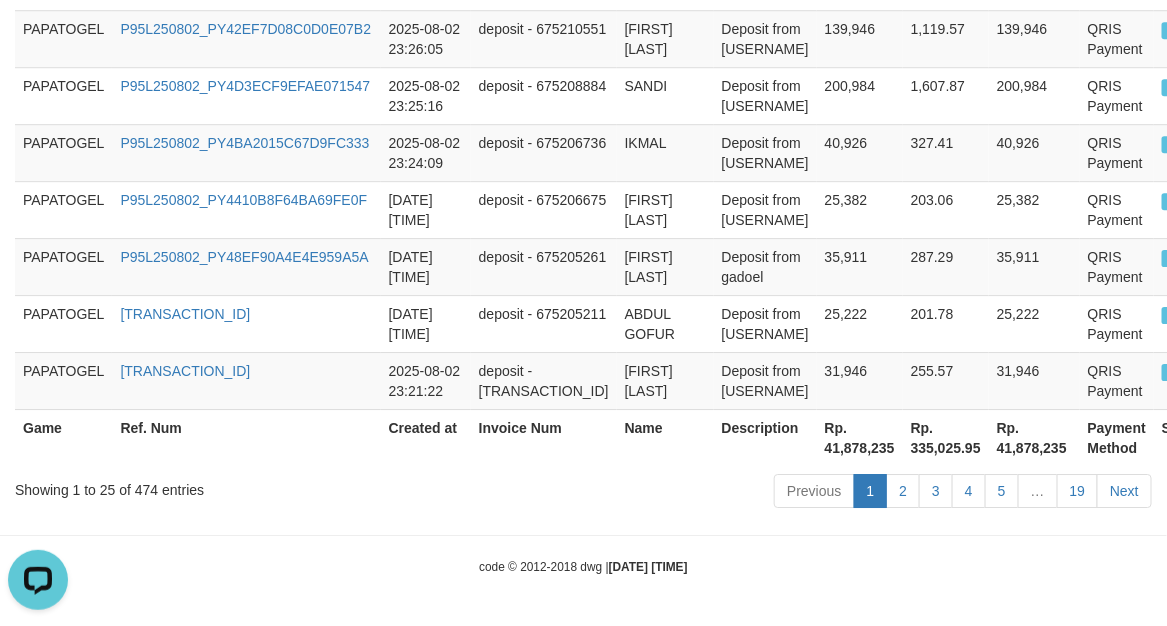 click on "Rp. 41,878,235" at bounding box center [860, 437] 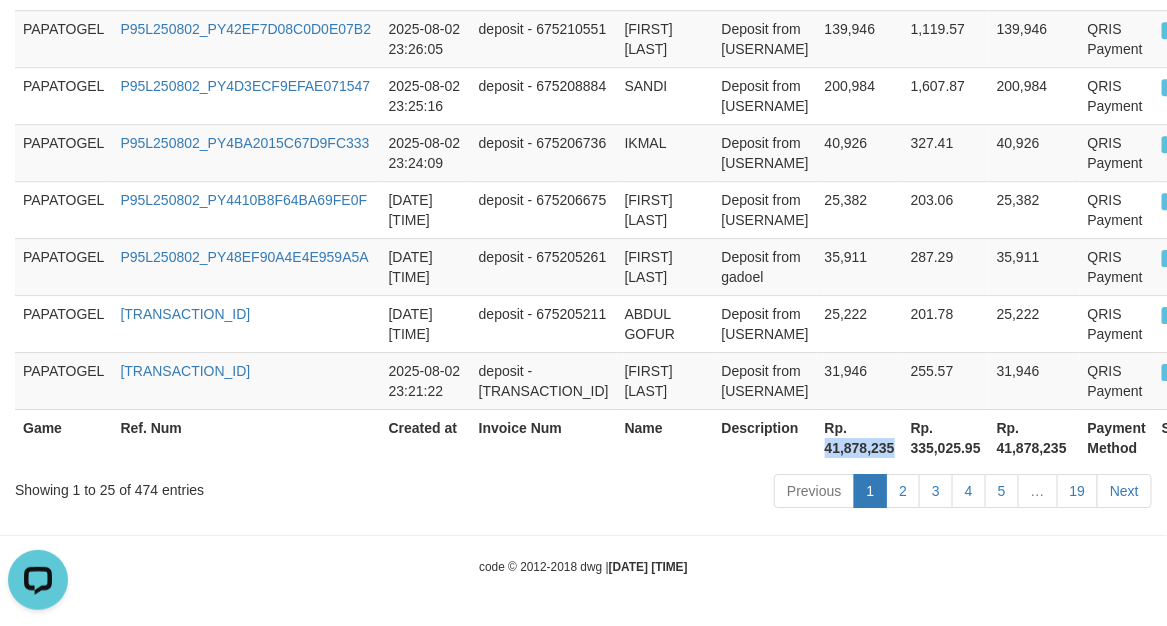 click on "Rp. 41,878,235" at bounding box center [860, 437] 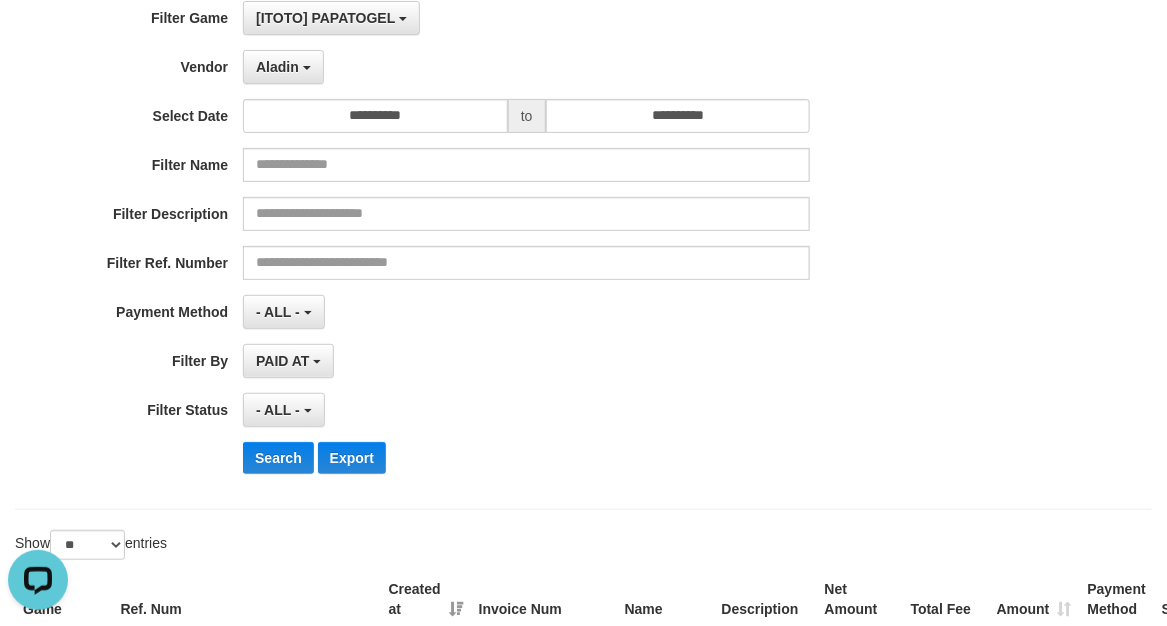scroll, scrollTop: 18, scrollLeft: 0, axis: vertical 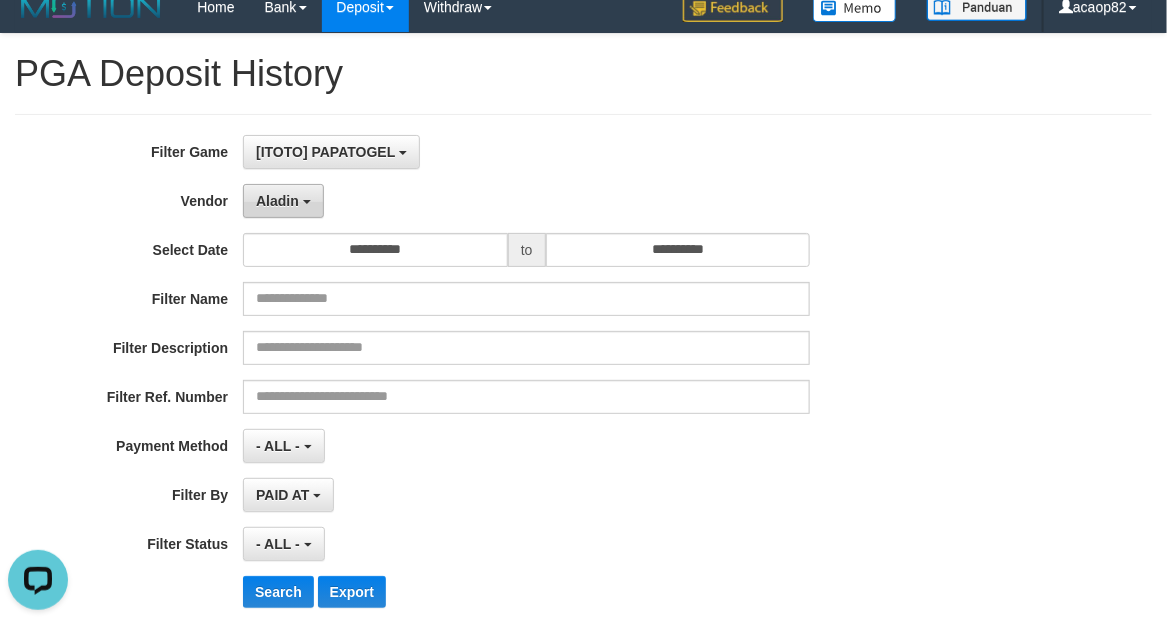 click on "Aladin" at bounding box center (277, 201) 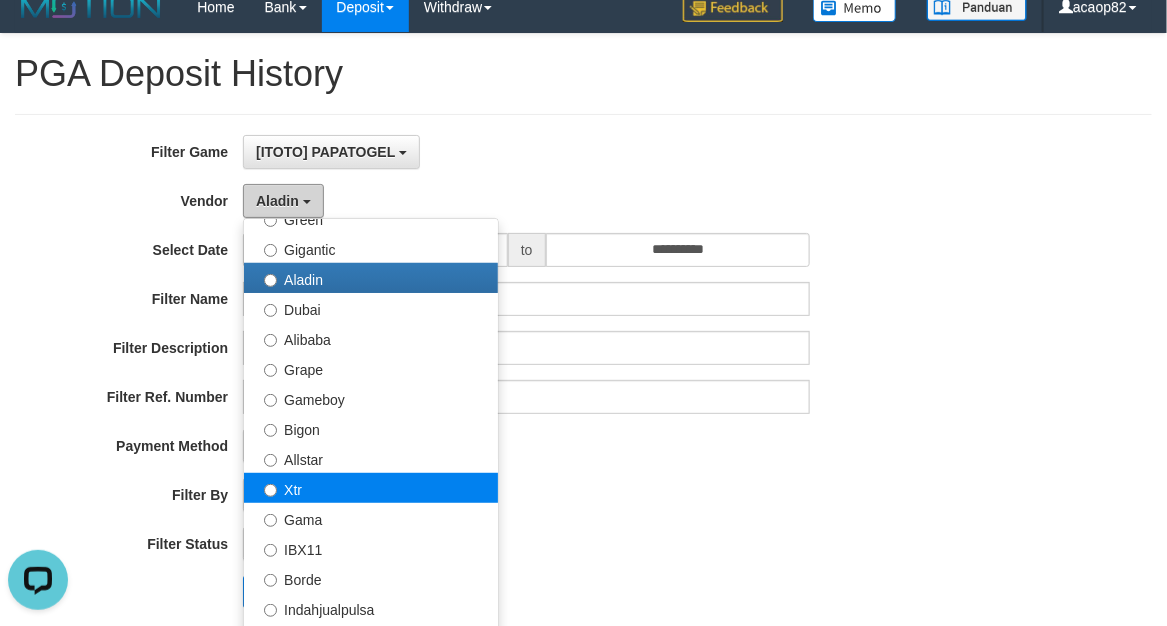 scroll, scrollTop: 333, scrollLeft: 0, axis: vertical 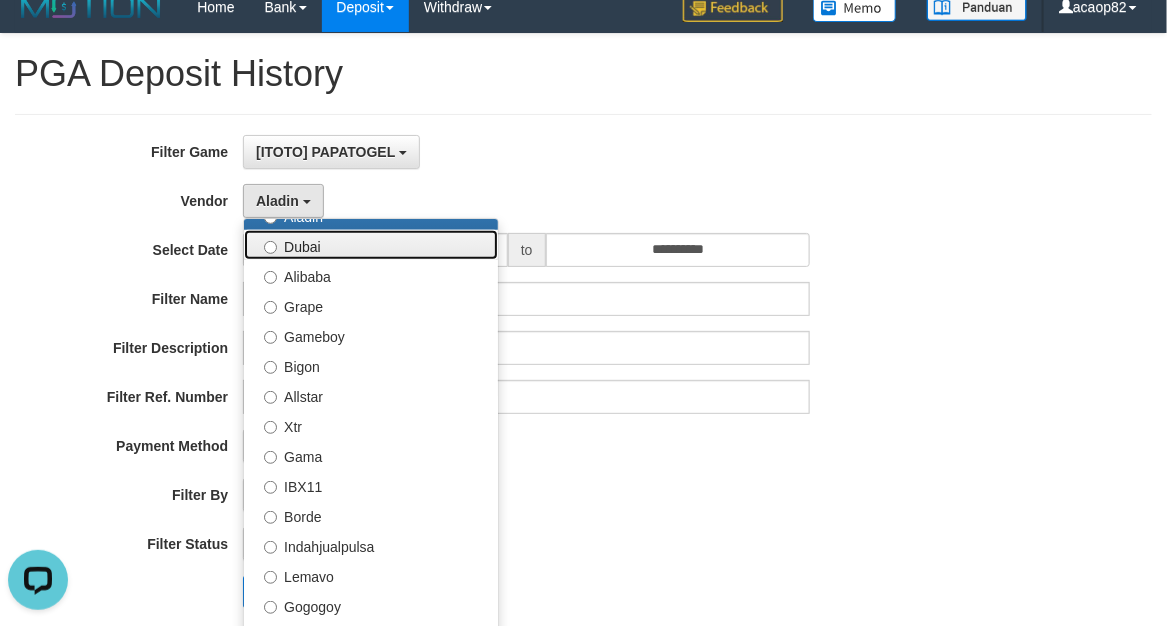 click on "Dubai" at bounding box center [371, 245] 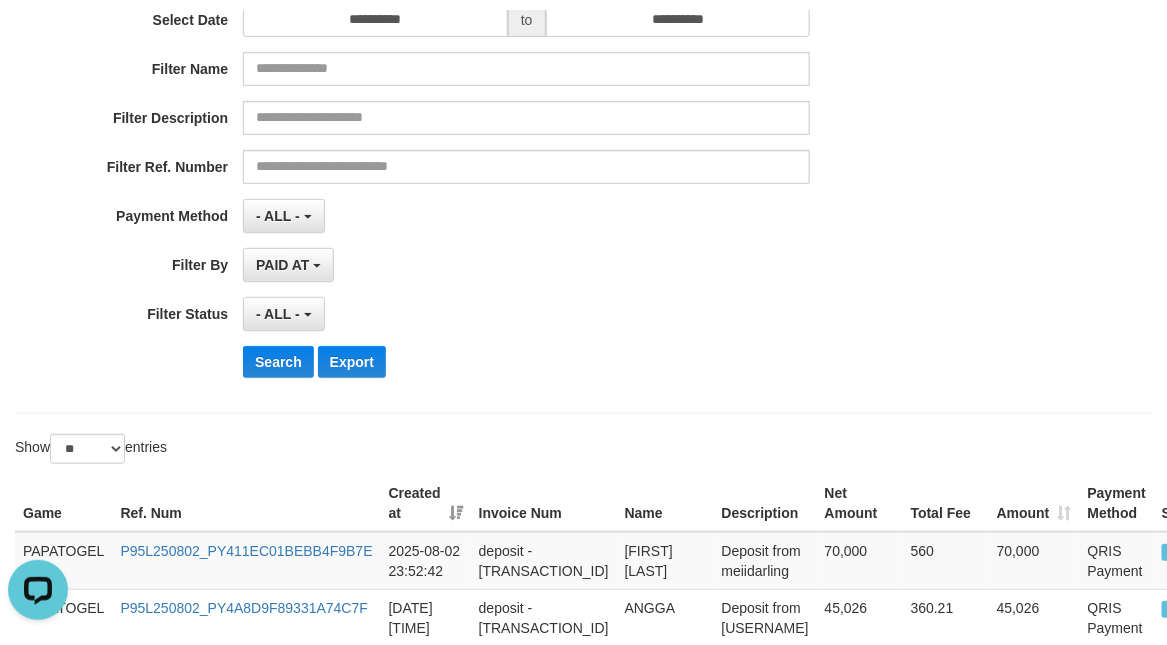 scroll, scrollTop: 268, scrollLeft: 0, axis: vertical 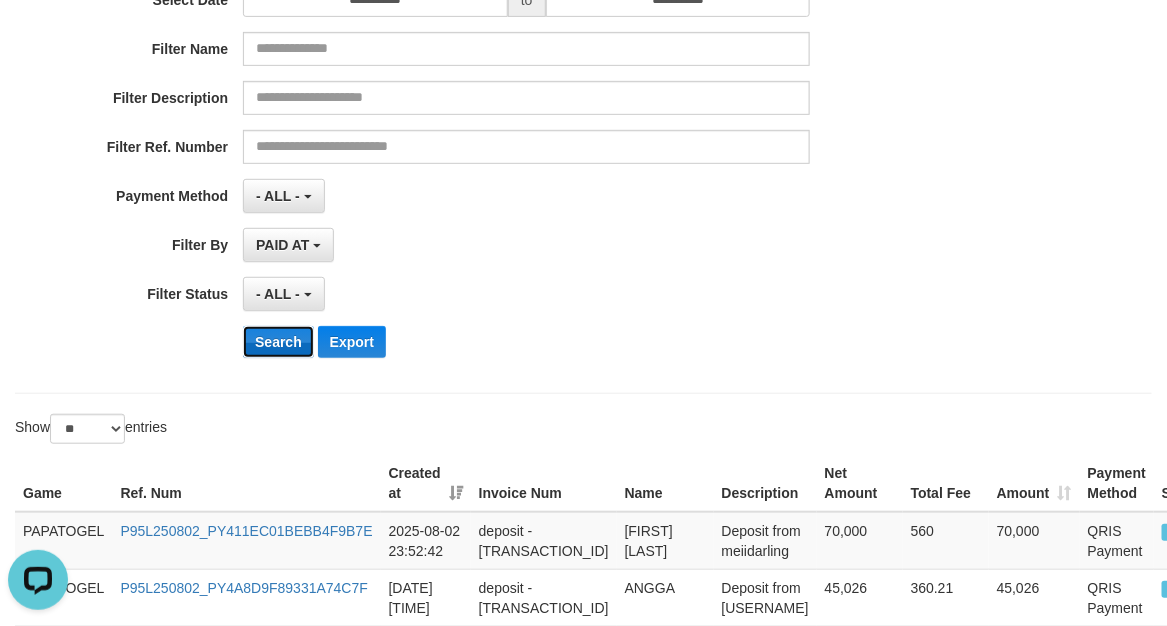 click on "Search" at bounding box center [278, 342] 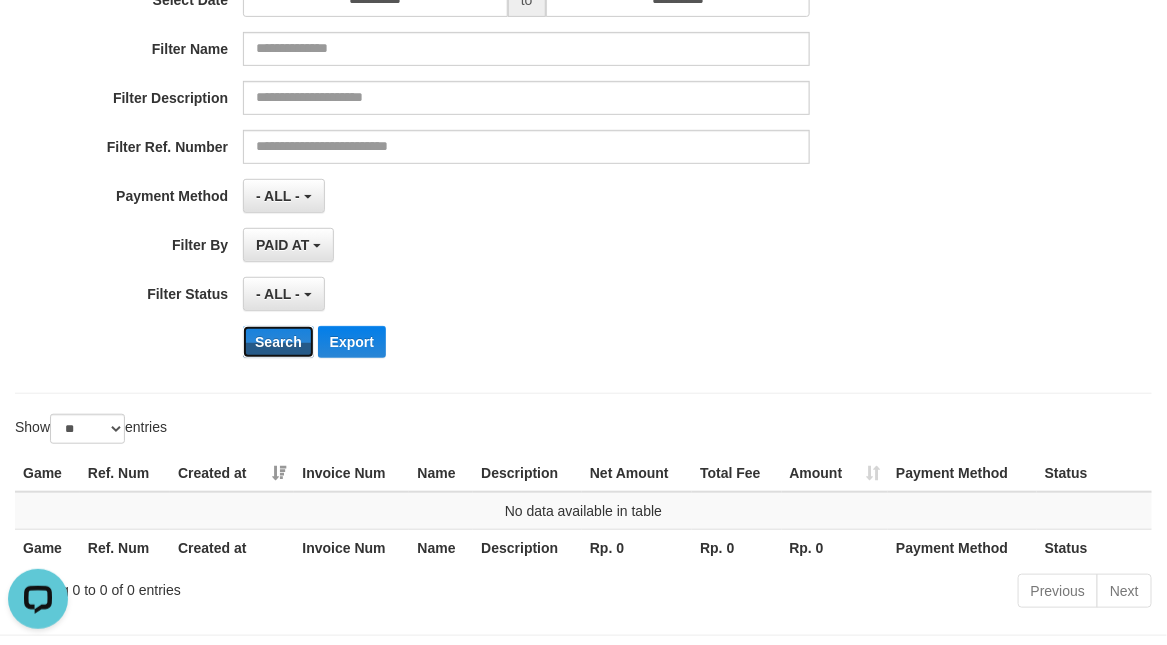scroll, scrollTop: 1, scrollLeft: 0, axis: vertical 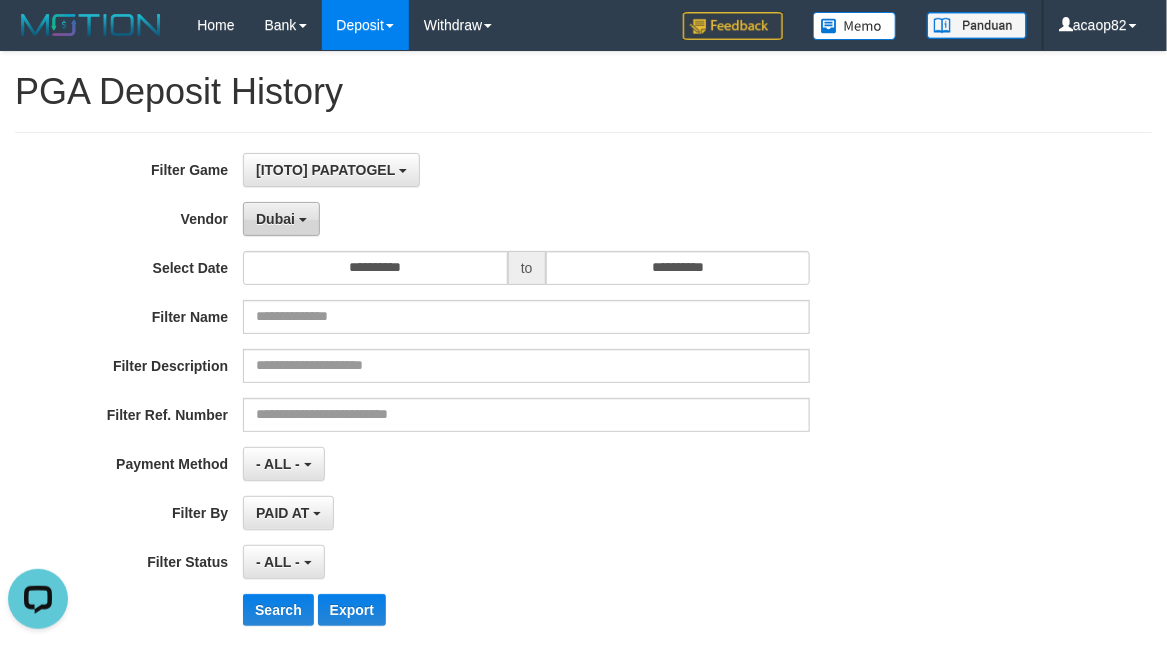 click on "Dubai" at bounding box center (275, 219) 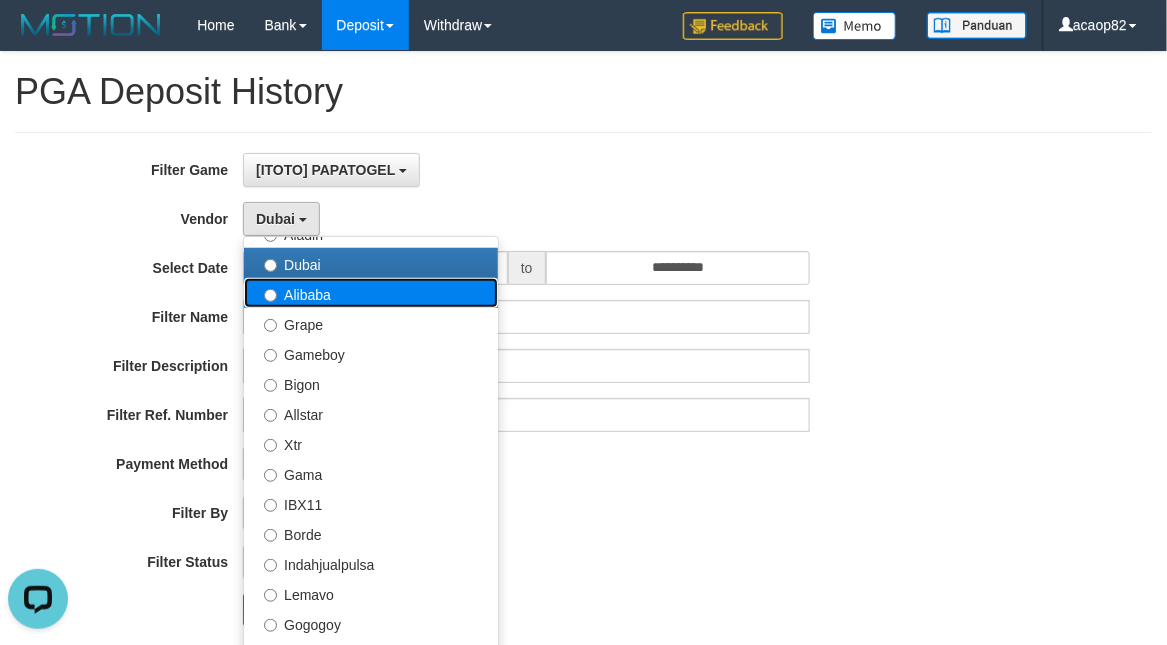 click on "Alibaba" at bounding box center (371, 293) 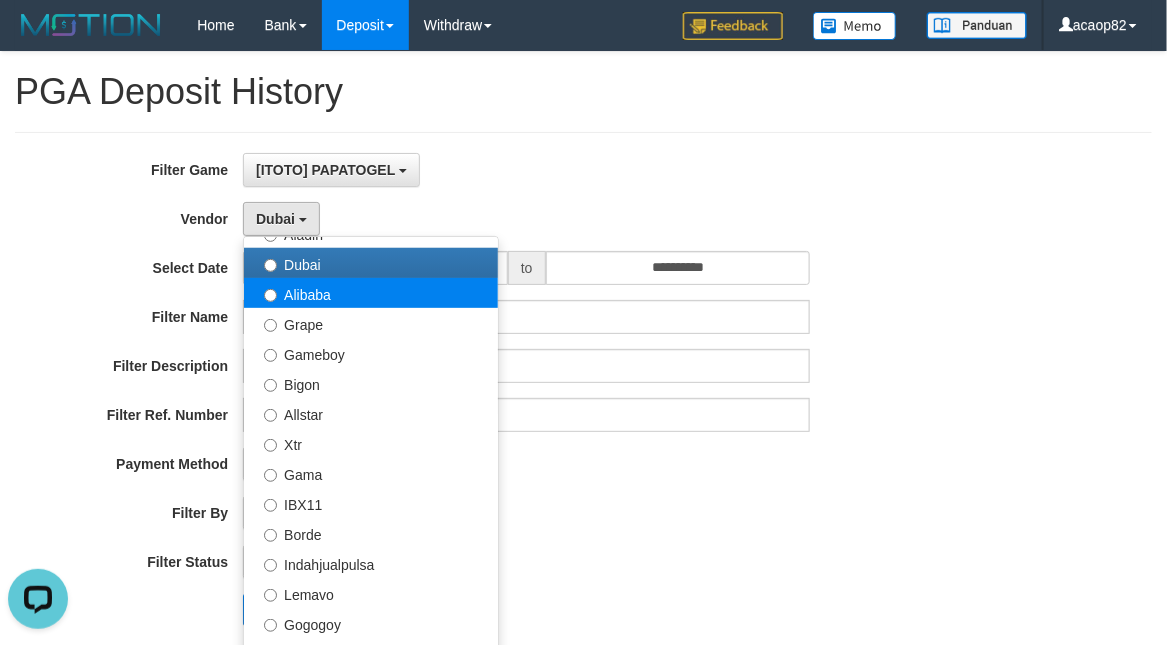 select on "**********" 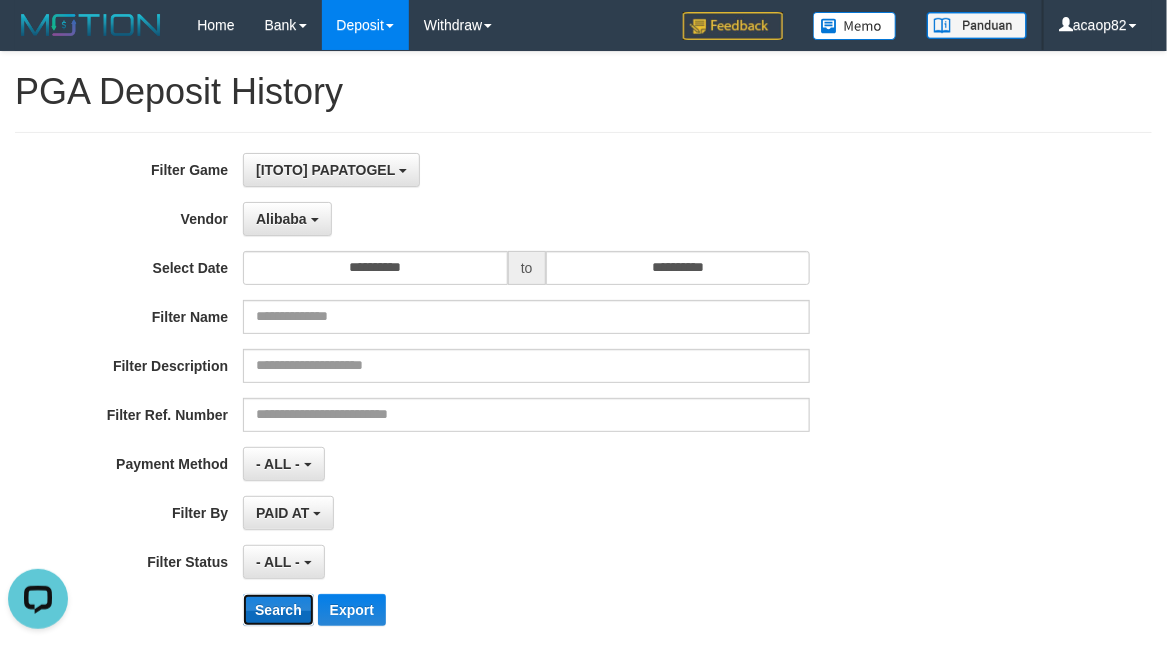 click on "Search" at bounding box center (278, 610) 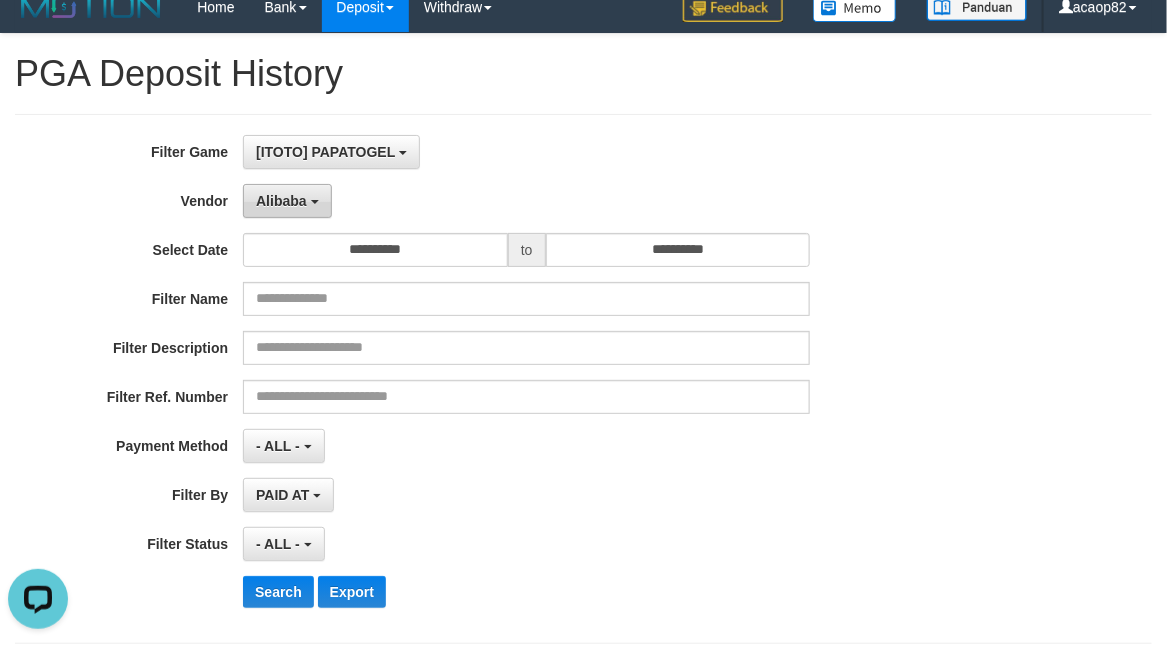 click on "Alibaba" at bounding box center [281, 201] 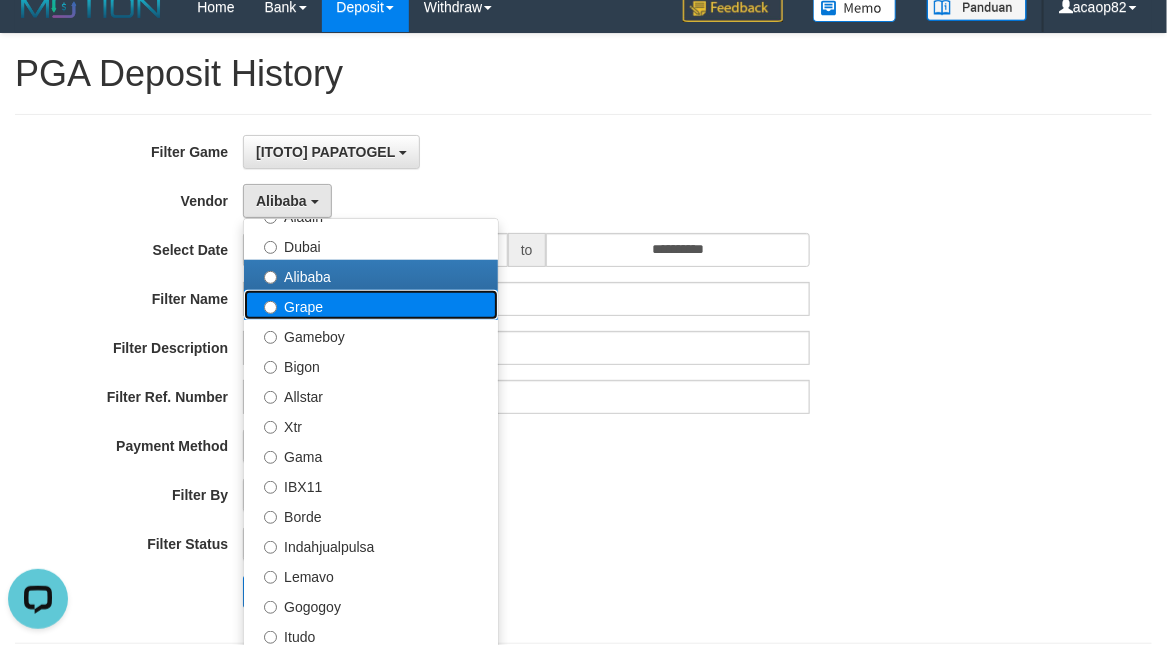click on "Grape" at bounding box center [371, 305] 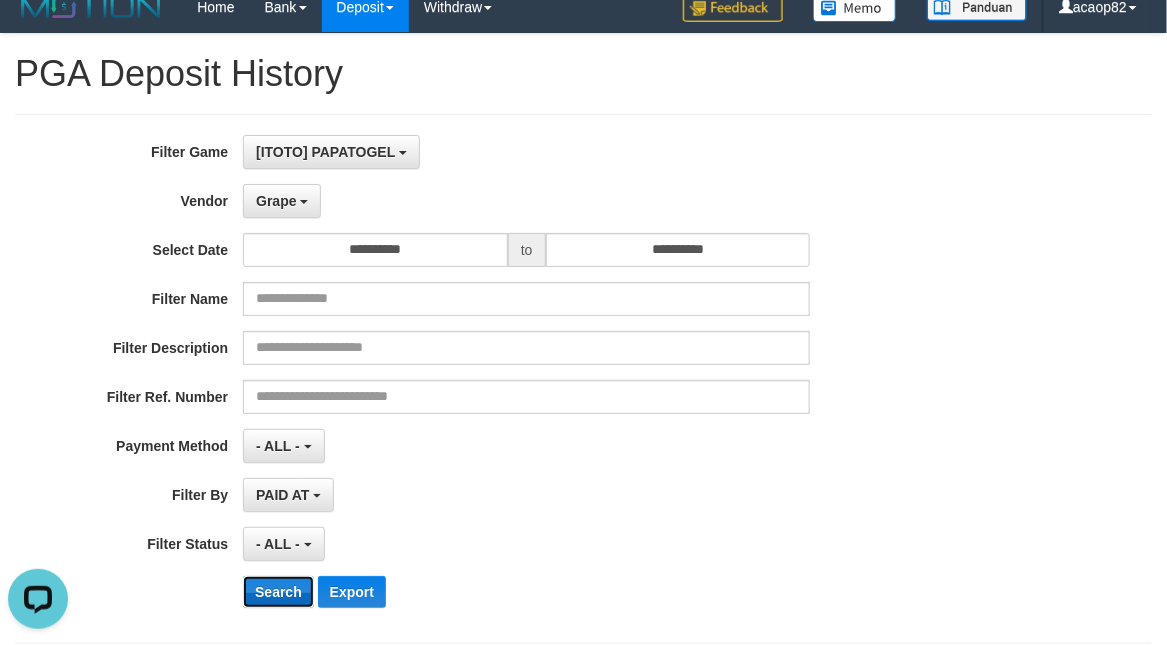 click on "Search" at bounding box center [278, 592] 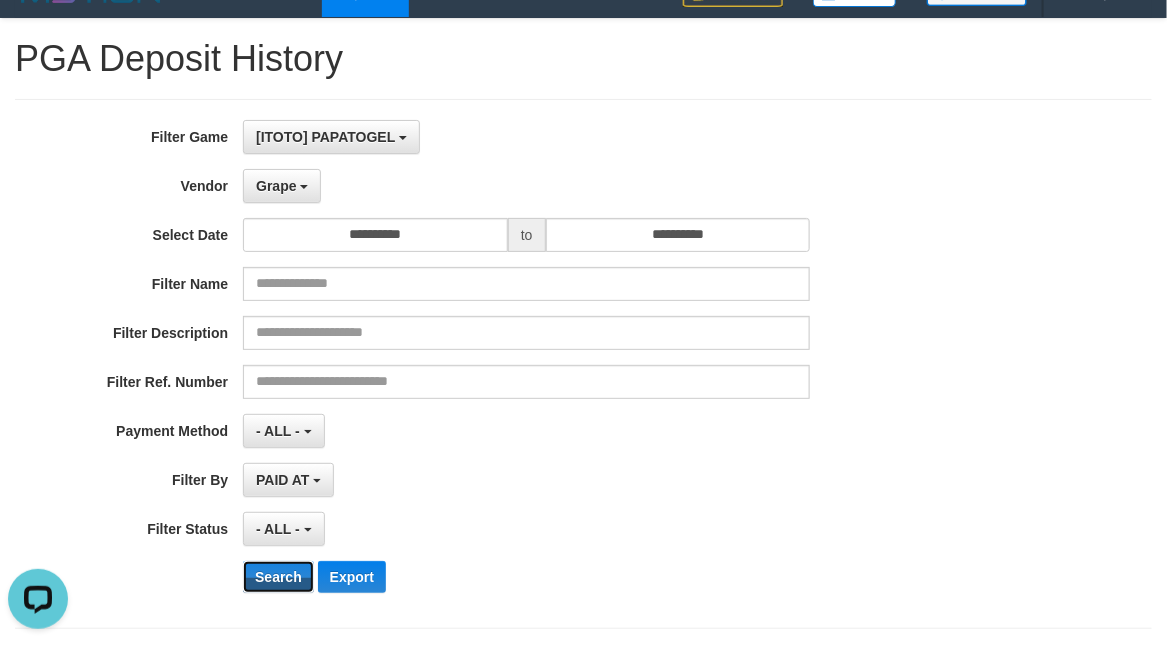 scroll, scrollTop: 18, scrollLeft: 0, axis: vertical 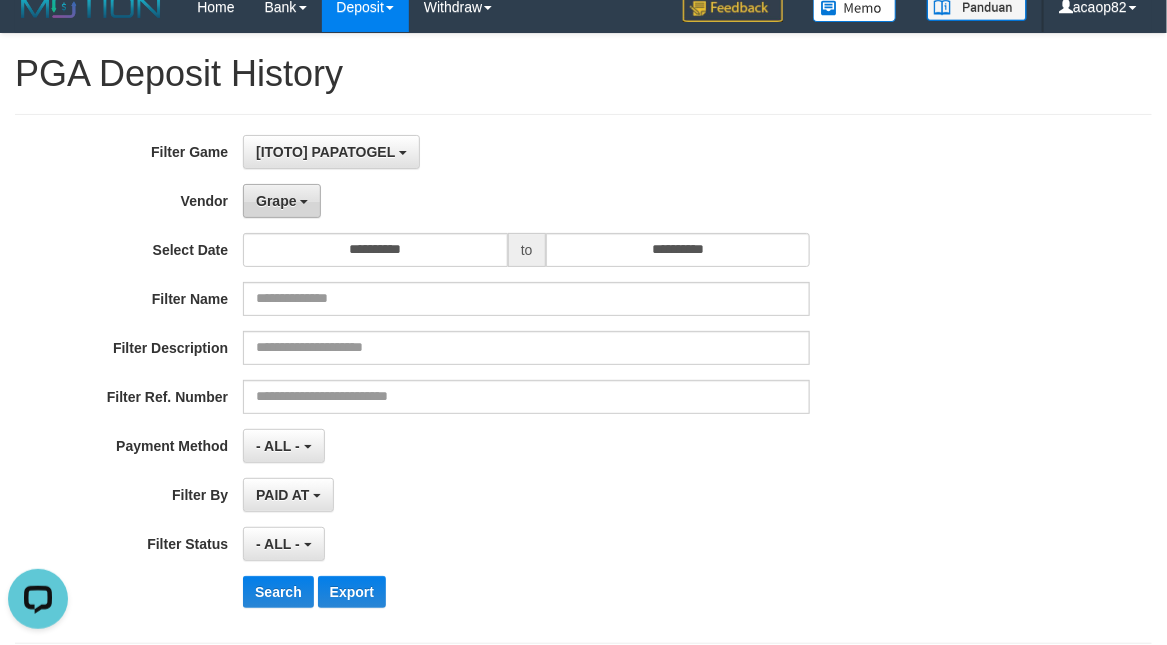 click on "Grape" at bounding box center (282, 201) 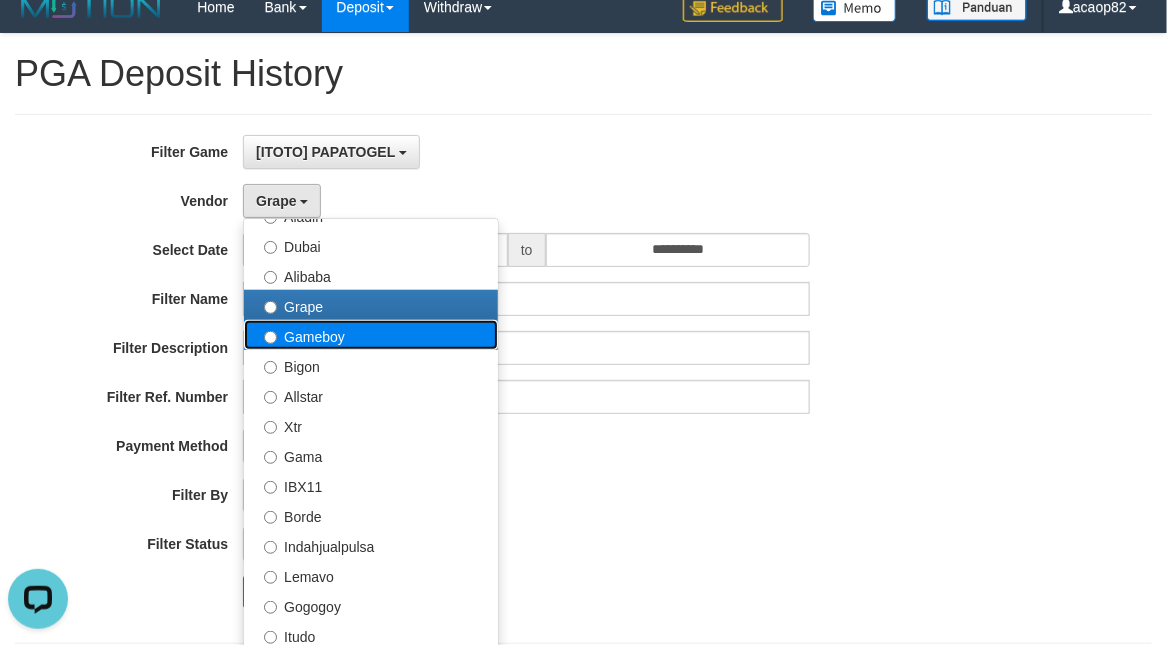 click on "Gameboy" at bounding box center [371, 335] 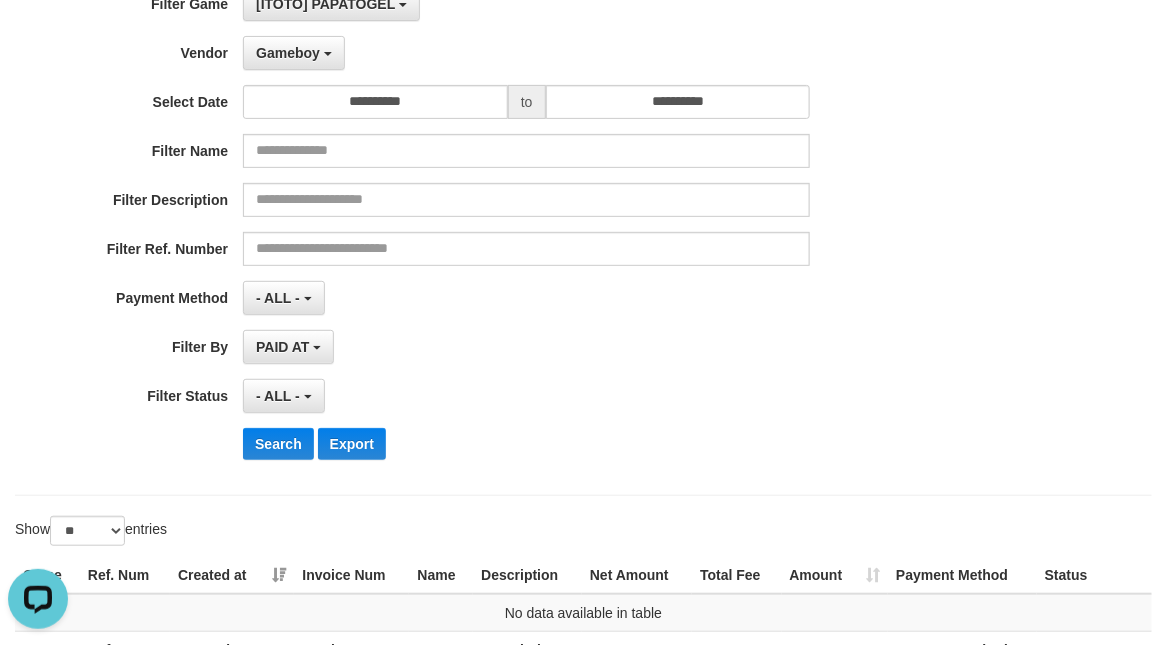 scroll, scrollTop: 186, scrollLeft: 0, axis: vertical 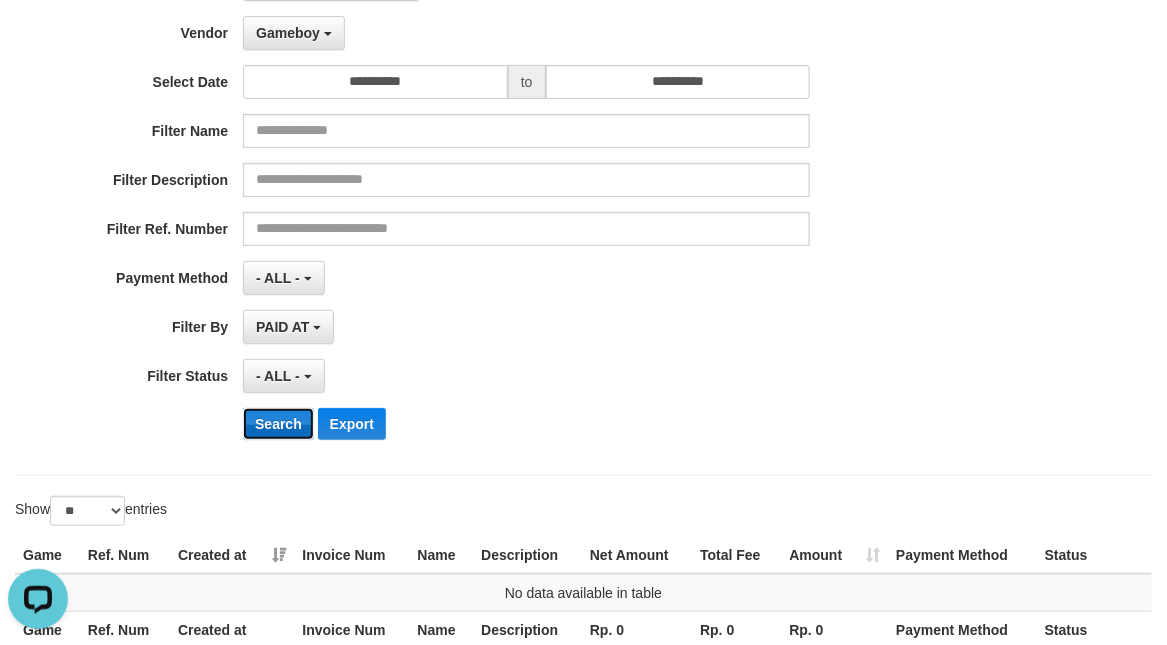 click on "Search" at bounding box center [278, 424] 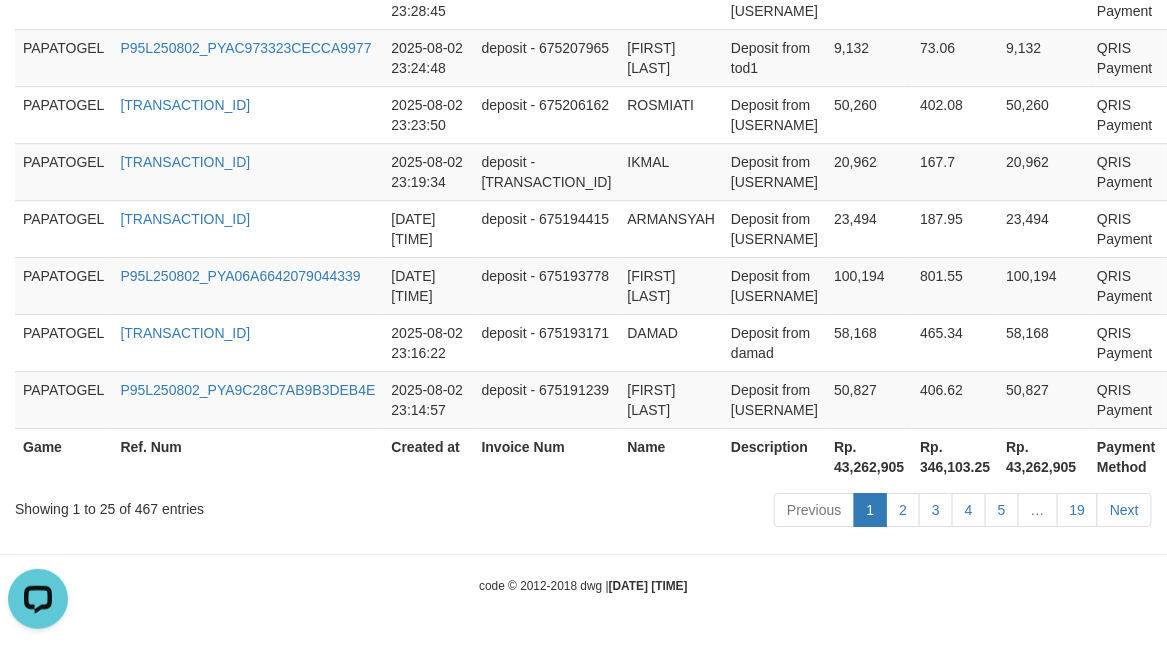 scroll, scrollTop: 2126, scrollLeft: 0, axis: vertical 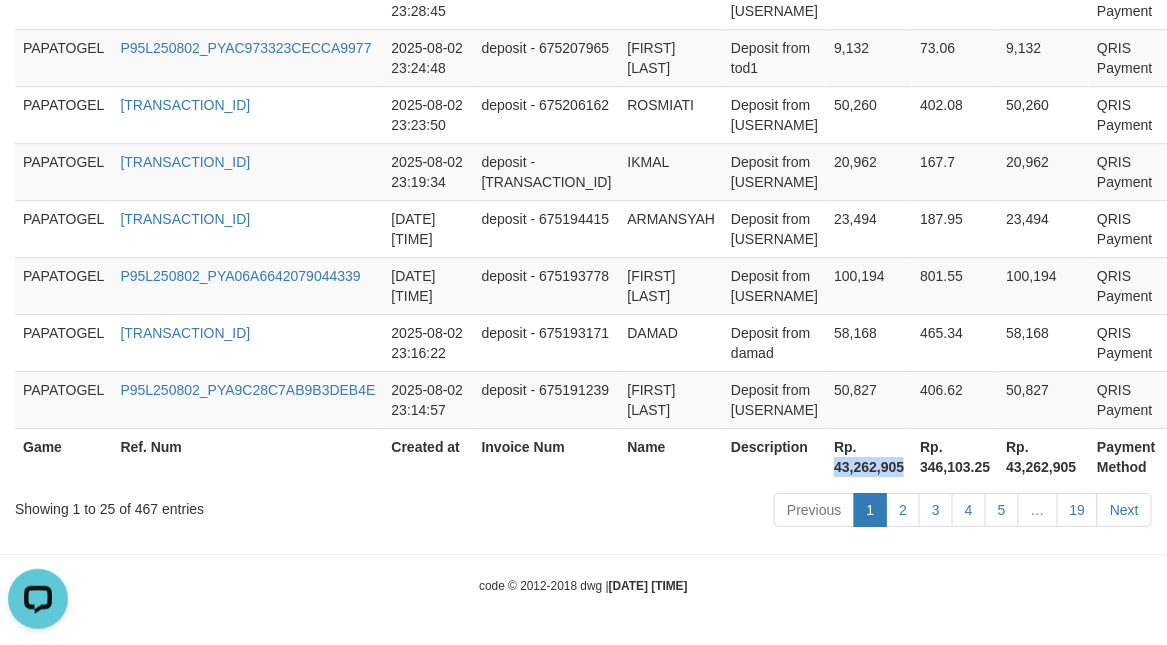 click on "Rp. 43,262,905" at bounding box center (869, 456) 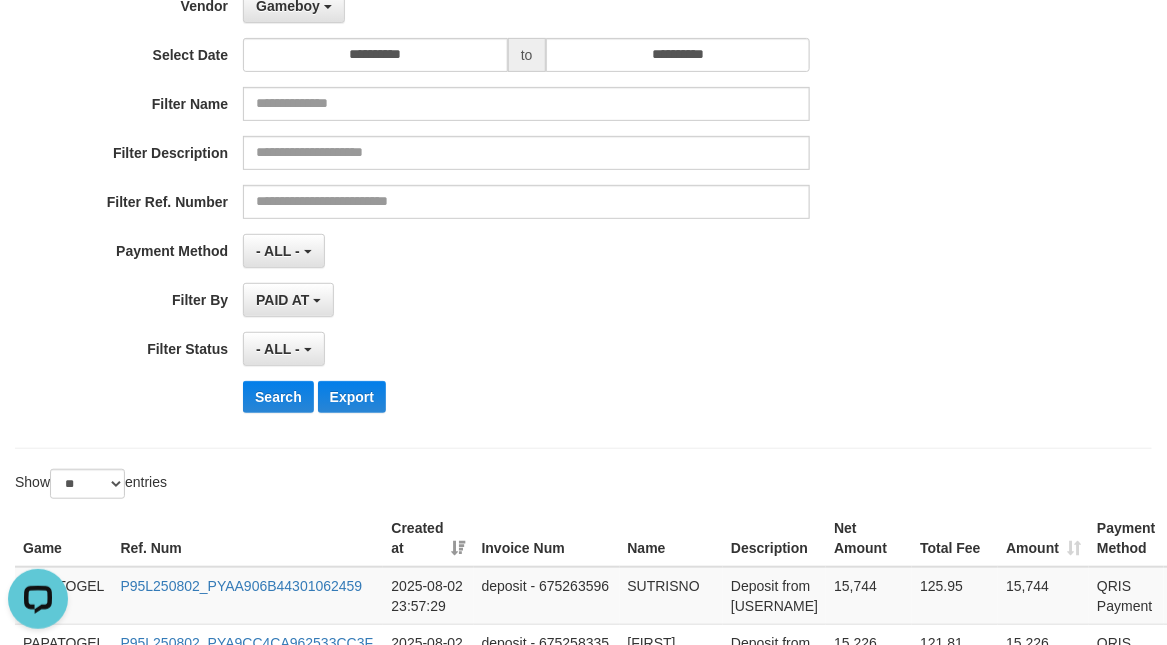 scroll, scrollTop: 0, scrollLeft: 0, axis: both 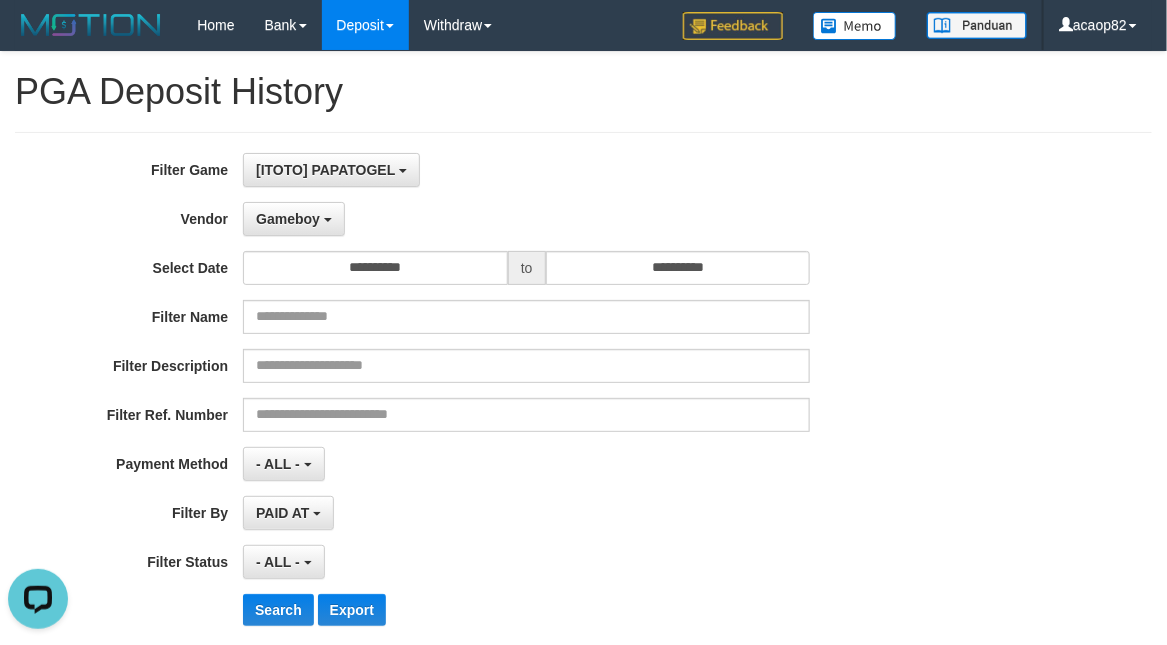 click on "**********" at bounding box center (486, 397) 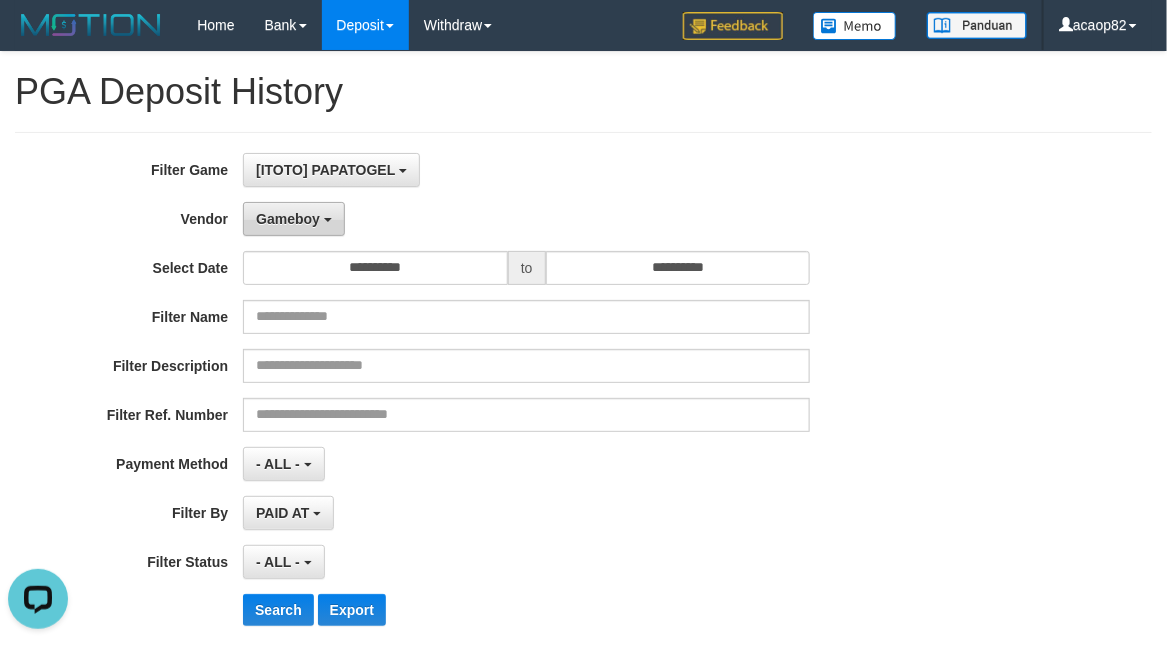 click on "Gameboy" at bounding box center (294, 219) 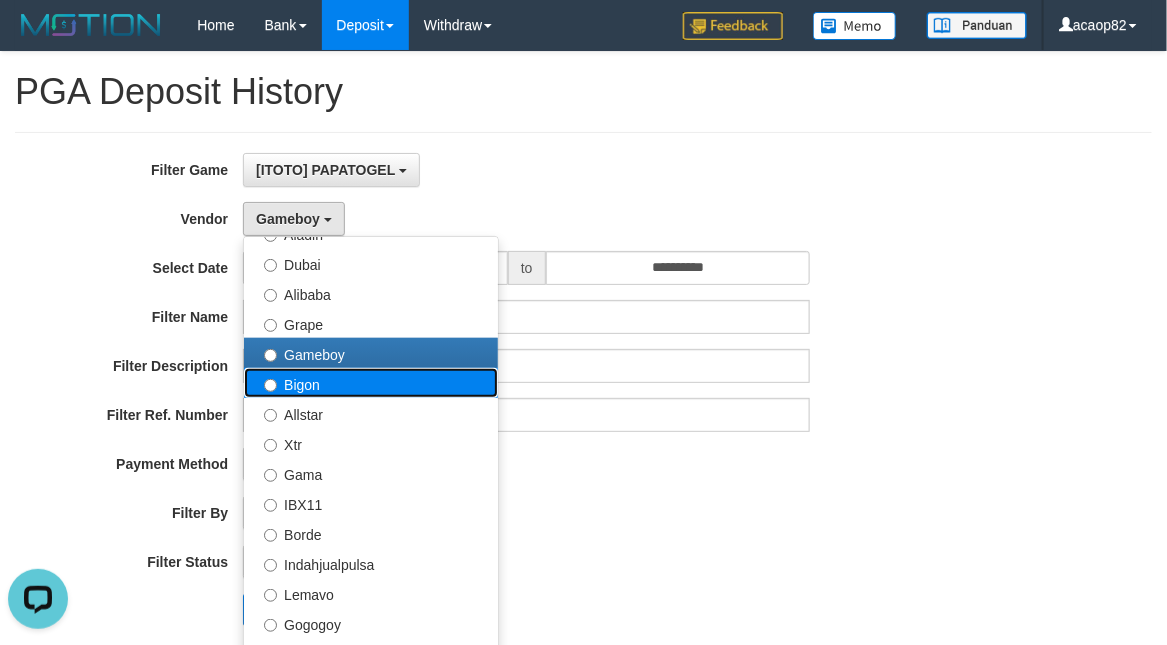 click on "Bigon" at bounding box center [371, 383] 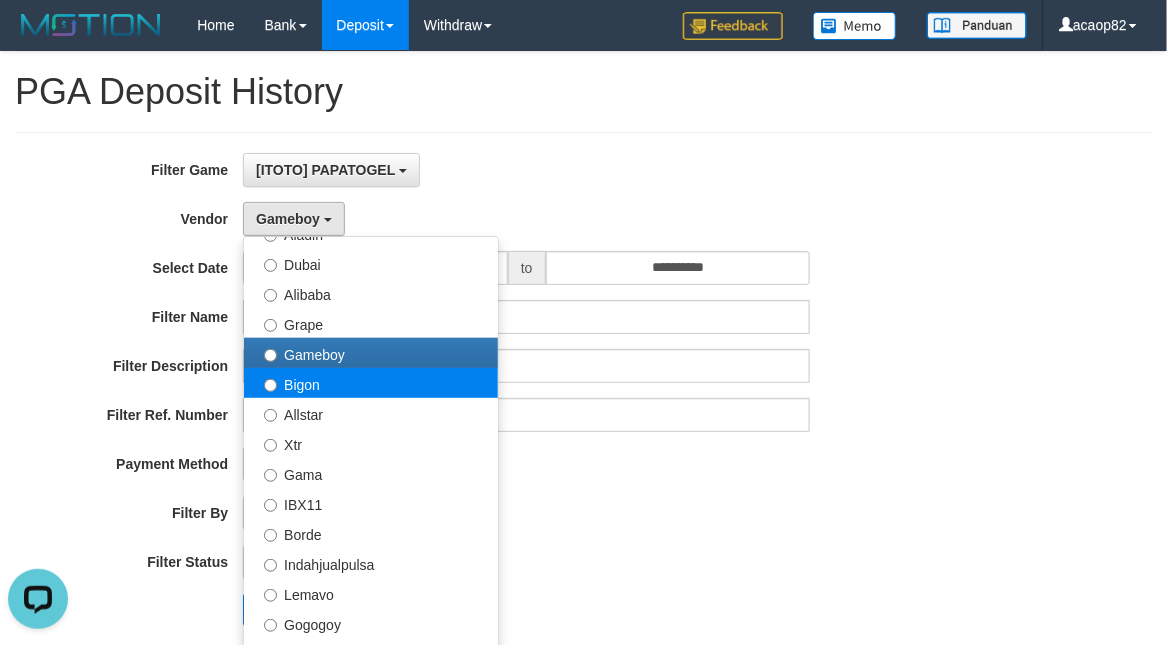 select on "**********" 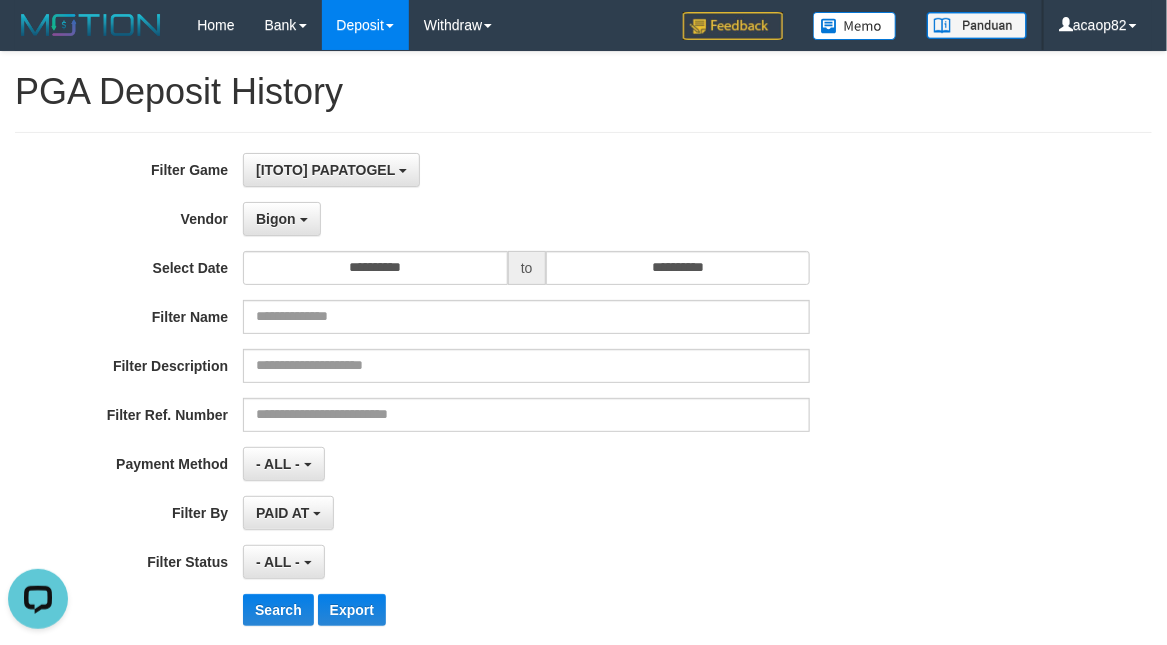 scroll, scrollTop: 416, scrollLeft: 0, axis: vertical 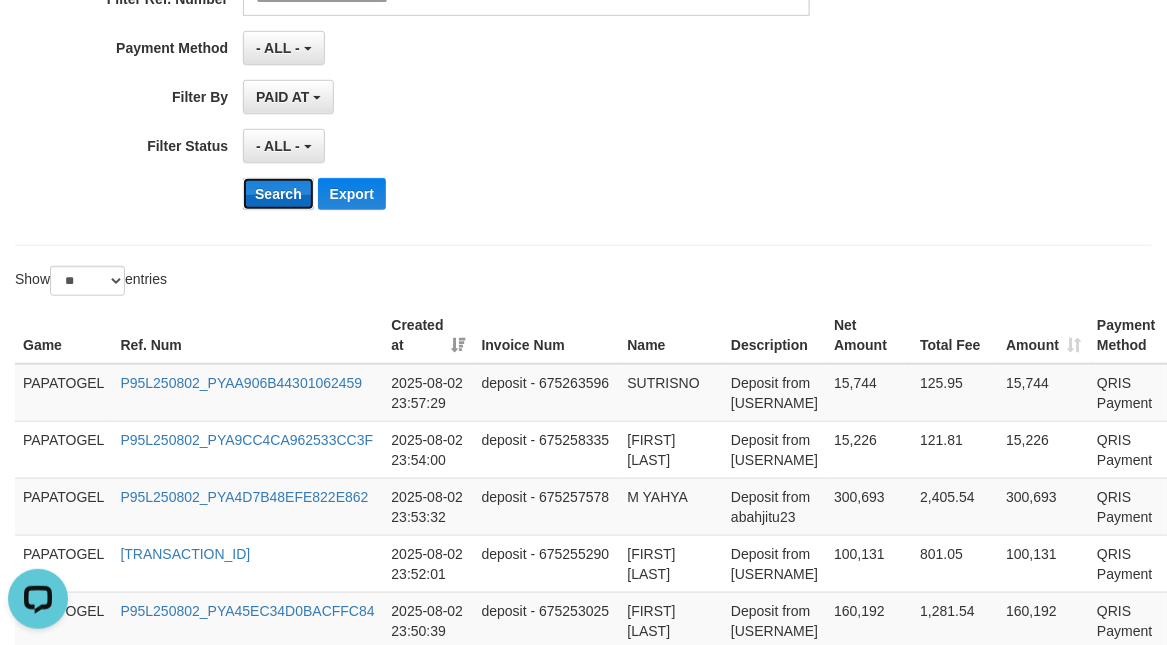 click on "Search" at bounding box center [278, 194] 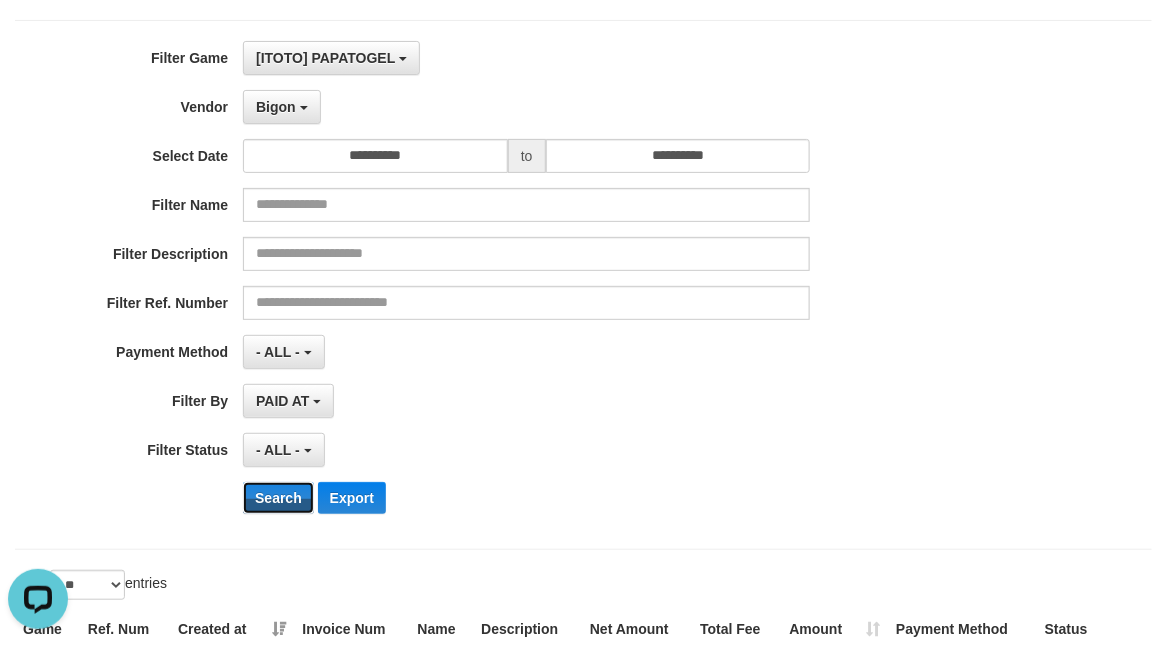 scroll, scrollTop: 18, scrollLeft: 0, axis: vertical 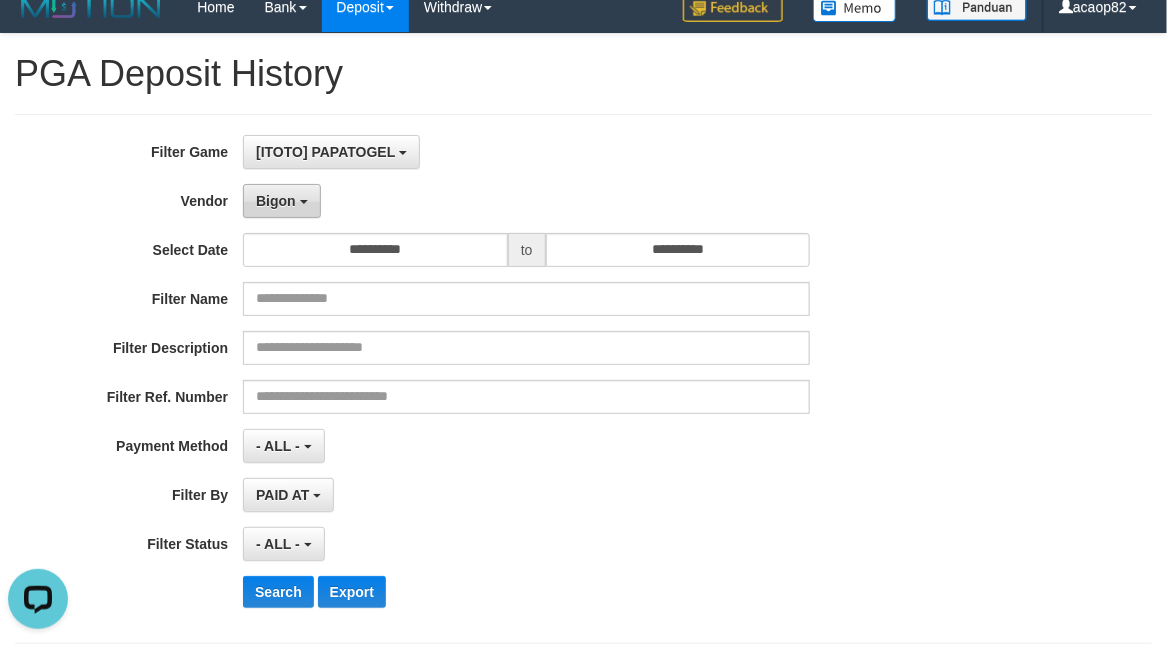 click on "Bigon" at bounding box center [282, 201] 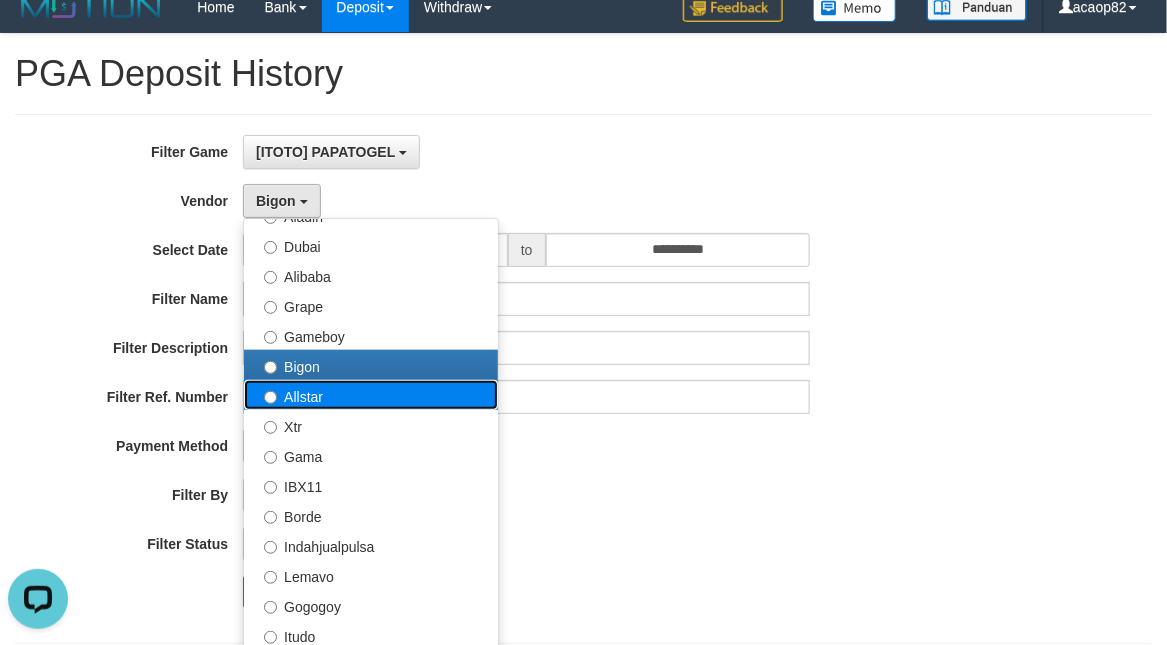 click on "Allstar" at bounding box center (371, 395) 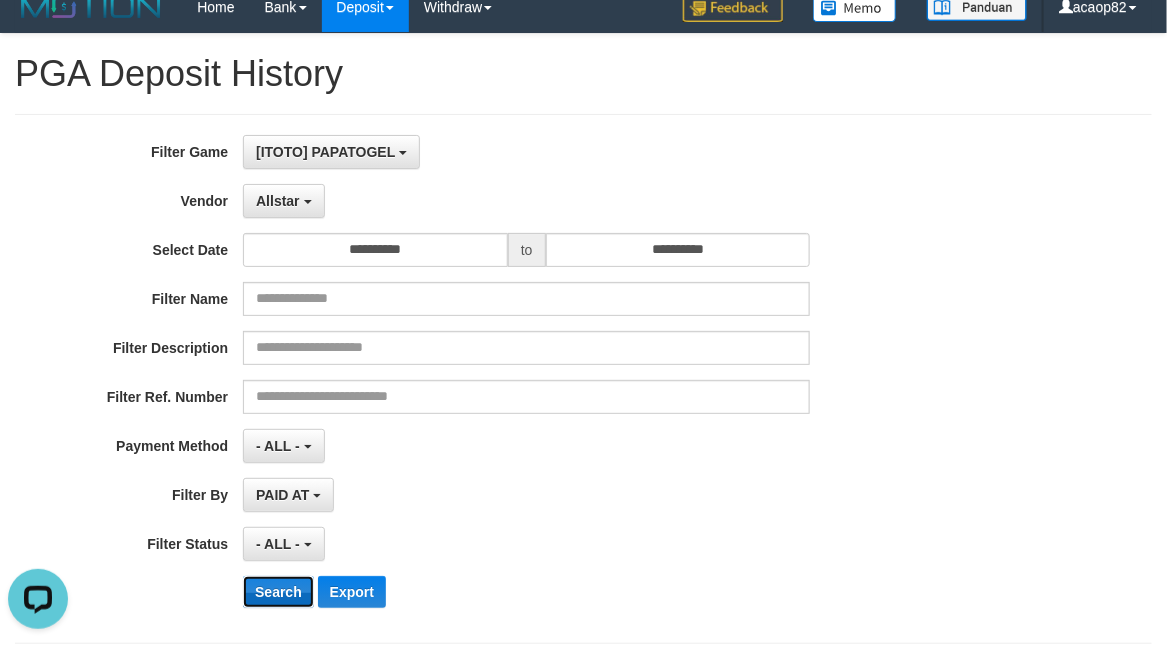 click on "Search" at bounding box center (278, 592) 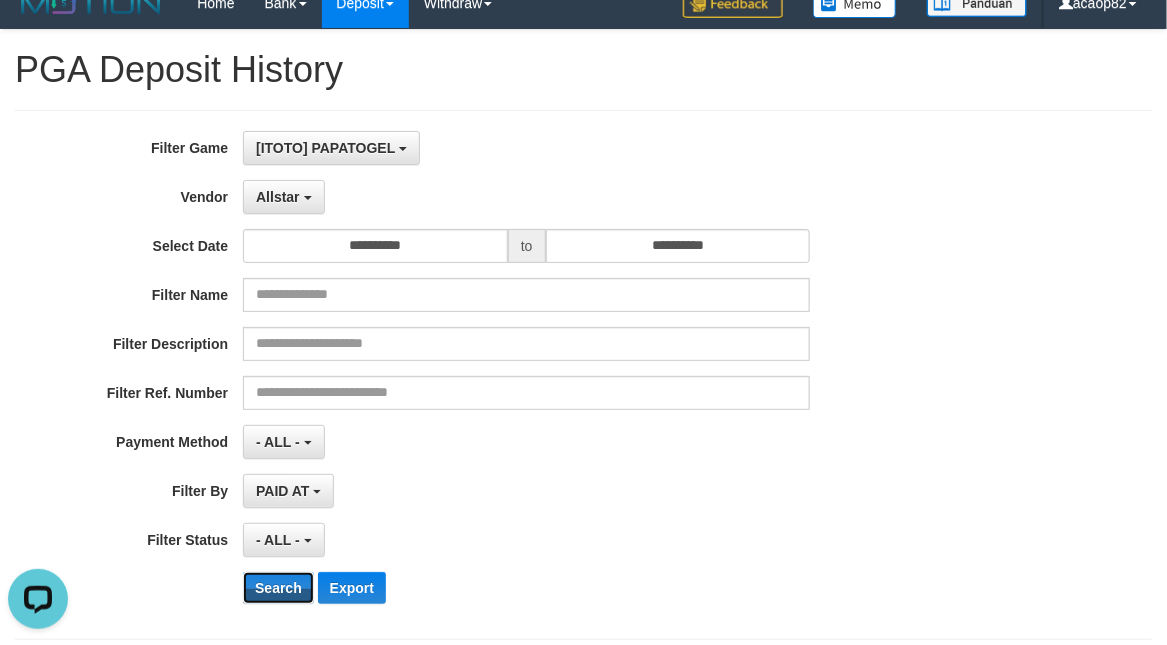 scroll, scrollTop: 18, scrollLeft: 0, axis: vertical 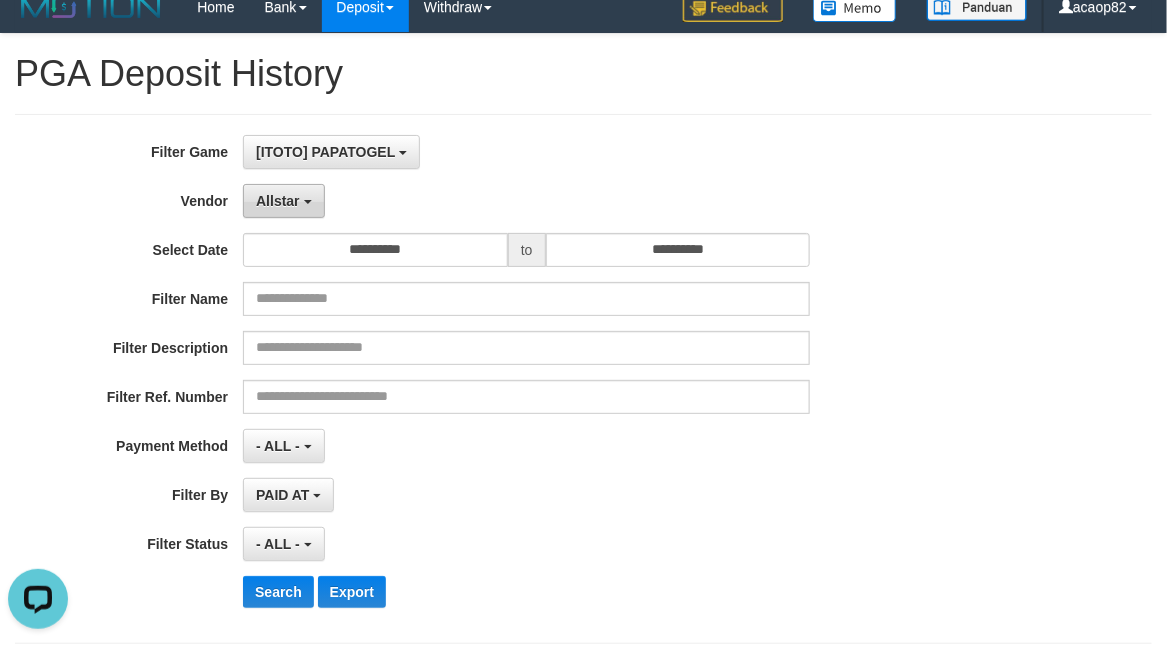 click on "Allstar" at bounding box center (278, 201) 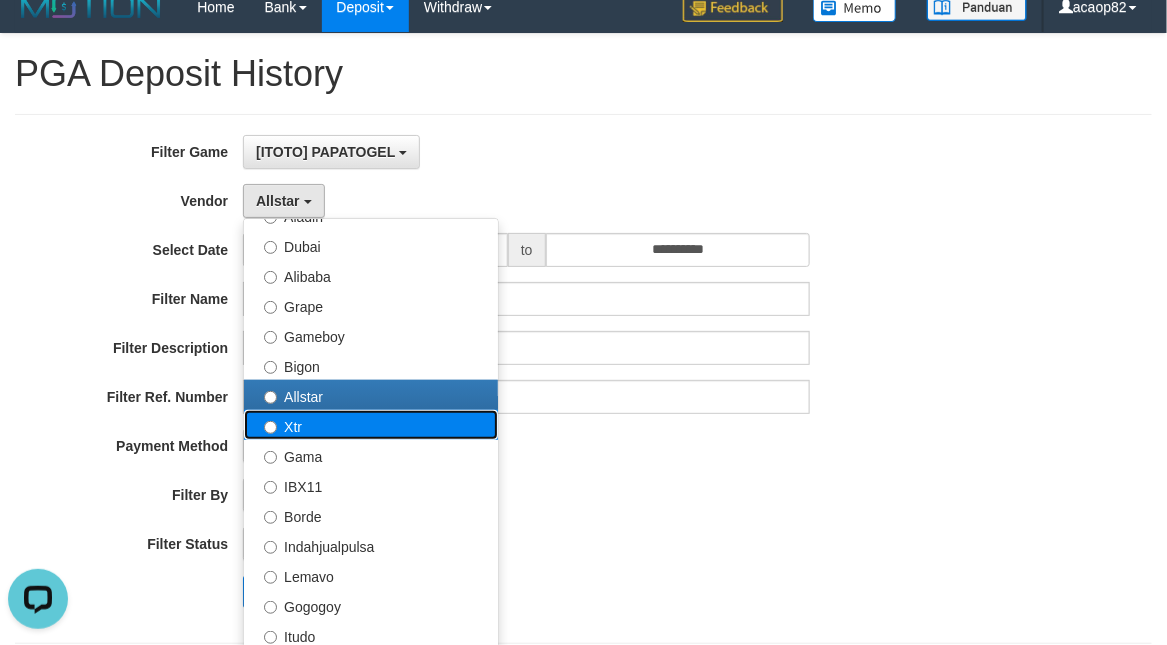 click on "Xtr" at bounding box center (371, 425) 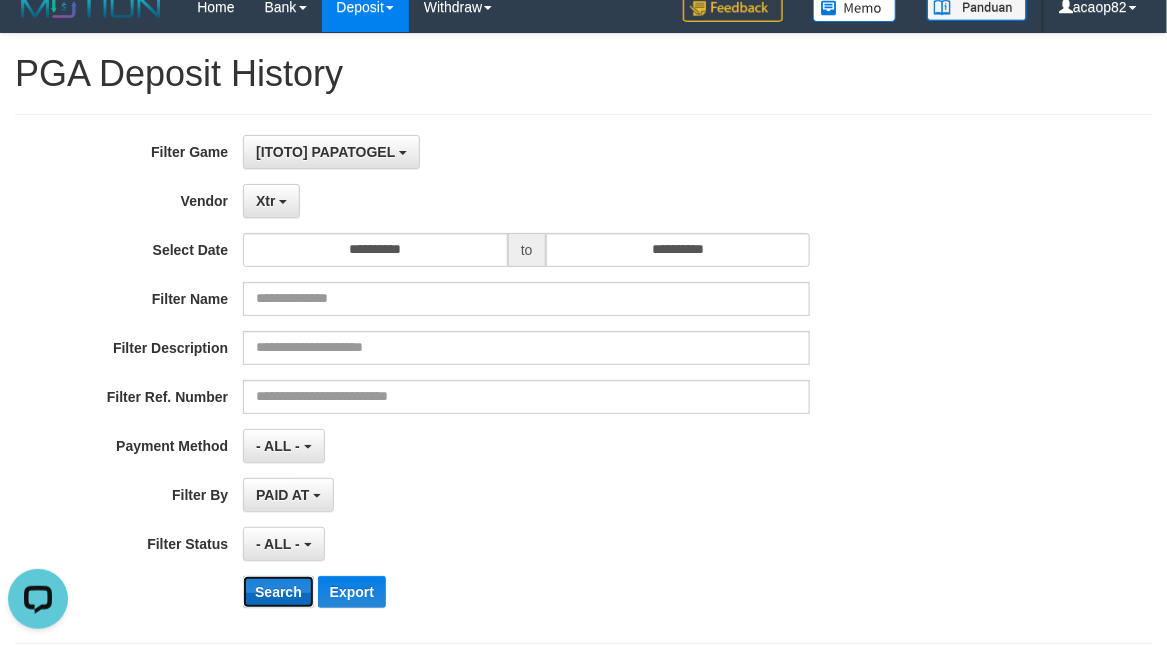 click on "Search" at bounding box center (278, 592) 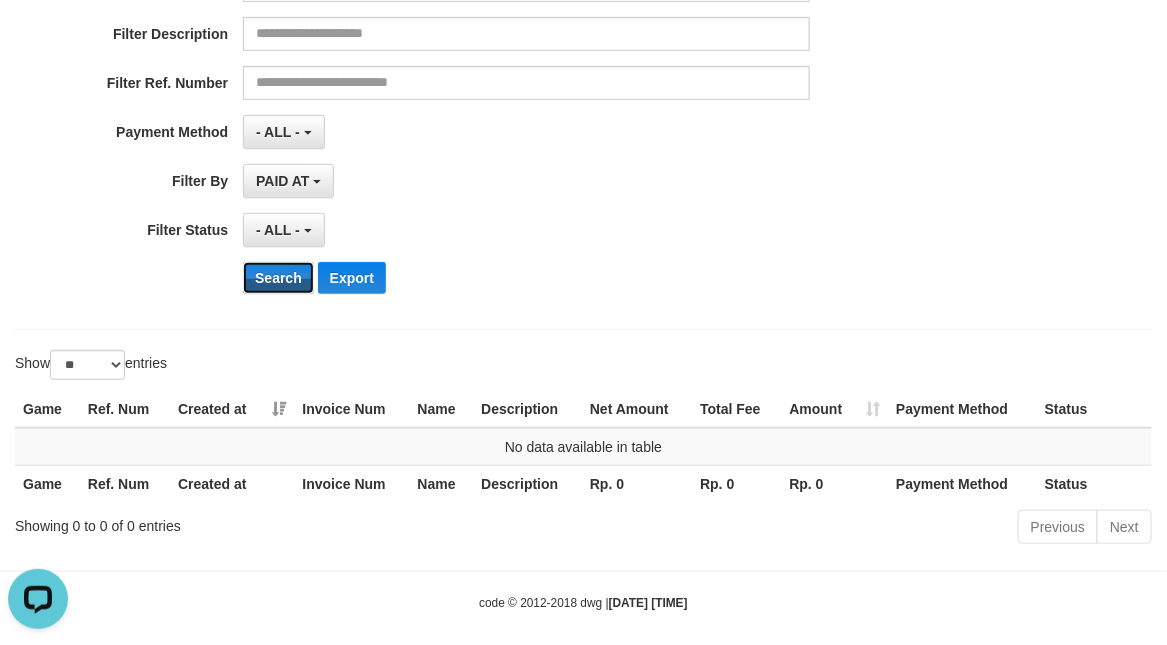 scroll, scrollTop: 352, scrollLeft: 0, axis: vertical 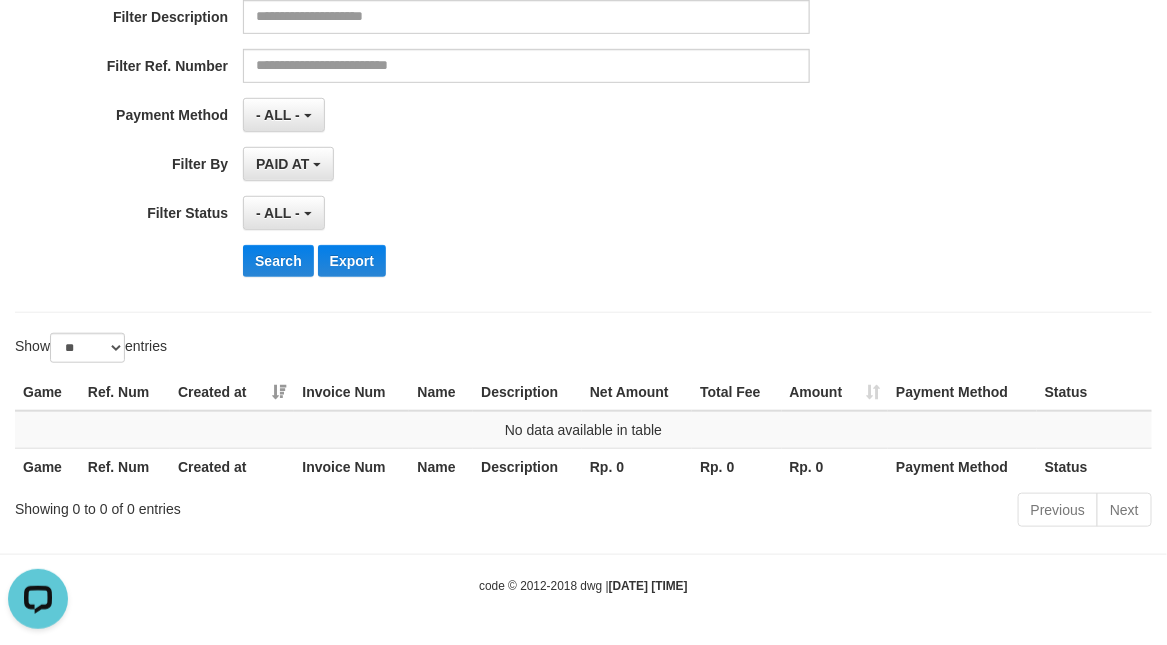 click on "PAID AT
PAID AT
CREATED AT" at bounding box center (526, 164) 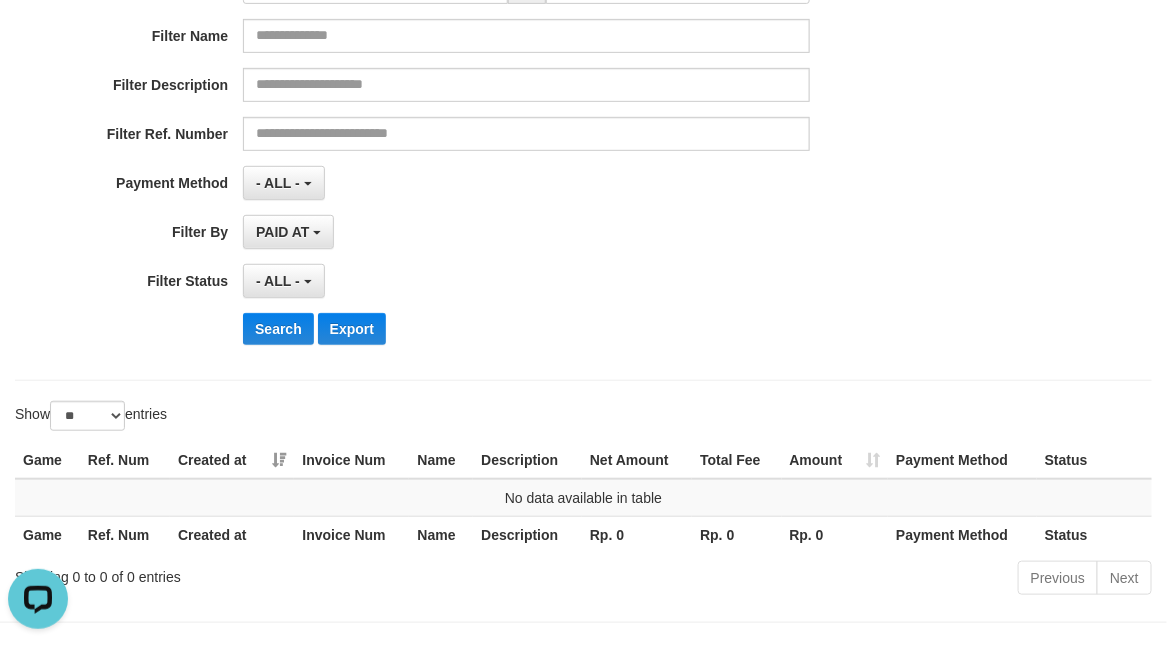 scroll, scrollTop: 186, scrollLeft: 0, axis: vertical 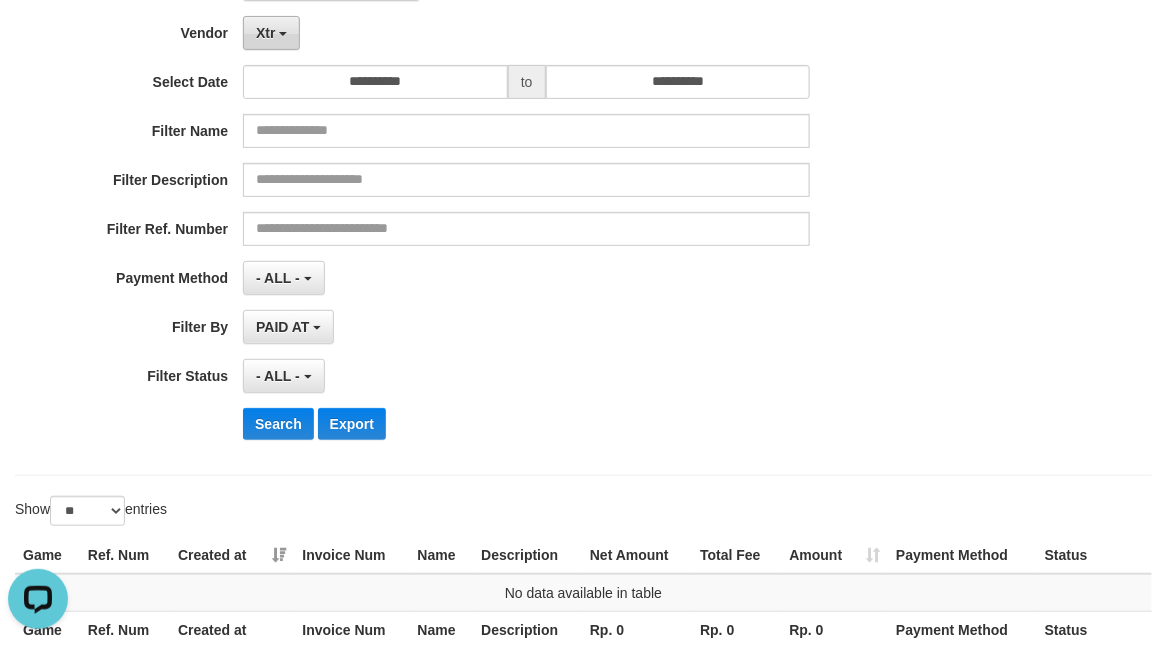 click at bounding box center [283, 34] 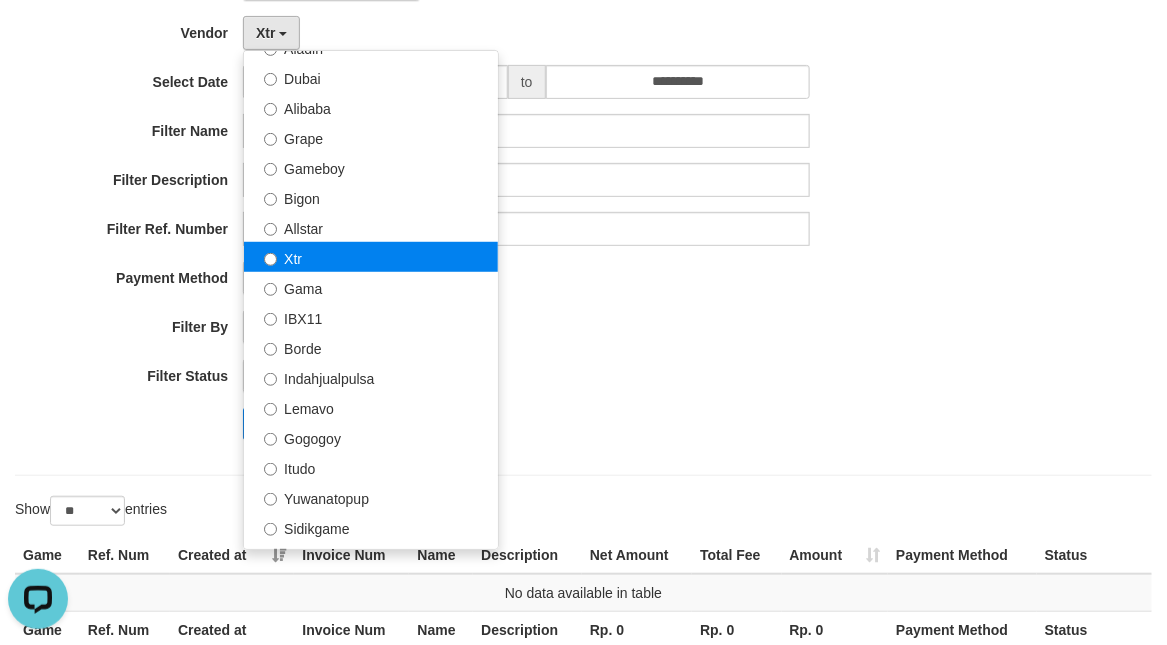 click on "Xtr" at bounding box center (371, 257) 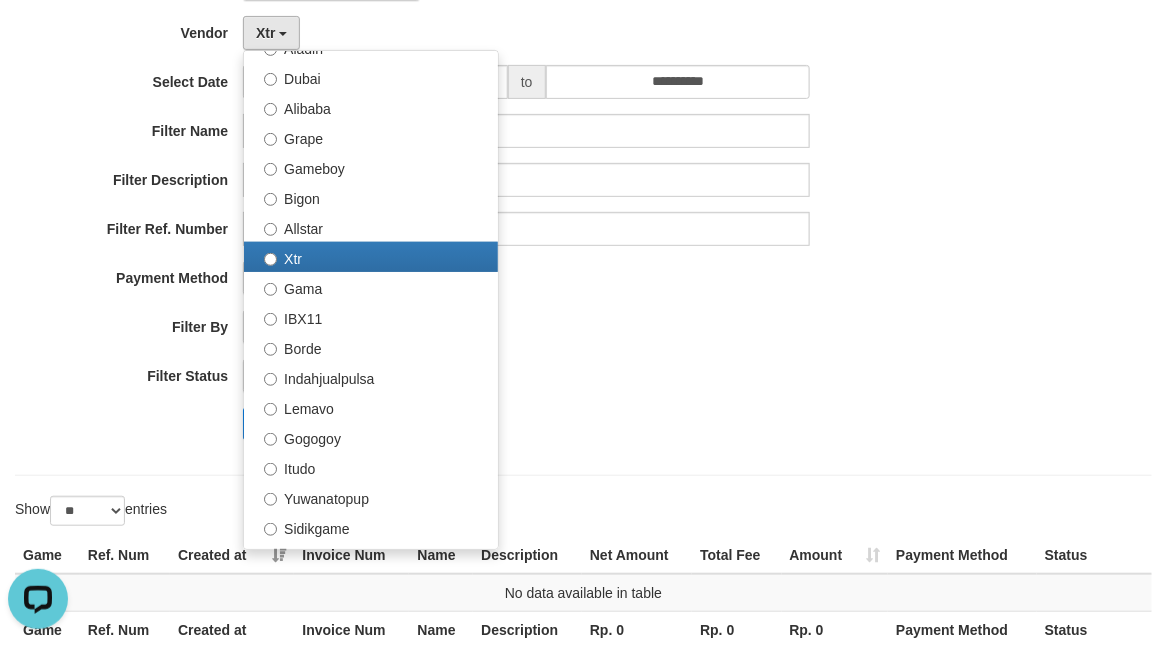 click on "- ALL -    SELECT ALL  - ALL -  SELECT PAYMENT METHOD
Mandiri
BNI
OVO
CIMB
BRI
MAYBANK
PERMATA
DANAMON
INDOMARET
ALFAMART
GOPAY
CC
BCA
QRIS
SINARMAS
LINKAJA
SHOPEEPAY
ATMBERSAMA
DANA
ARTHAGRAHA
SAMPOERNA
OCBCNISP" at bounding box center (526, 278) 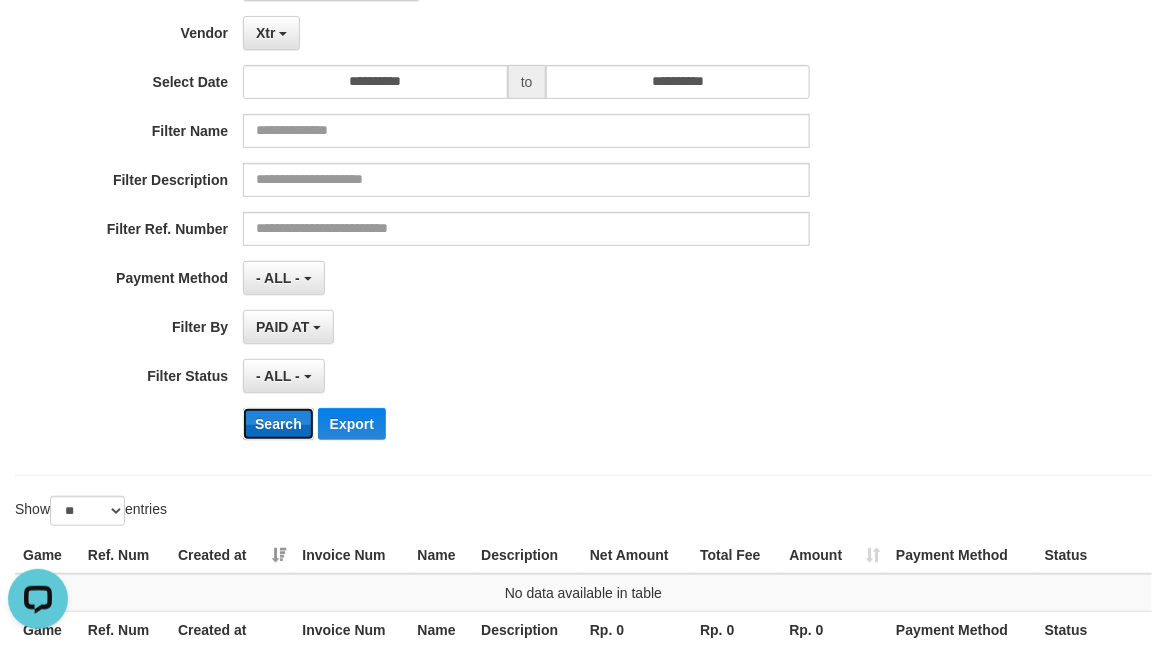 click on "Search" at bounding box center (278, 424) 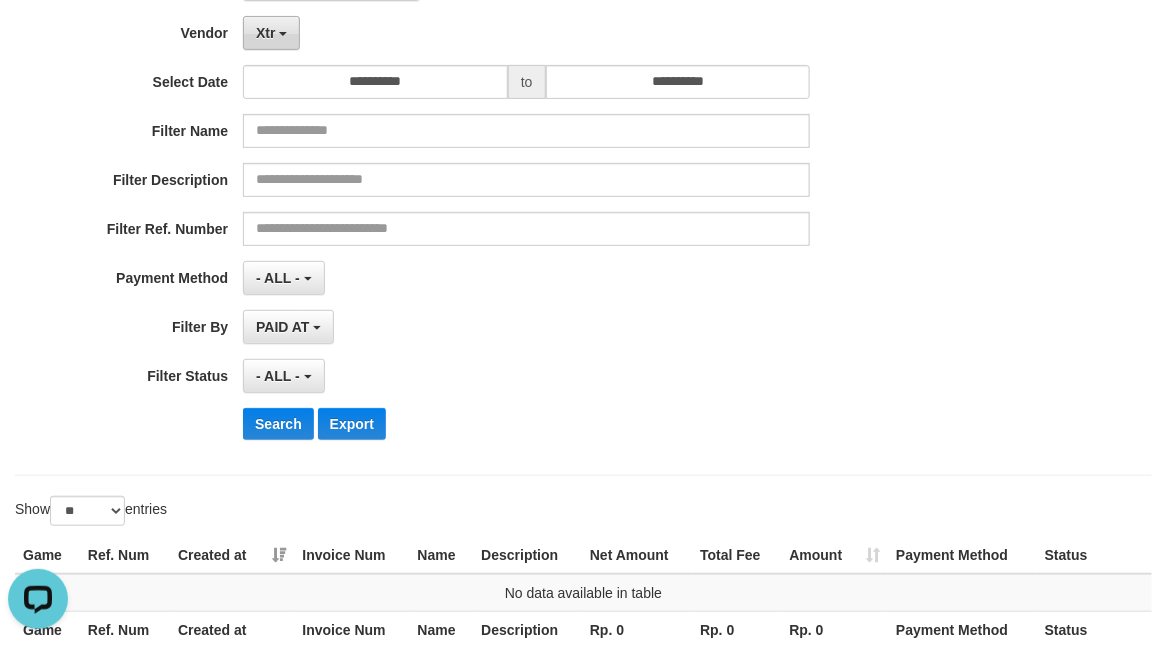 click on "Xtr" at bounding box center [265, 33] 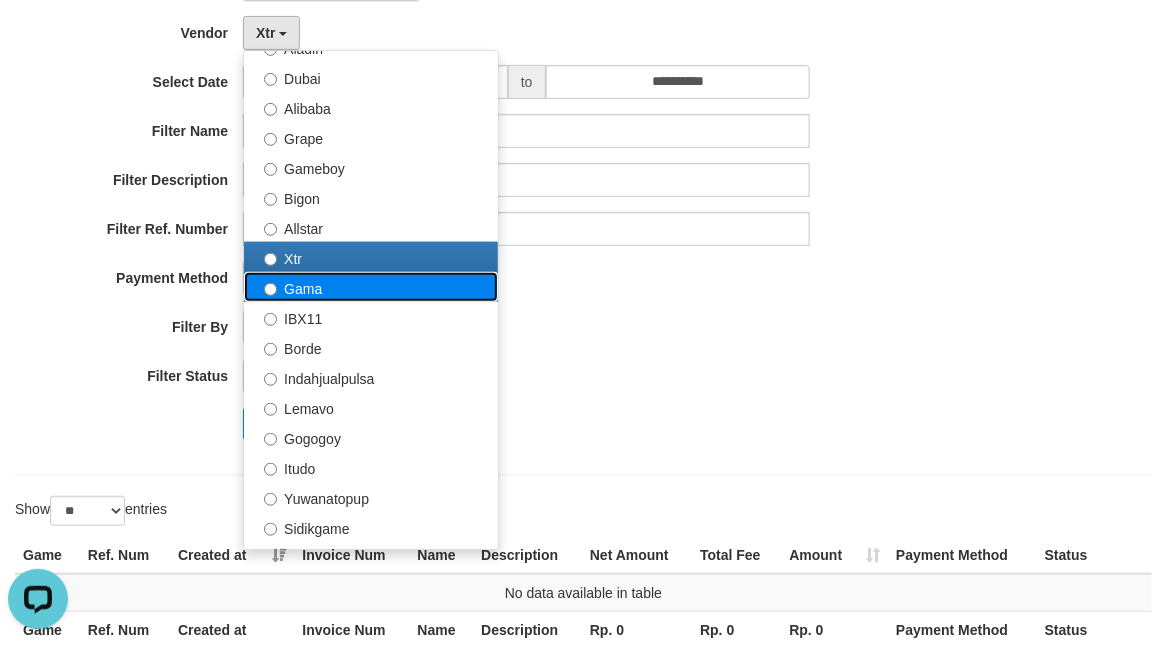 click on "Gama" at bounding box center [371, 287] 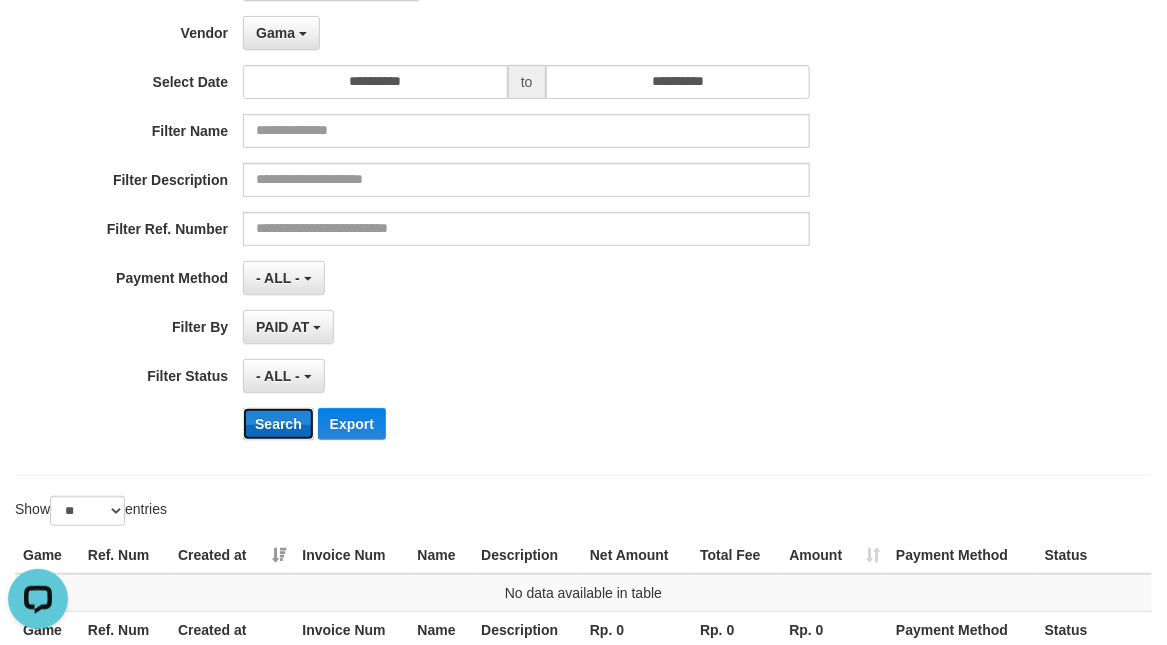 click on "Search" at bounding box center [278, 424] 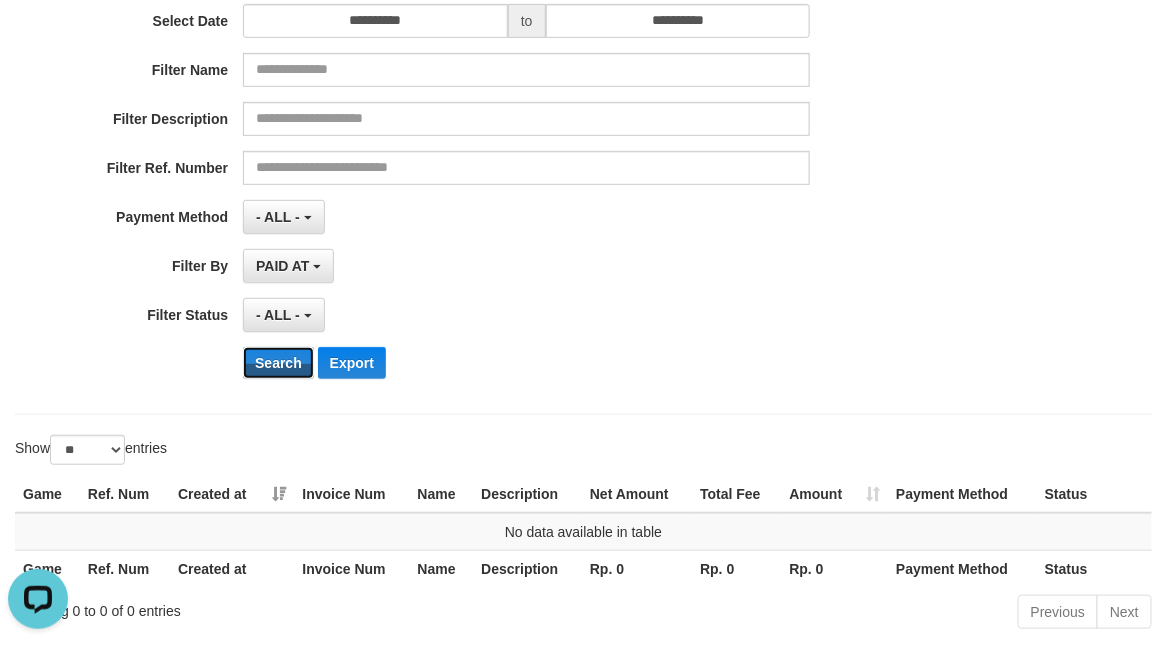 scroll, scrollTop: 186, scrollLeft: 0, axis: vertical 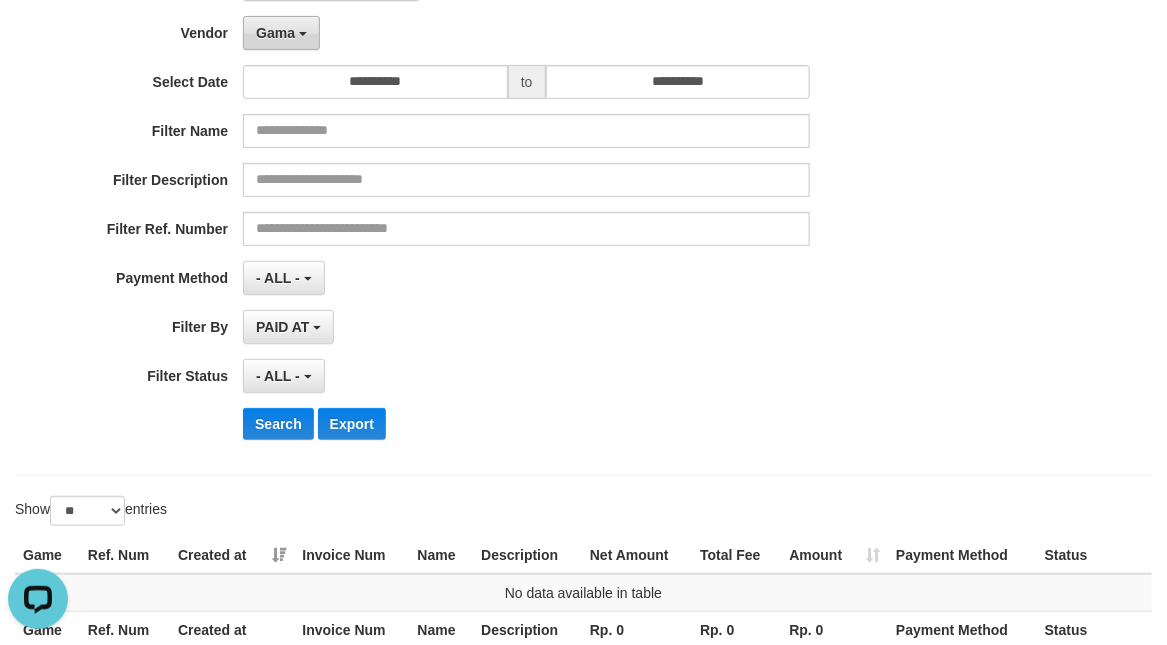 click on "Gama" at bounding box center [275, 33] 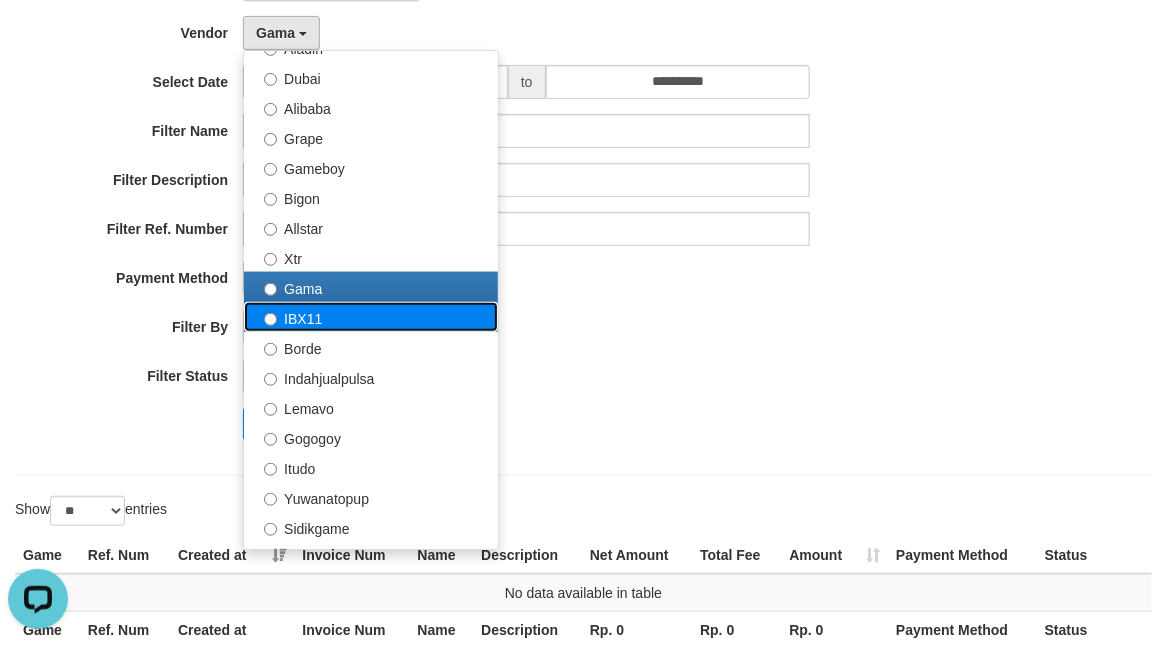 click on "IBX11" at bounding box center (371, 317) 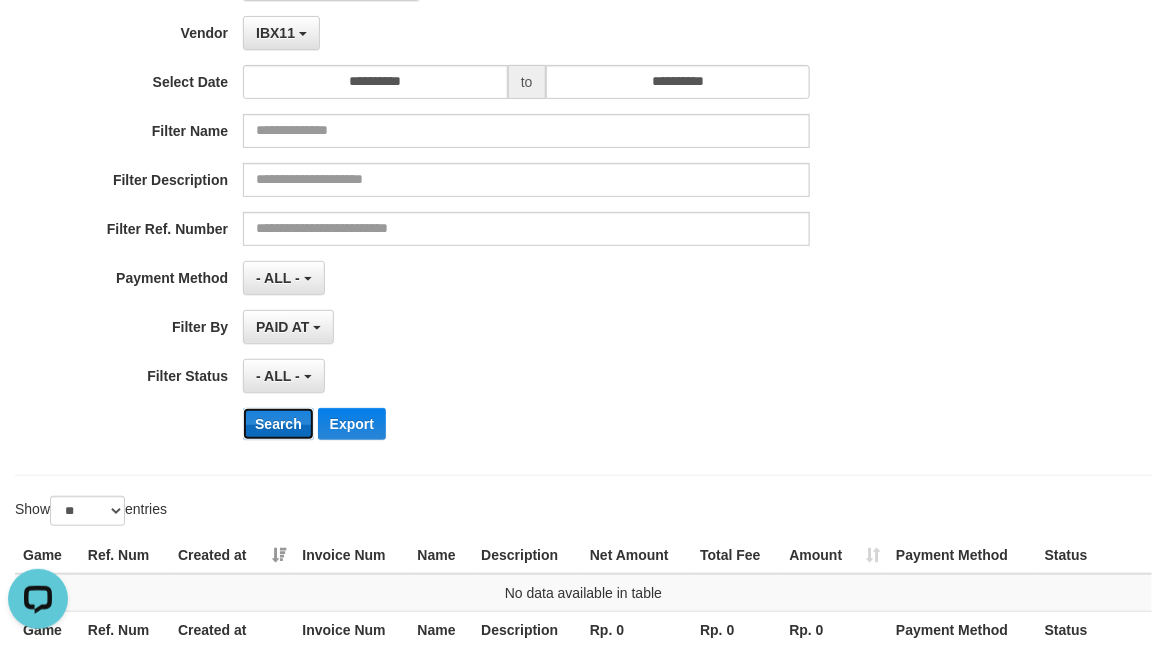 click on "Search" at bounding box center (278, 424) 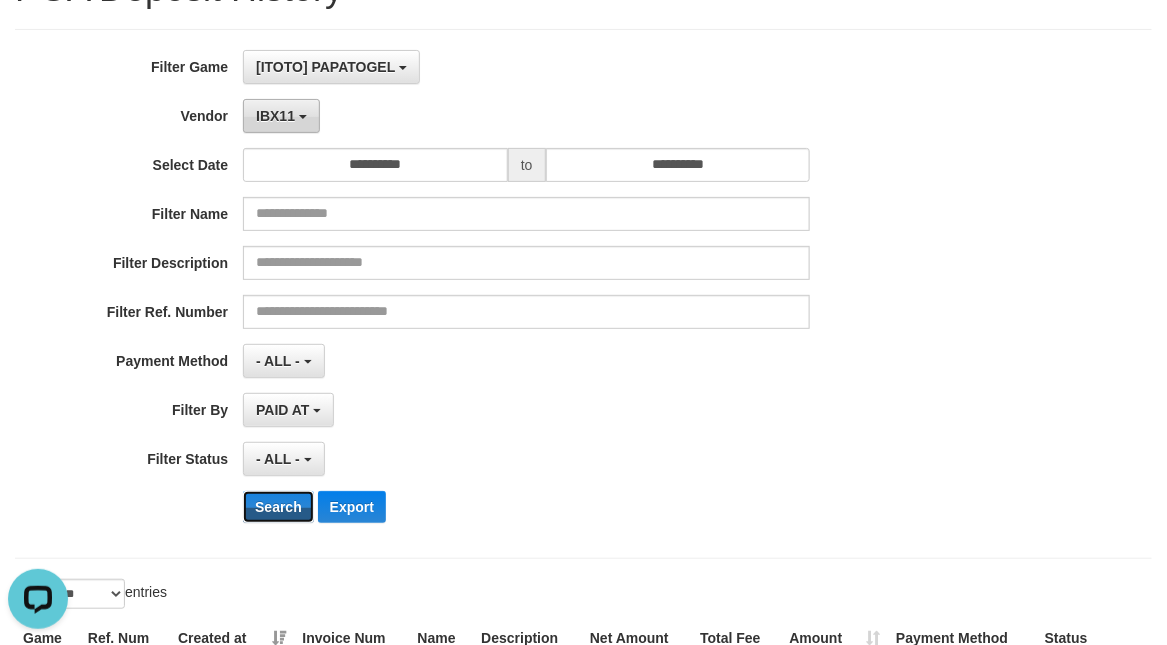 scroll, scrollTop: 102, scrollLeft: 0, axis: vertical 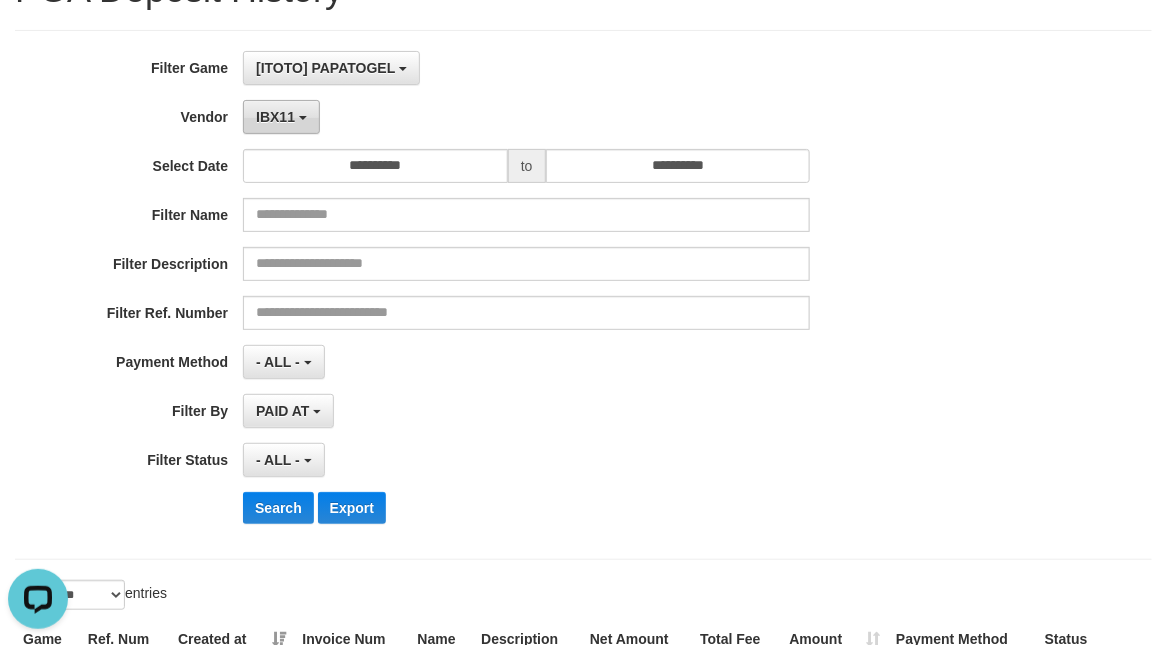 click on "IBX11" at bounding box center [275, 117] 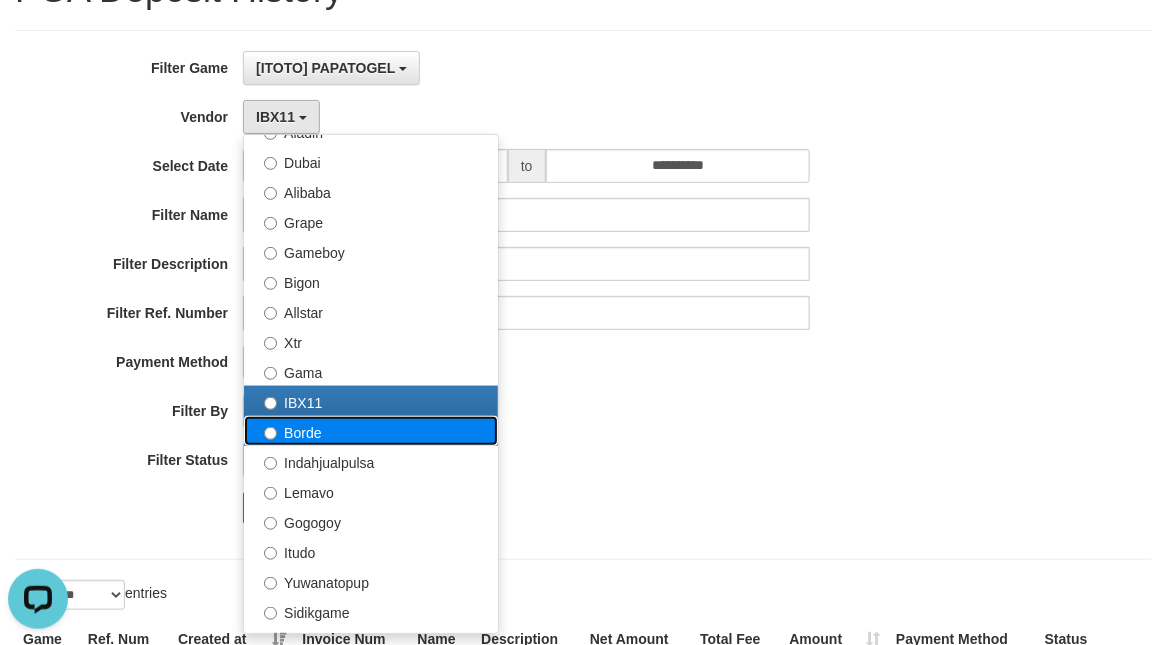 click on "Borde" at bounding box center (371, 431) 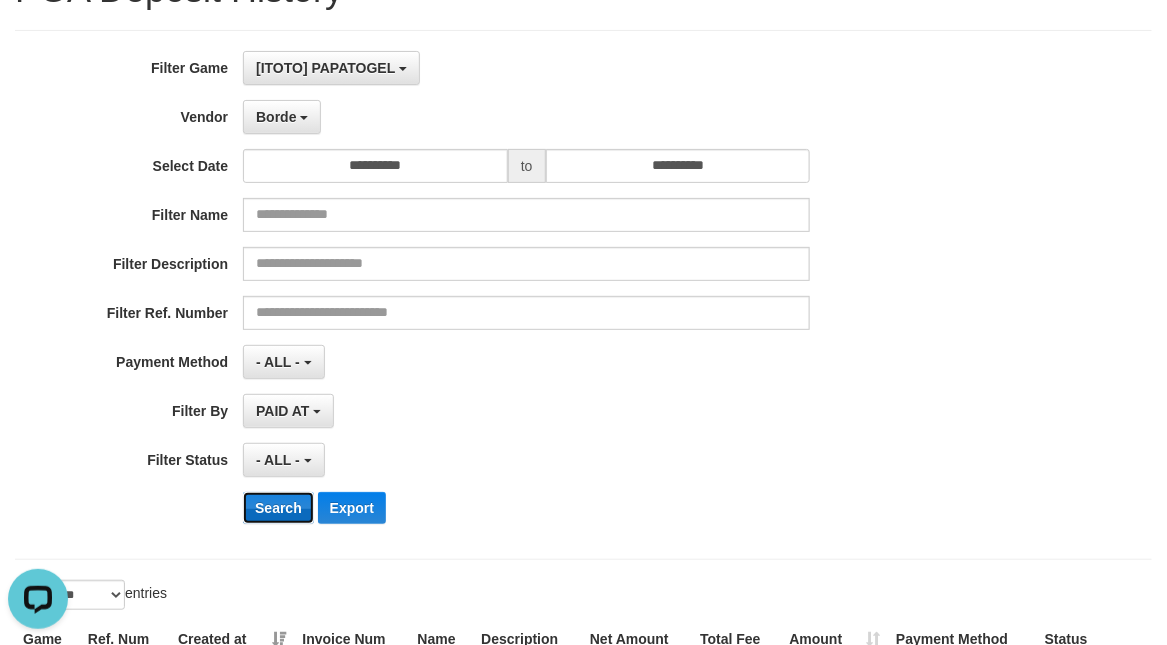 click on "Search" at bounding box center (278, 508) 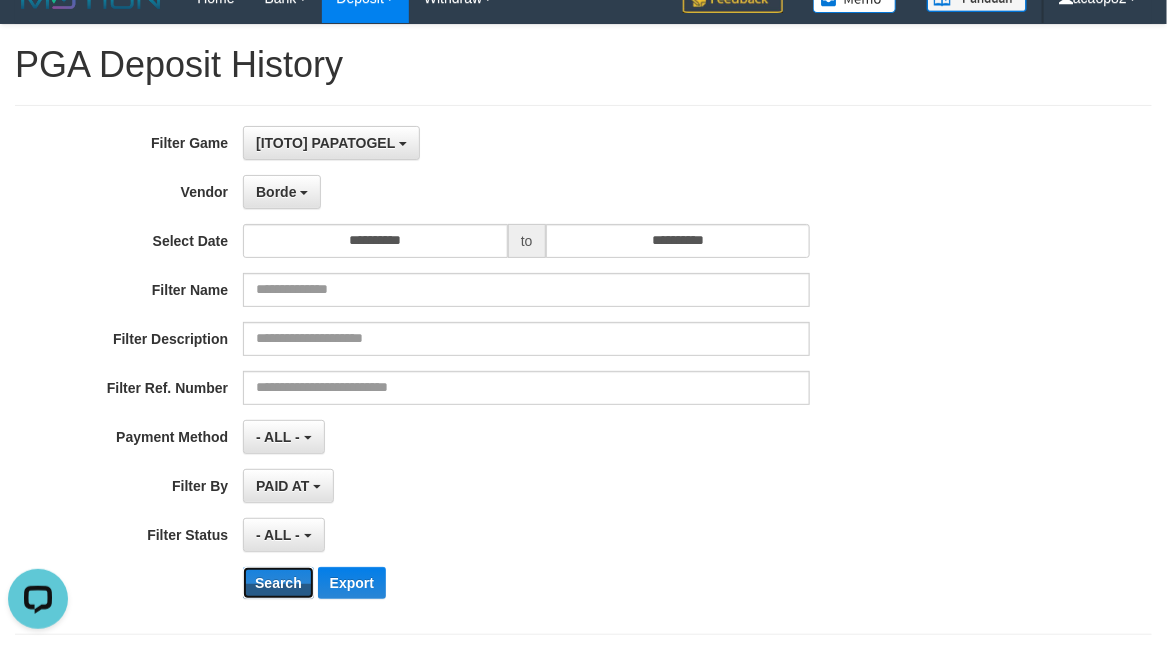 scroll, scrollTop: 18, scrollLeft: 0, axis: vertical 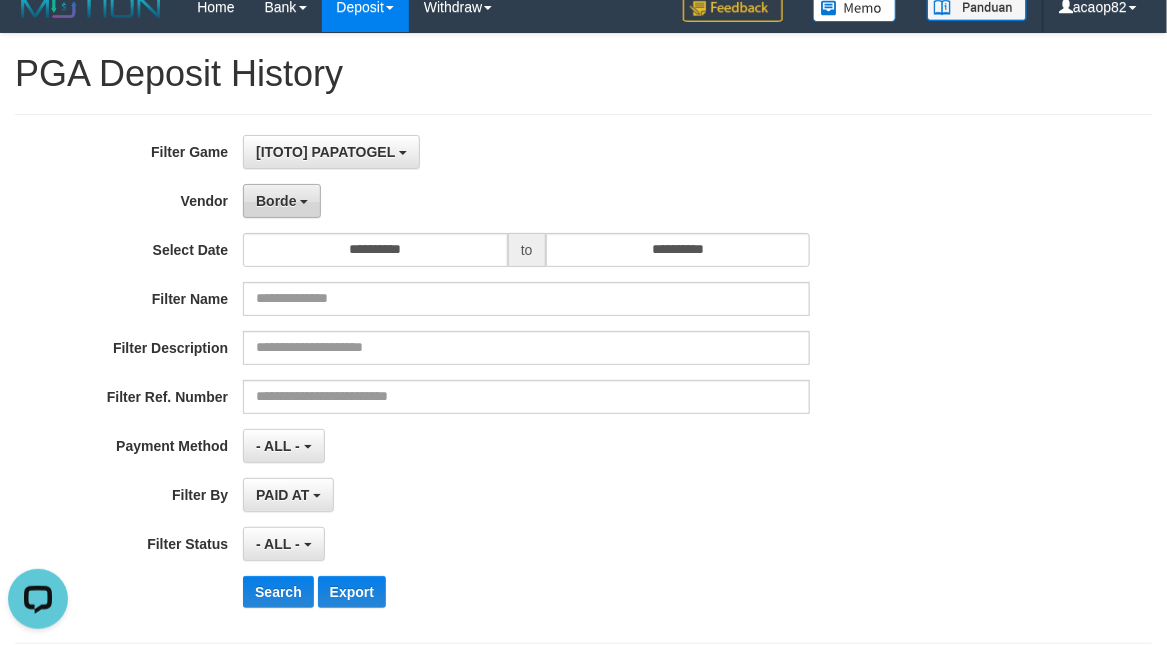 click on "Borde" at bounding box center [276, 201] 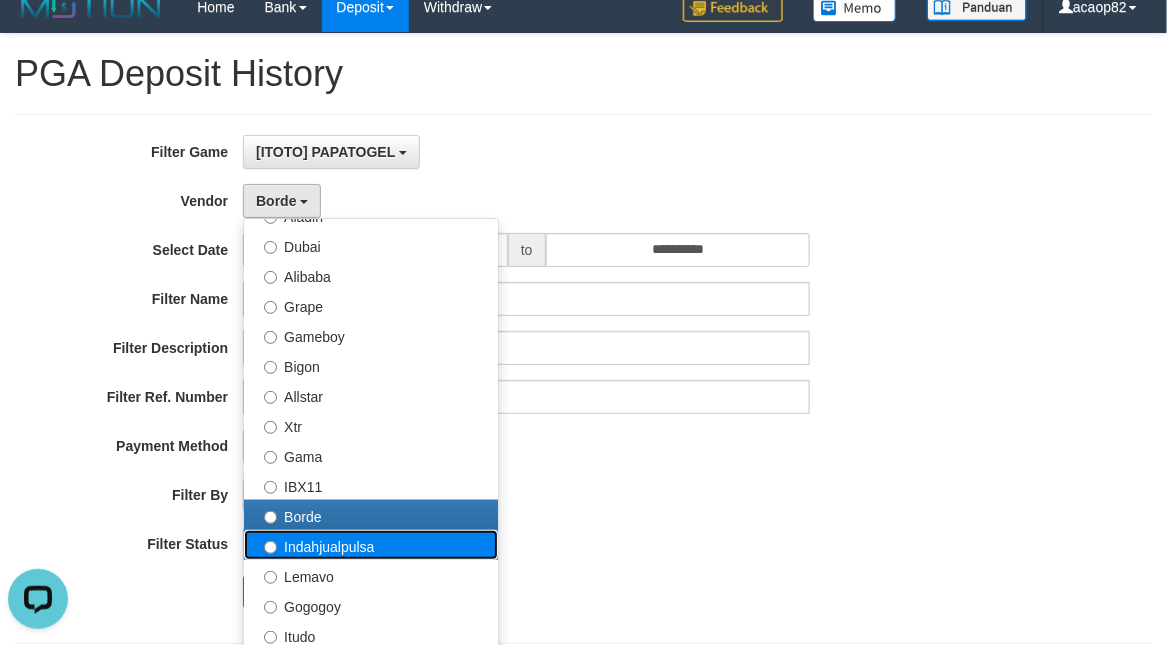 click on "Indahjualpulsa" at bounding box center [371, 545] 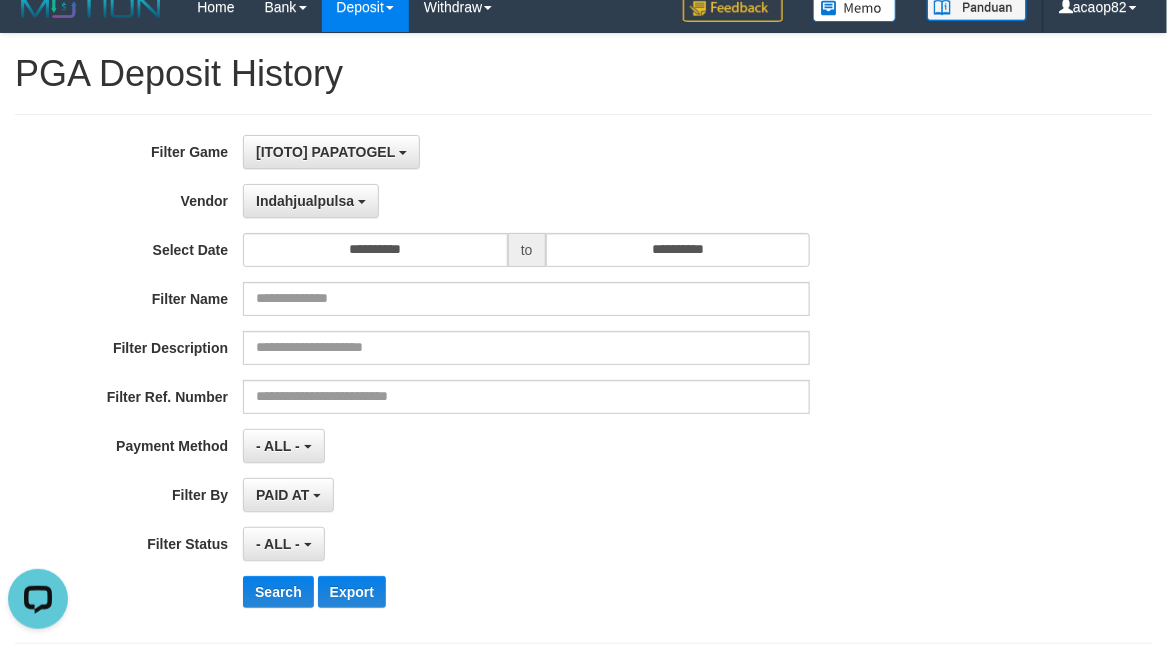 click on "**********" at bounding box center [486, 379] 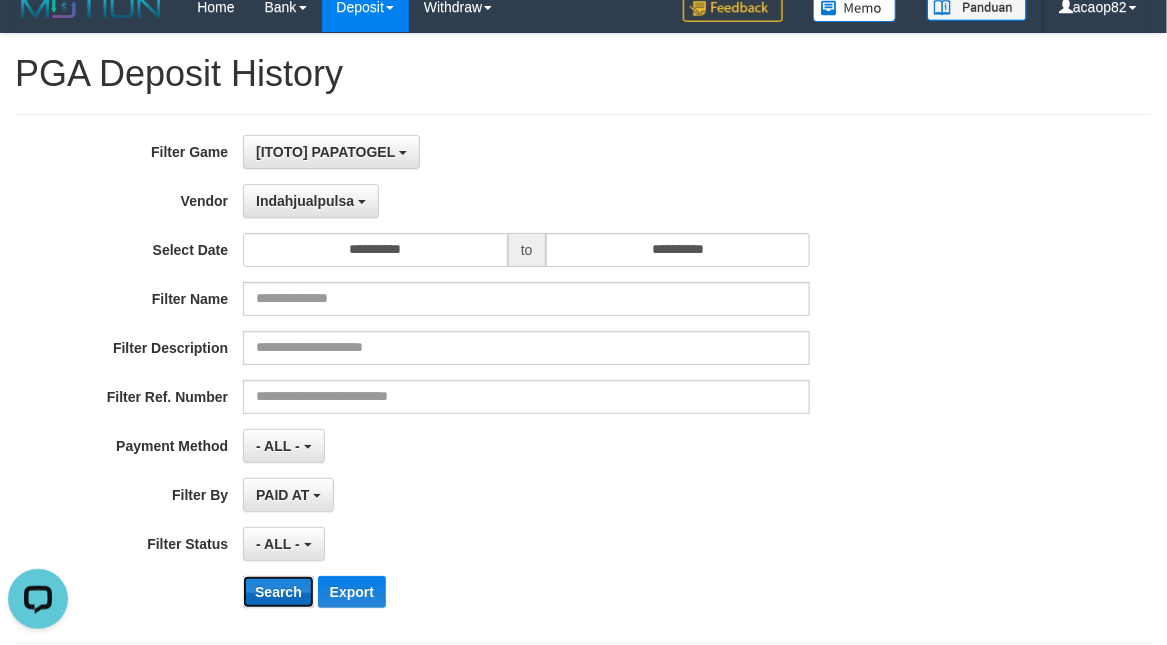 click on "Search" at bounding box center [278, 592] 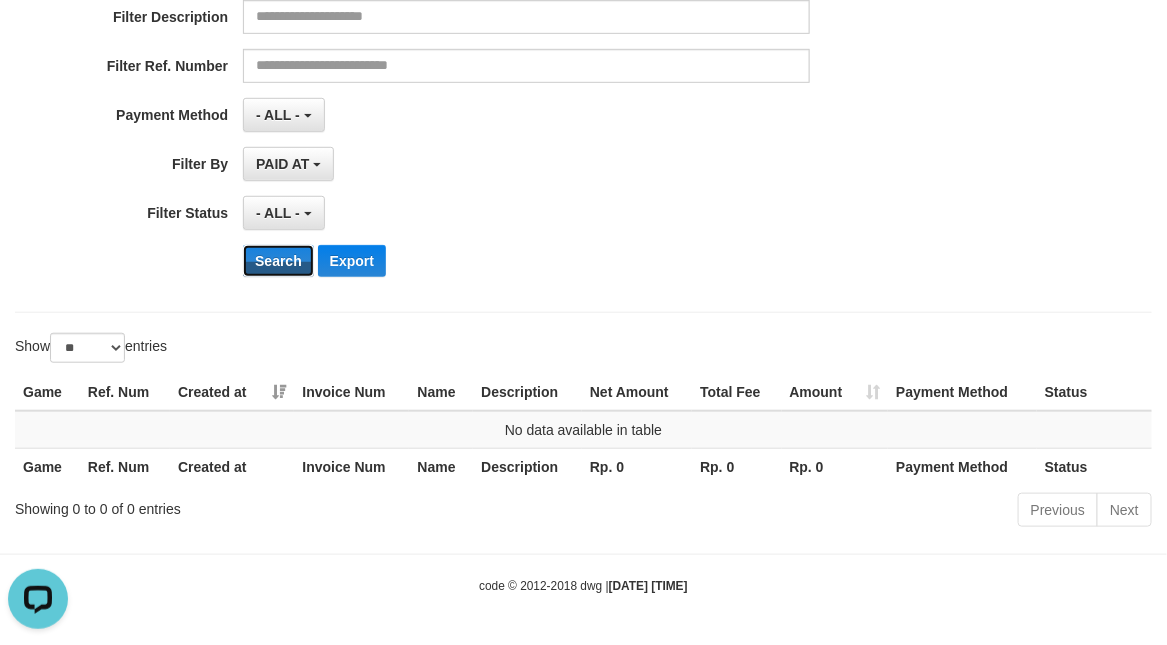 scroll, scrollTop: 102, scrollLeft: 0, axis: vertical 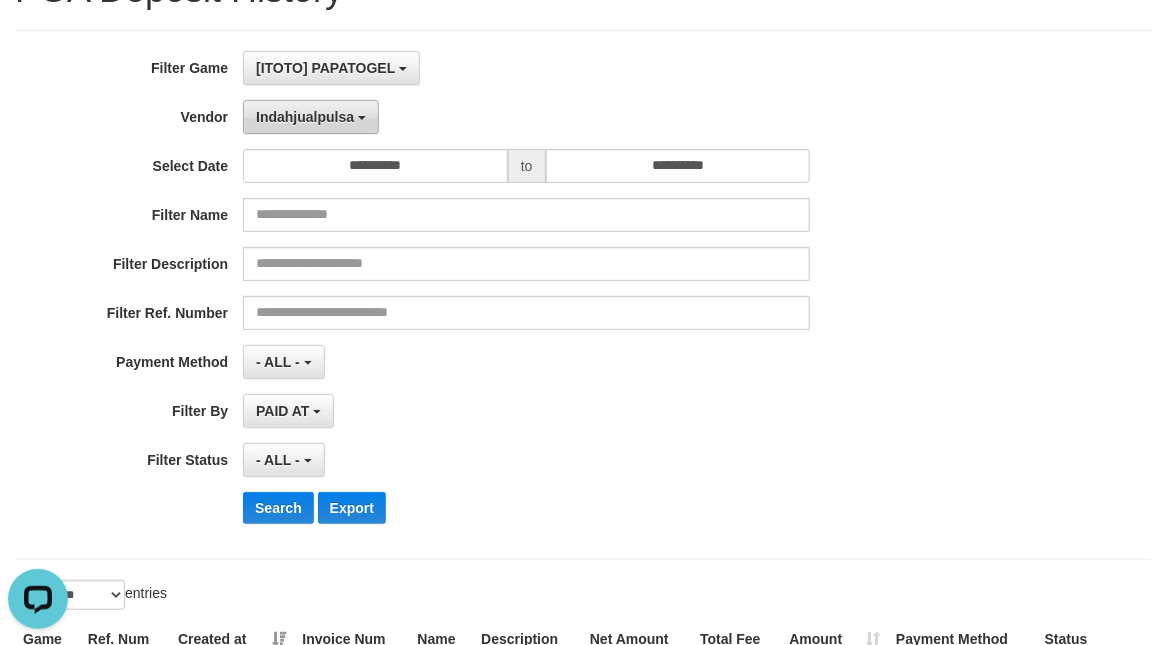 click on "Indahjualpulsa" at bounding box center (311, 117) 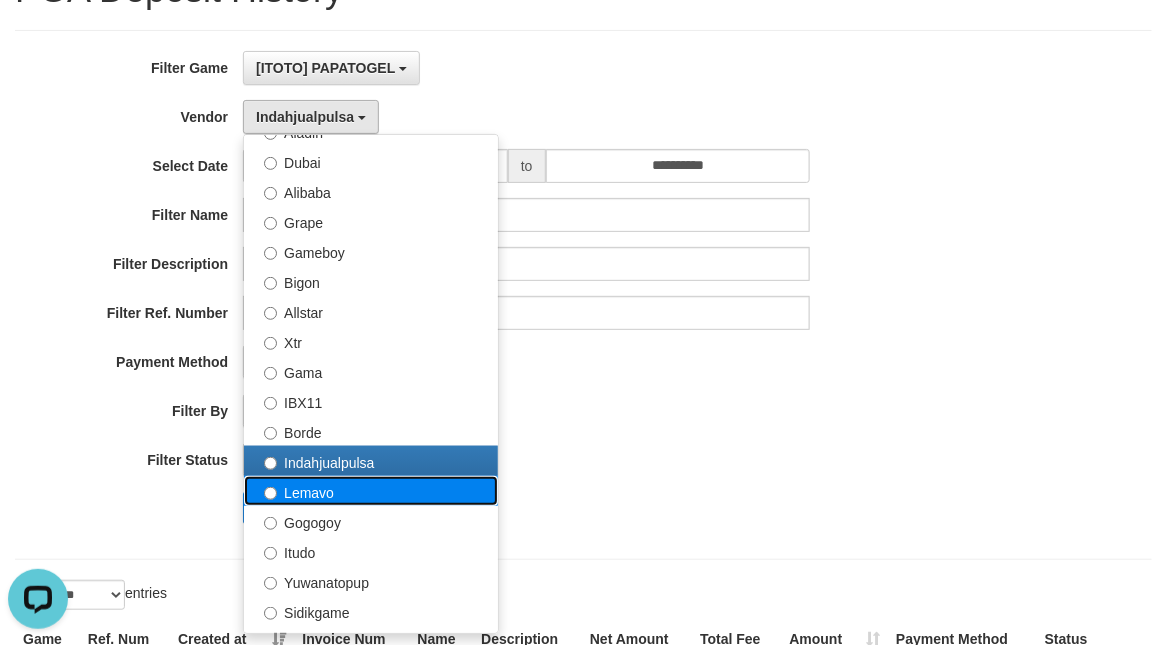 click on "Lemavo" at bounding box center (371, 491) 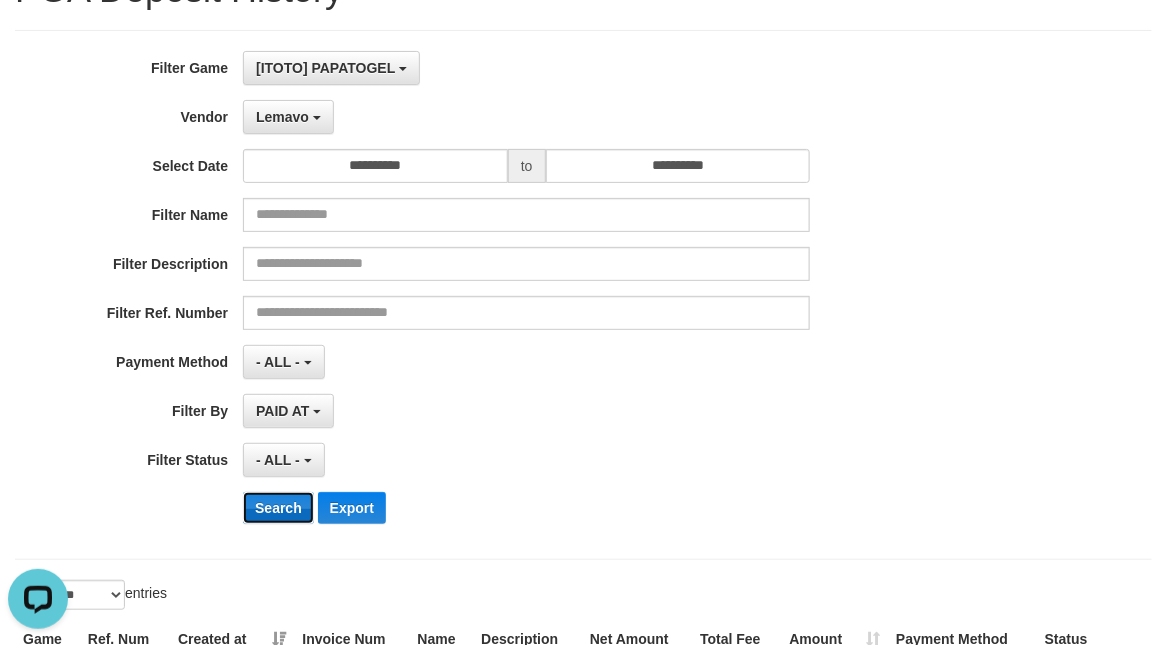 click on "Search" at bounding box center [278, 508] 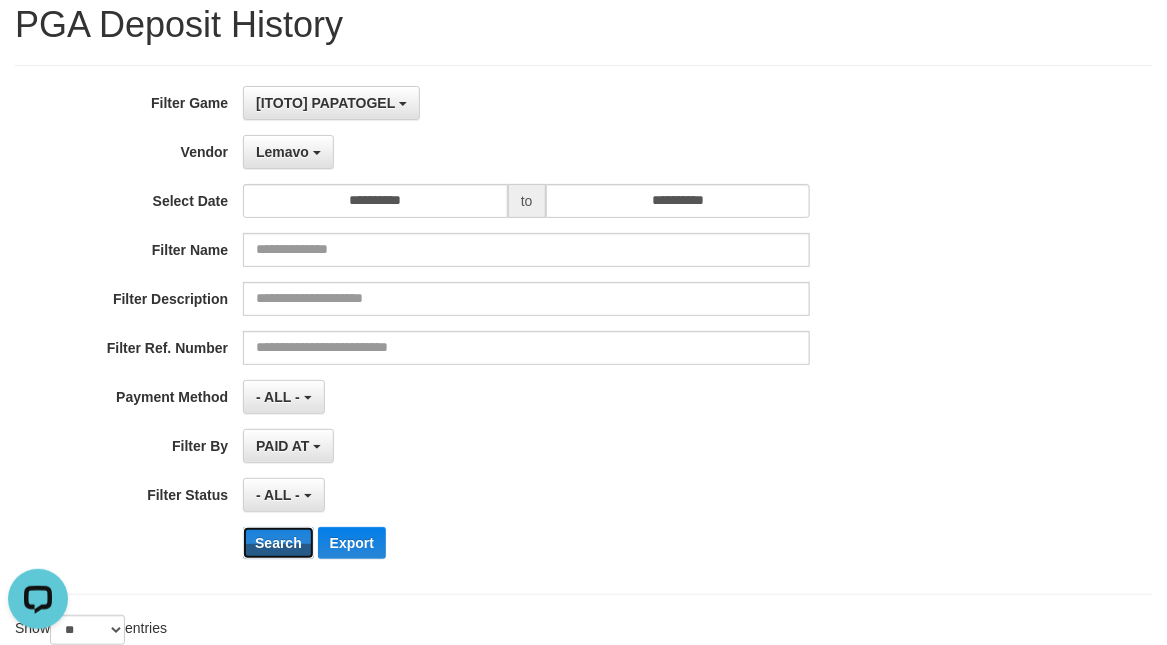 scroll, scrollTop: 18, scrollLeft: 0, axis: vertical 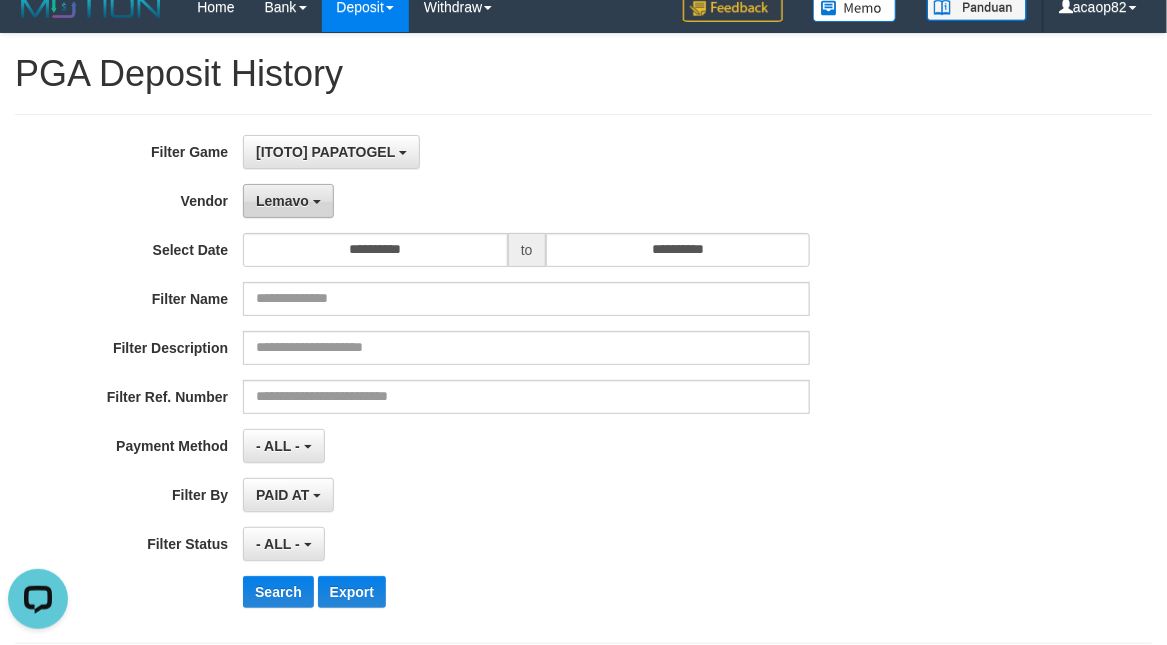 click on "Lemavo" at bounding box center [282, 201] 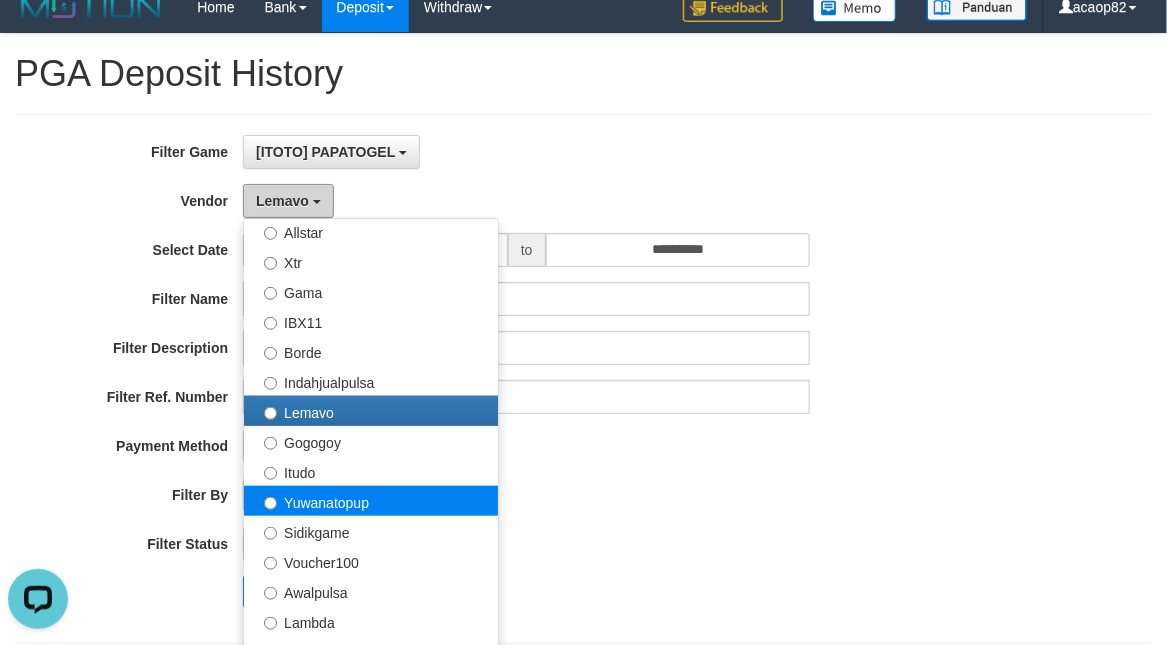 scroll, scrollTop: 500, scrollLeft: 0, axis: vertical 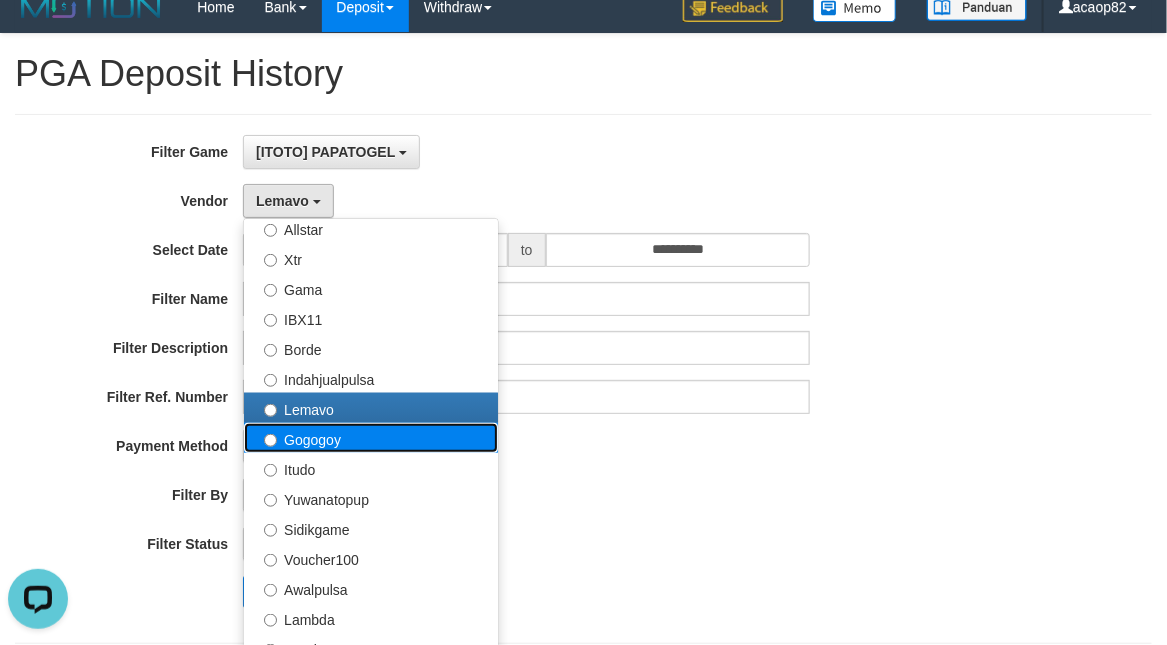 click on "Gogogoy" at bounding box center (371, 438) 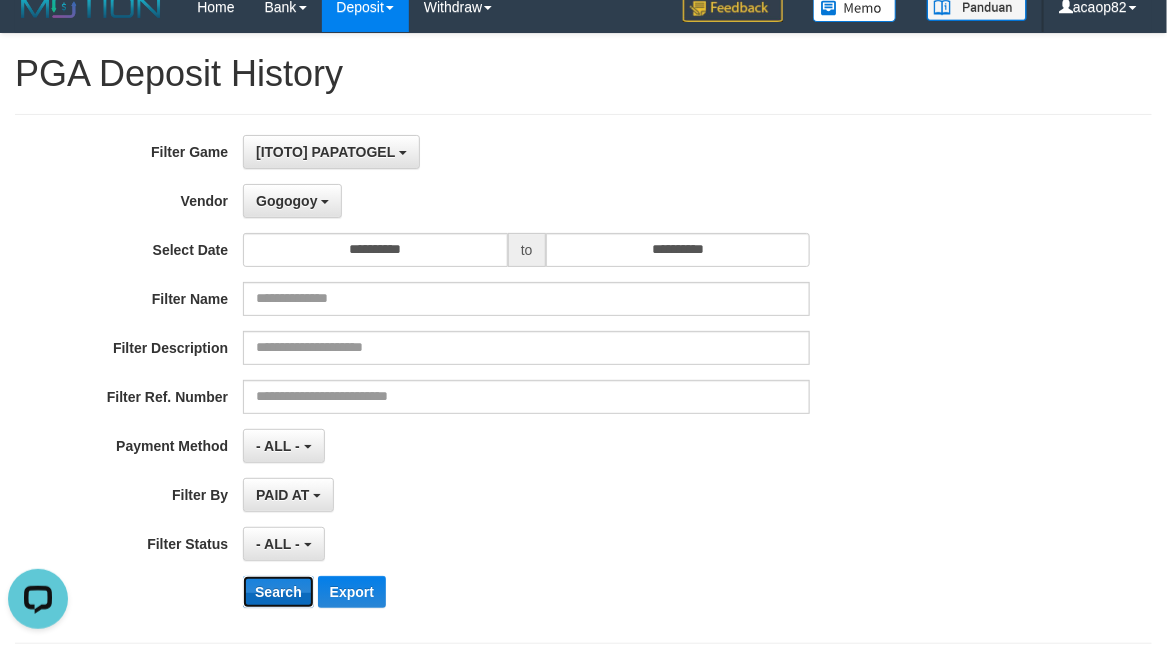 click on "Search" at bounding box center [278, 592] 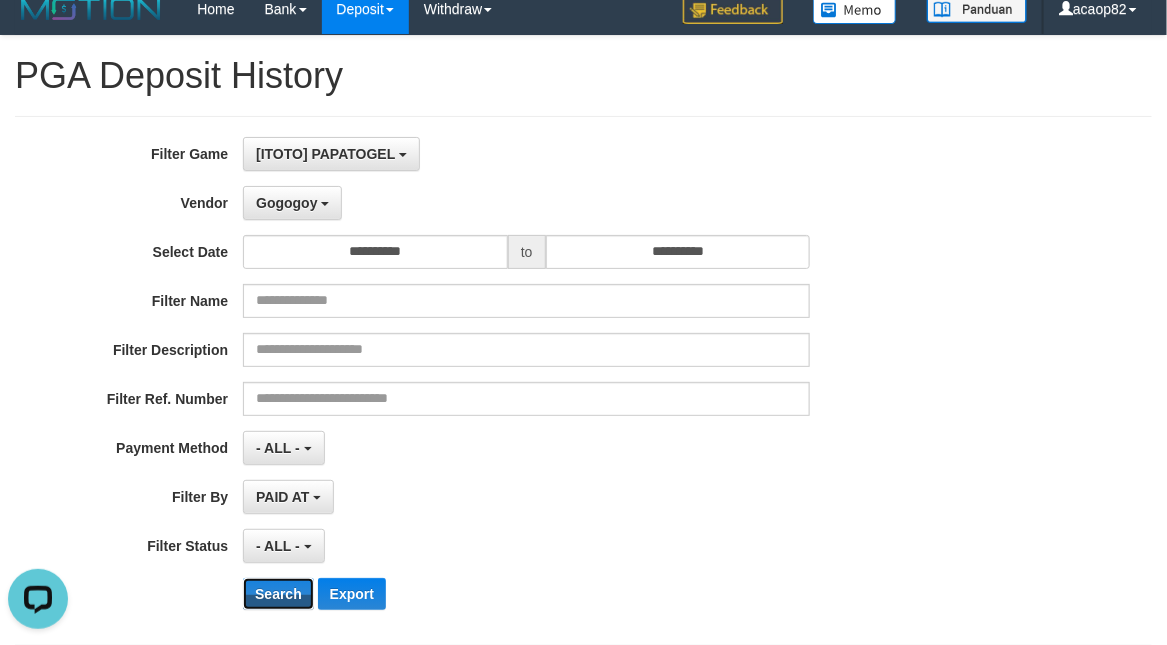 scroll, scrollTop: 0, scrollLeft: 0, axis: both 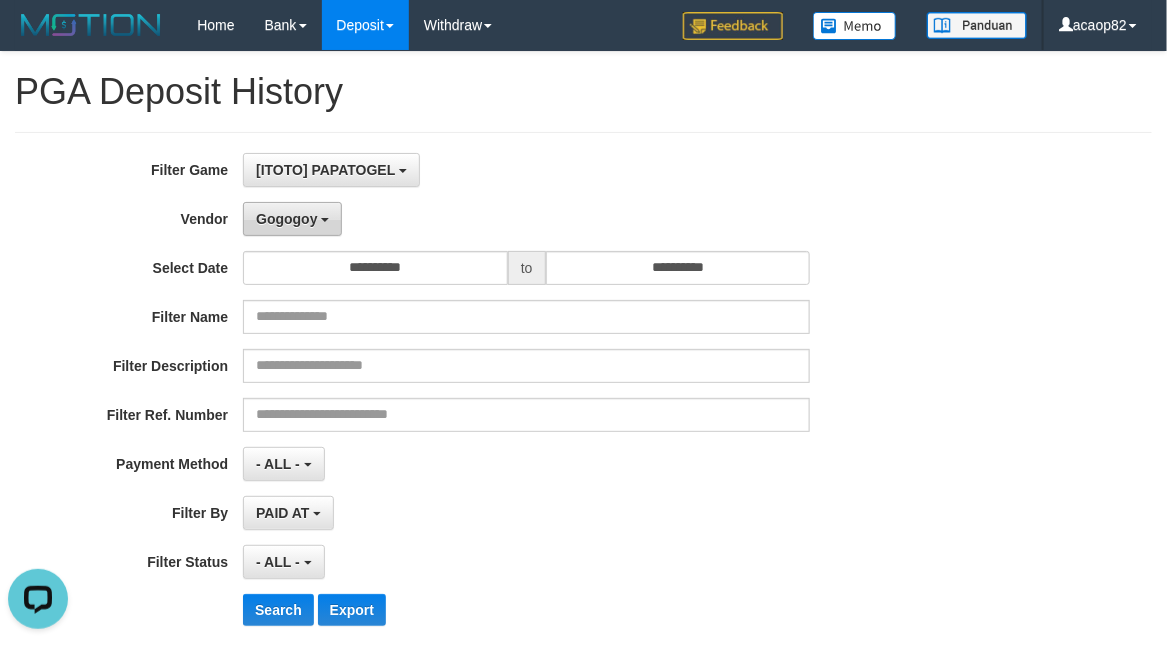 click on "Gogogoy" at bounding box center [286, 219] 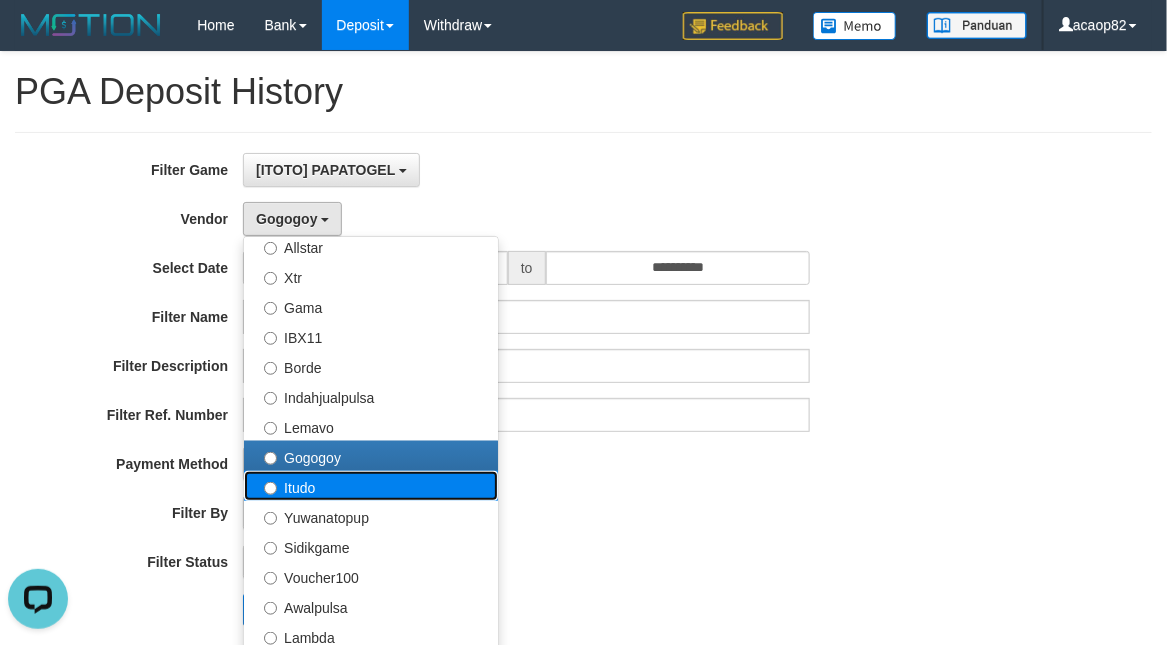 click on "Itudo" at bounding box center [371, 486] 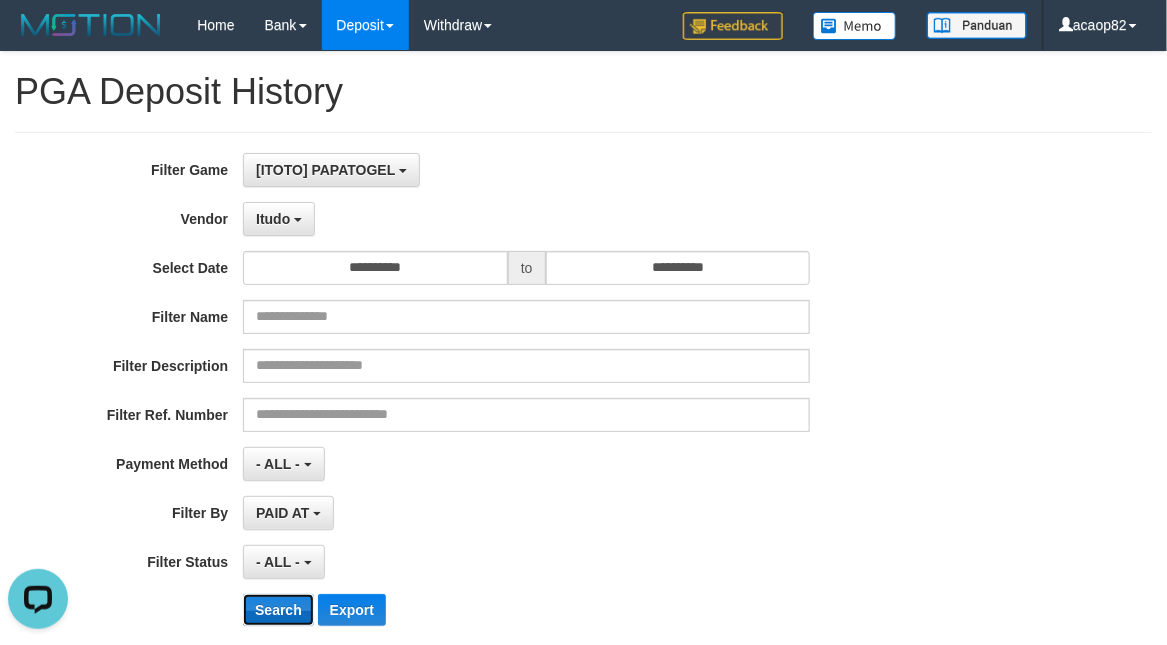 click on "Search" at bounding box center [278, 610] 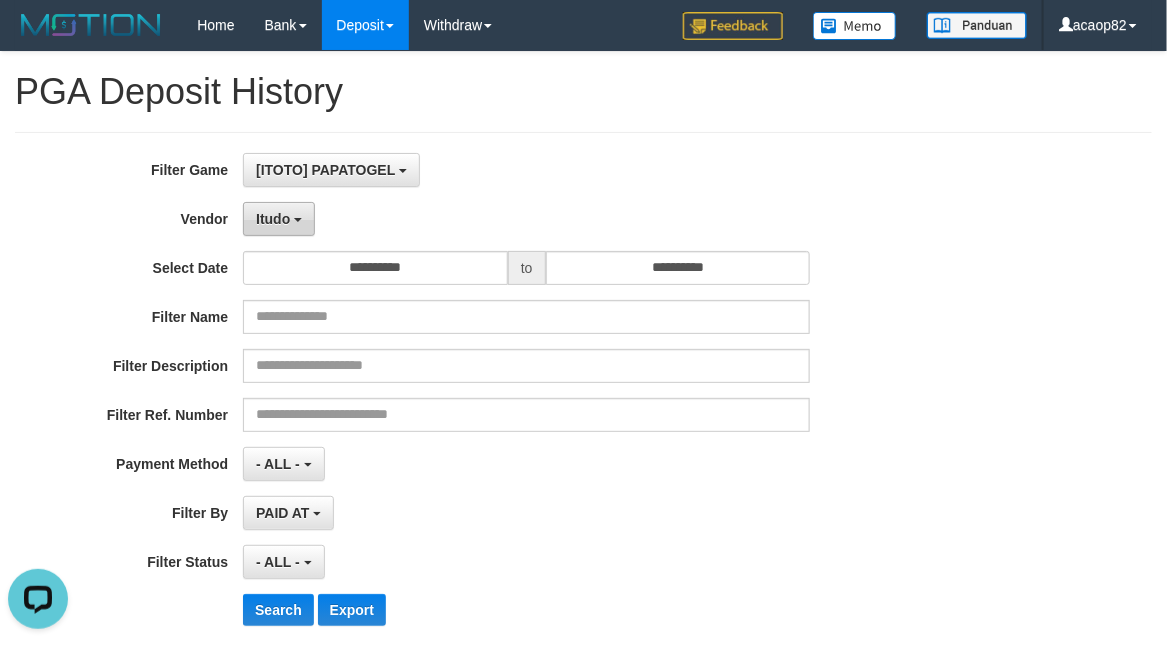 click on "Itudo" at bounding box center [279, 219] 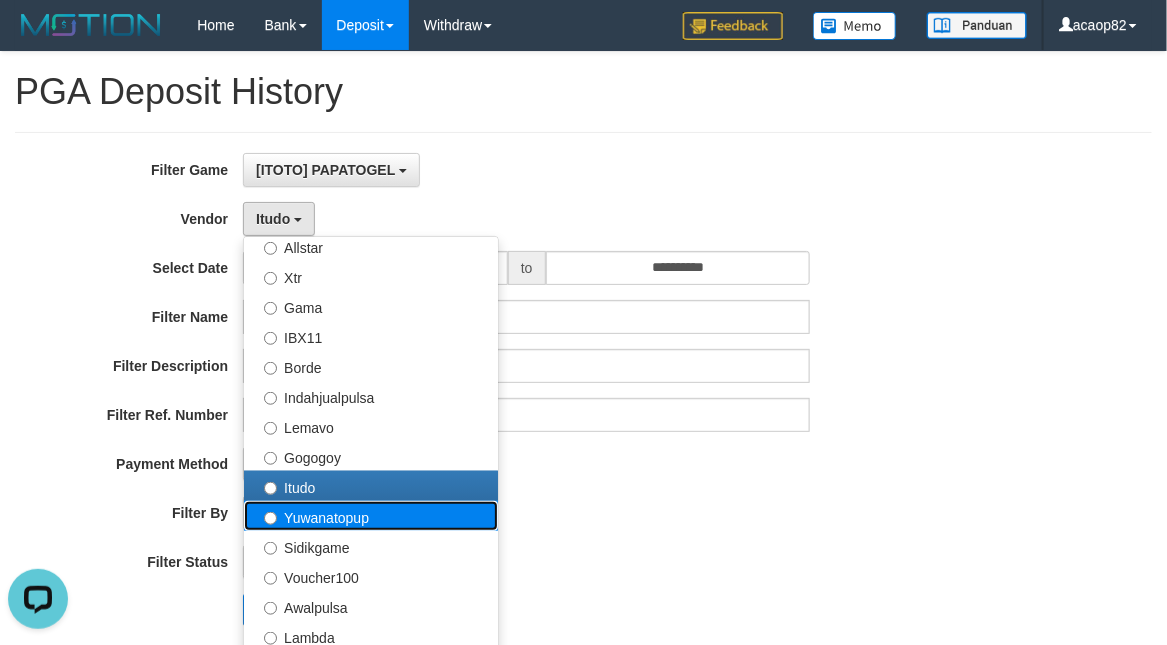 click on "Yuwanatopup" at bounding box center [371, 516] 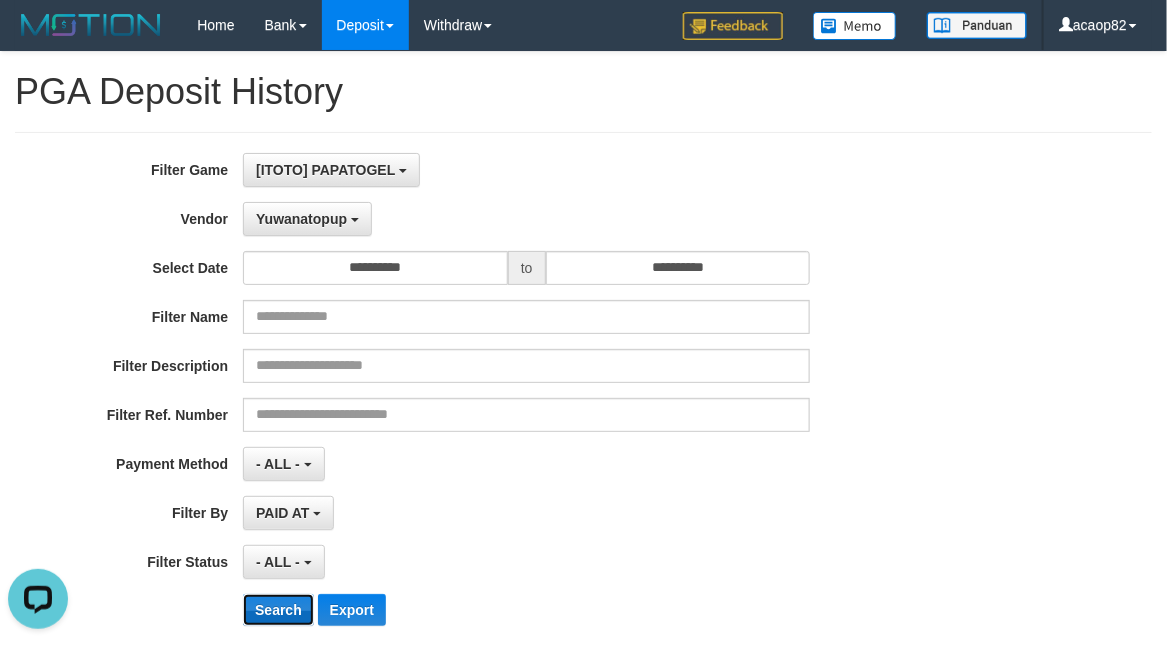 click on "Search" at bounding box center (278, 610) 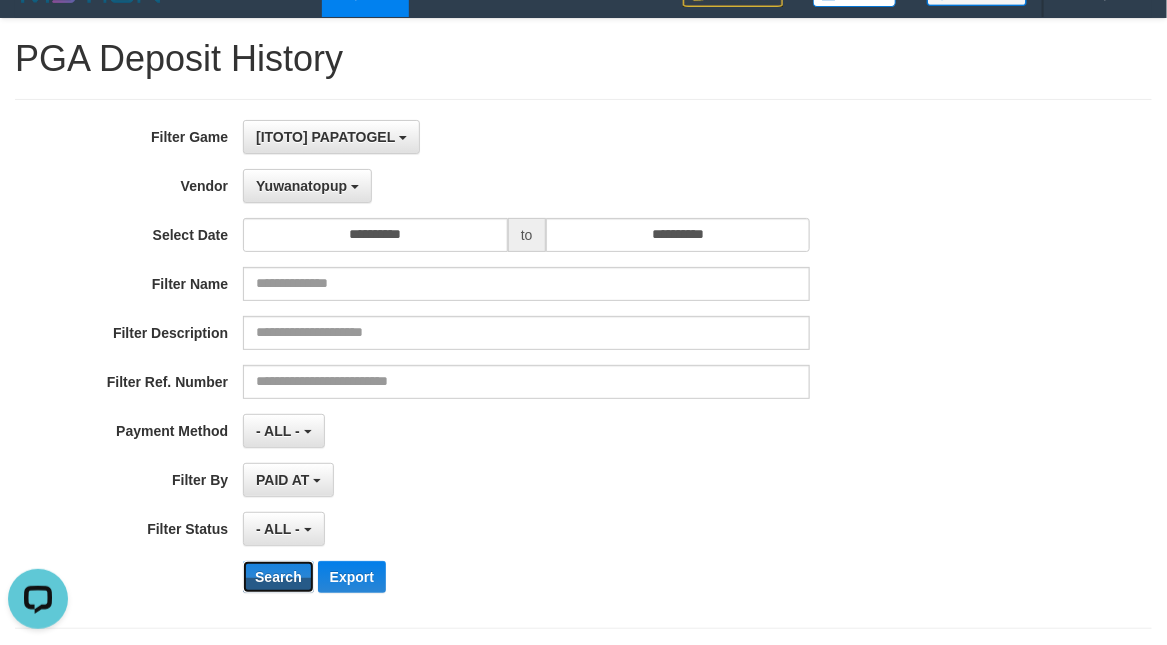 scroll, scrollTop: 18, scrollLeft: 0, axis: vertical 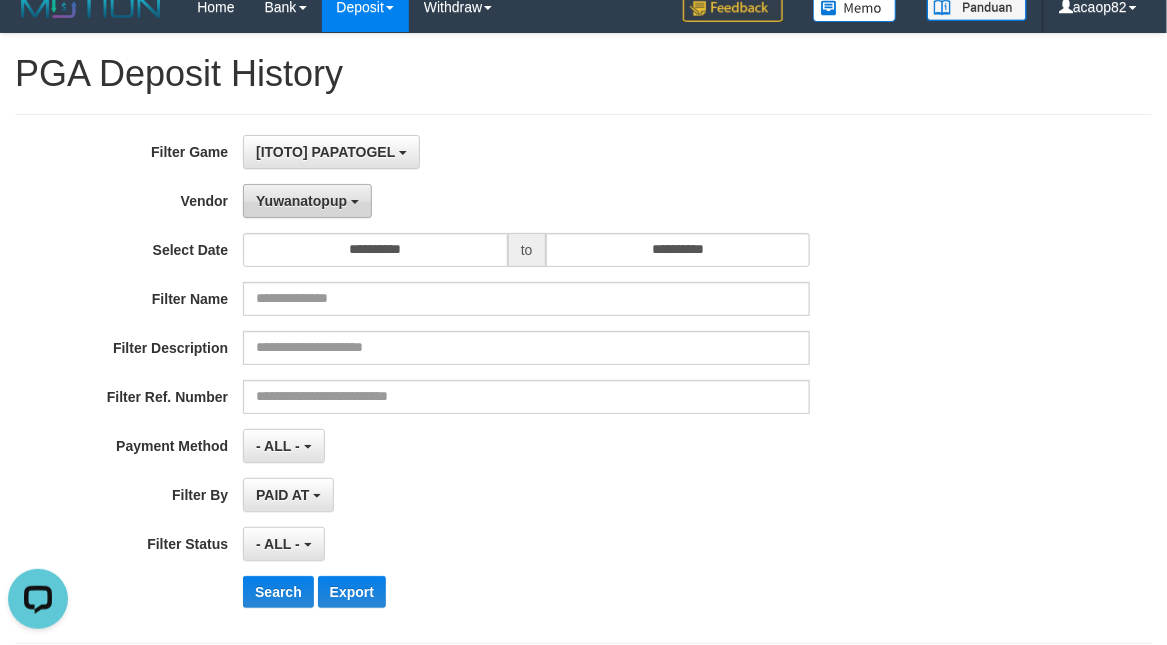 click on "Yuwanatopup" at bounding box center (301, 201) 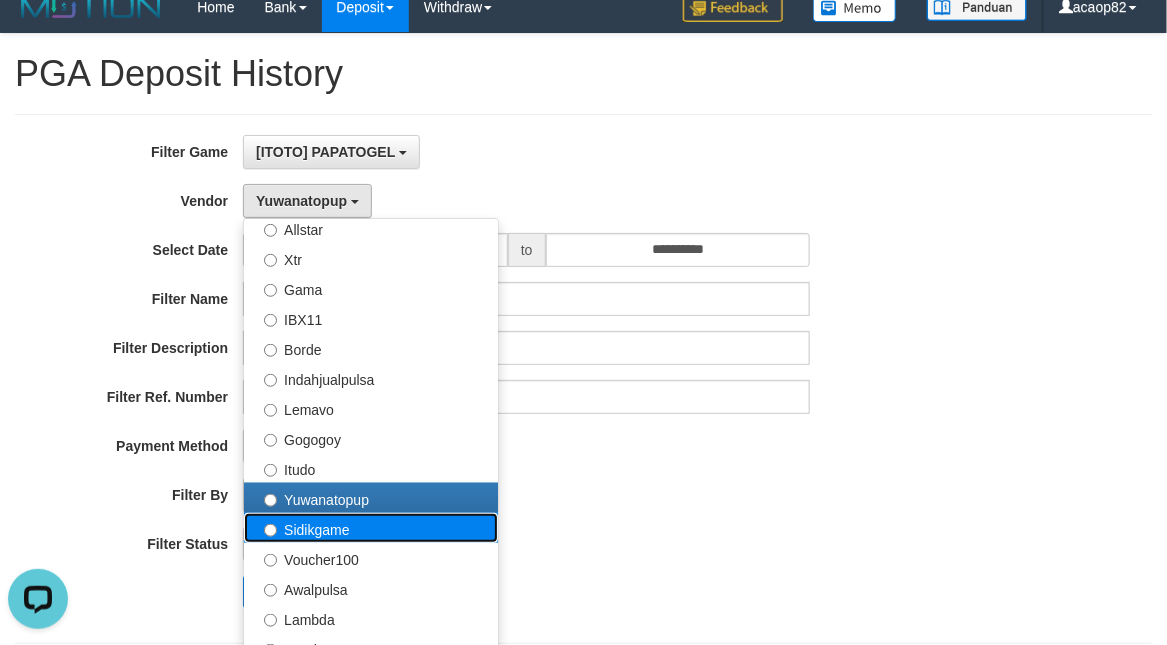 click on "Sidikgame" at bounding box center (371, 528) 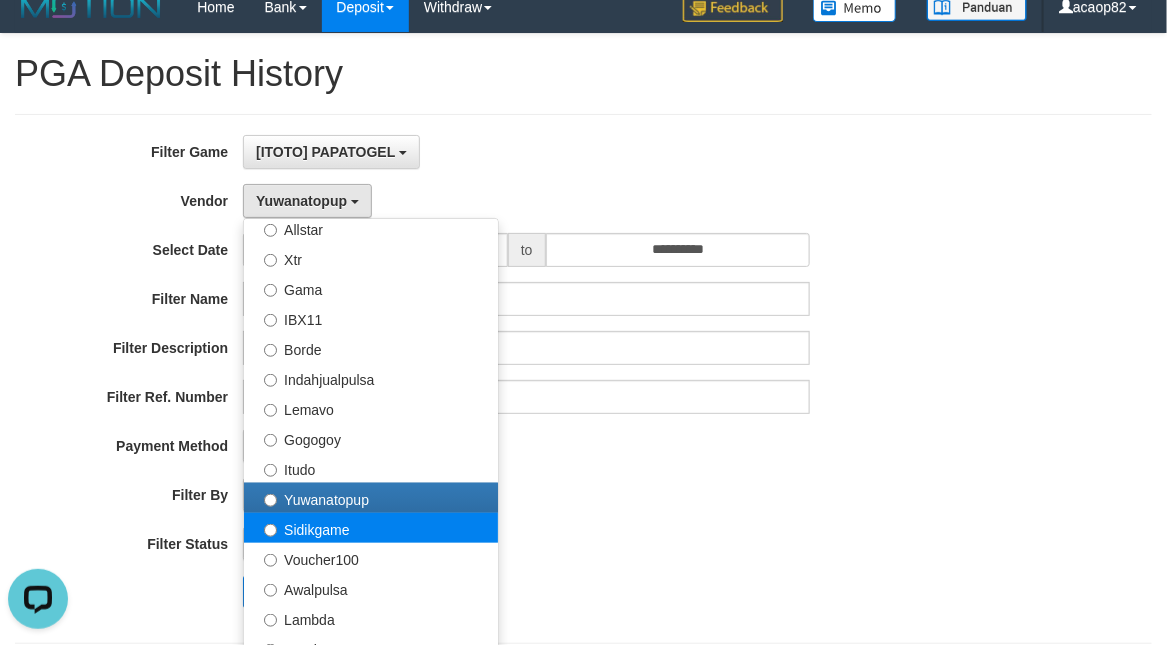 select on "**********" 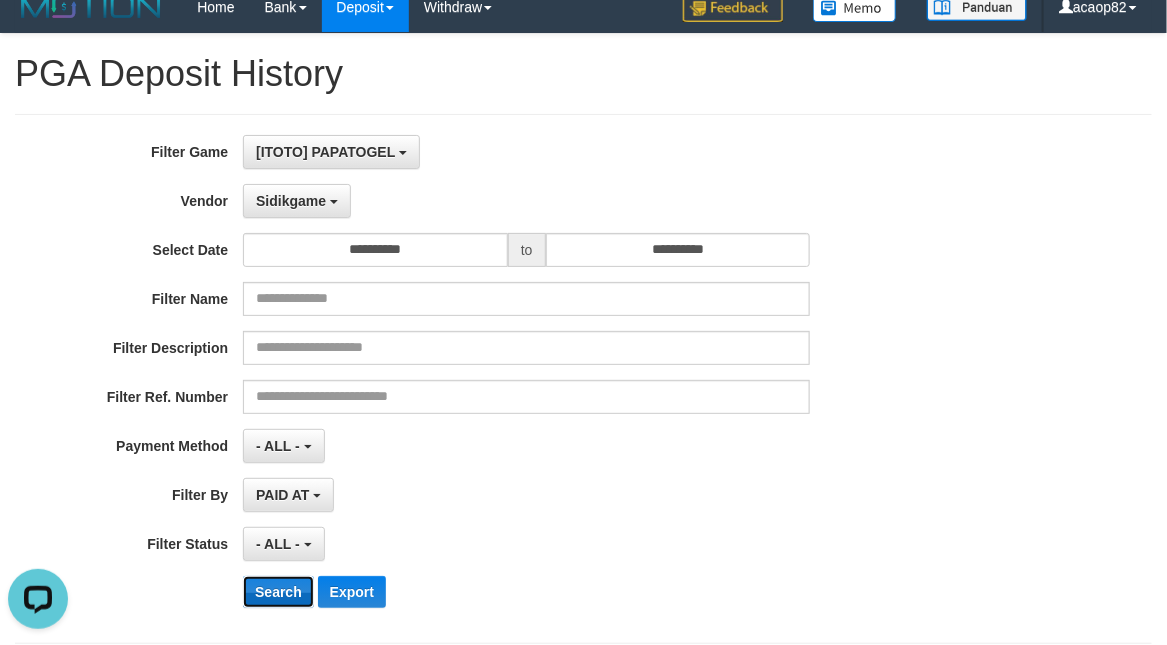 click on "Search" at bounding box center (278, 592) 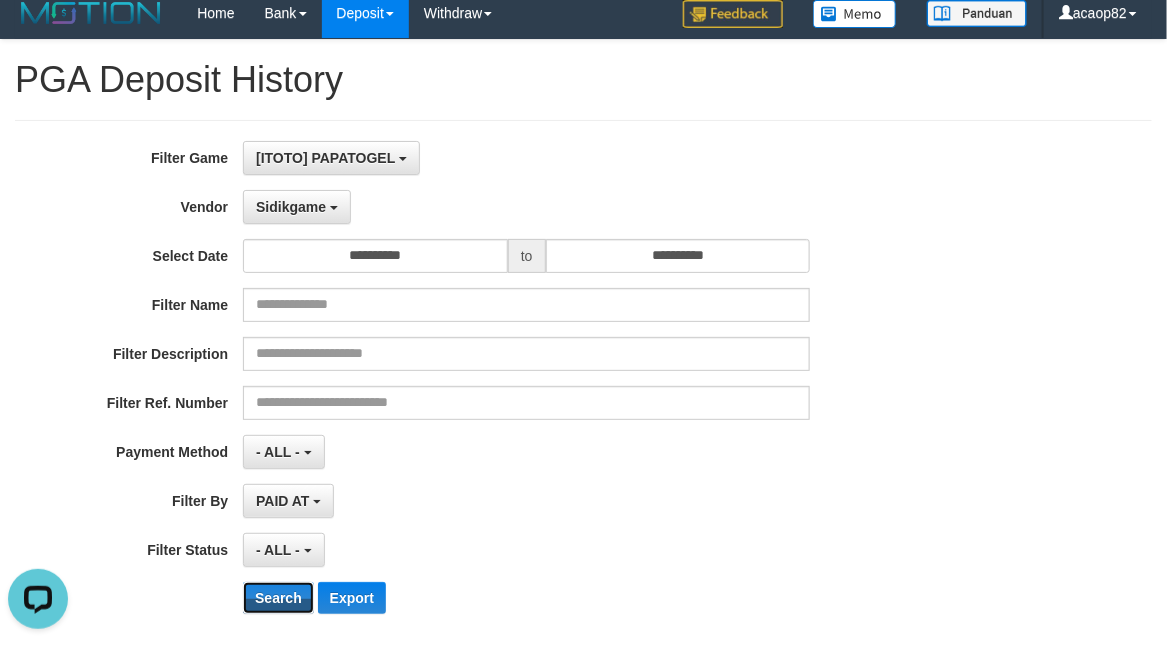 scroll, scrollTop: 0, scrollLeft: 0, axis: both 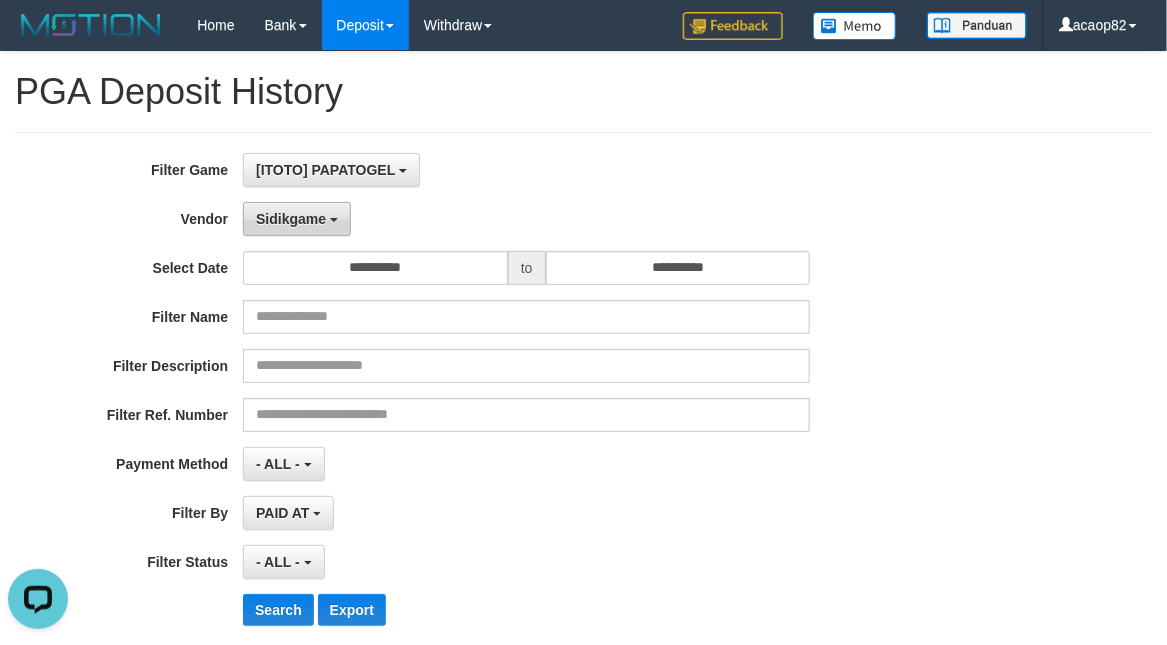 click on "Sidikgame" at bounding box center (297, 219) 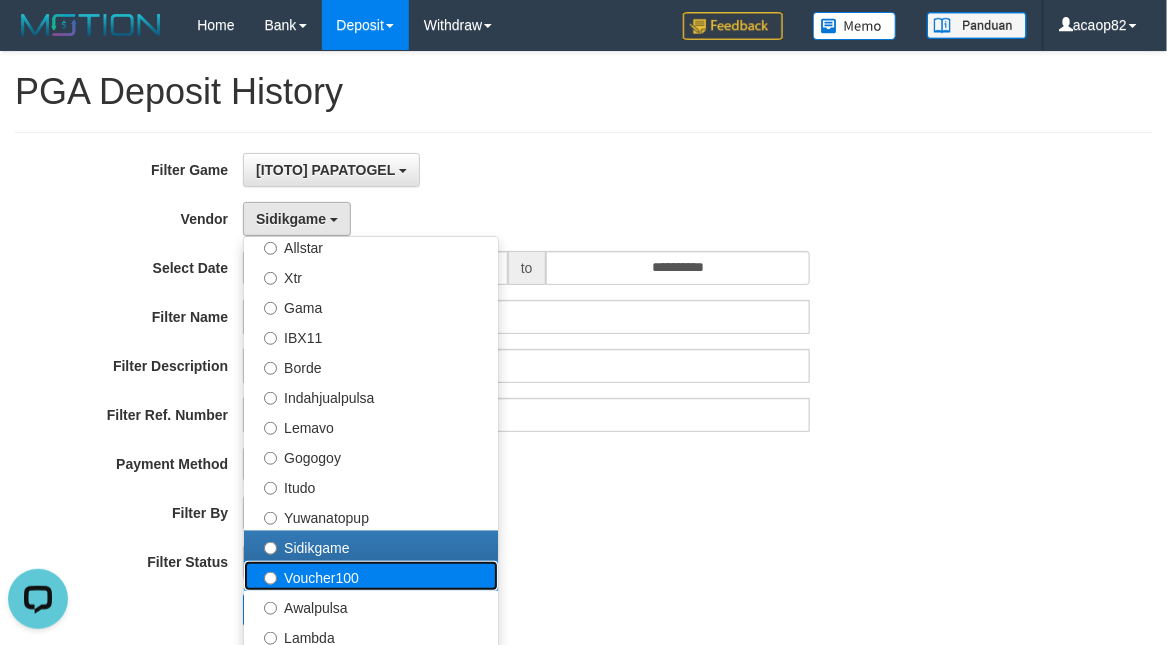click on "Voucher100" at bounding box center (371, 576) 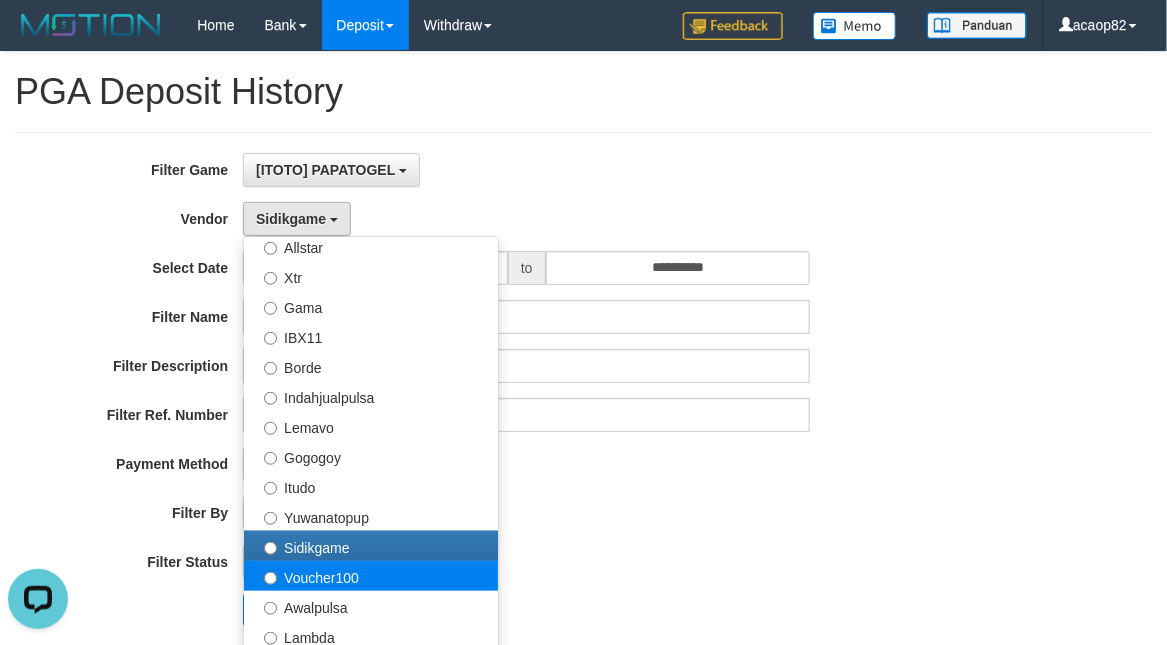 select on "**********" 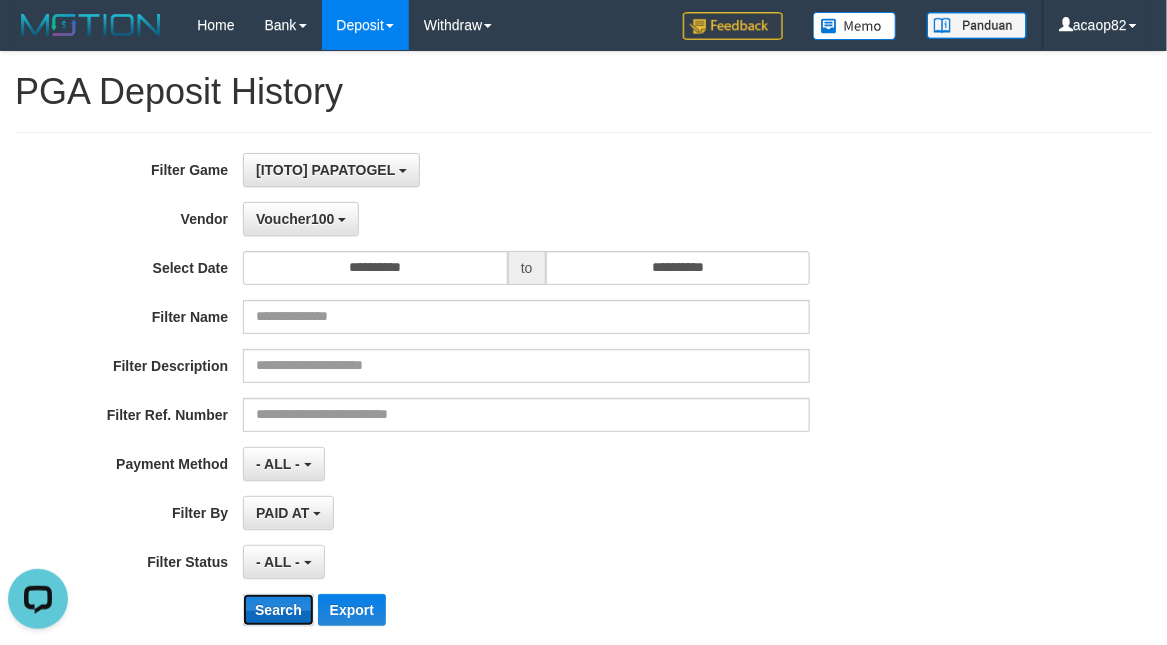 click on "Search" at bounding box center [278, 610] 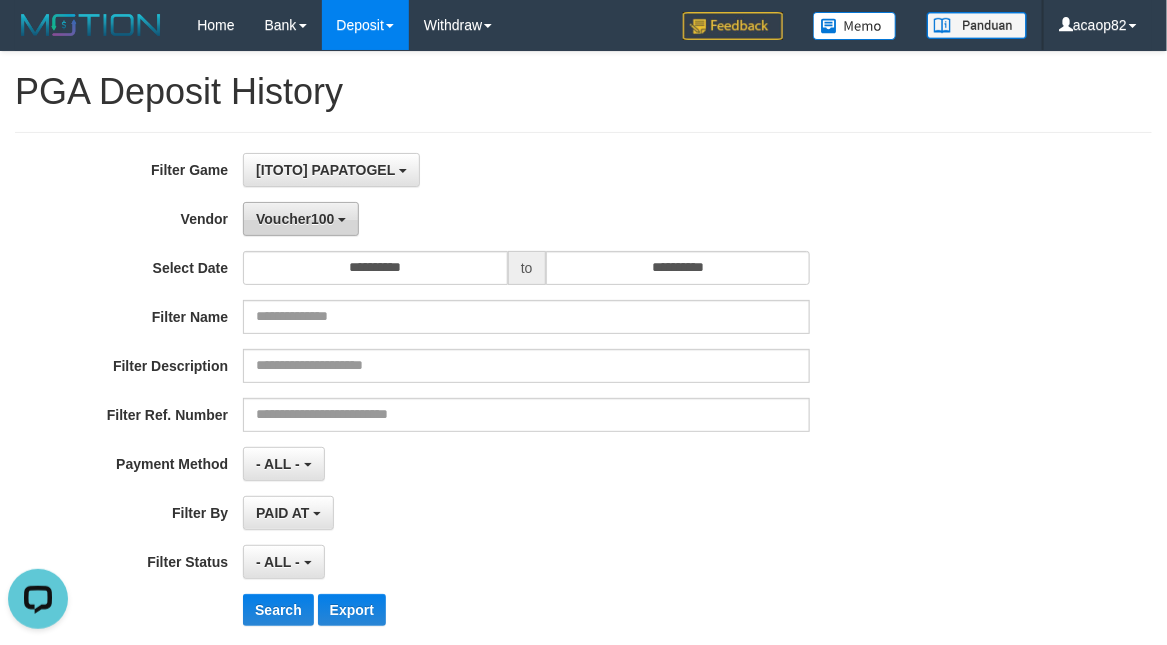 click on "Voucher100" at bounding box center (301, 219) 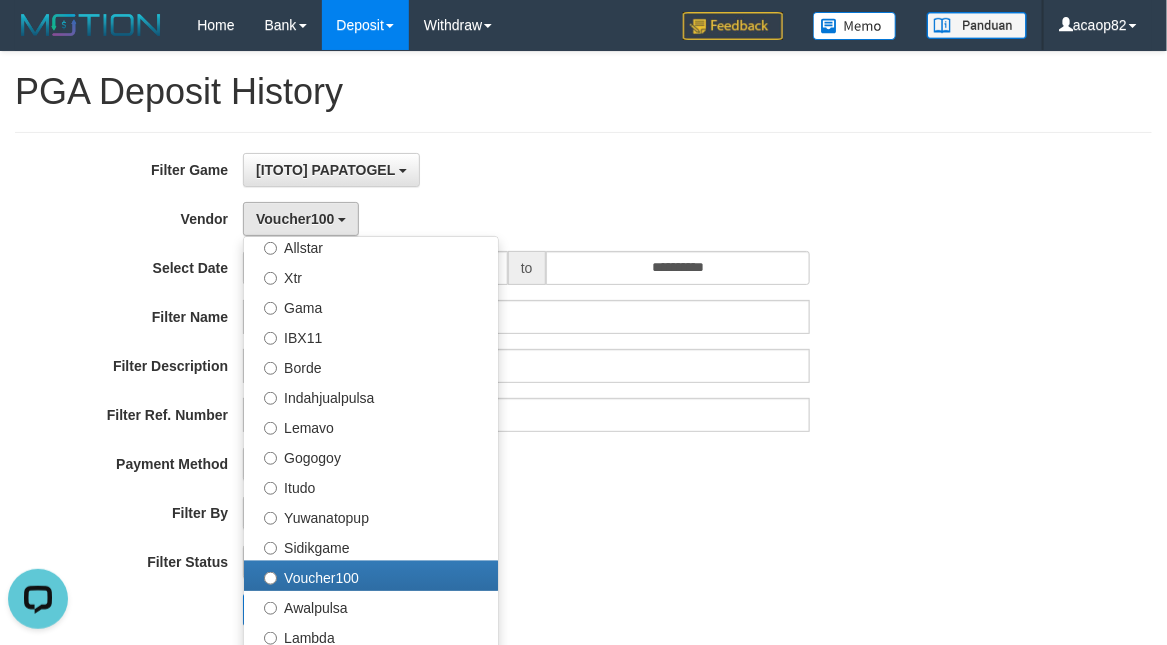 click on "Filter Description" at bounding box center [486, 366] 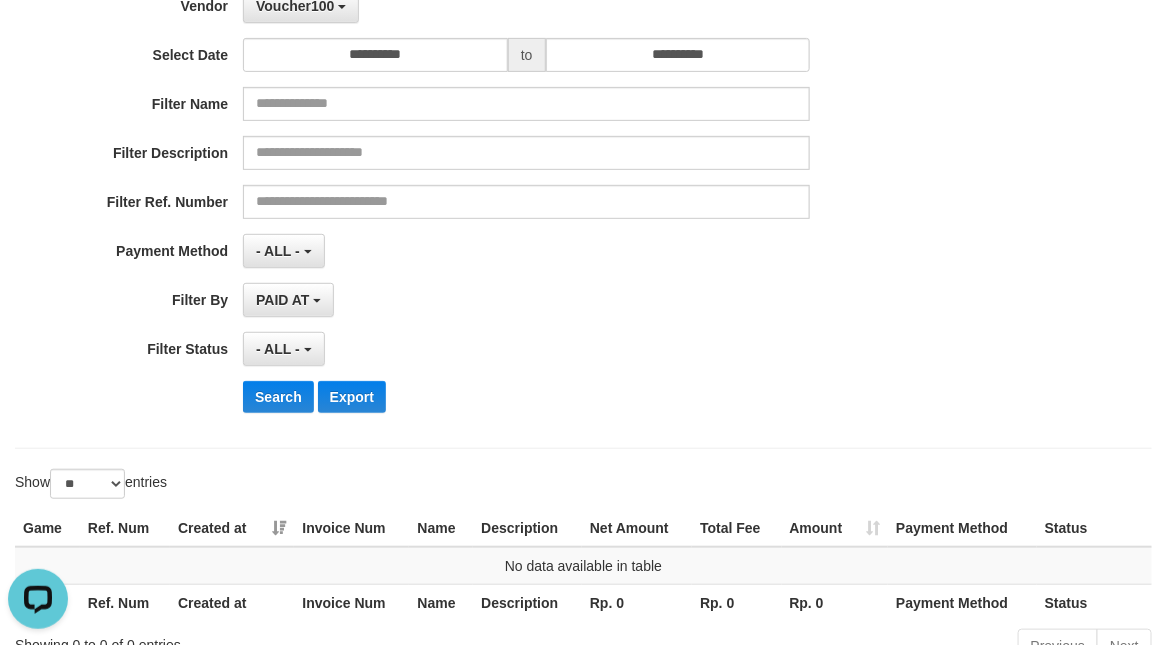 scroll, scrollTop: 18, scrollLeft: 0, axis: vertical 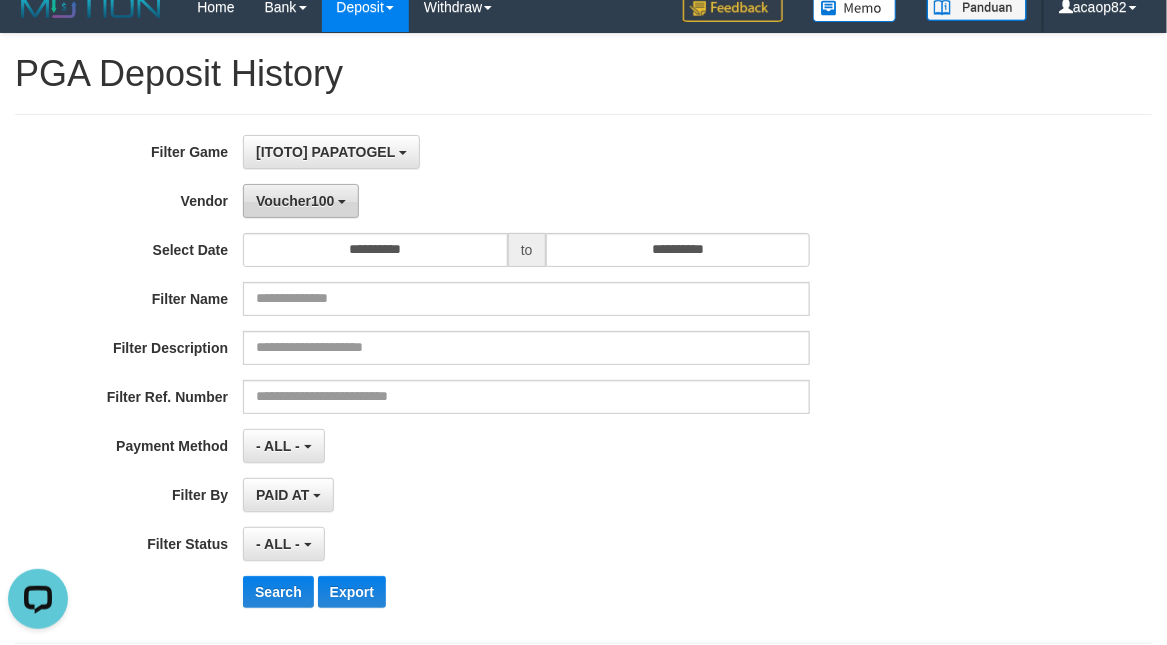 click on "Voucher100" at bounding box center [295, 201] 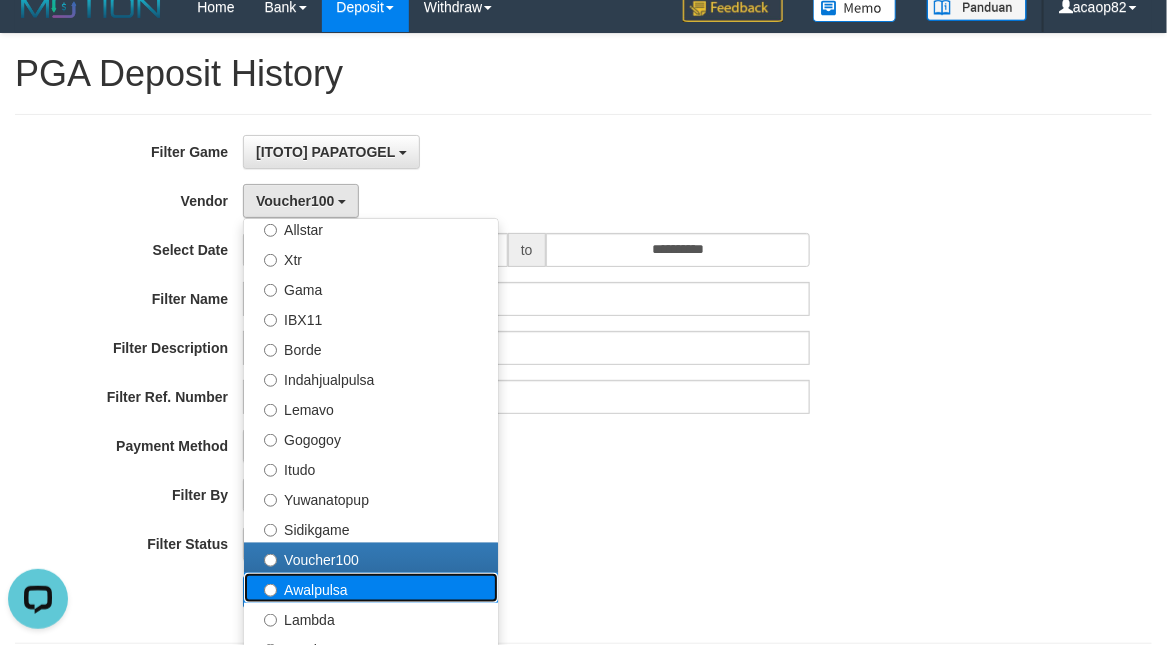 click on "Awalpulsa" at bounding box center (371, 588) 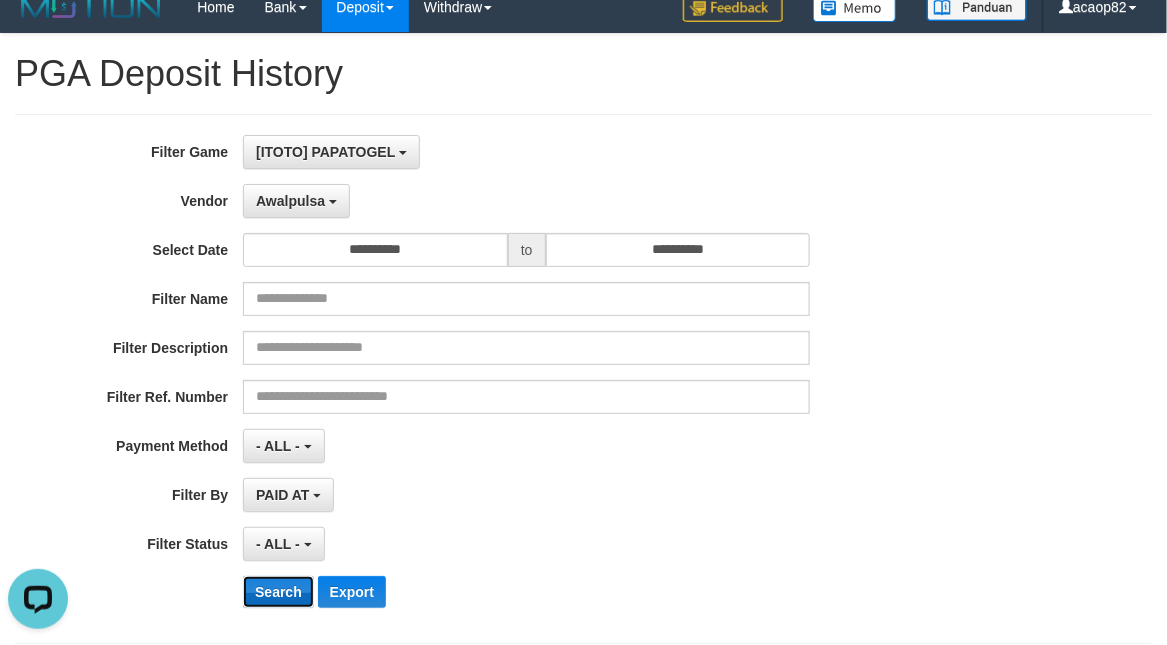 click on "Search" at bounding box center [278, 592] 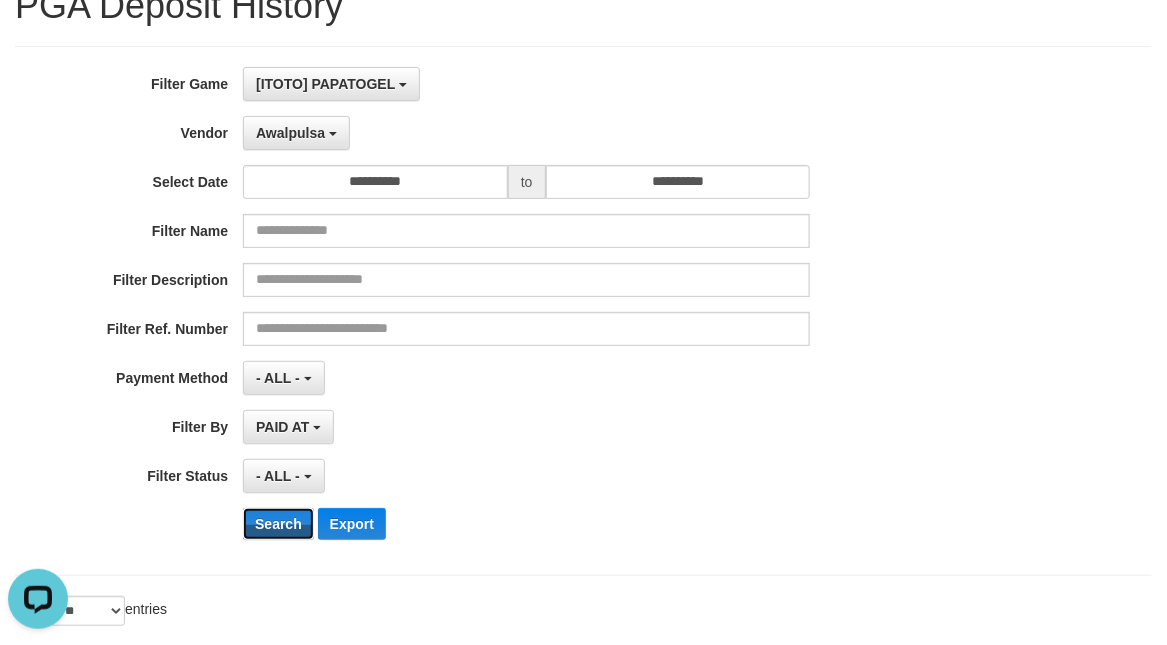 scroll, scrollTop: 18, scrollLeft: 0, axis: vertical 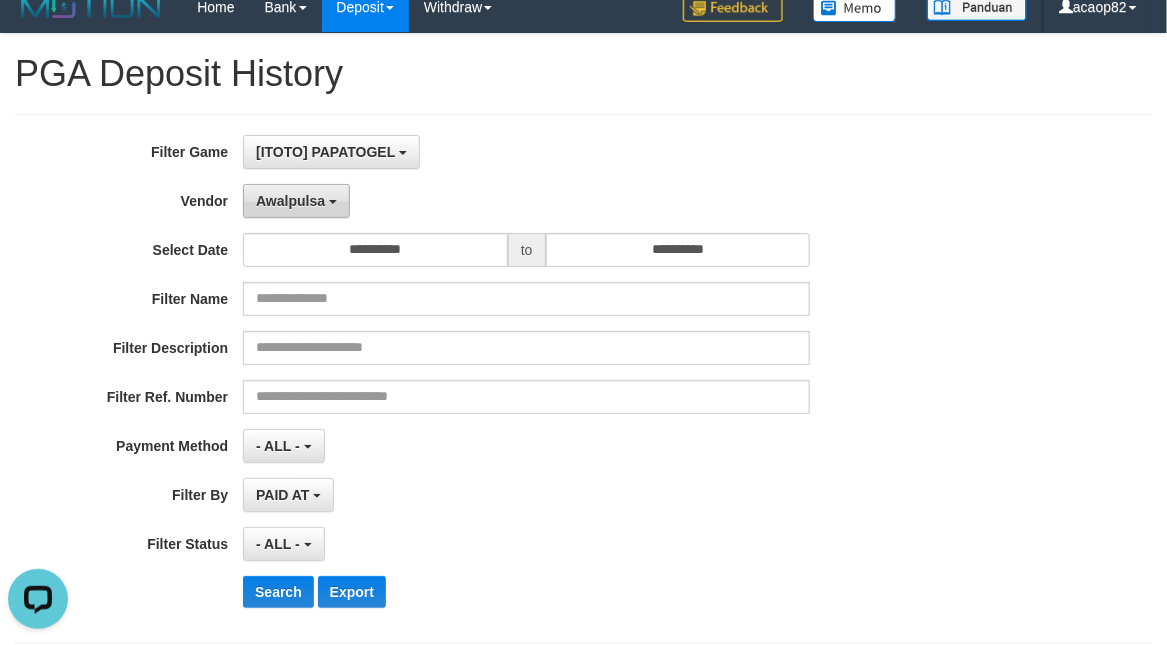 click on "Awalpulsa" at bounding box center [296, 201] 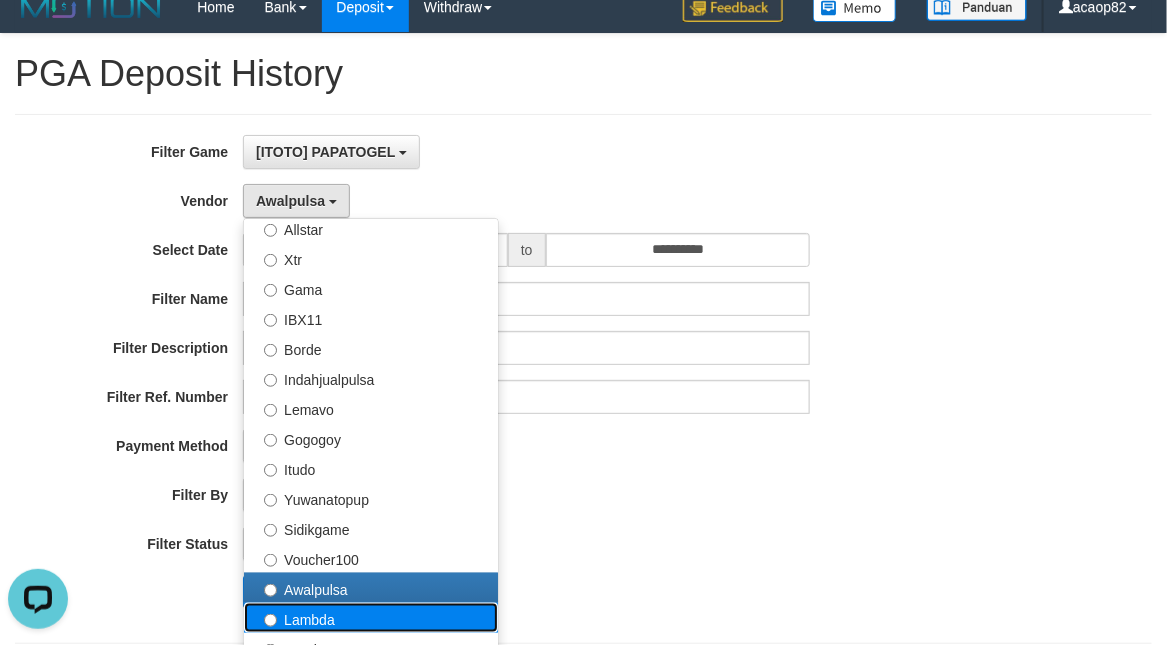 click on "Lambda" at bounding box center (371, 618) 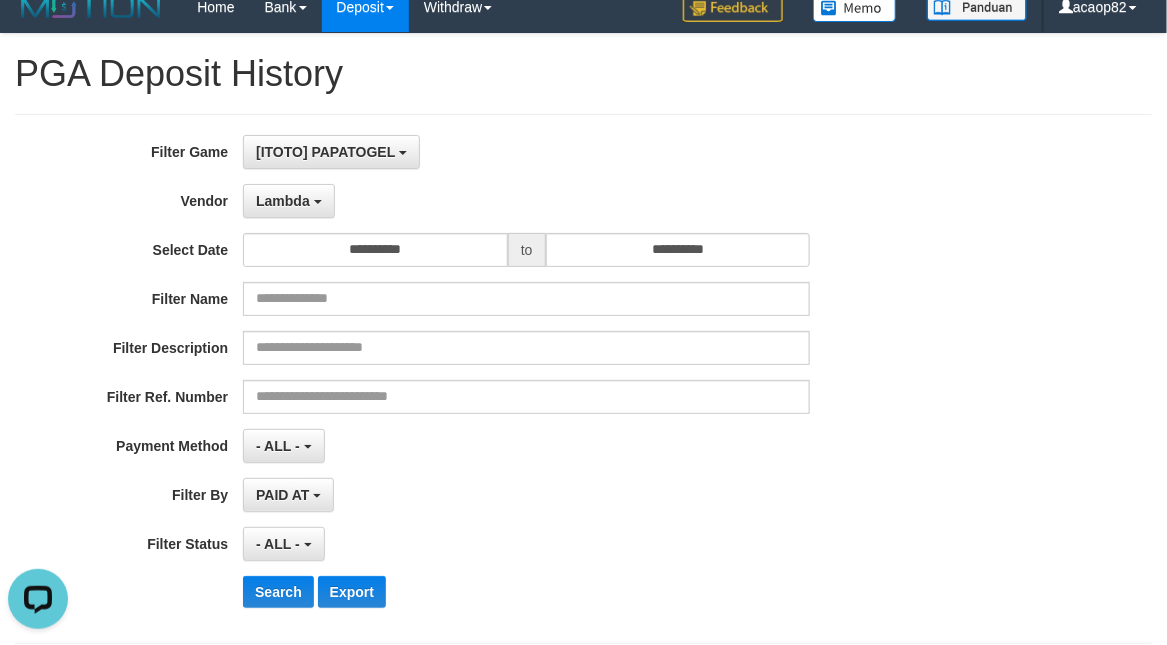 click on "- ALL -    SELECT ALL  - ALL -  SELECT PAYMENT METHOD
Mandiri
BNI
OVO
CIMB
BRI
MAYBANK
PERMATA
DANAMON
INDOMARET
ALFAMART
GOPAY
CC
BCA
QRIS
SINARMAS
LINKAJA
SHOPEEPAY
ATMBERSAMA
DANA
ARTHAGRAHA
SAMPOERNA
OCBCNISP" at bounding box center (526, 446) 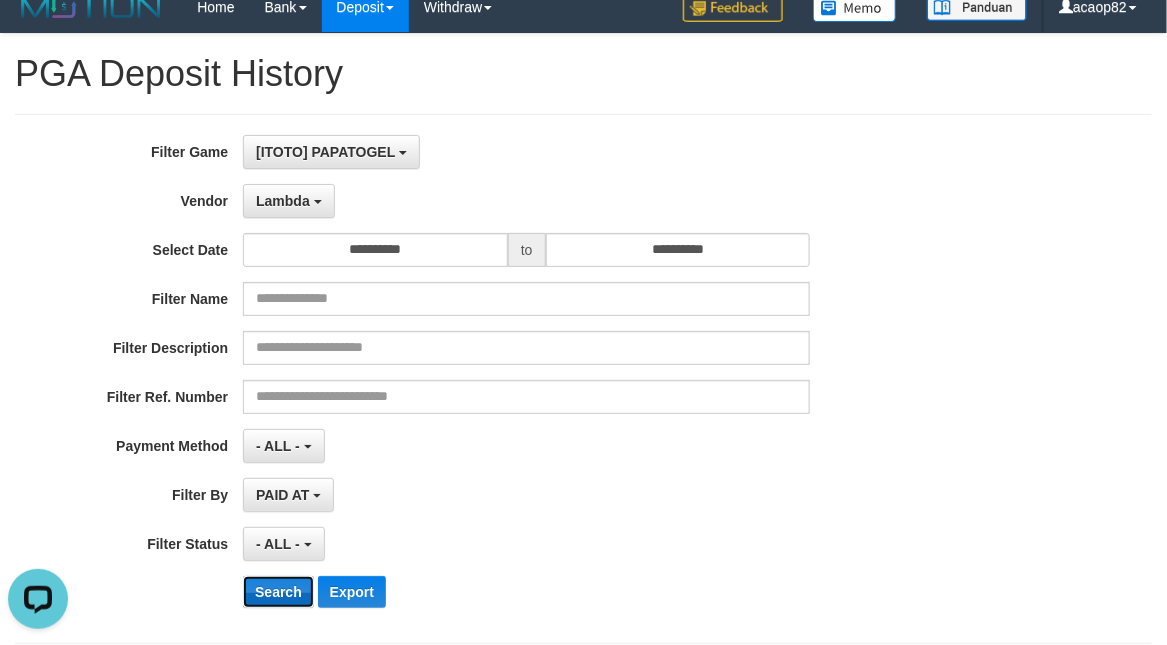 click on "Search" at bounding box center [278, 592] 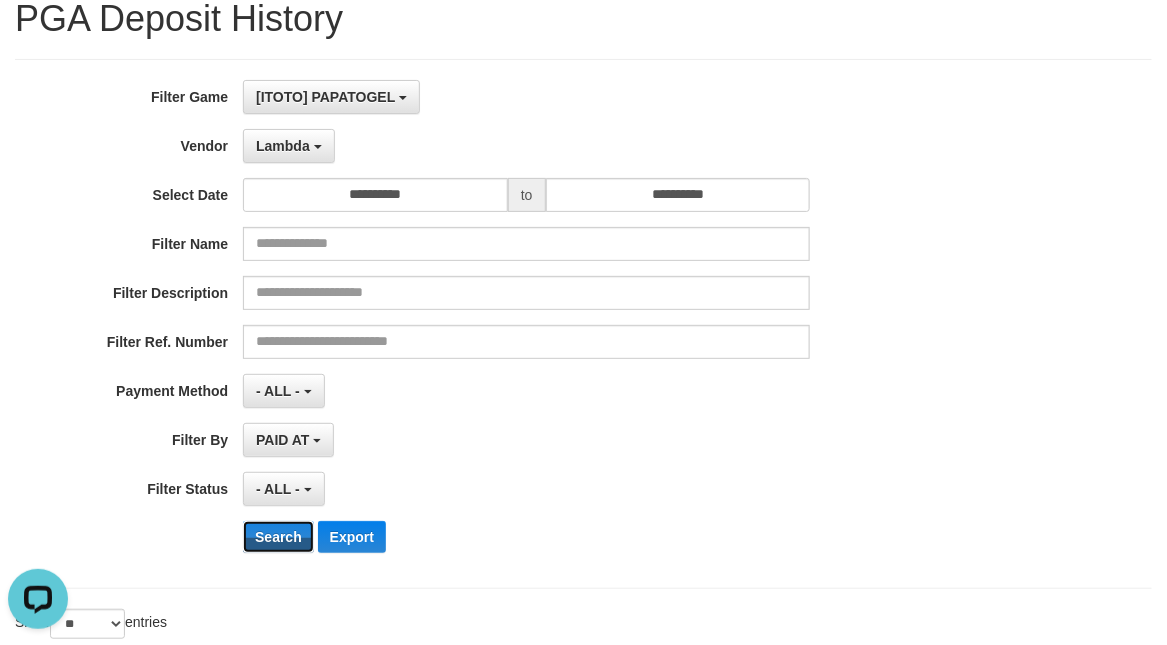 scroll, scrollTop: 18, scrollLeft: 0, axis: vertical 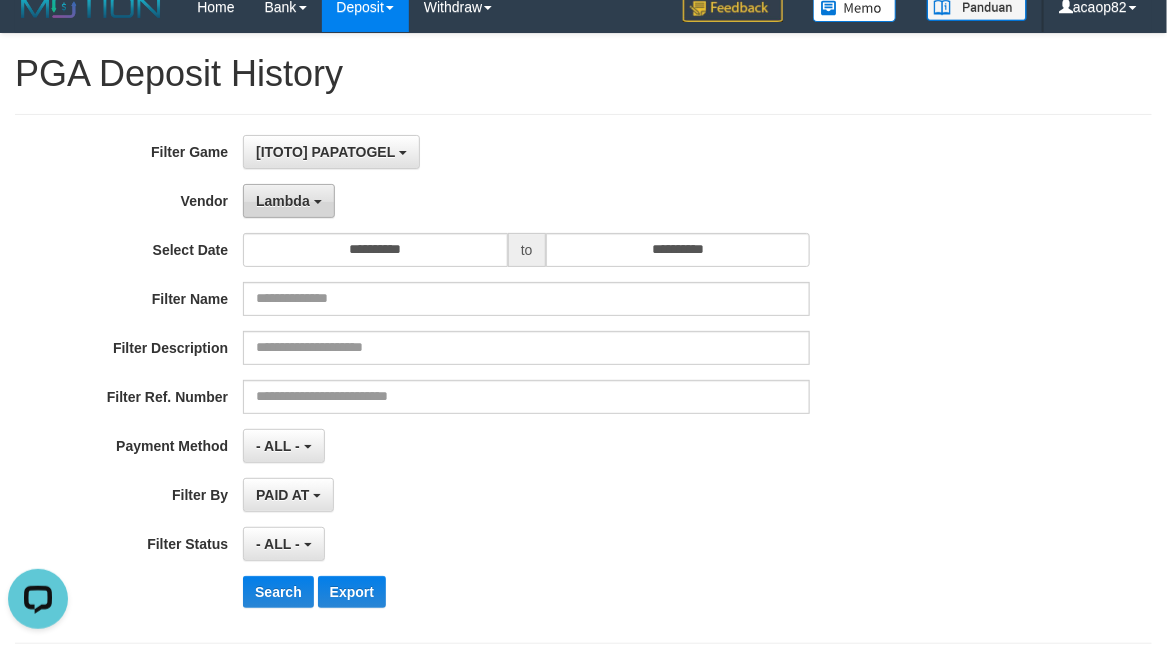 click on "Lambda" at bounding box center (283, 201) 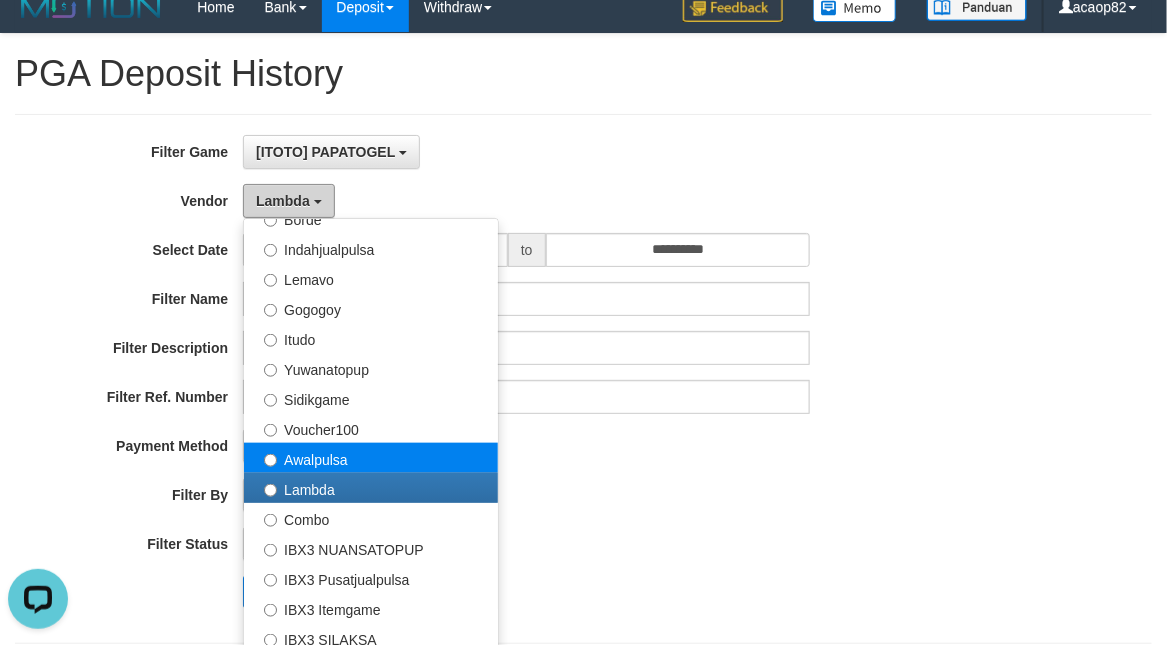 scroll, scrollTop: 656, scrollLeft: 0, axis: vertical 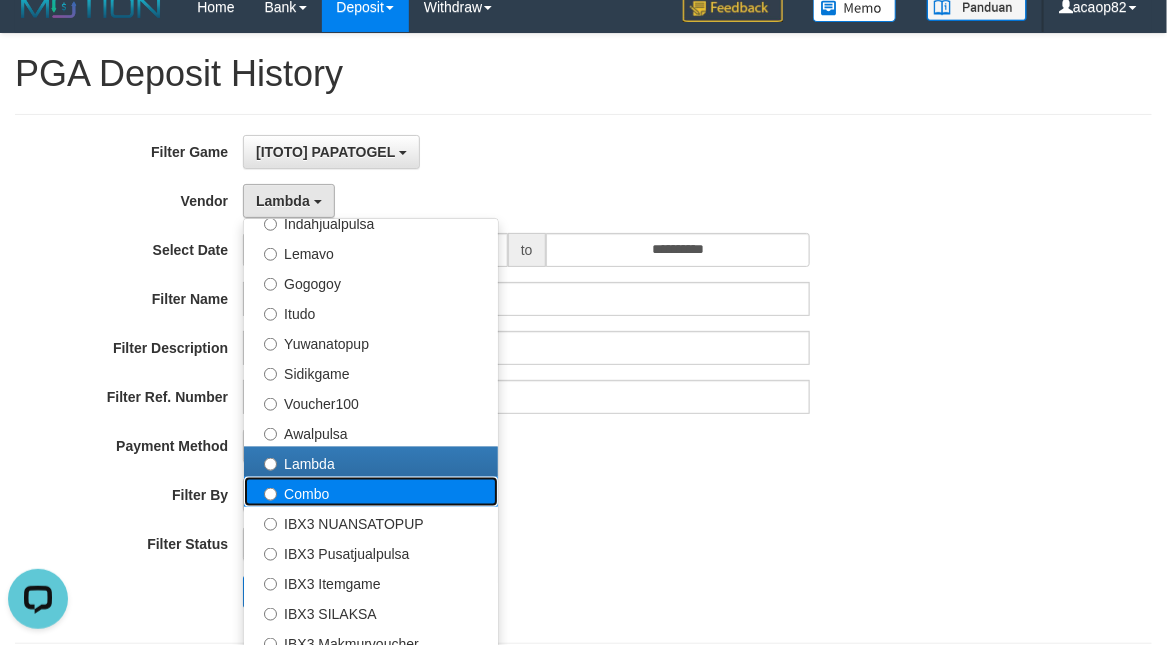 click on "Combo" at bounding box center [371, 492] 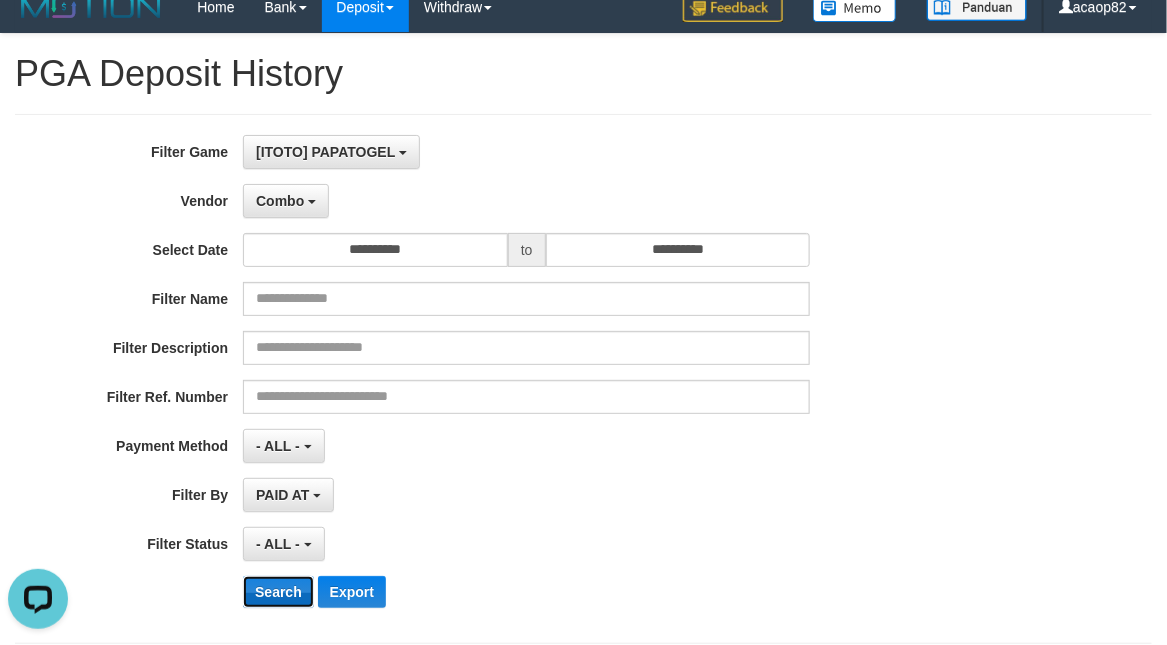 click on "Search" at bounding box center [278, 592] 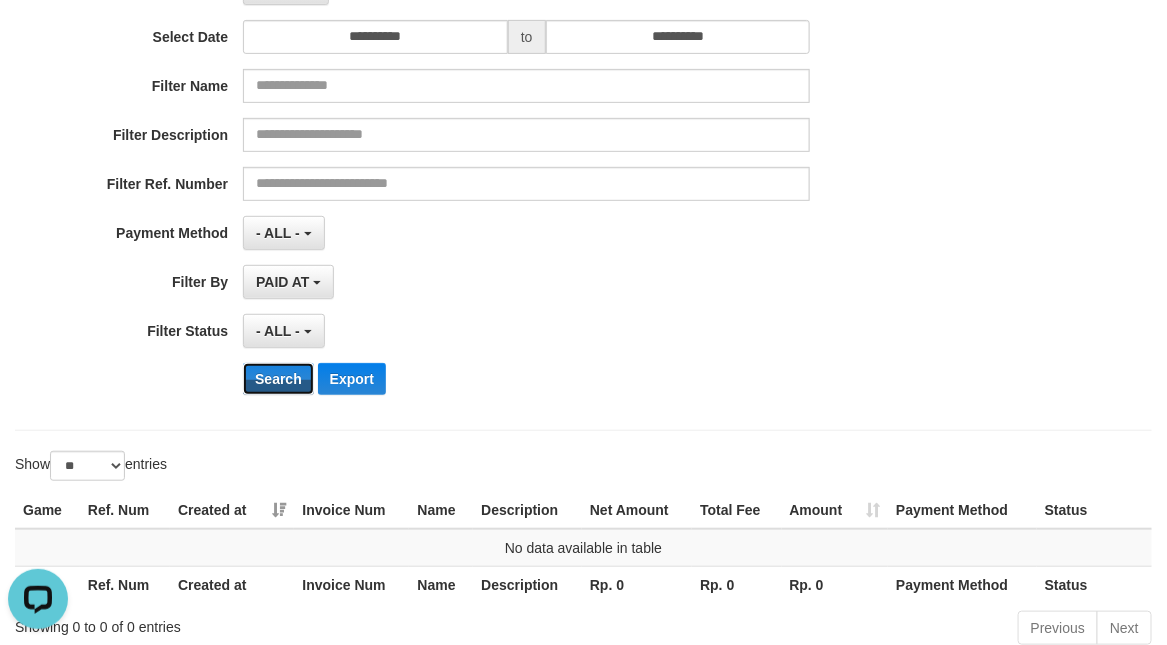 scroll, scrollTop: 18, scrollLeft: 0, axis: vertical 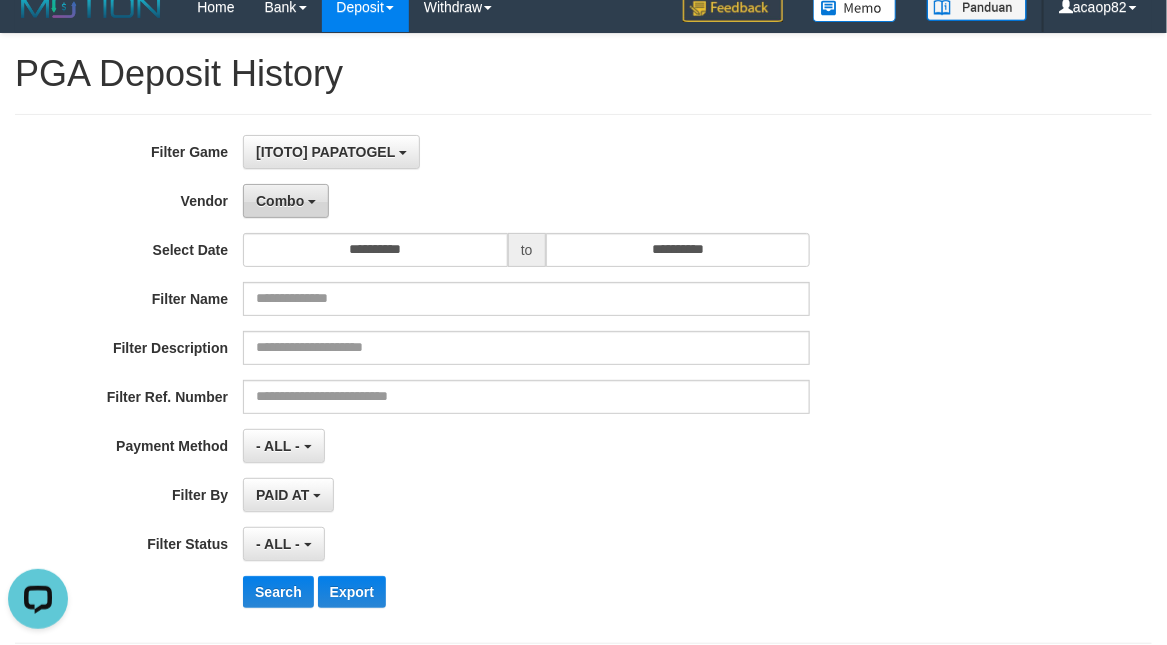 click on "Combo" at bounding box center [280, 201] 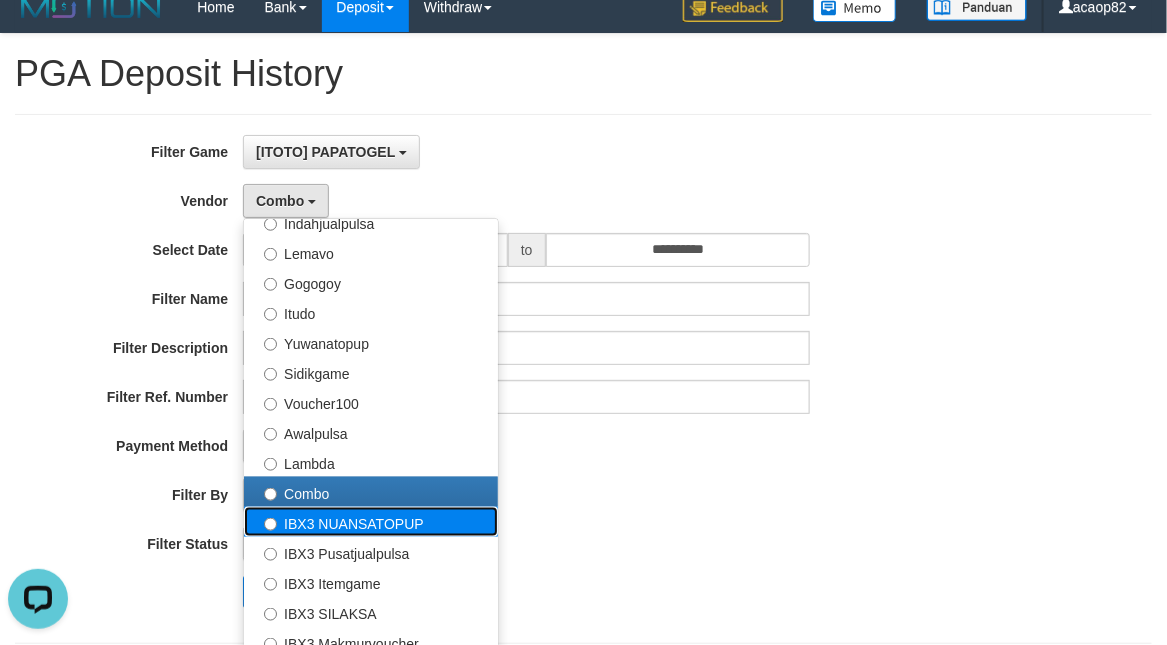 click on "IBX3 NUANSATOPUP" at bounding box center (371, 522) 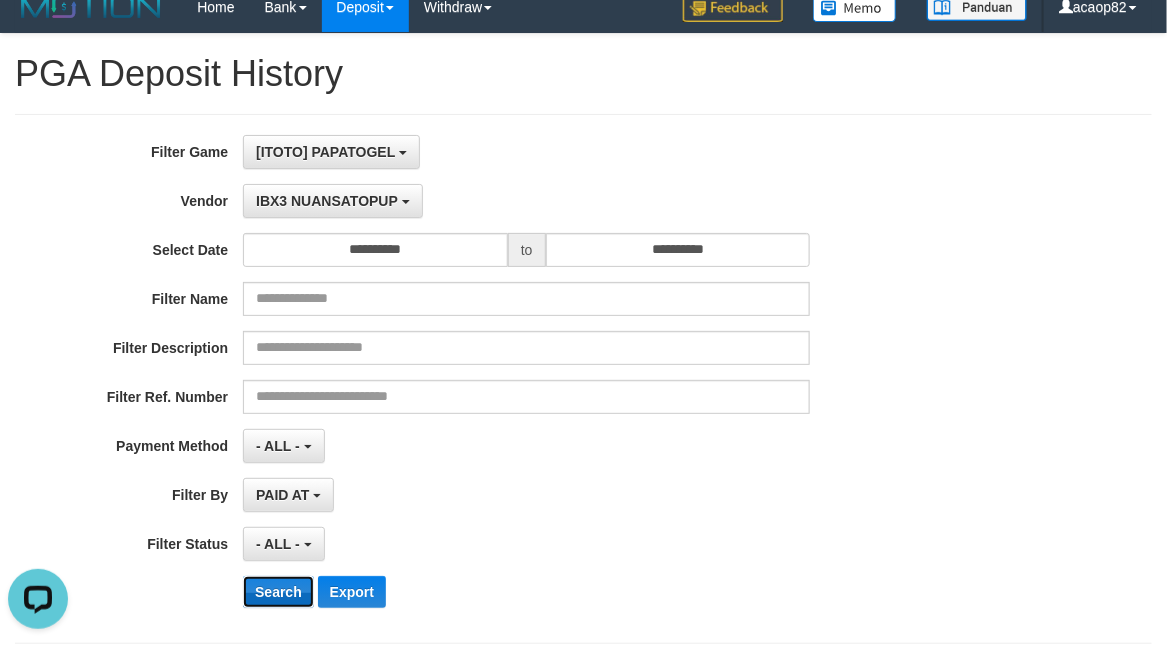 click on "Search" at bounding box center (278, 592) 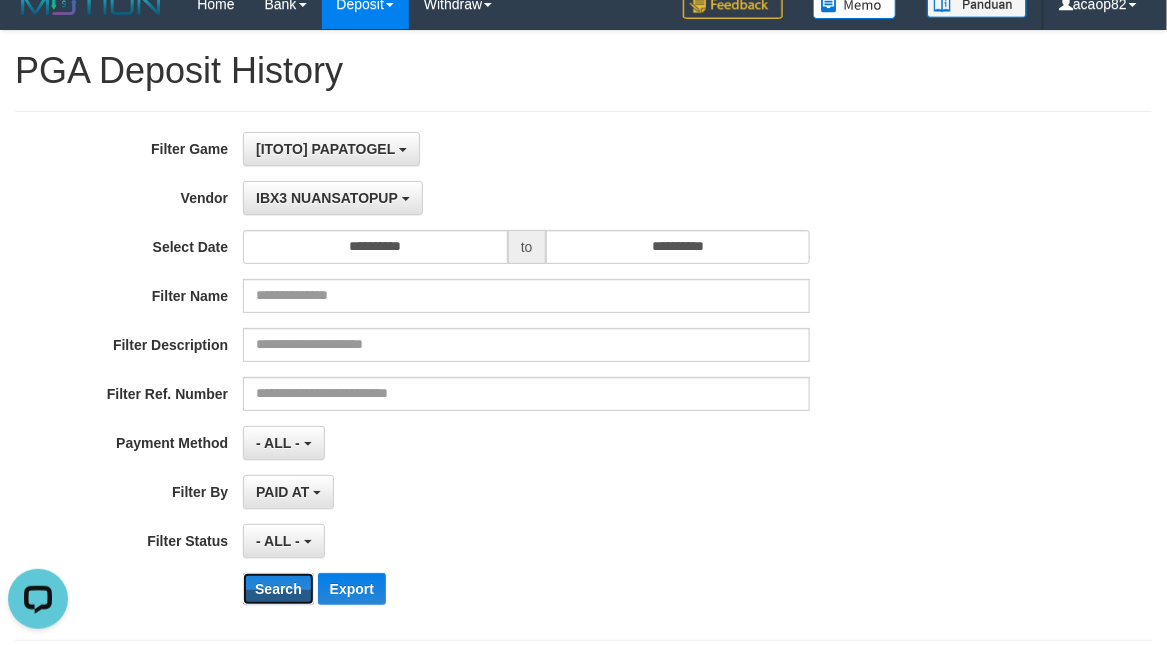scroll, scrollTop: 18, scrollLeft: 0, axis: vertical 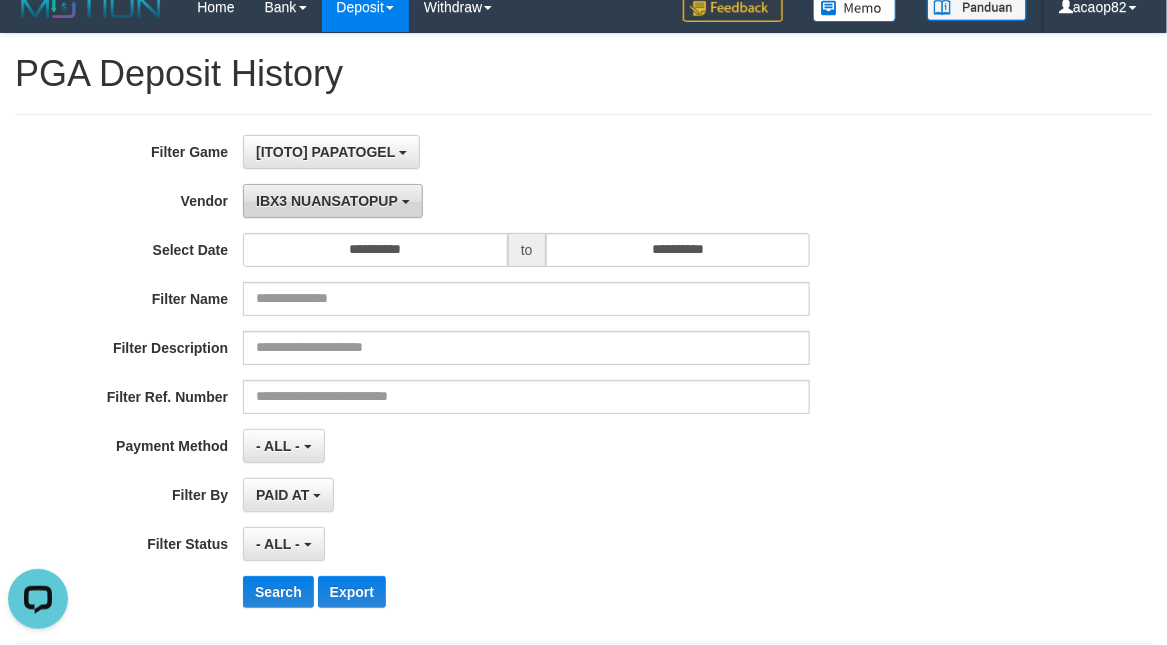click on "IBX3 NUANSATOPUP" at bounding box center (332, 201) 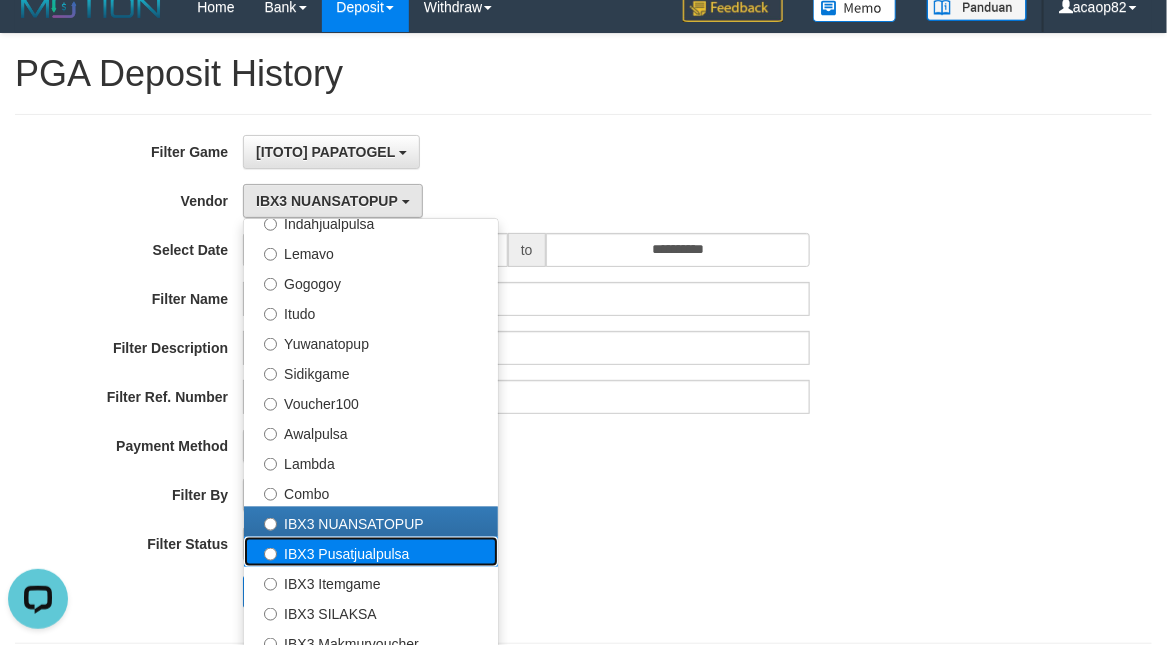 click on "IBX3 Pusatjualpulsa" at bounding box center (371, 552) 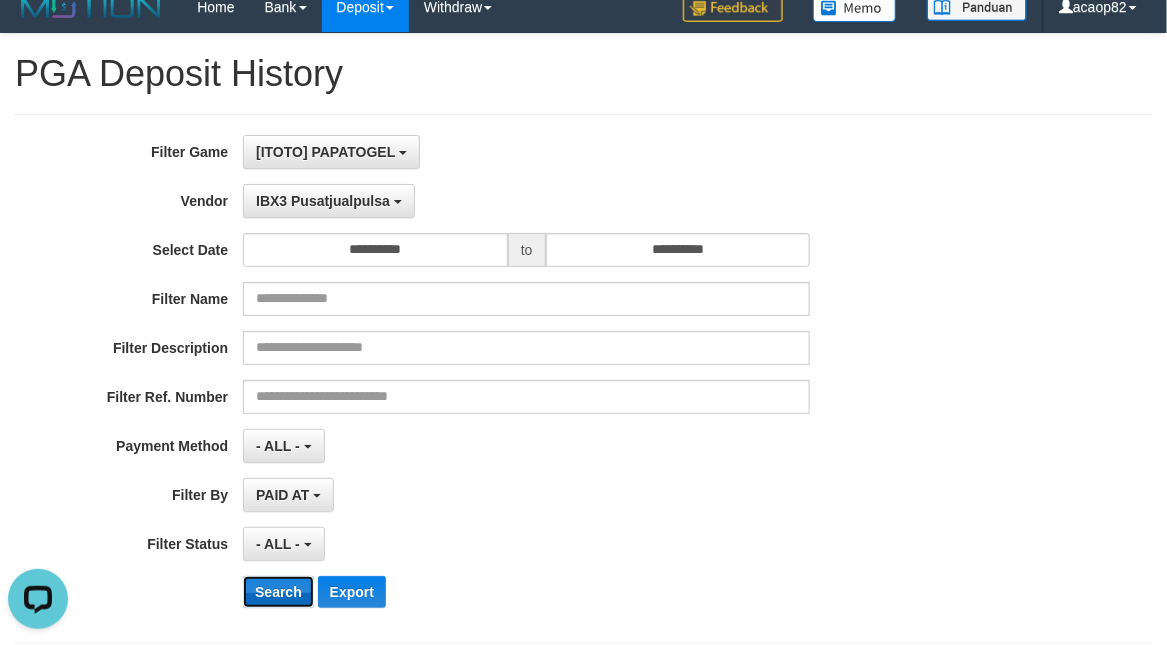 click on "Search" at bounding box center (278, 592) 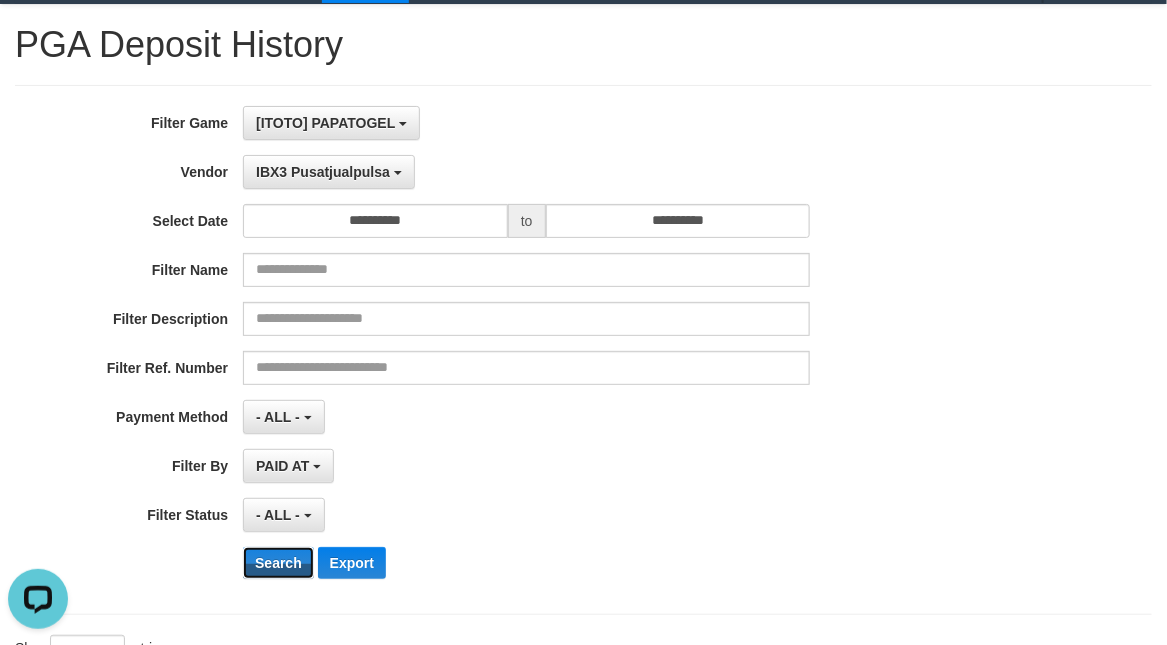 scroll, scrollTop: 18, scrollLeft: 0, axis: vertical 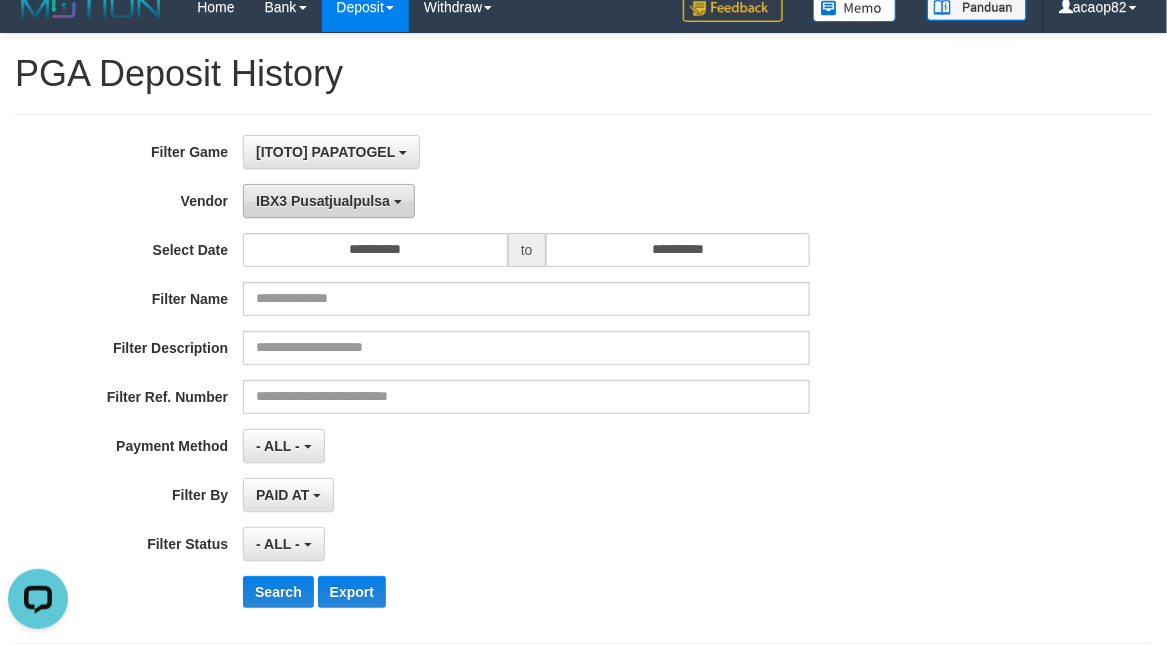 click on "IBX3 Pusatjualpulsa" at bounding box center [323, 201] 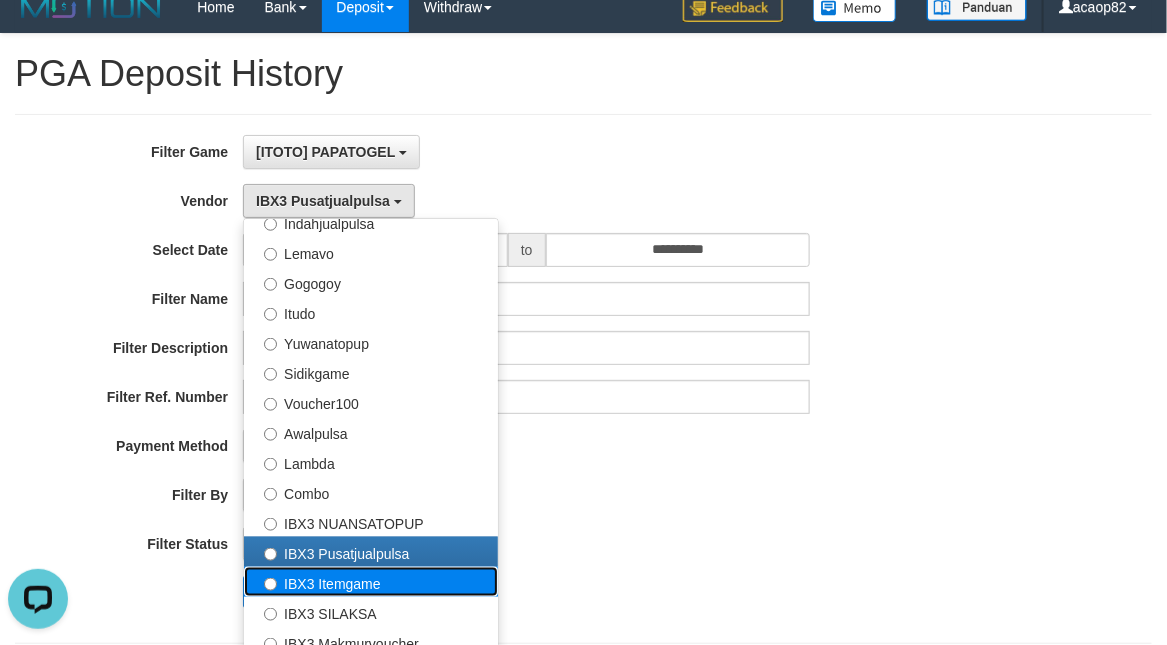 click on "IBX3 Itemgame" at bounding box center (371, 582) 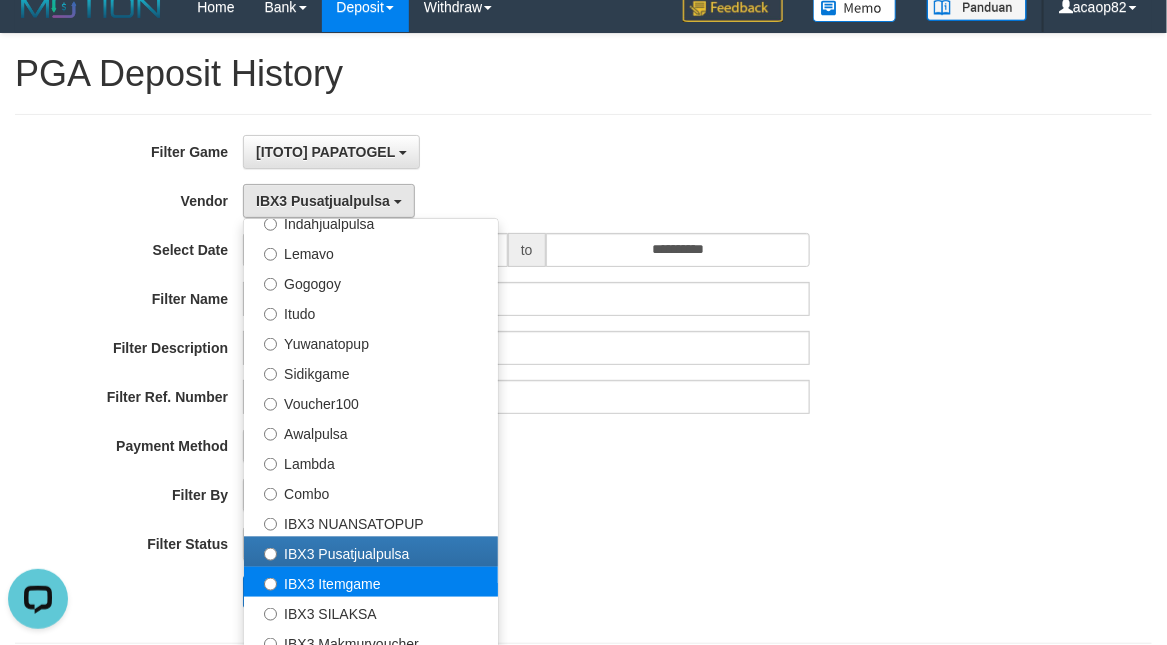select on "**********" 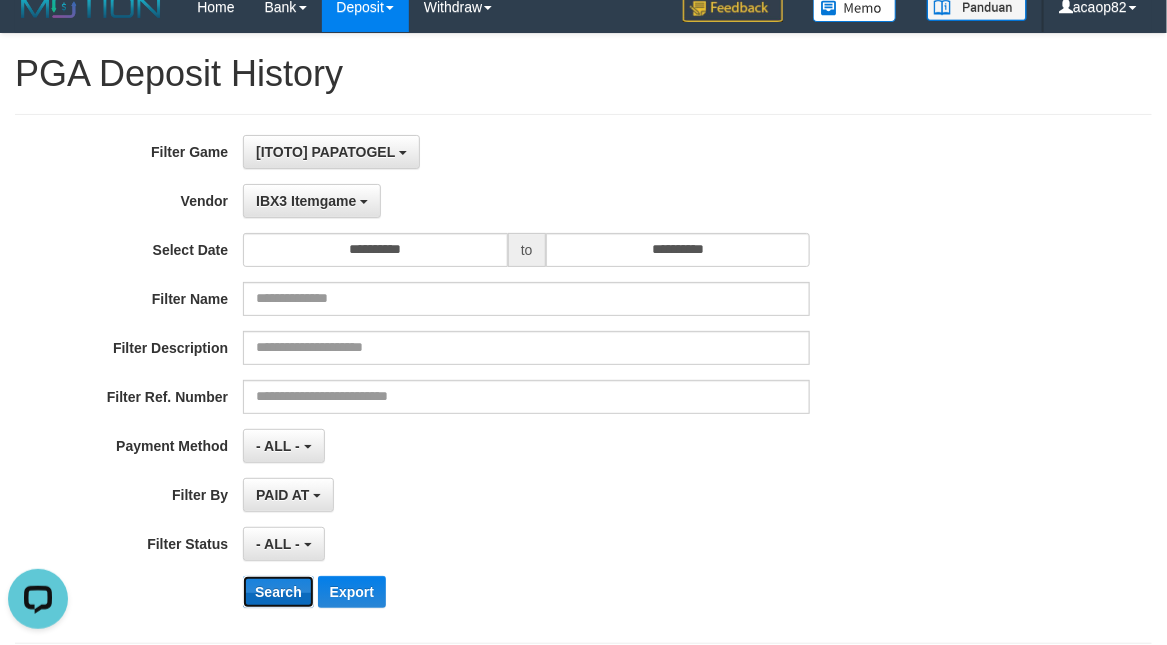 click on "Search" at bounding box center [278, 592] 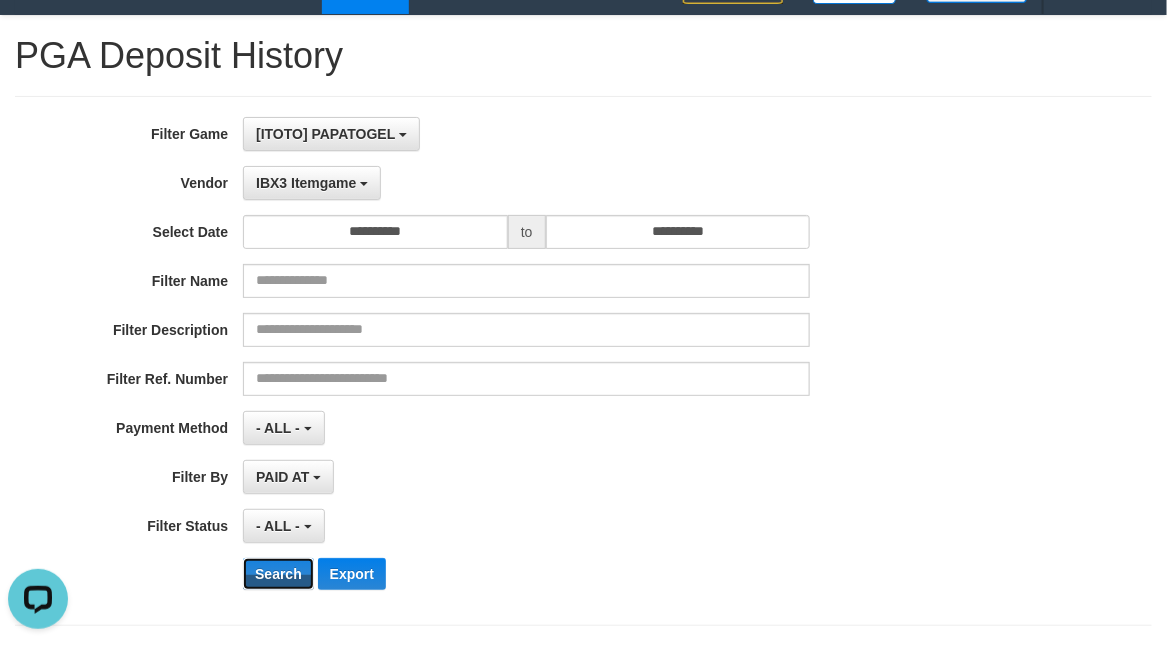 scroll, scrollTop: 18, scrollLeft: 0, axis: vertical 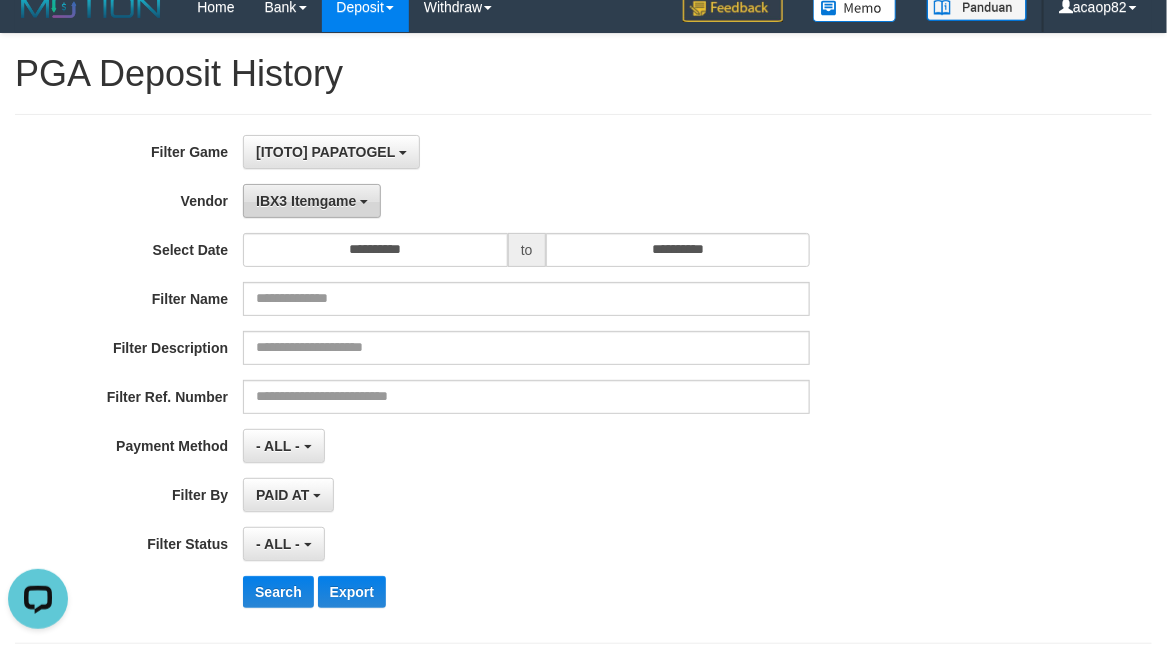 click on "IBX3 Itemgame" at bounding box center [306, 201] 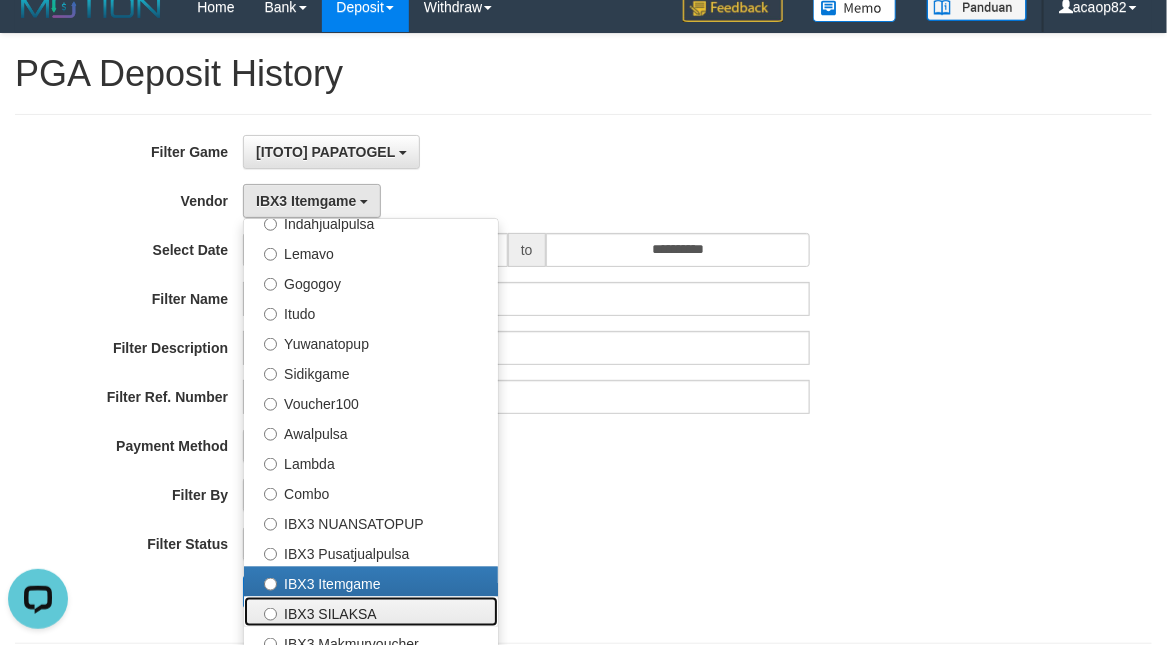 click on "IBX3 SILAKSA" at bounding box center (371, 612) 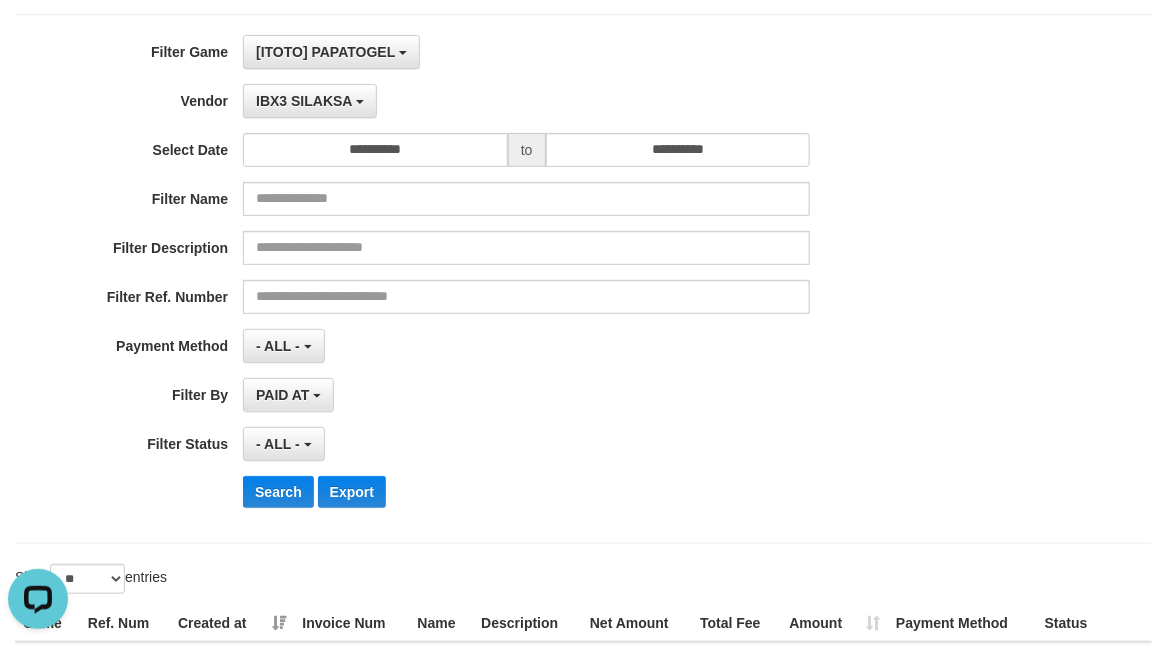 scroll, scrollTop: 268, scrollLeft: 0, axis: vertical 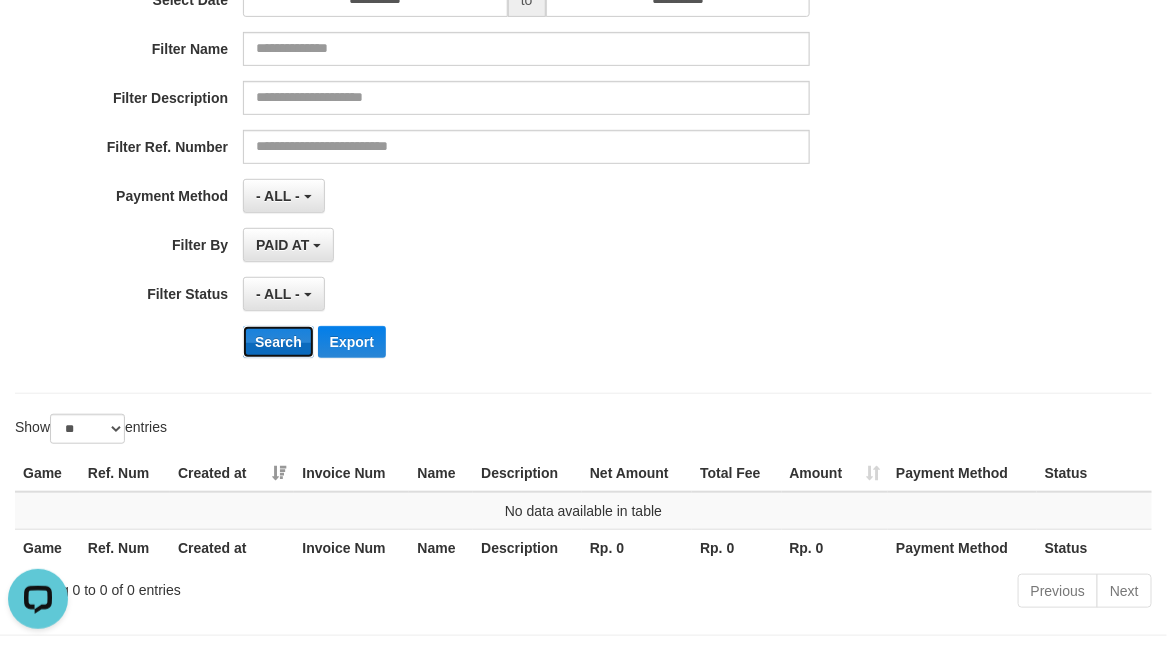 click on "Search" at bounding box center [278, 342] 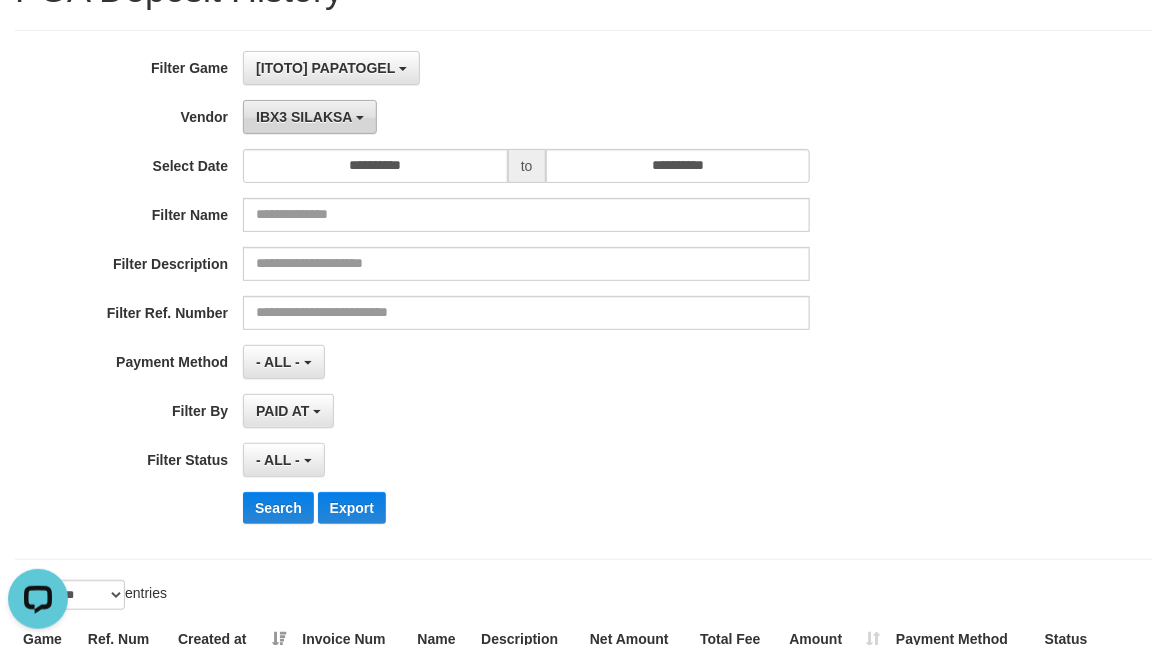 click on "IBX3 SILAKSA" at bounding box center (304, 117) 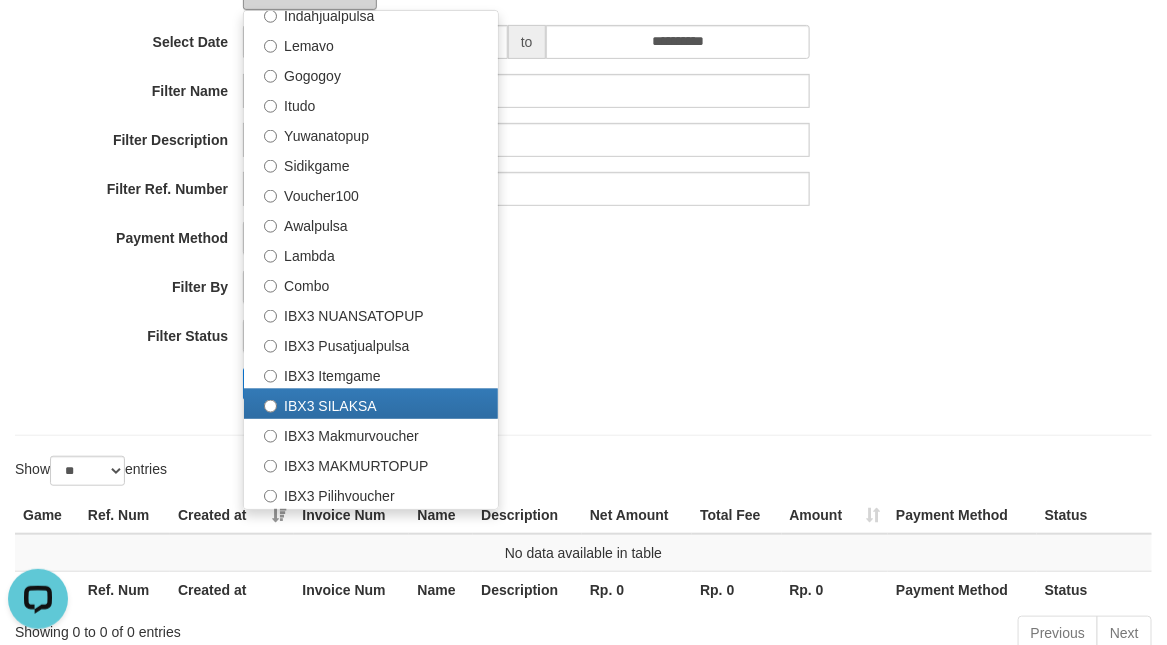 scroll, scrollTop: 352, scrollLeft: 0, axis: vertical 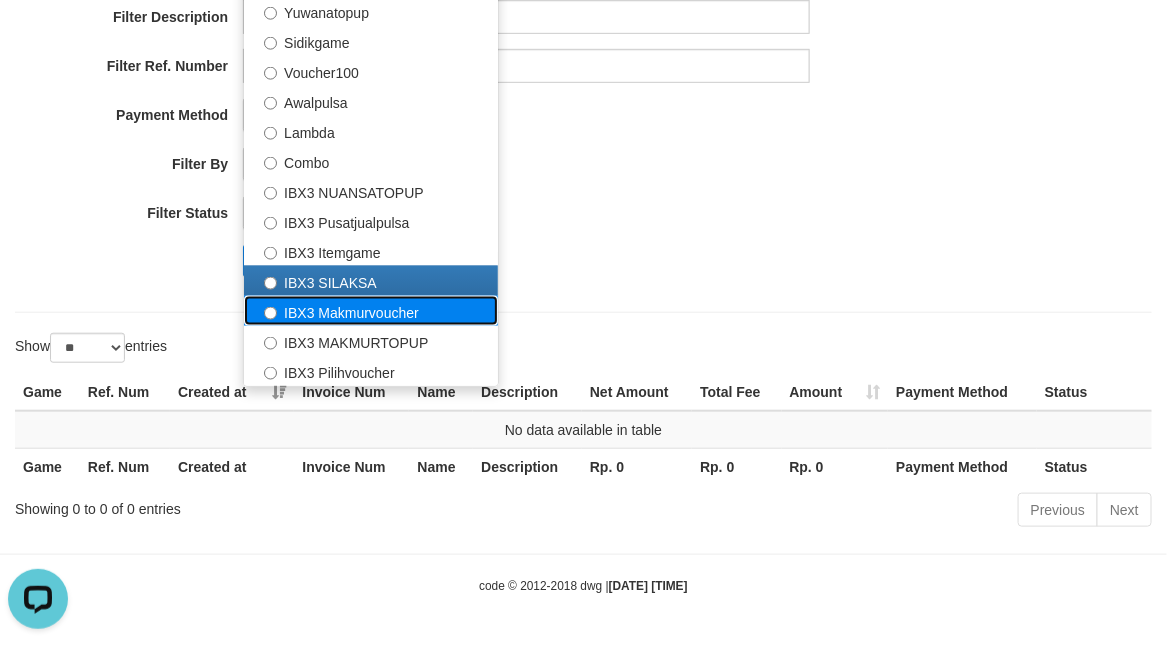 click on "IBX3 Makmurvoucher" at bounding box center [371, 311] 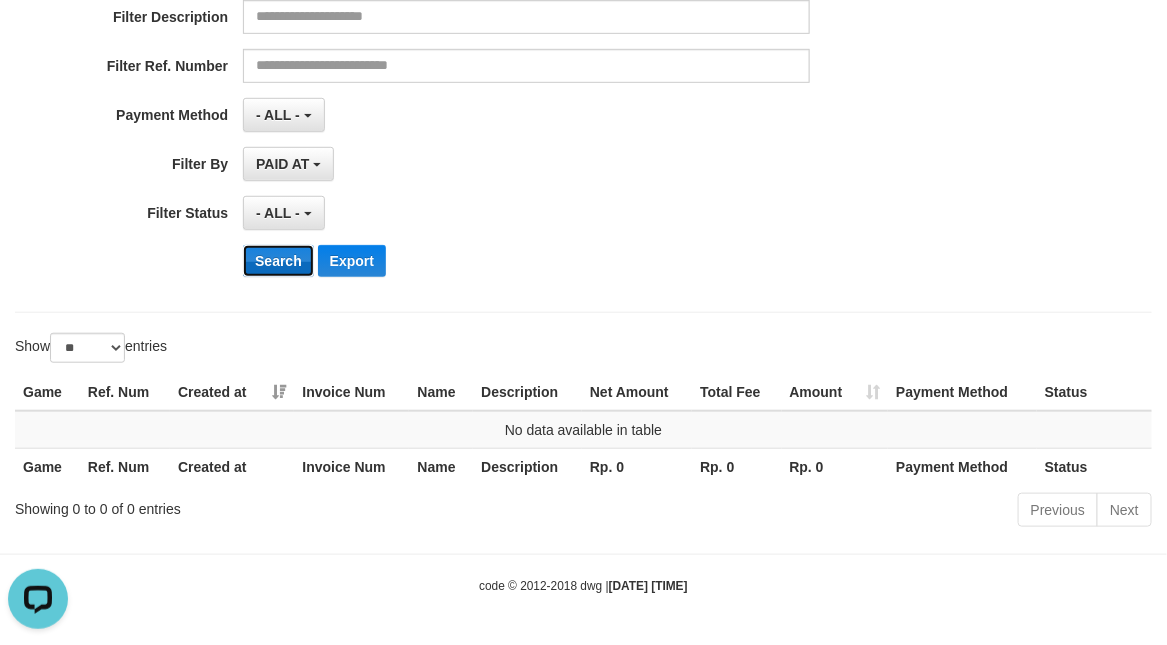 click on "Search" at bounding box center [278, 261] 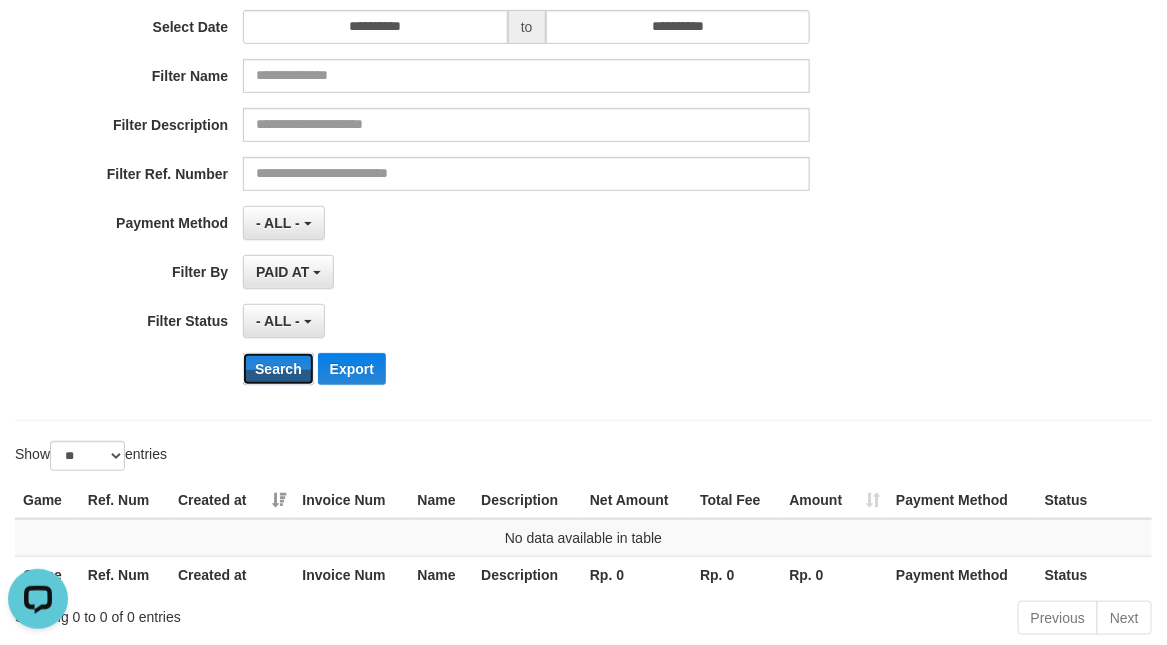 scroll, scrollTop: 102, scrollLeft: 0, axis: vertical 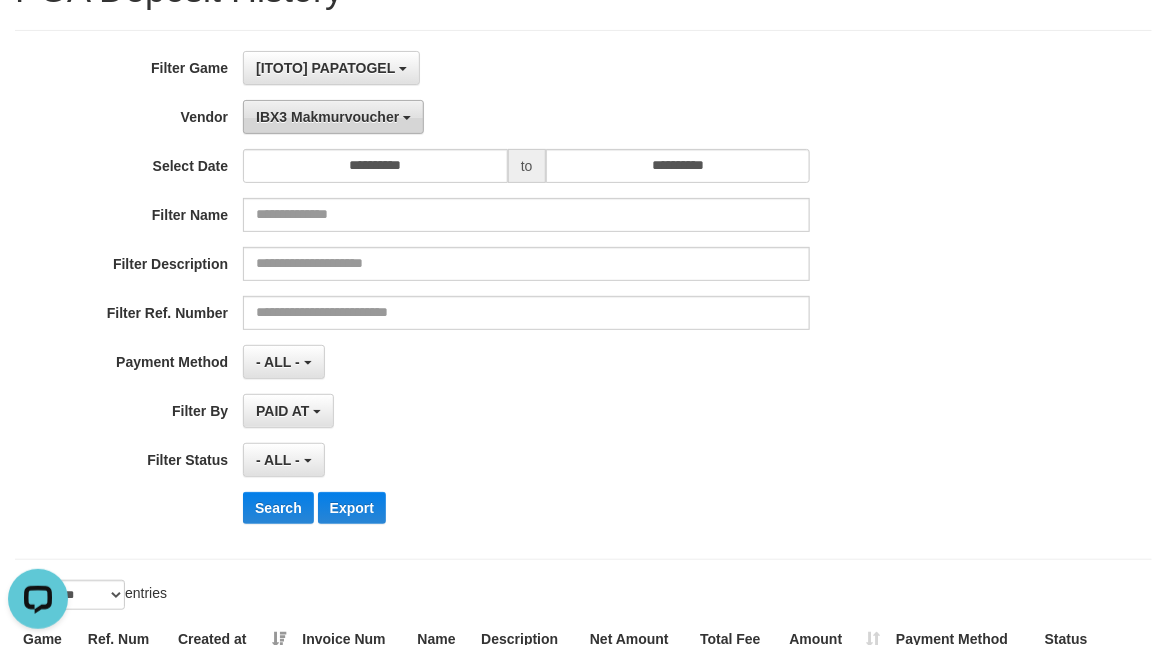 click on "IBX3 Makmurvoucher" at bounding box center (333, 117) 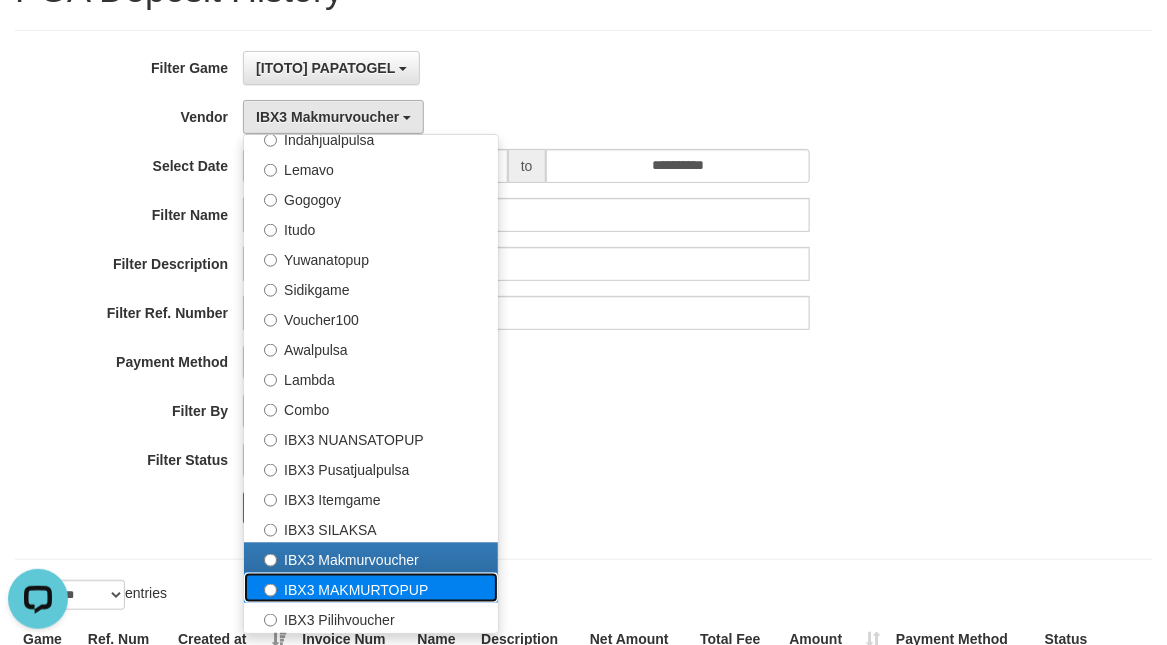 click on "IBX3 MAKMURTOPUP" at bounding box center (371, 588) 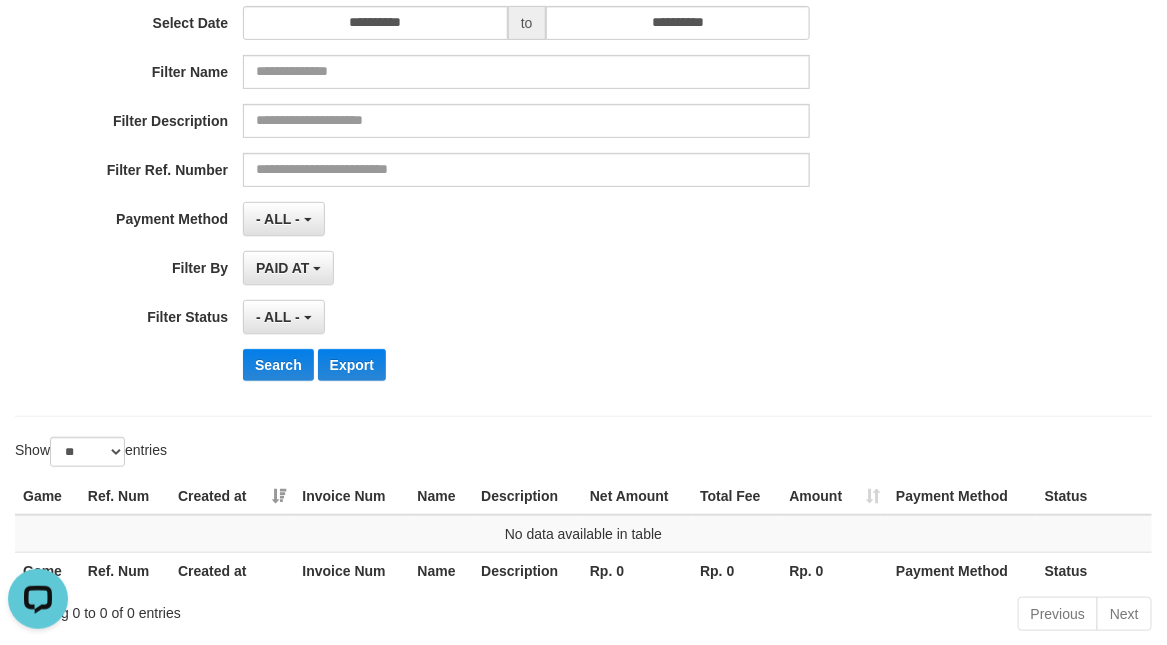 scroll, scrollTop: 268, scrollLeft: 0, axis: vertical 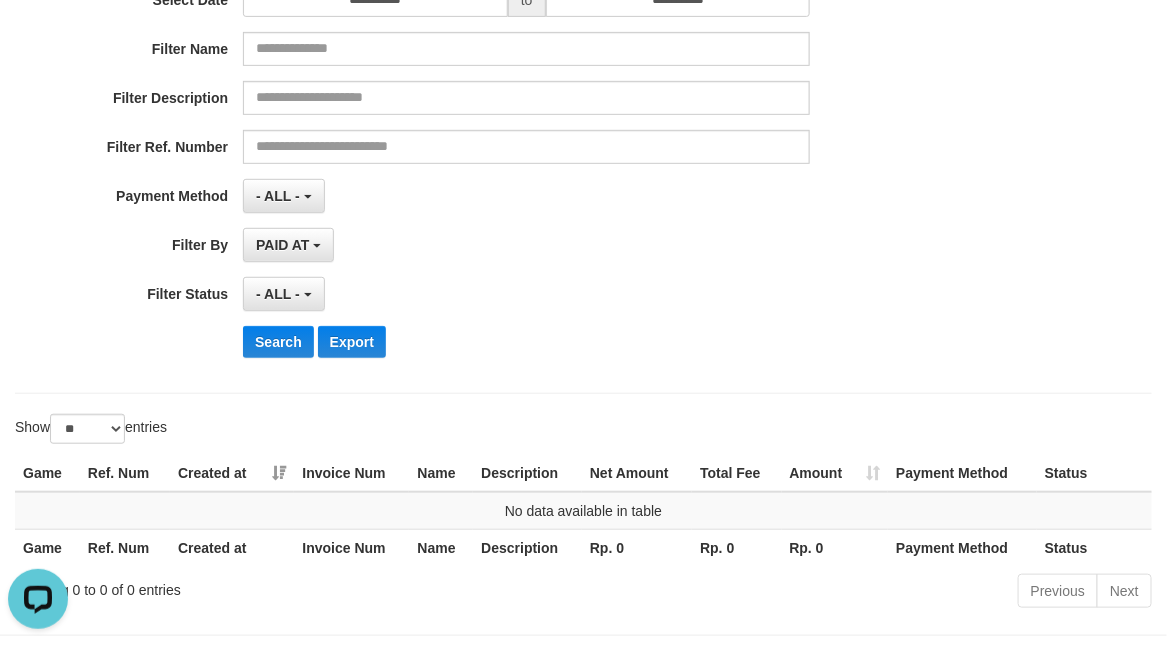 click on "**********" at bounding box center [486, 129] 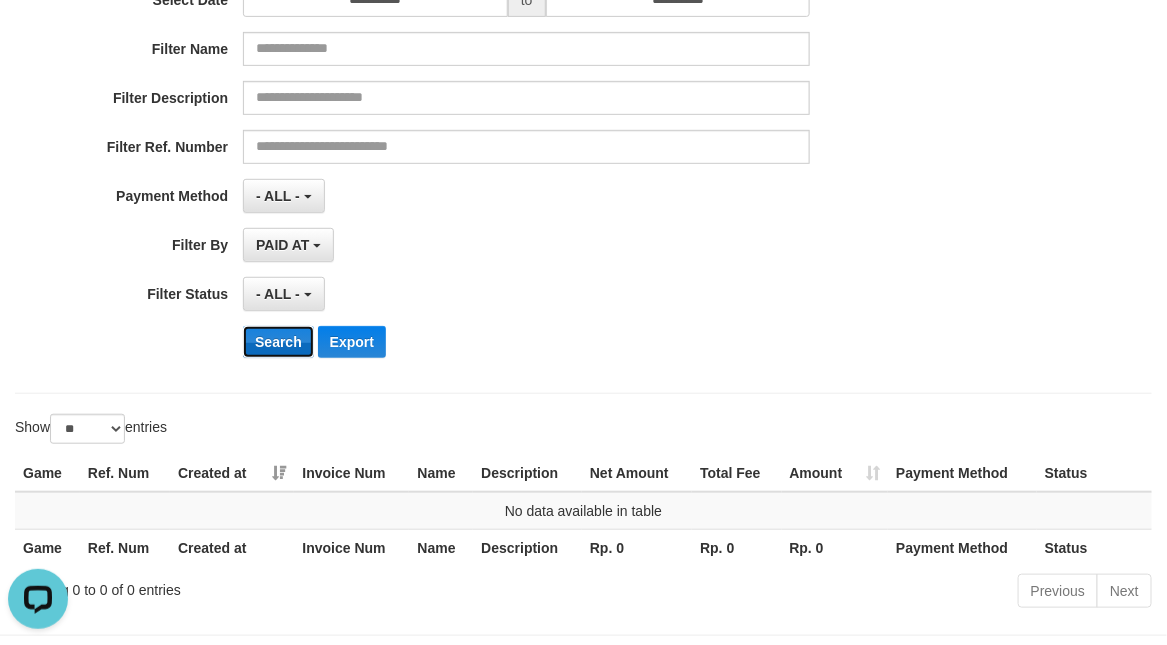 click on "Search" at bounding box center [278, 342] 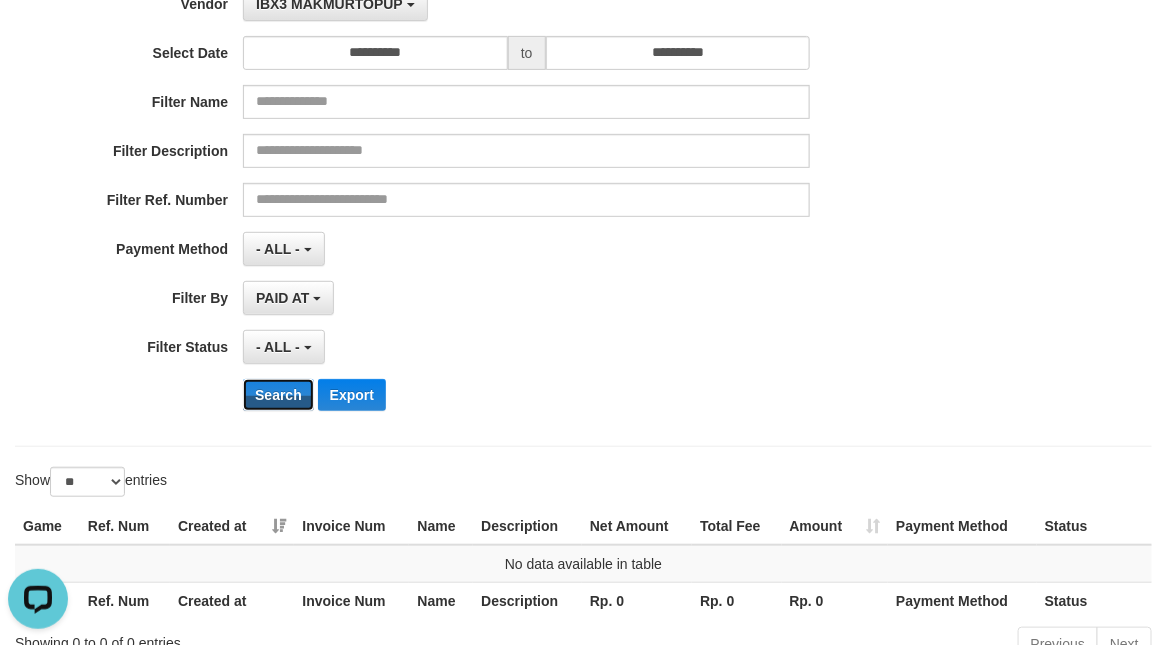 scroll, scrollTop: 186, scrollLeft: 0, axis: vertical 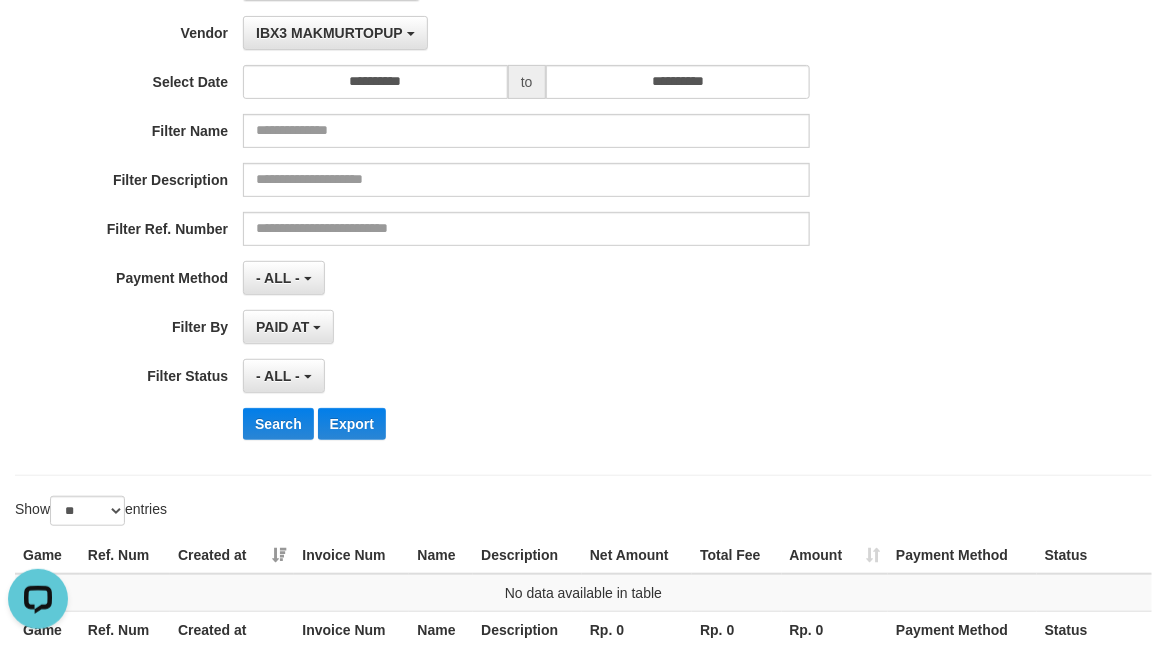 click on "**********" at bounding box center [486, 211] 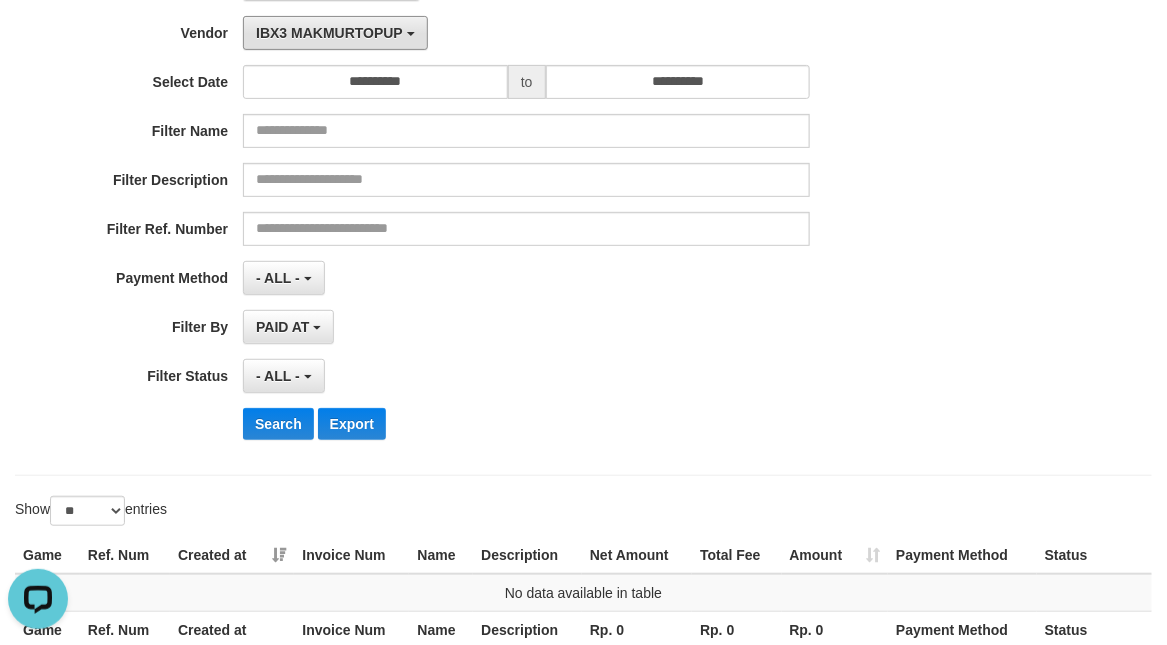 drag, startPoint x: 365, startPoint y: 40, endPoint x: 377, endPoint y: 268, distance: 228.31557 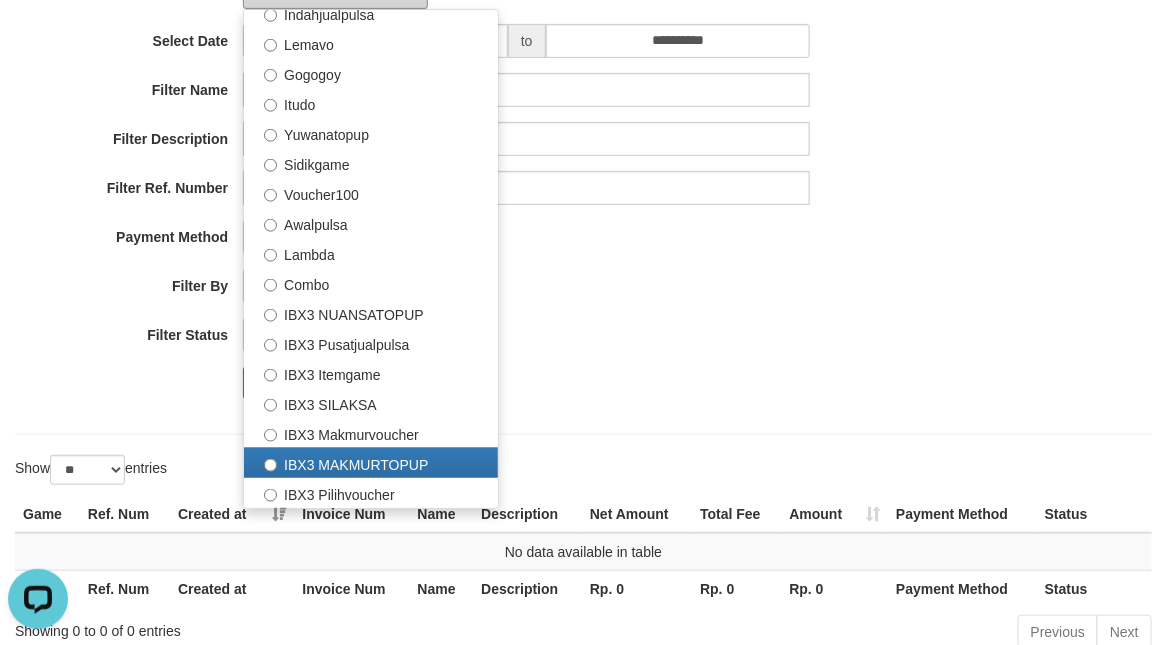 scroll, scrollTop: 268, scrollLeft: 0, axis: vertical 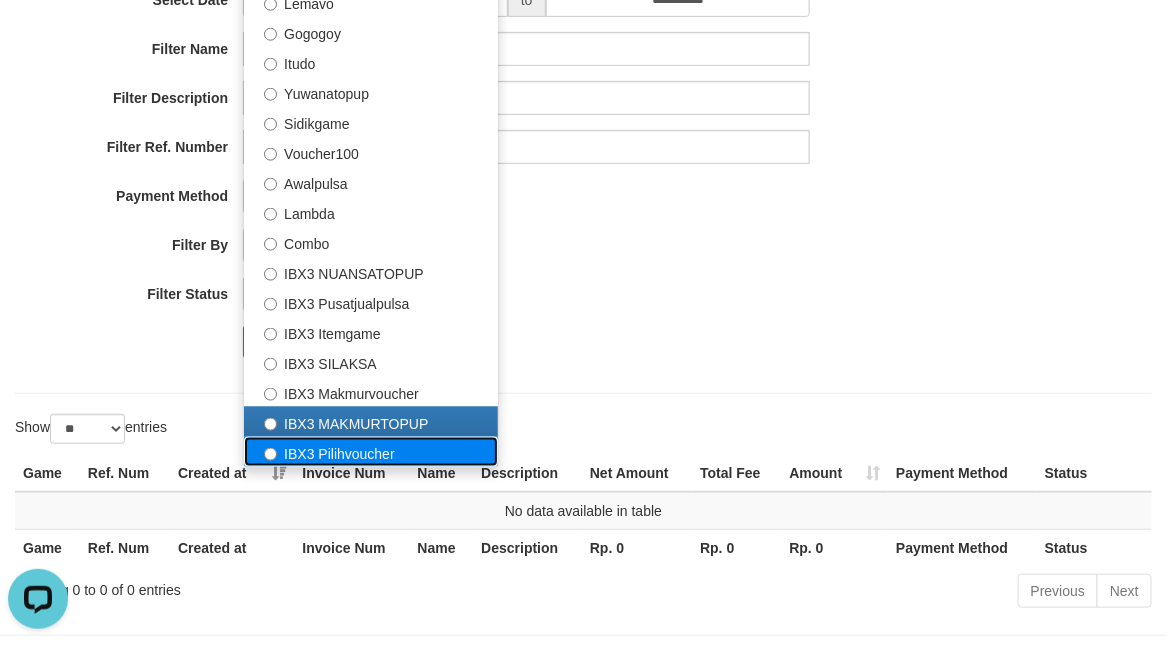 click on "IBX3 Pilihvoucher" at bounding box center (371, 452) 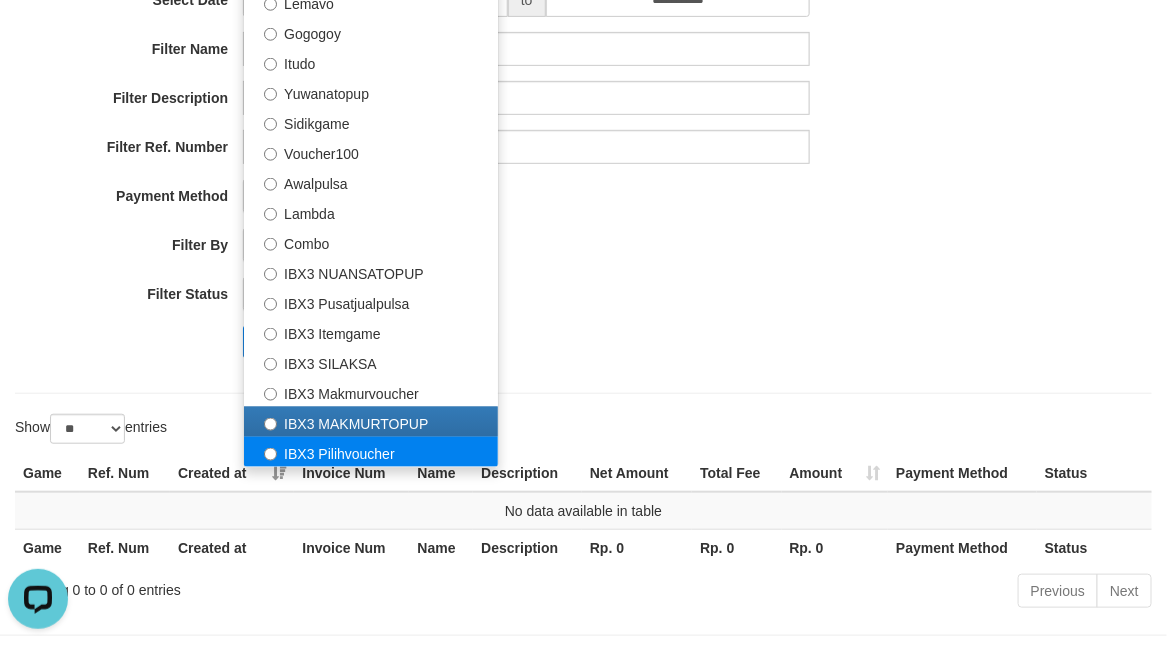 select on "**********" 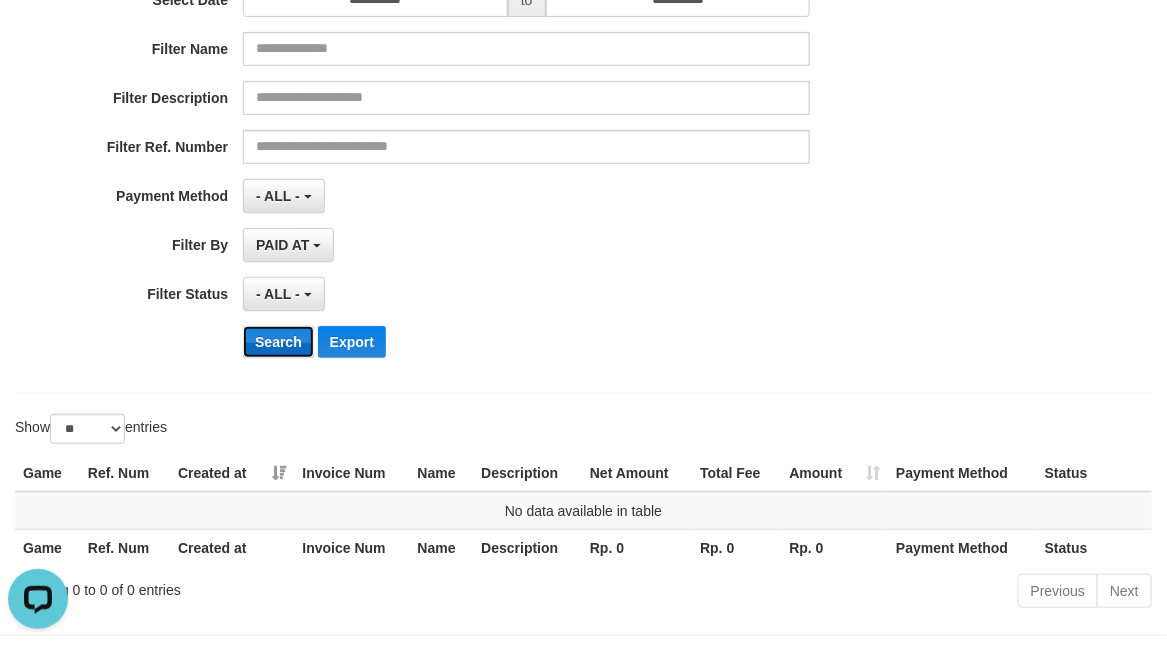 click on "Search" at bounding box center [278, 342] 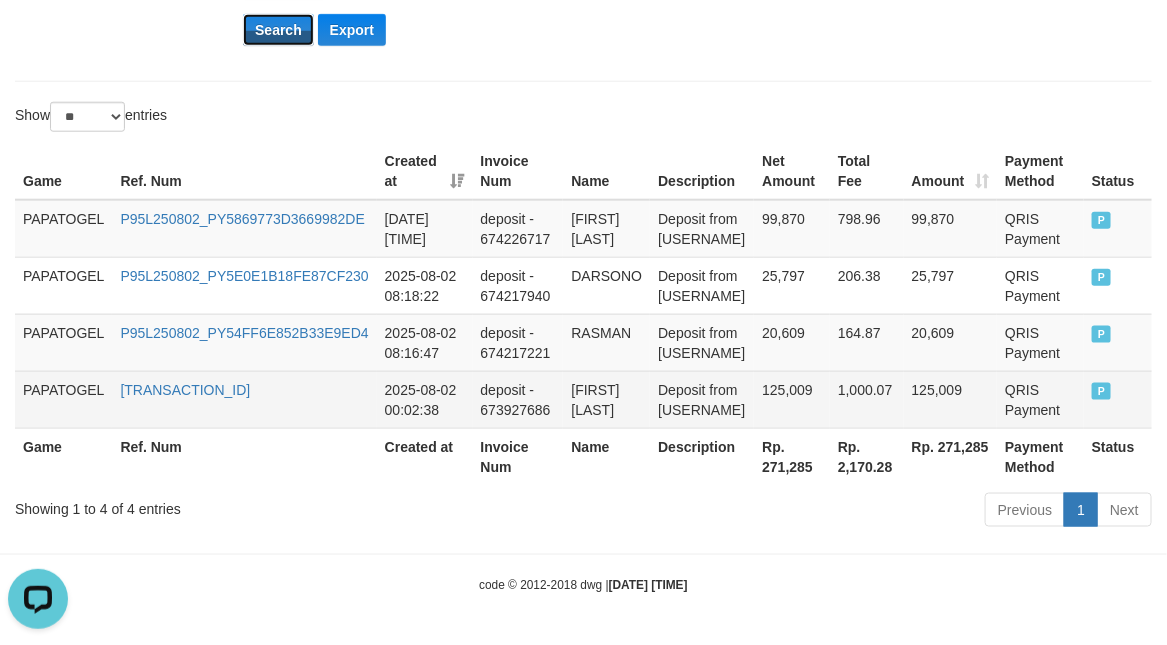 scroll, scrollTop: 583, scrollLeft: 0, axis: vertical 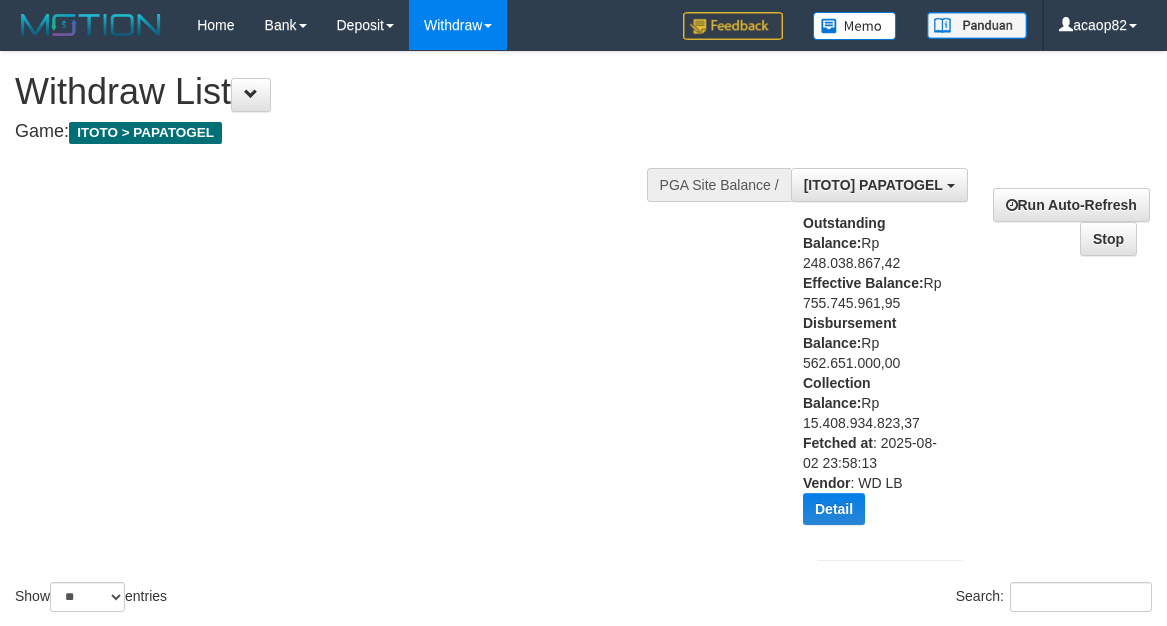 select on "***" 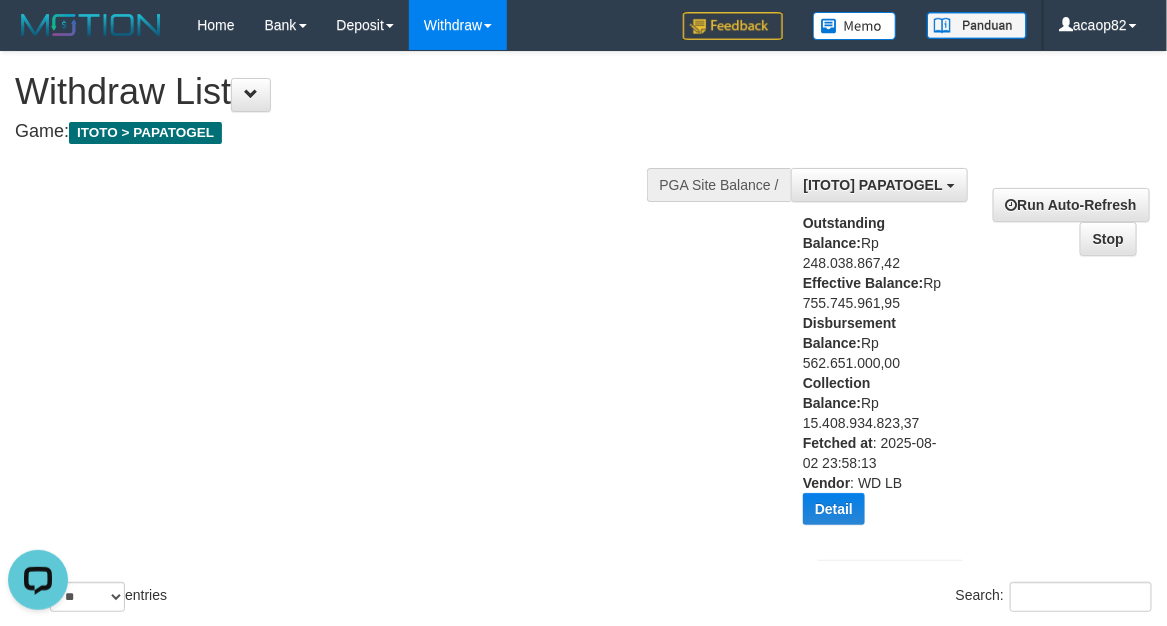 scroll, scrollTop: 0, scrollLeft: 0, axis: both 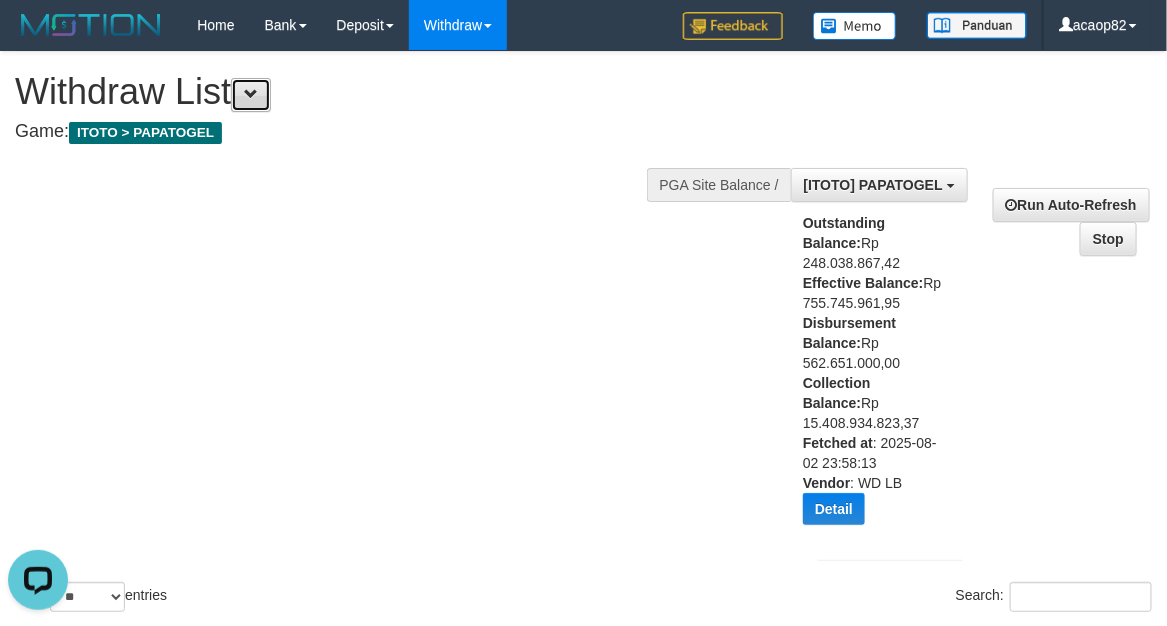 click at bounding box center [251, 94] 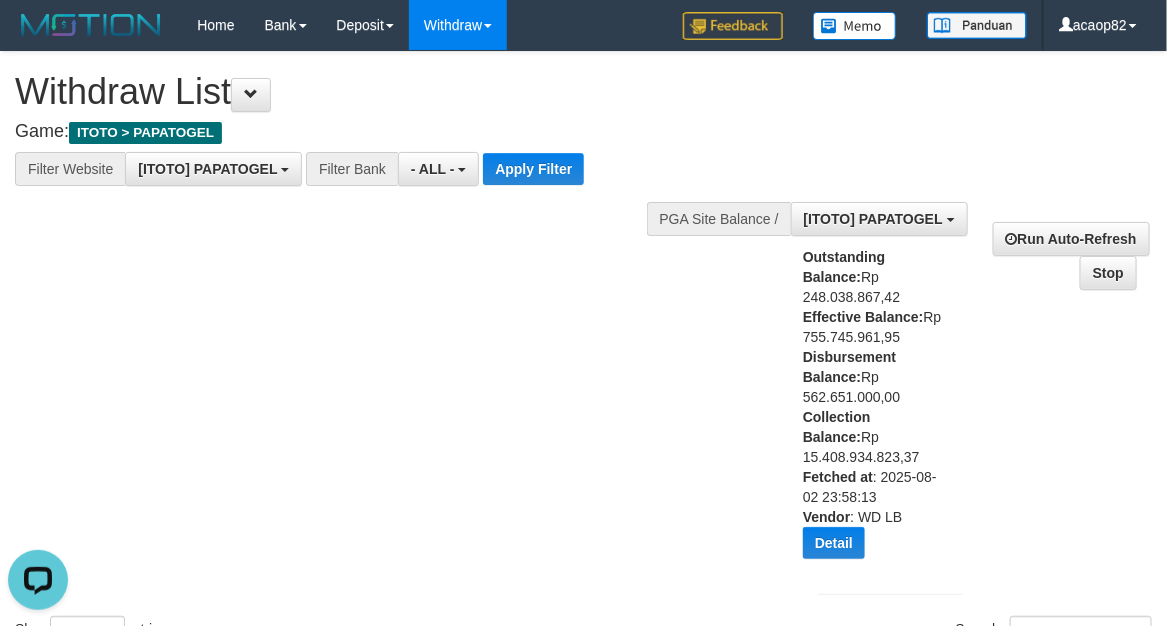 click on "**********" at bounding box center (394, 118) 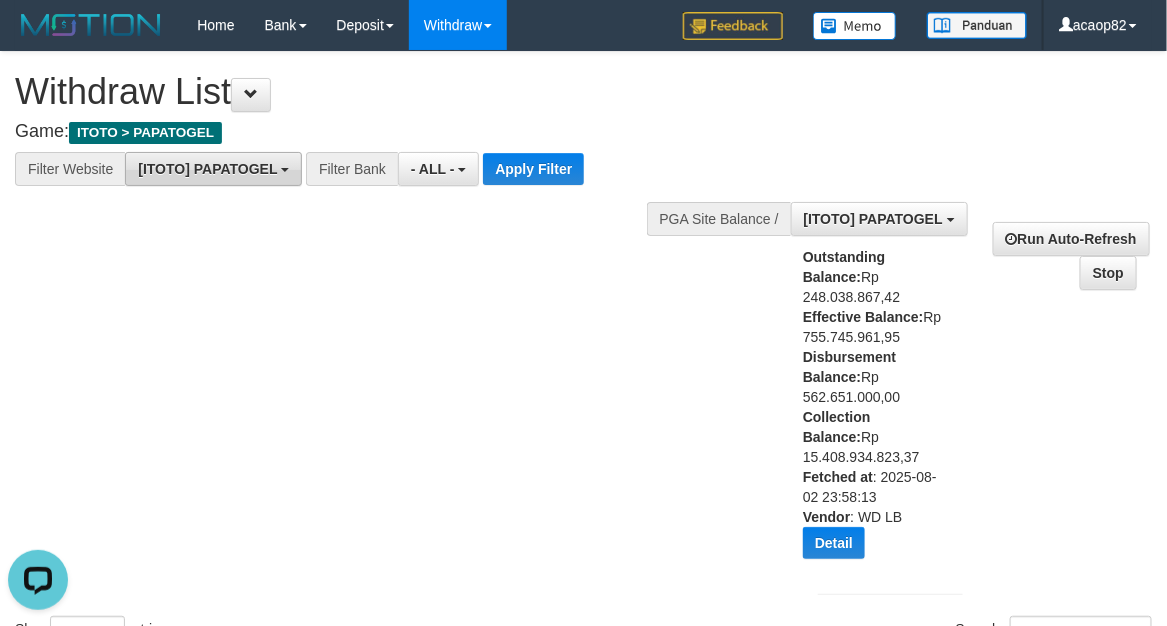 click on "[ITOTO] PAPATOGEL" at bounding box center (207, 169) 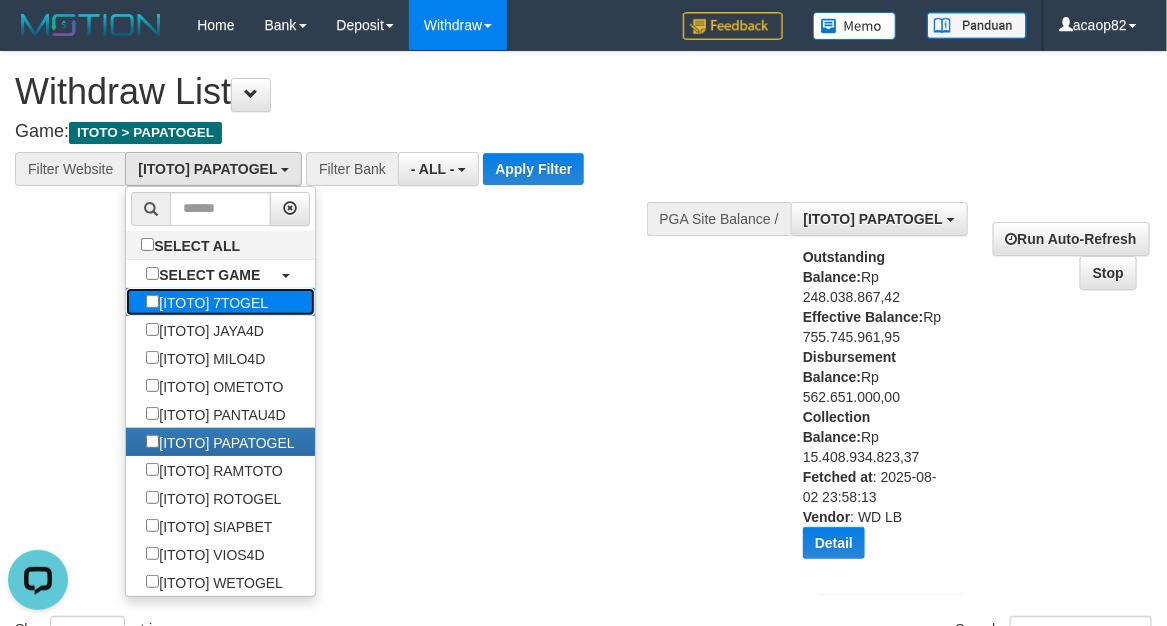click on "[ITOTO] 7TOGEL" at bounding box center (207, 302) 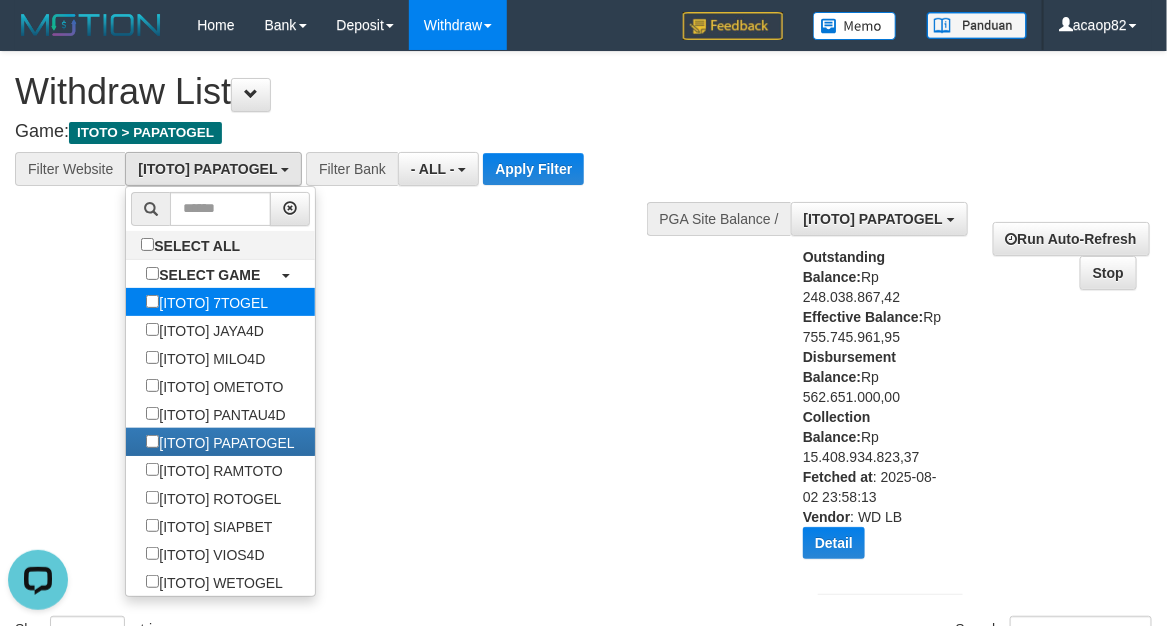 select on "***" 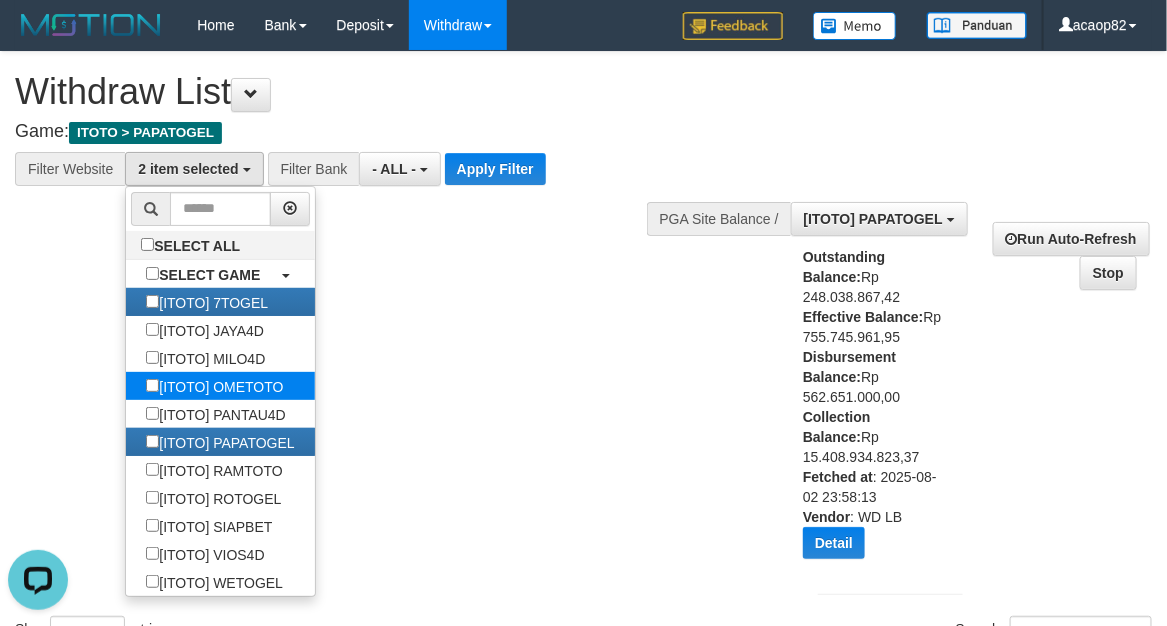 scroll, scrollTop: 101, scrollLeft: 0, axis: vertical 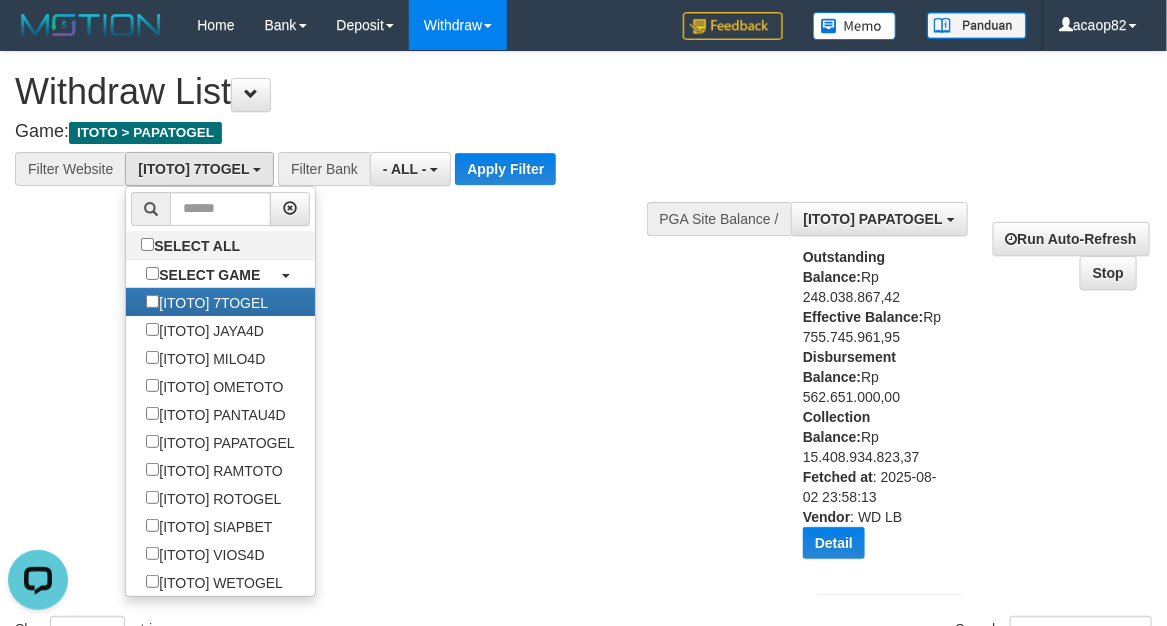 click on "Show  ** ** ** ***  entries Search:" at bounding box center [583, 351] 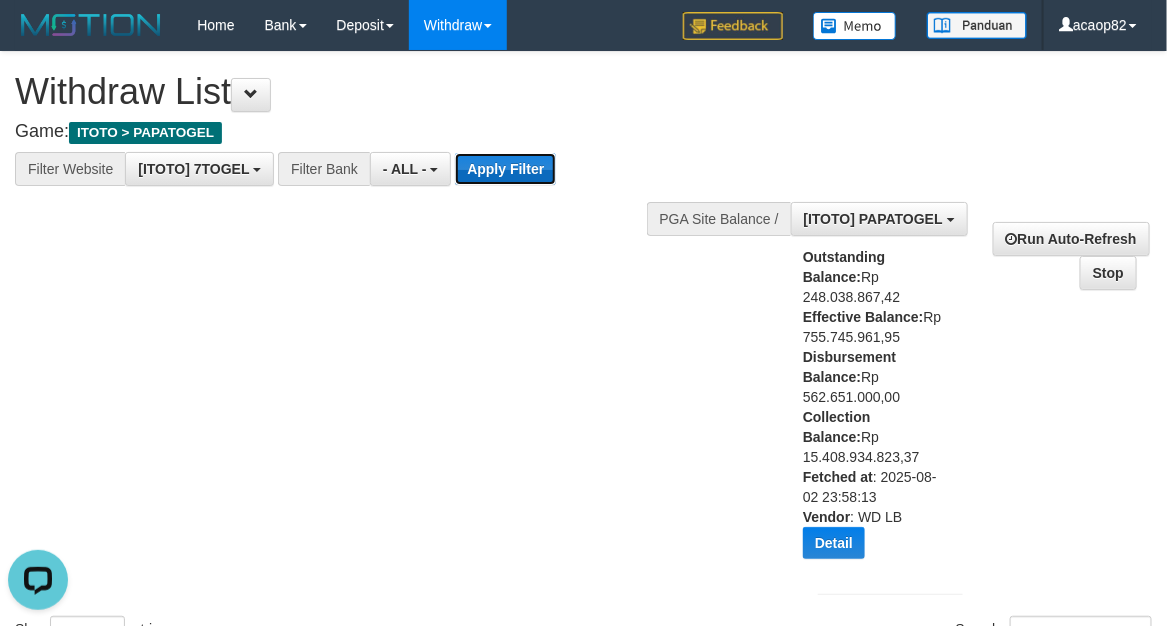 click on "Apply Filter" at bounding box center (505, 169) 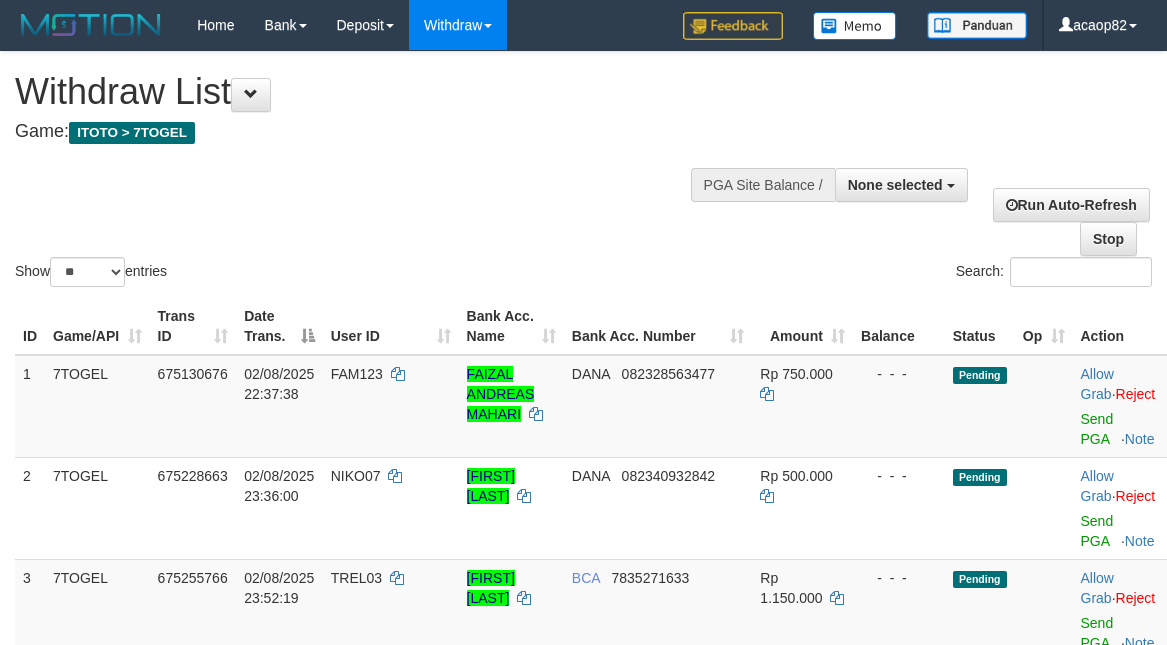 select 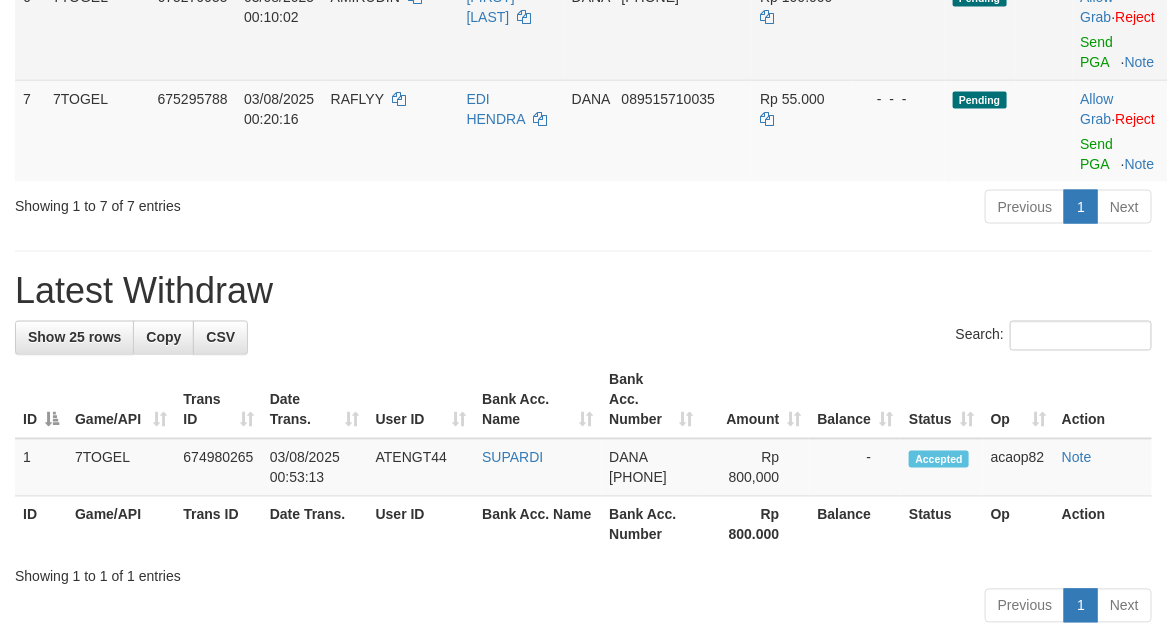 scroll, scrollTop: 961, scrollLeft: 0, axis: vertical 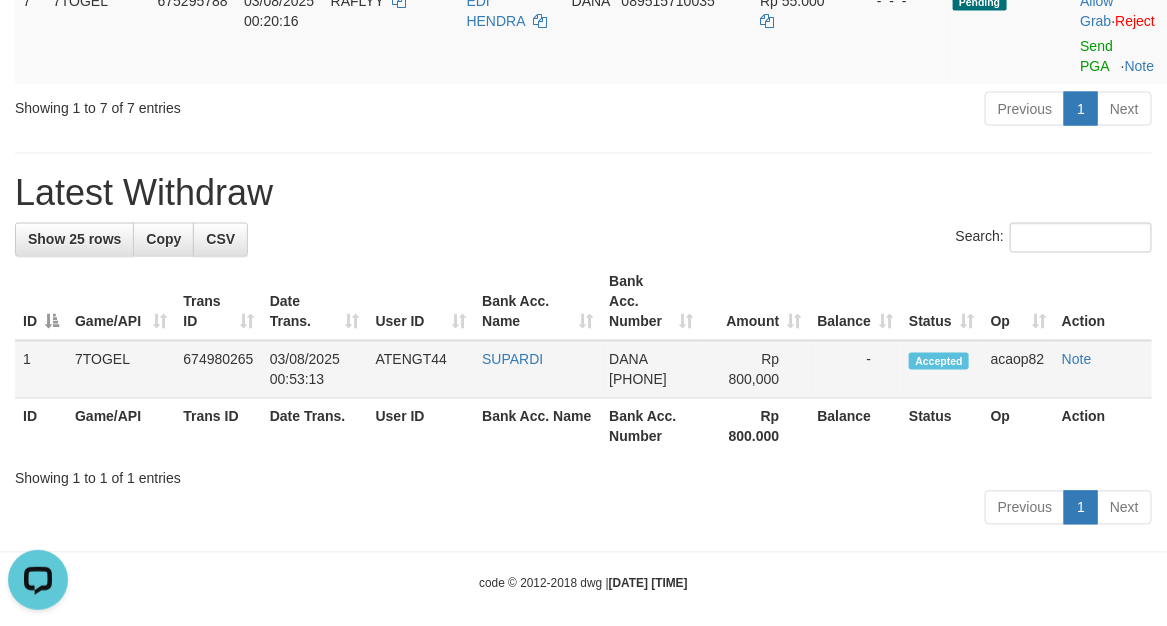 click on "Accepted" at bounding box center [939, 361] 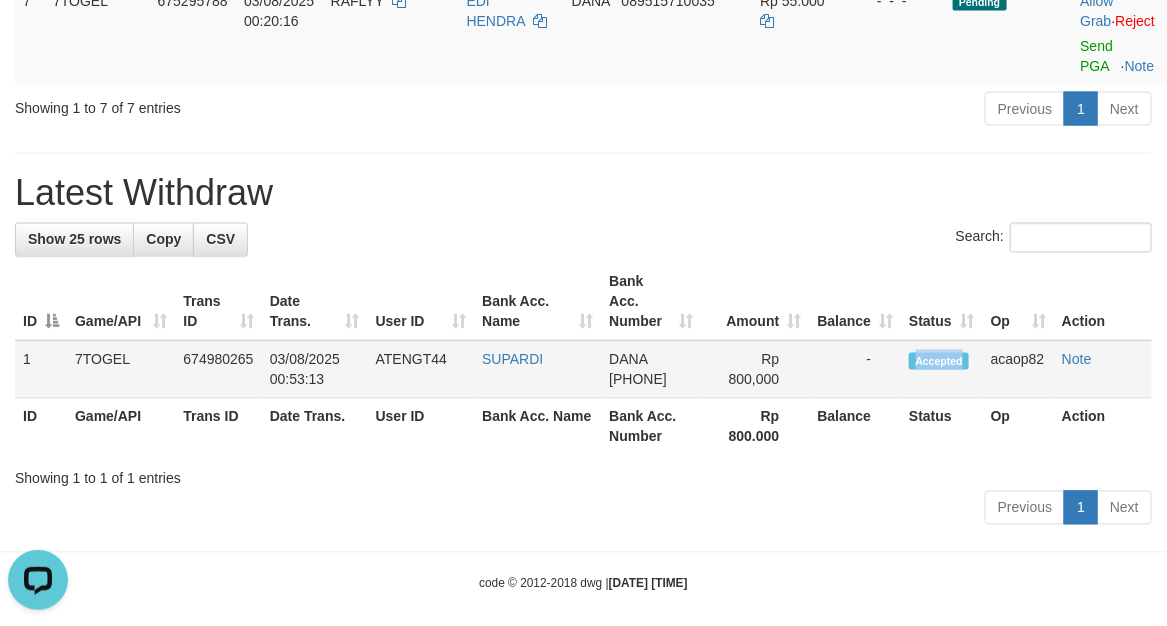 click on "Accepted" at bounding box center [939, 361] 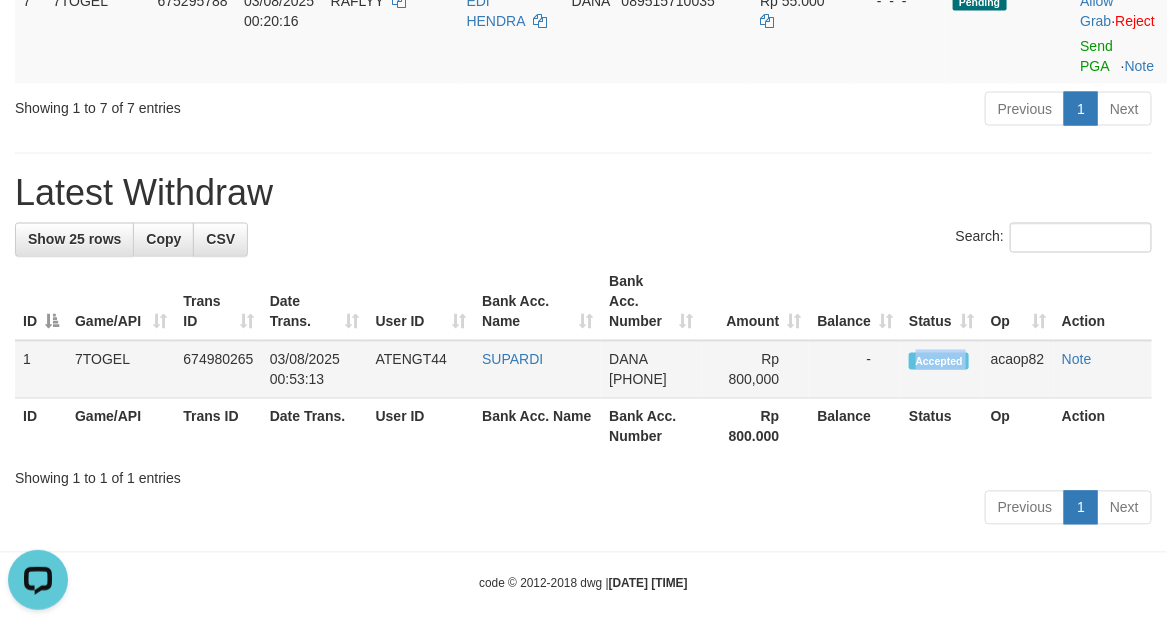 click on "Accepted" at bounding box center [939, 361] 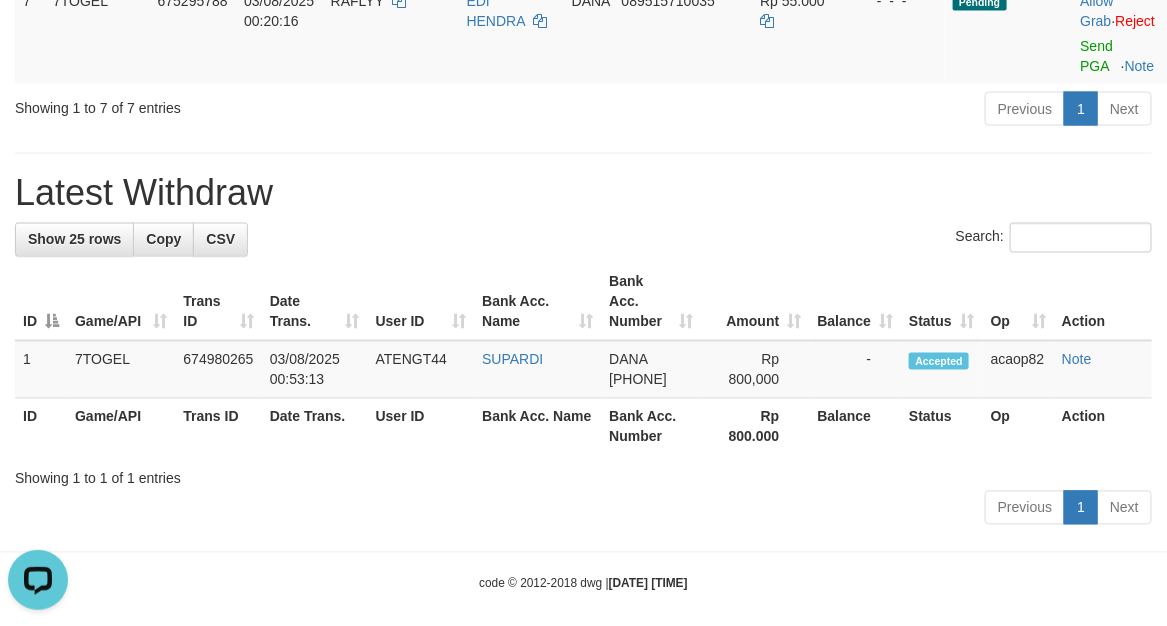 click on "Status" at bounding box center [942, 427] 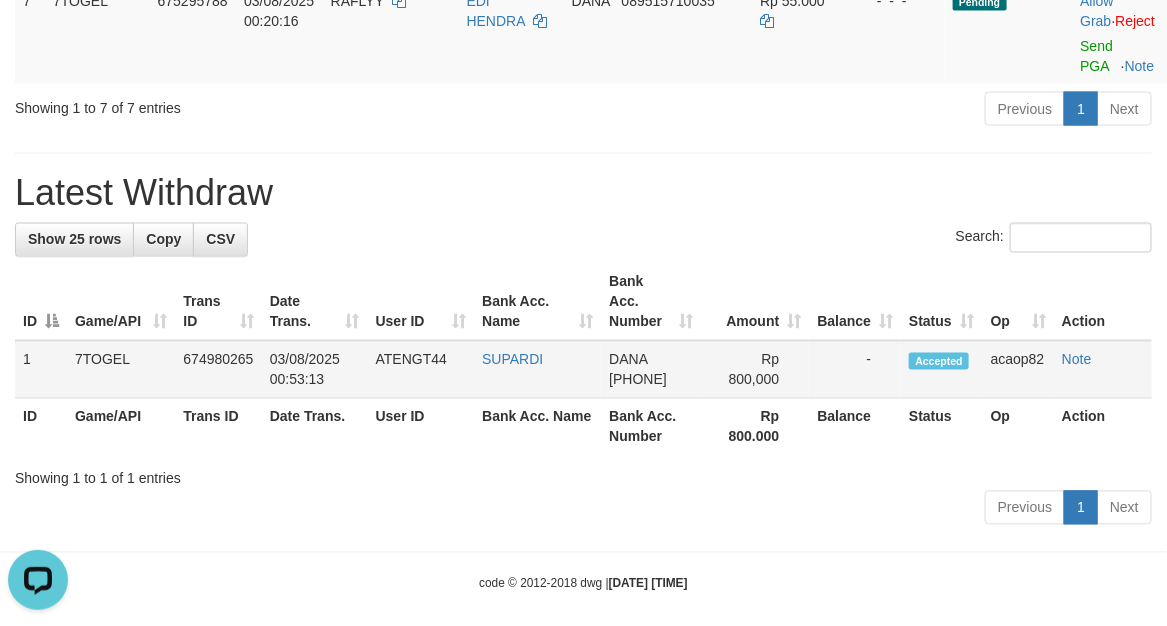 click on "Accepted" at bounding box center [939, 361] 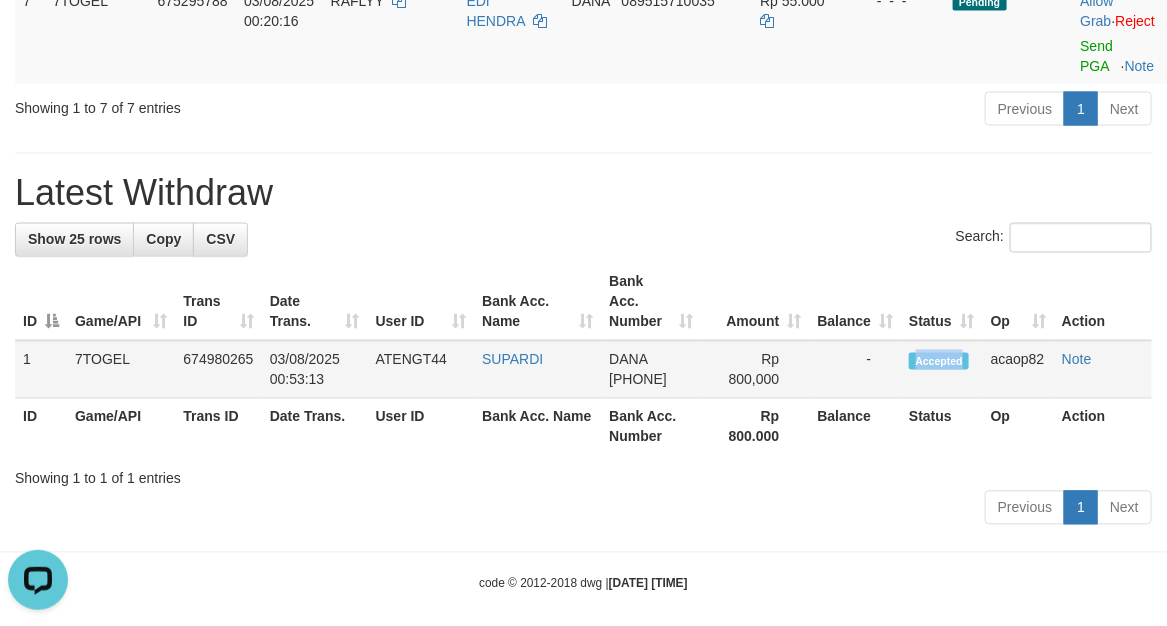 click on "Accepted" at bounding box center (939, 361) 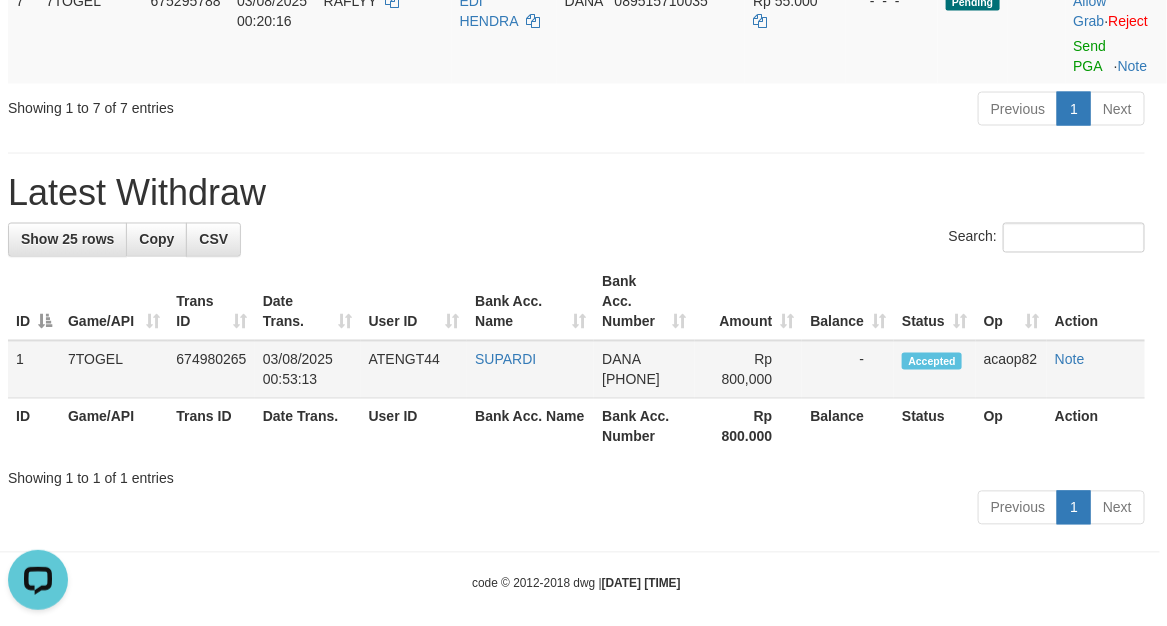 scroll, scrollTop: 985, scrollLeft: 46, axis: both 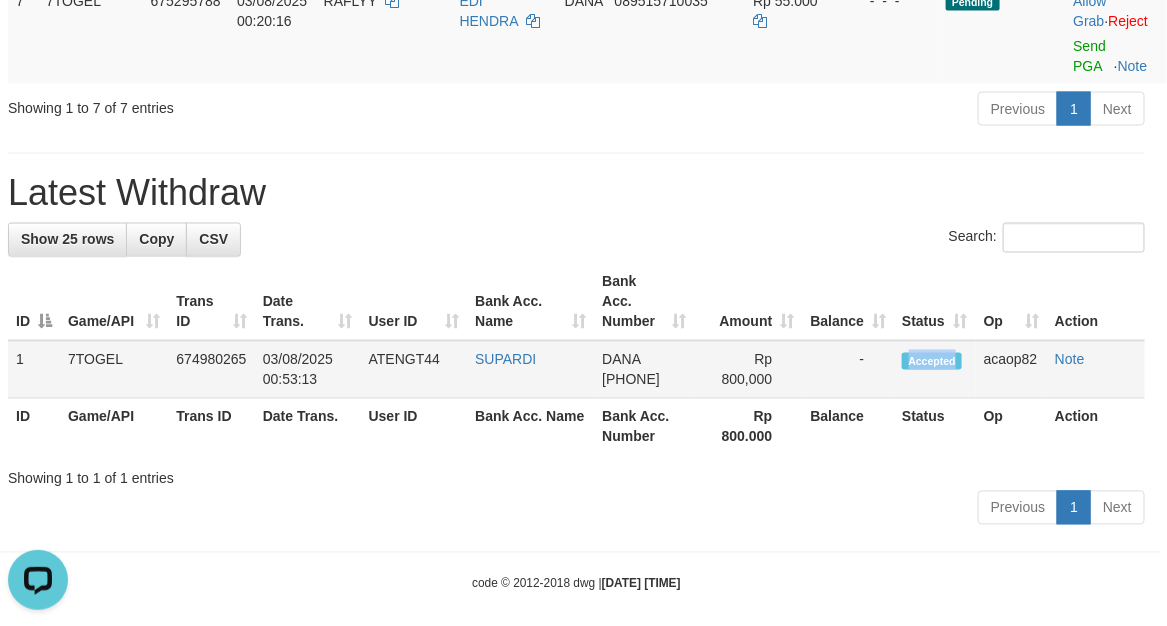 click on "Accepted" at bounding box center [932, 361] 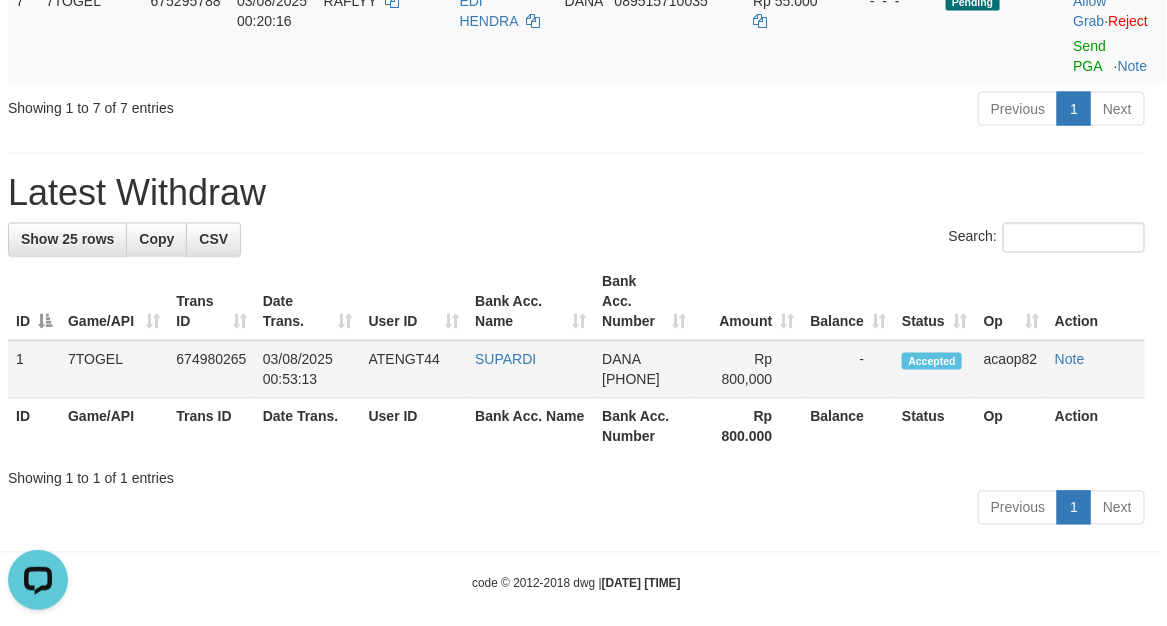 scroll, scrollTop: 985, scrollLeft: 0, axis: vertical 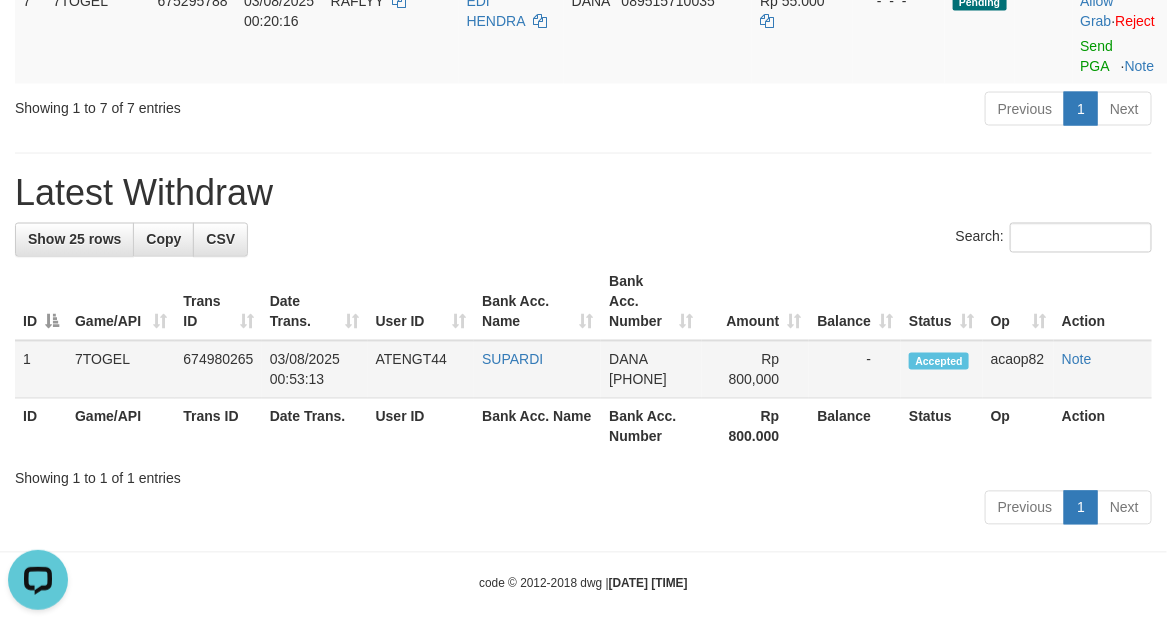 click on "ATENGT44" at bounding box center (421, 370) 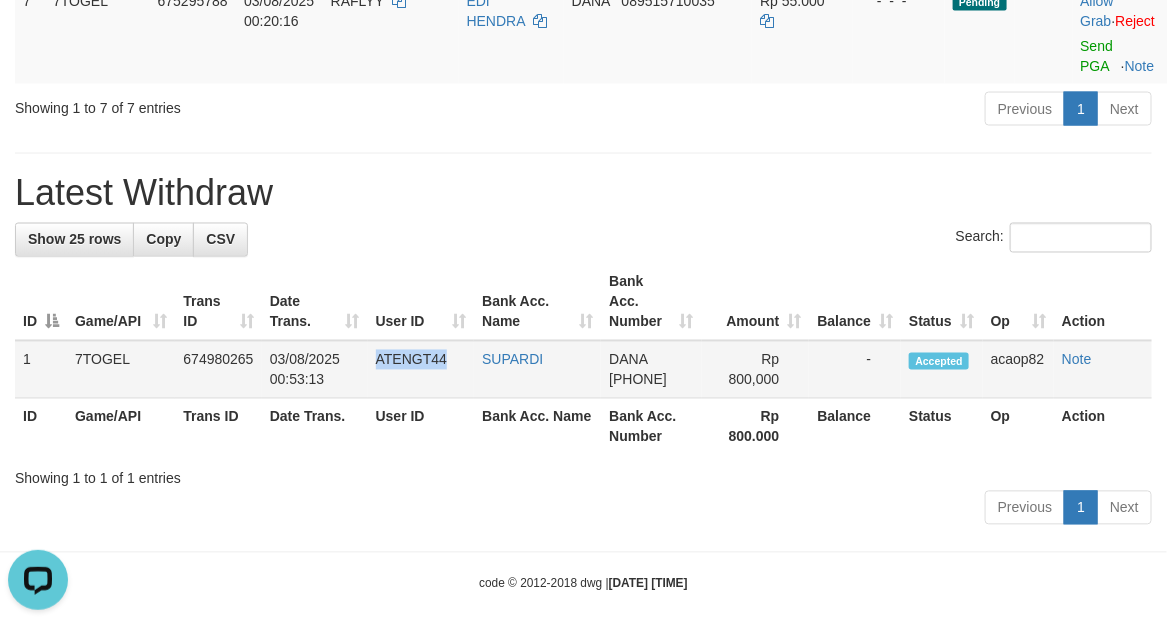 click on "ATENGT44" at bounding box center (421, 370) 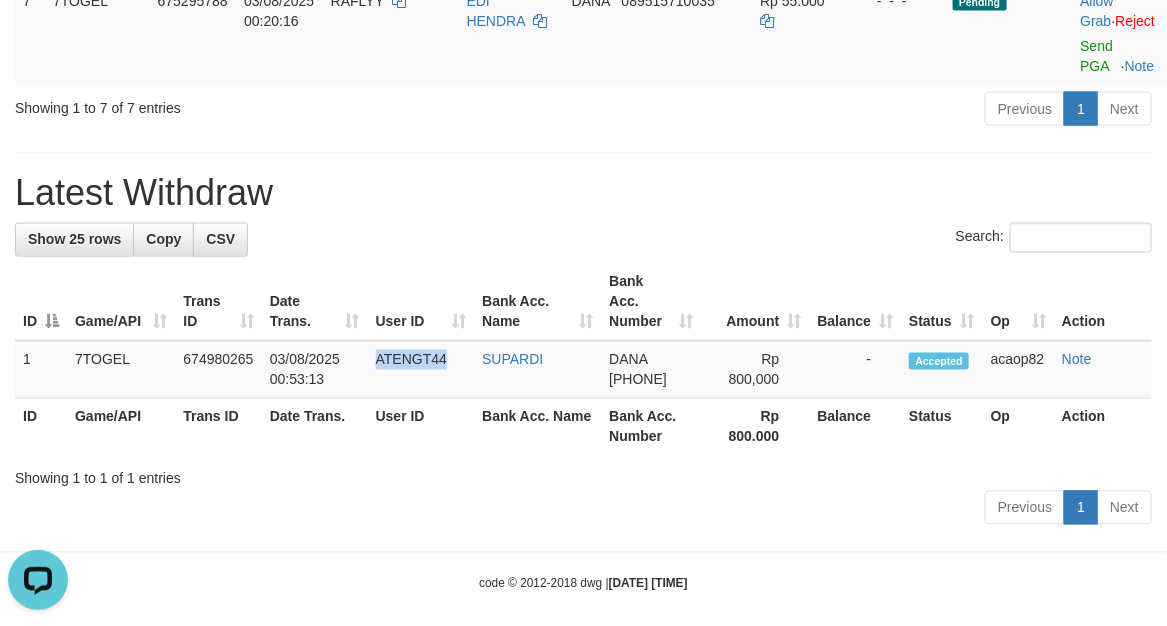 copy on "ATENGT44" 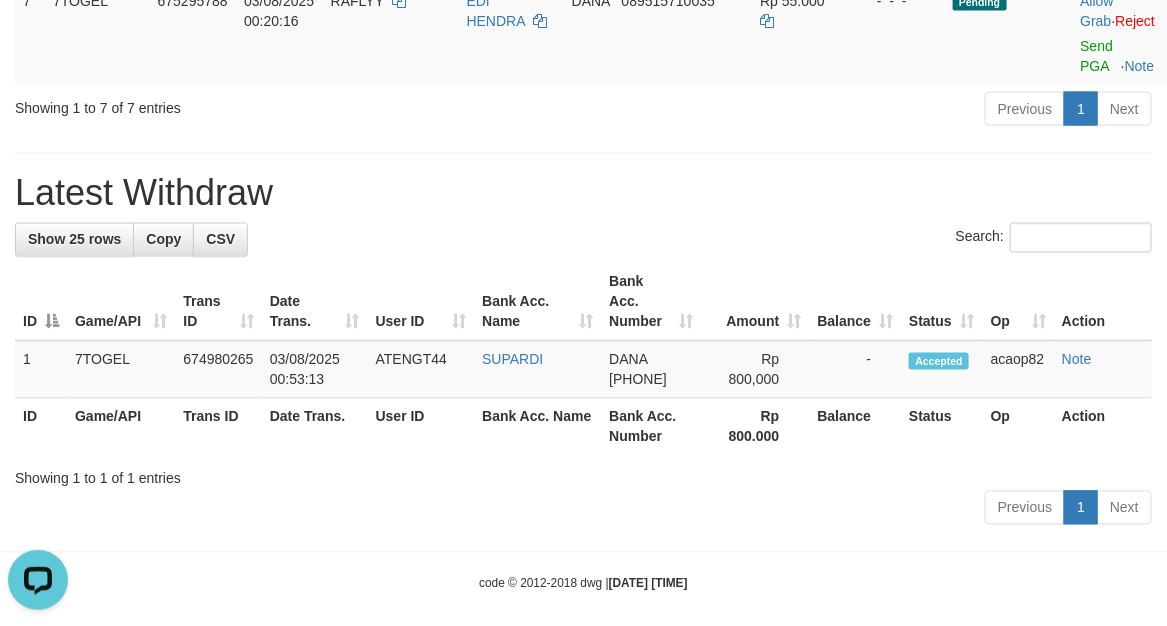 click on "Latest Withdraw" at bounding box center (583, 194) 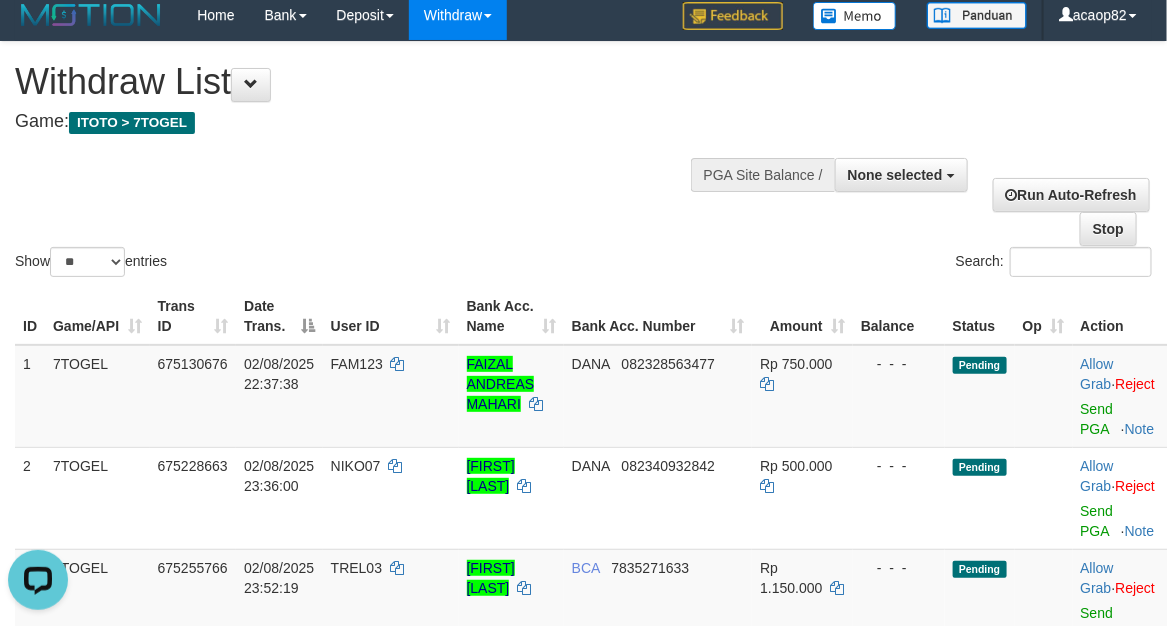 scroll, scrollTop: 0, scrollLeft: 0, axis: both 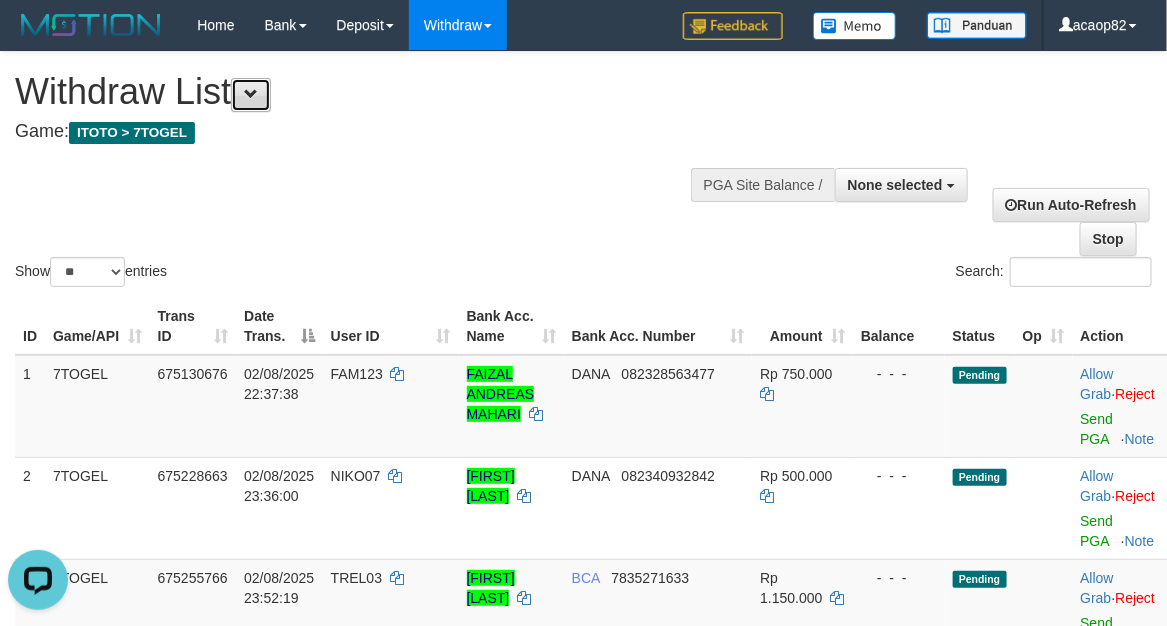 click at bounding box center (251, 94) 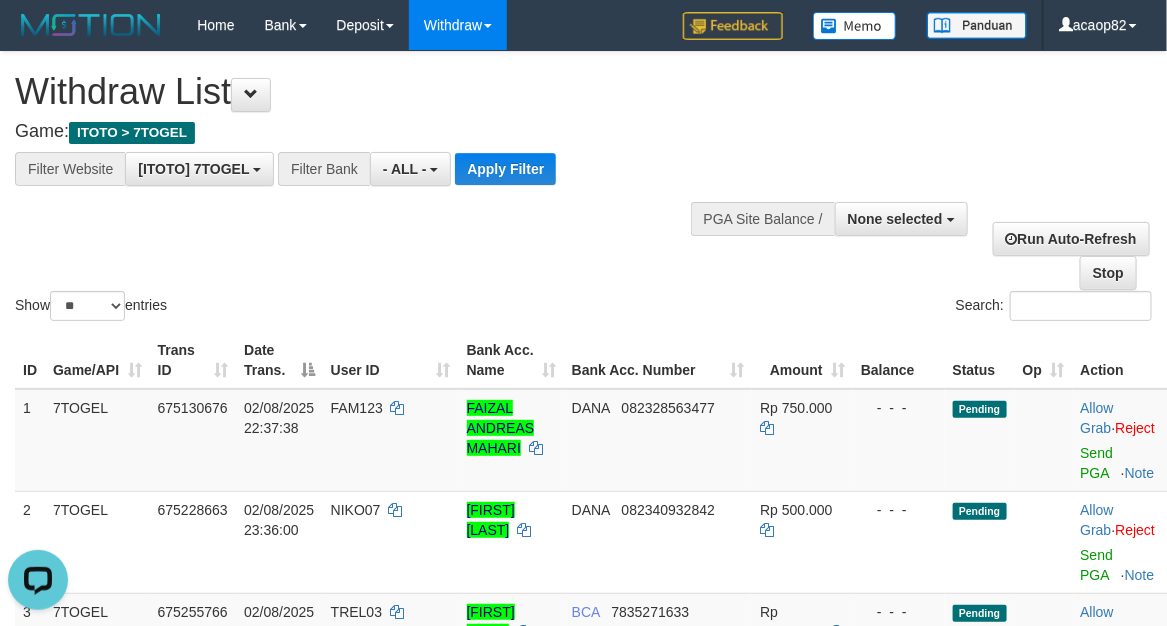 click on "Withdraw List
Game:   ITOTO > 7TOGEL" at bounding box center (386, 106) 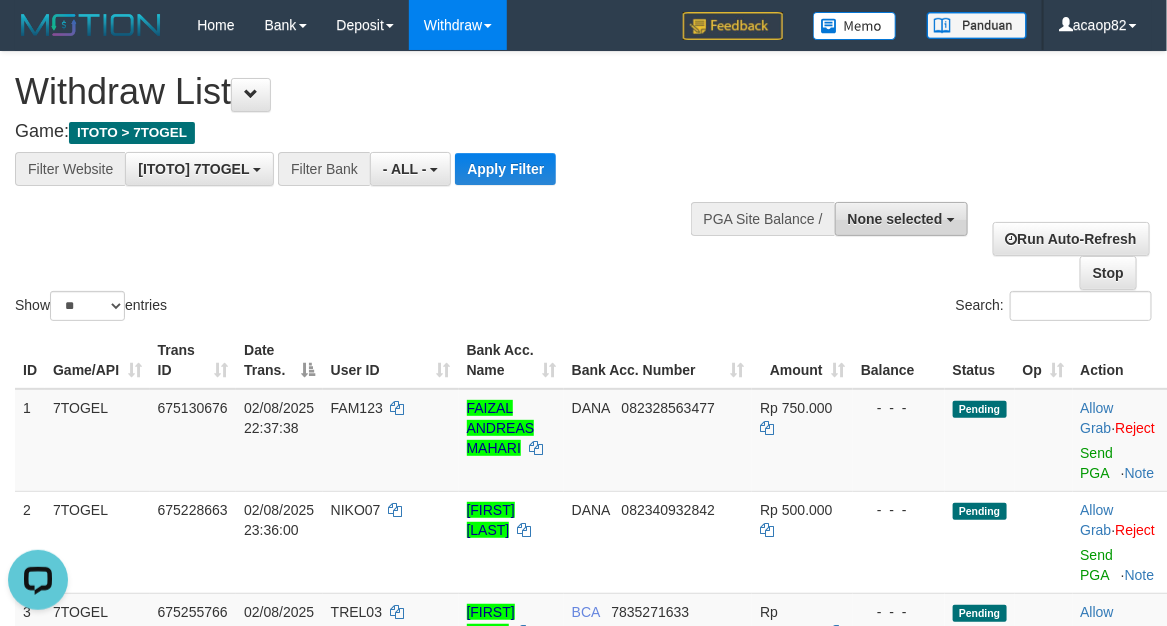 click on "None selected" at bounding box center (895, 219) 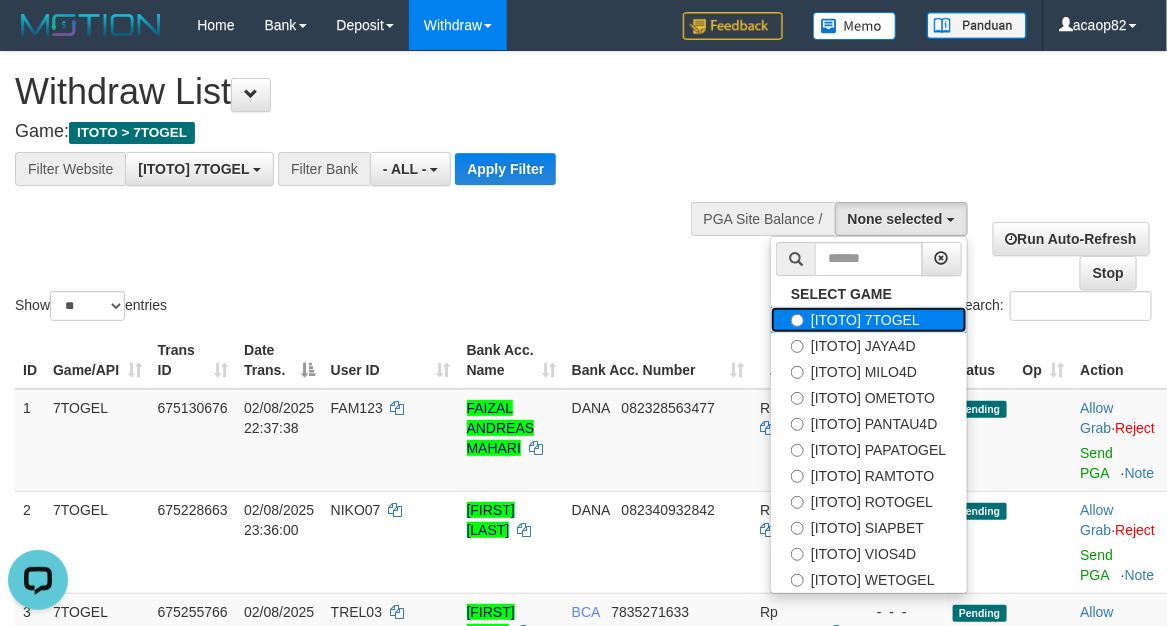 click on "[ITOTO] 7TOGEL" at bounding box center [868, 320] 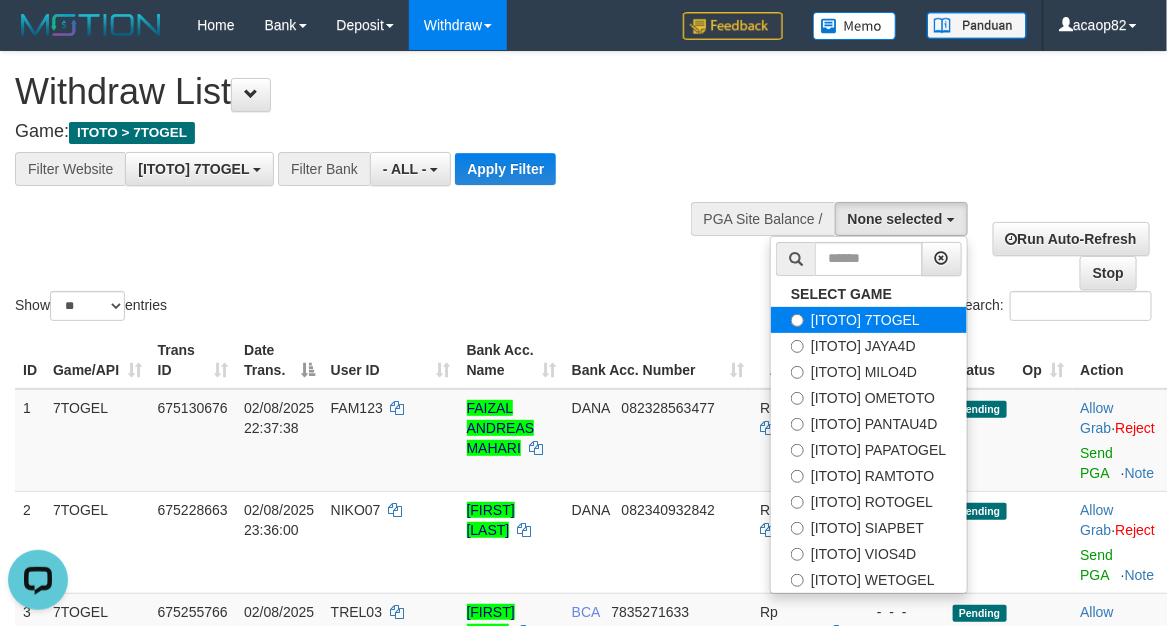 select on "***" 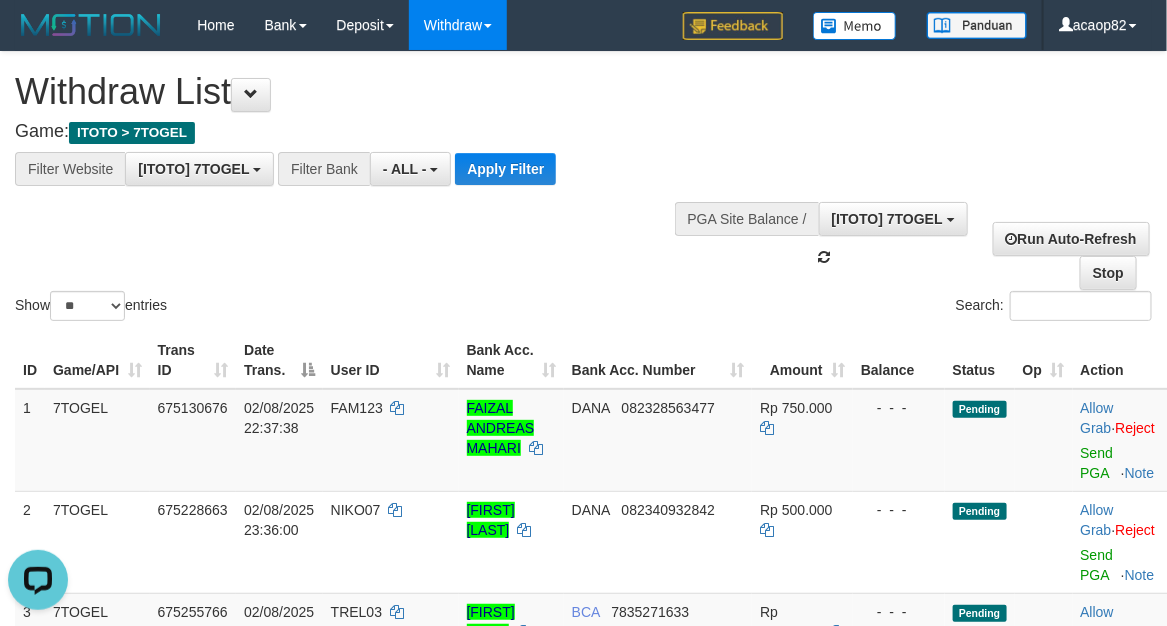 scroll, scrollTop: 17, scrollLeft: 0, axis: vertical 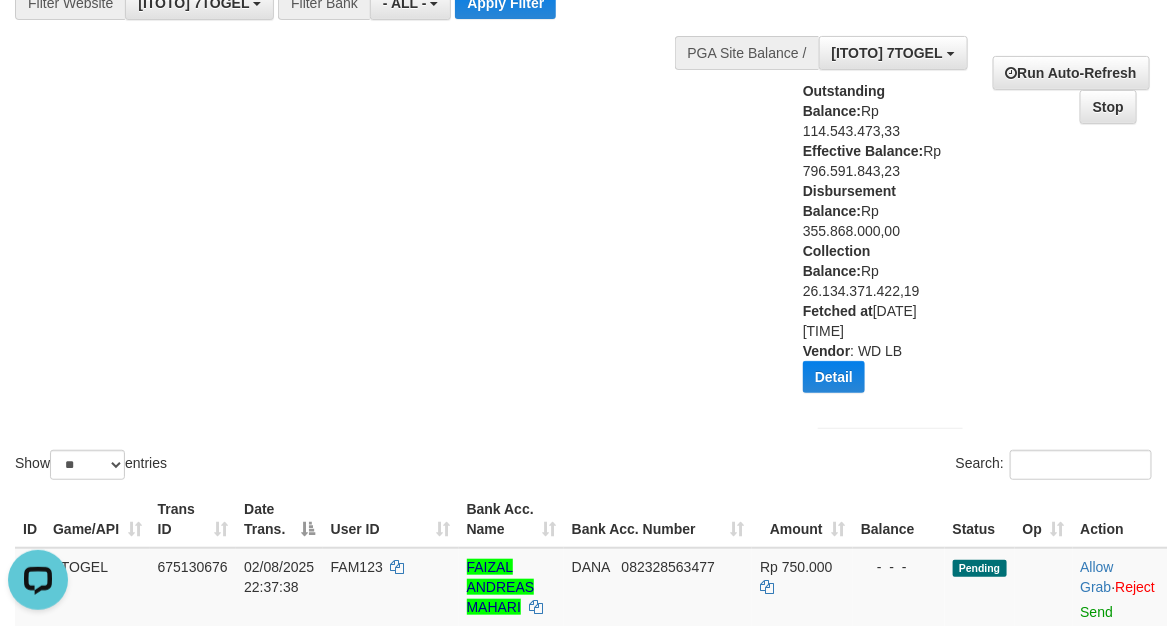 click on "Outstanding Balance:  Rp 114.543.473,33
Effective Balance:  Rp 796.591.843,23
Disbursement Balance:  Rp 355.868.000,00
Collection Balance:  Rp 26.134.371.422,19
Fetched at : 2025-08-03 00:54:36
Vendor : WD LB
Detail
Vendor Name
Outstanding Balance
Effective Balance
Disbursment Balance
Collection Balance
Gigantic
Rp 39.548.236,69
Rp 88.703.552,81
Rp 200.000,00
Rp 8.501.722.576,45
Lambda
Rp 37.543.097,04
Rp 68.311.418,41
Rp 100.000,00
Rp 2.655.827.688,00
Atlas" at bounding box center [875, 244] 